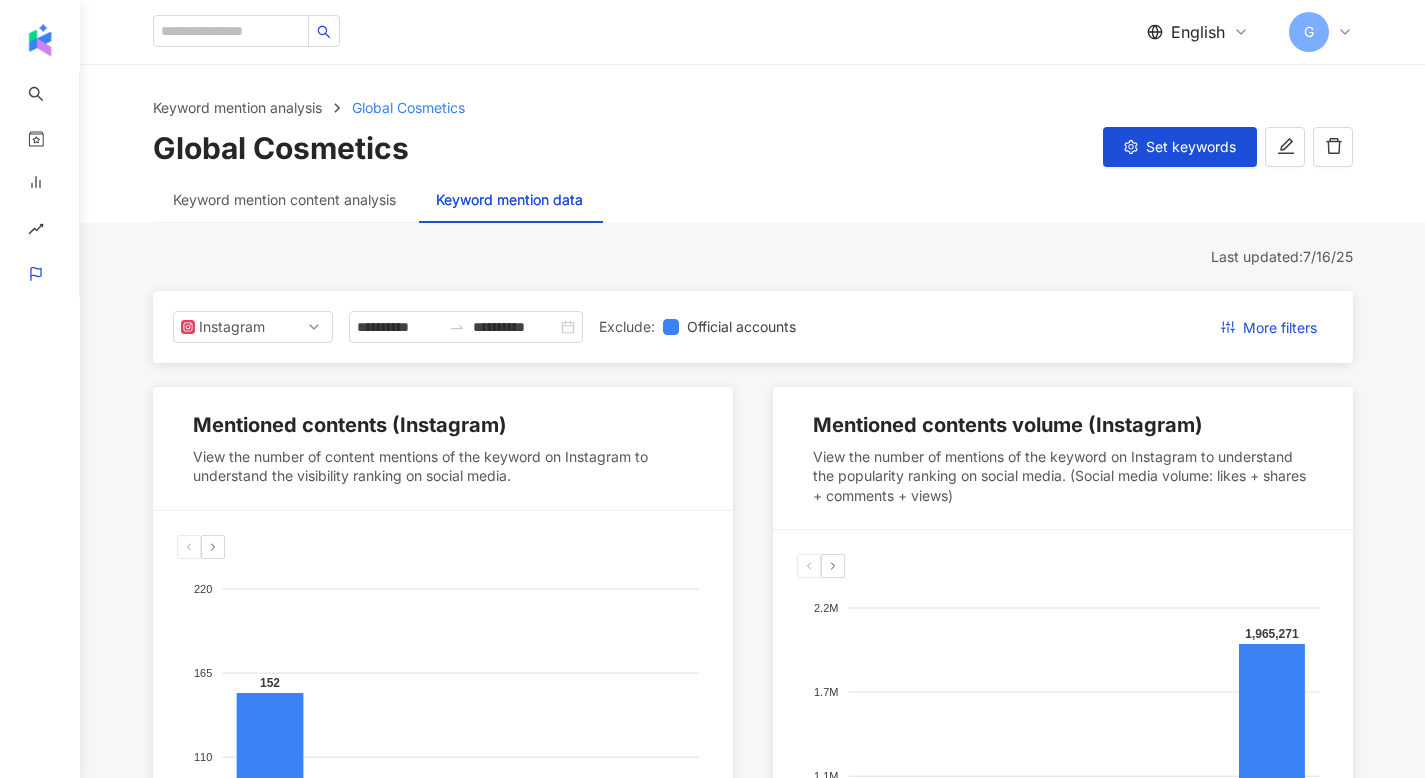 scroll, scrollTop: 0, scrollLeft: 0, axis: both 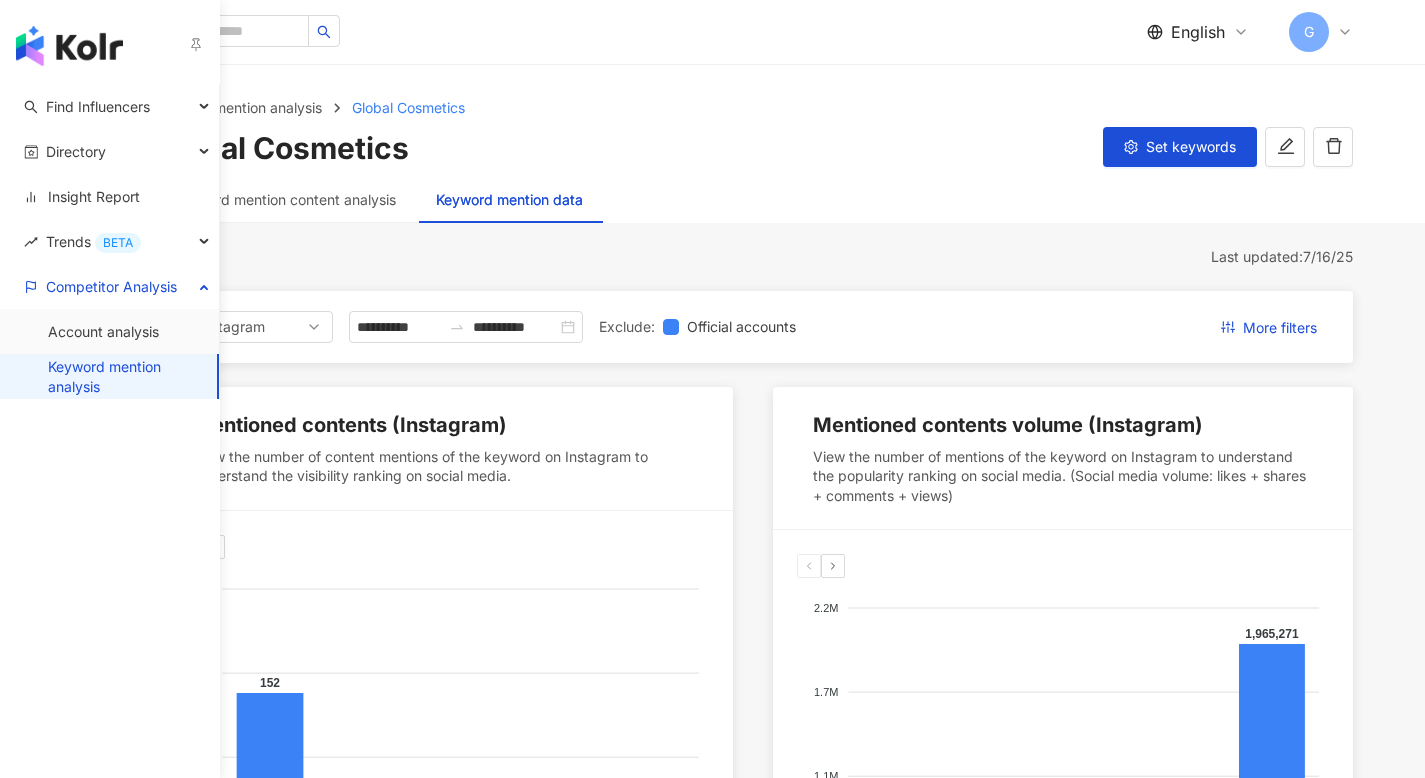 click on "Keyword mention analysis" at bounding box center (124, 376) 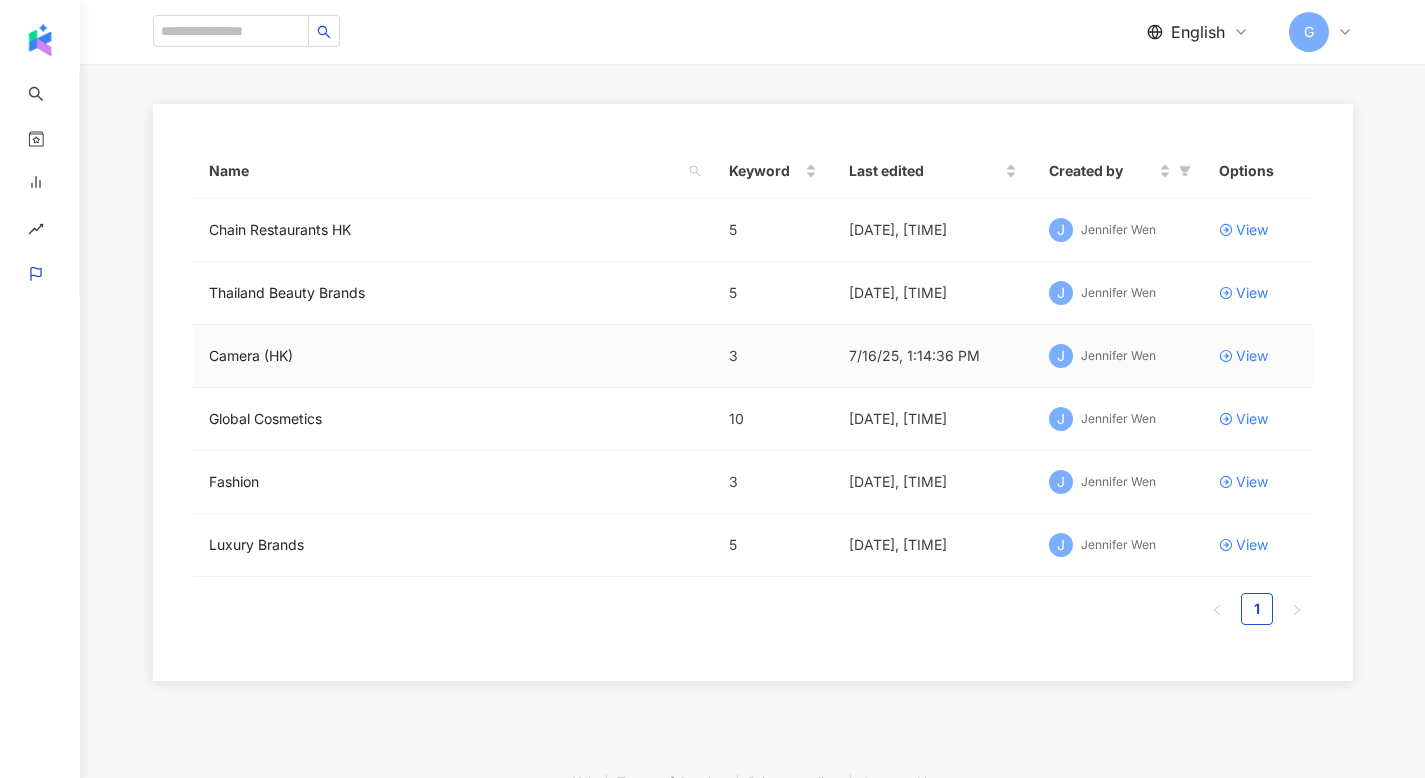 scroll, scrollTop: 145, scrollLeft: 0, axis: vertical 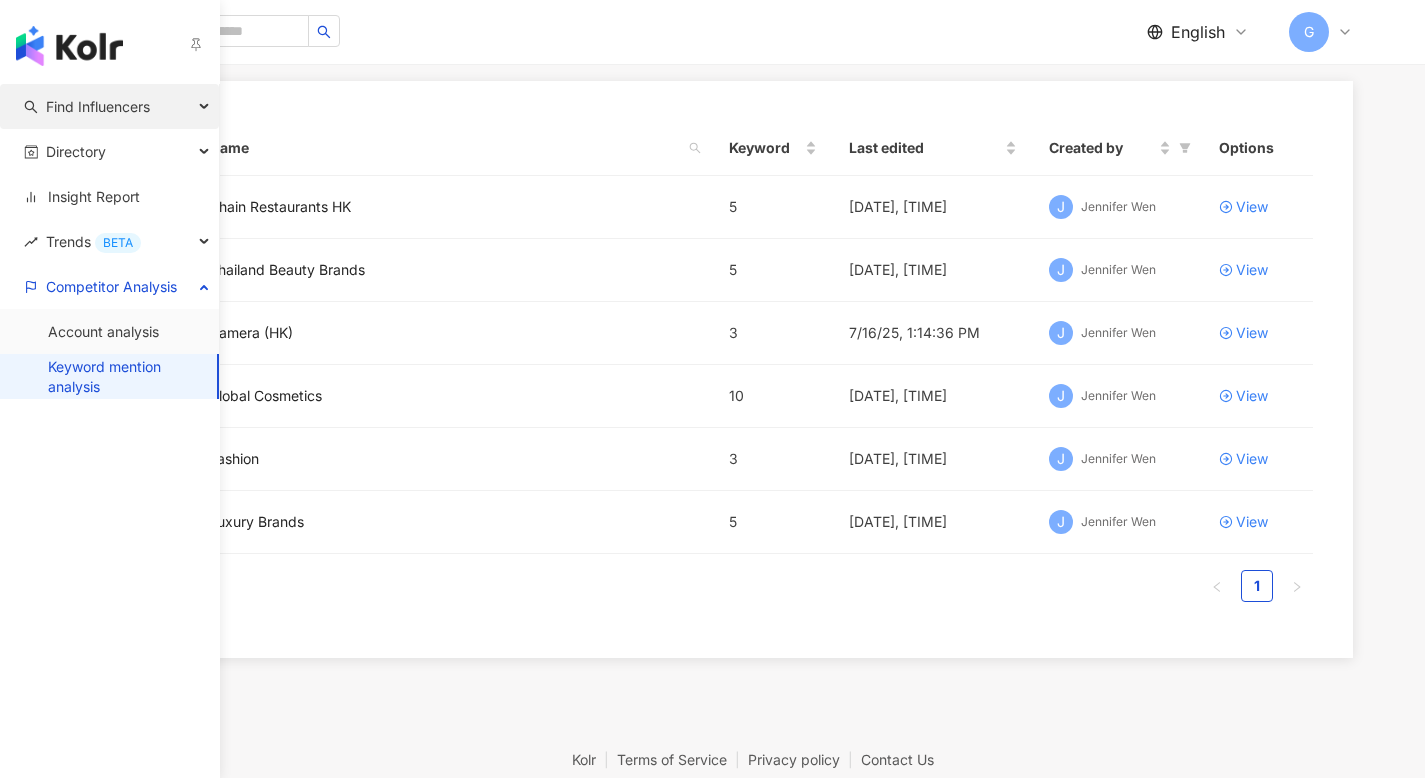 click on "Find Influencers" at bounding box center (98, 106) 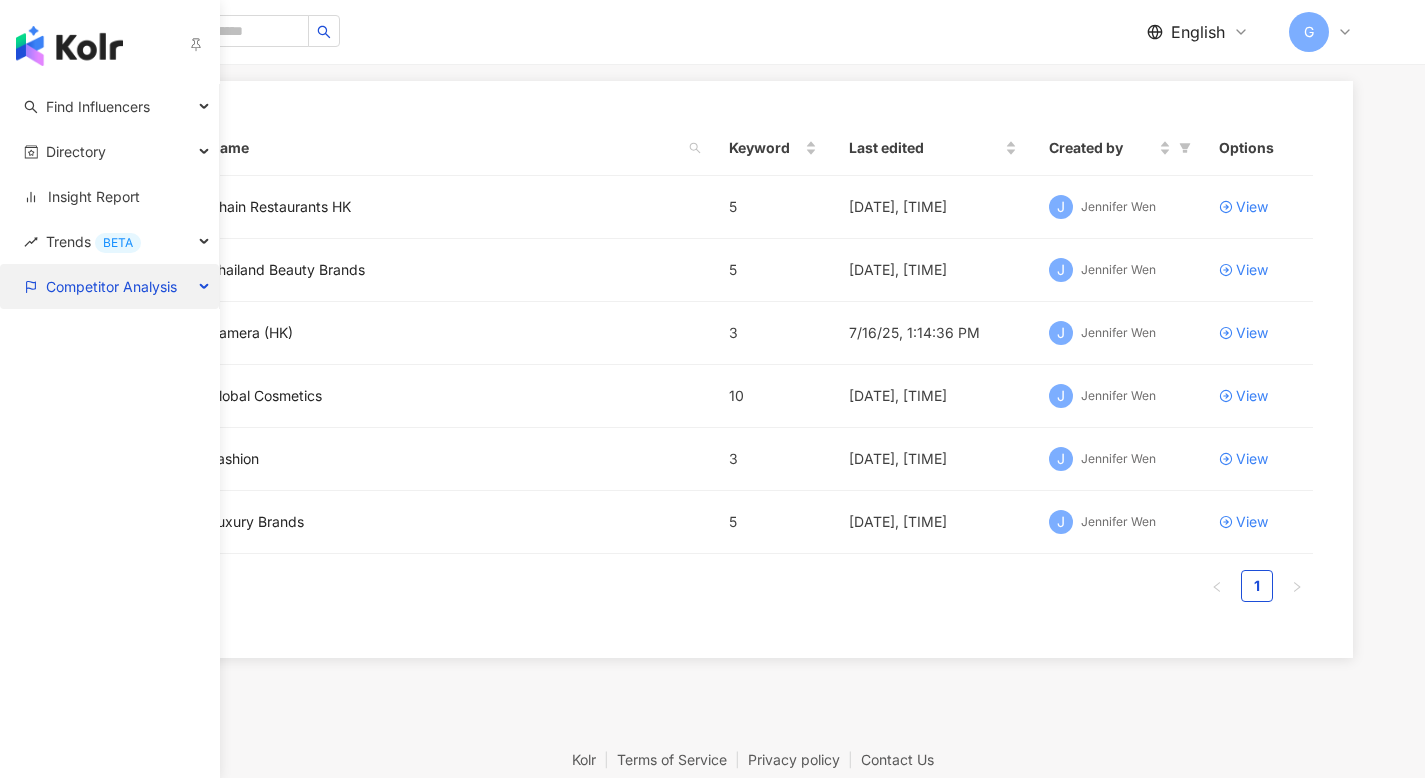 click on "Competitor Analysis" at bounding box center (111, 286) 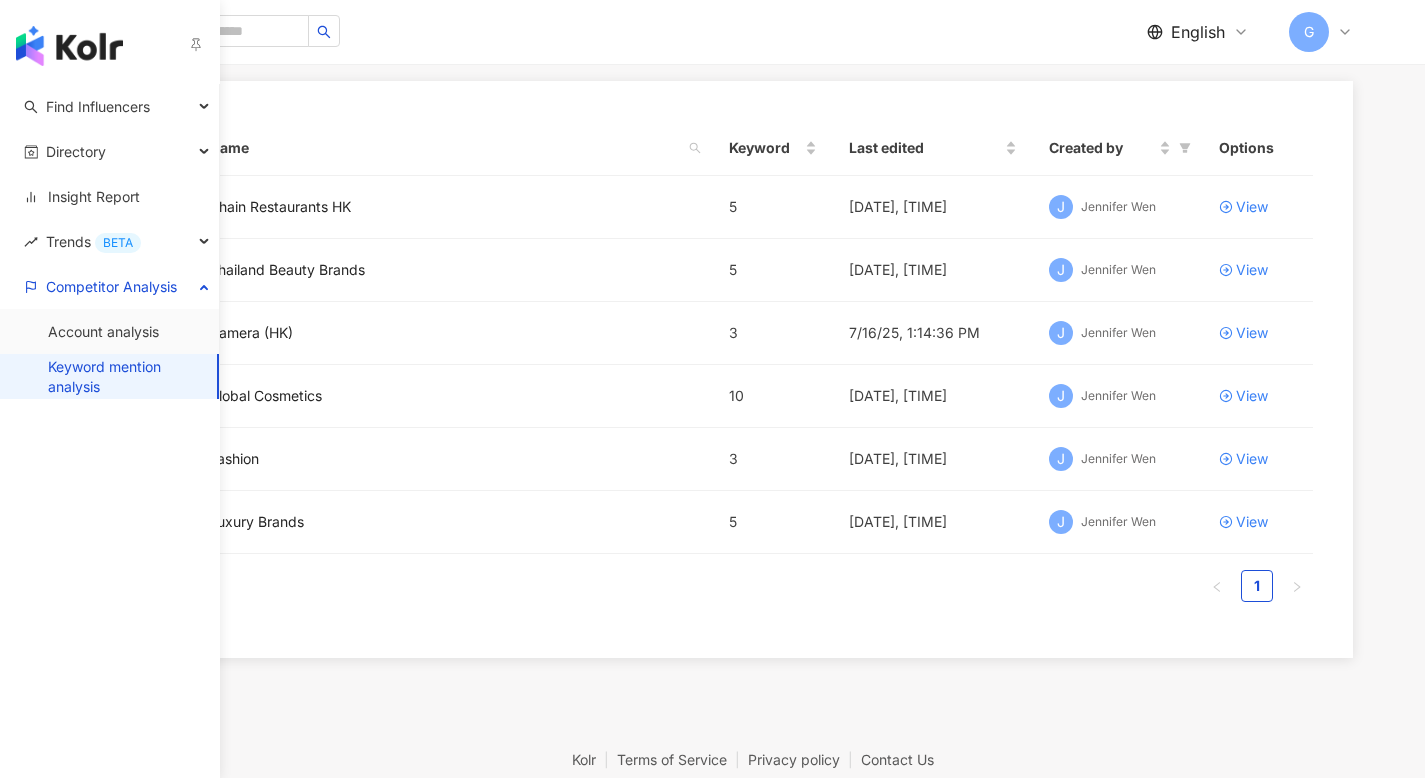 click on "Keyword mention analysis" at bounding box center [124, 376] 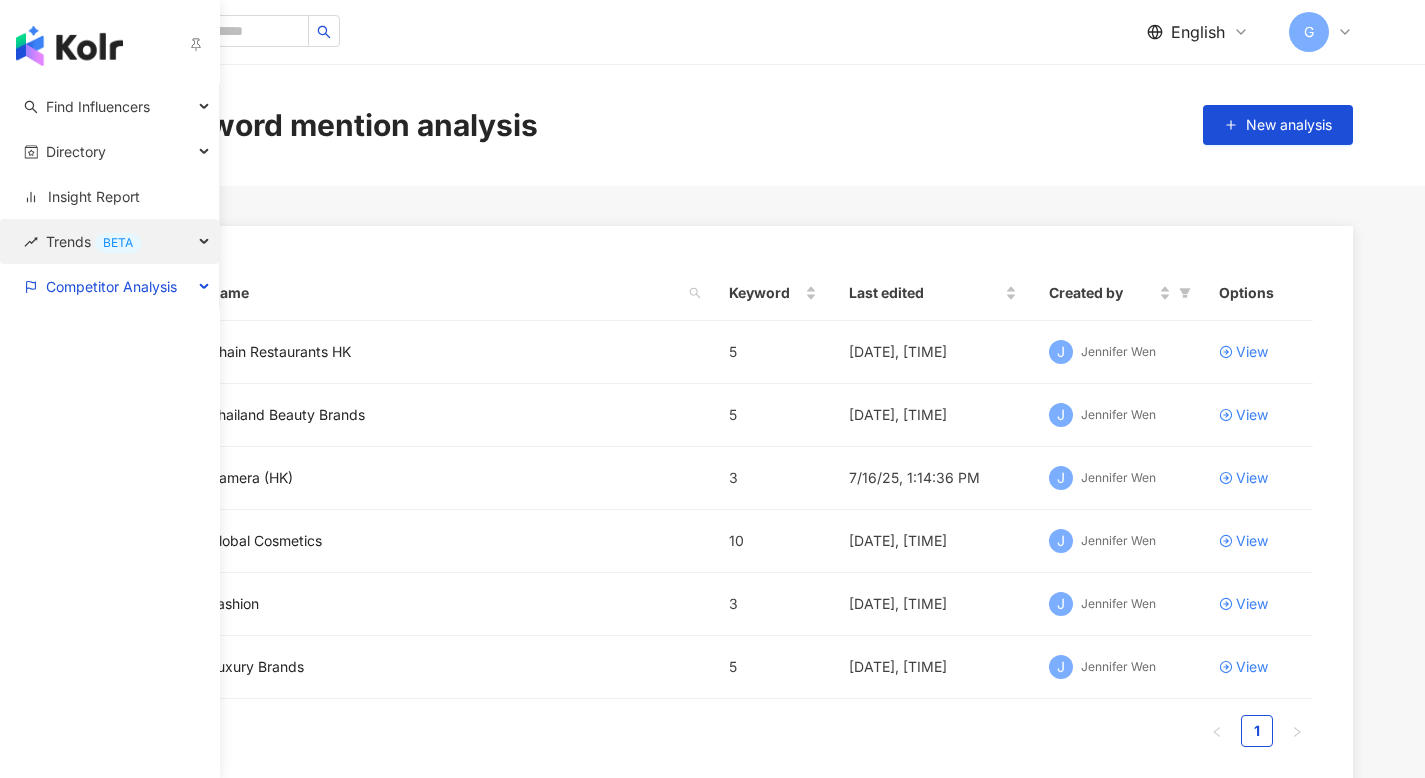 click on "Trends BETA" at bounding box center [93, 241] 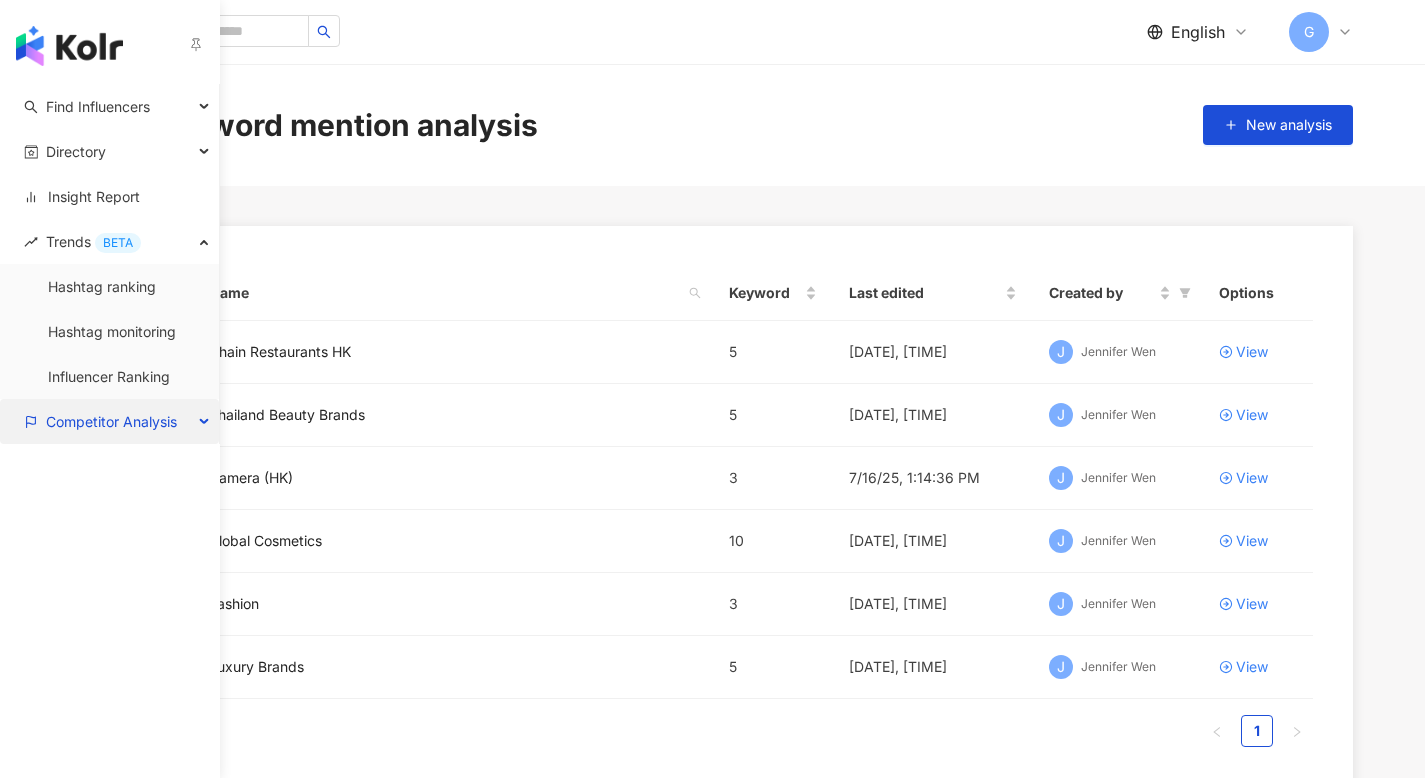 click on "Competitor Analysis" at bounding box center [111, 421] 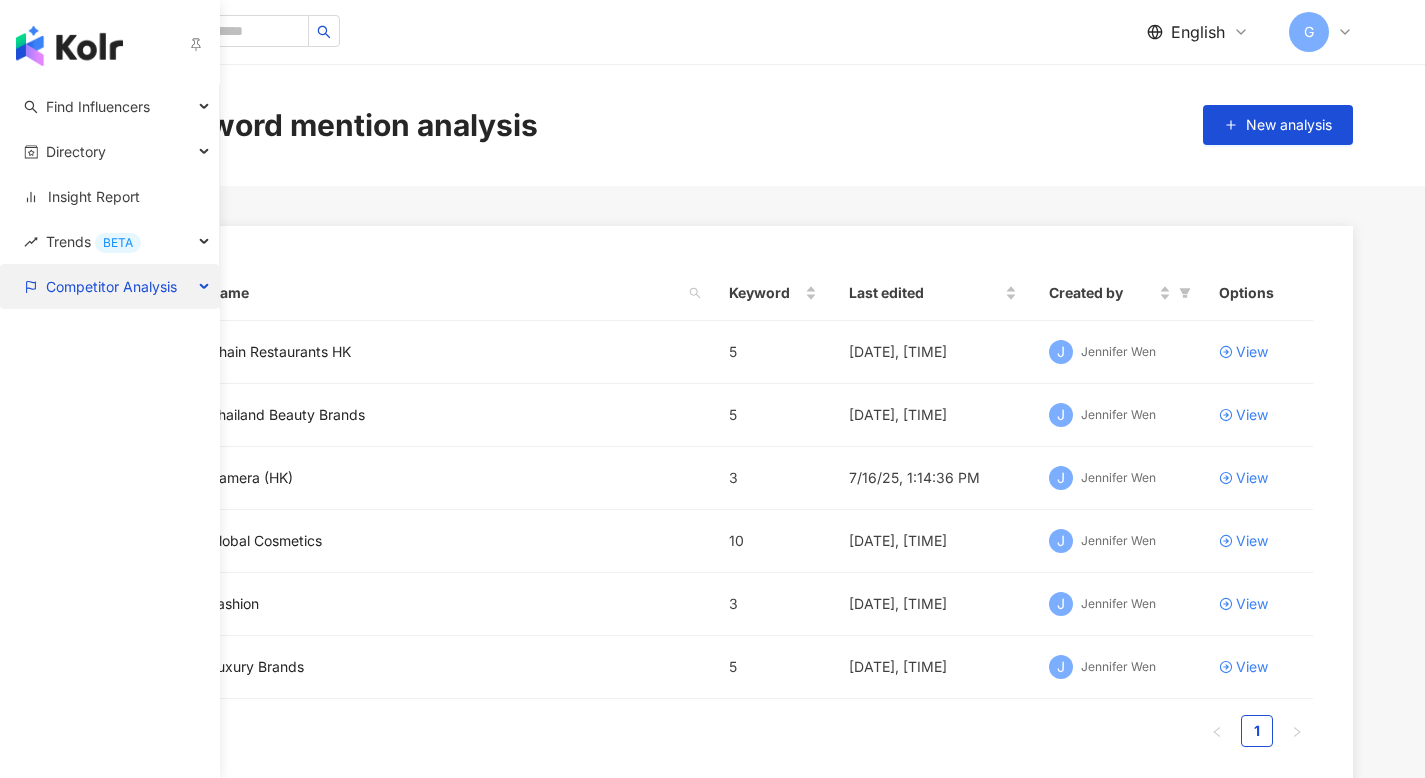 click on "Competitor Analysis" at bounding box center (111, 286) 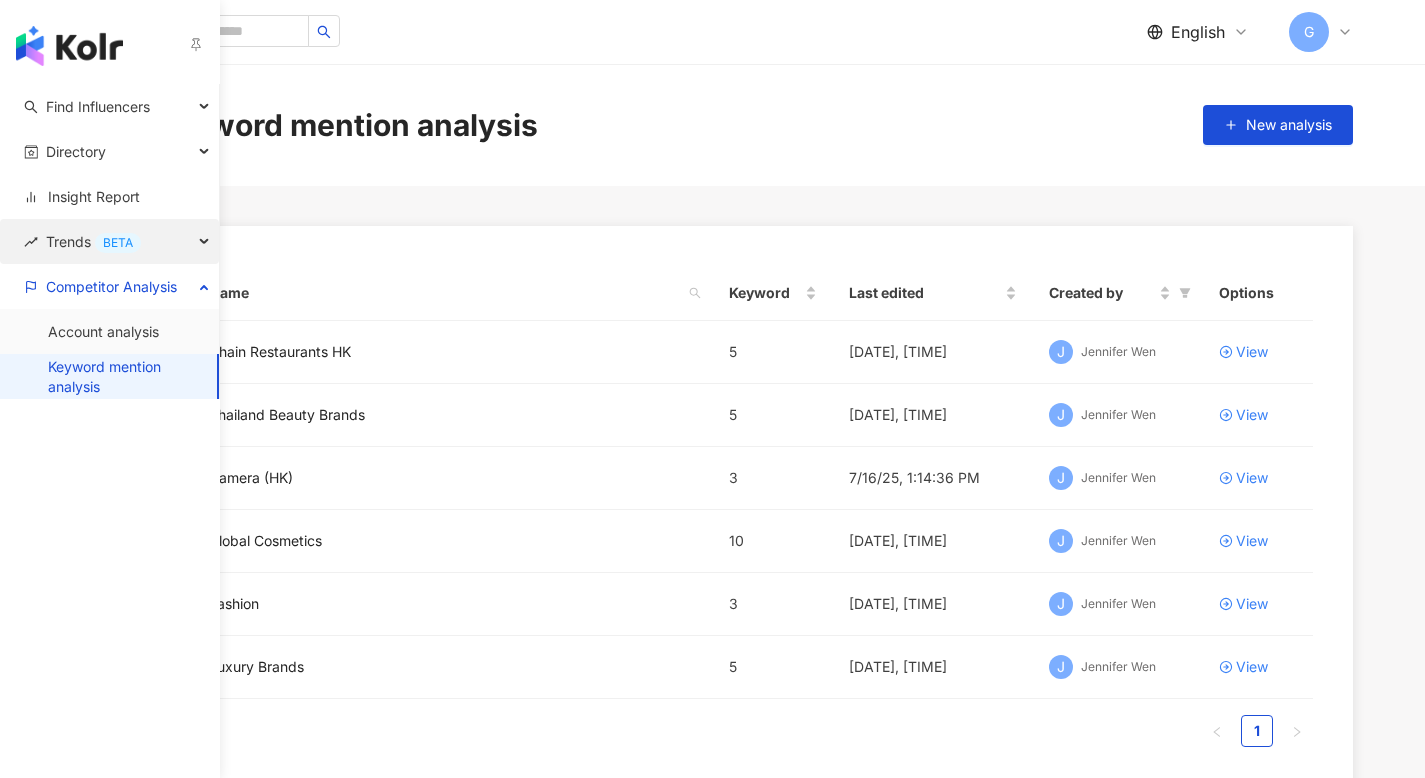 click on "Trends BETA" at bounding box center (93, 241) 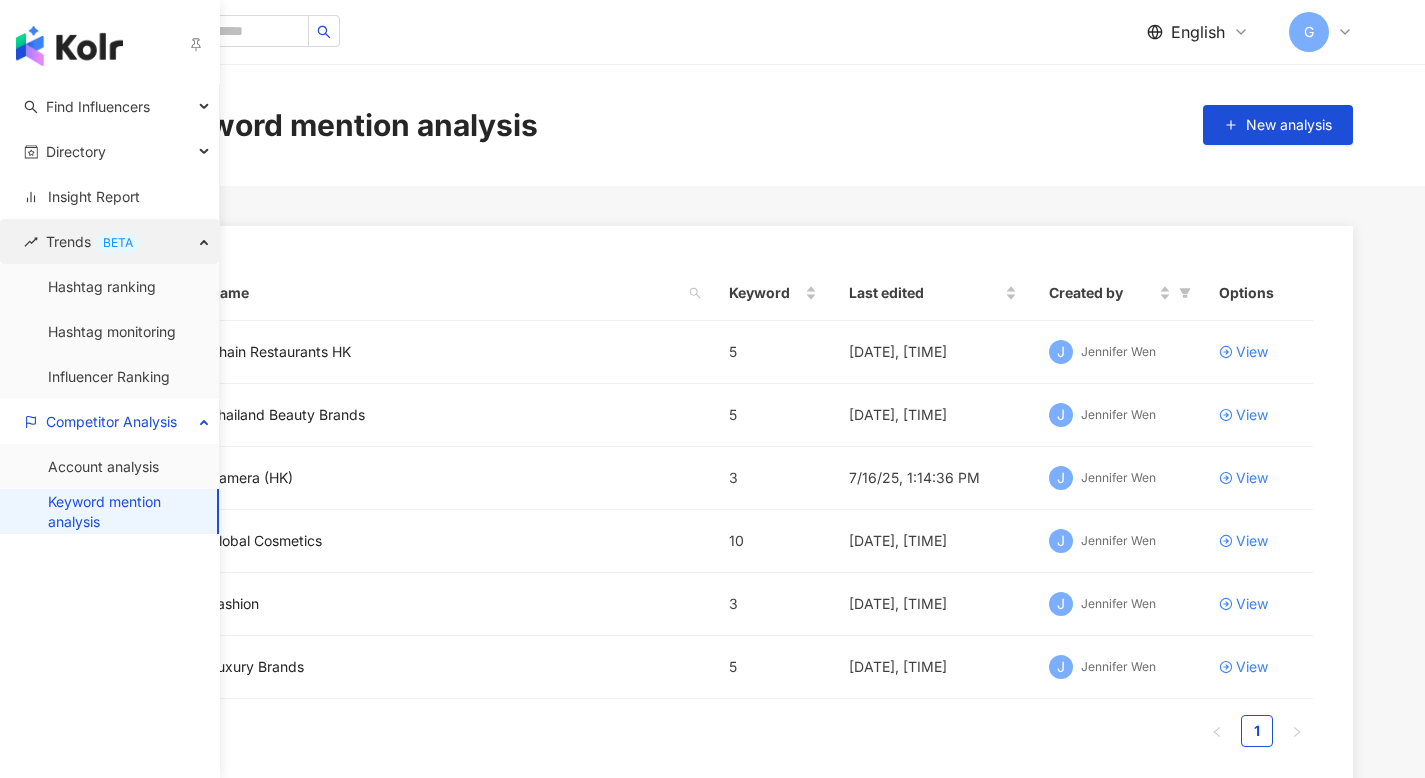 click on "Trends BETA" at bounding box center [93, 241] 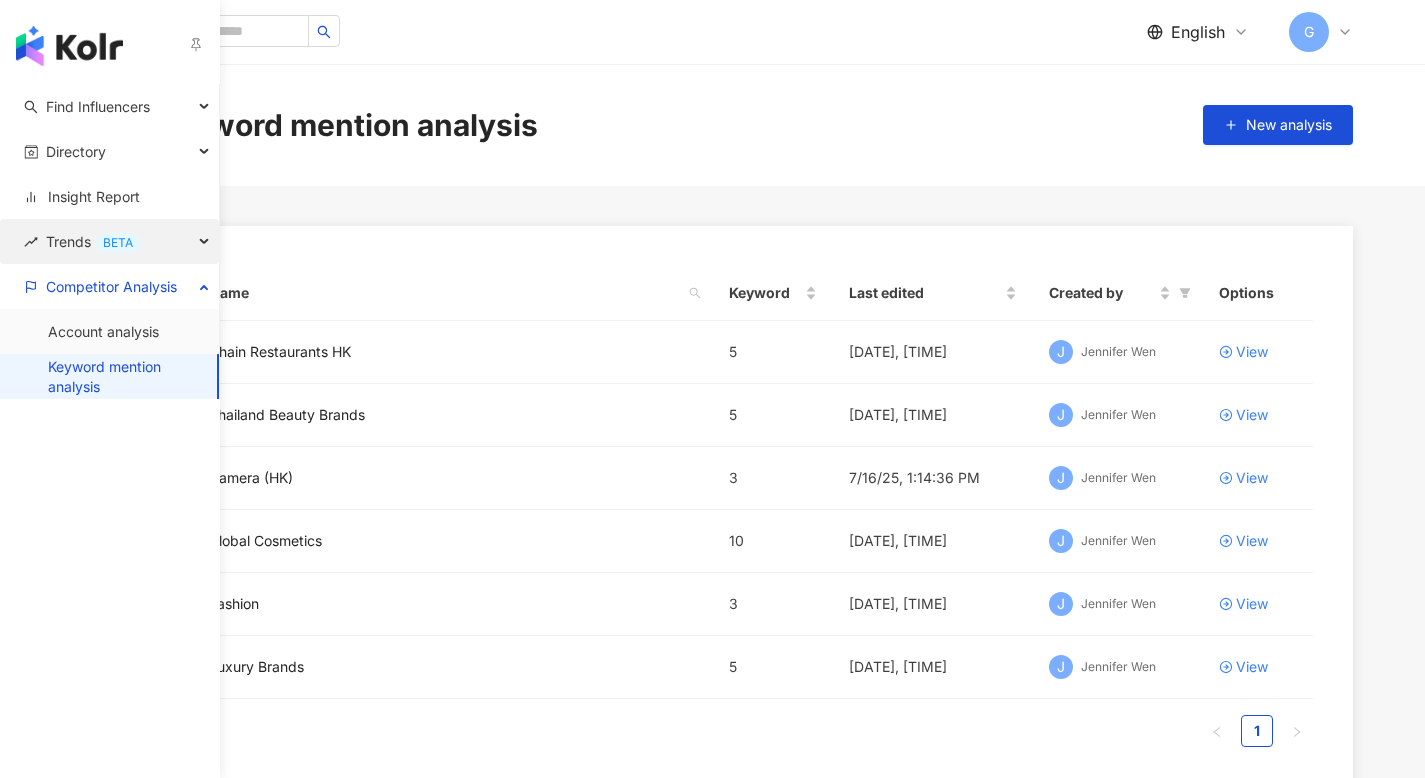 click on "Trends BETA" at bounding box center (93, 241) 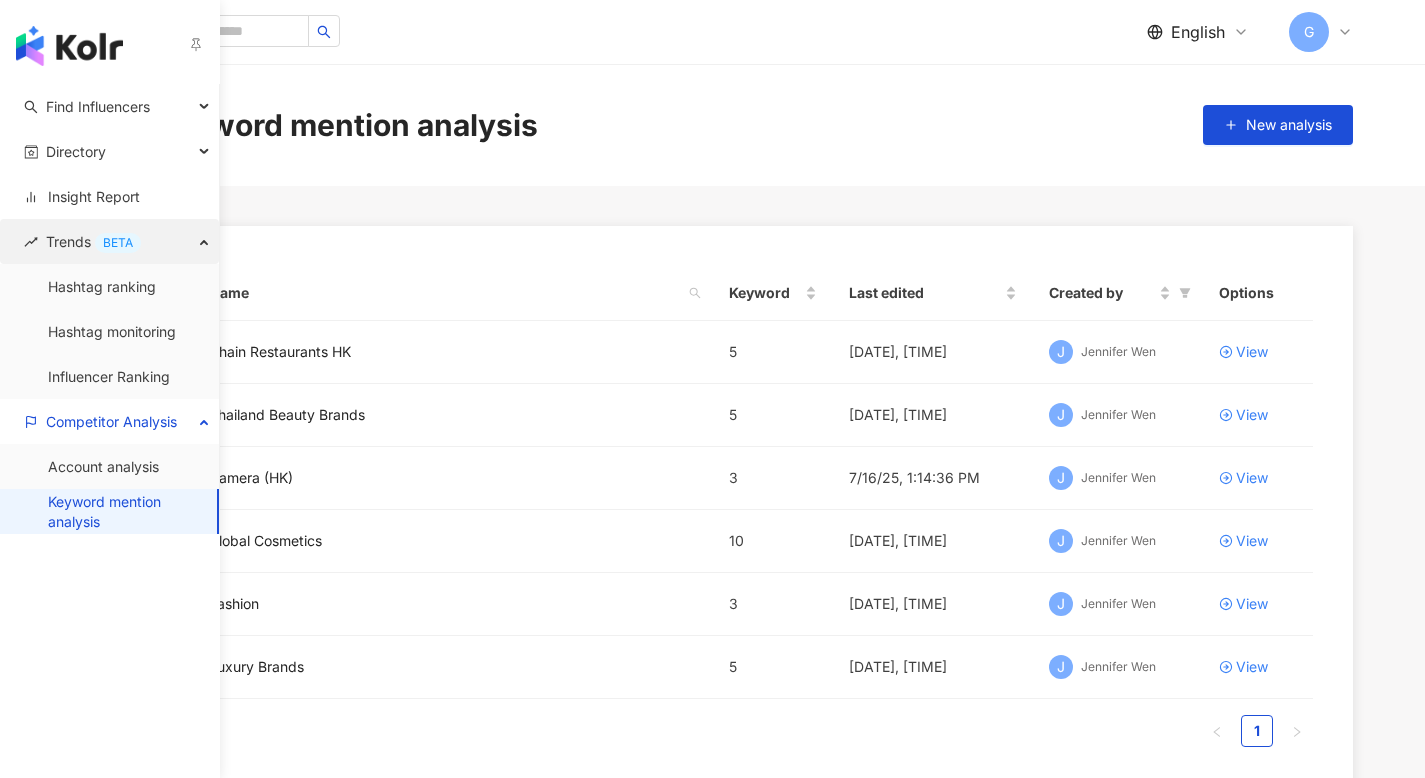 click on "Trends BETA" at bounding box center [93, 241] 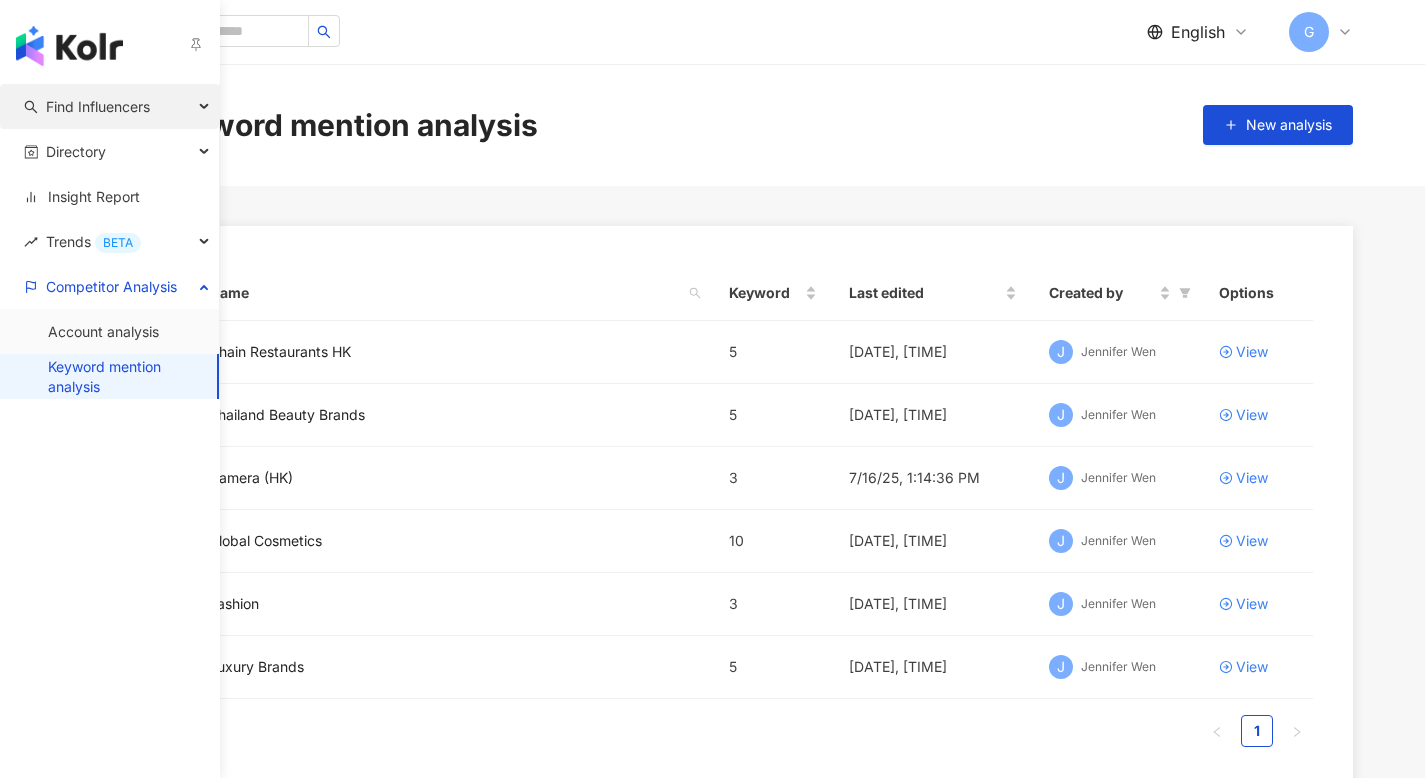 click on "Find Influencers" at bounding box center (98, 106) 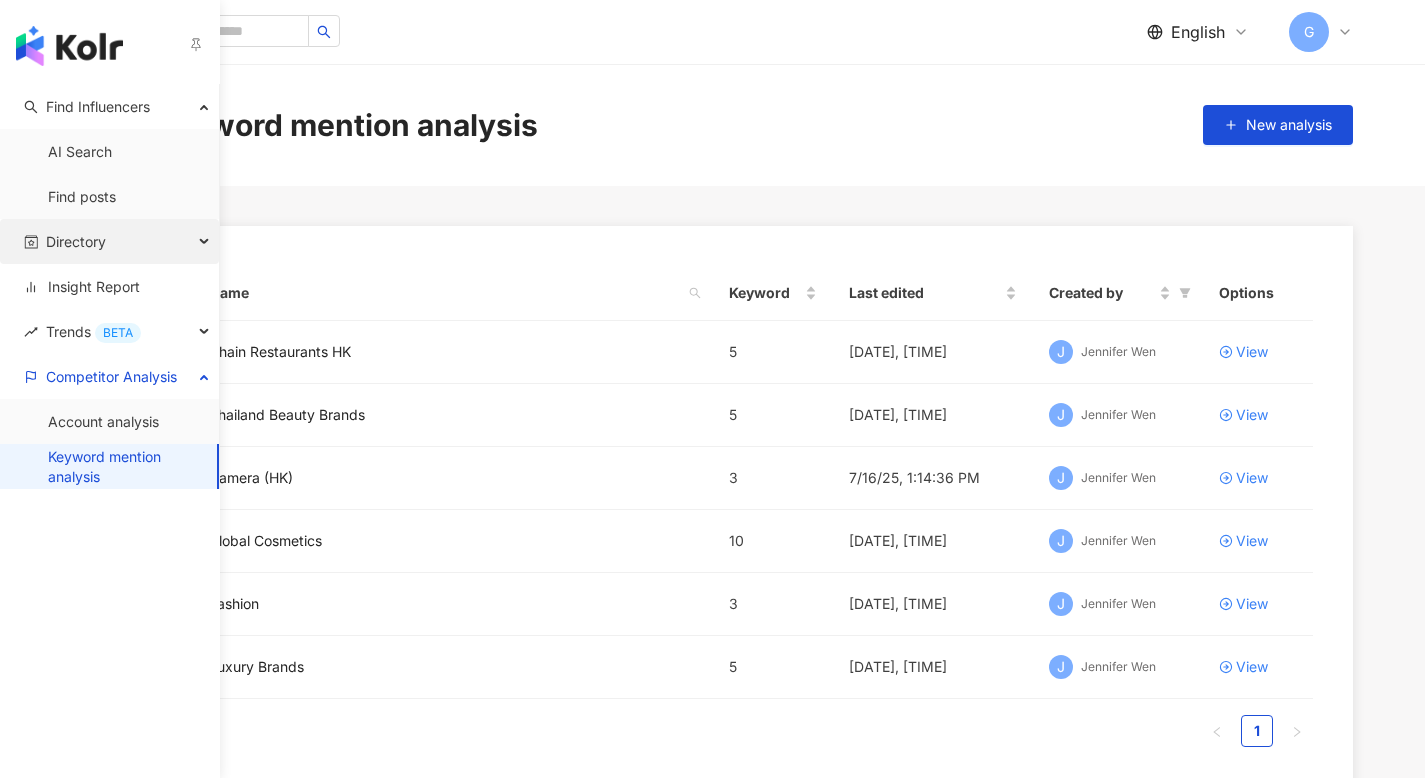 click on "Directory" at bounding box center [76, 241] 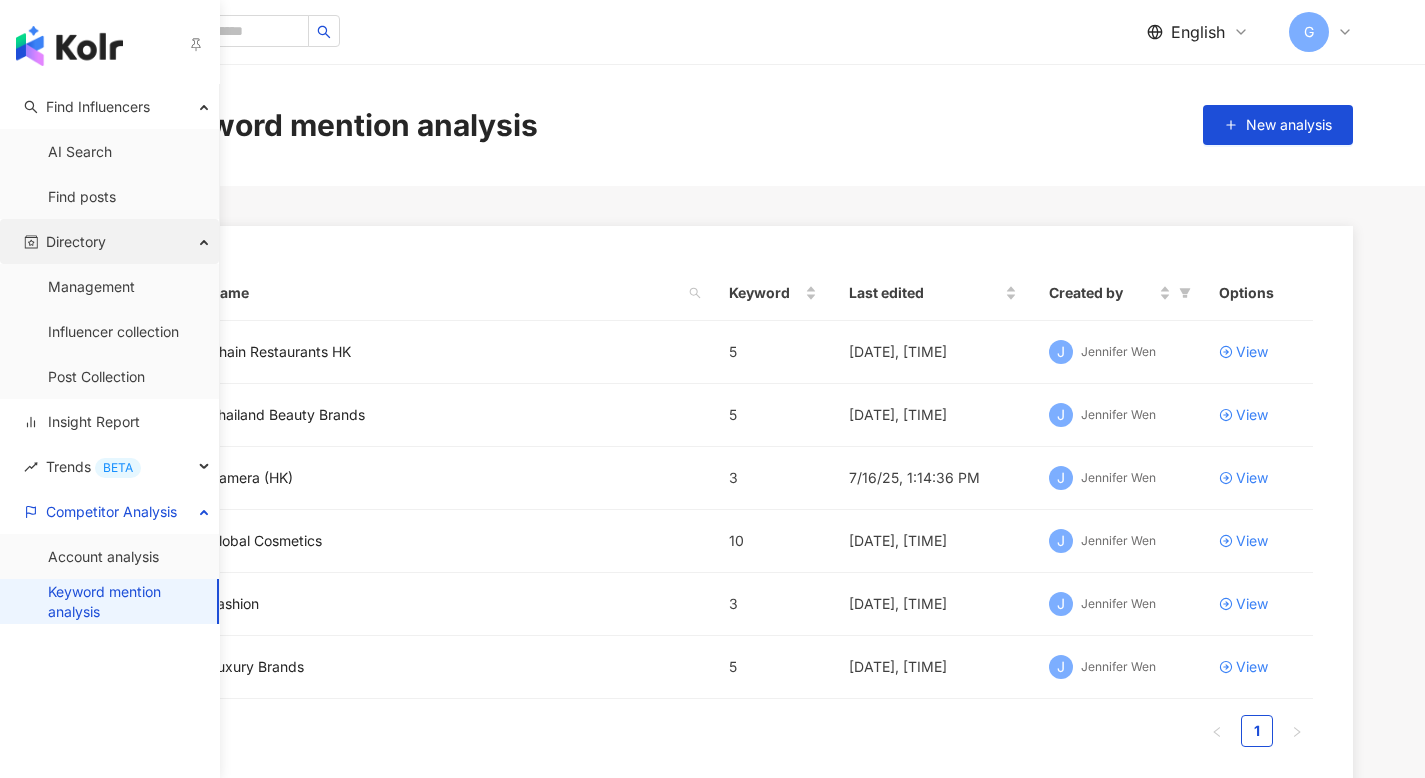click on "Directory" at bounding box center [76, 241] 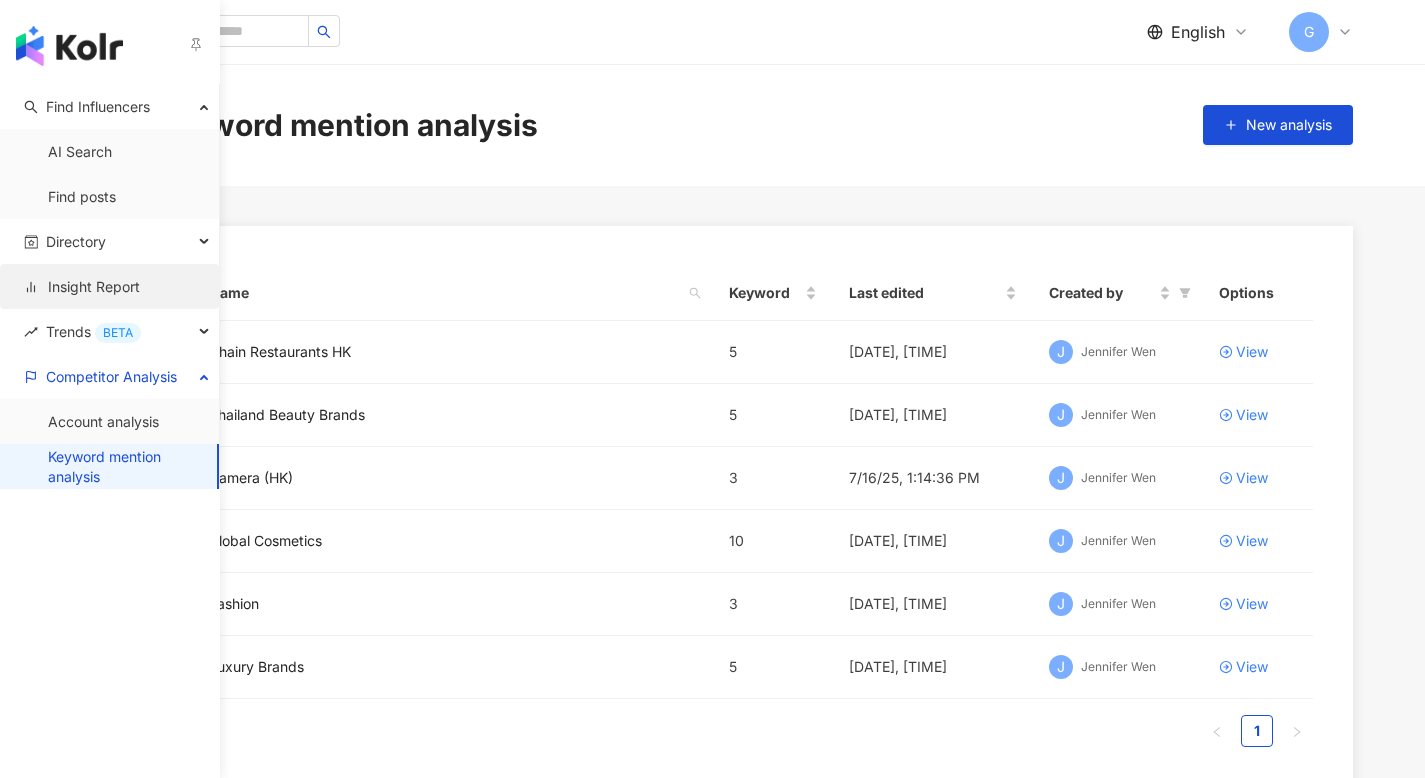 click on "Insight Report" at bounding box center [82, 287] 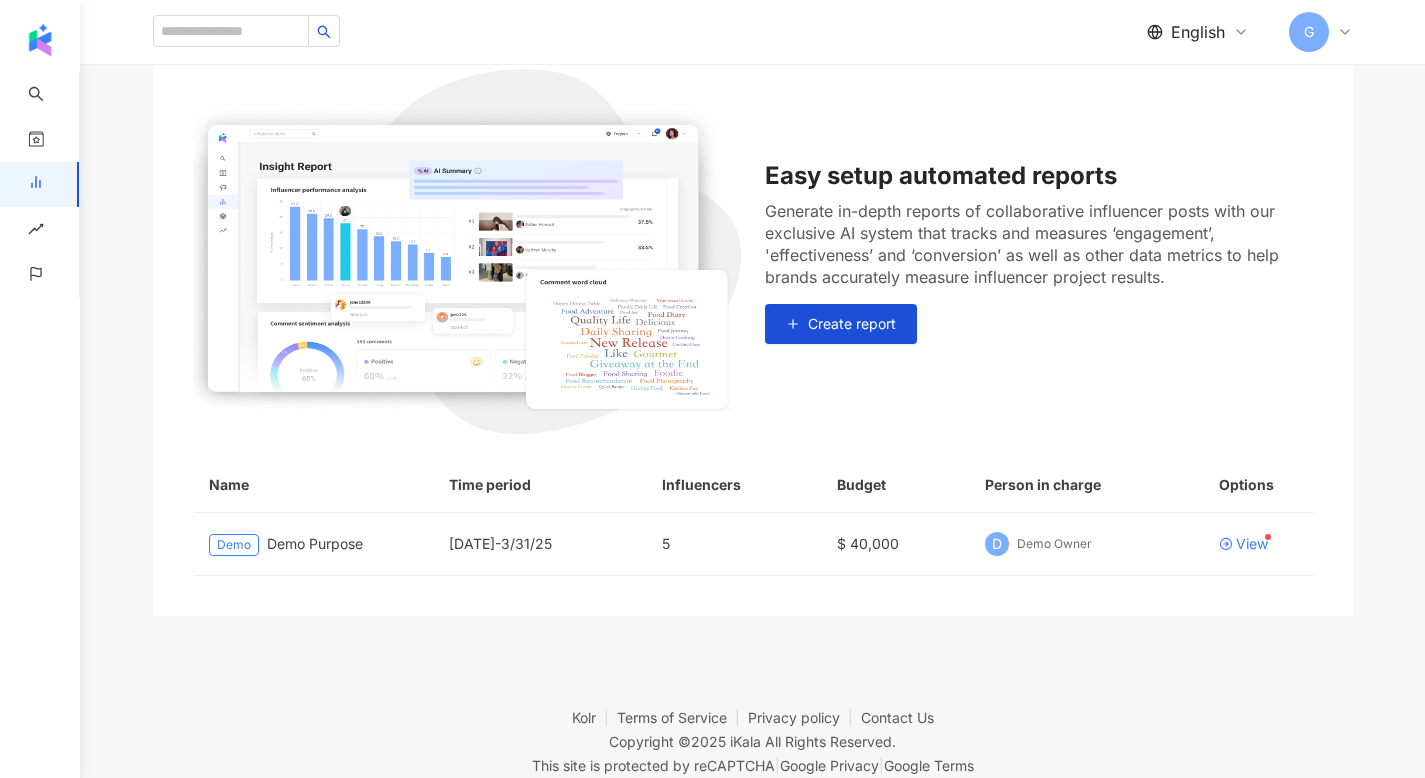 scroll, scrollTop: 178, scrollLeft: 0, axis: vertical 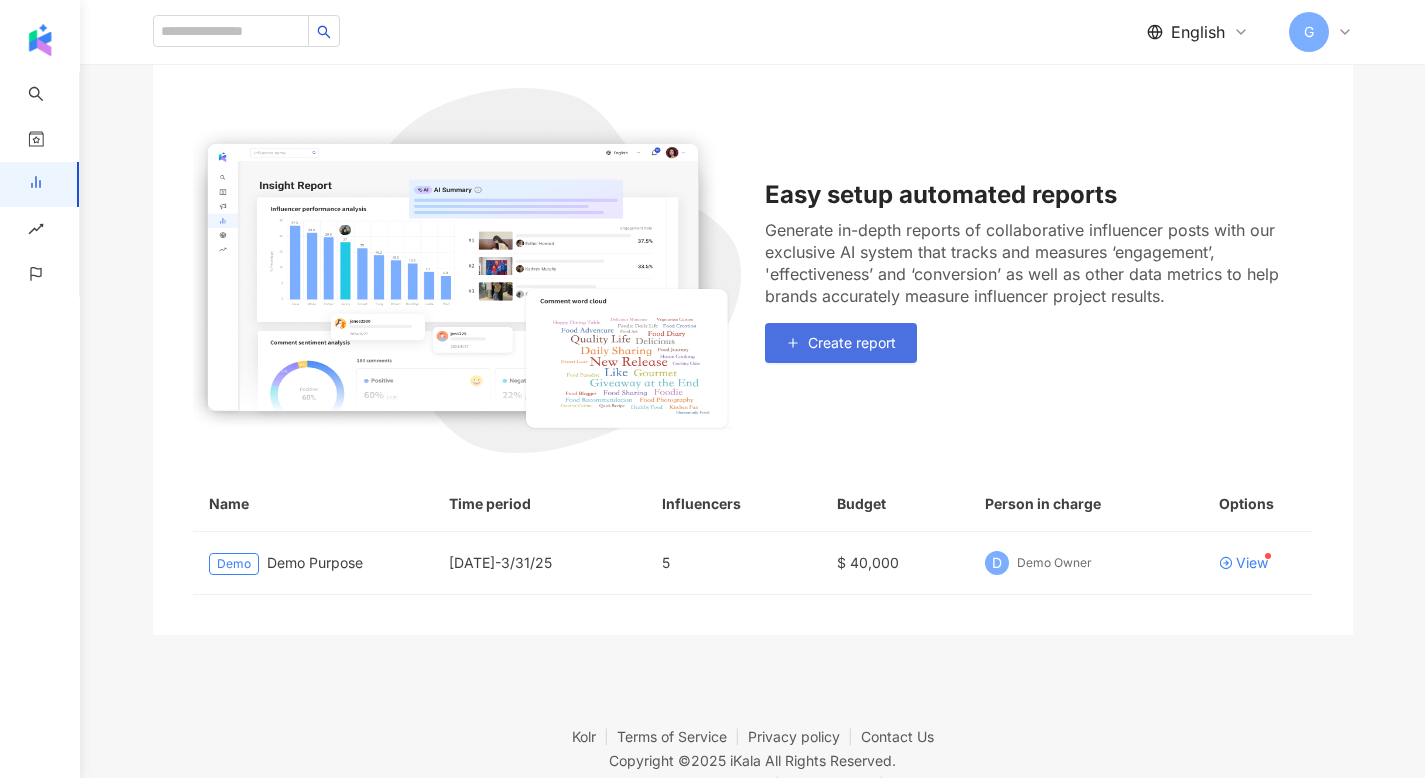click on "Create report" at bounding box center [852, 343] 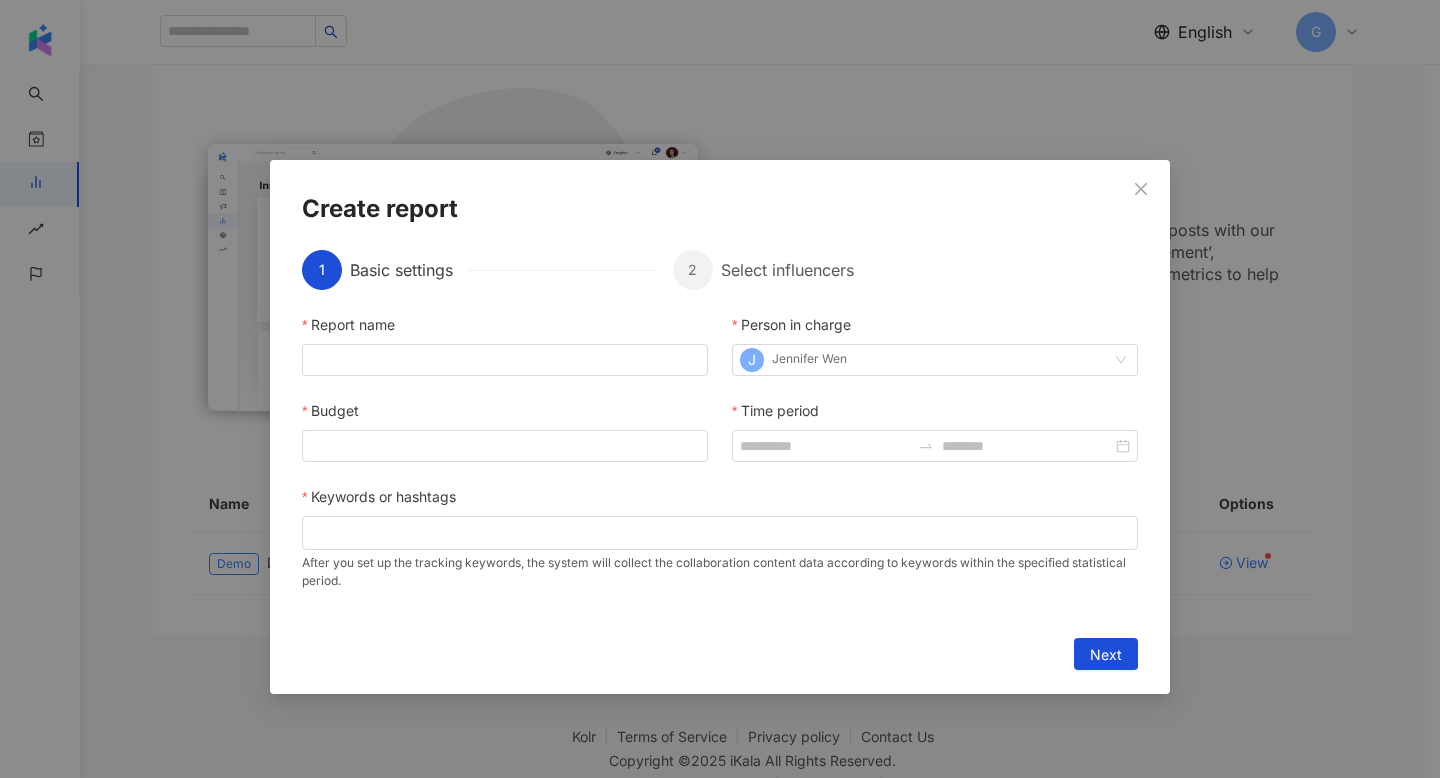 click on "Report name" at bounding box center (505, 329) 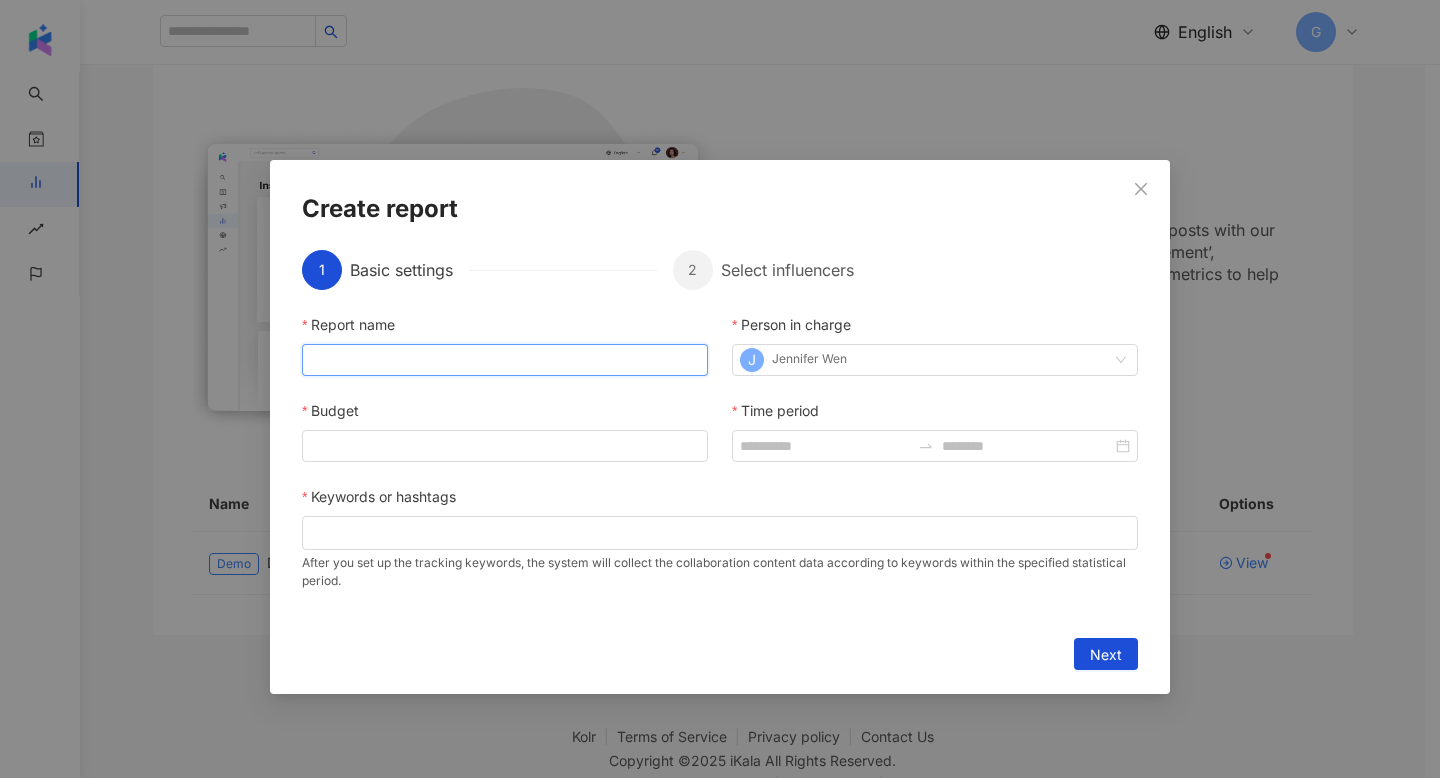 click on "Report name" at bounding box center (505, 360) 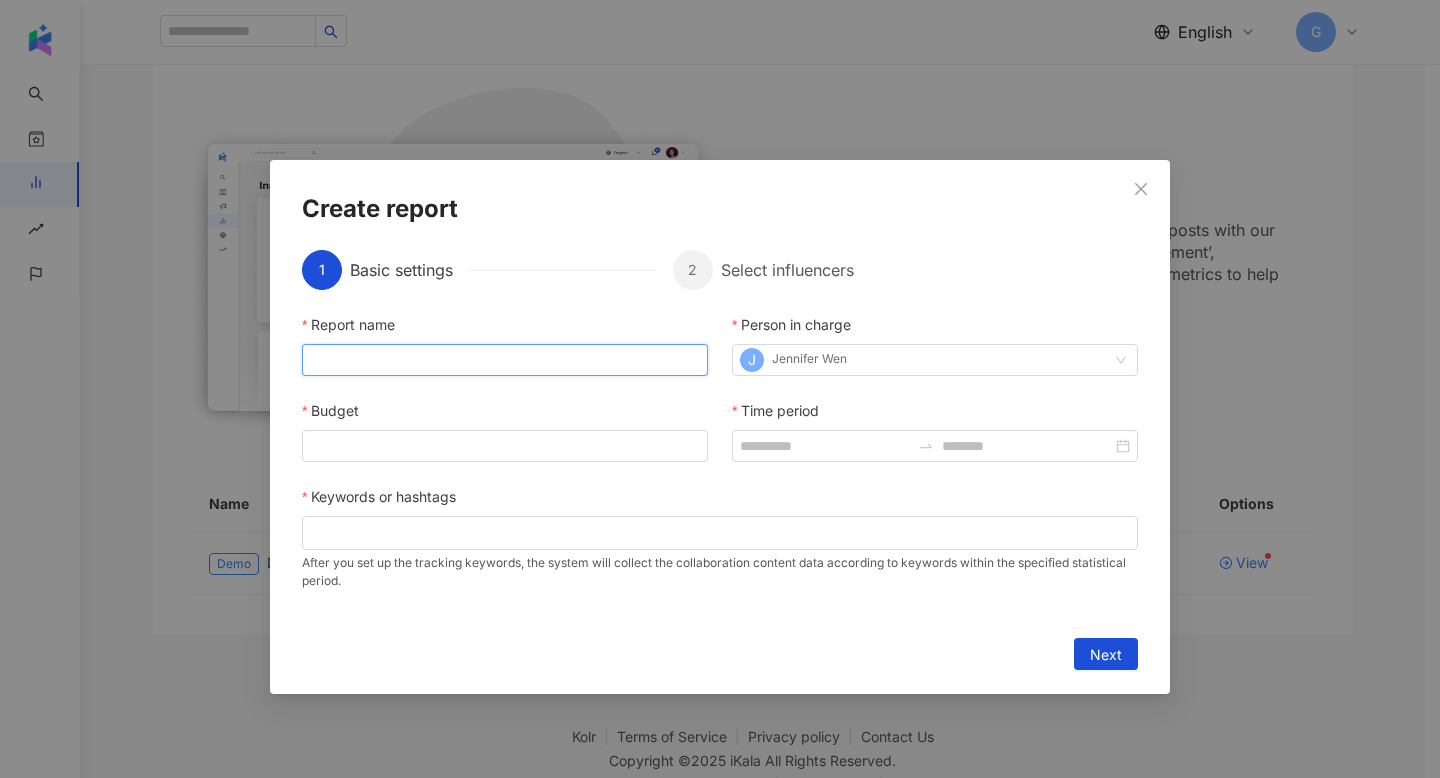 type on "**********" 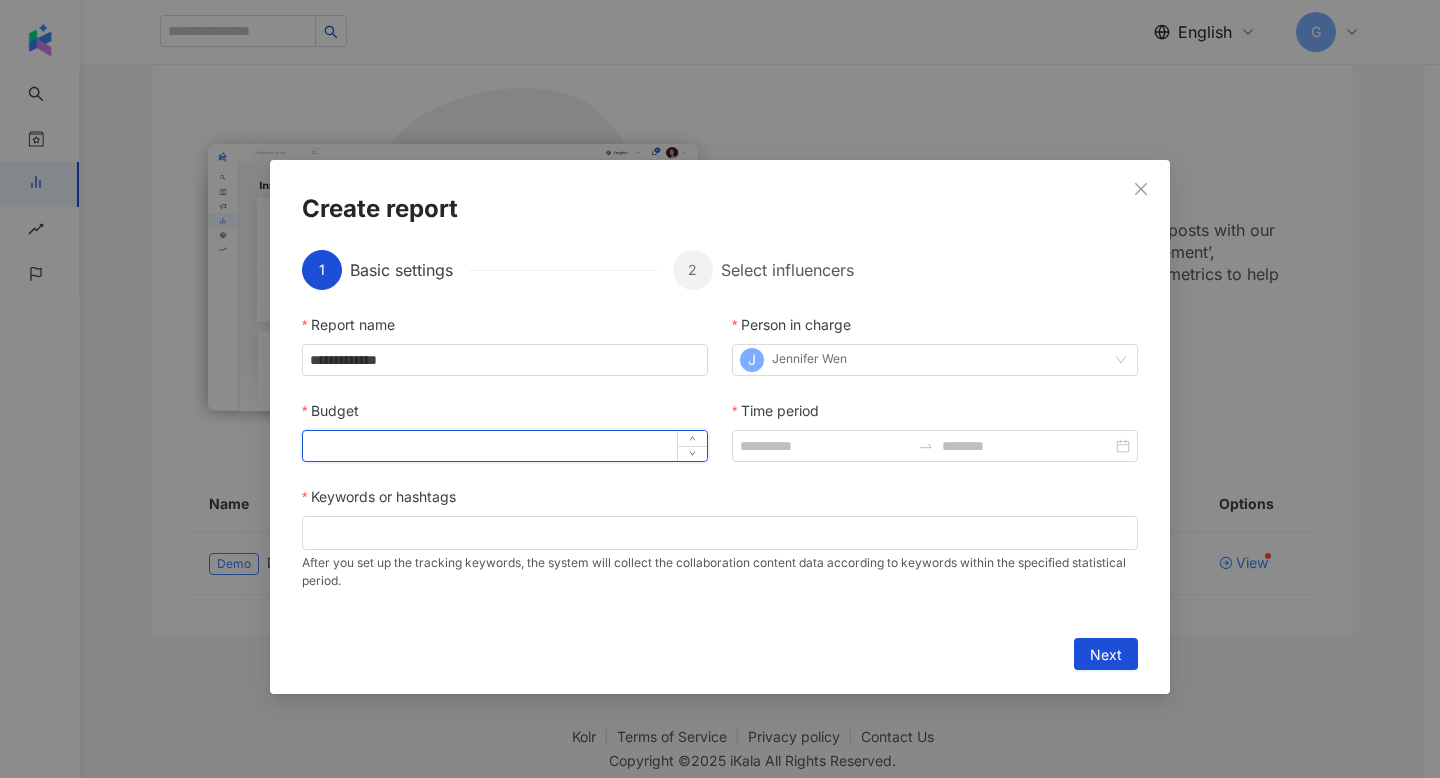 click on "Budget" at bounding box center (505, 446) 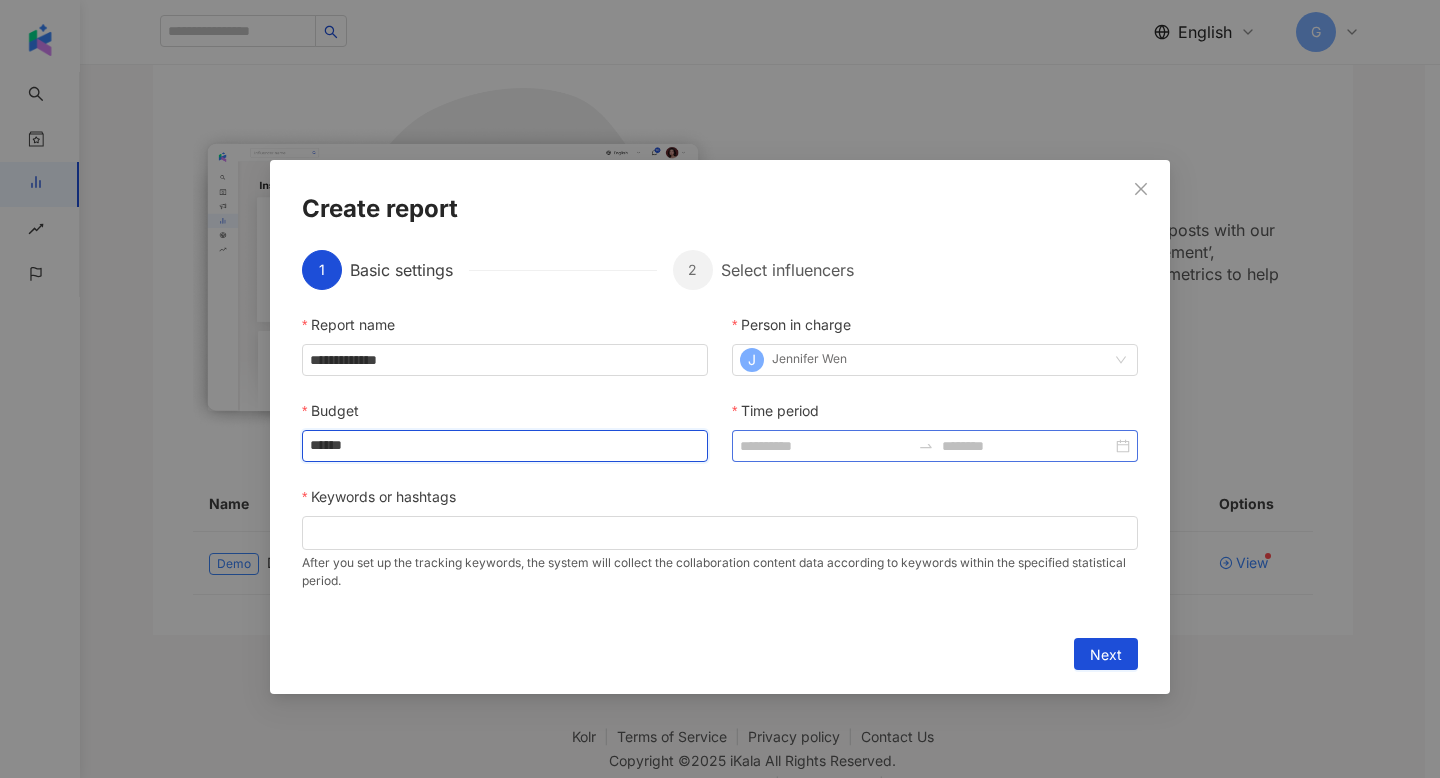 type on "******" 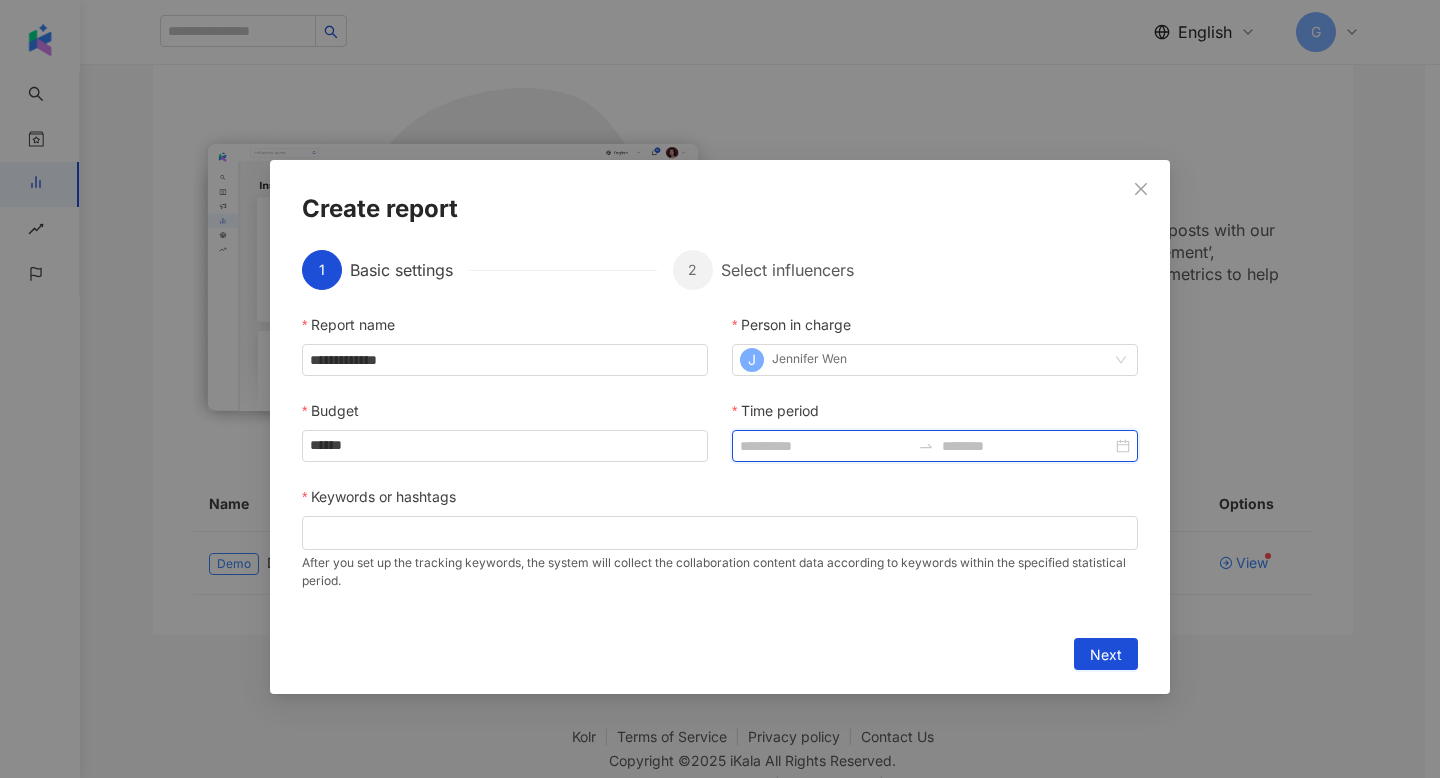 click on "Time period" at bounding box center [825, 446] 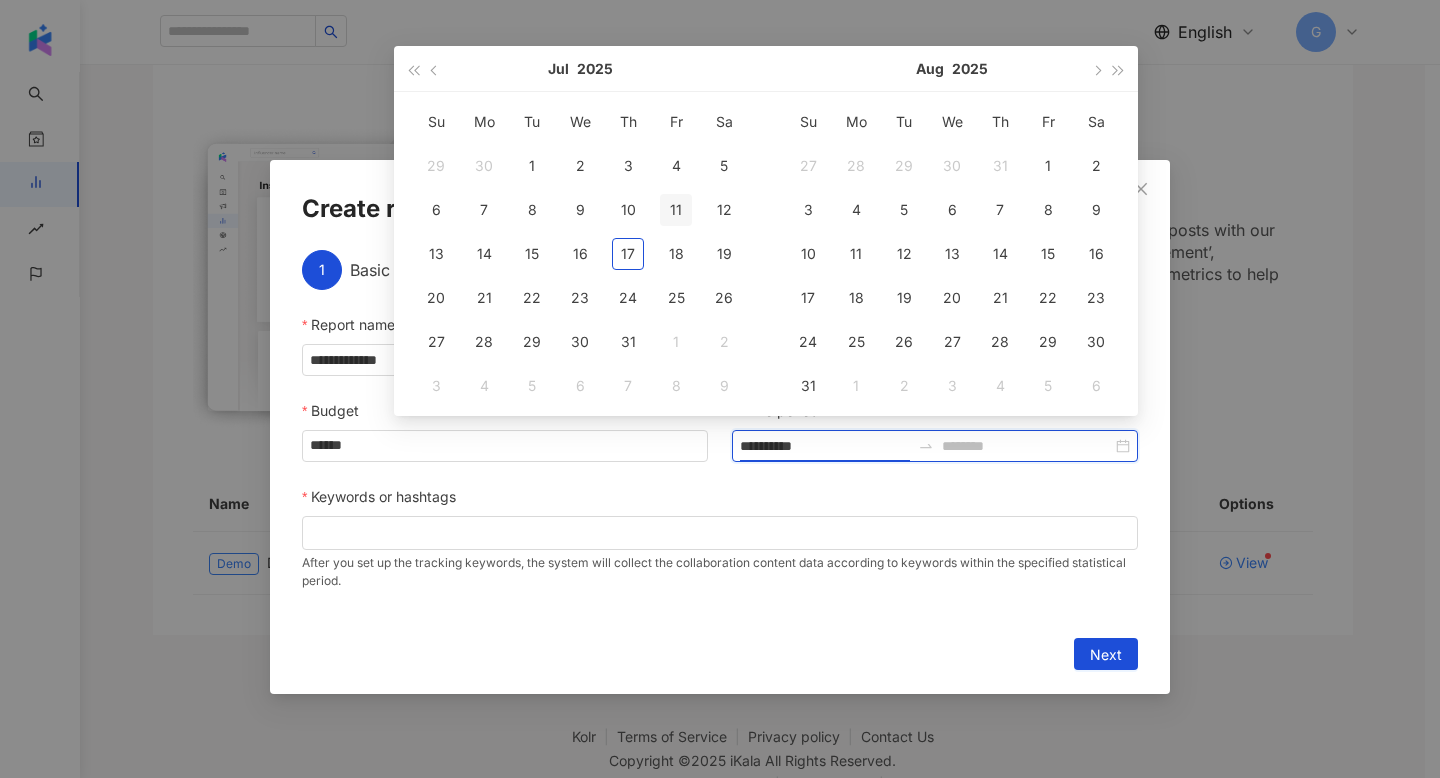 type on "**********" 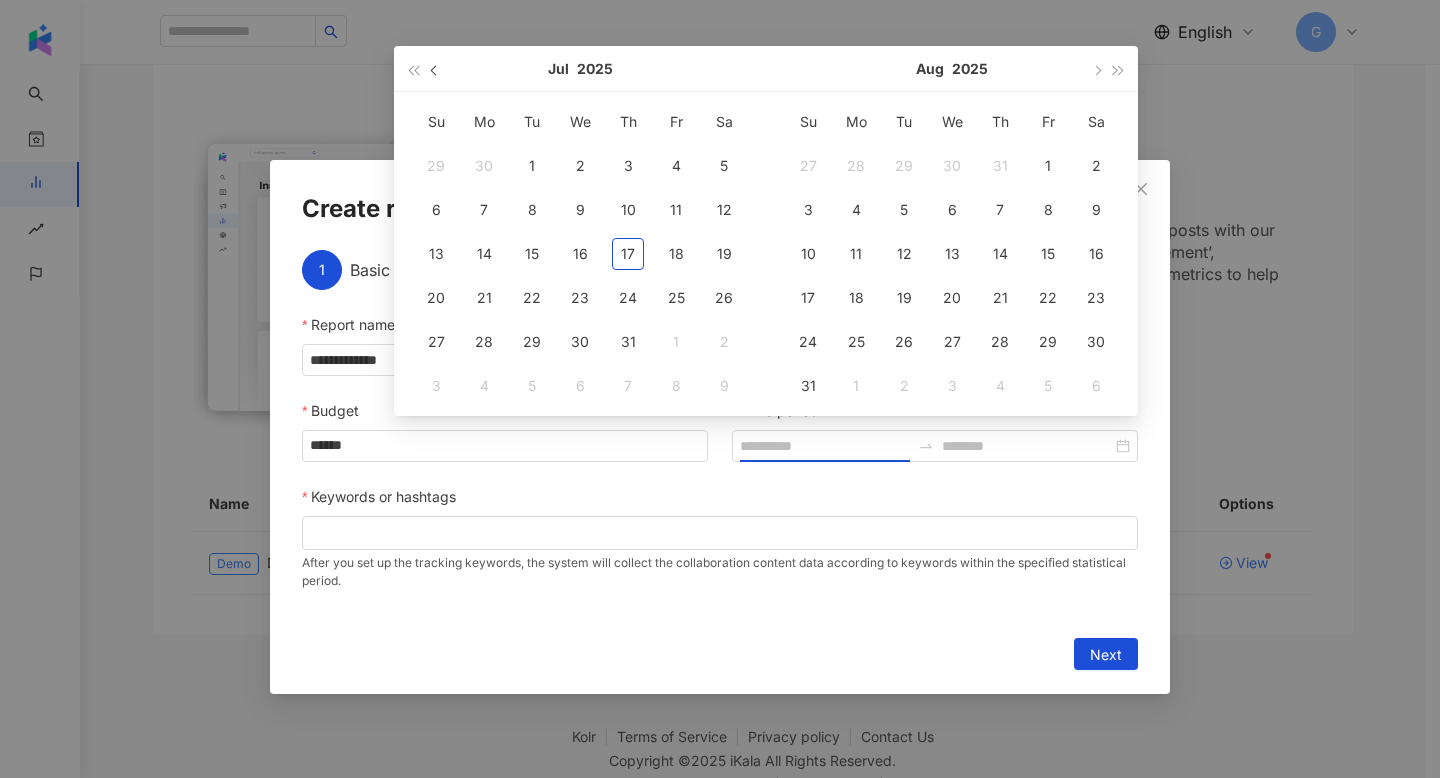 click at bounding box center (436, 70) 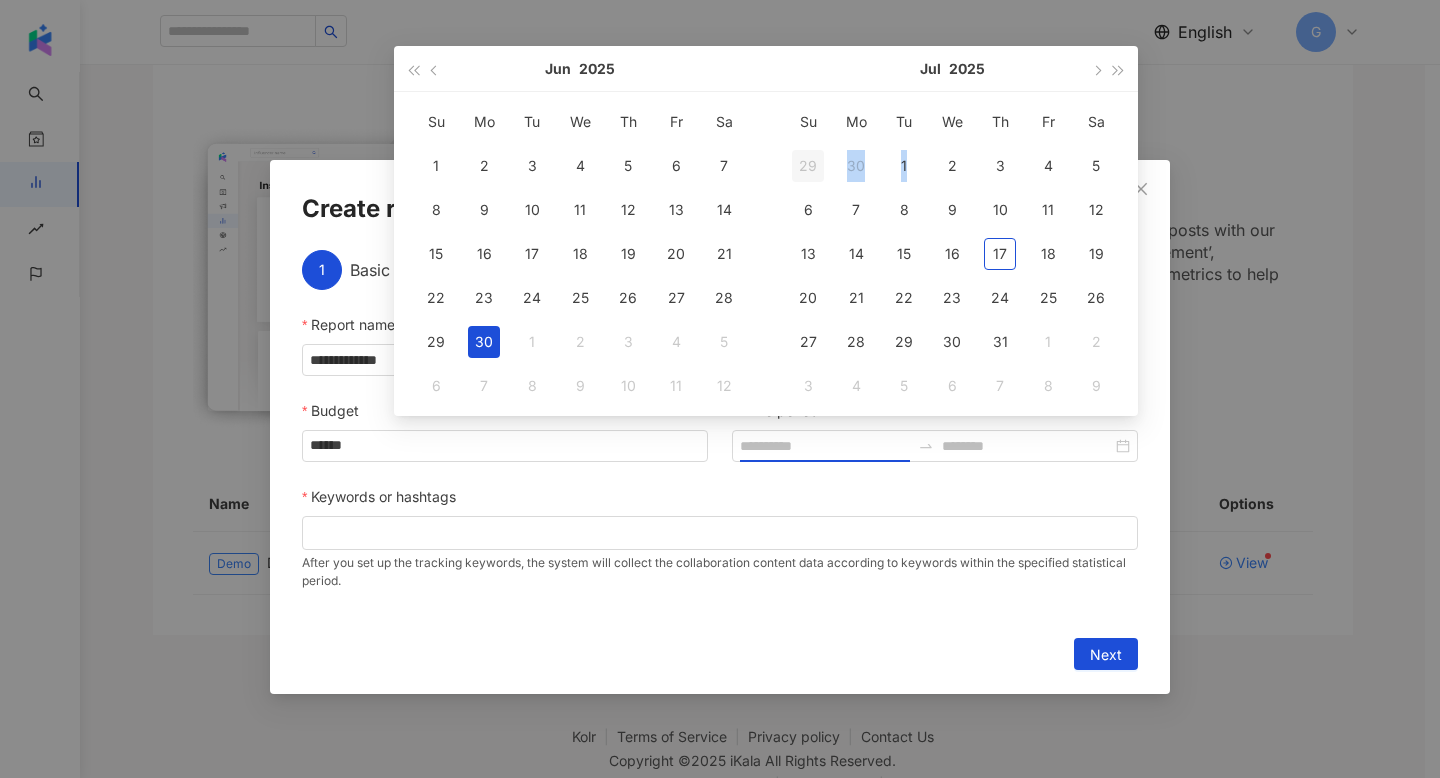 type on "**********" 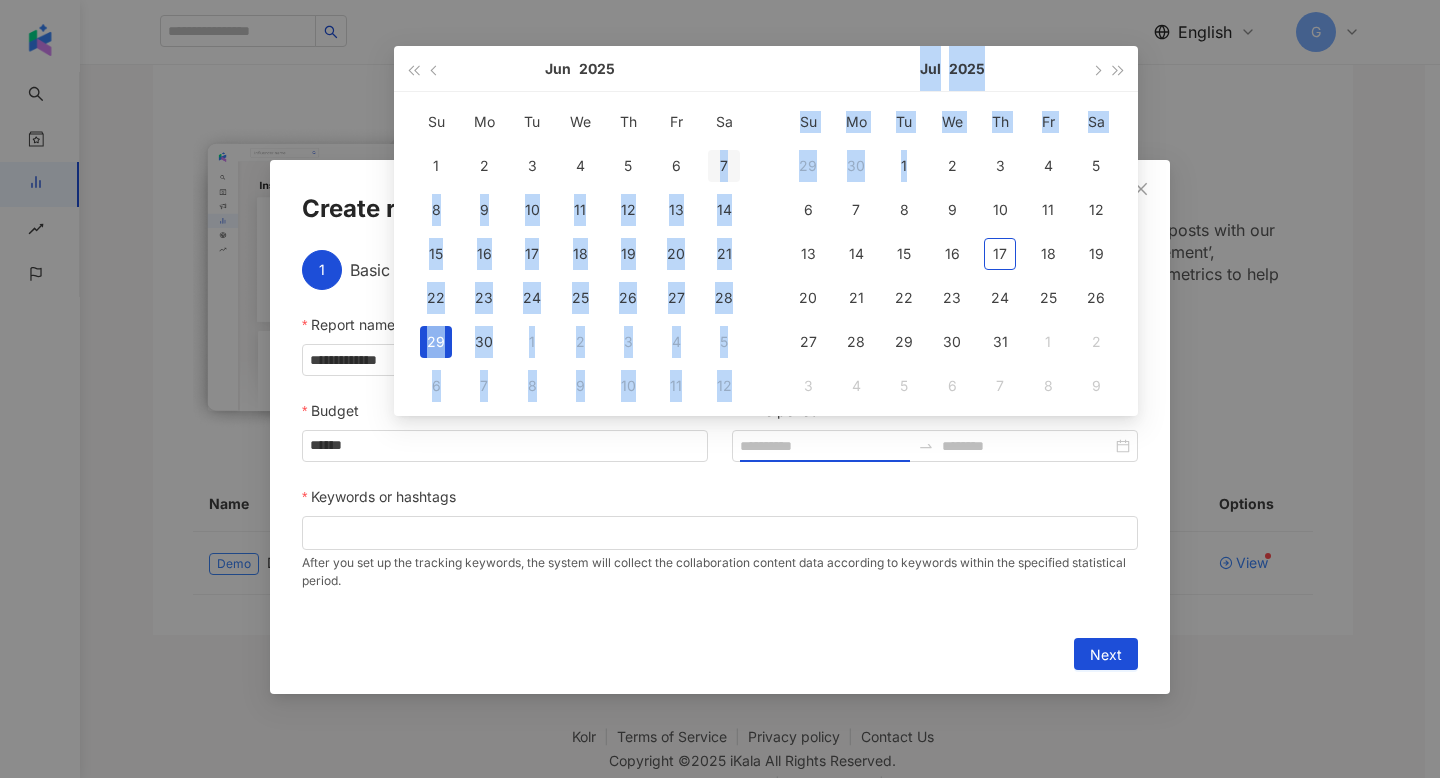 drag, startPoint x: 904, startPoint y: 155, endPoint x: 719, endPoint y: 145, distance: 185.27008 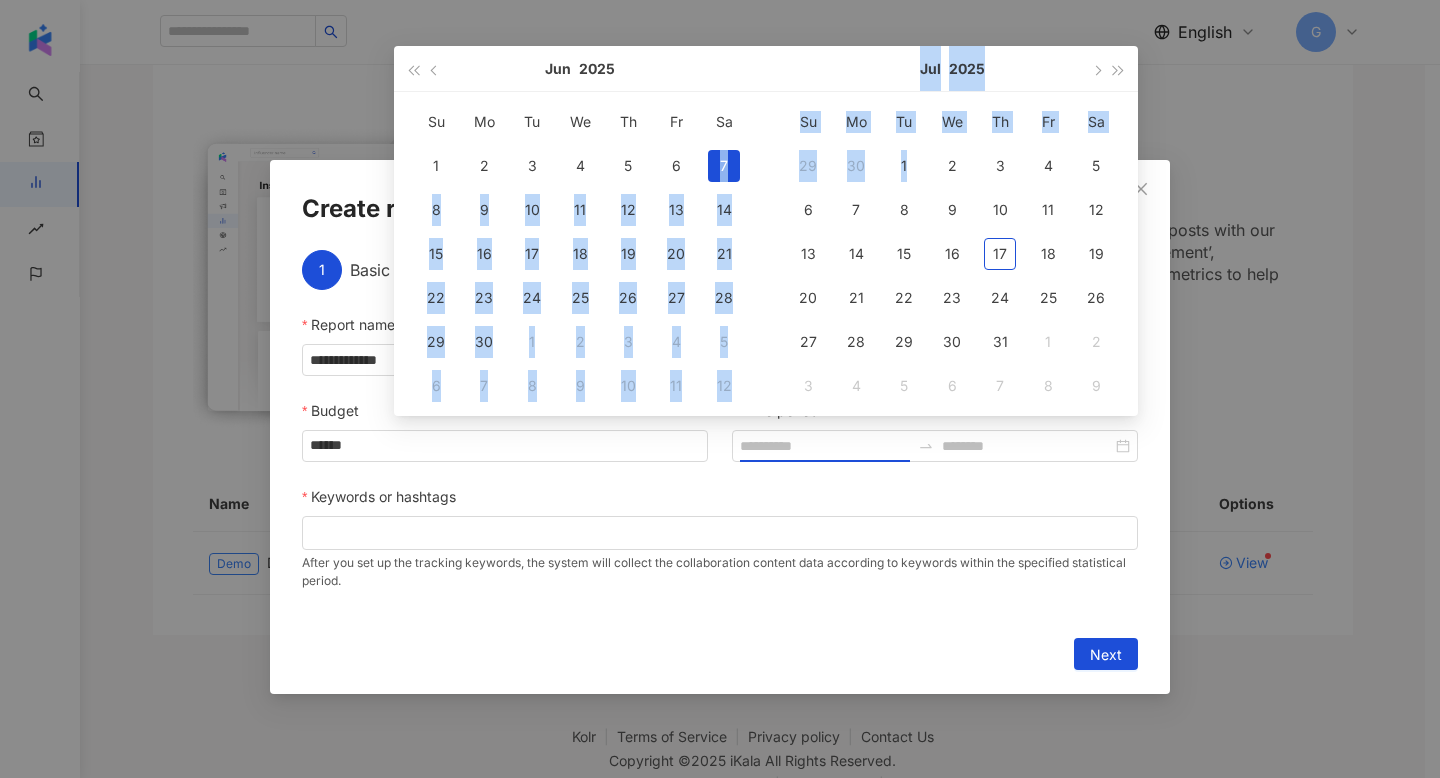 type on "**********" 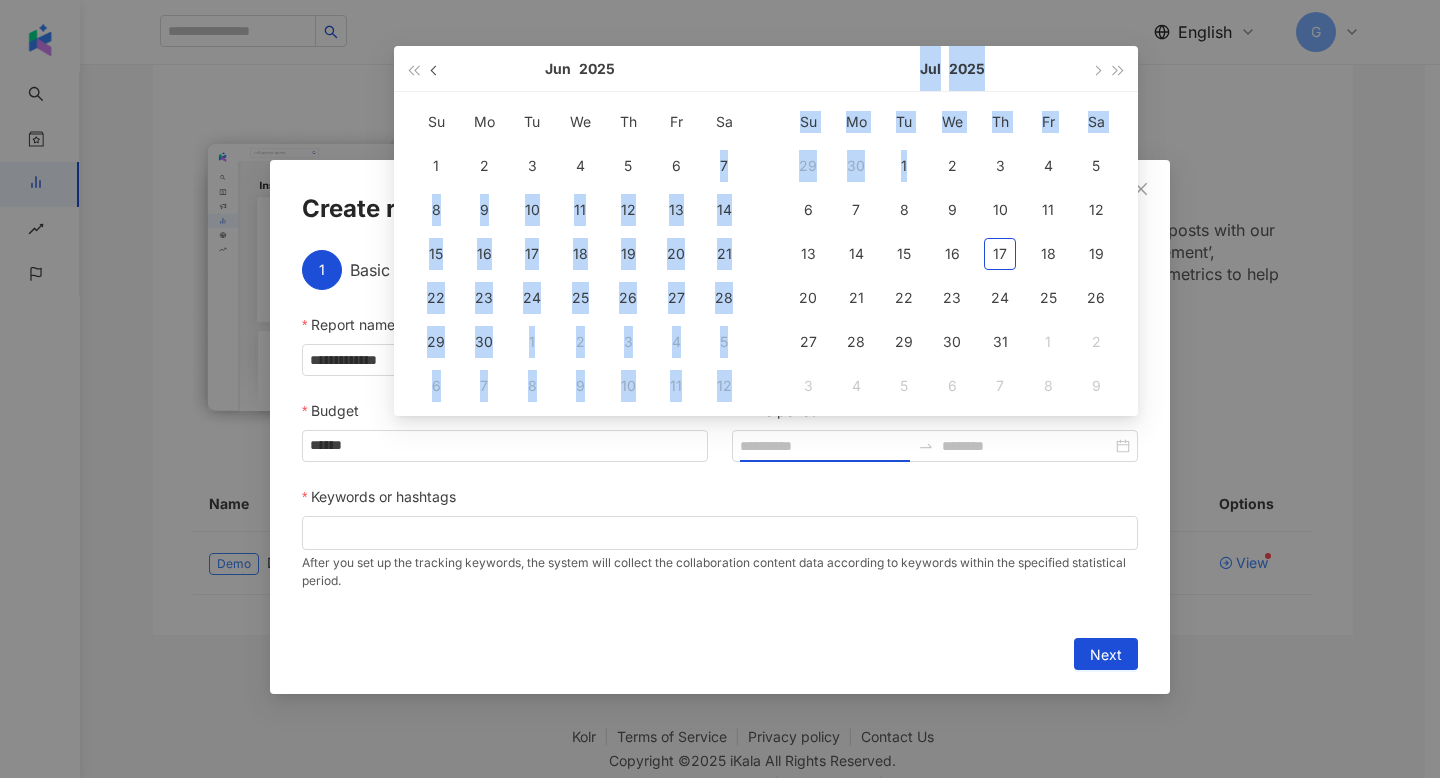 click at bounding box center (435, 68) 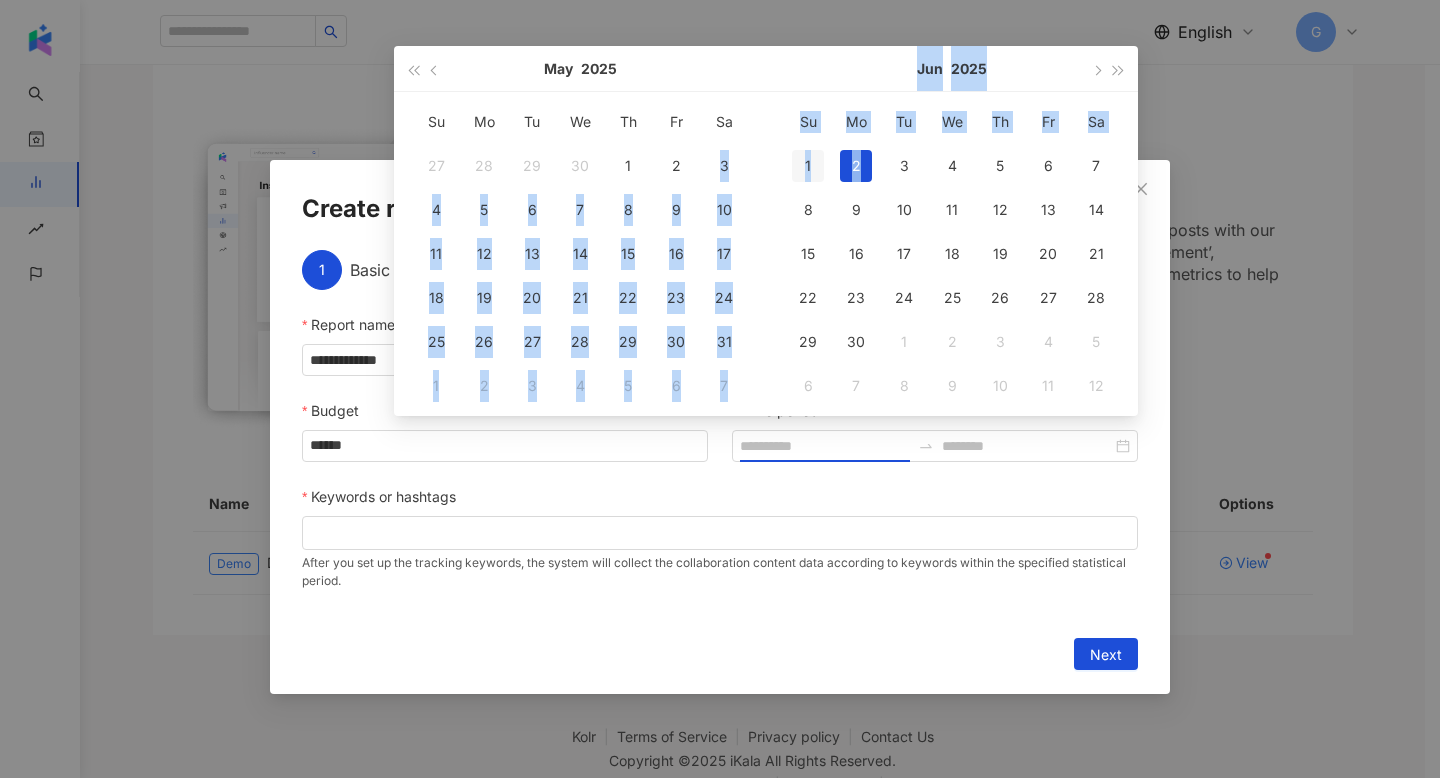 type on "**********" 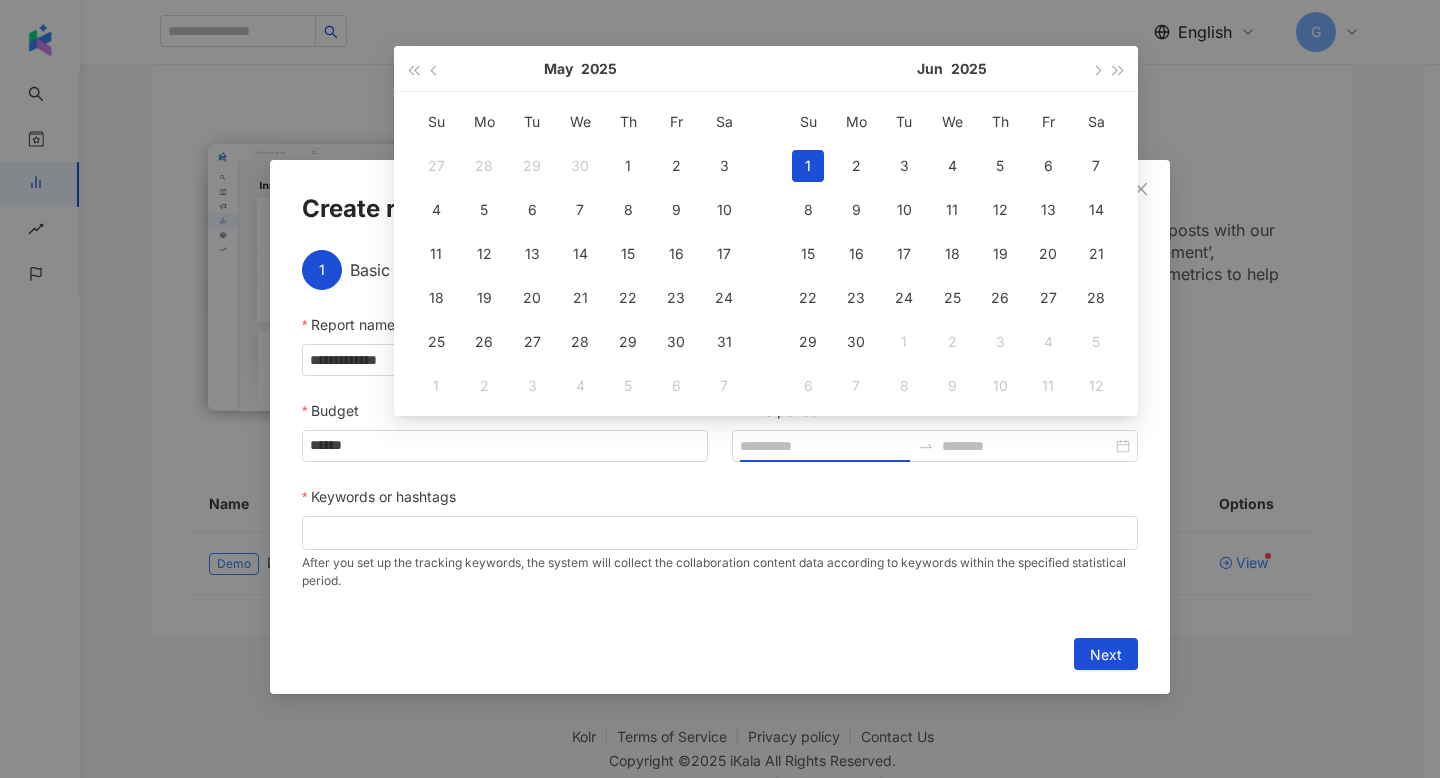 click on "1" at bounding box center [808, 166] 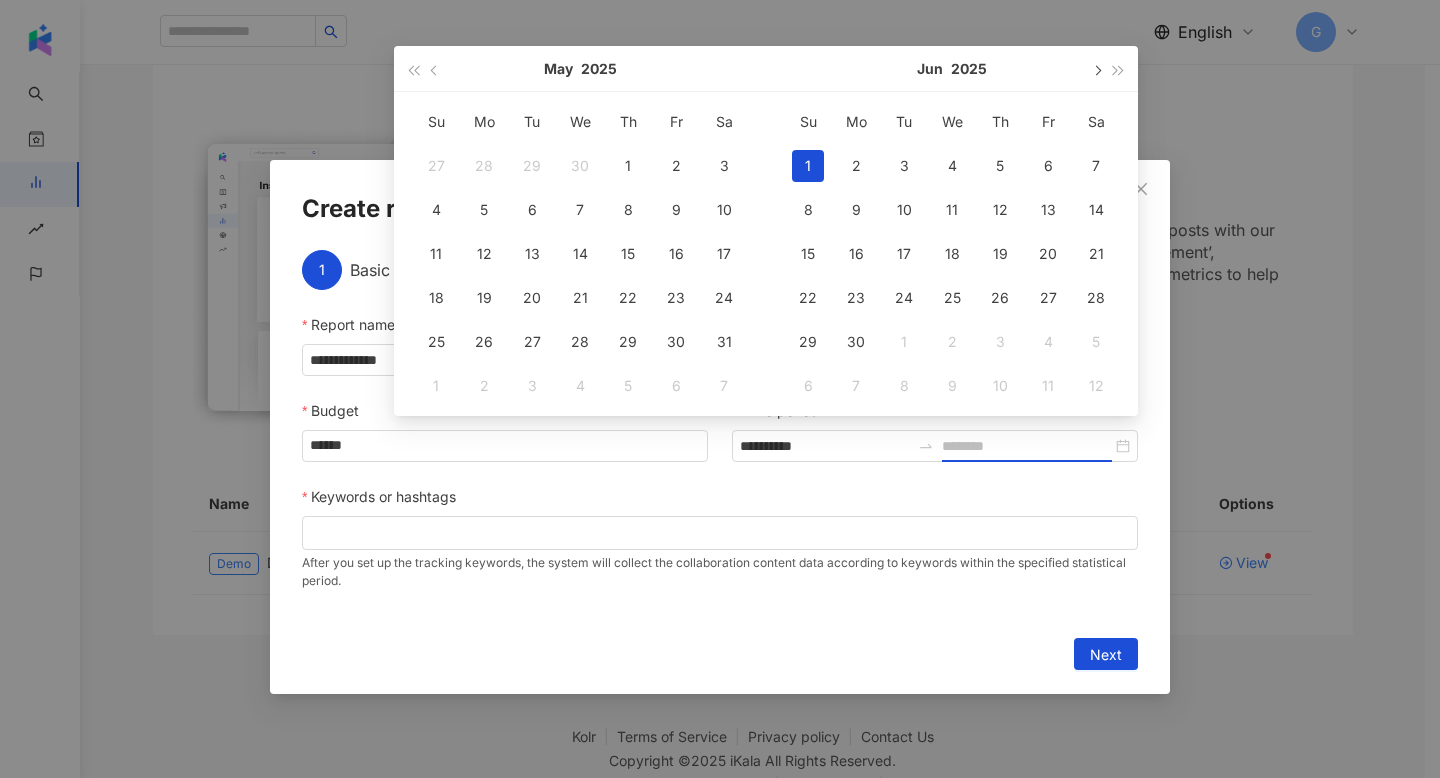 click at bounding box center [1096, 68] 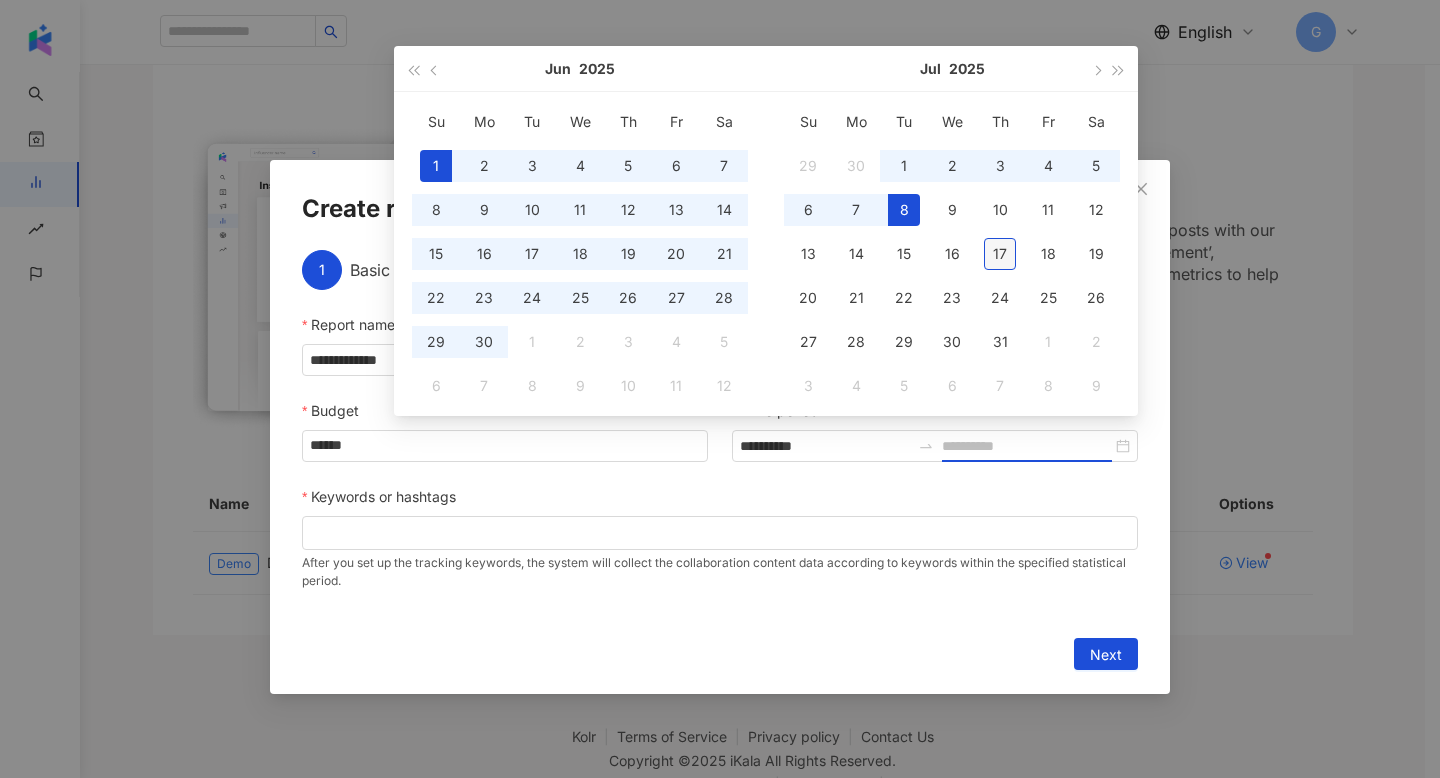 type on "**********" 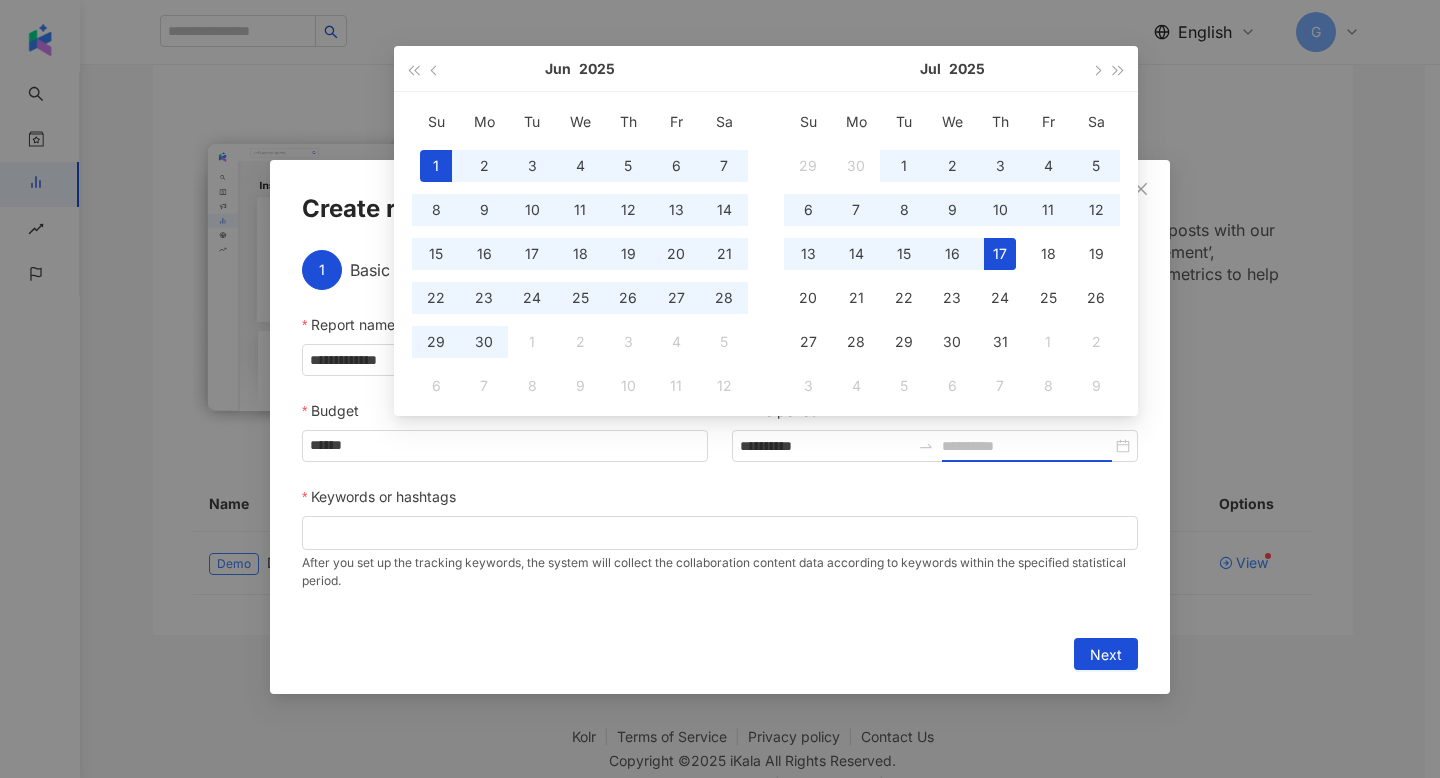 click on "17" at bounding box center [1000, 254] 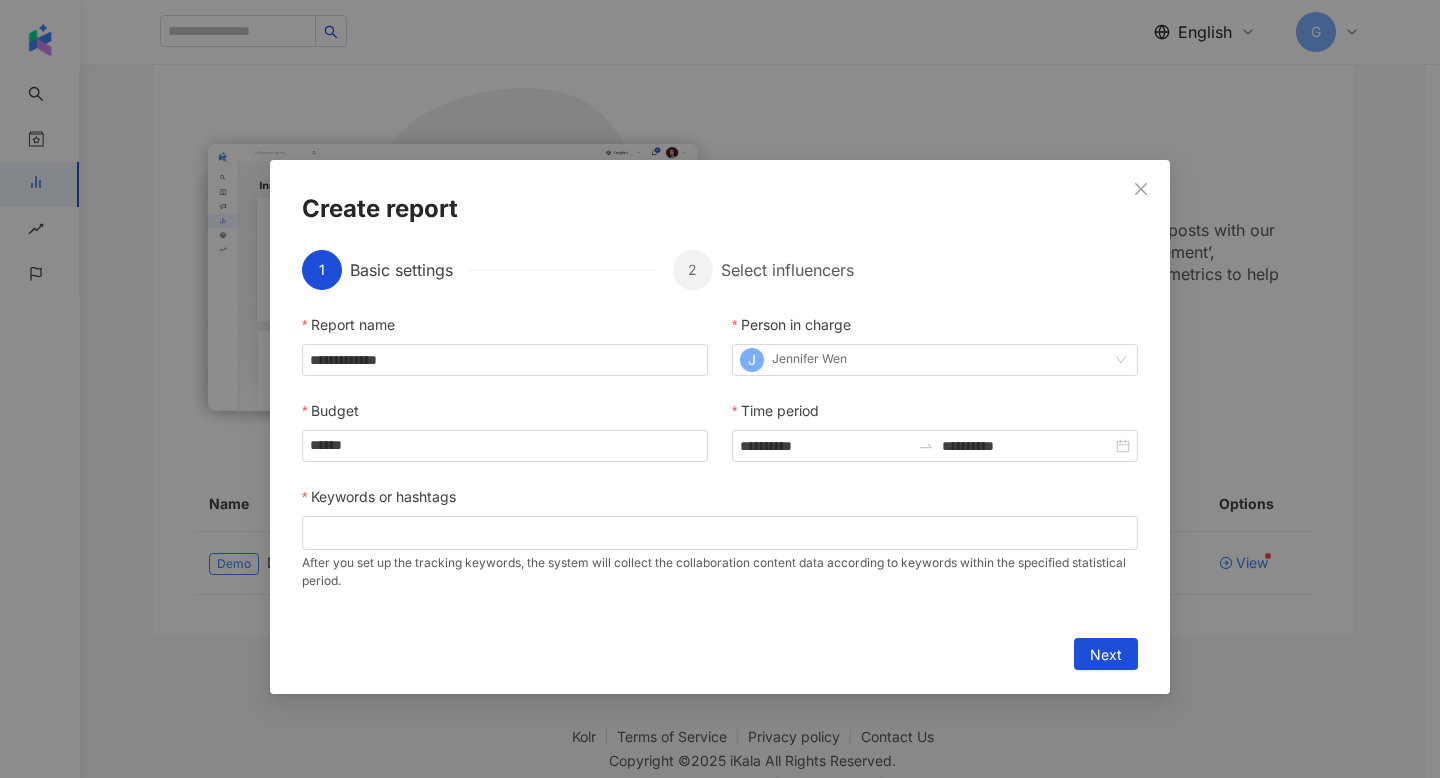 click on "Keywords or hashtags" at bounding box center (720, 501) 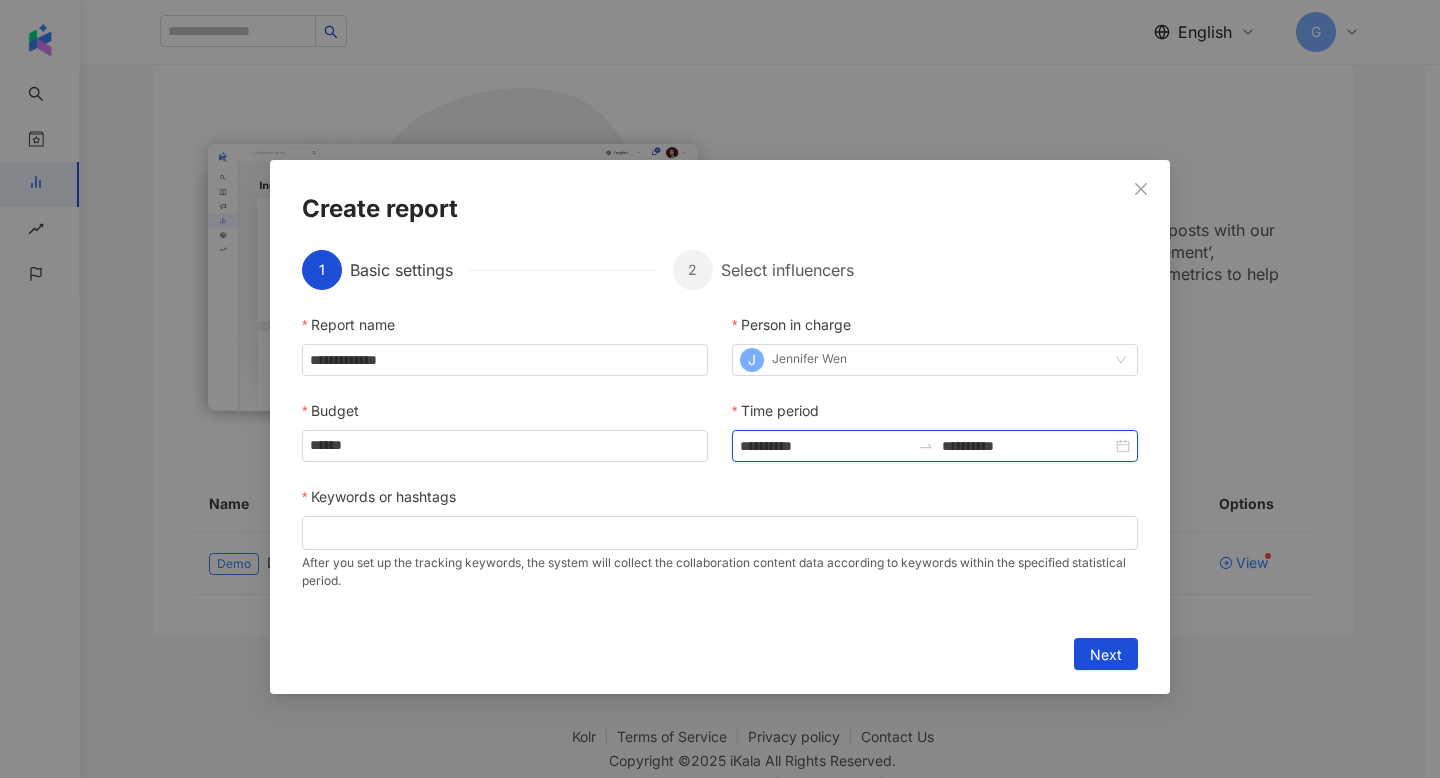 click on "**********" at bounding box center (825, 446) 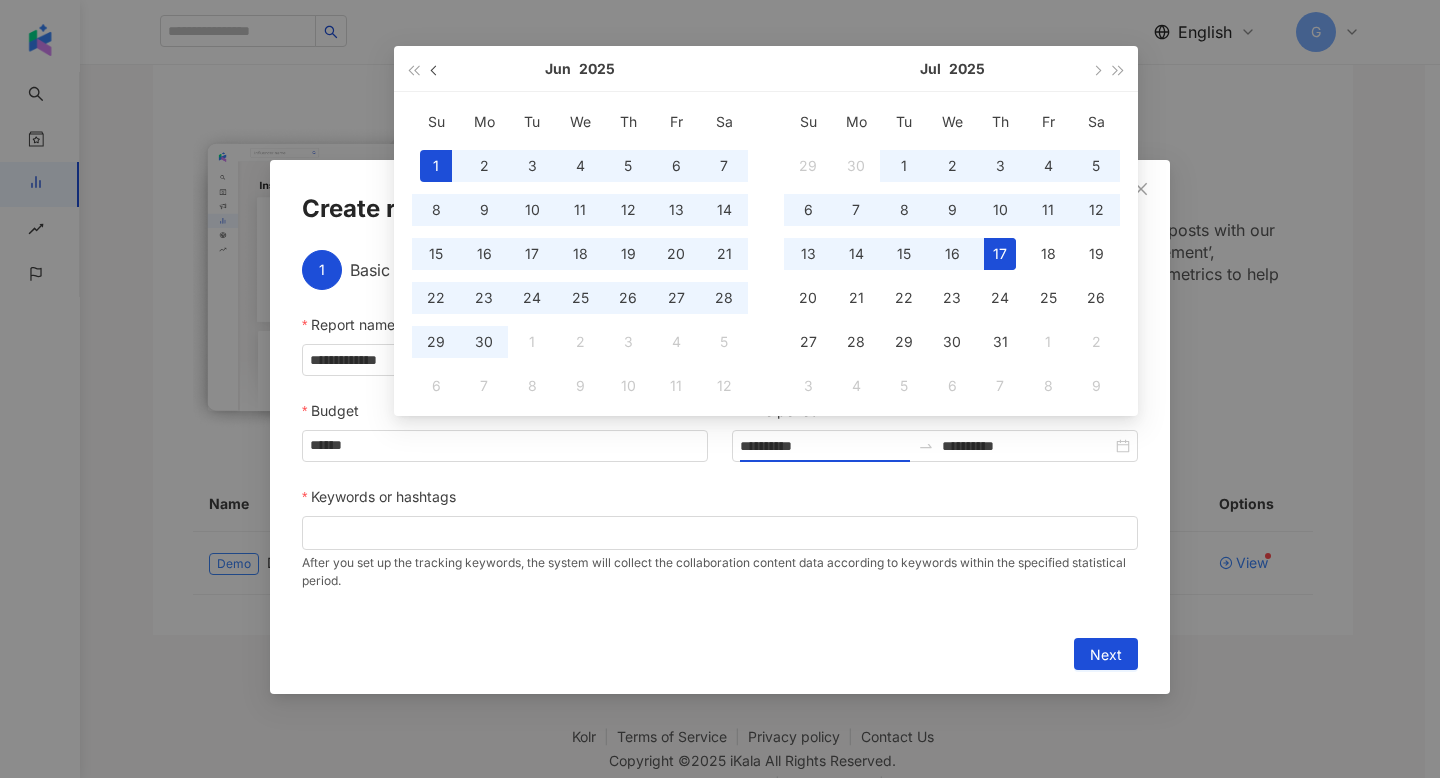 click at bounding box center [436, 70] 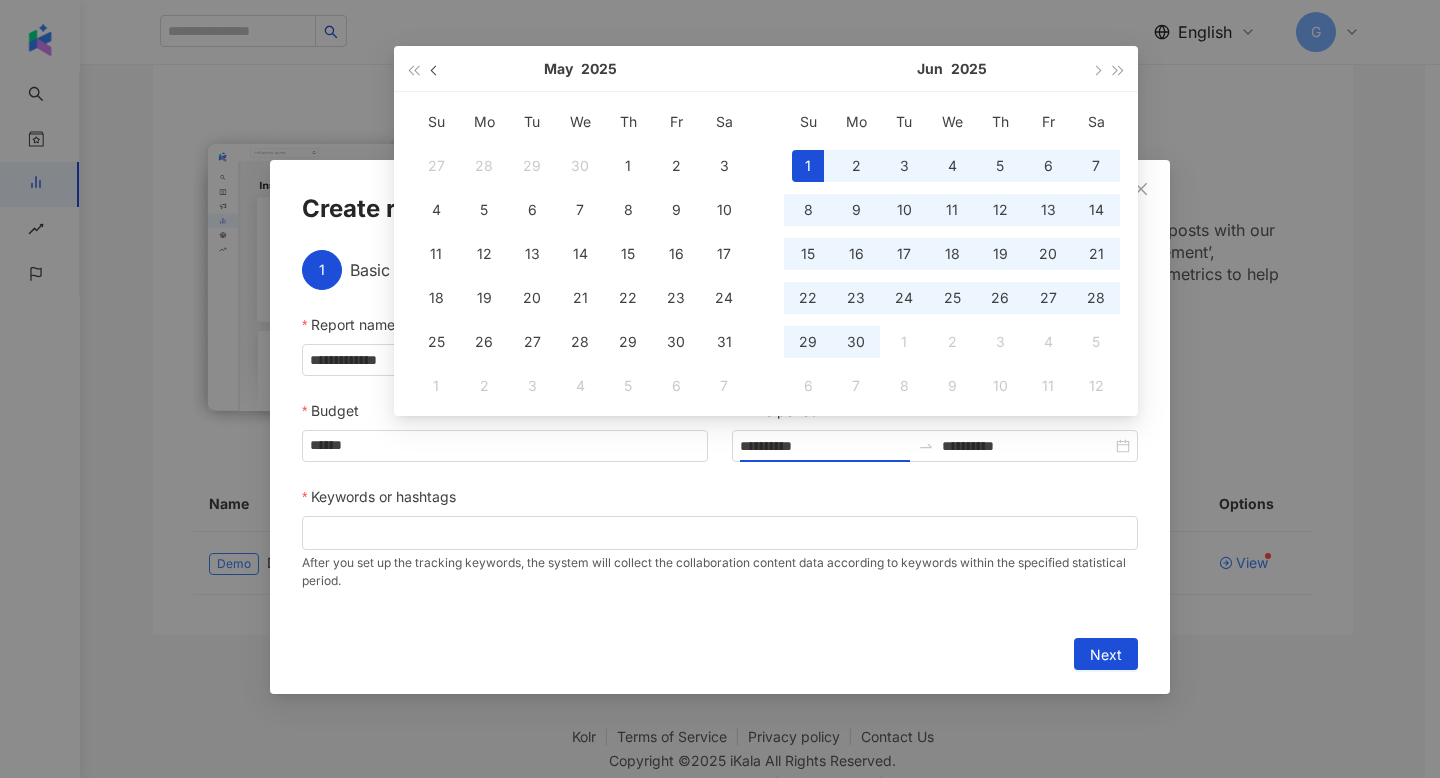click at bounding box center [436, 70] 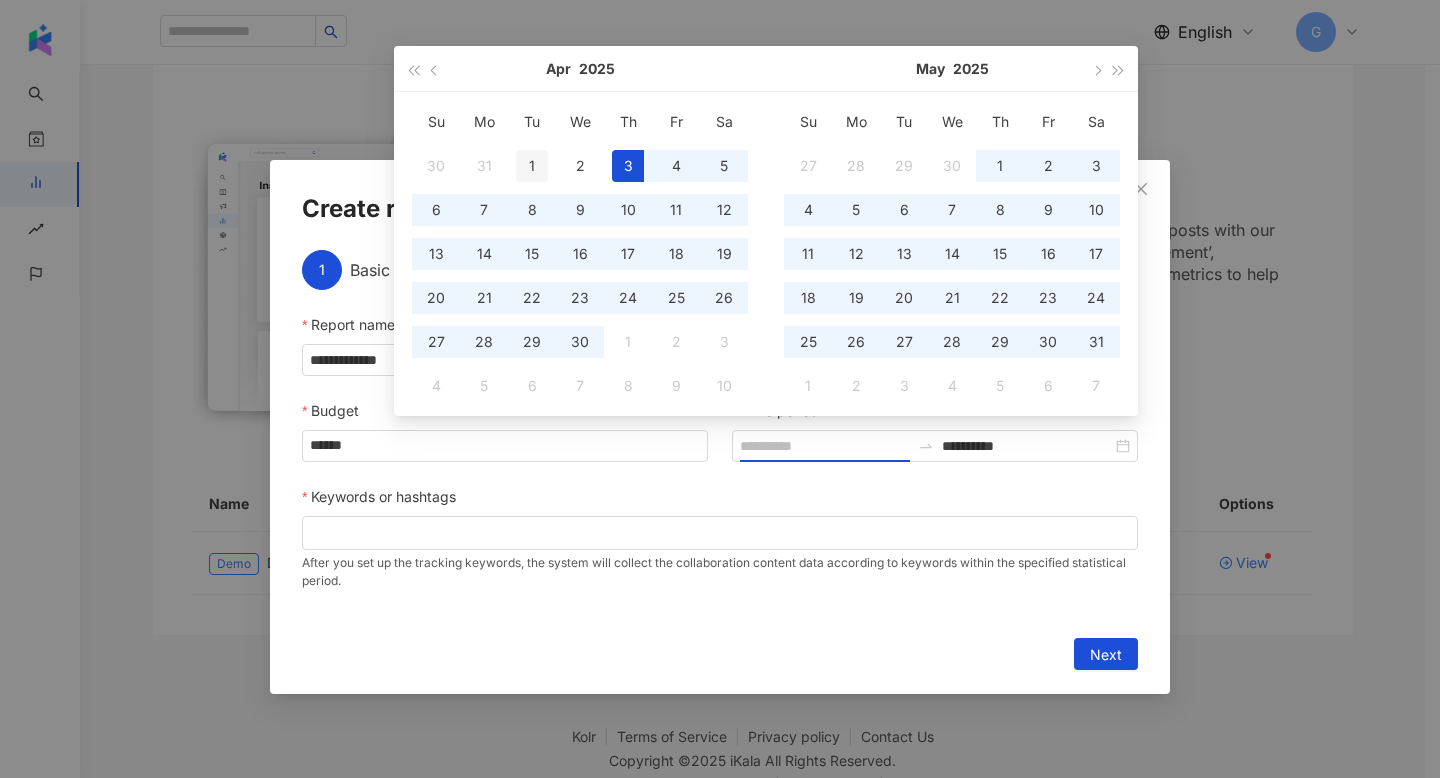 type on "**********" 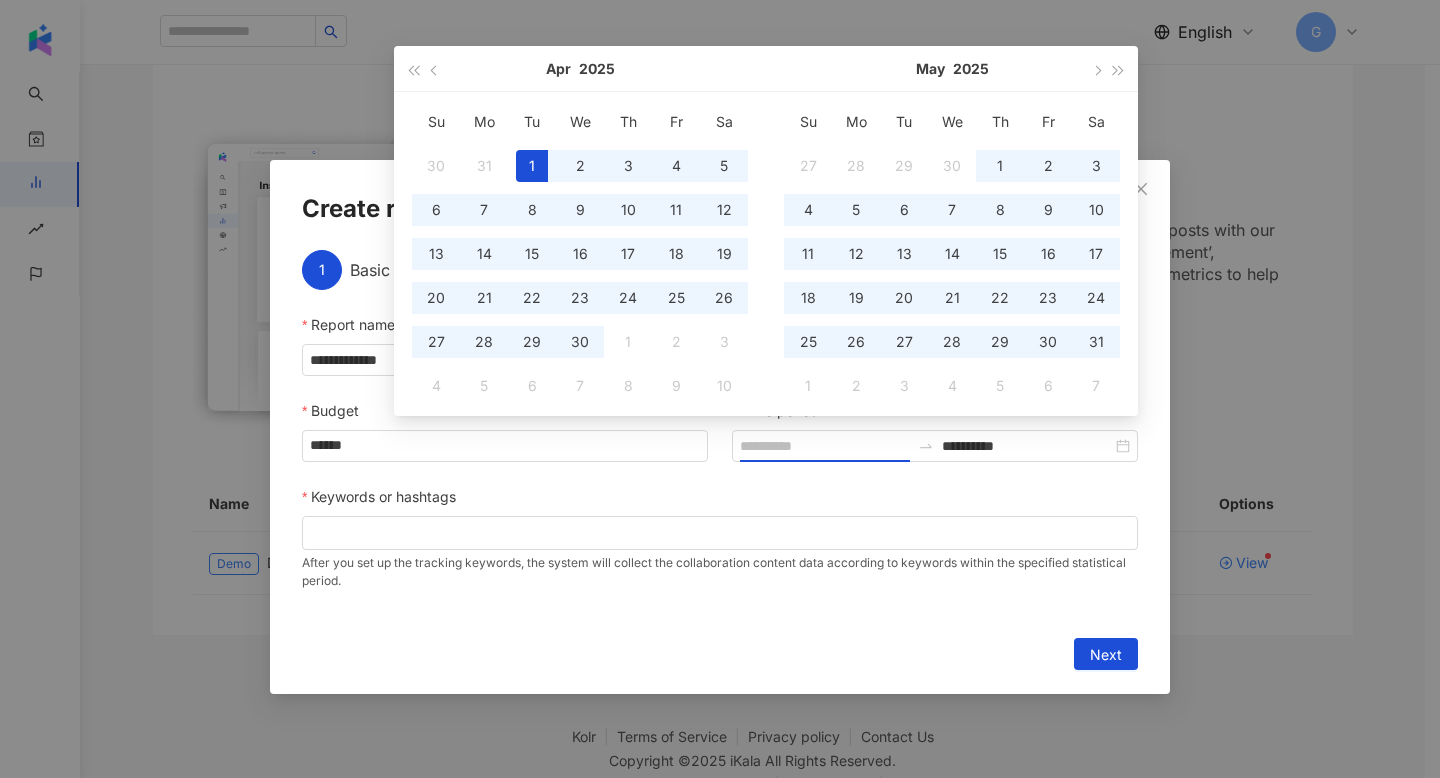 click on "1" at bounding box center (532, 166) 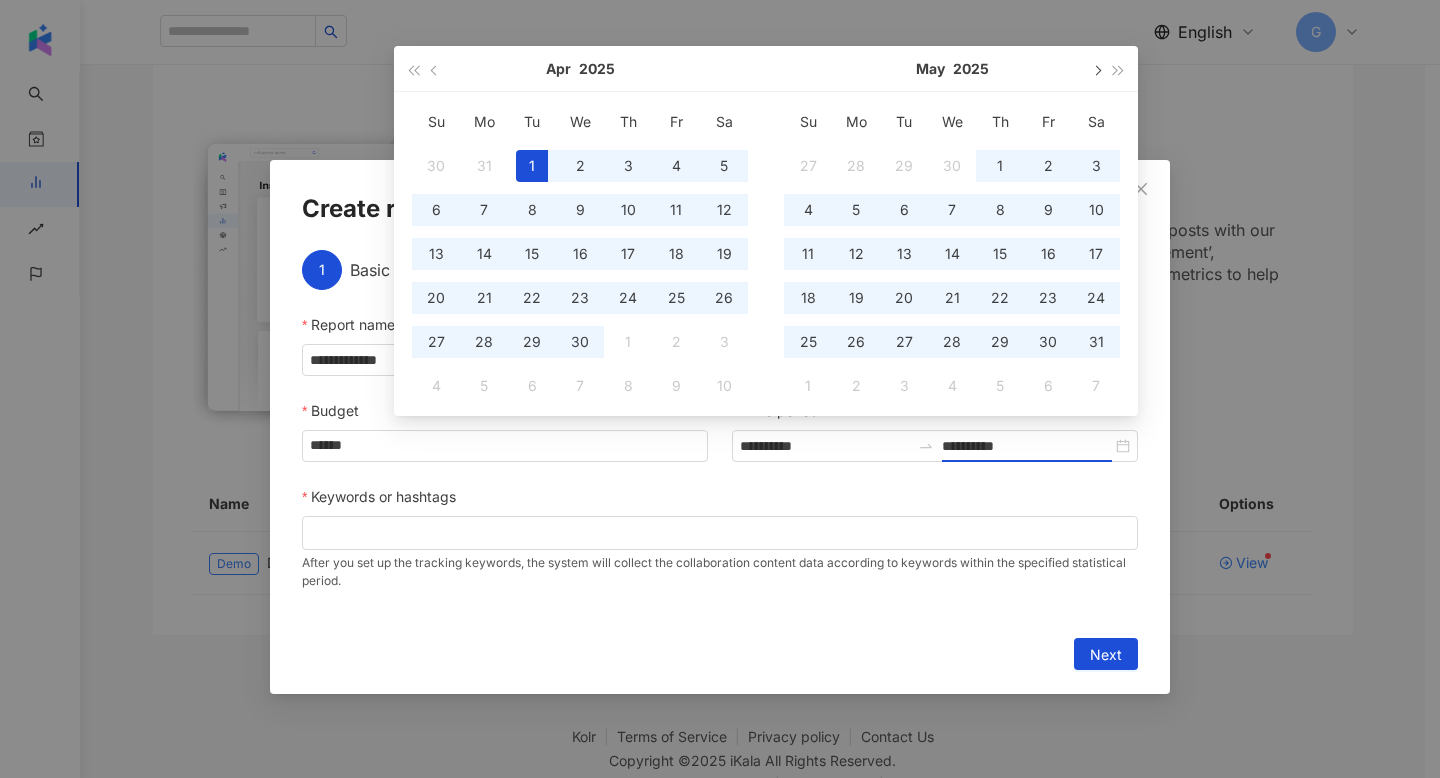 click at bounding box center (1096, 70) 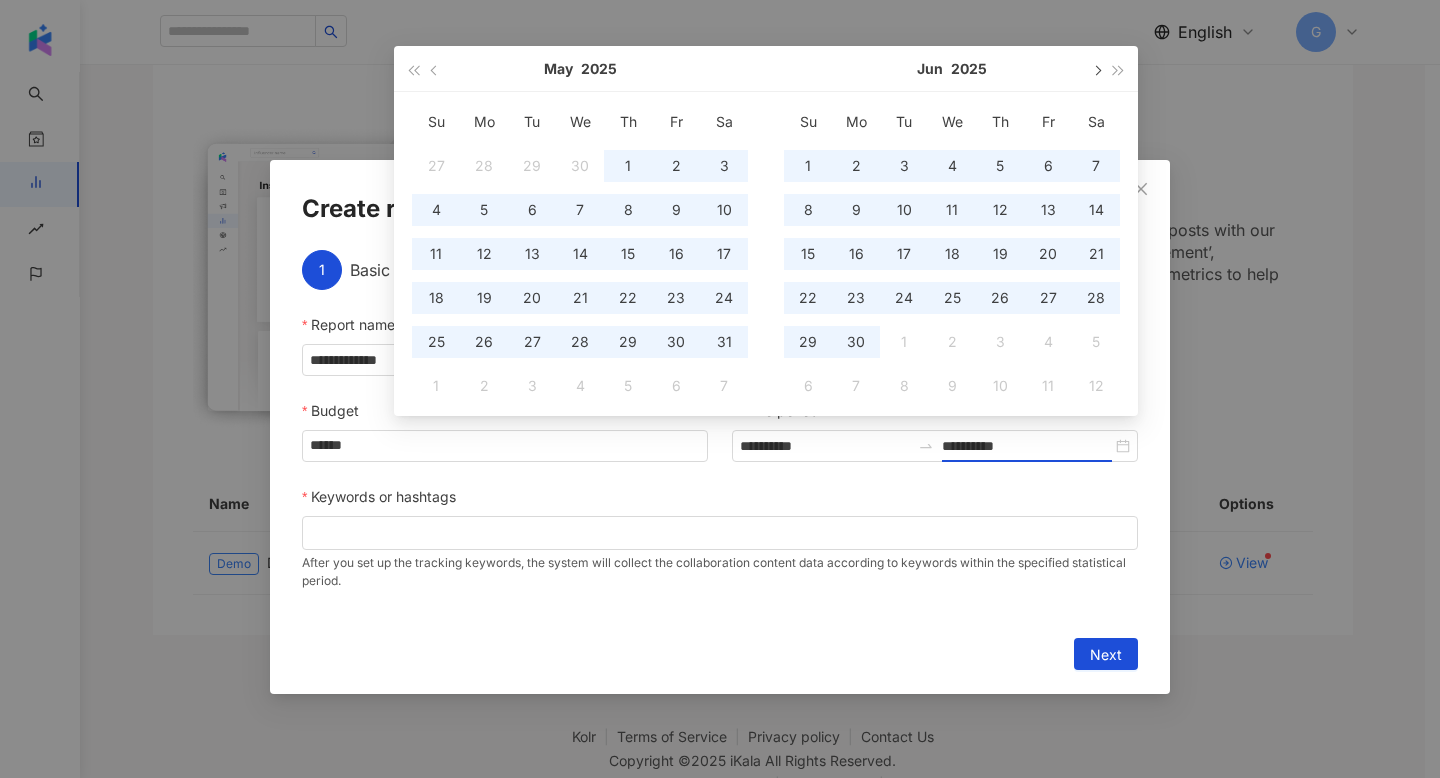 click at bounding box center (1096, 70) 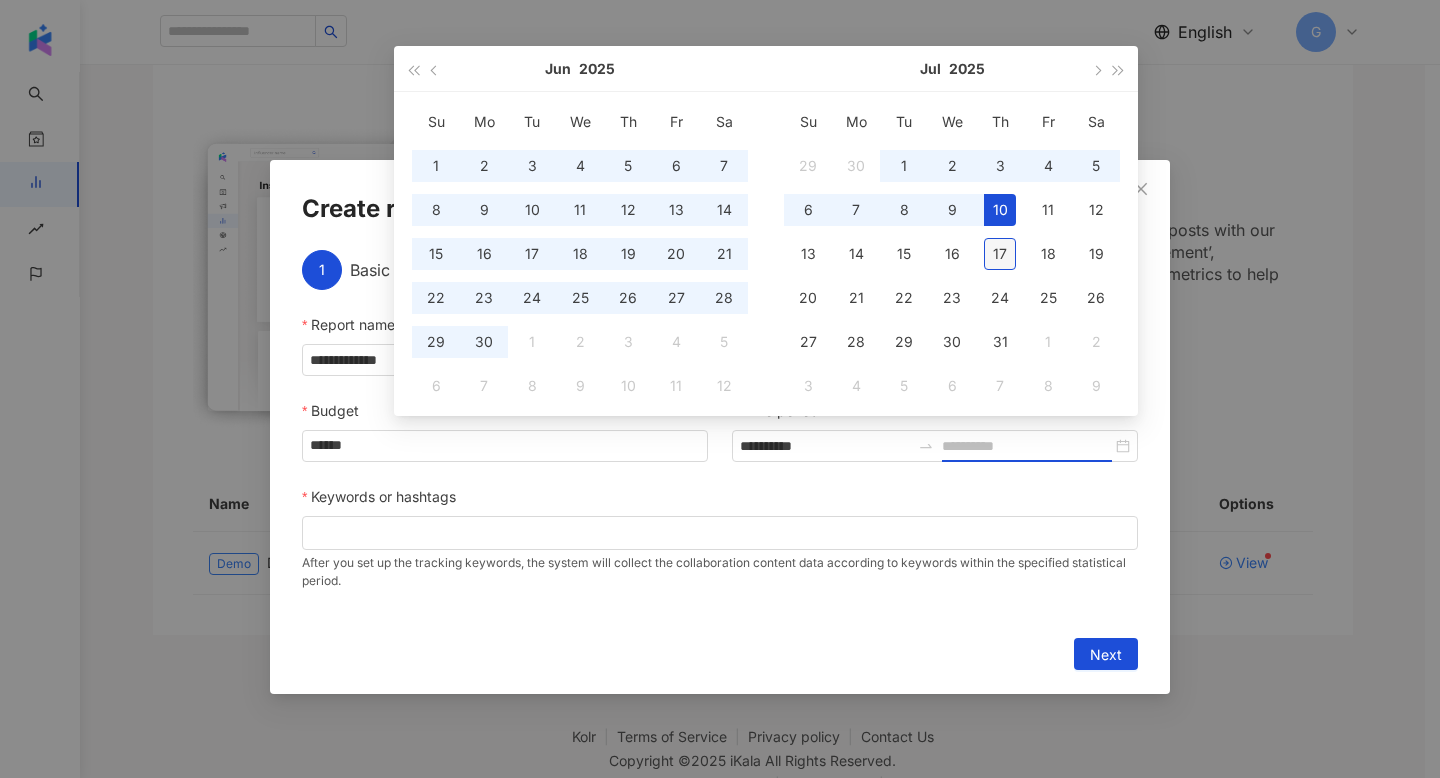 click on "17" at bounding box center [1000, 254] 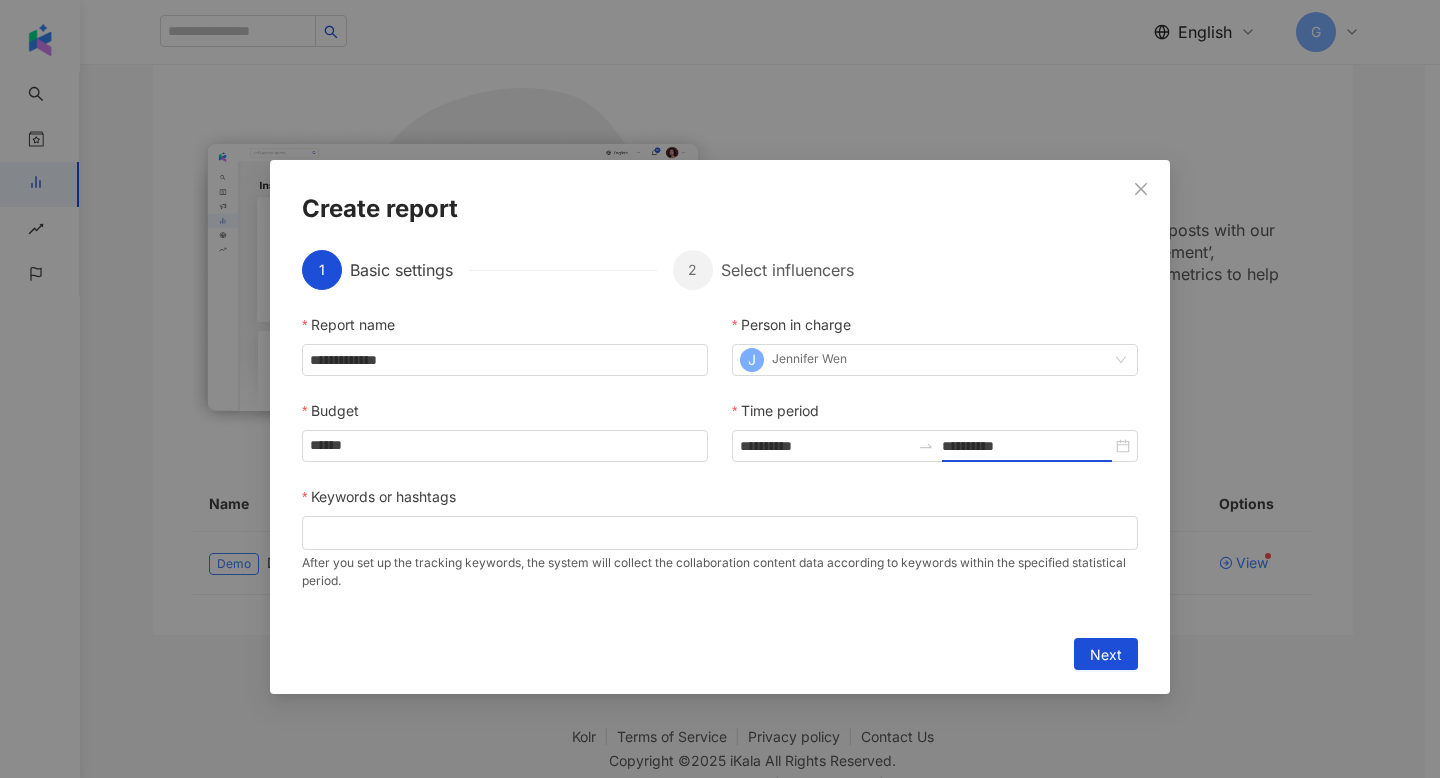 type on "**********" 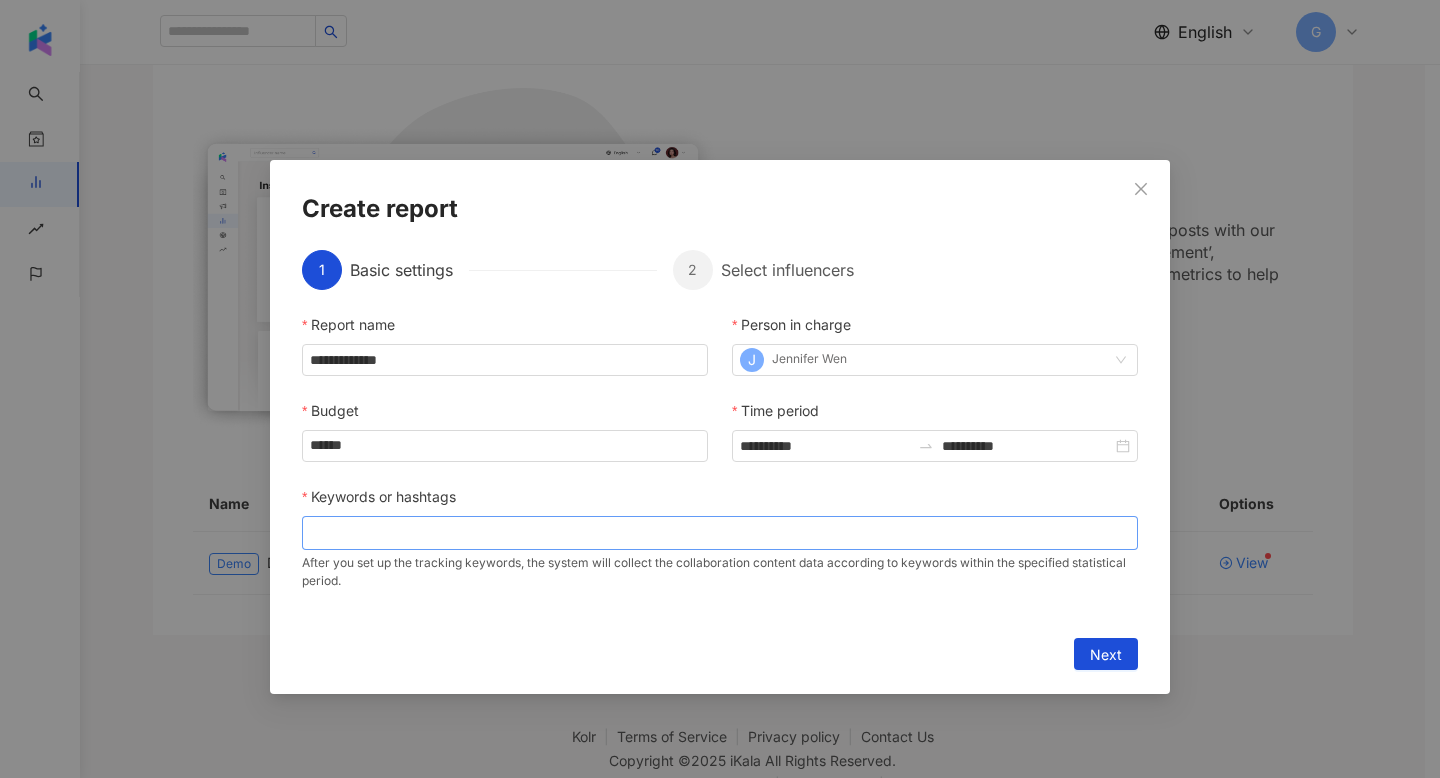 click at bounding box center [720, 533] 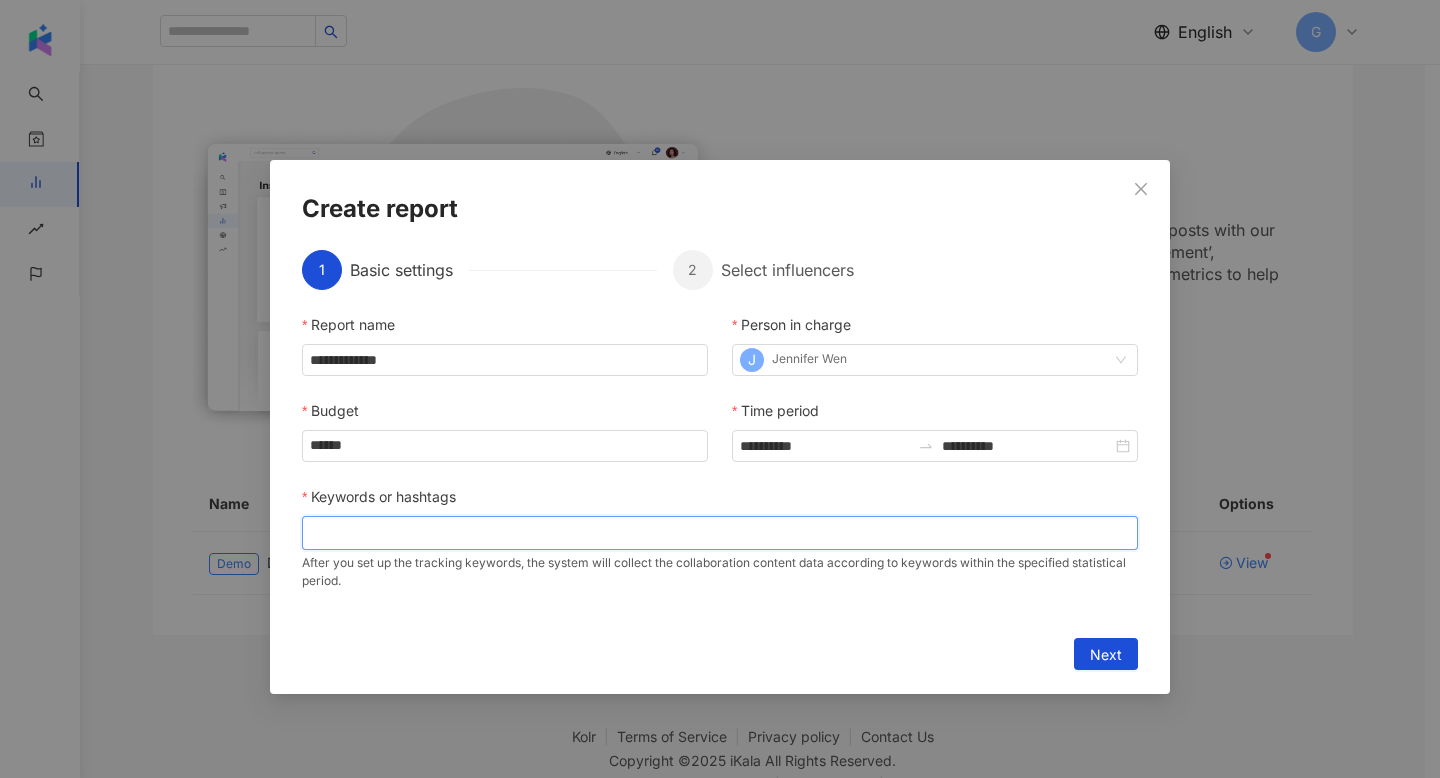 click at bounding box center [720, 532] 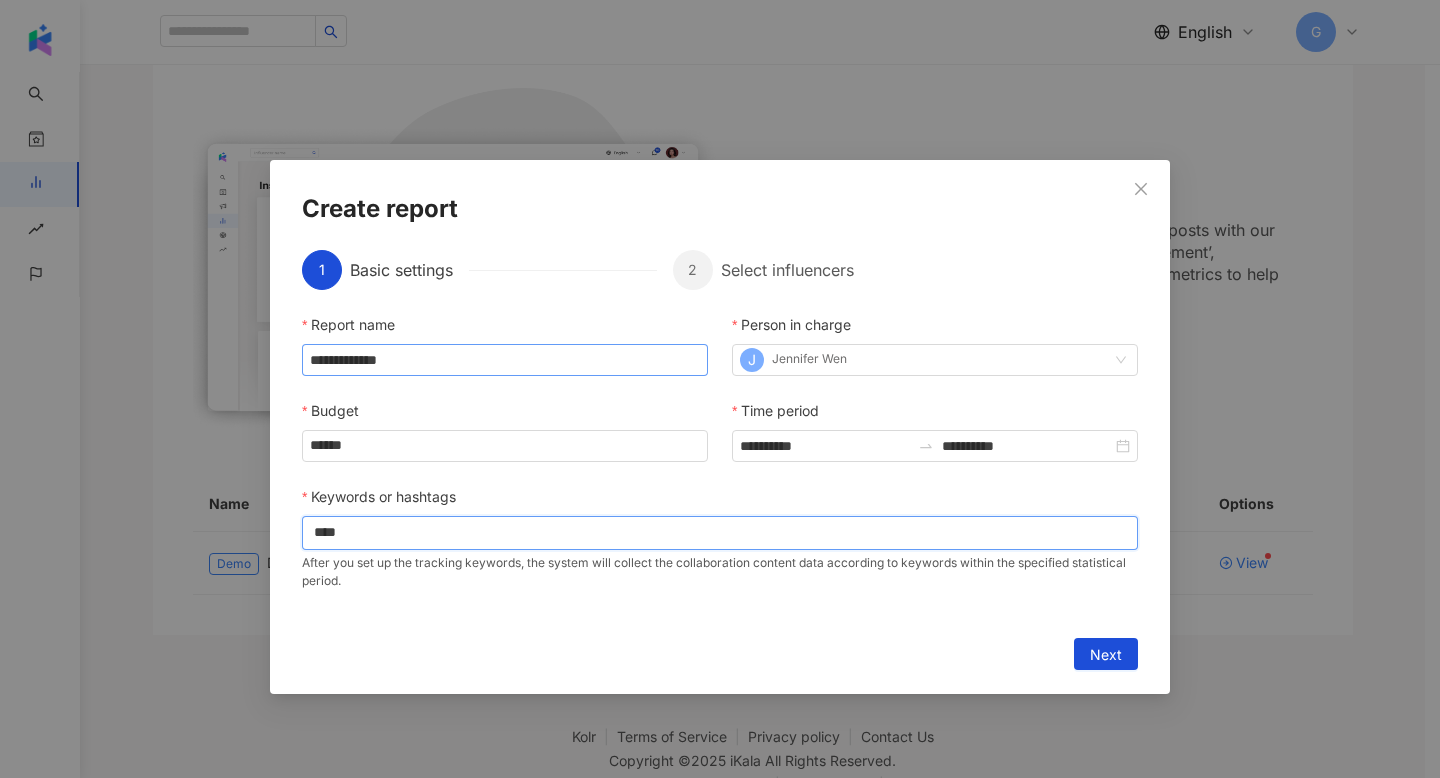 type on "****" 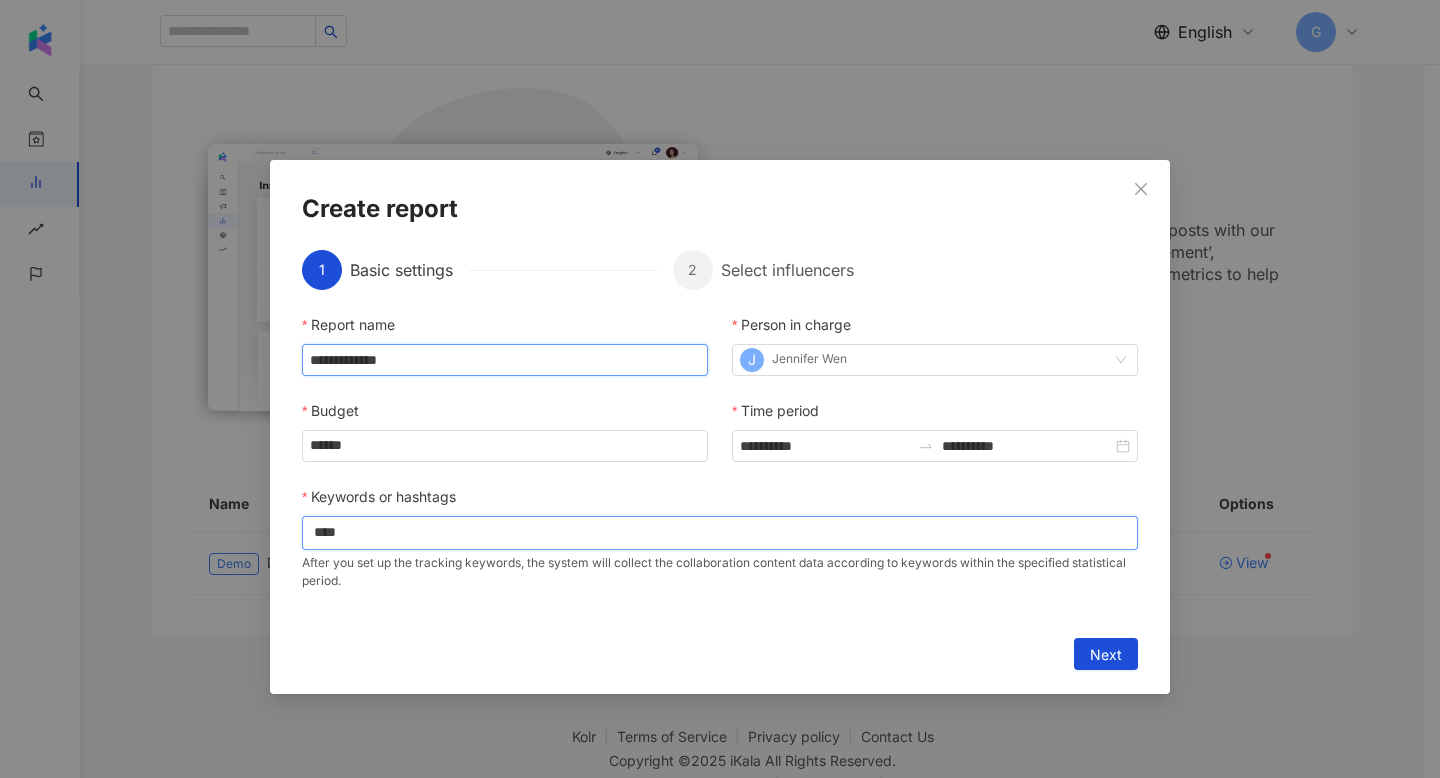 type 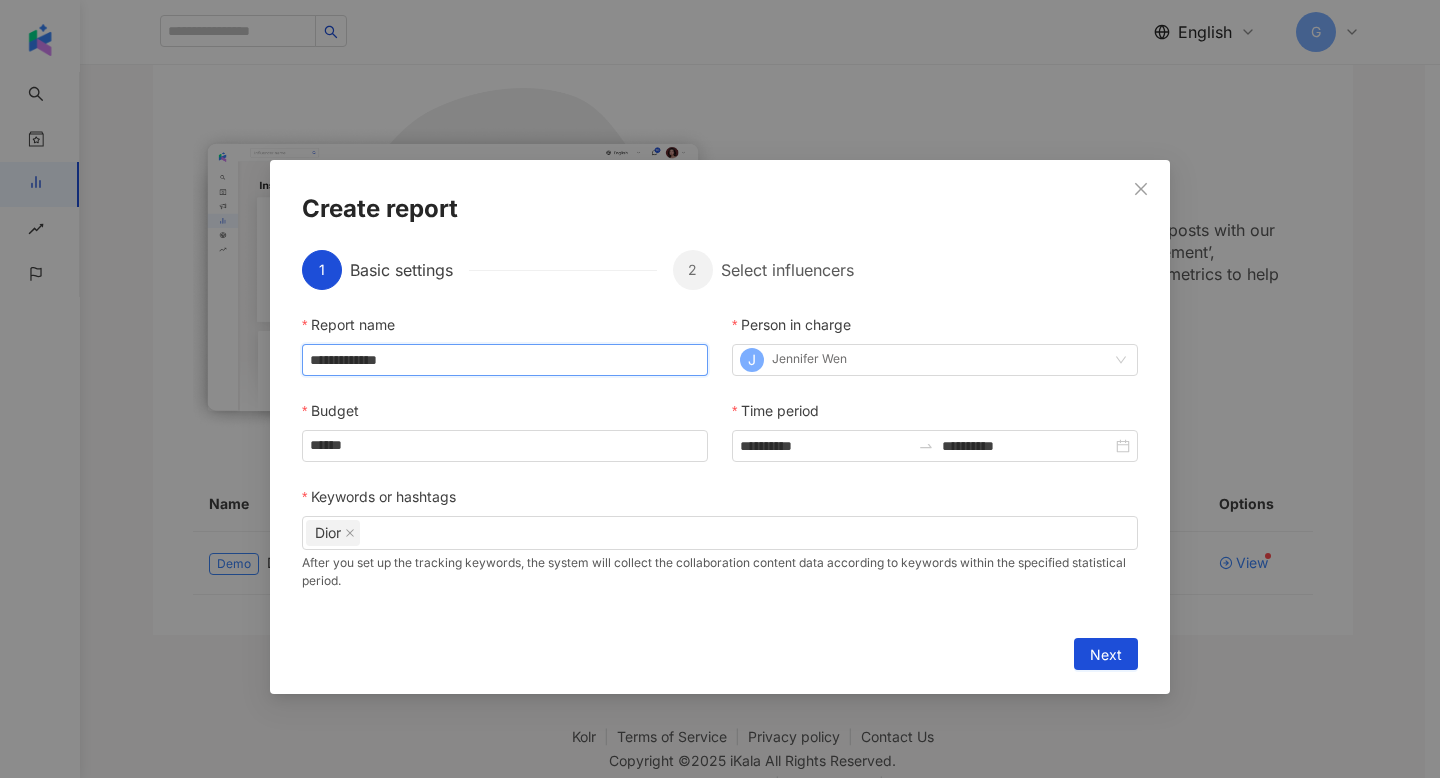drag, startPoint x: 518, startPoint y: 360, endPoint x: 228, endPoint y: 345, distance: 290.38766 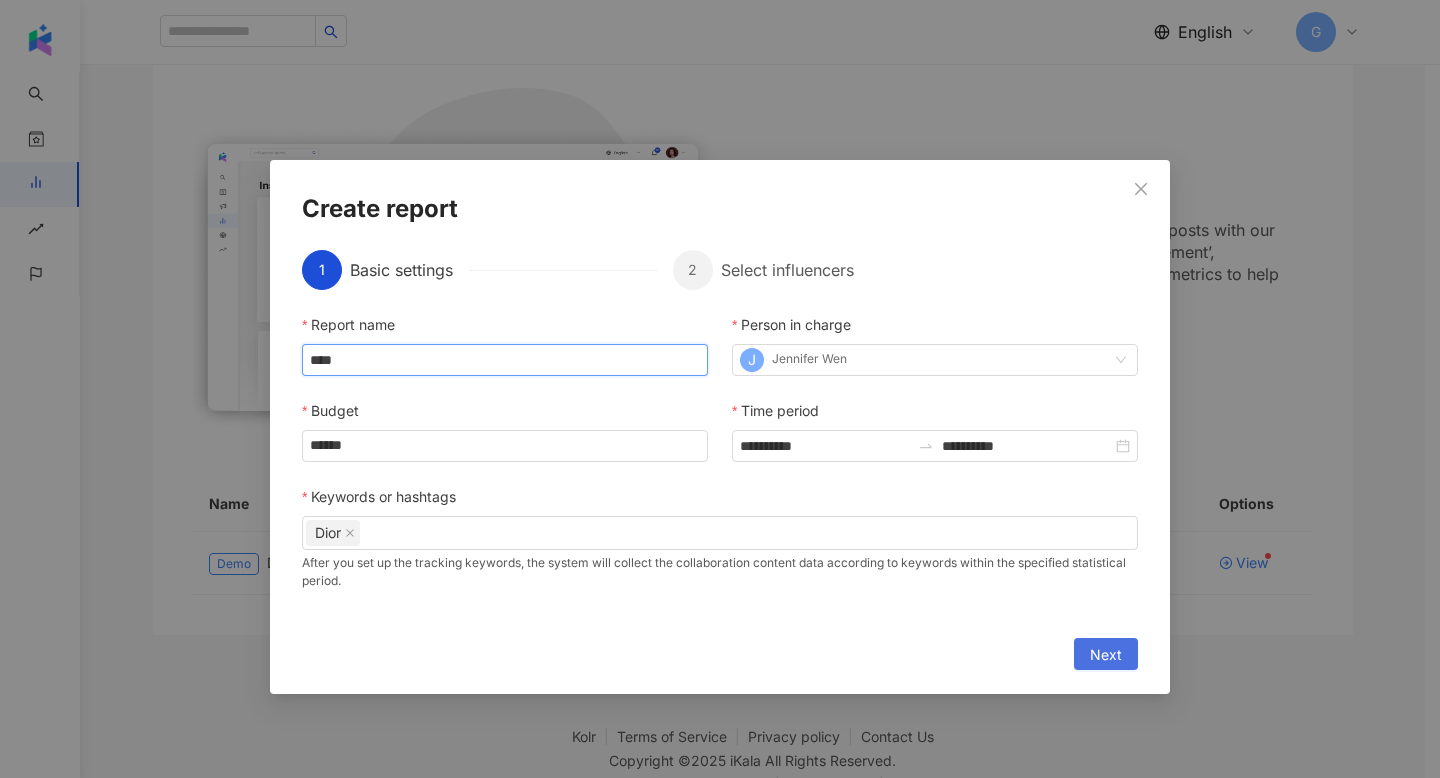 type on "****" 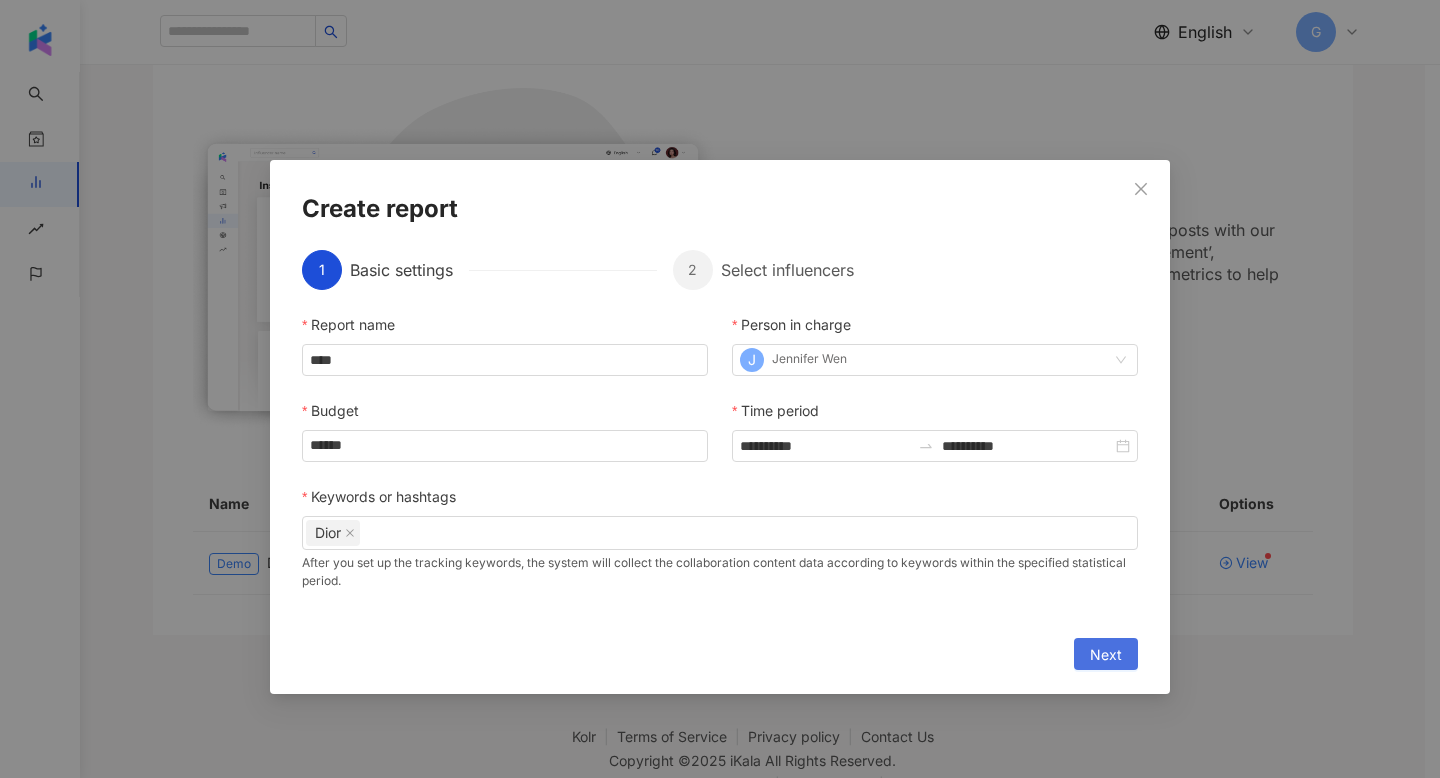 click on "Next" at bounding box center [1106, 655] 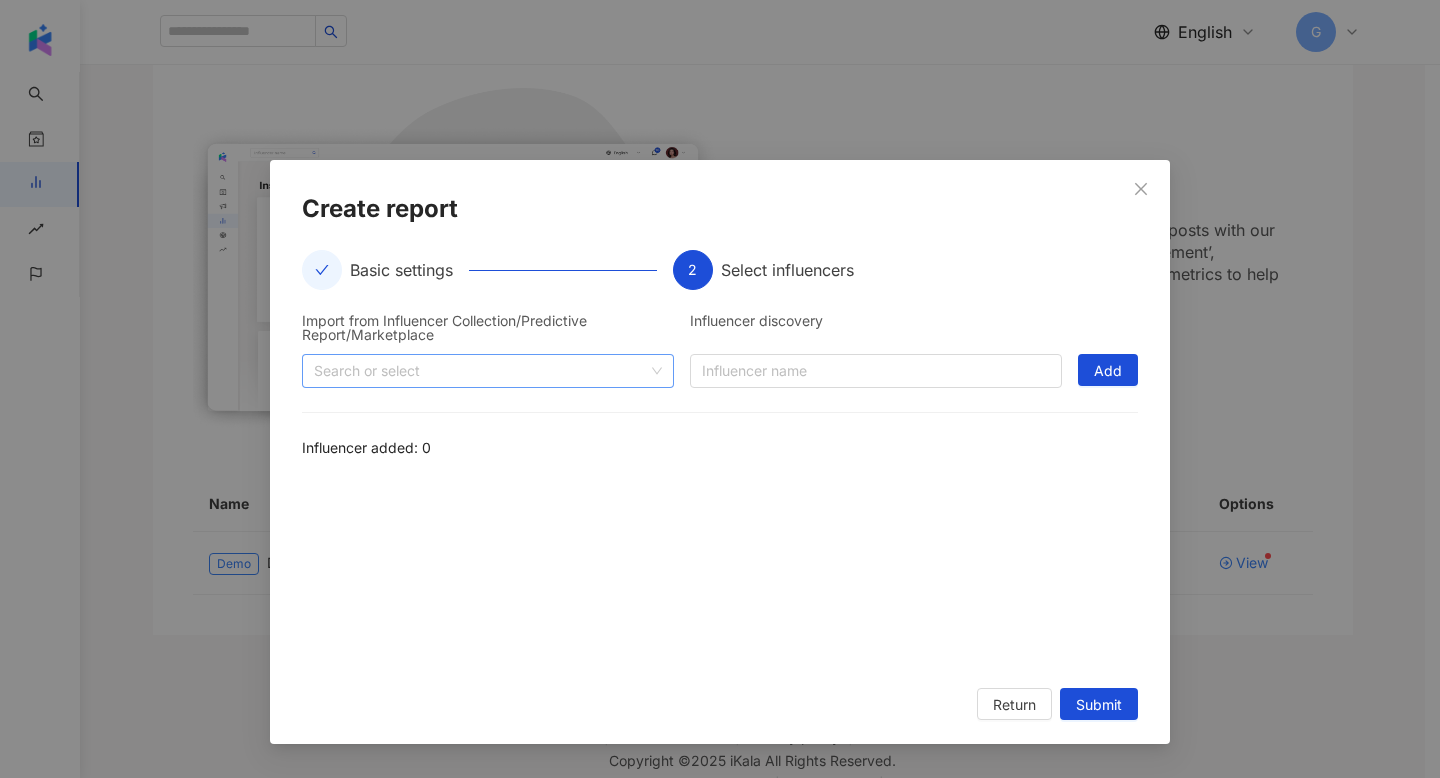 click at bounding box center (477, 370) 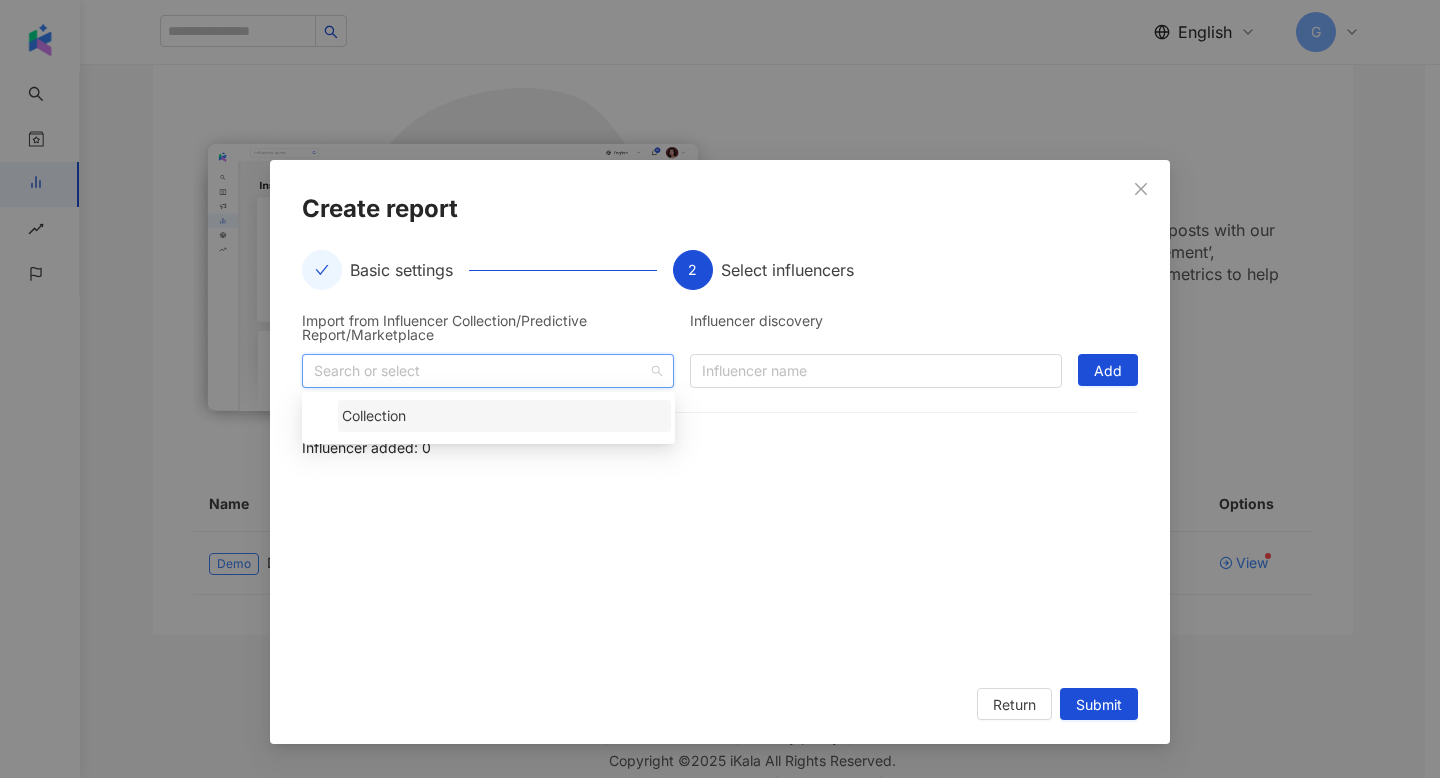click on "Collection" at bounding box center [504, 416] 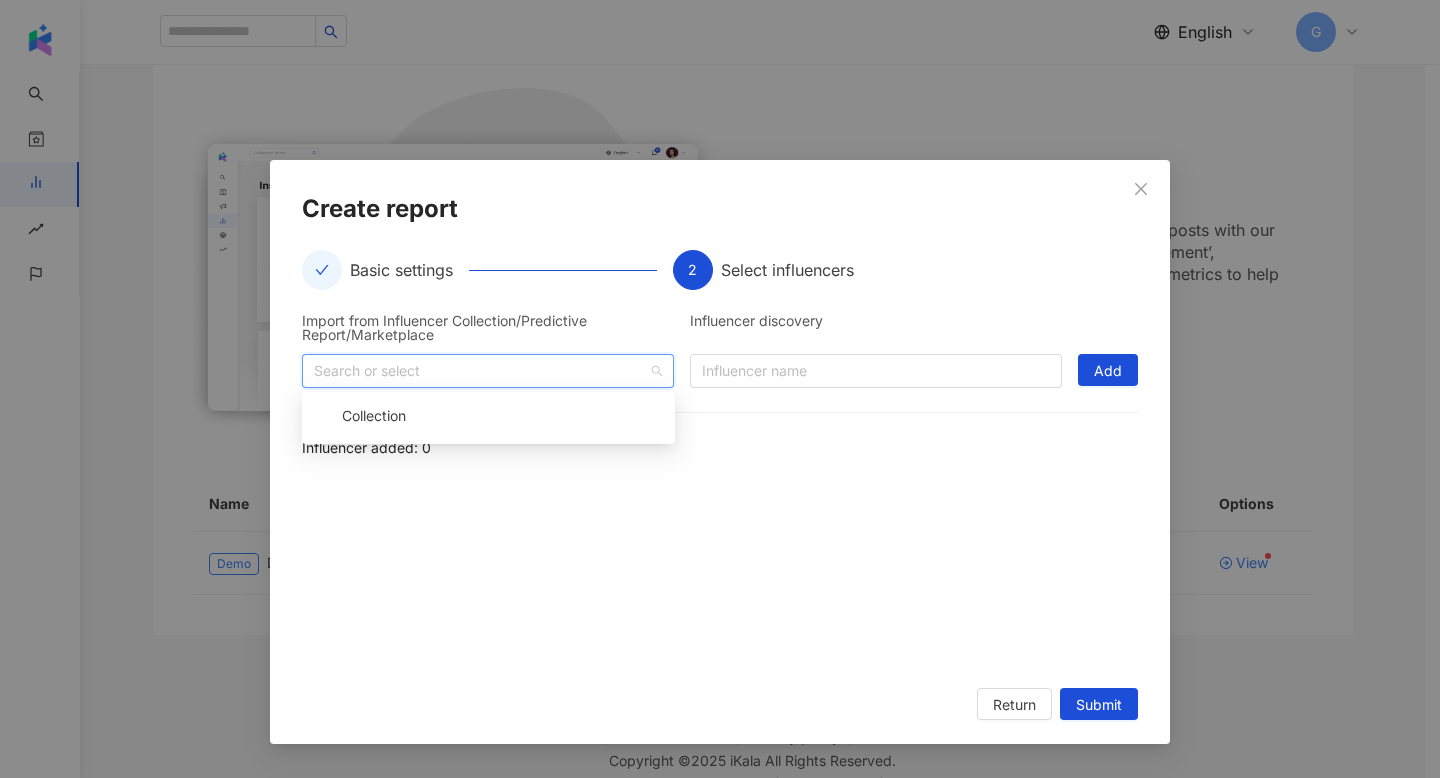 click at bounding box center (720, 571) 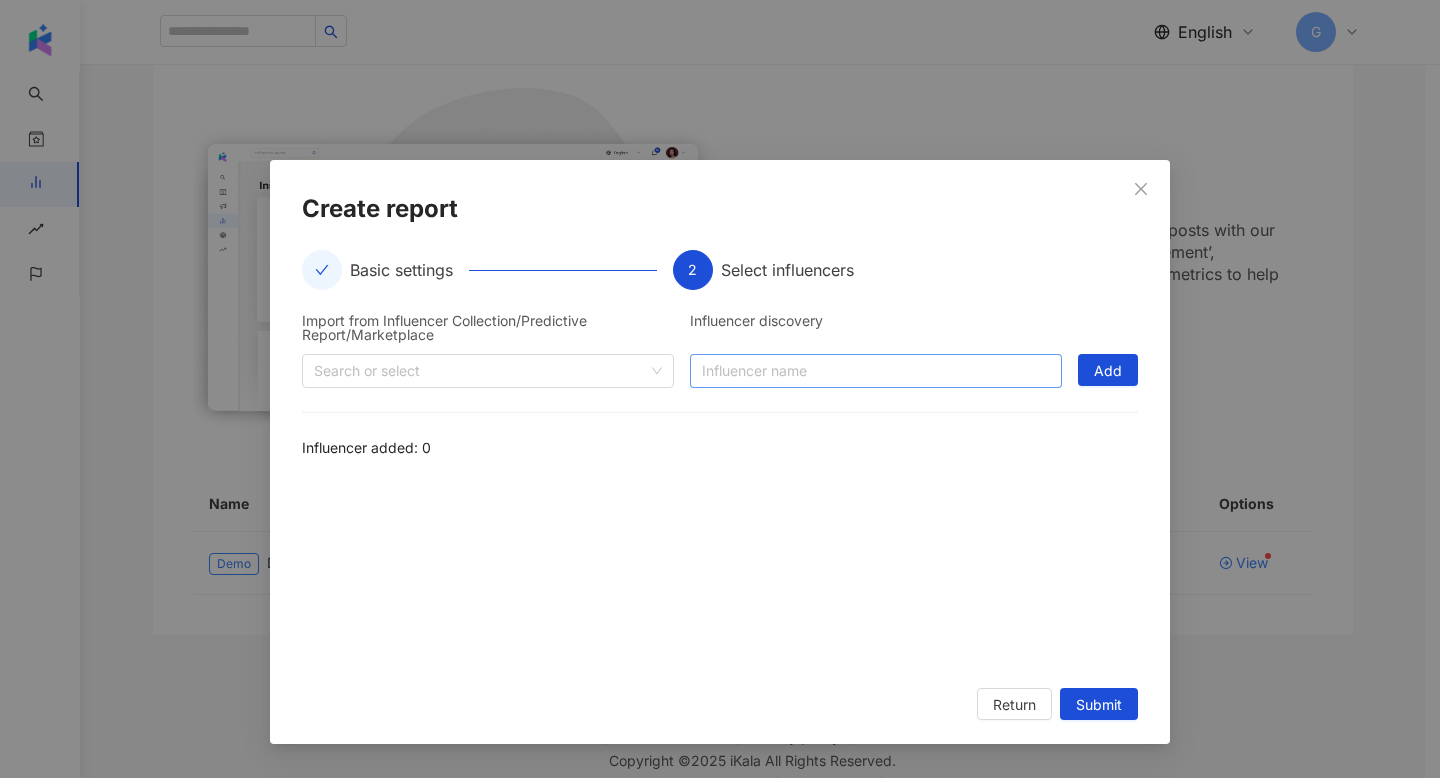 click at bounding box center [876, 371] 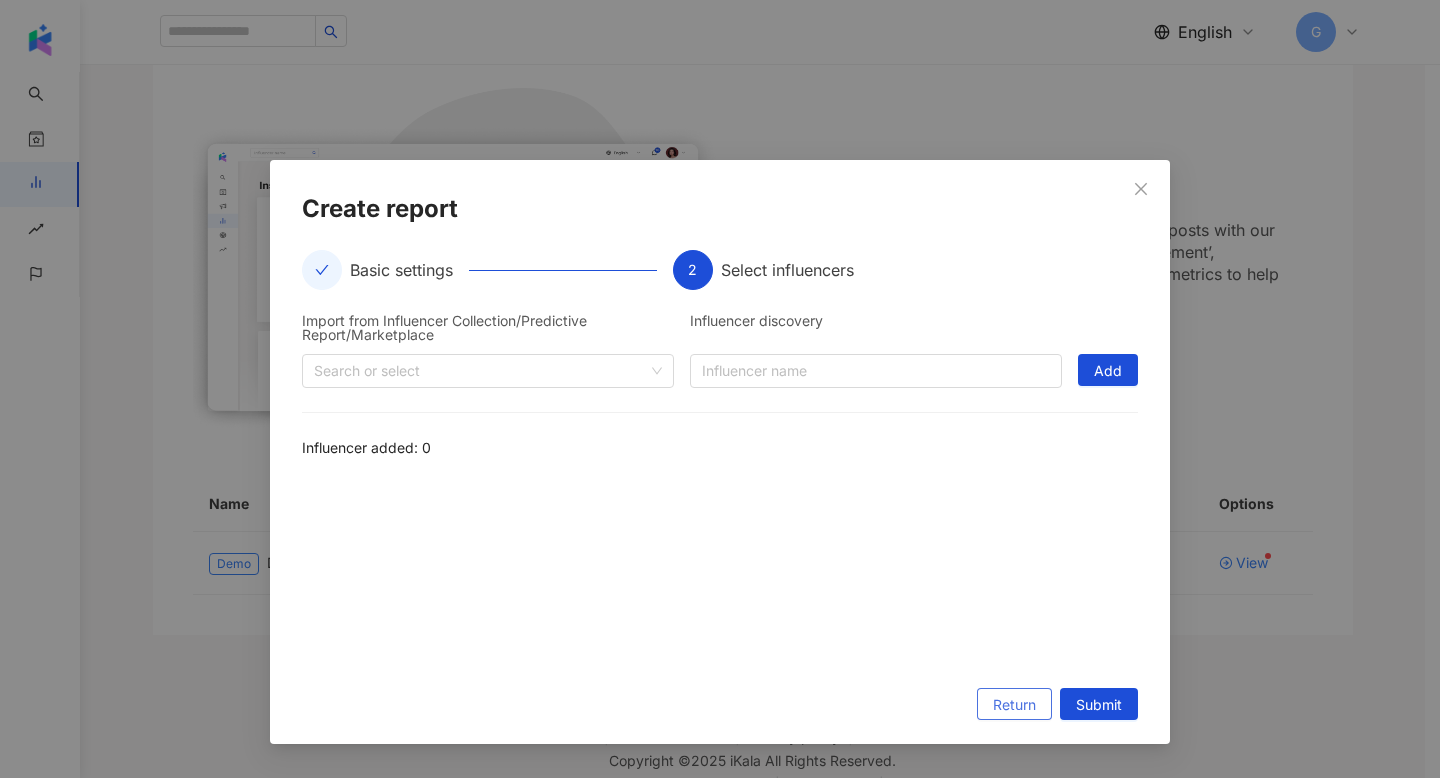 click on "Return" at bounding box center [1014, 705] 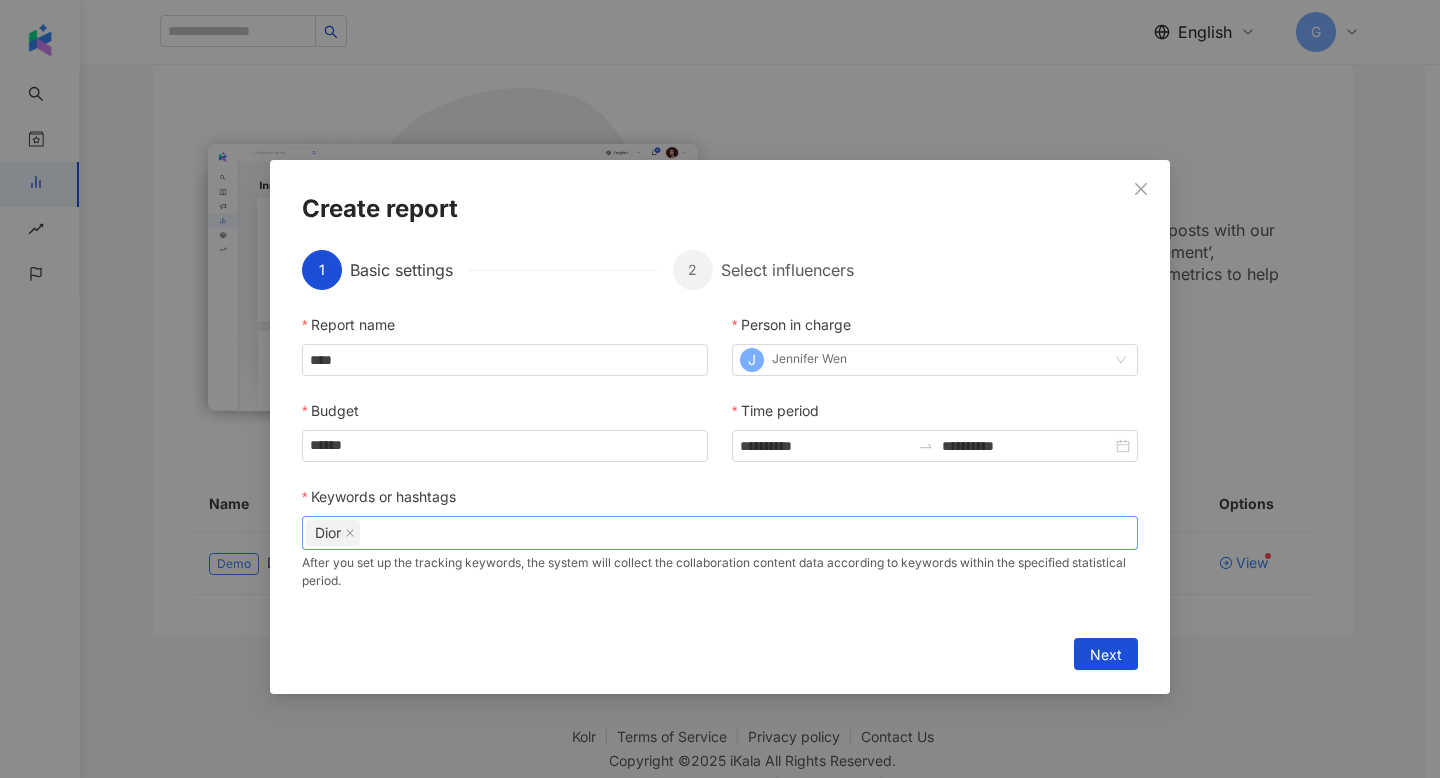 click on "Dior" at bounding box center (720, 533) 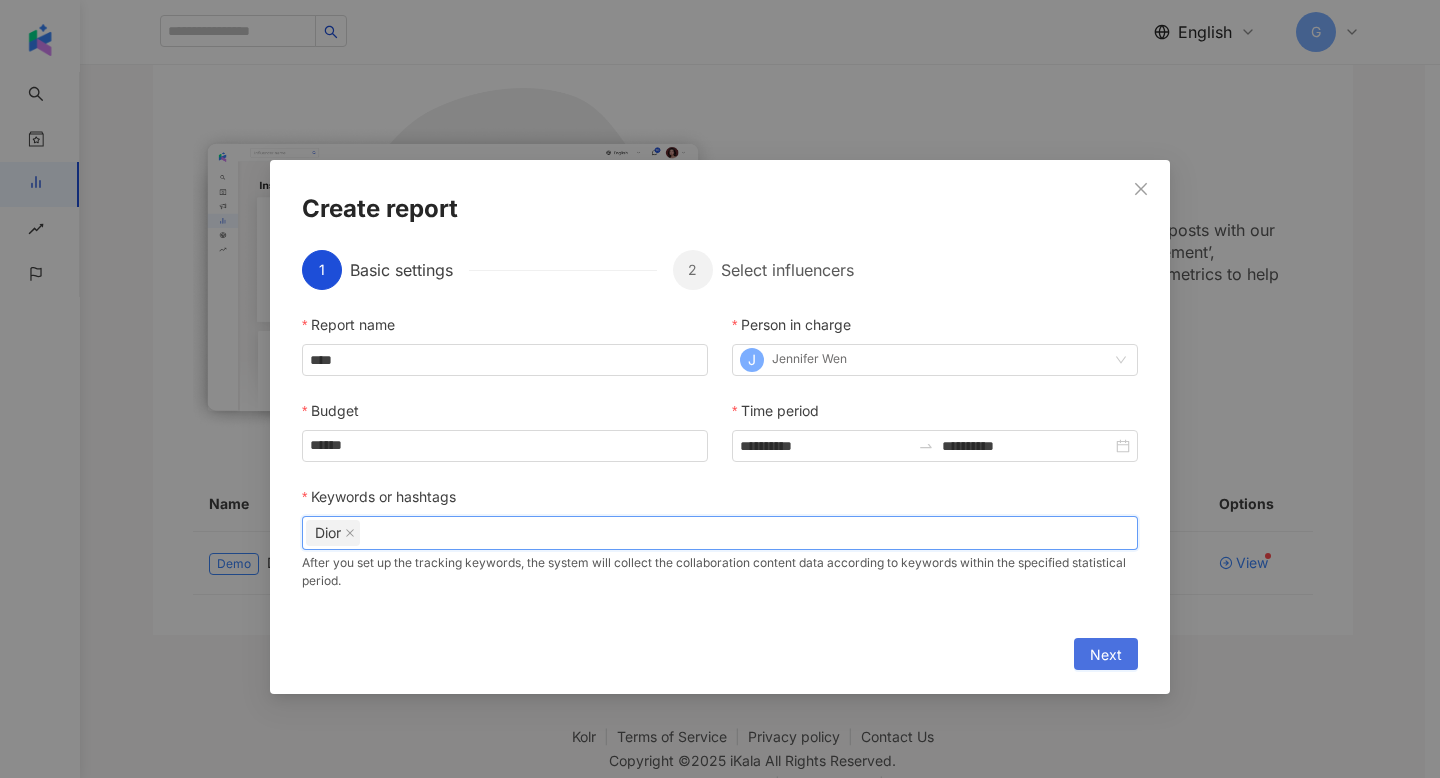 click on "Next" at bounding box center (1106, 655) 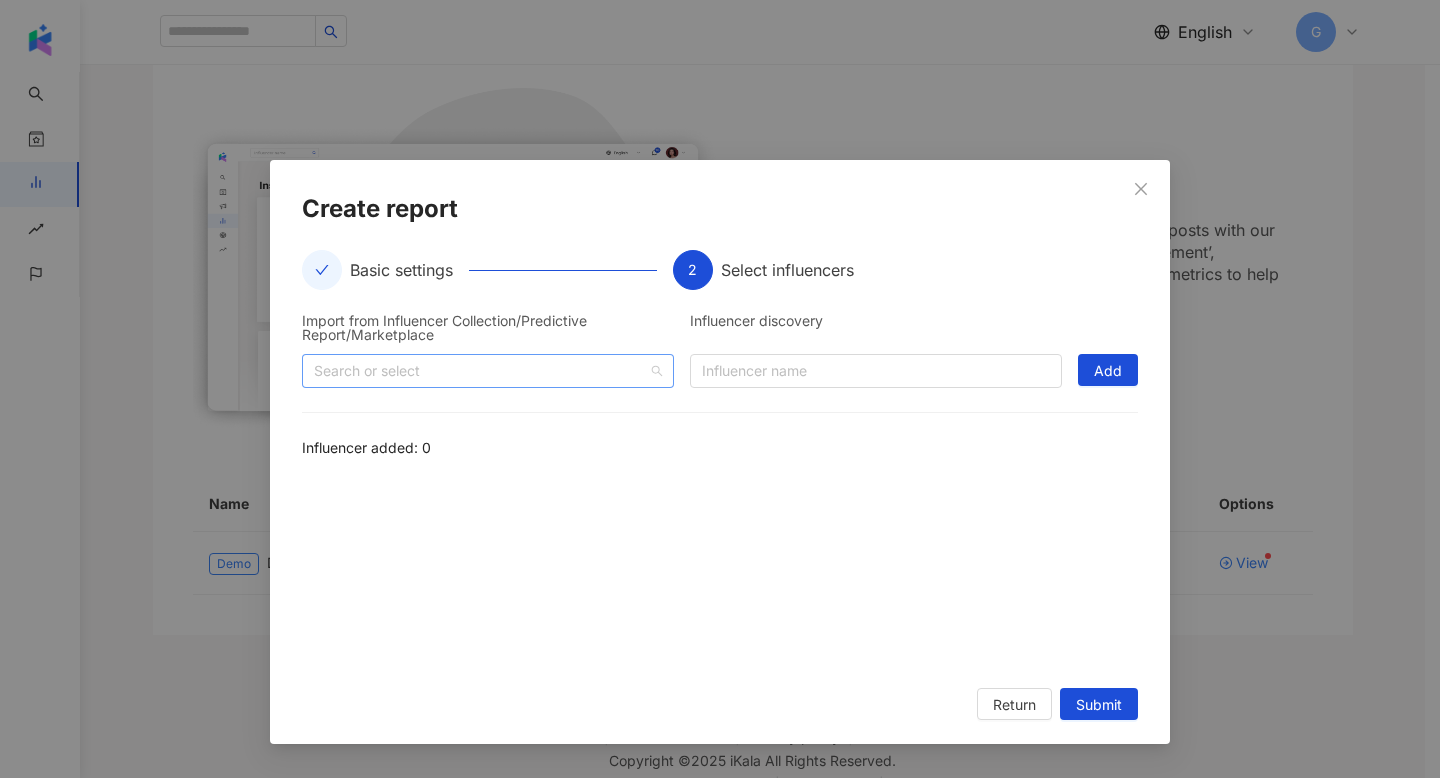 click at bounding box center [477, 370] 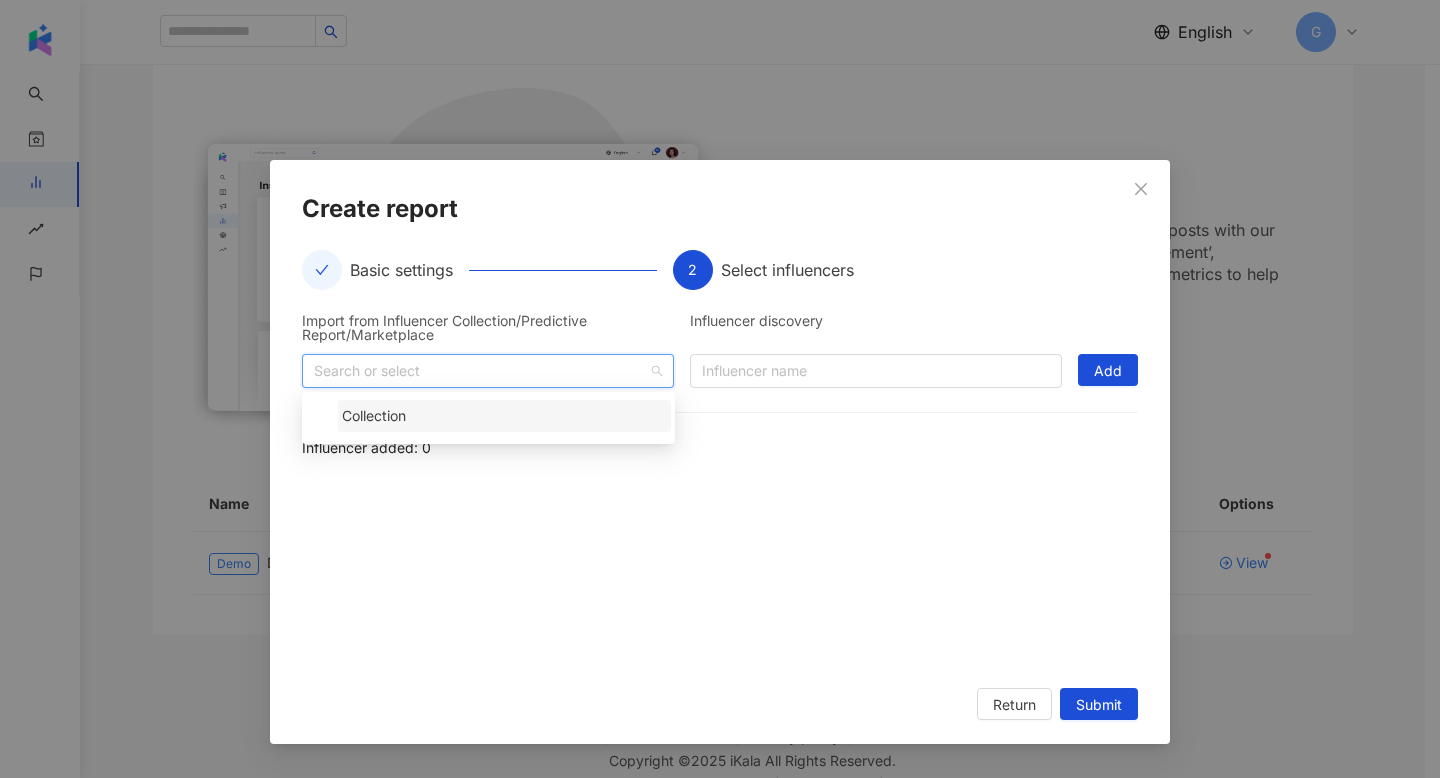 click on "Collection" at bounding box center (504, 416) 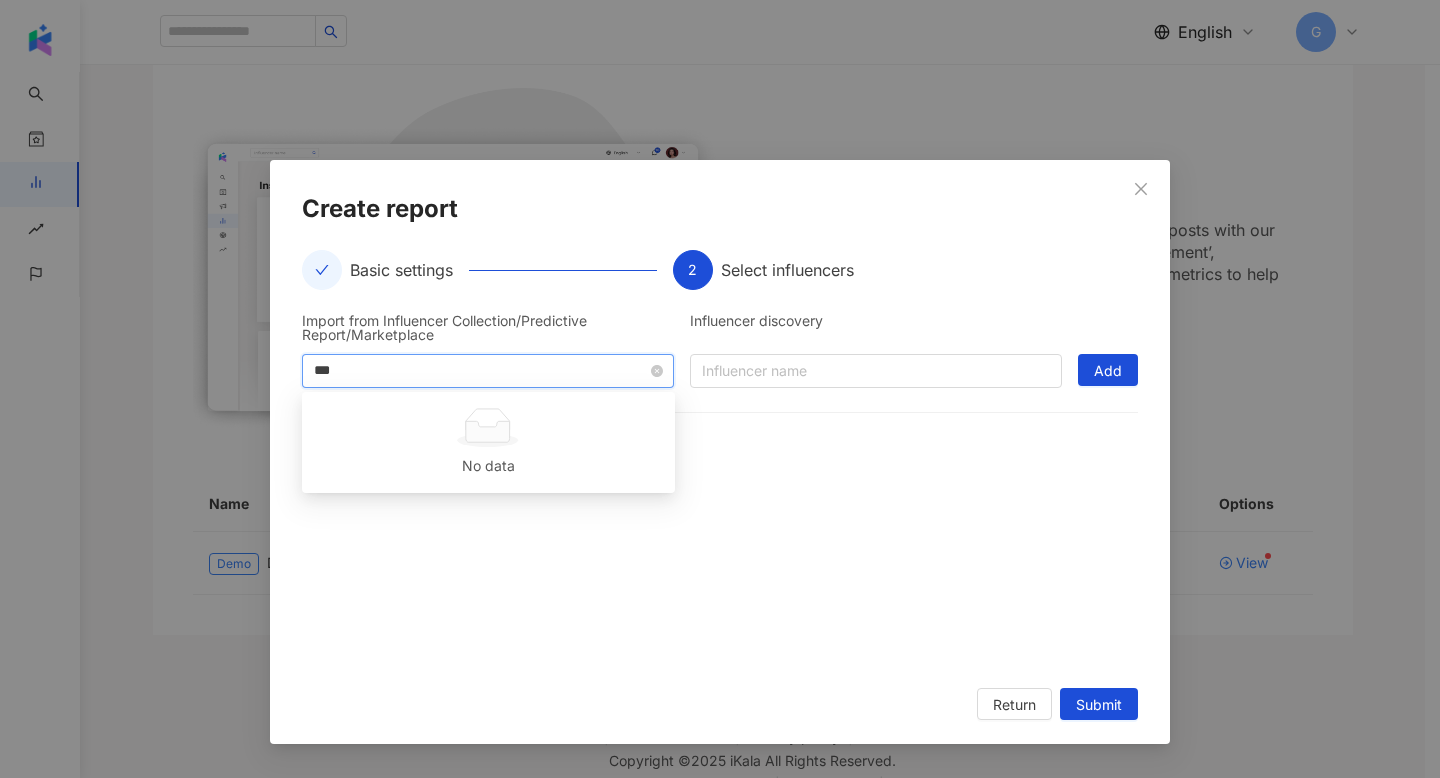 type on "****" 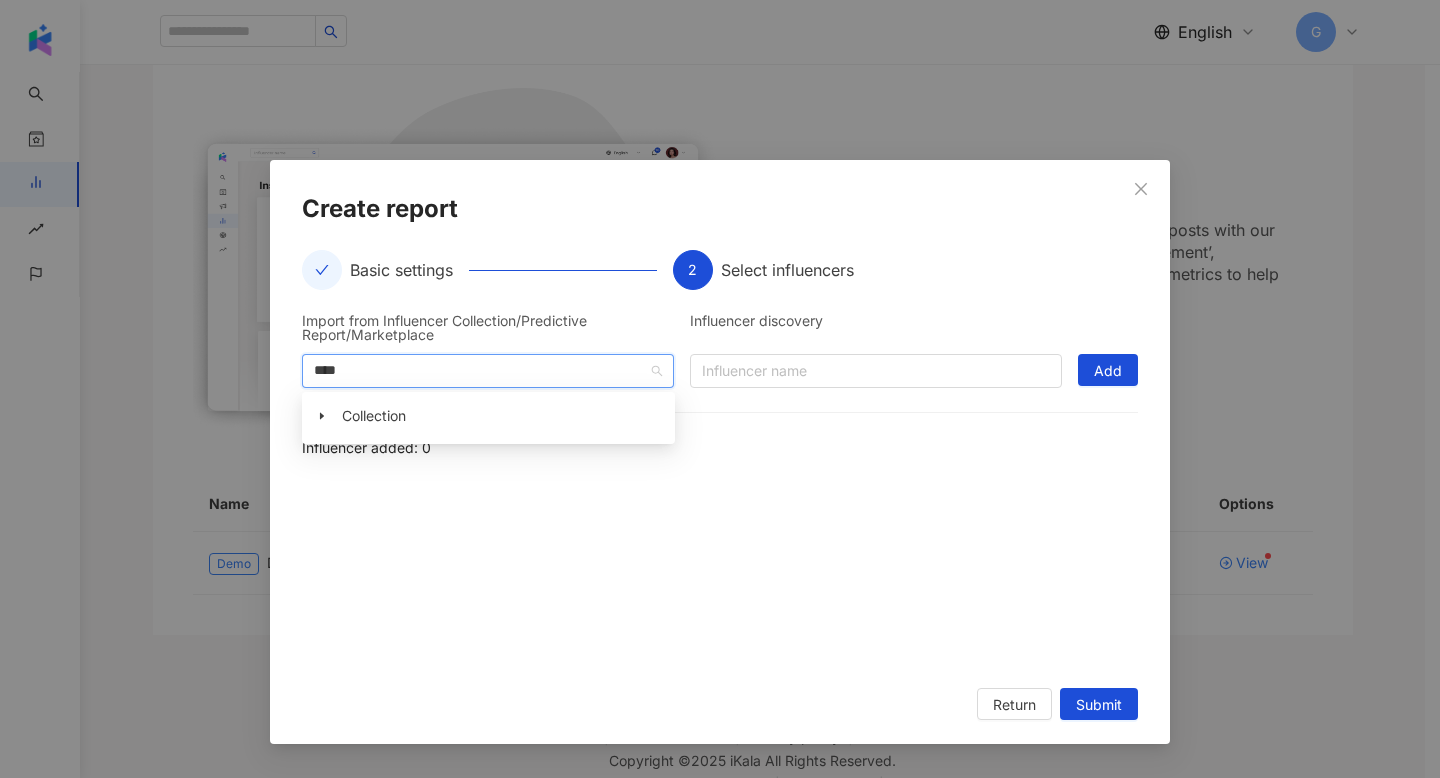 type 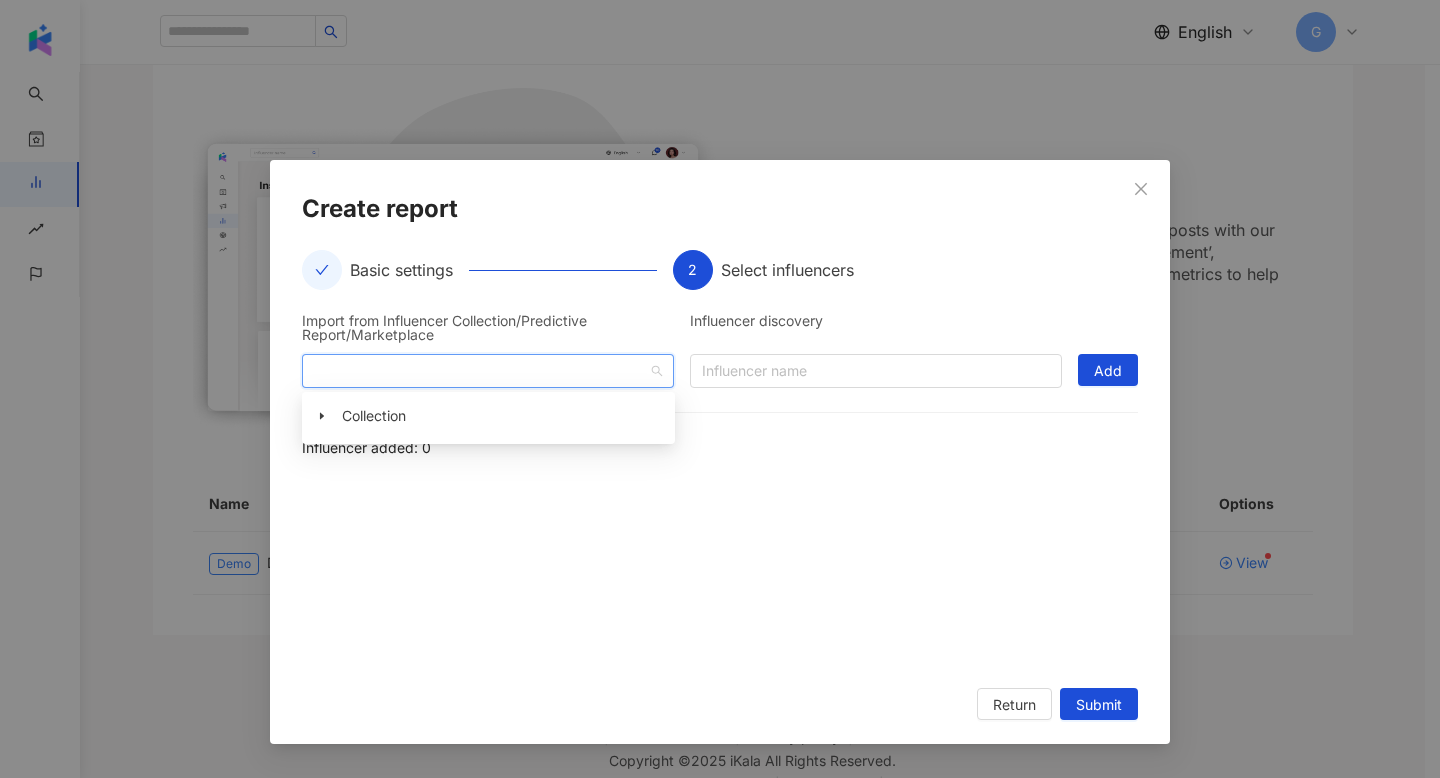 click at bounding box center (720, 571) 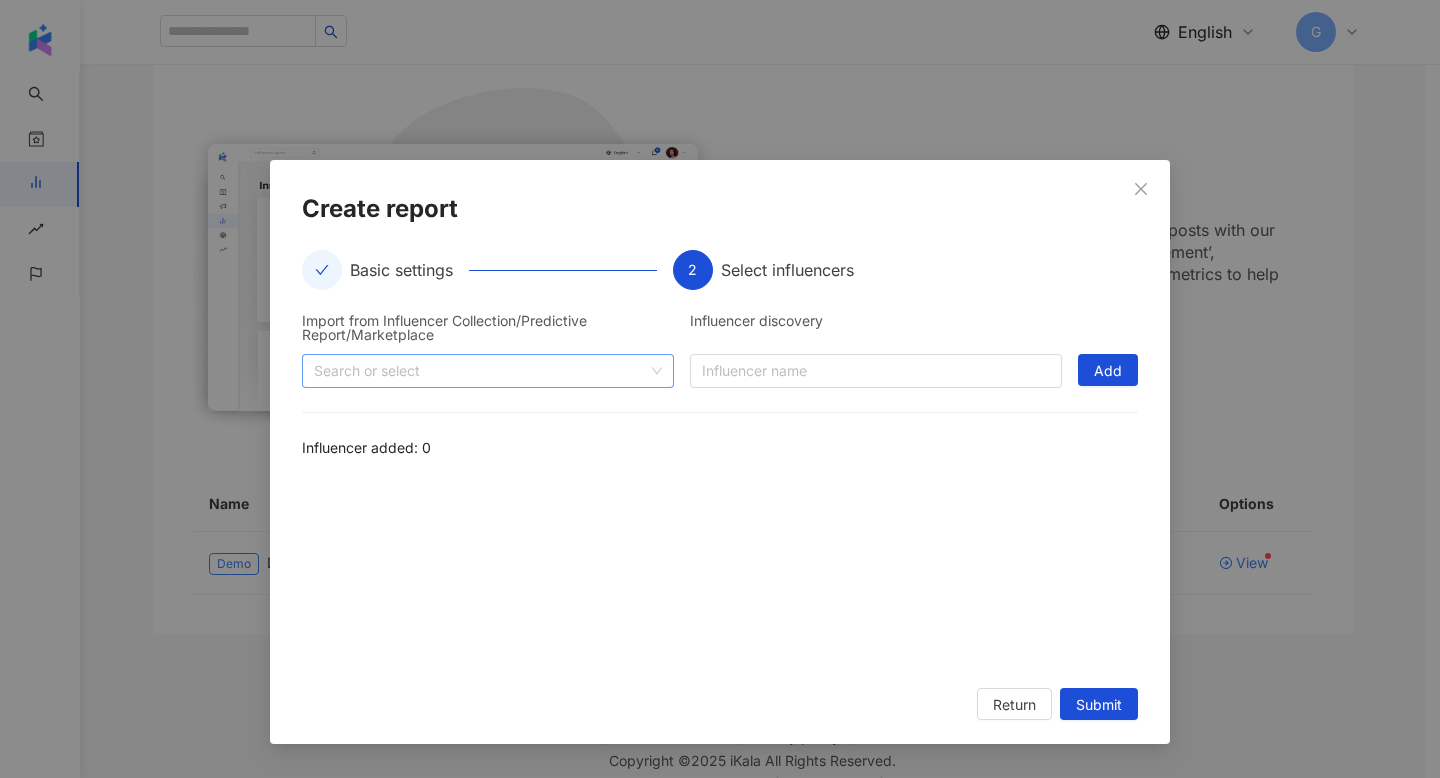 click at bounding box center [477, 370] 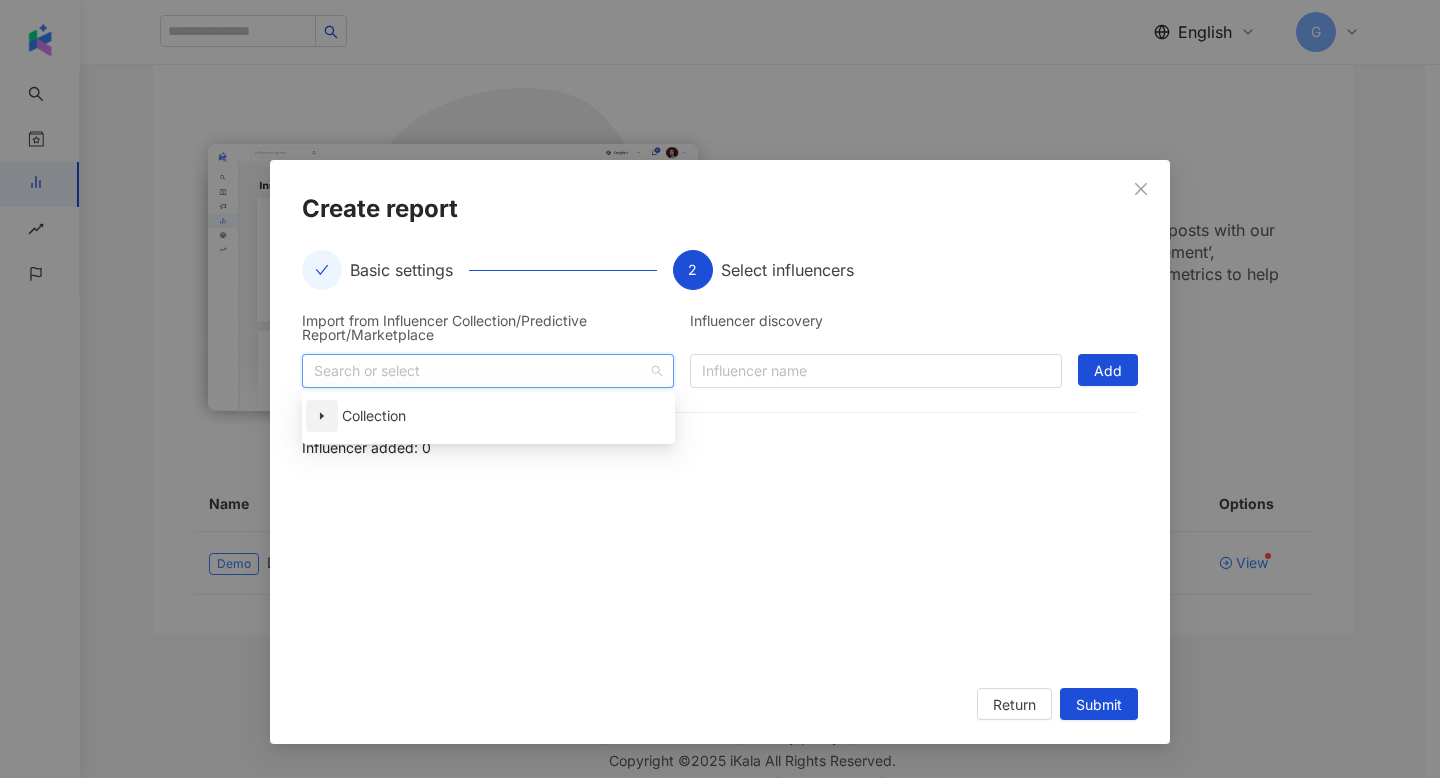 click 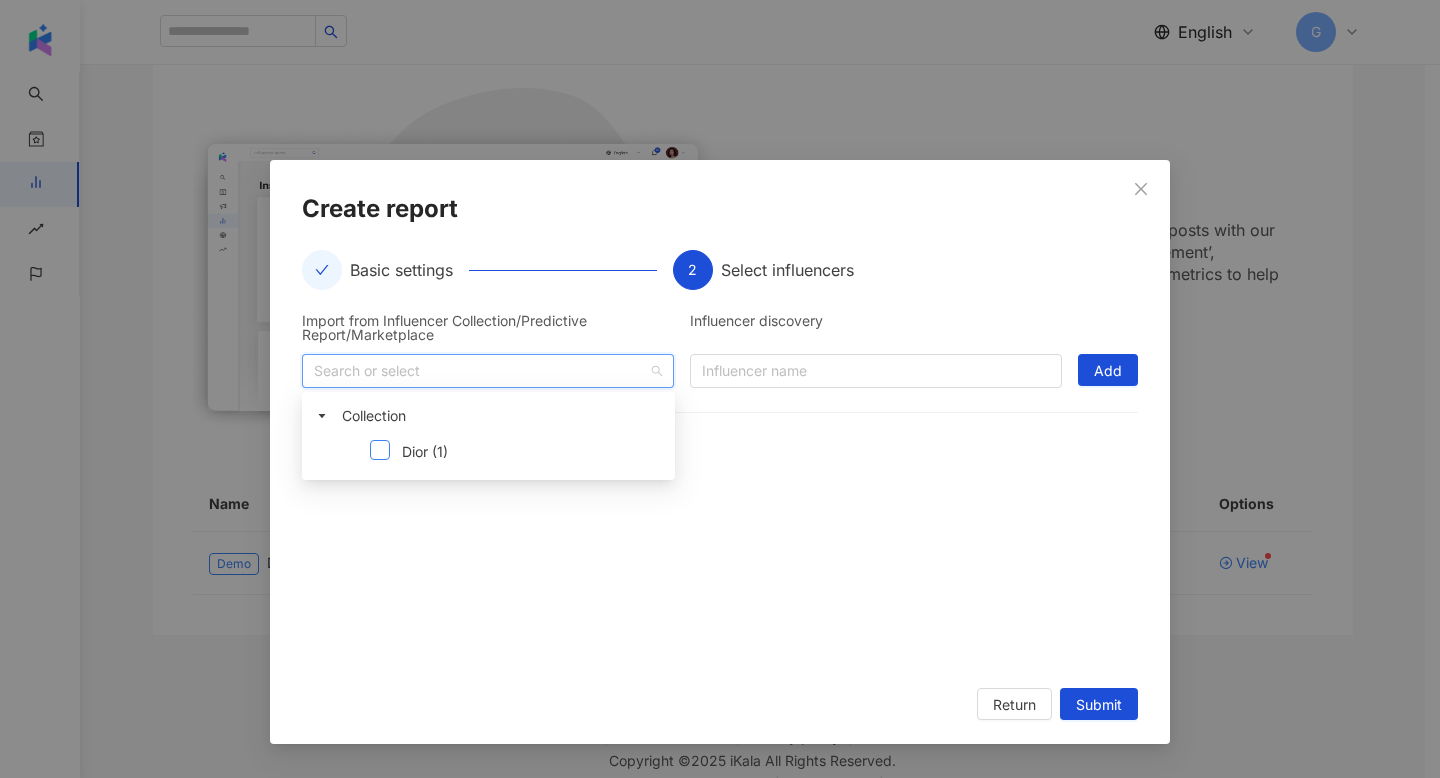 click at bounding box center [380, 450] 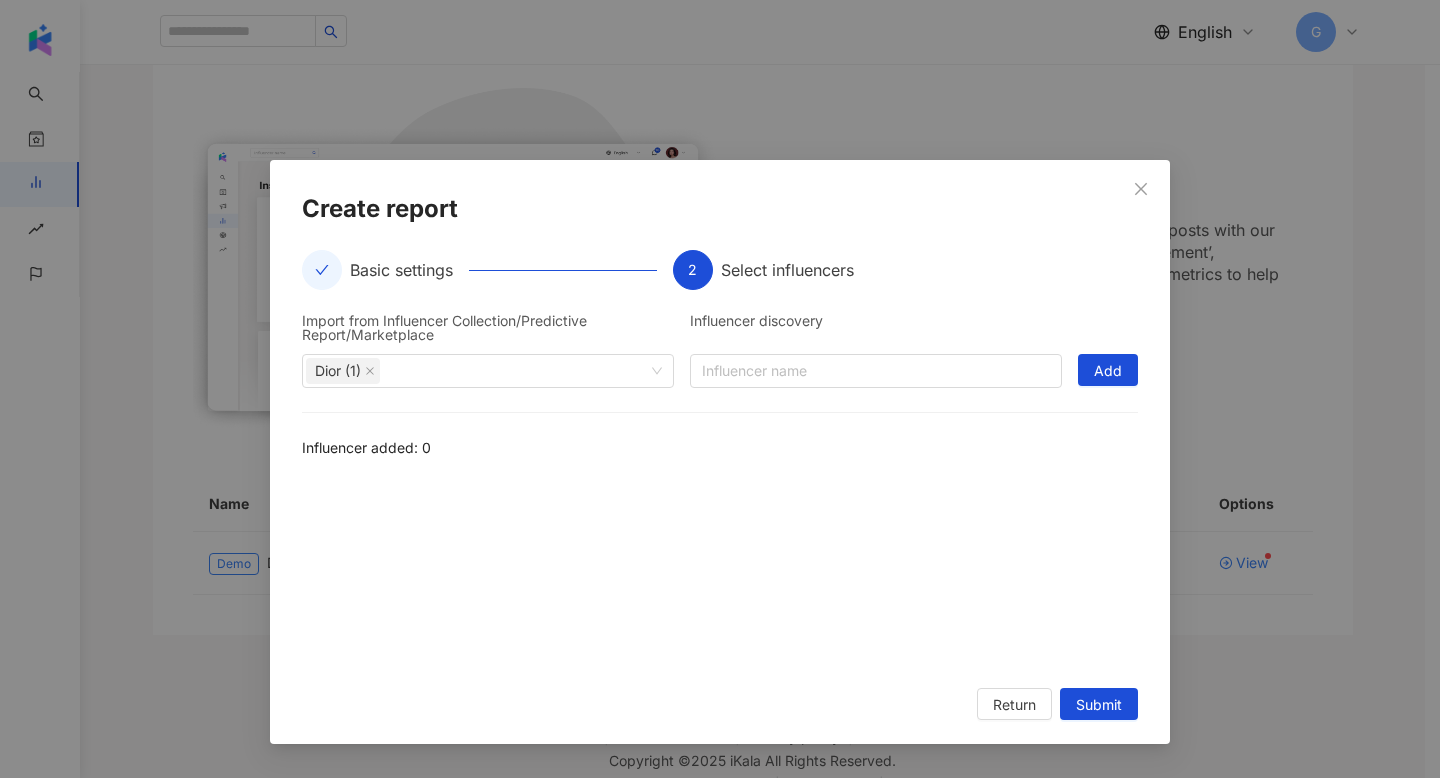 click on "Import from Influencer Collection/Predictive Report/Marketplace Dior (1)    Influencer discovery Influencer name Add Influencer added: 0" at bounding box center (720, 489) 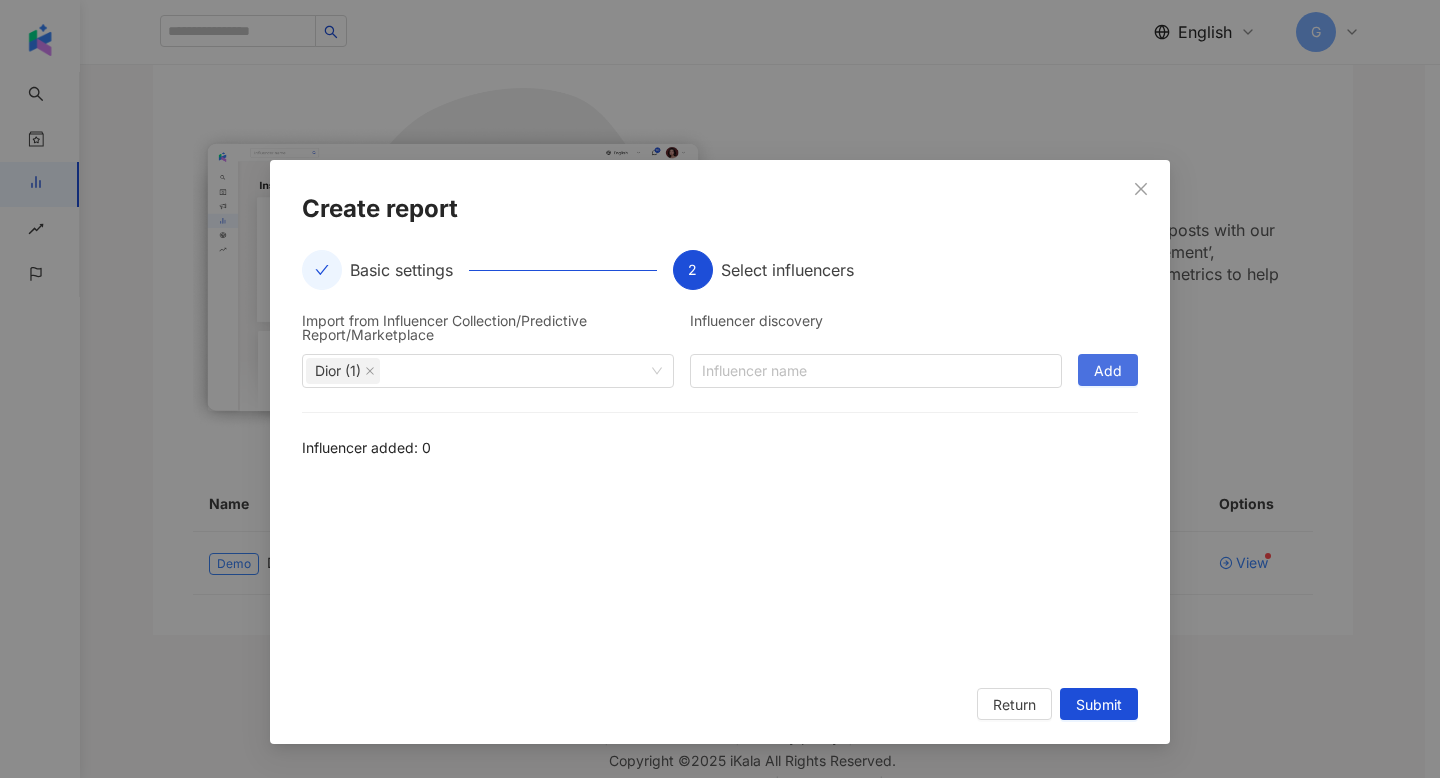click on "Add" at bounding box center (1108, 371) 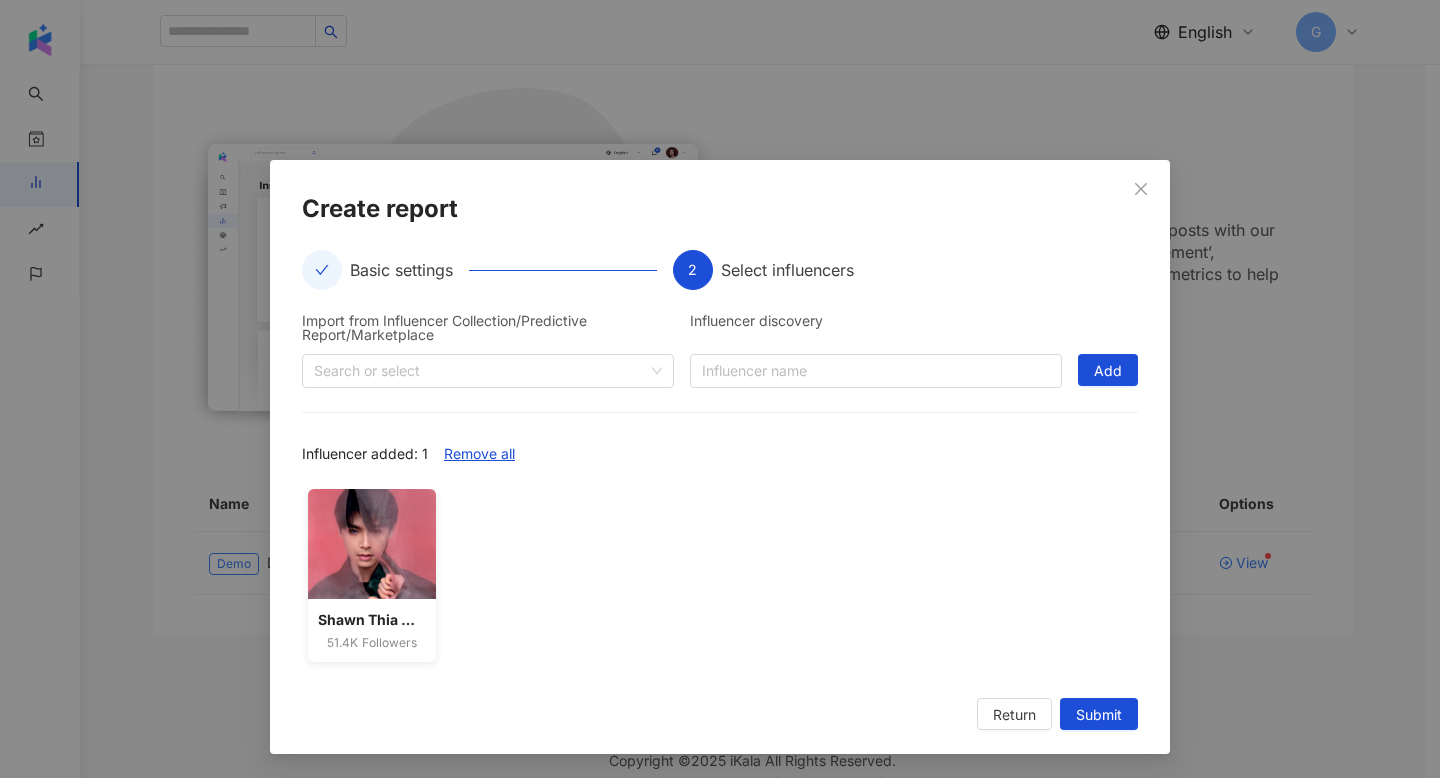 click on "Import from Influencer Collection/Predictive Report/Marketplace   Search or select" at bounding box center [488, 351] 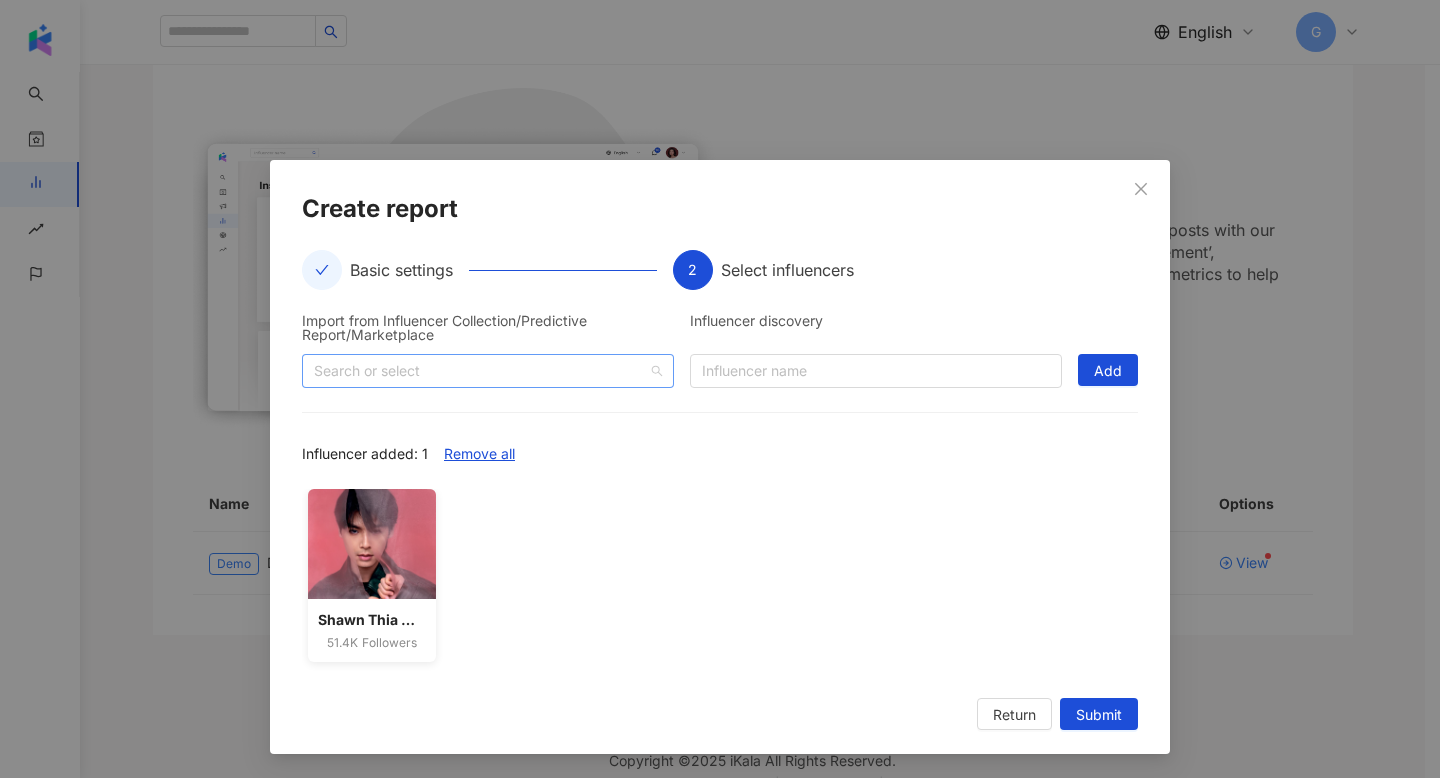 click at bounding box center [477, 370] 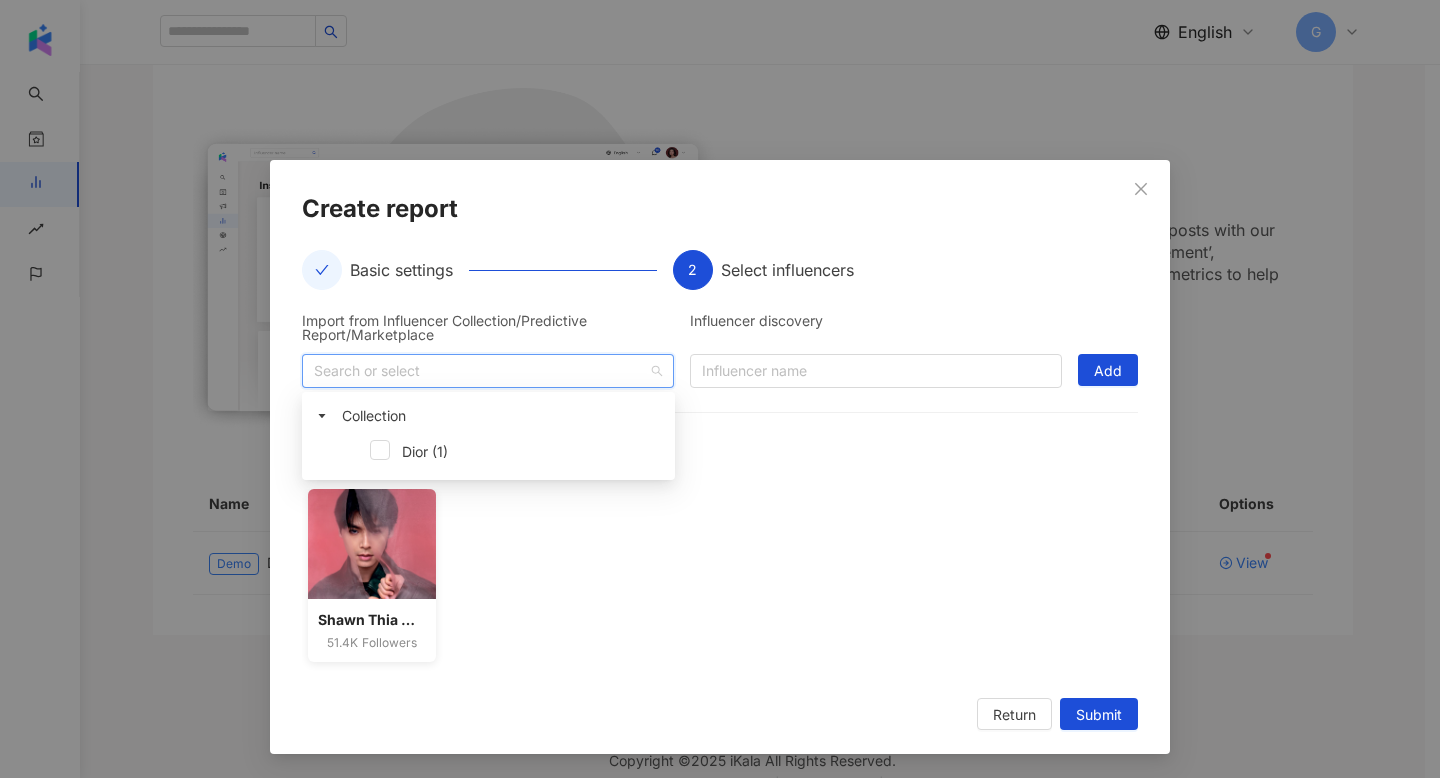 click on "Dior (1)" at bounding box center [488, 454] 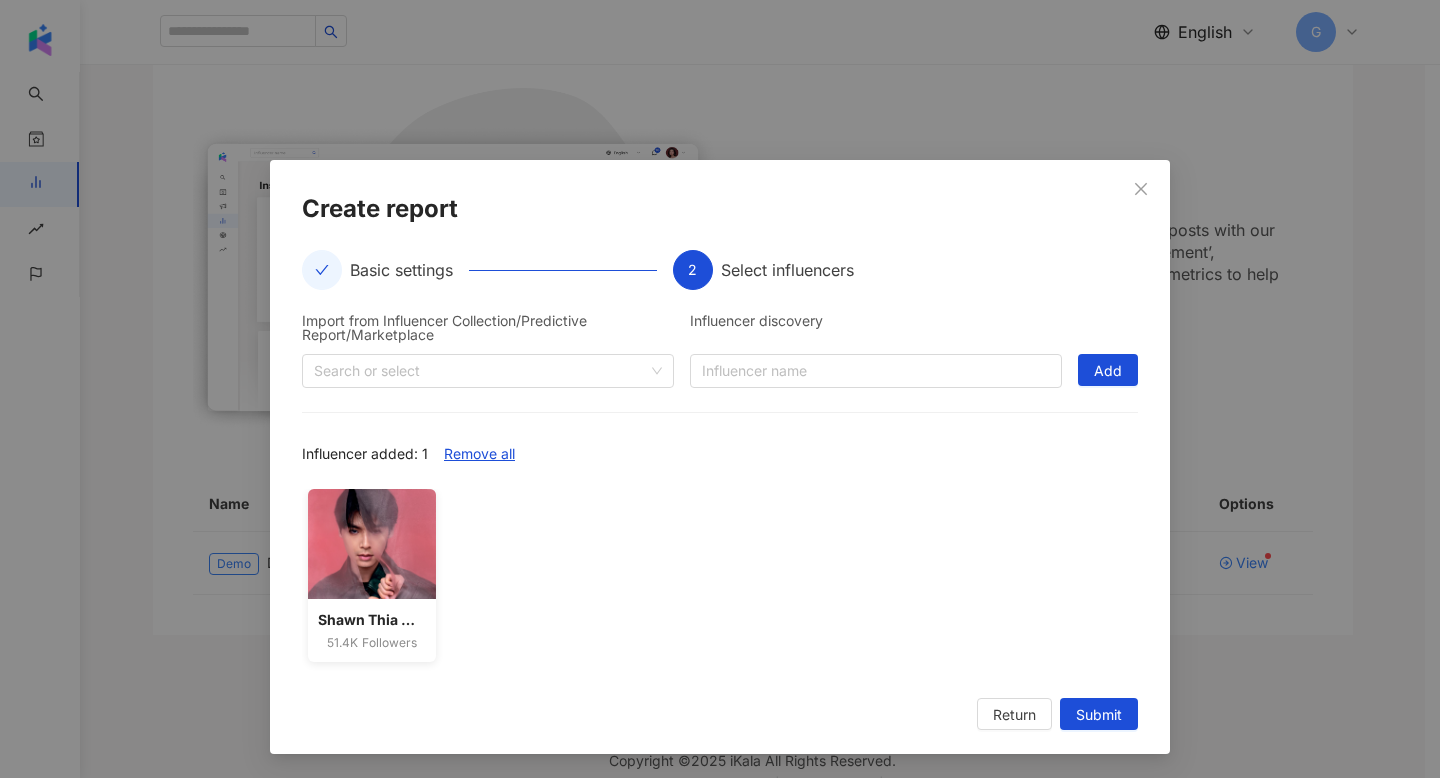 click on "Shawn Thia 程家颉 51.4K Followers" at bounding box center [720, 581] 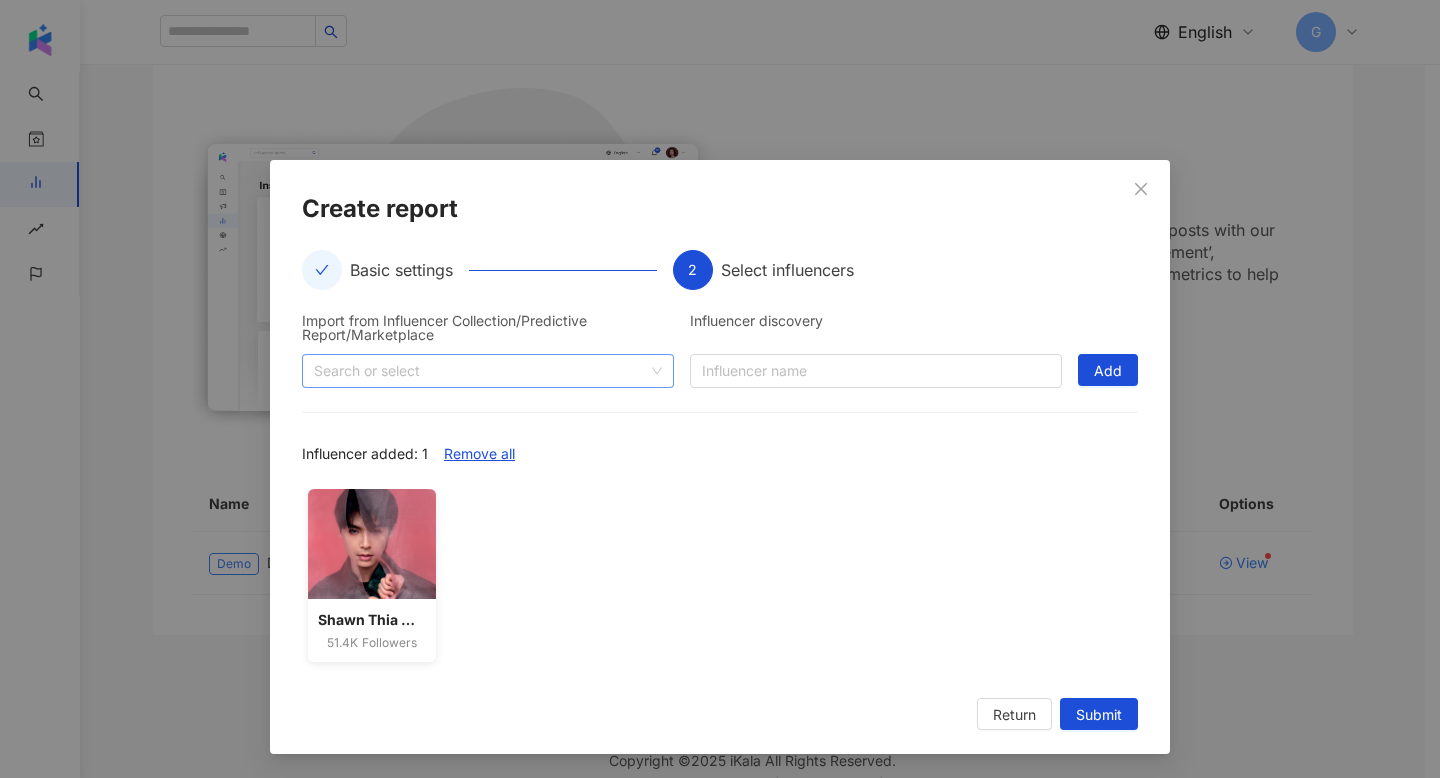 click at bounding box center [477, 370] 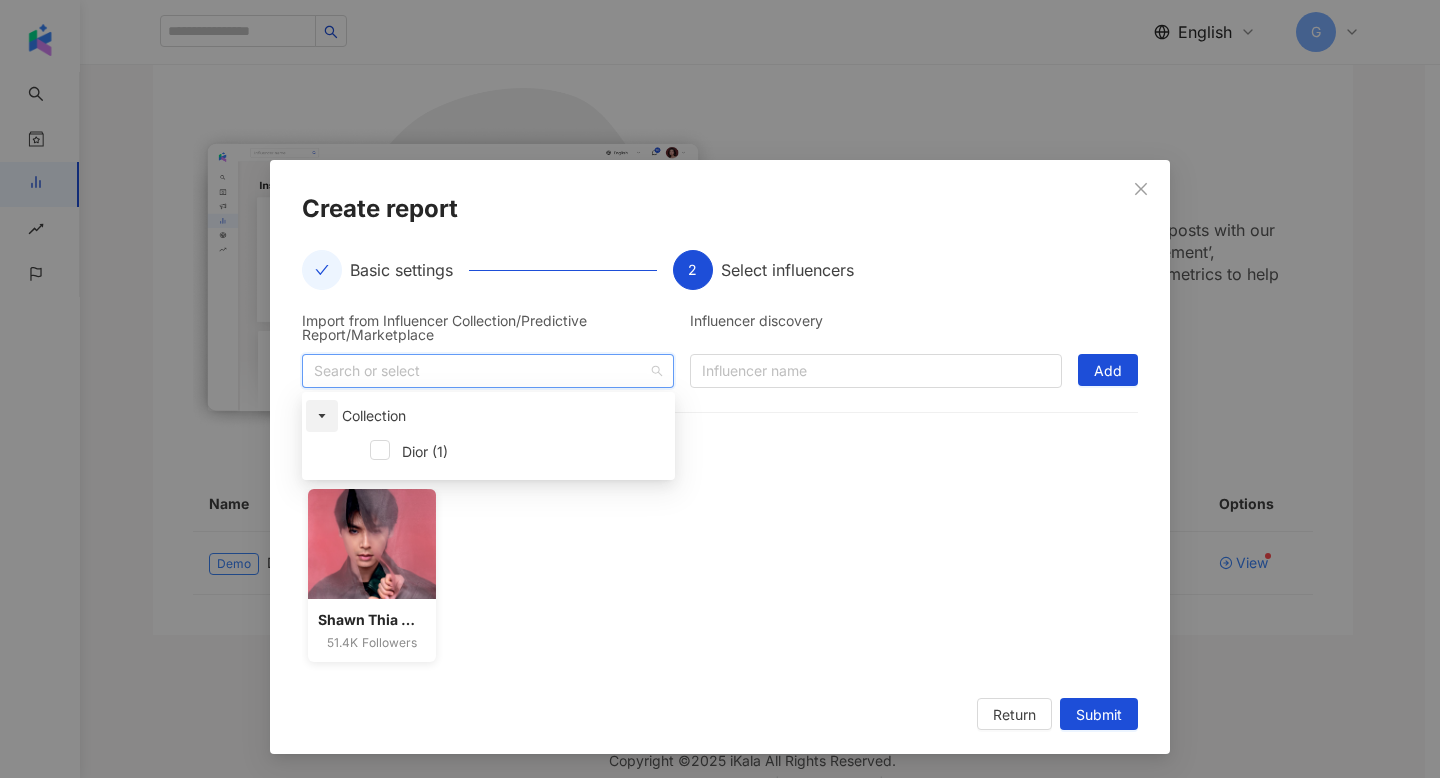 click 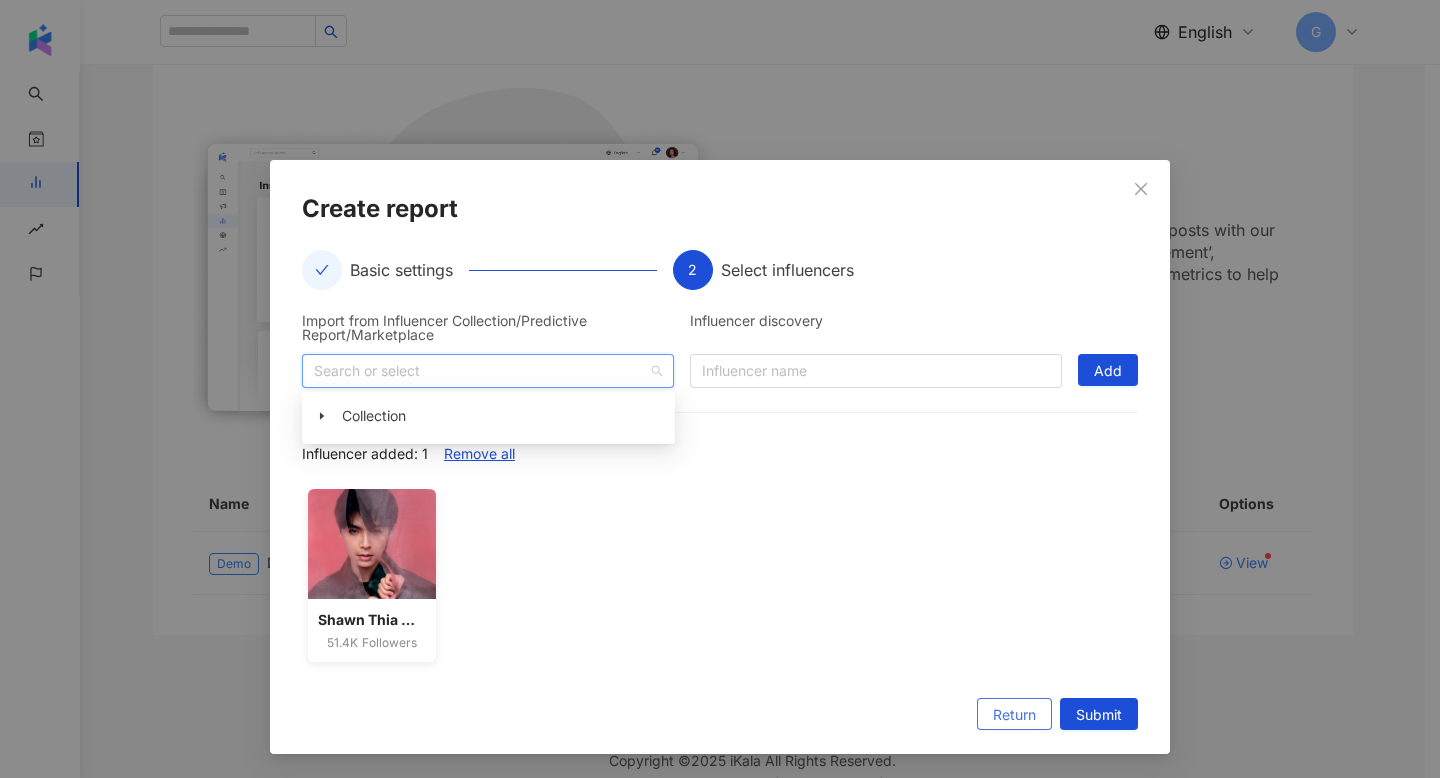 click on "Return" at bounding box center (1014, 715) 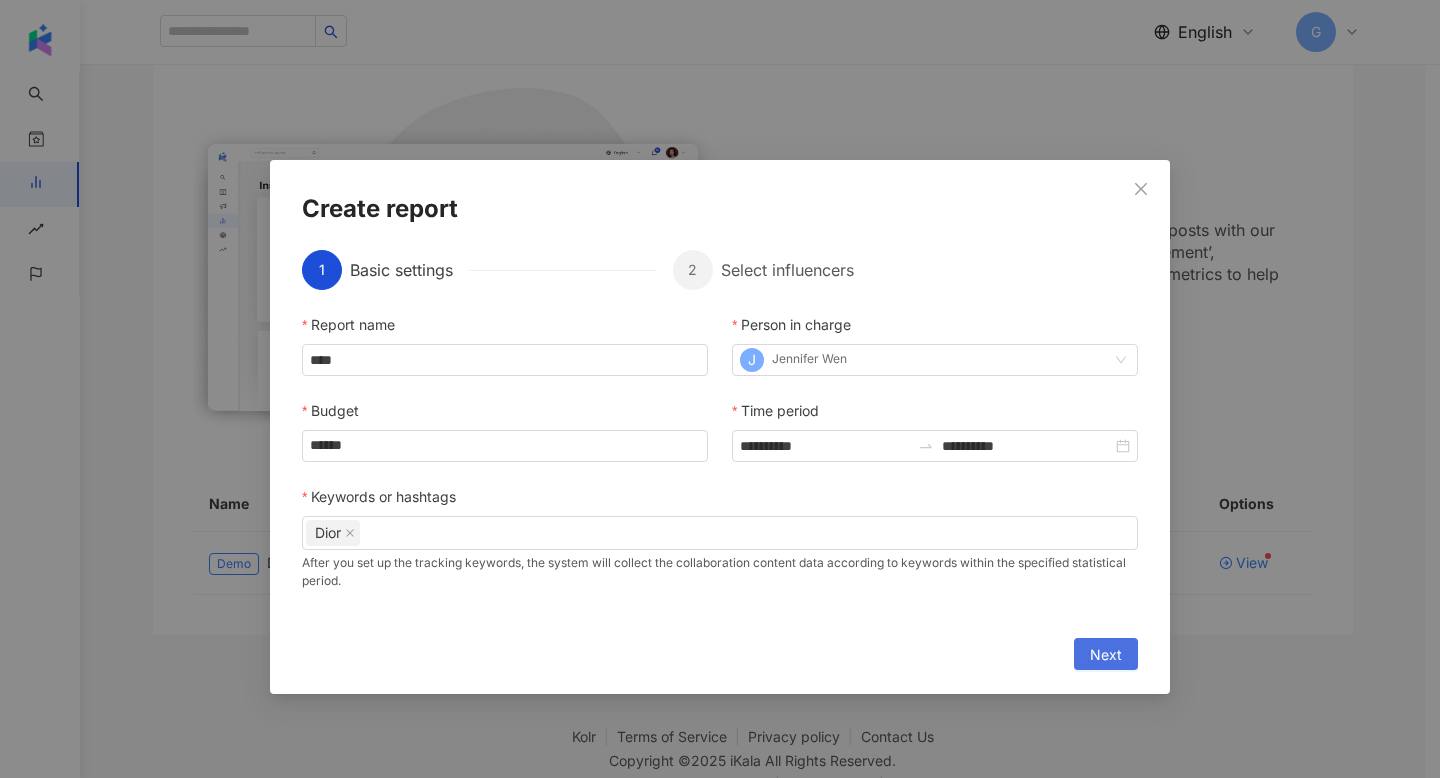 click on "Next" at bounding box center (1106, 655) 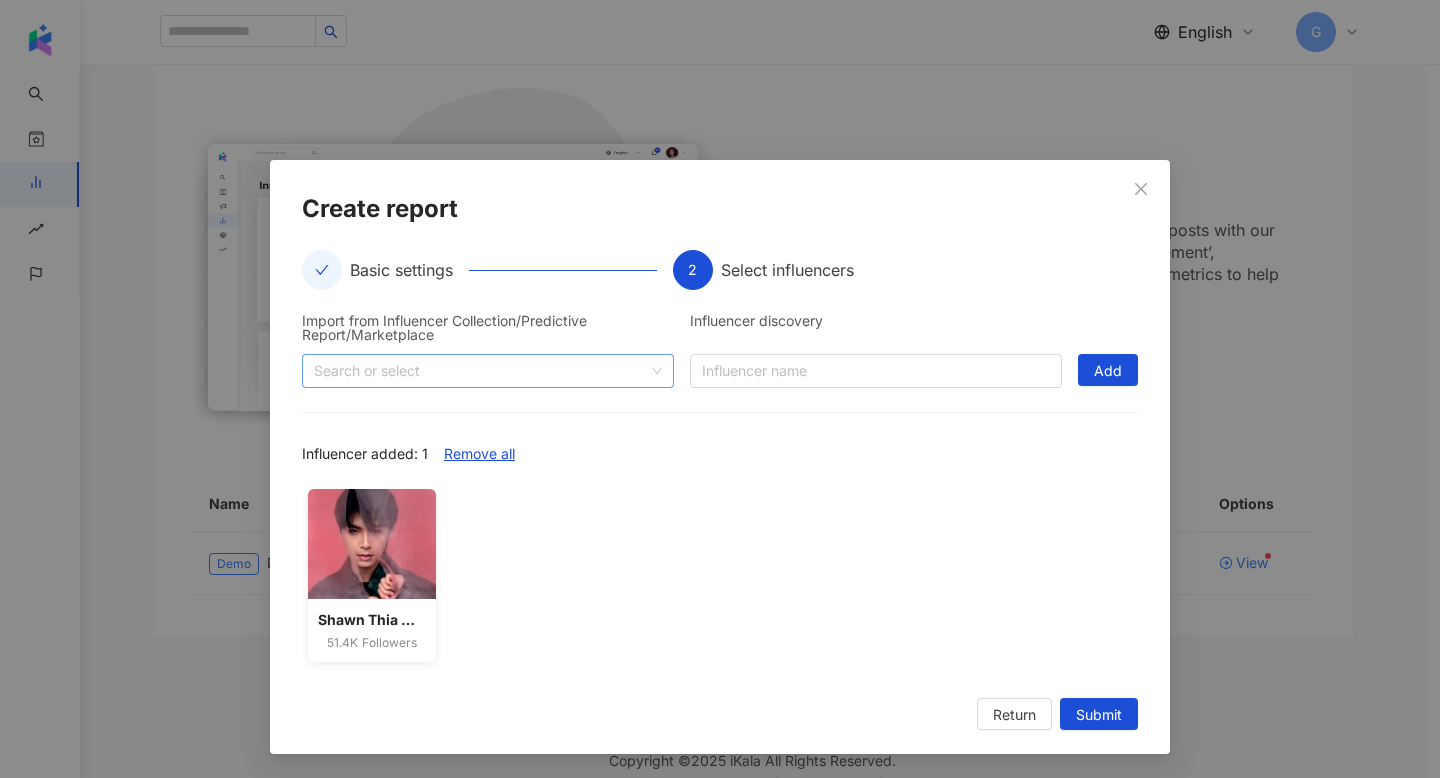 click on "Search or select" at bounding box center [488, 371] 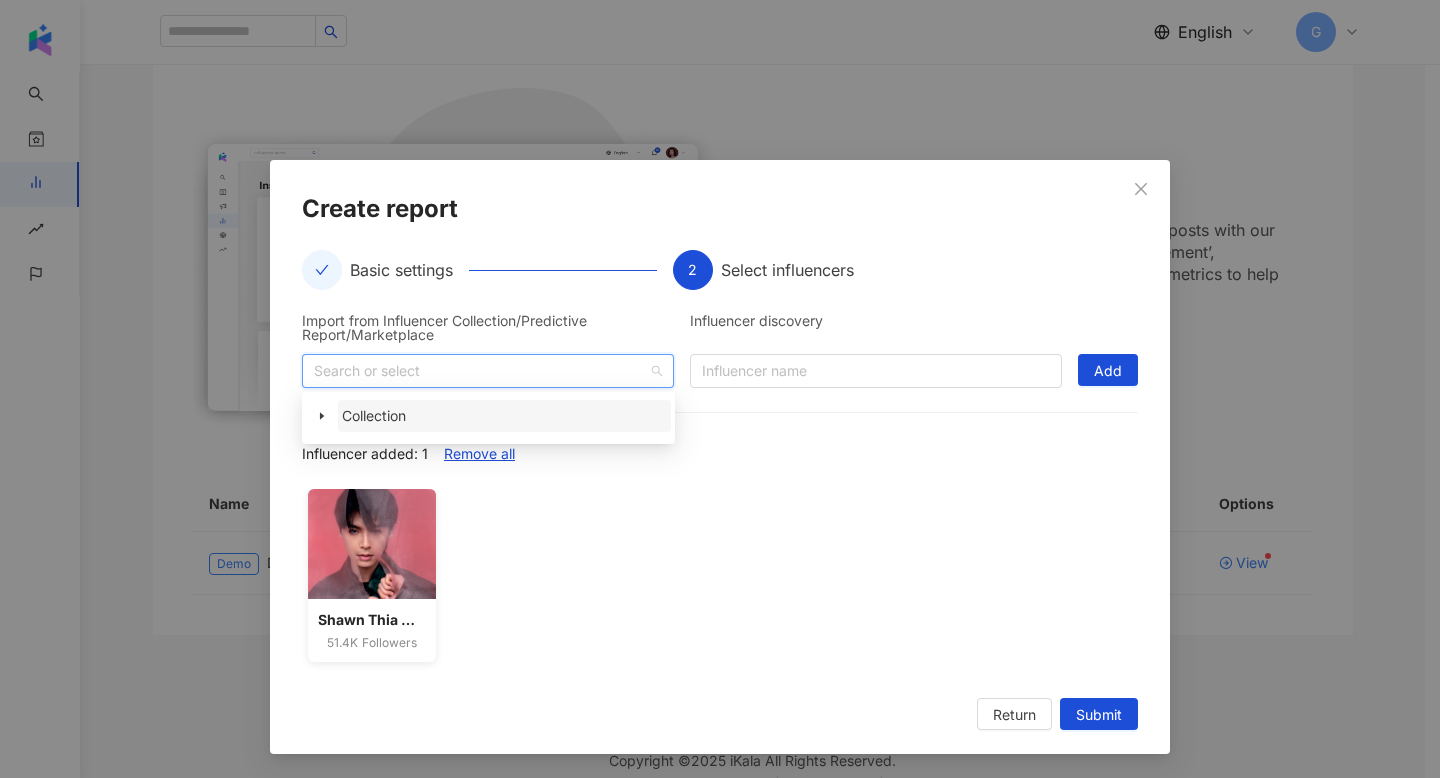 click on "Collection" at bounding box center (504, 416) 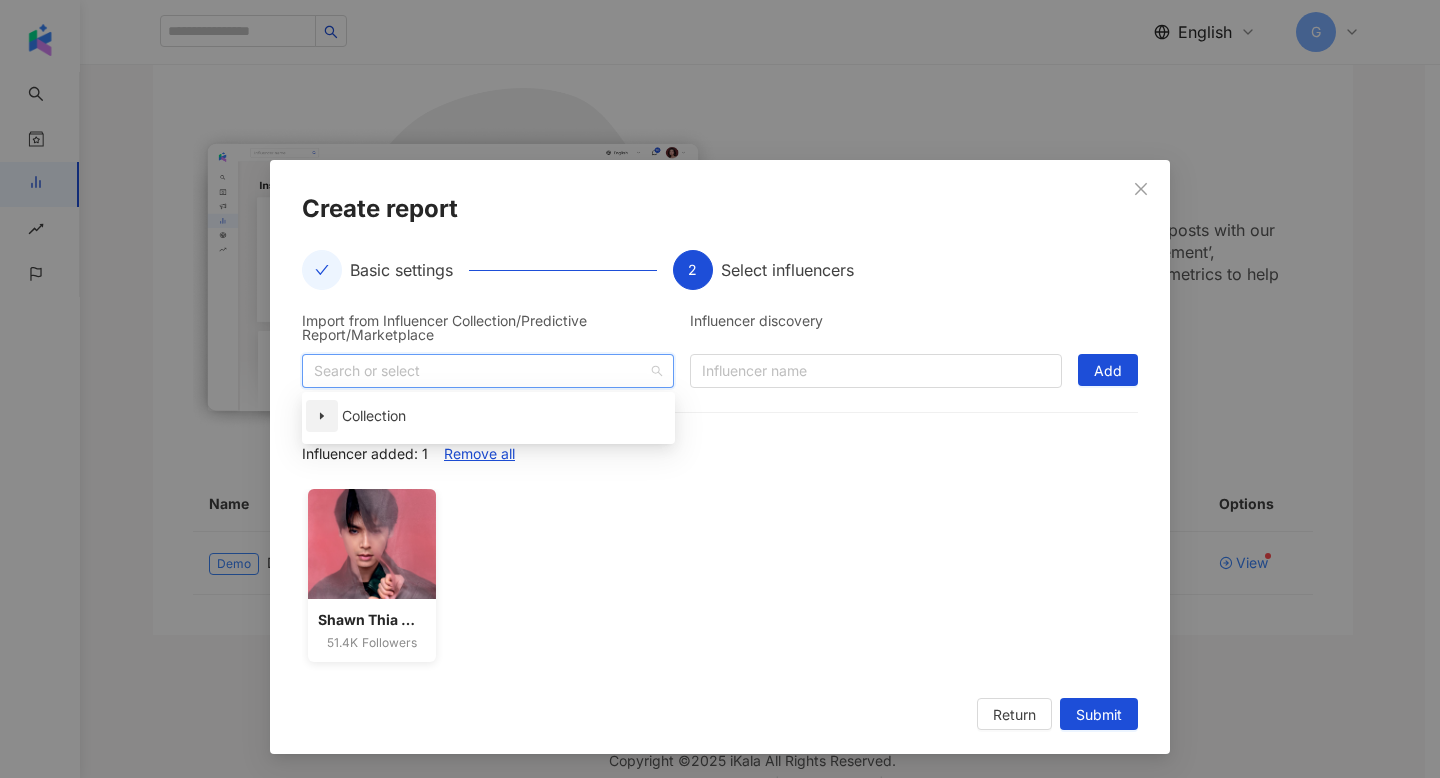 click 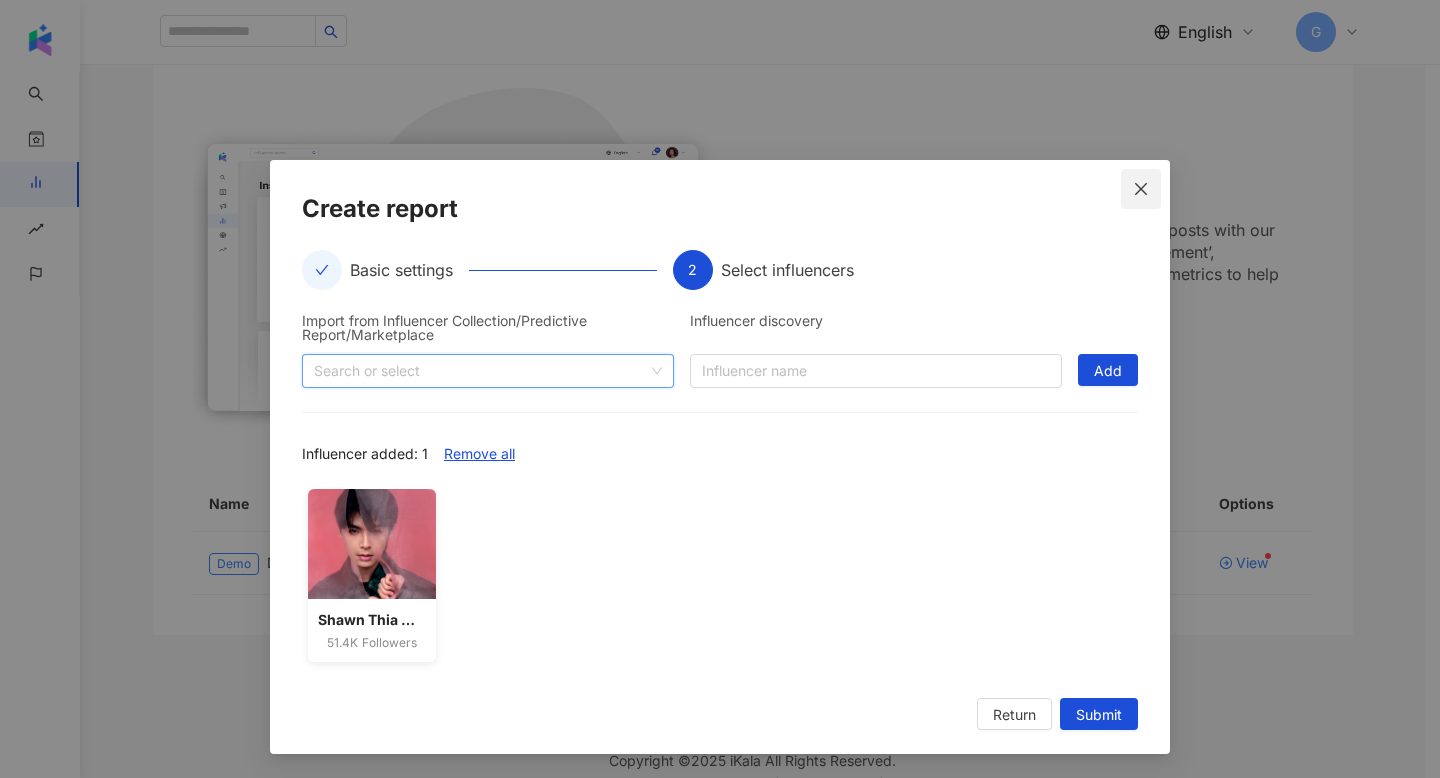 click 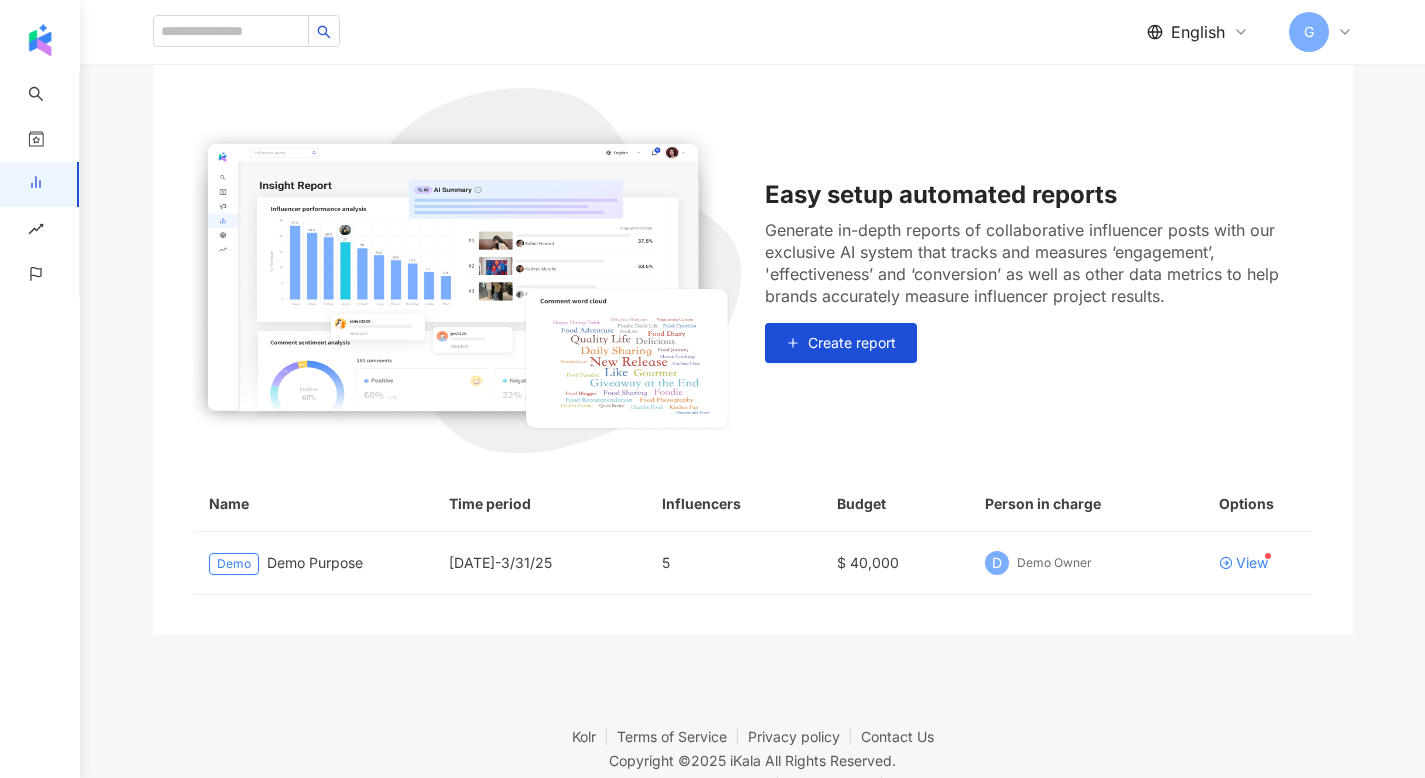 click on "Generate in-depth reports of collaborative influencer posts with our exclusive AI system that tracks and measures ‘engagement’, 'effectiveness’ and ‘conversion’ as well as other data metrics to help brands accurately measure influencer project results." at bounding box center [1039, 263] 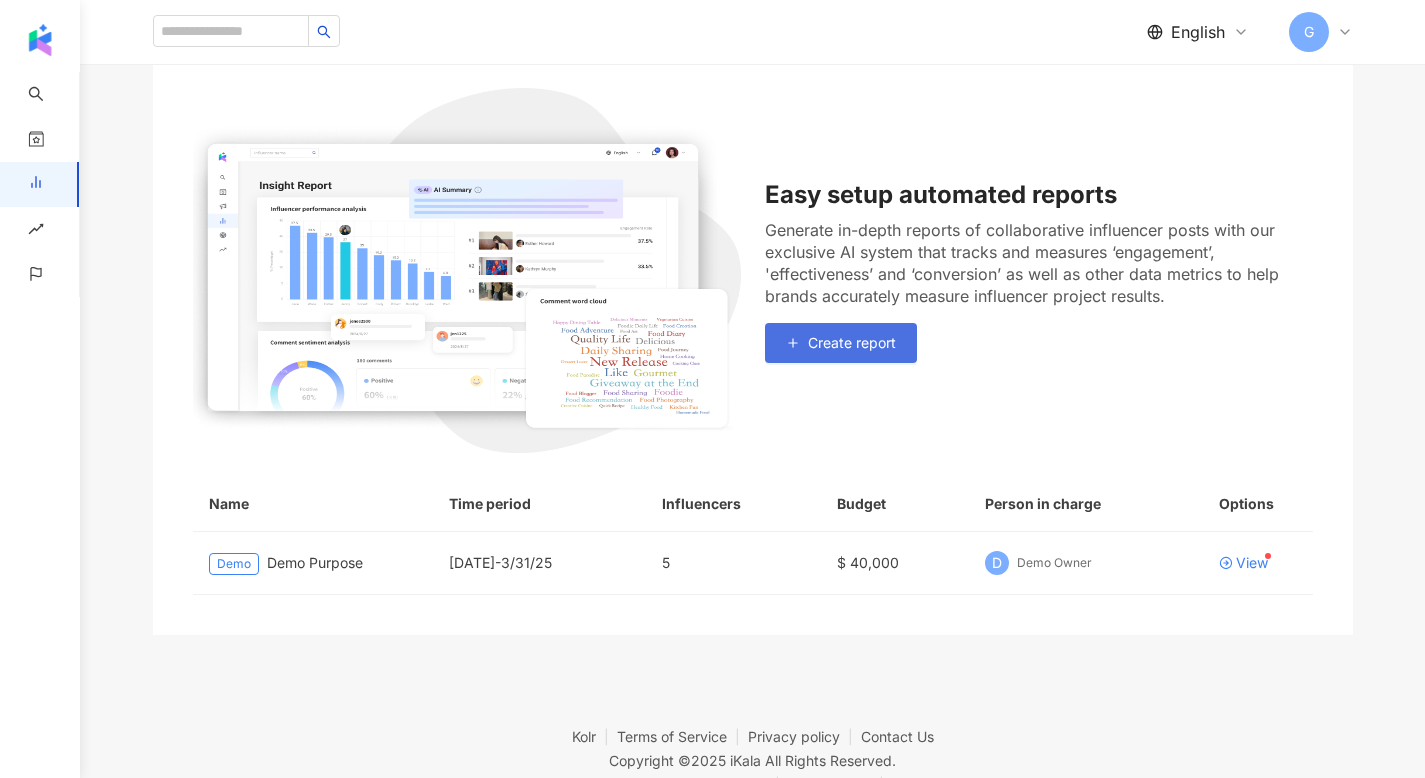 click on "Create report" at bounding box center [841, 343] 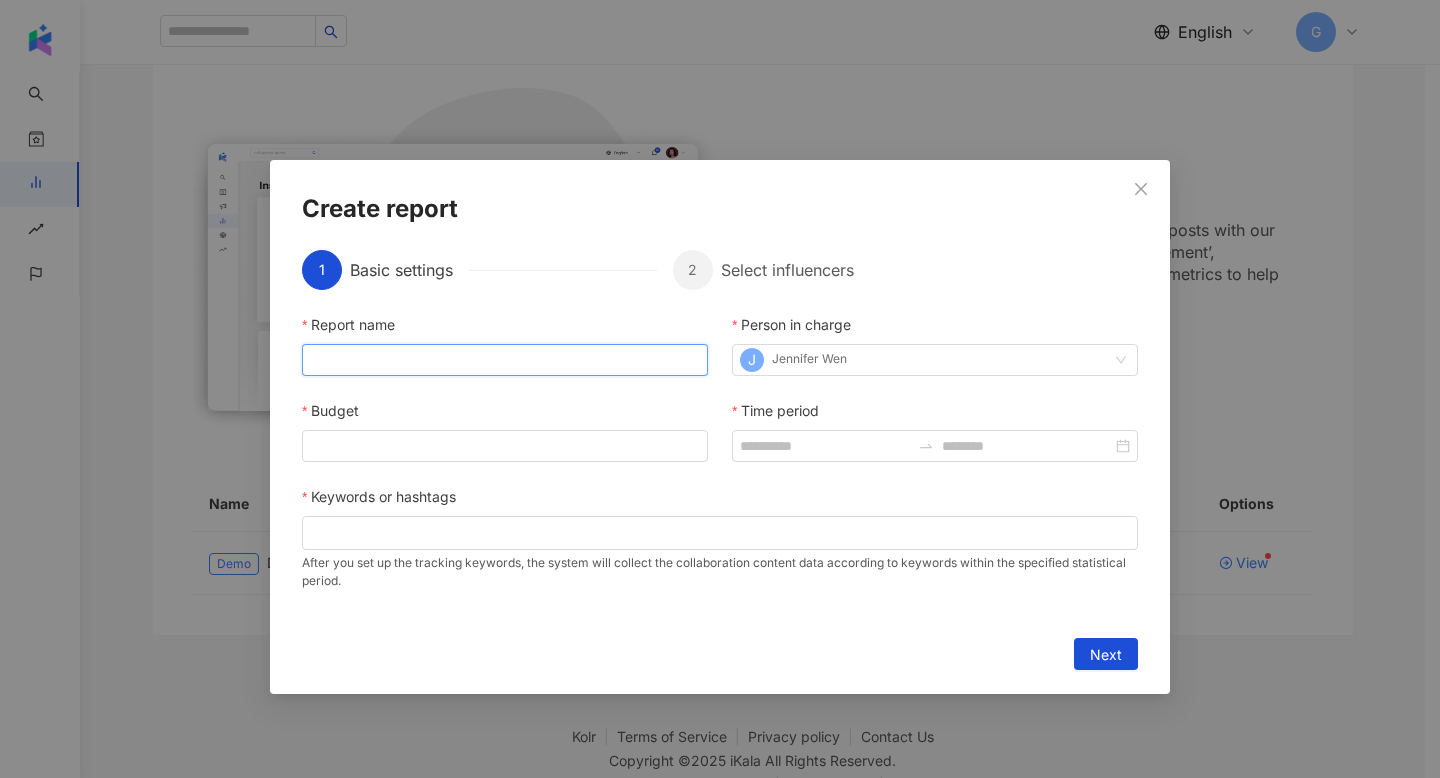 click on "Report name" at bounding box center [505, 360] 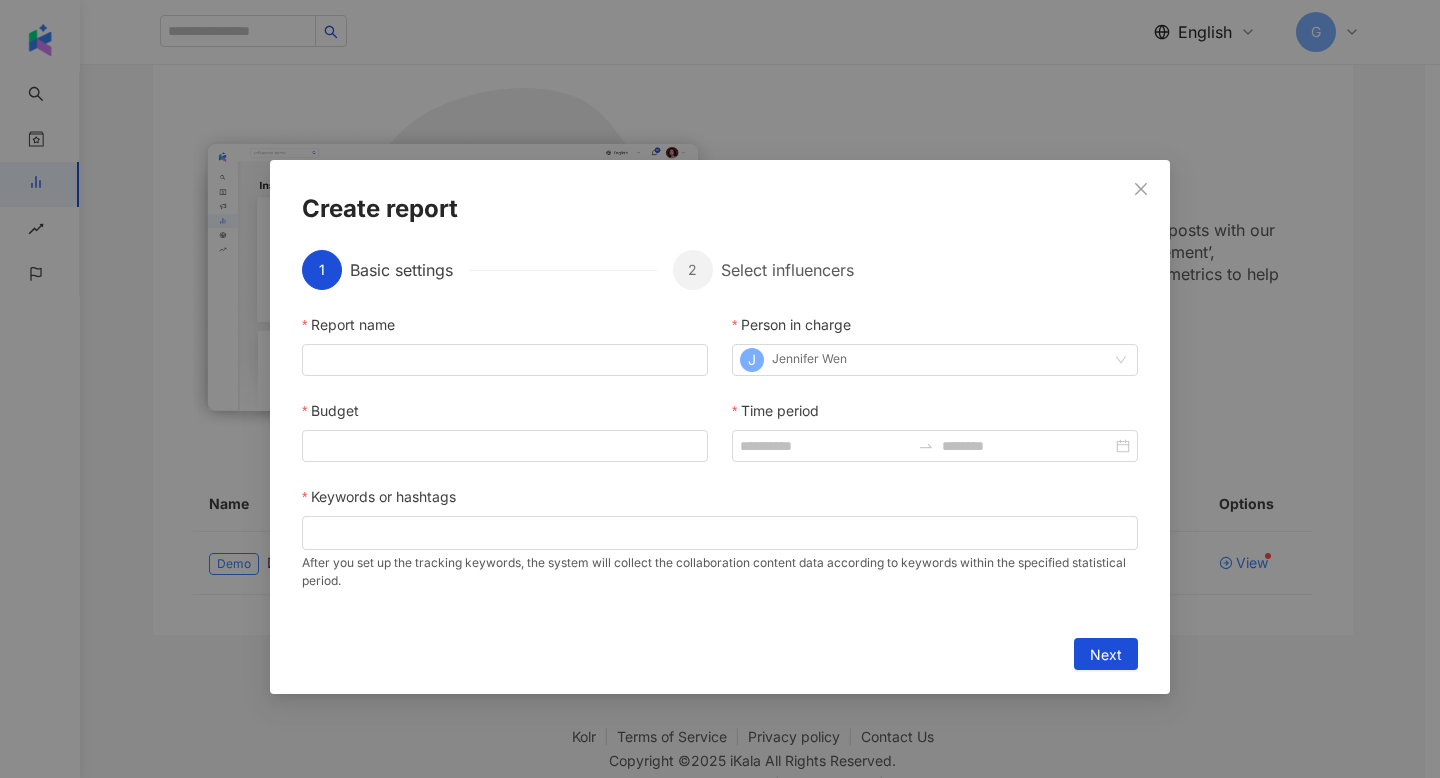 click on "Create report 1 Basic settings 2 Select influencers Report name Person in charge J Jennifer Wen Budget Time period Keywords or hashtags    After you set up the tracking keywords, the system will collect the collaboration content data according to keywords within the specified statistical period. Import from Influencer Collection/Predictive Report/Marketplace   Search or select Influencer discovery Influencer name Add Influencer added: 0 Next" at bounding box center [720, 389] 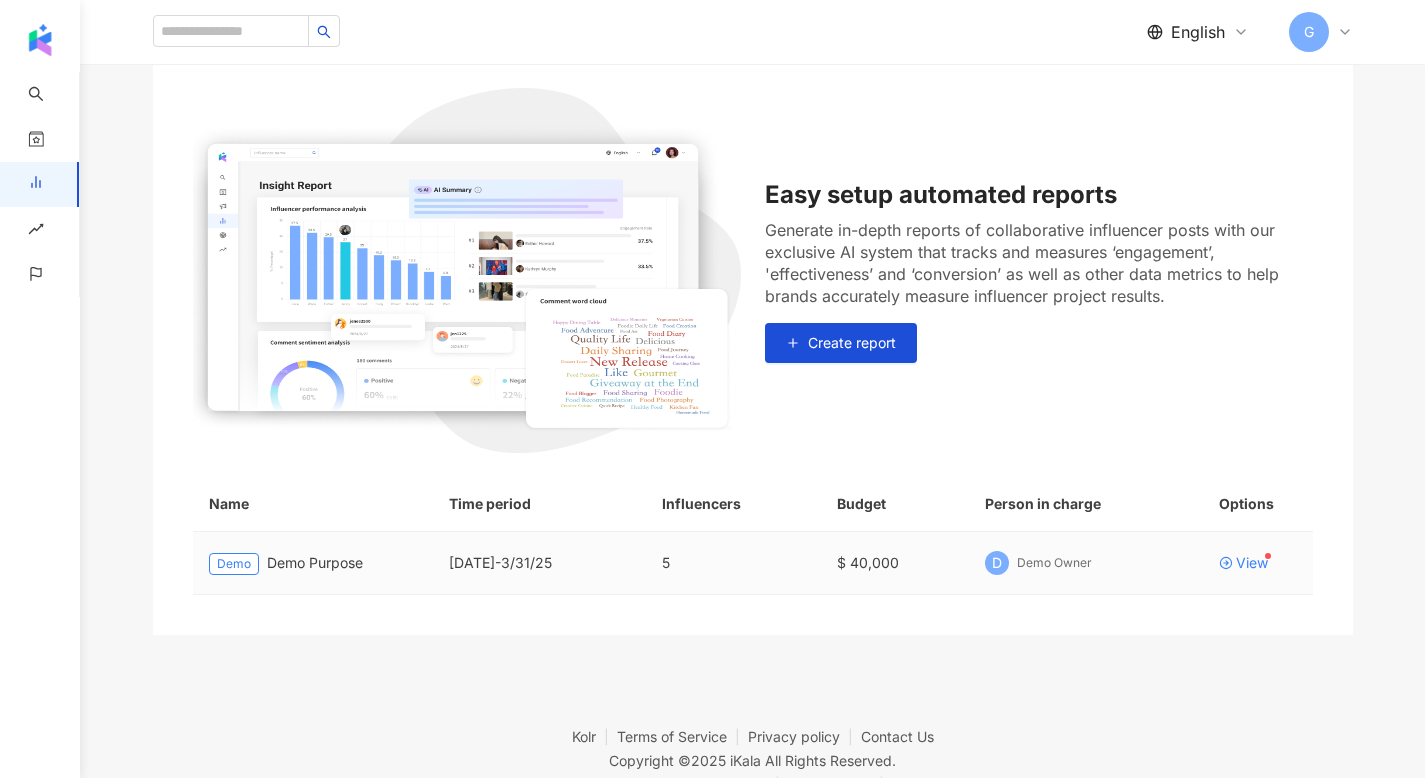 click on "Demo Demo Purpose" at bounding box center (313, 563) 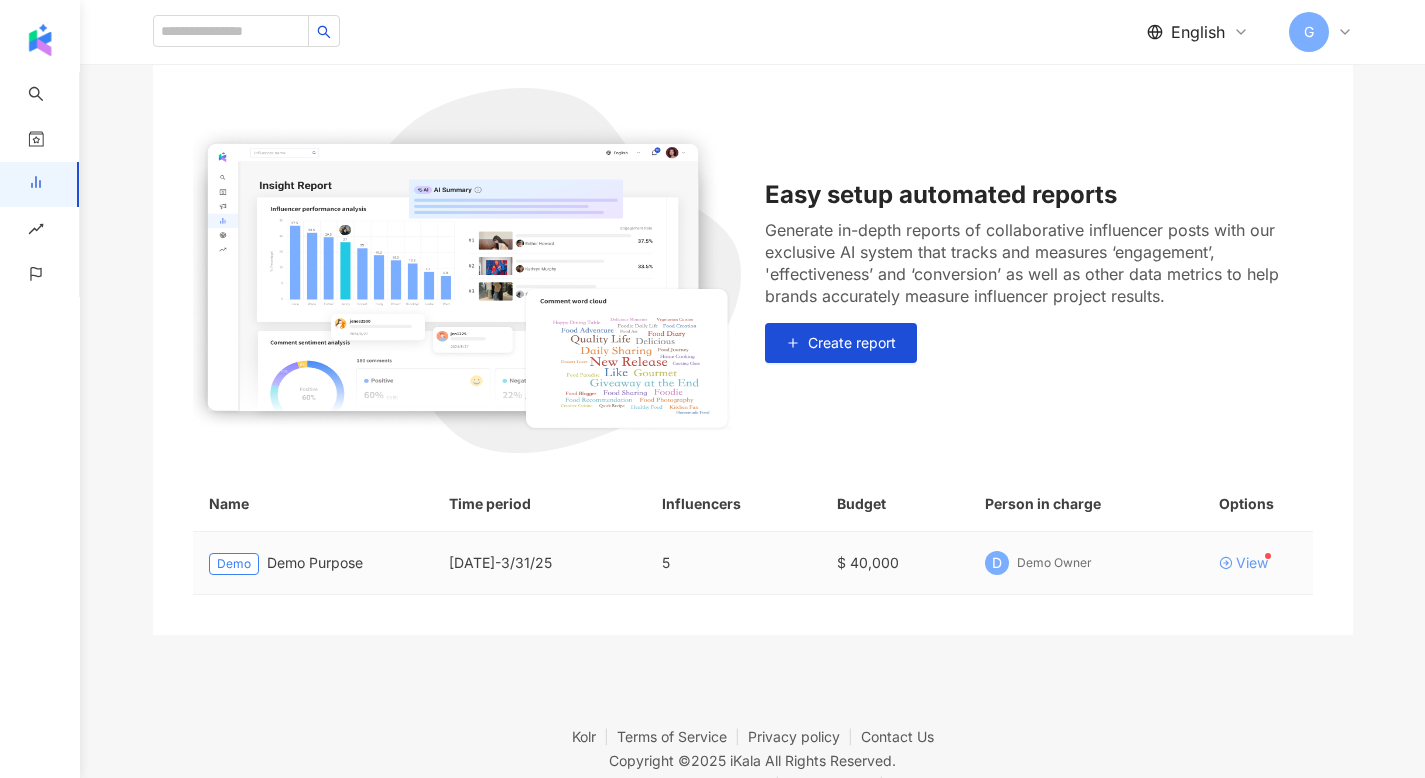 click on "View" at bounding box center (1252, 563) 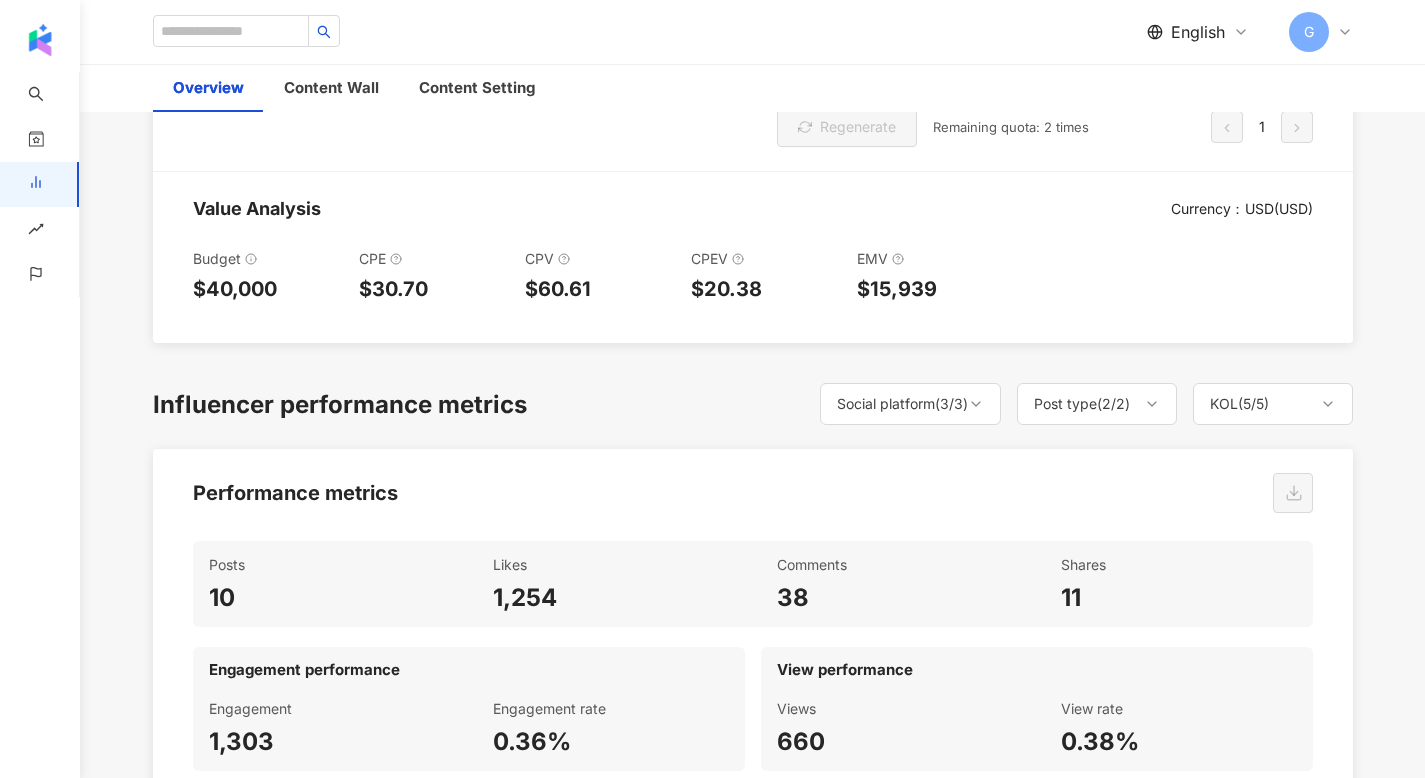 scroll, scrollTop: 332, scrollLeft: 0, axis: vertical 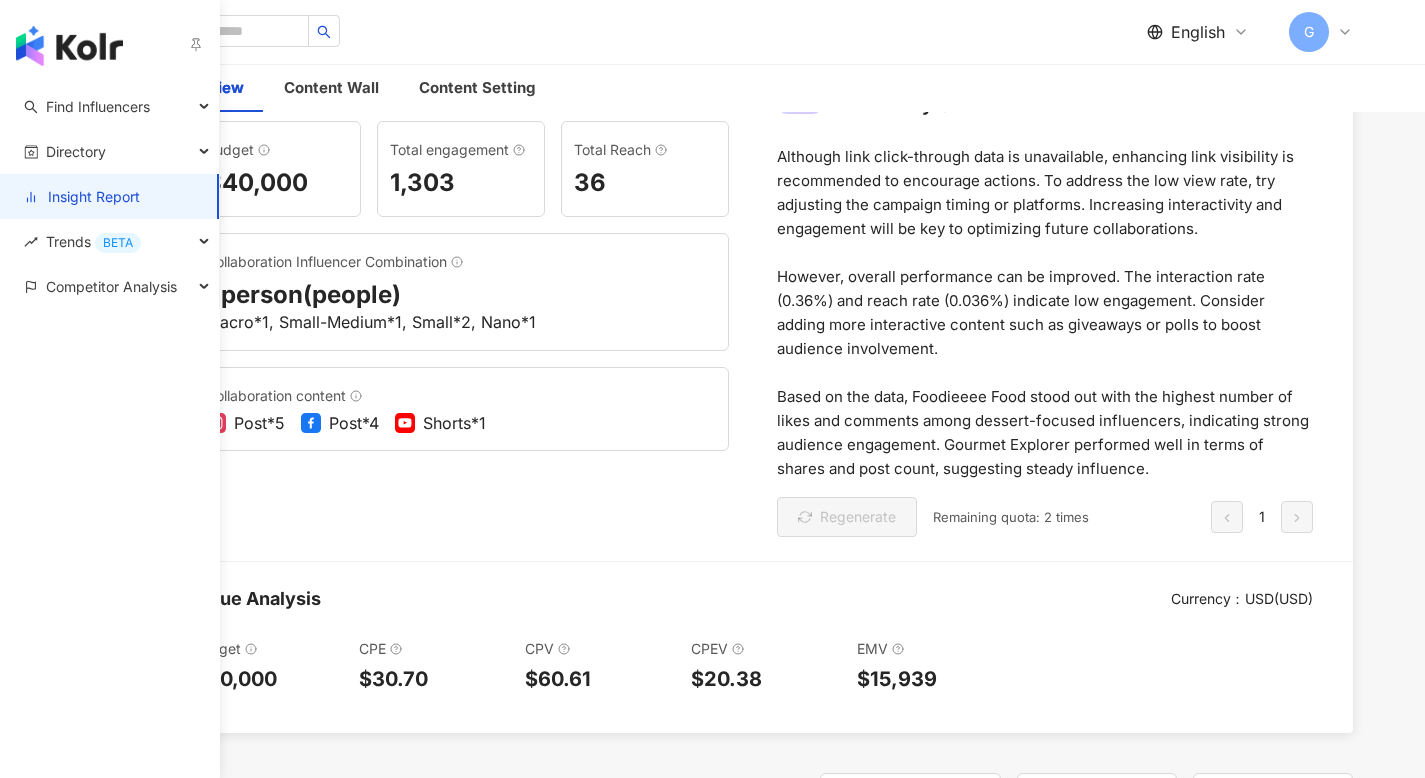 click on "Insight Report" at bounding box center [82, 197] 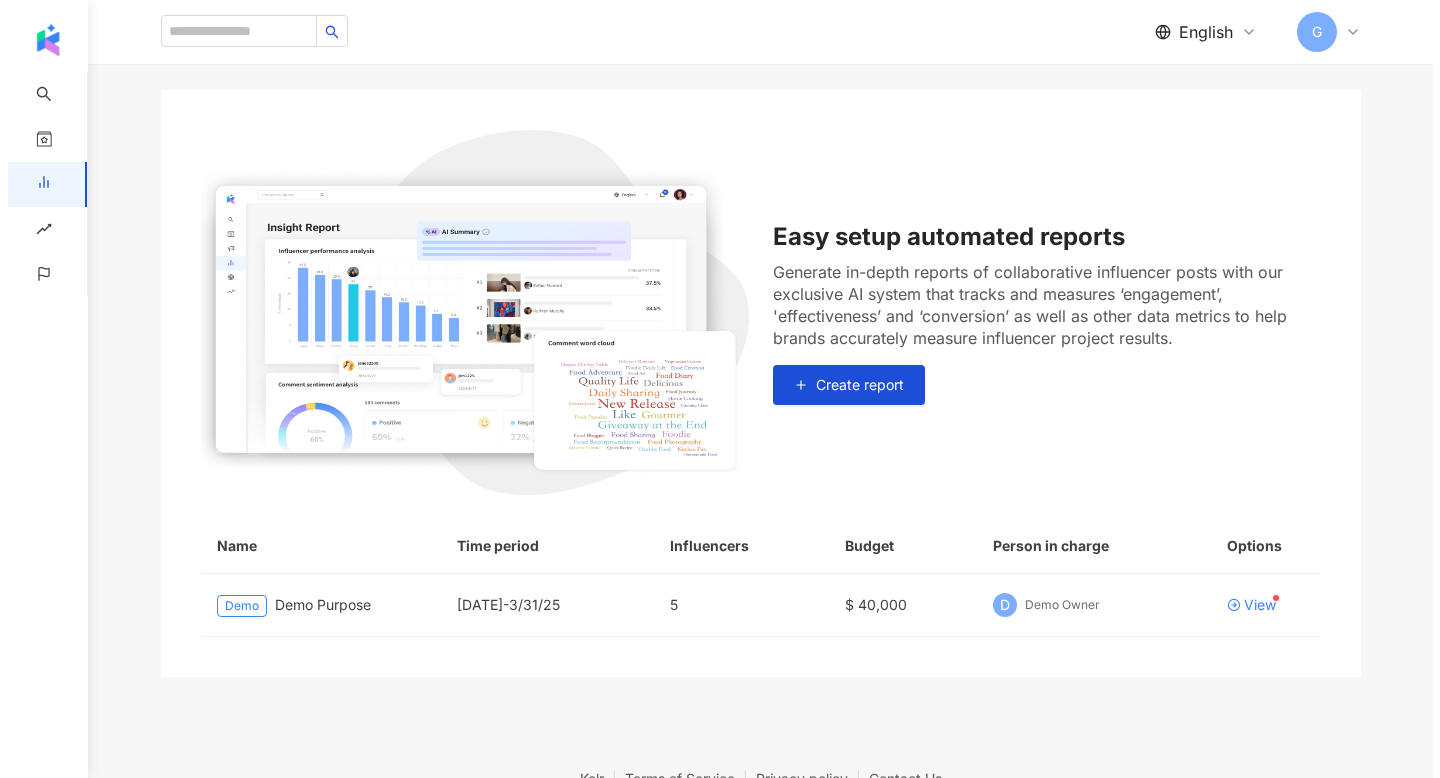 scroll, scrollTop: 176, scrollLeft: 0, axis: vertical 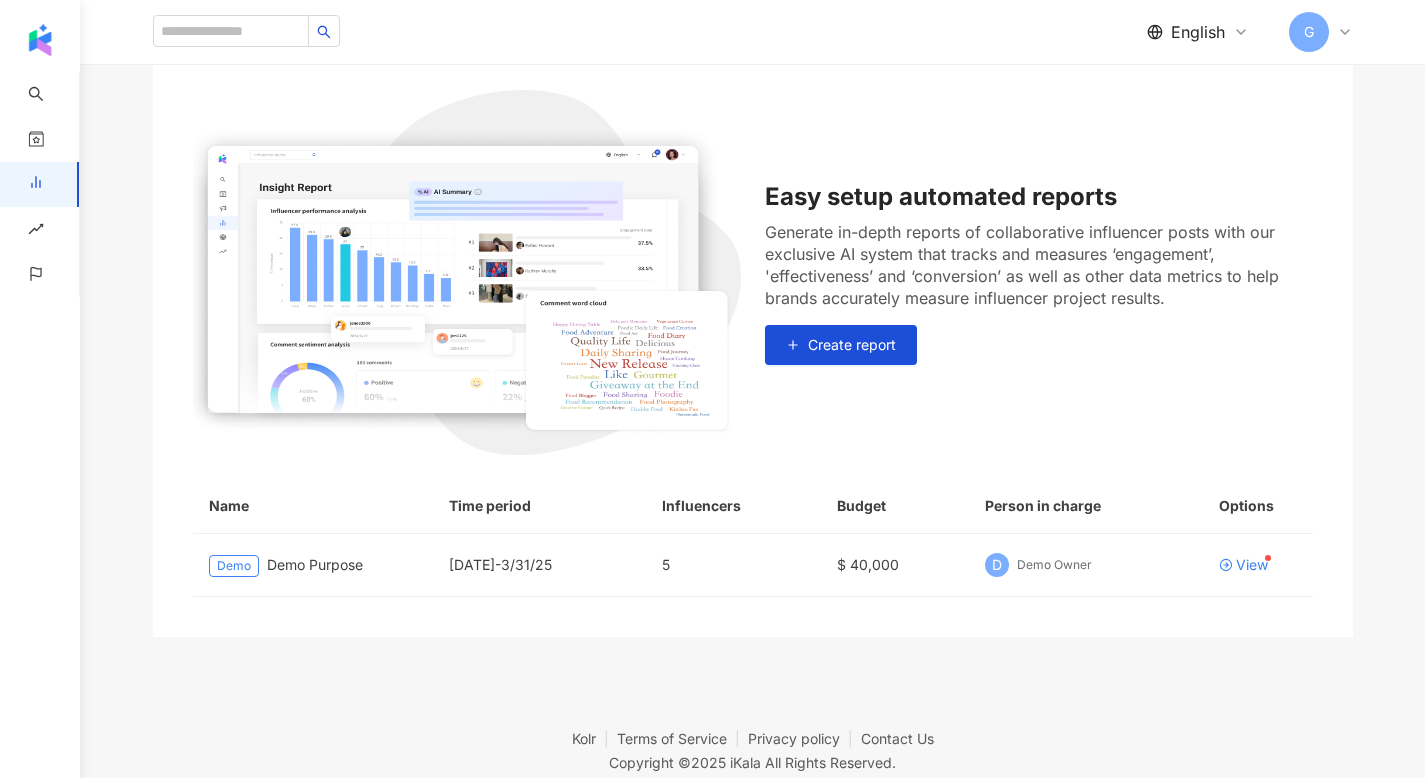 click on "Easy setup automated reports Generate in-depth reports of collaborative influencer posts with our exclusive AI system that tracks and measures ‘engagement’, 'effectiveness’ and ‘conversion’ as well as other data metrics to help brands accurately measure influencer project results. Create report" at bounding box center (753, 272) 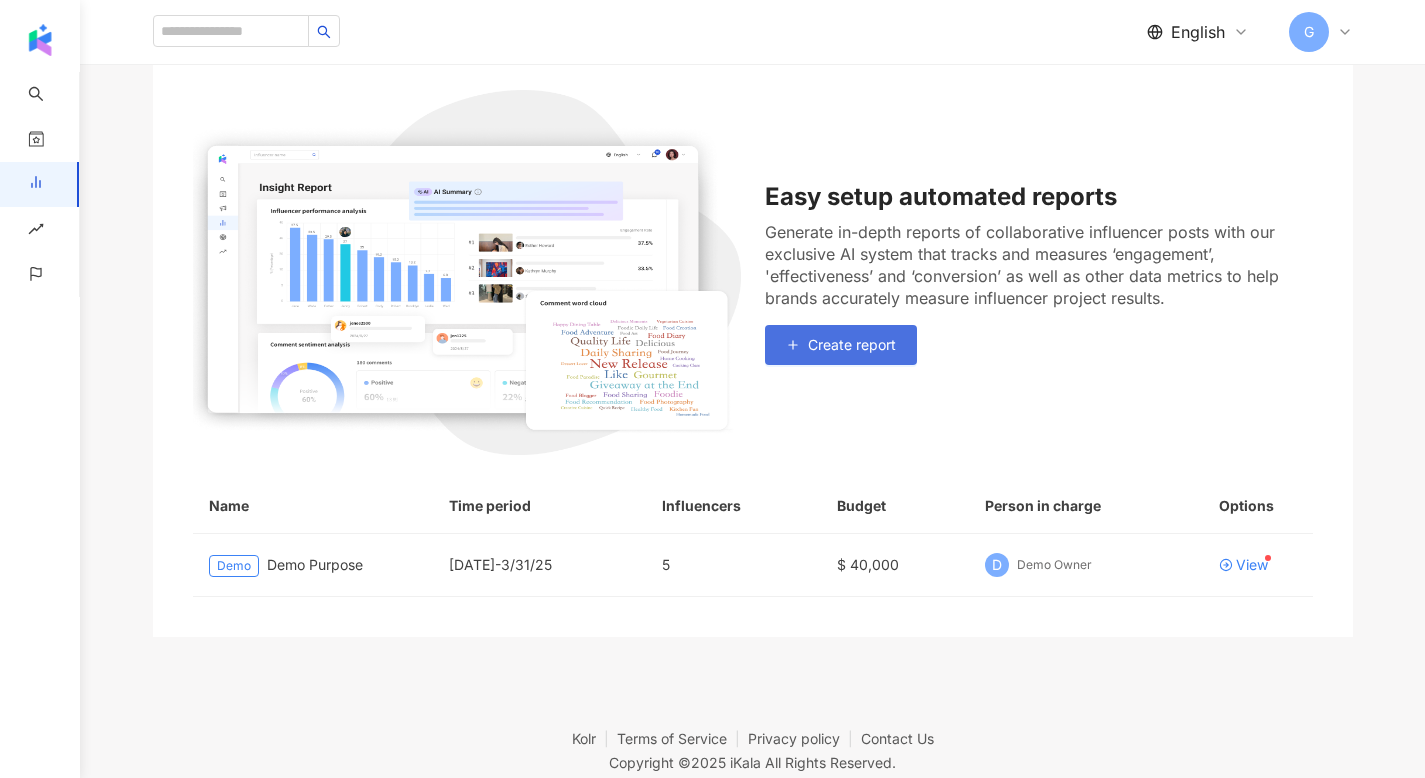 click on "Create report" at bounding box center (841, 345) 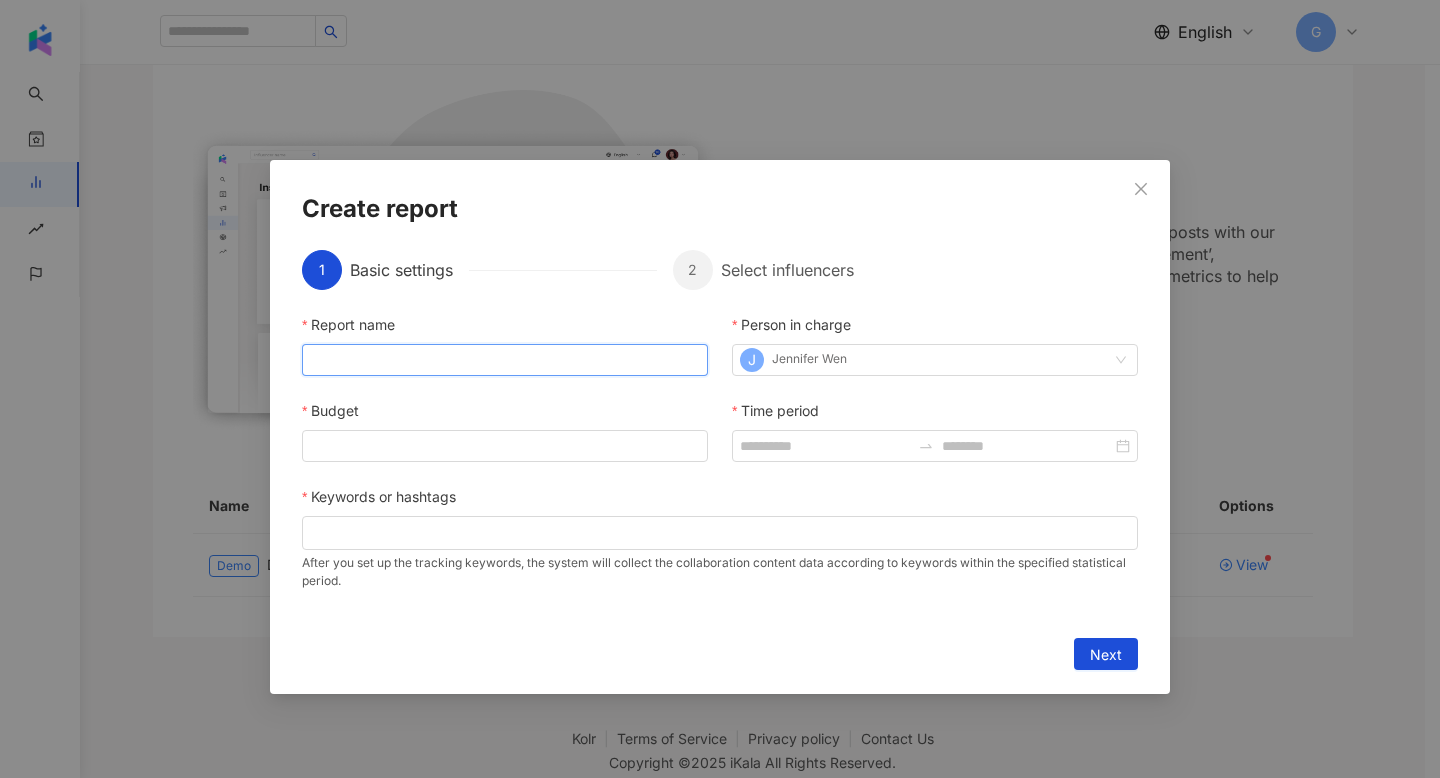click on "Report name" at bounding box center [505, 360] 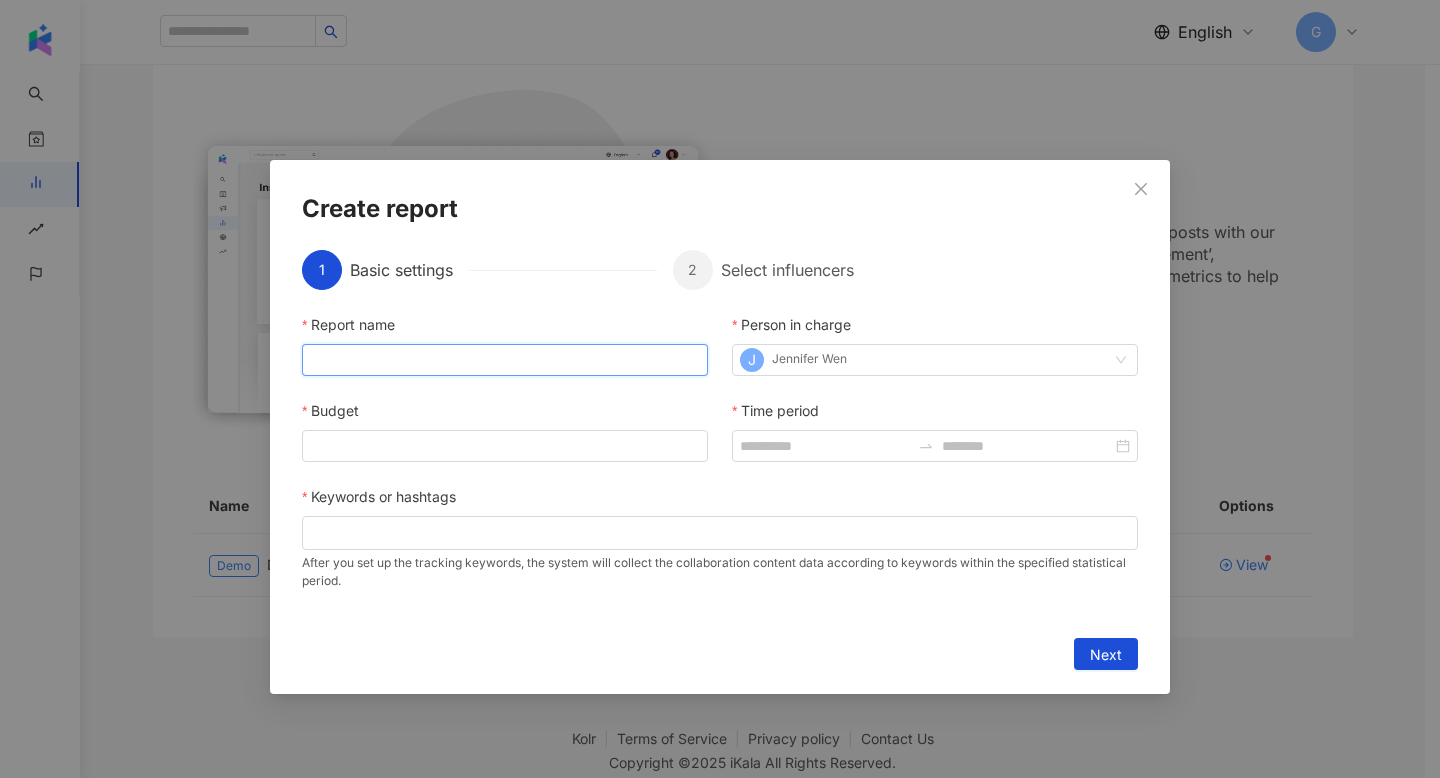 click on "Report name" at bounding box center (505, 360) 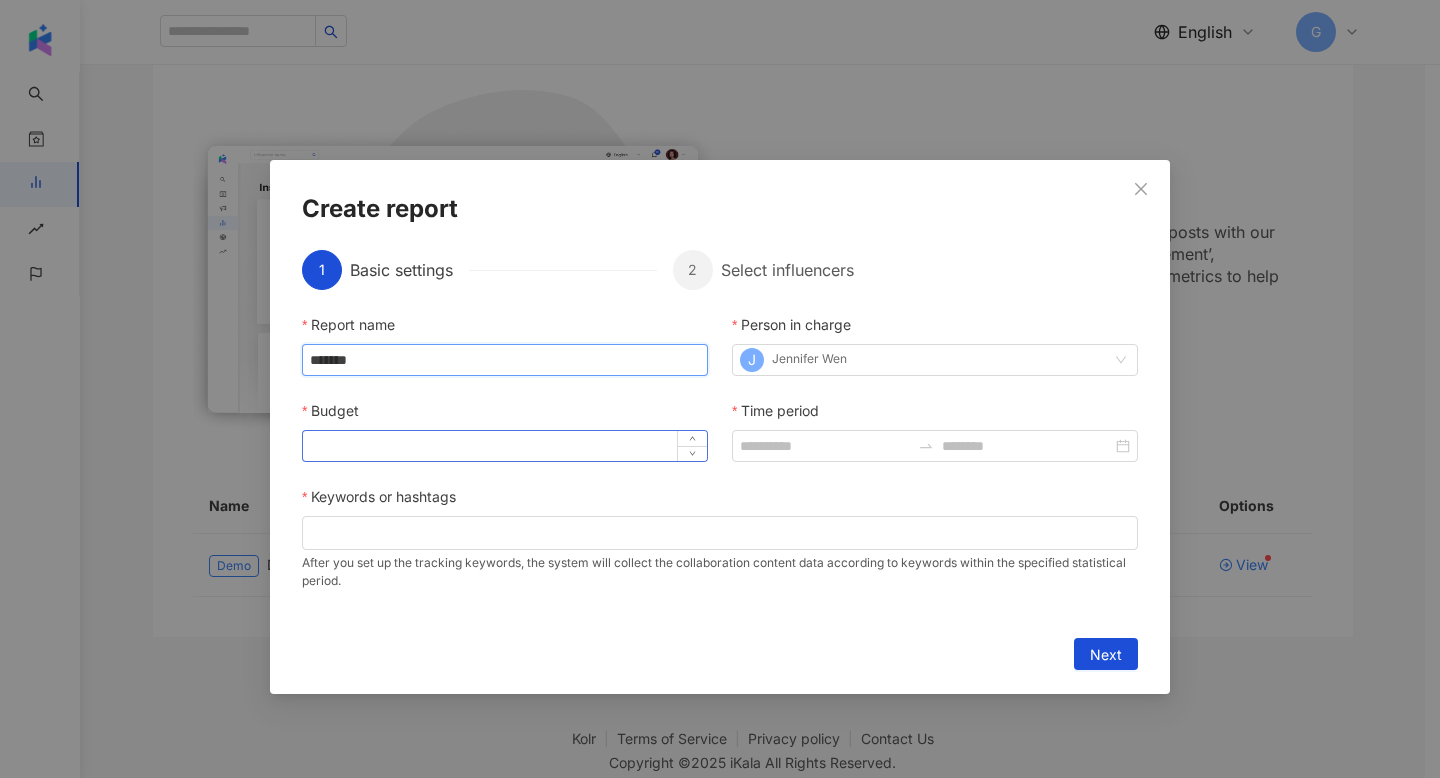 type on "*******" 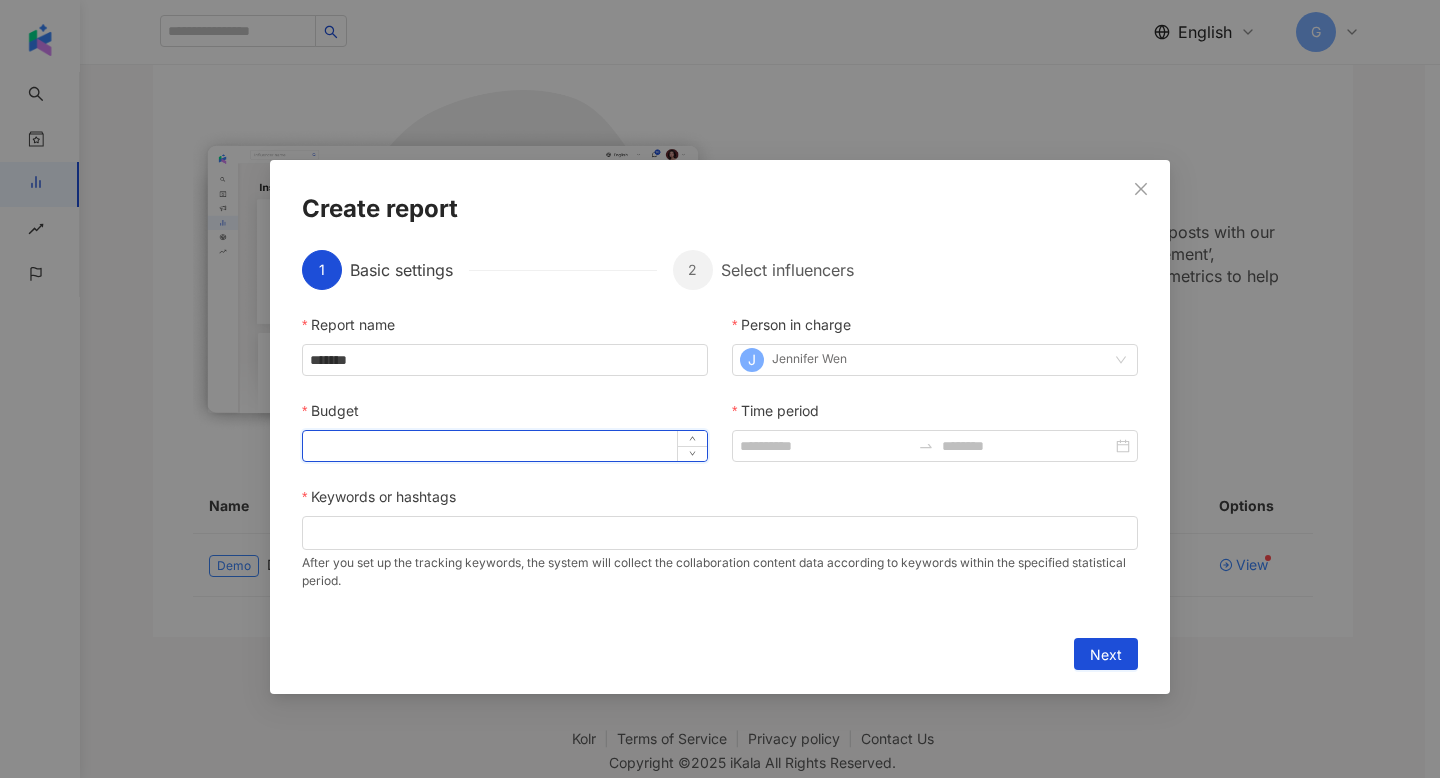 click on "Budget" at bounding box center (505, 446) 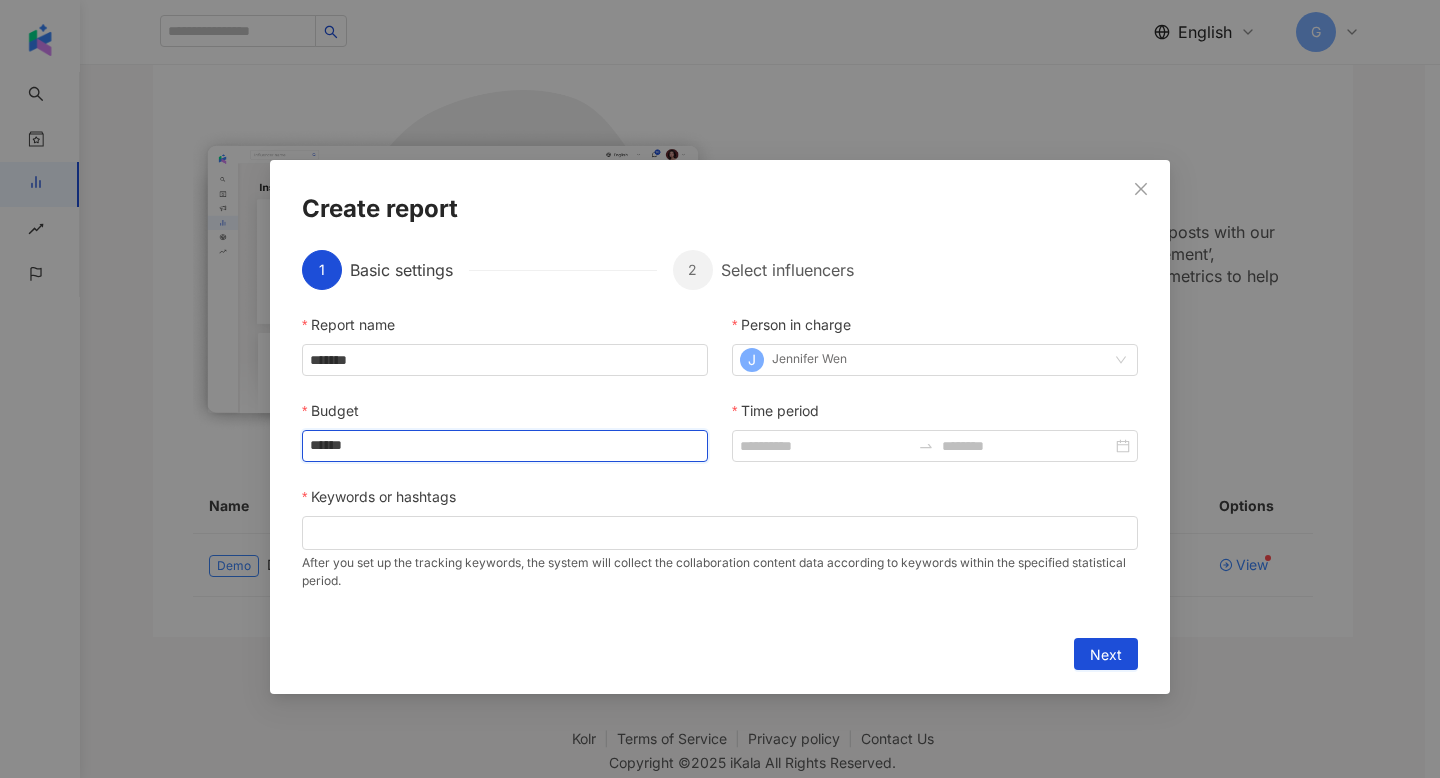 type on "******" 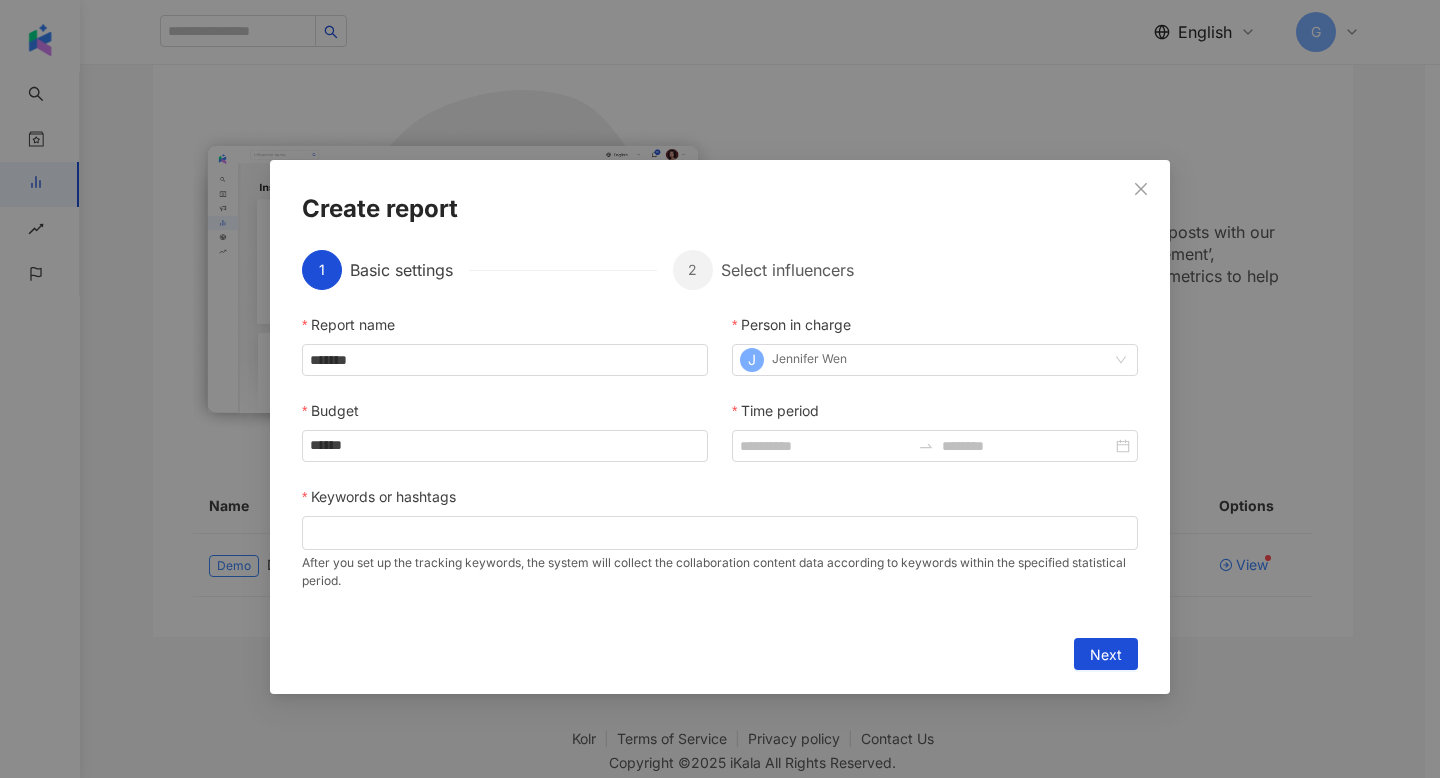 click on "After you set up the tracking keywords, the system will collect the collaboration content data according to keywords within the specified statistical period." at bounding box center (720, 570) 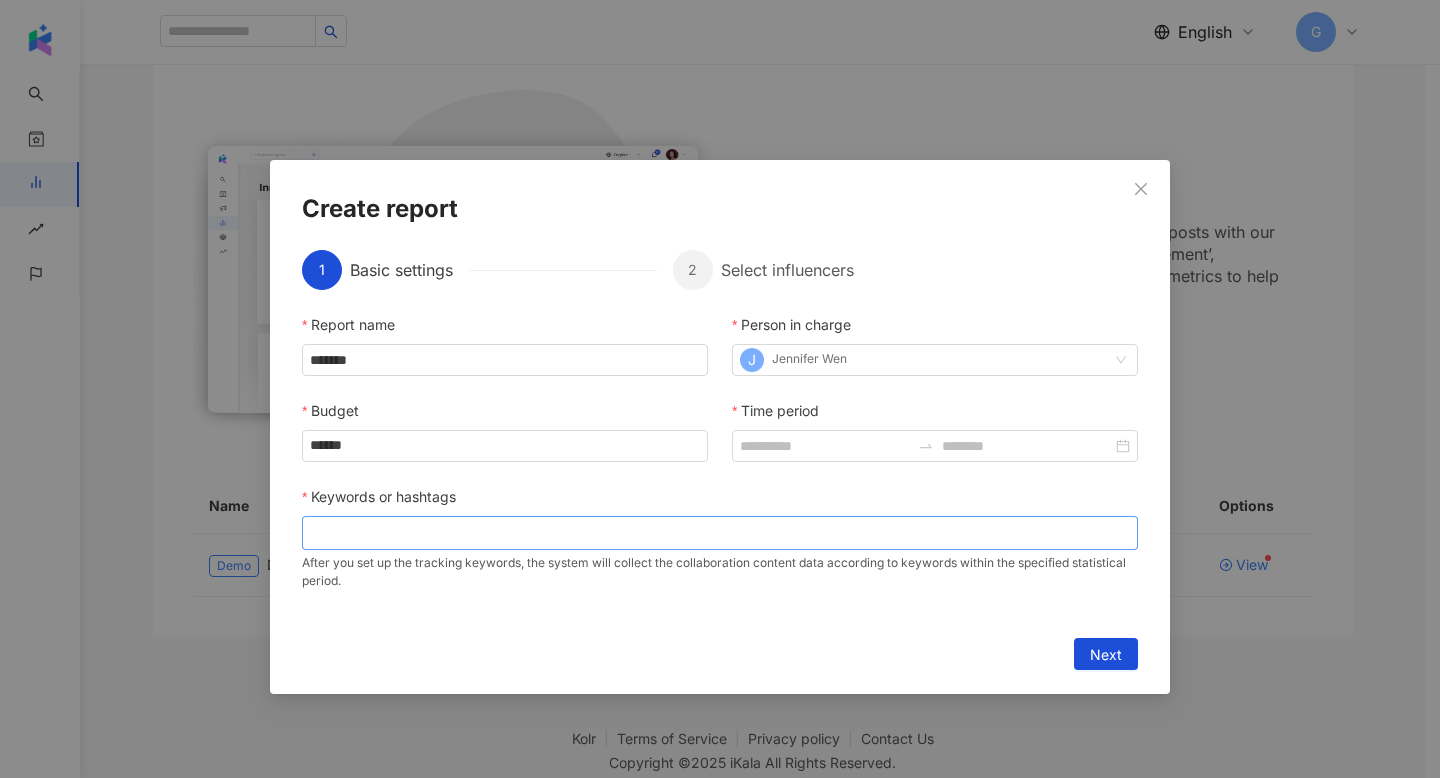 click at bounding box center [720, 532] 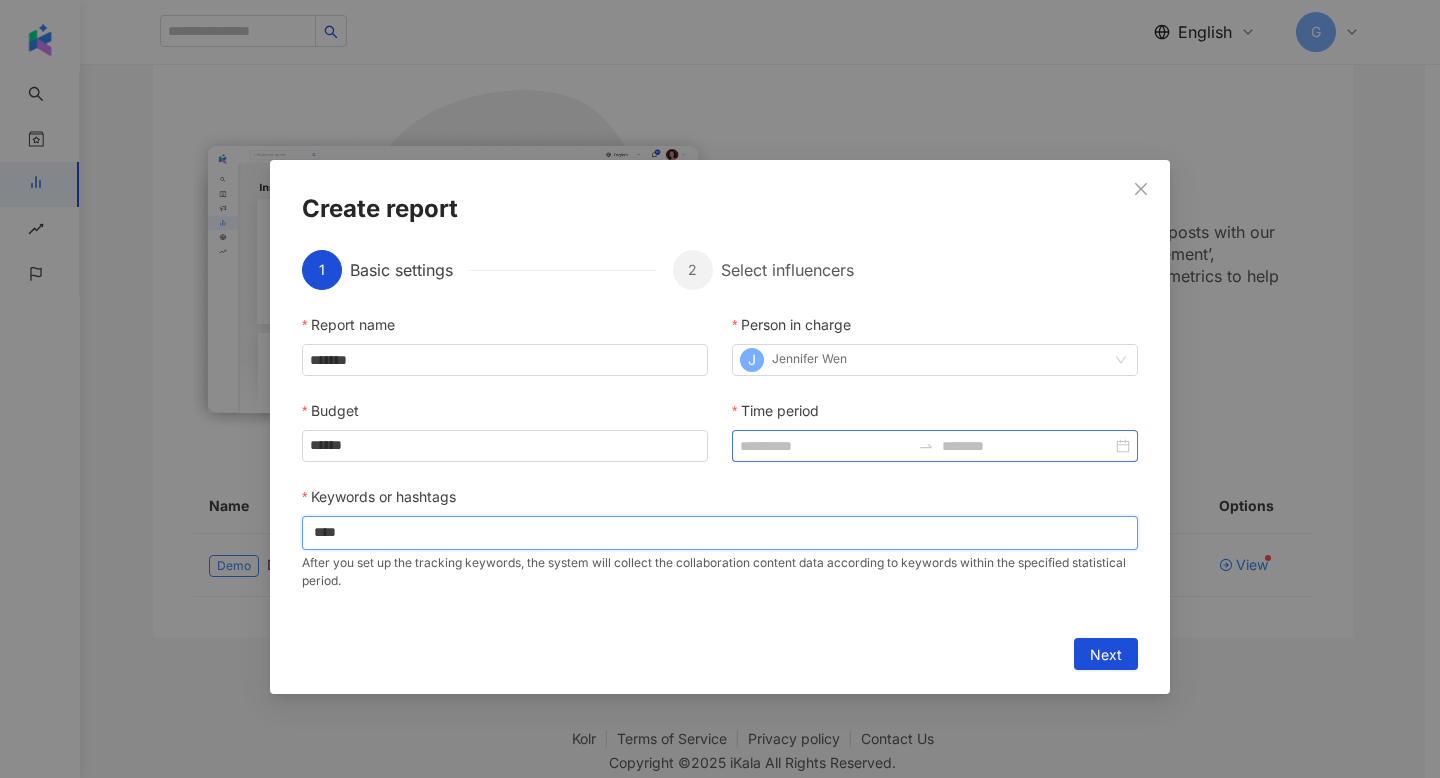 type on "****" 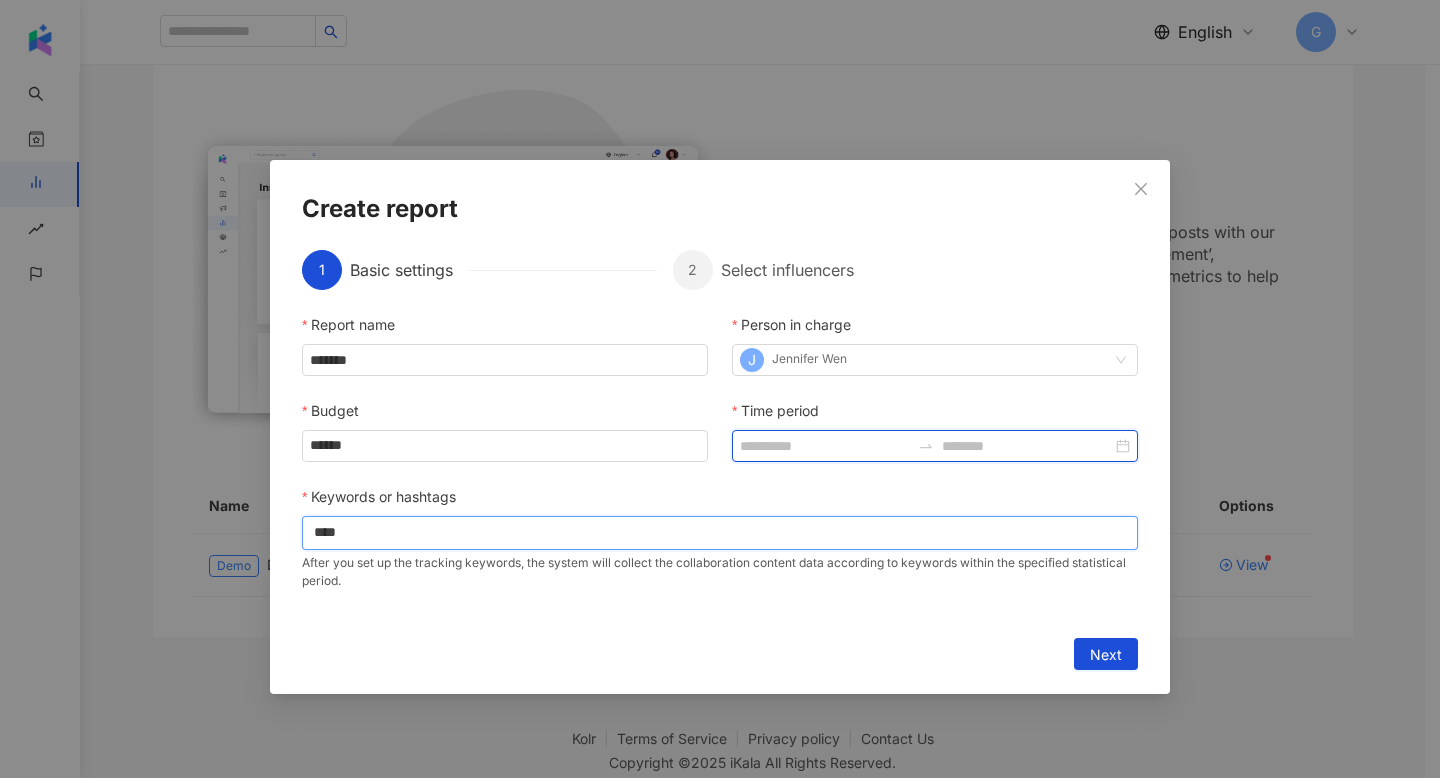 type 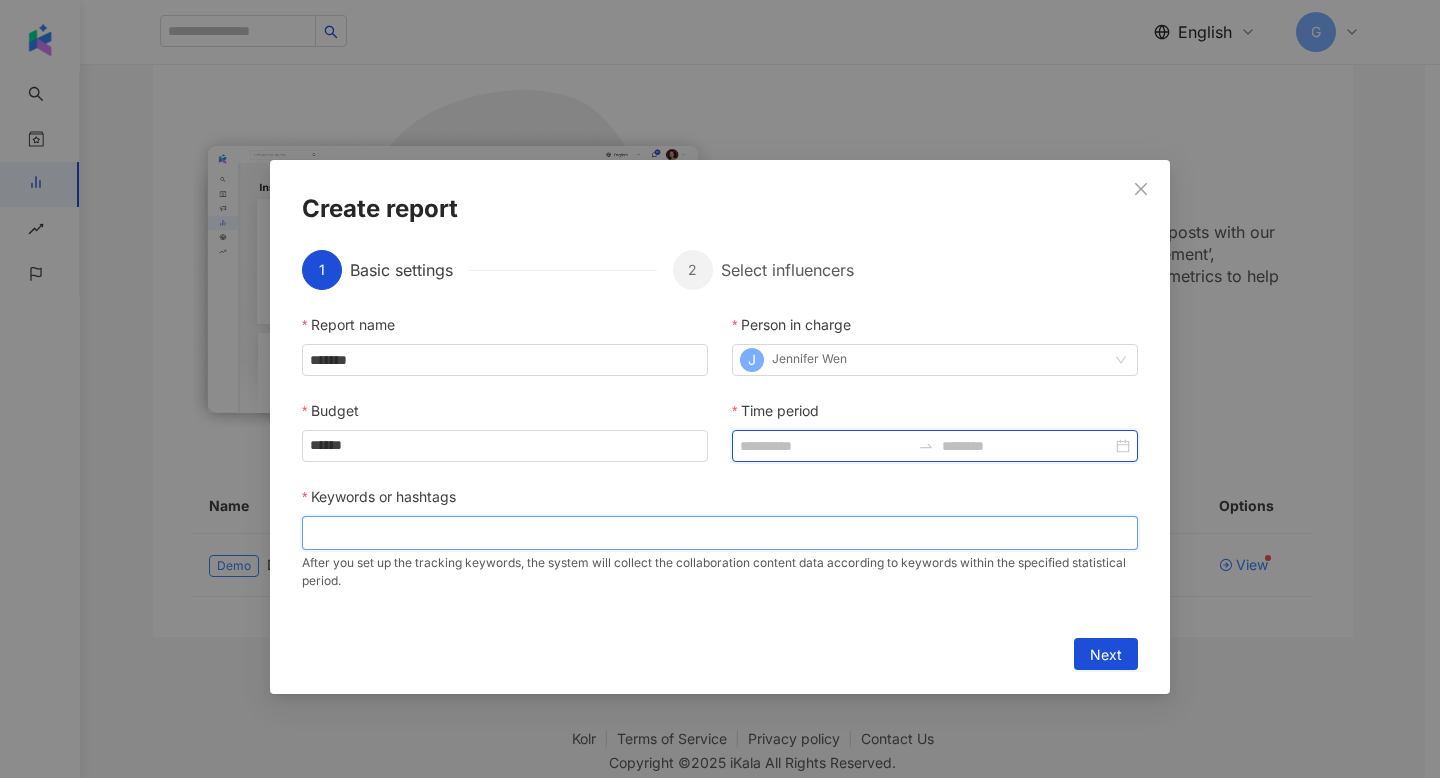 click on "Time period" at bounding box center [825, 446] 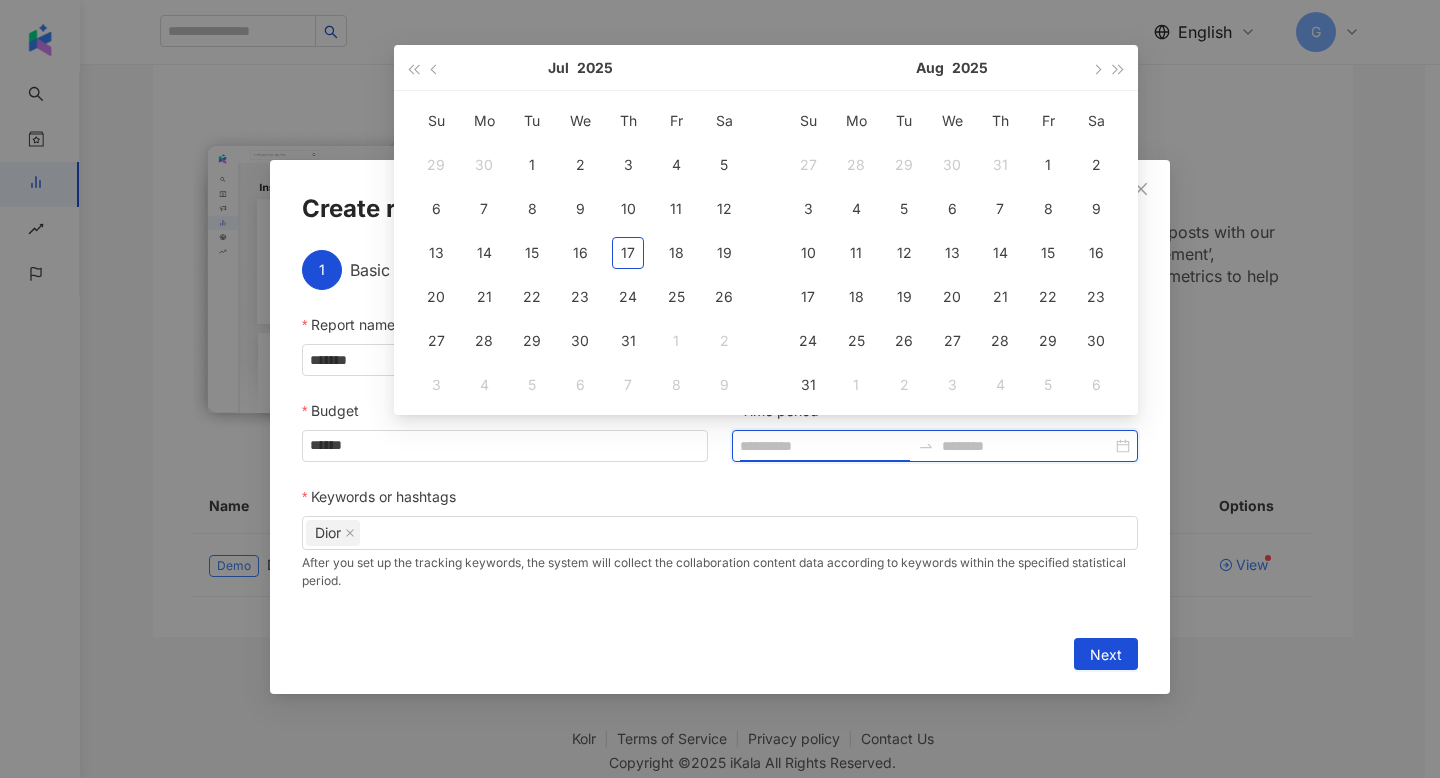 type on "**********" 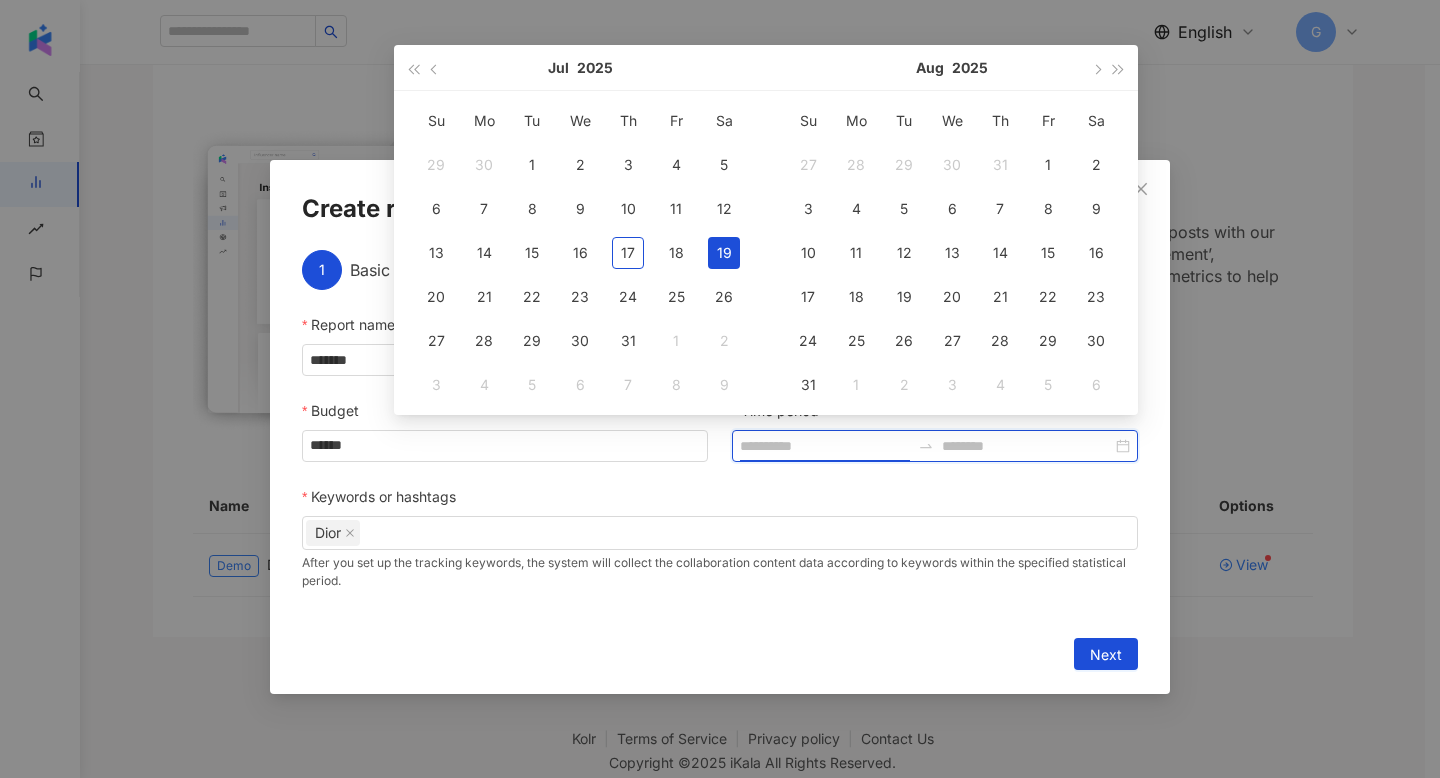type on "**********" 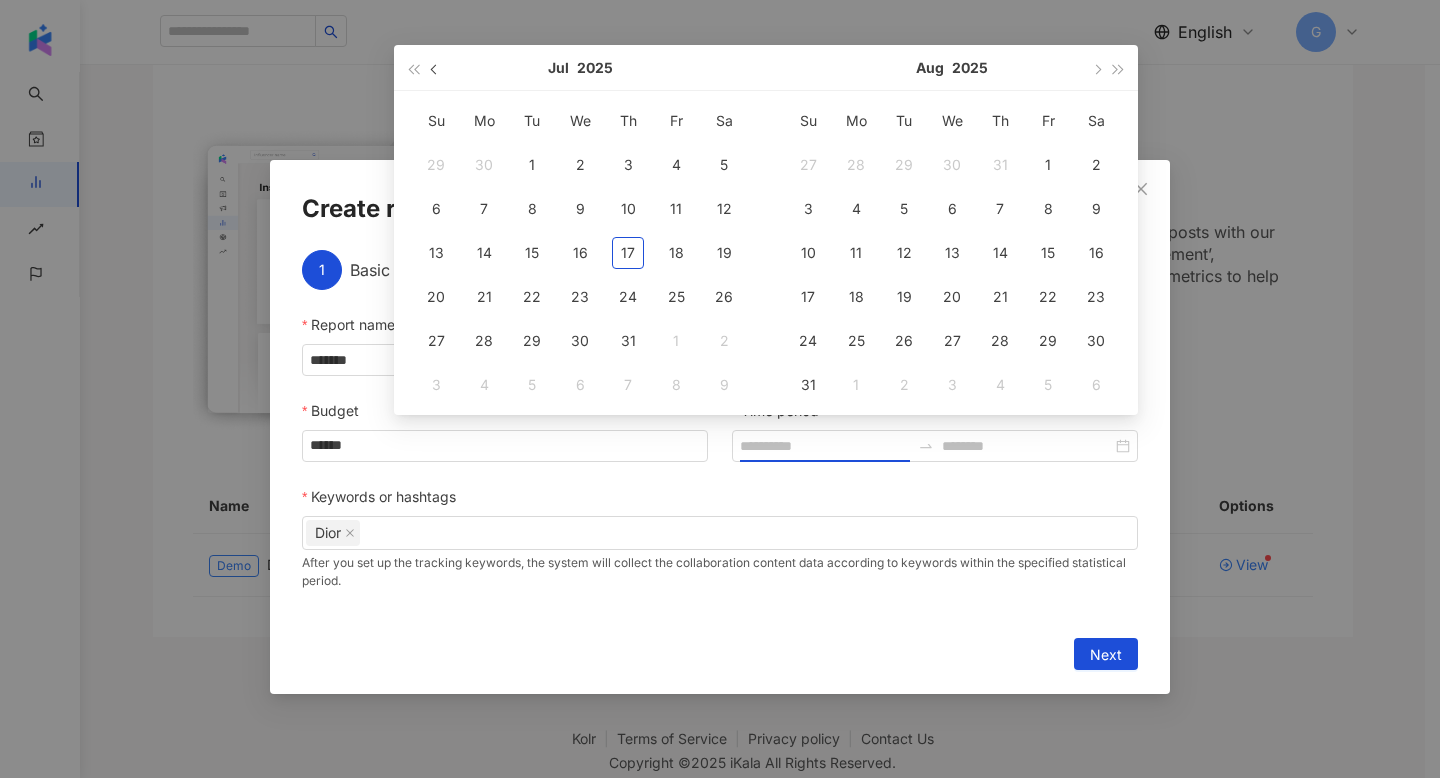 click at bounding box center (436, 69) 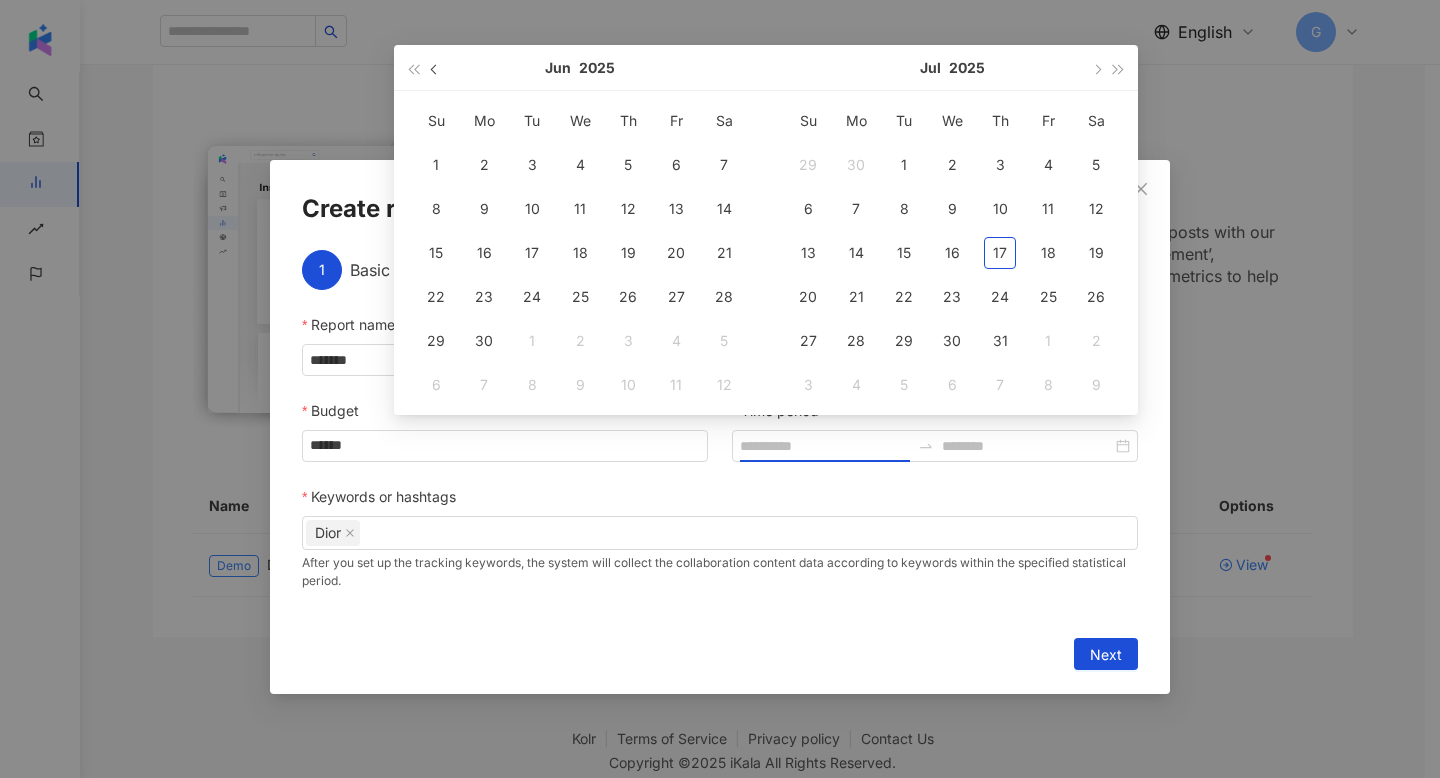 click at bounding box center (436, 69) 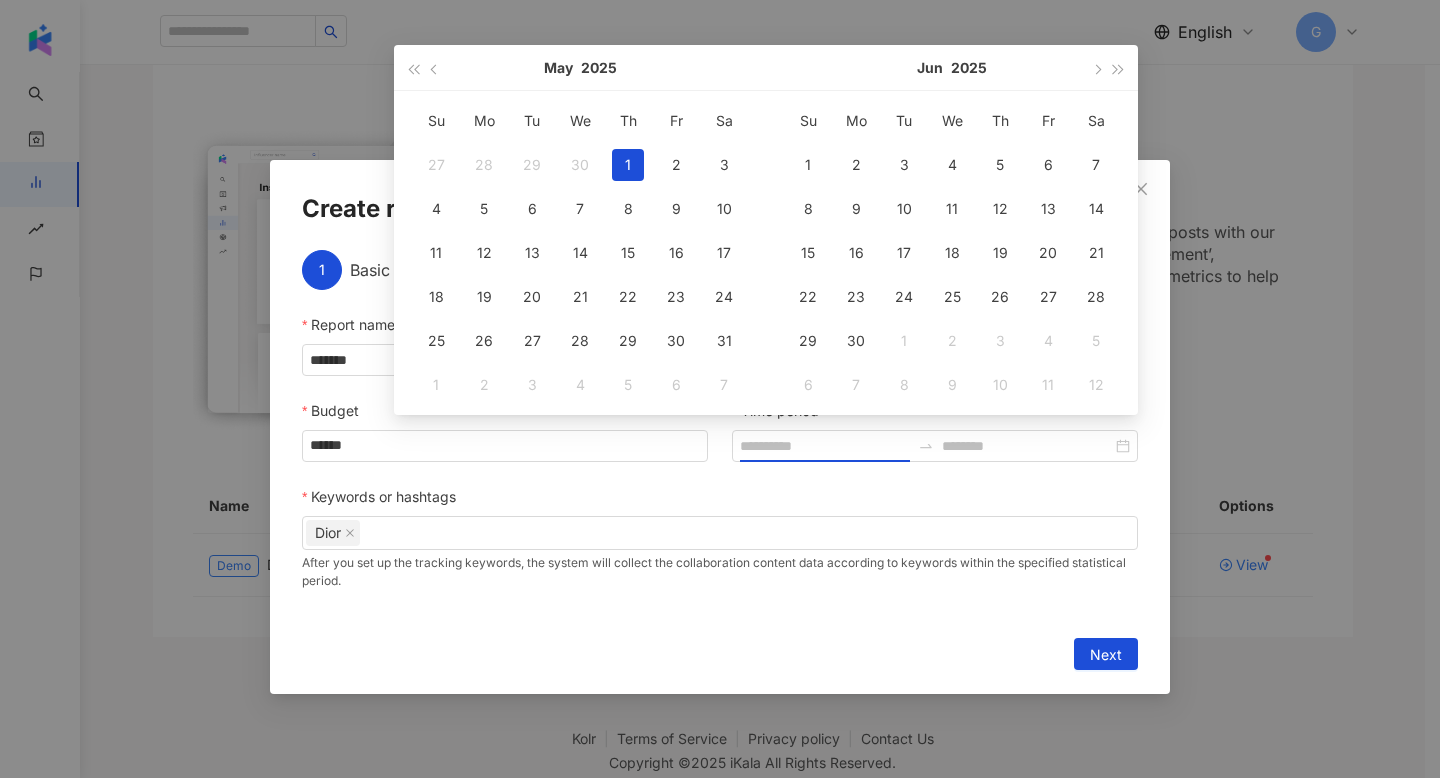 type on "**********" 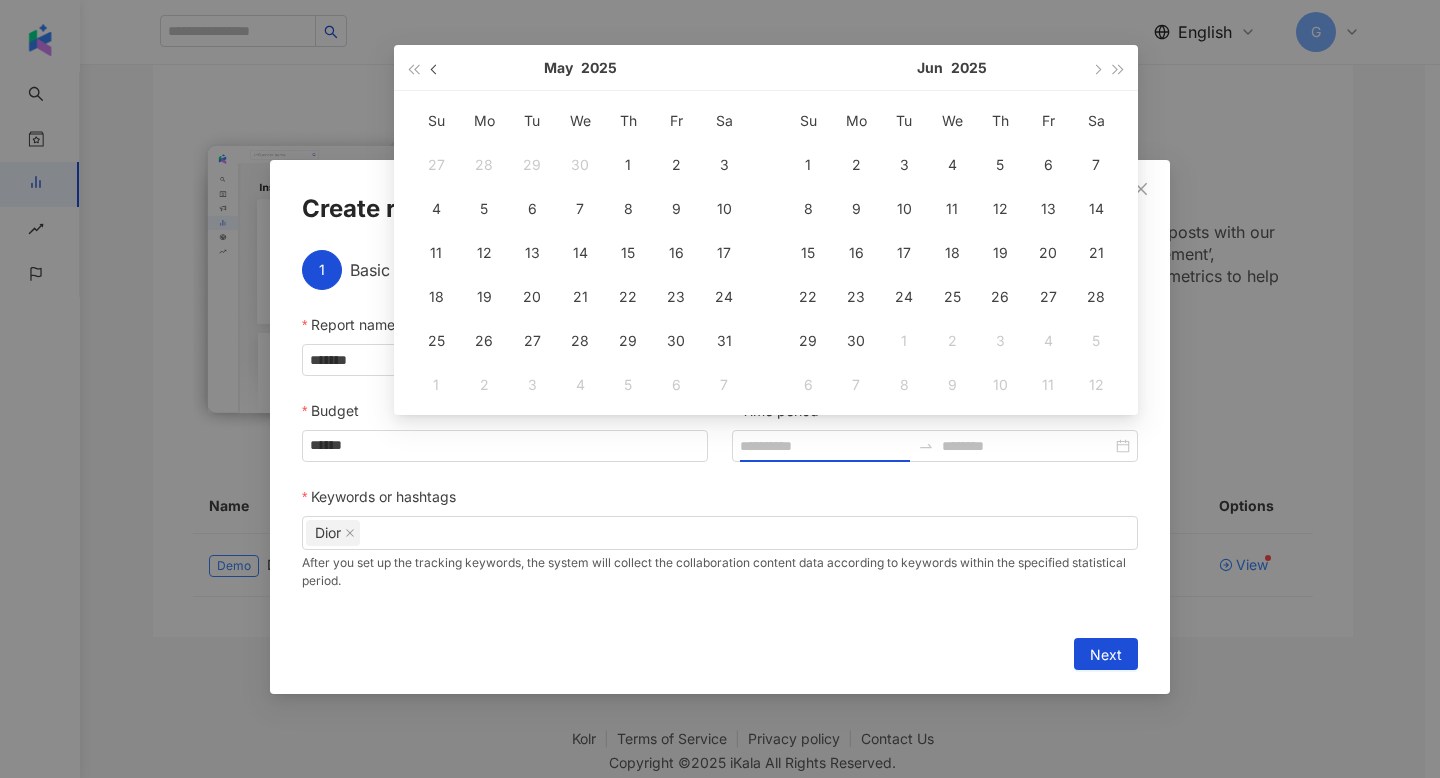 click at bounding box center (436, 69) 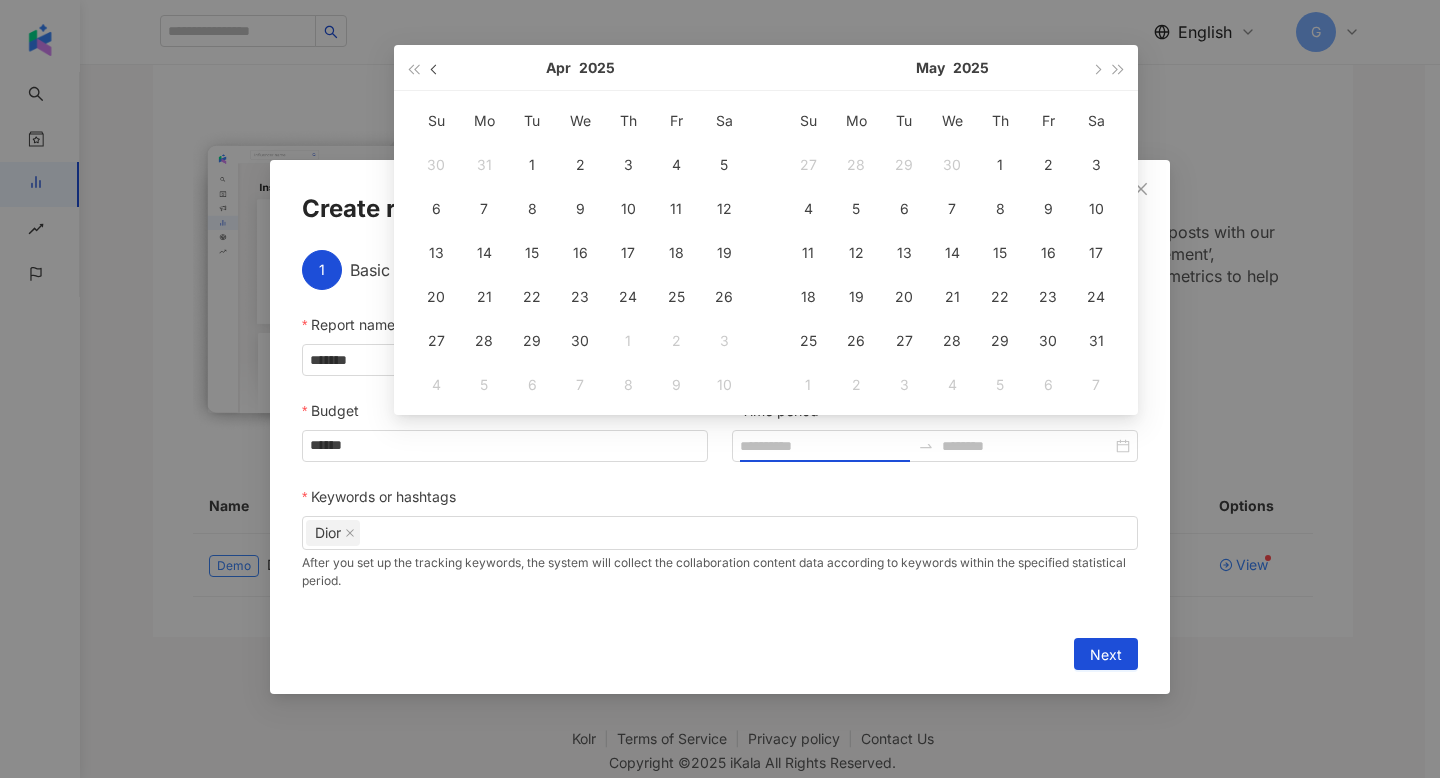 click at bounding box center [436, 69] 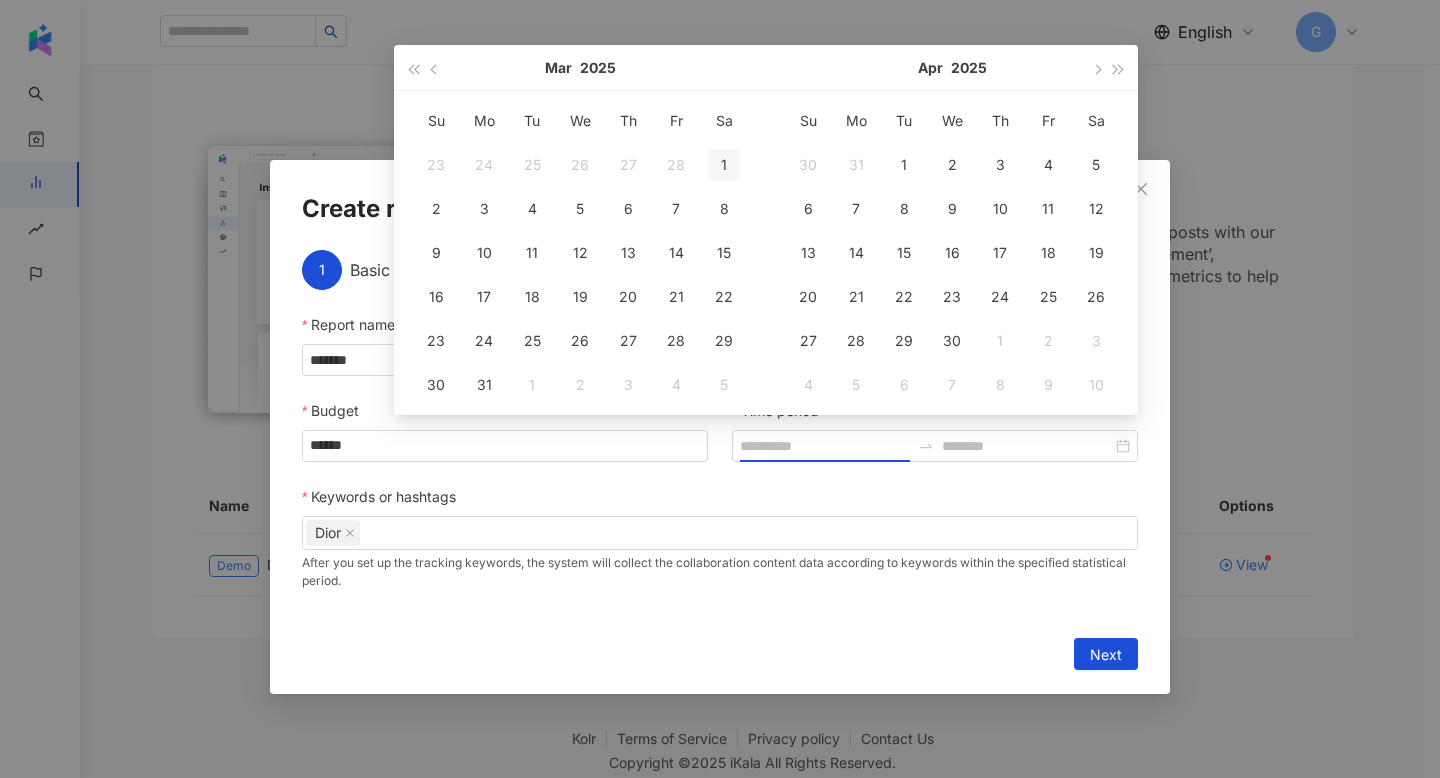 type on "**********" 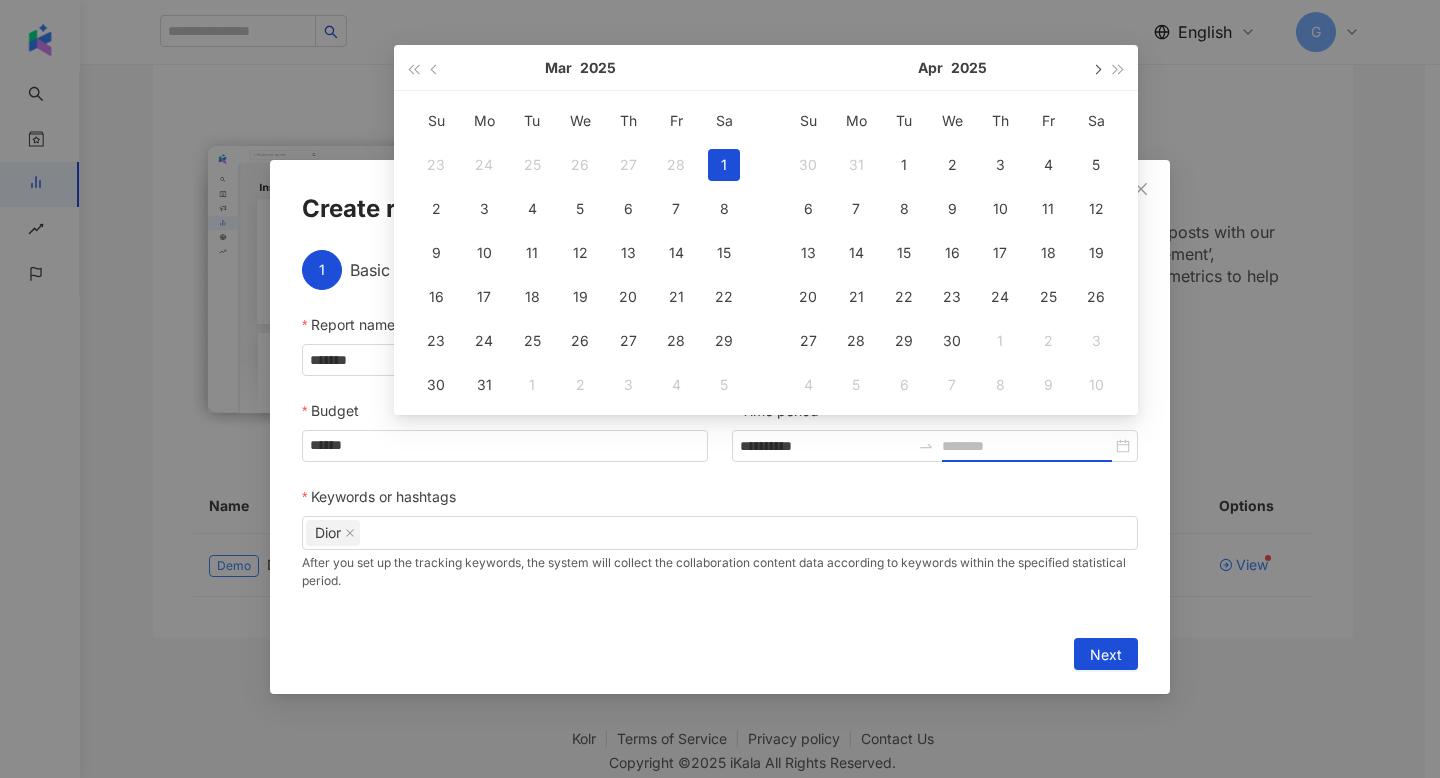 click at bounding box center [1096, 67] 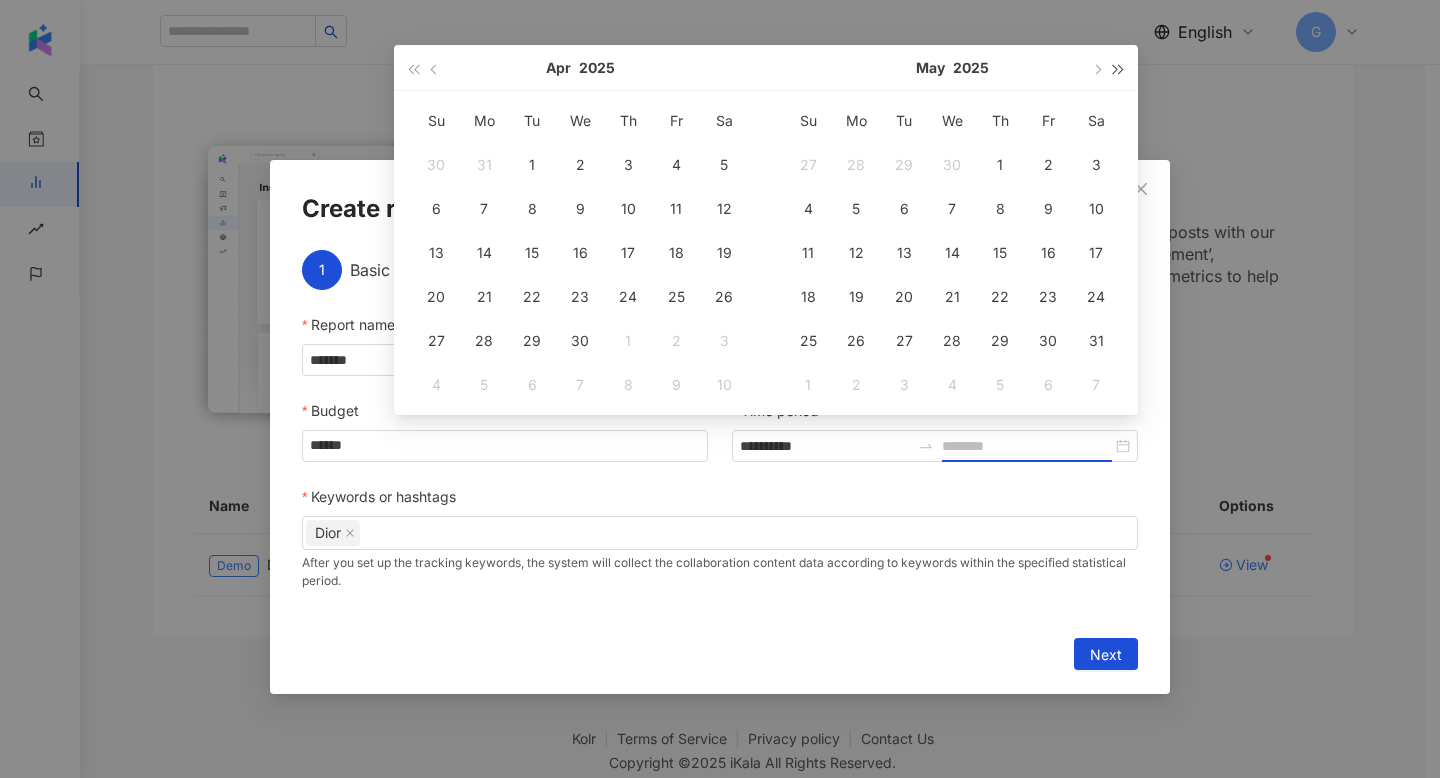 click at bounding box center (1119, 69) 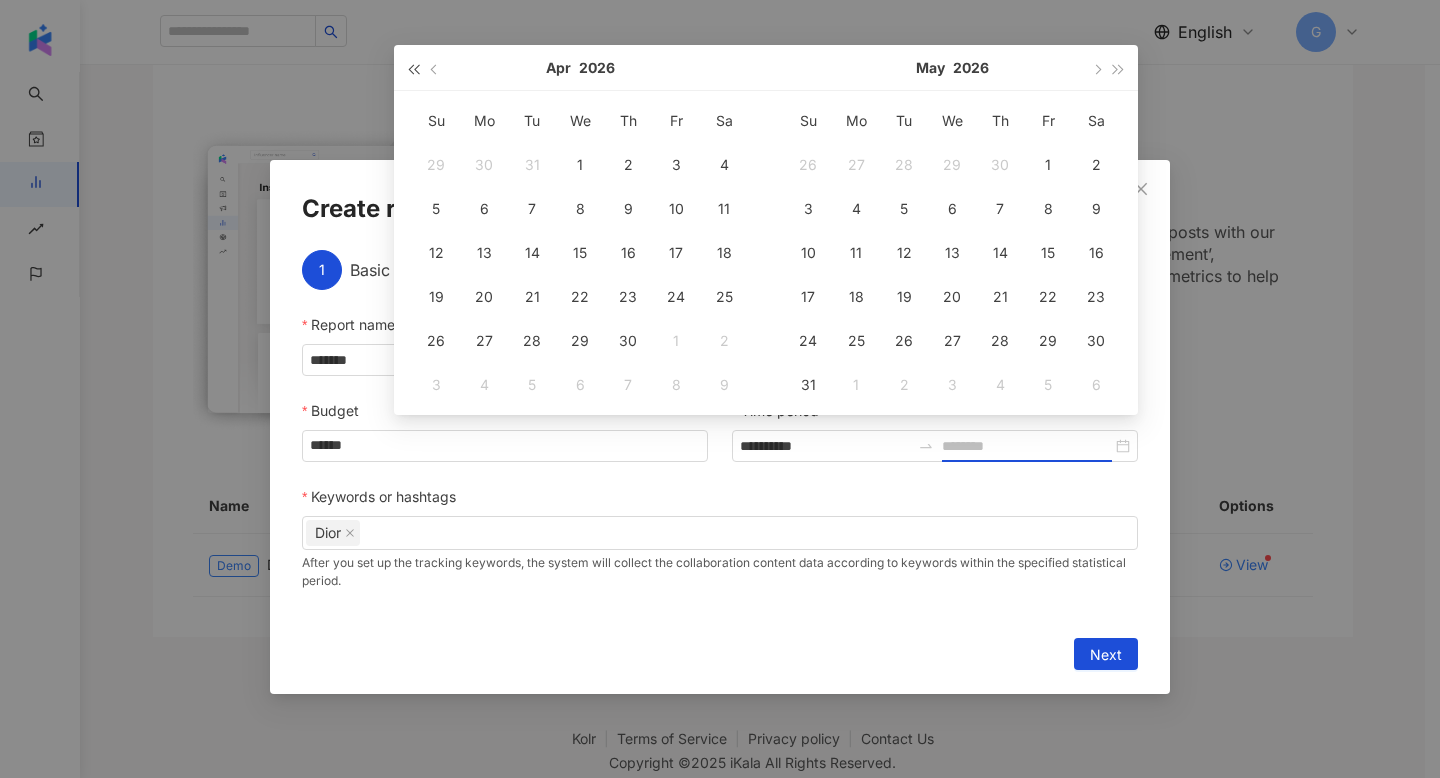 click at bounding box center [413, 69] 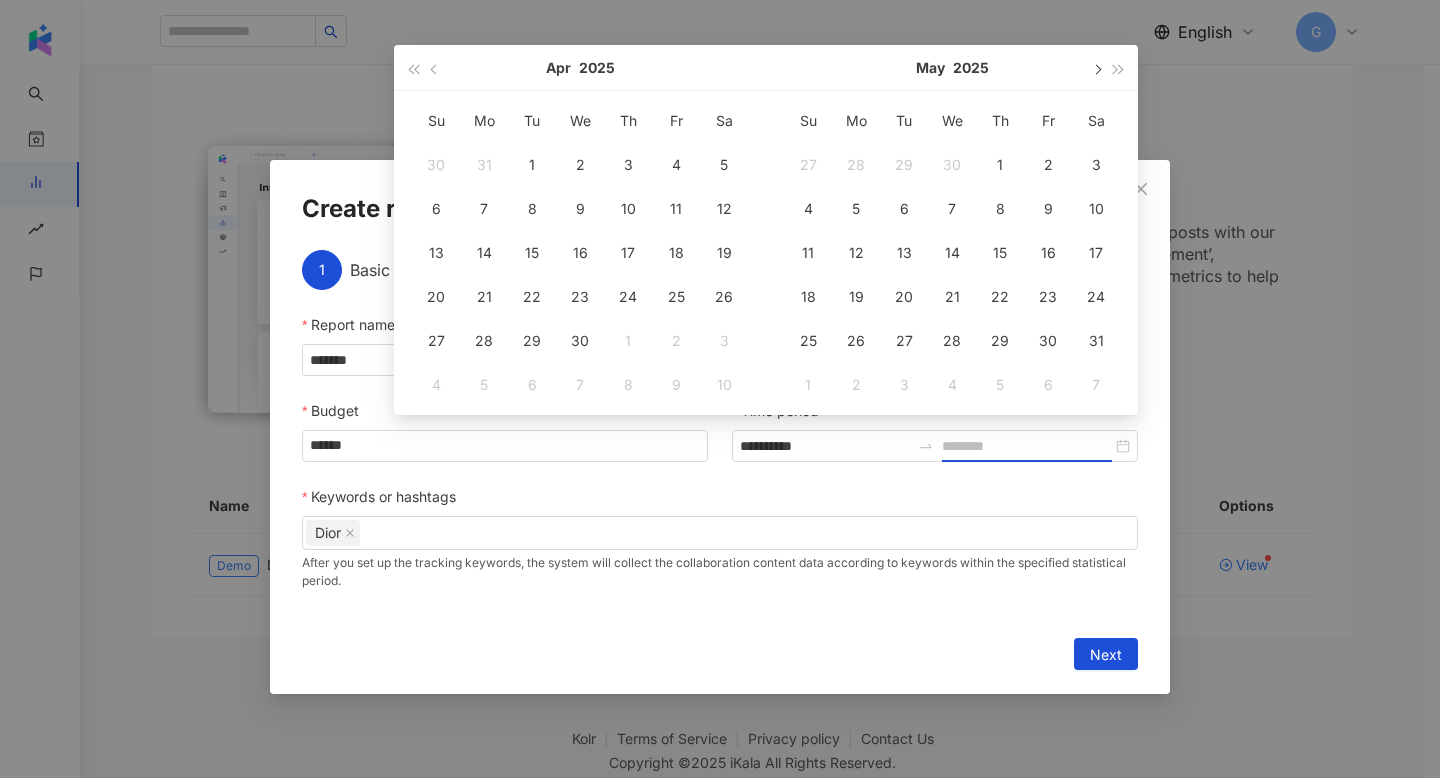 click at bounding box center (1096, 67) 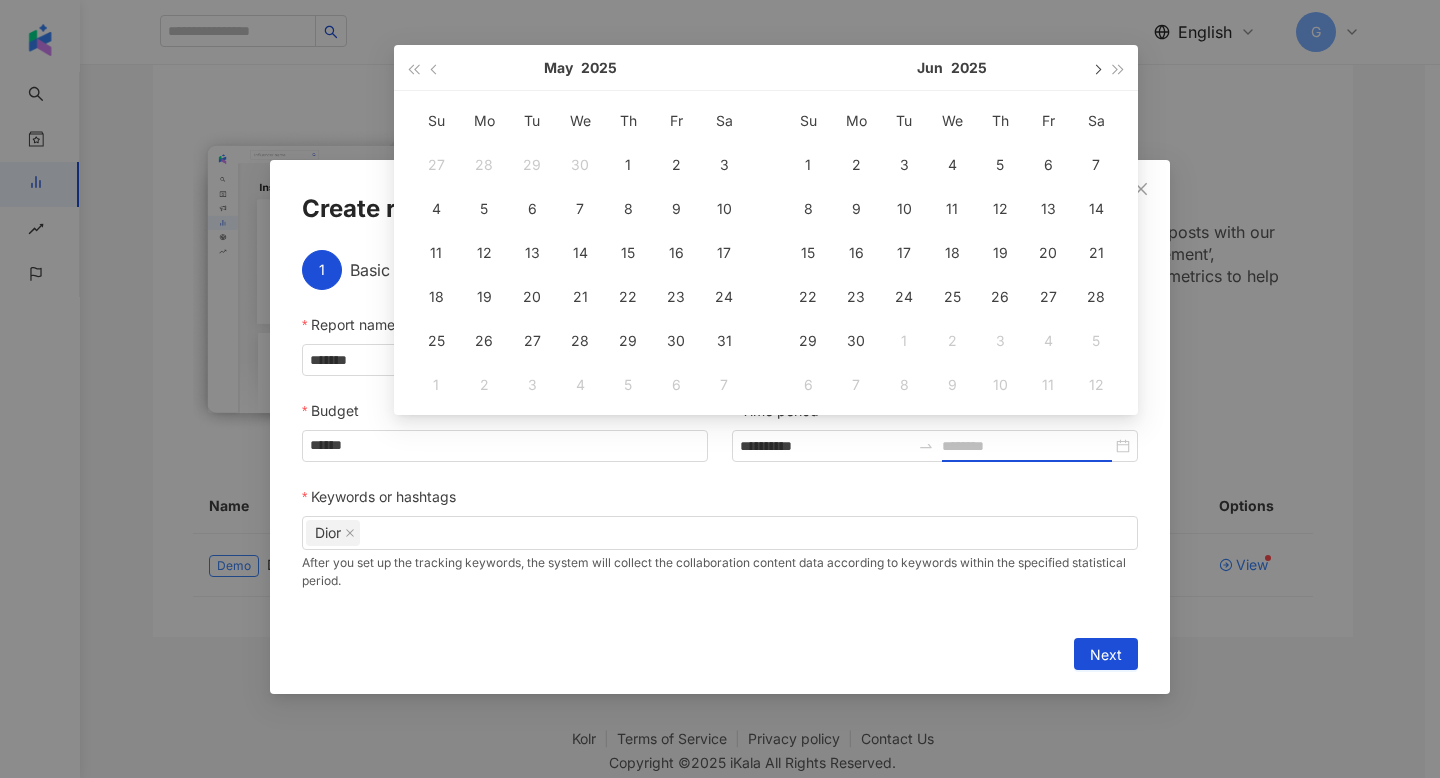 click at bounding box center (1096, 67) 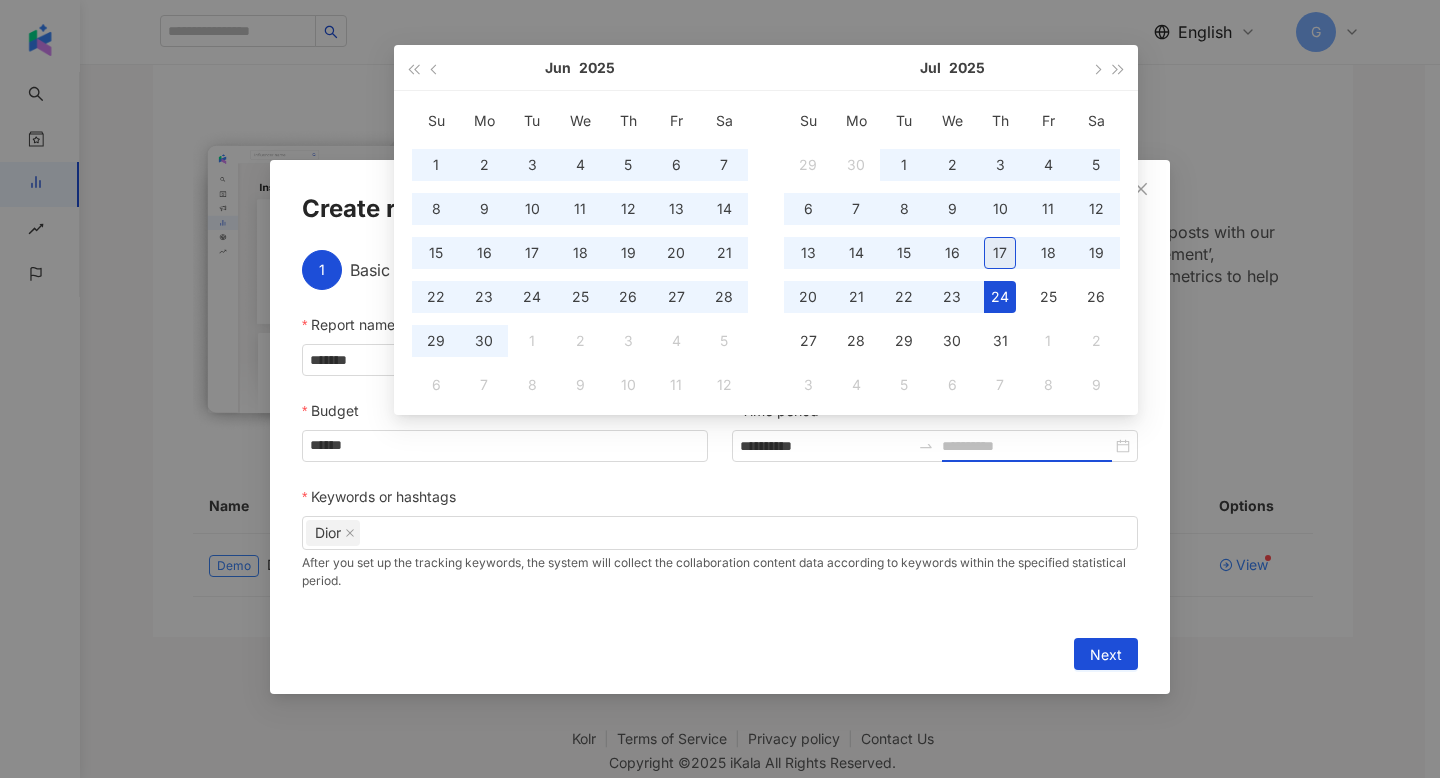 type on "**********" 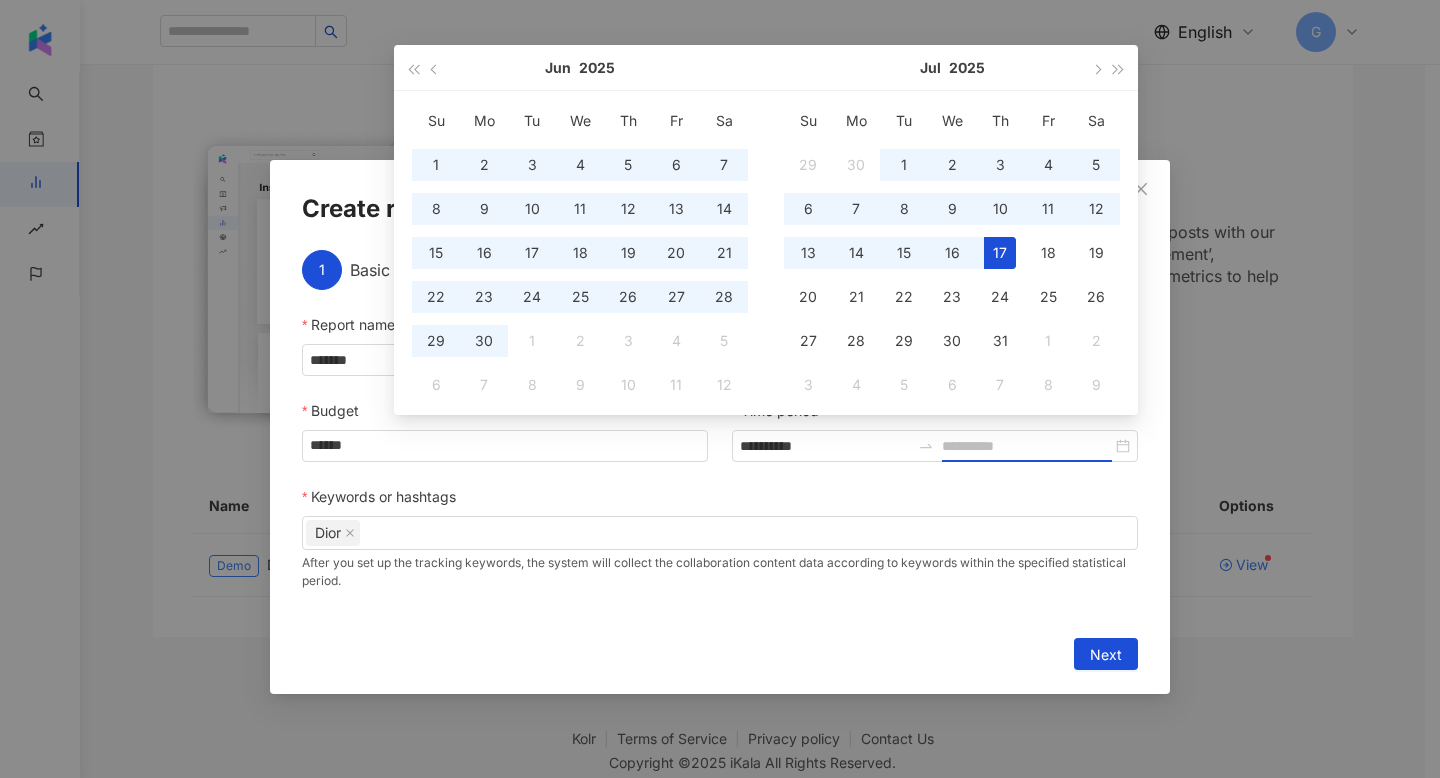 click on "17" at bounding box center (1000, 253) 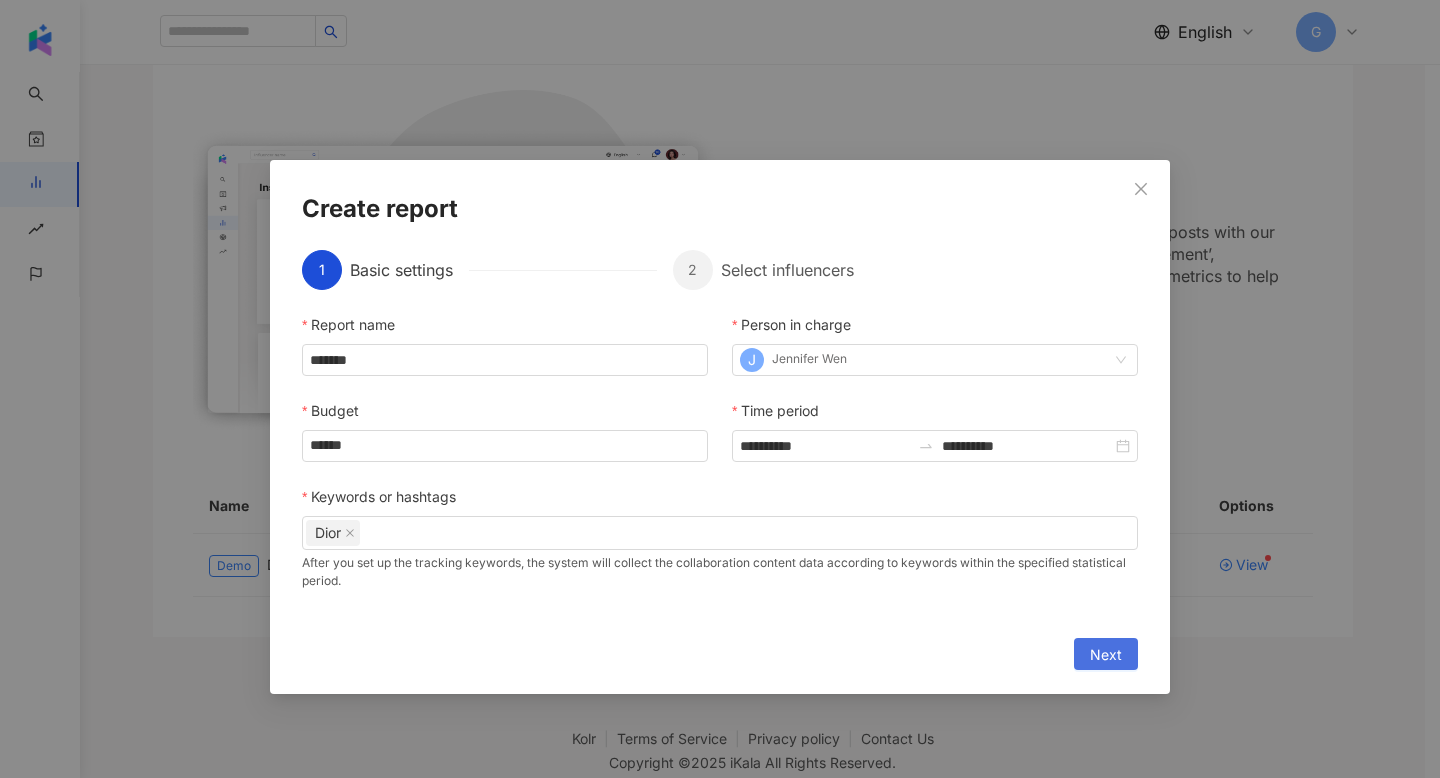 click on "Next" at bounding box center [1106, 655] 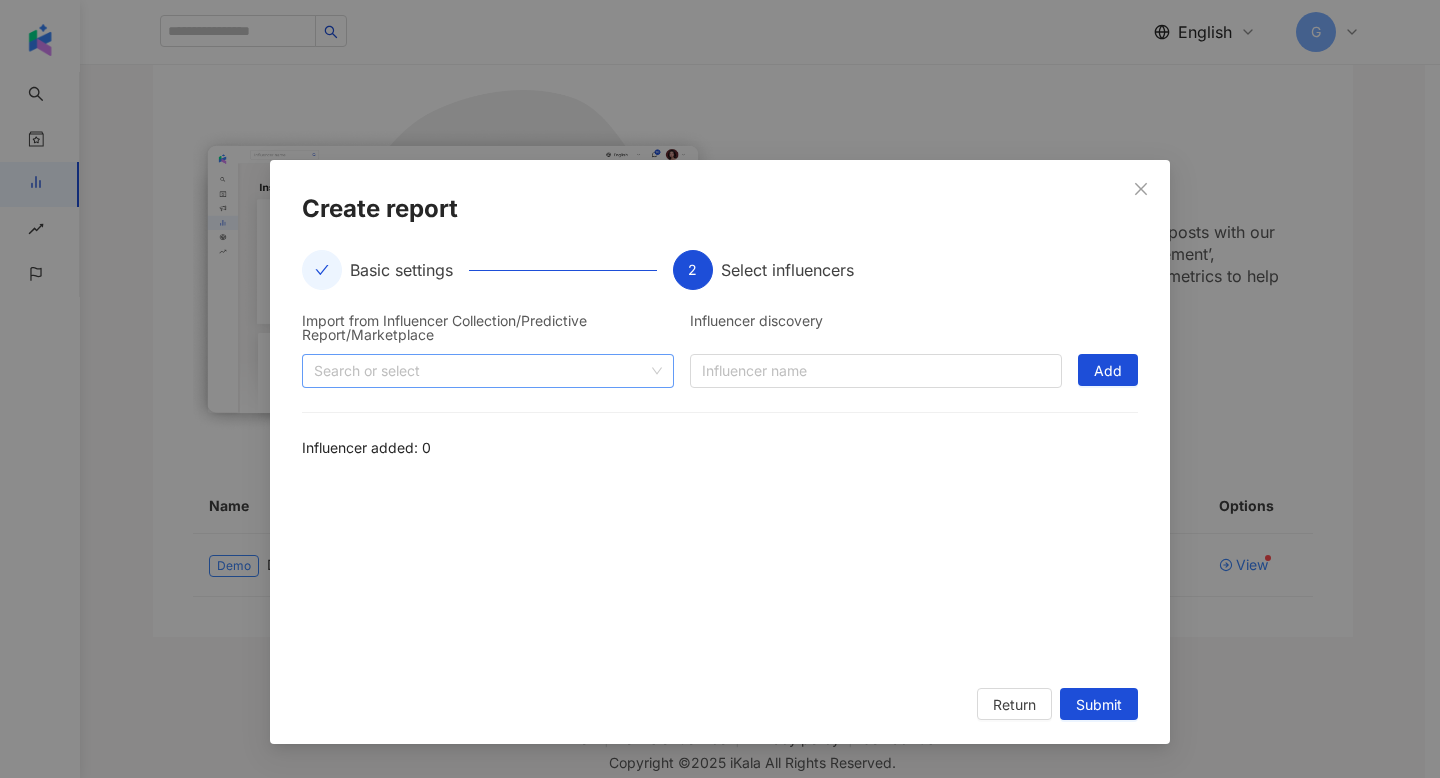 click at bounding box center (477, 370) 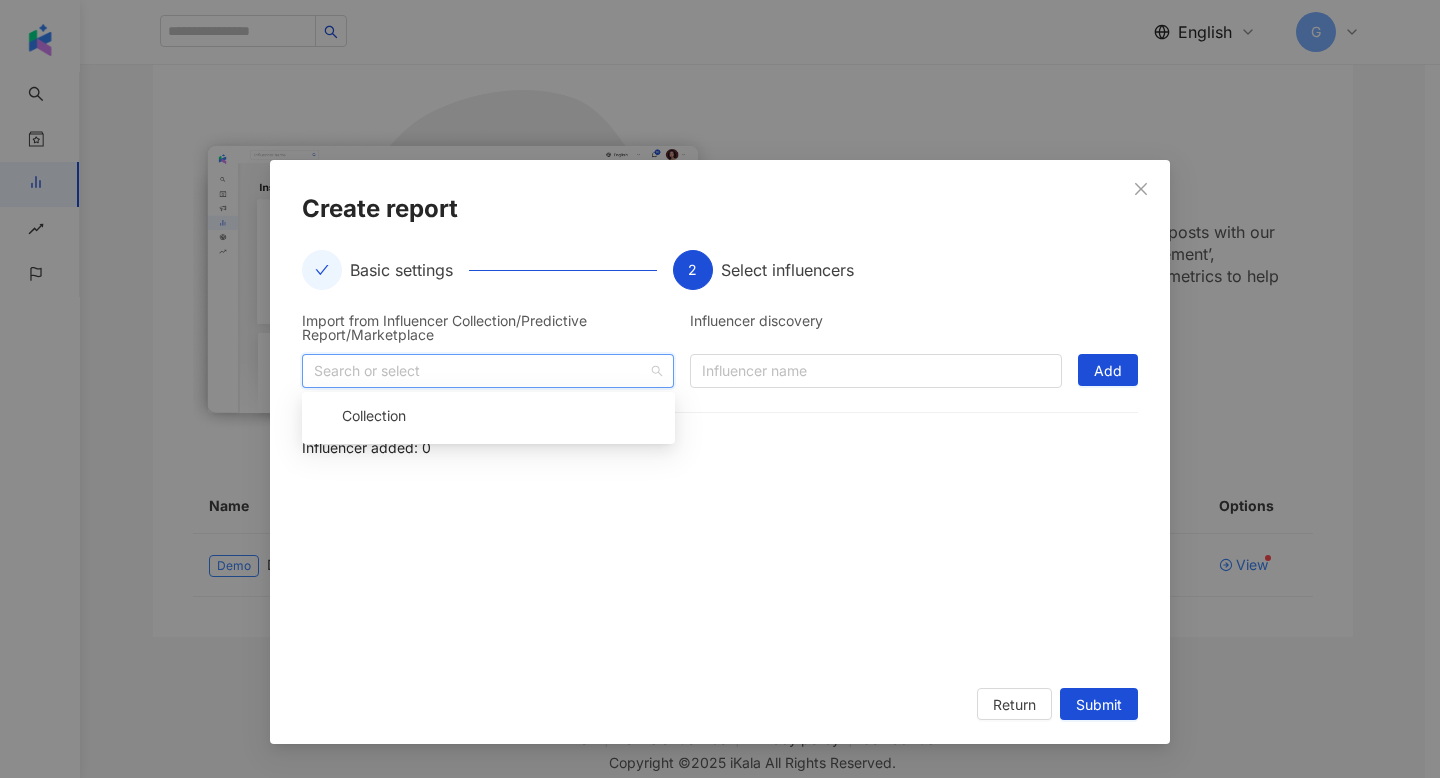 click at bounding box center [322, 416] 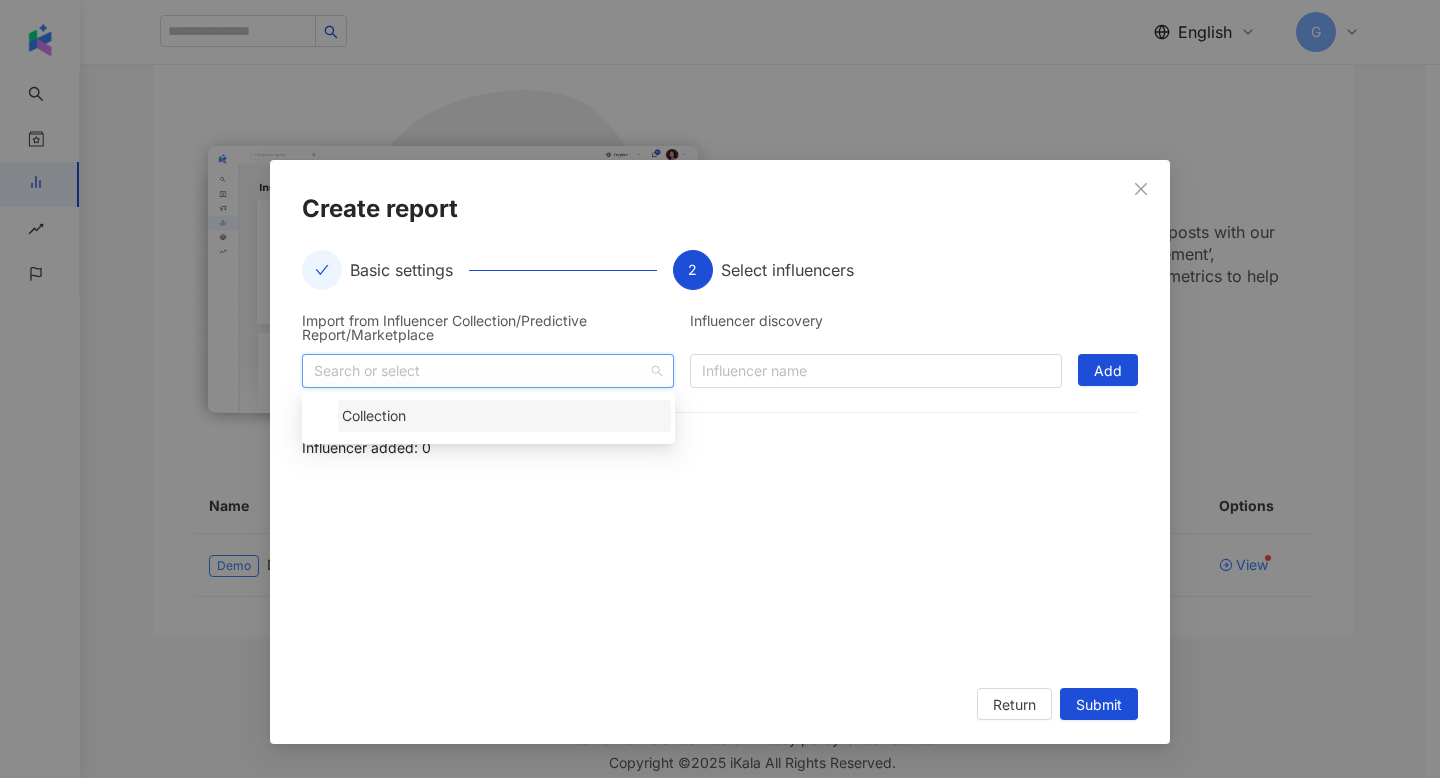 click on "Collection" at bounding box center [504, 416] 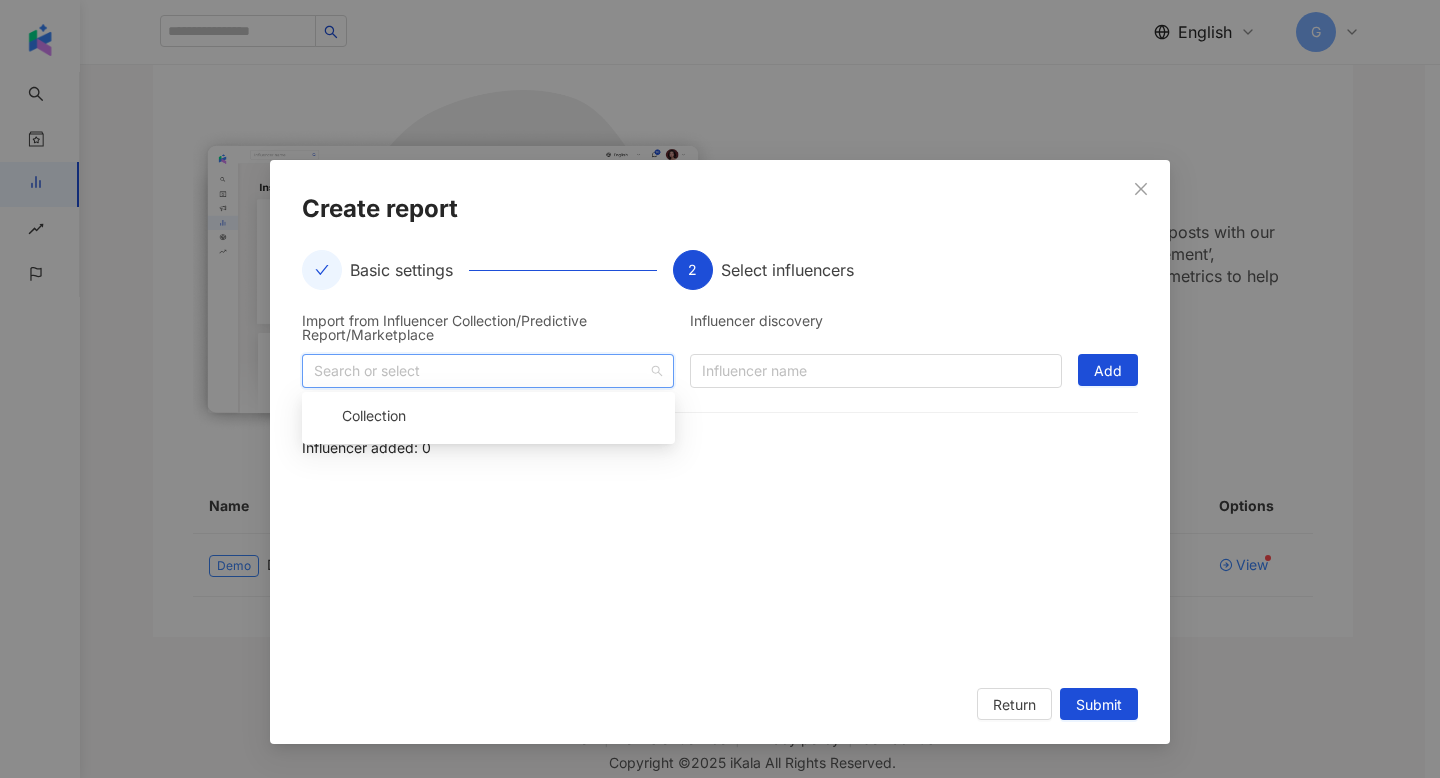 click at bounding box center (322, 416) 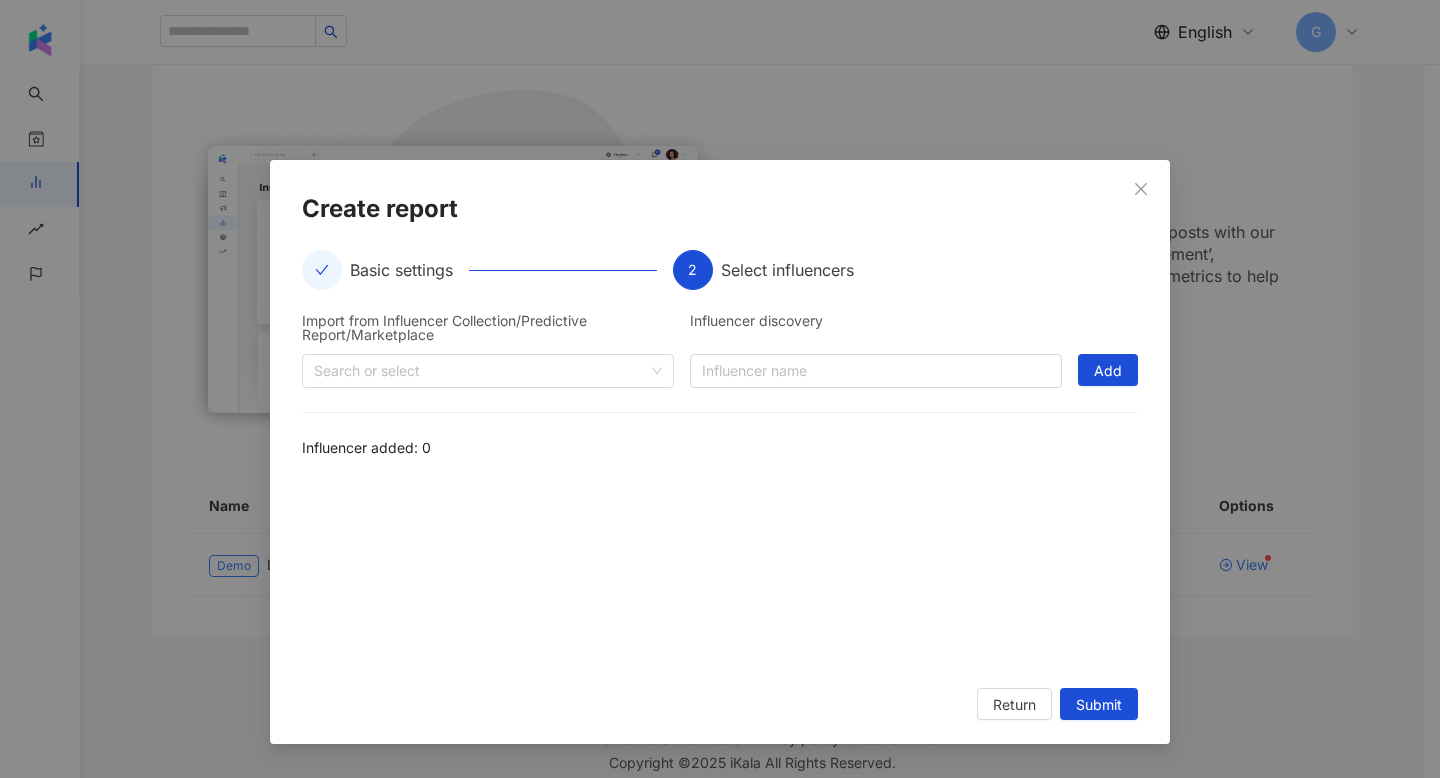 click at bounding box center [720, 571] 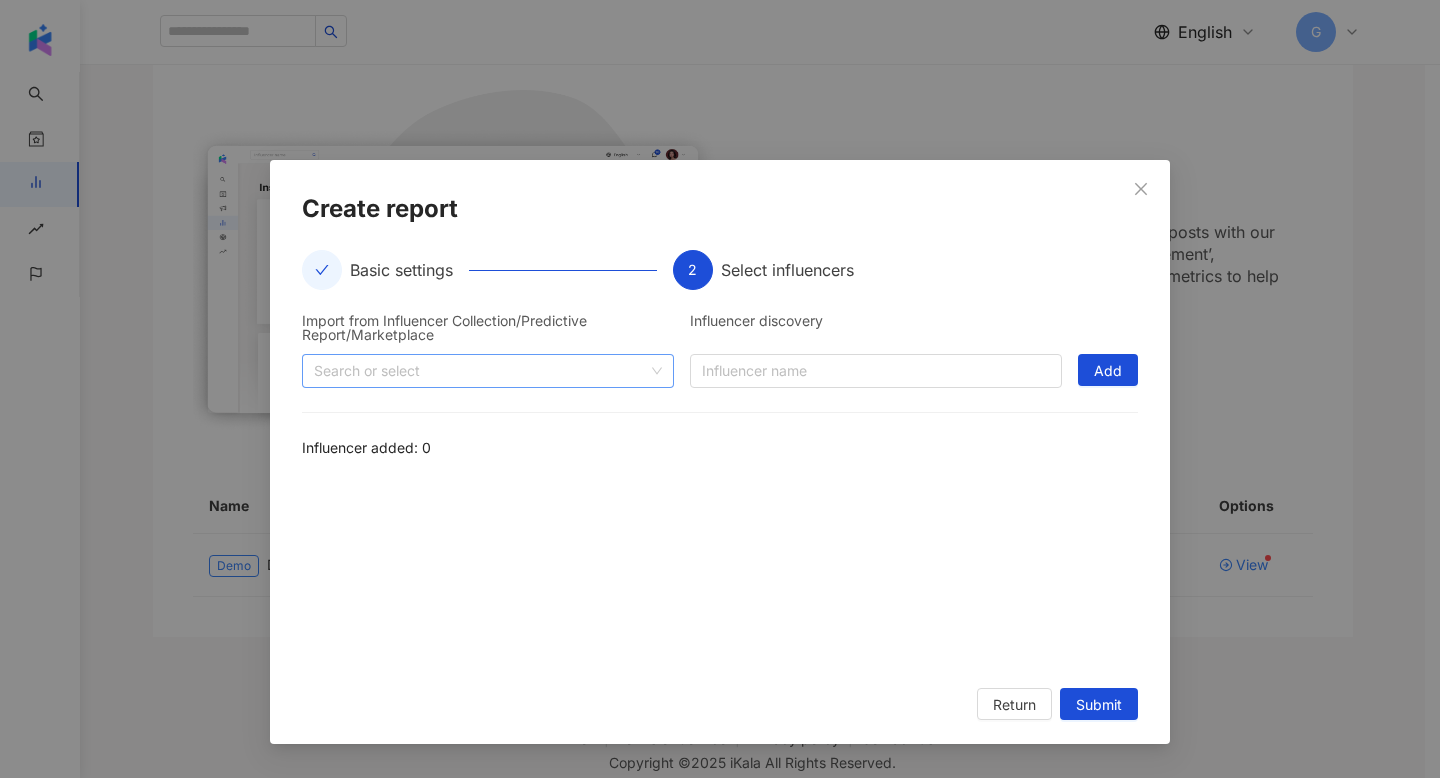 click on "Search or select" at bounding box center [488, 371] 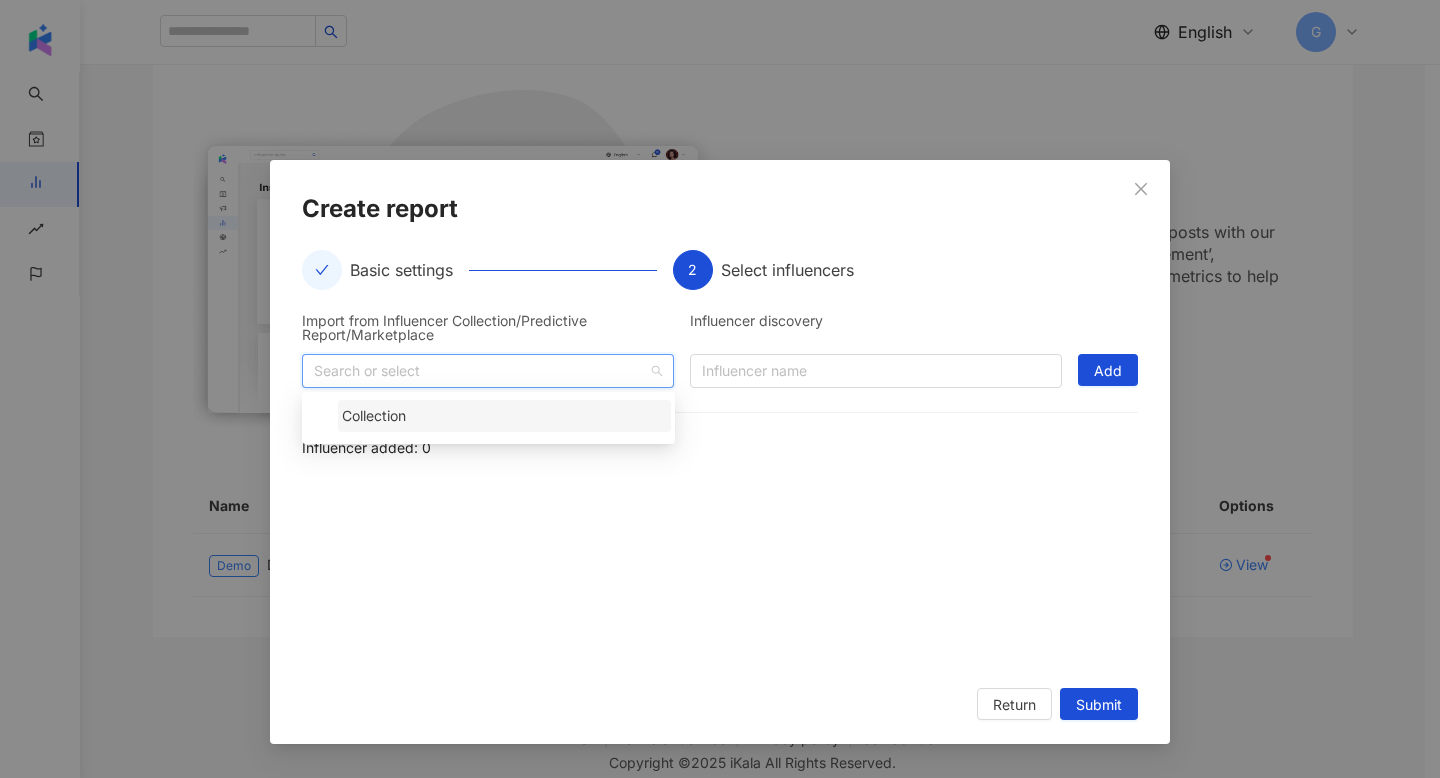 click on "Collection" at bounding box center (504, 416) 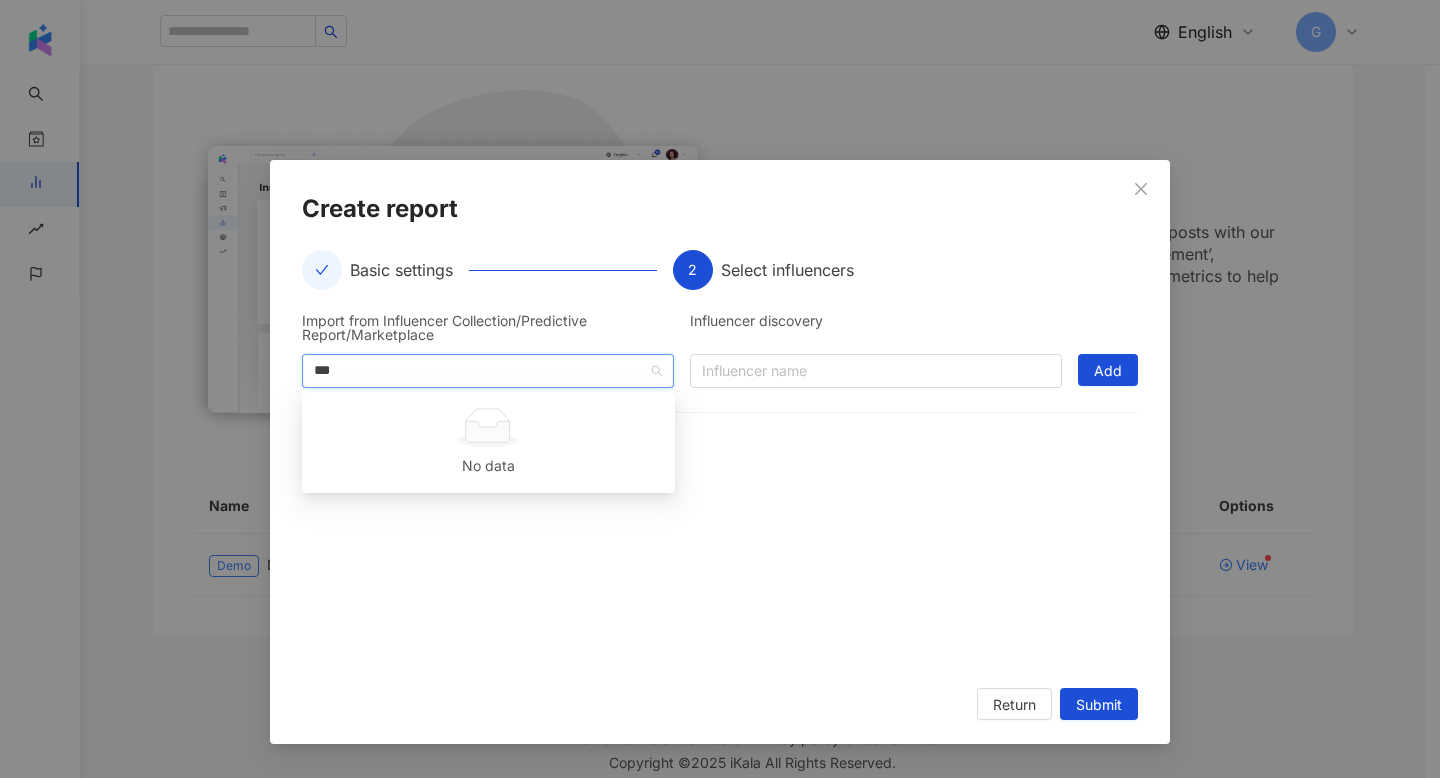 type on "****" 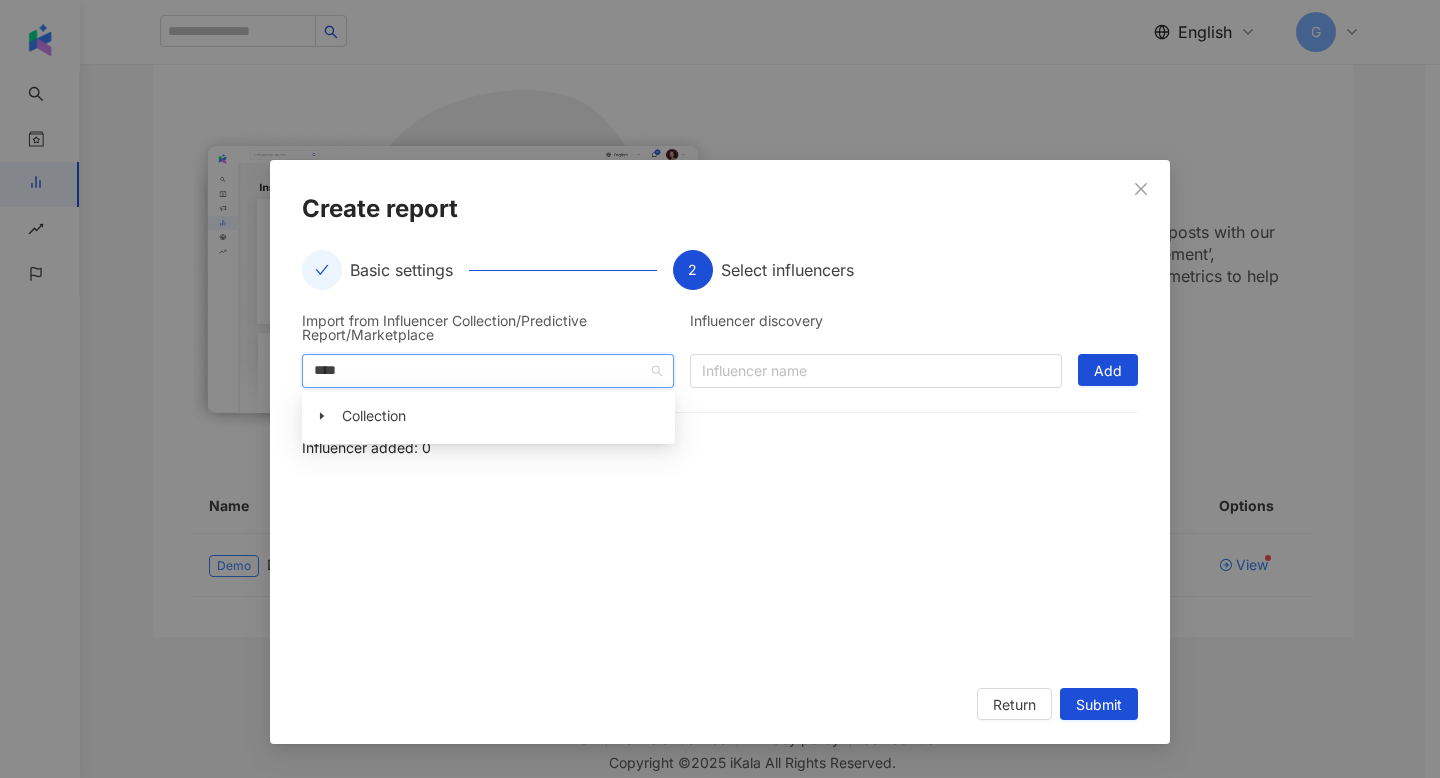 type 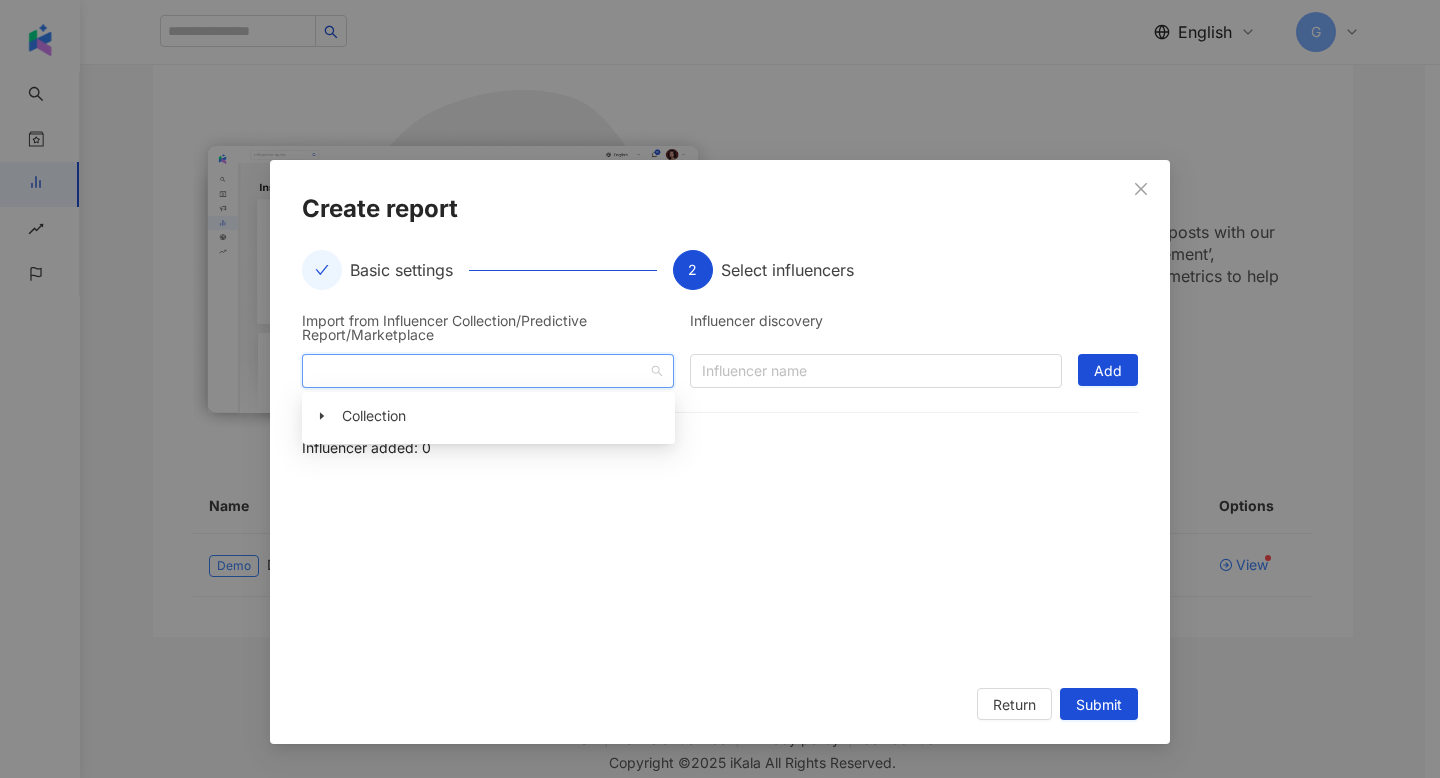 click at bounding box center [720, 571] 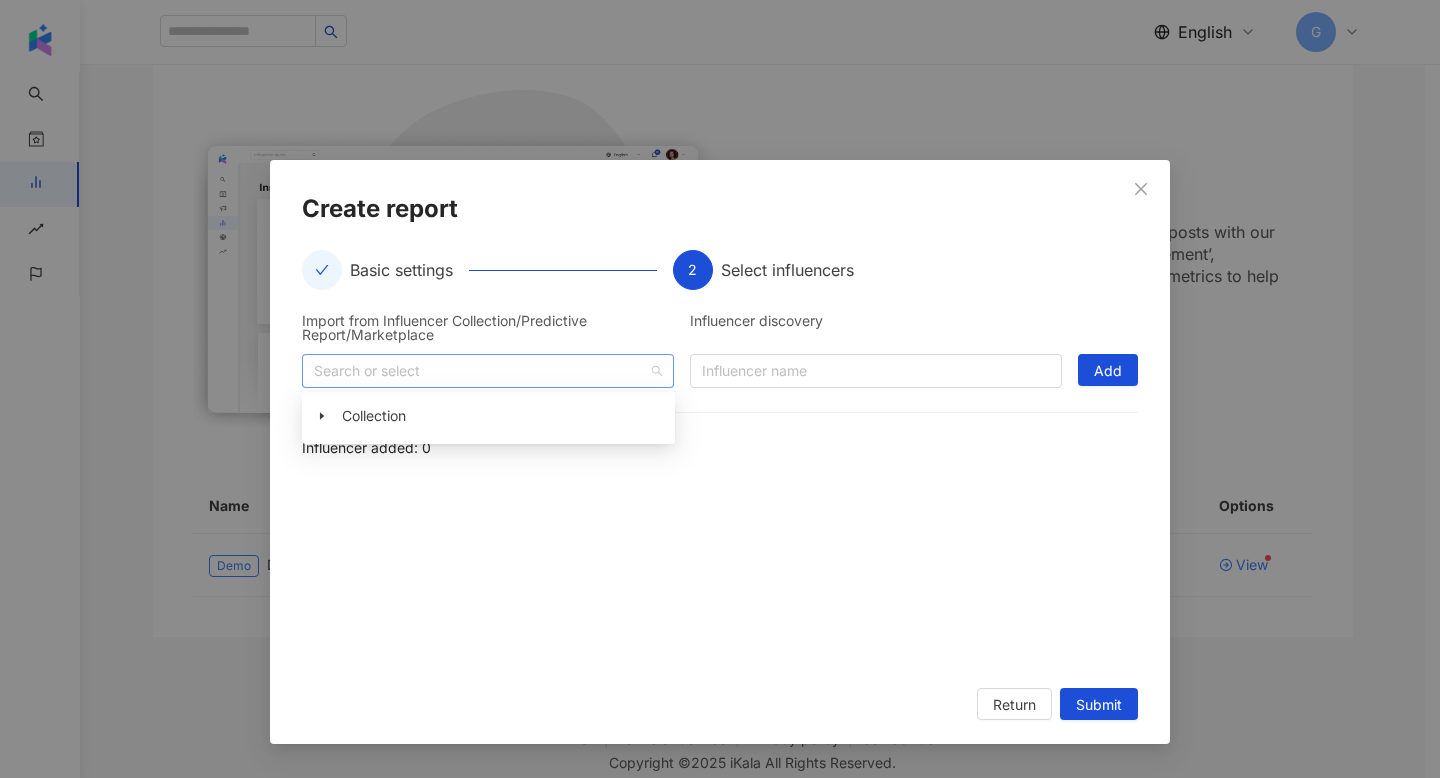 click on "Search or select" at bounding box center (488, 371) 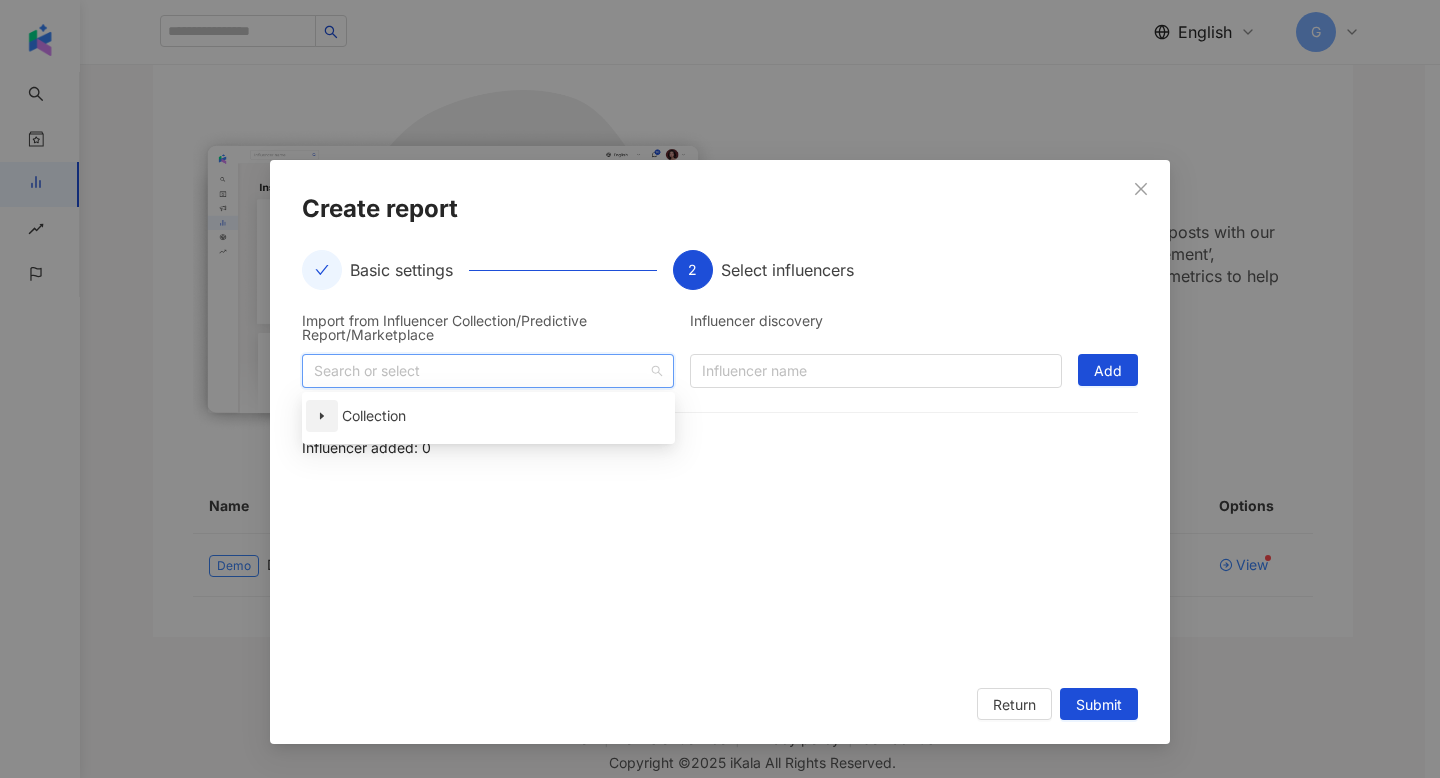 click at bounding box center [322, 416] 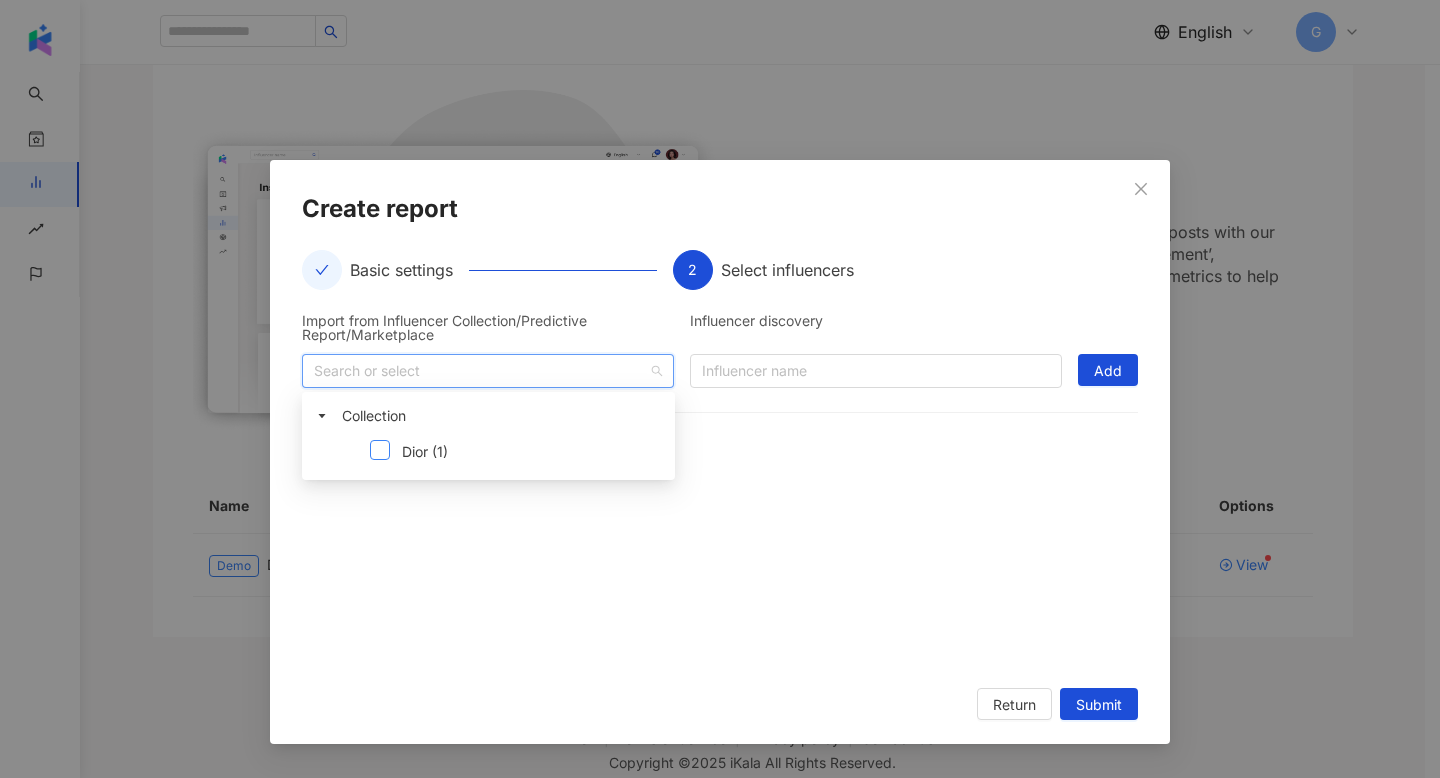 click at bounding box center (380, 450) 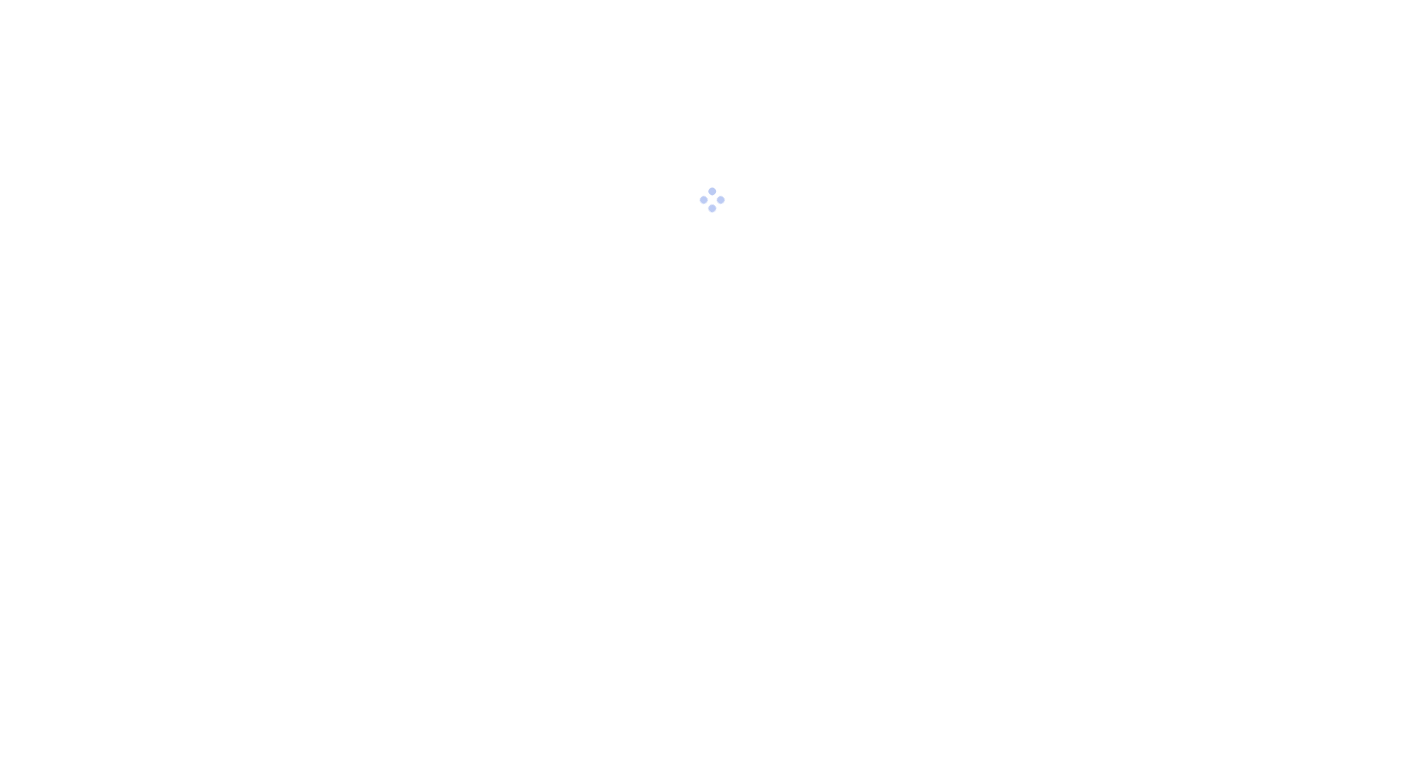 scroll, scrollTop: 0, scrollLeft: 0, axis: both 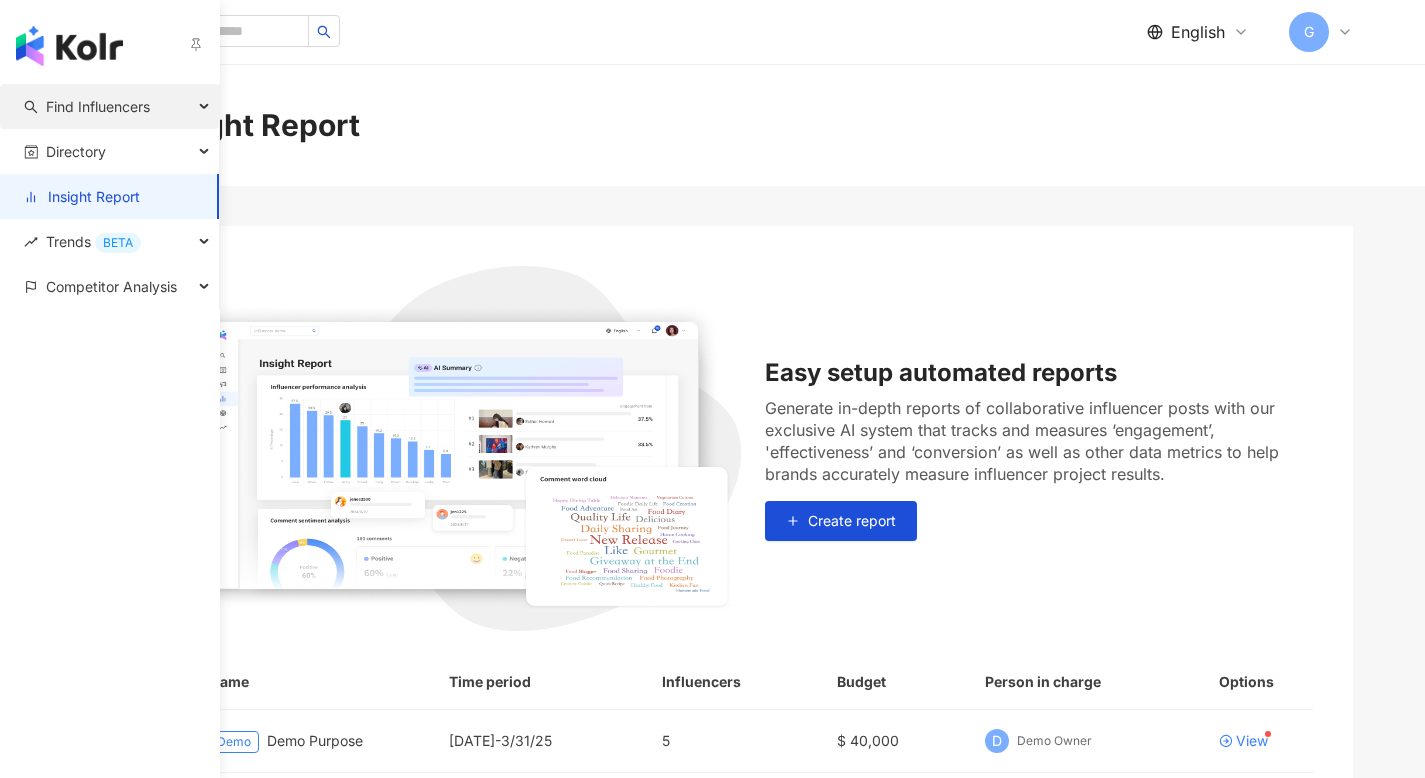 click on "Find Influencers" at bounding box center [98, 106] 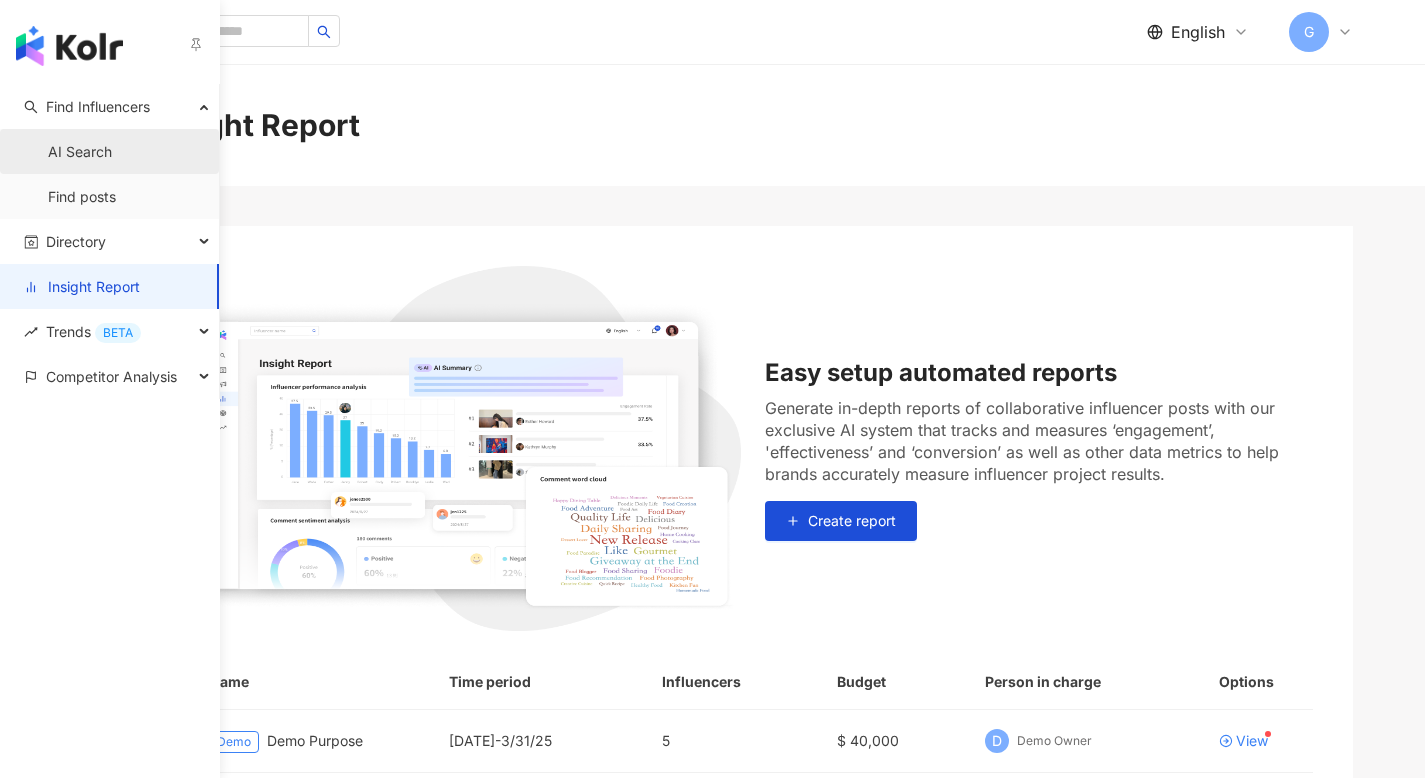 click on "AI Search" at bounding box center (80, 152) 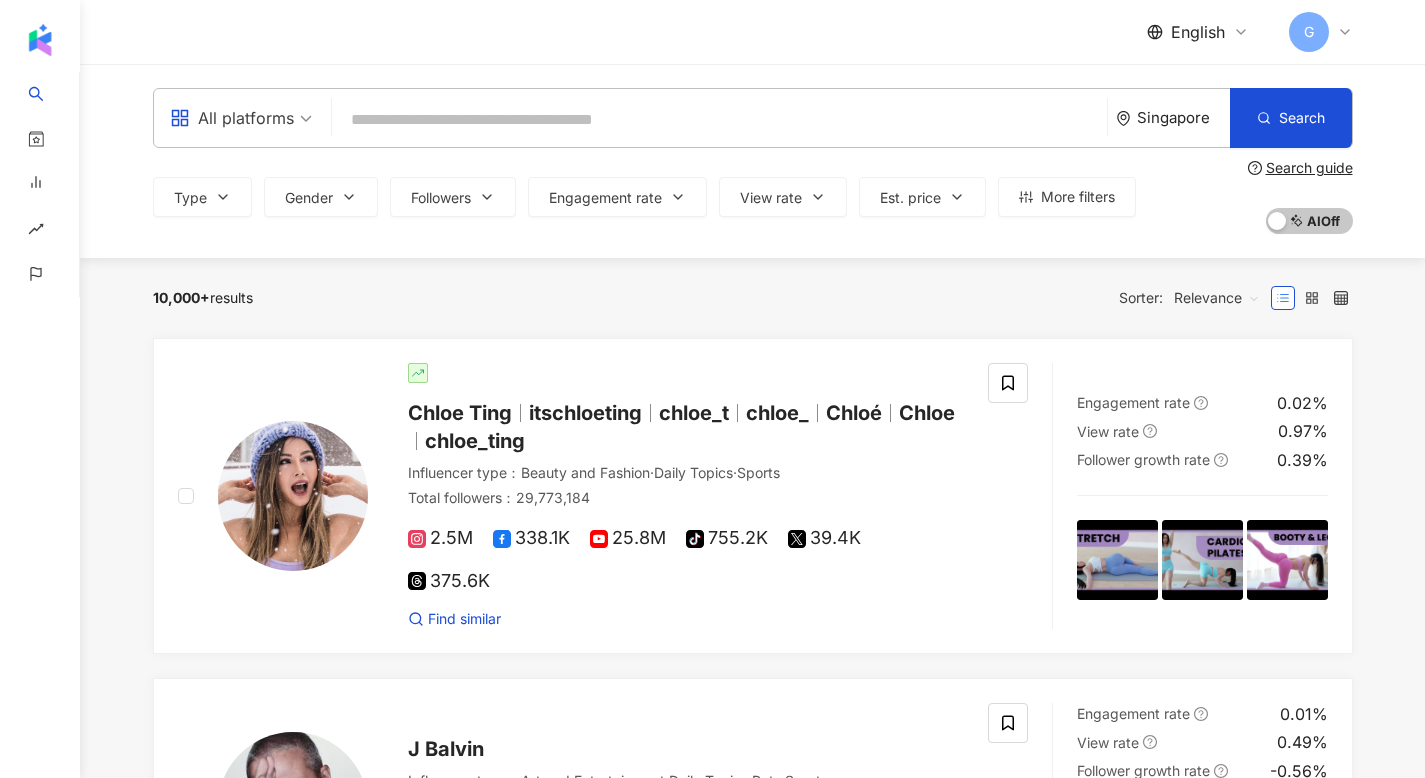click at bounding box center [719, 120] 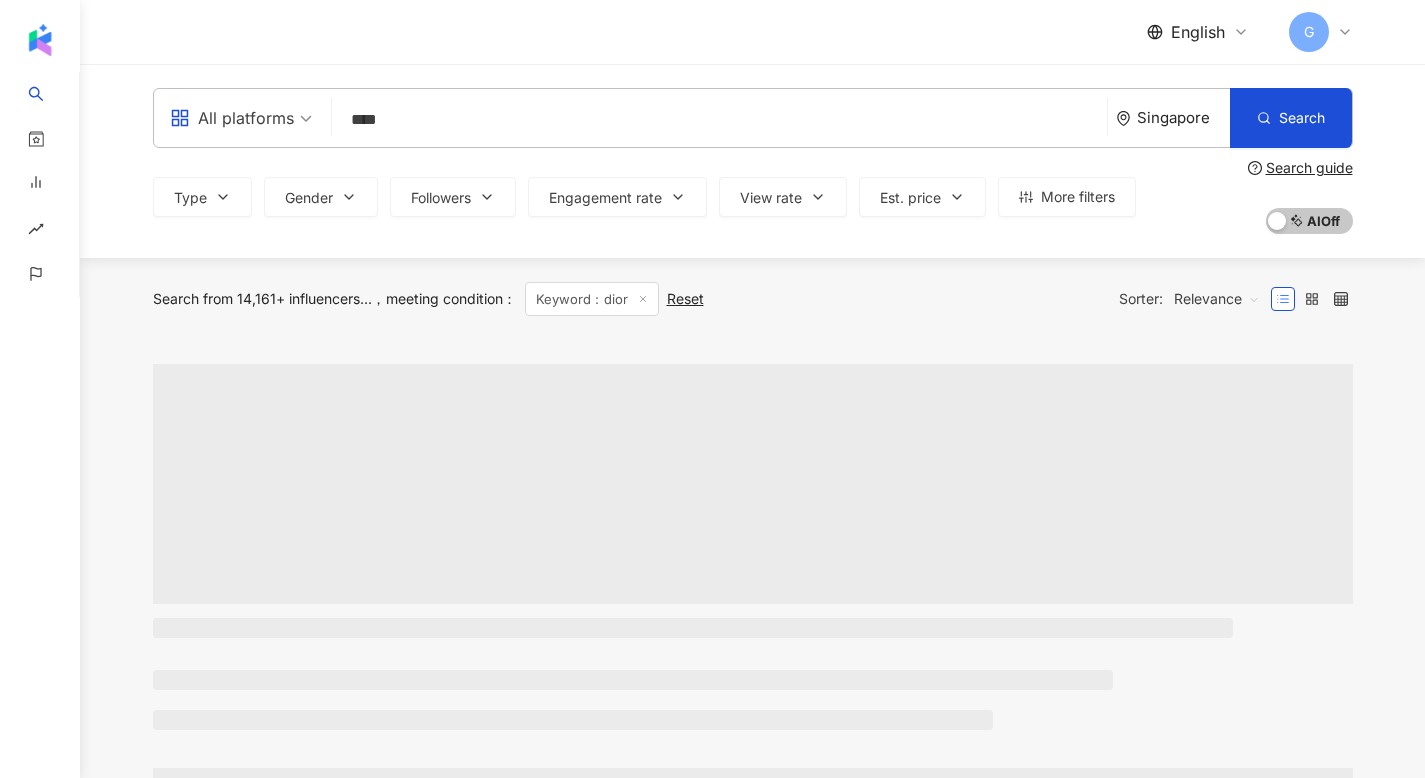 click on "Relevance" at bounding box center (1217, 299) 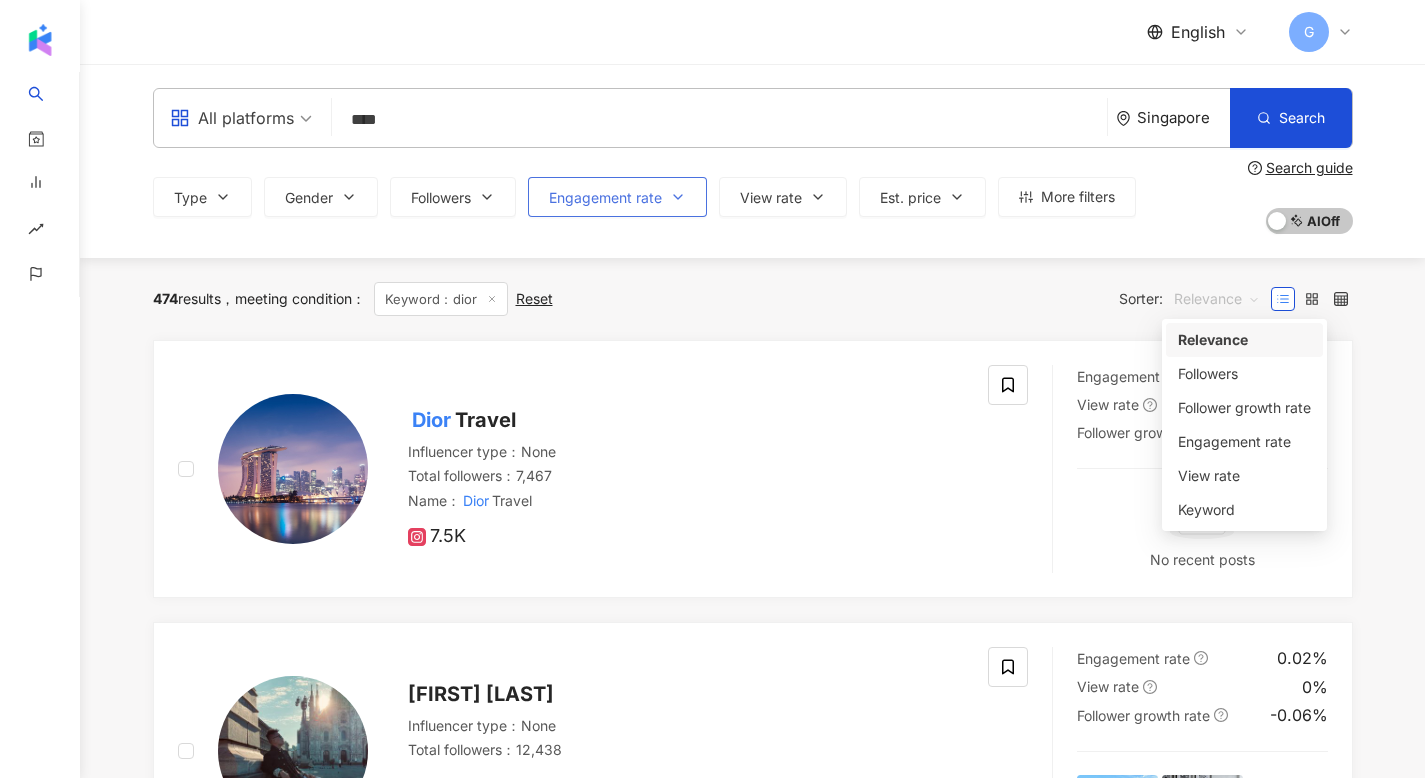 click on "Engagement rate" at bounding box center (605, 198) 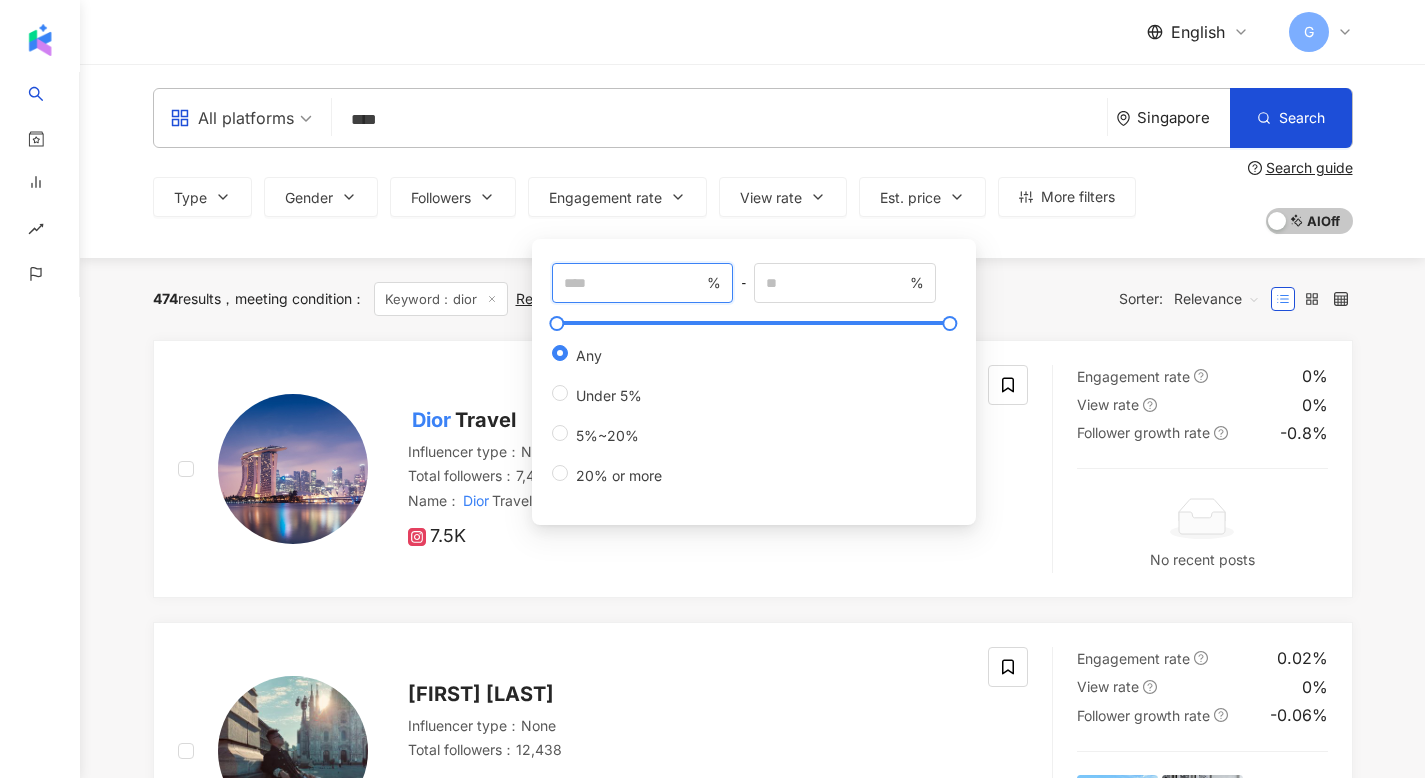 click at bounding box center [634, 283] 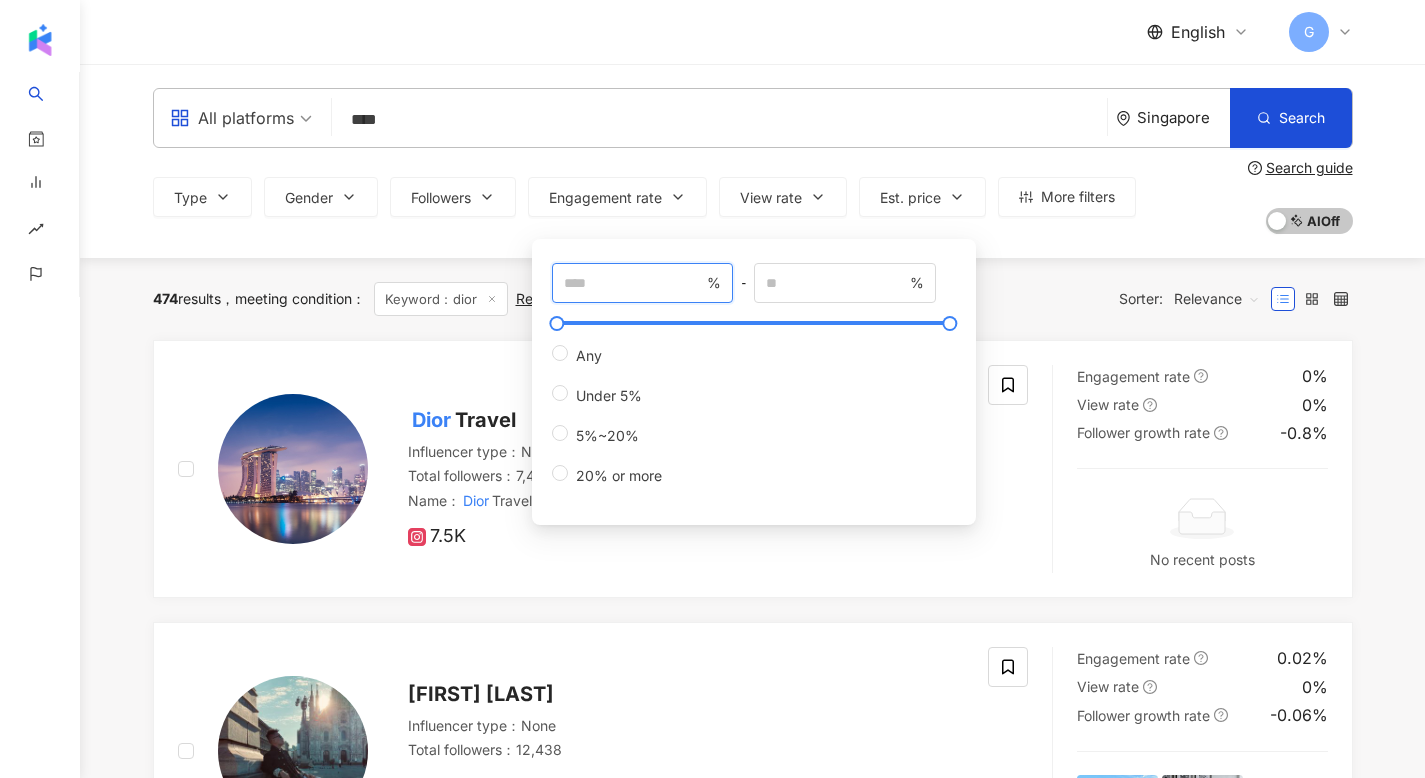 type on "*" 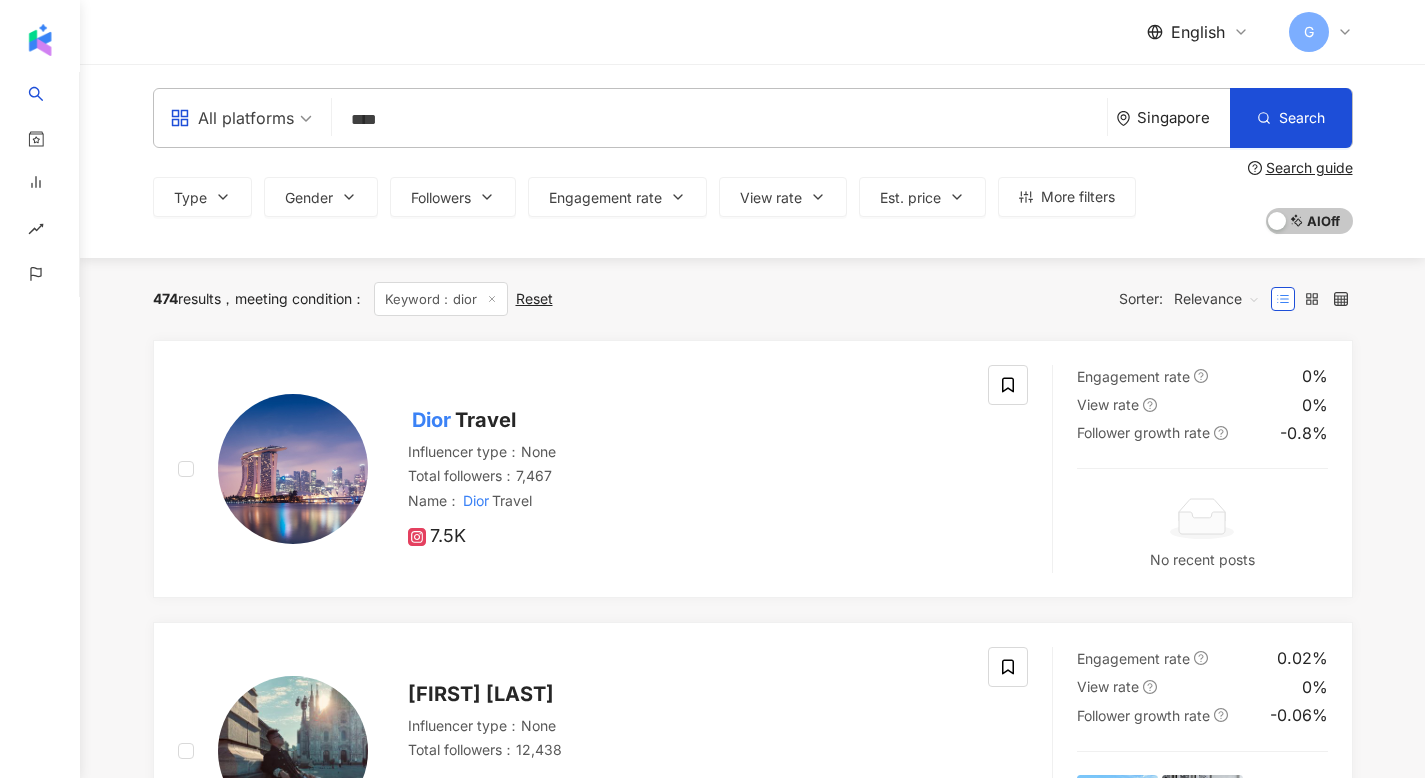 click on "All platforms **** Singapore Search loading Find influencers with " dior " in their name, description, or posts Type Gender Followers Engagement rate View rate Est. price  More filters * %  -  % Any Under 5% 5%~20% 20% or more Search guide AI  On AI  Off" at bounding box center [752, 161] 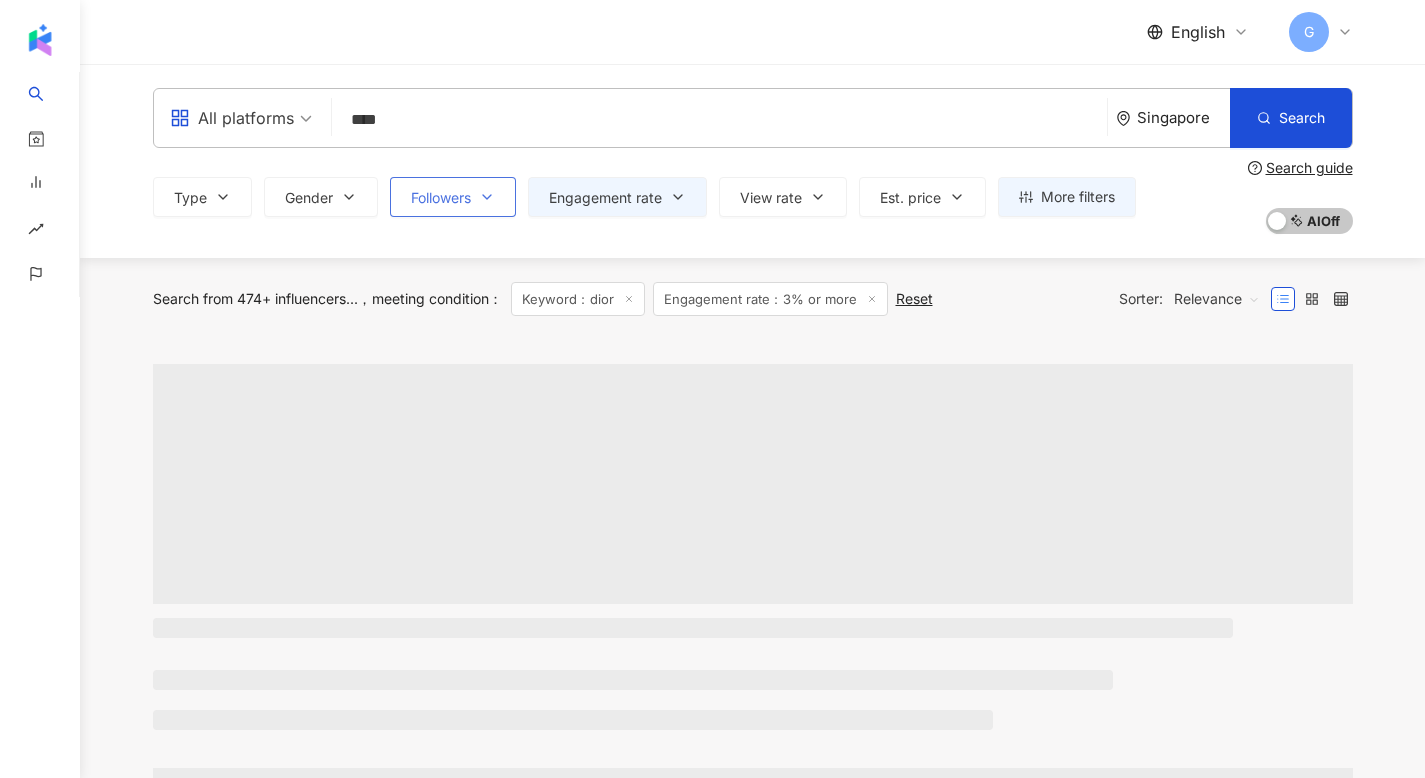 click on "Followers" at bounding box center [441, 198] 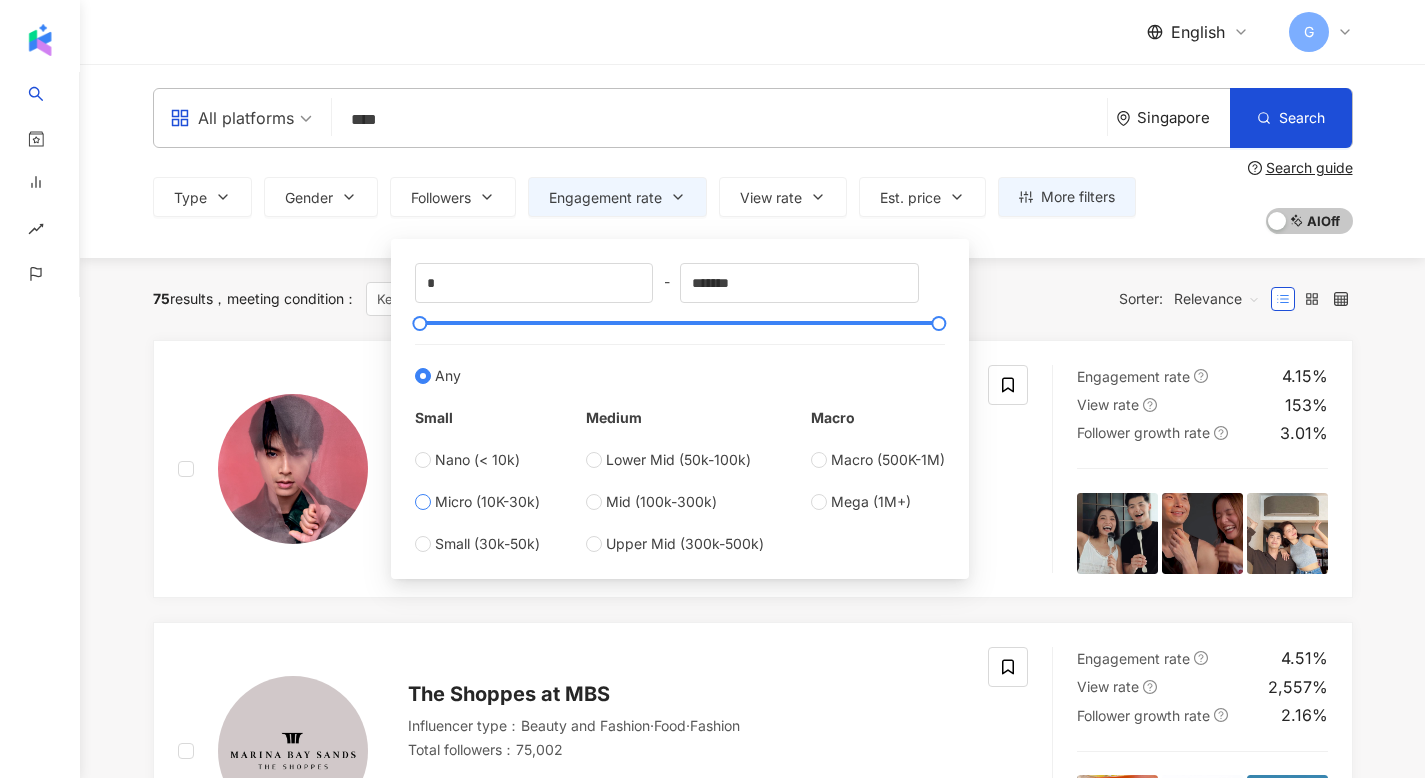 type on "*****" 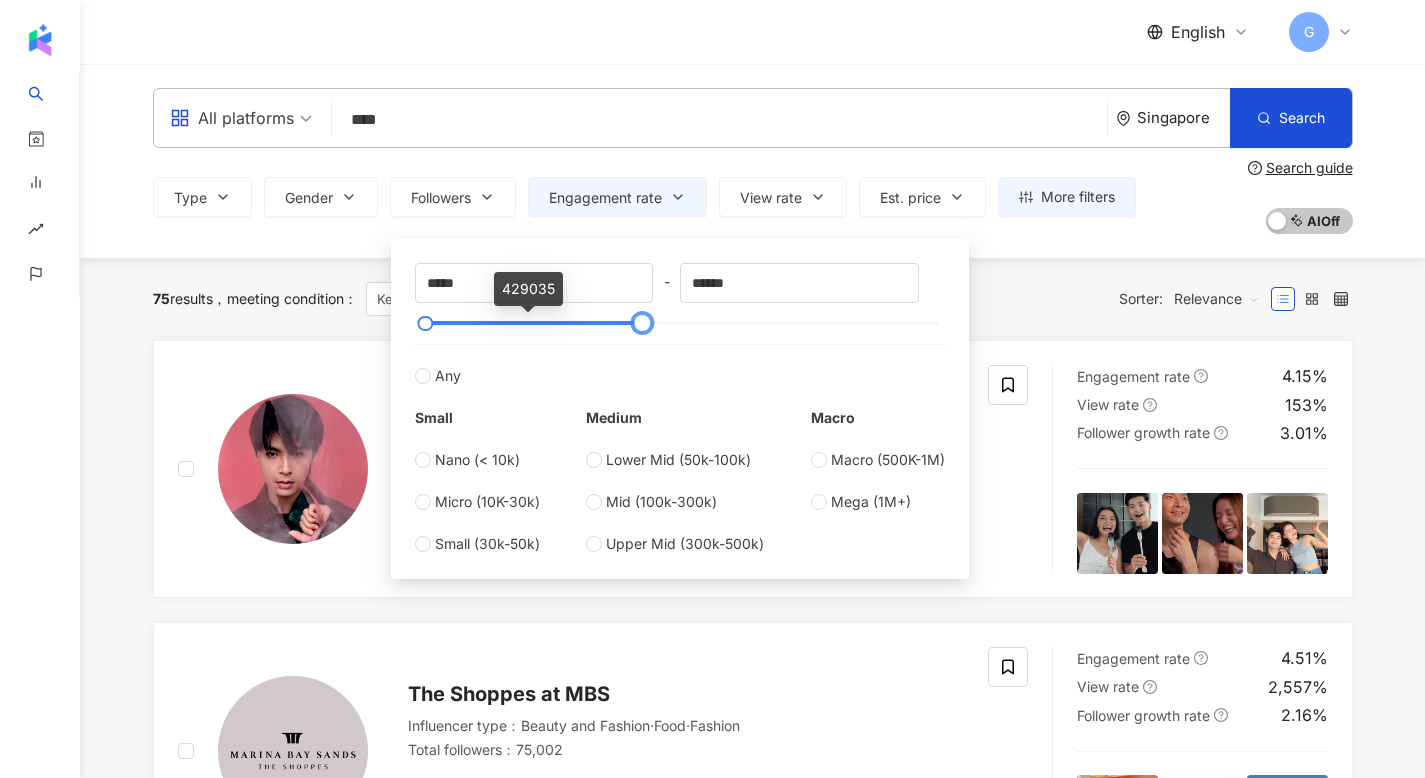 type on "*******" 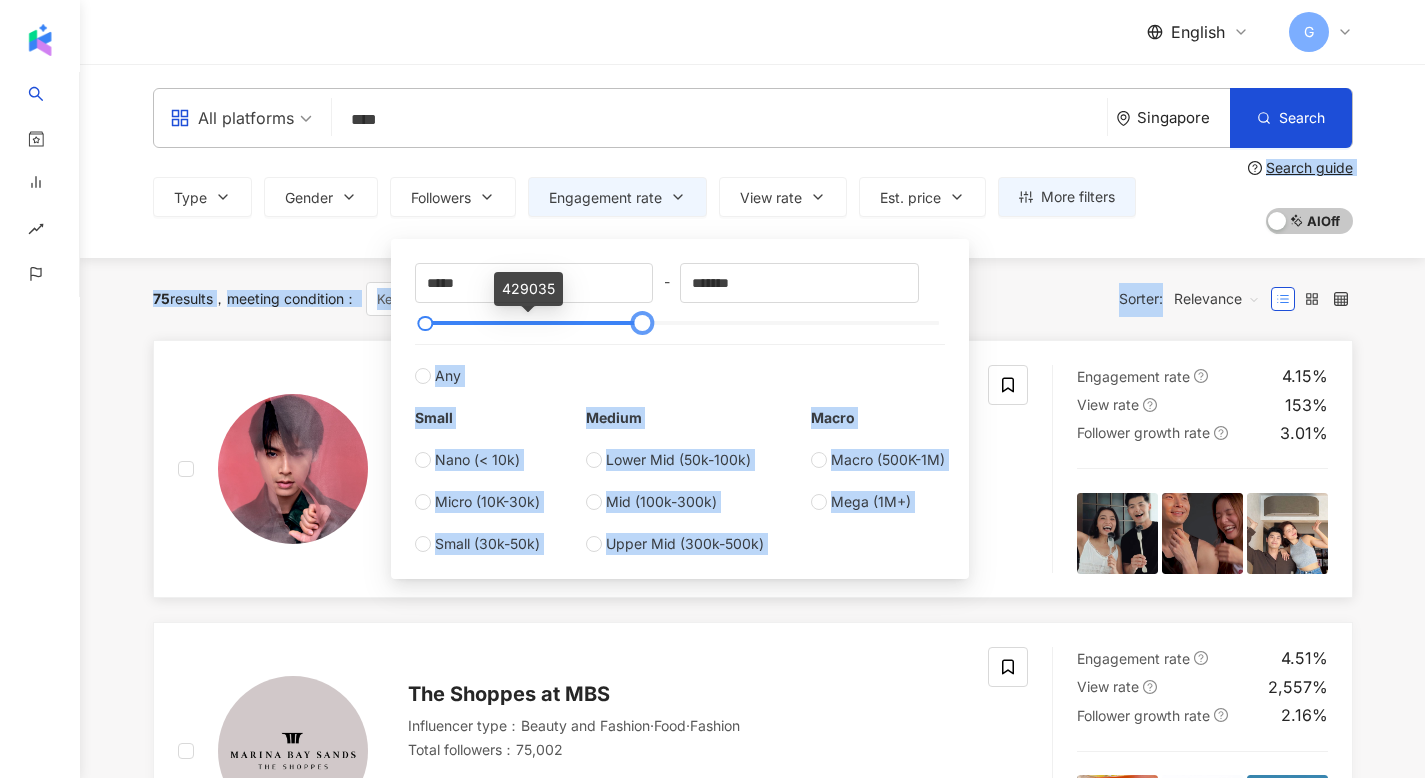 drag, startPoint x: 442, startPoint y: 319, endPoint x: 1101, endPoint y: 340, distance: 659.33453 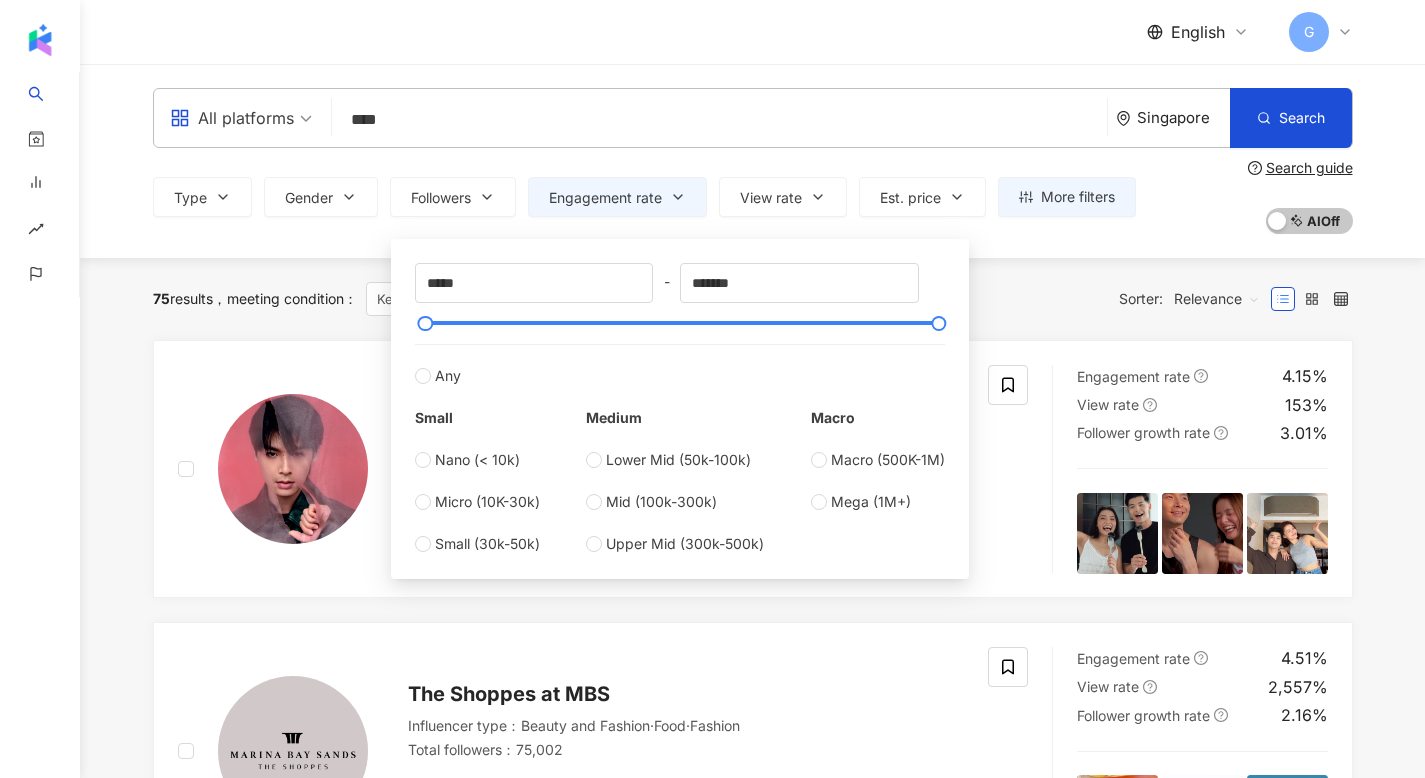 click on "75  results  meeting condition ： Keyword：dior Engagement rate：3% or more Reset Sorter:  Relevance" at bounding box center (753, 299) 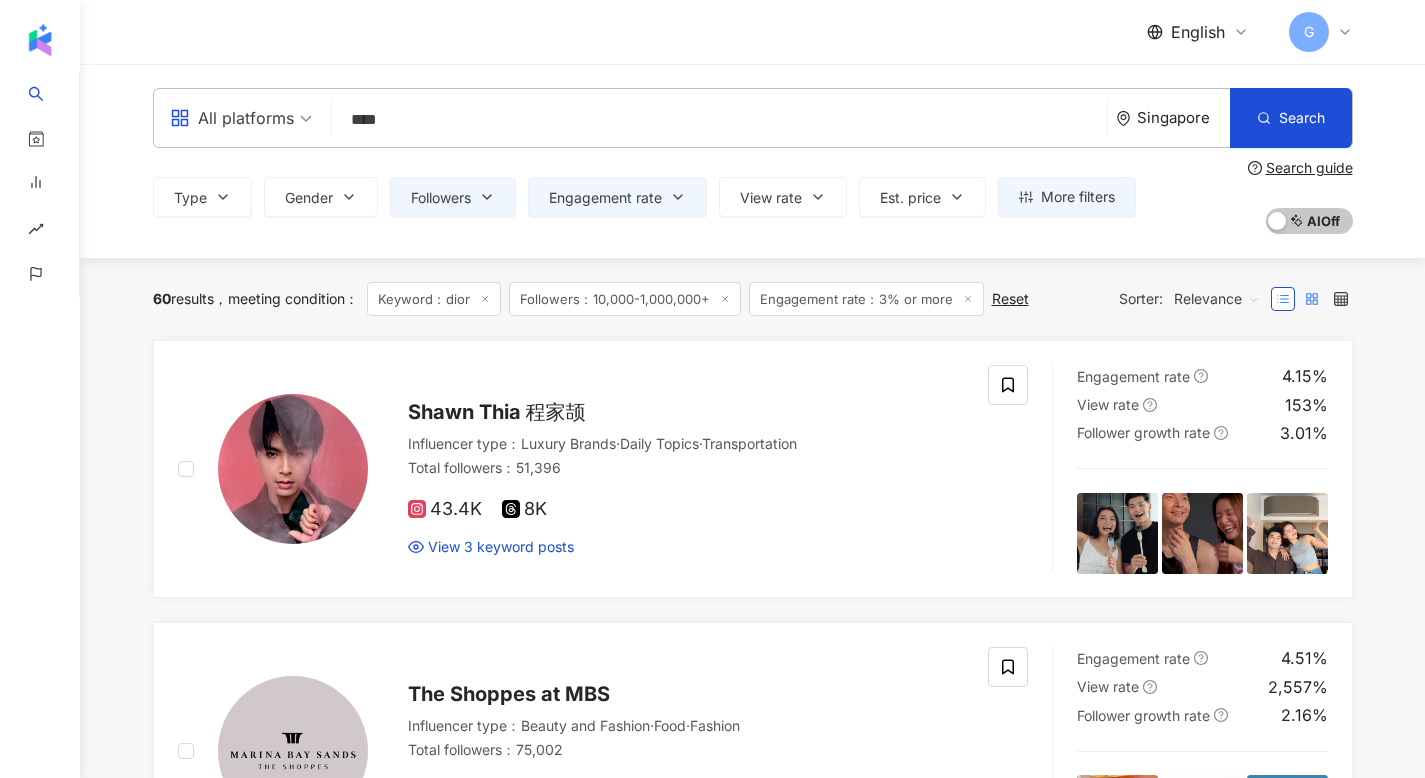 click at bounding box center [1312, 299] 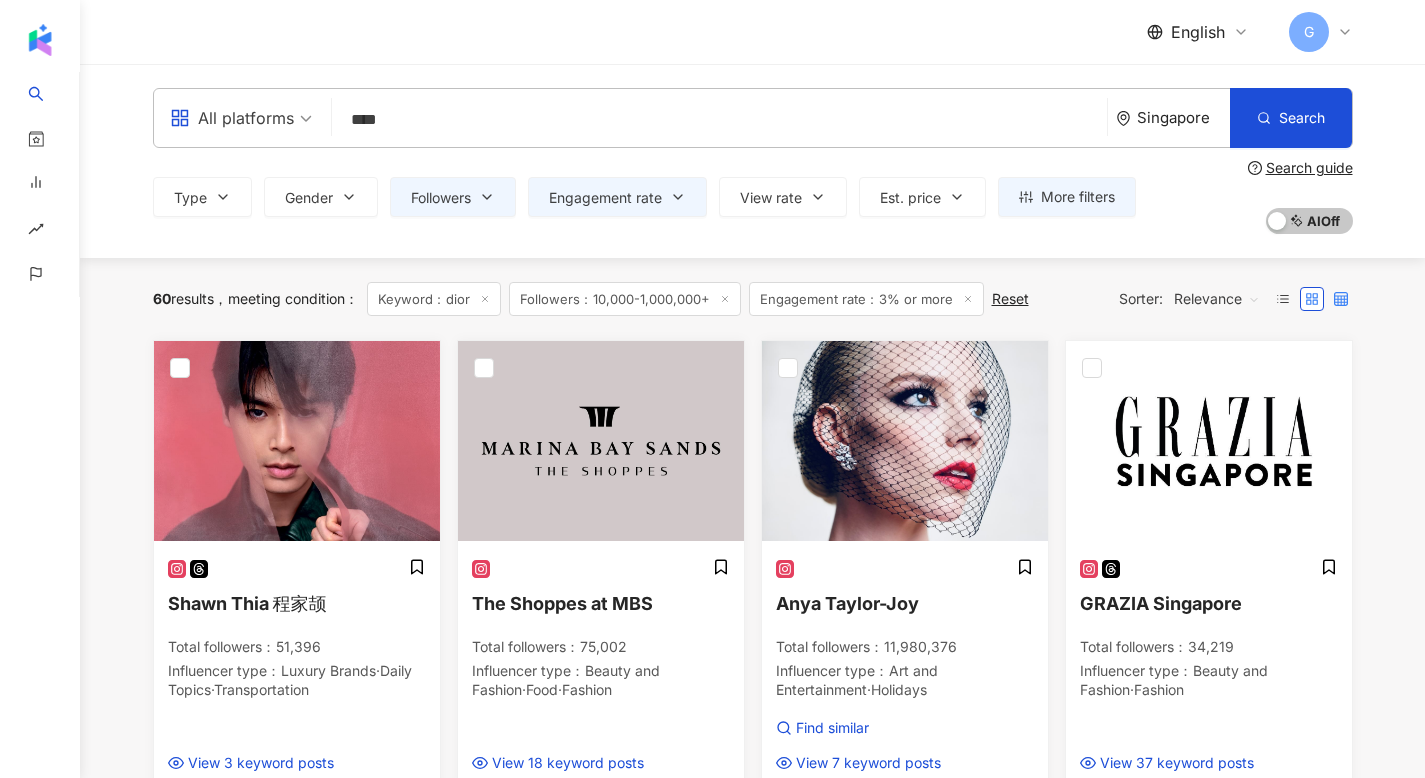 click 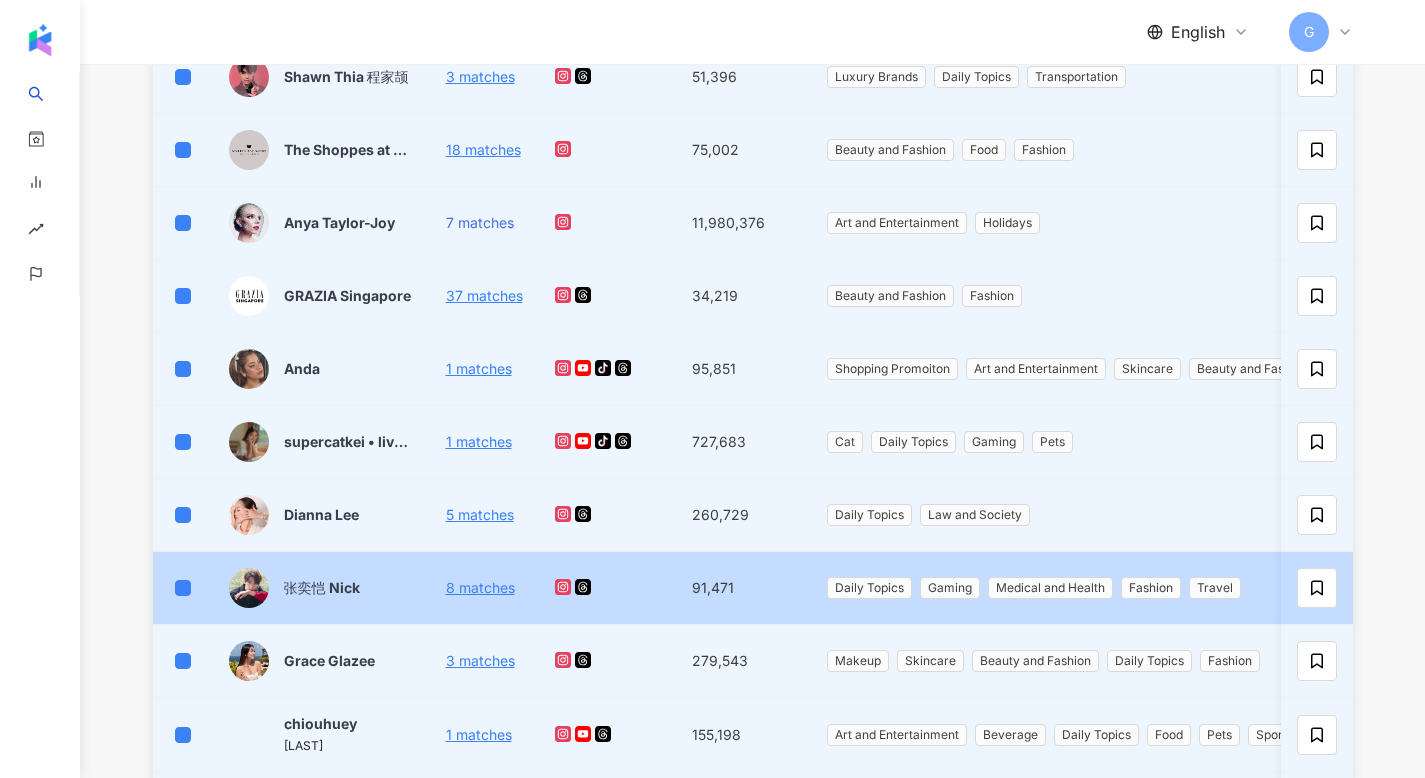 scroll, scrollTop: 293, scrollLeft: 0, axis: vertical 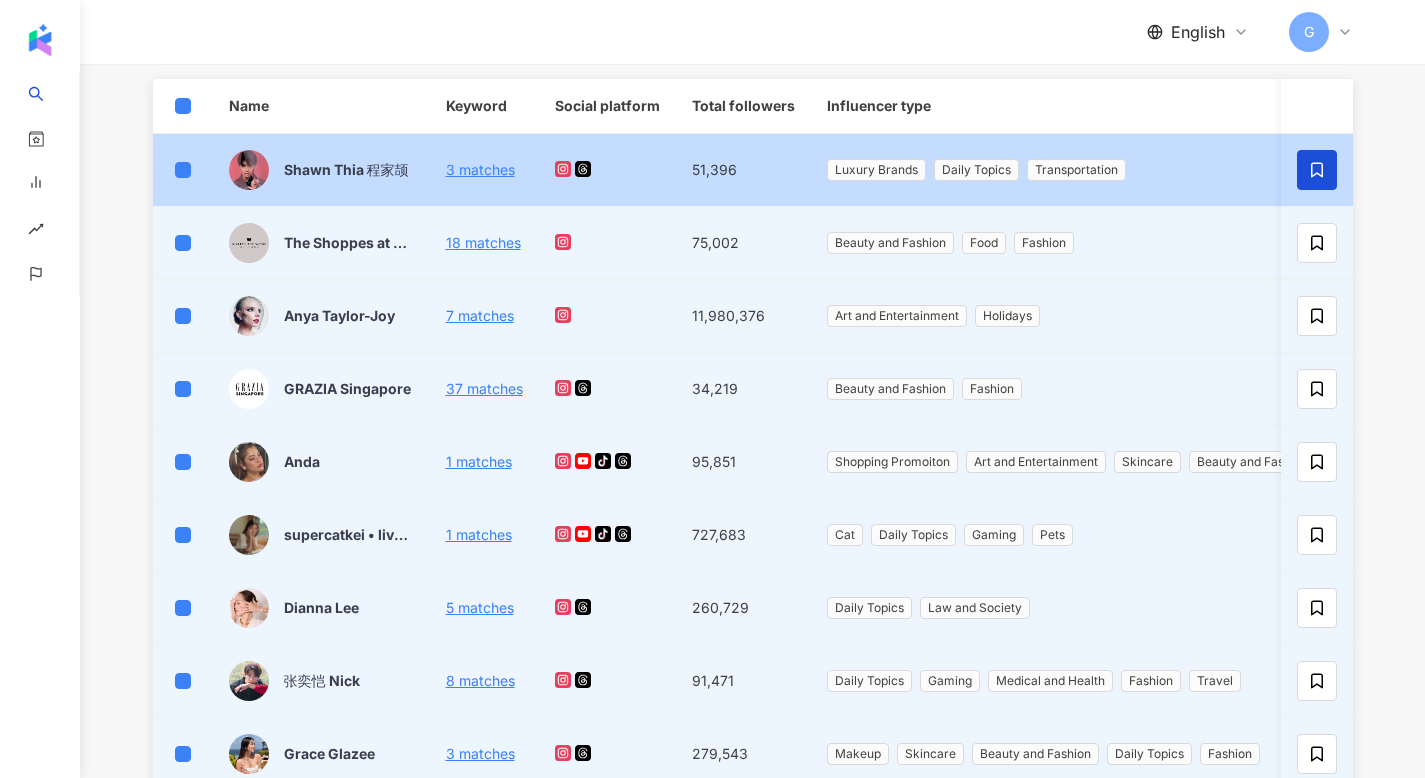 click 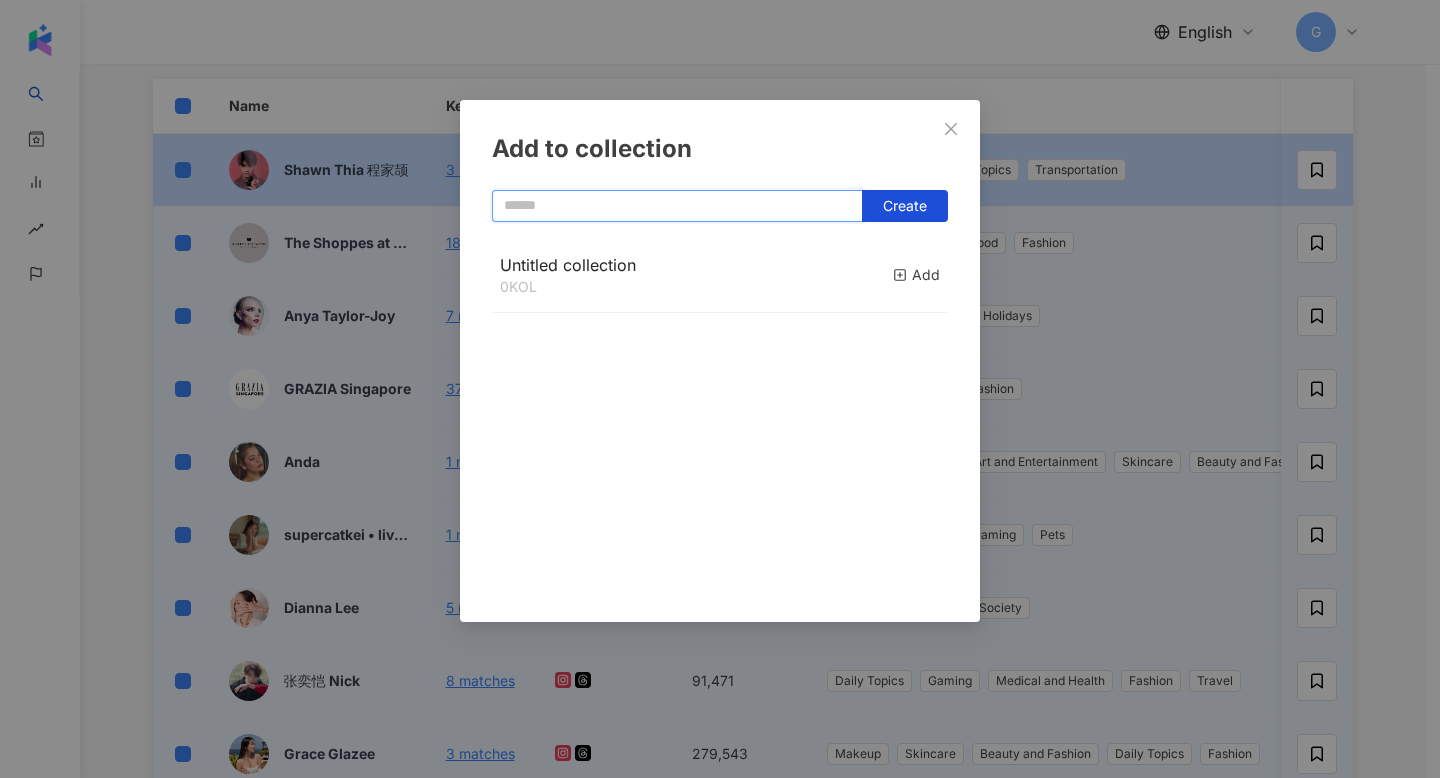 click at bounding box center (677, 206) 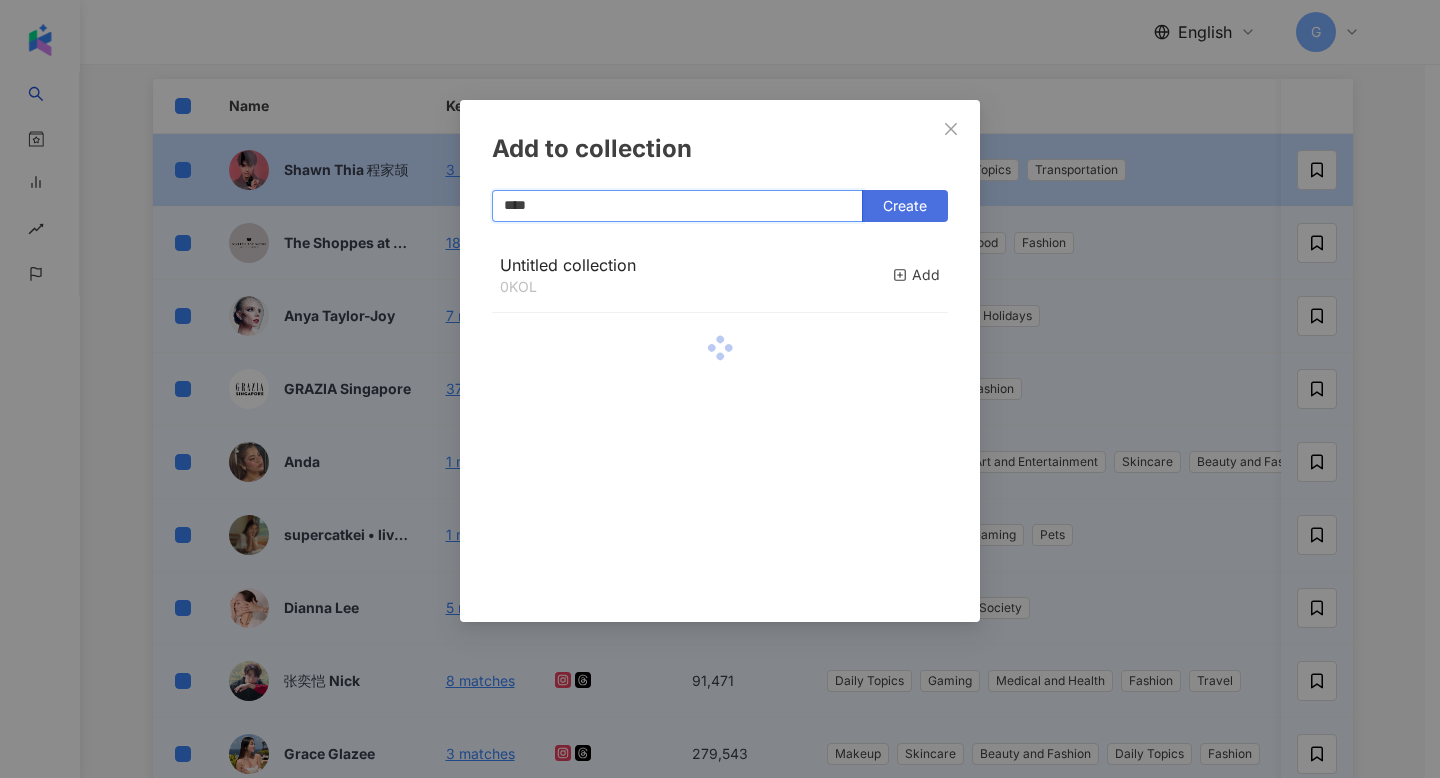 click on "Create" at bounding box center [905, 206] 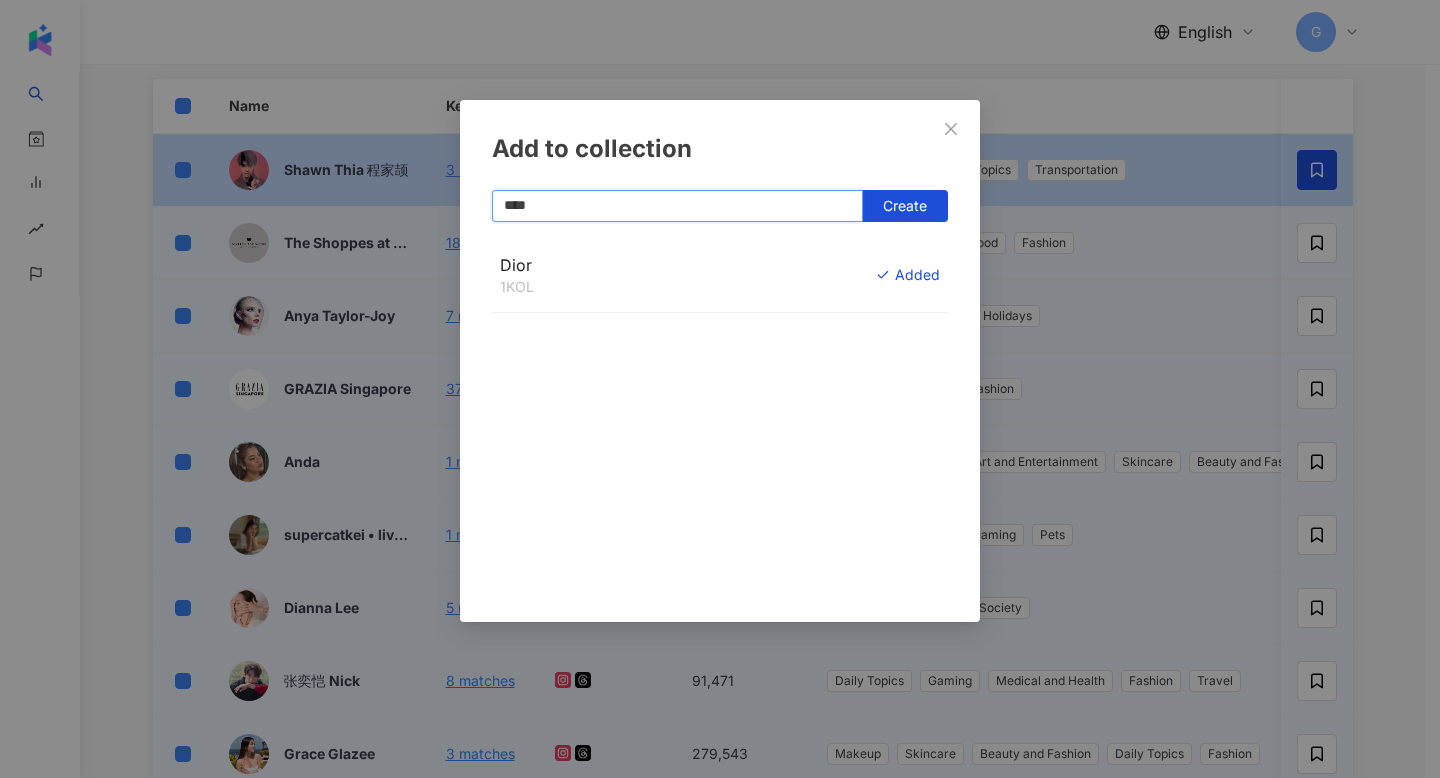 type on "****" 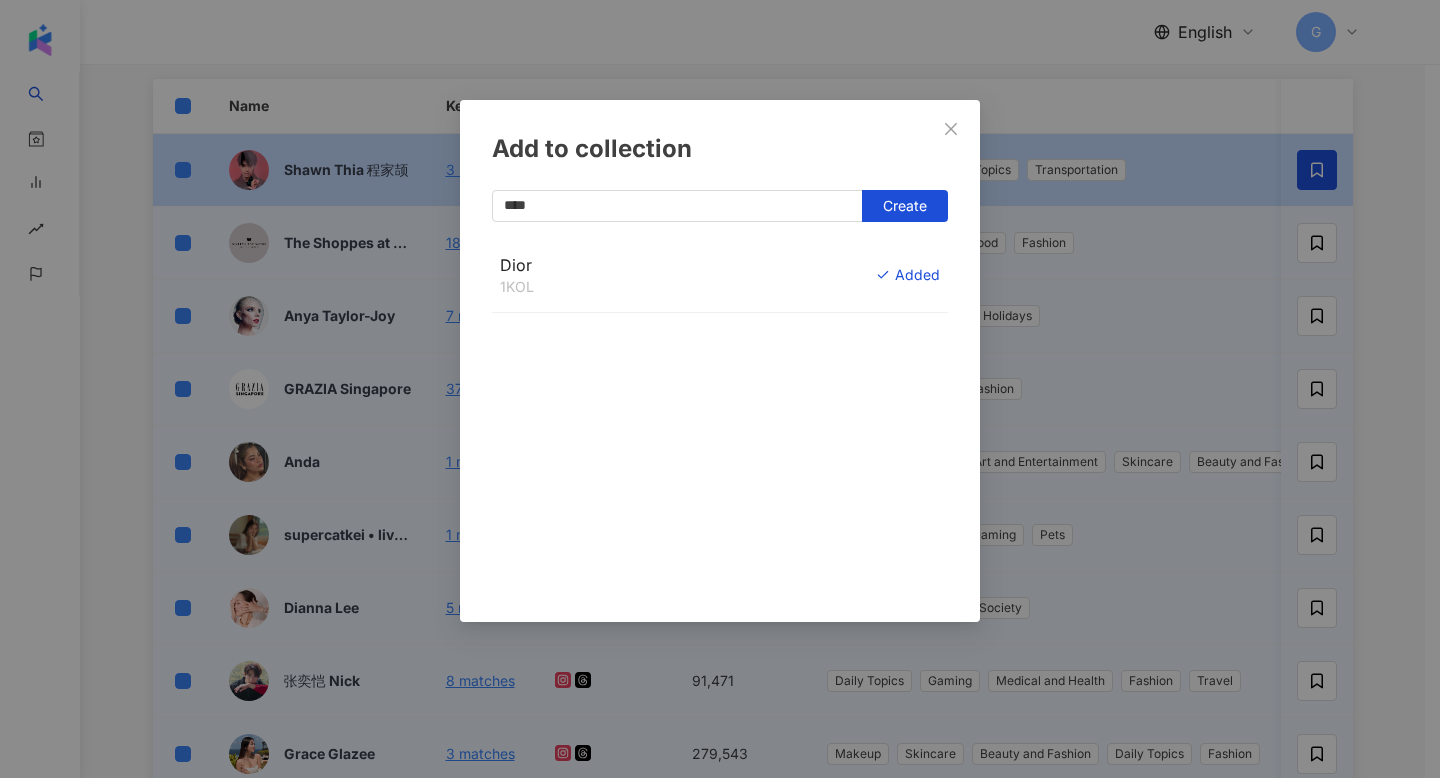 click on "Add to collection **** Create Dior 1  KOL Added" at bounding box center (720, 389) 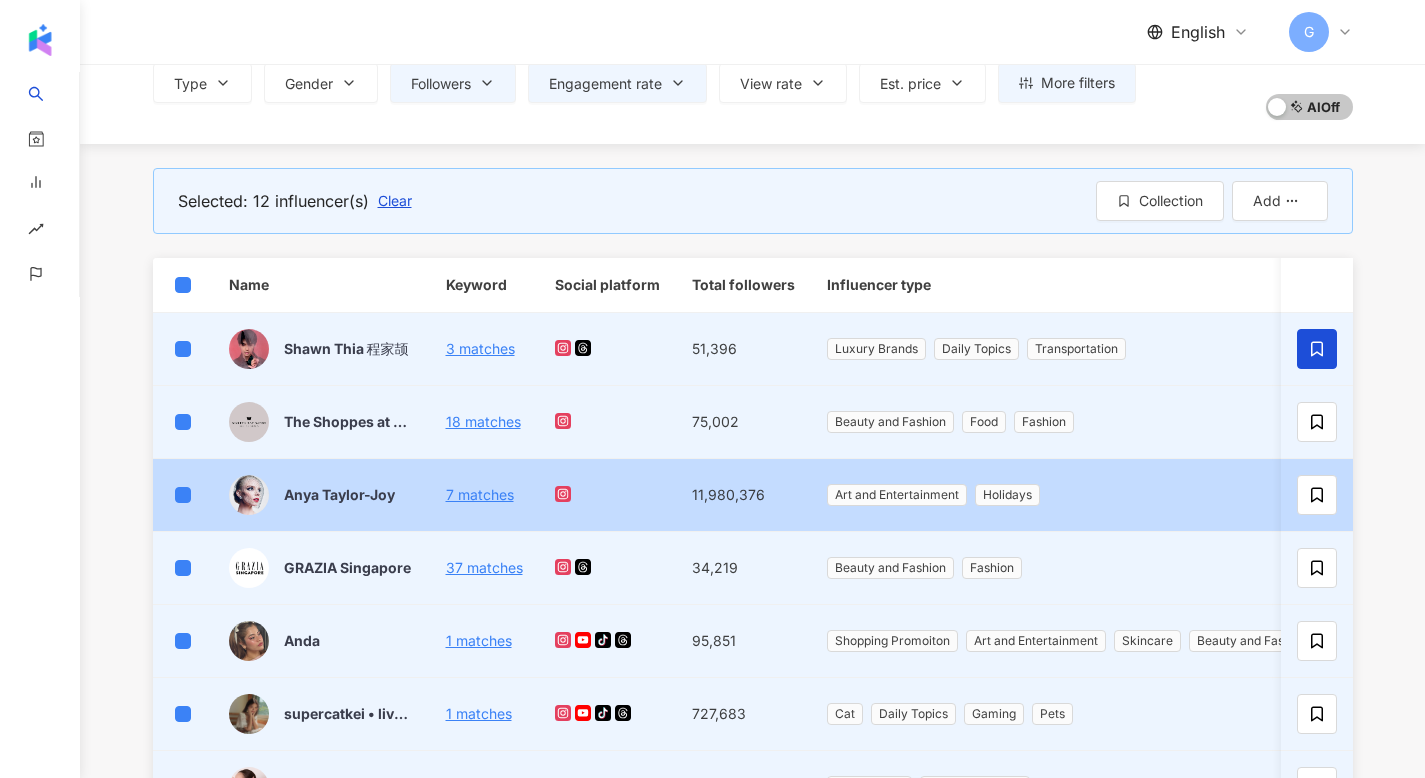 scroll, scrollTop: 84, scrollLeft: 0, axis: vertical 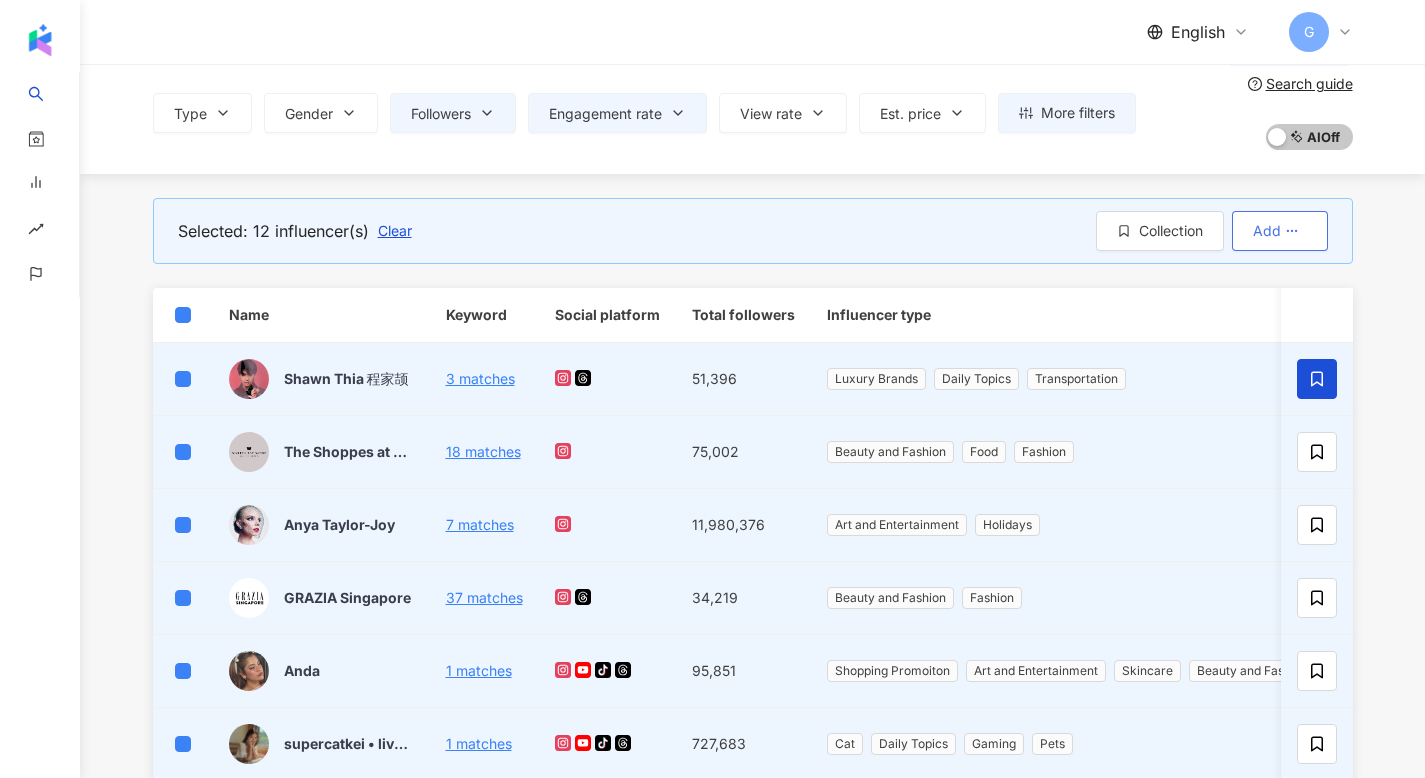 click on "Add" at bounding box center [1267, 231] 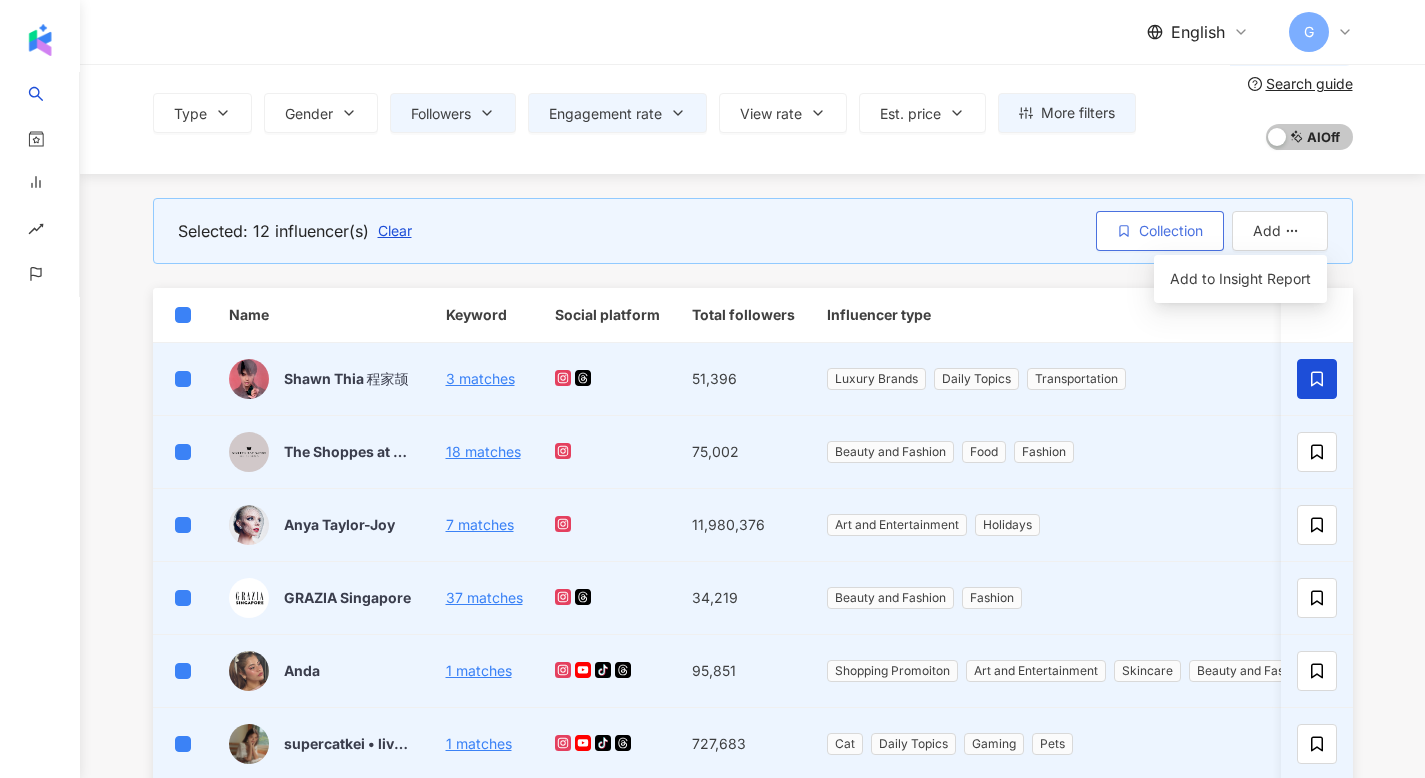 click on "Collection" at bounding box center (1171, 231) 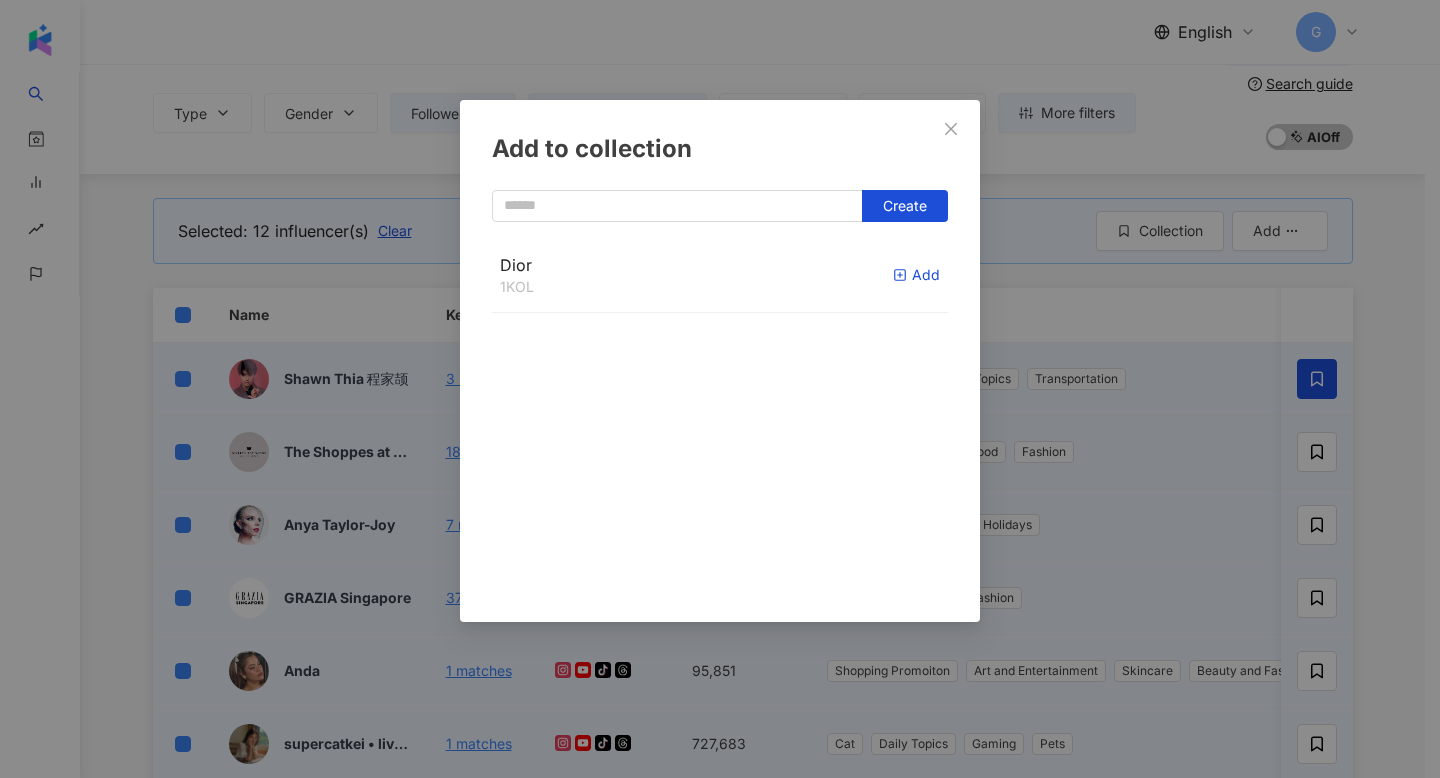click on "Add" at bounding box center (916, 275) 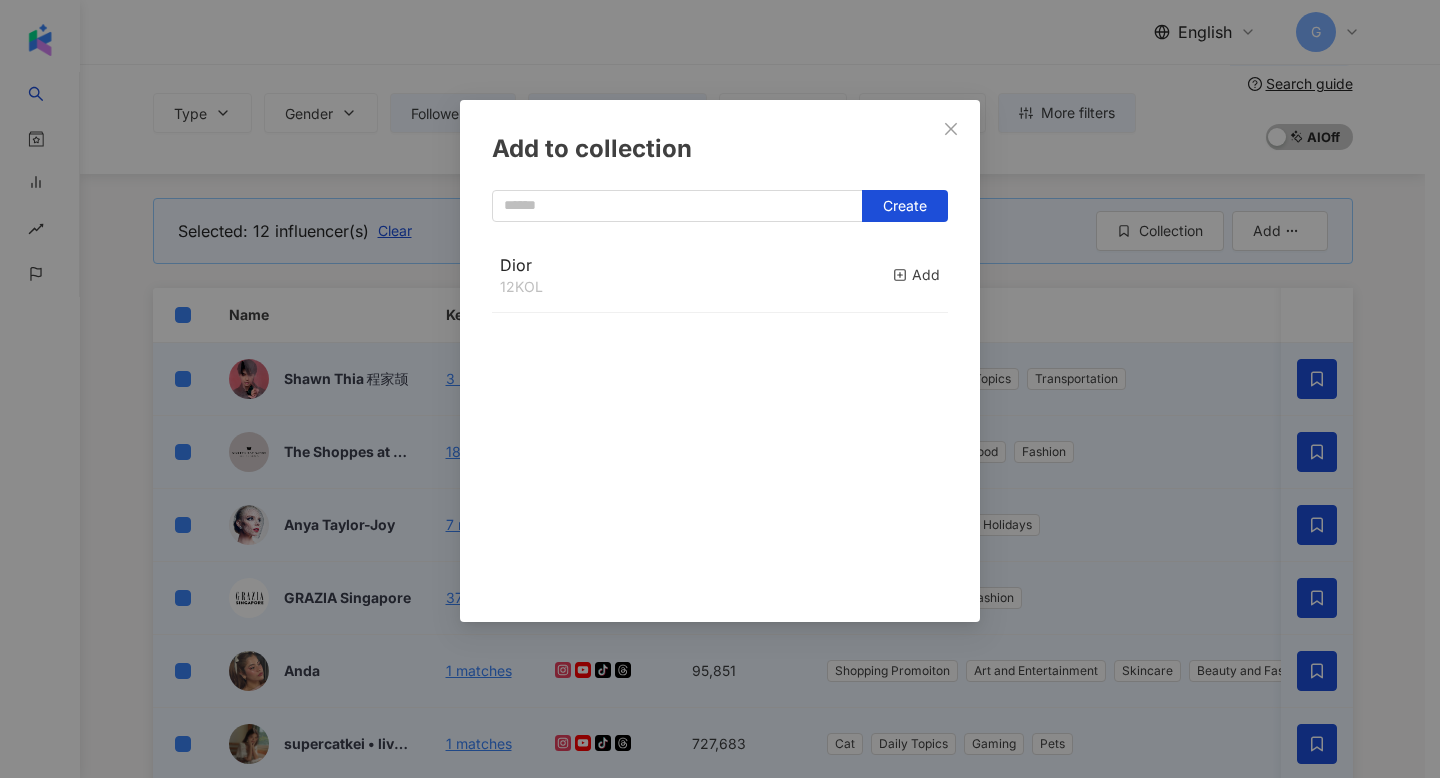 click on "Add to collection Create Dior 12  KOL Add" at bounding box center [720, 389] 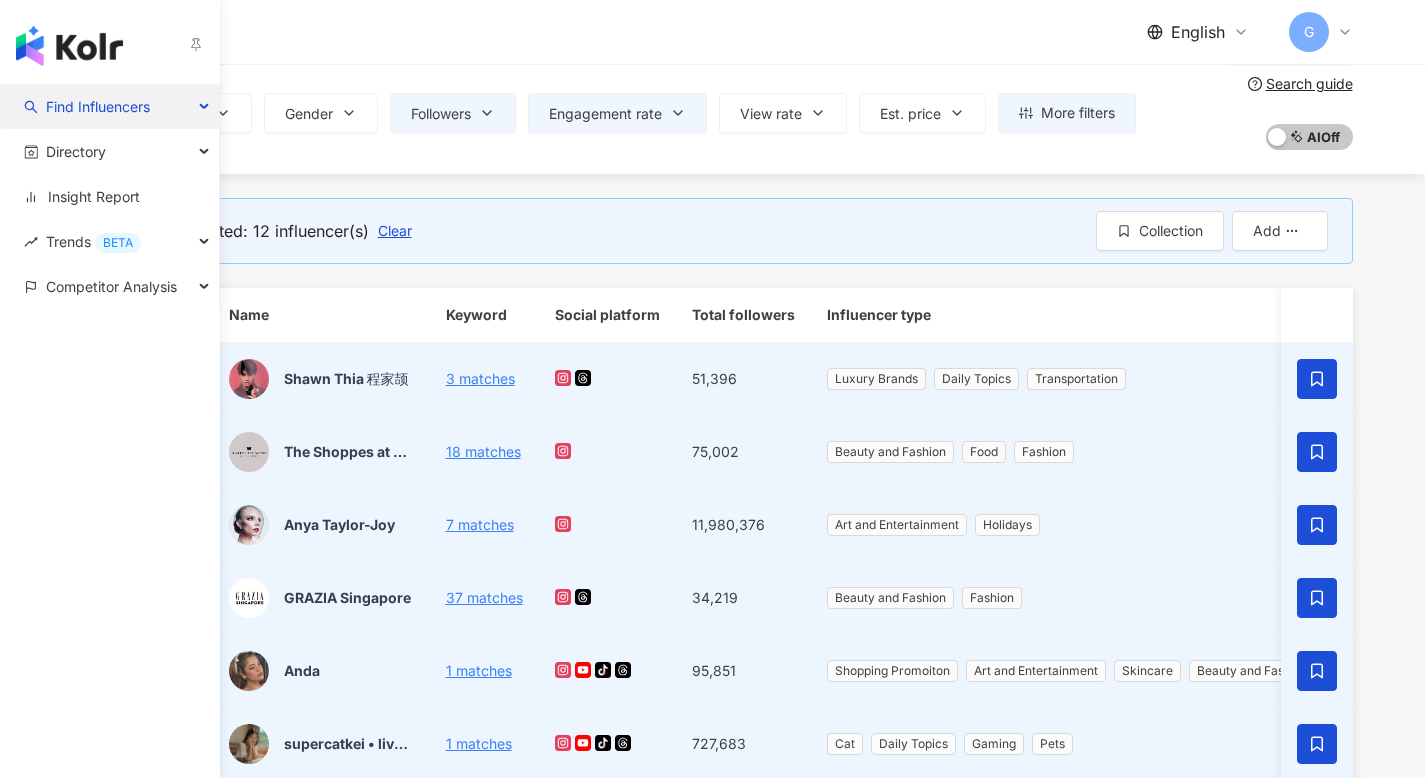 click on "Find Influencers" at bounding box center (98, 106) 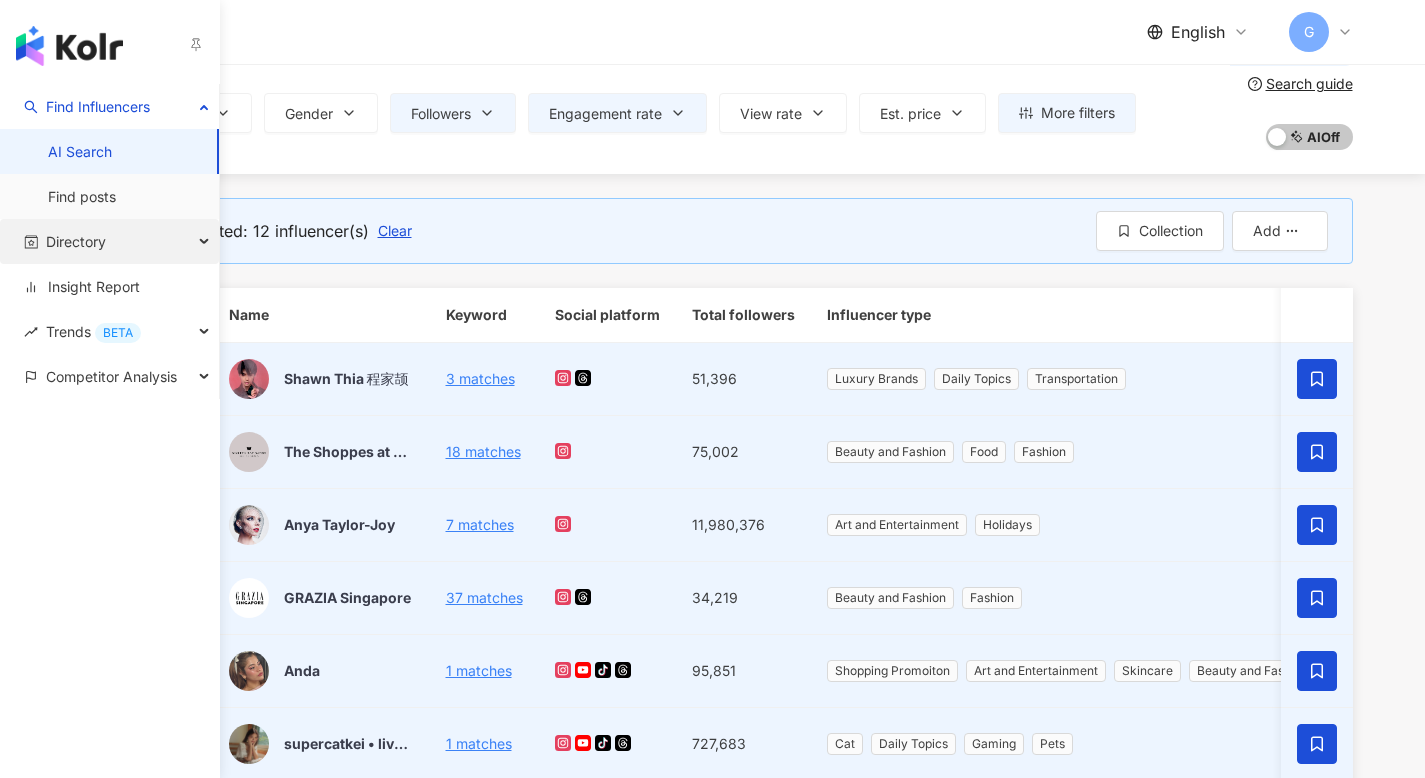 click on "Directory" at bounding box center [76, 241] 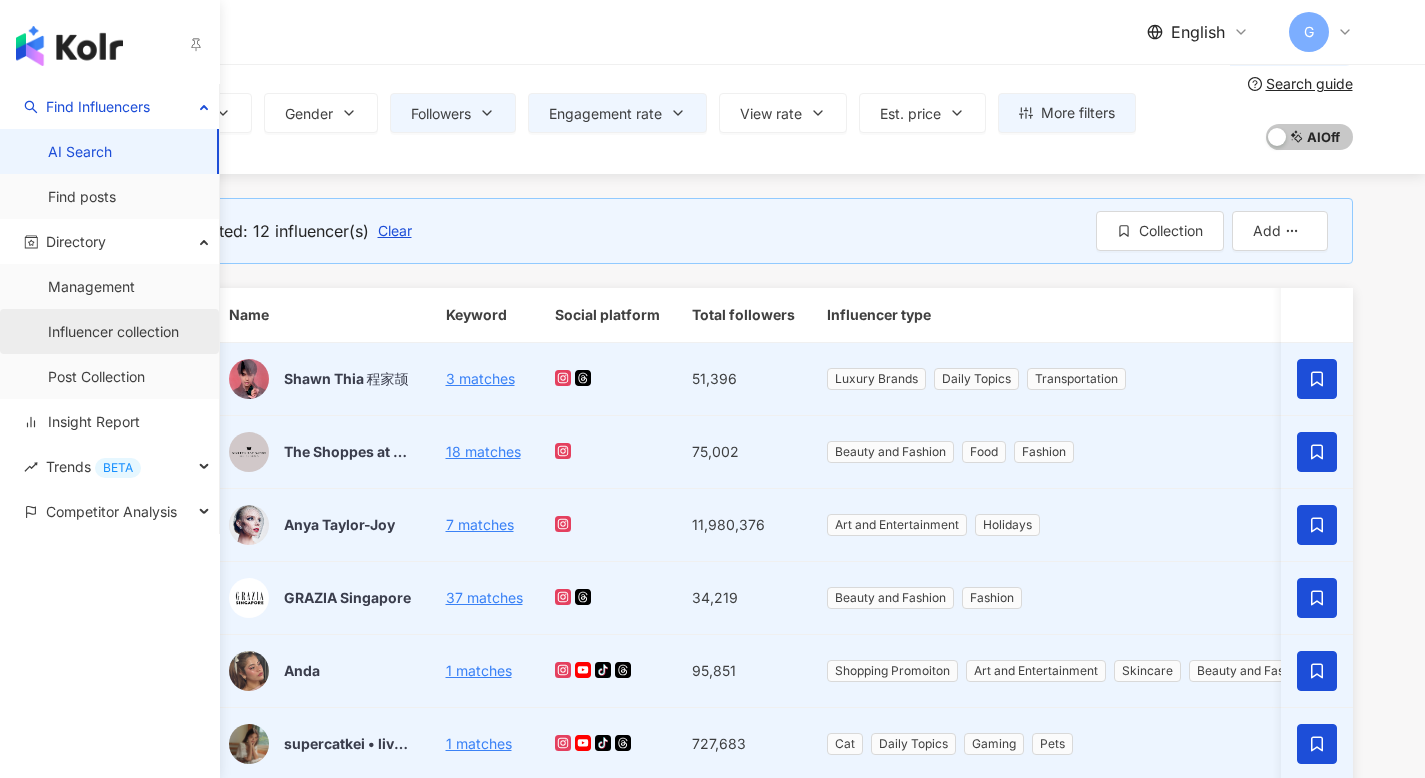click on "Influencer collection" at bounding box center (113, 332) 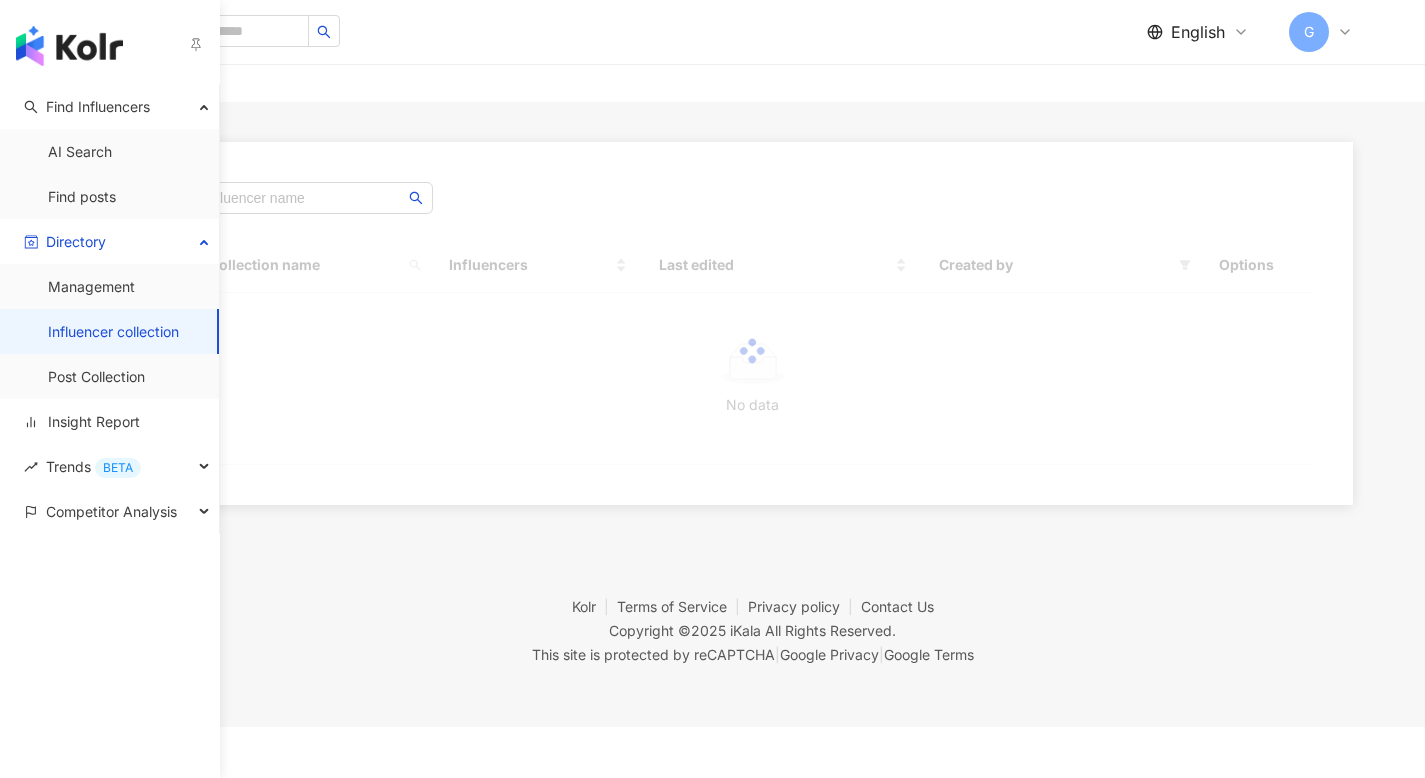 scroll, scrollTop: 0, scrollLeft: 0, axis: both 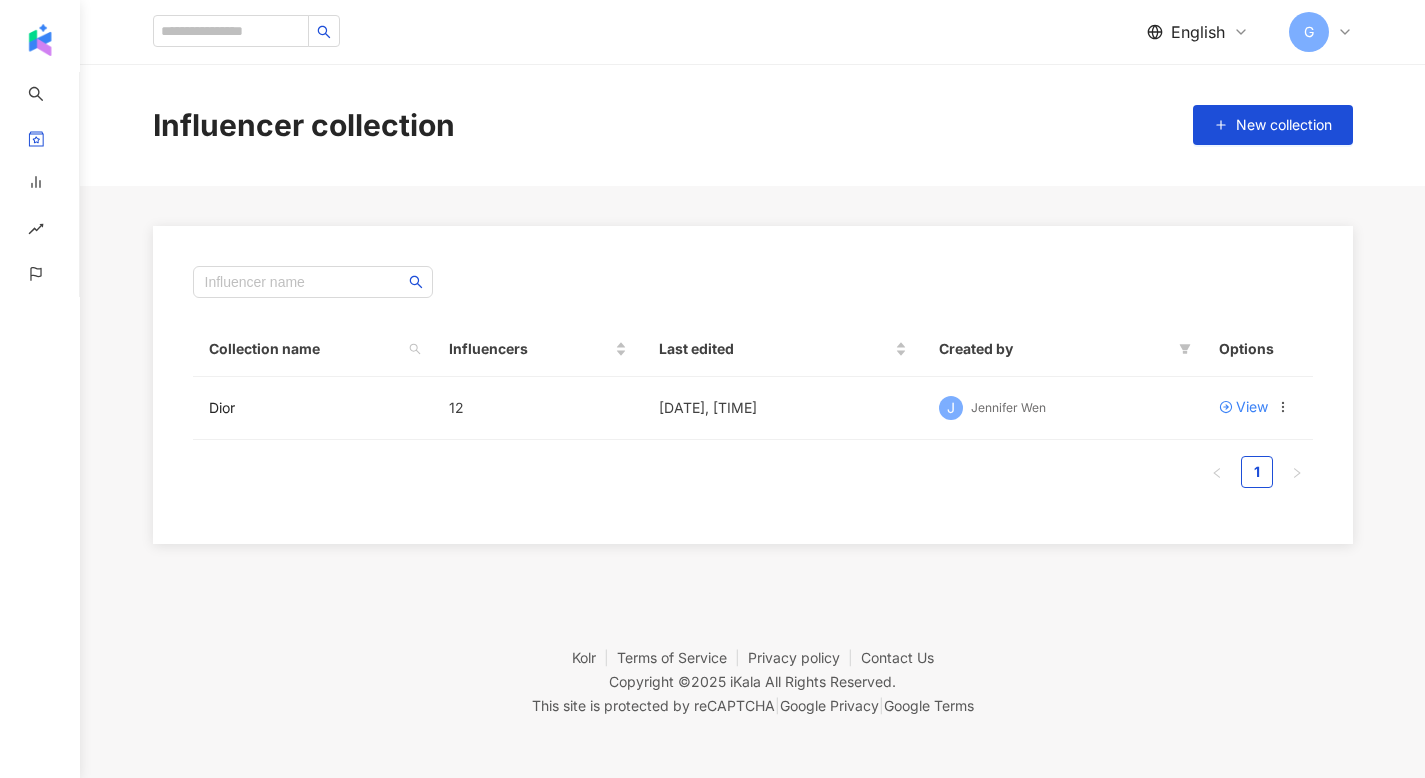 click on "1" at bounding box center (753, 472) 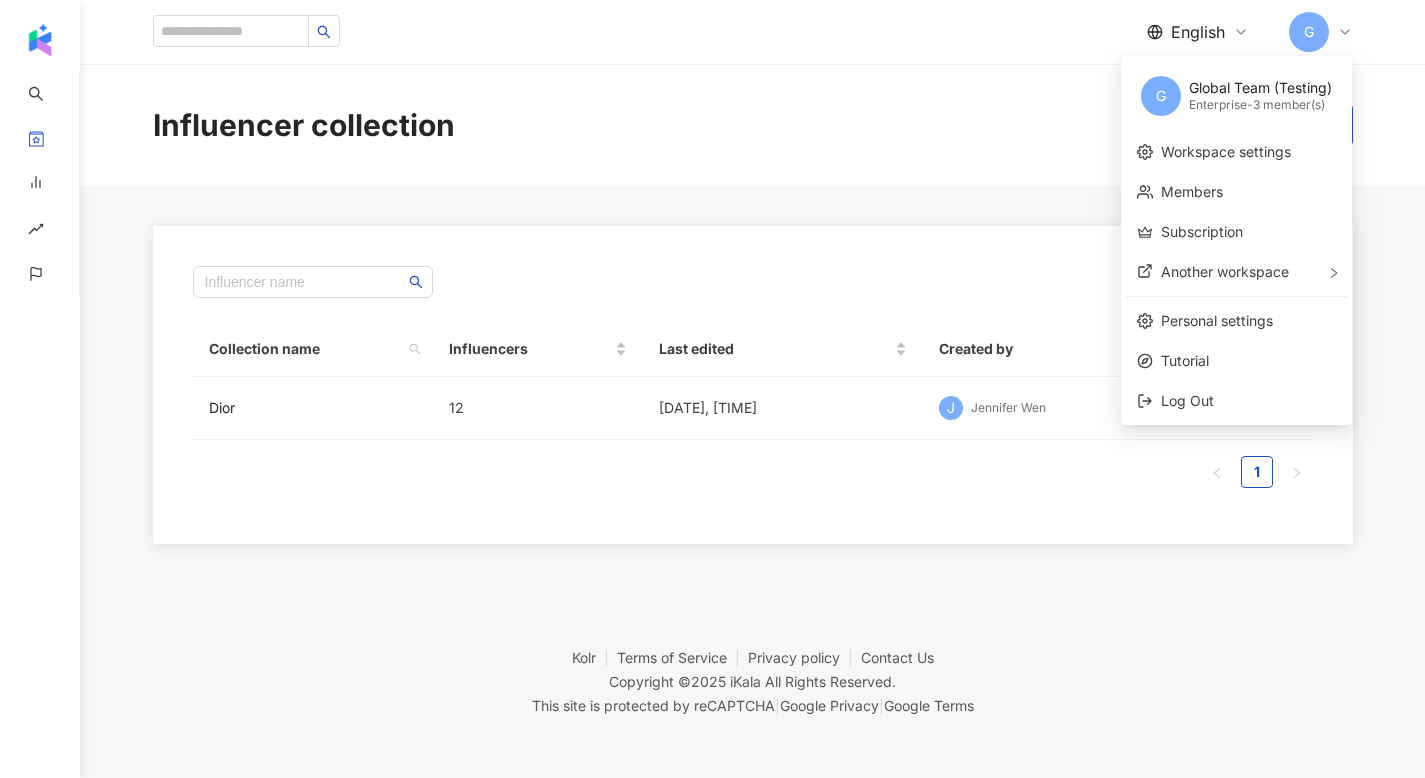 click 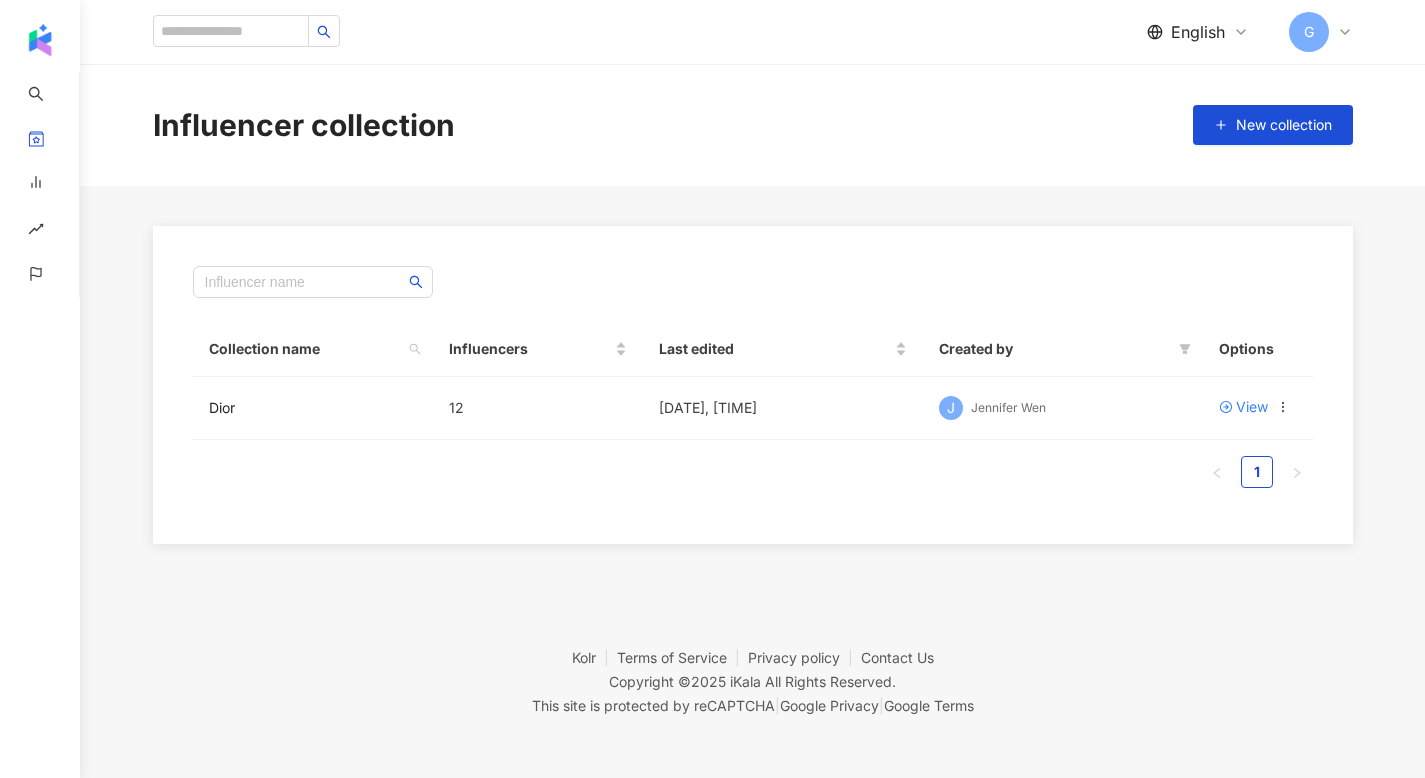 click 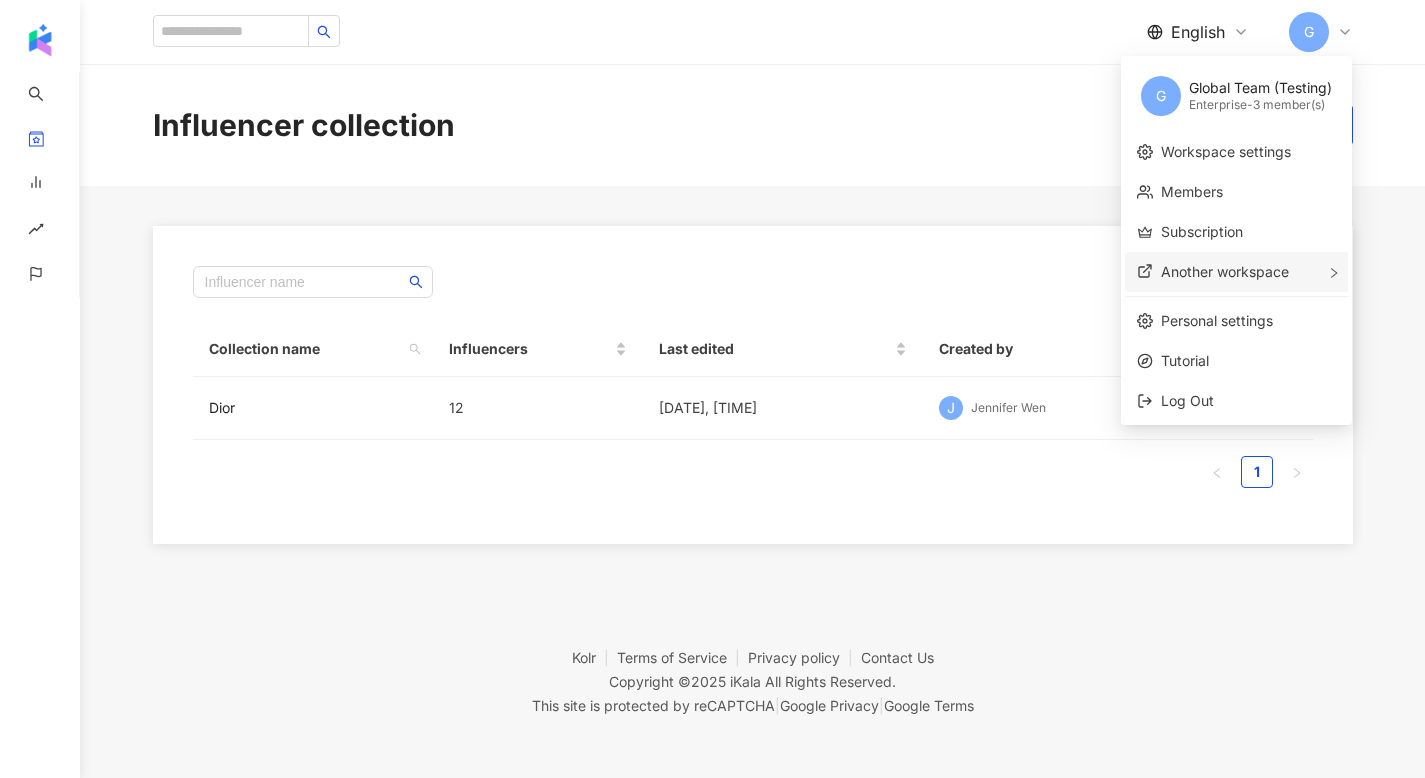 click on "Another workspace" at bounding box center [1225, 271] 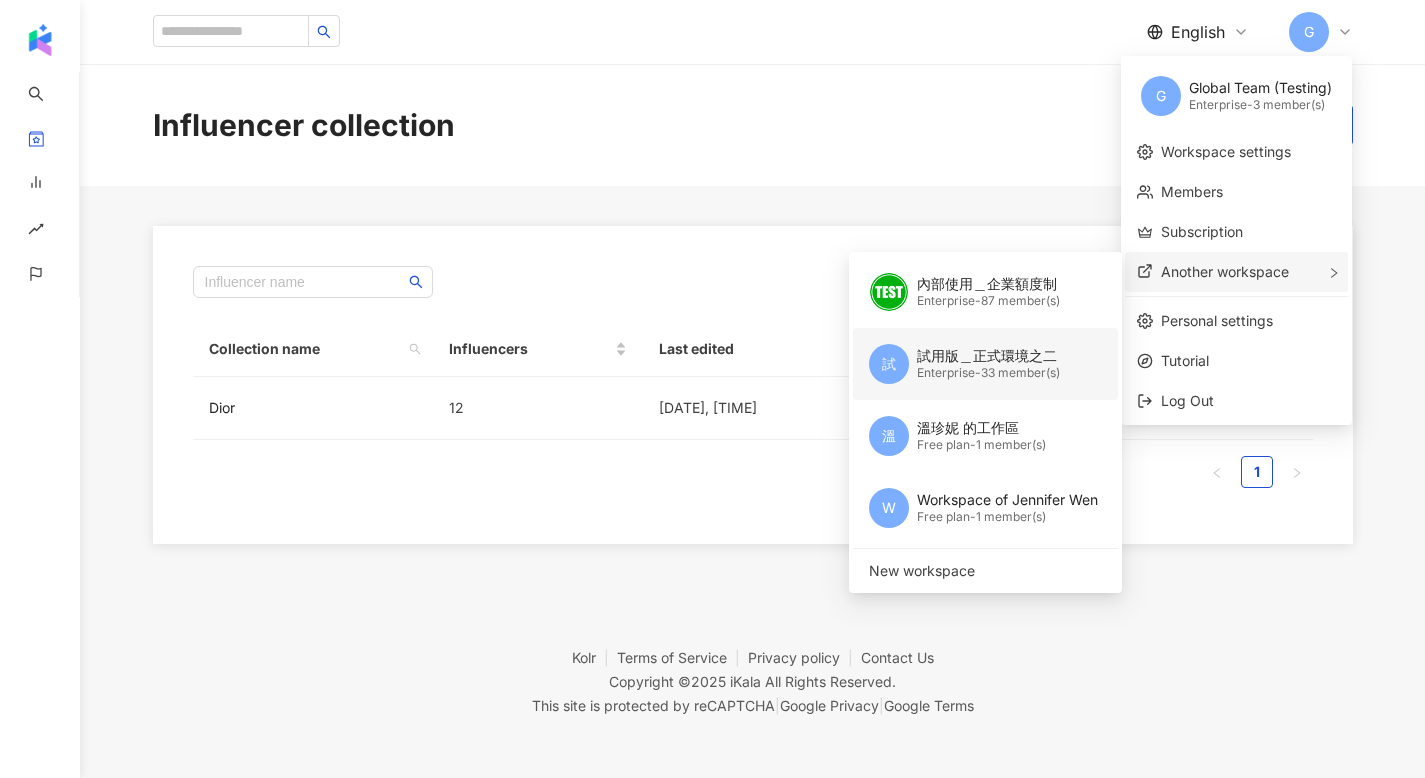 click on "試用版＿正式環境之二" at bounding box center [988, 356] 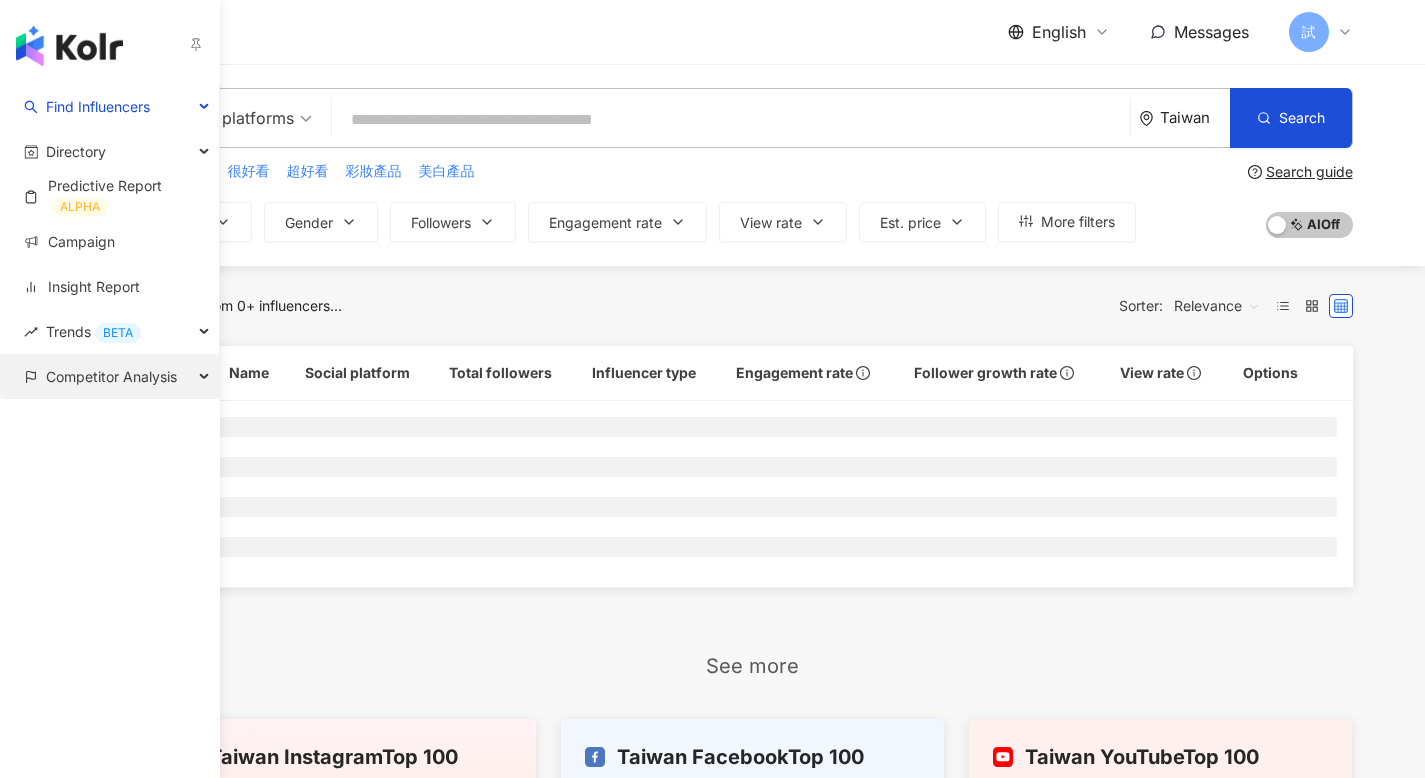 click on "Competitor Analysis" at bounding box center (111, 376) 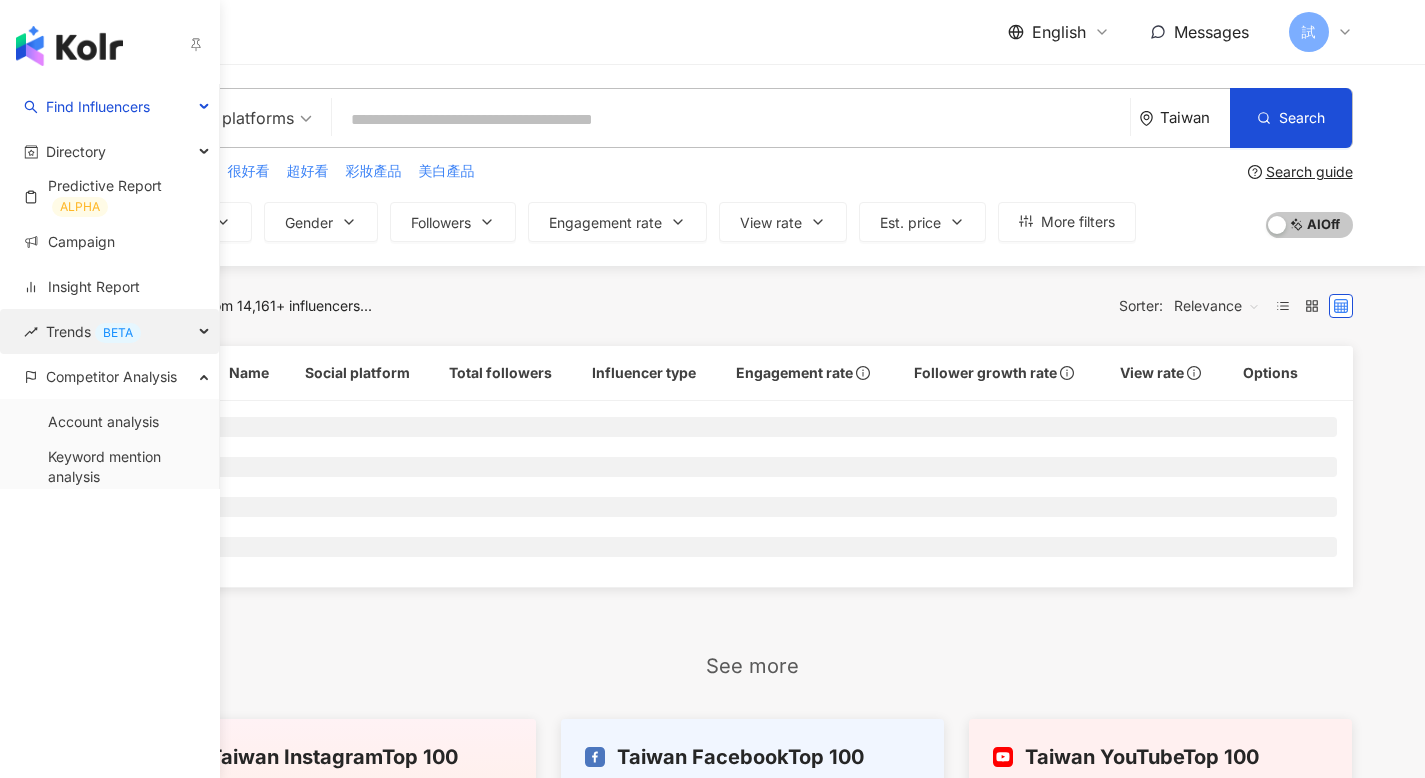 click on "Trends BETA" at bounding box center (109, 331) 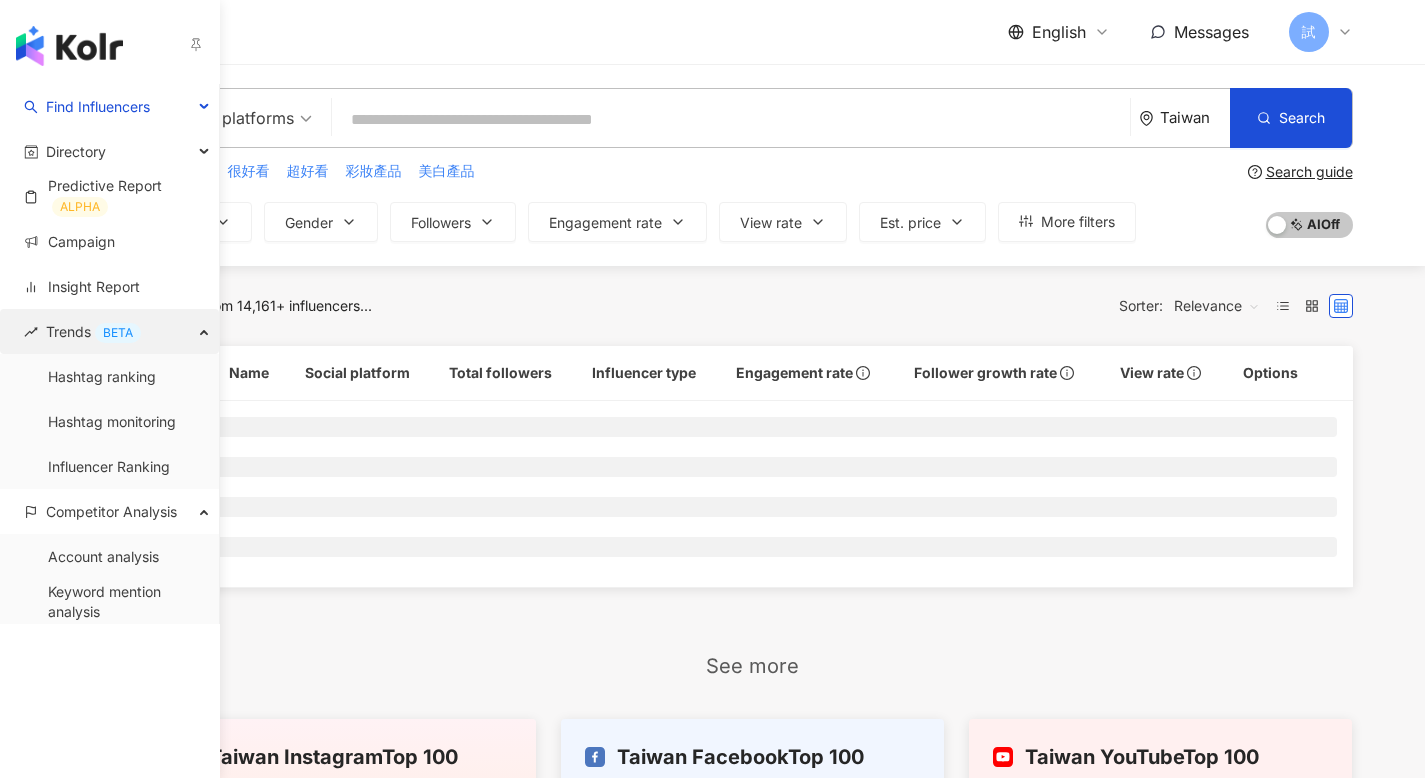 click on "Trends BETA" at bounding box center [109, 331] 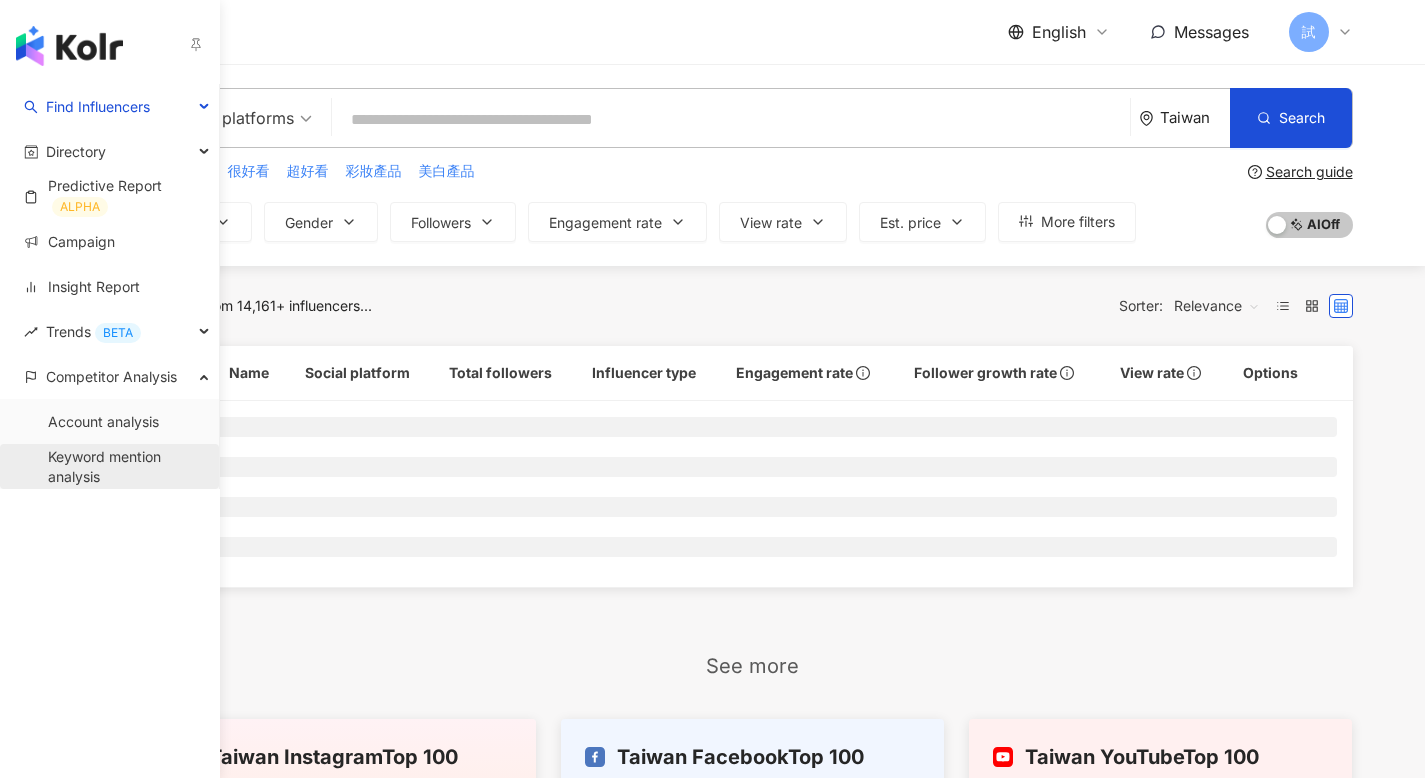 drag, startPoint x: 87, startPoint y: 459, endPoint x: 97, endPoint y: 456, distance: 10.440307 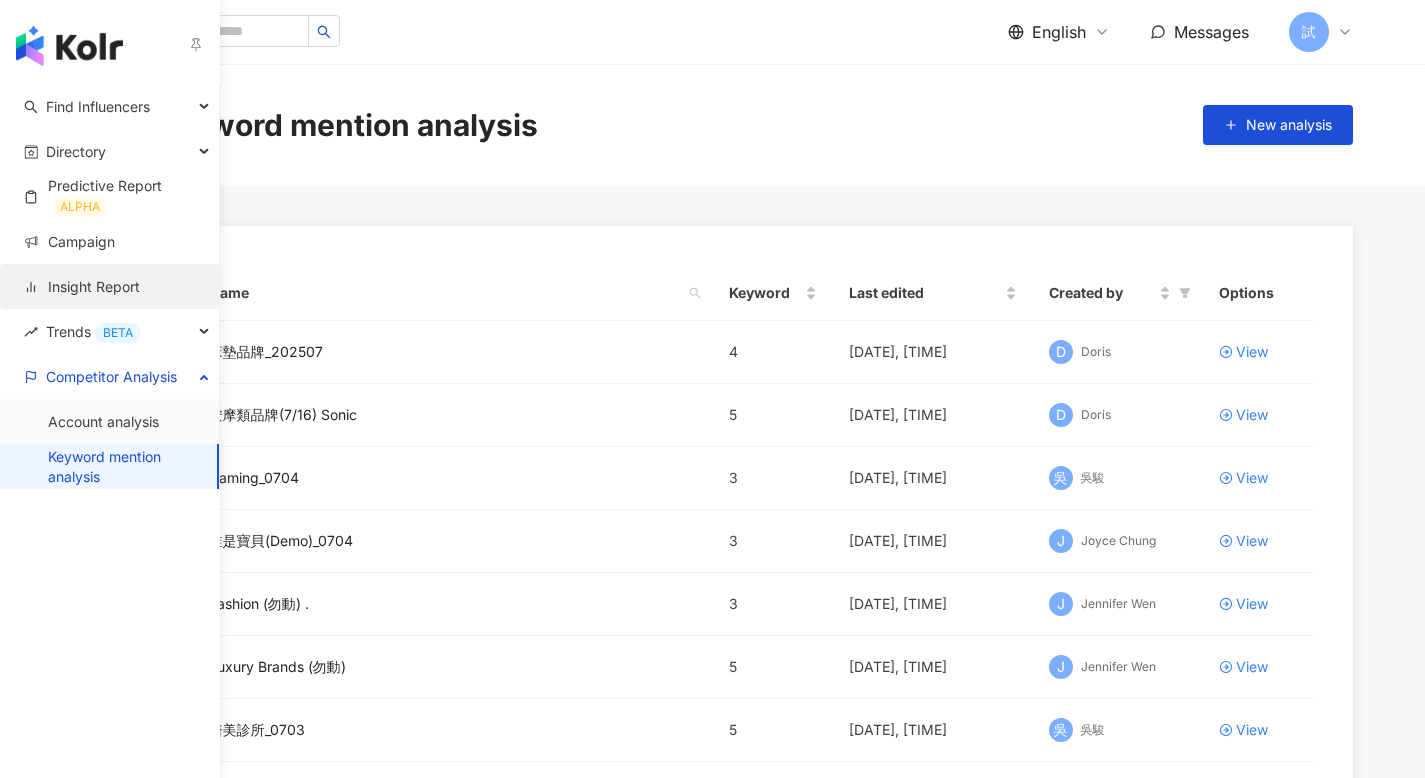 click on "Insight Report" at bounding box center [82, 287] 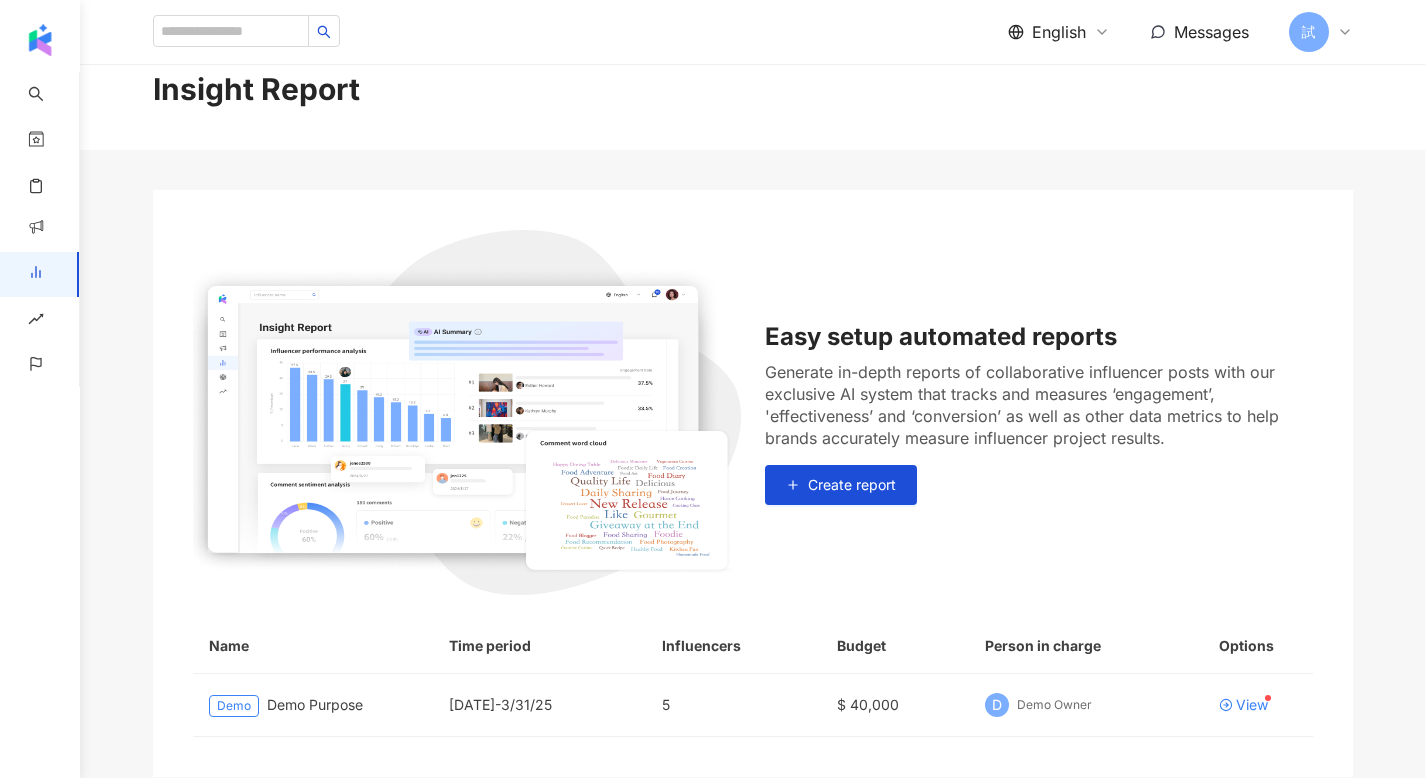 scroll, scrollTop: 0, scrollLeft: 0, axis: both 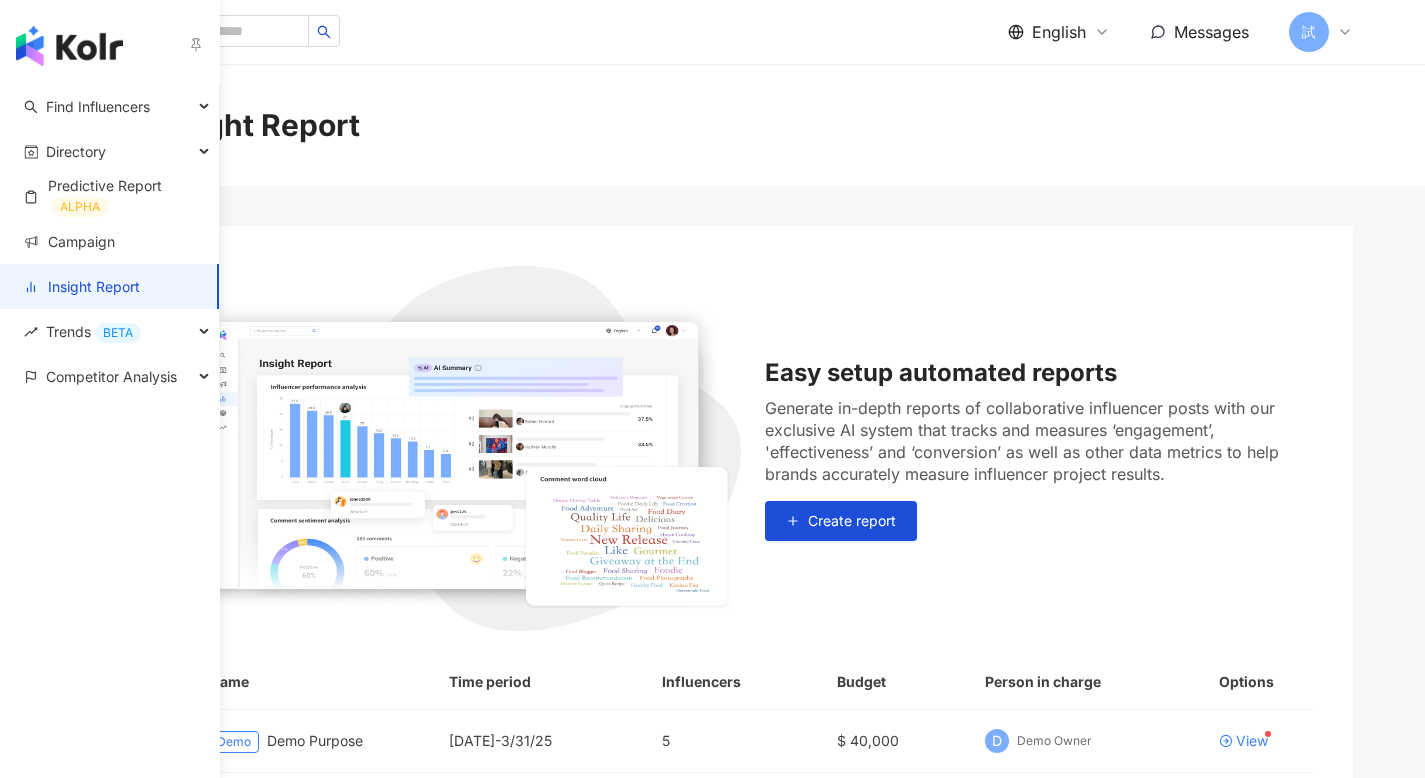 click on "Insight Report" at bounding box center (82, 287) 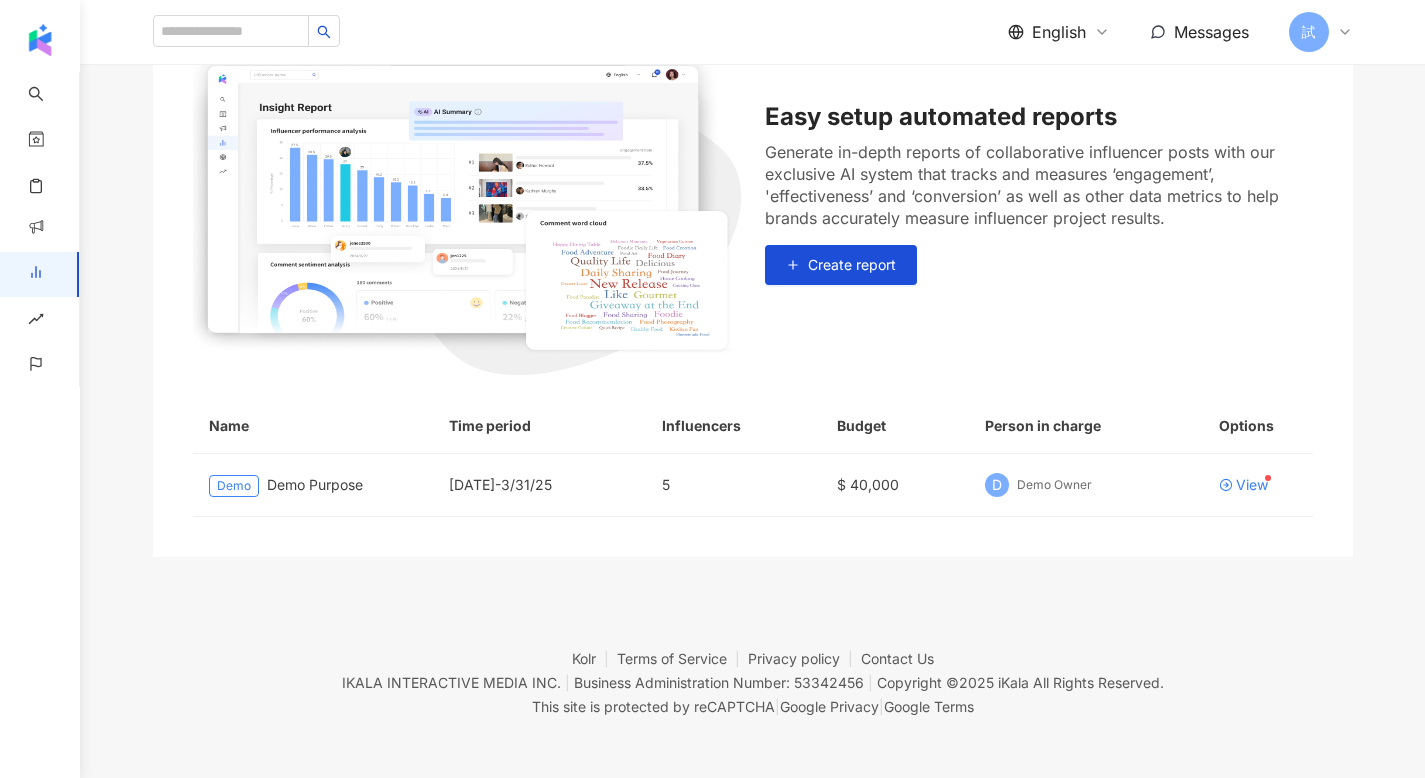 scroll, scrollTop: 257, scrollLeft: 0, axis: vertical 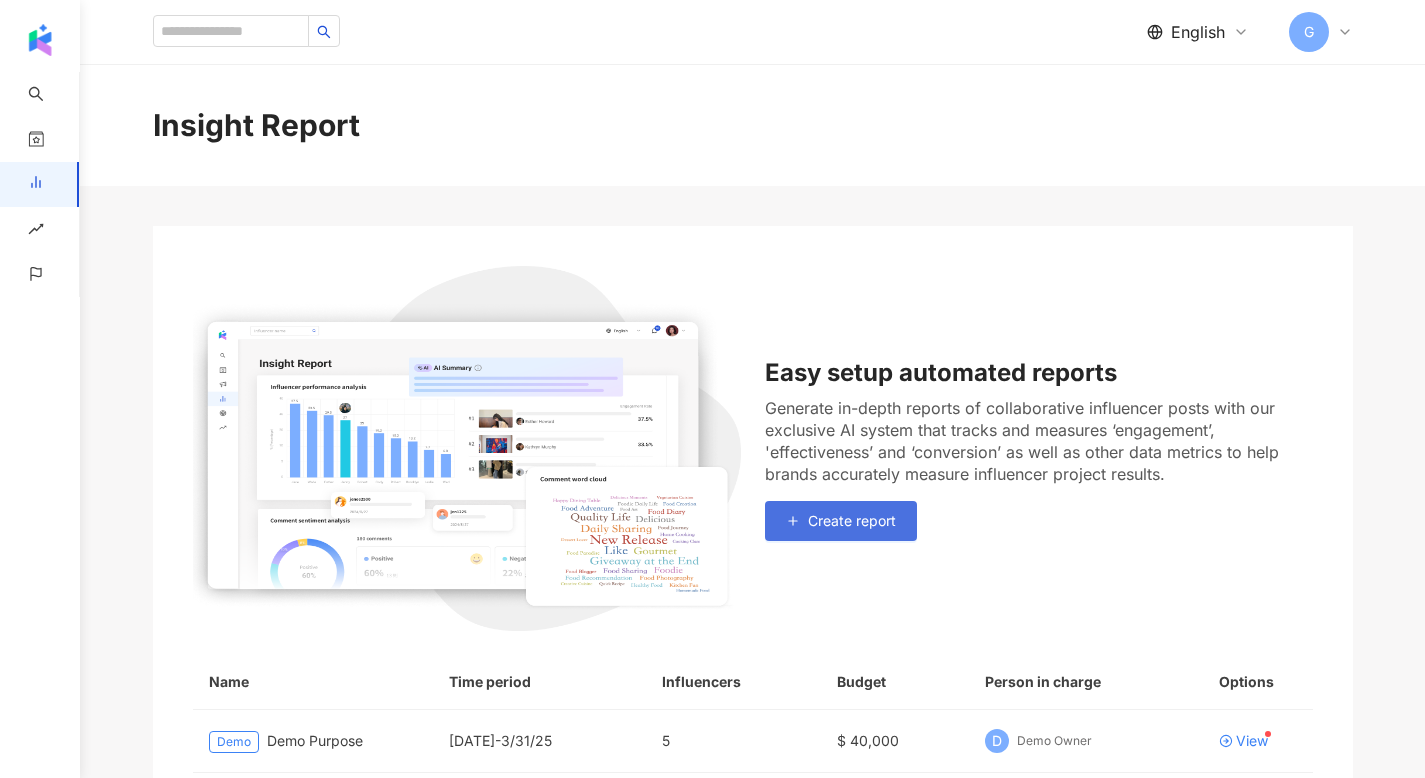 click on "Create report" at bounding box center [852, 521] 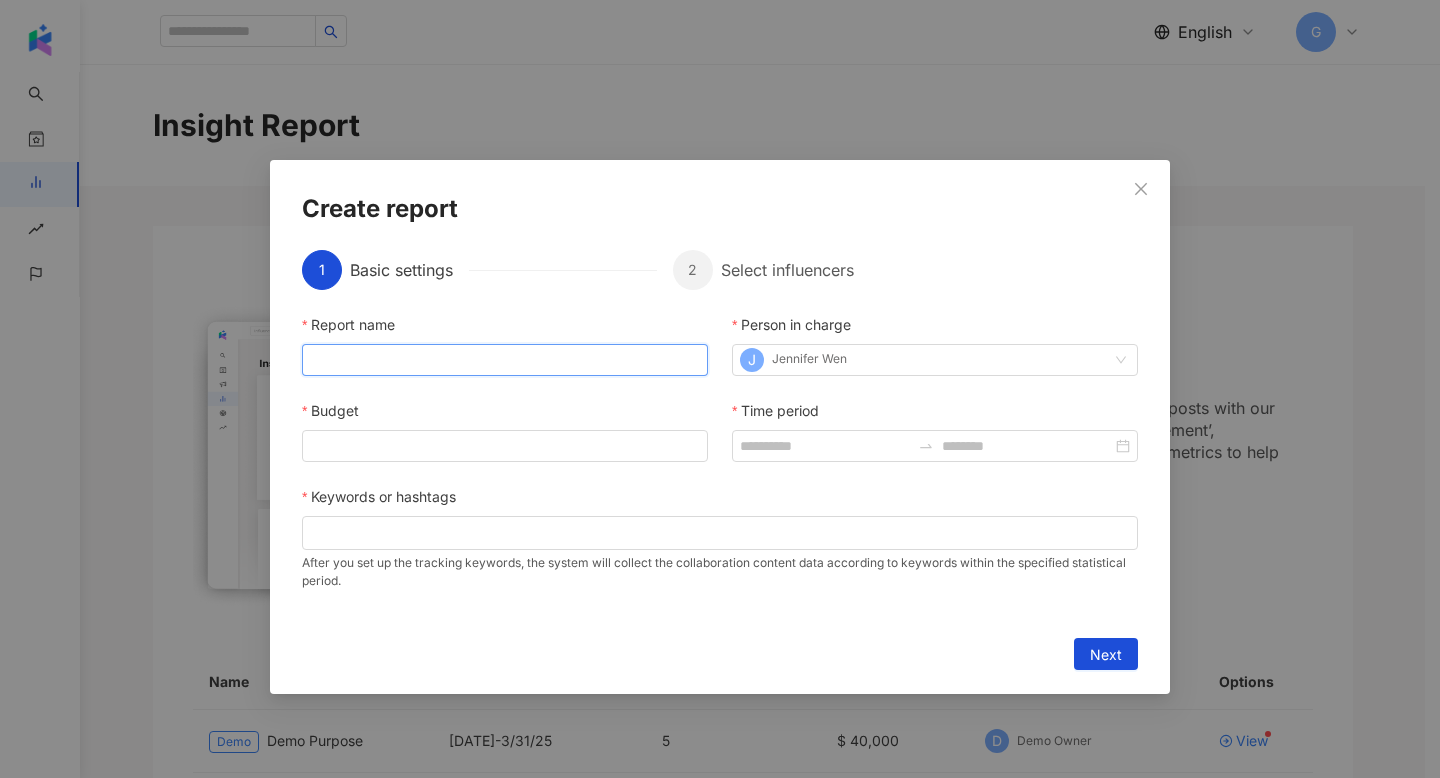 click on "Report name" at bounding box center (505, 360) 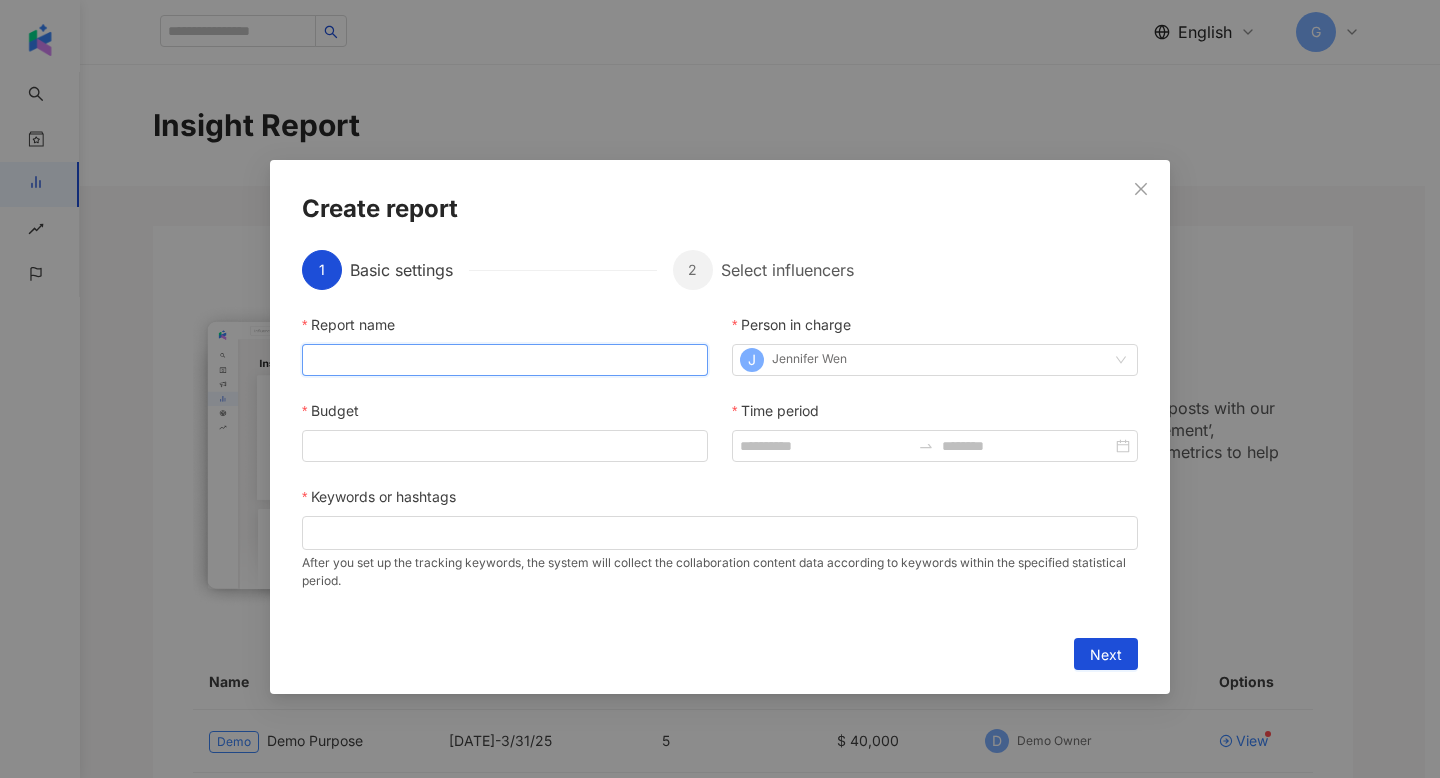 type on "*******" 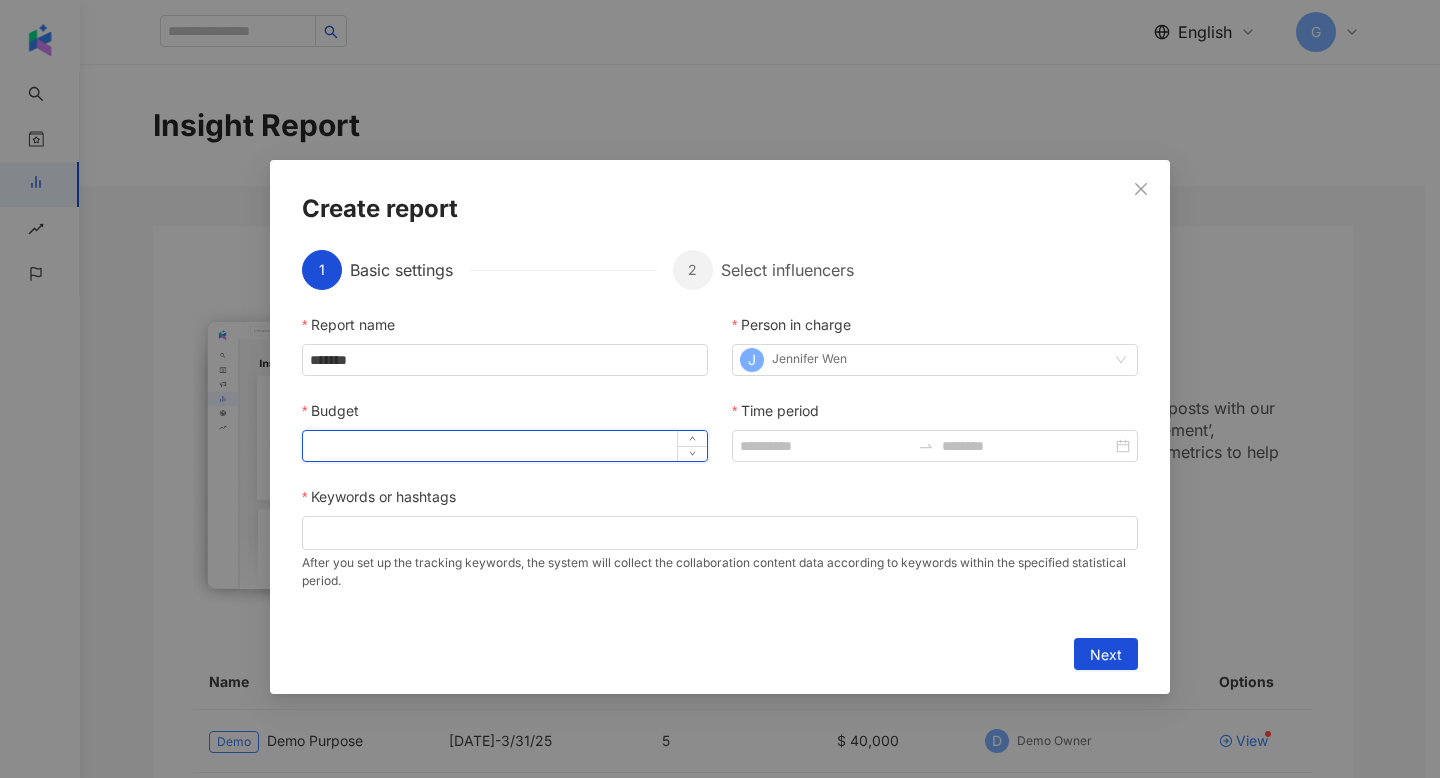 click on "Budget" at bounding box center [505, 446] 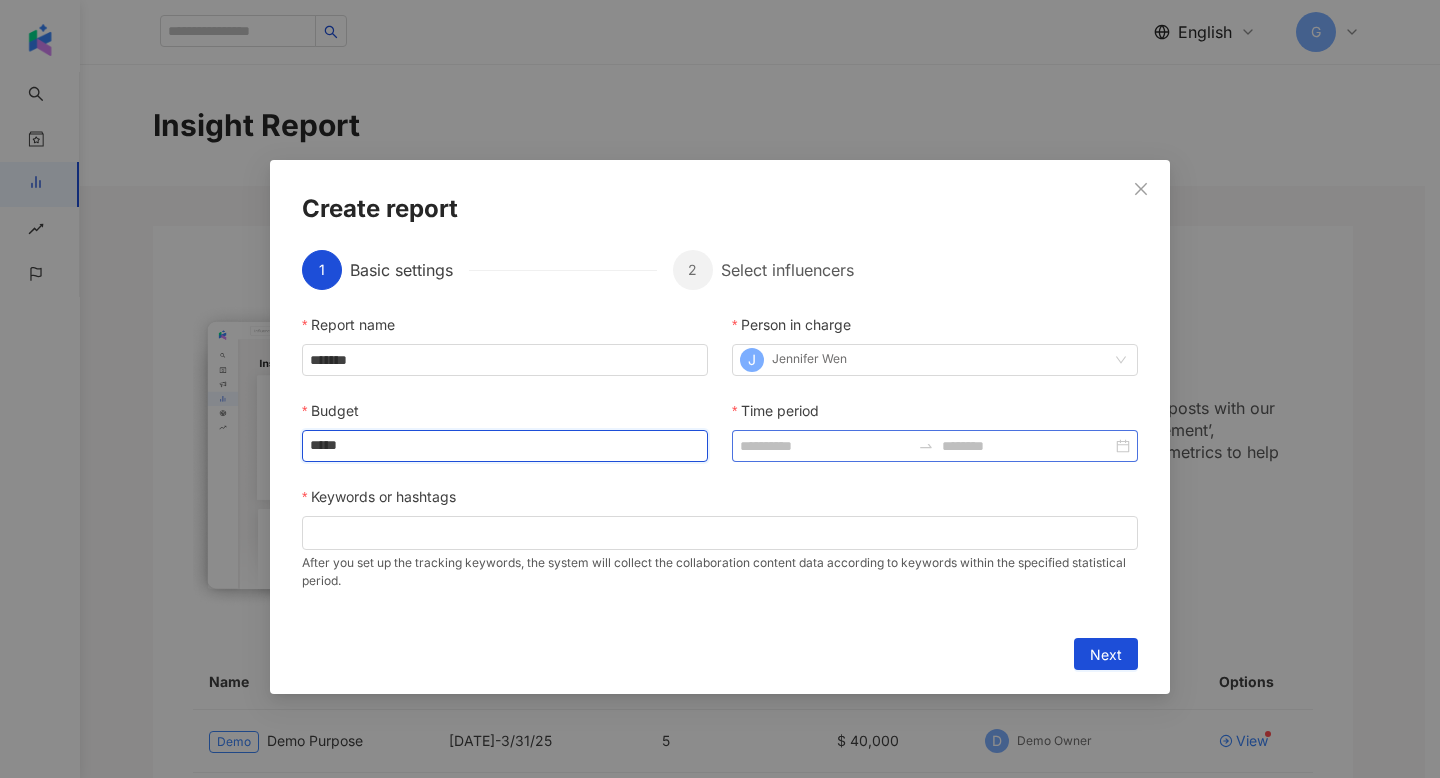 type on "*****" 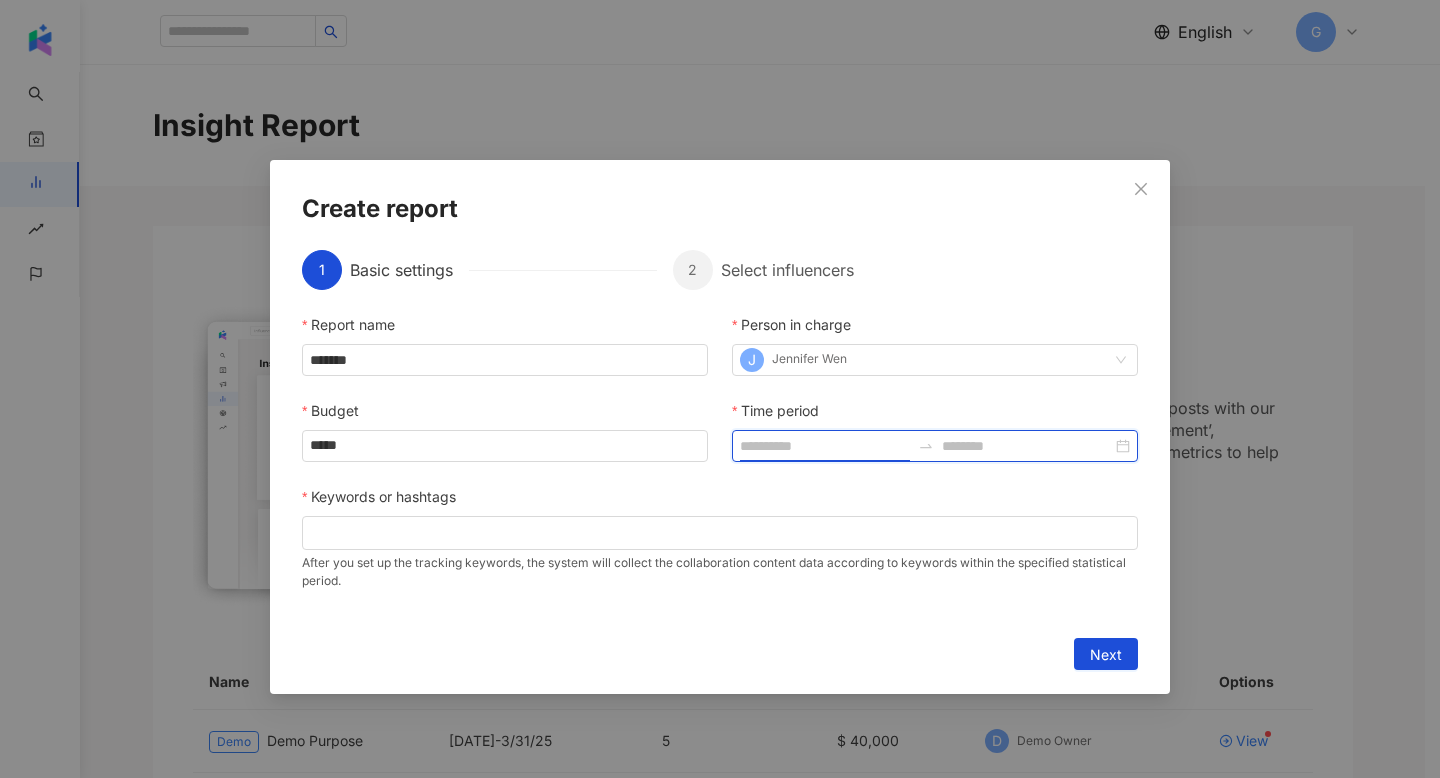 click on "Time period" at bounding box center [825, 446] 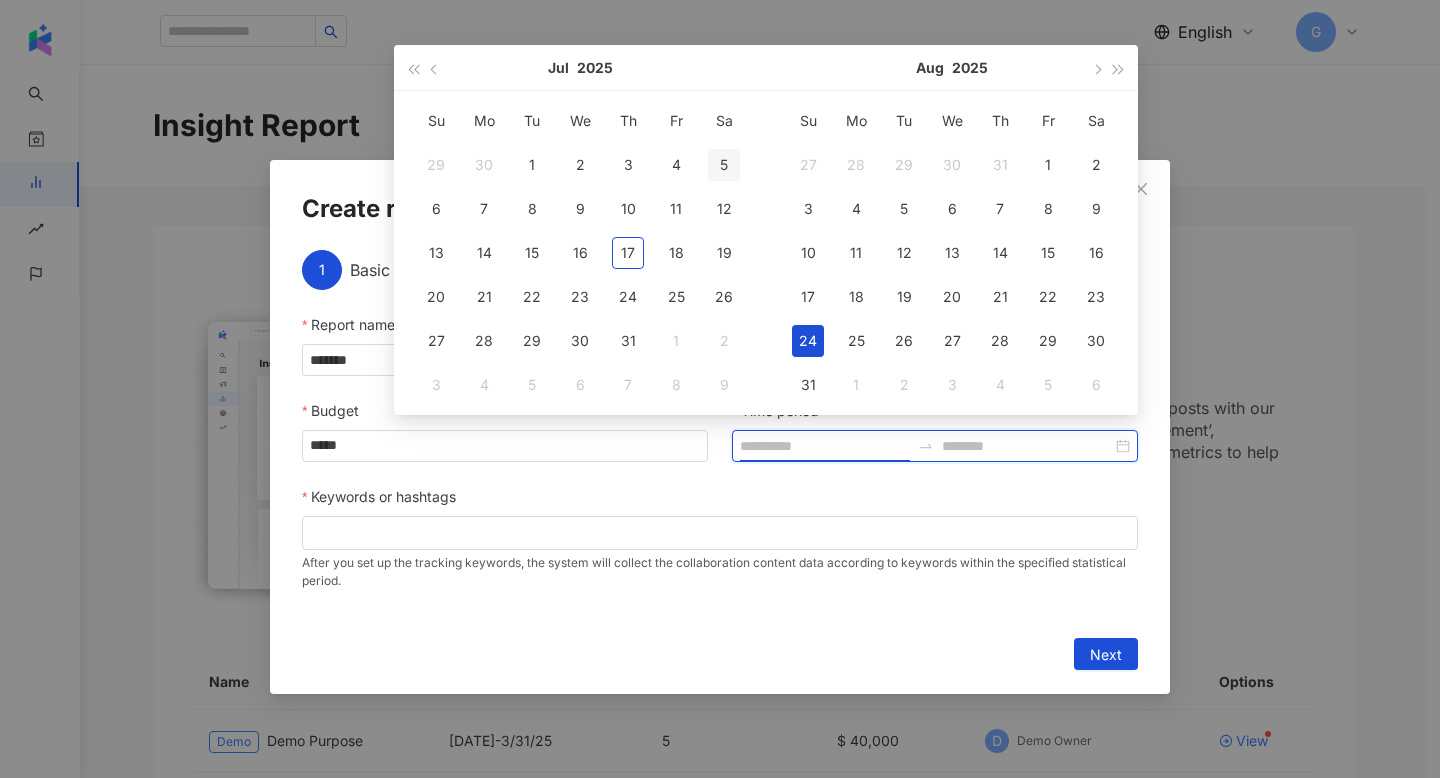 type on "**********" 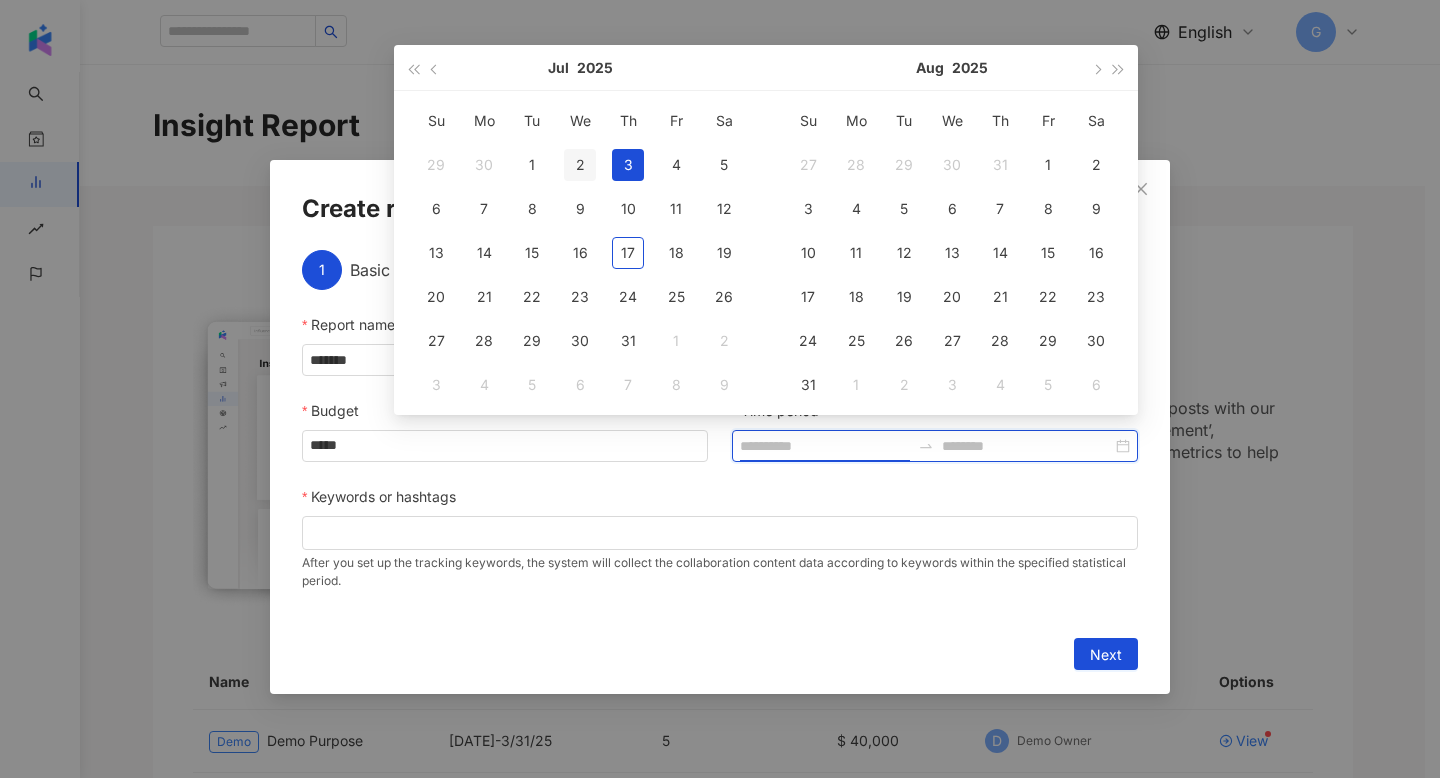 type on "**********" 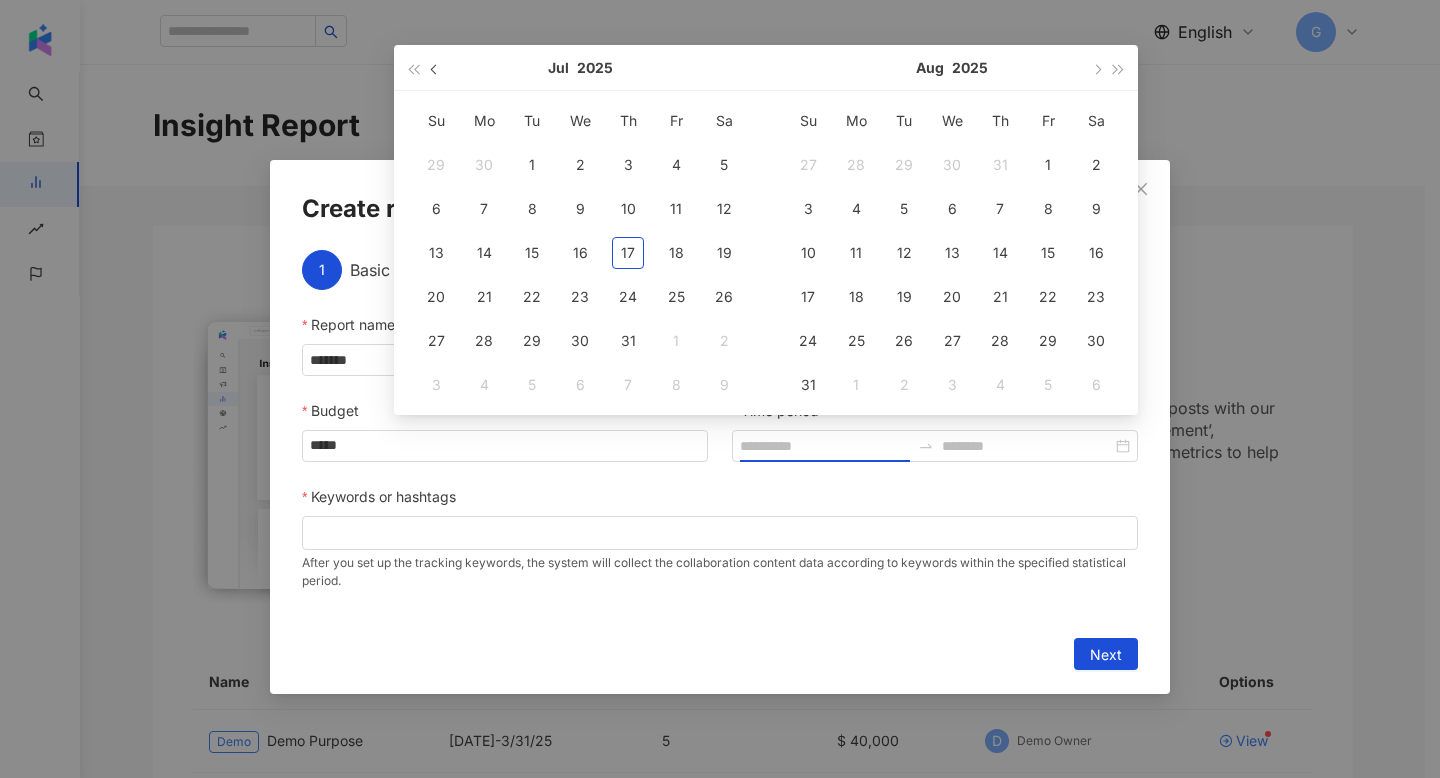 click at bounding box center (435, 67) 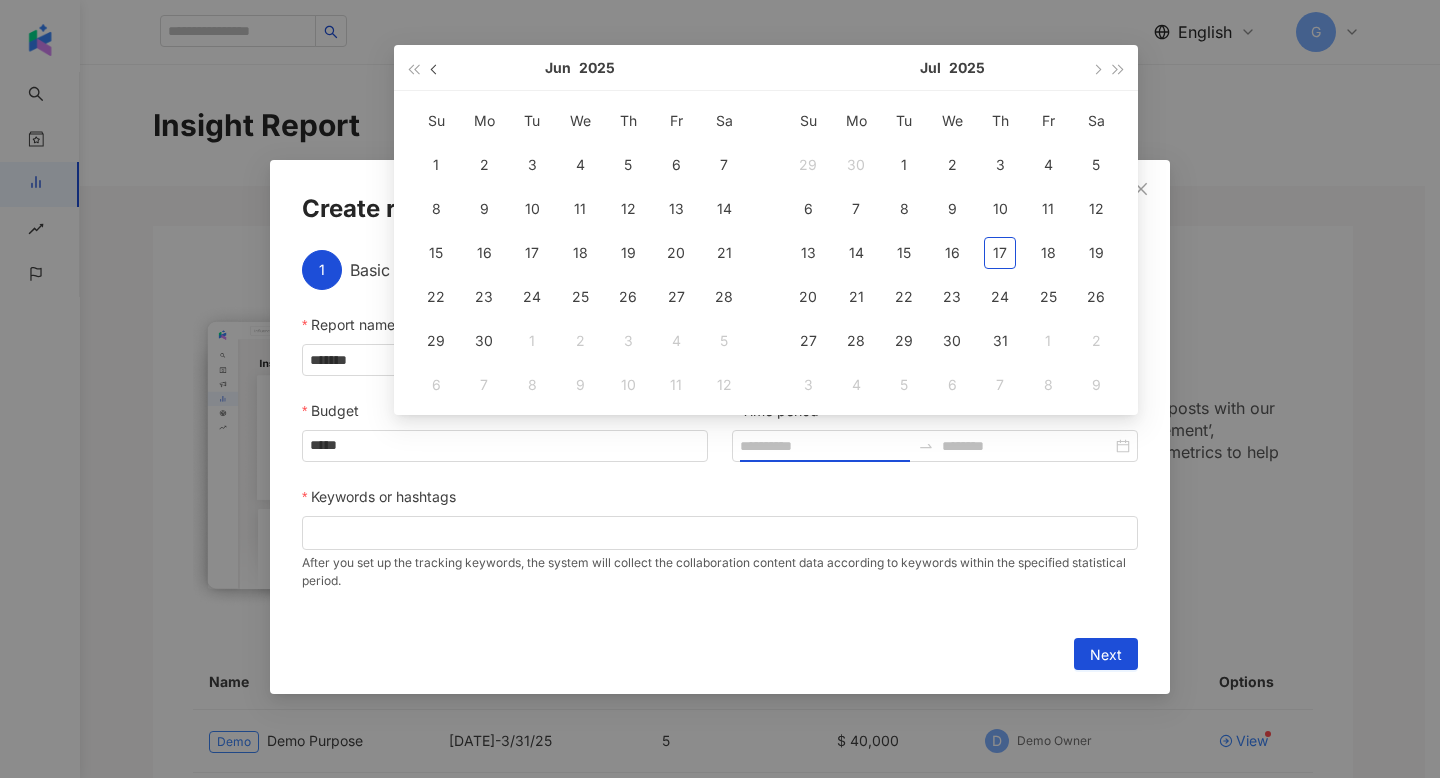 click at bounding box center (435, 67) 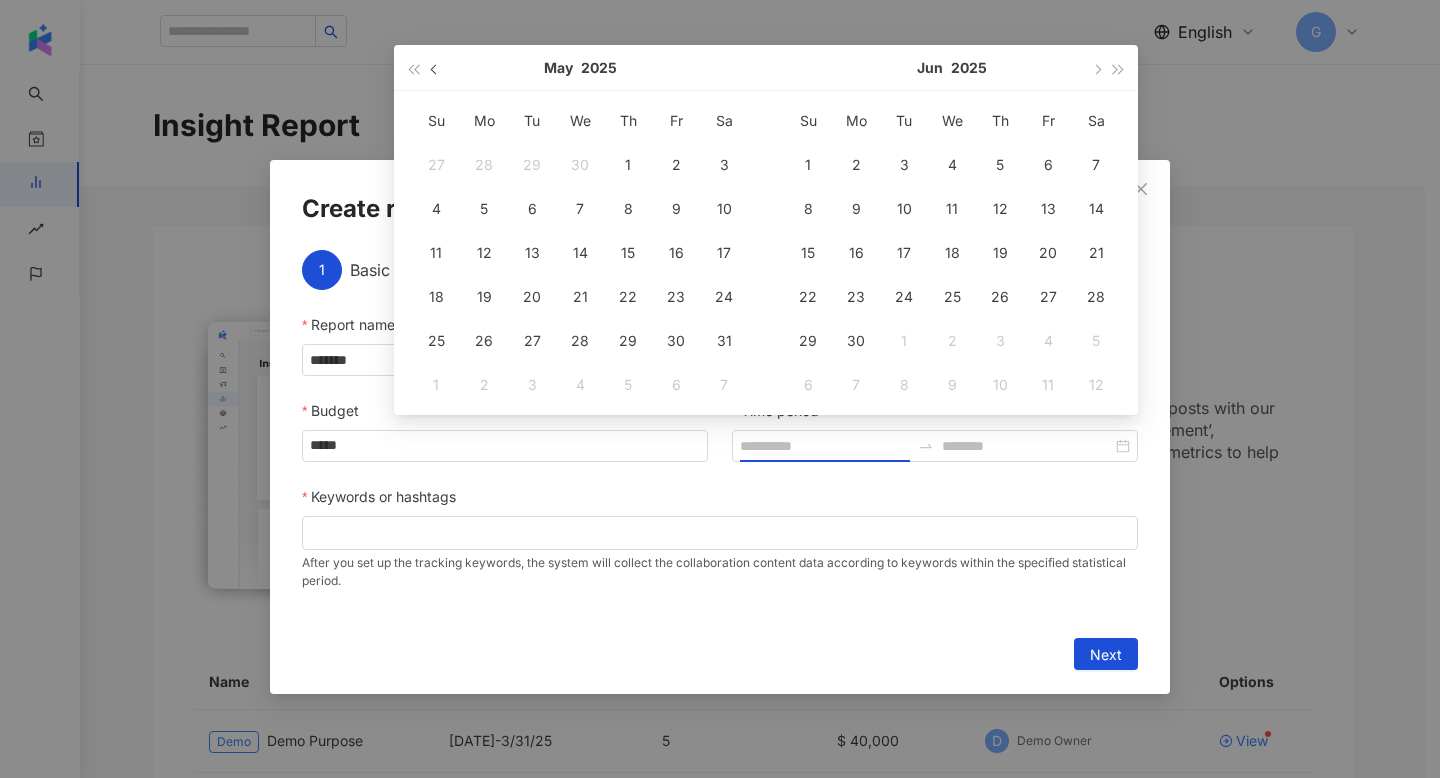 click at bounding box center (435, 67) 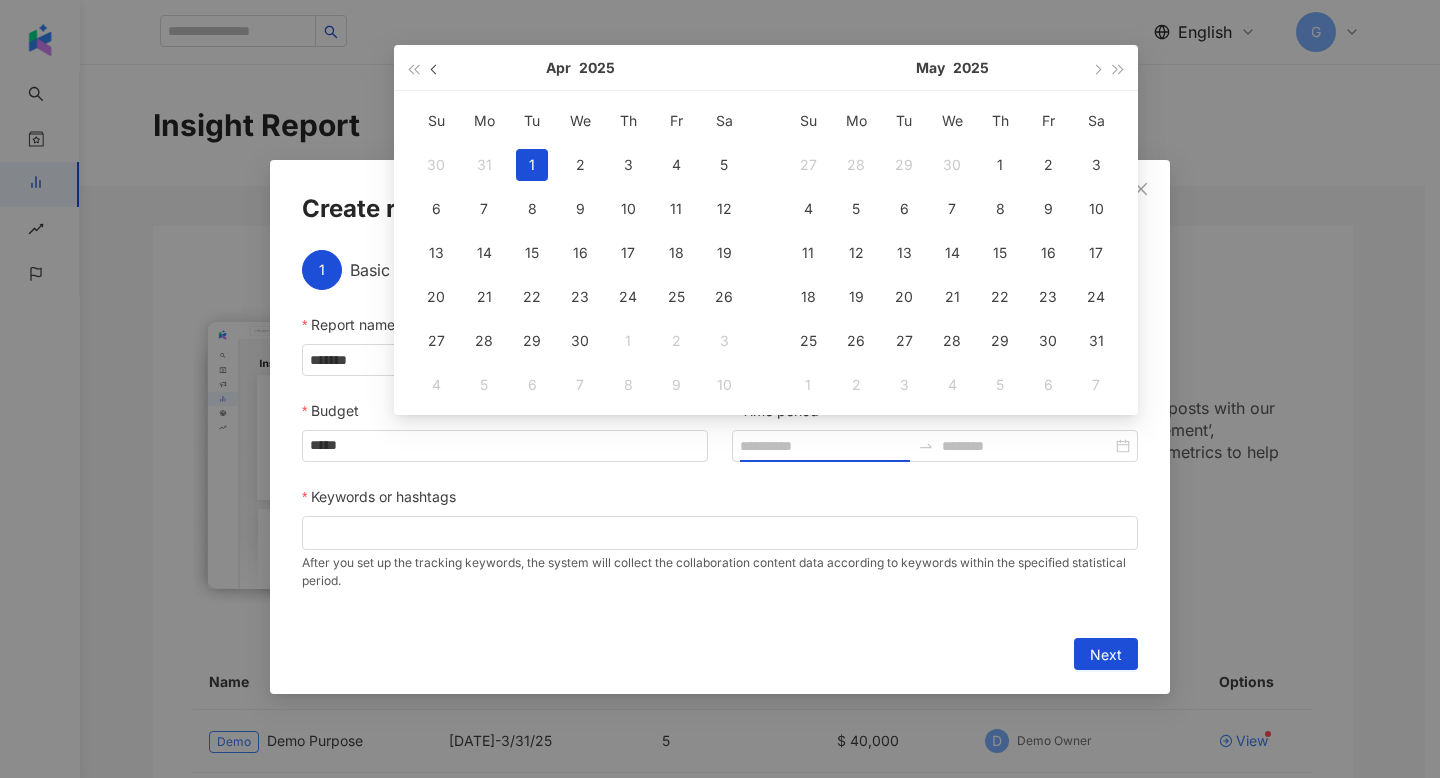 type on "**********" 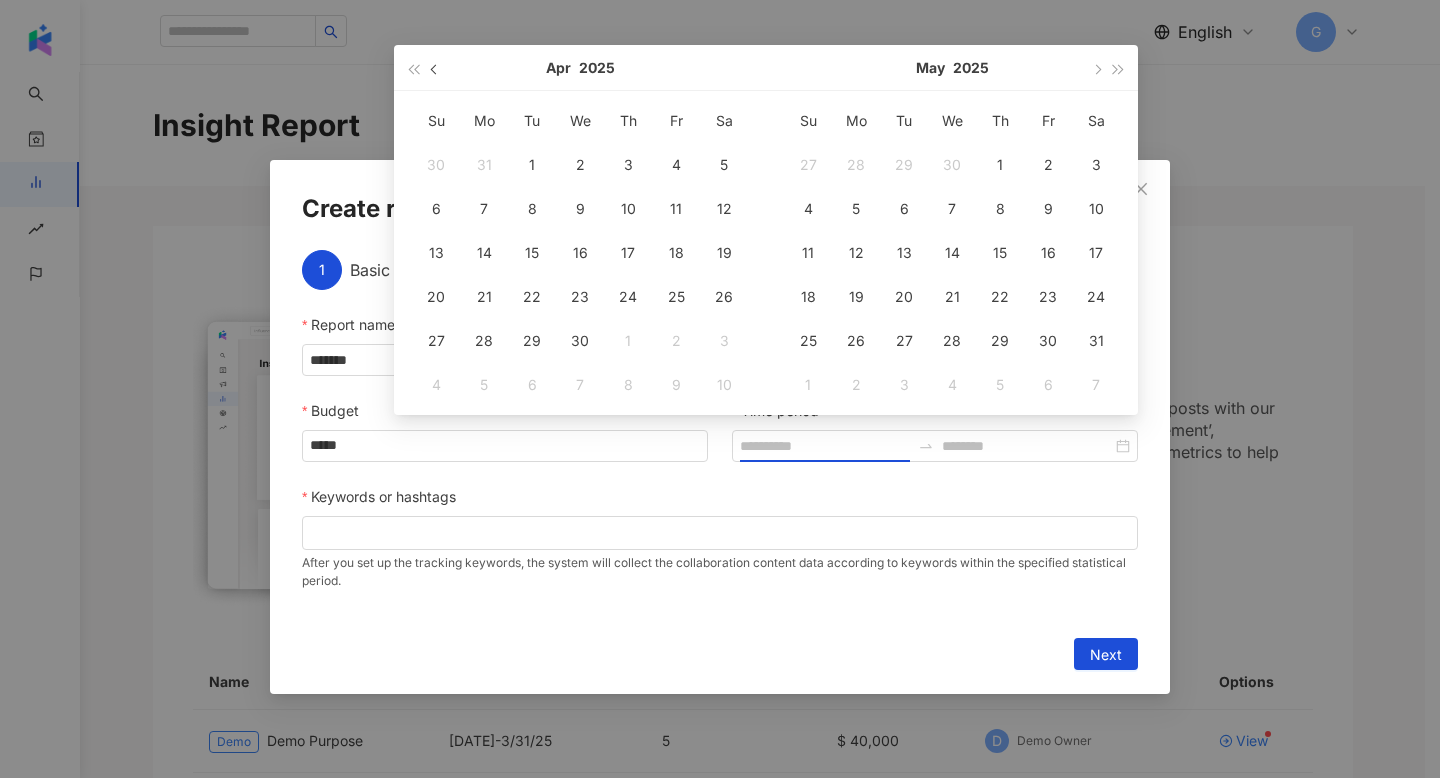 click at bounding box center [435, 67] 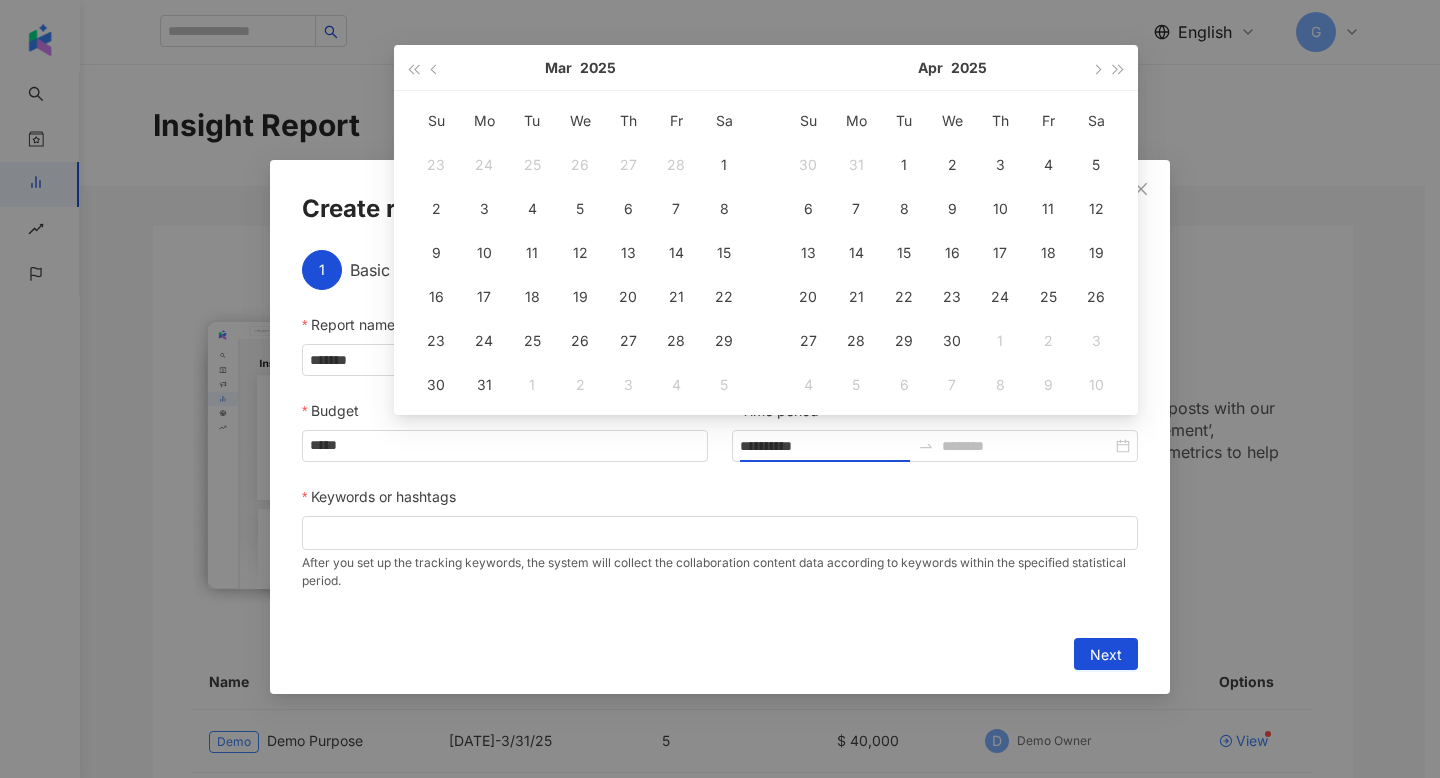type on "**********" 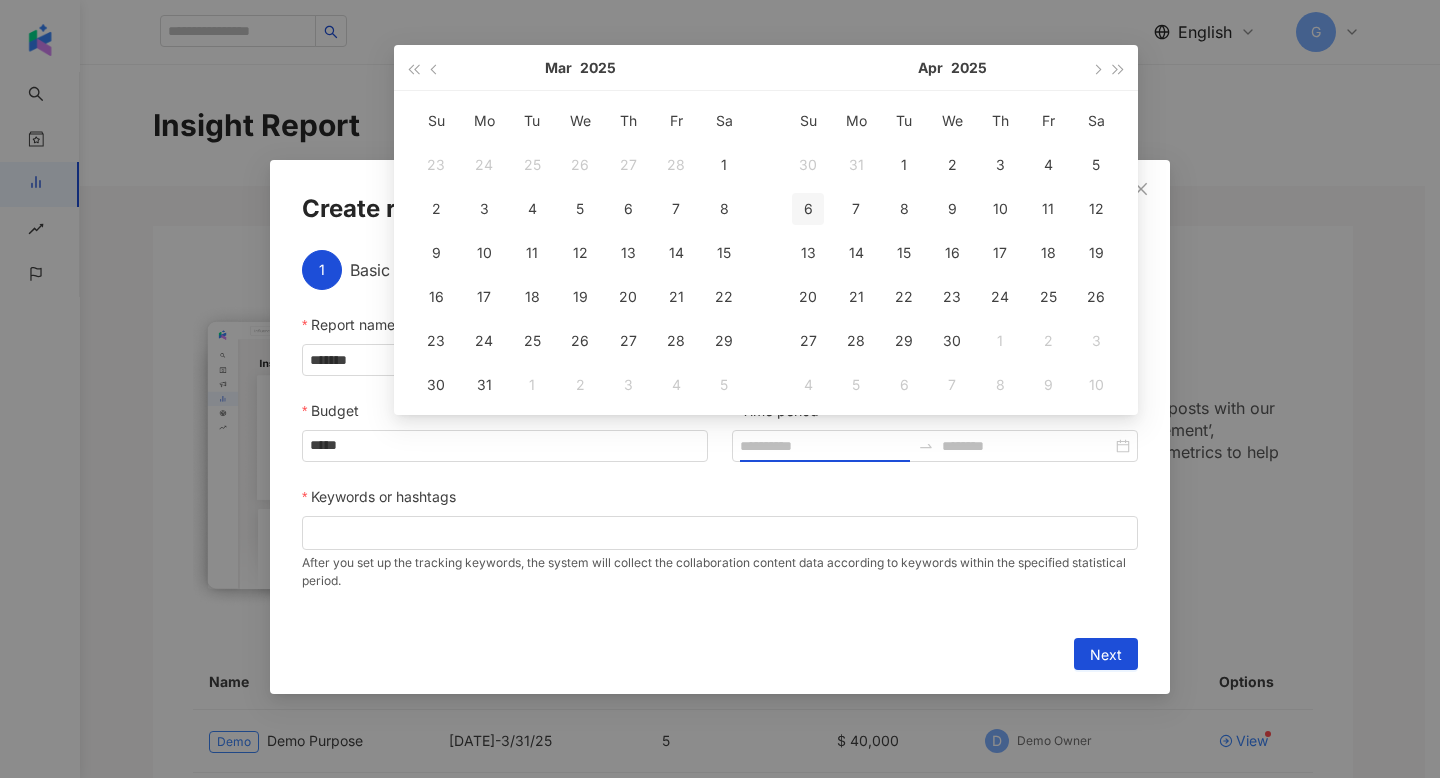 type on "**********" 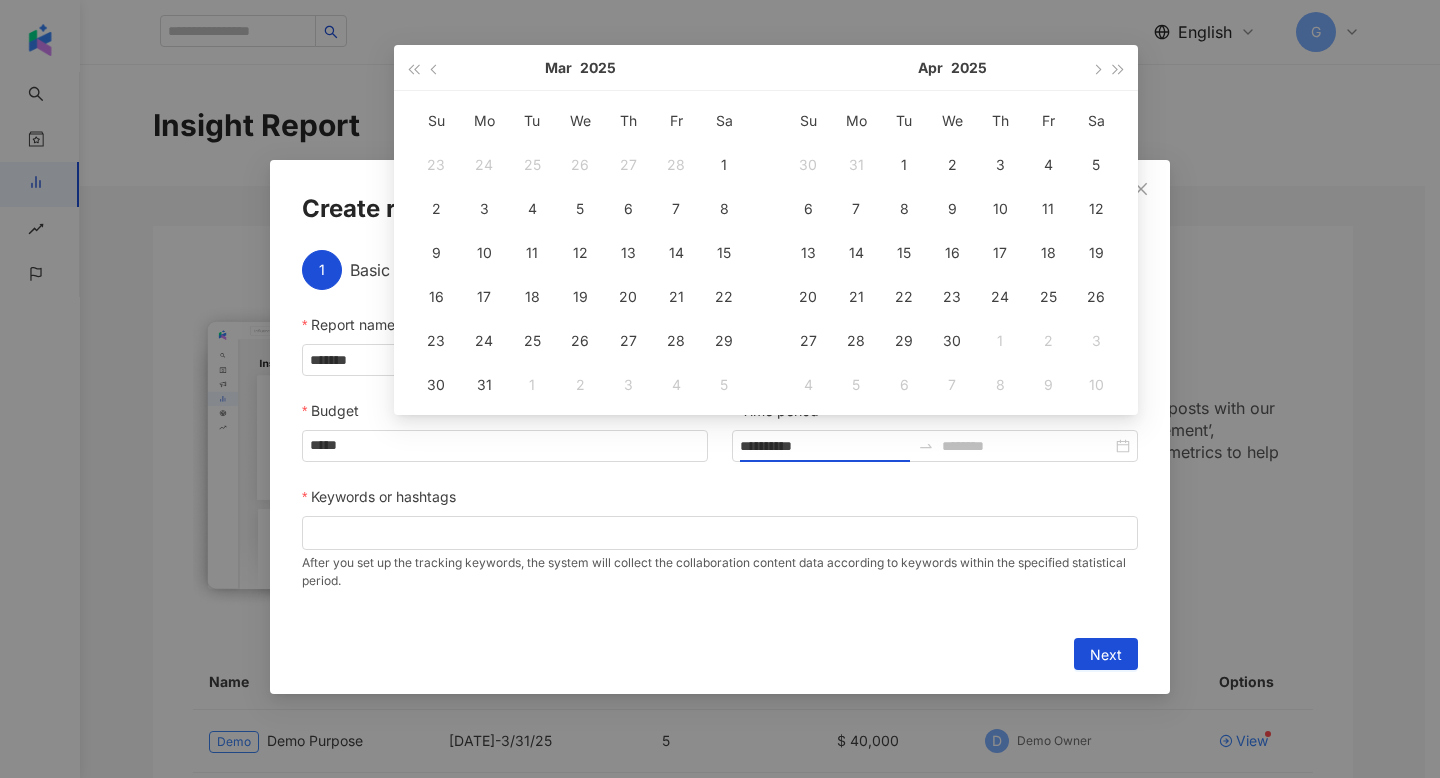 type on "**********" 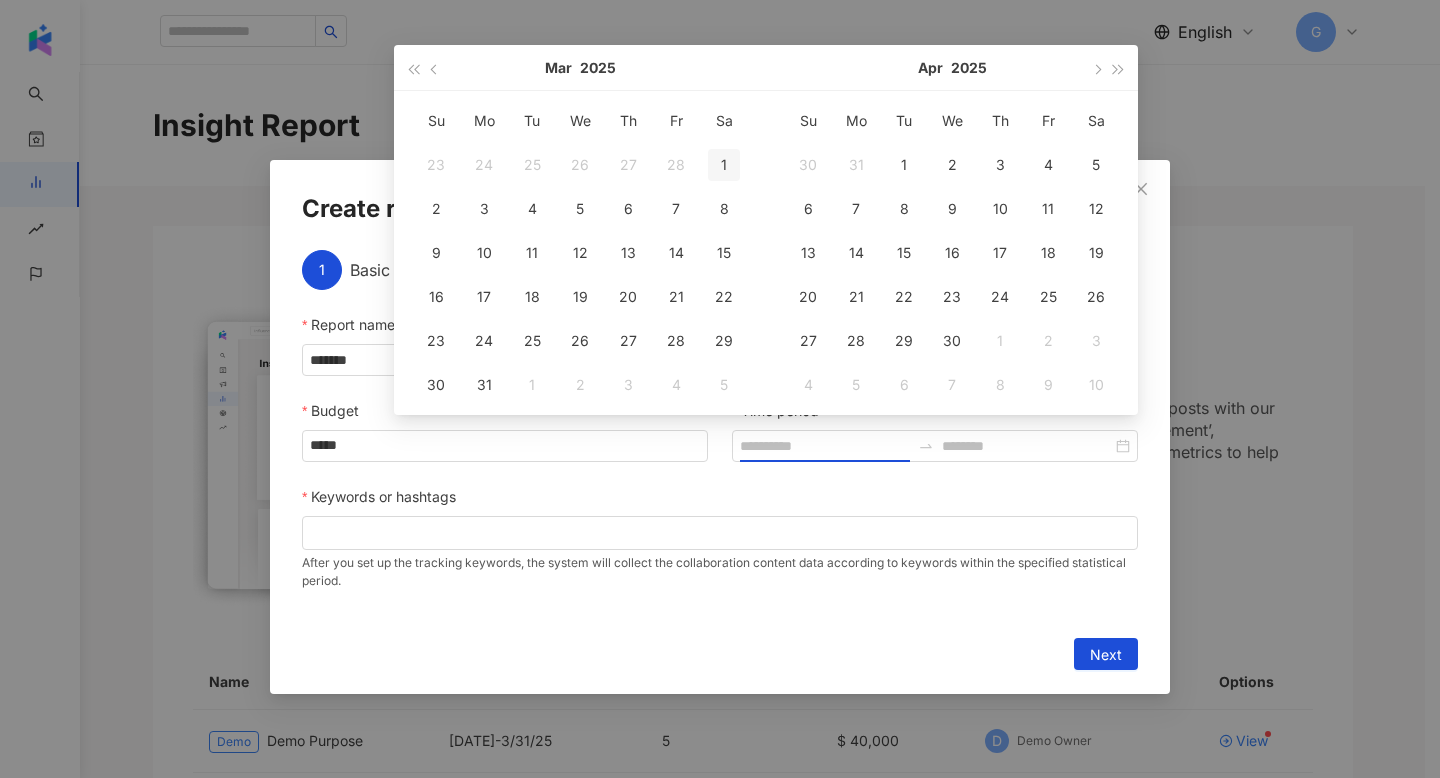 type on "**********" 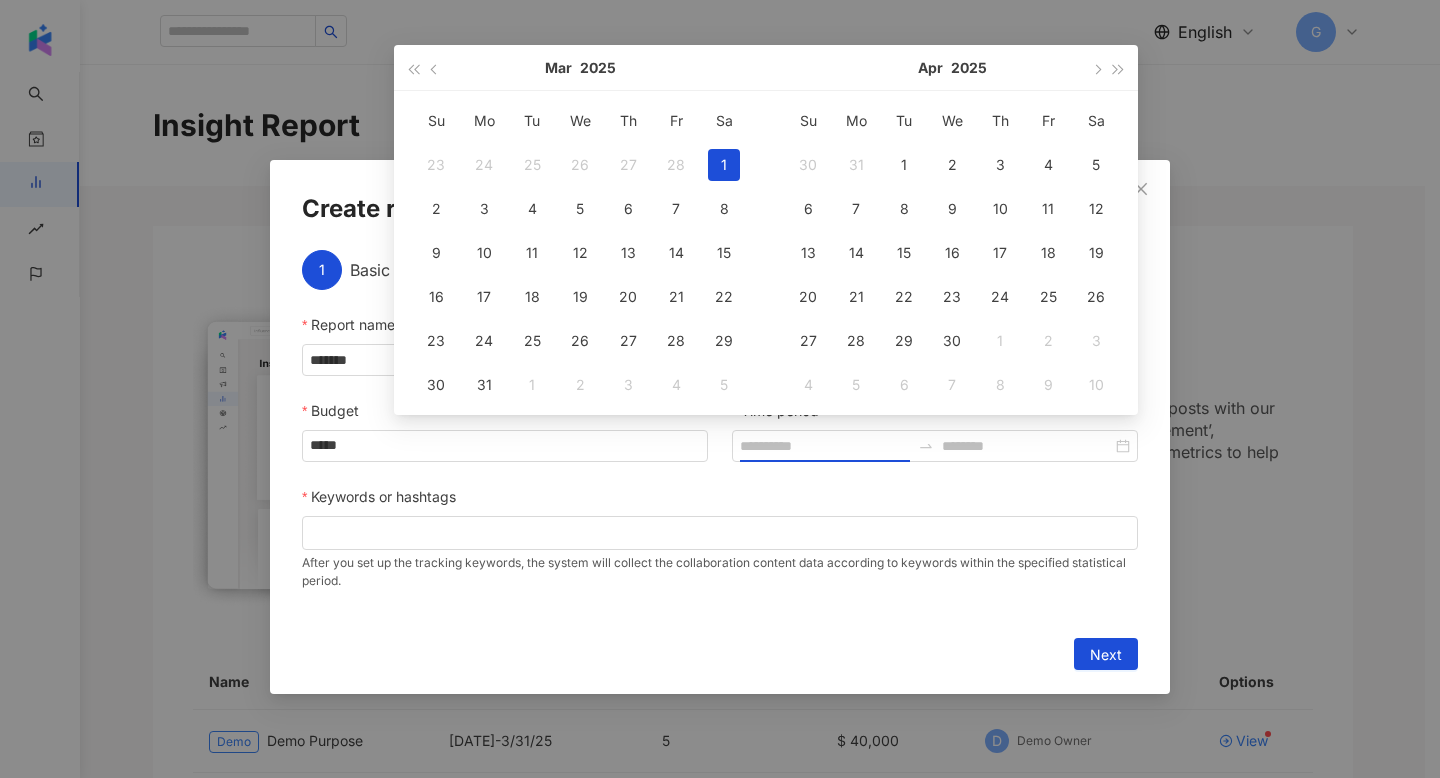 click on "1" at bounding box center (724, 165) 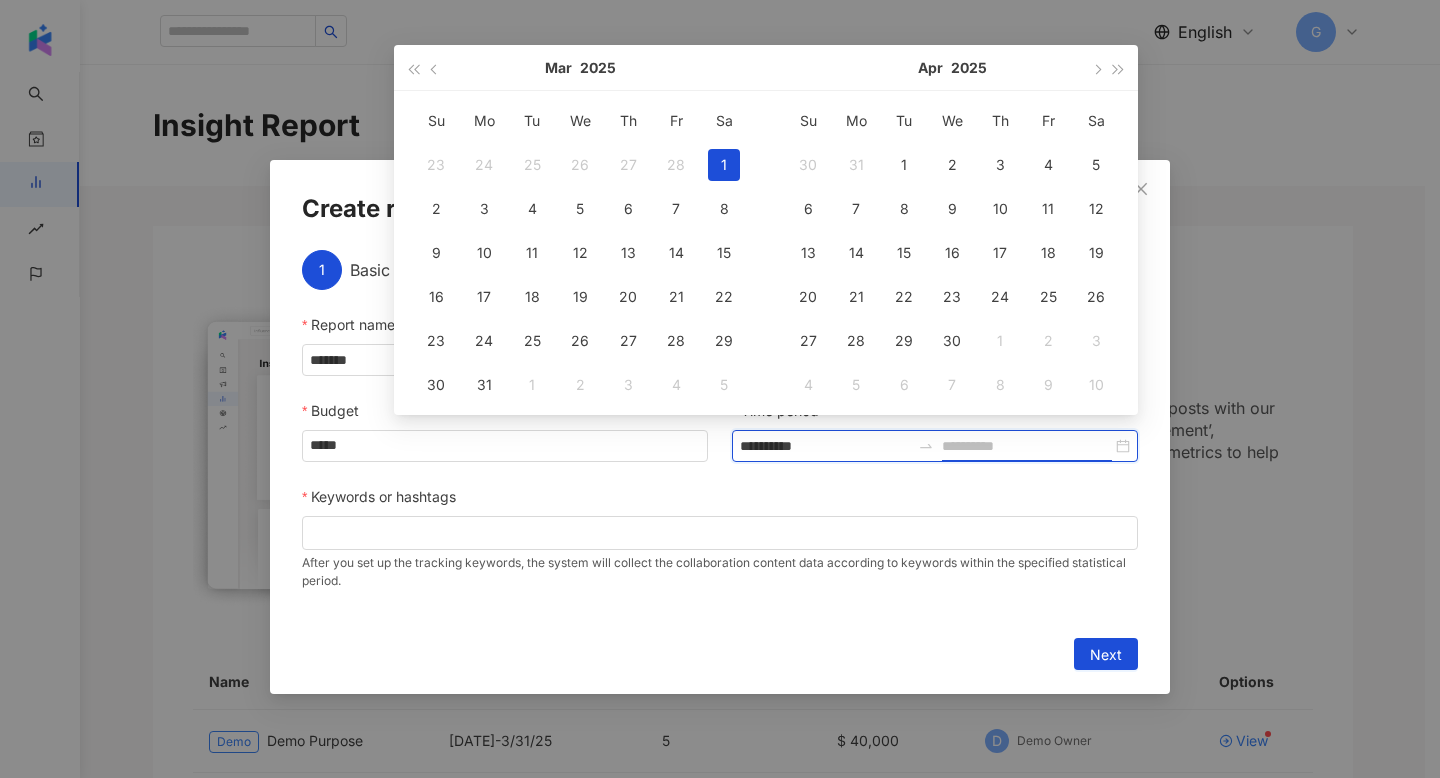 type on "**********" 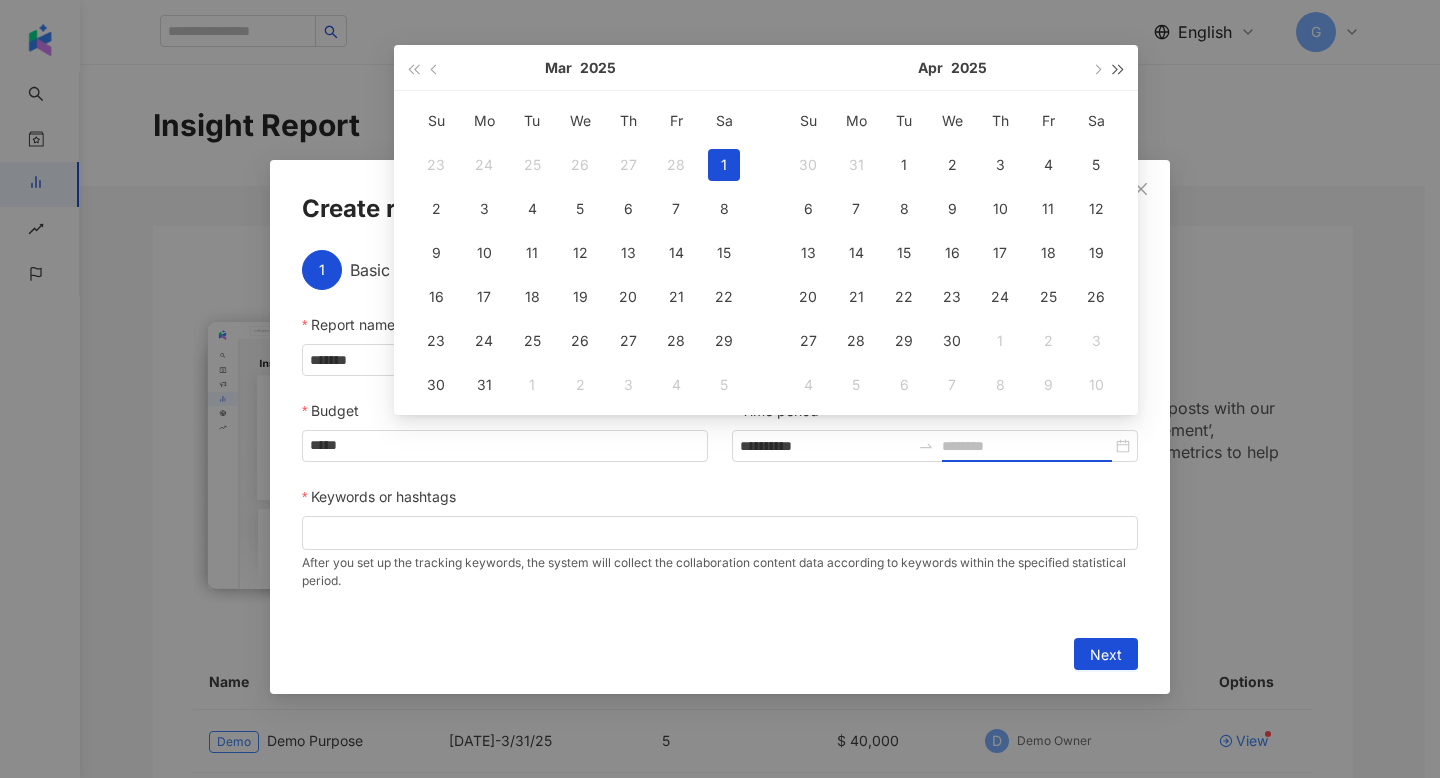 click at bounding box center (1119, 69) 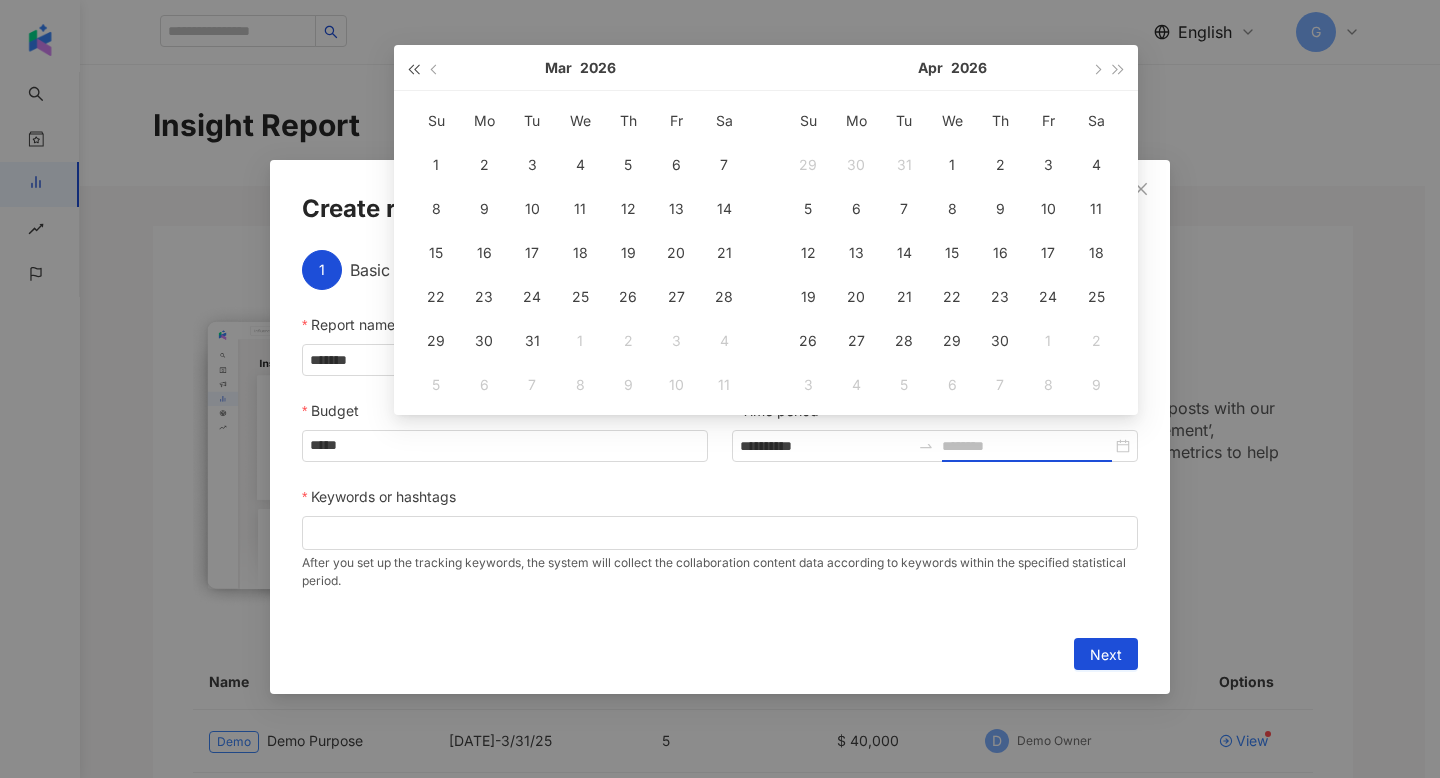 click at bounding box center [413, 69] 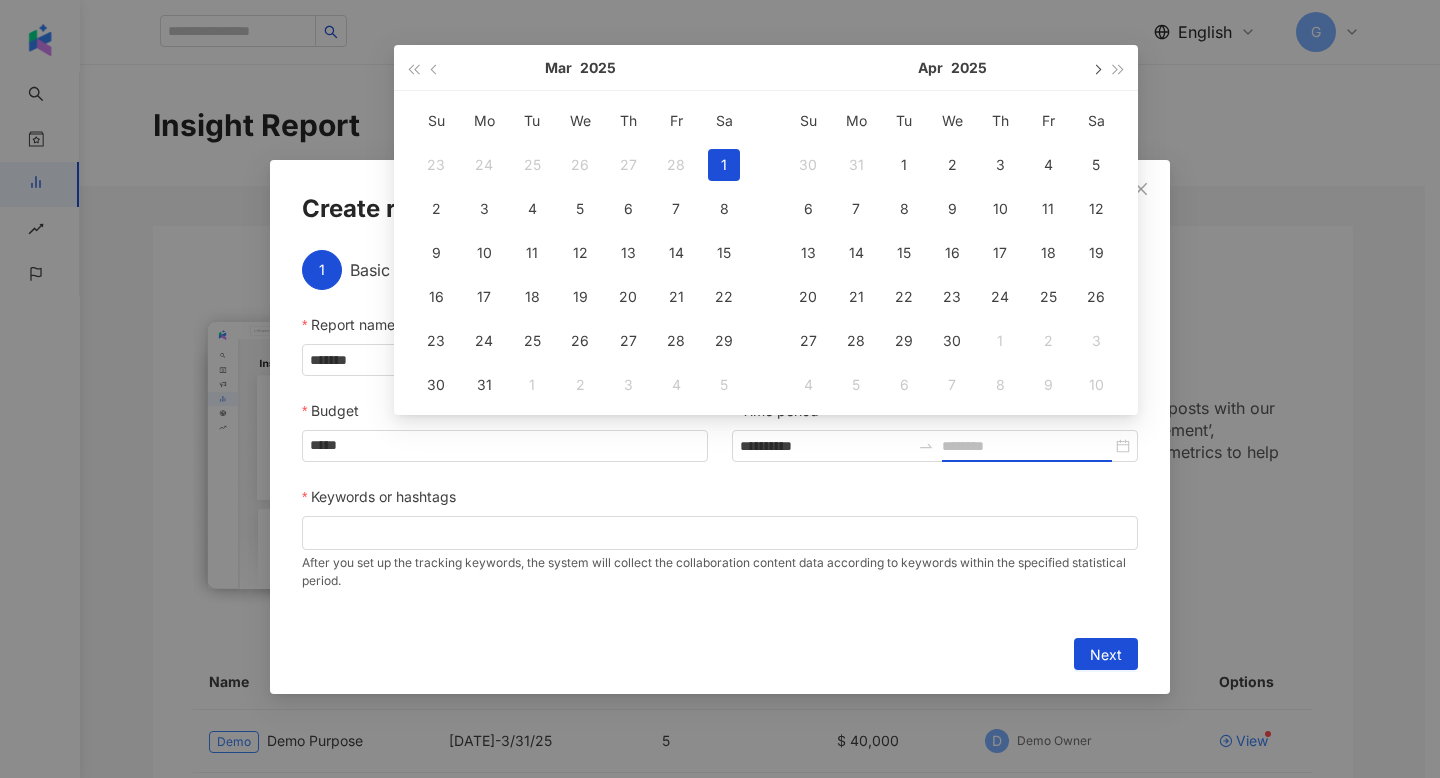 click at bounding box center [1096, 67] 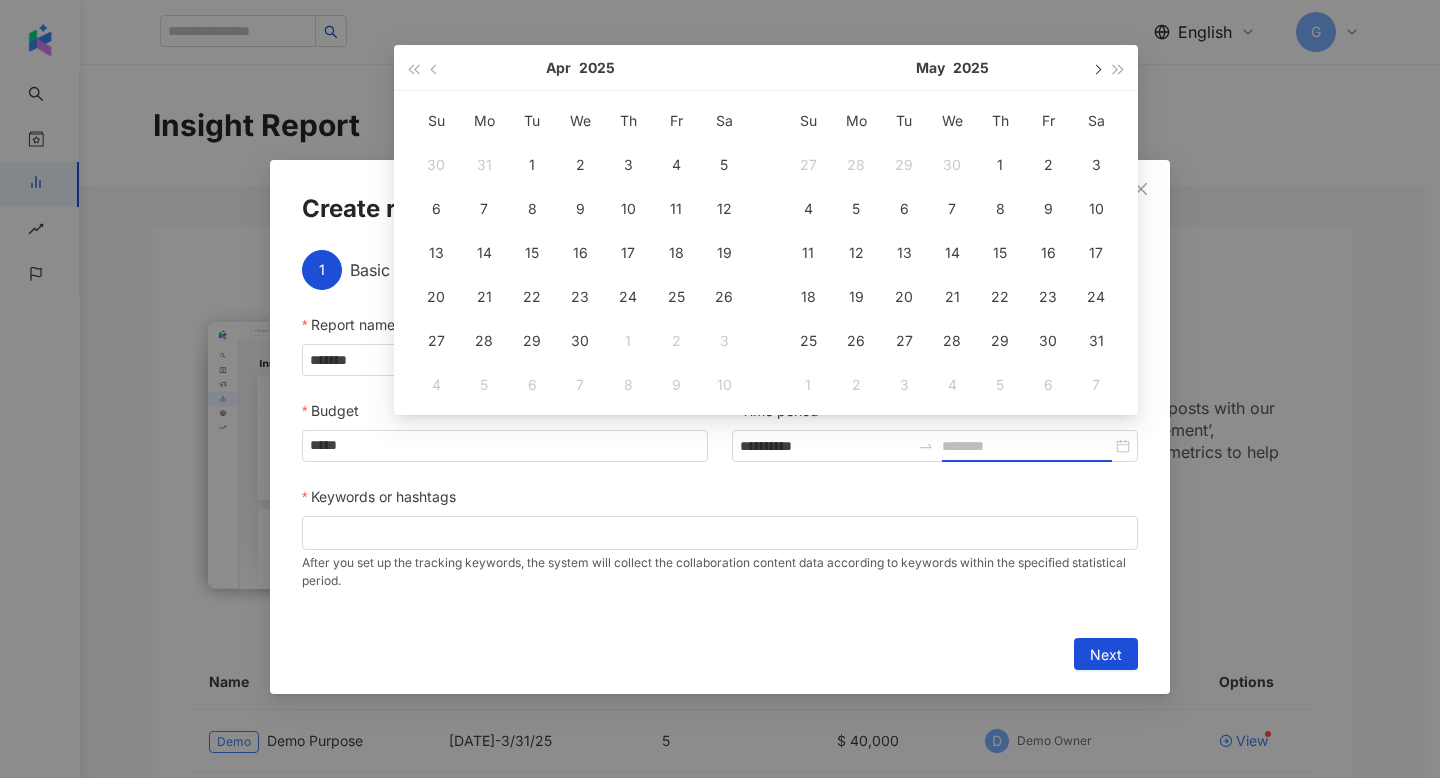 click at bounding box center [1096, 67] 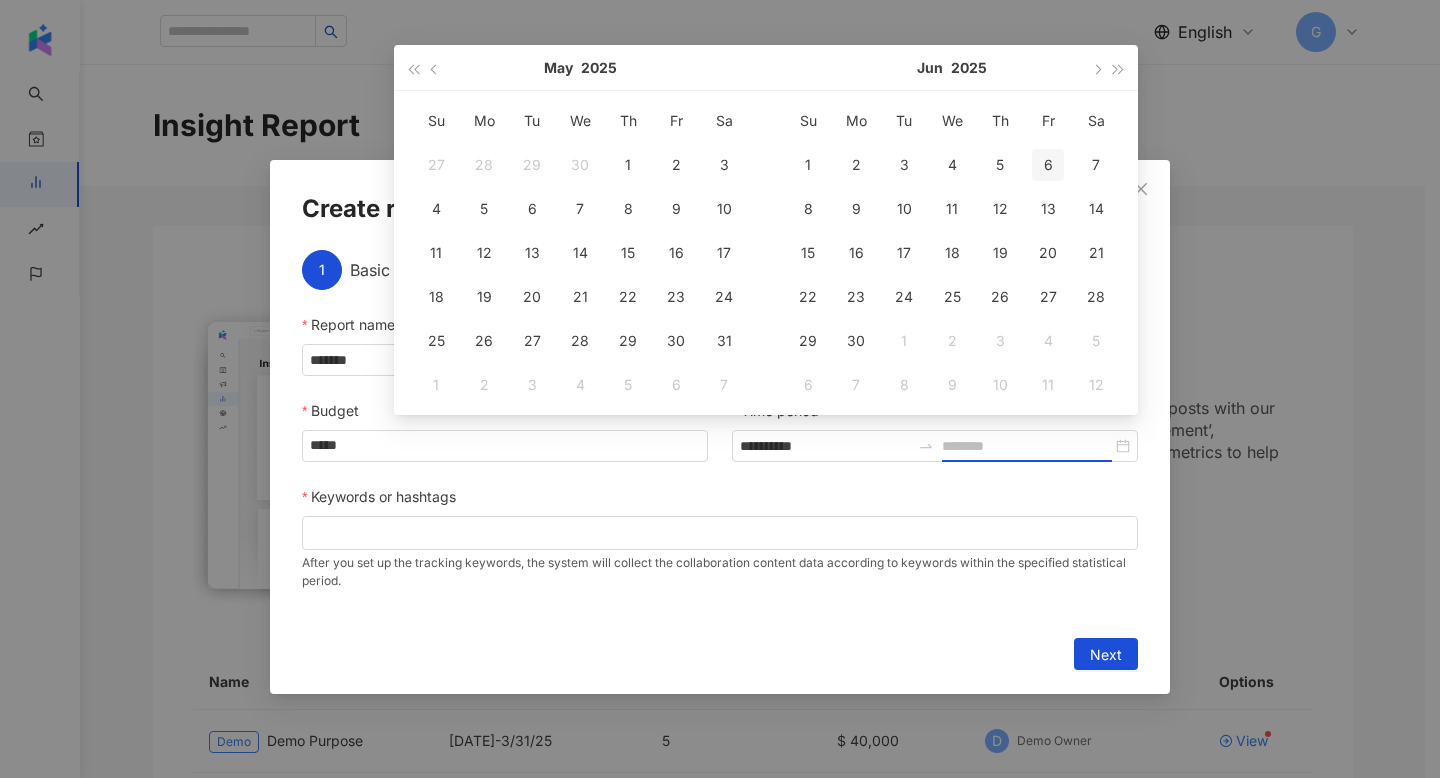 type on "**********" 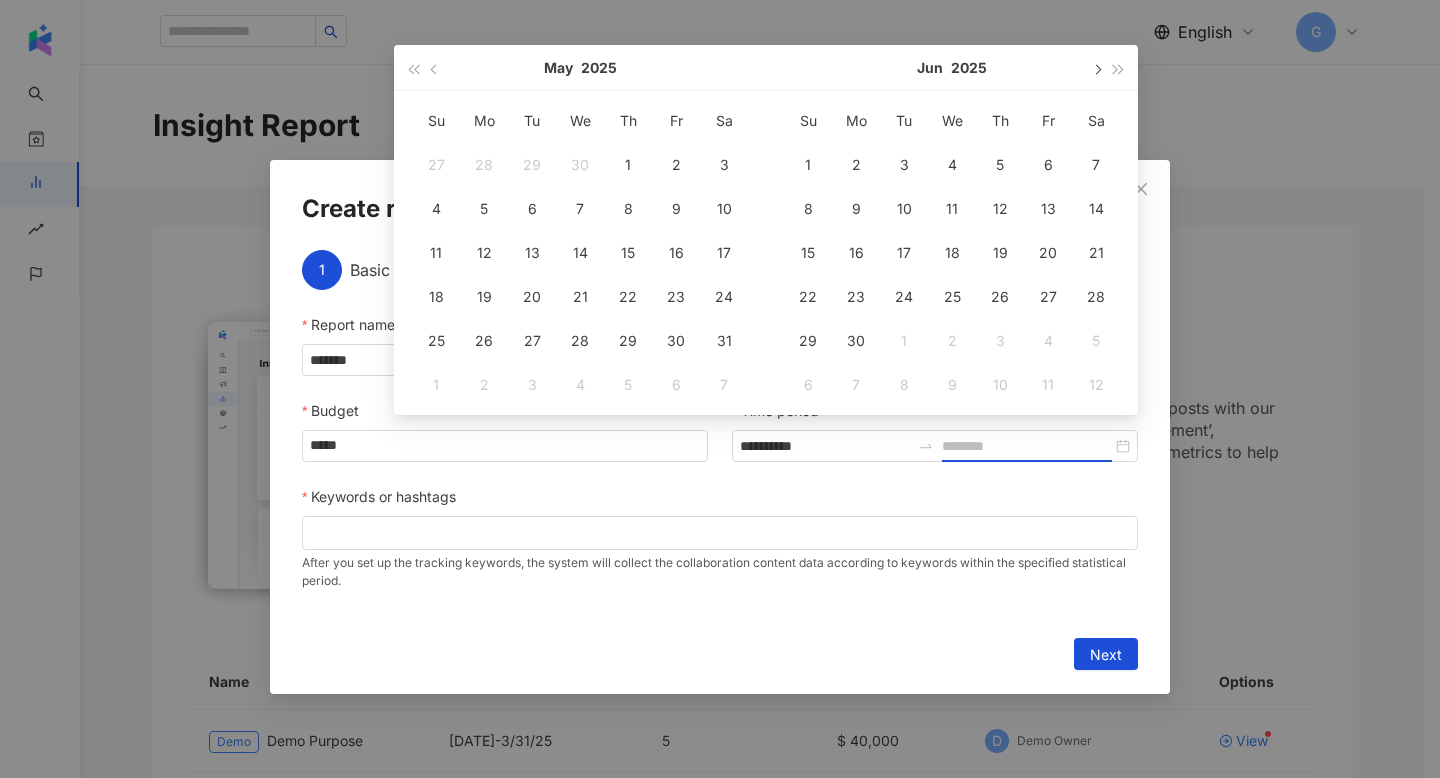 click at bounding box center [1096, 69] 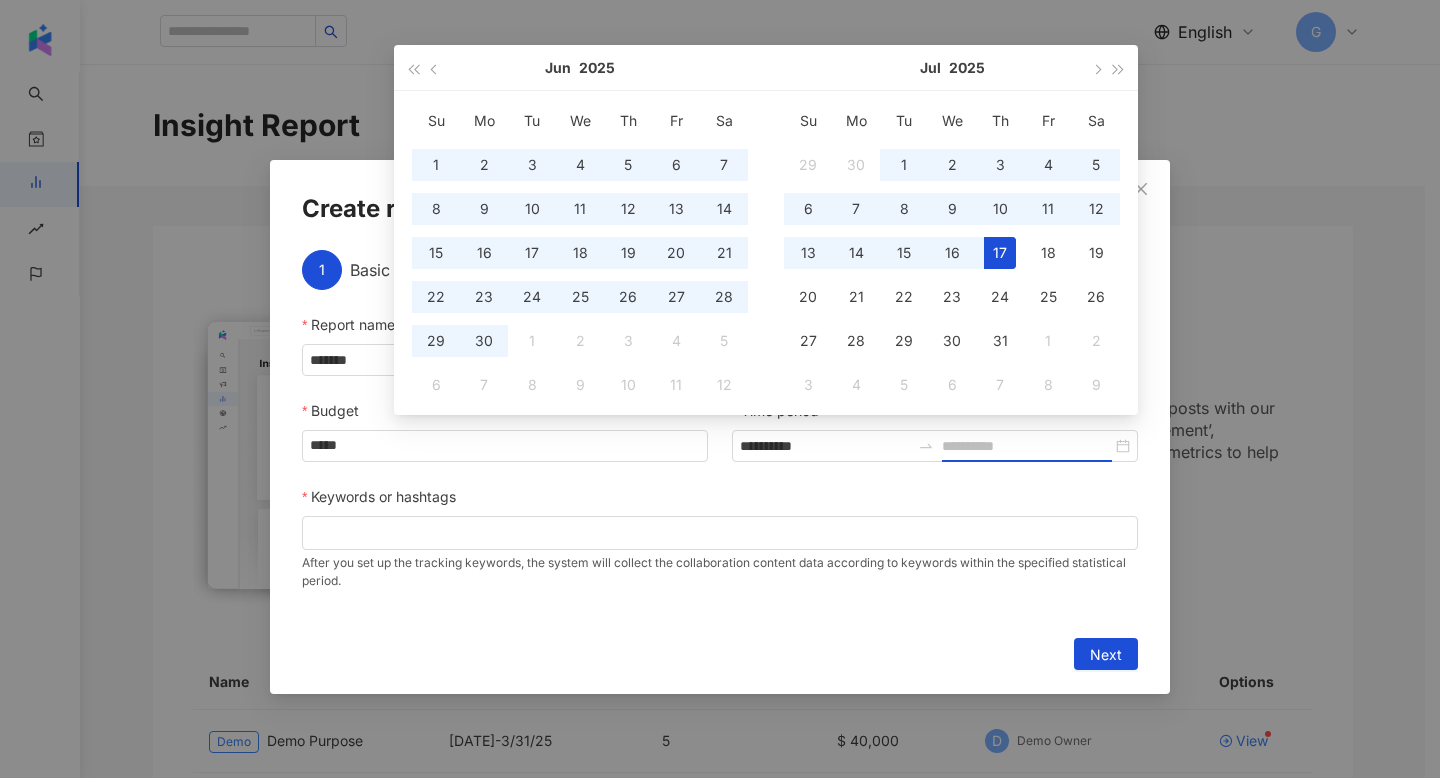 click on "17" at bounding box center (1000, 253) 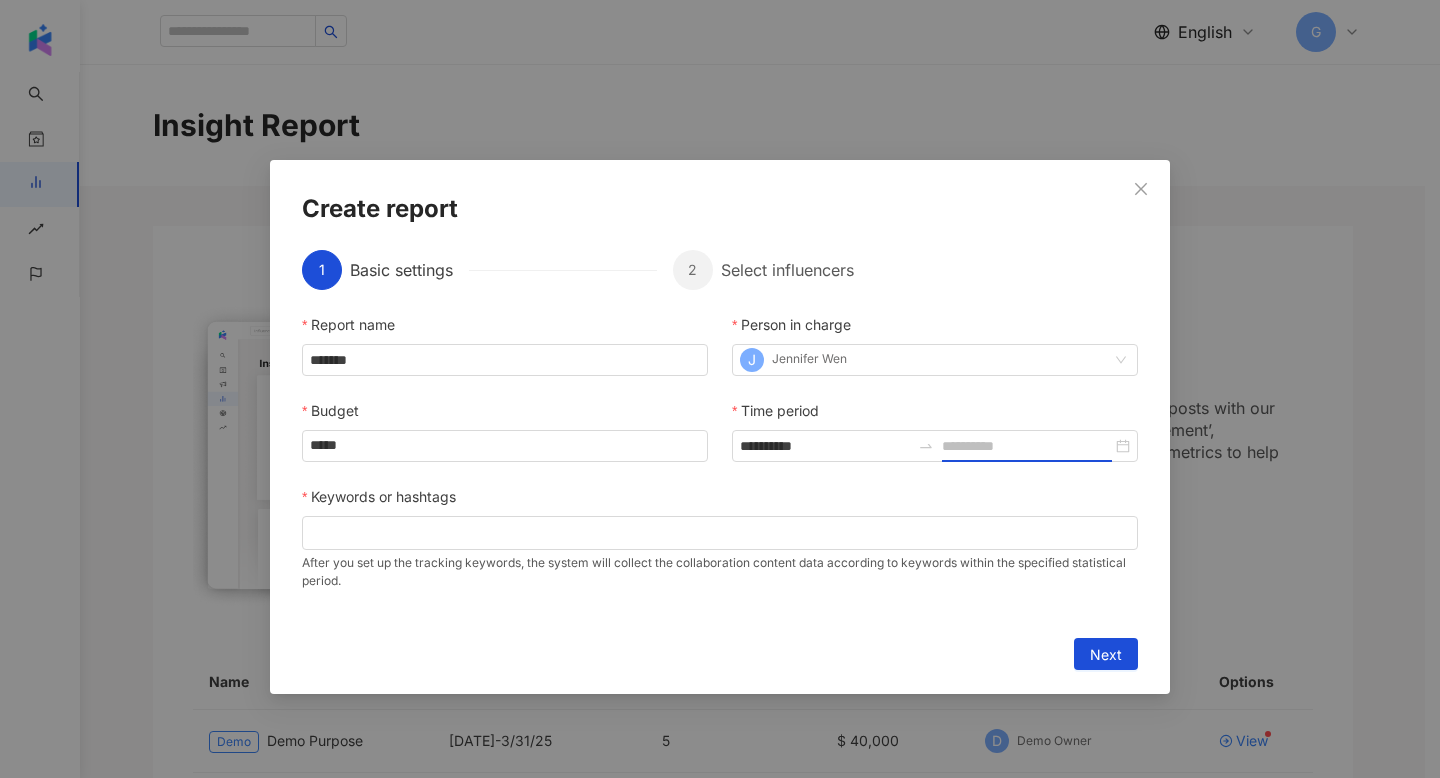 type on "**********" 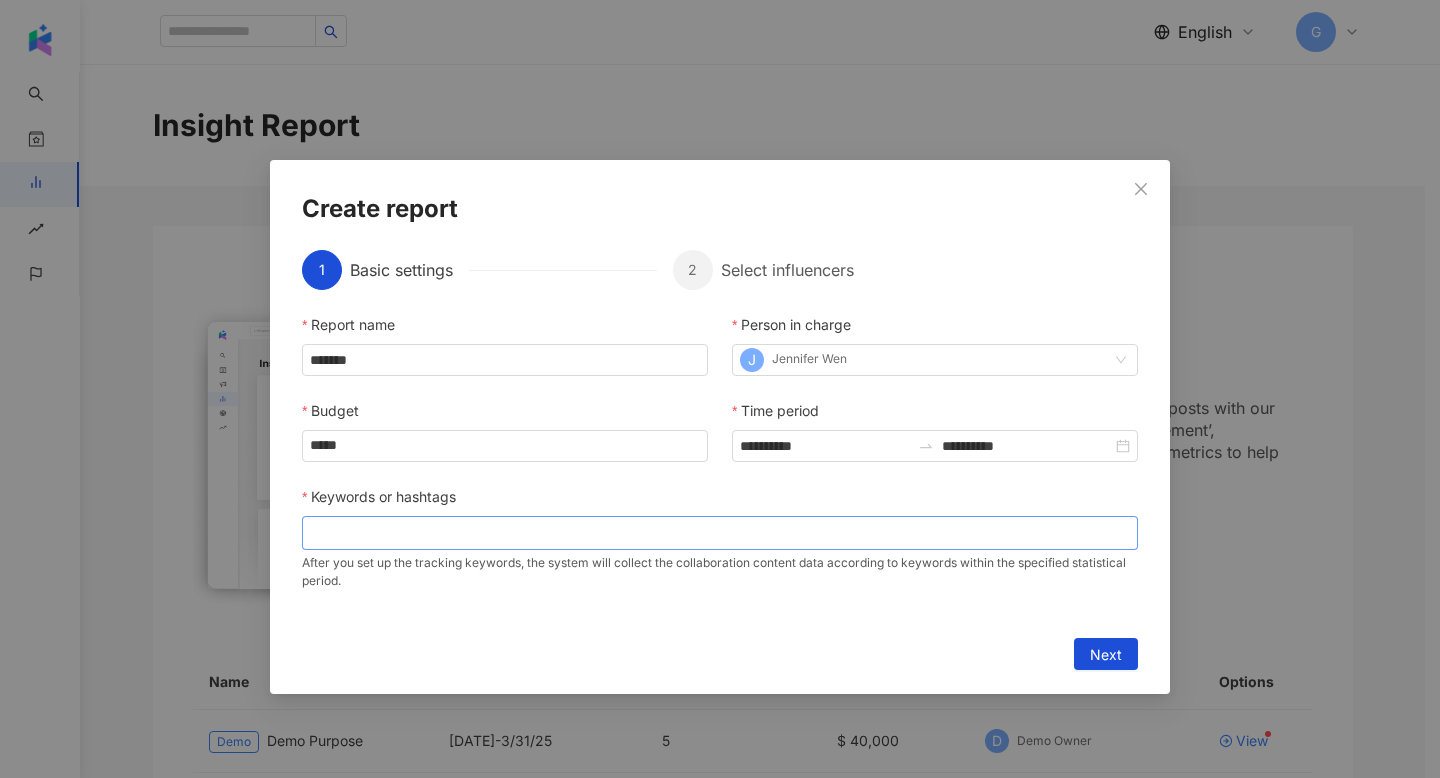 click at bounding box center (720, 533) 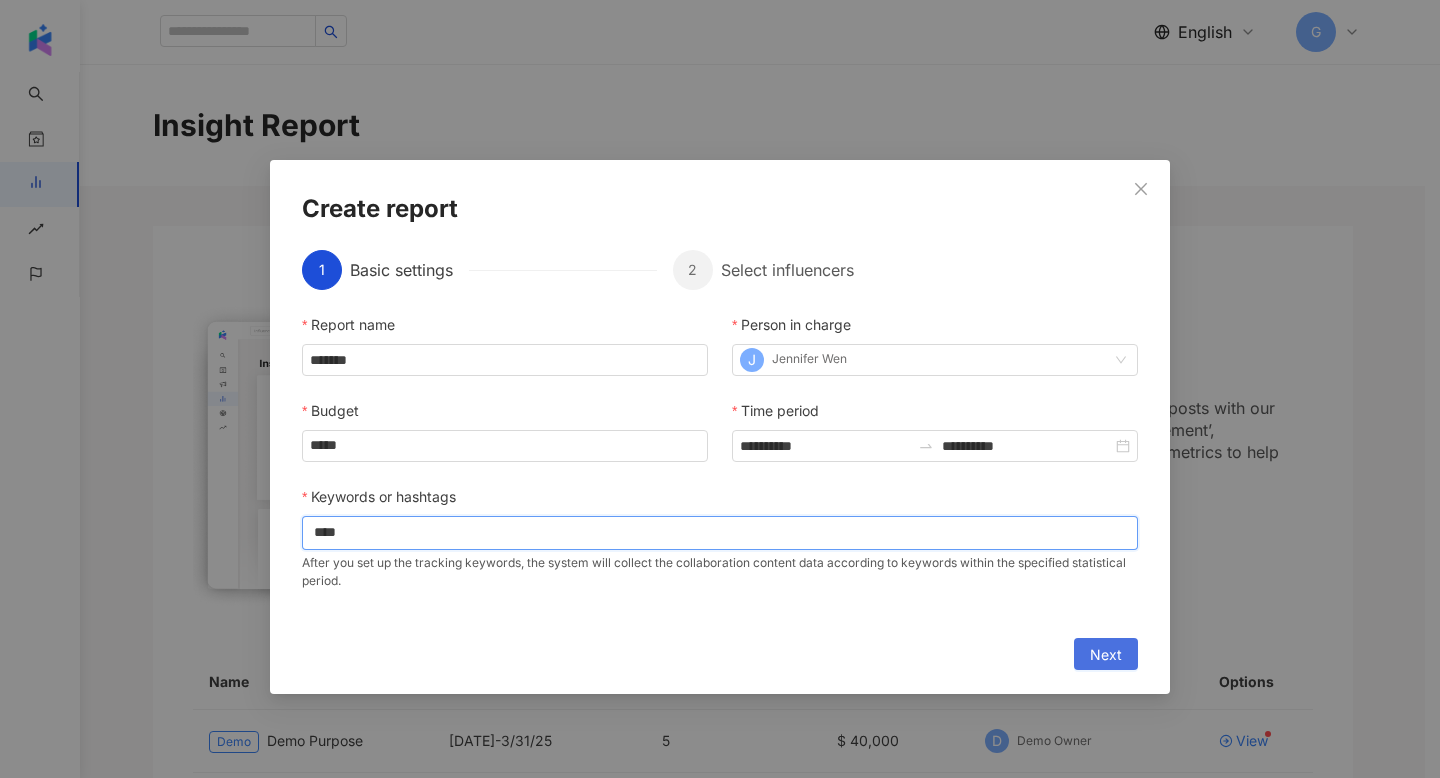 type on "****" 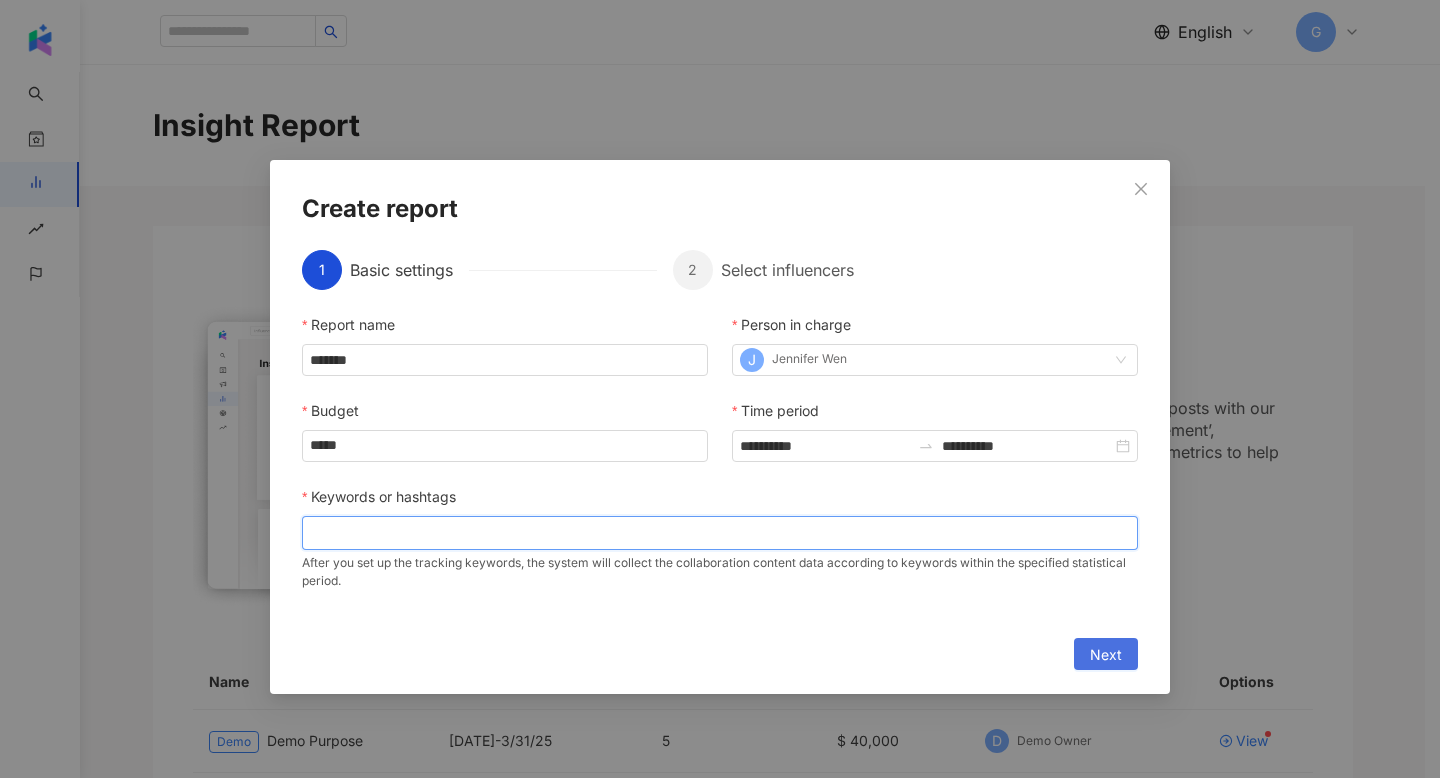 click on "Next" at bounding box center [1106, 655] 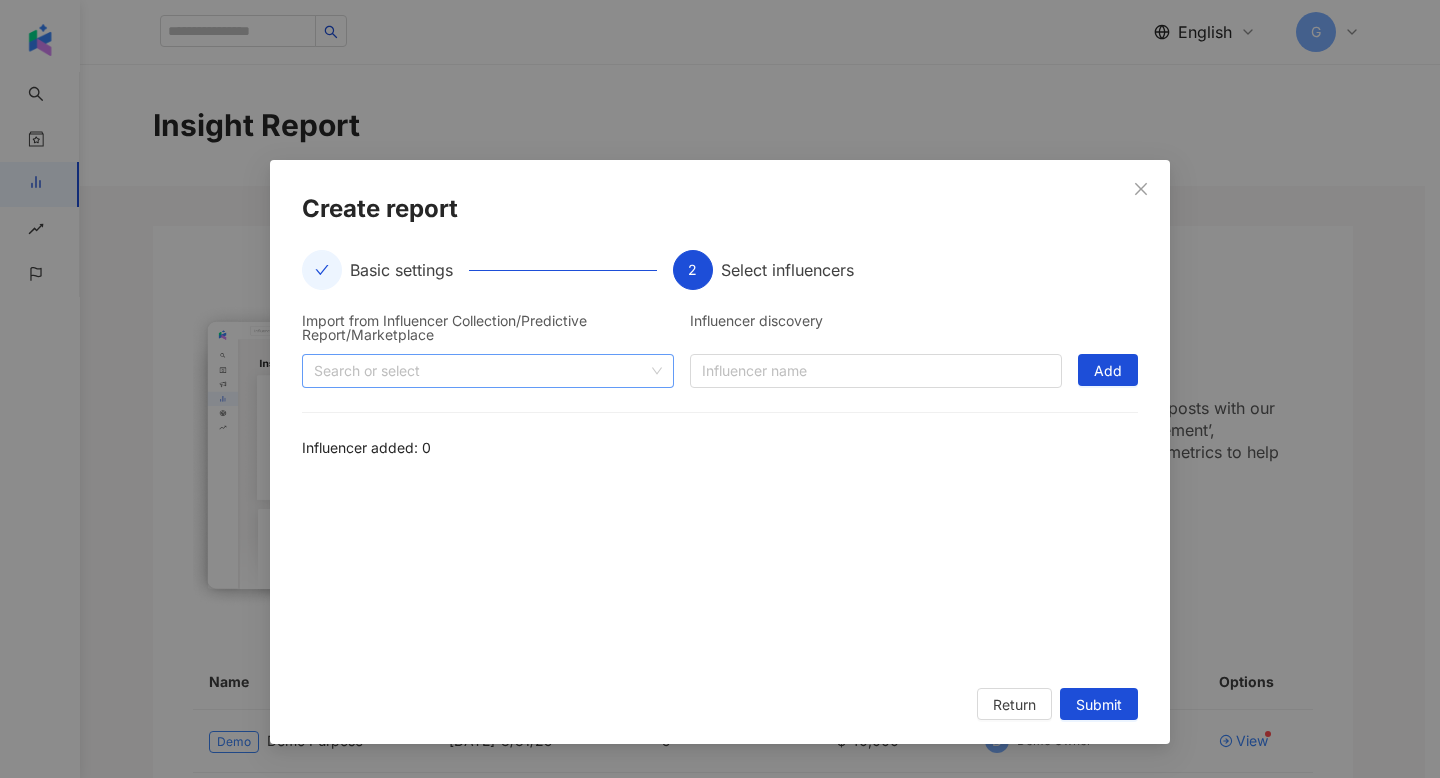 click at bounding box center [477, 370] 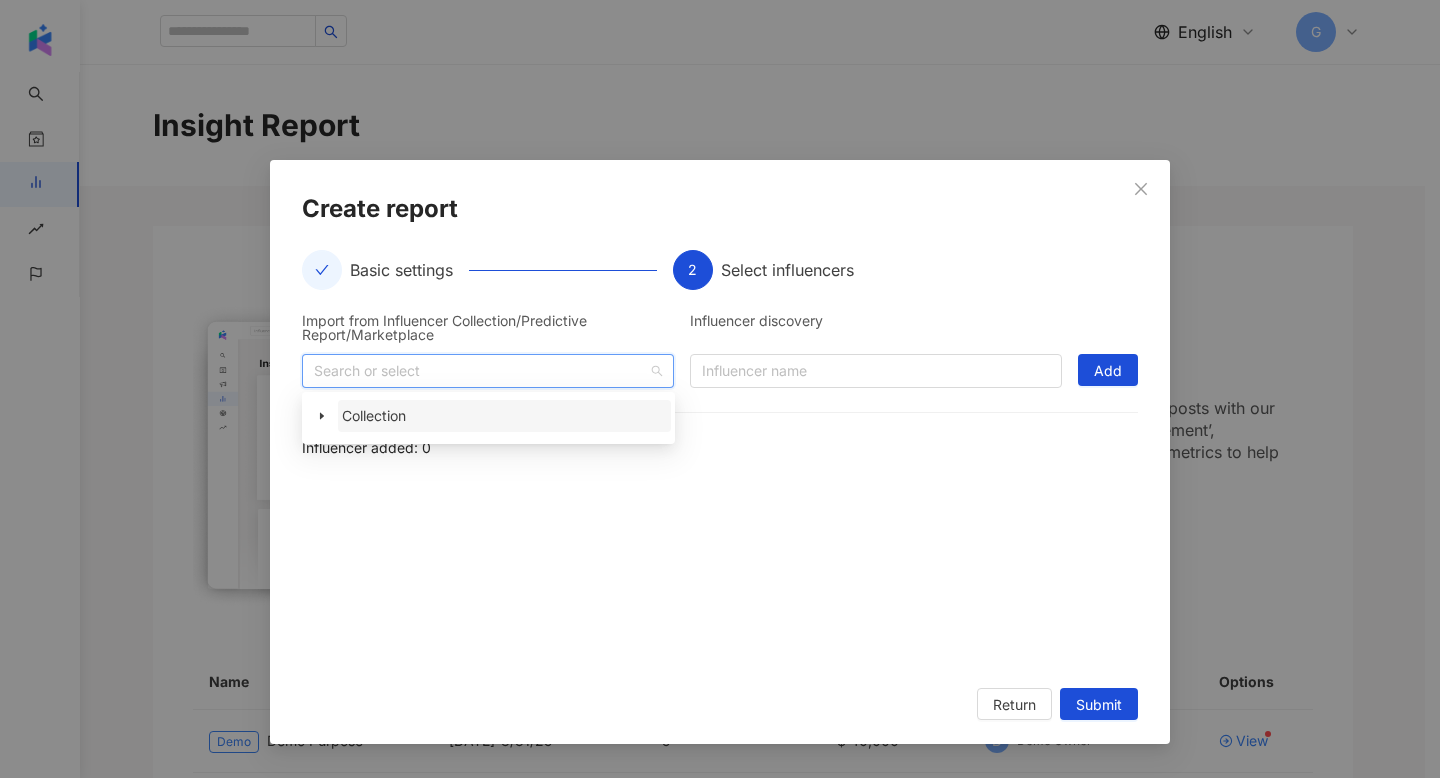 click on "Collection" at bounding box center (504, 416) 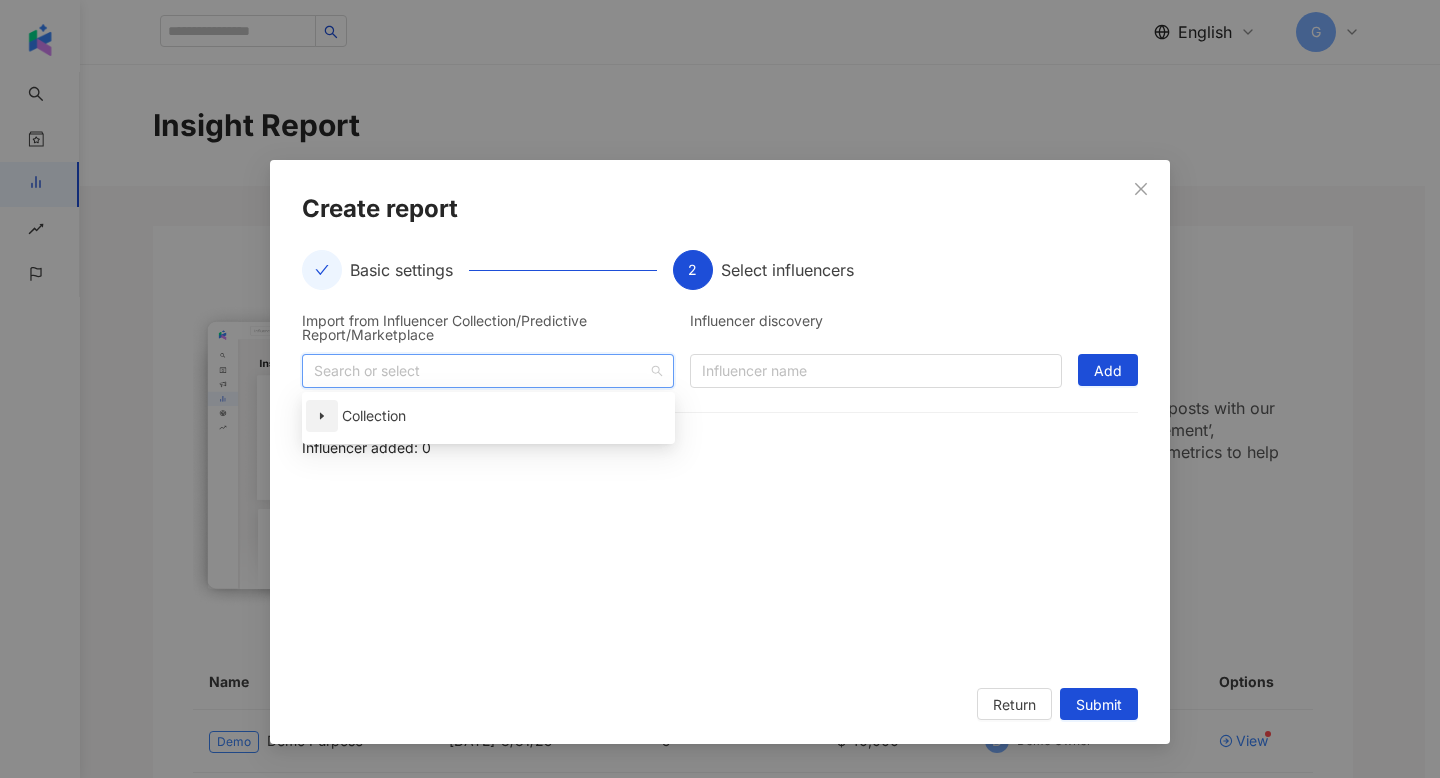 click at bounding box center (322, 416) 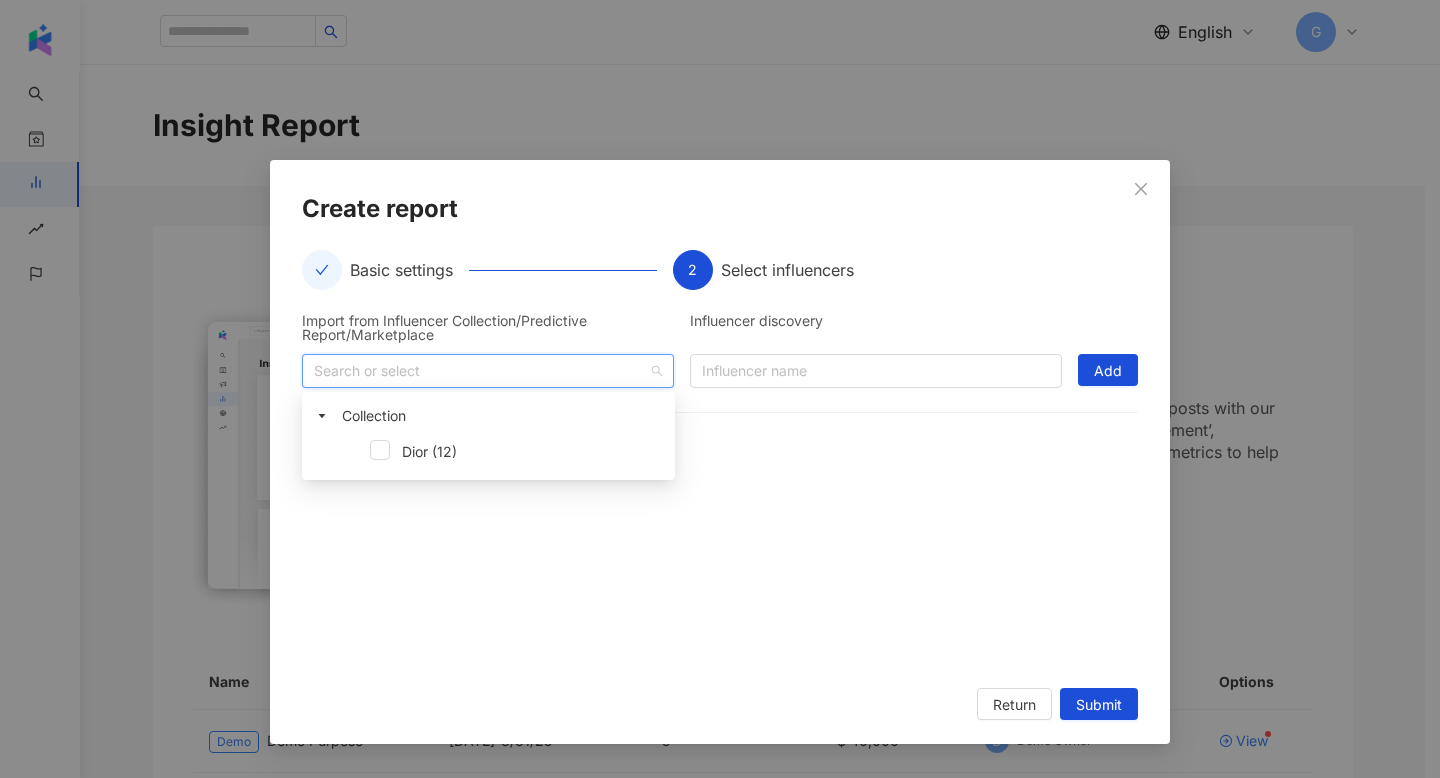 click at bounding box center [354, 452] 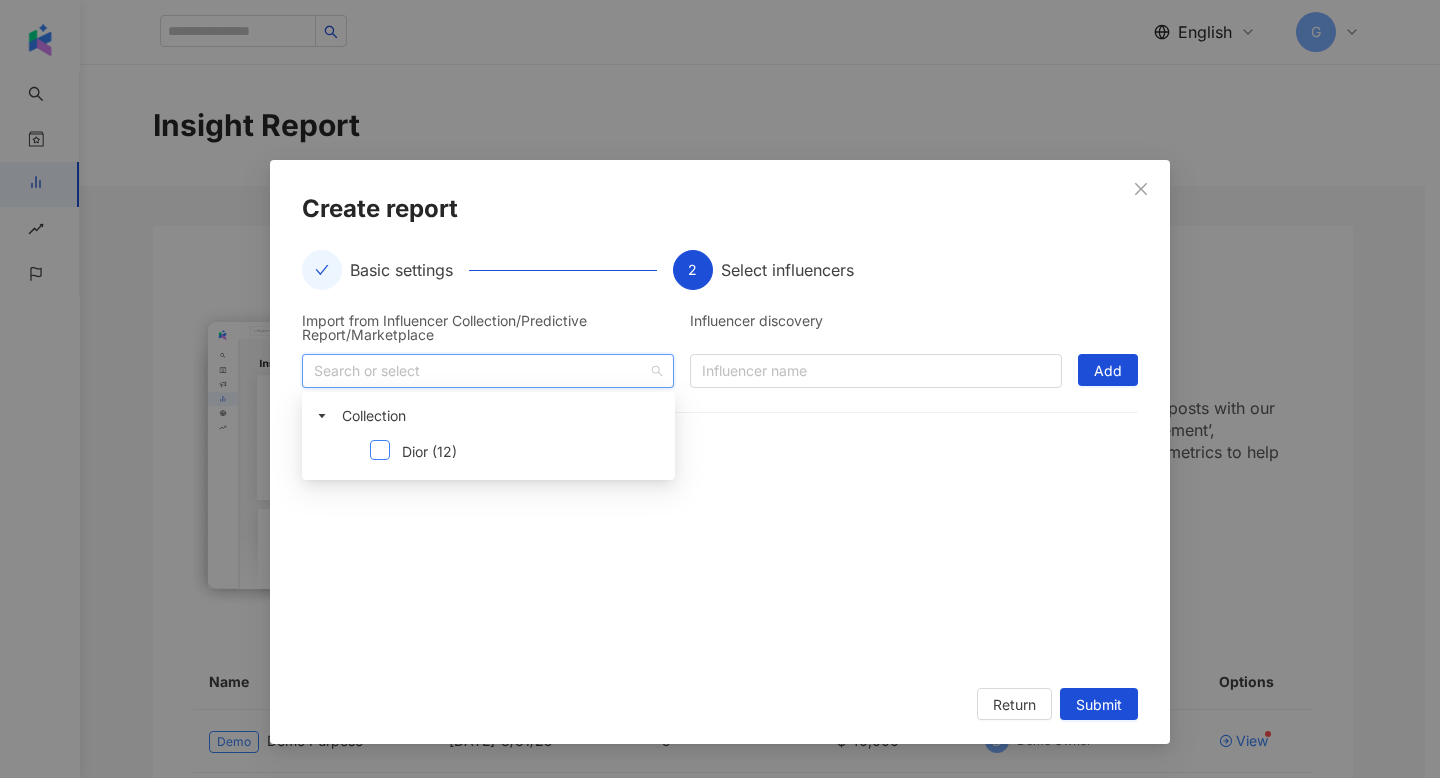 click at bounding box center (380, 450) 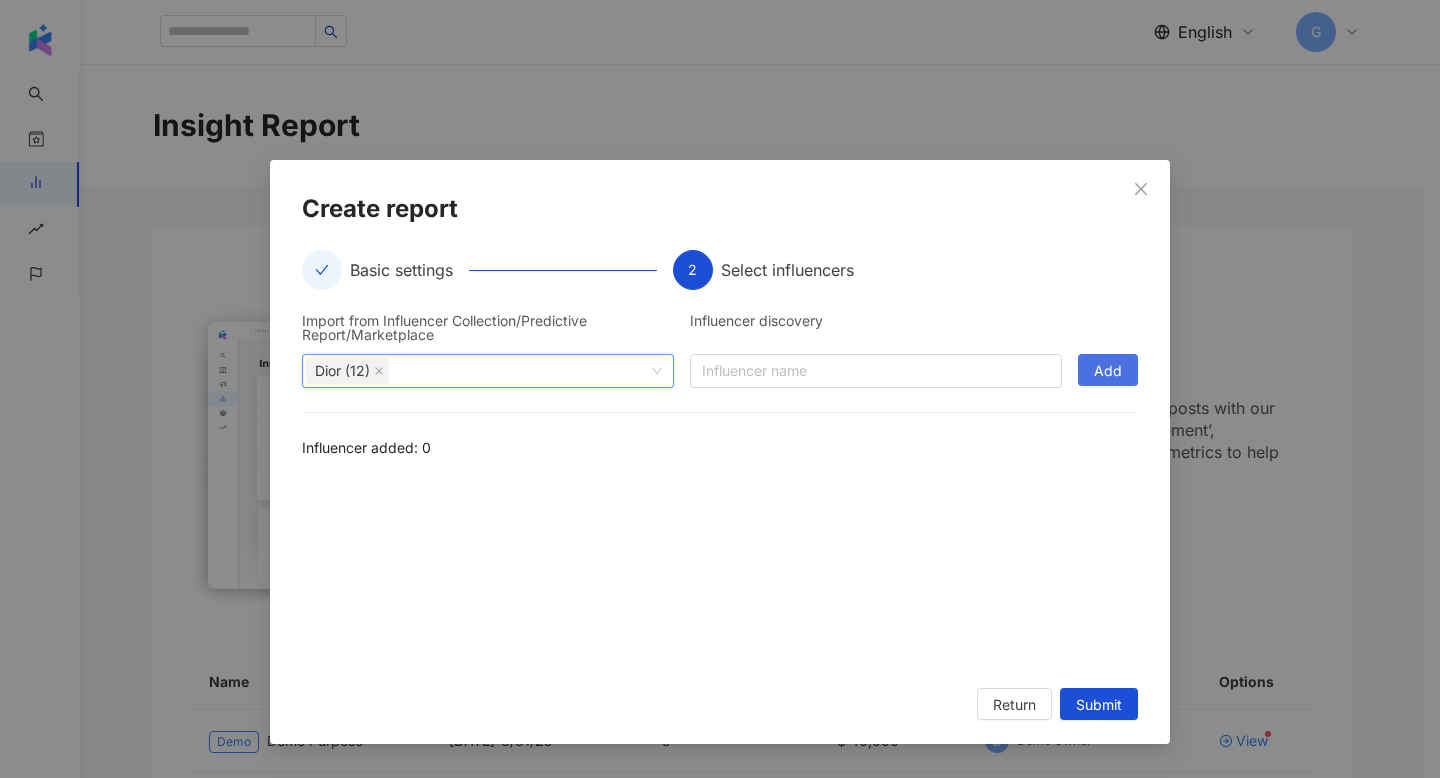 click on "Add" at bounding box center [1108, 370] 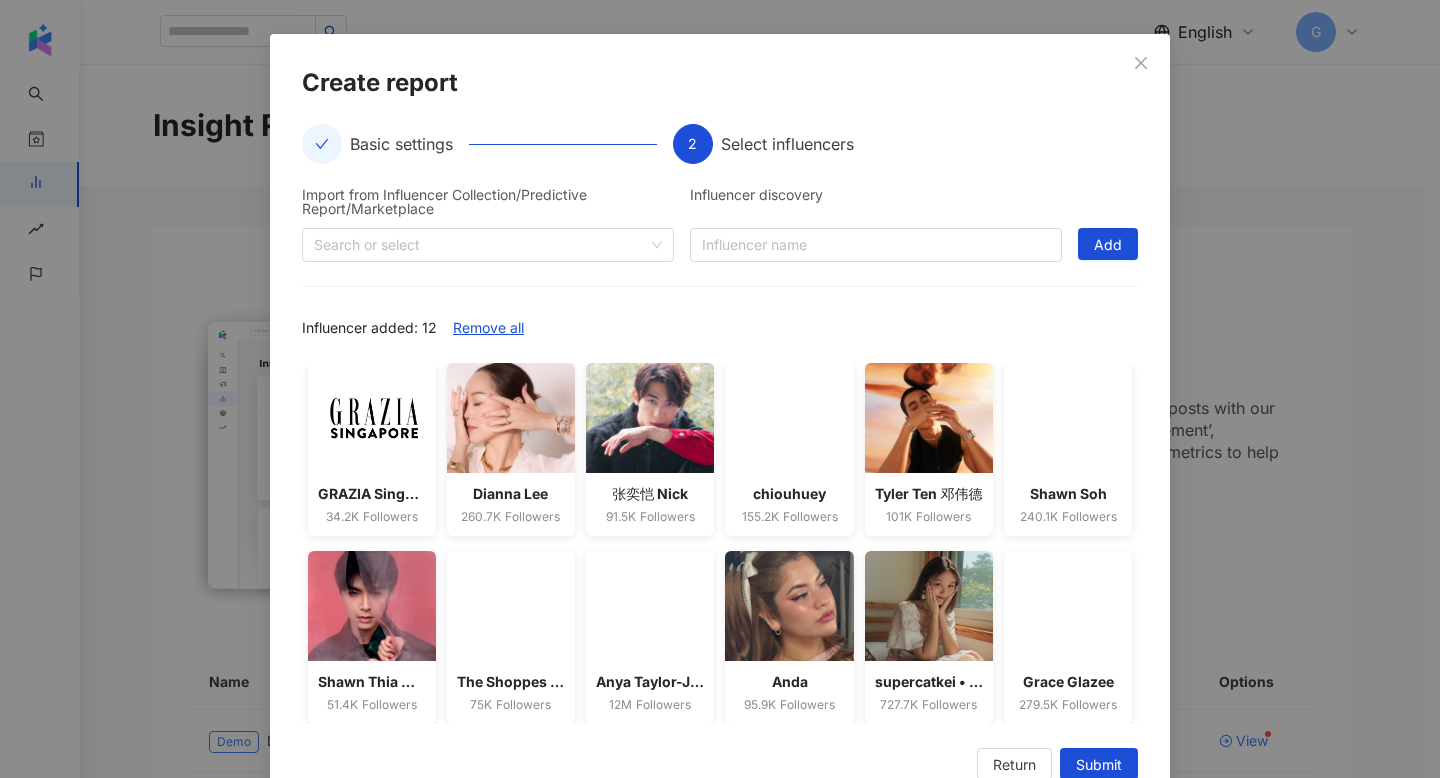 scroll, scrollTop: 175, scrollLeft: 0, axis: vertical 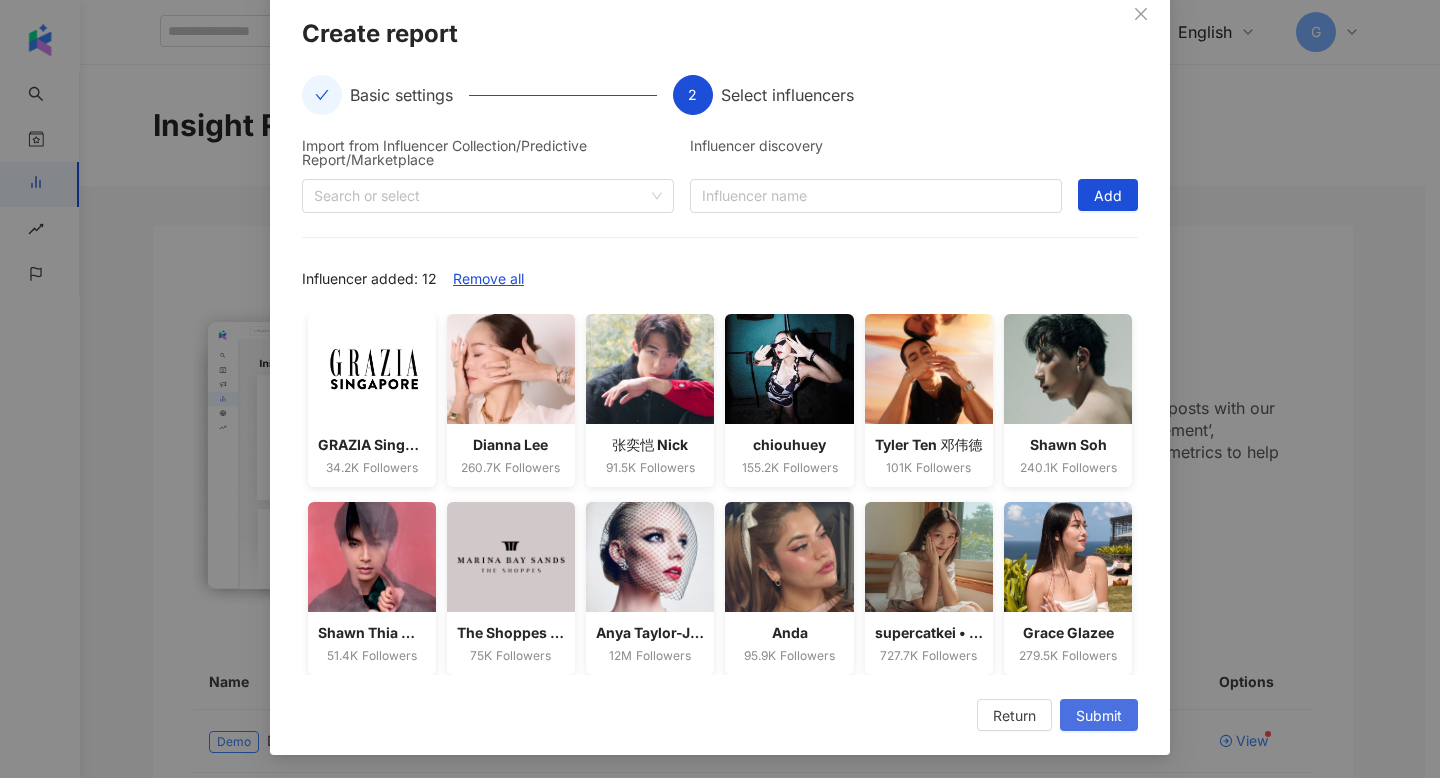 click on "Submit" at bounding box center [1099, 716] 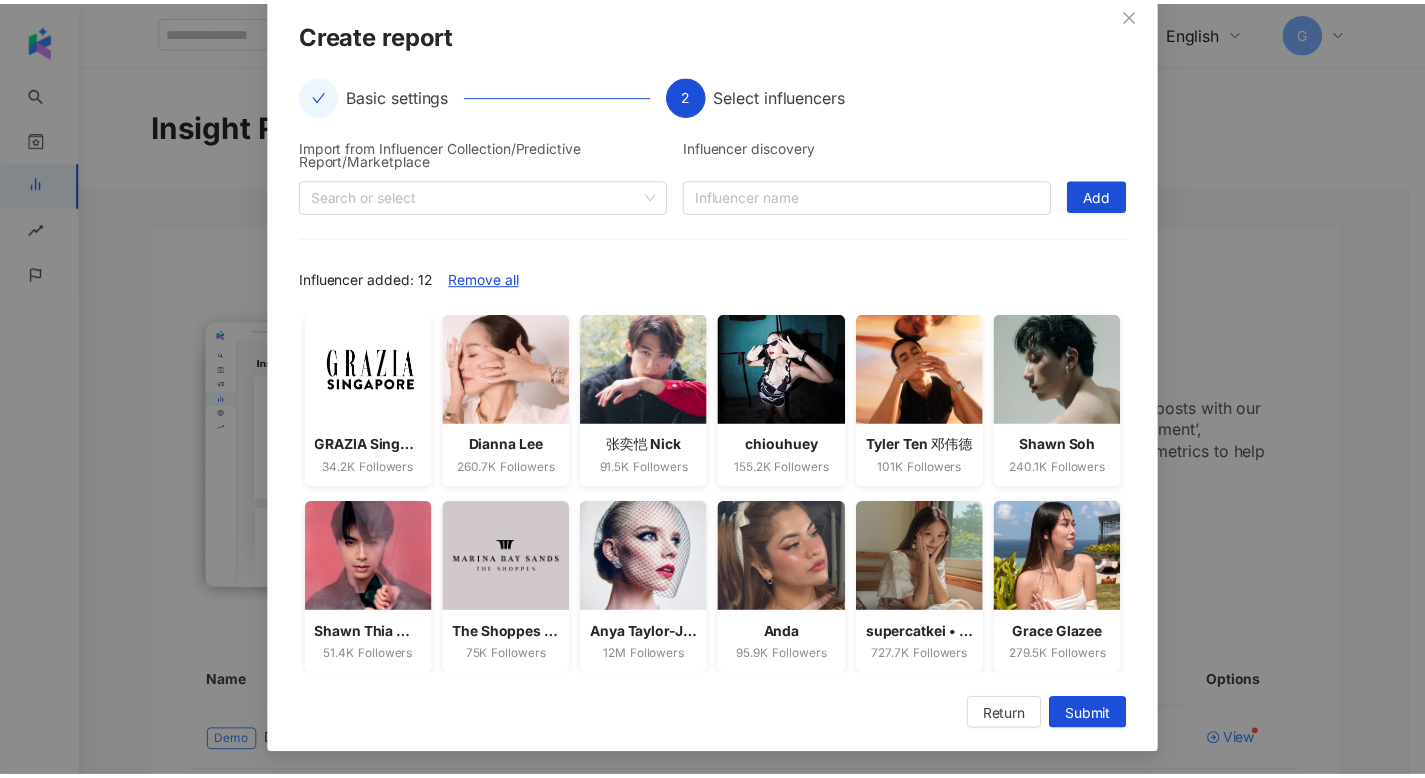 scroll, scrollTop: 15, scrollLeft: 0, axis: vertical 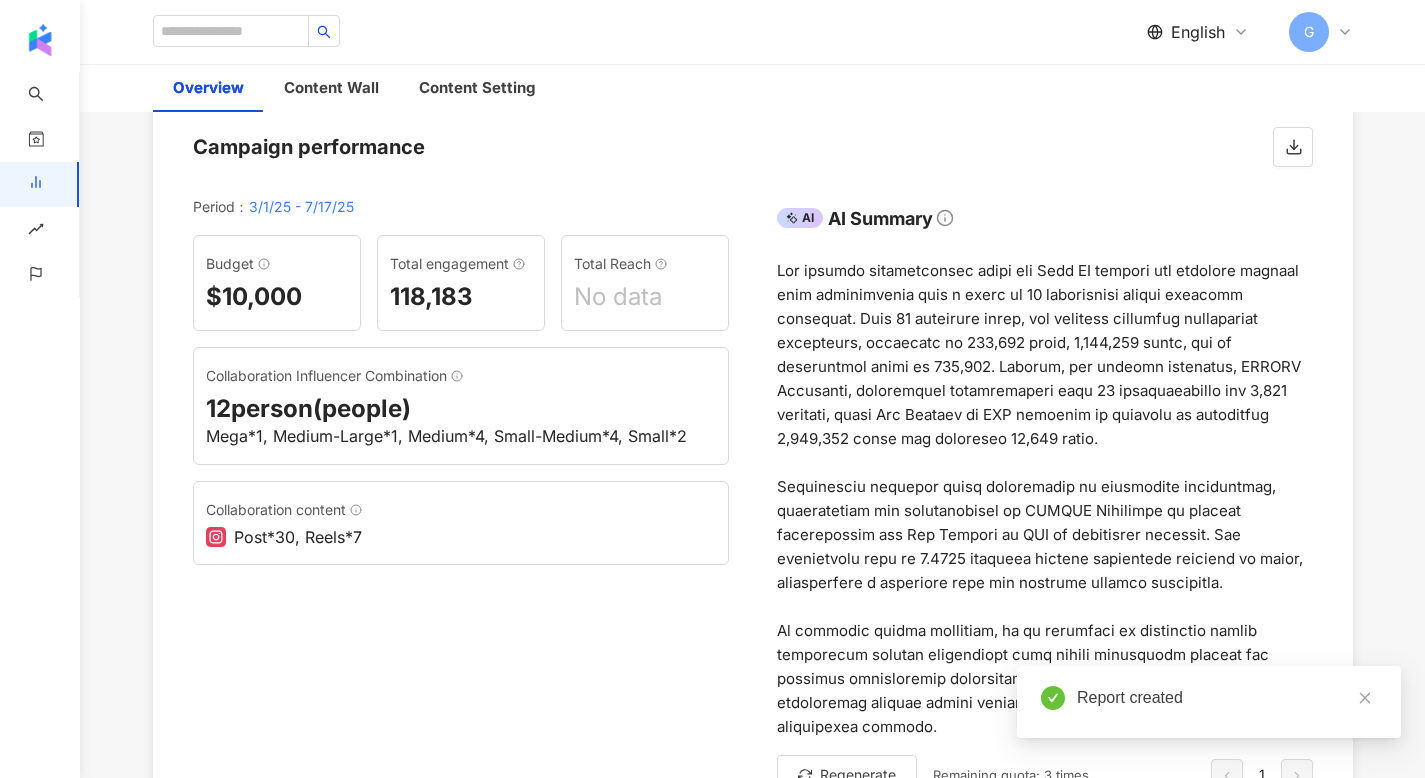 click at bounding box center [1045, 499] 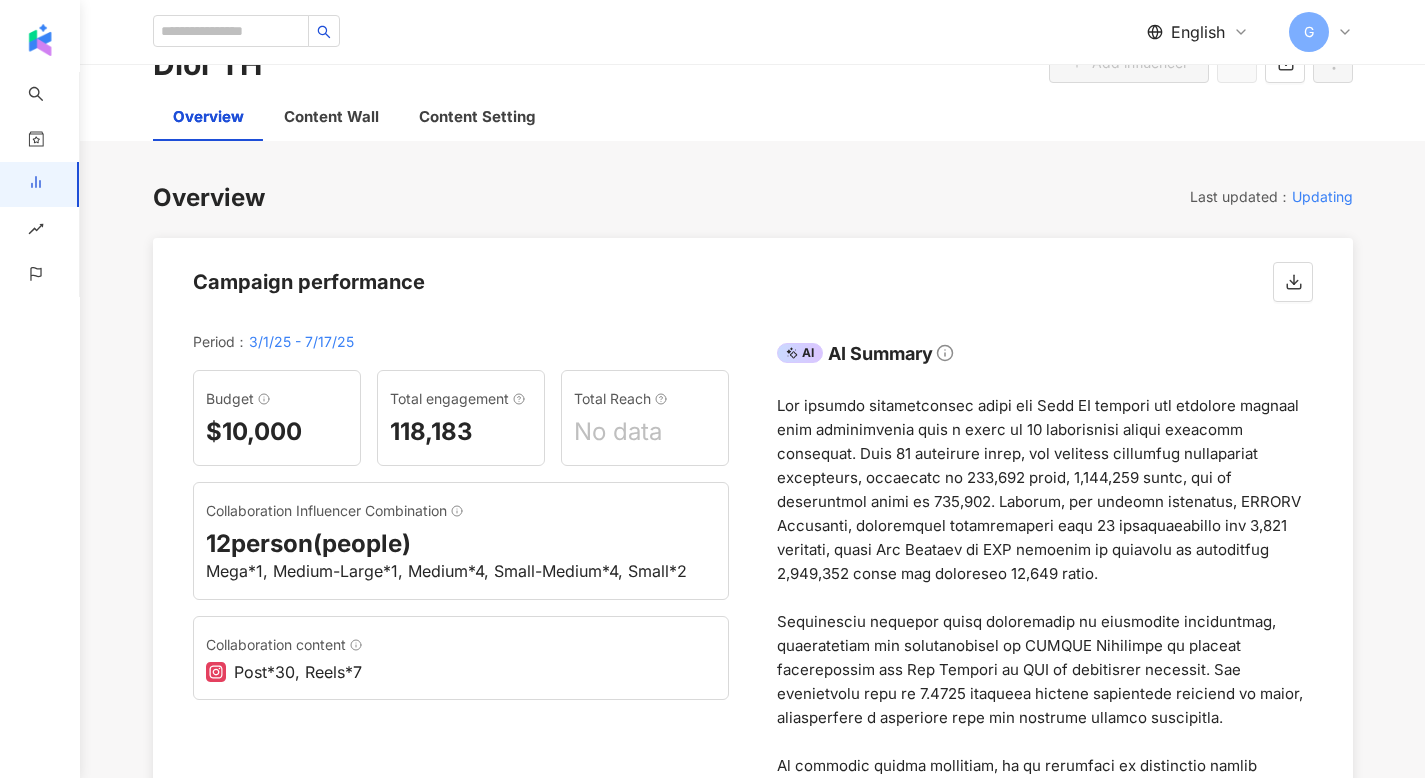scroll, scrollTop: 0, scrollLeft: 0, axis: both 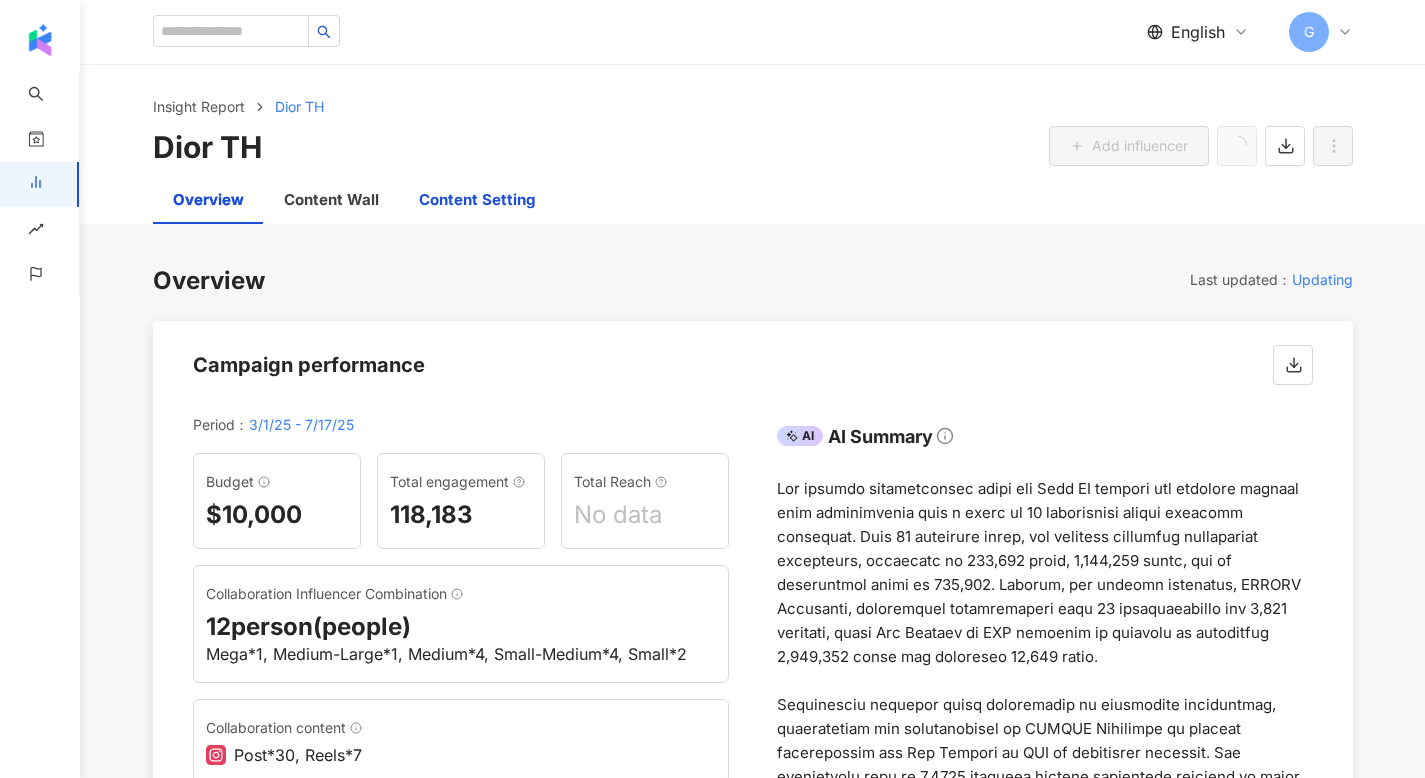 click on "Content Setting" at bounding box center (477, 200) 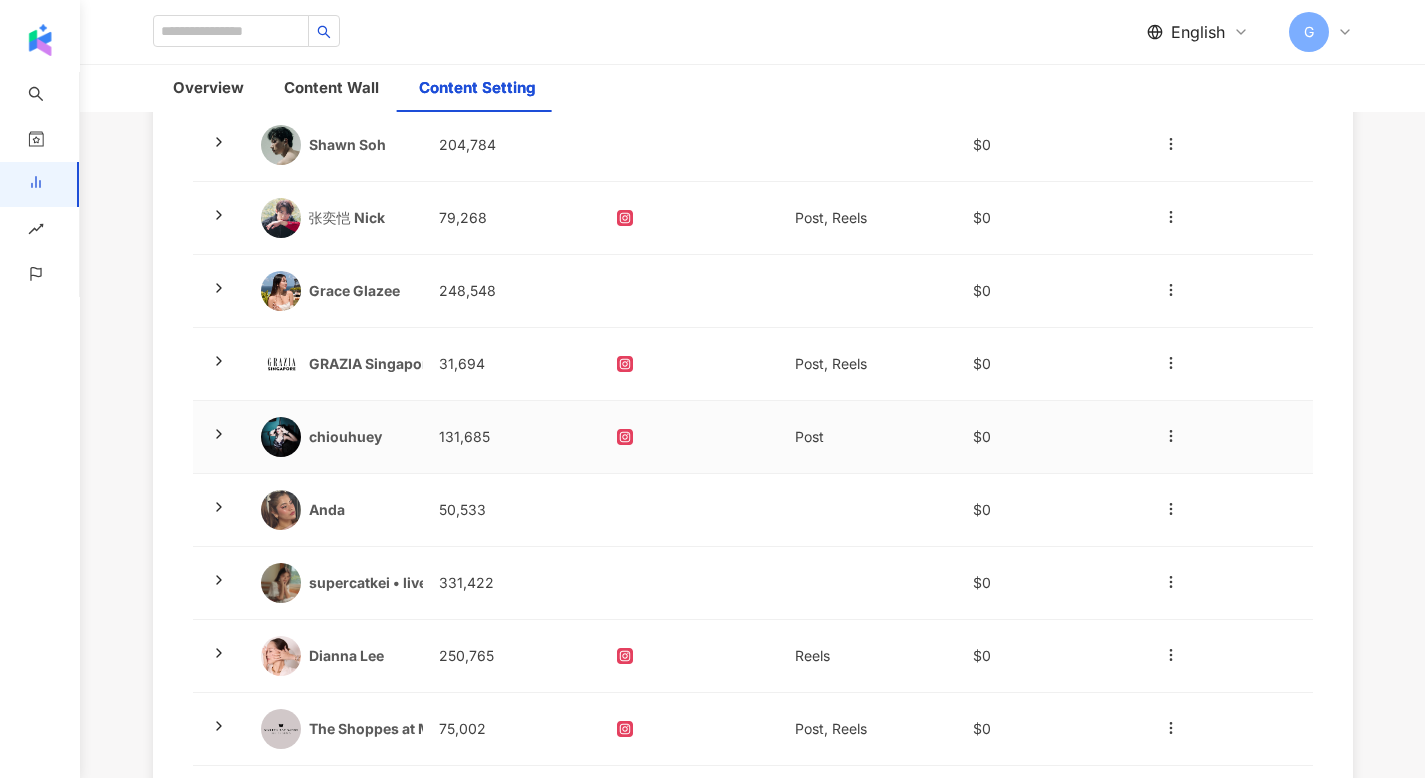 scroll, scrollTop: 0, scrollLeft: 0, axis: both 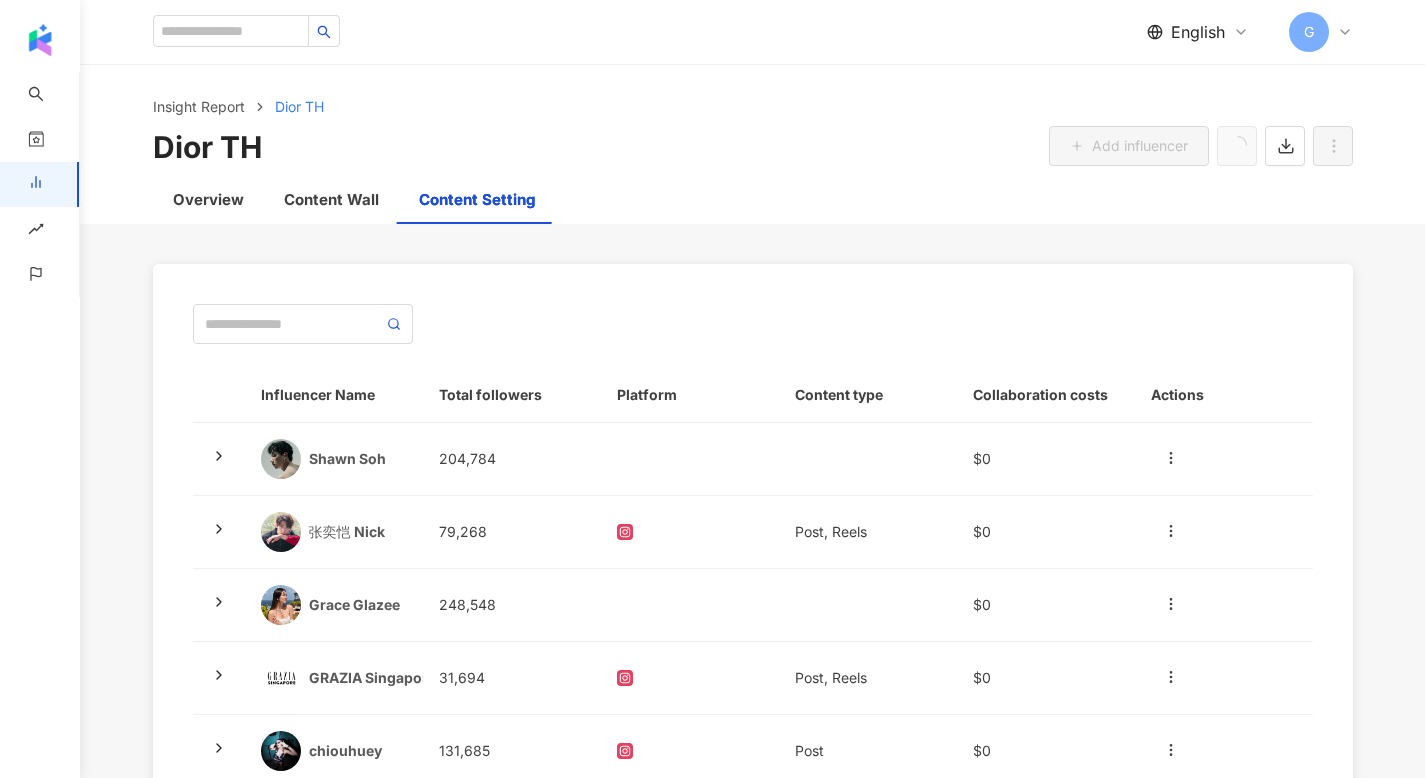 click on "Influencer Name Total followers Platform Content type Collaboration costs Actions Shawn Soh 204,784 $0 张奕恺 Nick 79,268 Post, Reels $0 Grace Glazee 248,548 $0 GRAZIA Singapore 31,694 Post, Reels $0 chiouhuey 131,685 Post $0 Anda 50,533 $0 supercatkei • live streamer 331,422 $0 Dianna Lee 250,765 Reels $0 The Shoppes at MBS 75,002 Post, Reels $0 Shawn Thia 程家颉 43,385 $0 Prev 1 / 2 page Next" at bounding box center [753, 760] 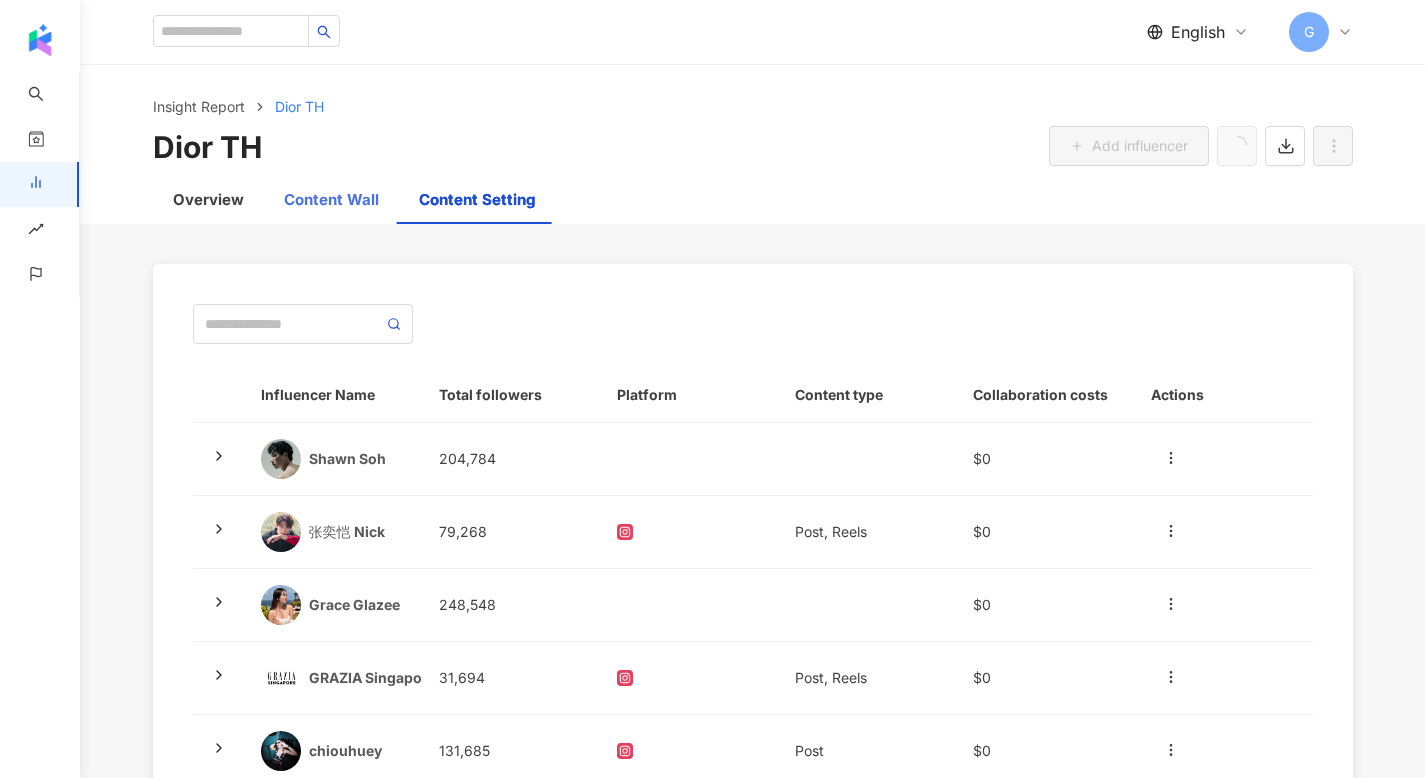 click on "Content Wall" at bounding box center (331, 200) 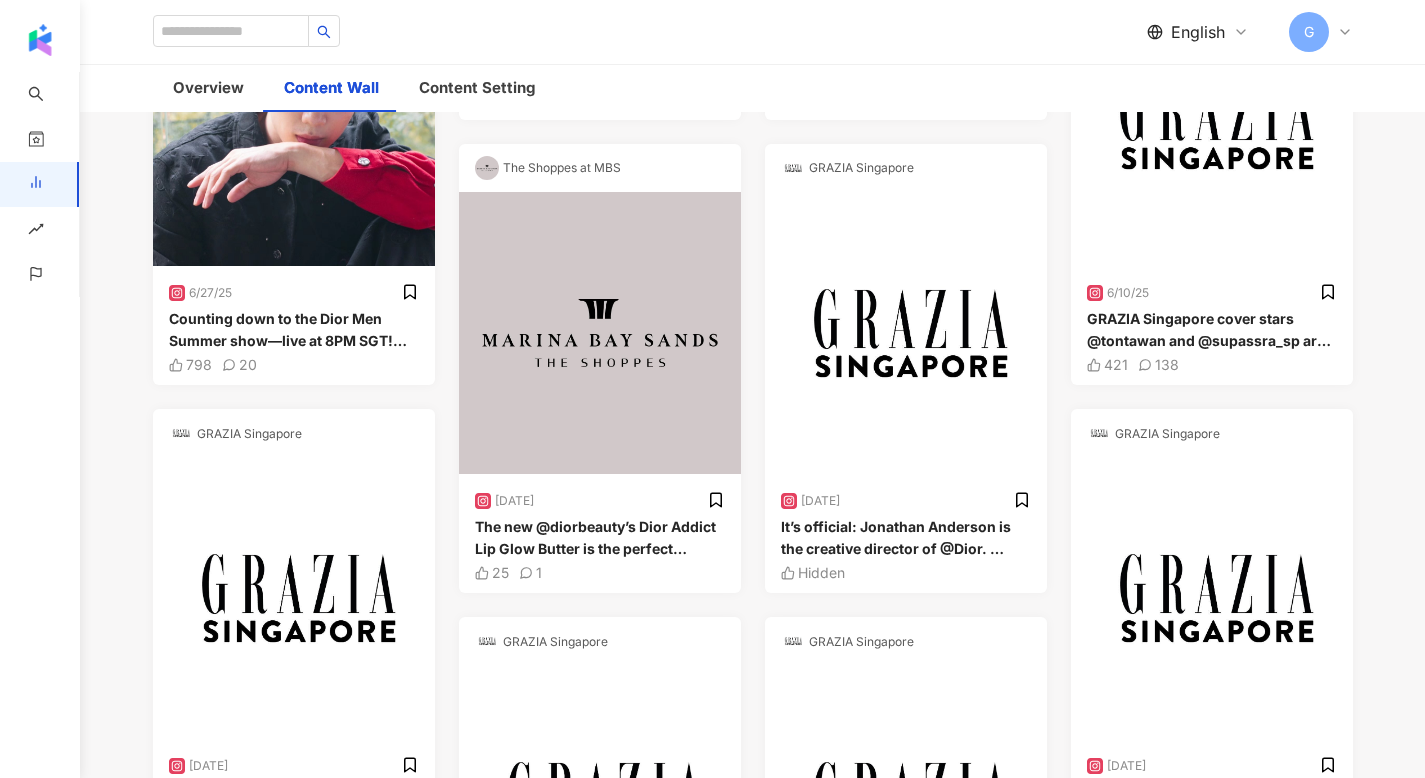 scroll, scrollTop: 0, scrollLeft: 0, axis: both 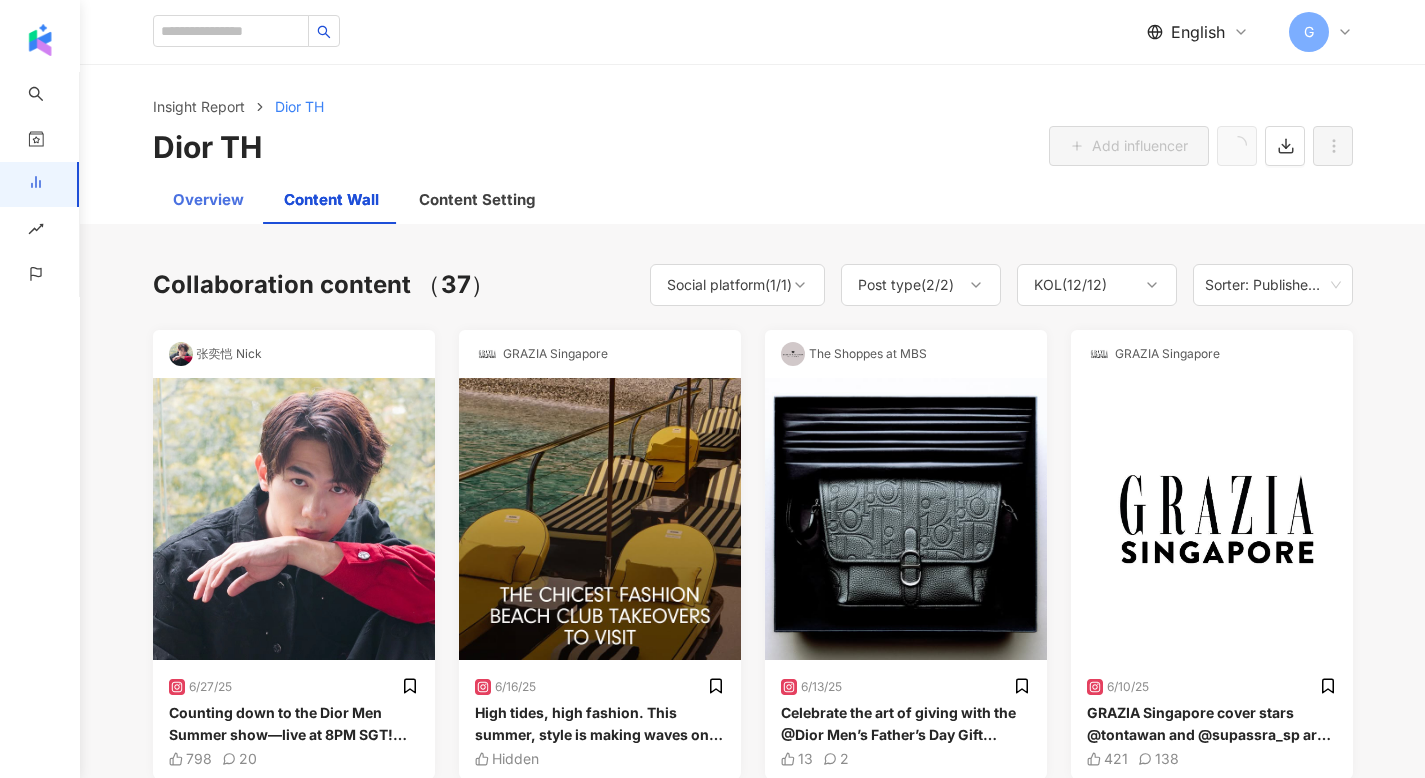 click on "Overview" at bounding box center [208, 200] 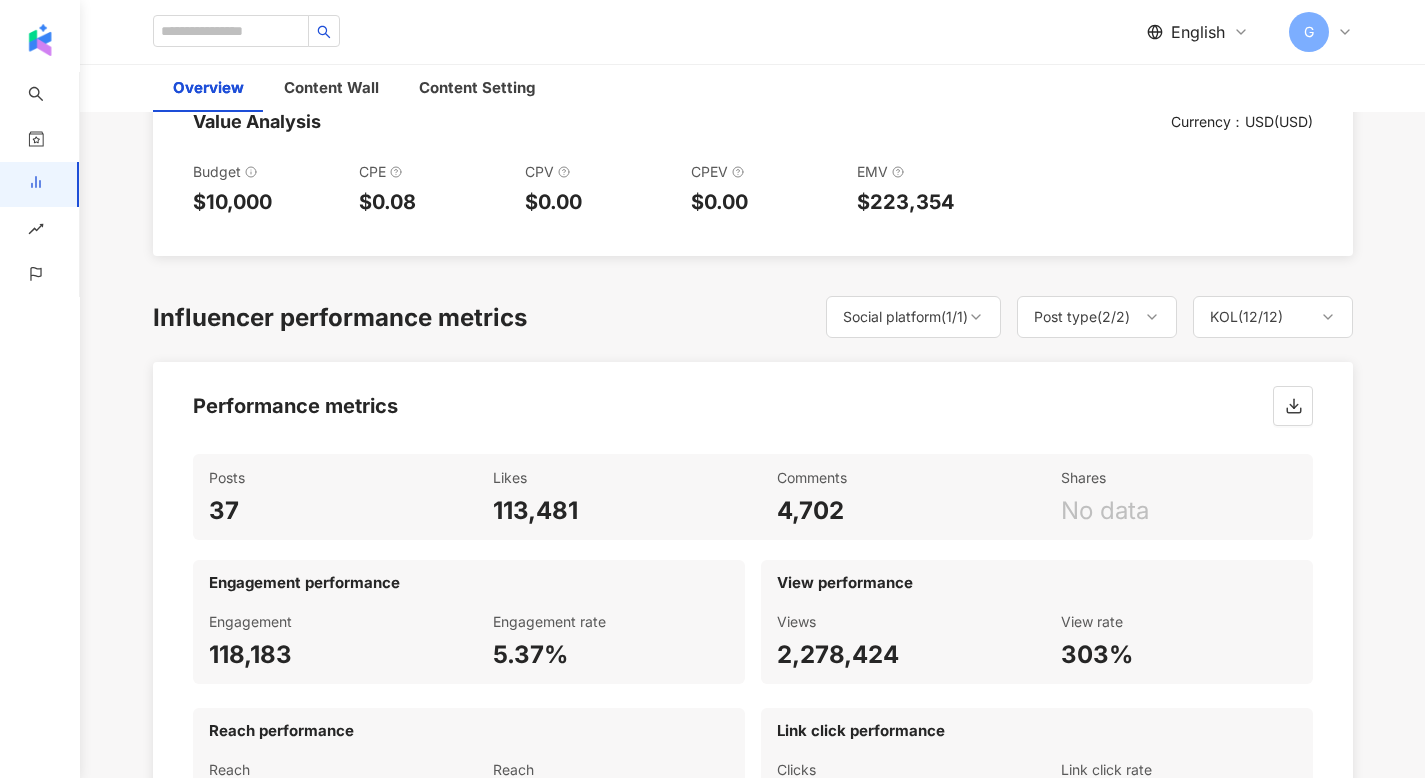 scroll, scrollTop: 0, scrollLeft: 0, axis: both 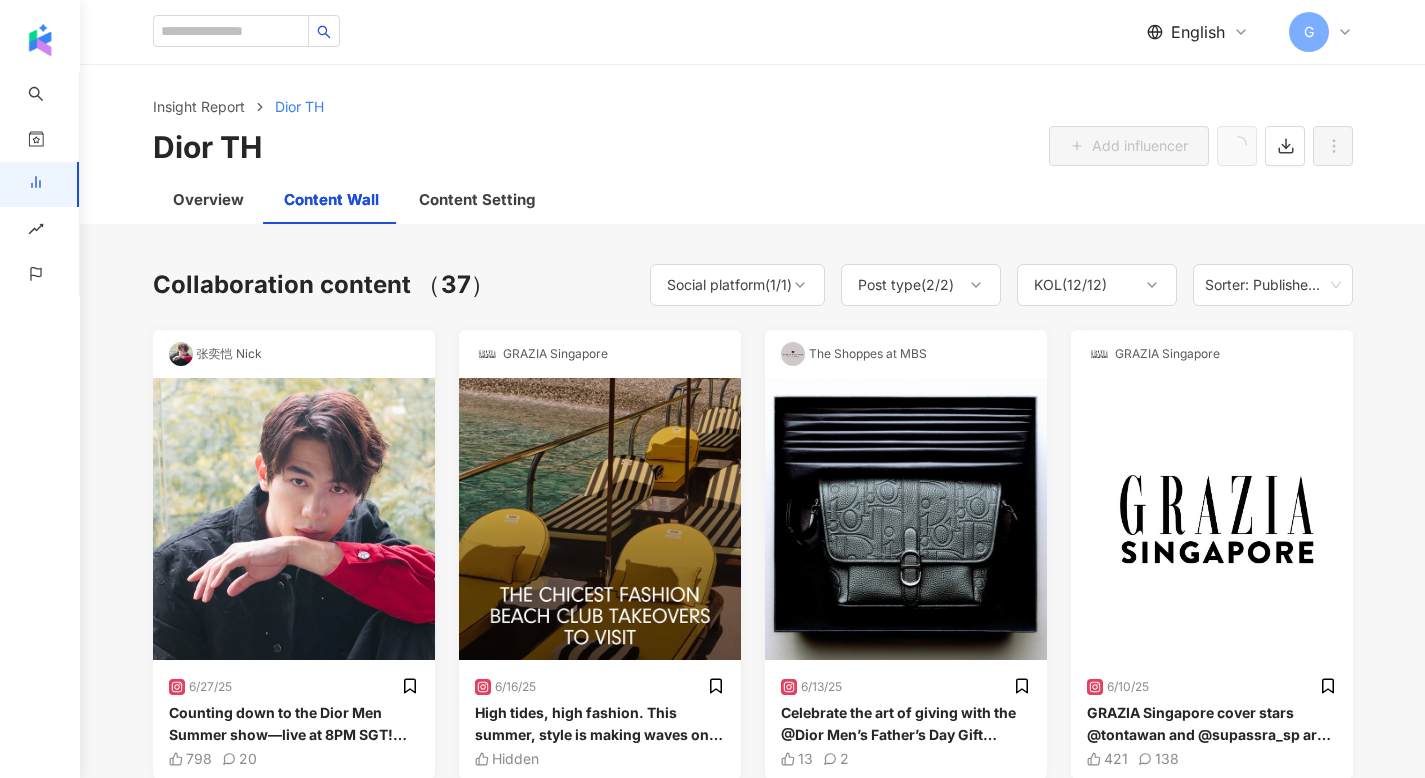 click on "Dior TH" at bounding box center [207, 147] 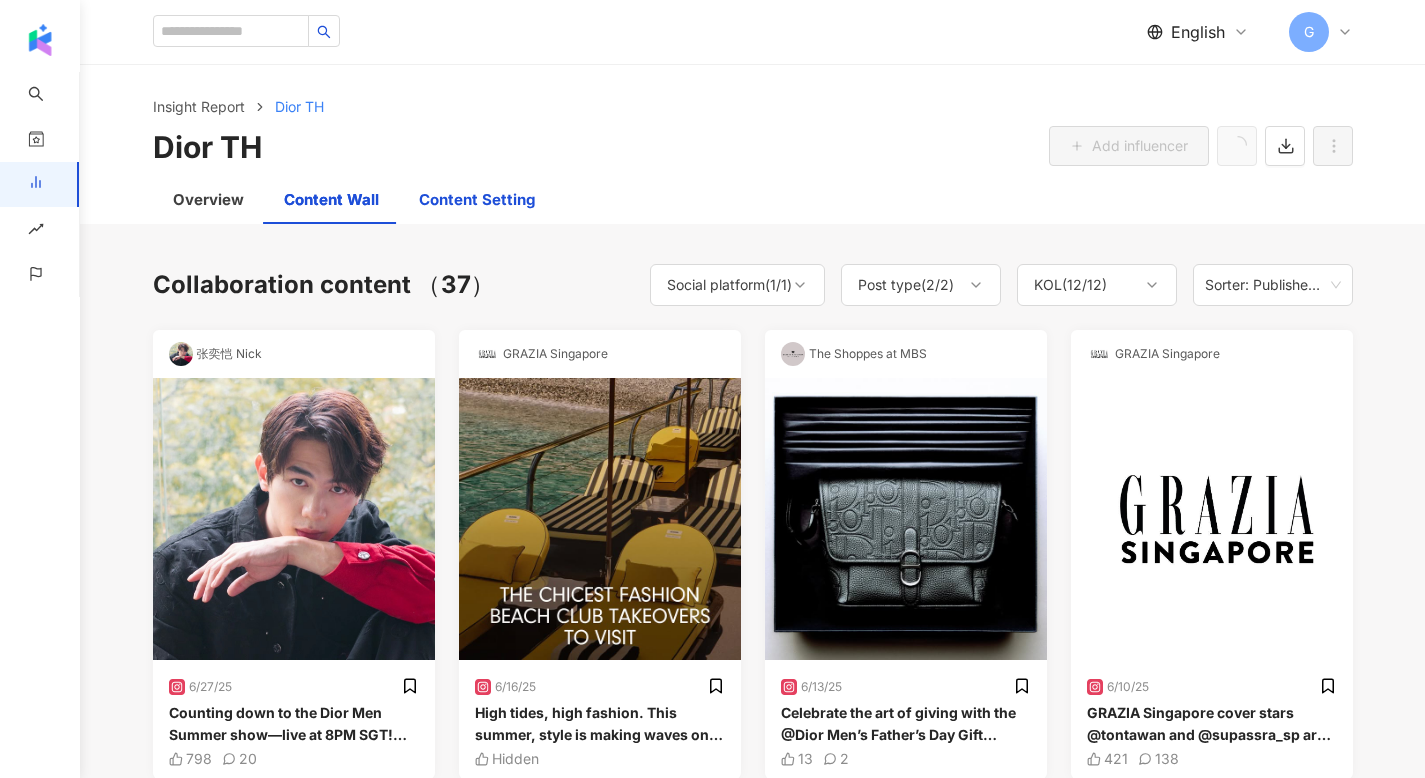 click on "Content Setting" at bounding box center [477, 200] 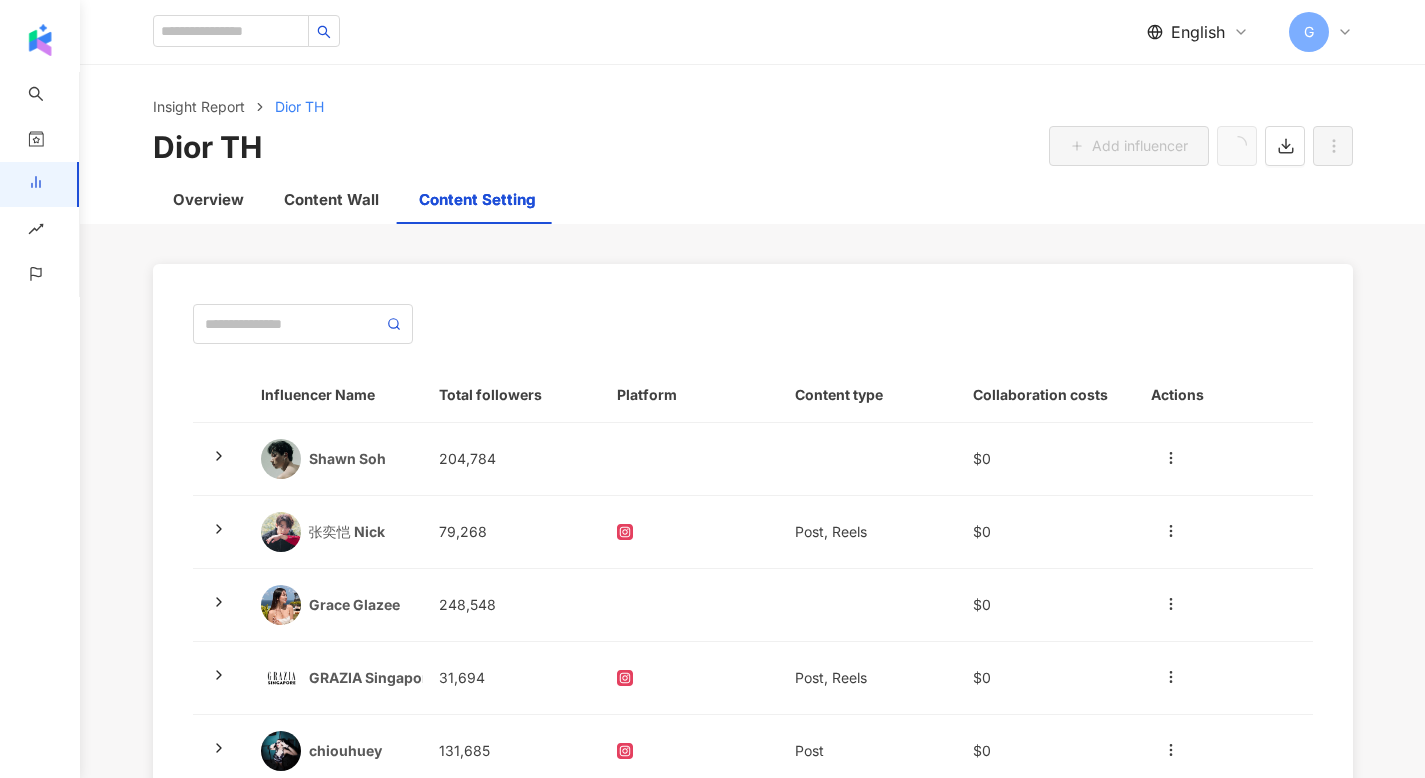 click on "Add influencer" at bounding box center [1201, 147] 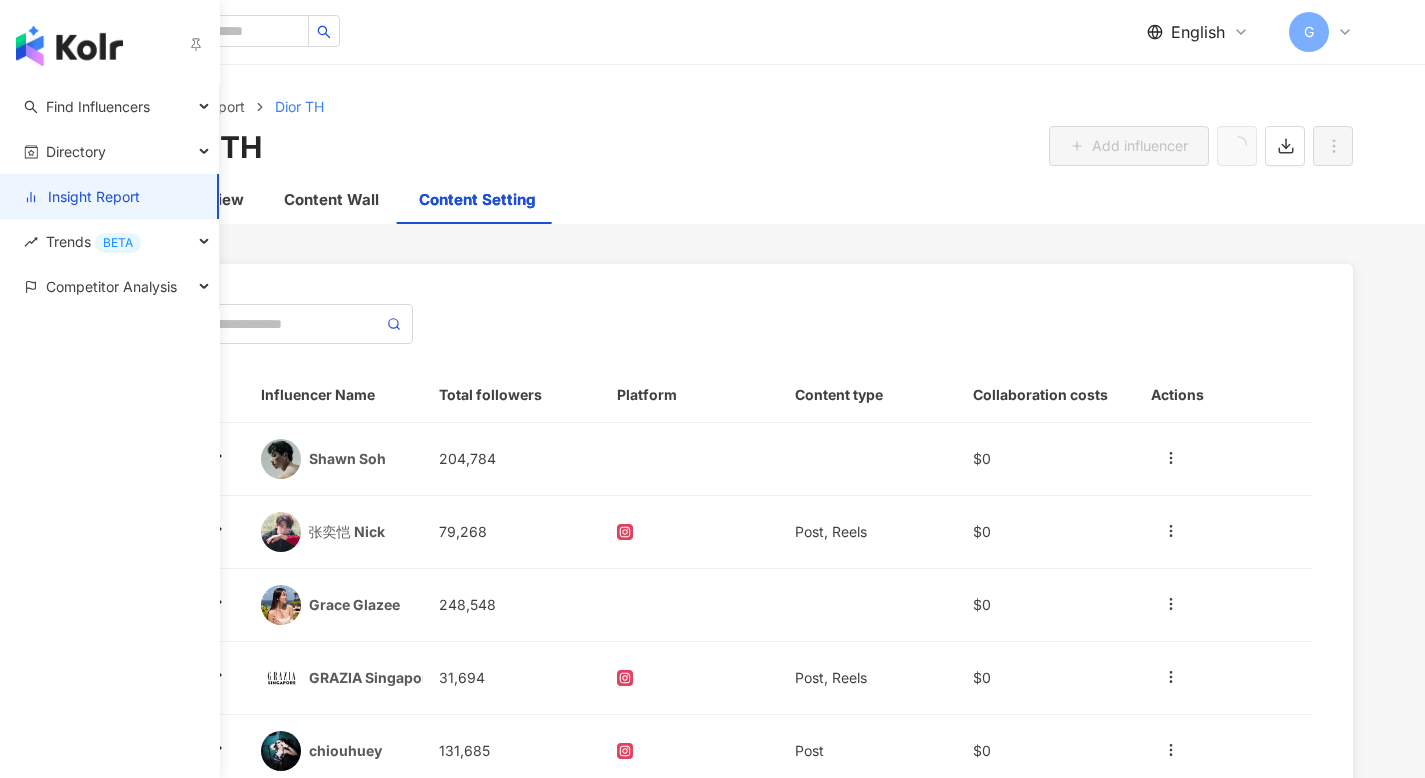 click on "Insight Report" at bounding box center (82, 197) 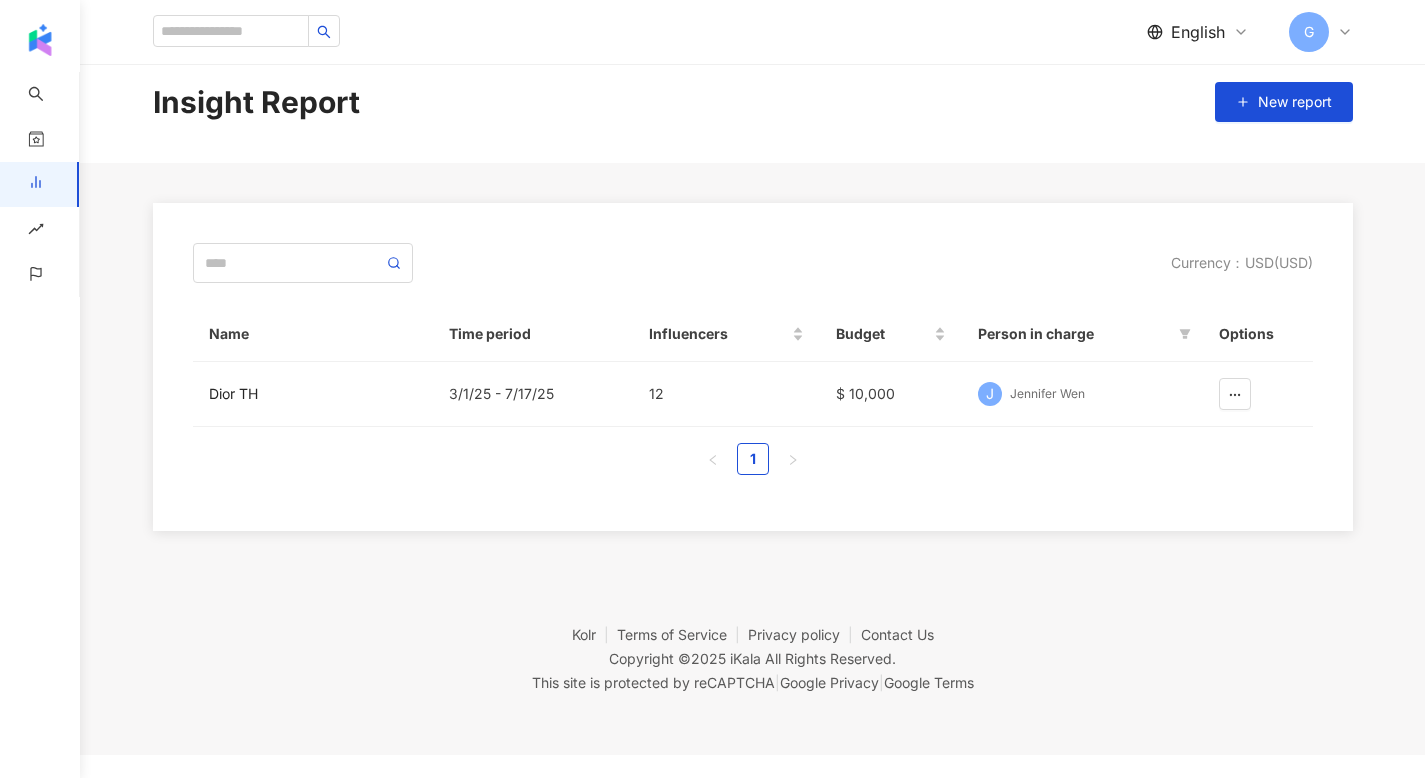 scroll, scrollTop: 92, scrollLeft: 0, axis: vertical 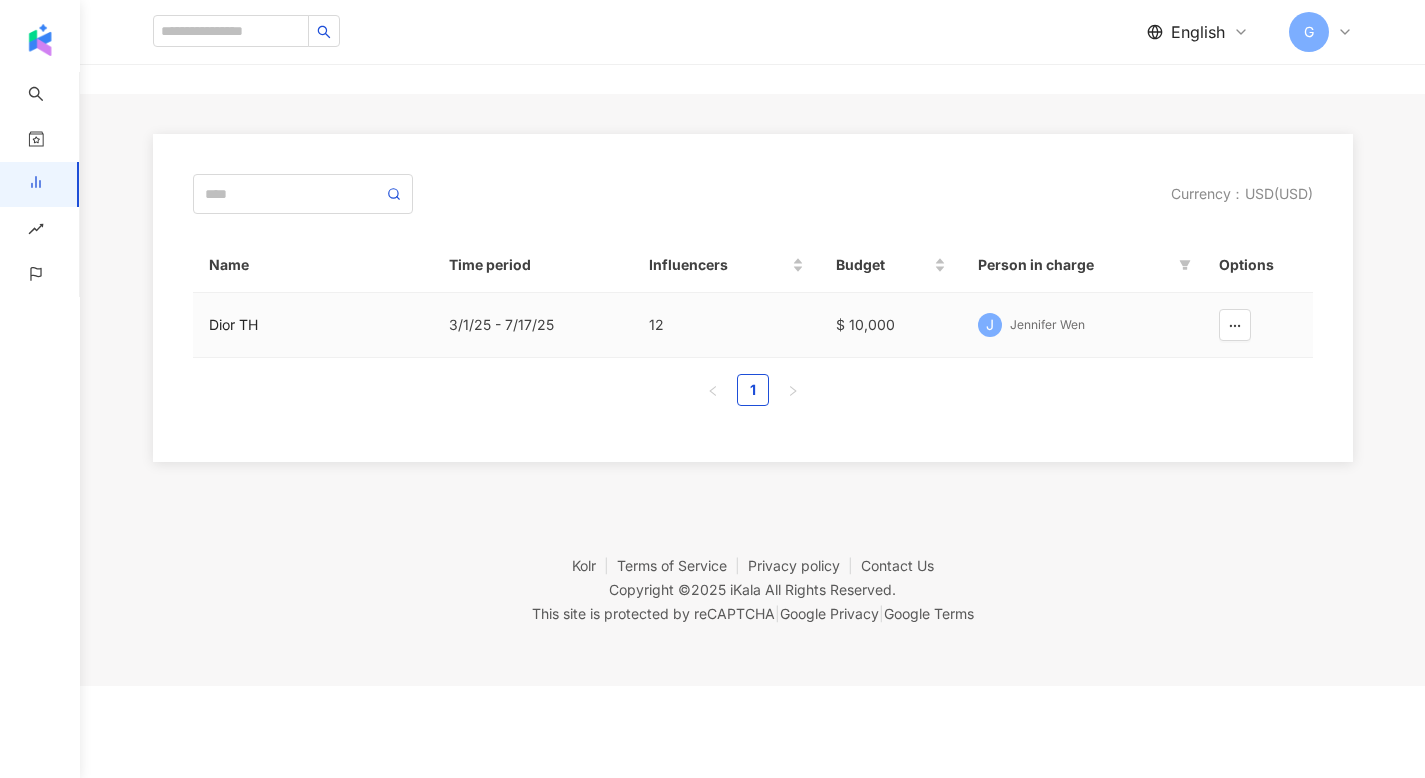 click on "3/1/25 - 7/17/25" at bounding box center [533, 325] 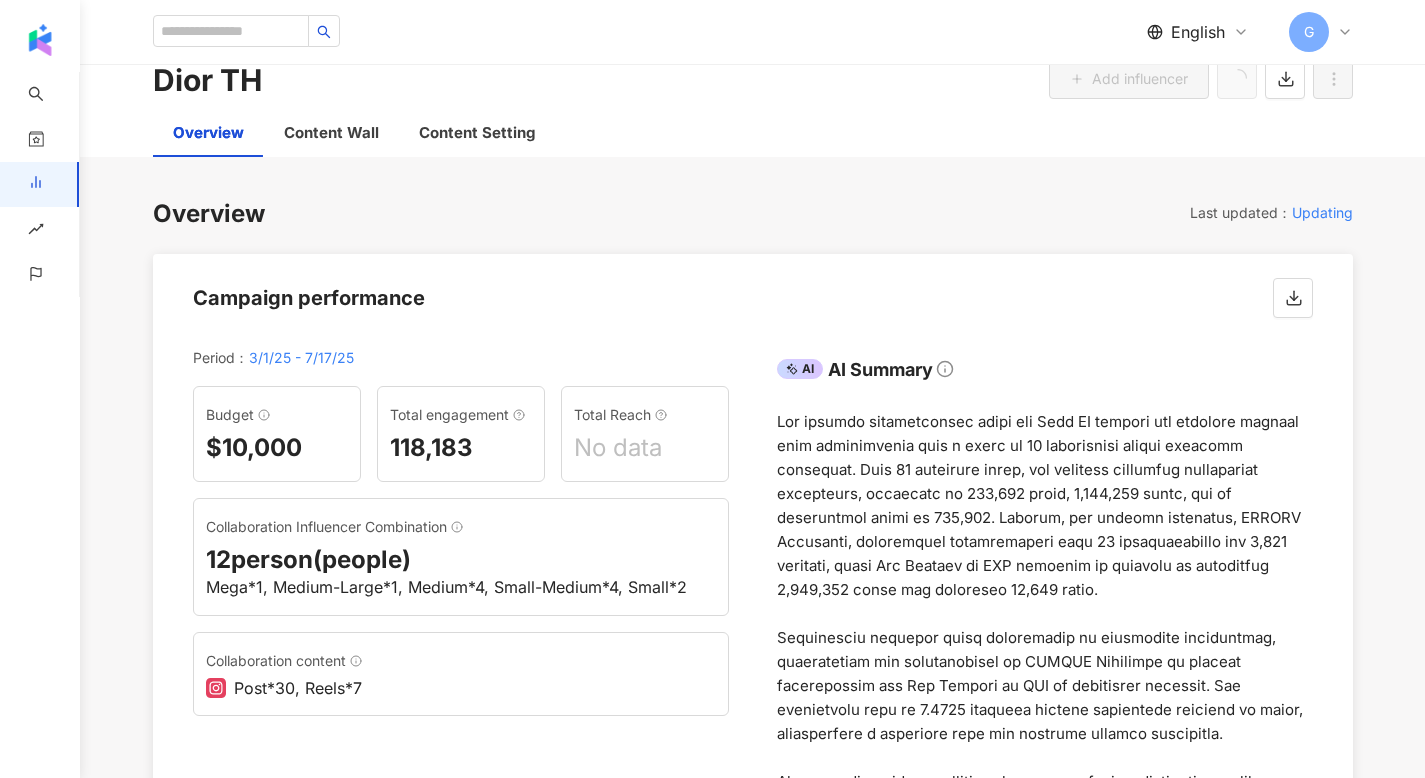 scroll, scrollTop: 0, scrollLeft: 0, axis: both 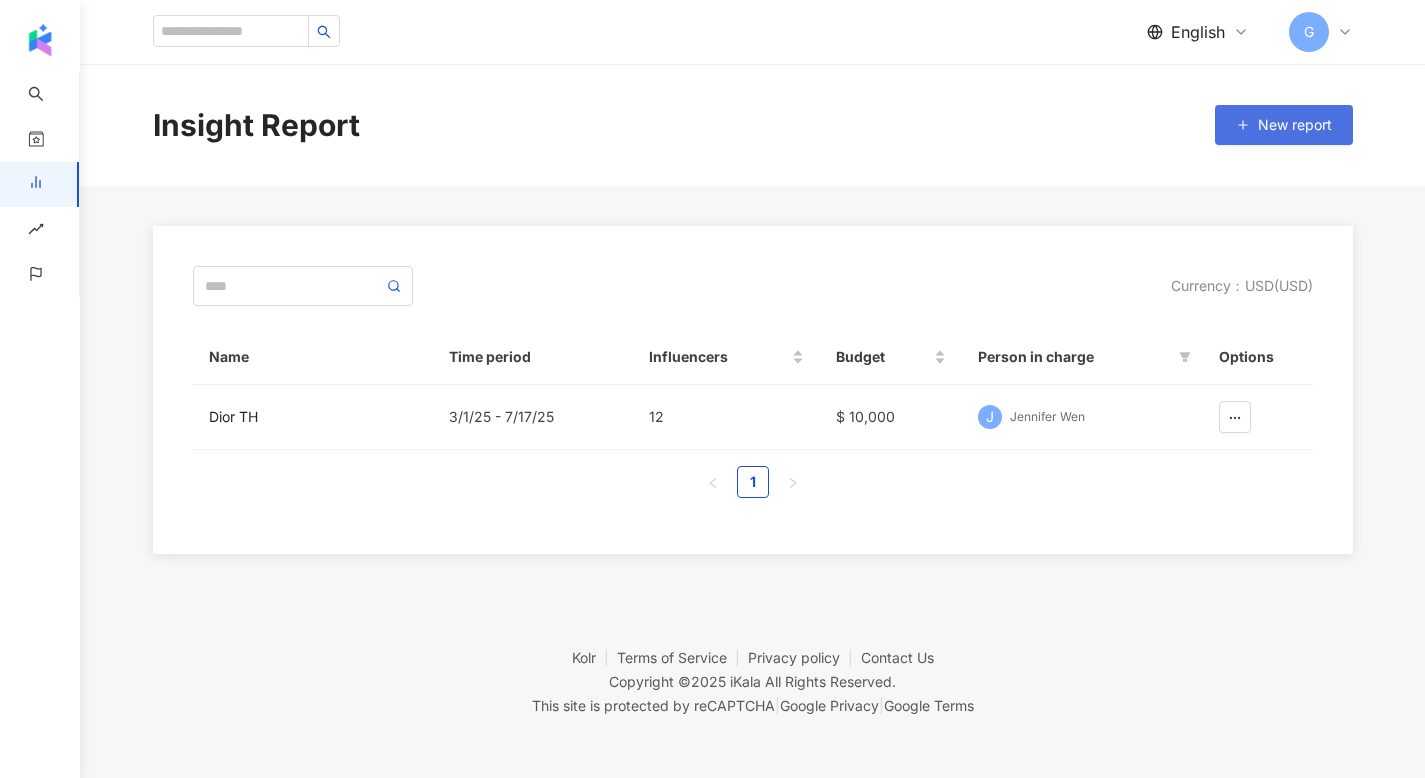 click on "New report" at bounding box center (1284, 125) 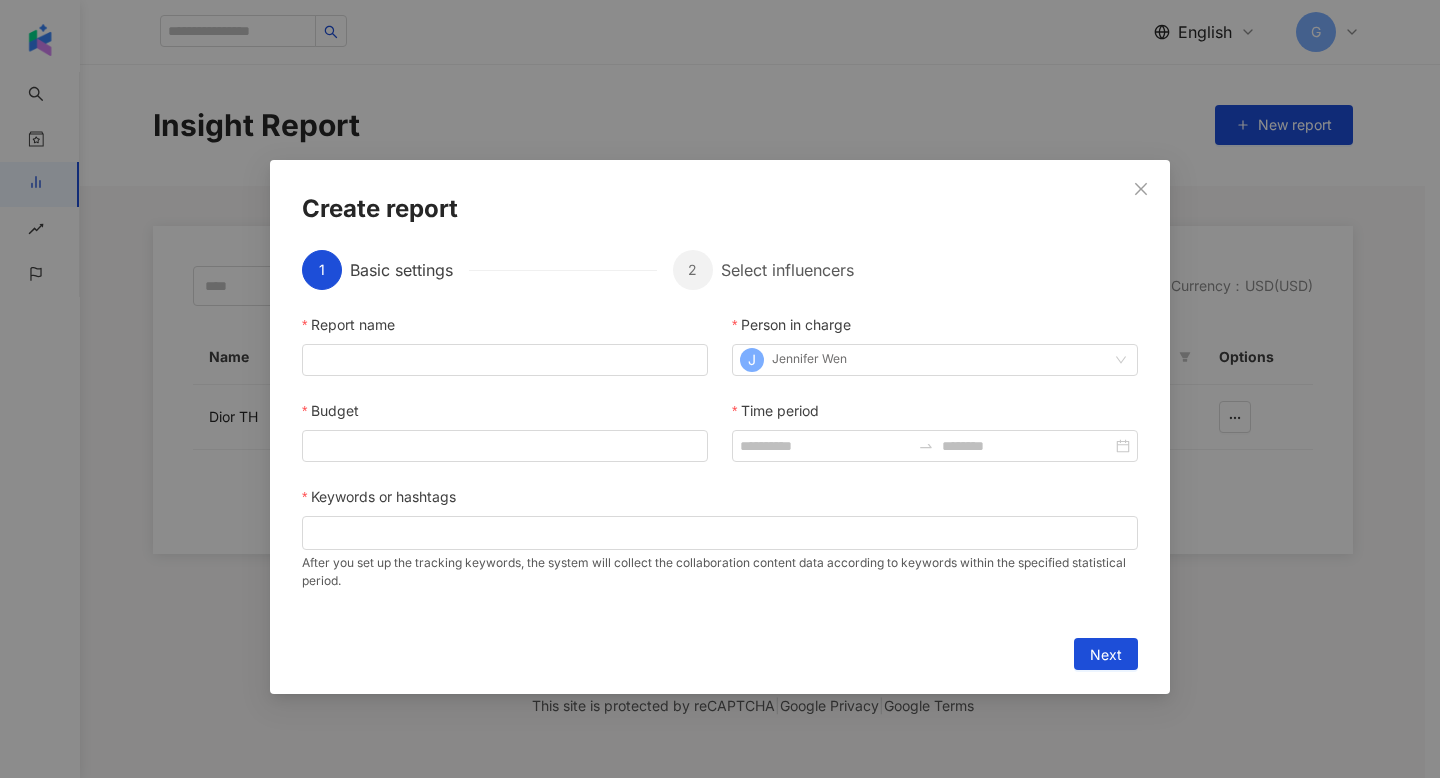 click on "Create report 1 Basic settings 2 Select influencers Report name Person in charge J Jennifer Wen Budget Time period Keywords or hashtags    After you set up the tracking keywords, the system will collect the collaboration content data according to keywords within the specified statistical period. Import from Influencer Collection/Predictive Report/Marketplace   Search or select Influencer discovery Influencer name Add Influencer added: 0 Next" at bounding box center [720, 389] 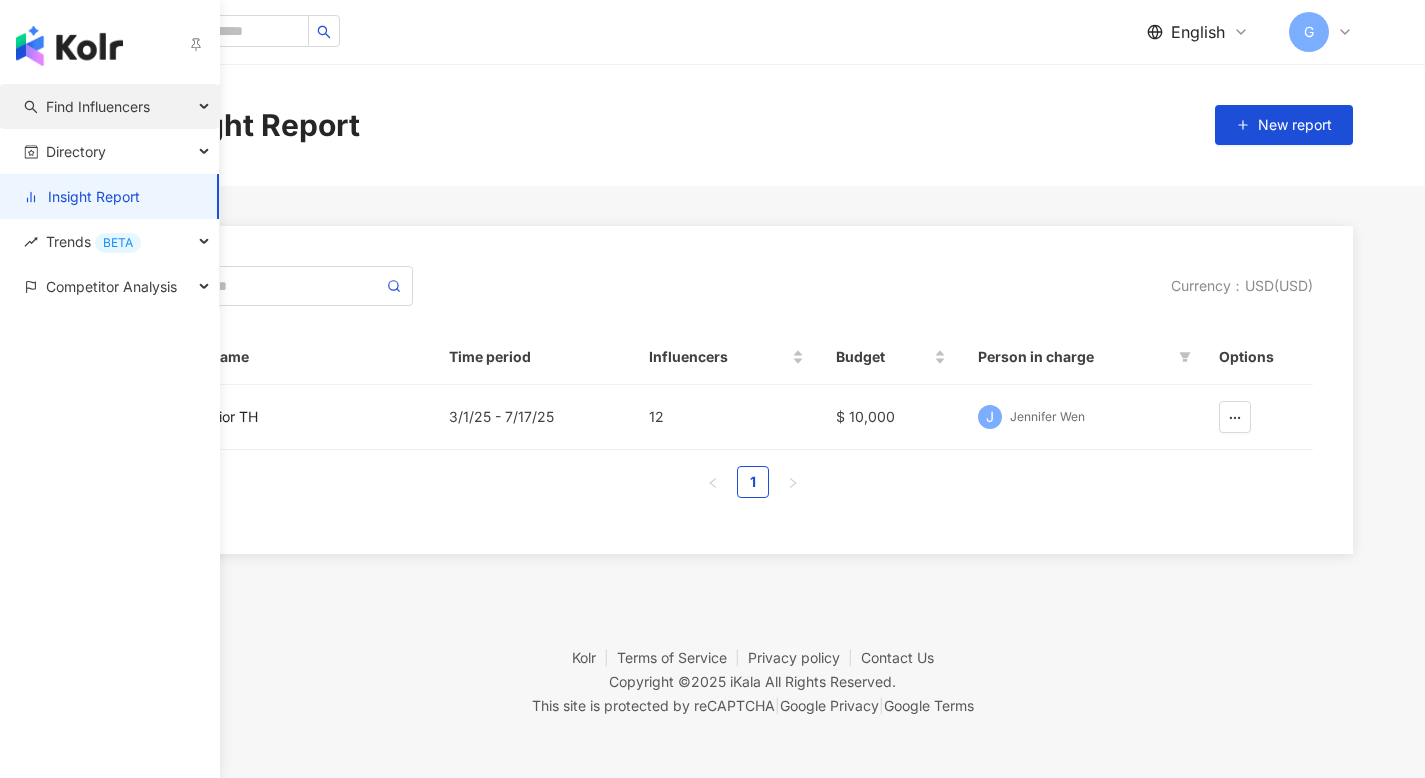 click on "Find Influencers" at bounding box center (98, 106) 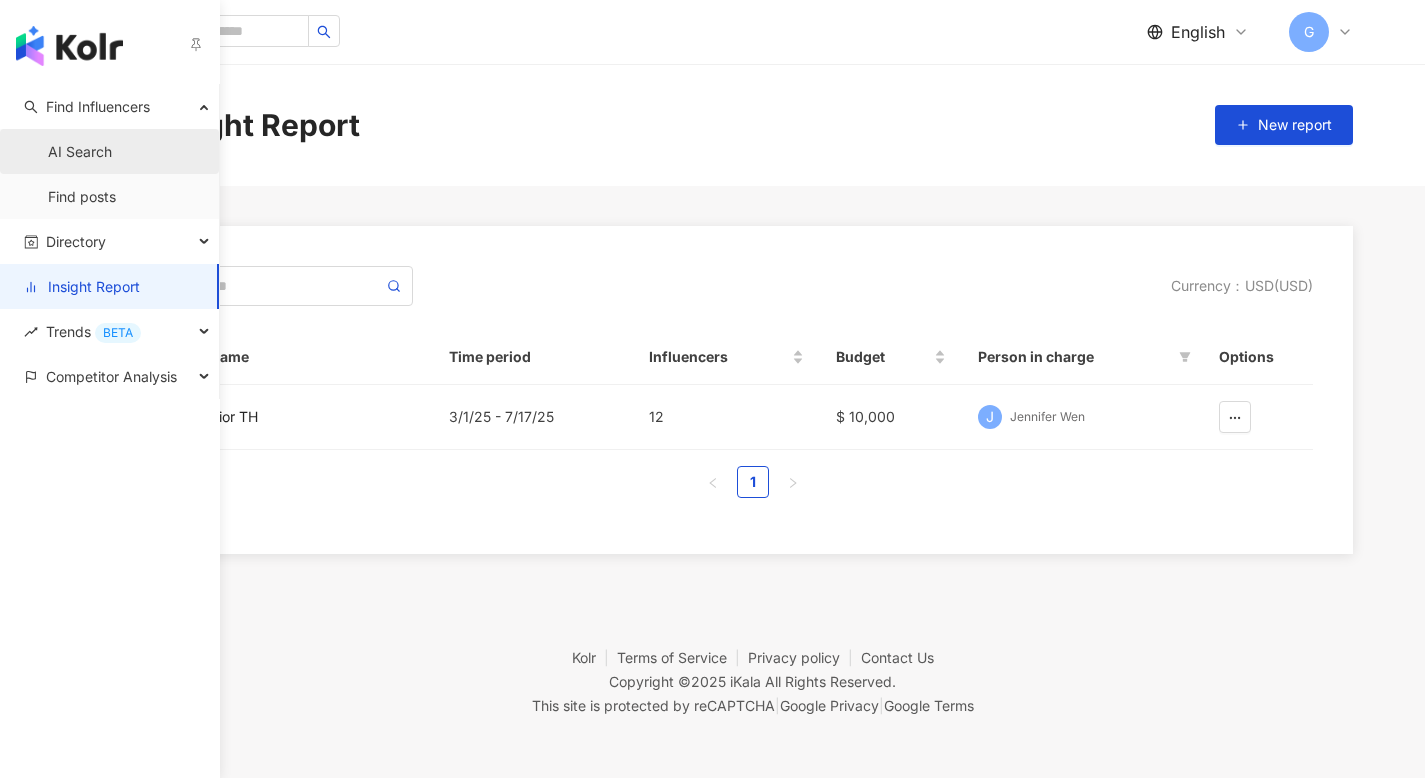 click on "AI Search" at bounding box center [80, 152] 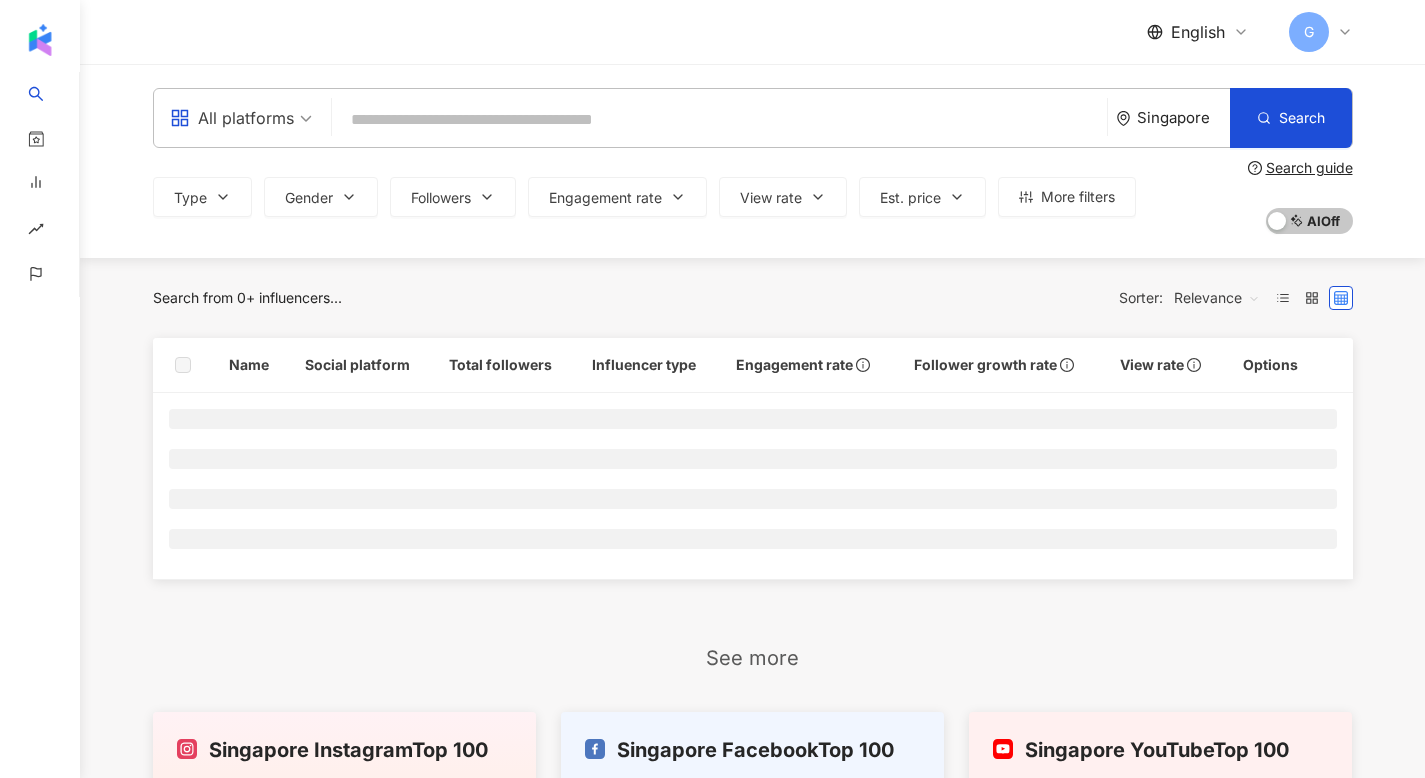 click on "Singapore" at bounding box center (1183, 117) 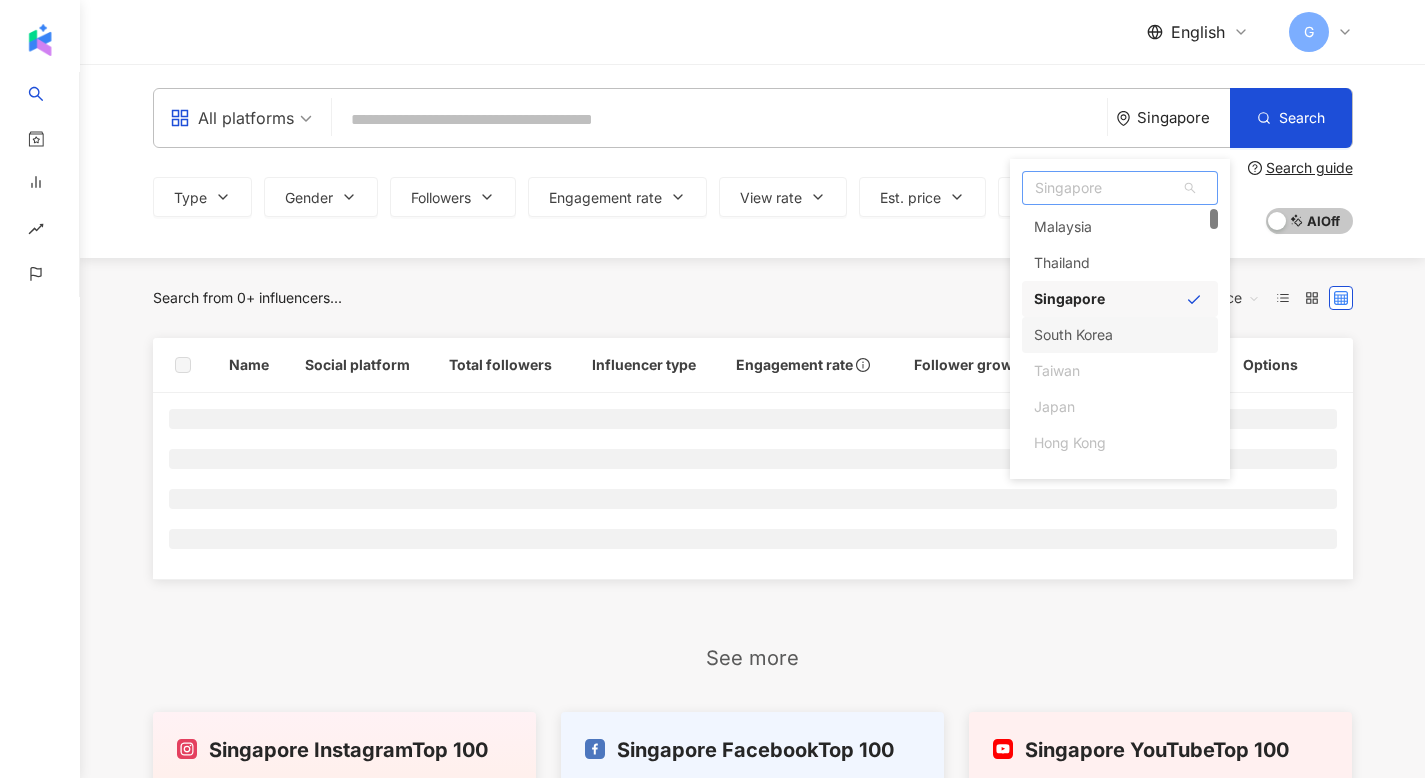 click on "Taiwan" at bounding box center [1120, 371] 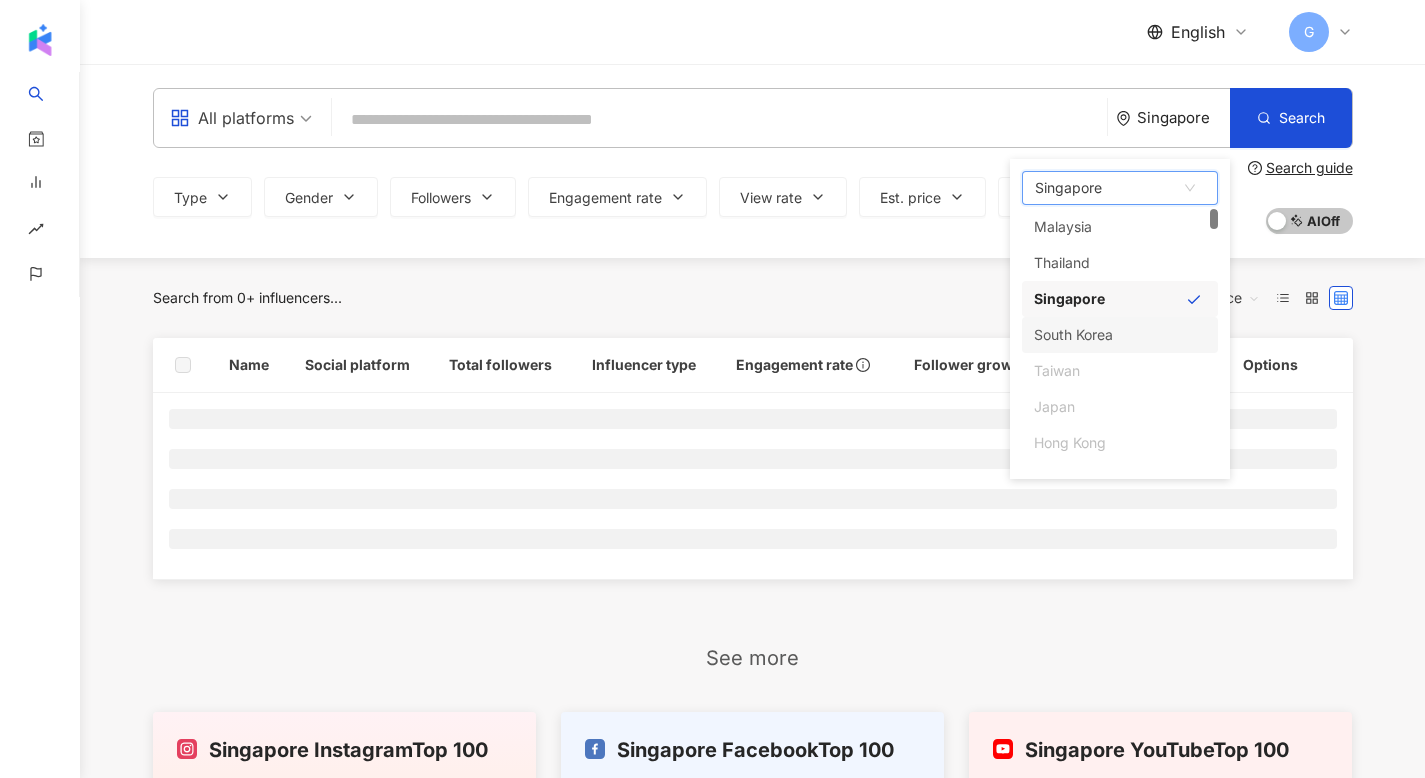 click on "Search from 0+ influencers... Sorter:  Relevance" at bounding box center (753, 298) 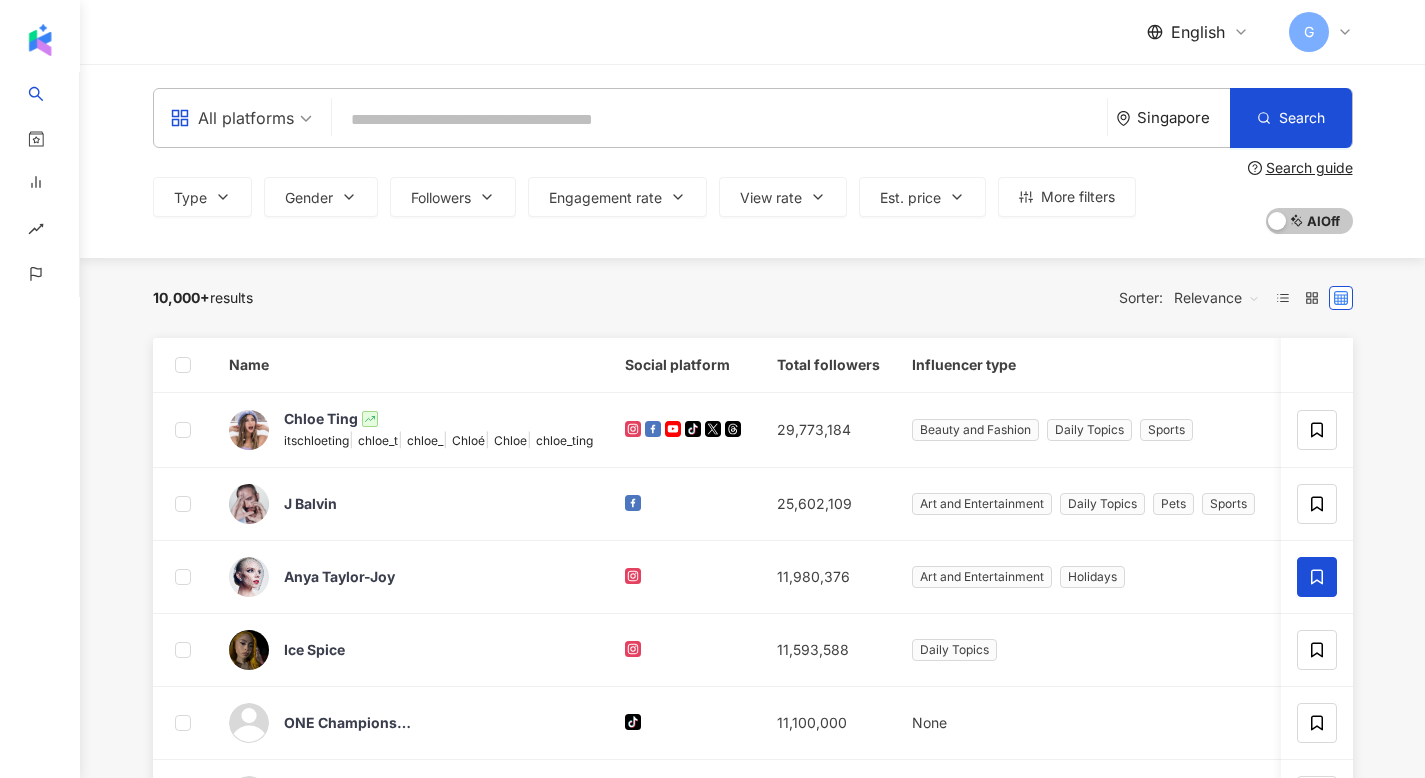click on "Singapore" at bounding box center [1183, 117] 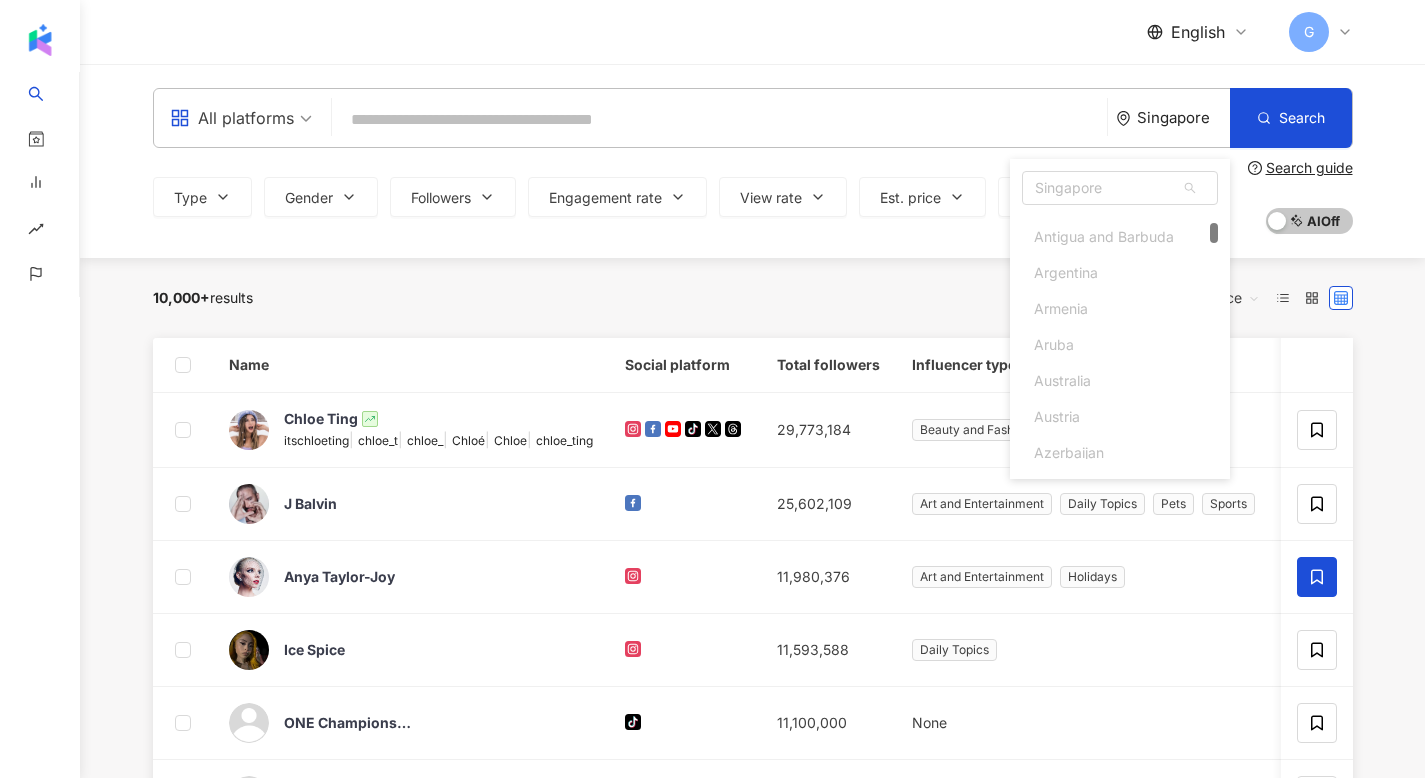 scroll, scrollTop: 675, scrollLeft: 0, axis: vertical 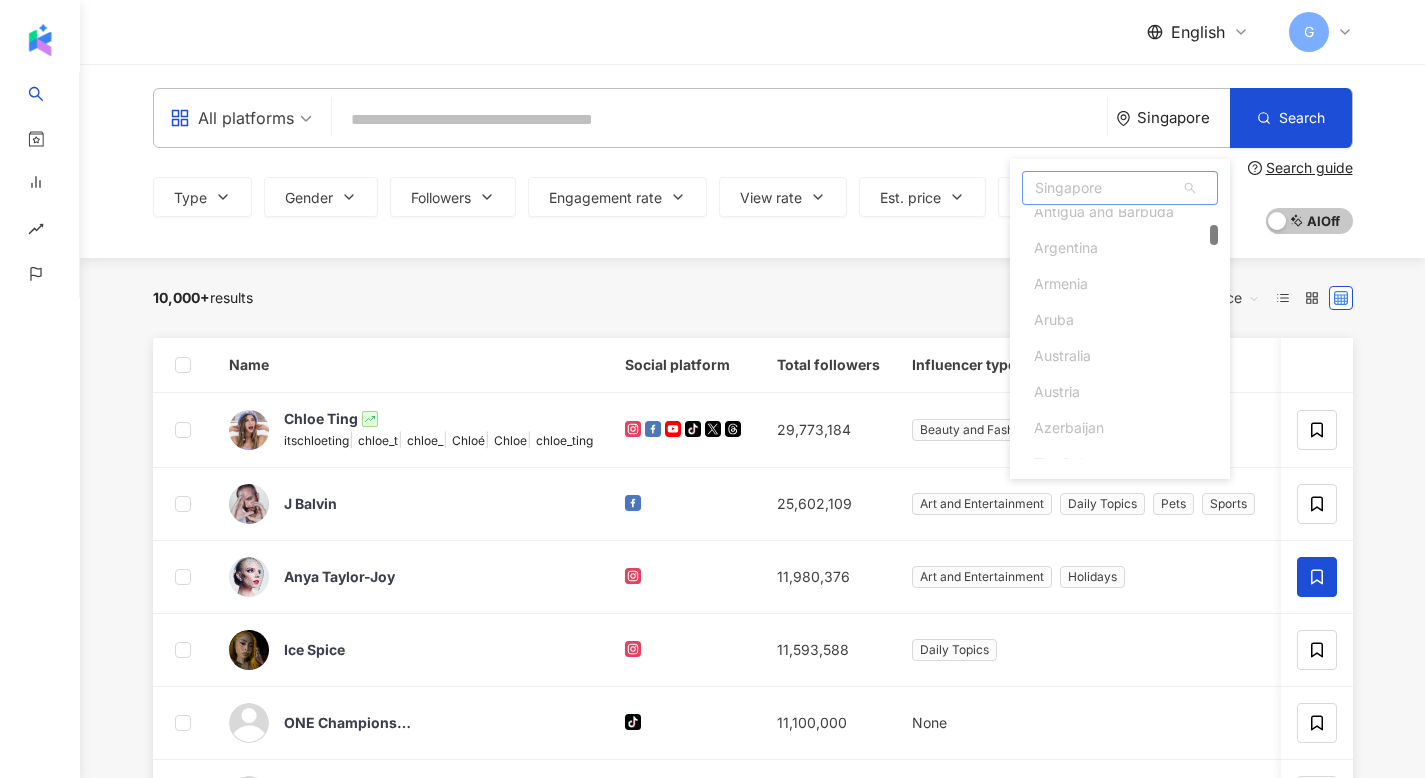 click on "Armenia" at bounding box center (1061, 284) 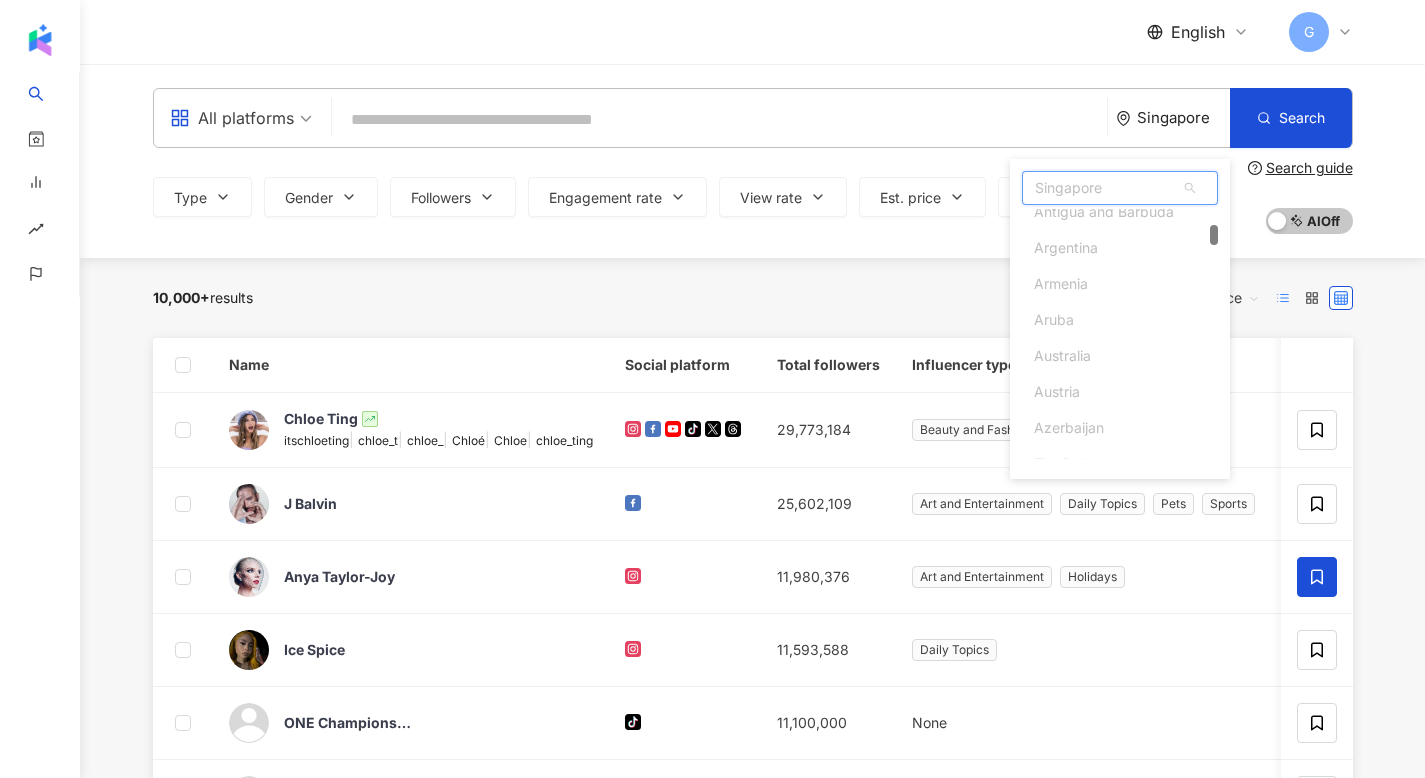 click at bounding box center (1283, 298) 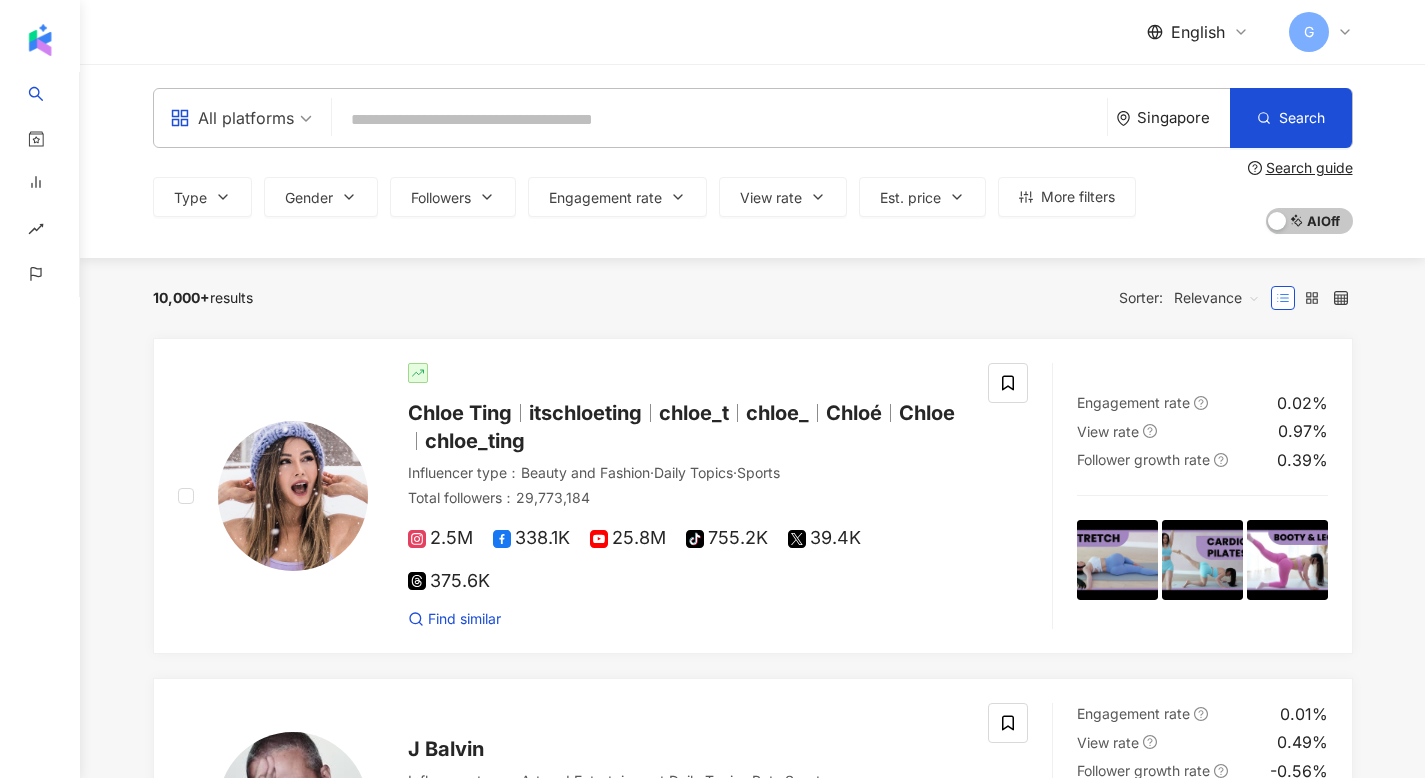 click on "Singapore" at bounding box center (1173, 118) 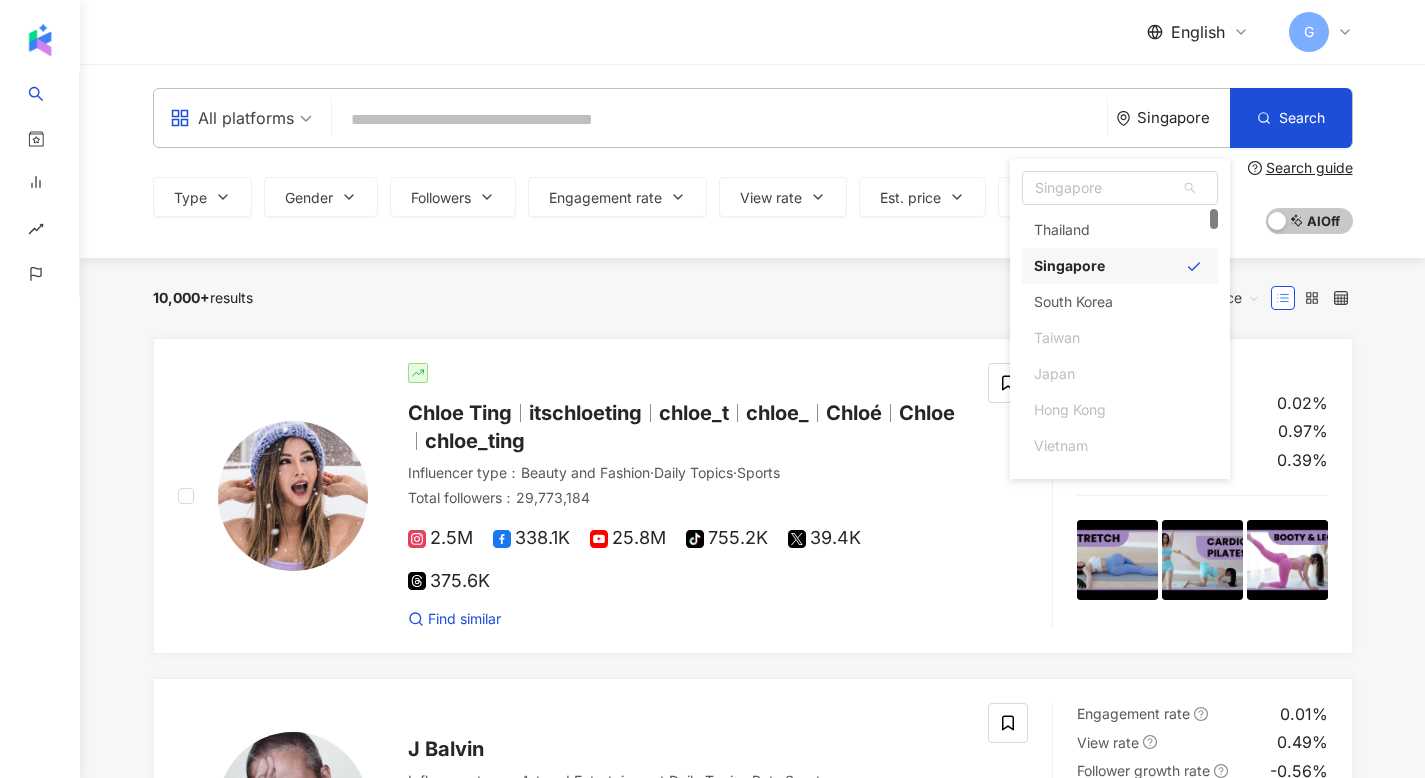 scroll, scrollTop: 0, scrollLeft: 0, axis: both 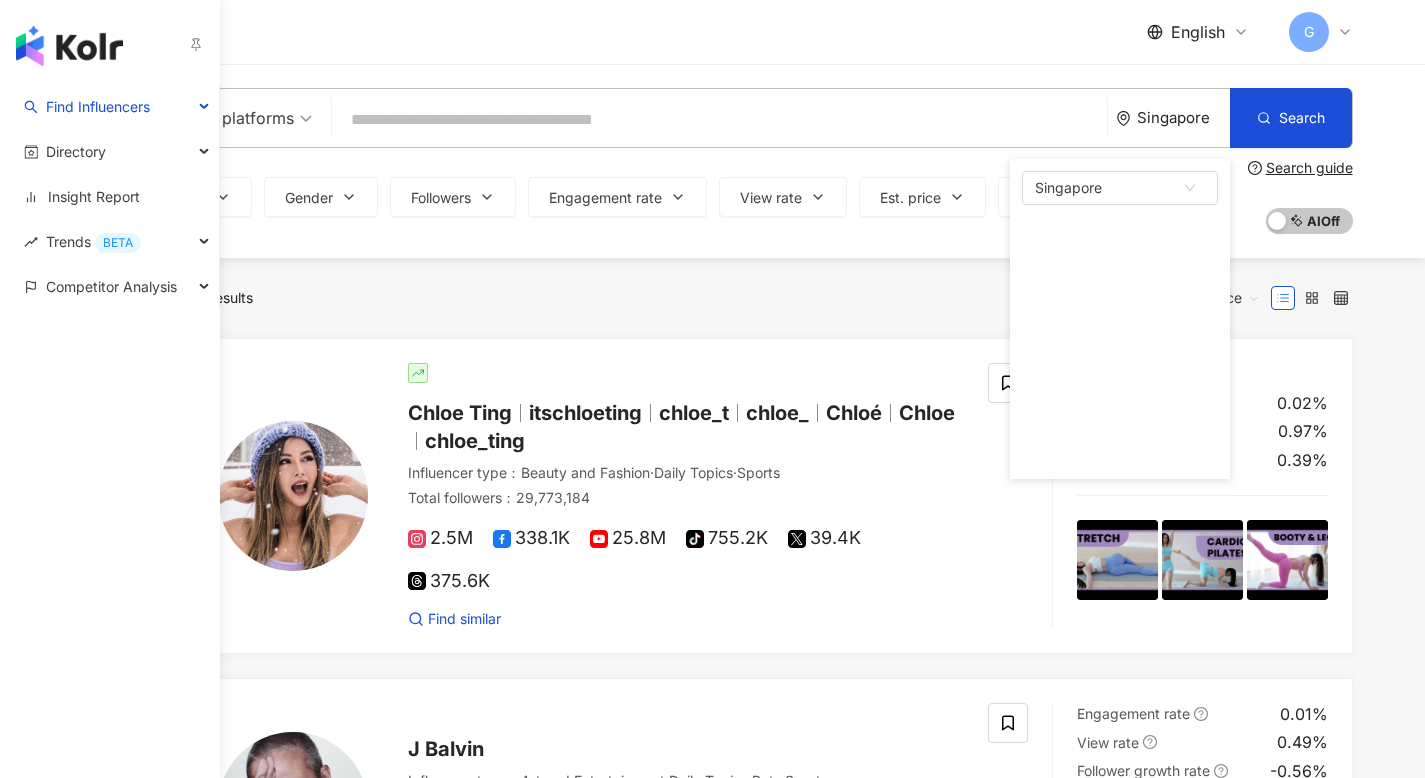 click at bounding box center [69, 46] 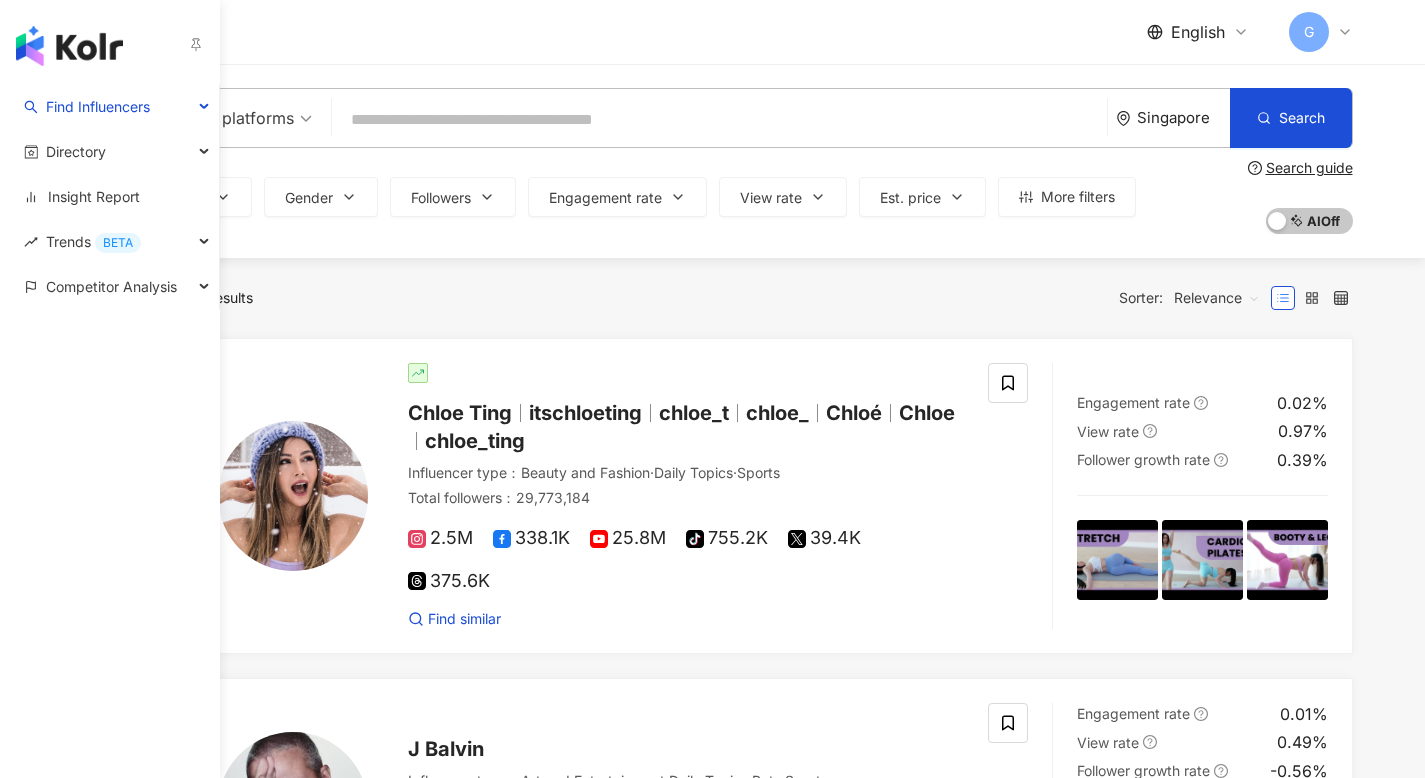 click at bounding box center (69, 46) 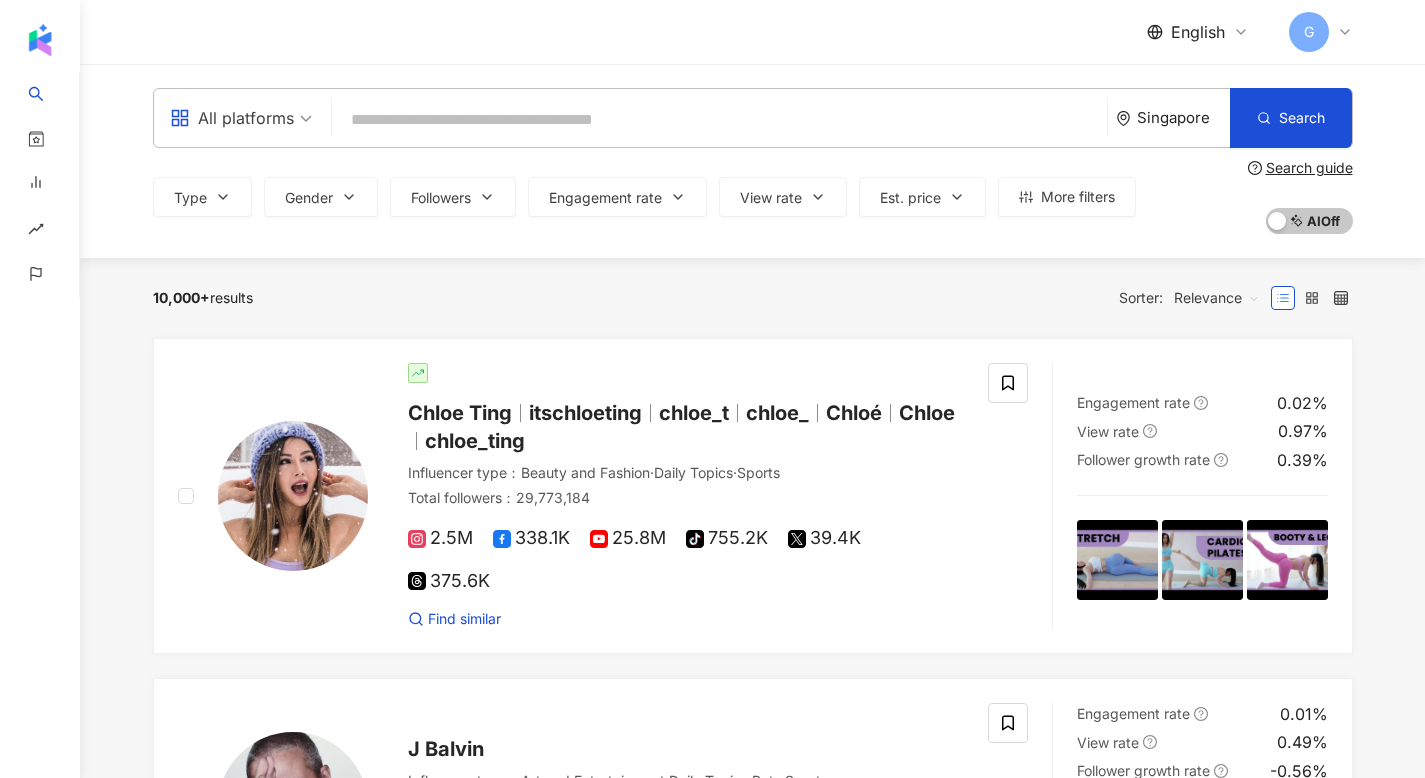 click on "Singapore" at bounding box center (1173, 118) 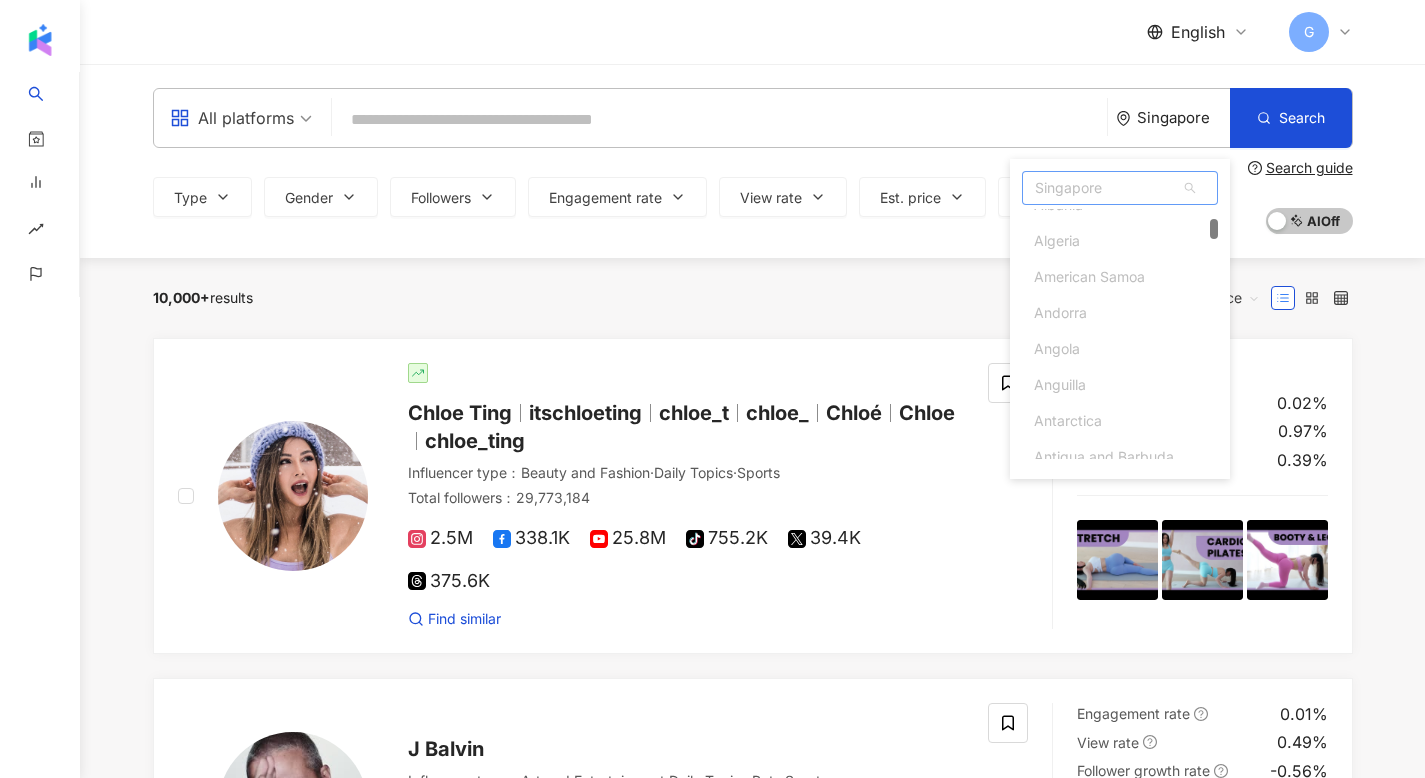 scroll, scrollTop: 428, scrollLeft: 0, axis: vertical 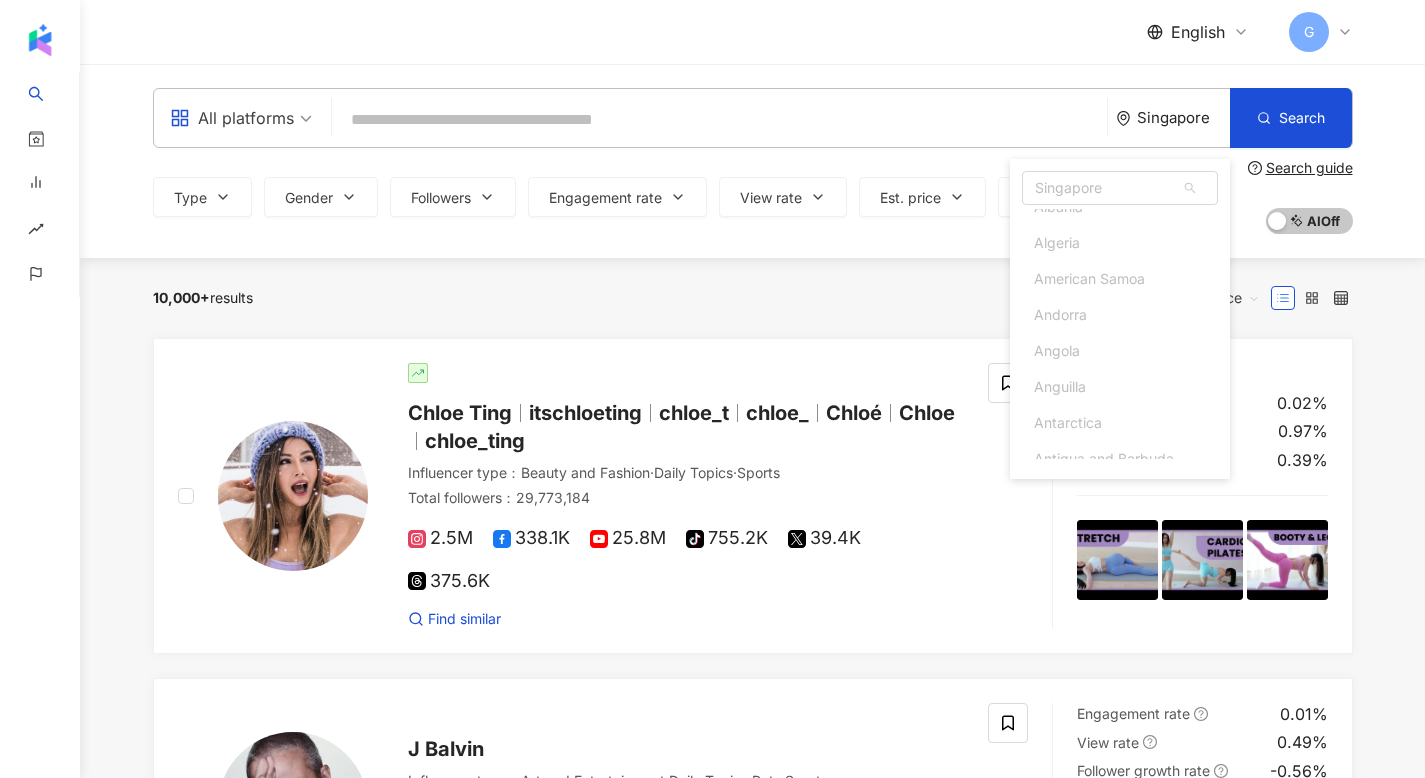 click on "G" at bounding box center (1309, 32) 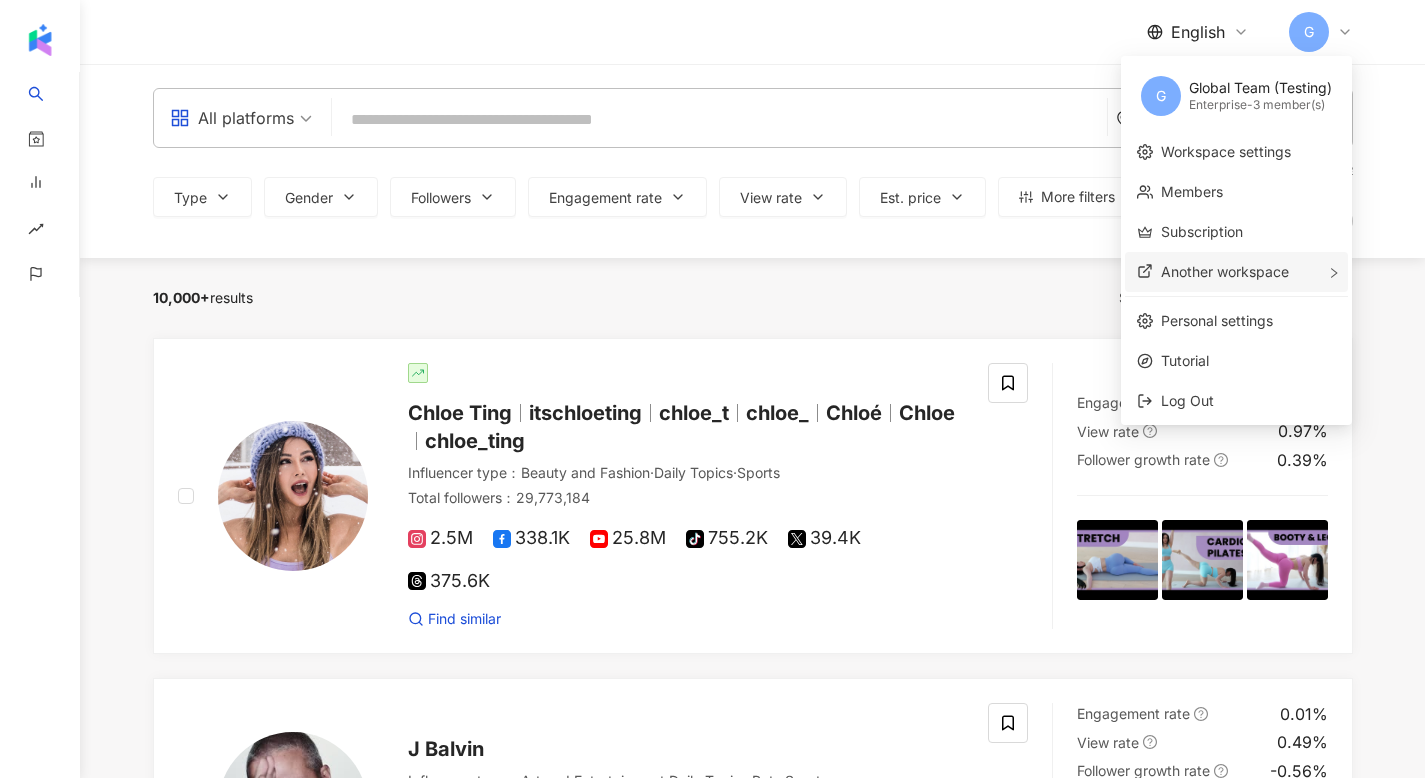click on "Another workspace" at bounding box center [1225, 271] 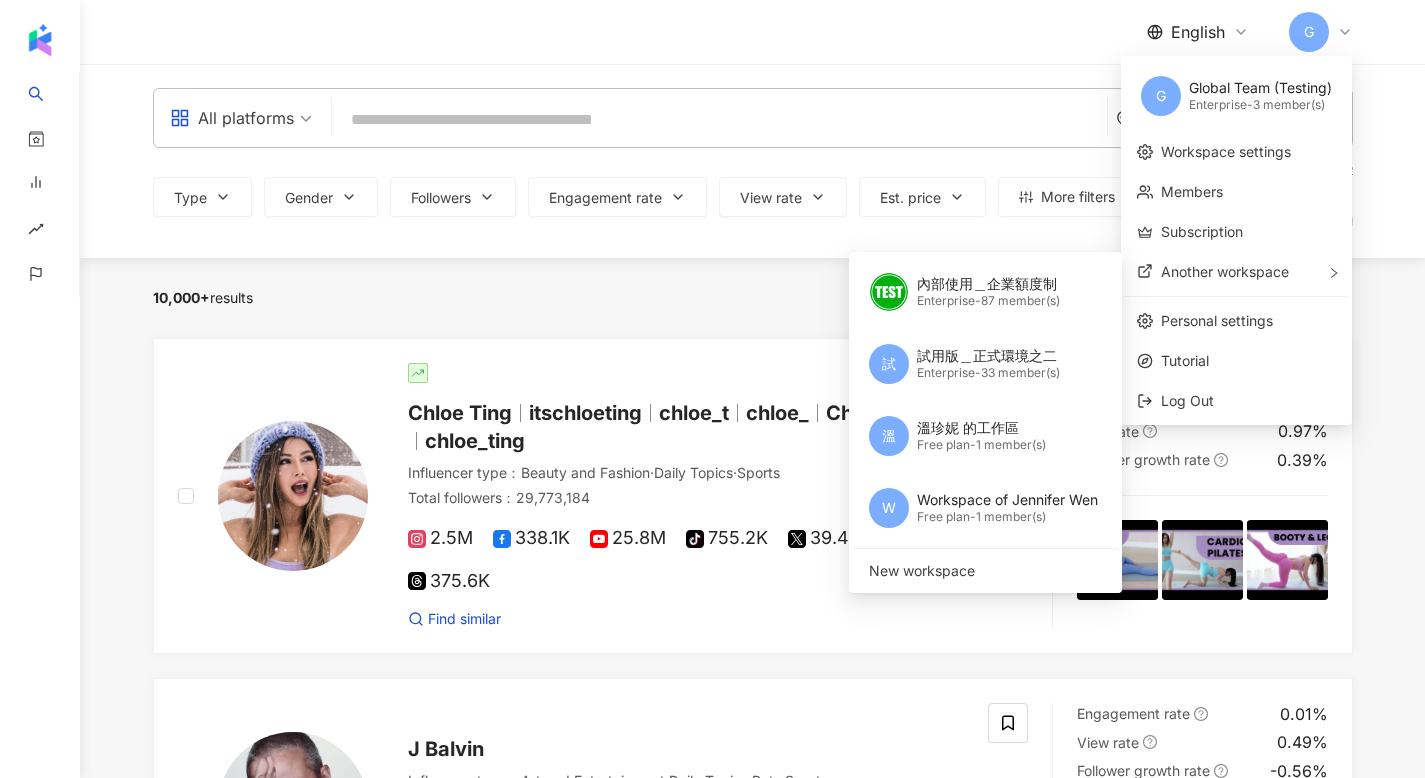 click on "Global Team (Testing)" at bounding box center [1260, 88] 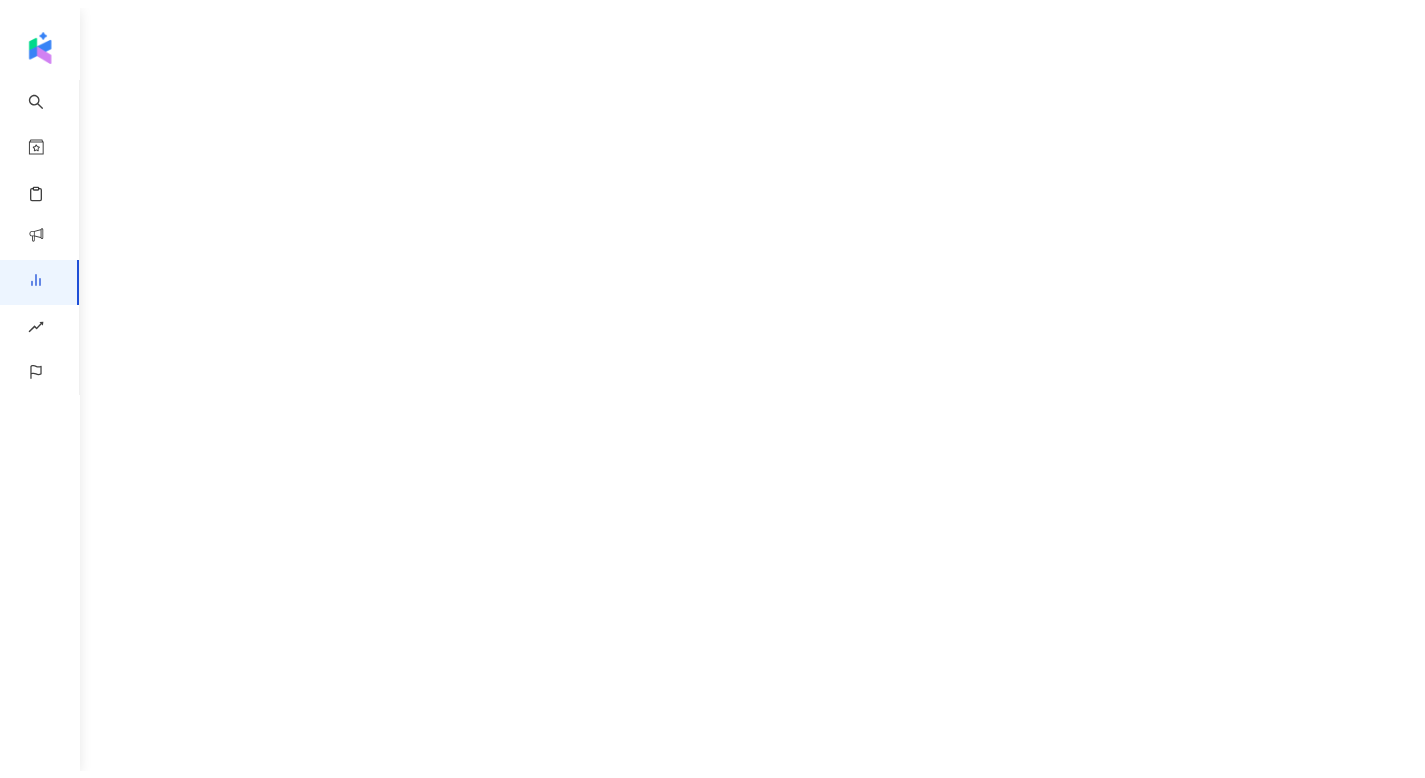scroll, scrollTop: 0, scrollLeft: 0, axis: both 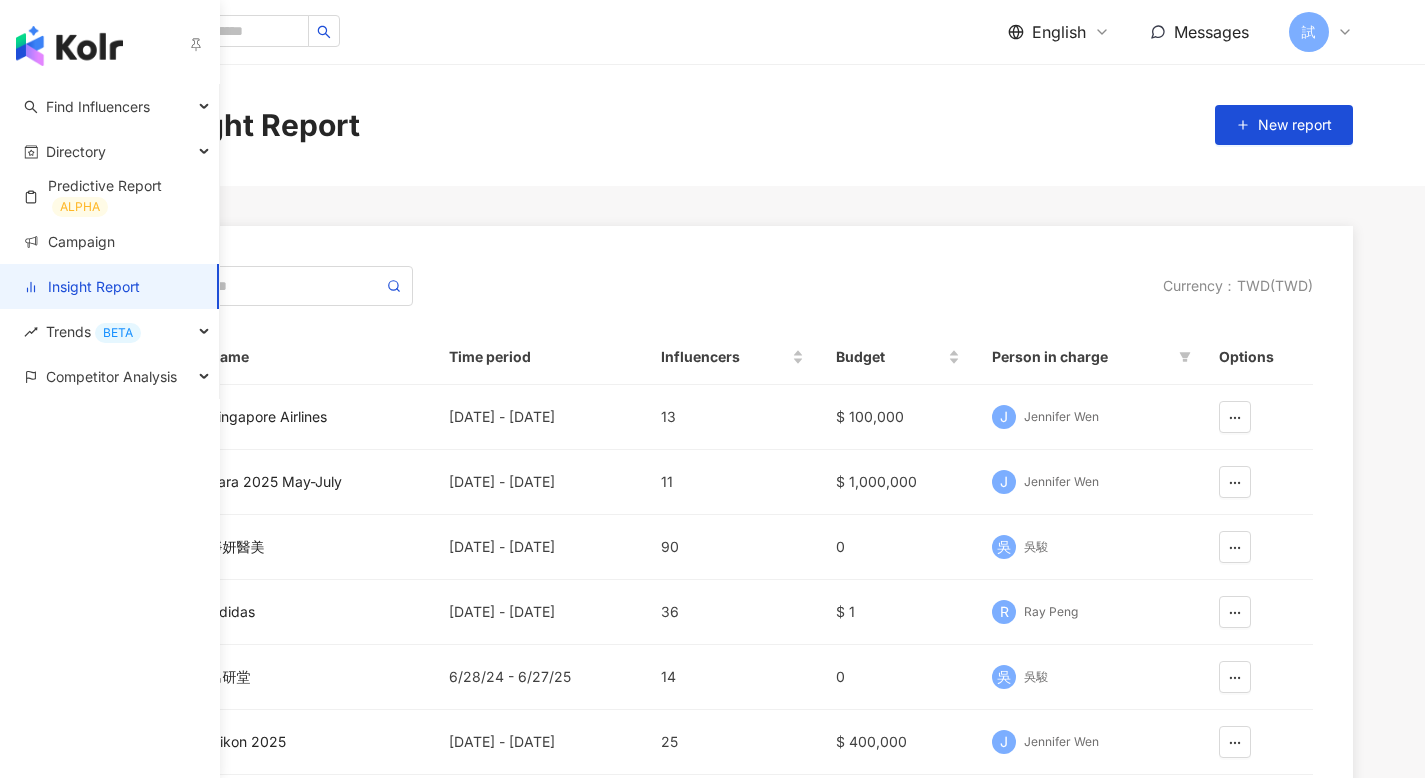 click on "Insight Report" at bounding box center (82, 287) 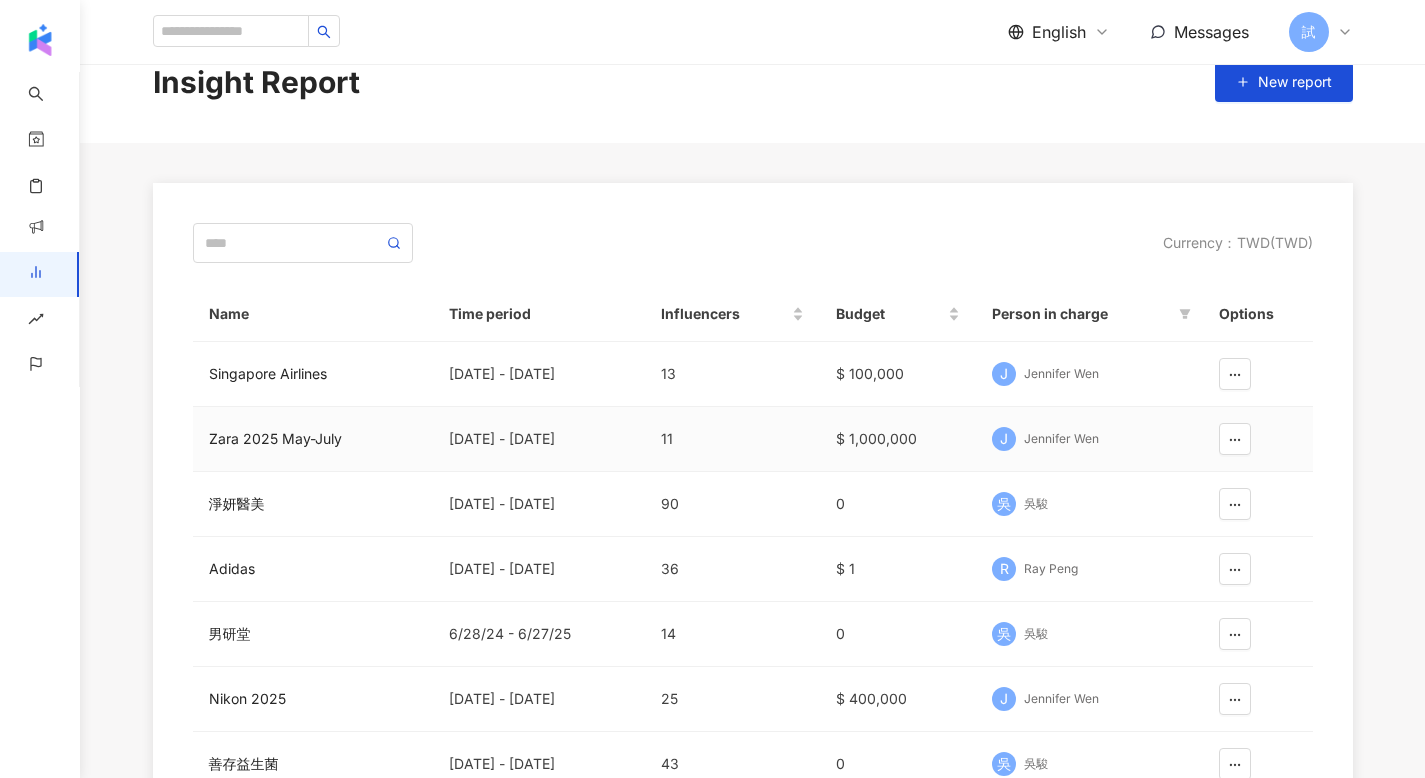 scroll, scrollTop: 45, scrollLeft: 0, axis: vertical 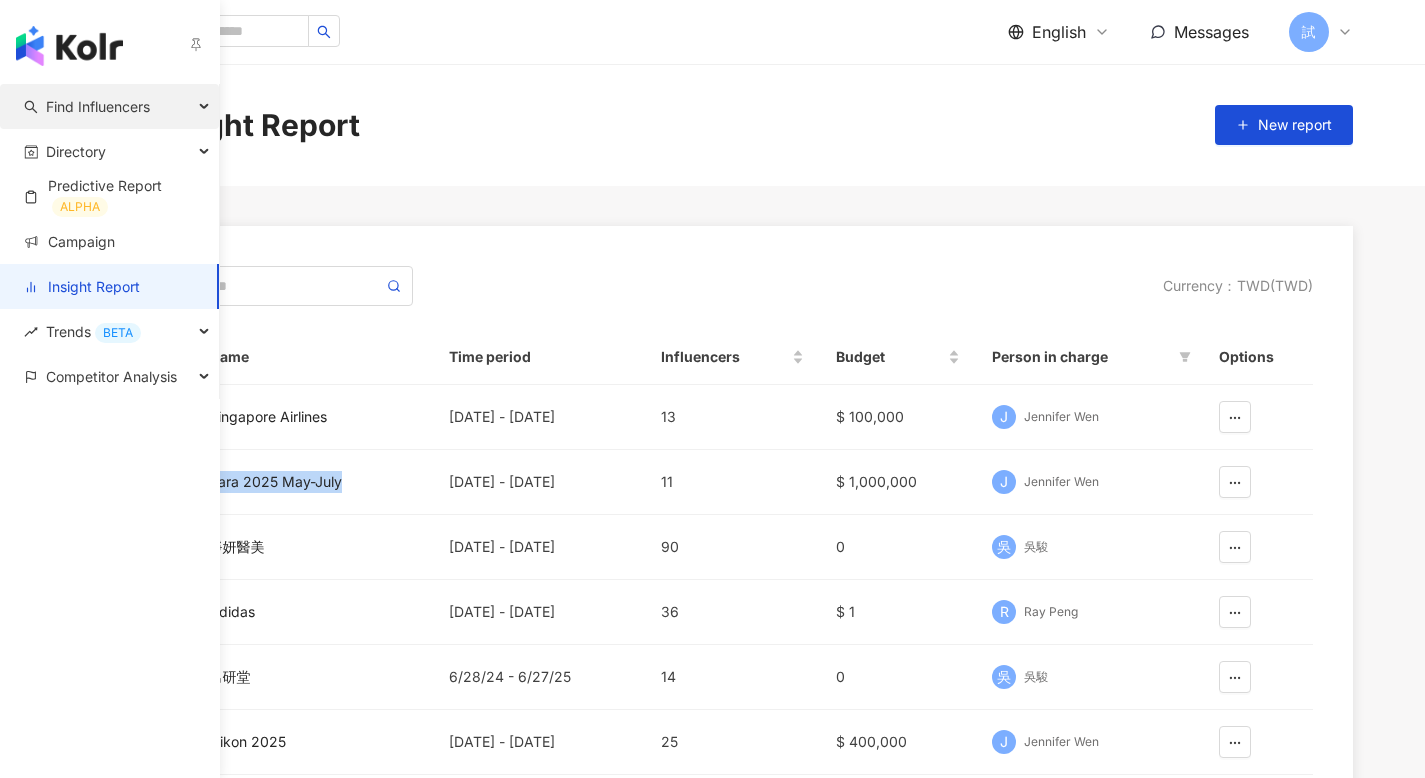 click on "Find Influencers" at bounding box center [98, 106] 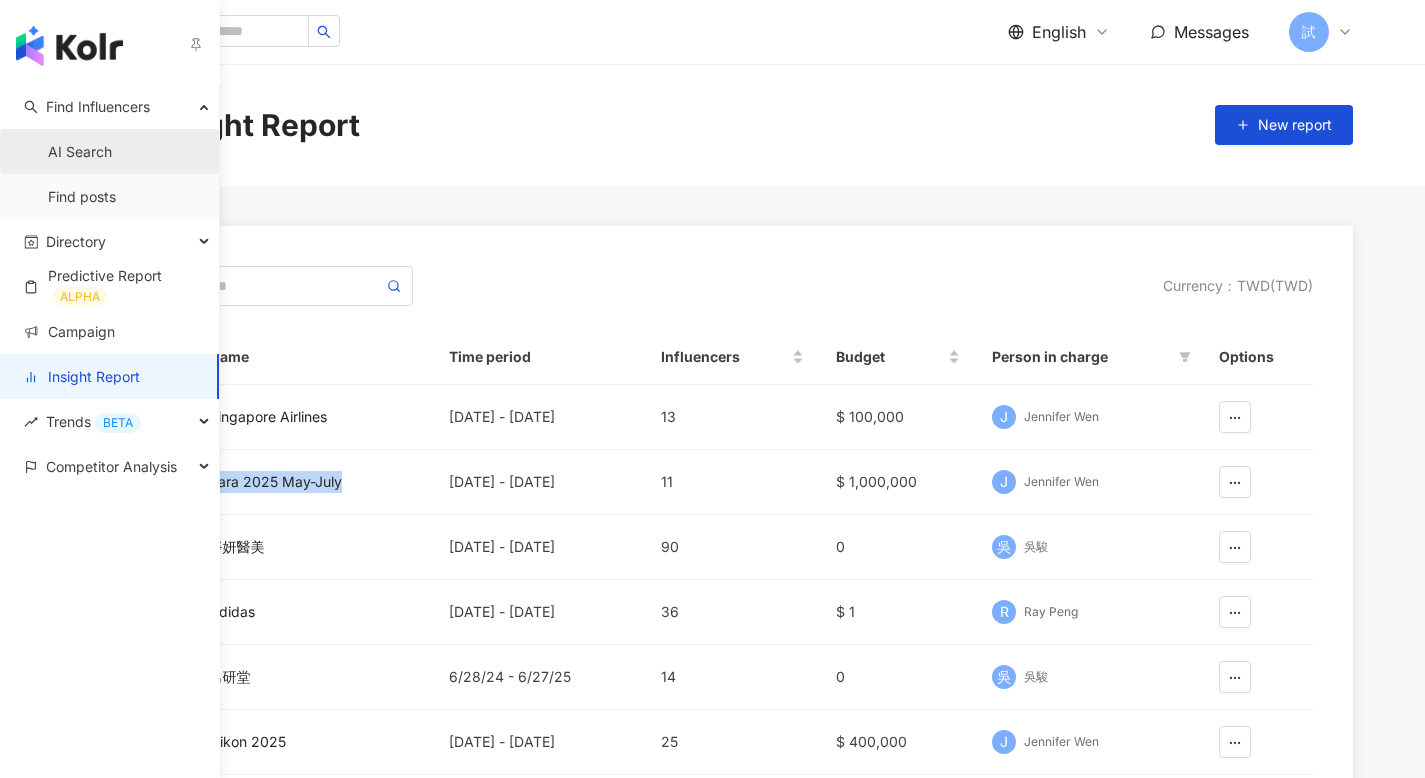 click on "AI Search" at bounding box center (80, 152) 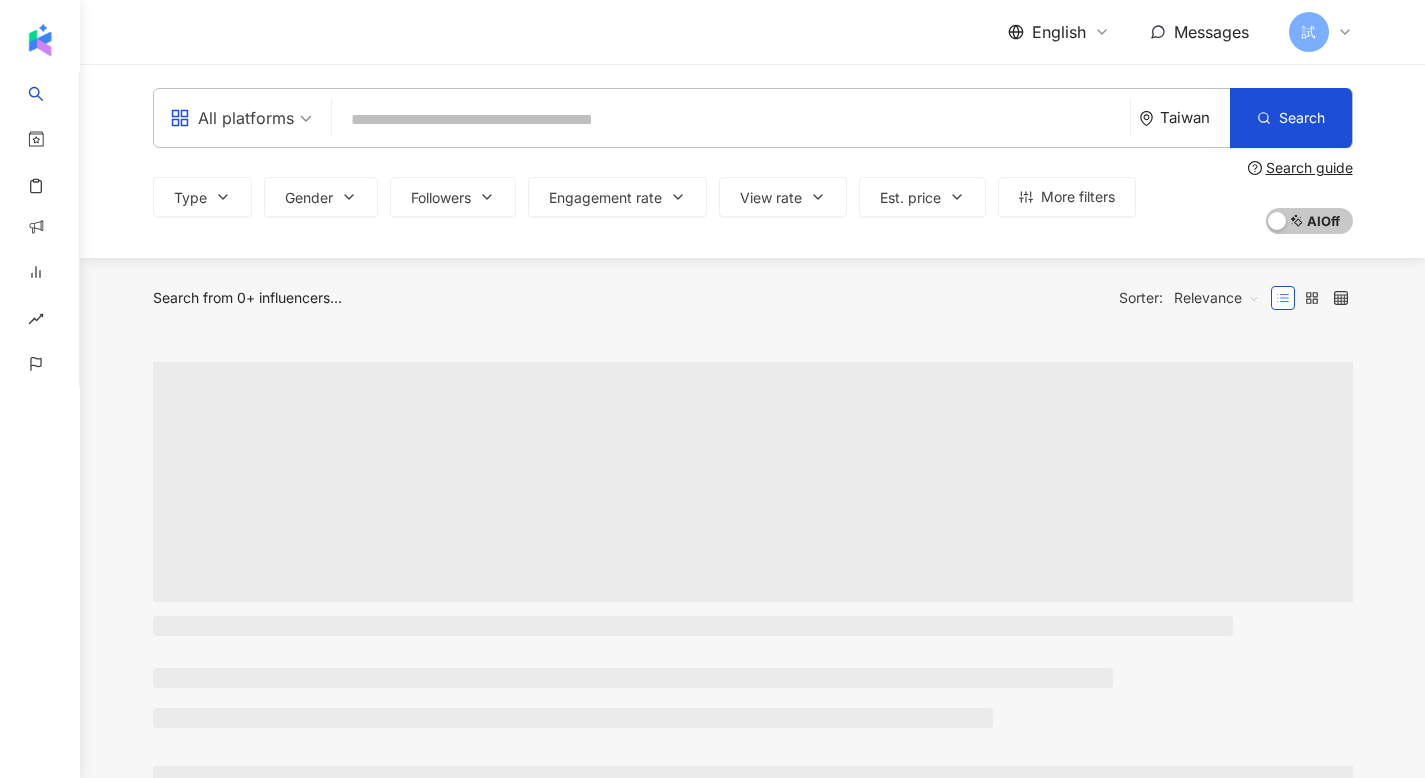 click on "Taiwan" at bounding box center (1195, 117) 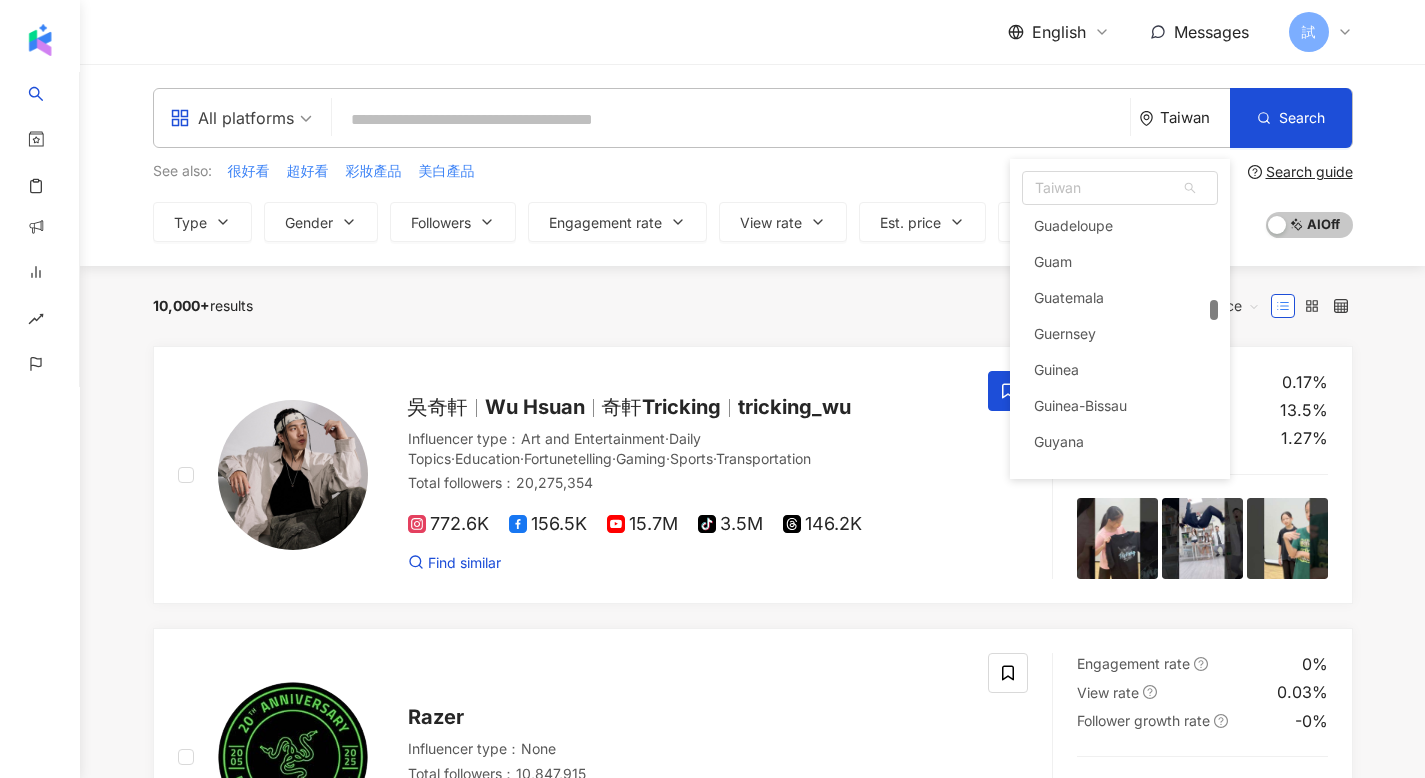 scroll, scrollTop: 4134, scrollLeft: 0, axis: vertical 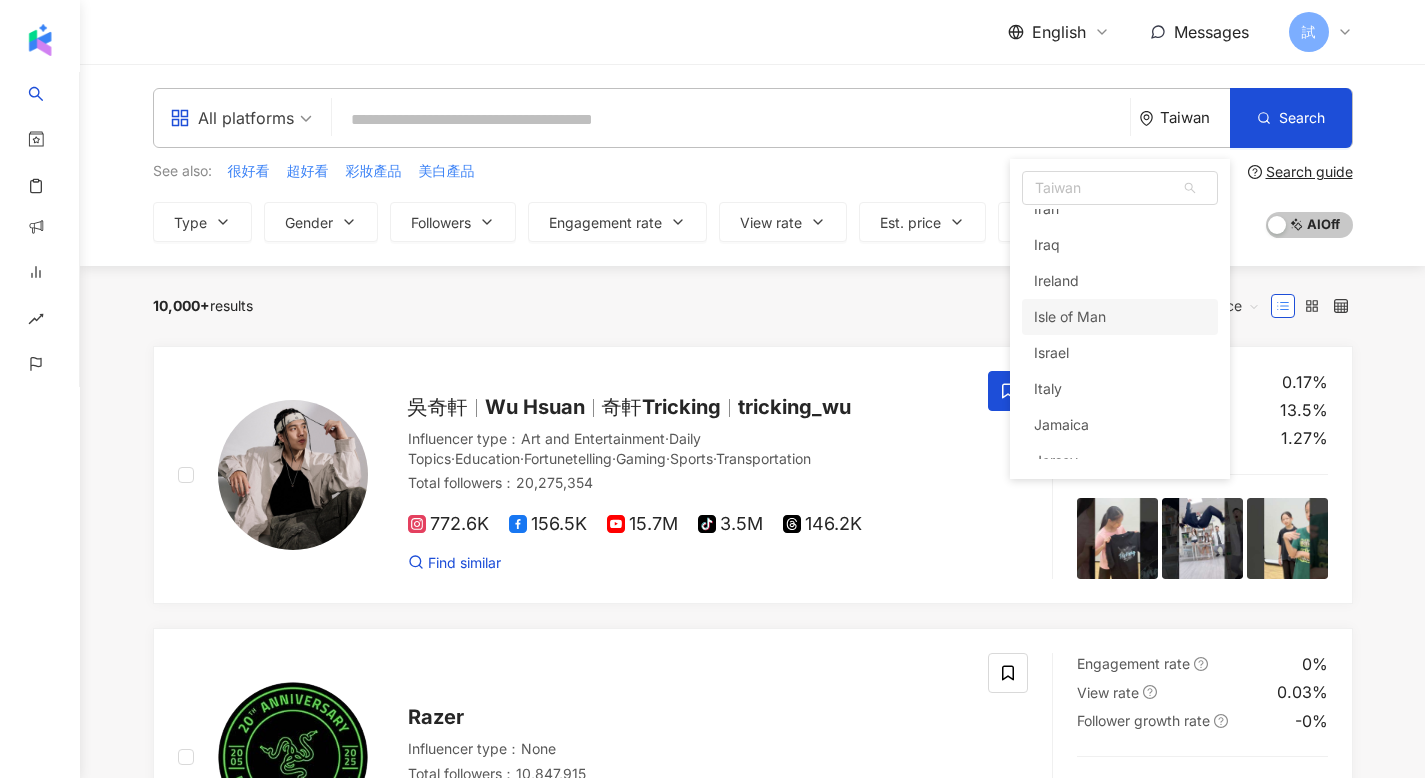 click 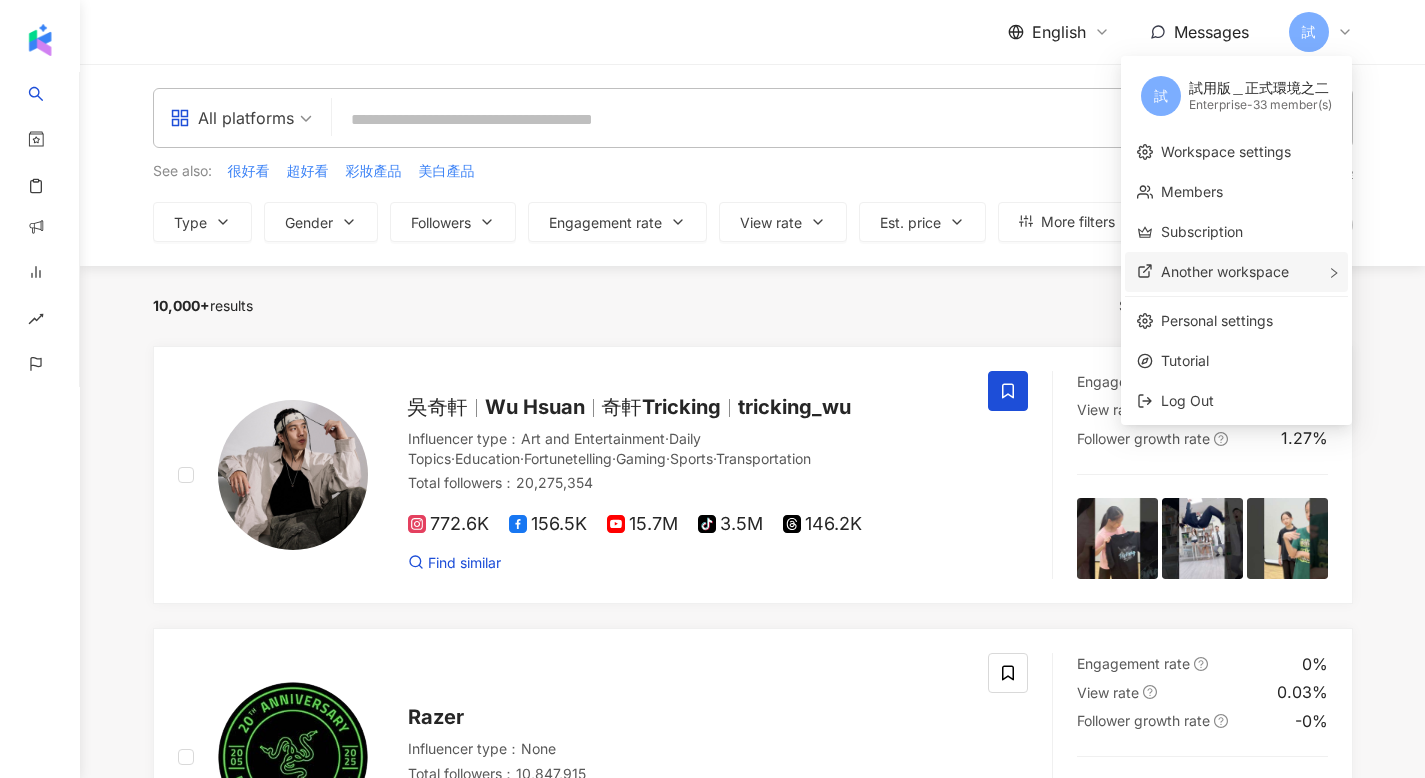 click on "Another workspace" at bounding box center [1225, 271] 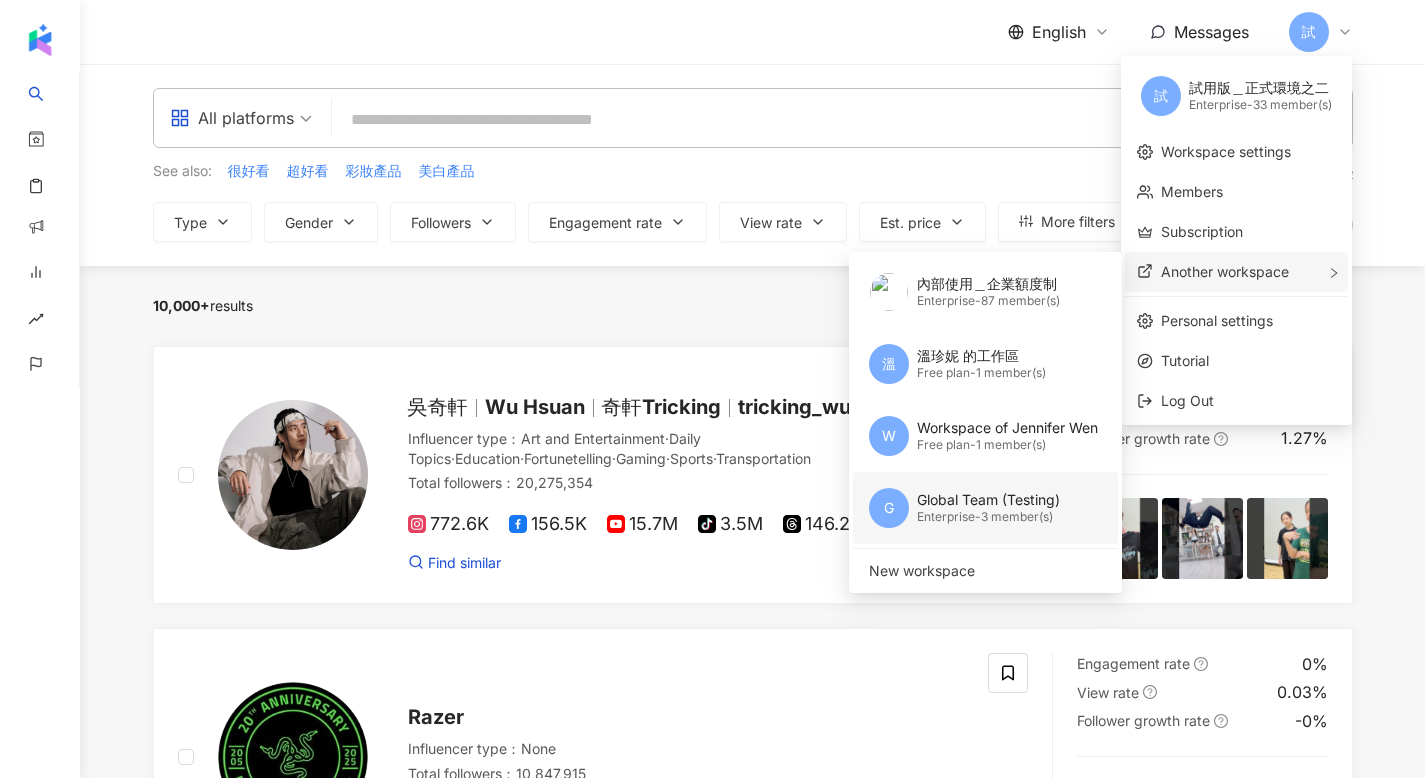 click on "Global Team (Testing)" at bounding box center (988, 500) 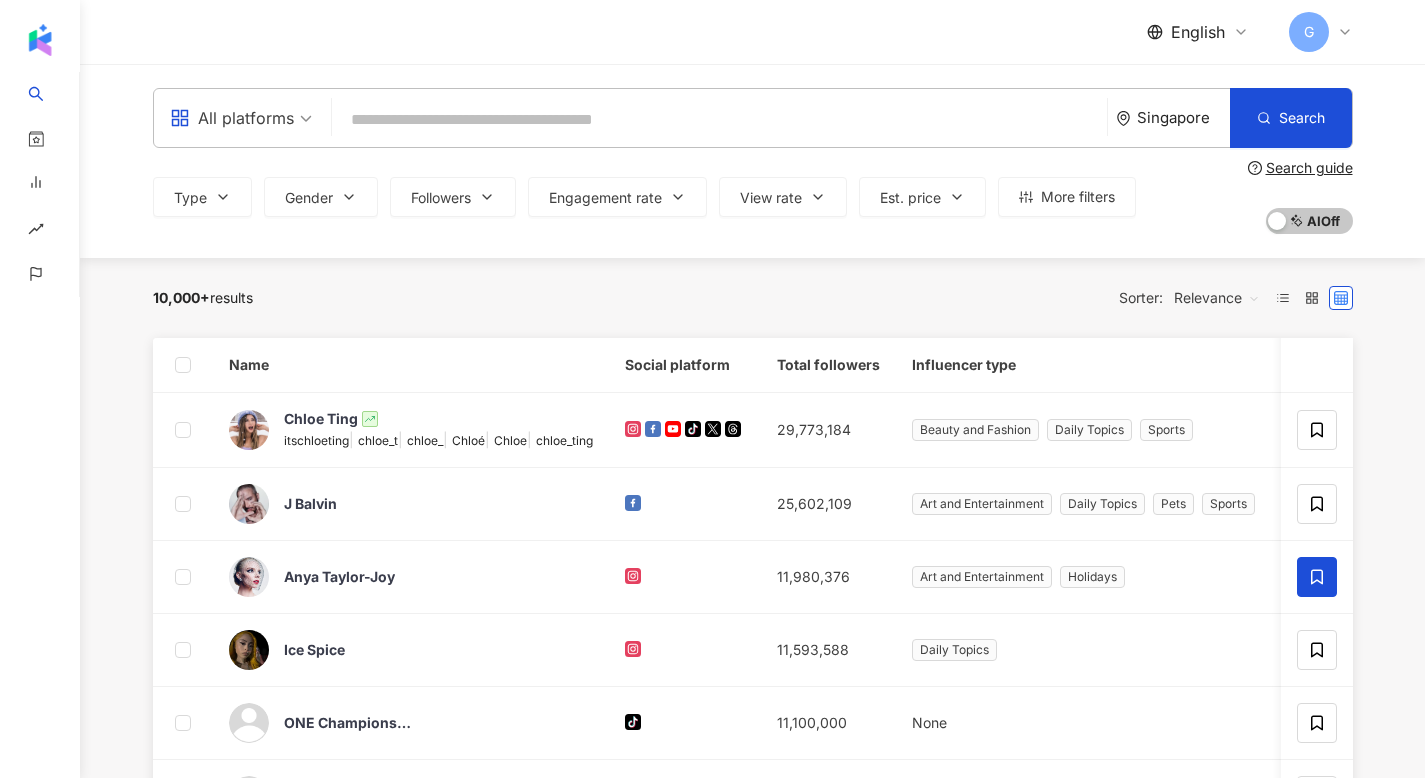 click on "Singapore" at bounding box center (1173, 118) 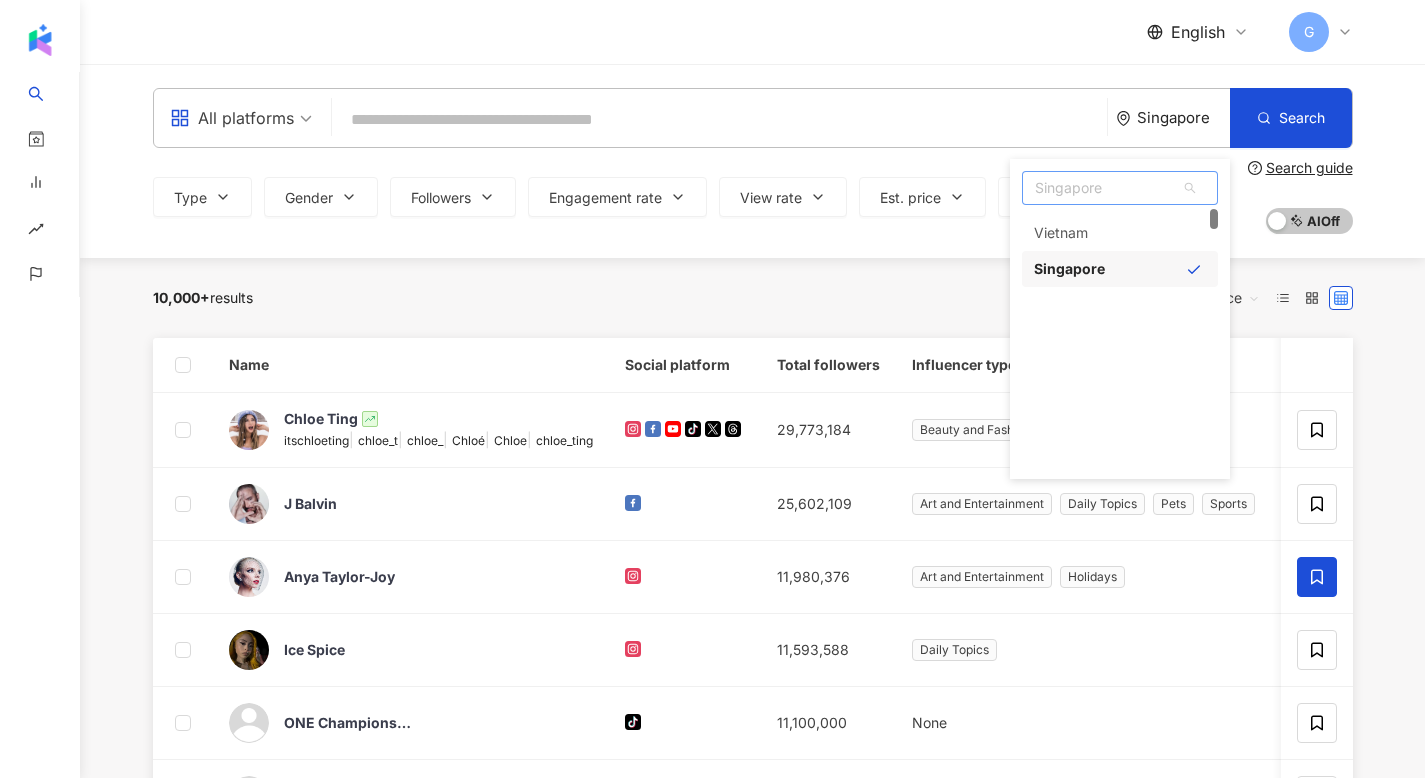 scroll, scrollTop: 0, scrollLeft: 0, axis: both 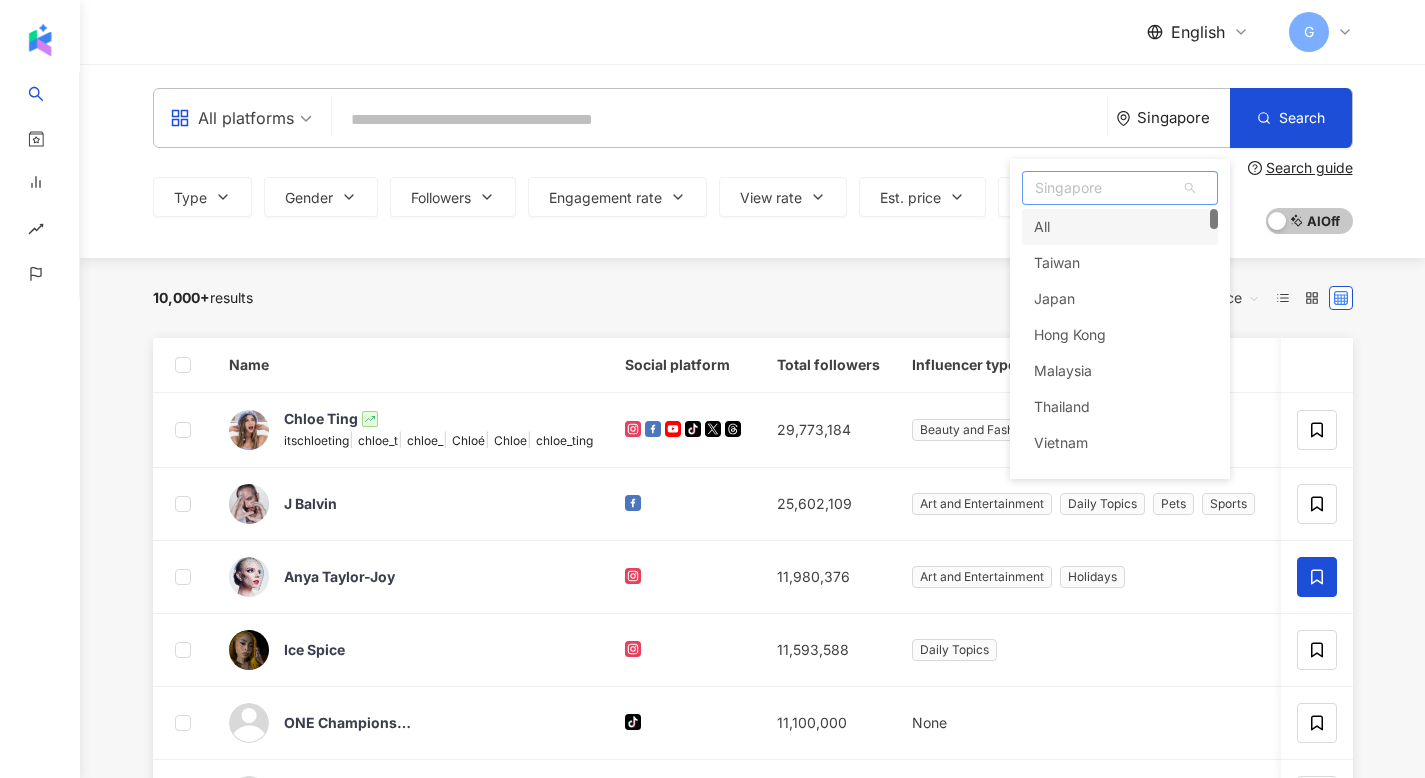 click on "Singapore" at bounding box center [1120, 188] 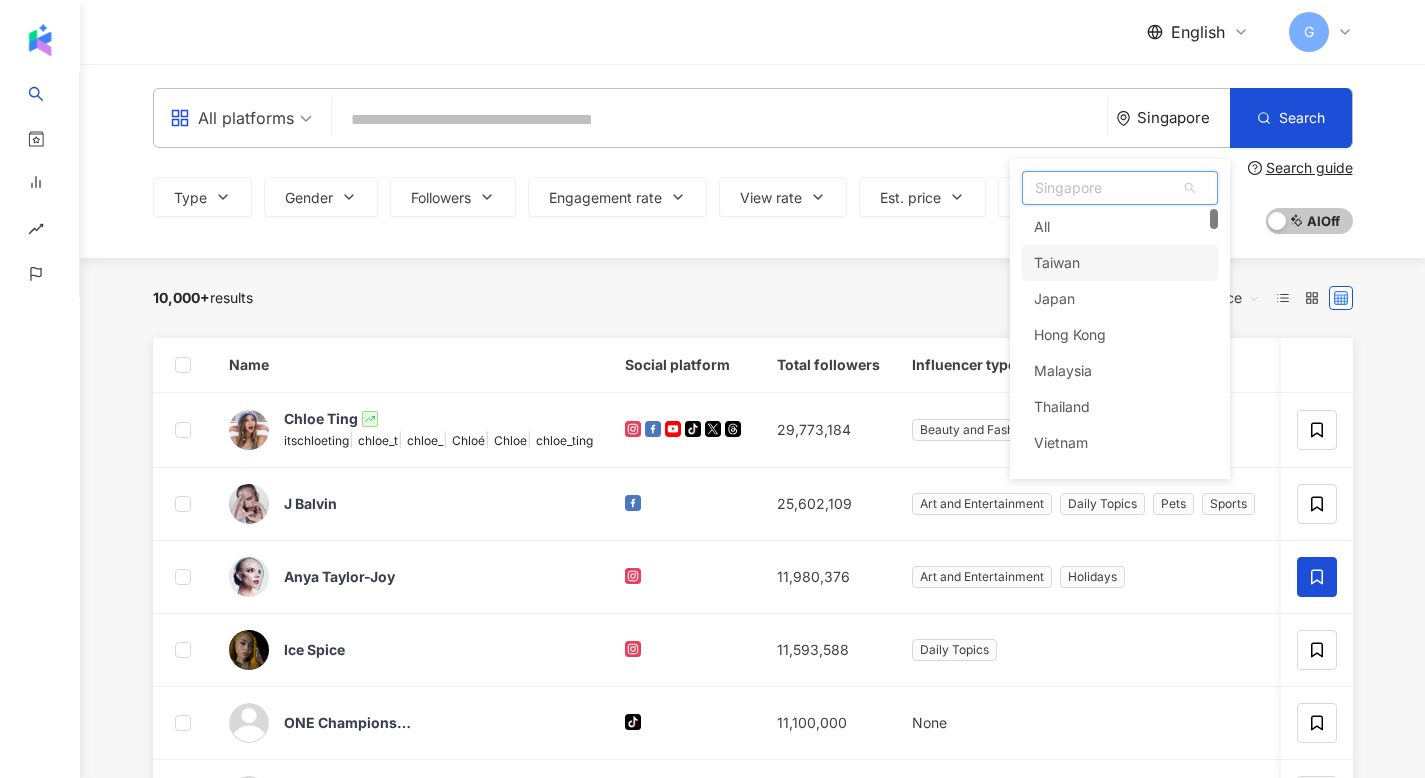 click on "Taiwan" at bounding box center (1057, 263) 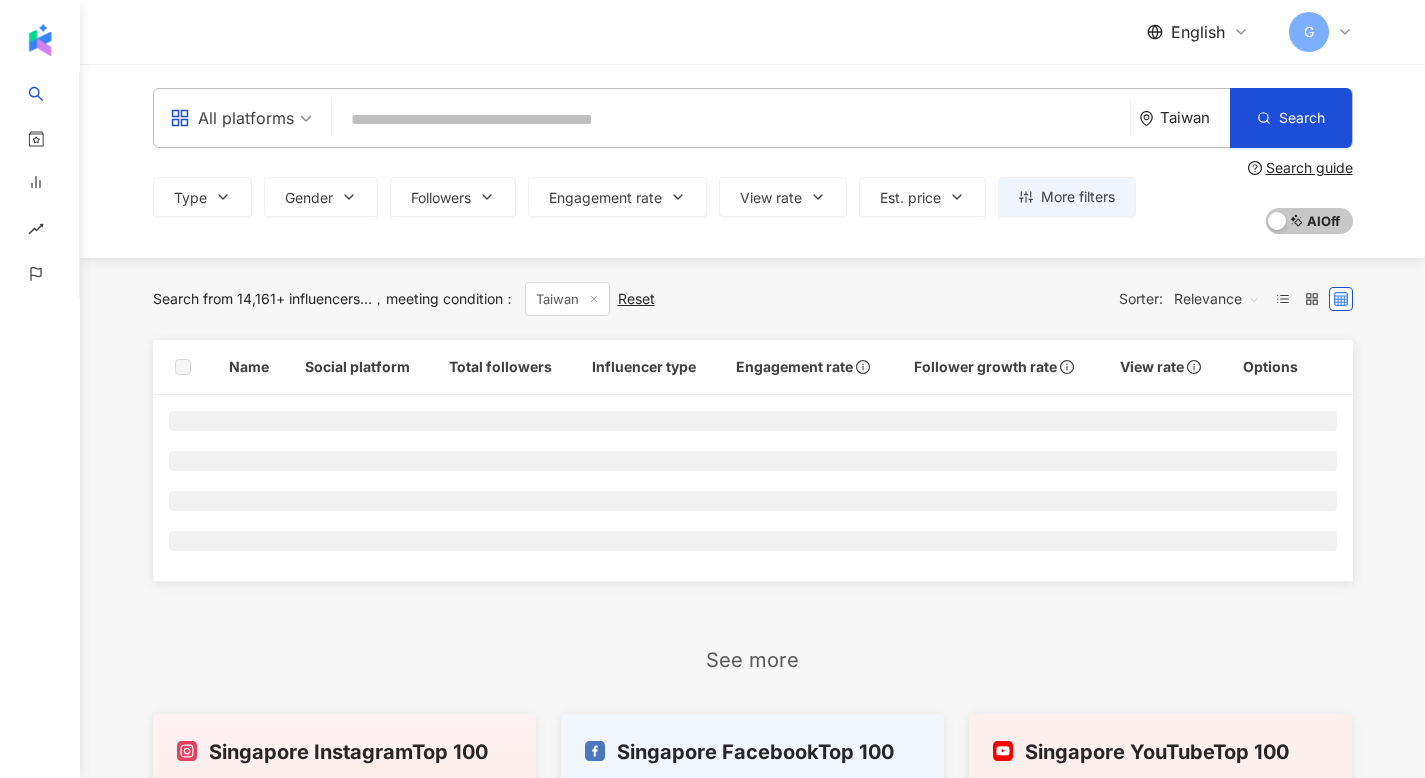 click at bounding box center (731, 120) 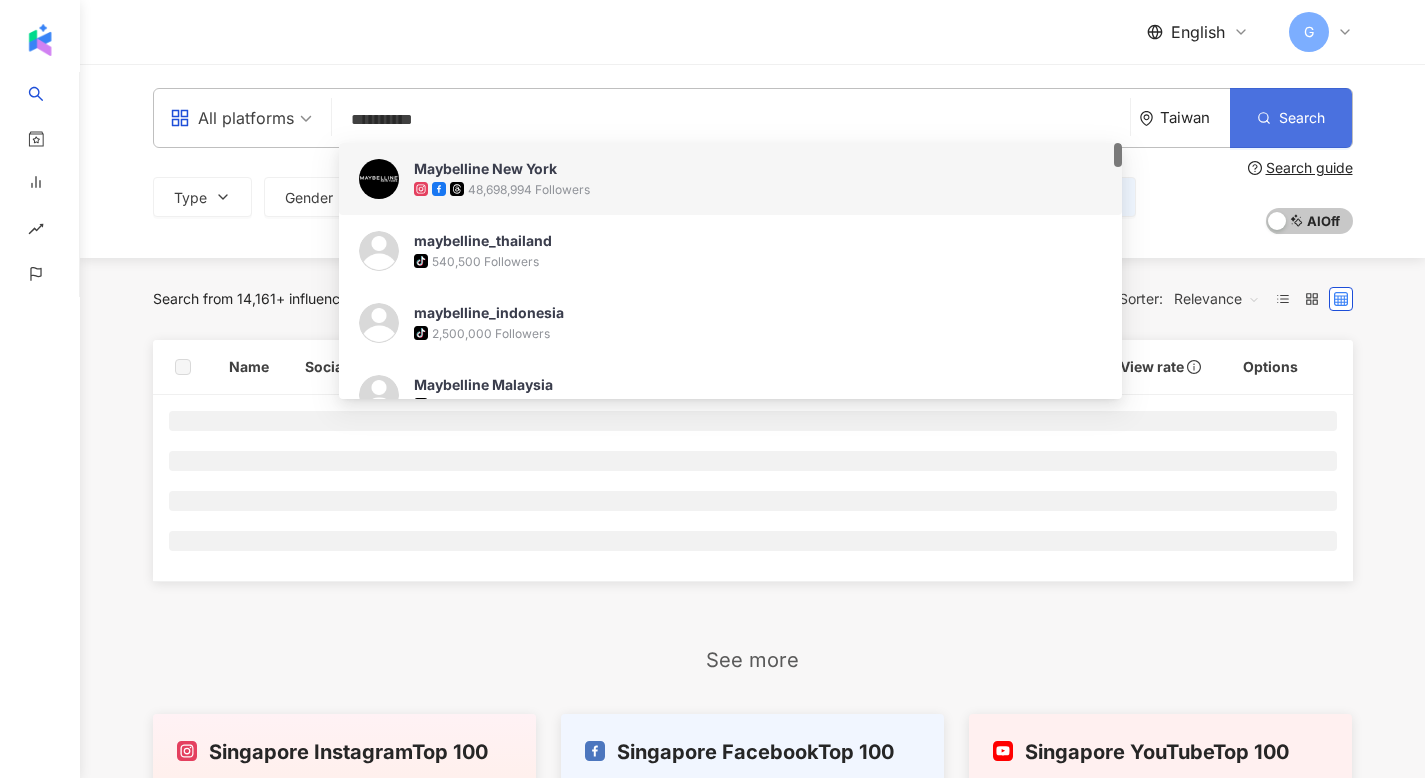 type on "**********" 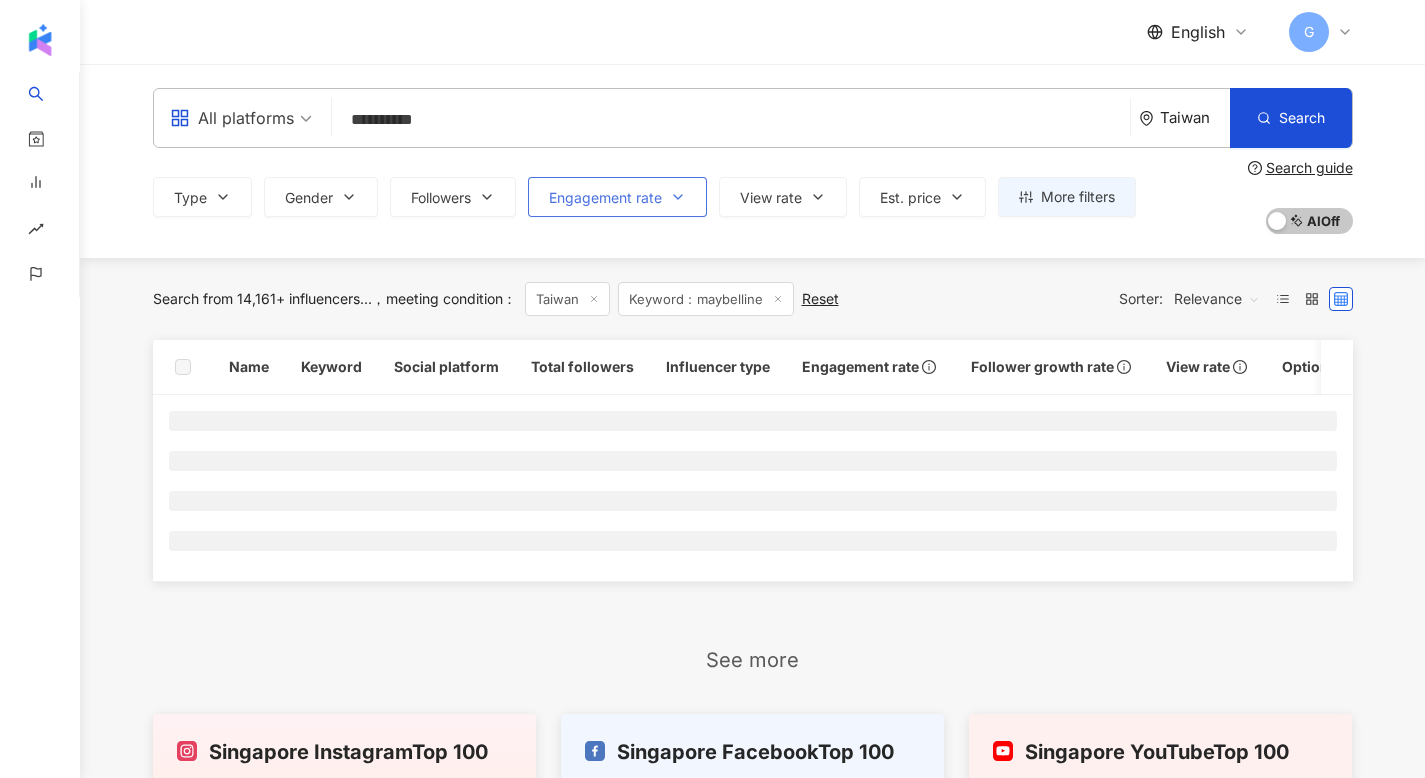 click on "Engagement rate" at bounding box center [617, 197] 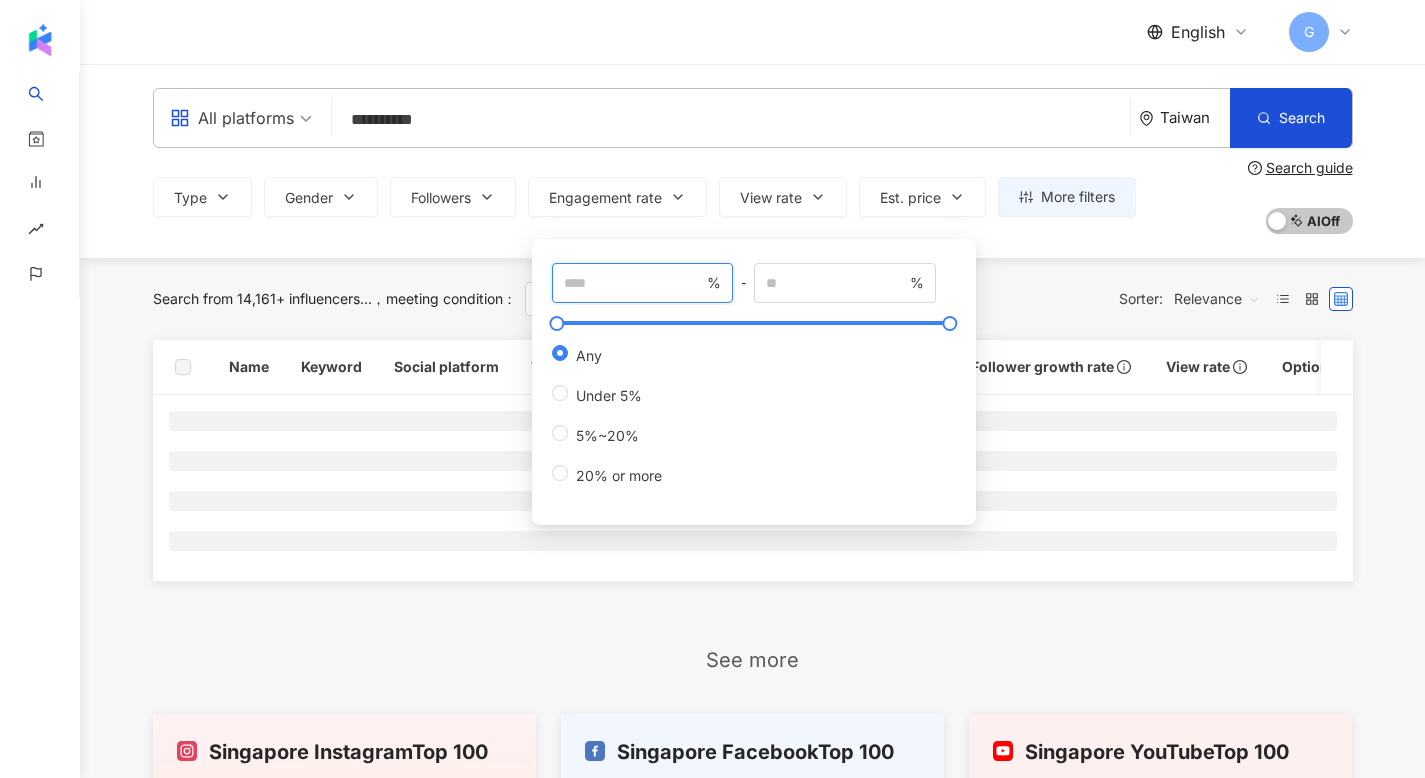 click at bounding box center [634, 283] 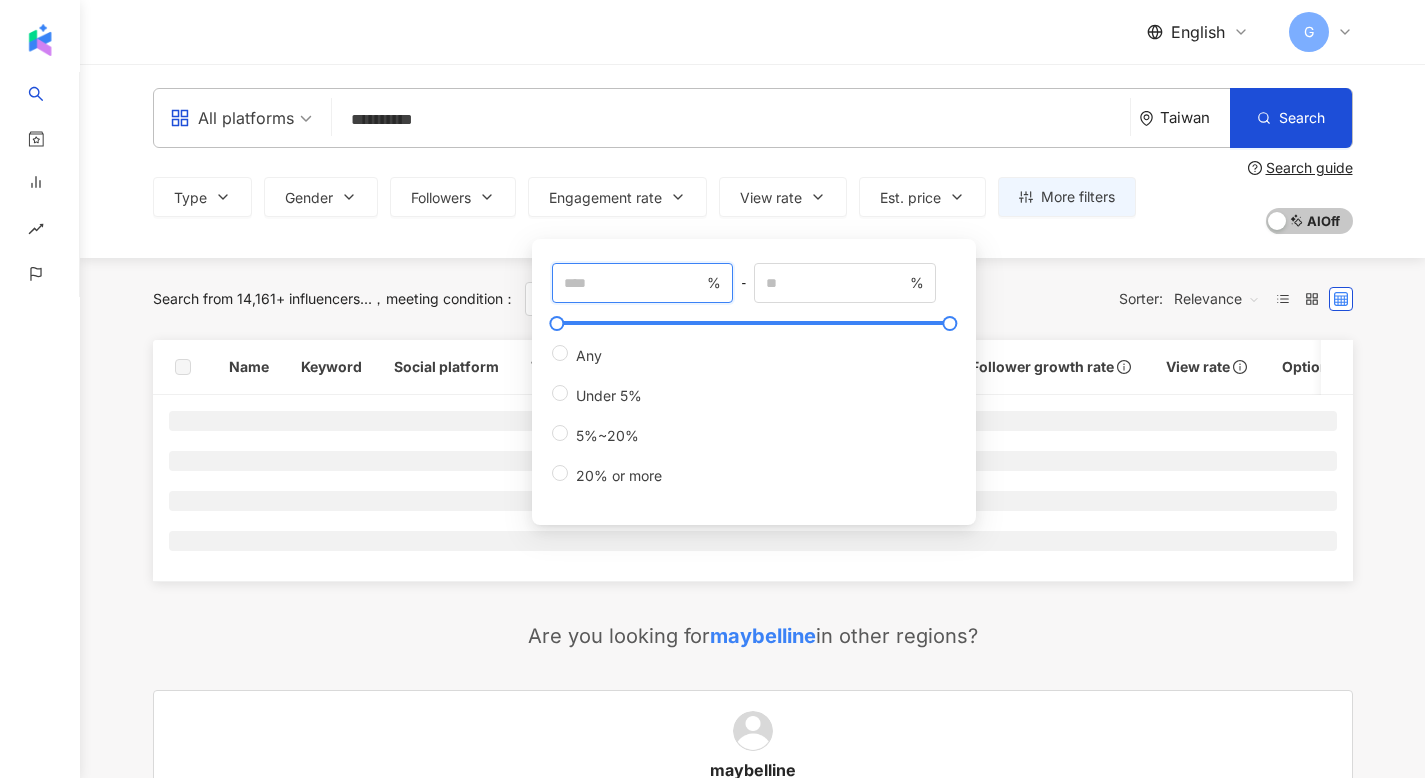 type on "*" 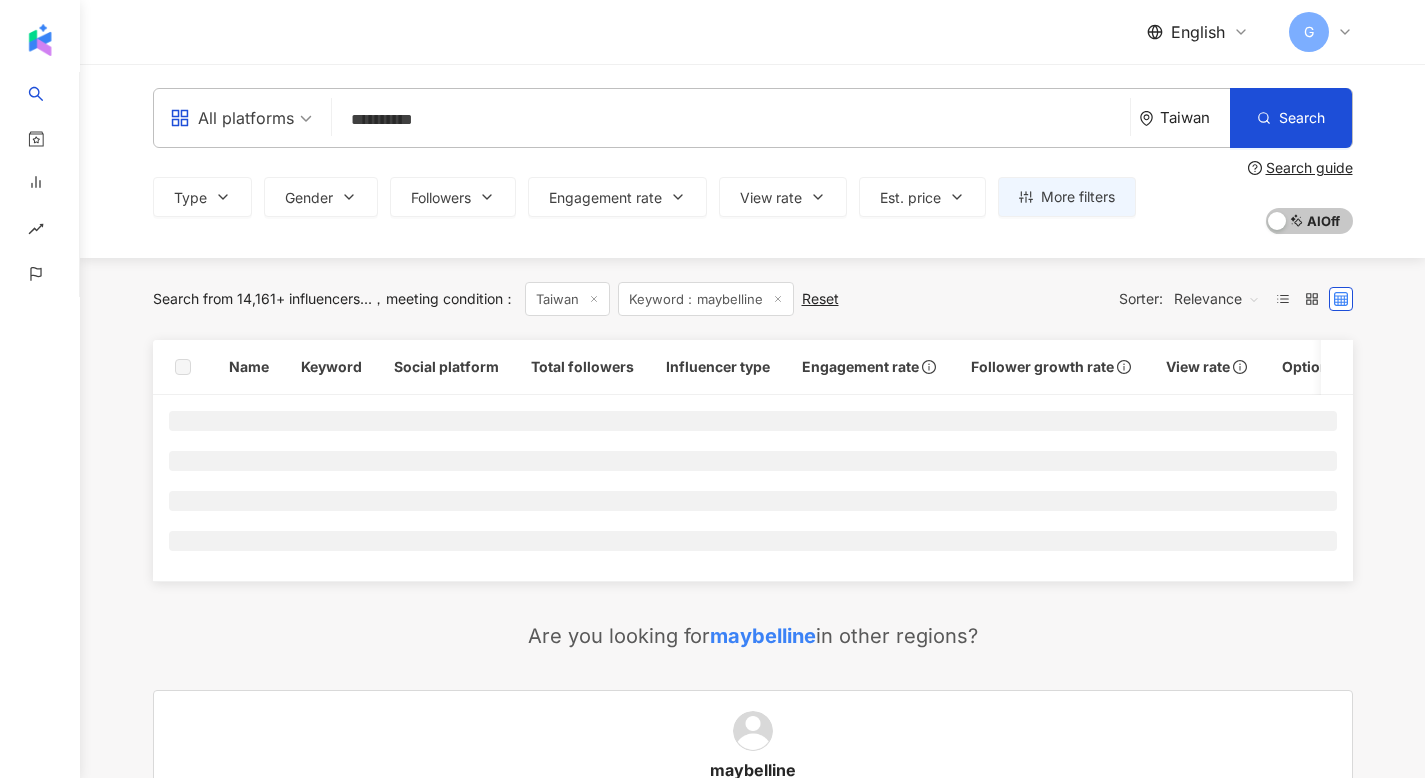 click on "**********" at bounding box center [752, 161] 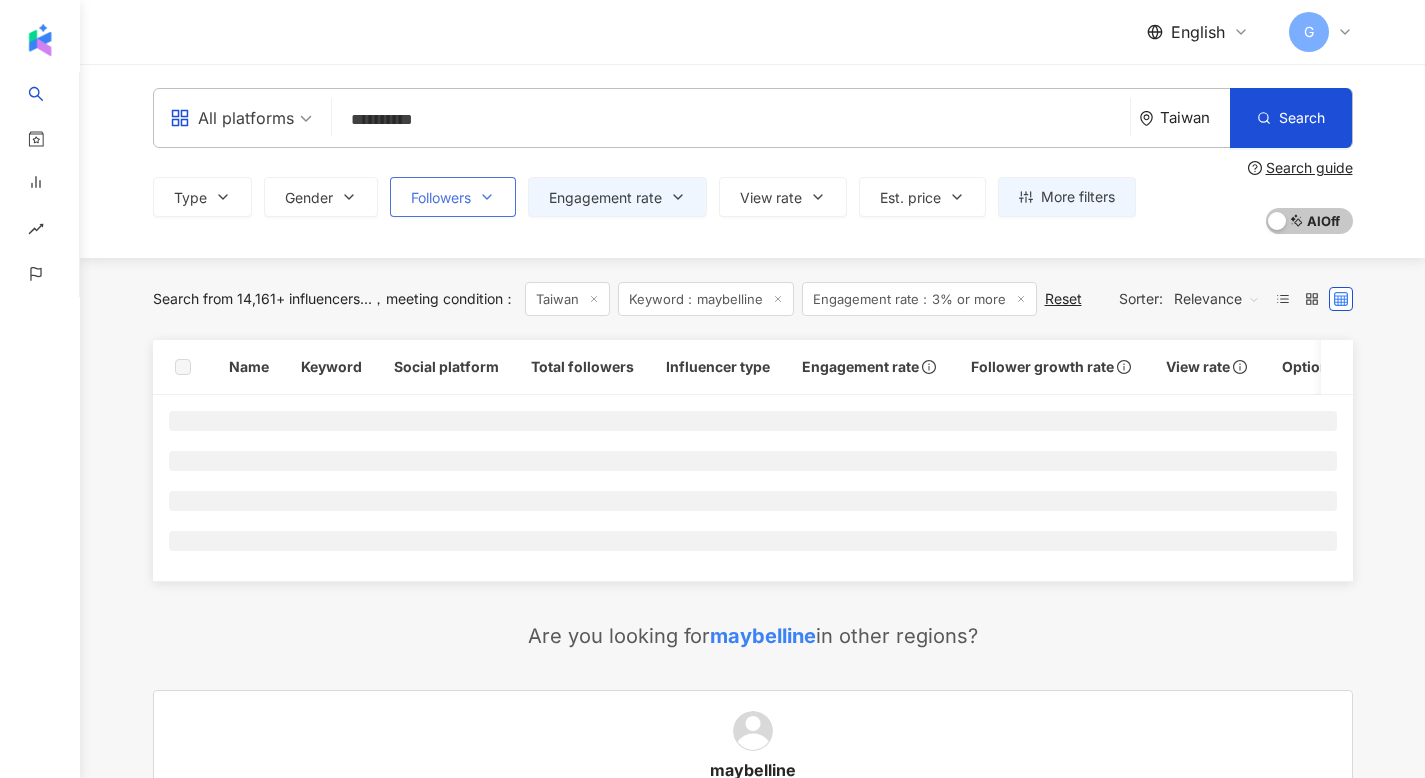click on "Followers" at bounding box center (453, 197) 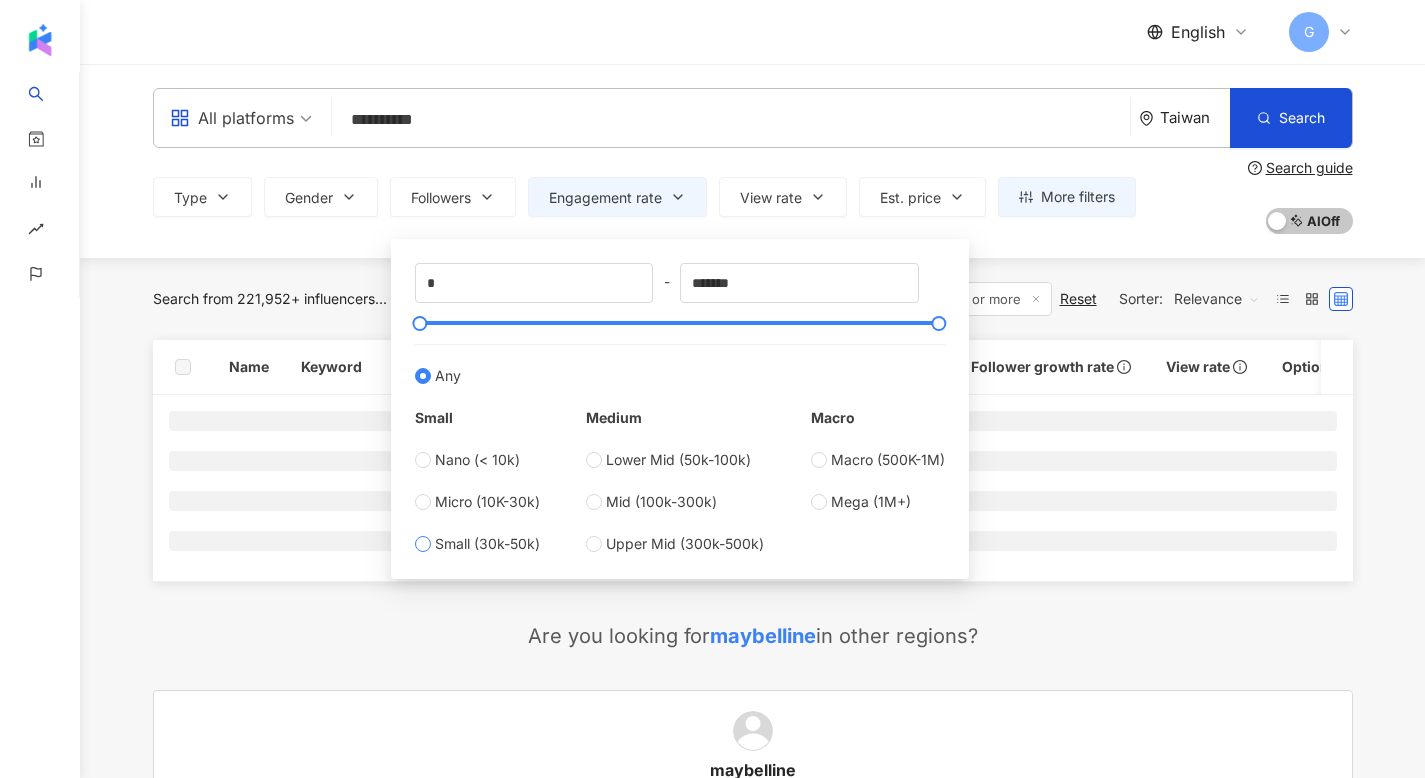 click on "Small (30k-50k)" at bounding box center (477, 544) 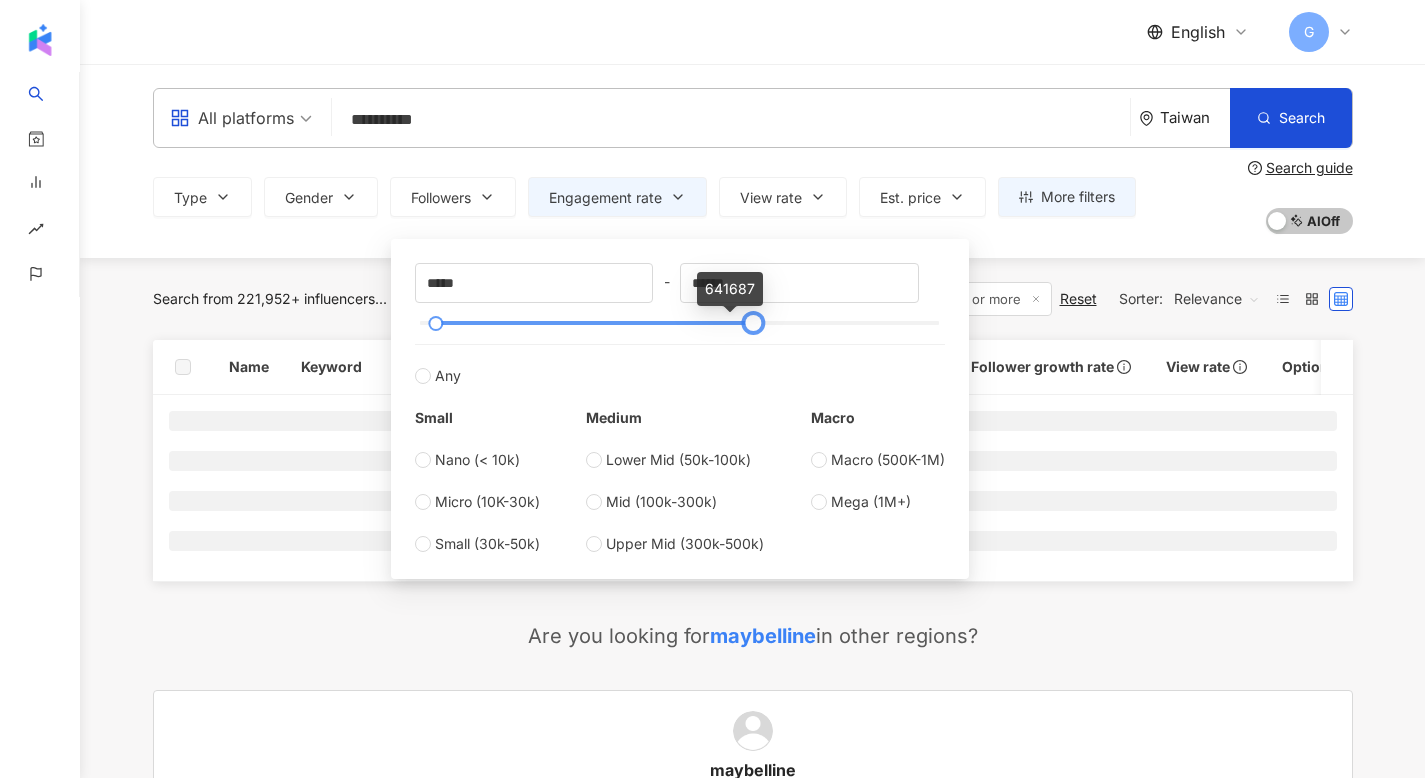 drag, startPoint x: 453, startPoint y: 322, endPoint x: 925, endPoint y: 326, distance: 472.01694 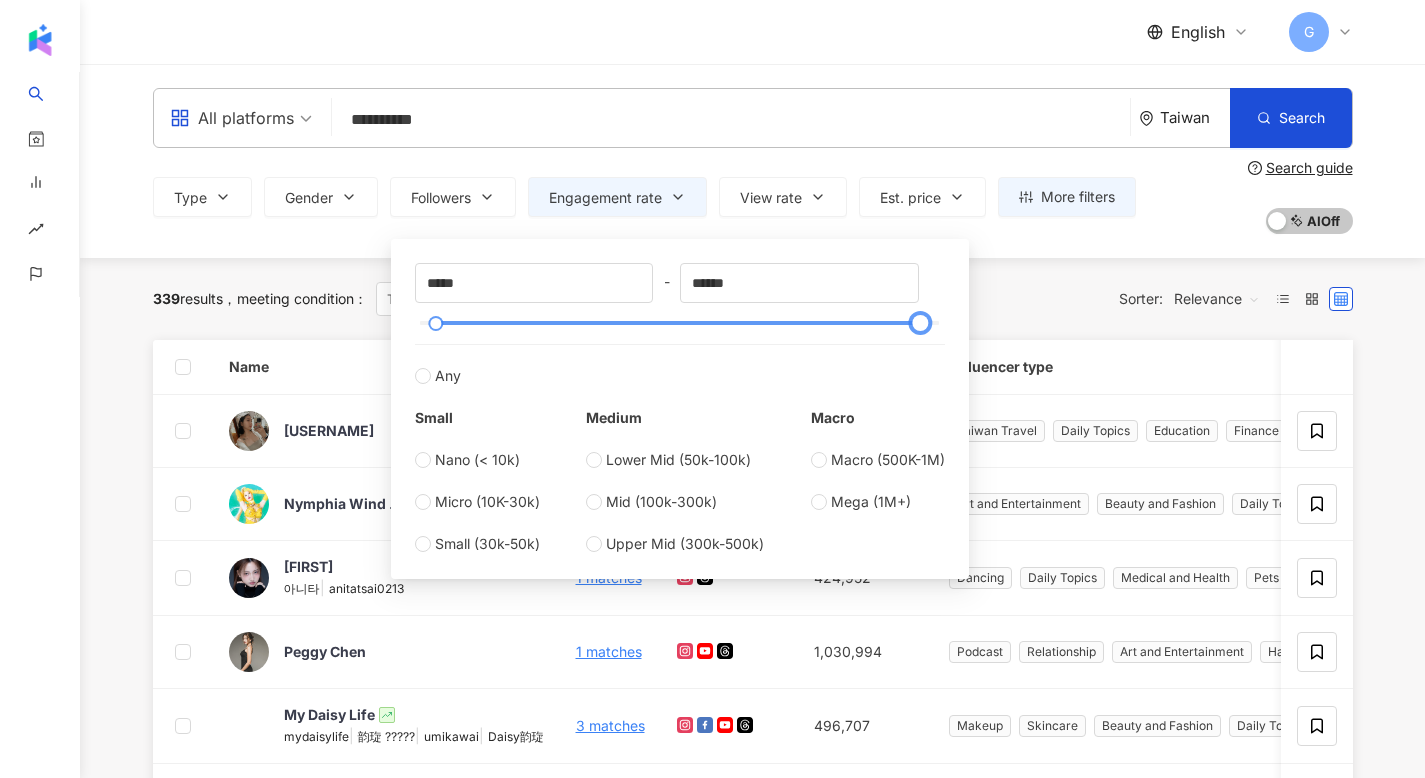 type on "******" 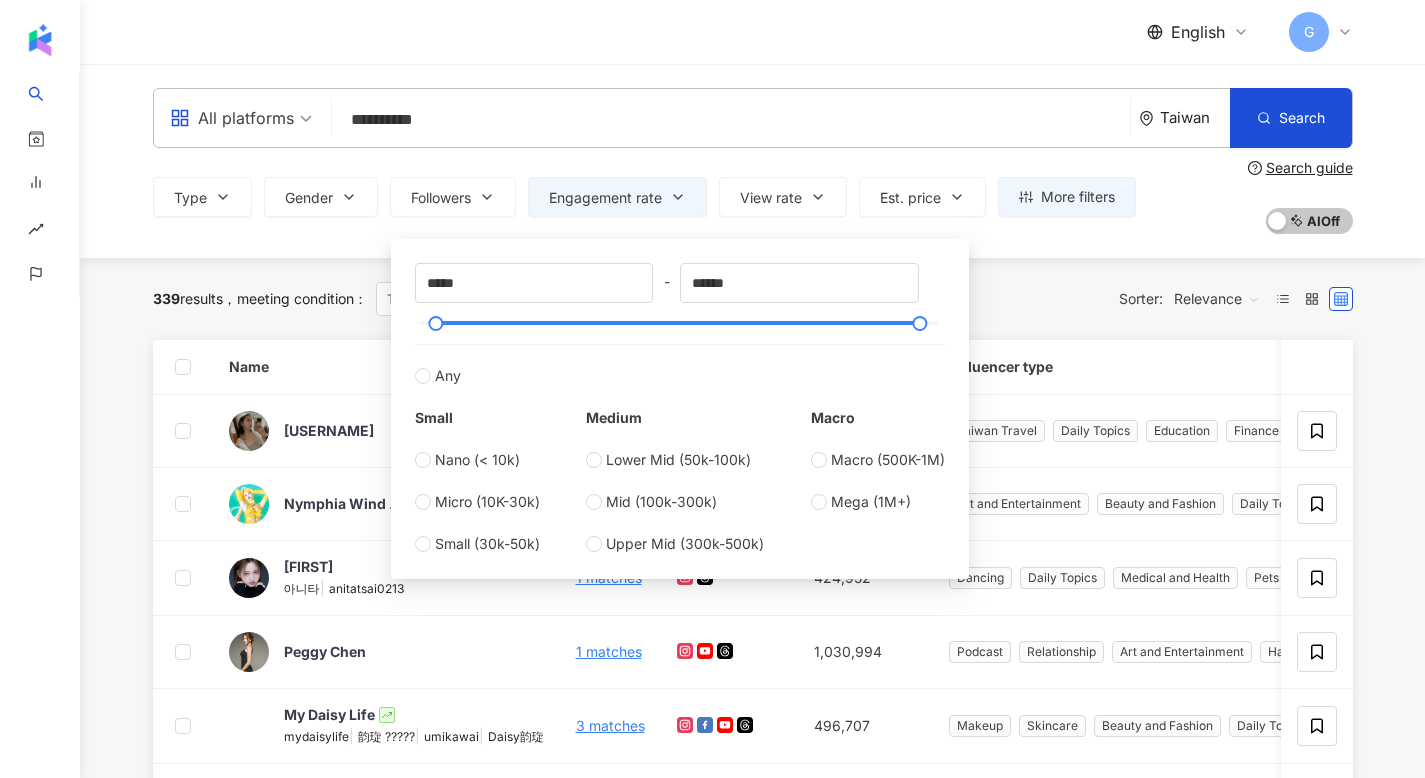 click on "339  results  meeting condition ： Taiwan Keyword：maybelline Engagement rate：3% or more Reset Sorter:  Relevance" at bounding box center (753, 299) 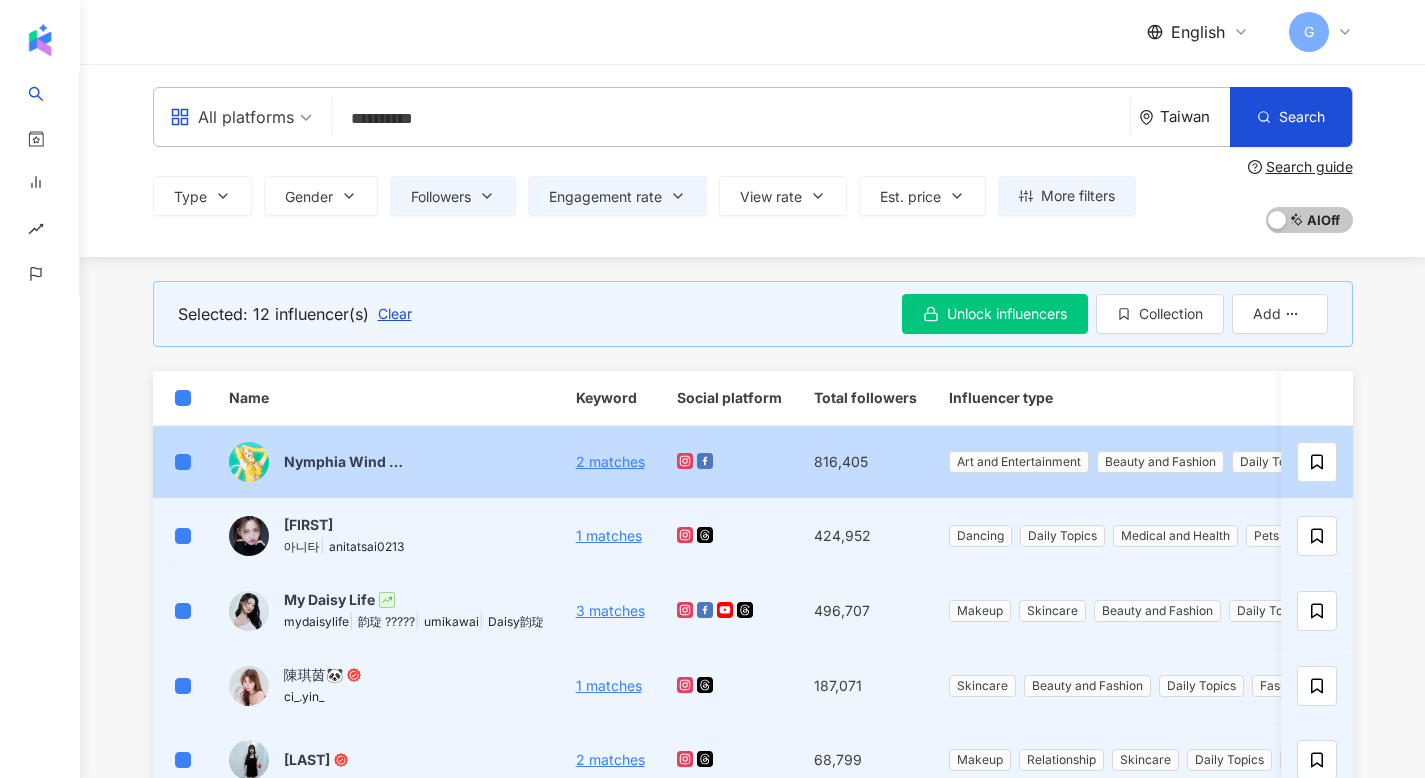 scroll, scrollTop: 4, scrollLeft: 0, axis: vertical 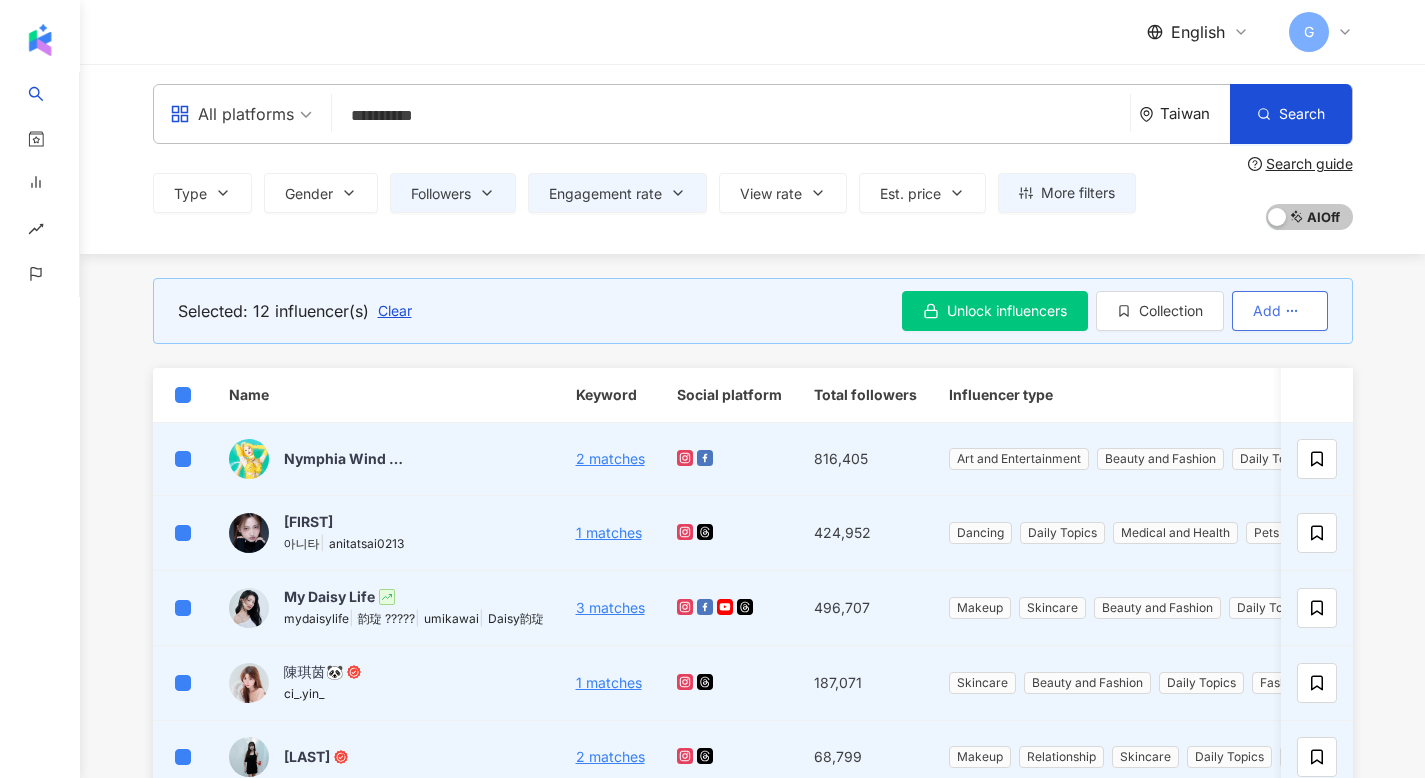 click on "Add" at bounding box center (1267, 311) 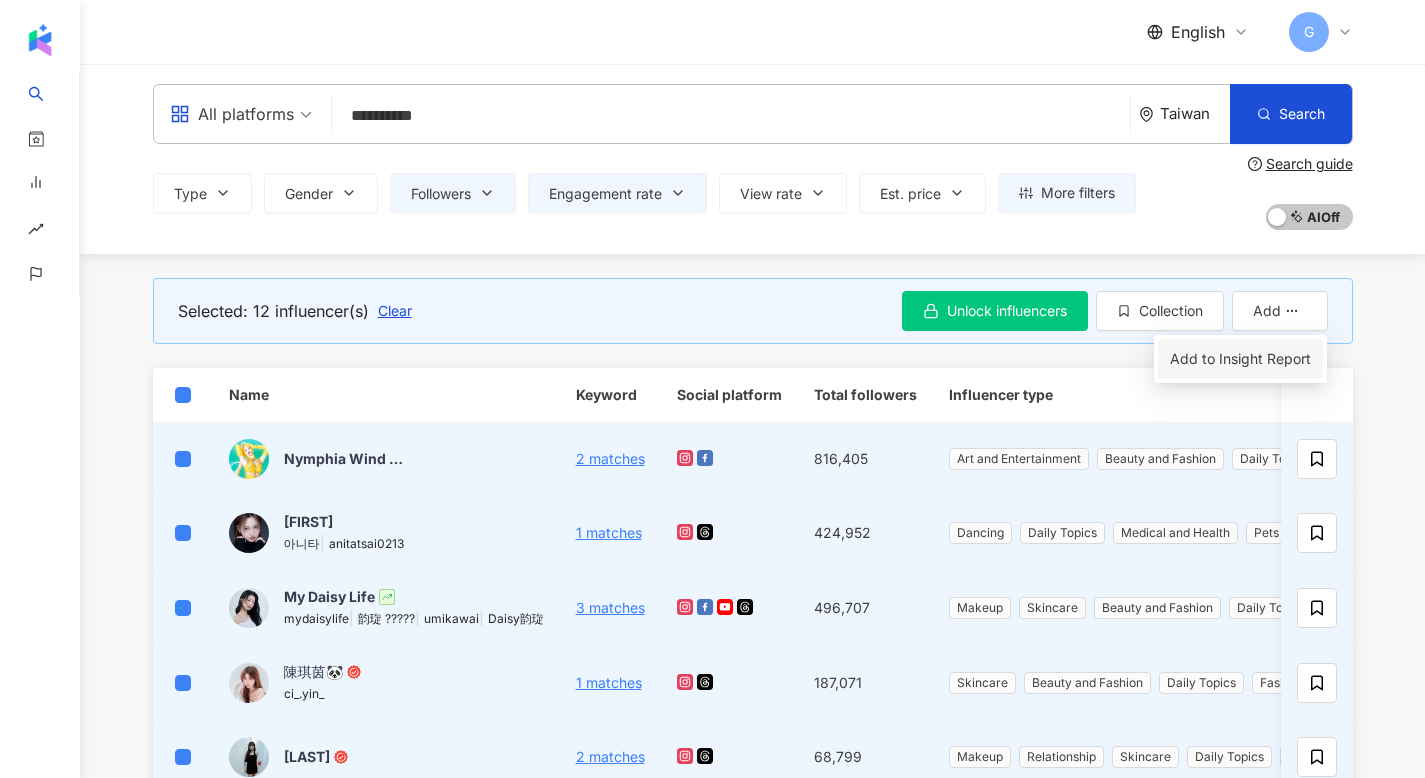 click on "Add to Insight Report" at bounding box center (1240, 359) 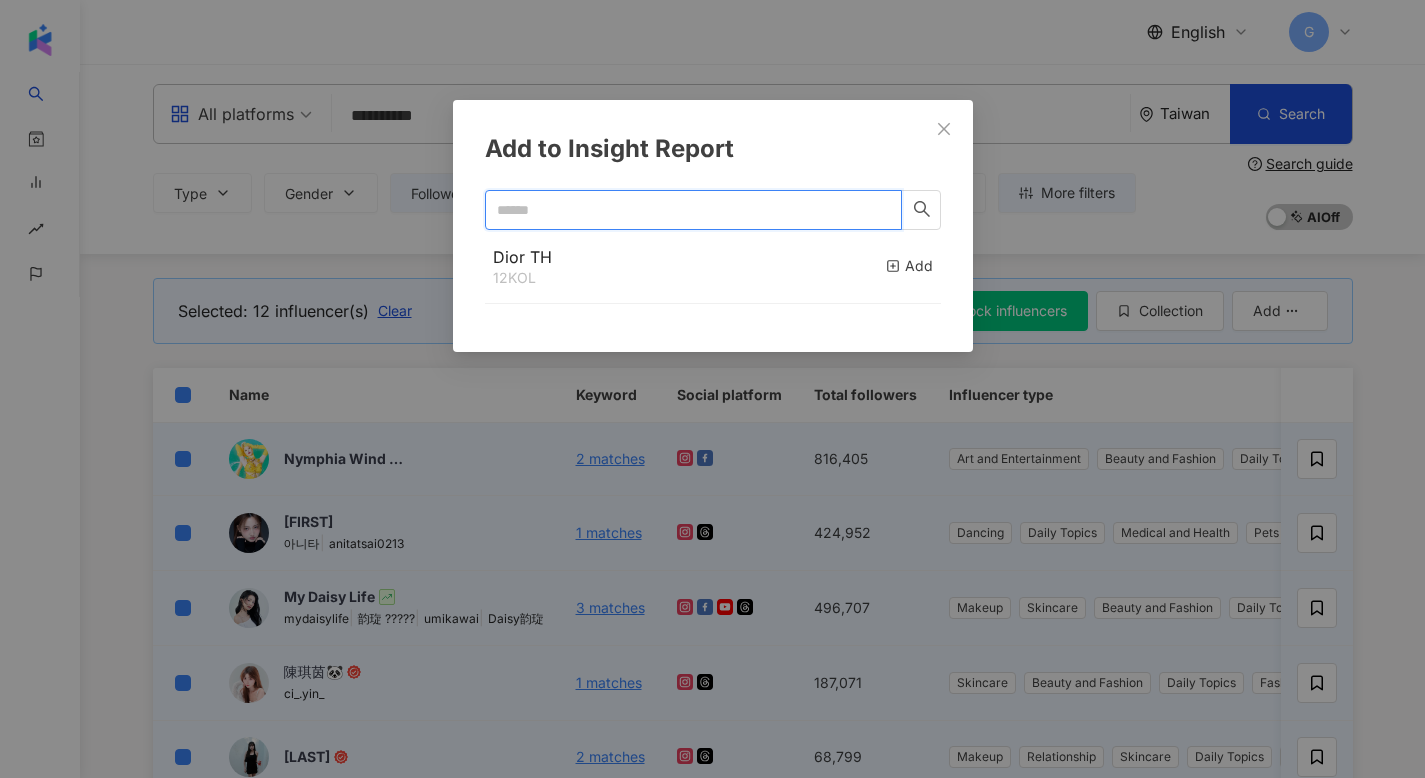 click at bounding box center (685, 210) 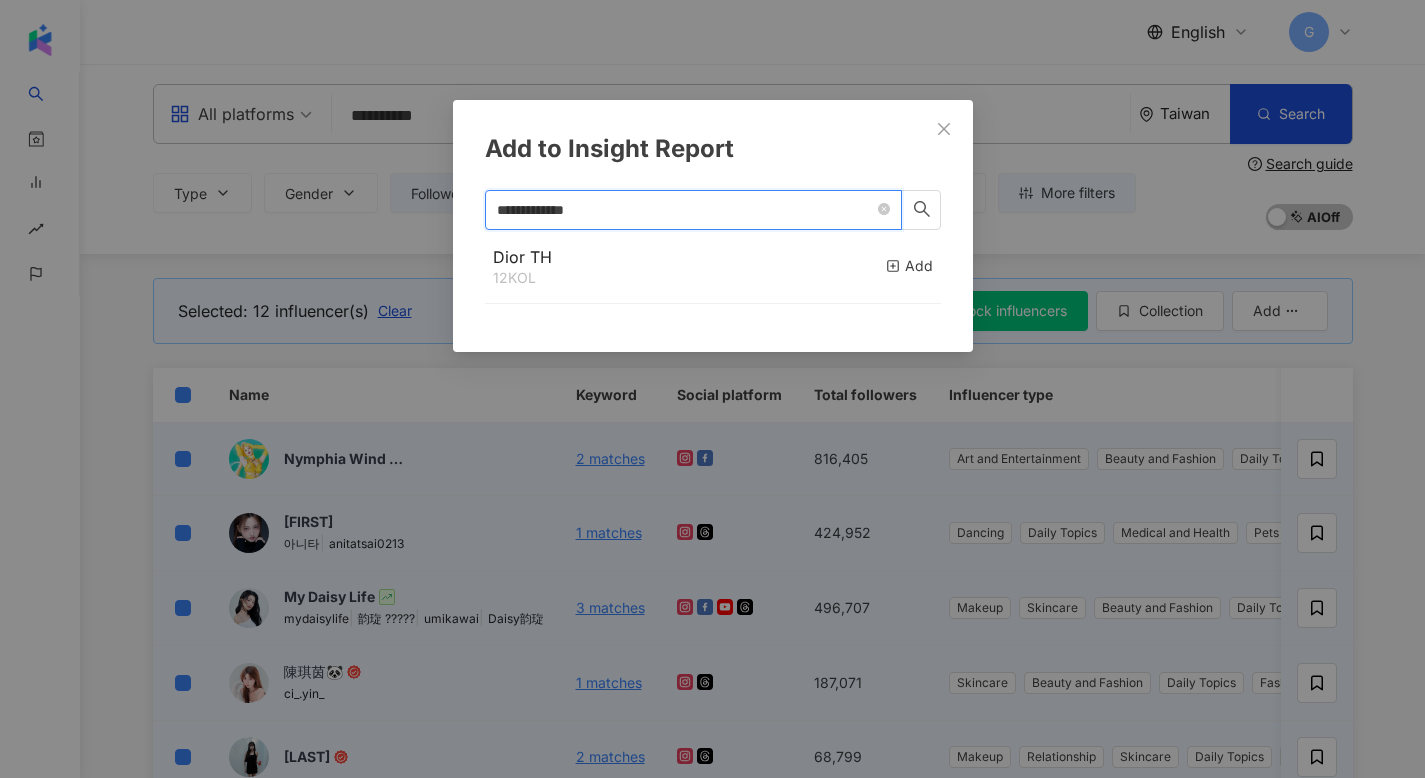 click on "**********" at bounding box center [685, 210] 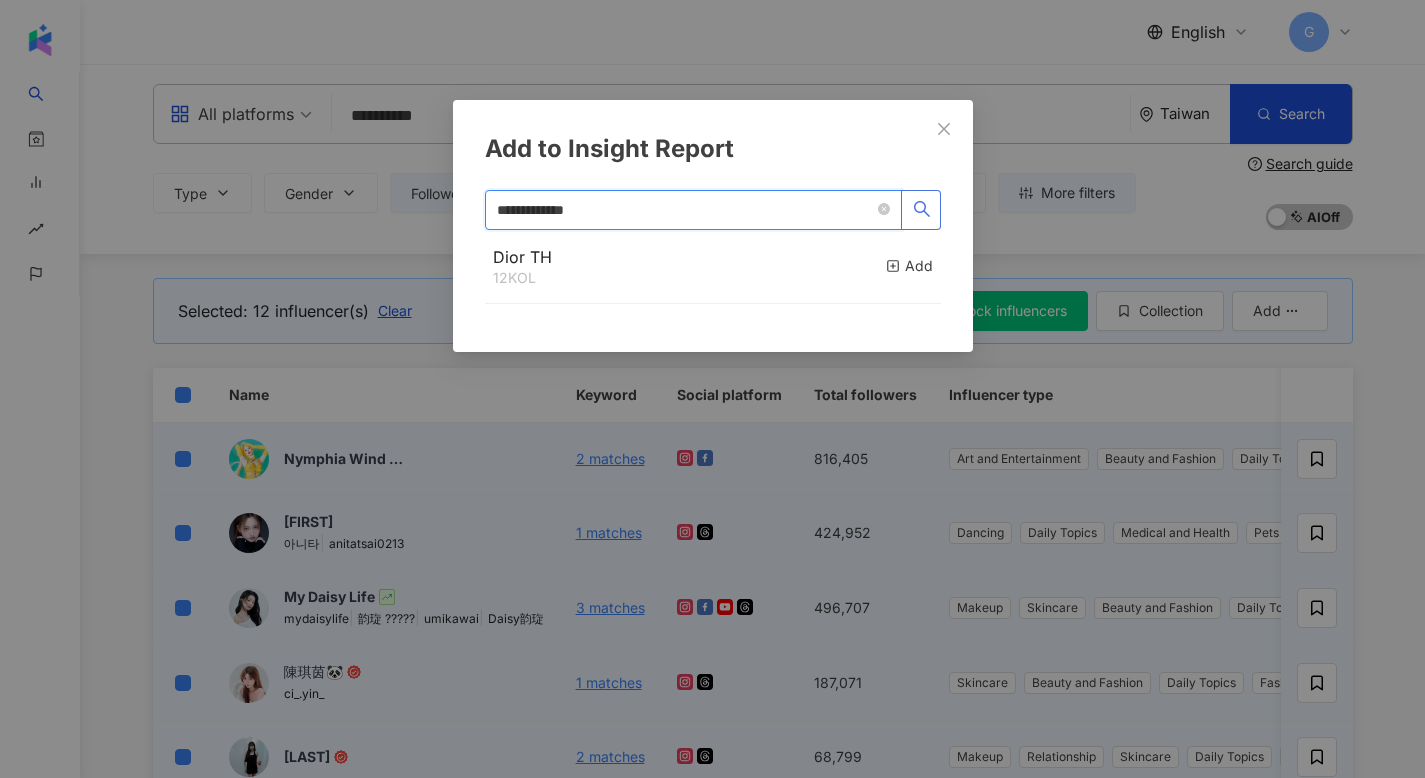 click at bounding box center [921, 210] 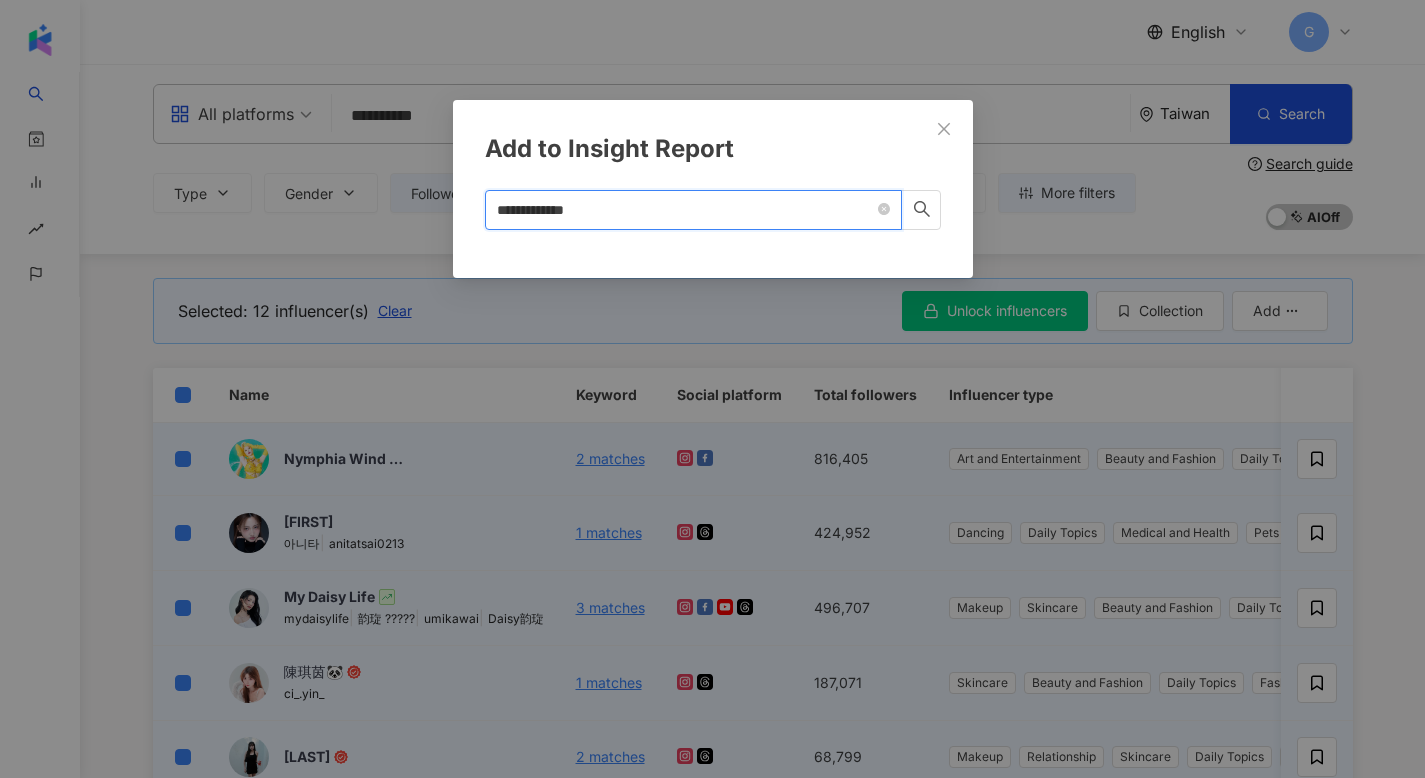 click on "**********" at bounding box center [685, 210] 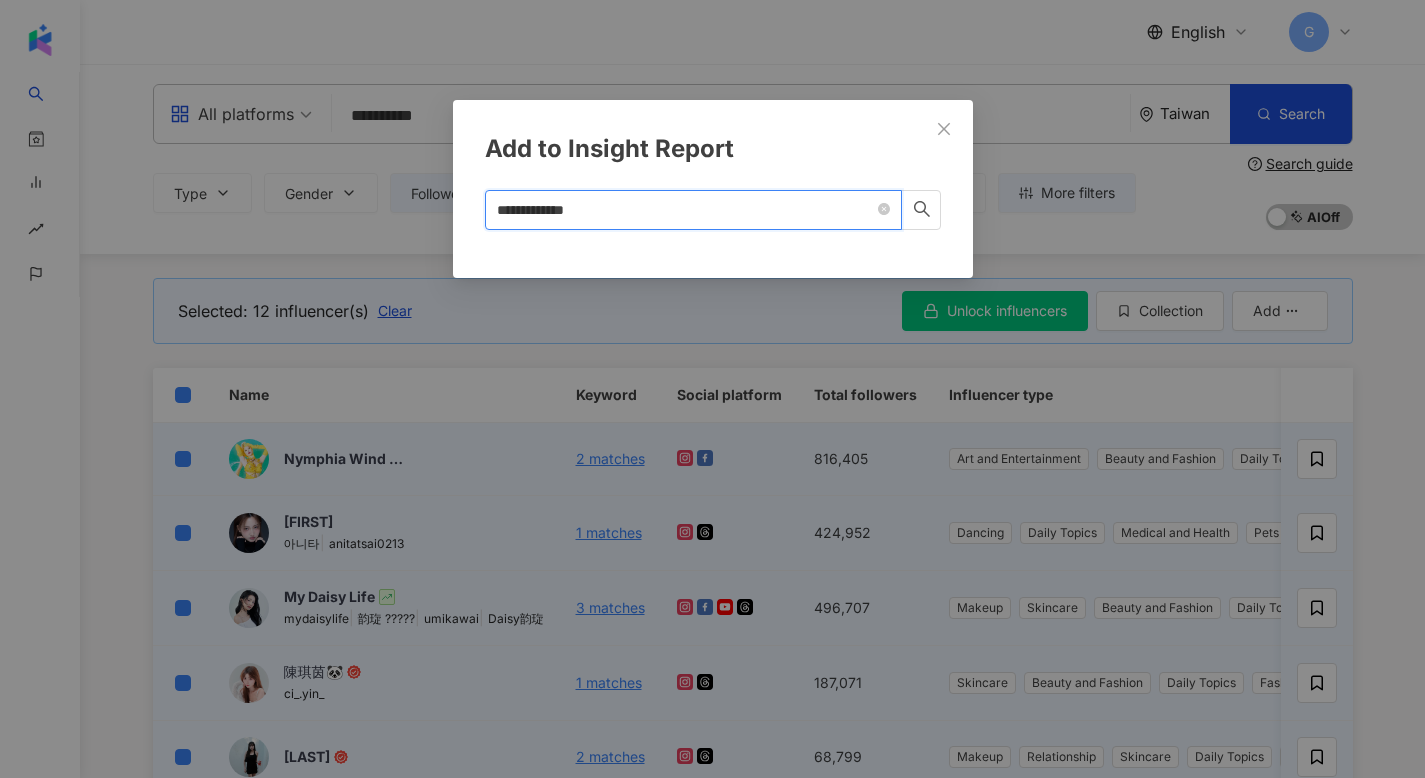 drag, startPoint x: 750, startPoint y: 216, endPoint x: 476, endPoint y: 212, distance: 274.0292 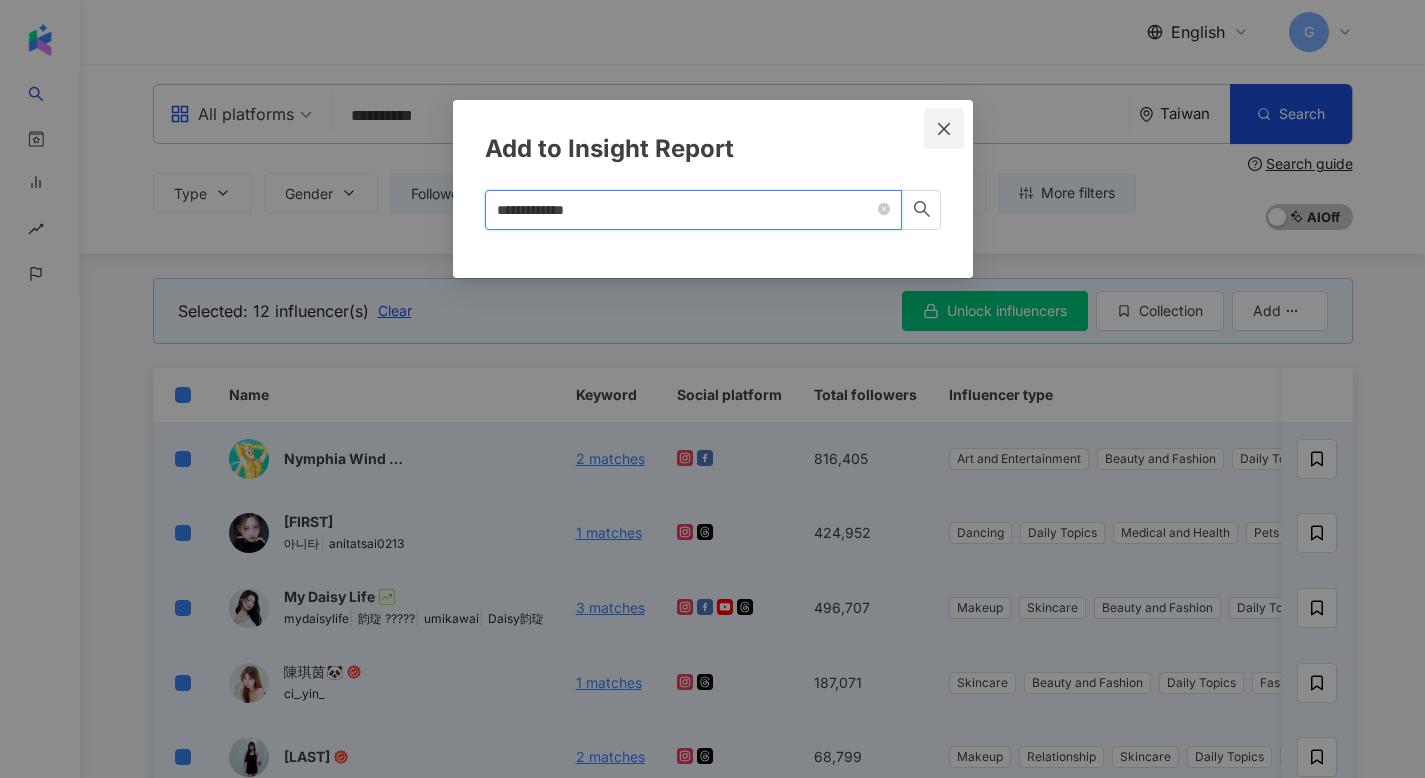 type on "**********" 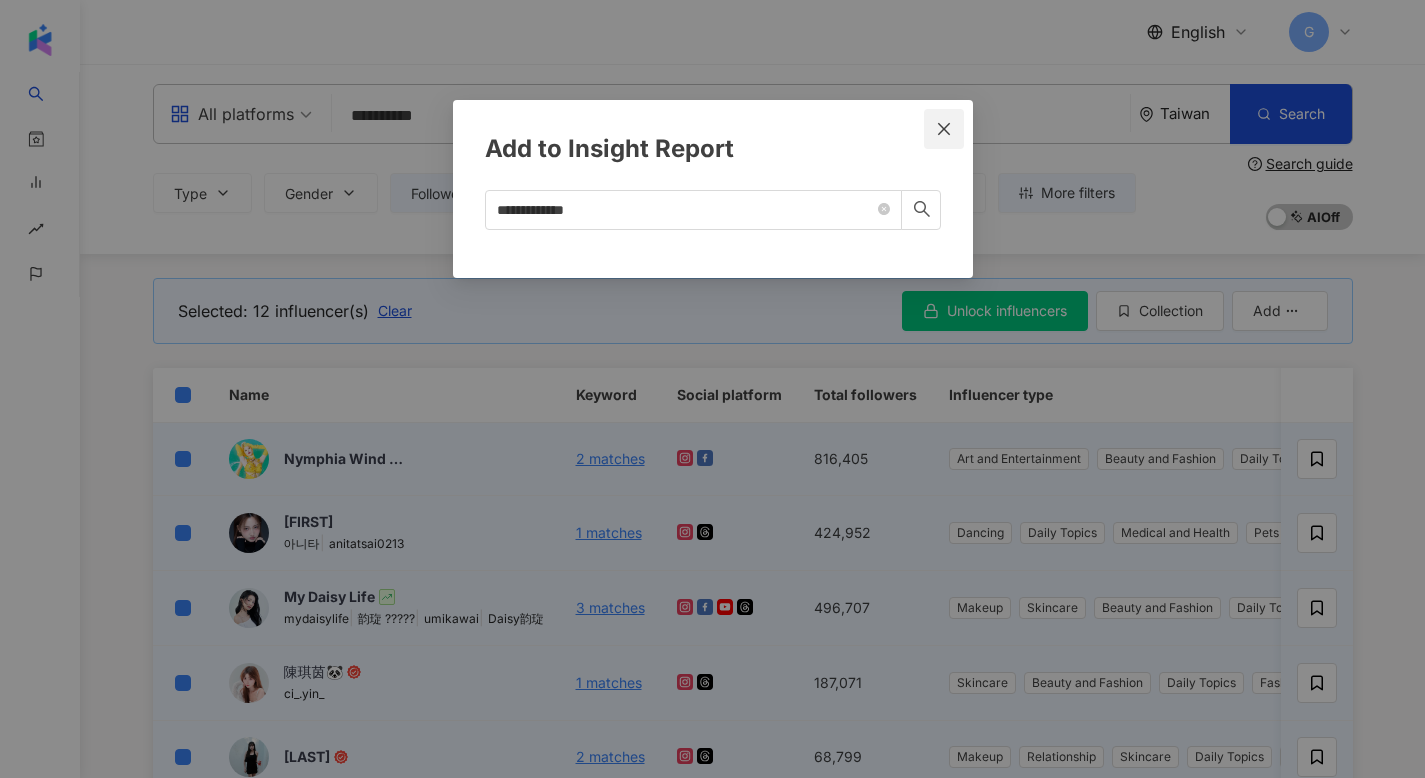 click at bounding box center (944, 129) 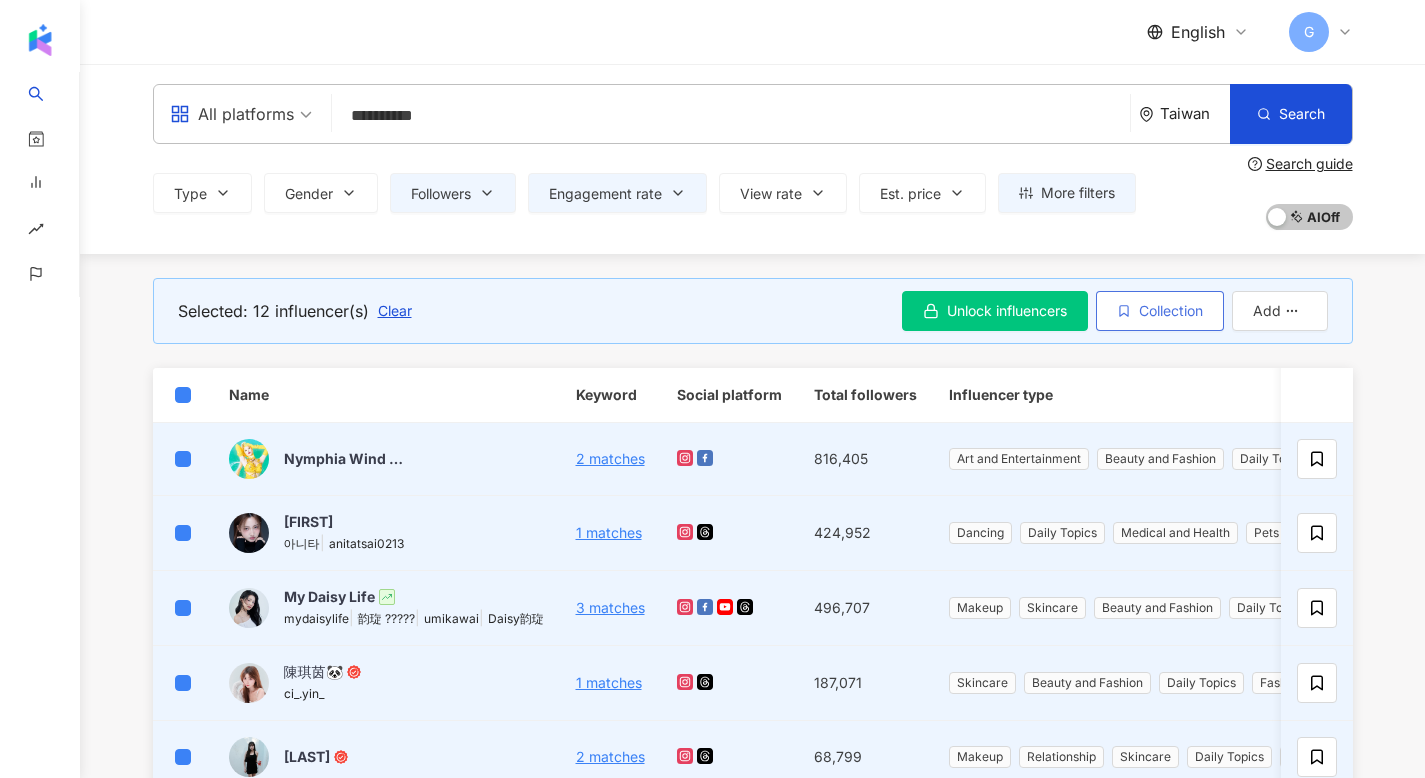 click on "Collection" at bounding box center [1160, 311] 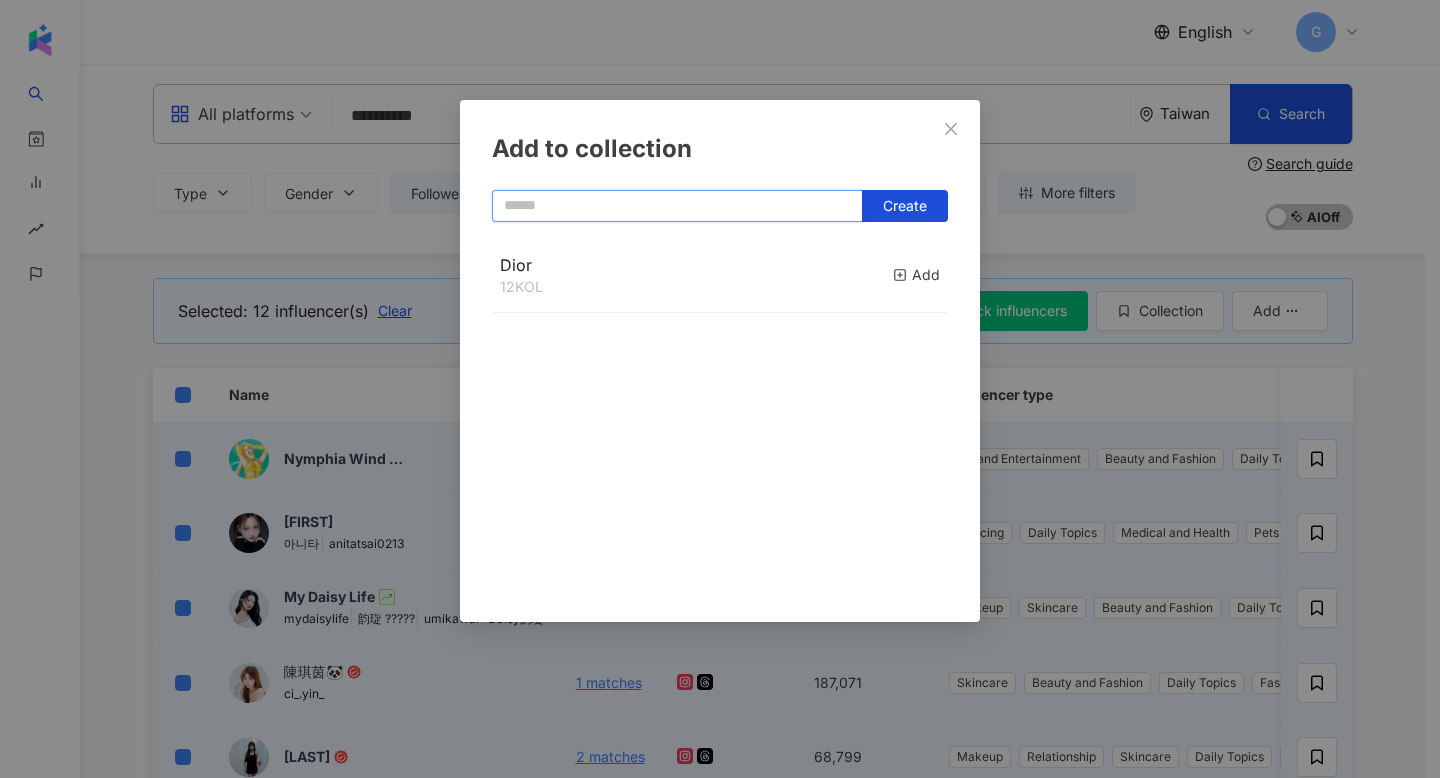 click at bounding box center (677, 206) 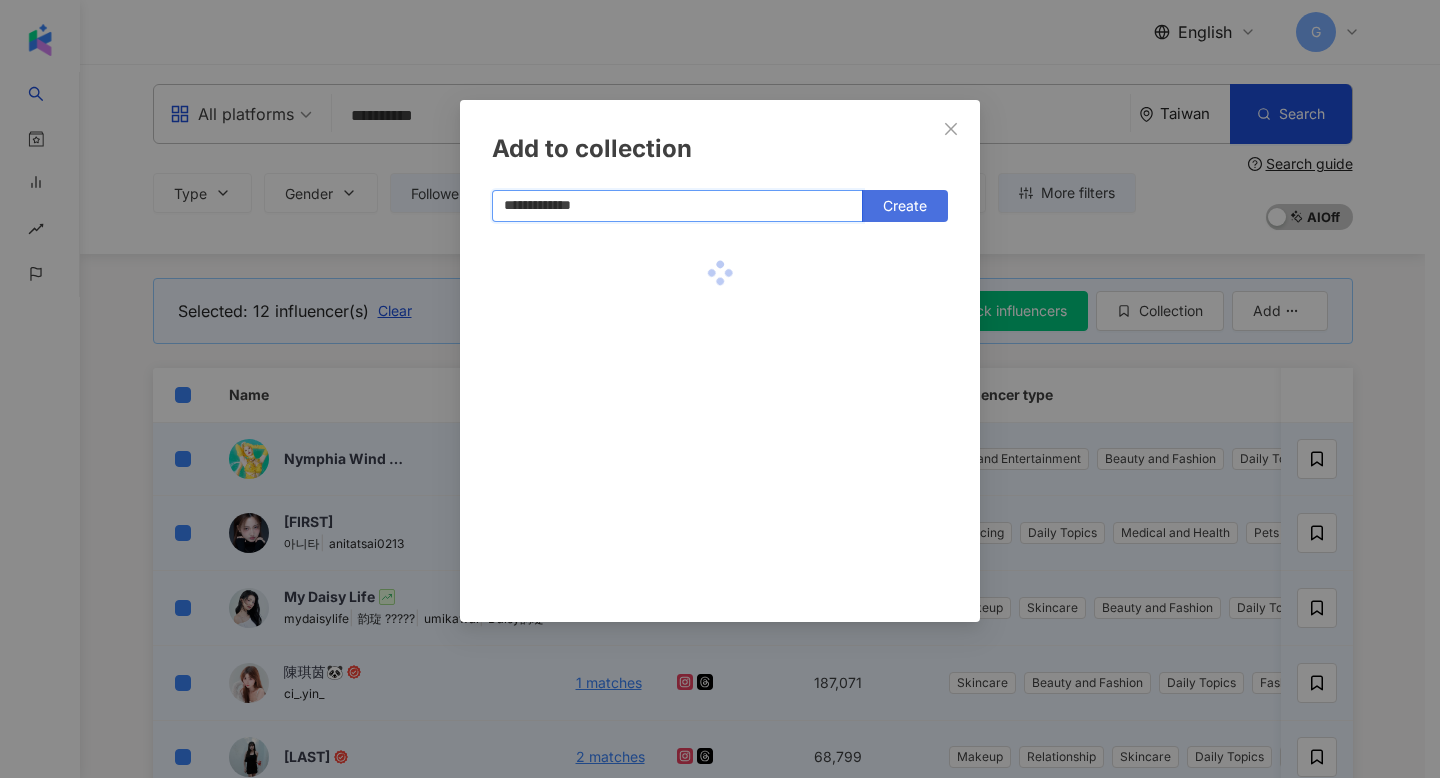 click on "Create" at bounding box center (905, 206) 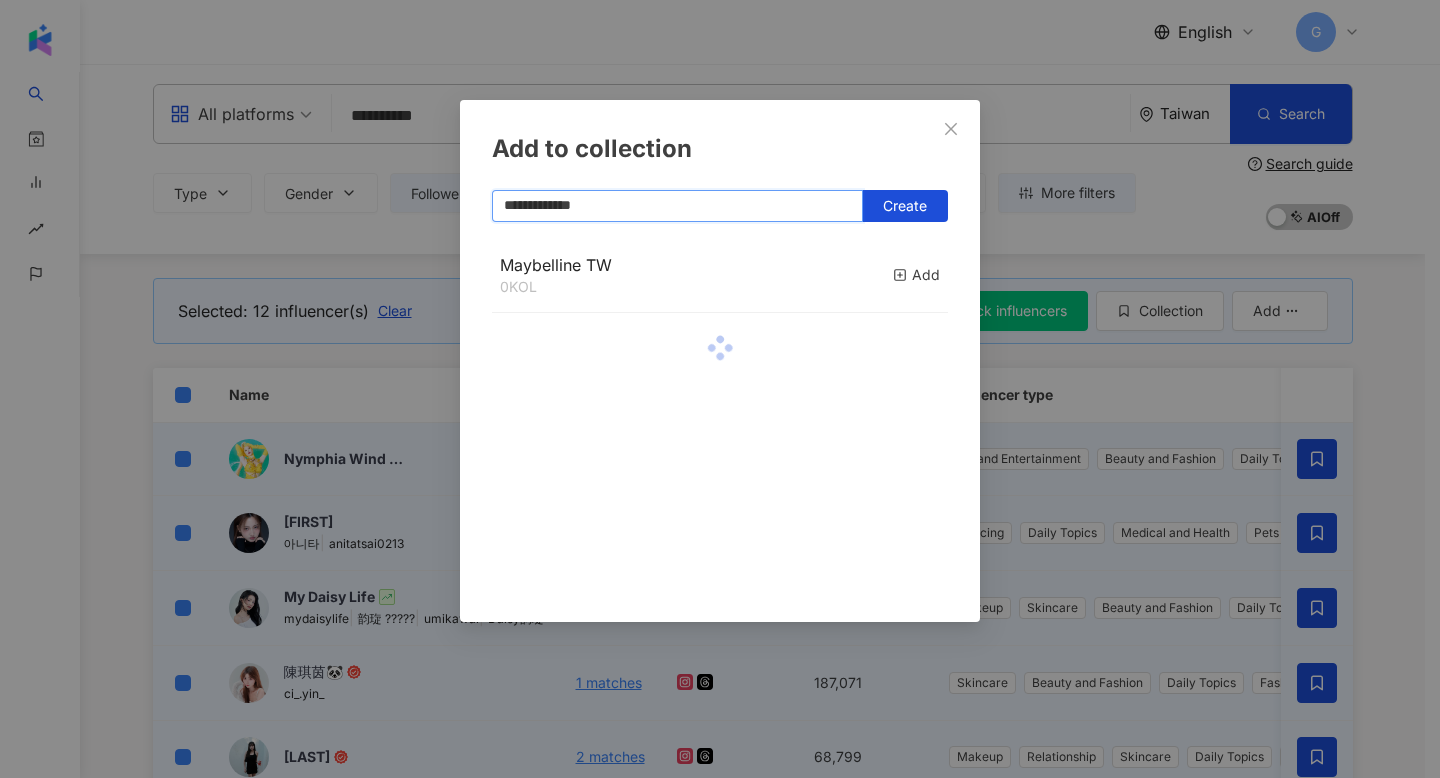 type on "**********" 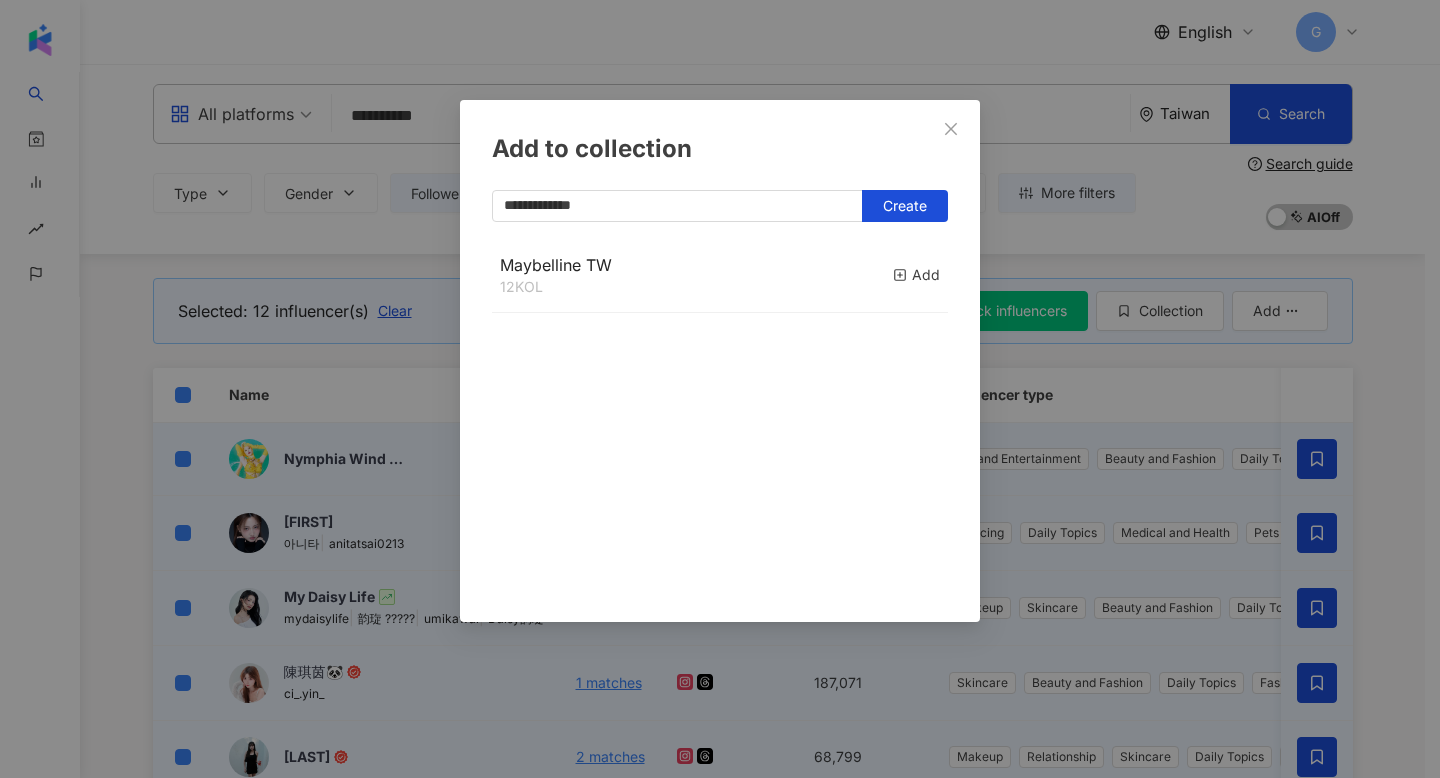 click on "**********" at bounding box center (720, 389) 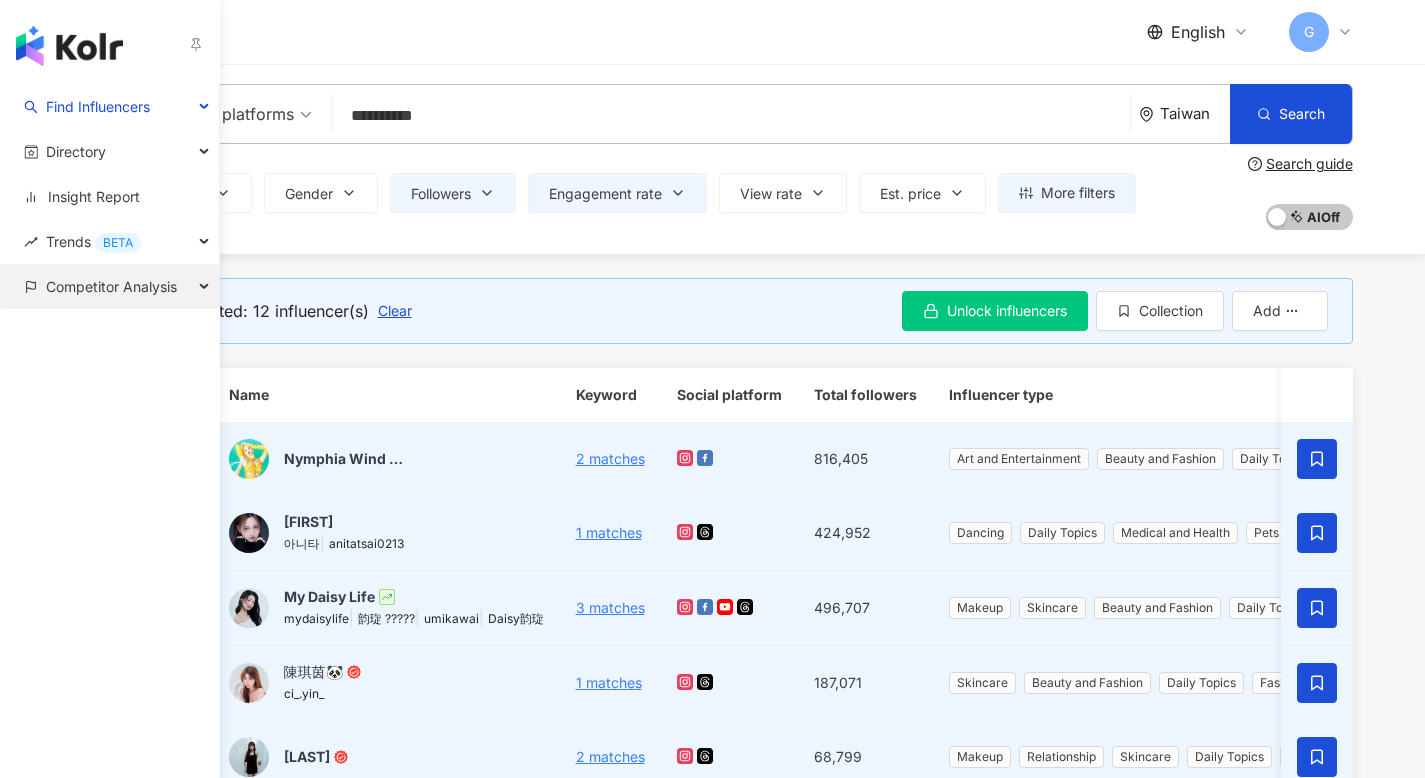 click on "Competitor Analysis" at bounding box center (111, 286) 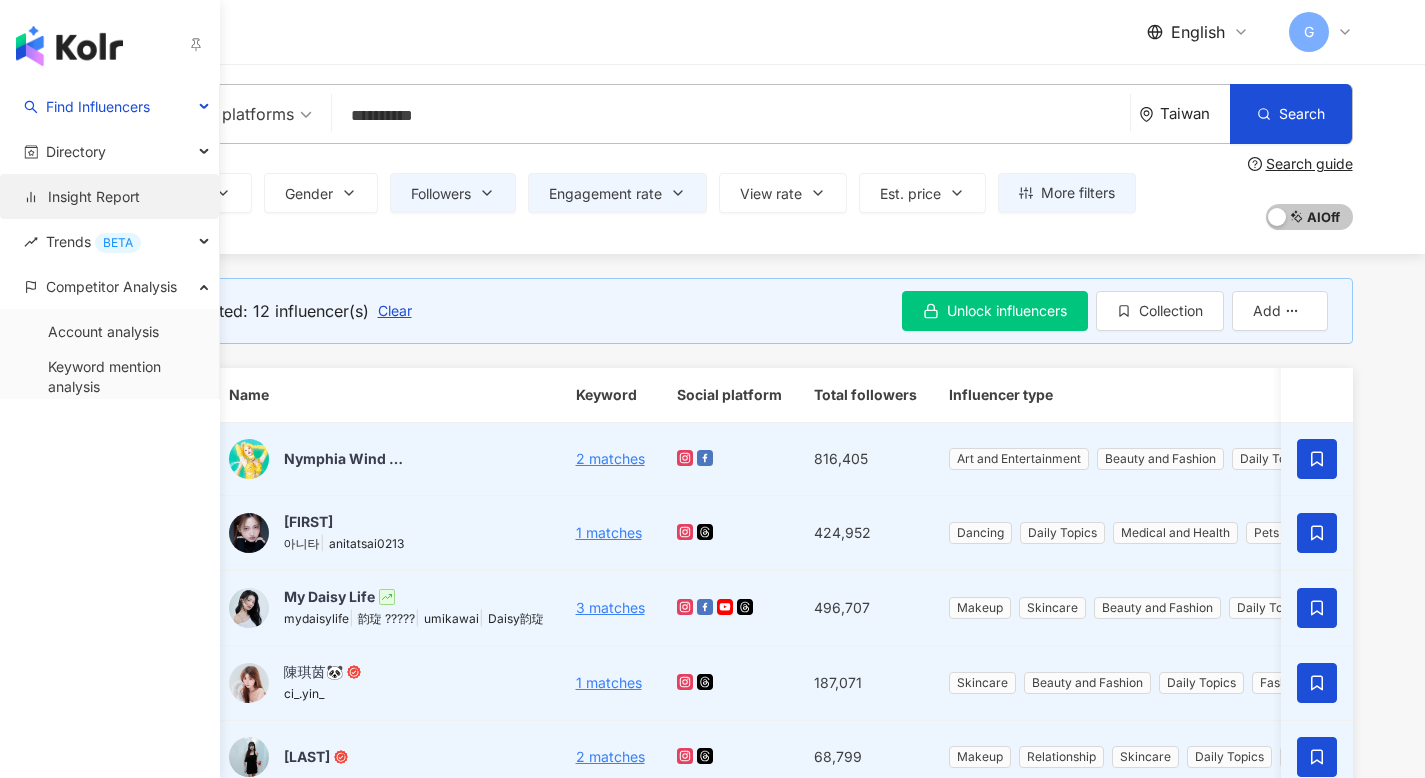 click on "Insight Report" at bounding box center (82, 197) 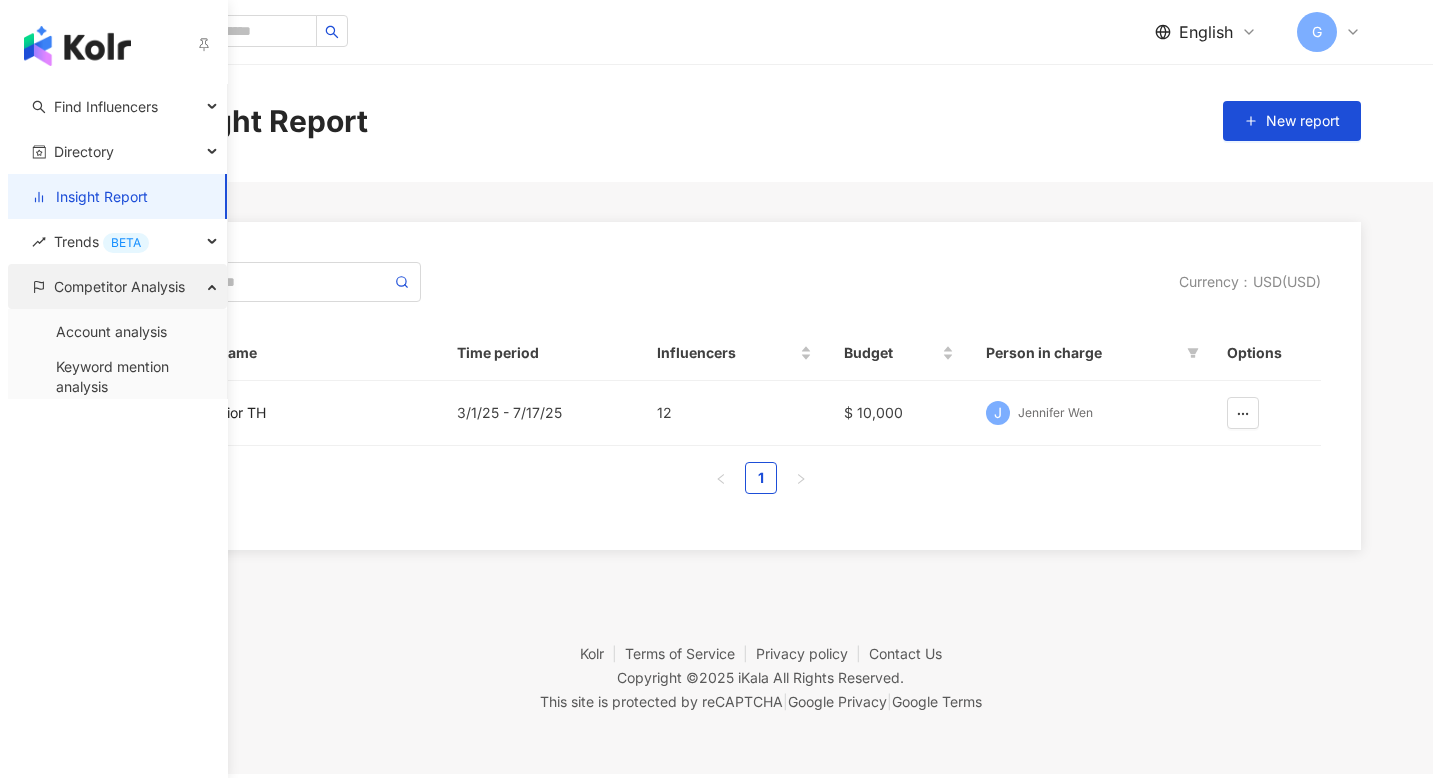 scroll, scrollTop: 0, scrollLeft: 0, axis: both 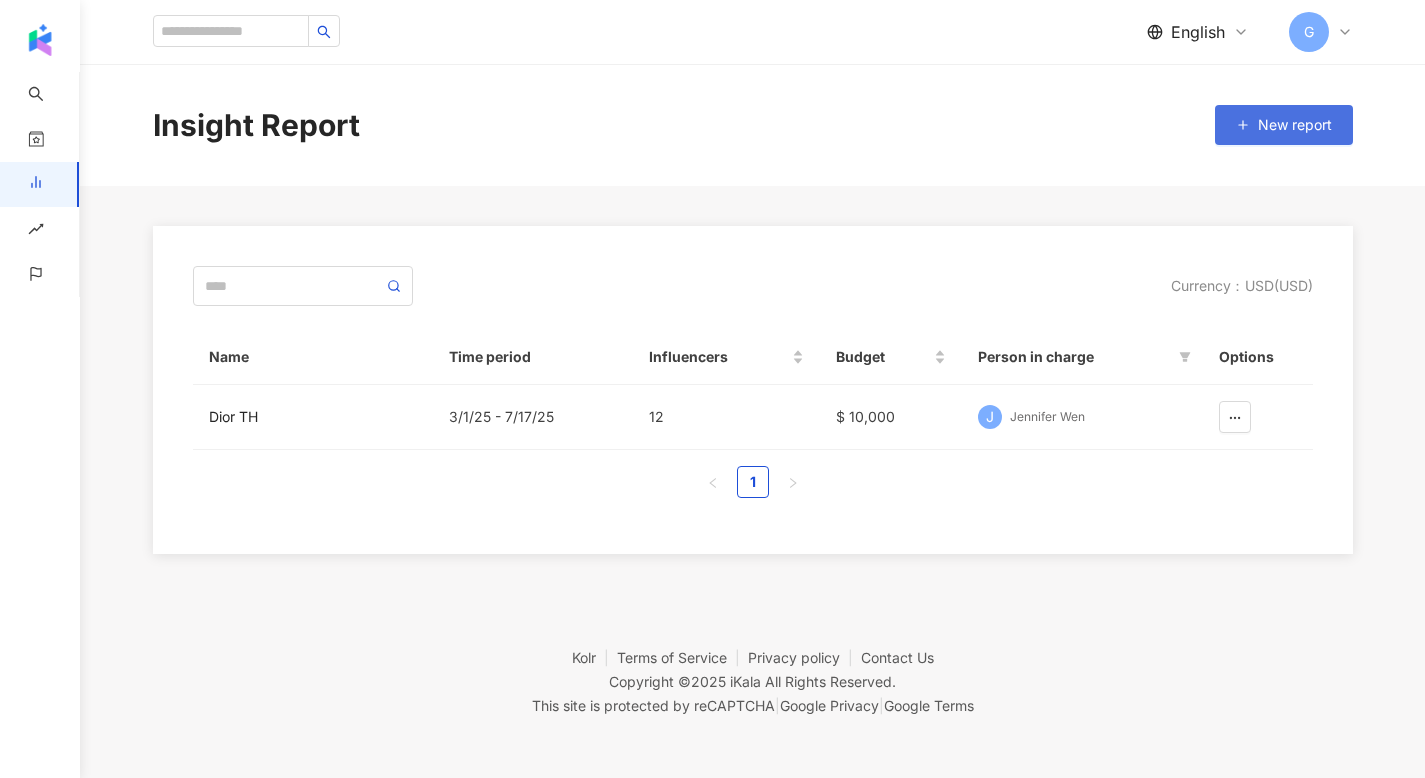 click on "New report" at bounding box center (1284, 125) 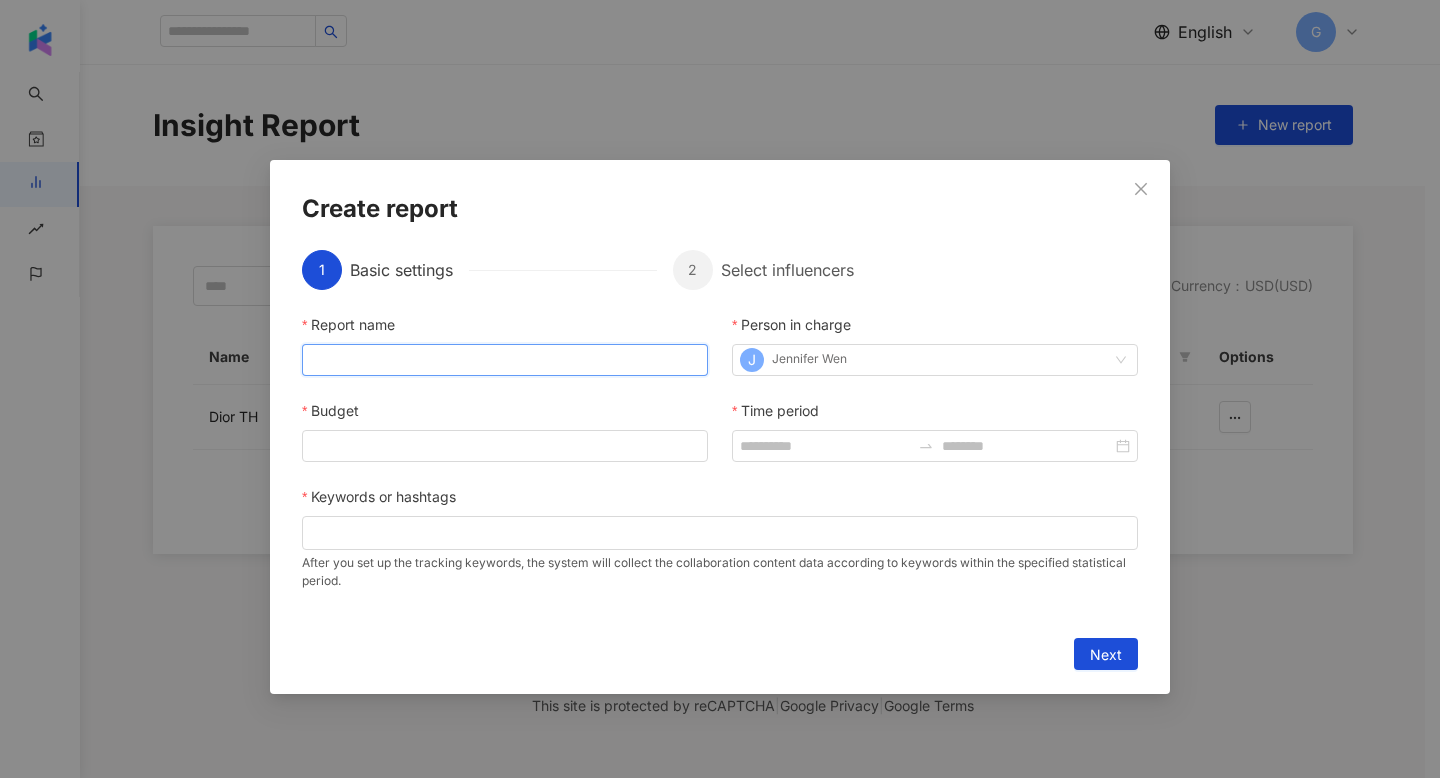 click on "Report name" at bounding box center (505, 360) 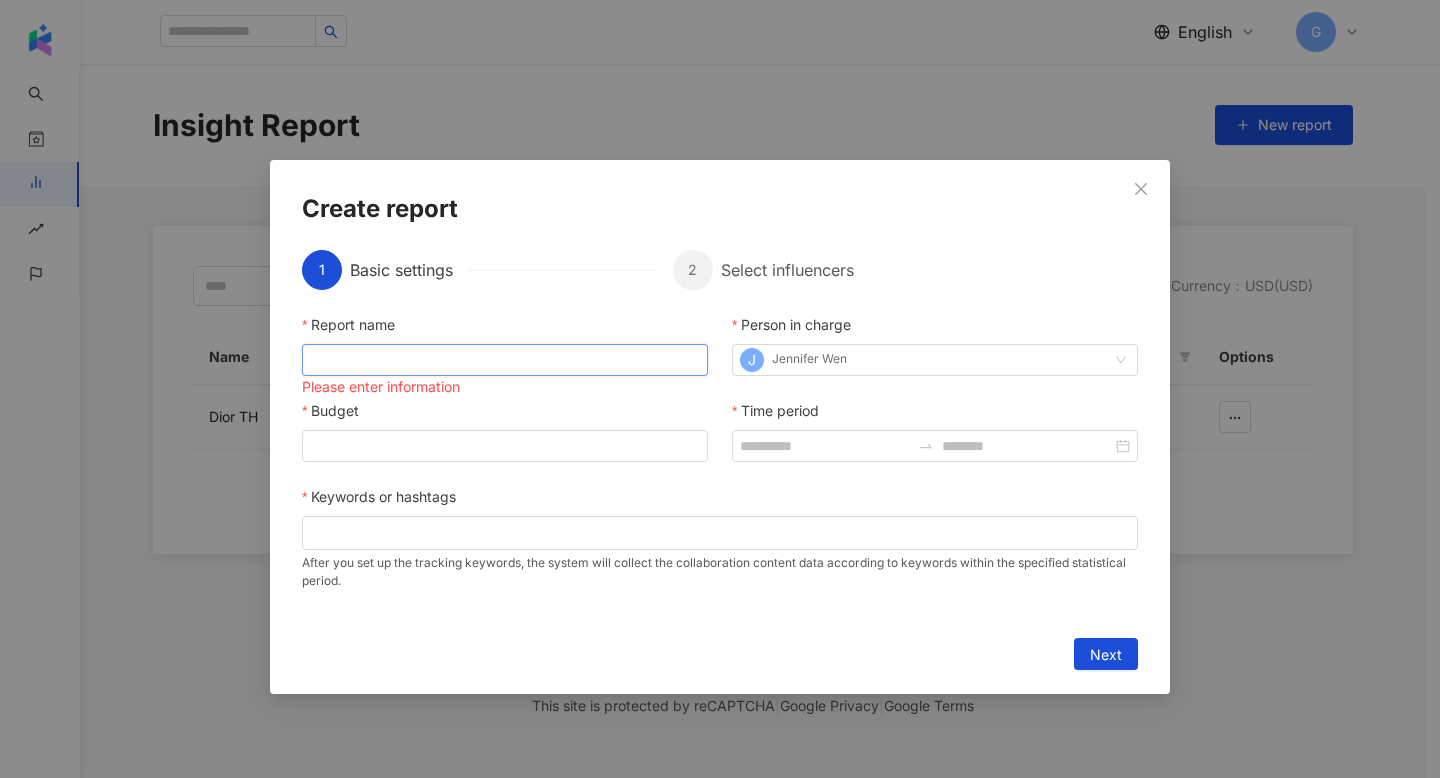 paste on "**********" 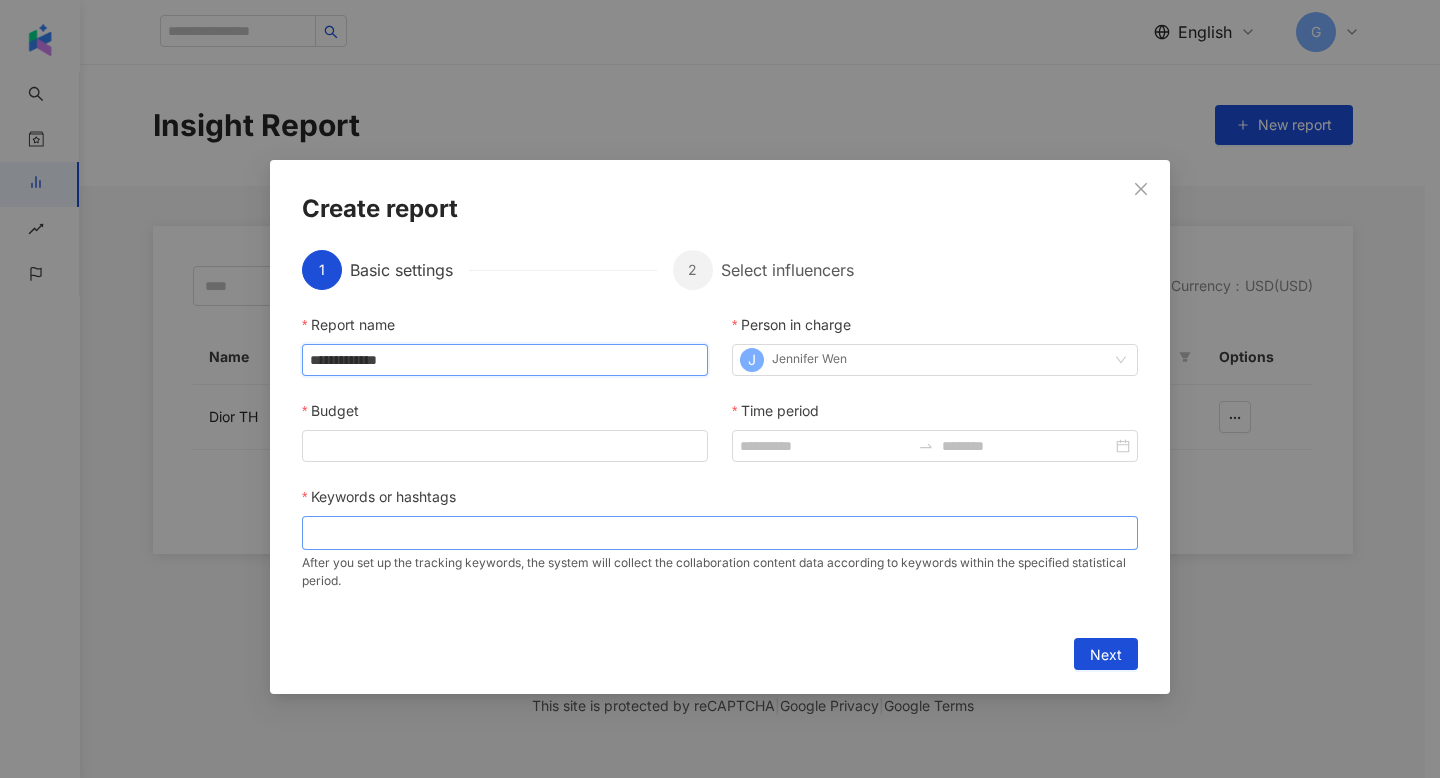 click at bounding box center (720, 533) 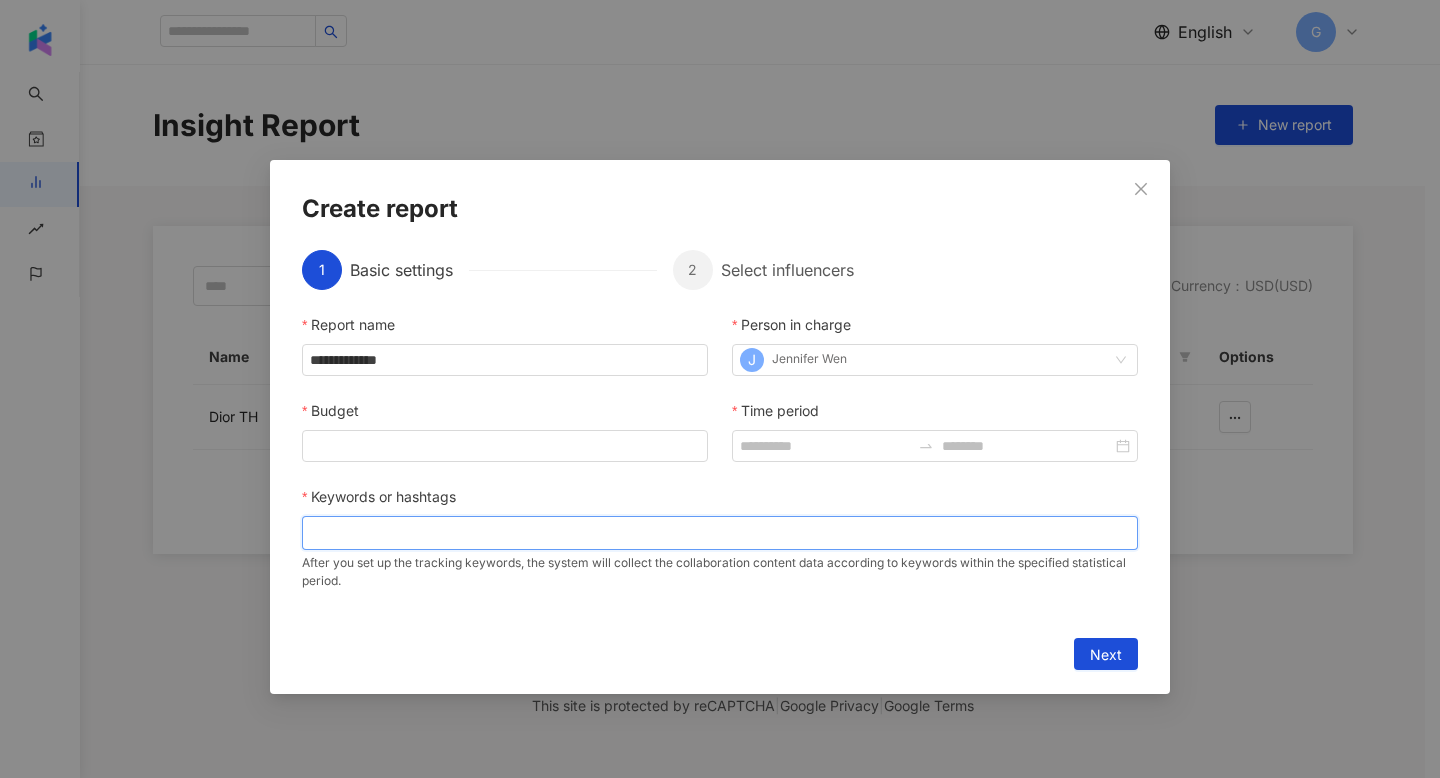 paste 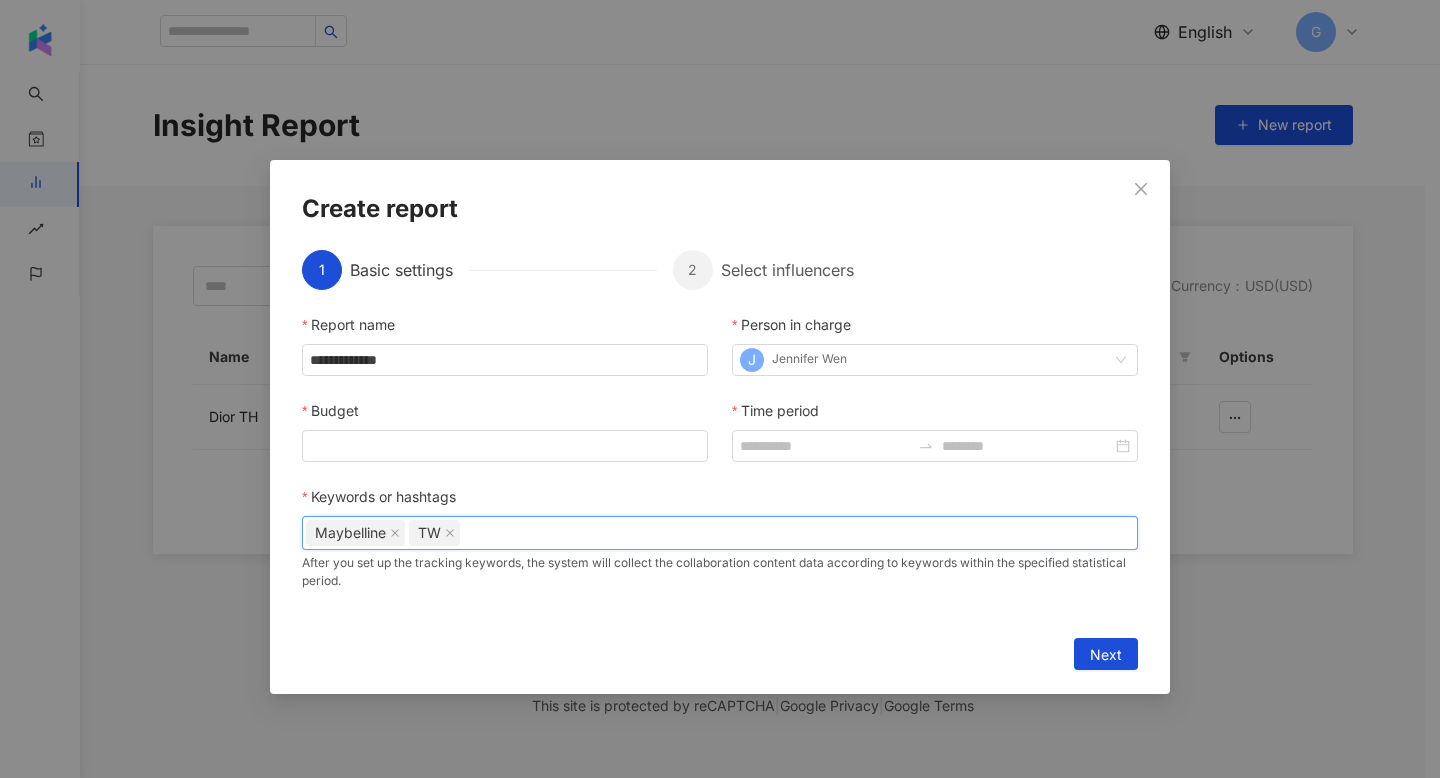 click on "TW" at bounding box center (436, 533) 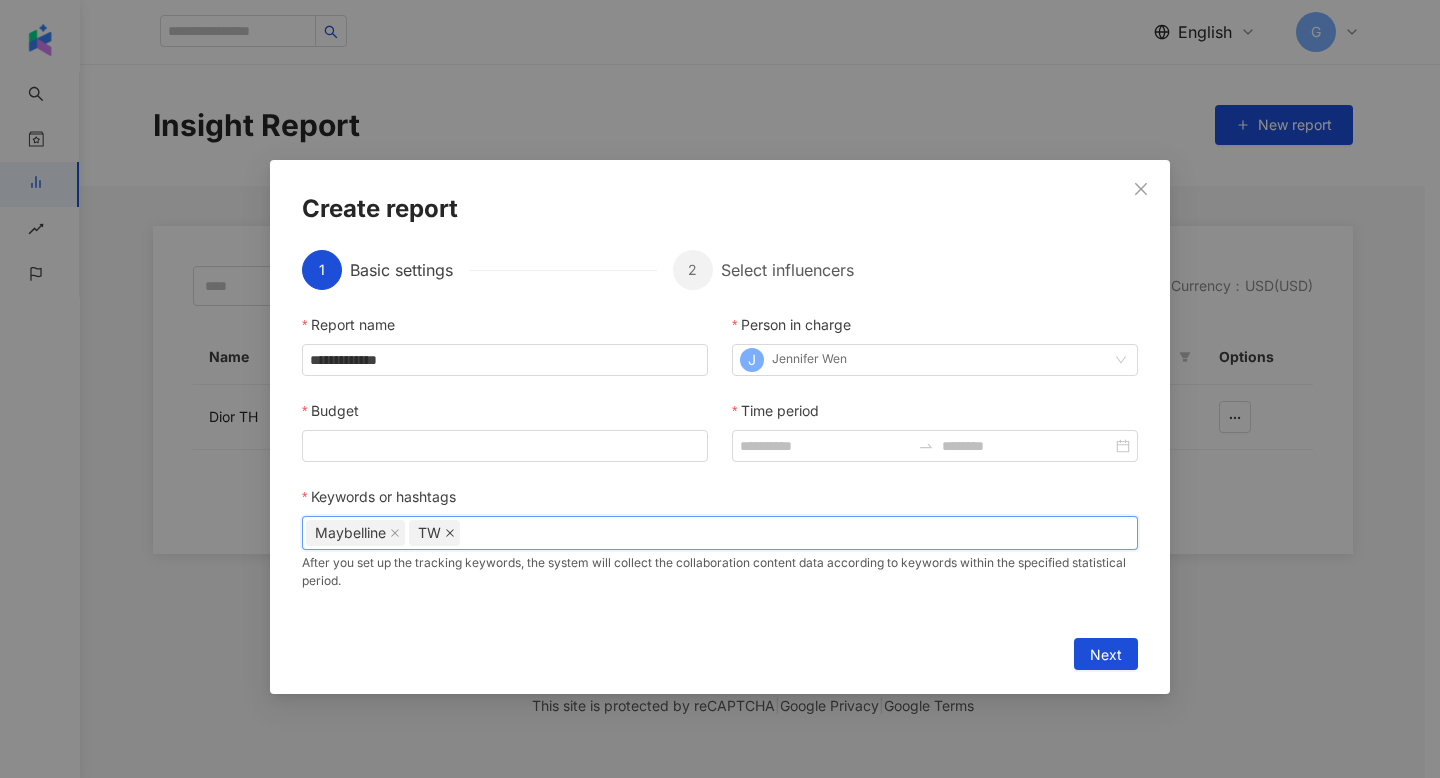 click 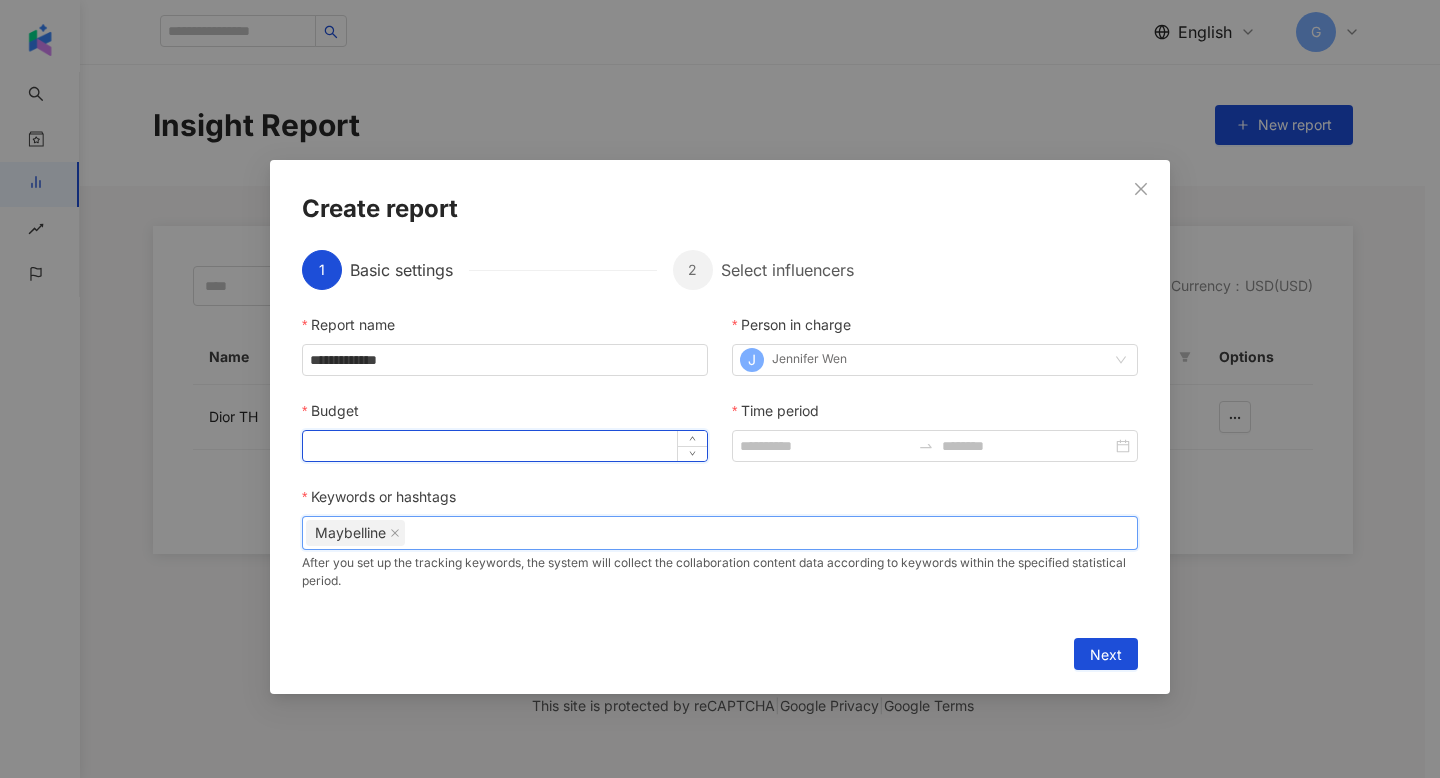 click on "Budget" at bounding box center [505, 446] 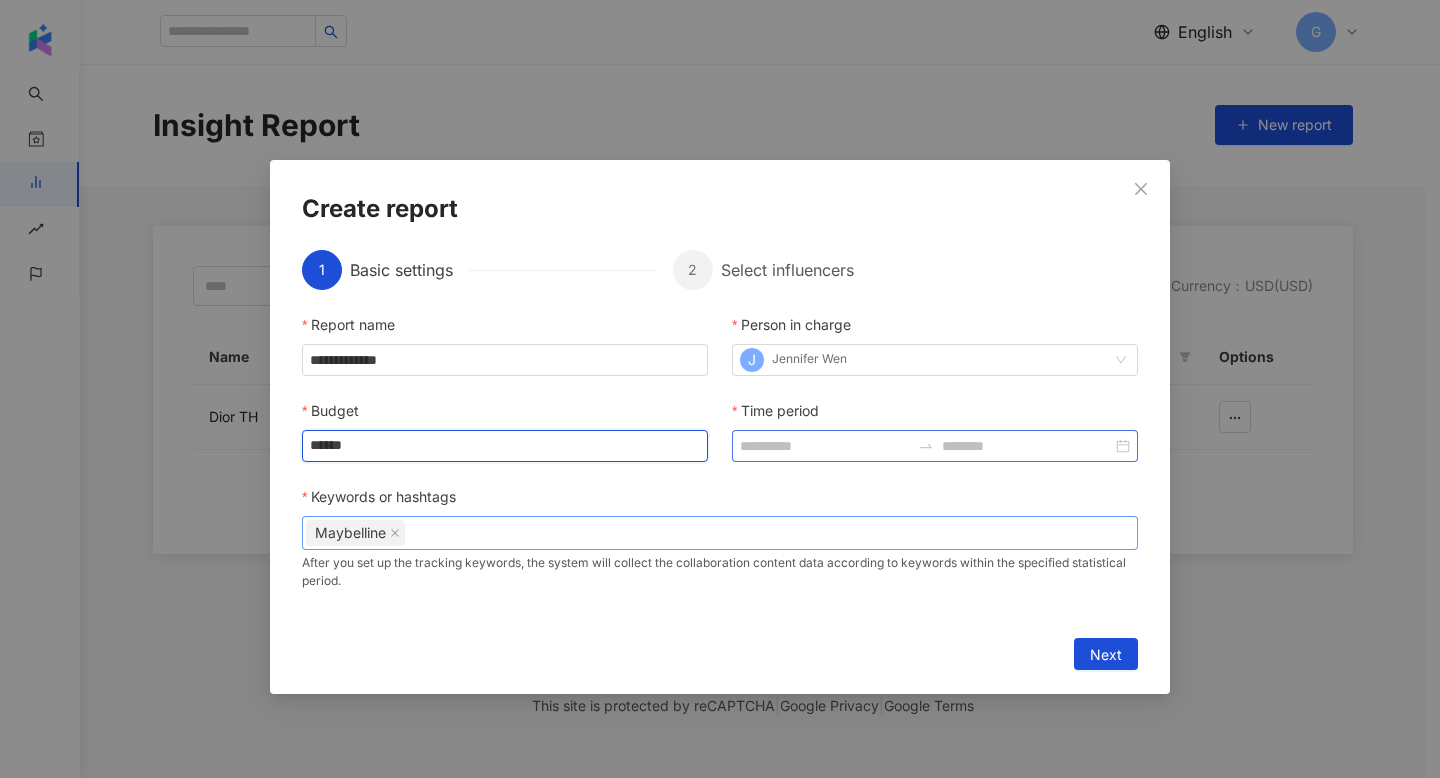 type on "******" 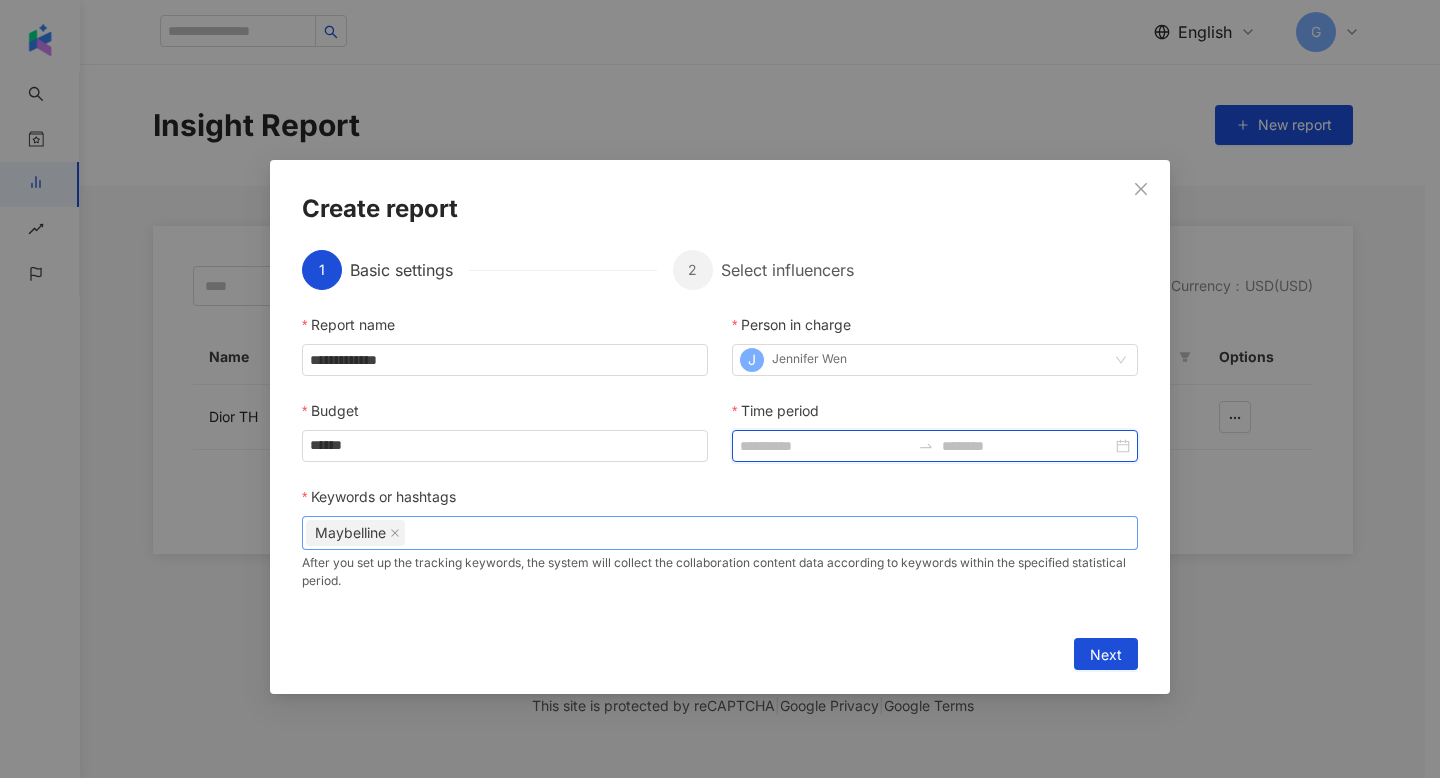 click on "Time period" at bounding box center [825, 446] 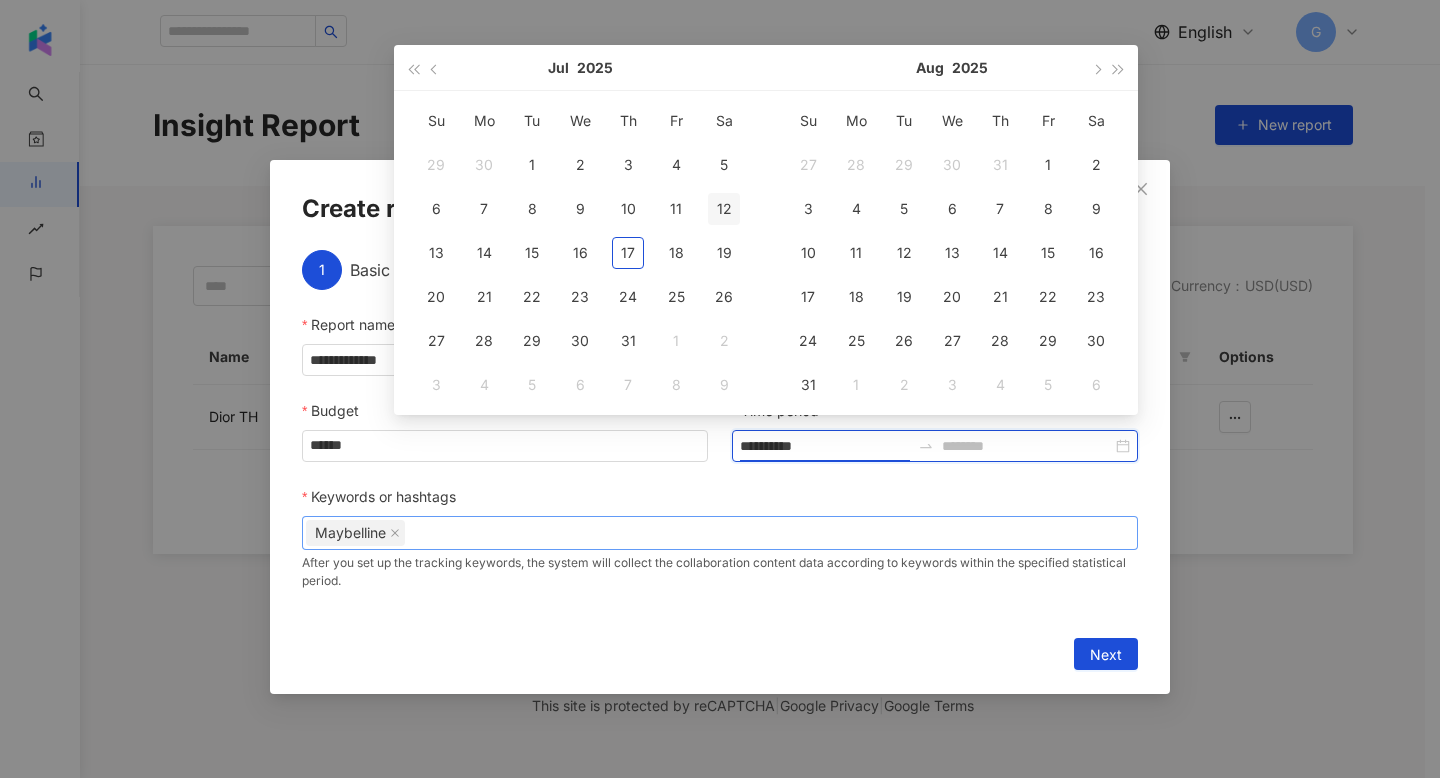 type on "**********" 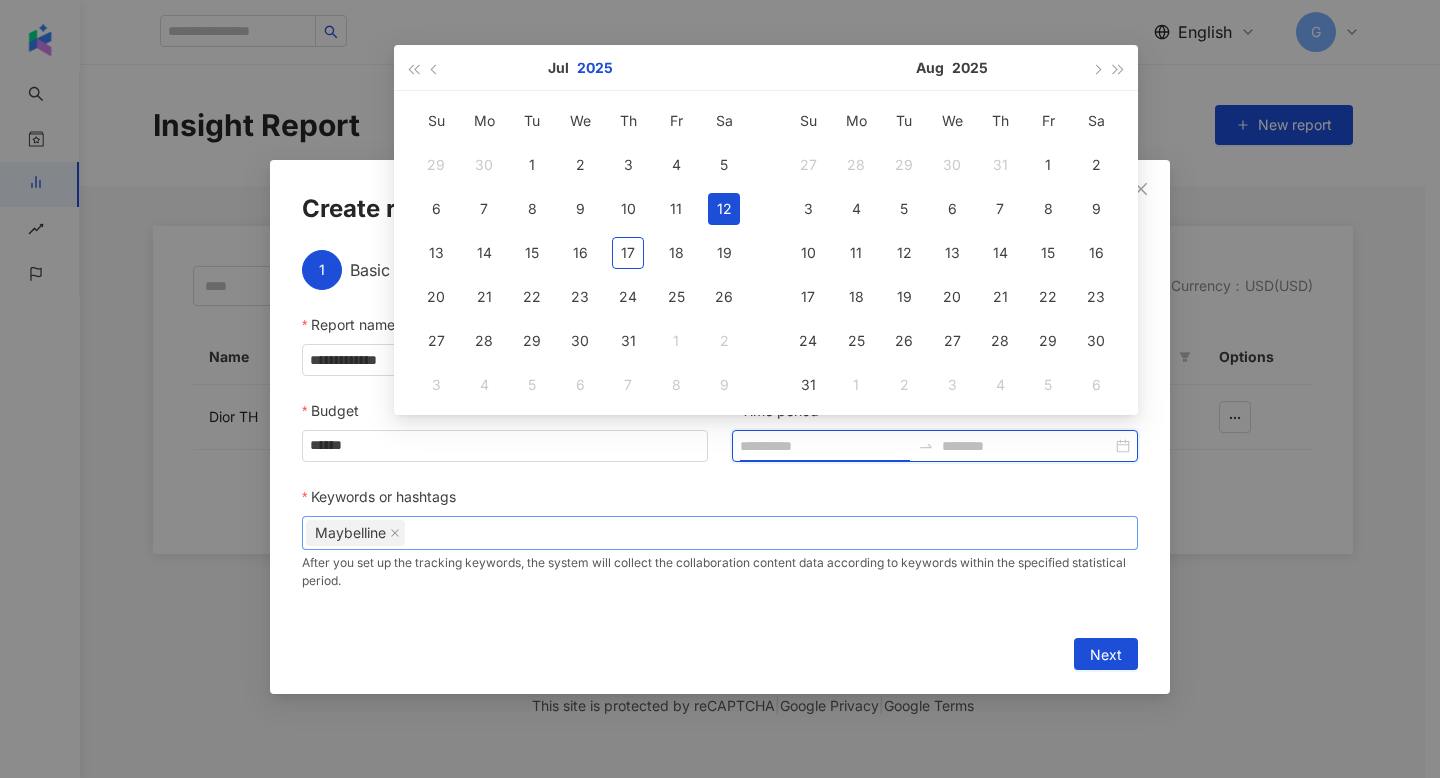 type on "**********" 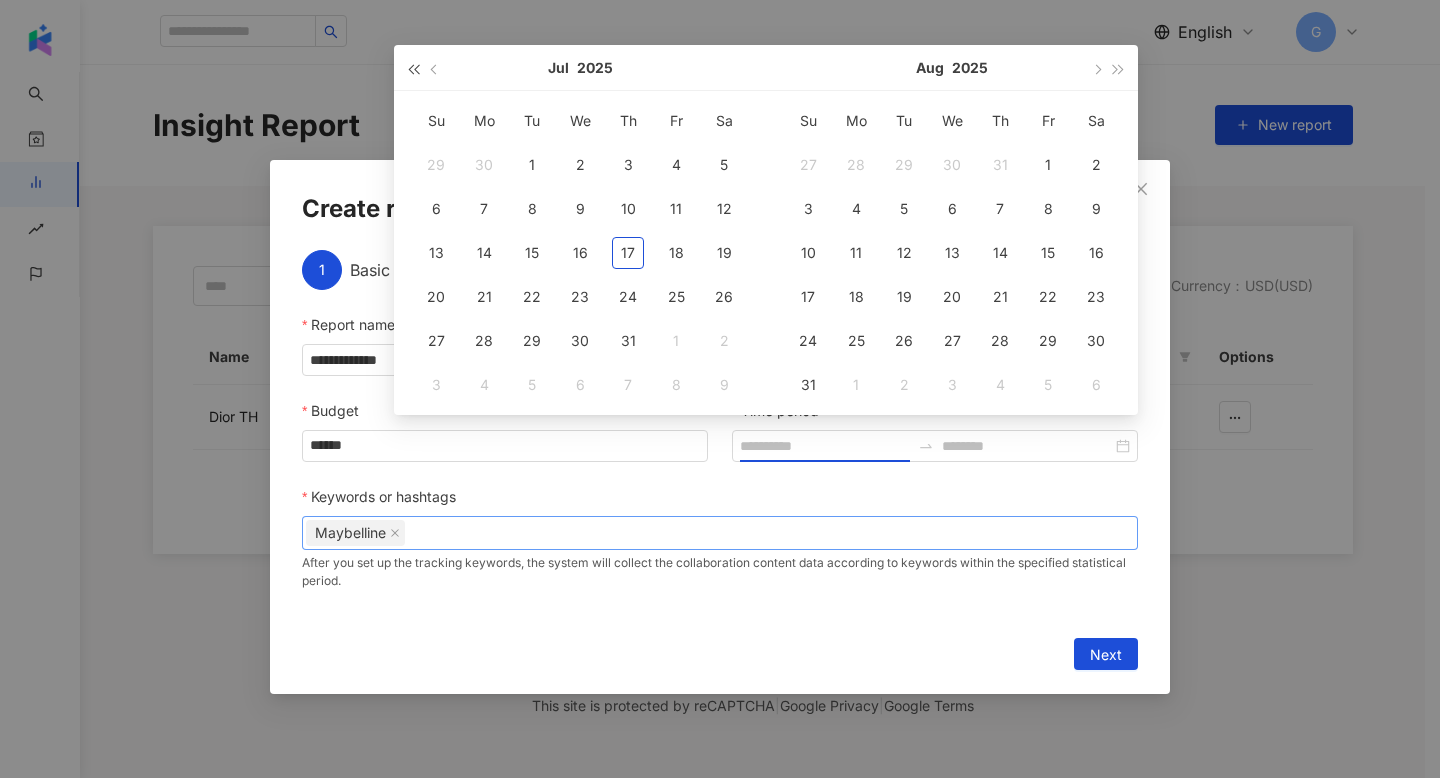 click at bounding box center [413, 69] 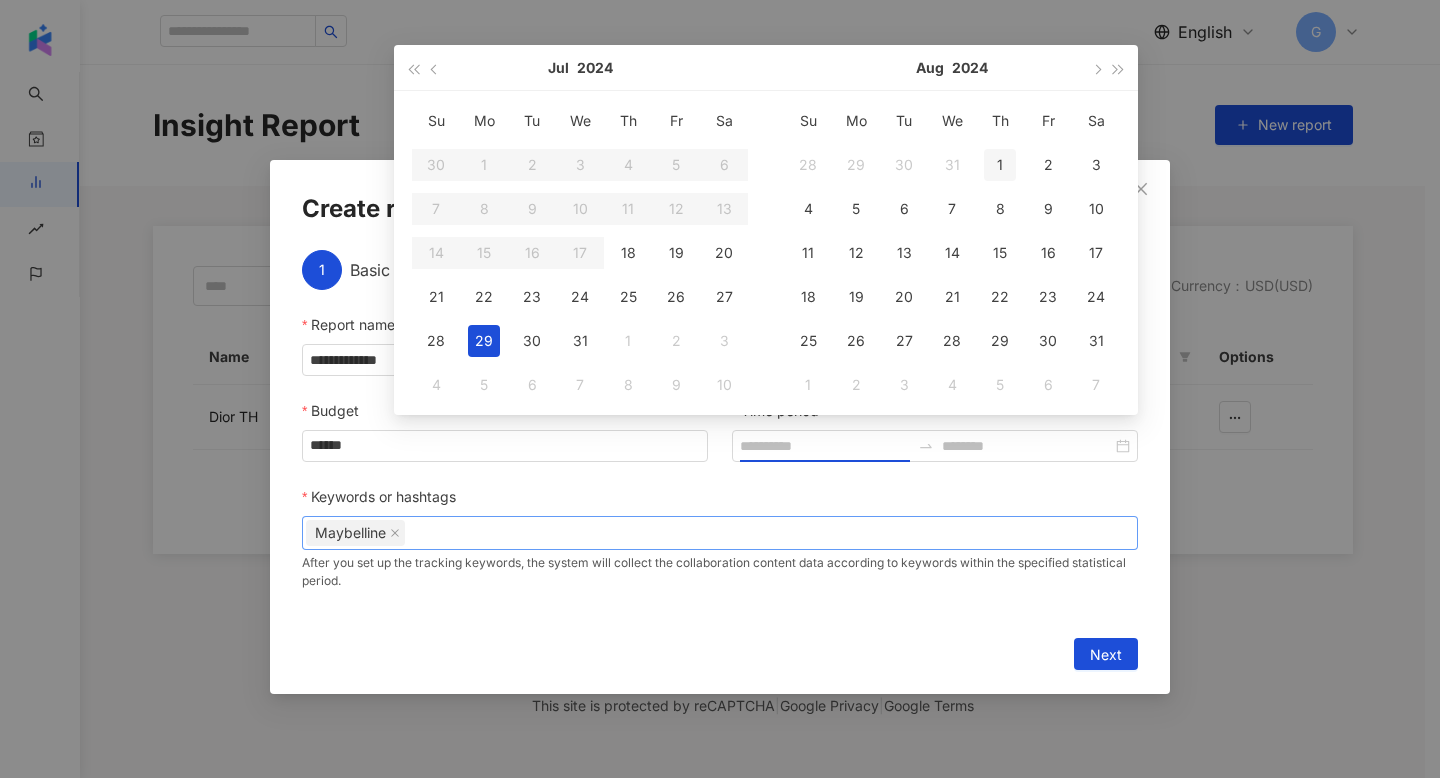 type on "**********" 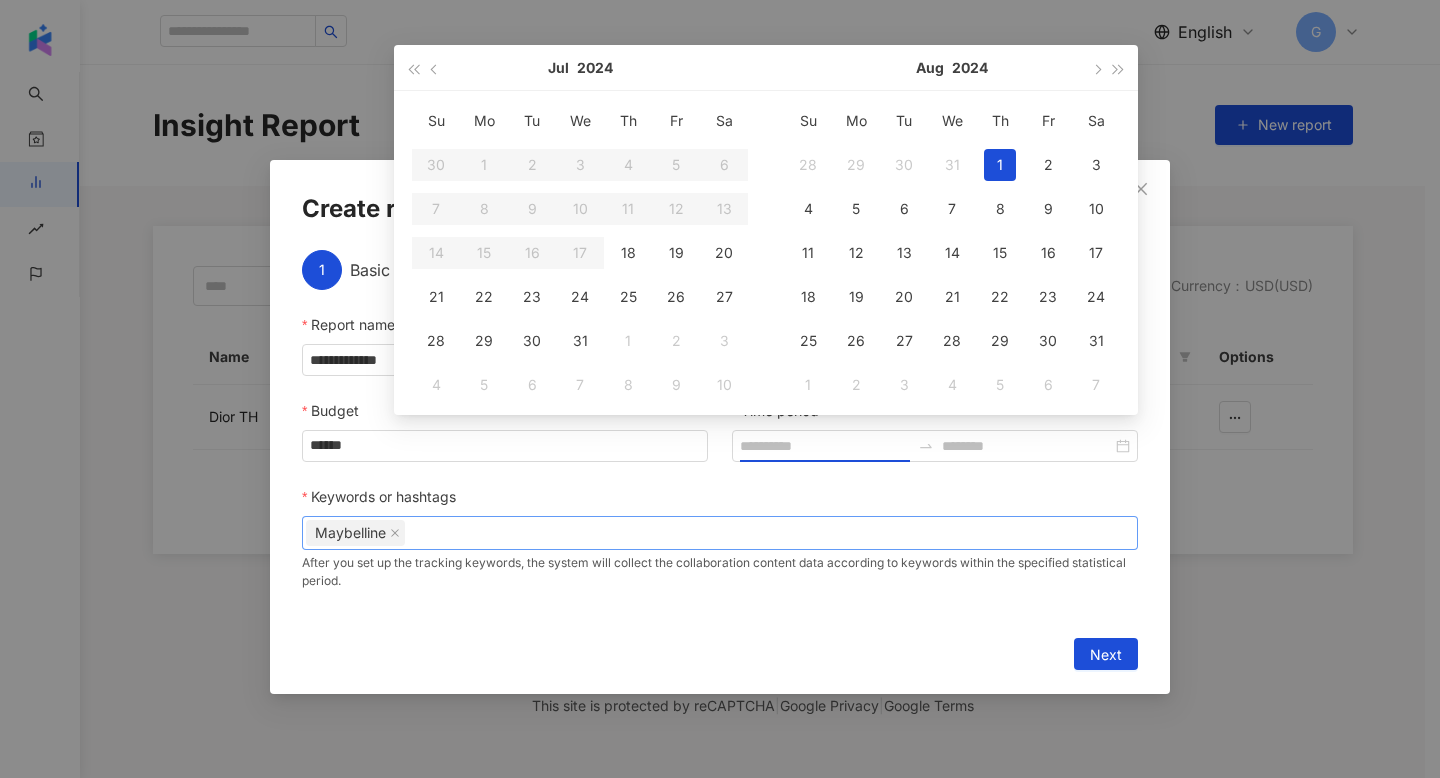 click on "1" at bounding box center (1000, 165) 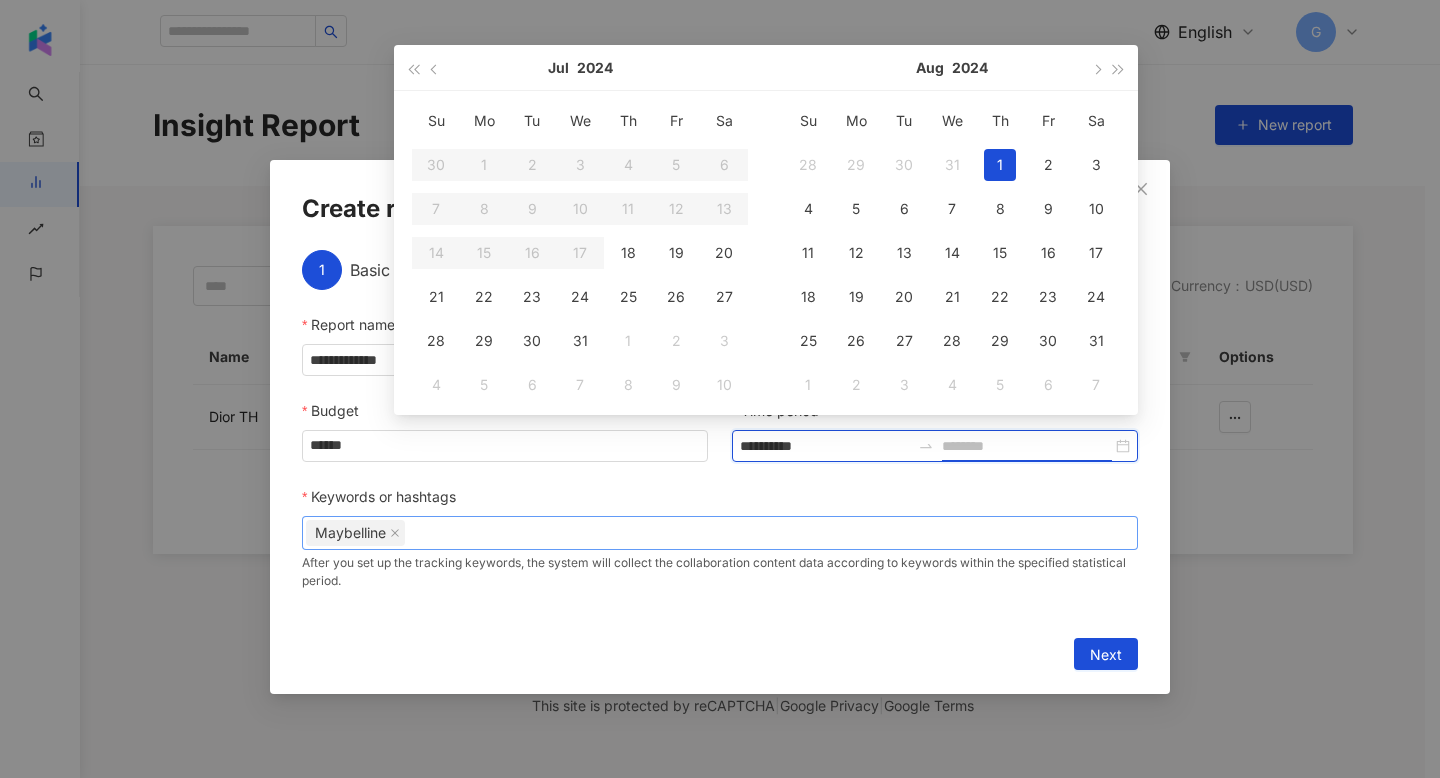type on "**********" 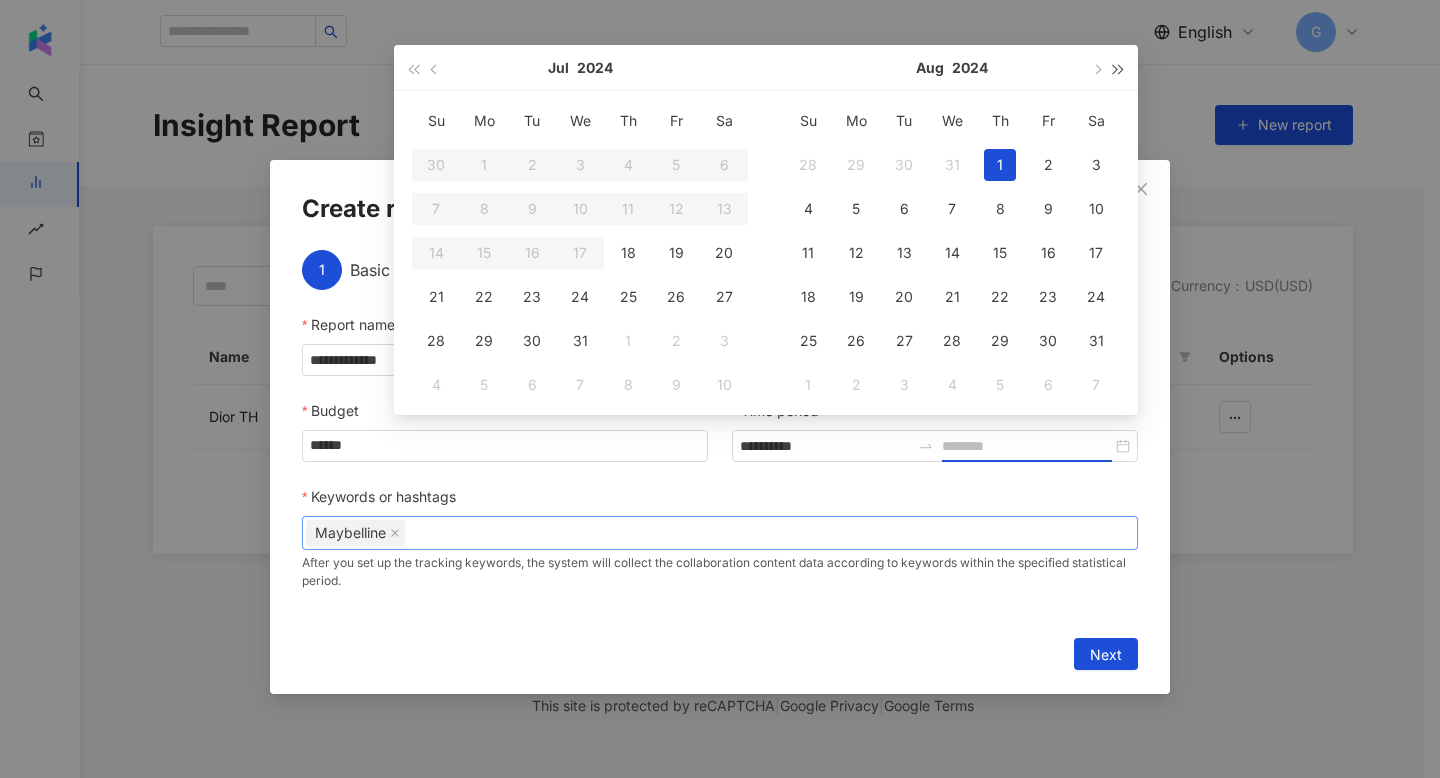 click at bounding box center [1119, 69] 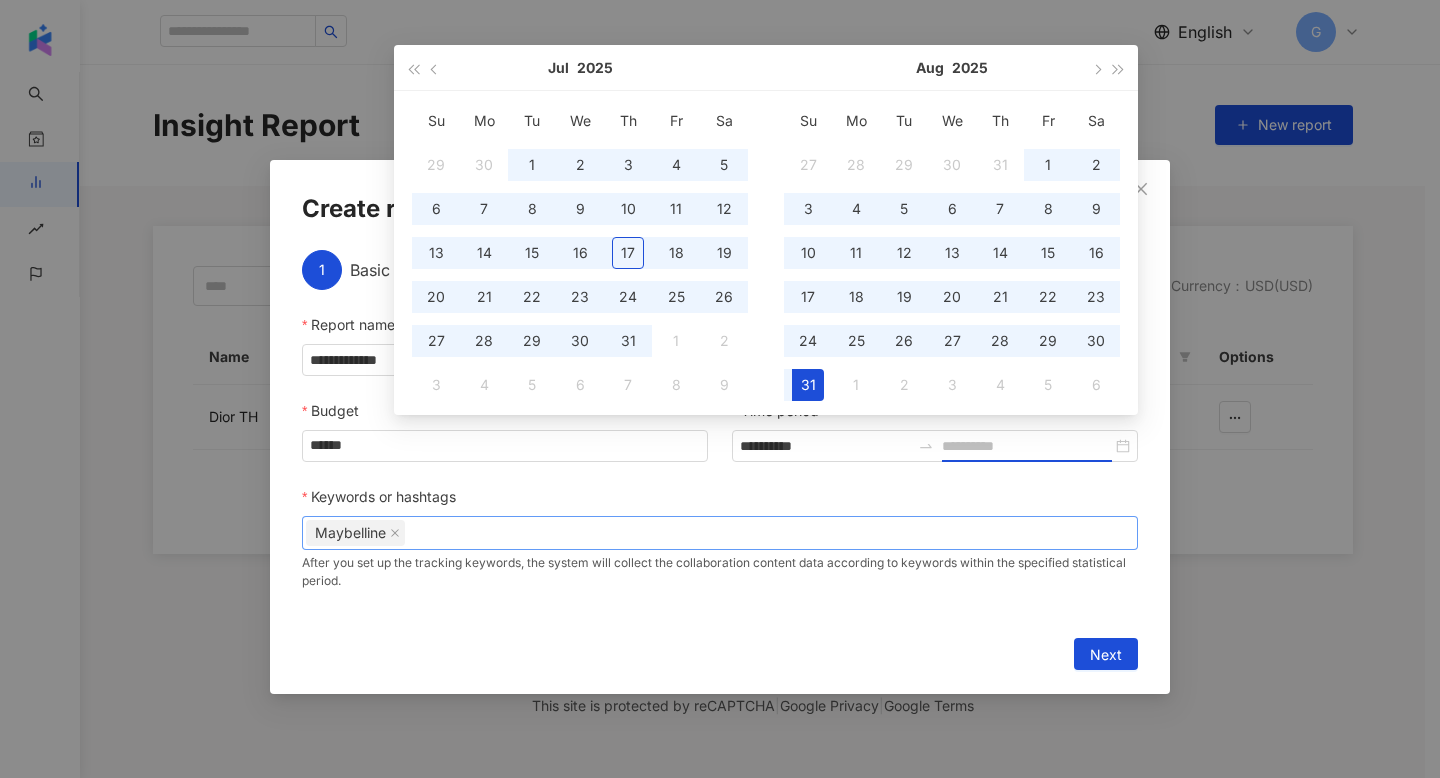 click on "31" at bounding box center [808, 385] 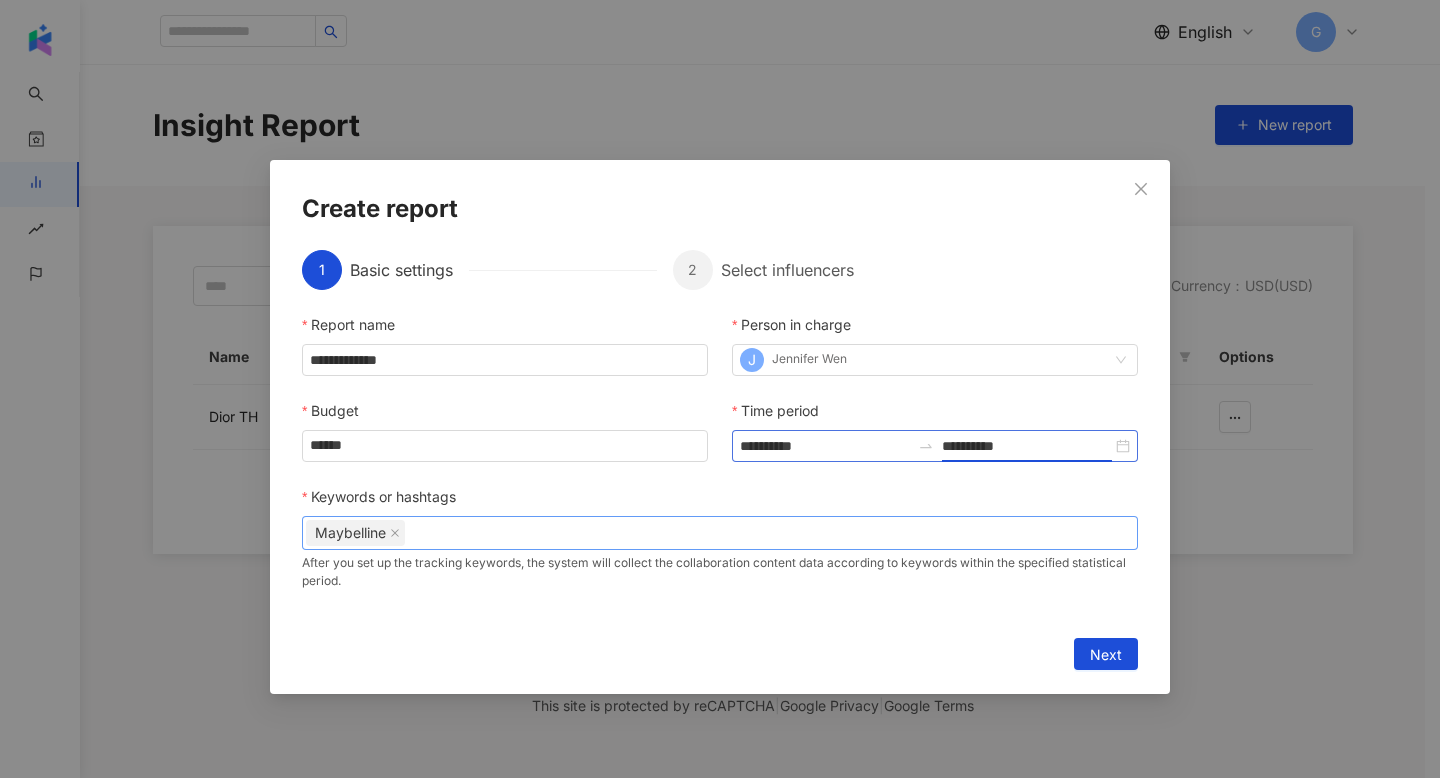 type on "**********" 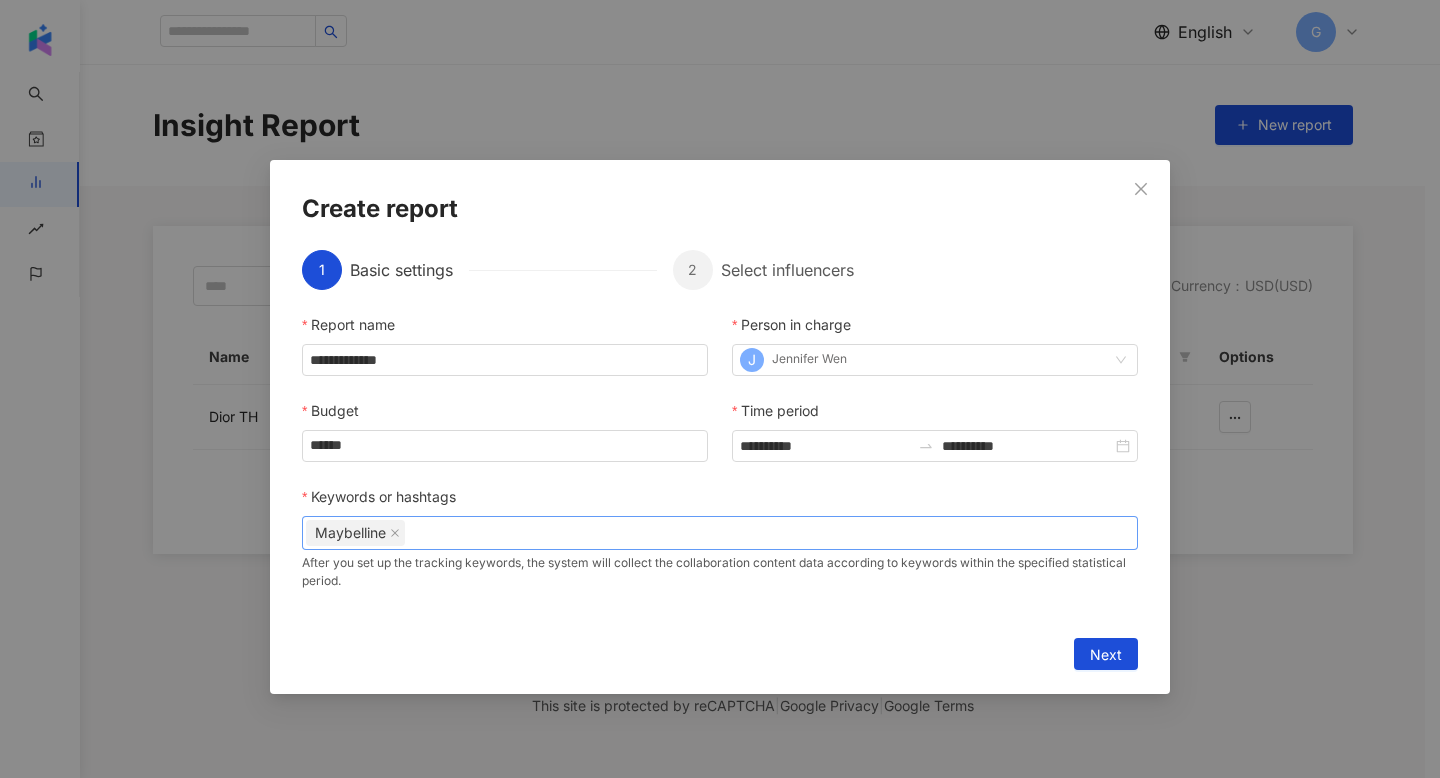 click on "Keywords or hashtags" at bounding box center [720, 501] 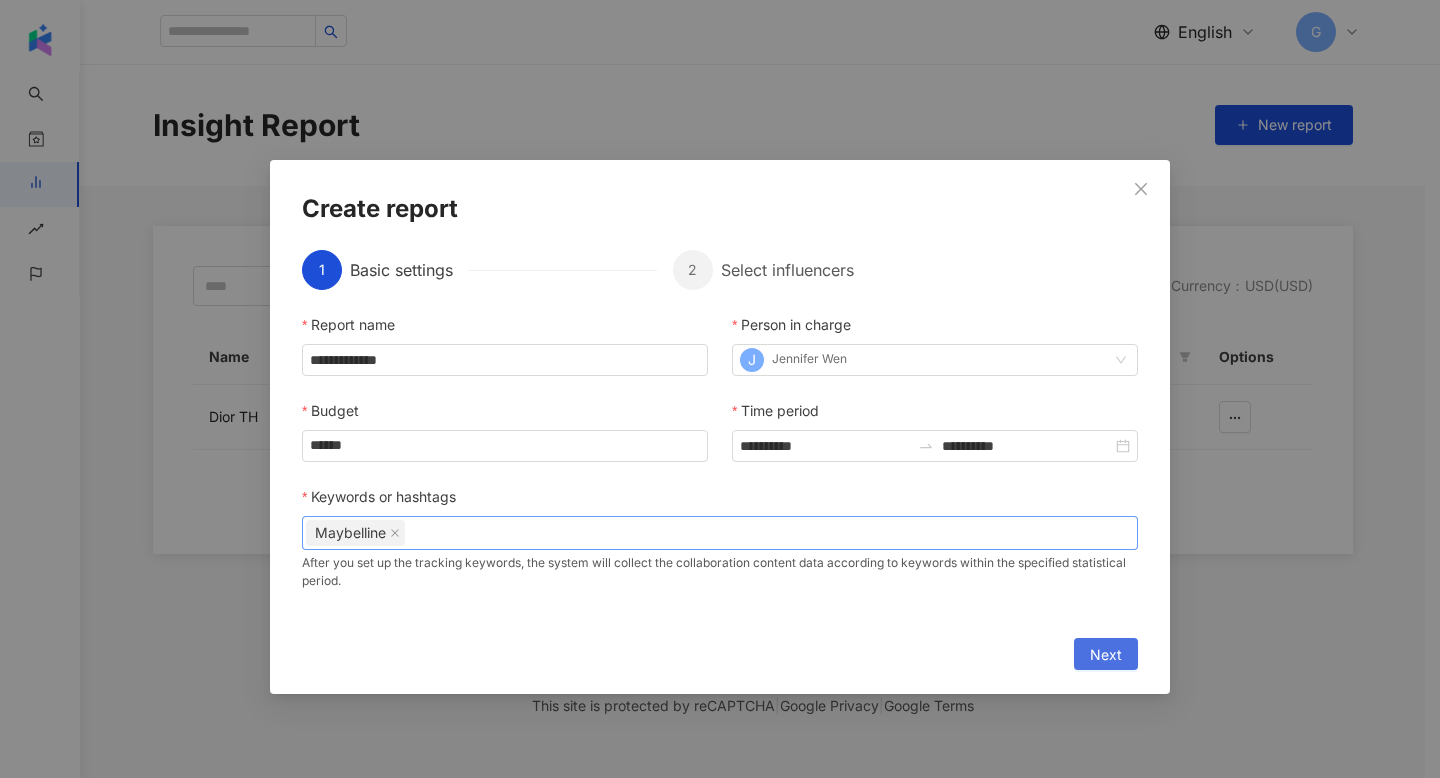 click on "Next" at bounding box center (1106, 655) 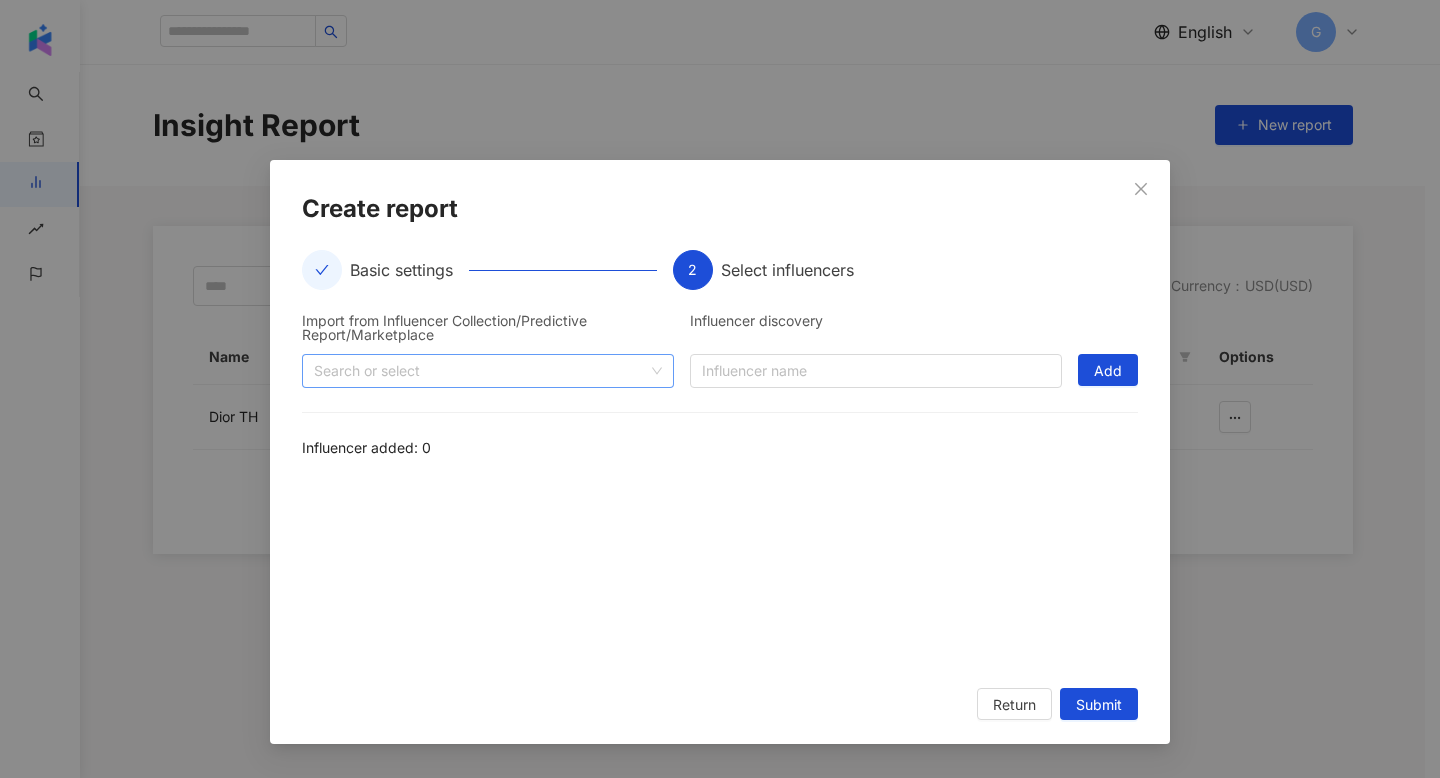 click at bounding box center [477, 370] 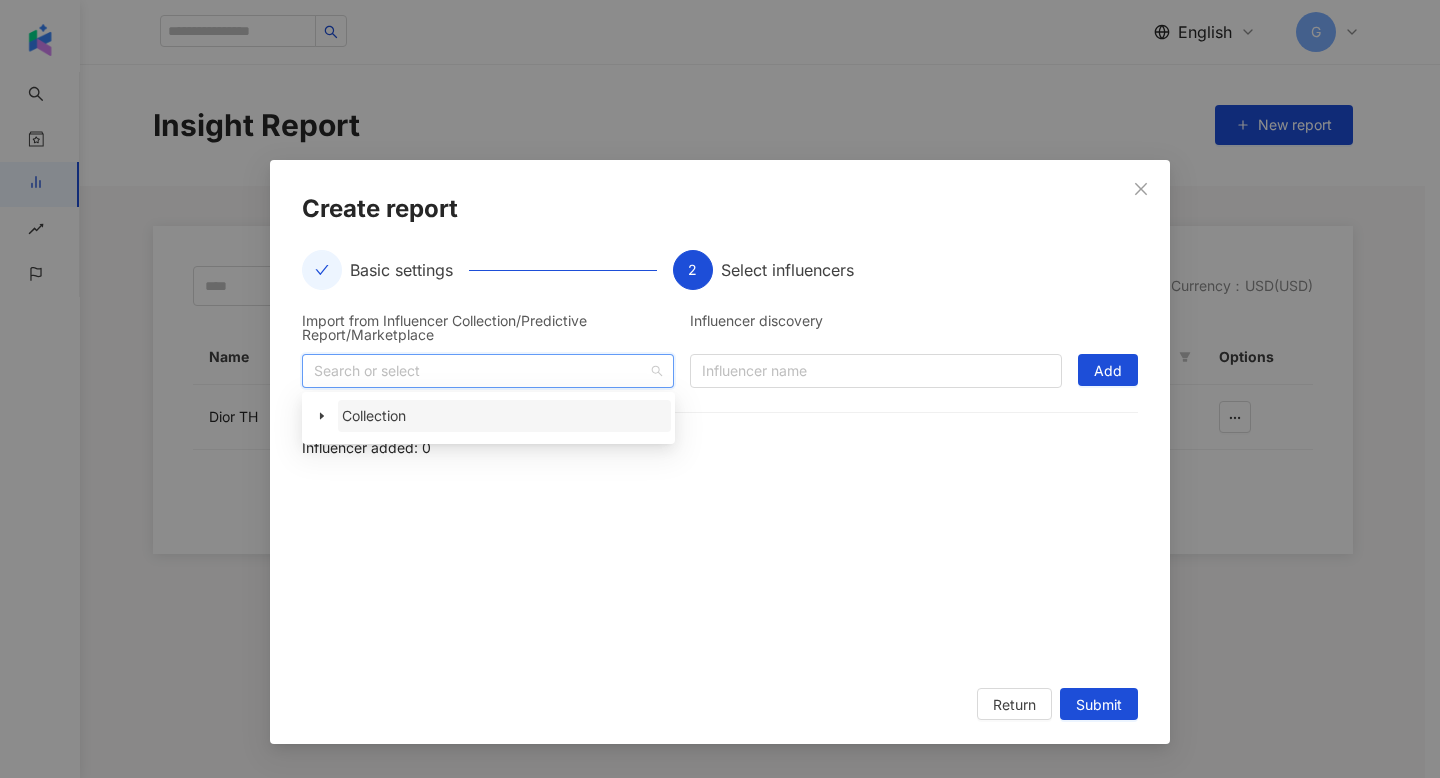 click on "Collection" at bounding box center (504, 416) 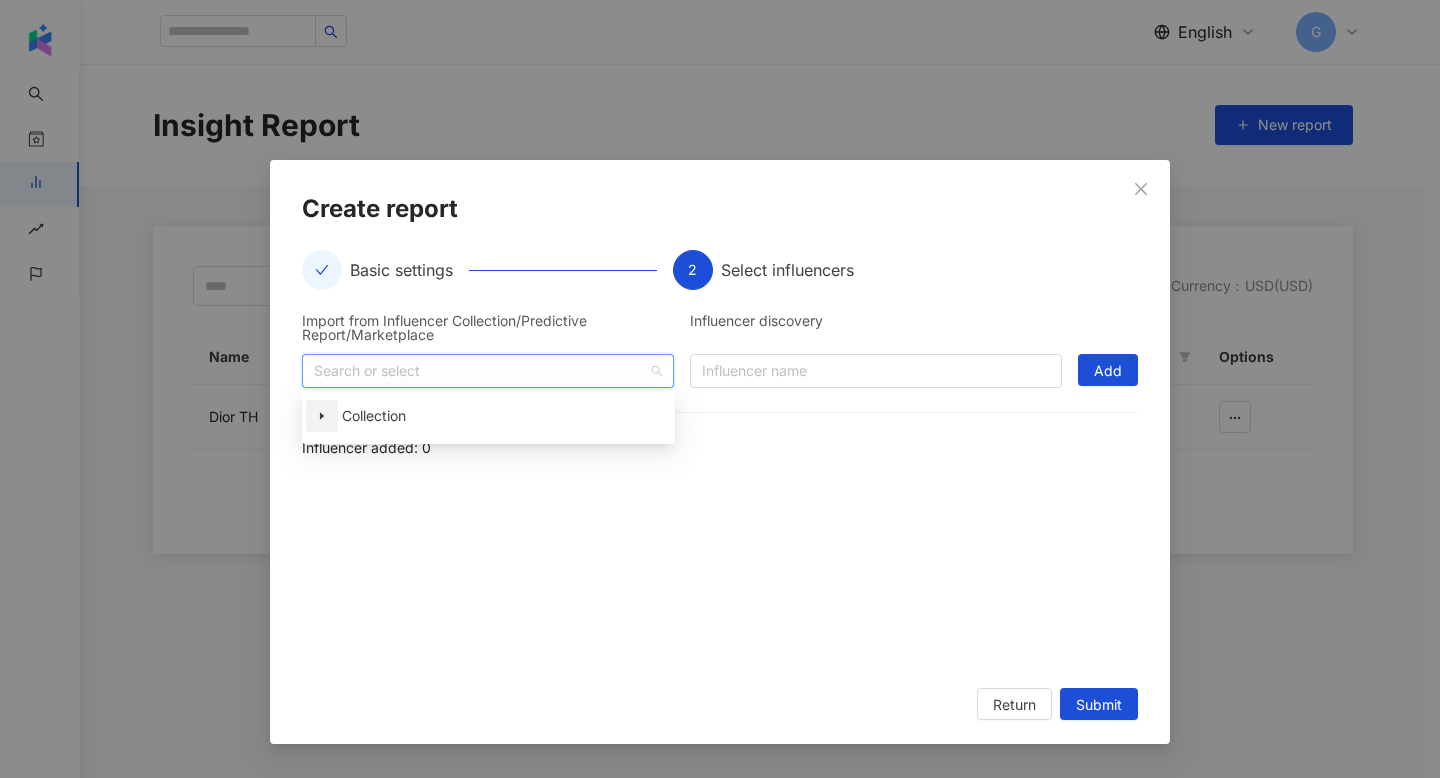 click at bounding box center [322, 416] 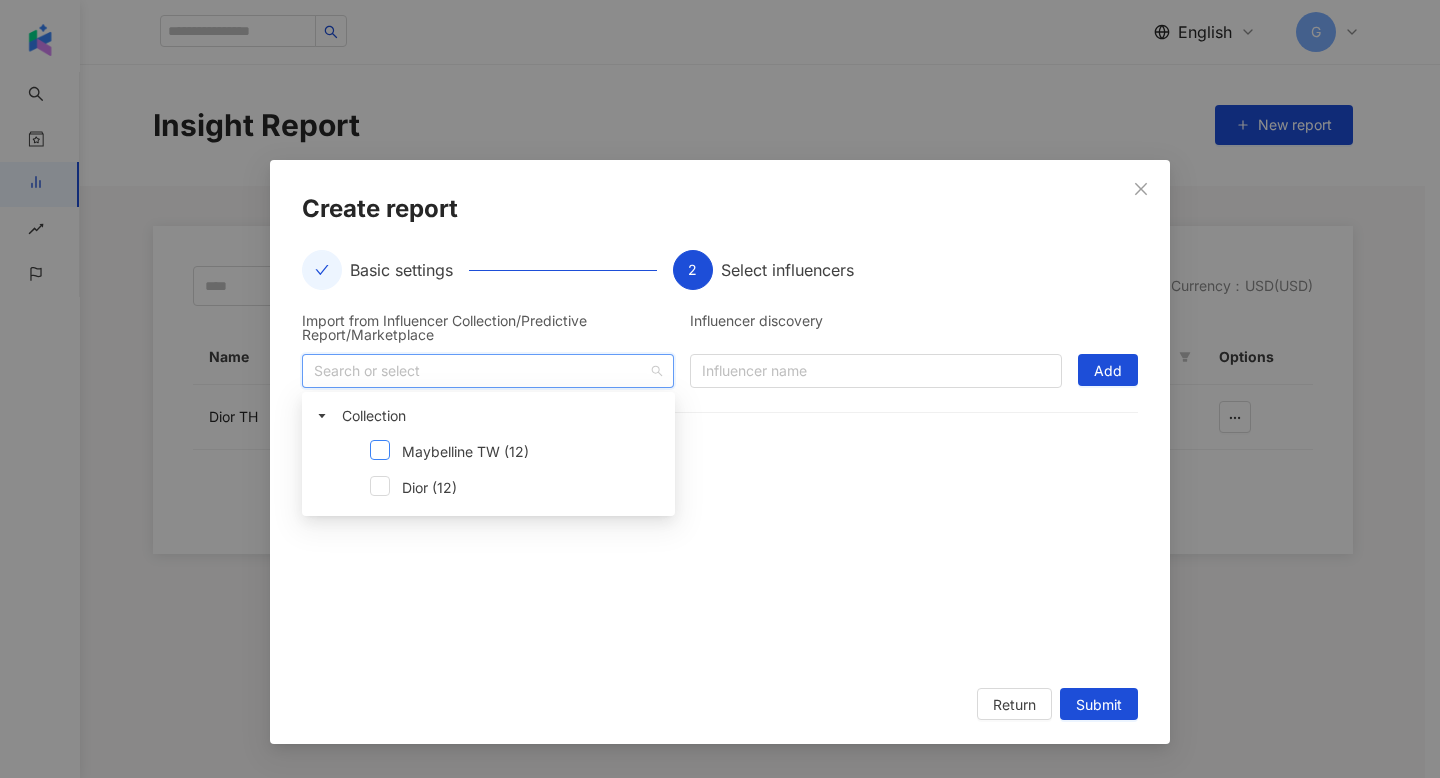 click at bounding box center [380, 450] 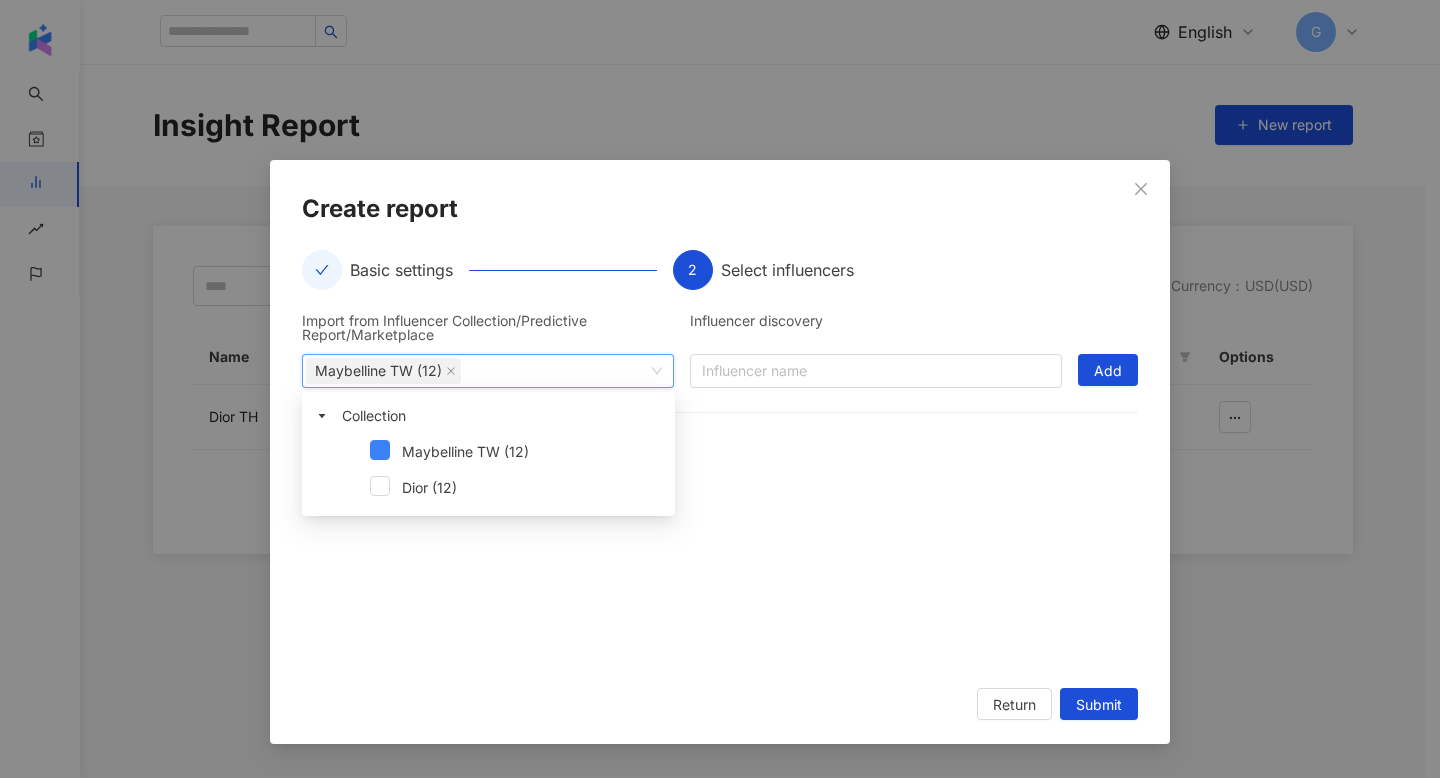 click on "Import from Influencer Collection/Predictive Report/Marketplace Maybelline TW (12)  Maybelline TW (12)    Influencer discovery Influencer name Add Influencer added: 0" at bounding box center (720, 489) 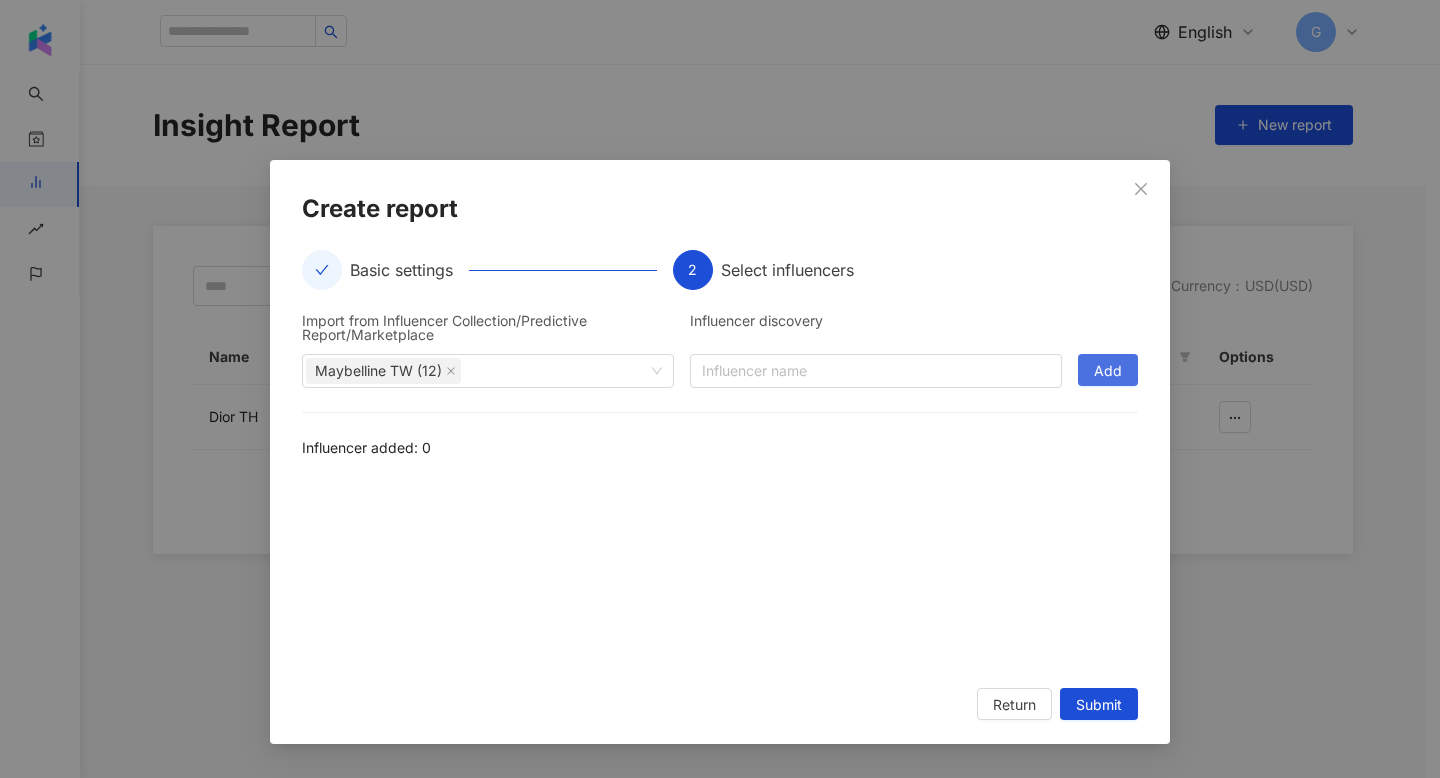 click on "Add" at bounding box center (1108, 371) 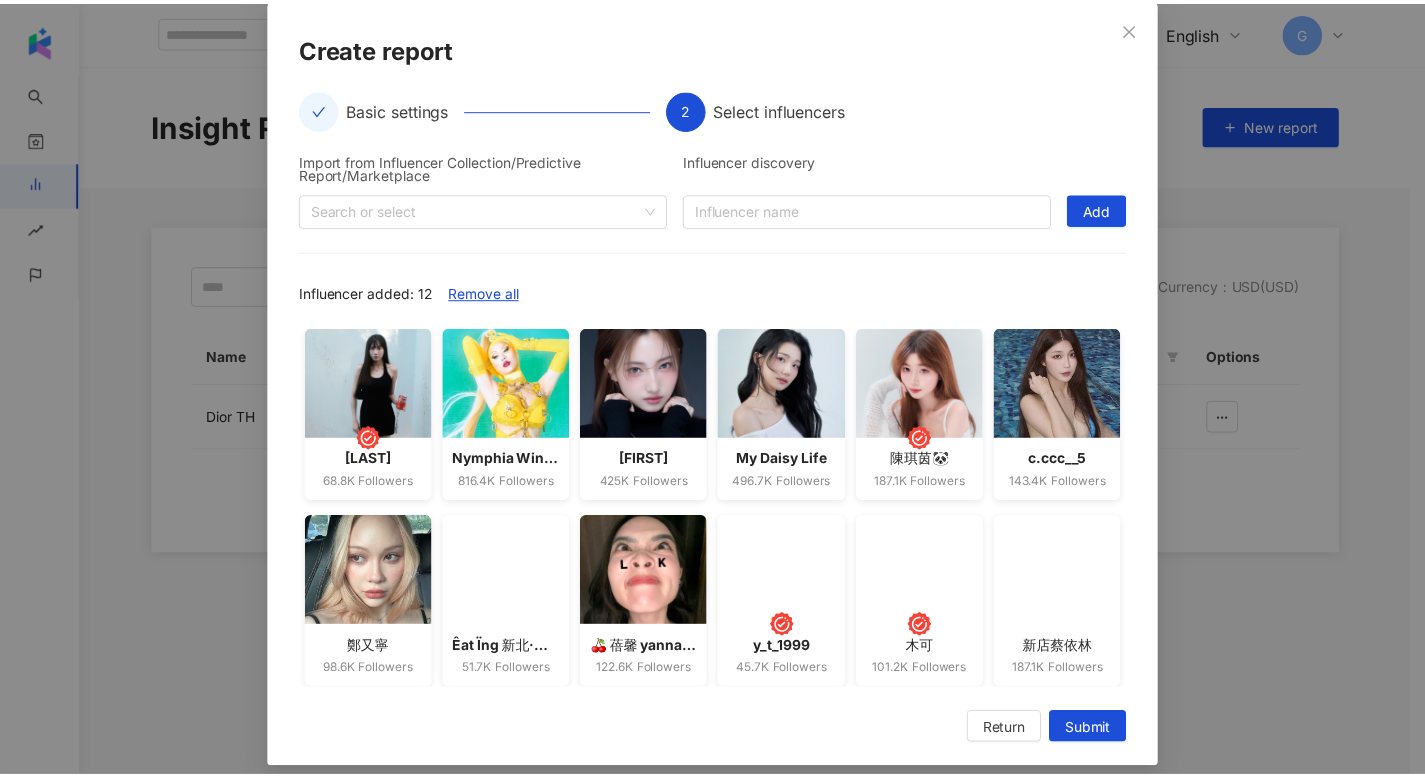 scroll, scrollTop: 175, scrollLeft: 0, axis: vertical 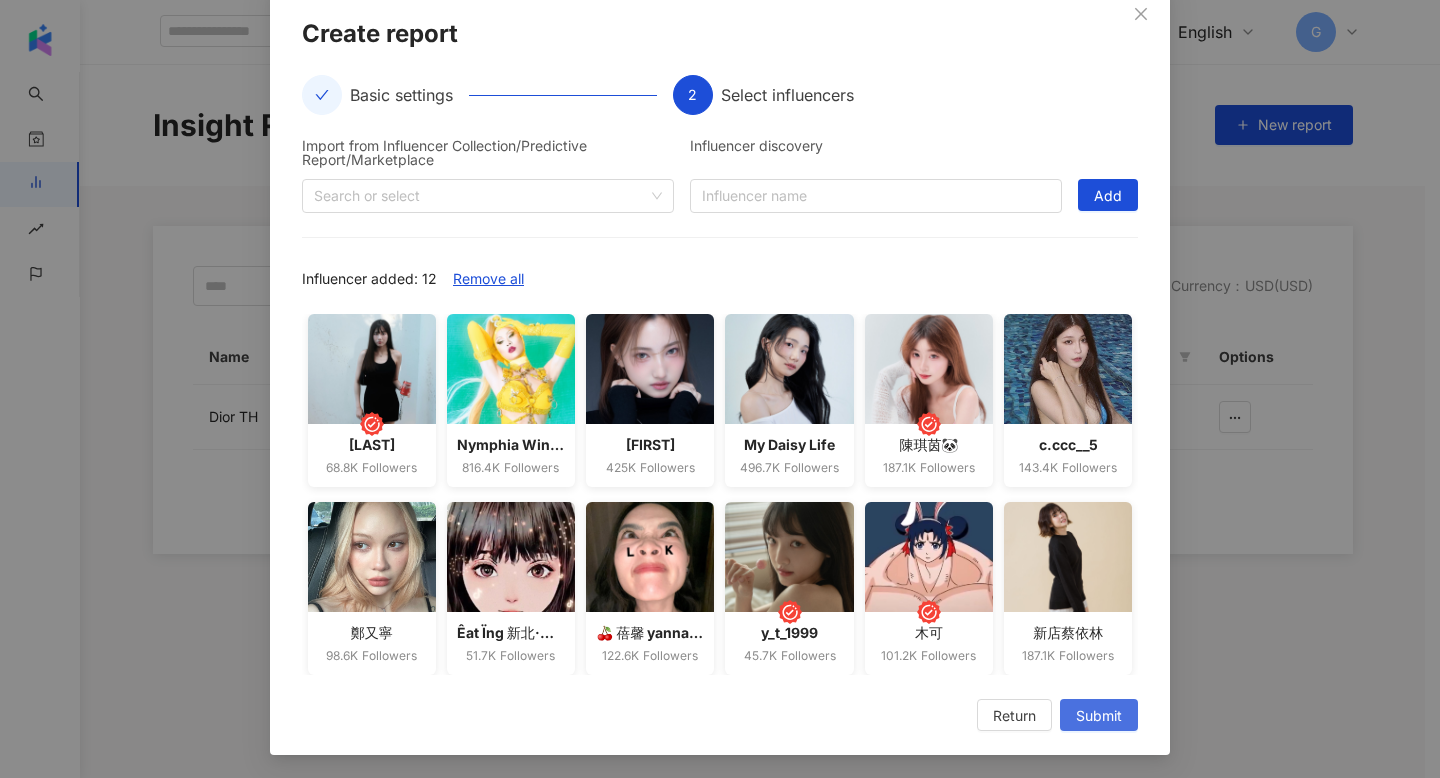 click on "Submit" at bounding box center [1099, 716] 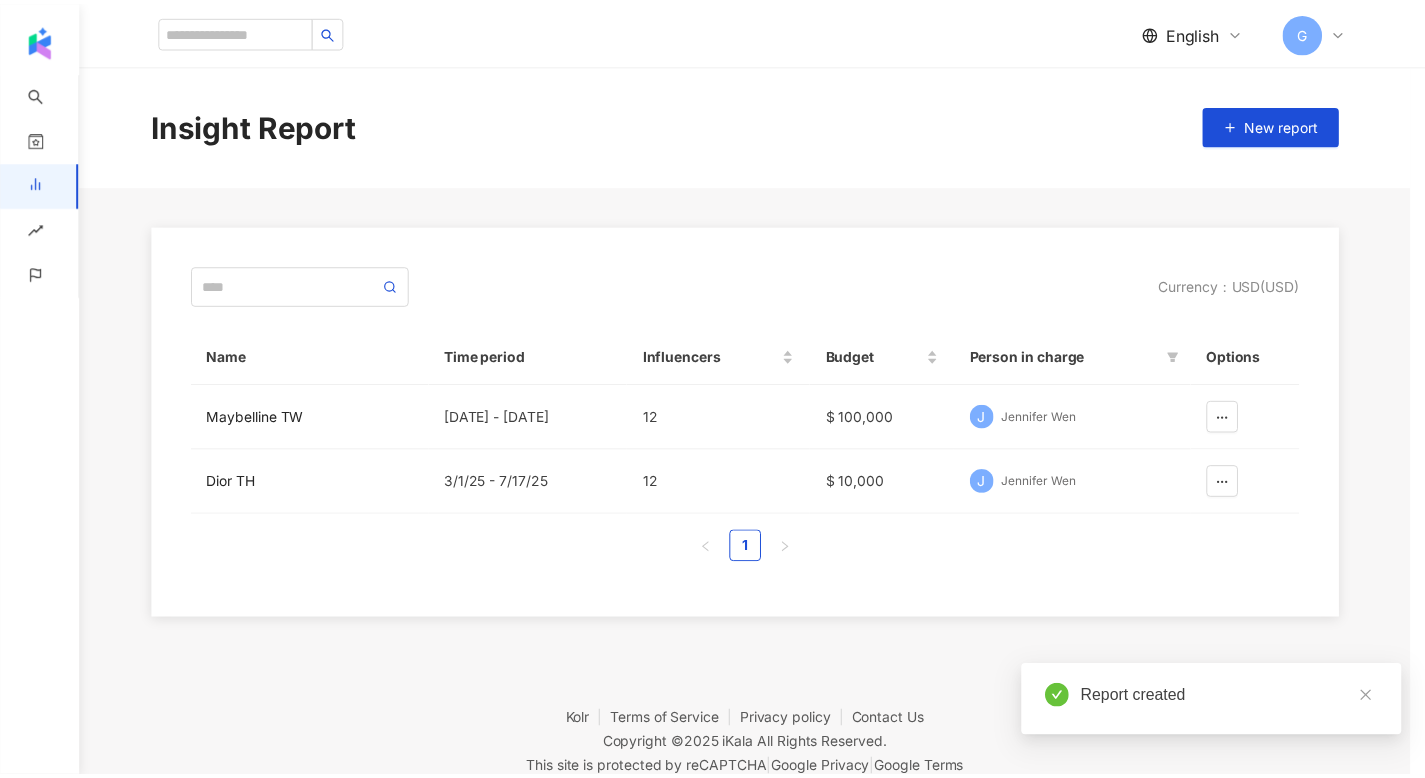 scroll, scrollTop: 0, scrollLeft: 0, axis: both 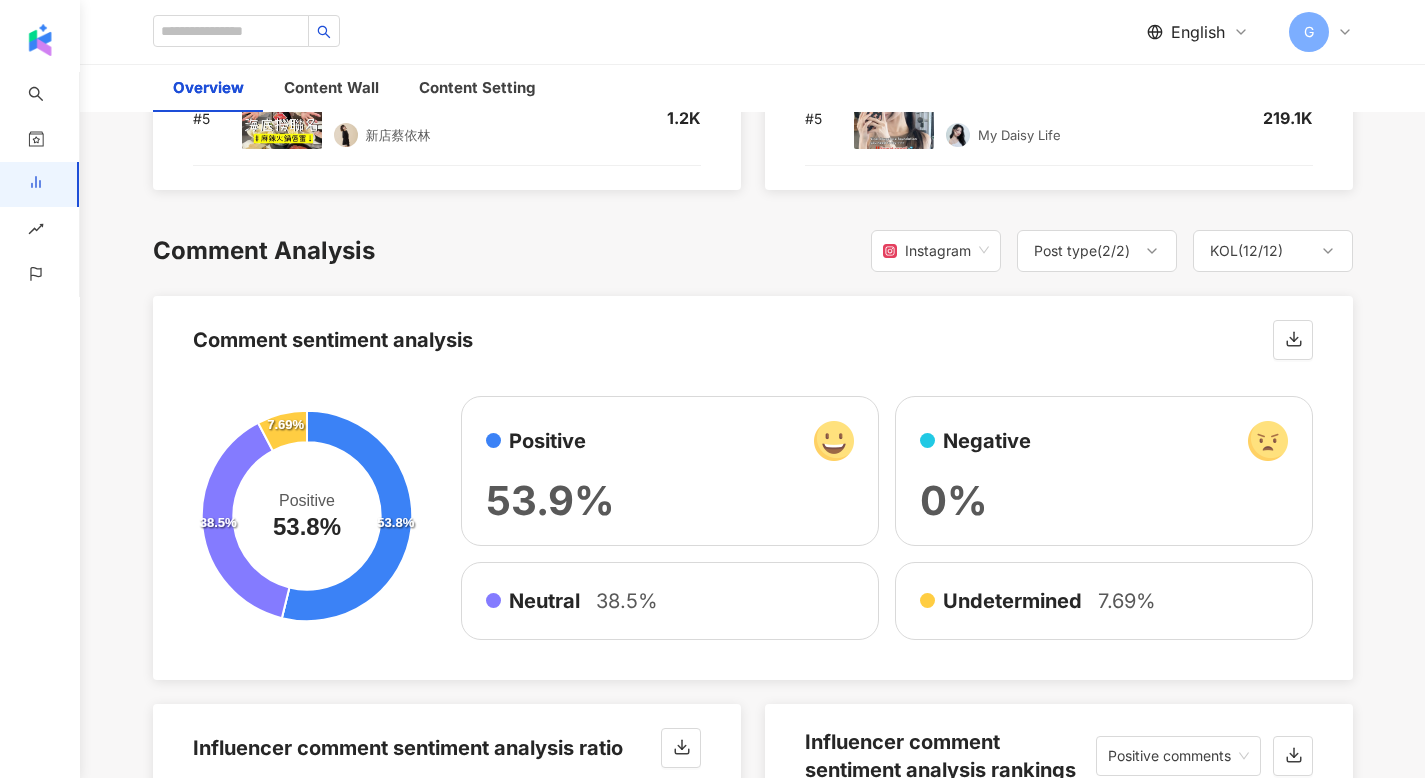 click on "Negative 0%" at bounding box center [1104, 471] 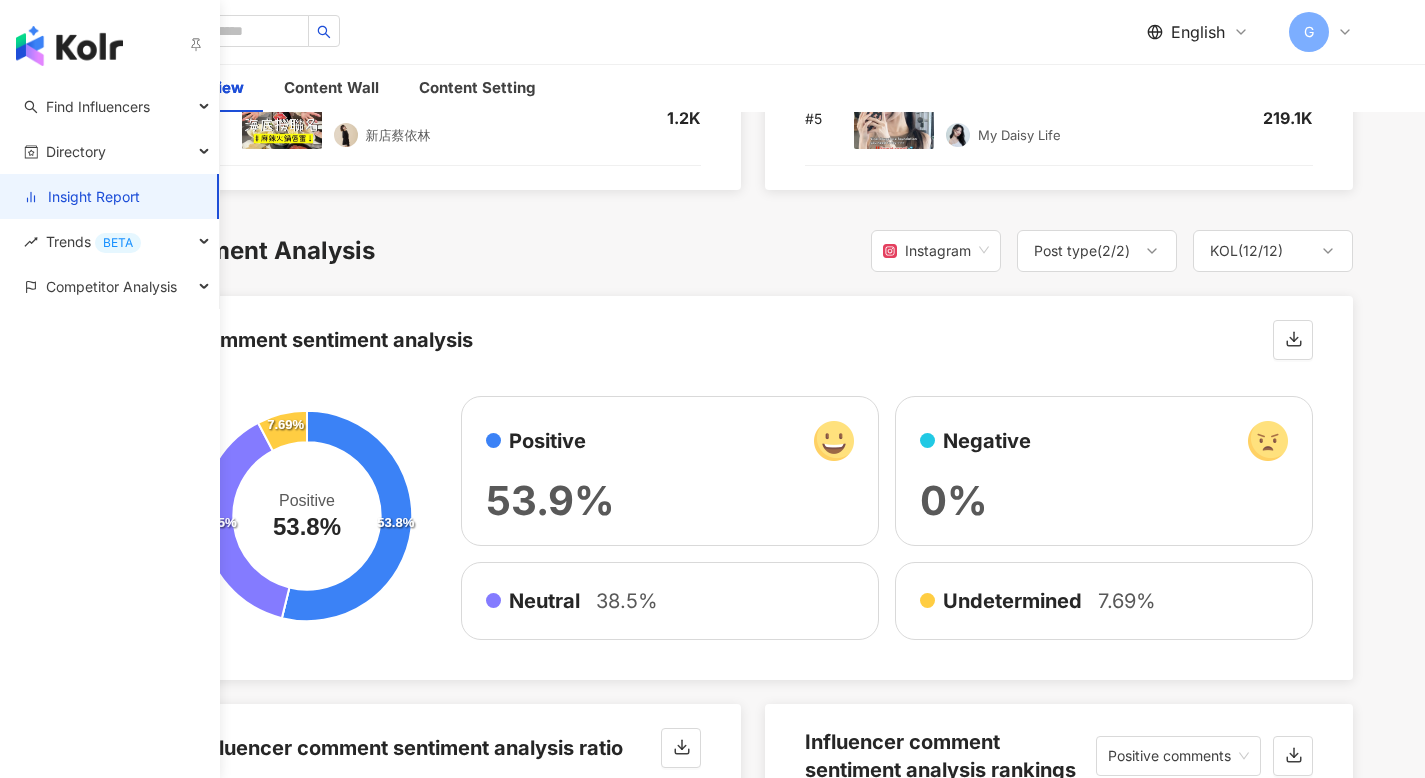 click on "Insight Report" at bounding box center (82, 197) 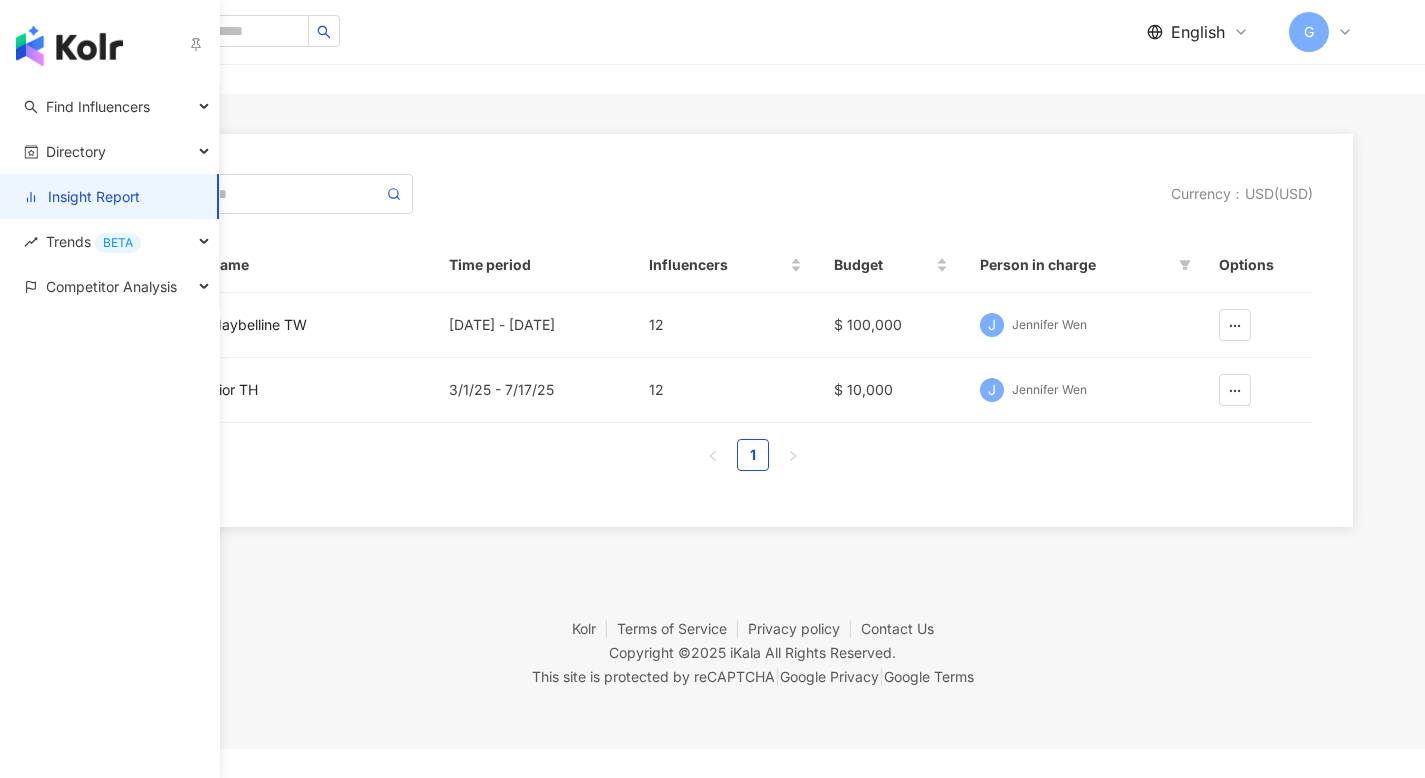 scroll, scrollTop: 0, scrollLeft: 0, axis: both 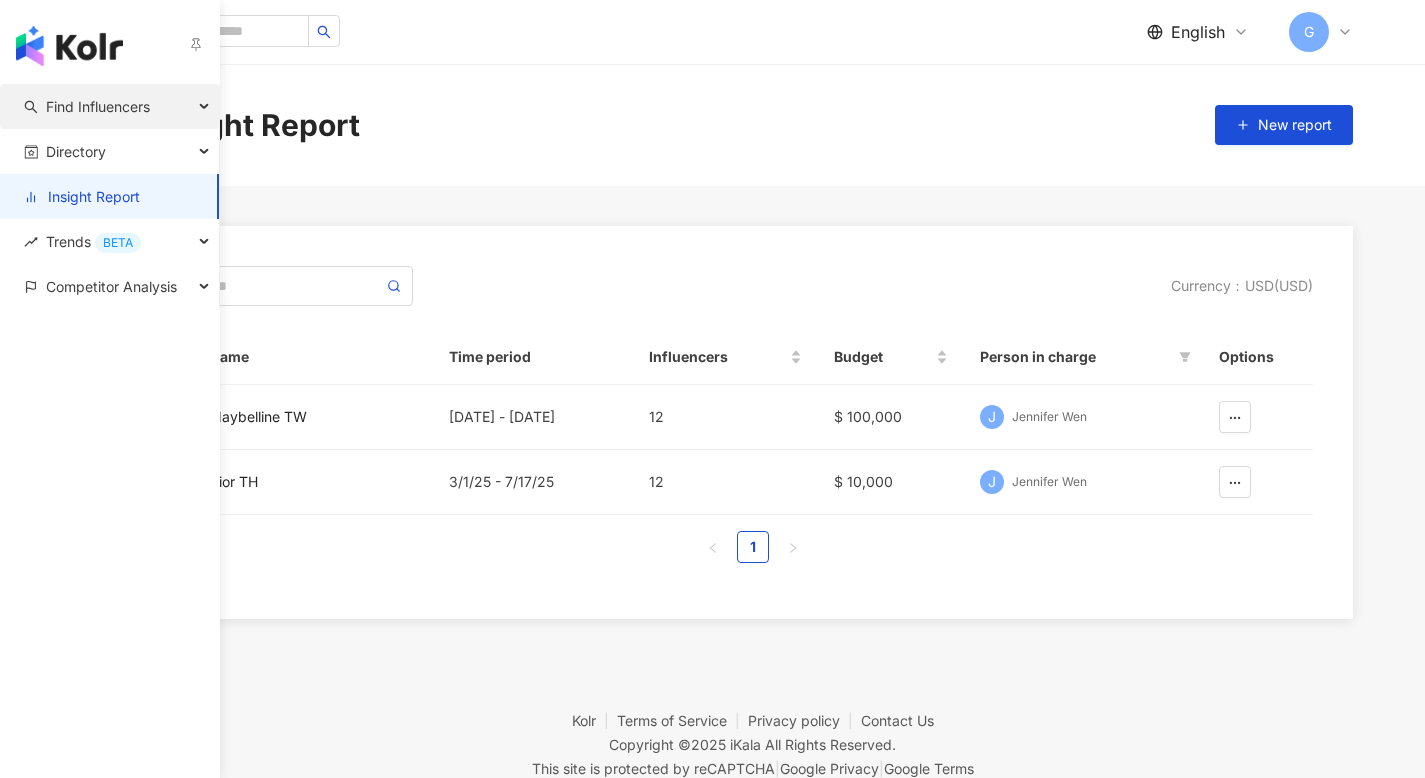 click on "Find Influencers" at bounding box center [98, 106] 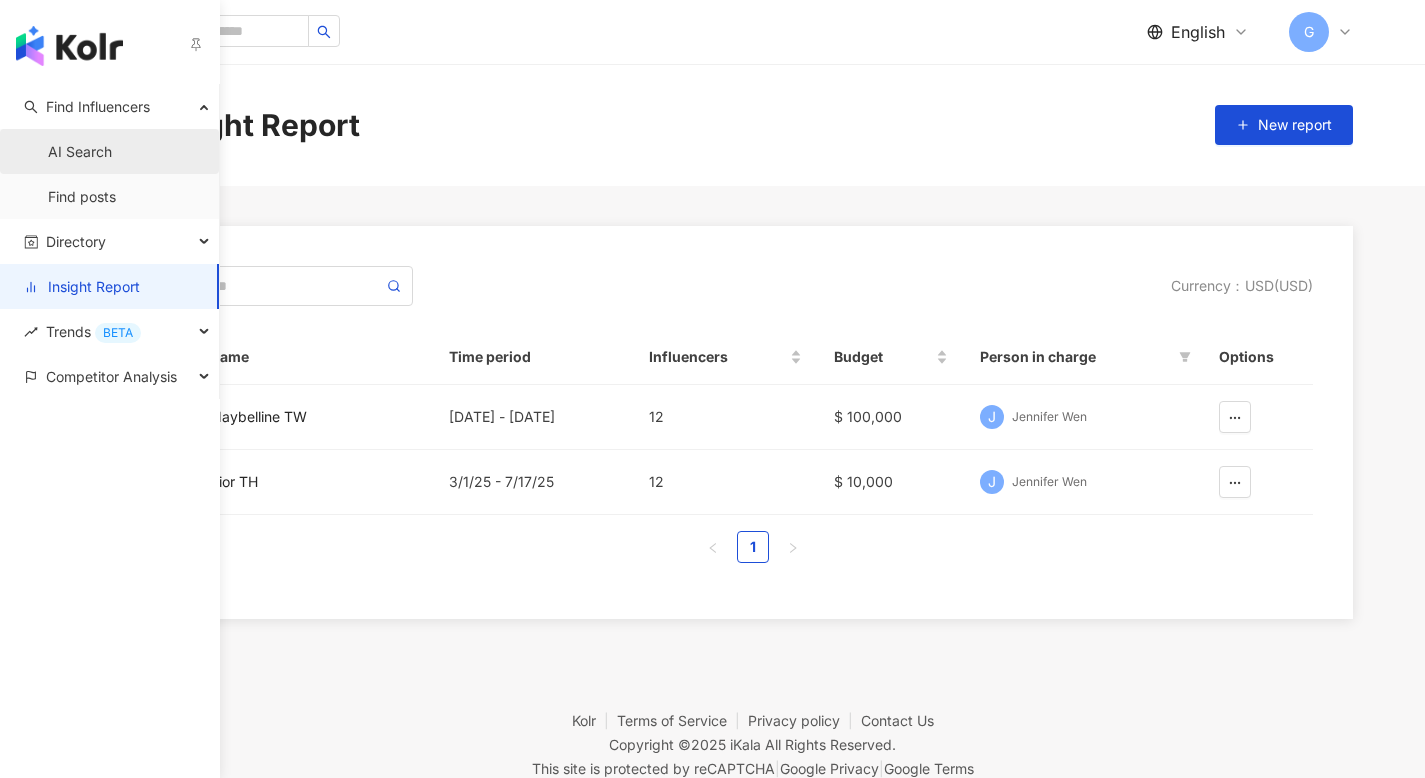 click on "AI Search" at bounding box center [80, 152] 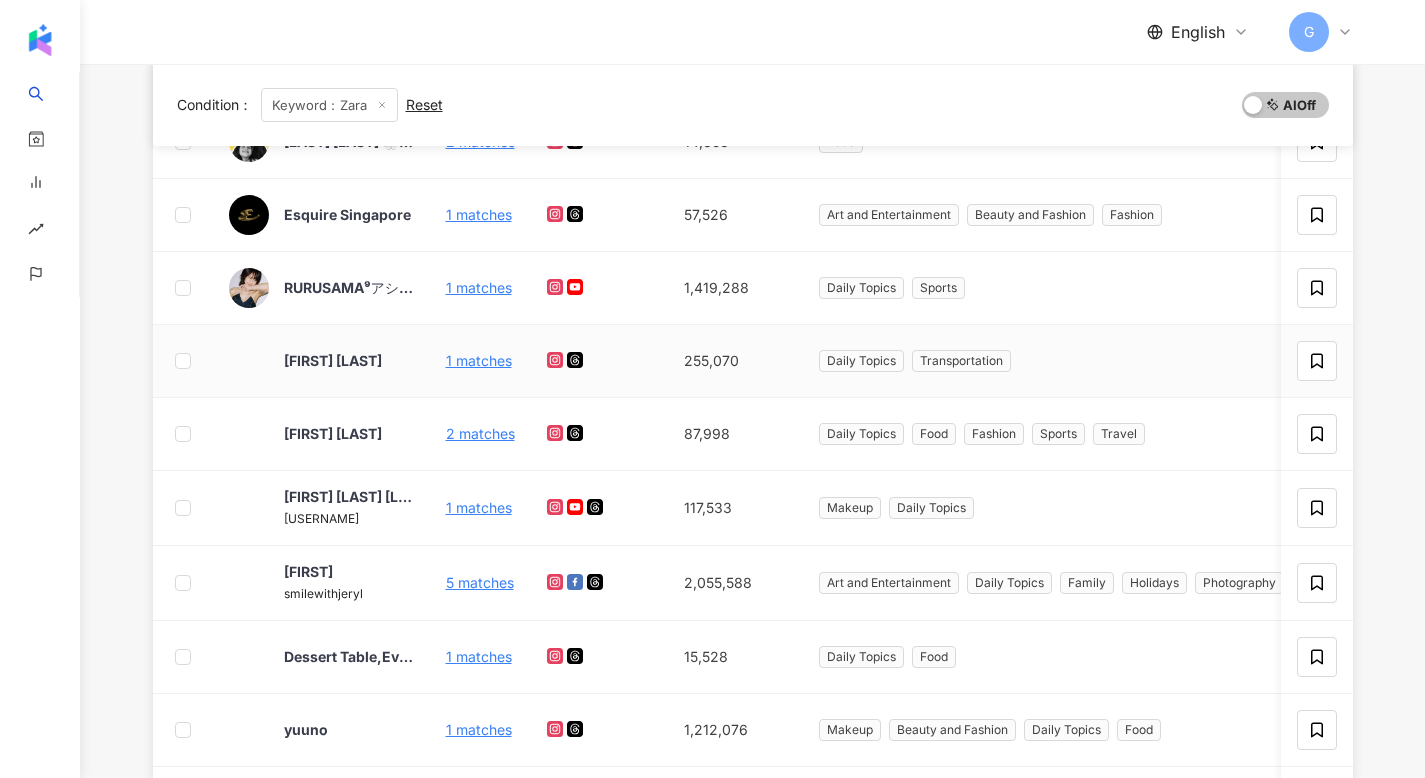 scroll, scrollTop: 189, scrollLeft: 0, axis: vertical 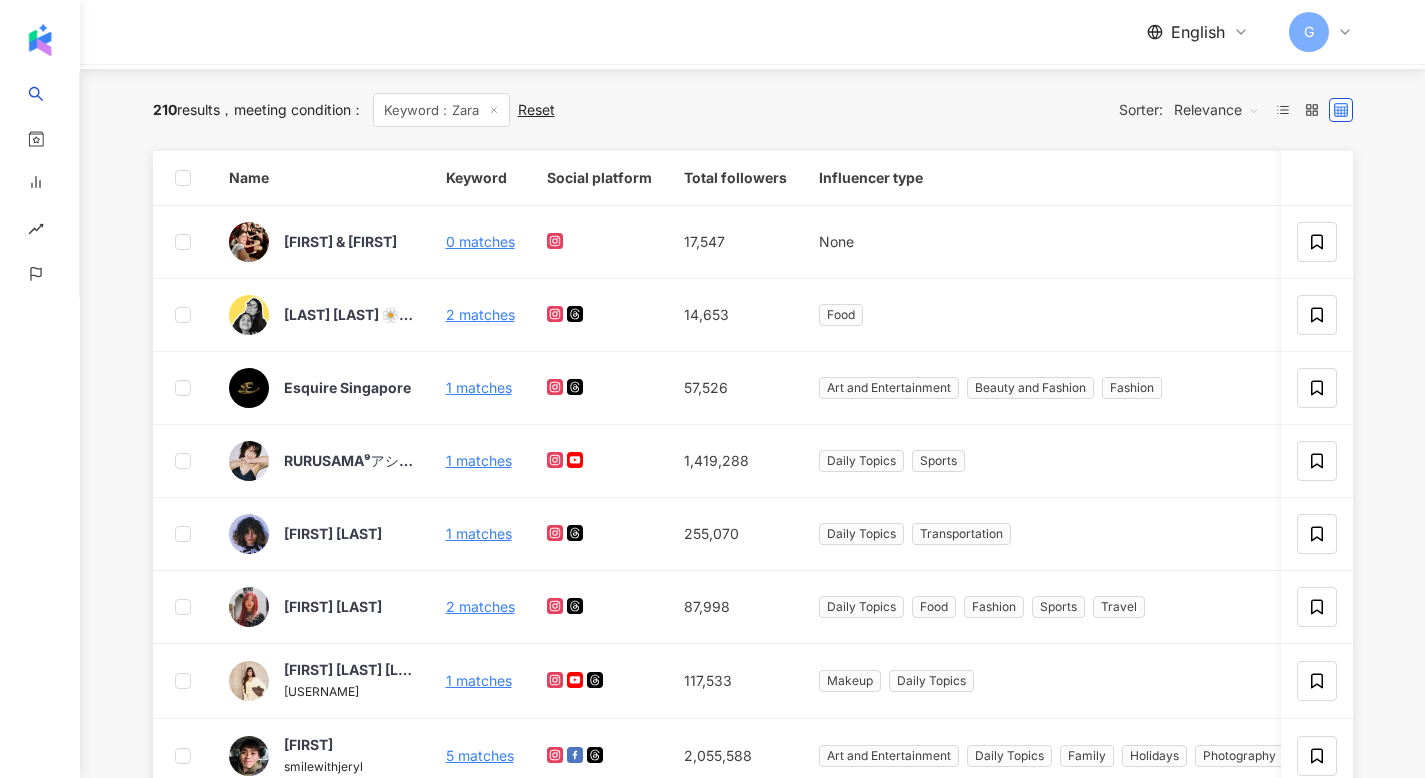 type on "****" 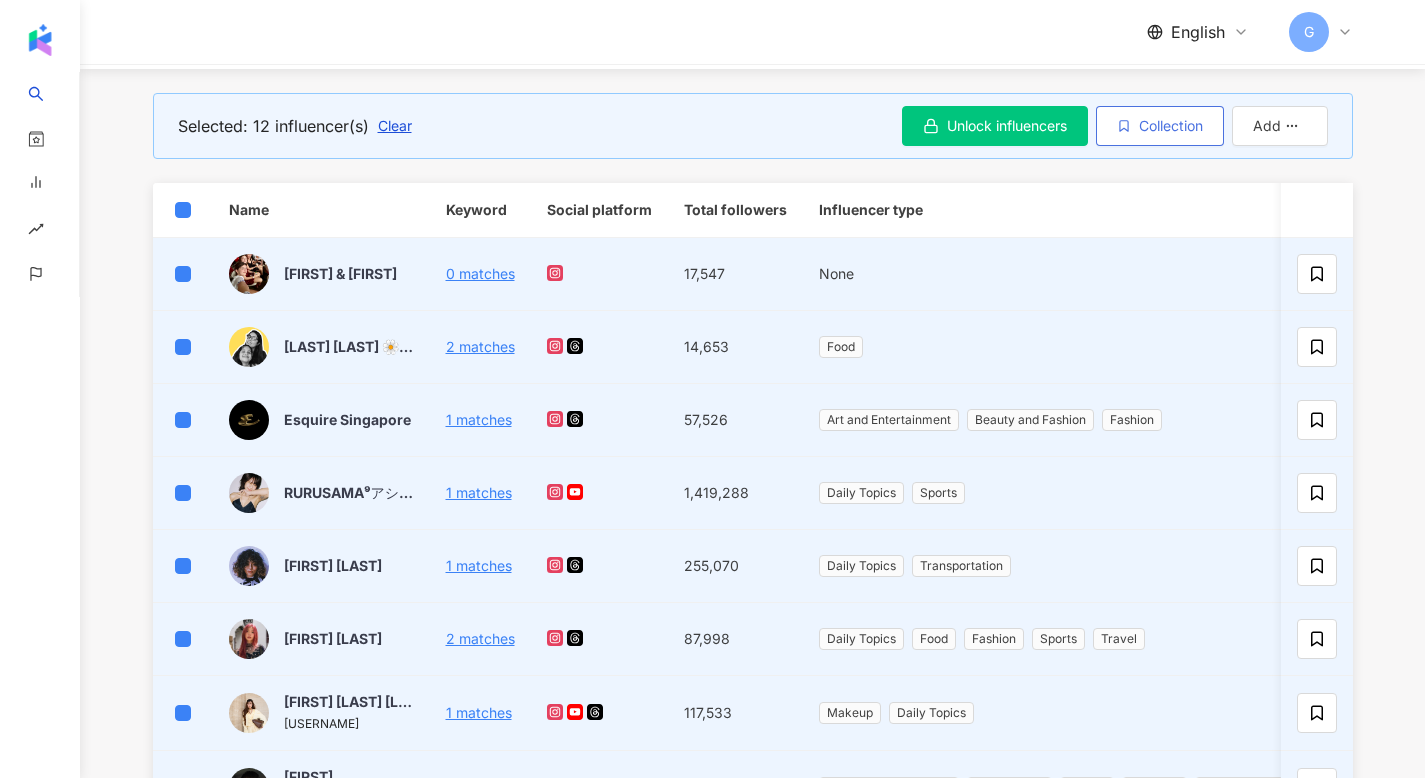 click on "Collection" at bounding box center [1171, 126] 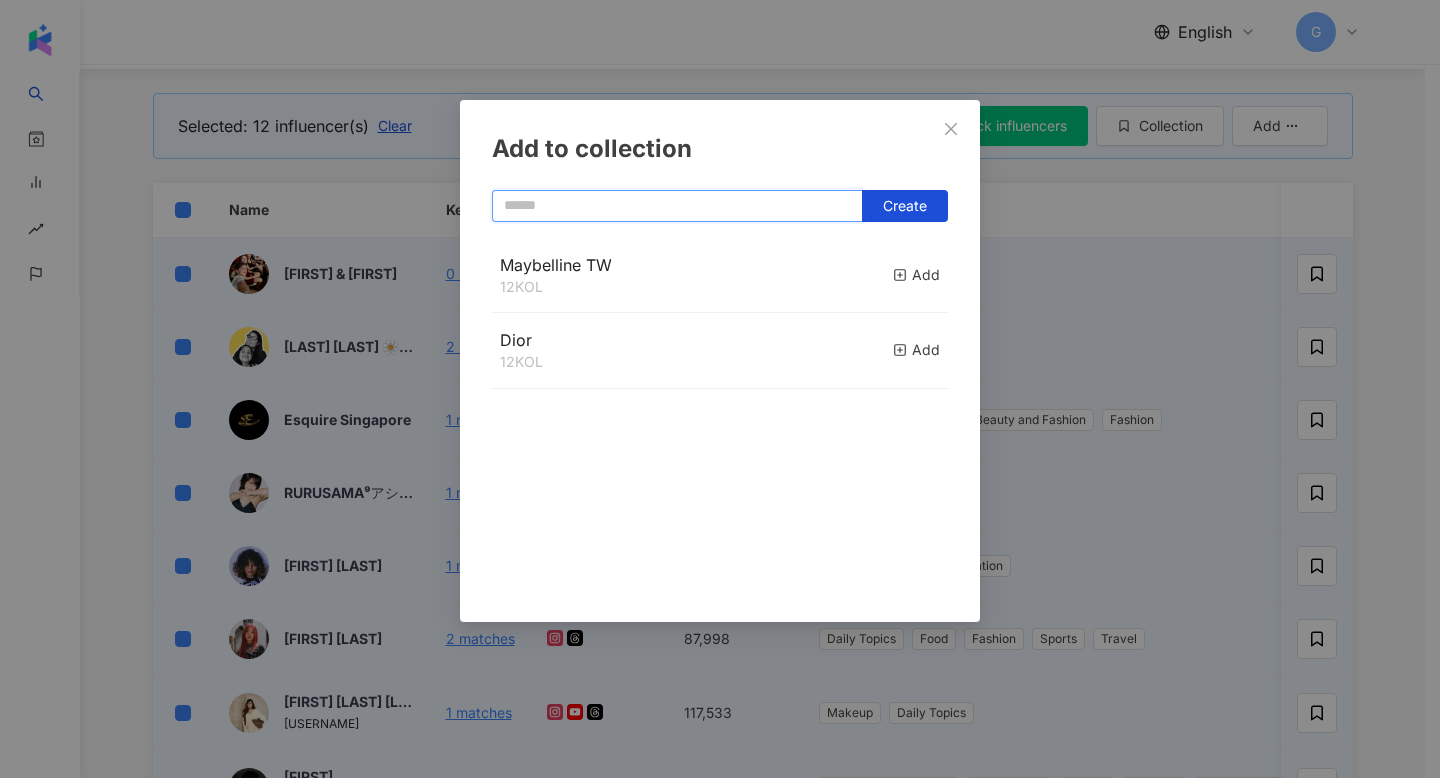 click at bounding box center [677, 206] 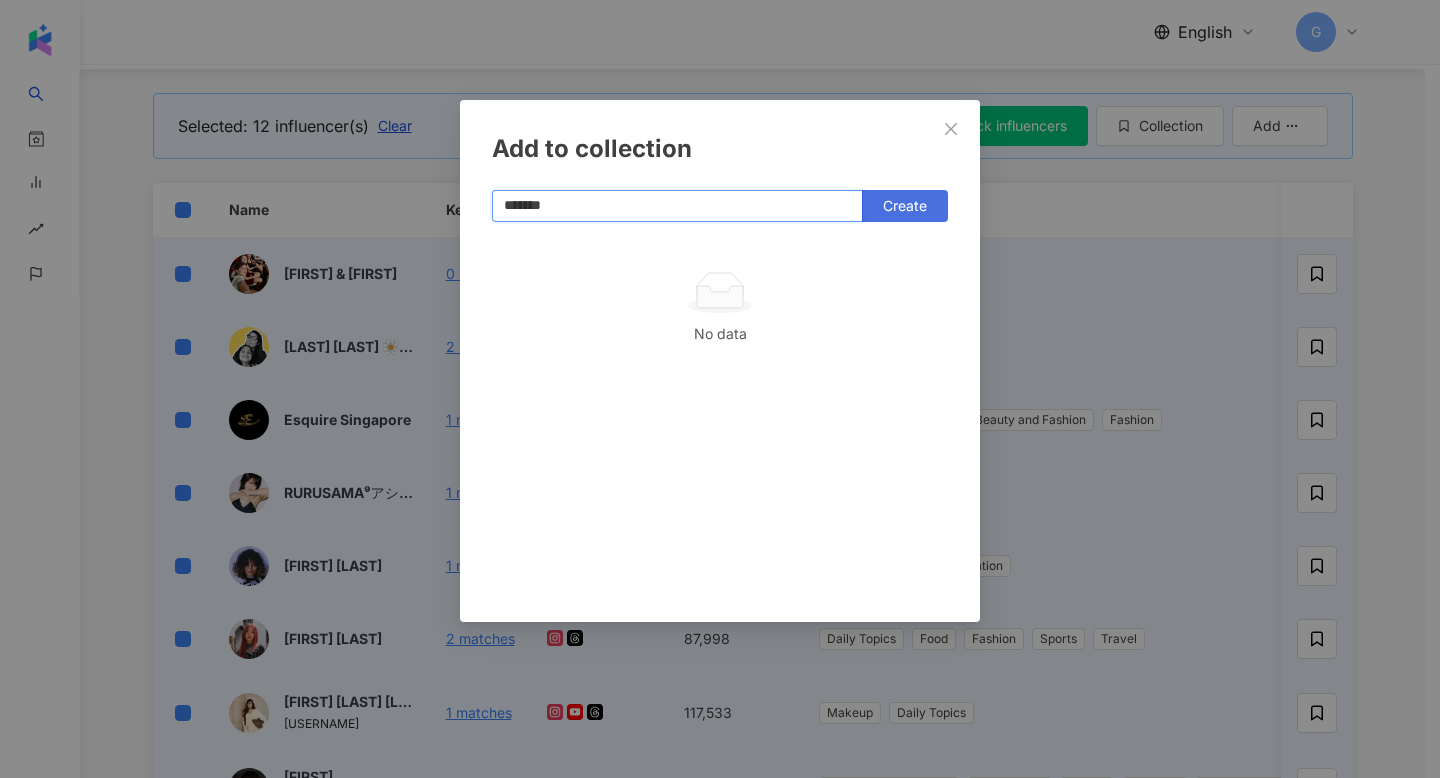 click on "Create" at bounding box center [905, 206] 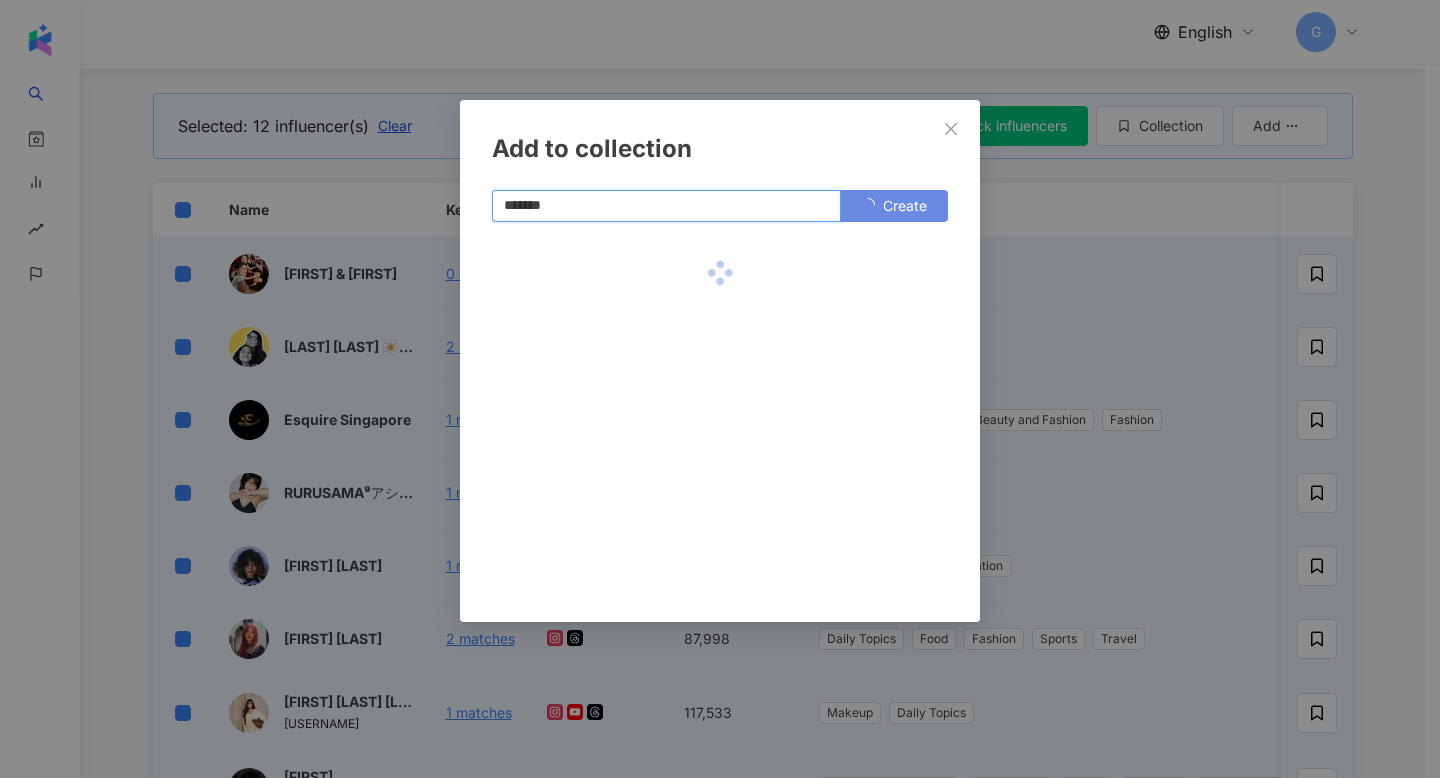 type on "*******" 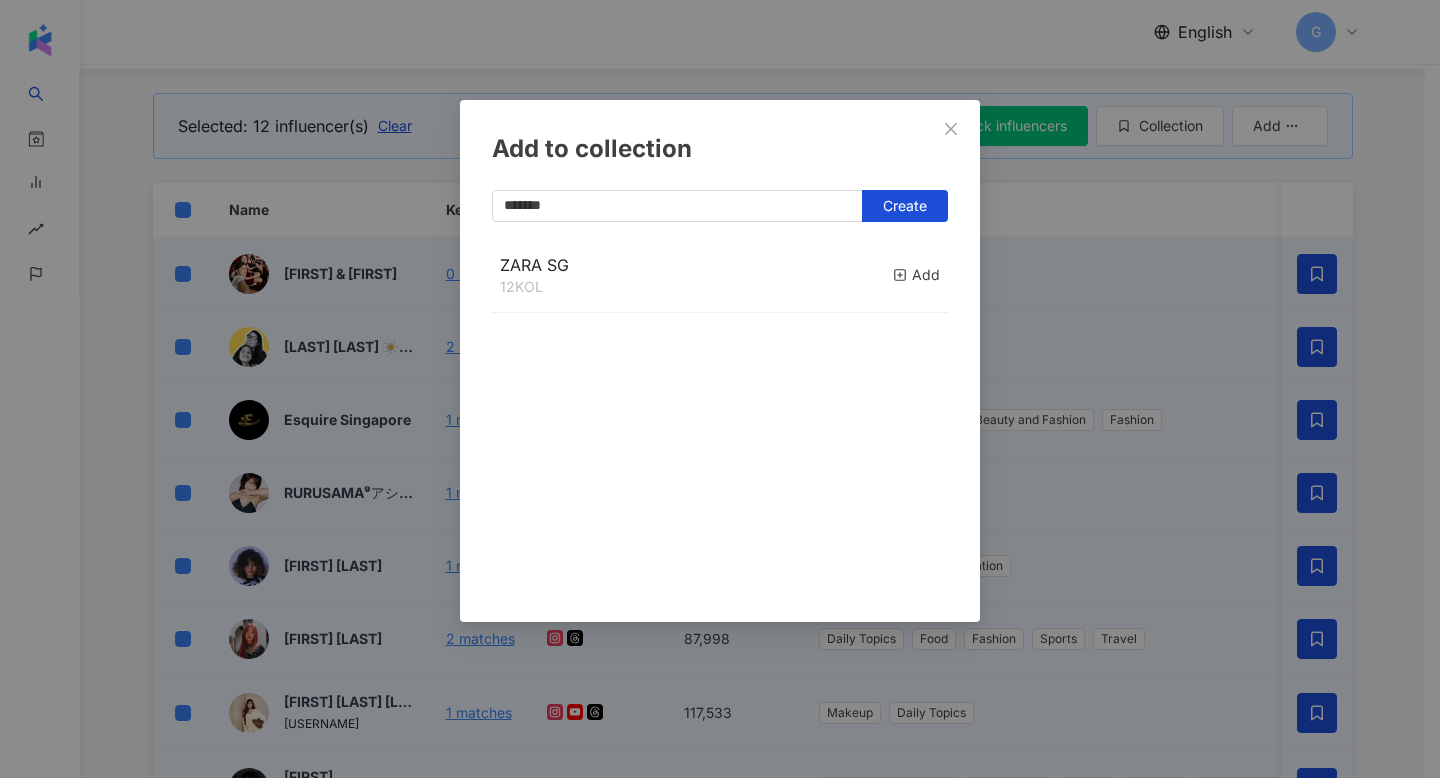 click on "Add to collection ******* Create ZARA SG 12  KOL Add" at bounding box center (720, 389) 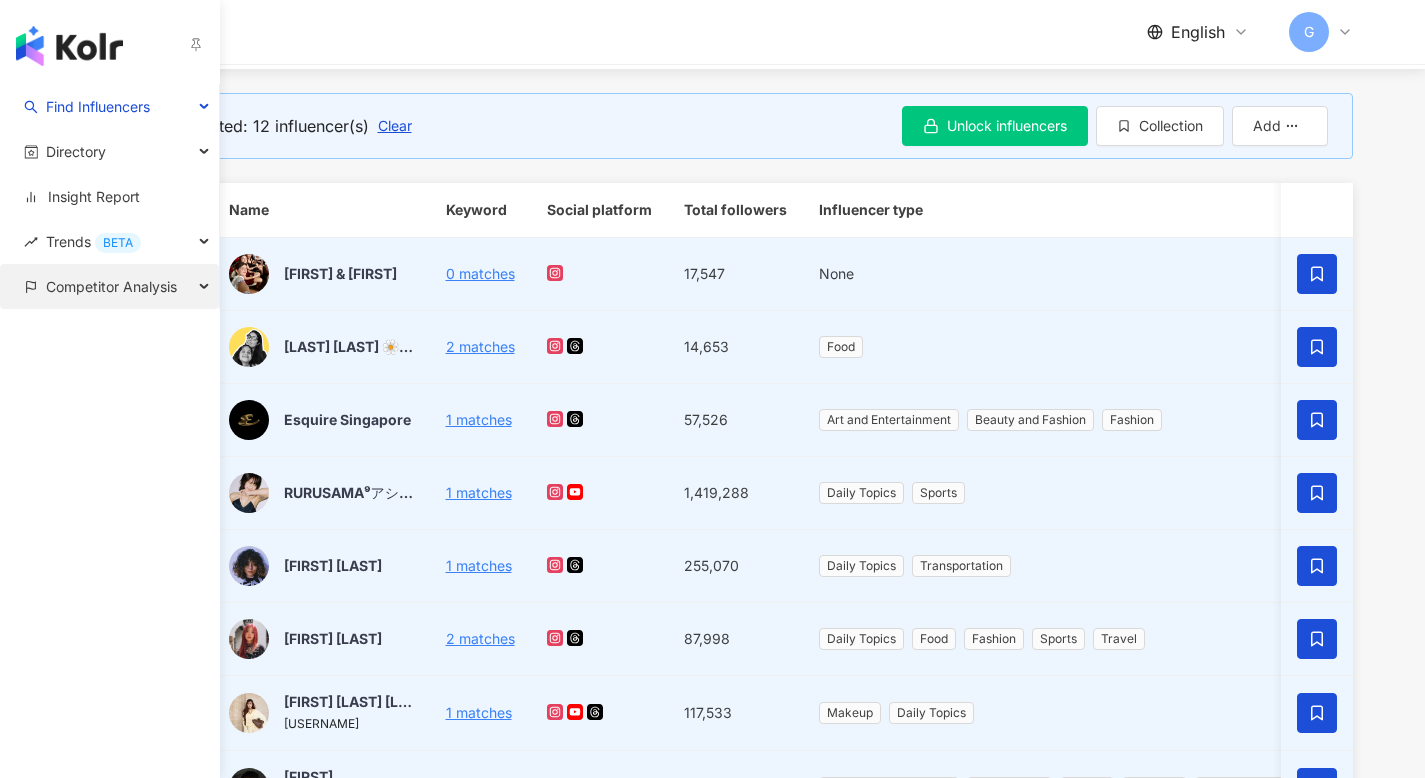click on "Competitor Analysis" at bounding box center [111, 286] 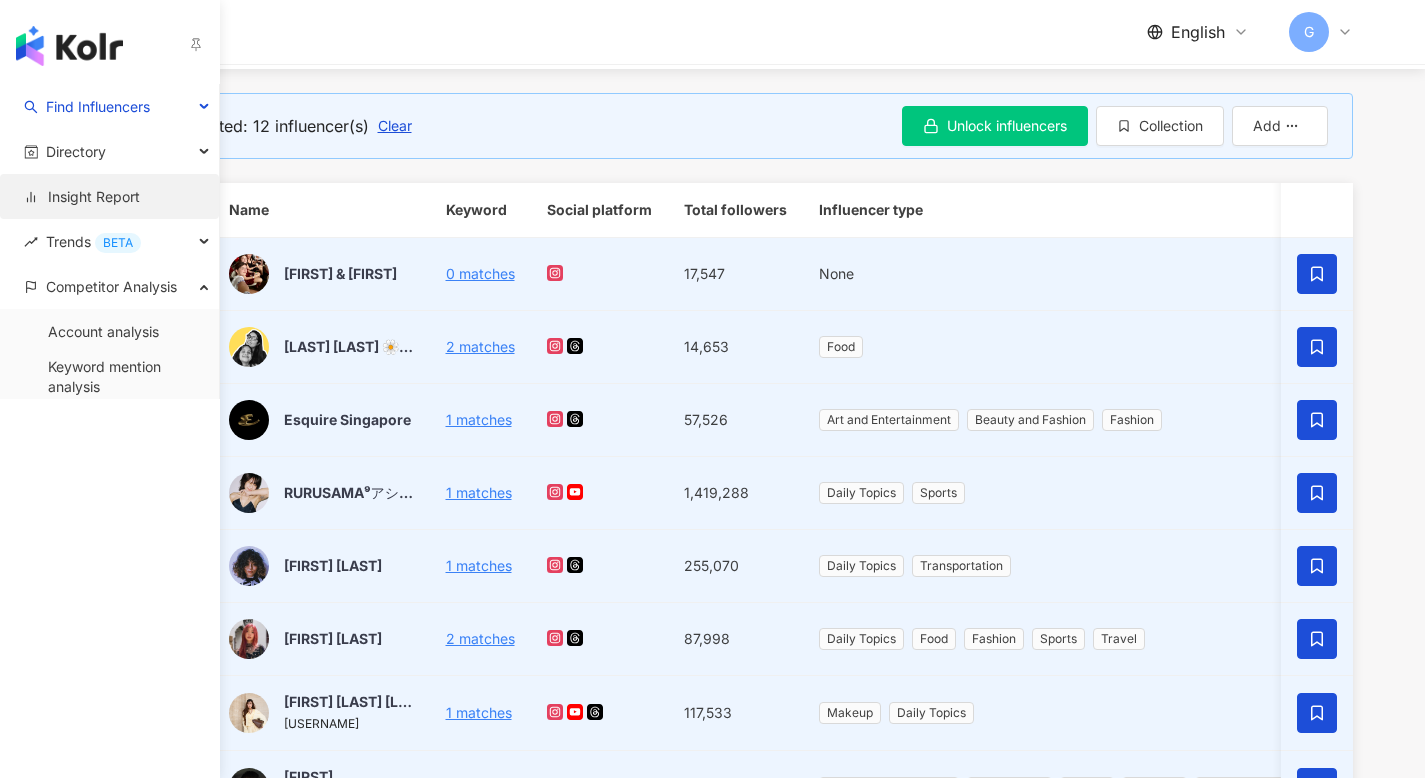 click on "Insight Report" at bounding box center (82, 197) 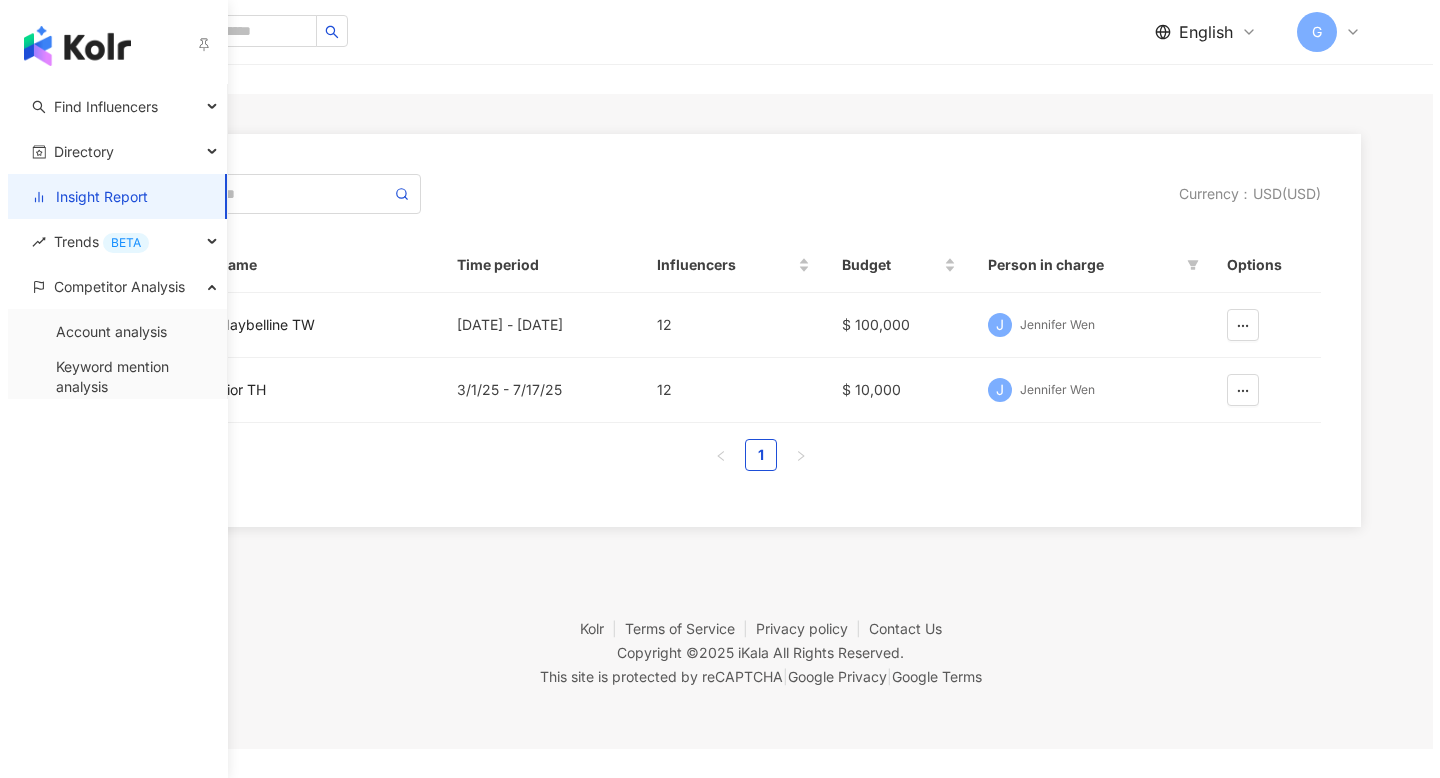 scroll, scrollTop: 0, scrollLeft: 0, axis: both 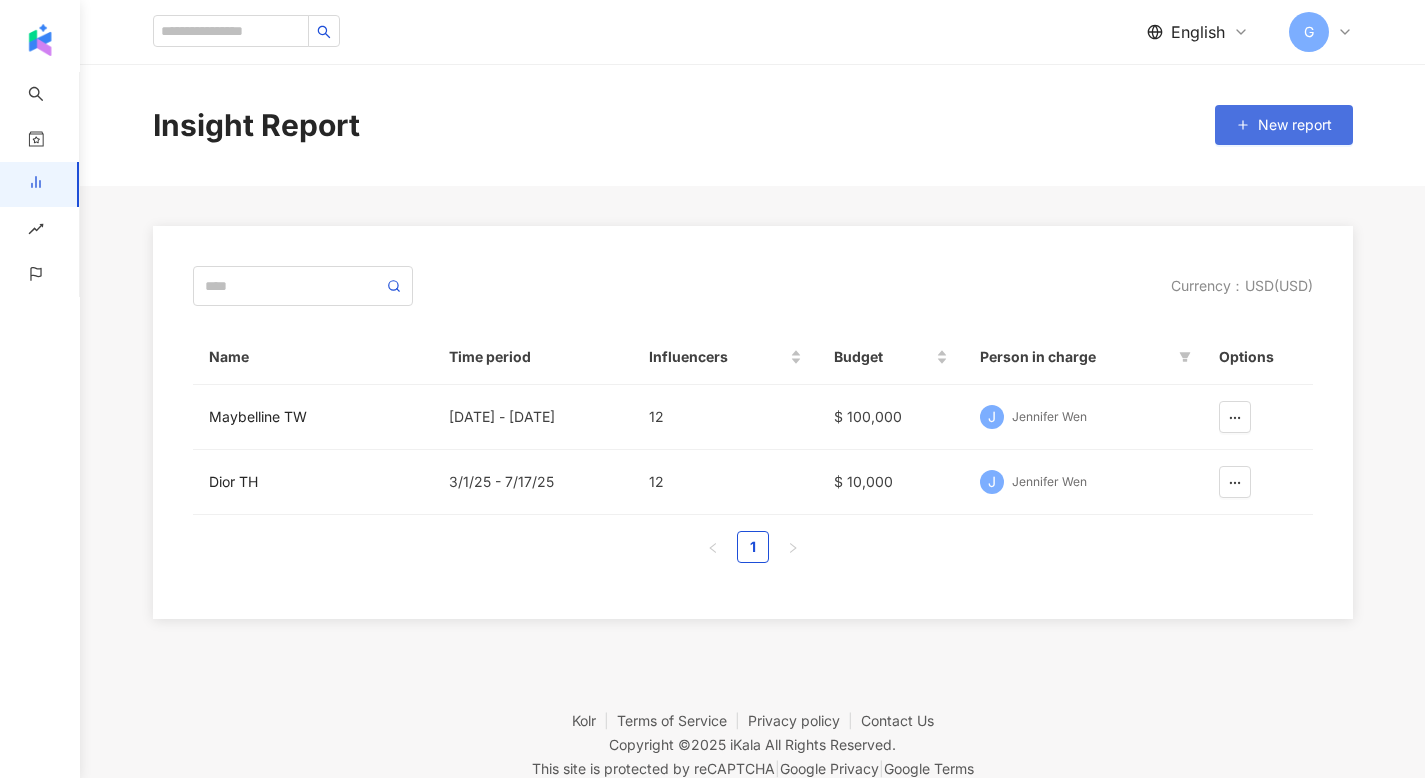 click on "New report" at bounding box center (1284, 125) 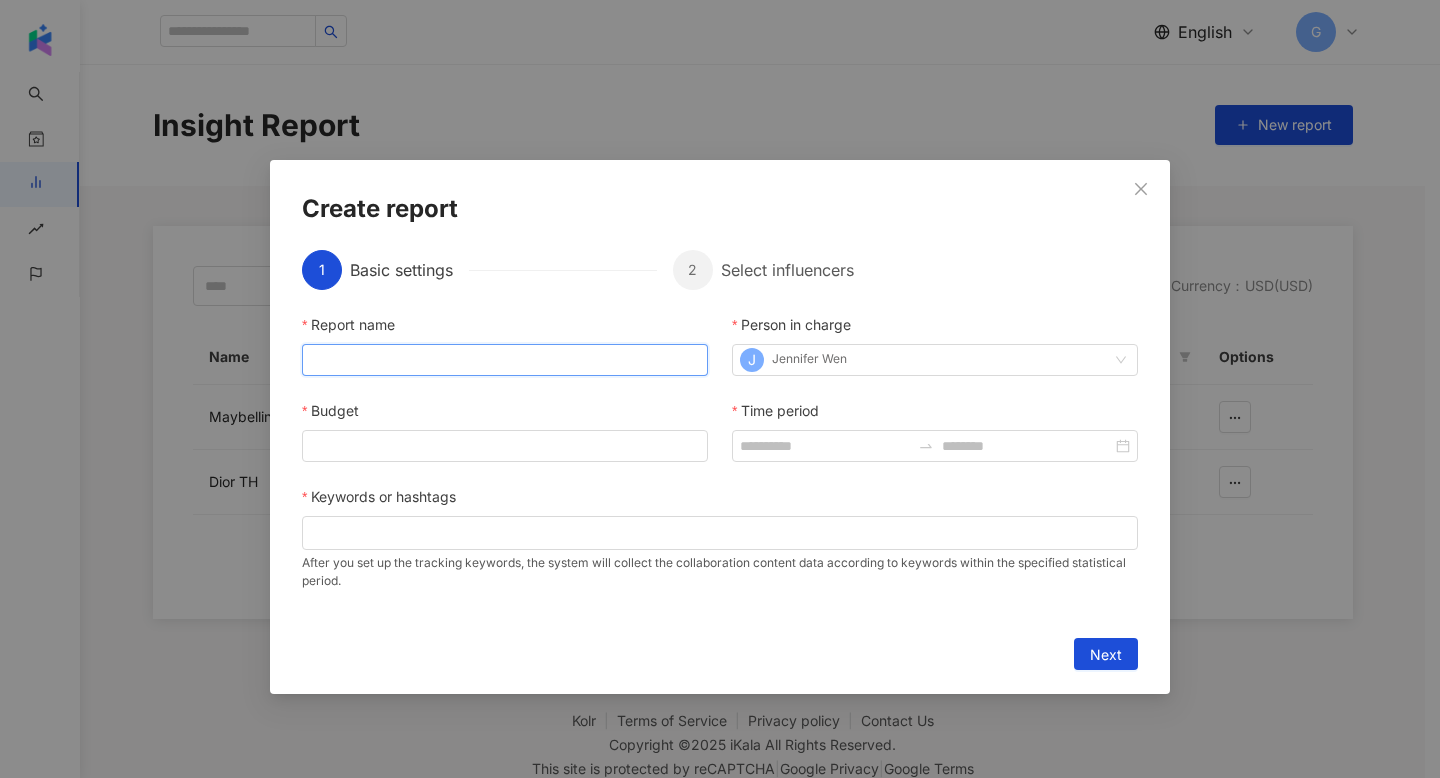 click on "Report name" at bounding box center [505, 360] 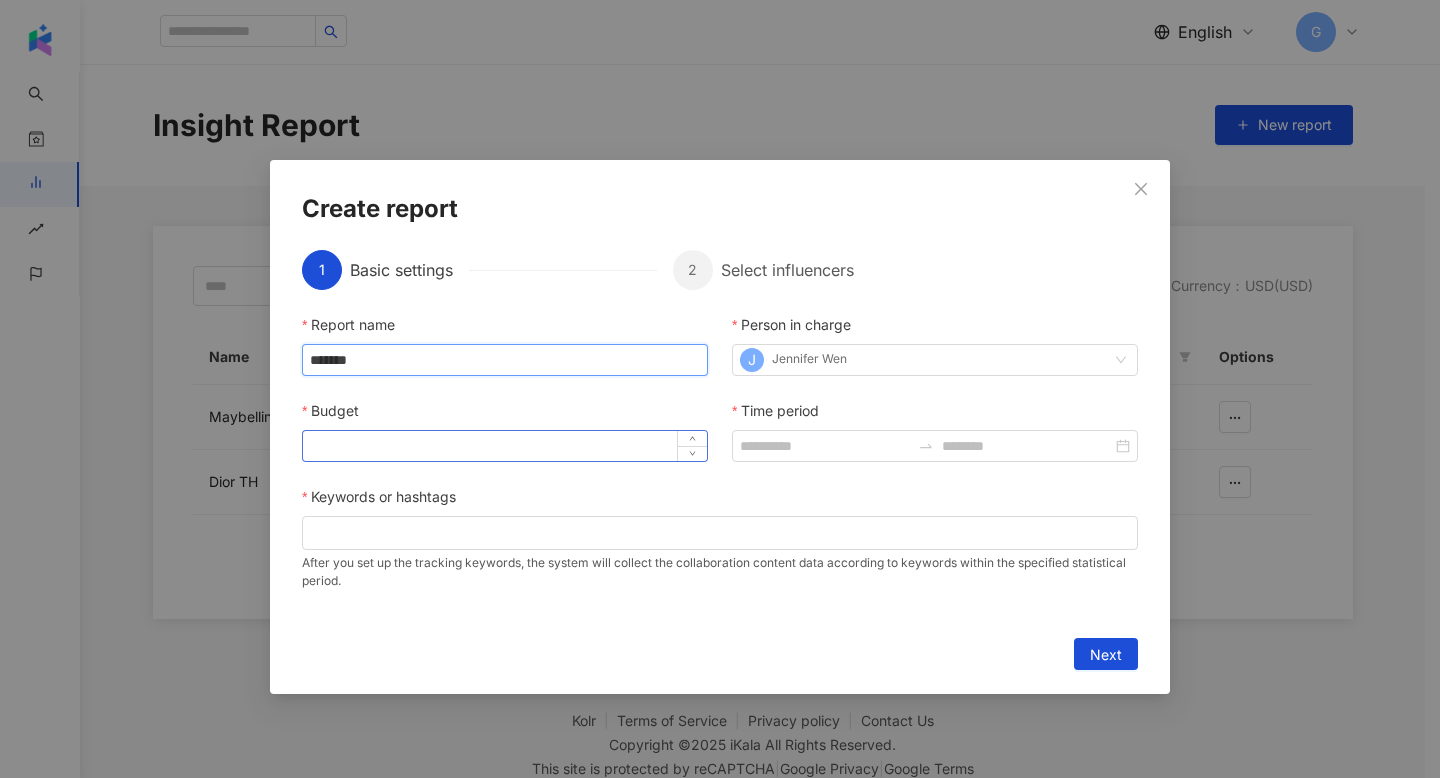 type on "*******" 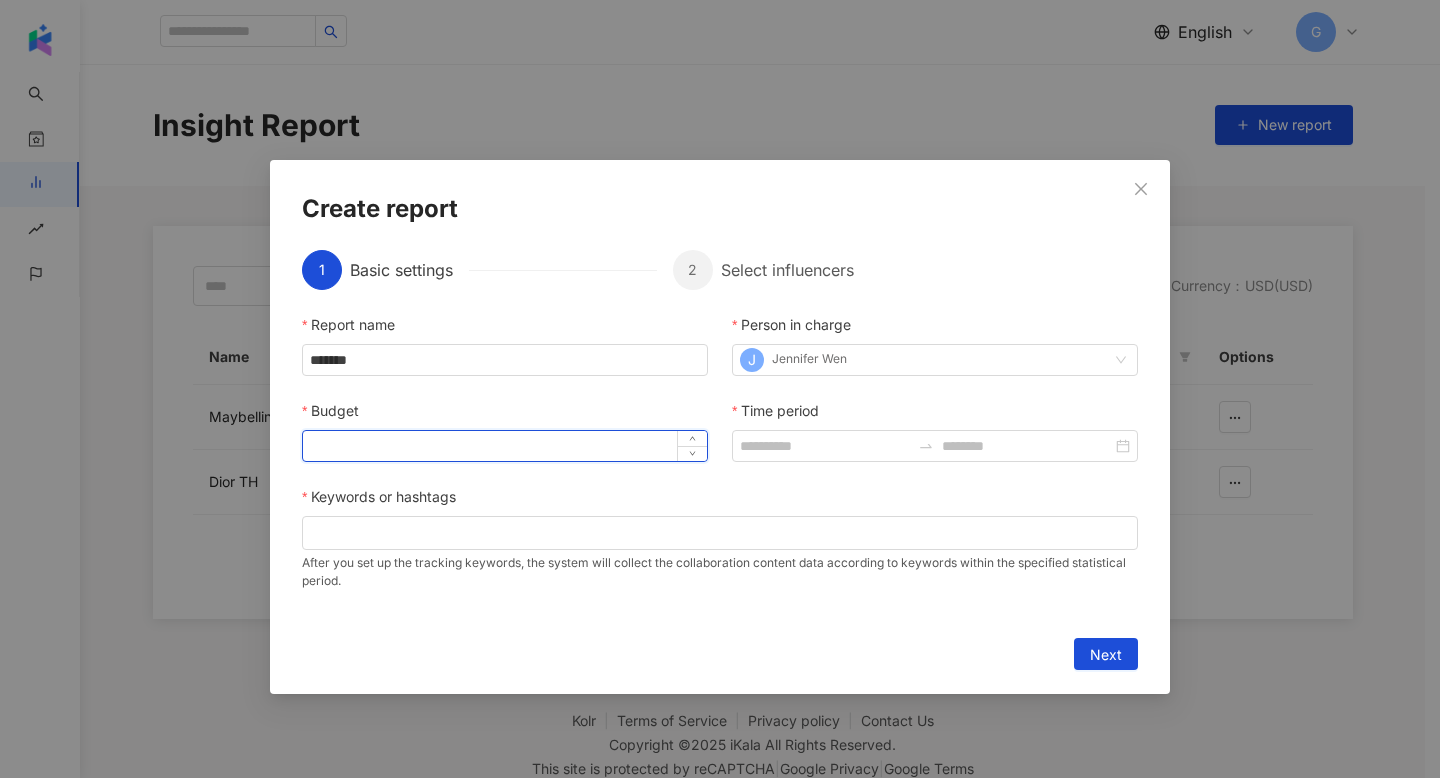 click on "Budget" at bounding box center (505, 446) 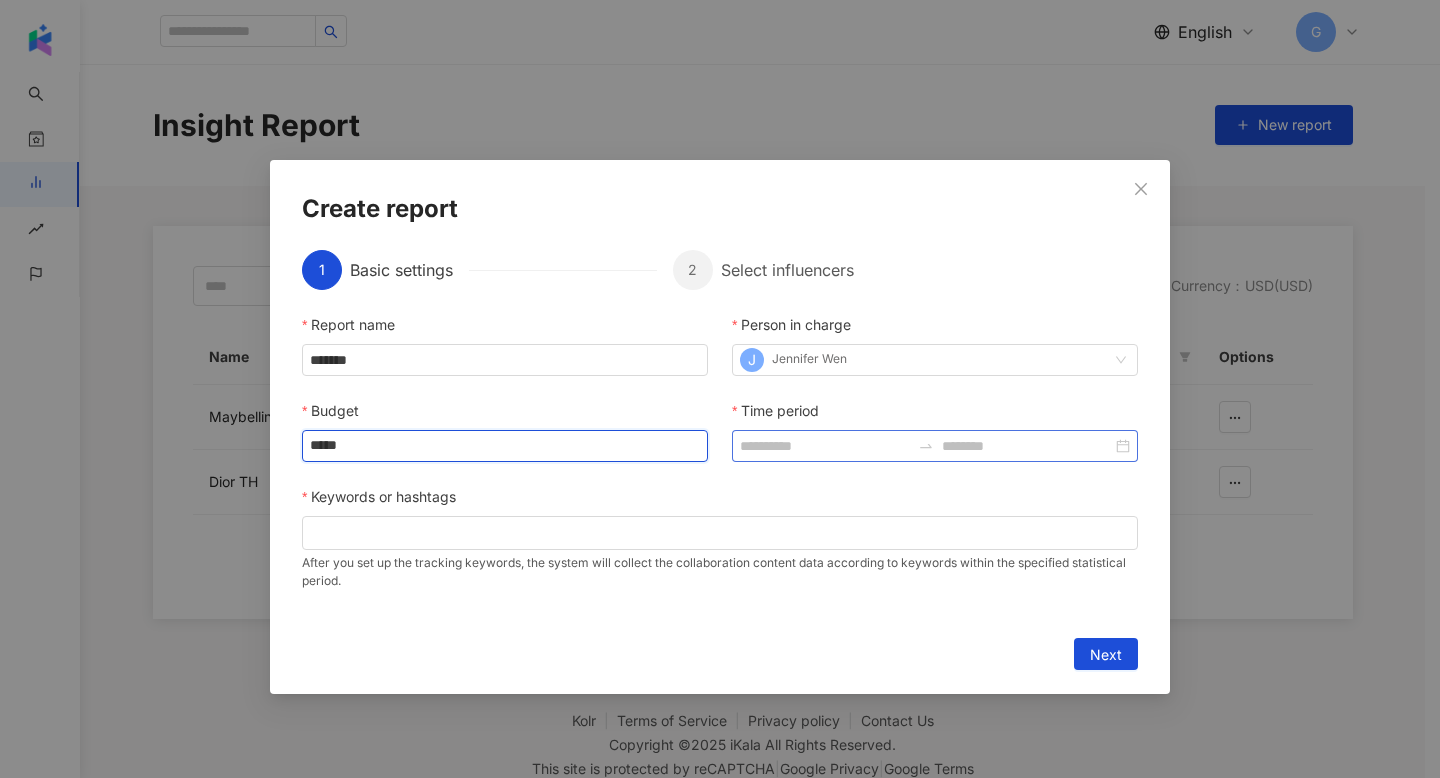 type on "*****" 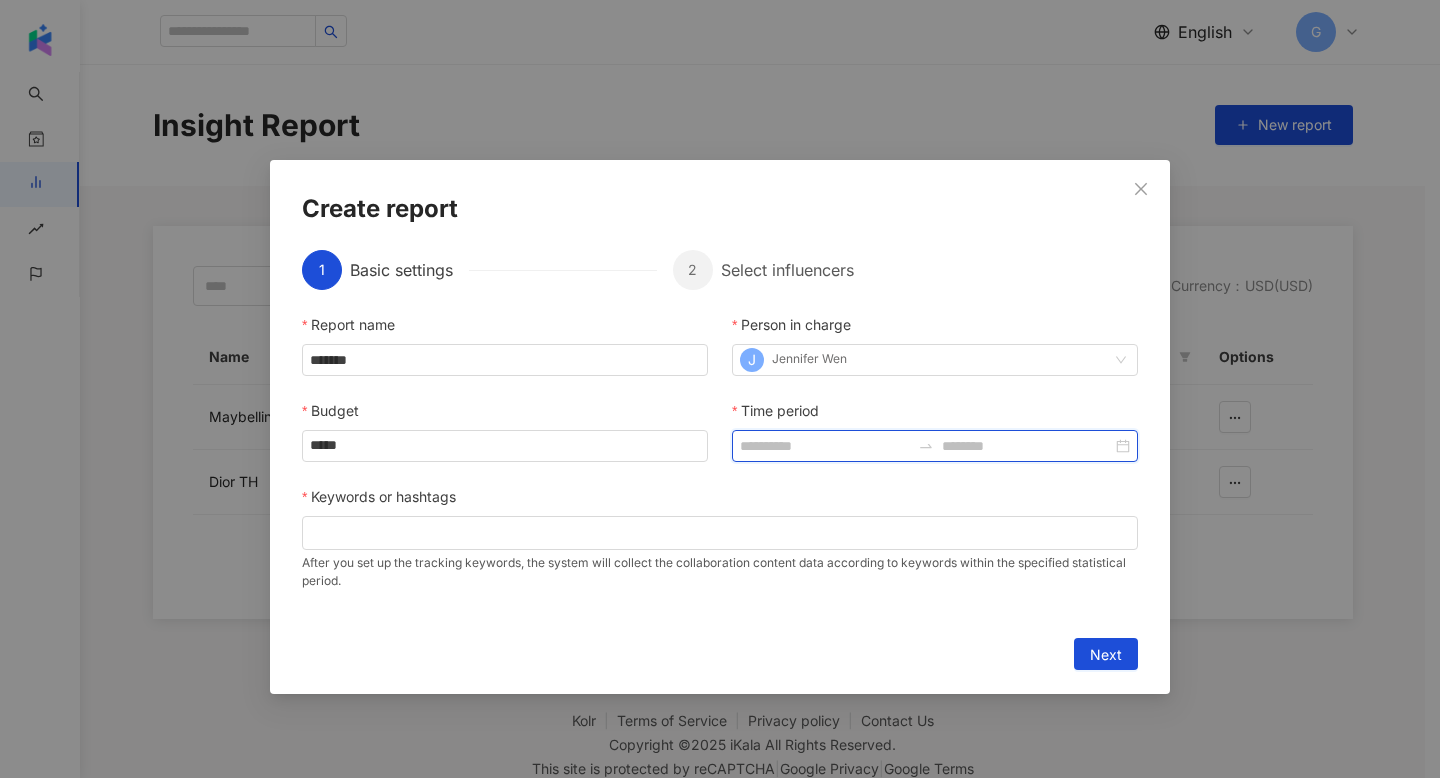 click on "Time period" at bounding box center (825, 446) 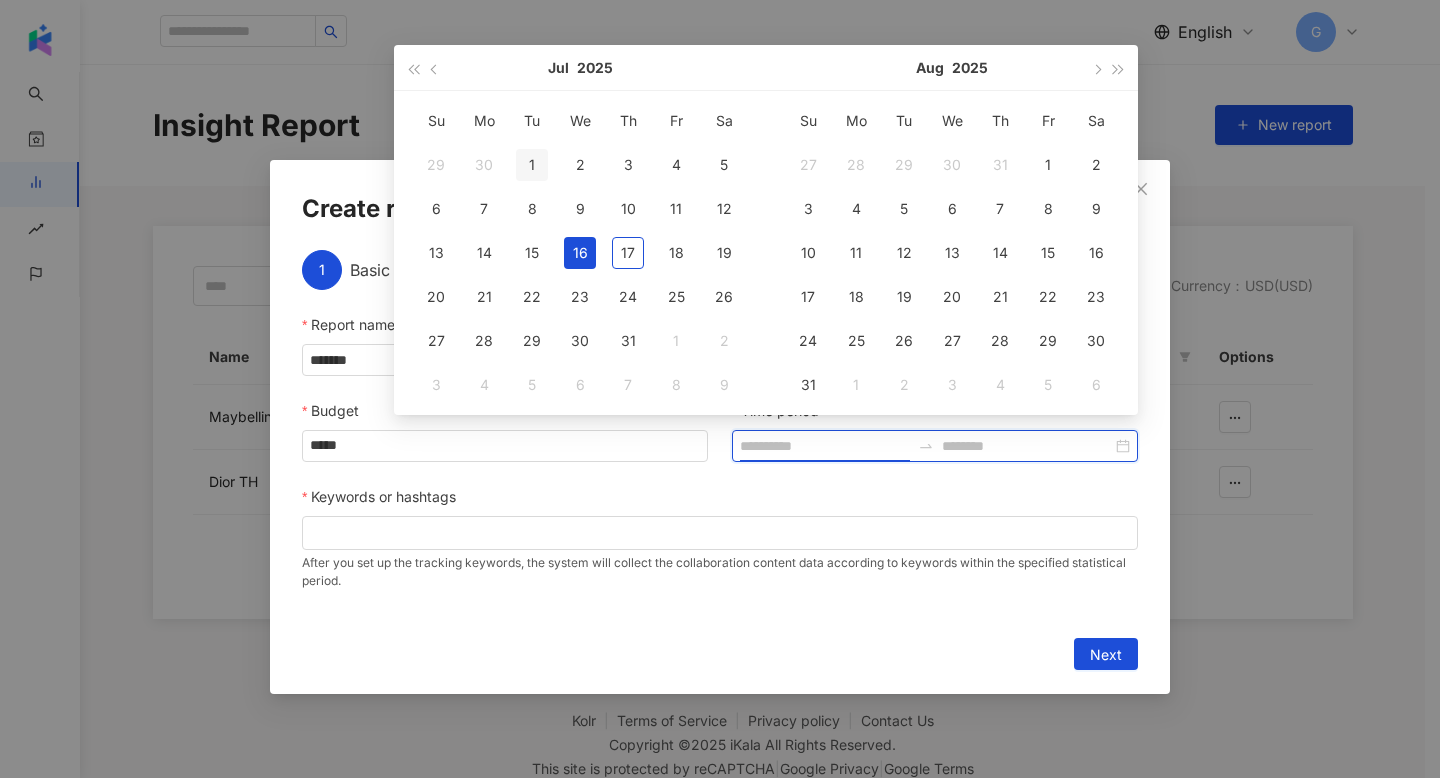 type on "**********" 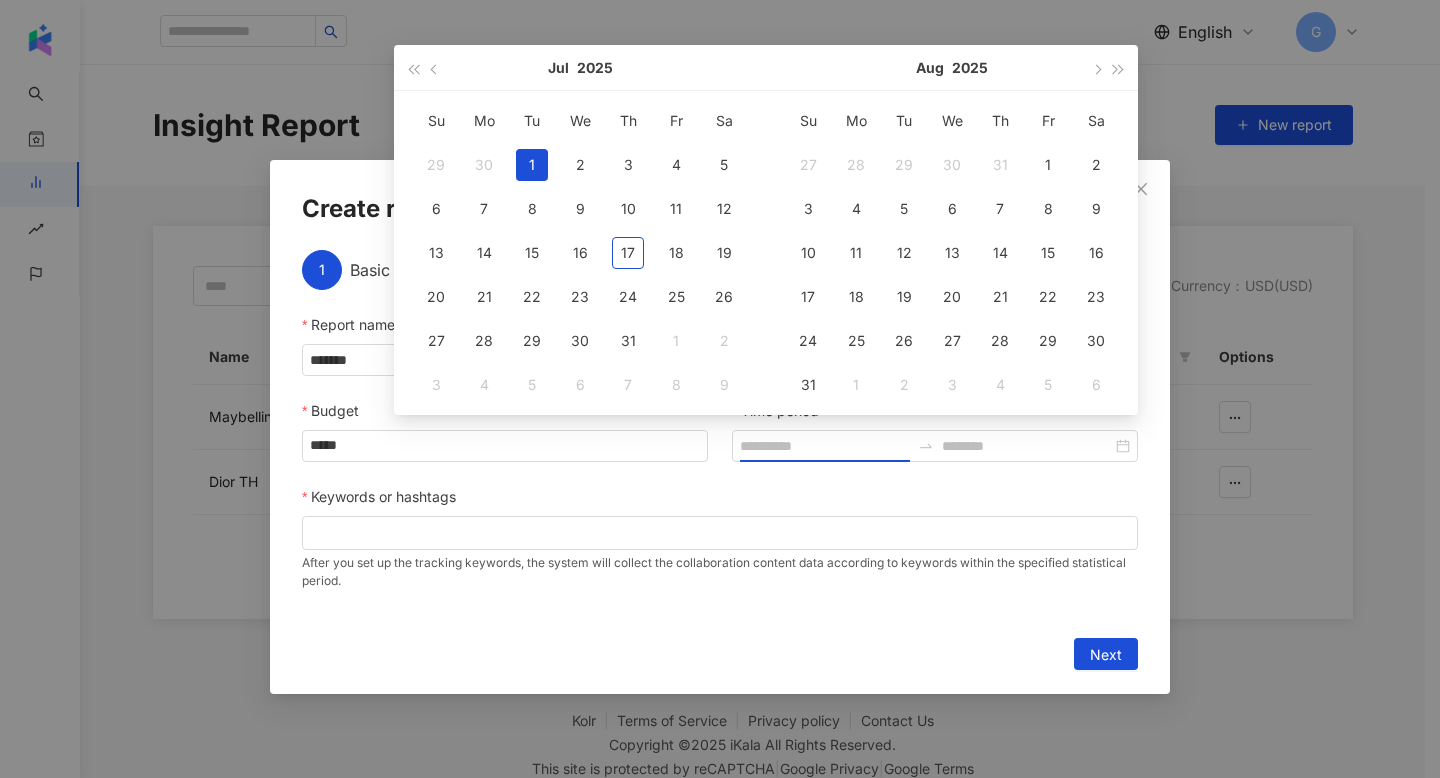 click on "1" at bounding box center (532, 165) 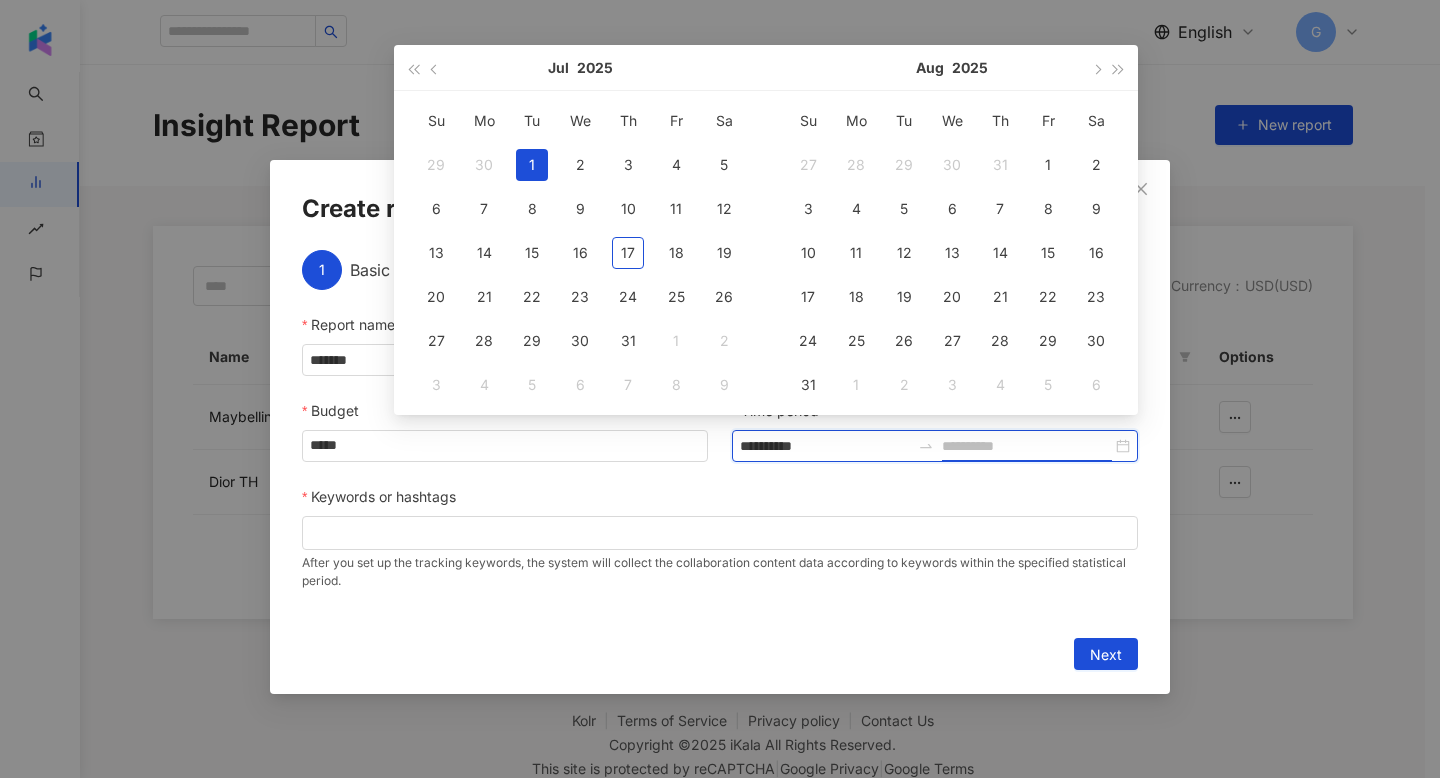 type on "**********" 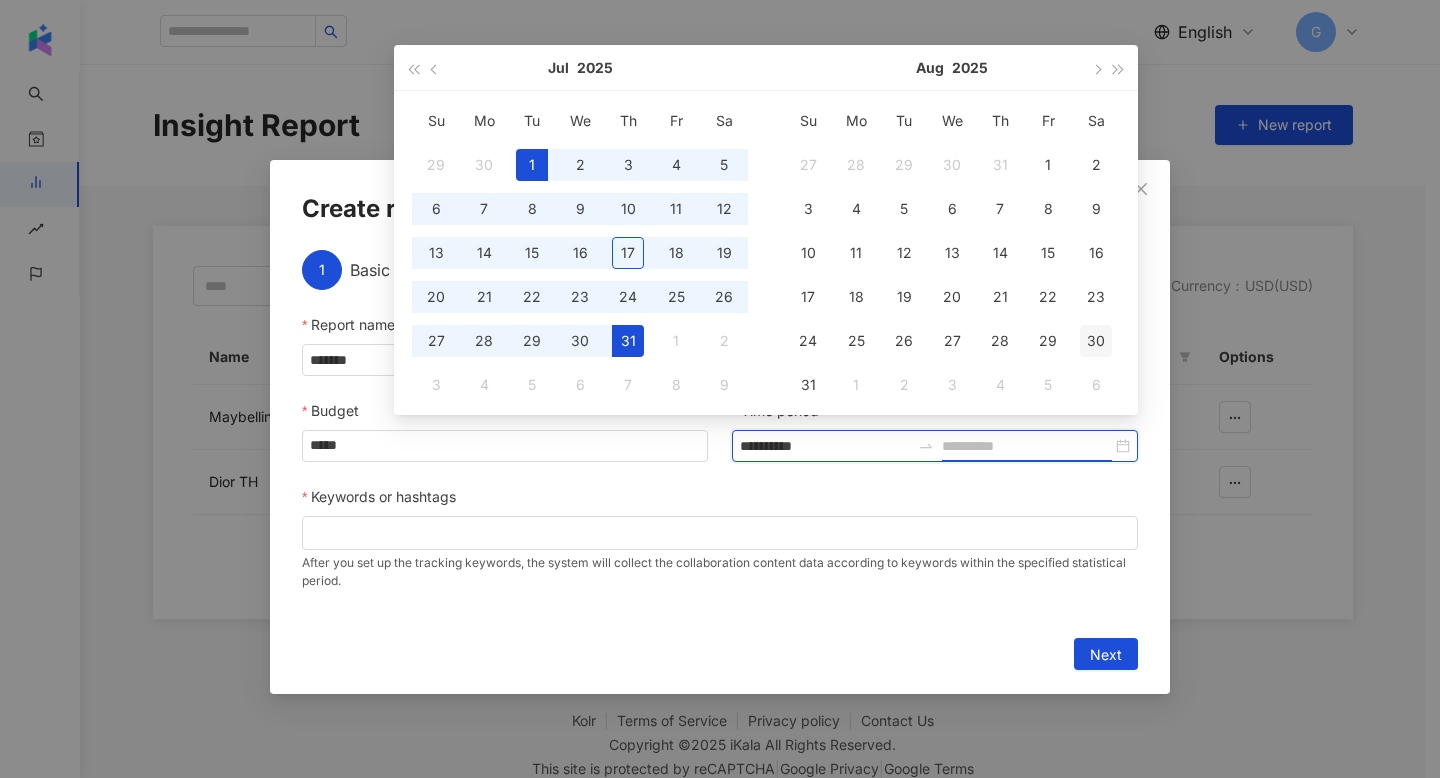 type on "**********" 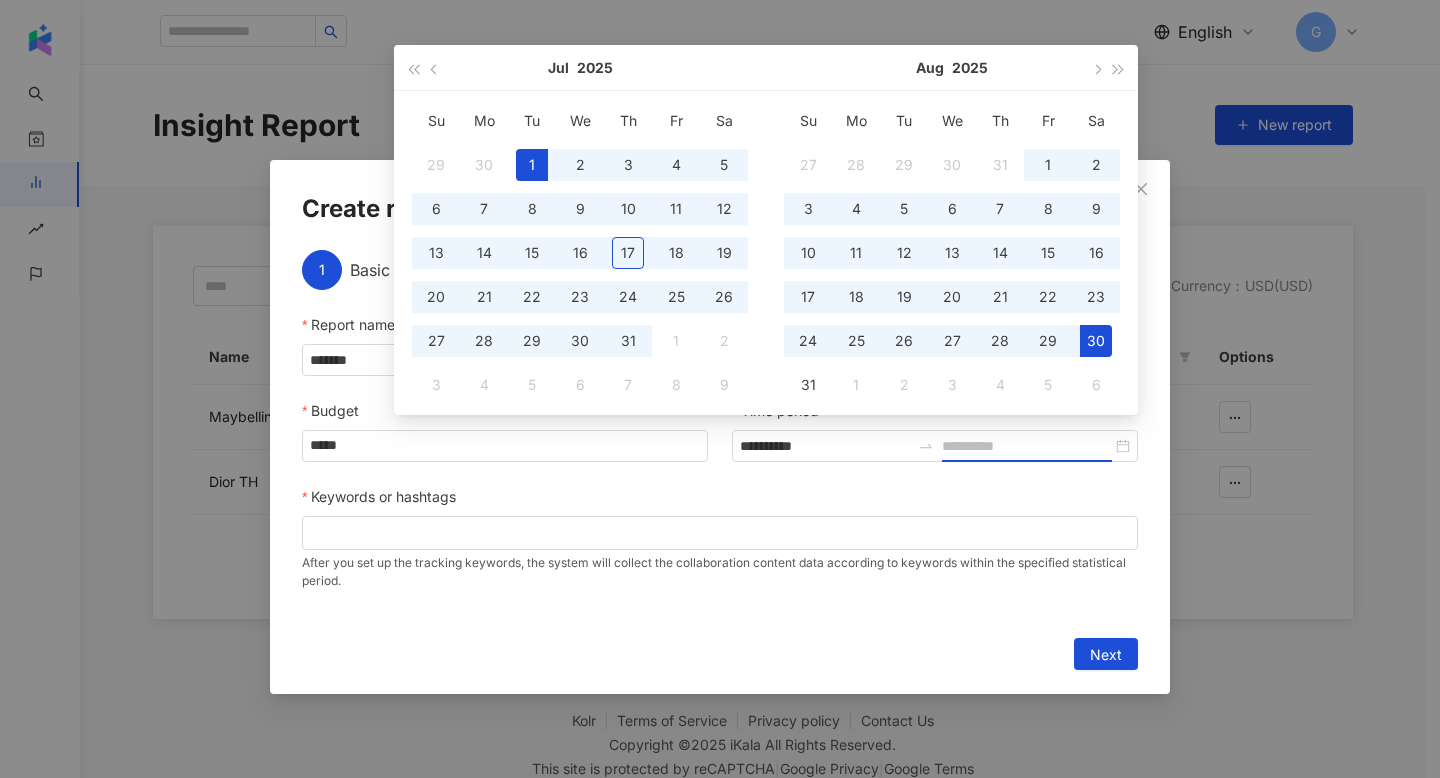 click on "30" at bounding box center [1096, 341] 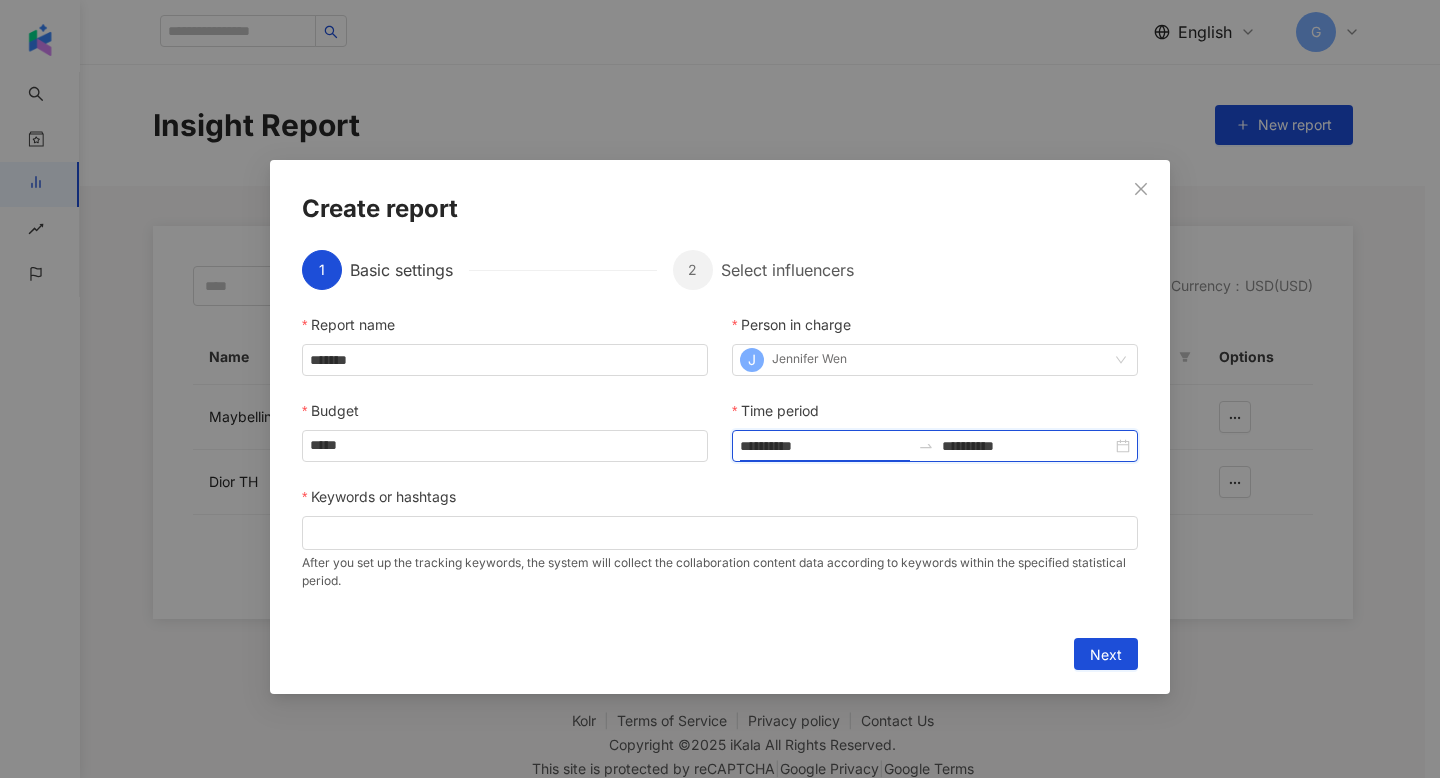 click on "**********" at bounding box center [825, 446] 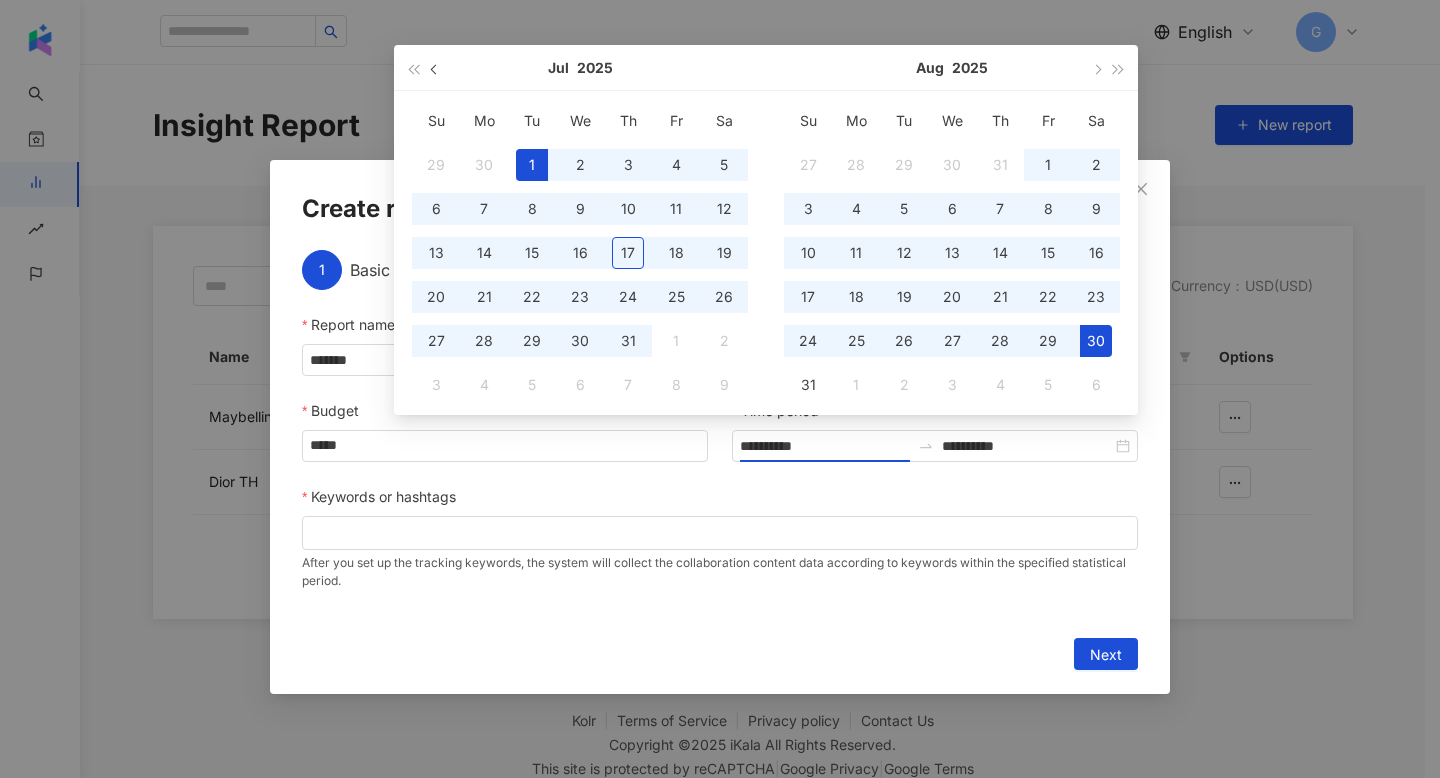 click at bounding box center (436, 69) 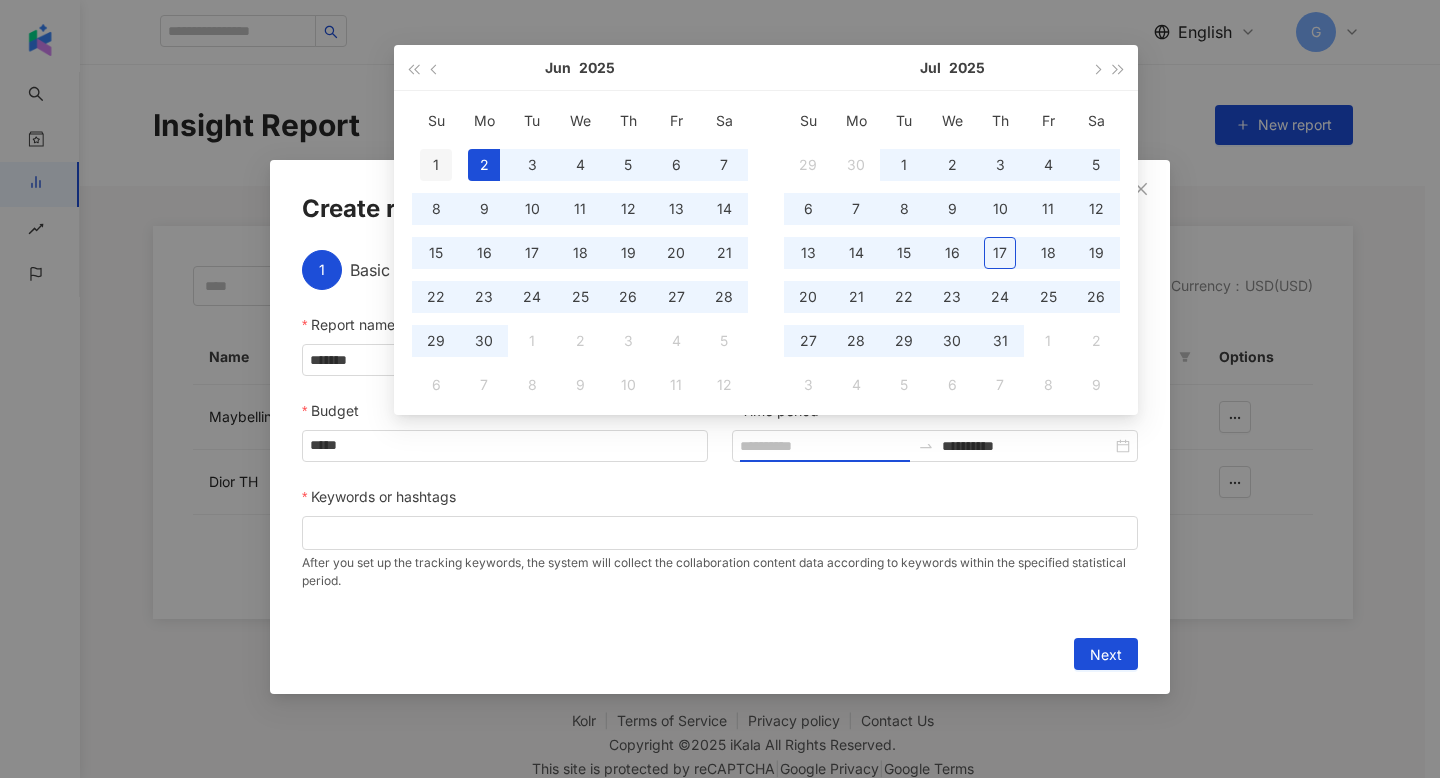 type on "**********" 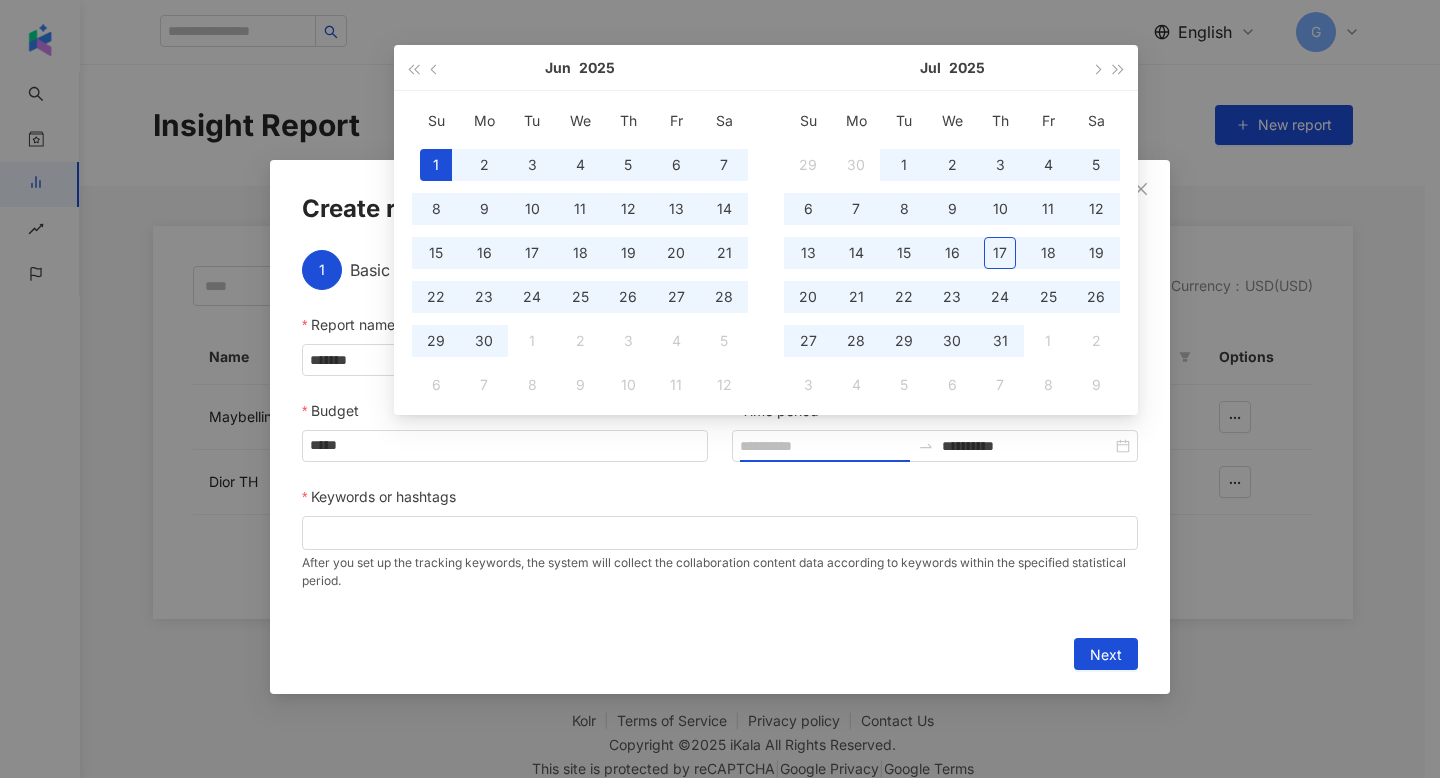 click on "1" at bounding box center (436, 165) 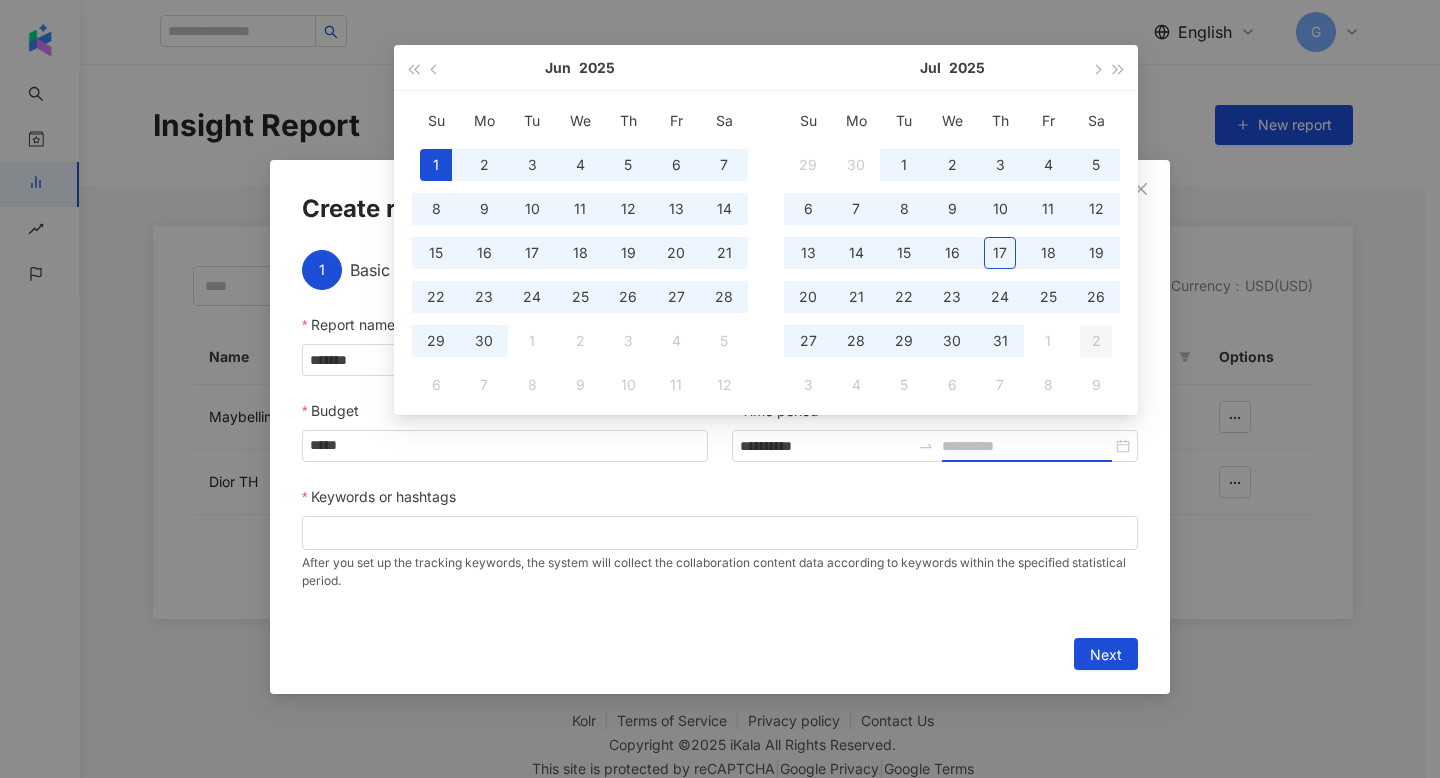 click on "2" at bounding box center [1096, 341] 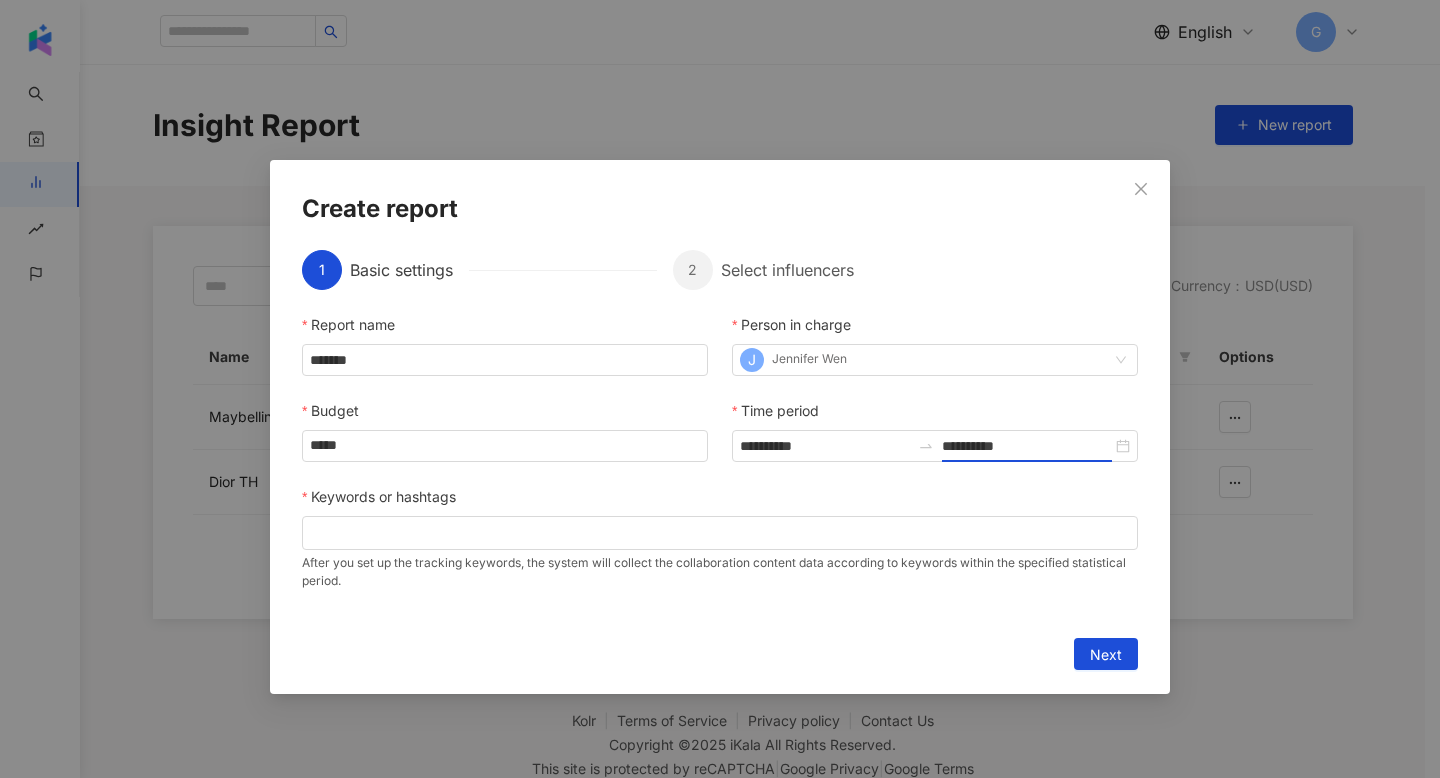 type on "**********" 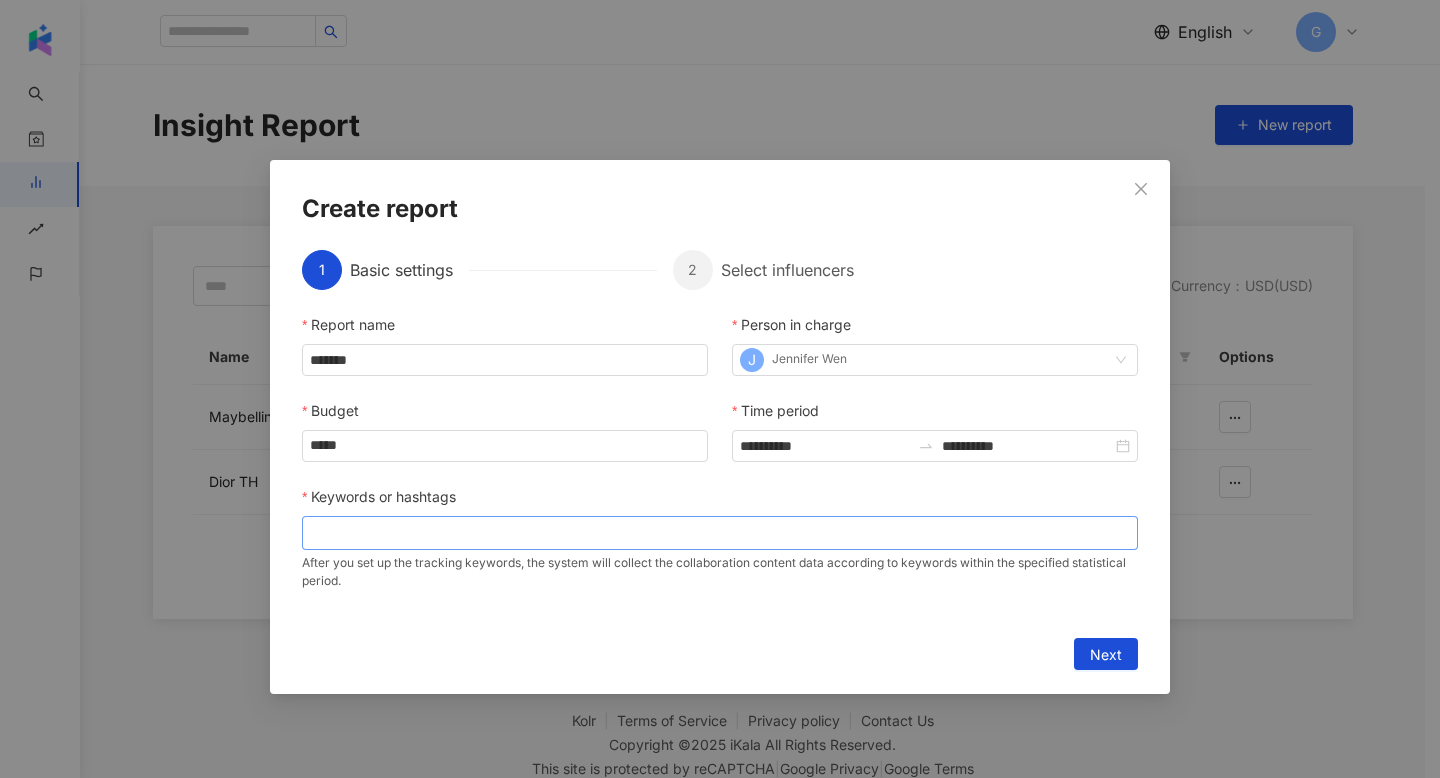 click at bounding box center [720, 533] 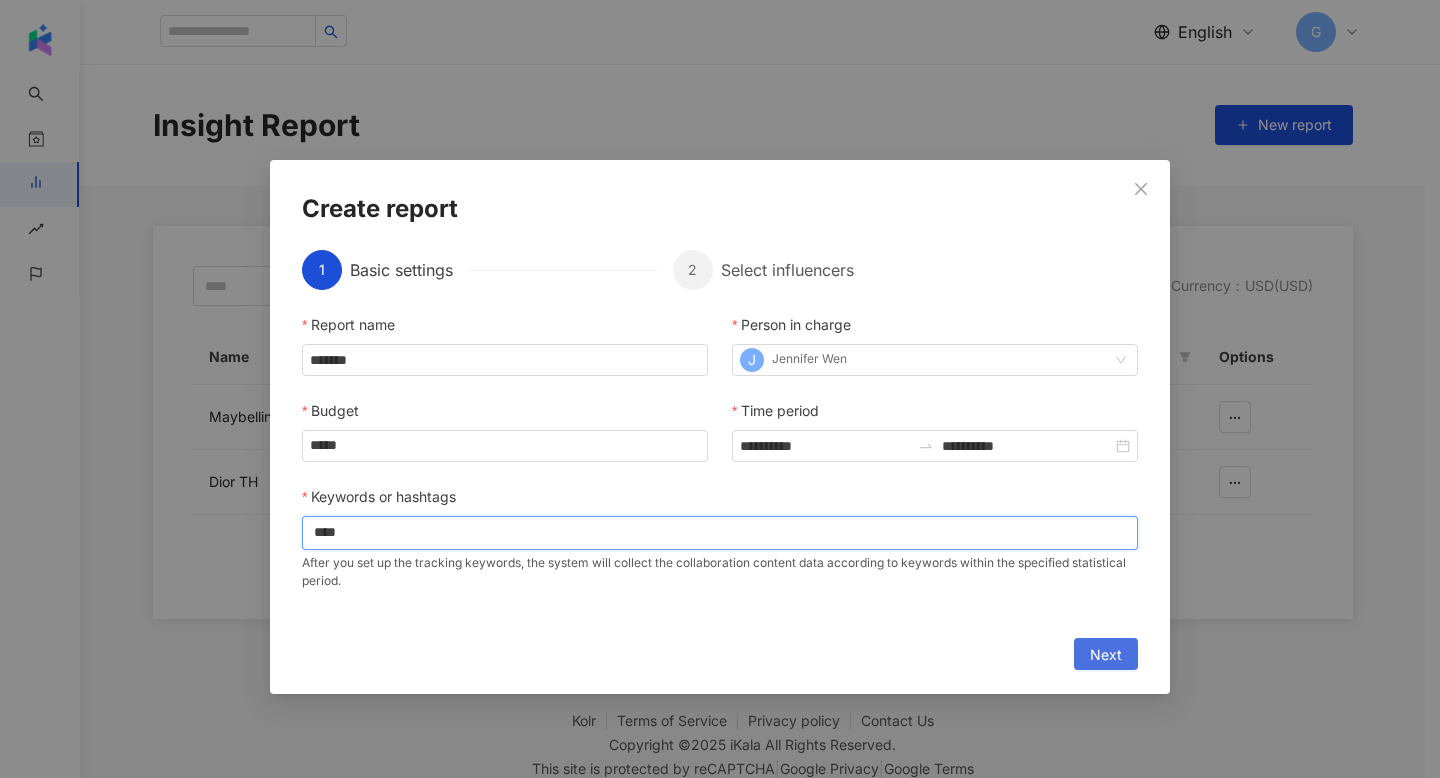 type on "****" 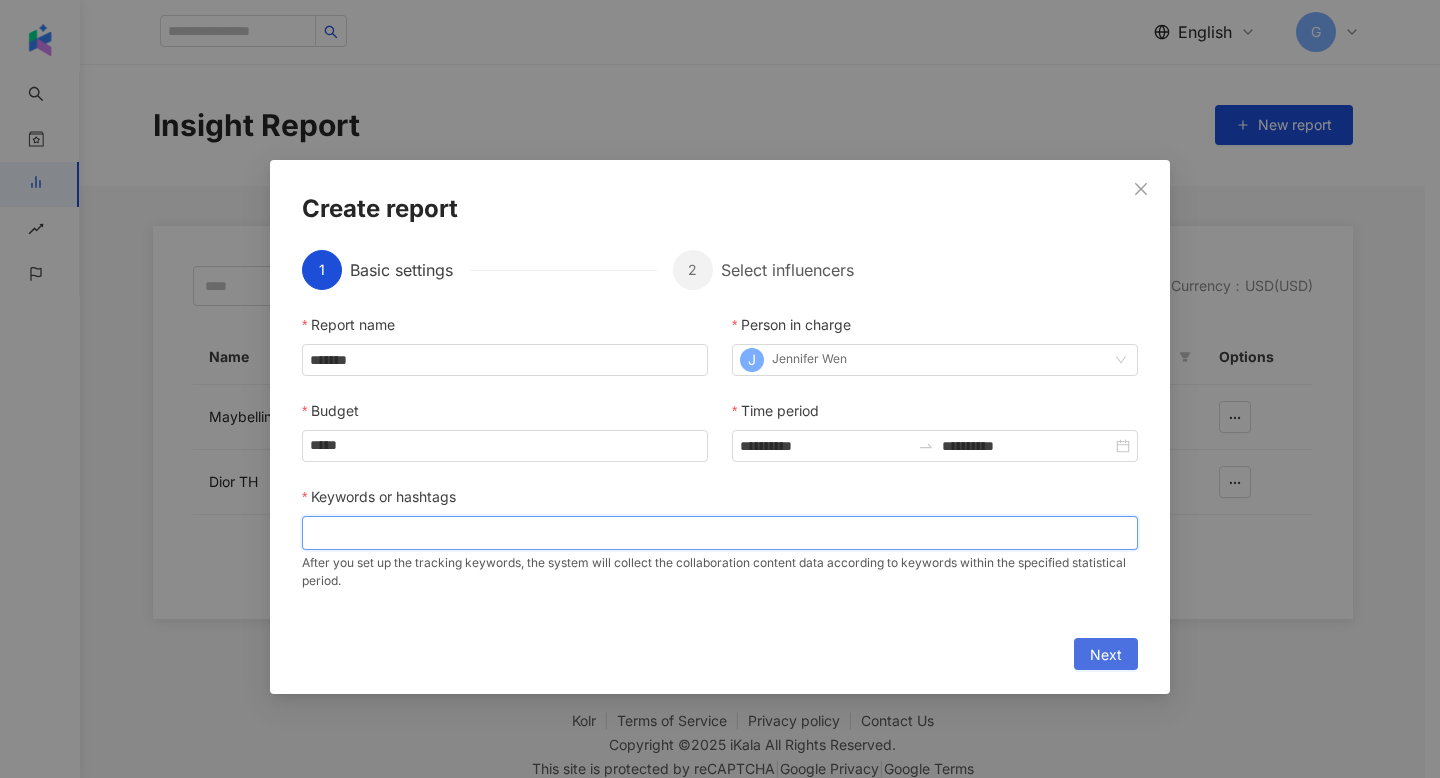 click on "Next" at bounding box center [1106, 655] 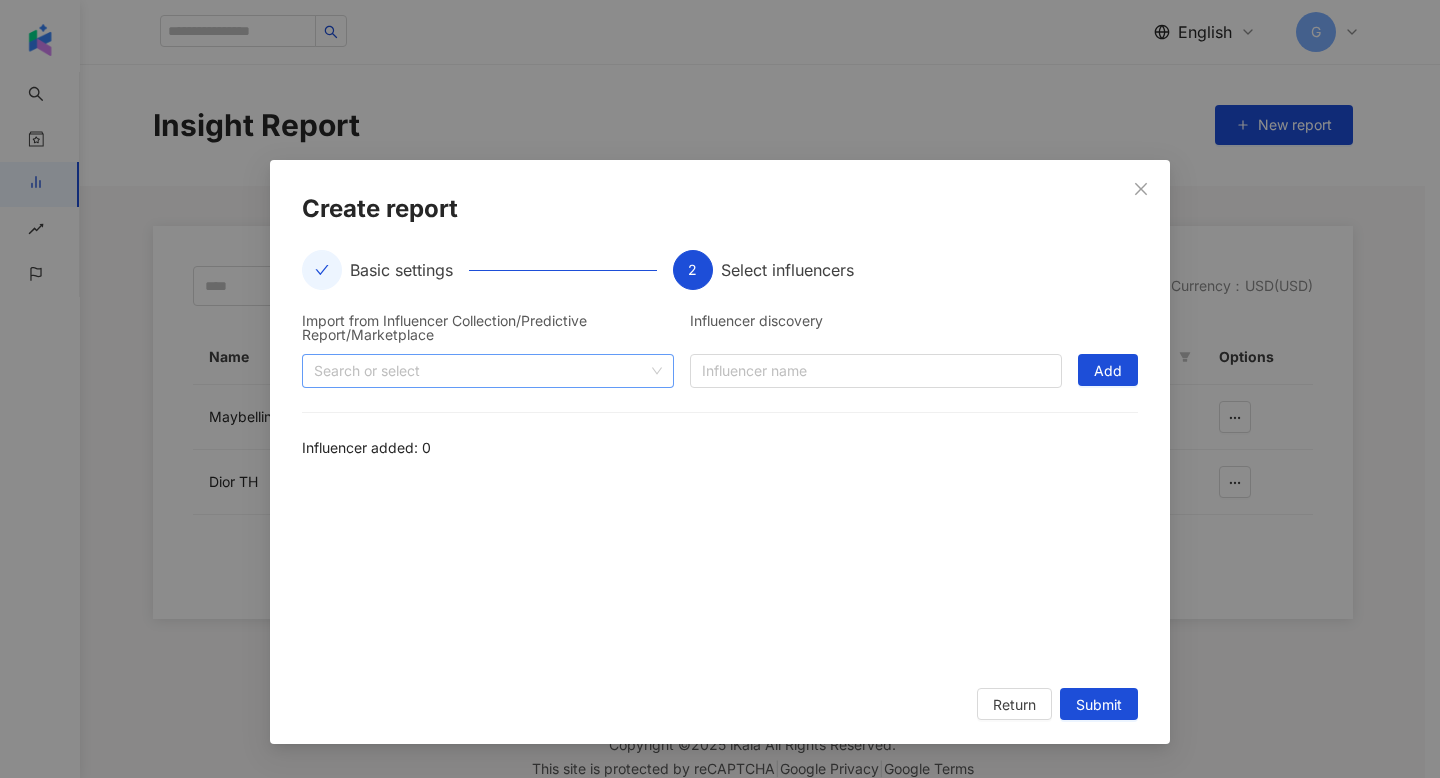 click at bounding box center [477, 370] 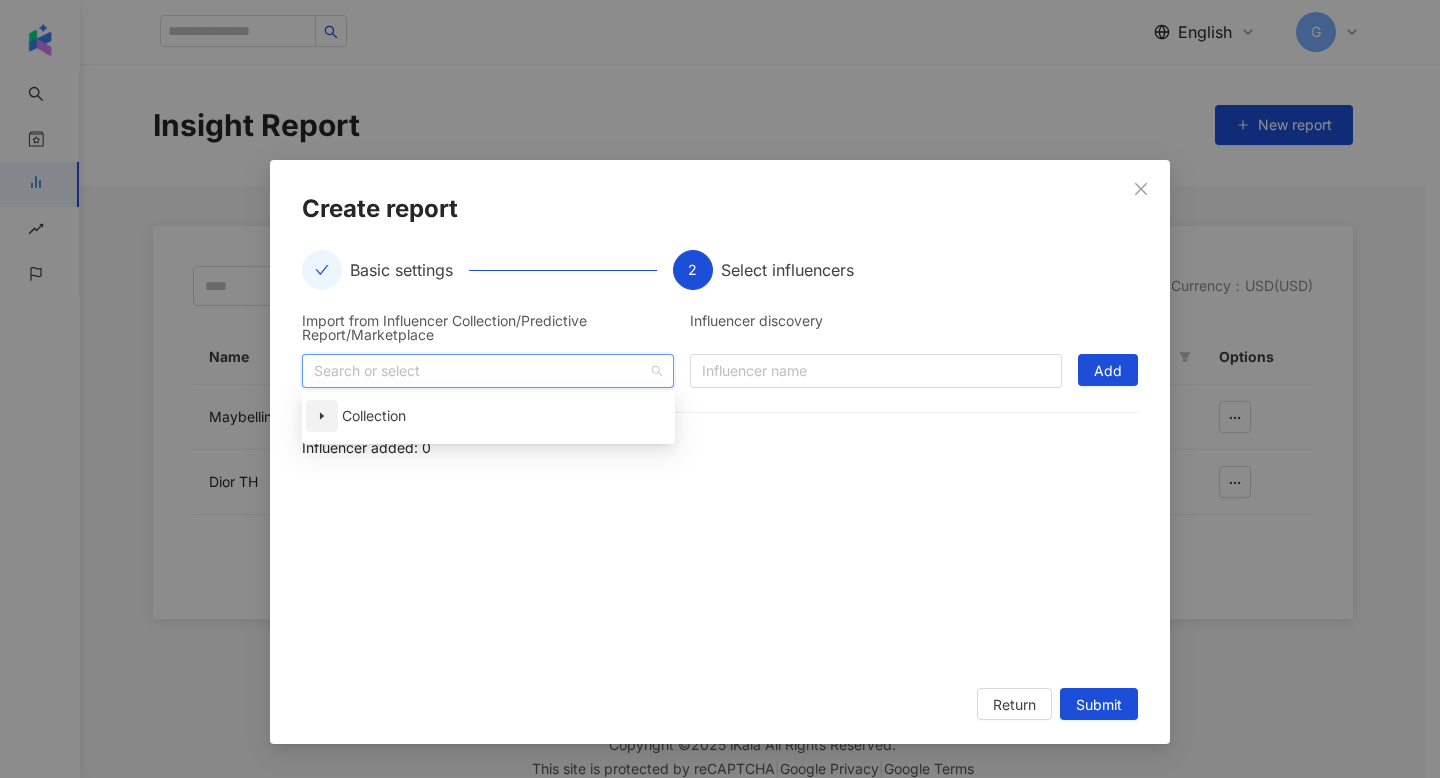 click at bounding box center [322, 416] 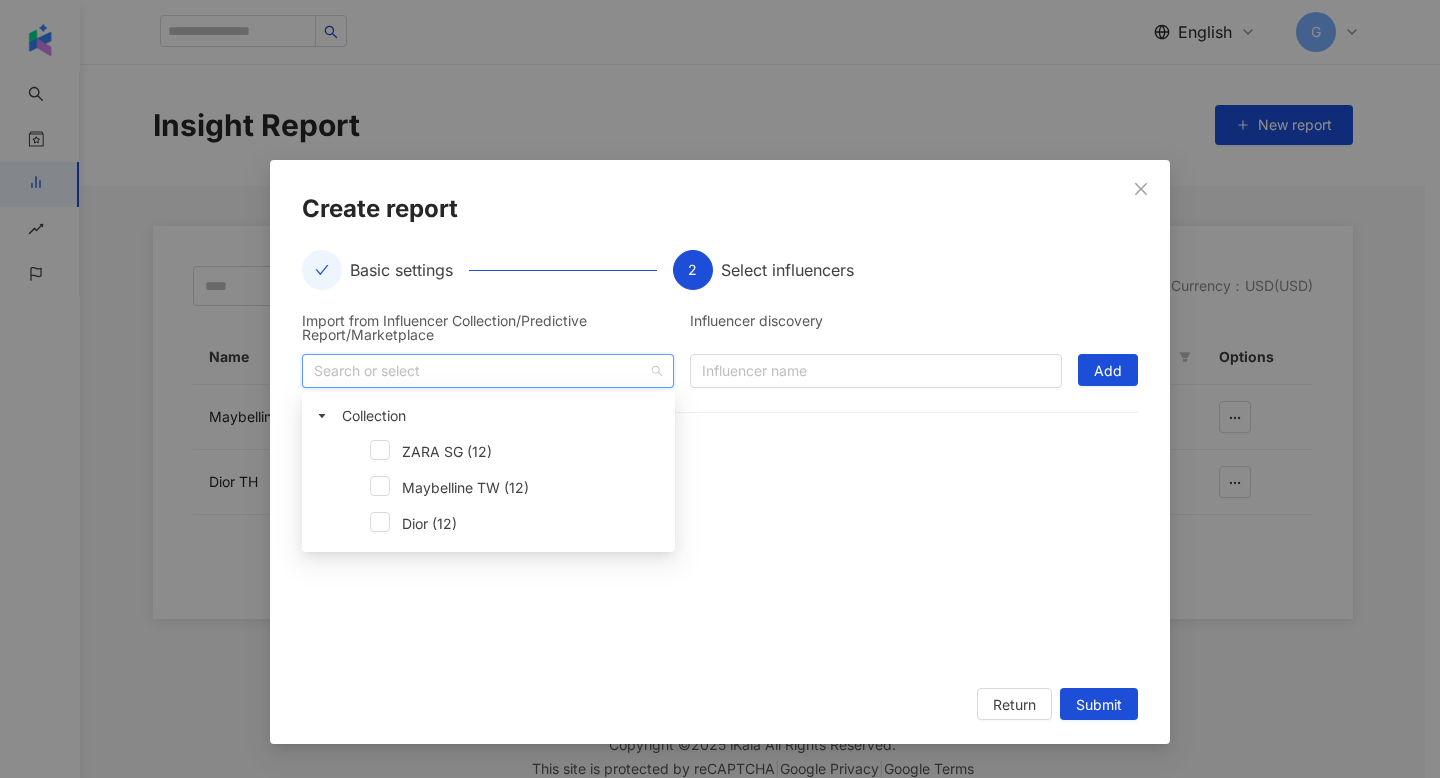 click on "ZARA SG (12)" at bounding box center [488, 454] 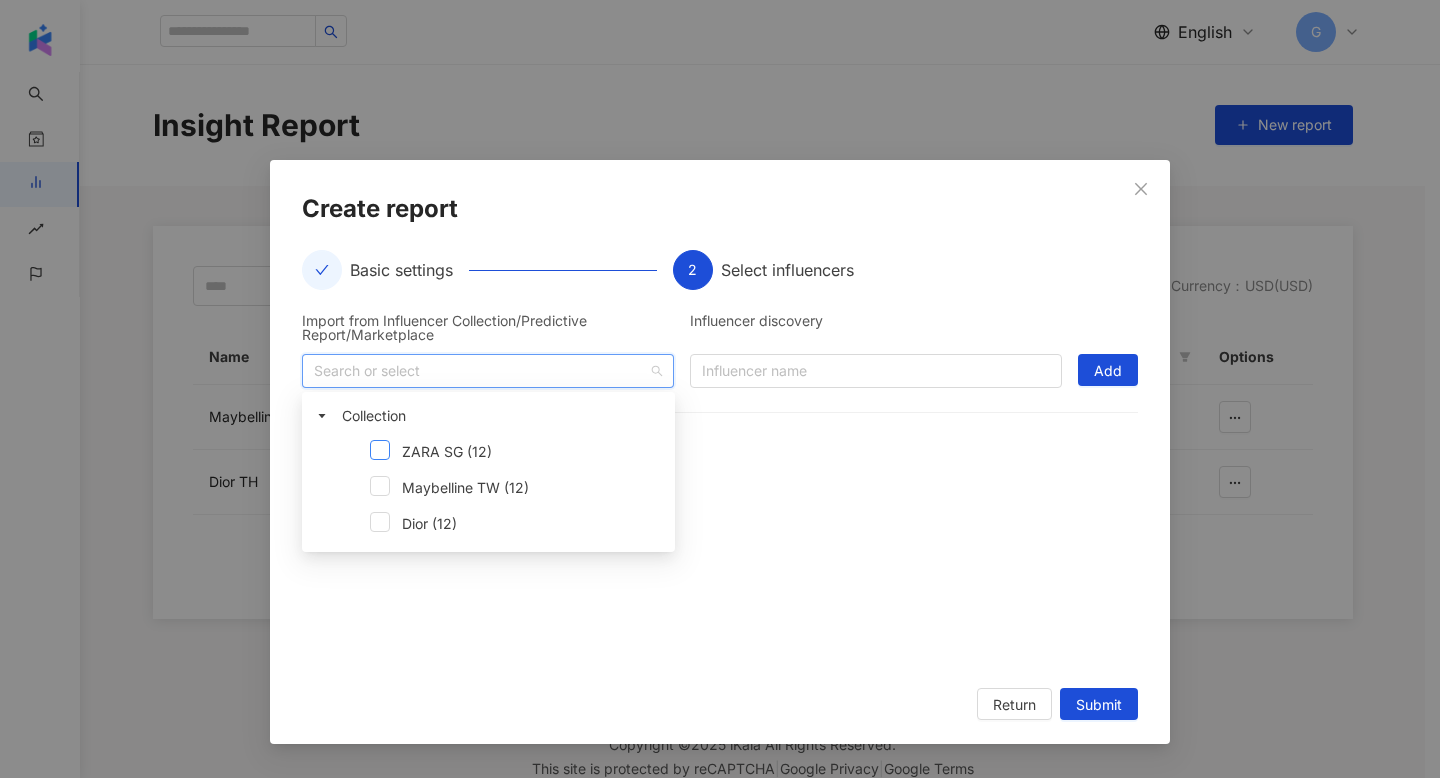 click at bounding box center [380, 450] 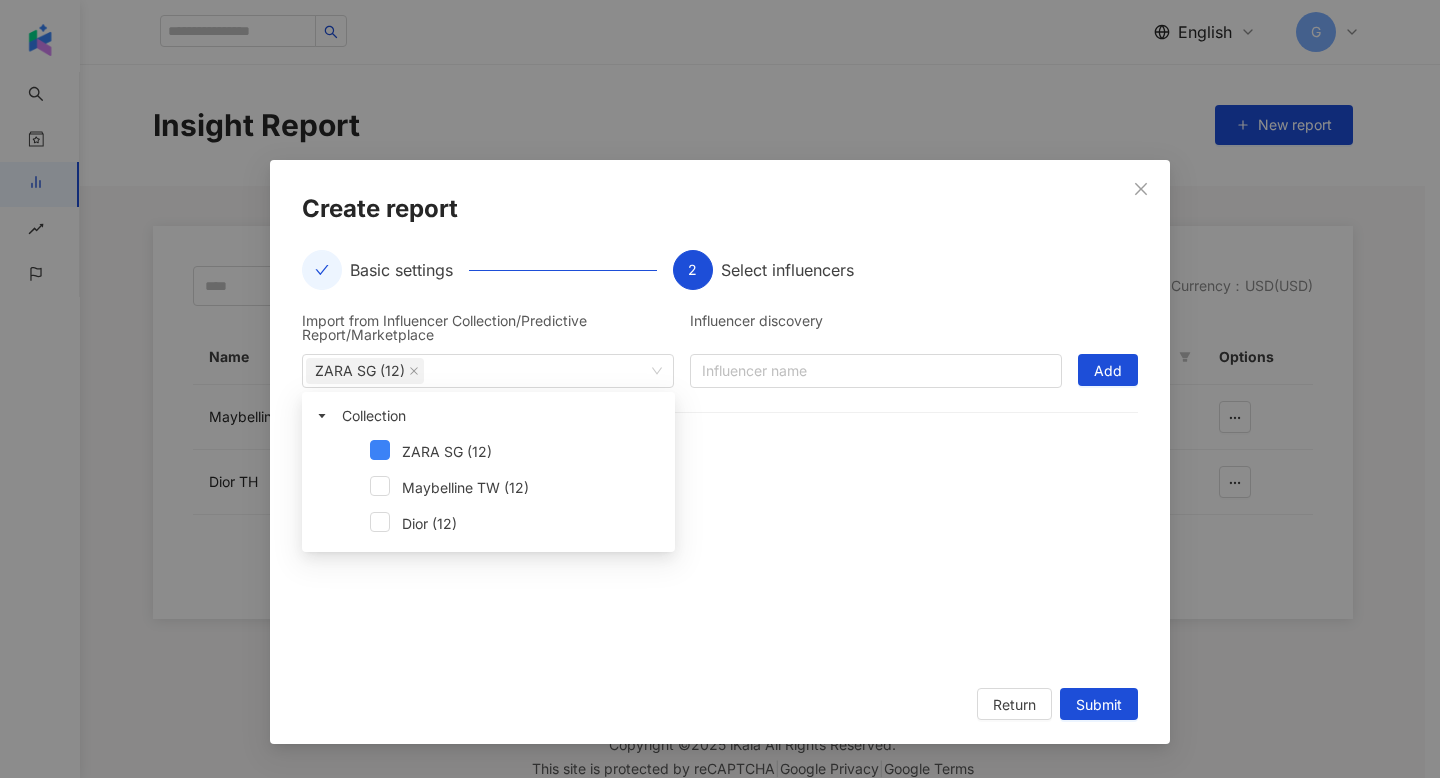 click at bounding box center [720, 571] 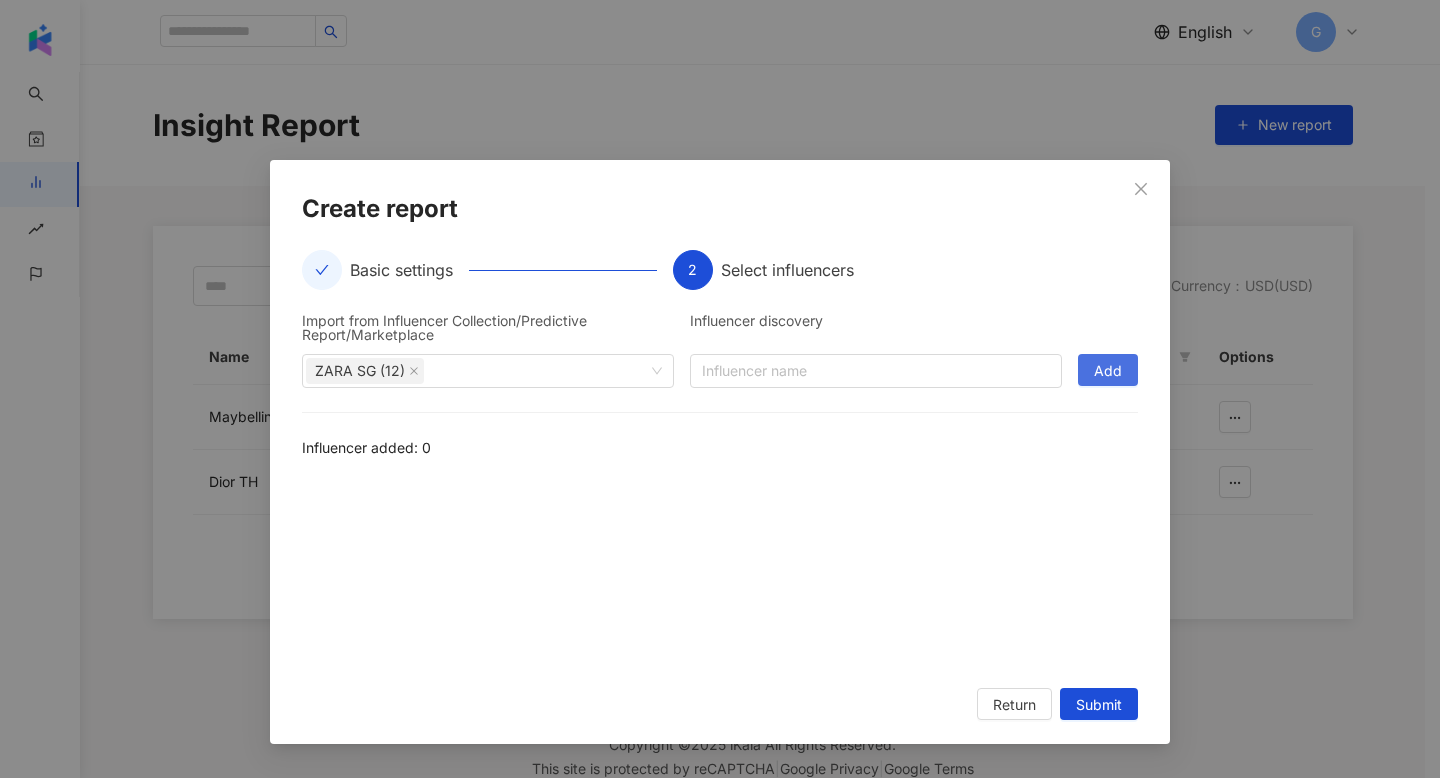 click on "Add" at bounding box center [1108, 371] 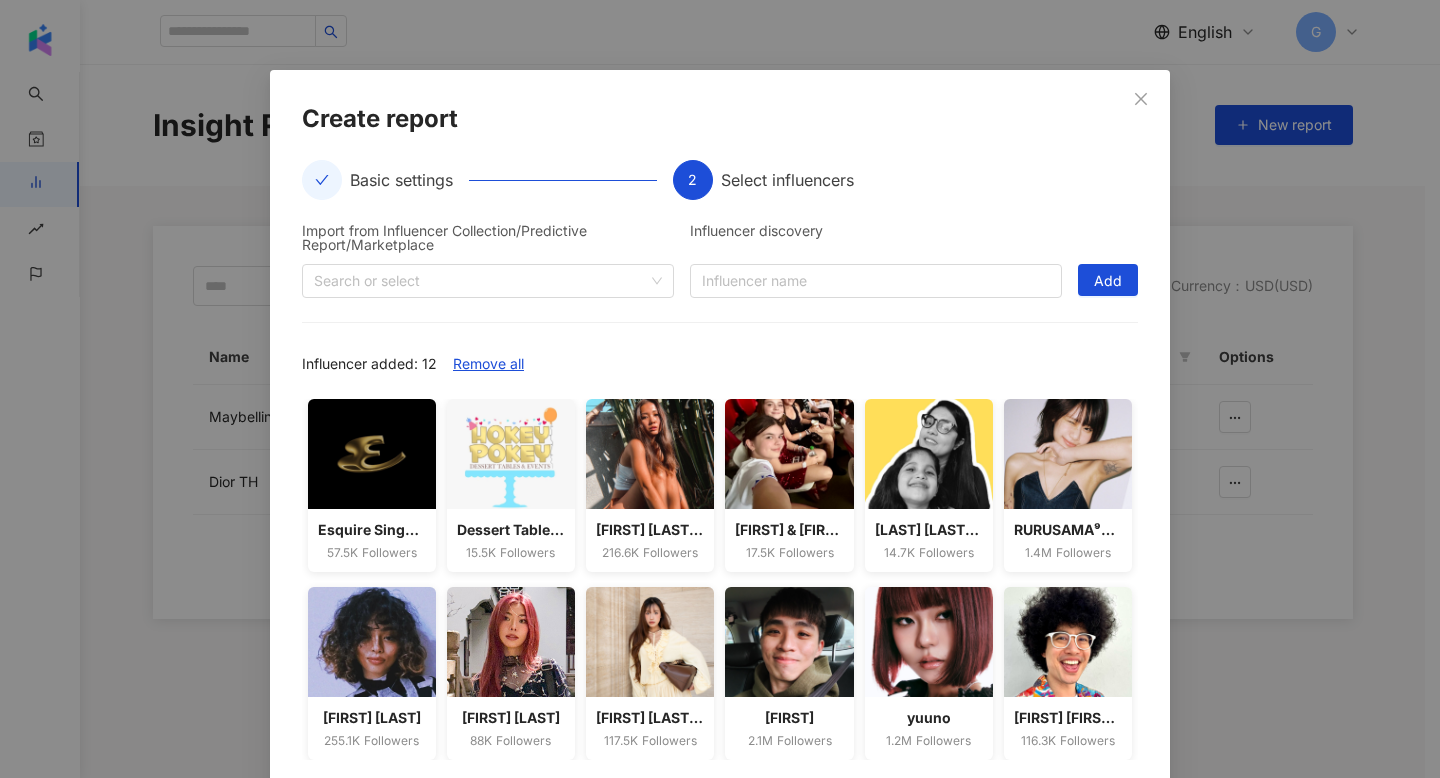 scroll, scrollTop: 175, scrollLeft: 0, axis: vertical 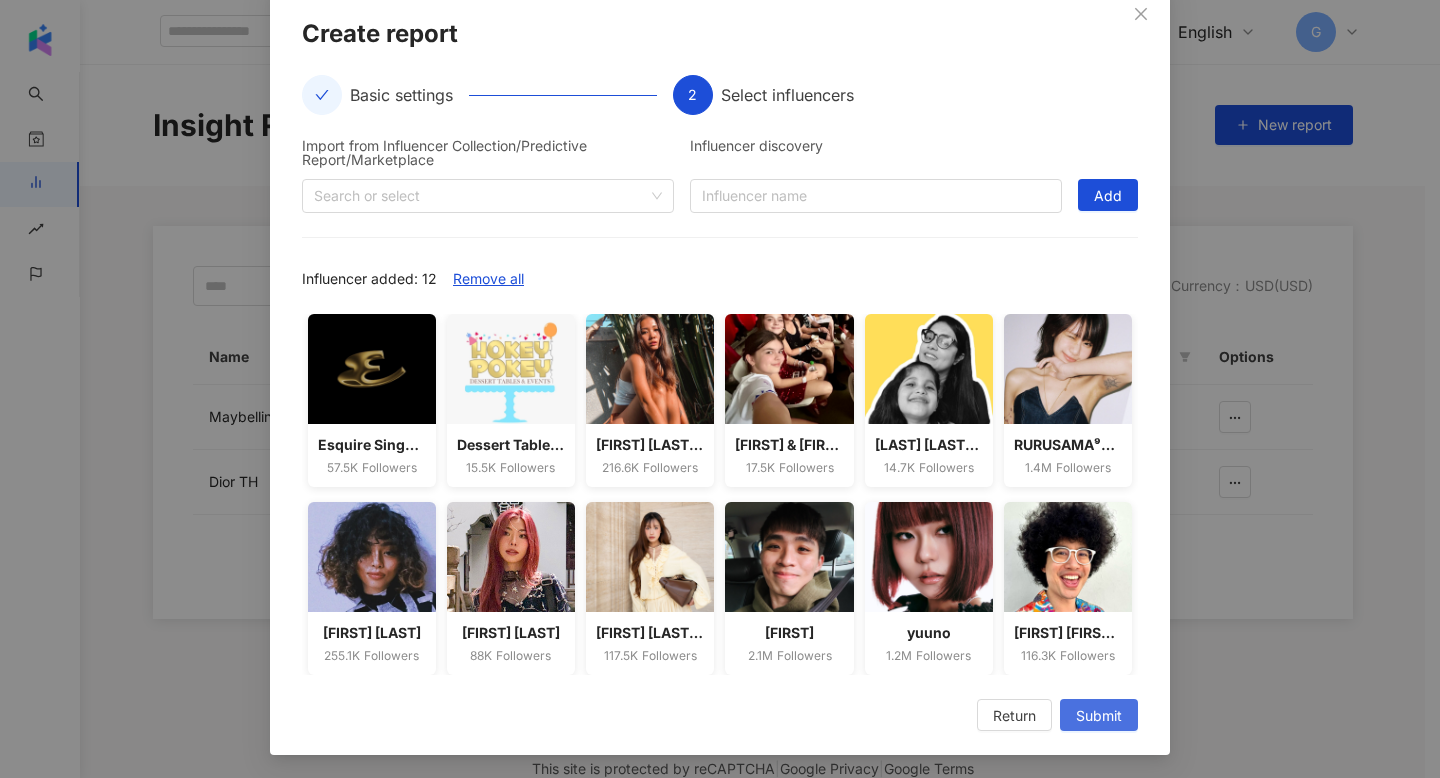 click on "Submit" at bounding box center (1099, 716) 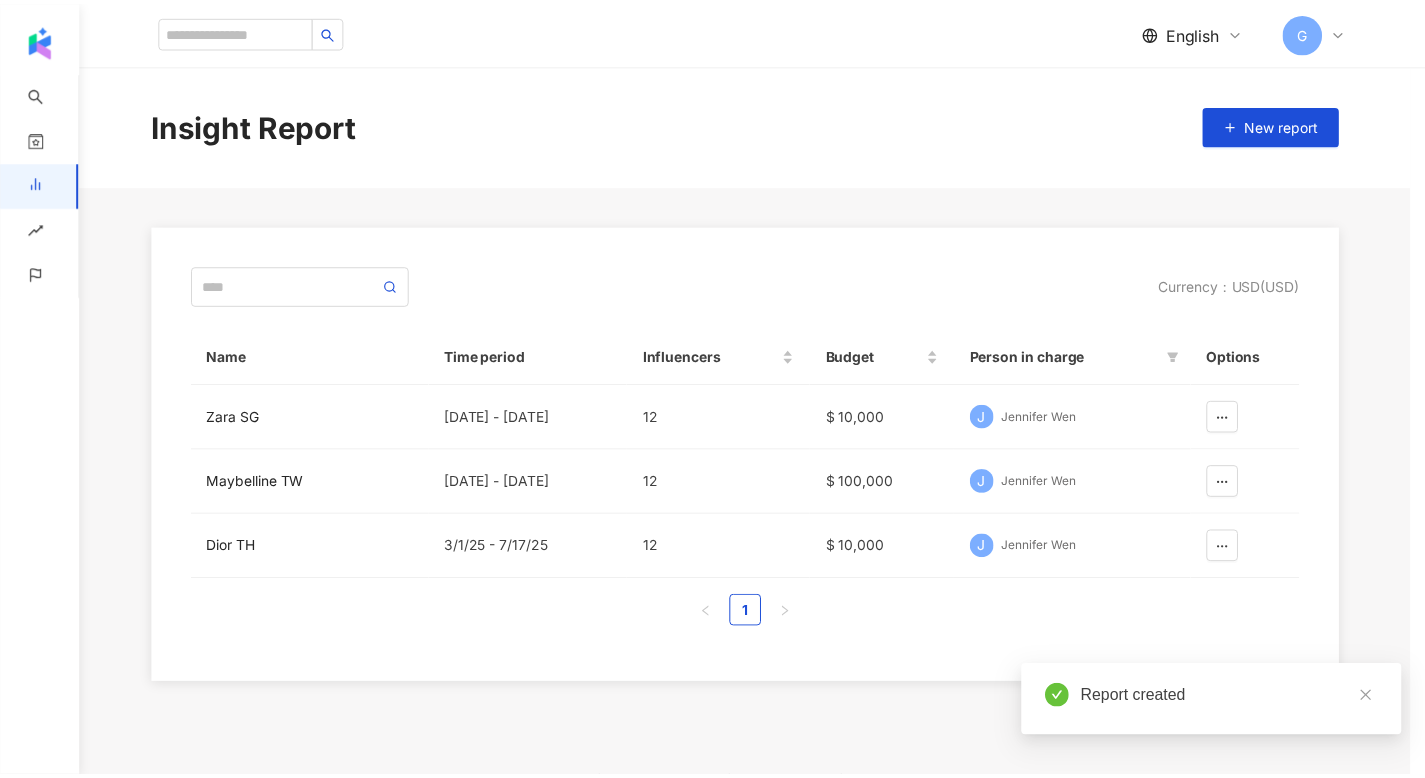 scroll, scrollTop: 0, scrollLeft: 0, axis: both 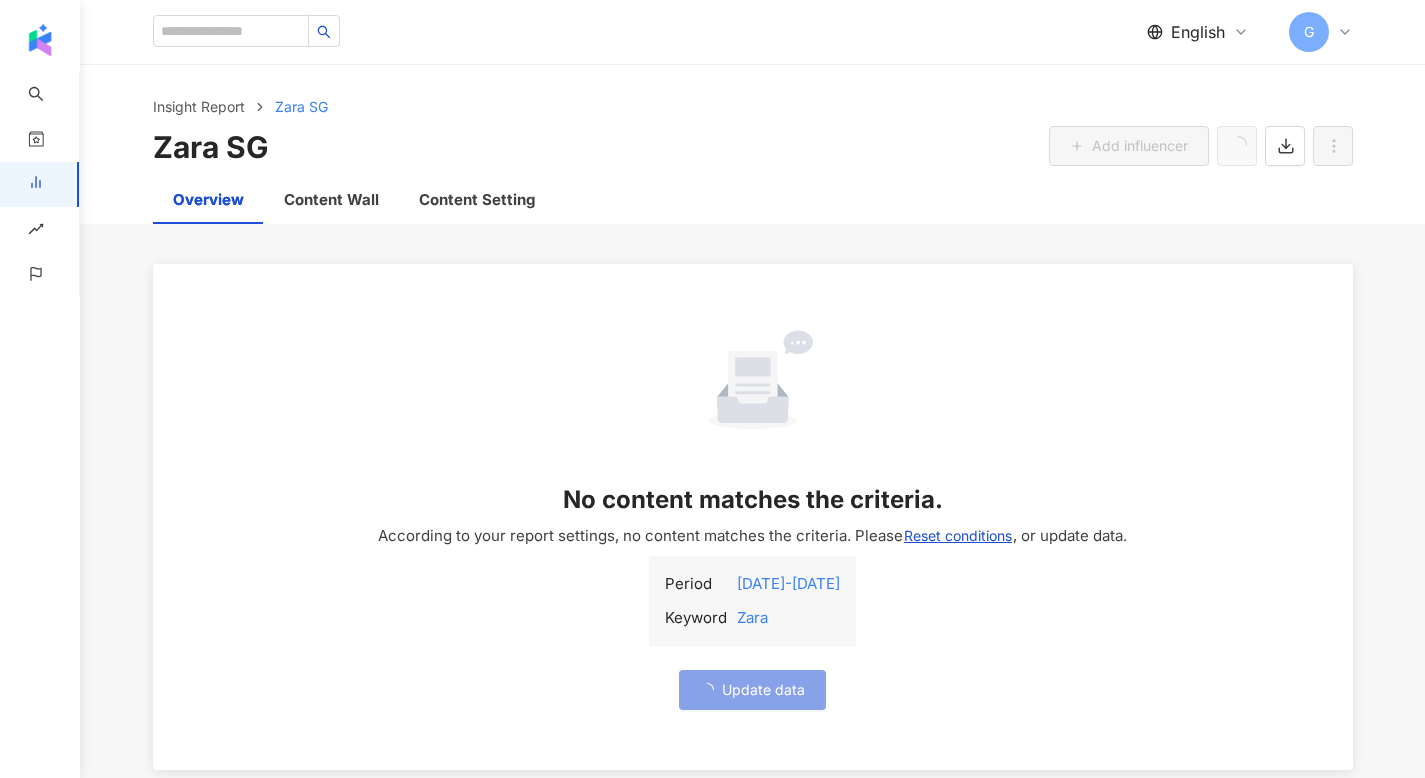 click on "Update data" at bounding box center (752, 690) 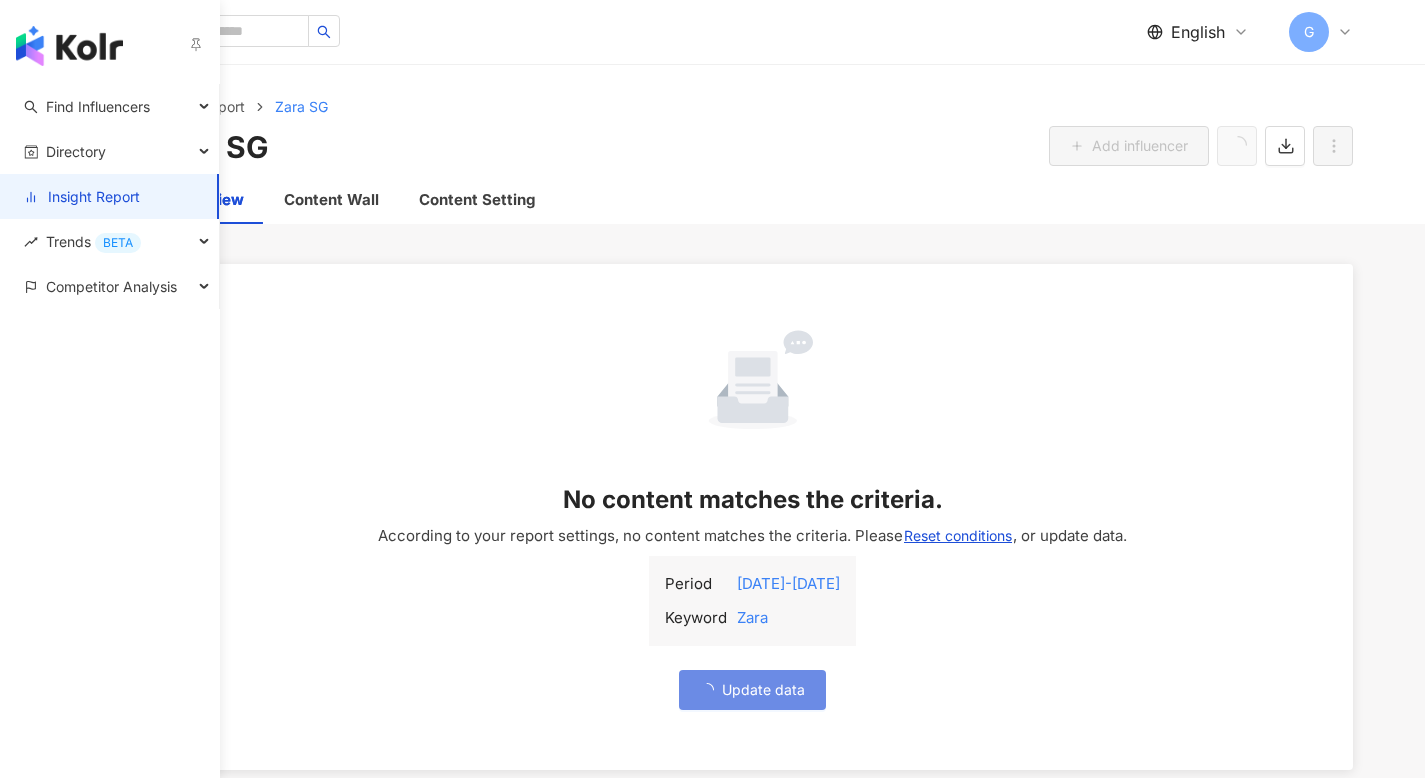 click on "Insight Report" at bounding box center (82, 197) 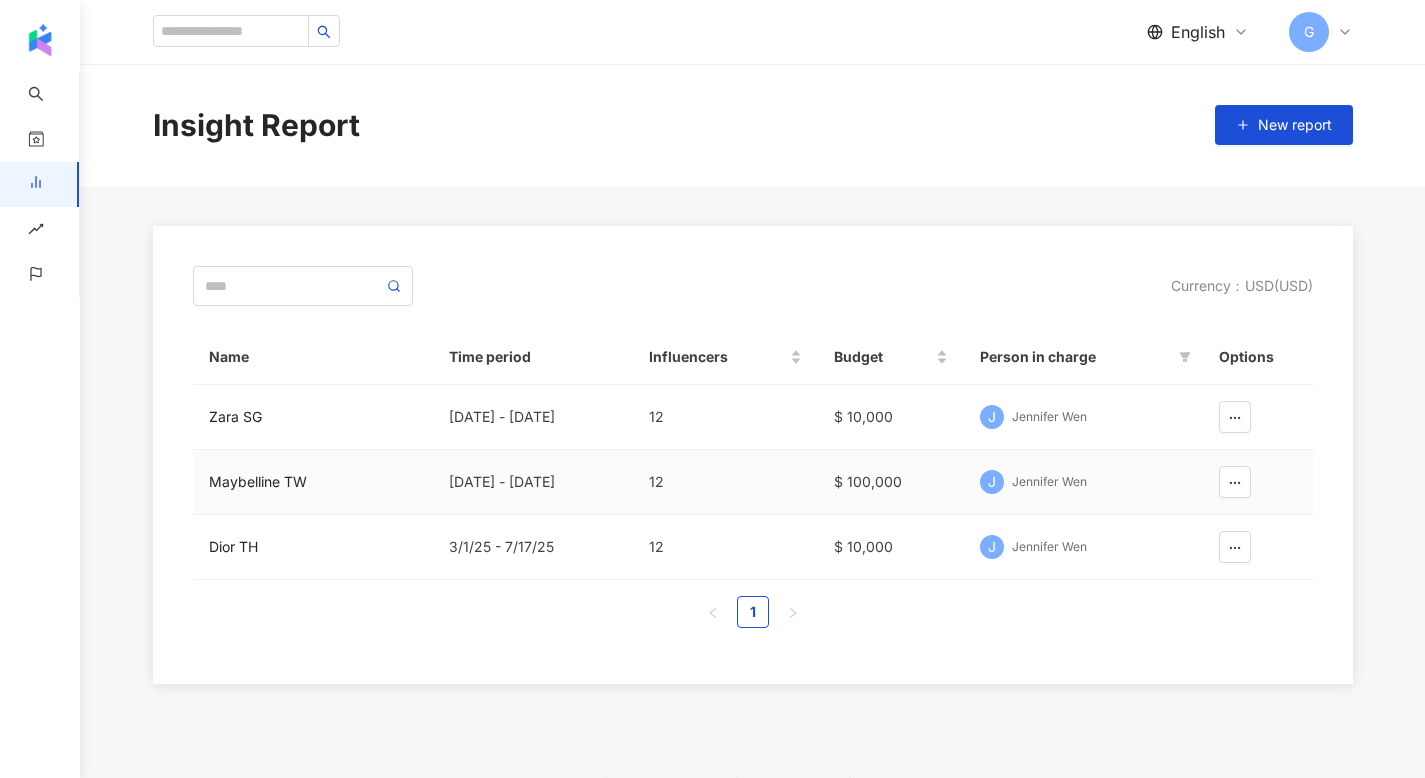 click on "Maybelline TW" at bounding box center [313, 482] 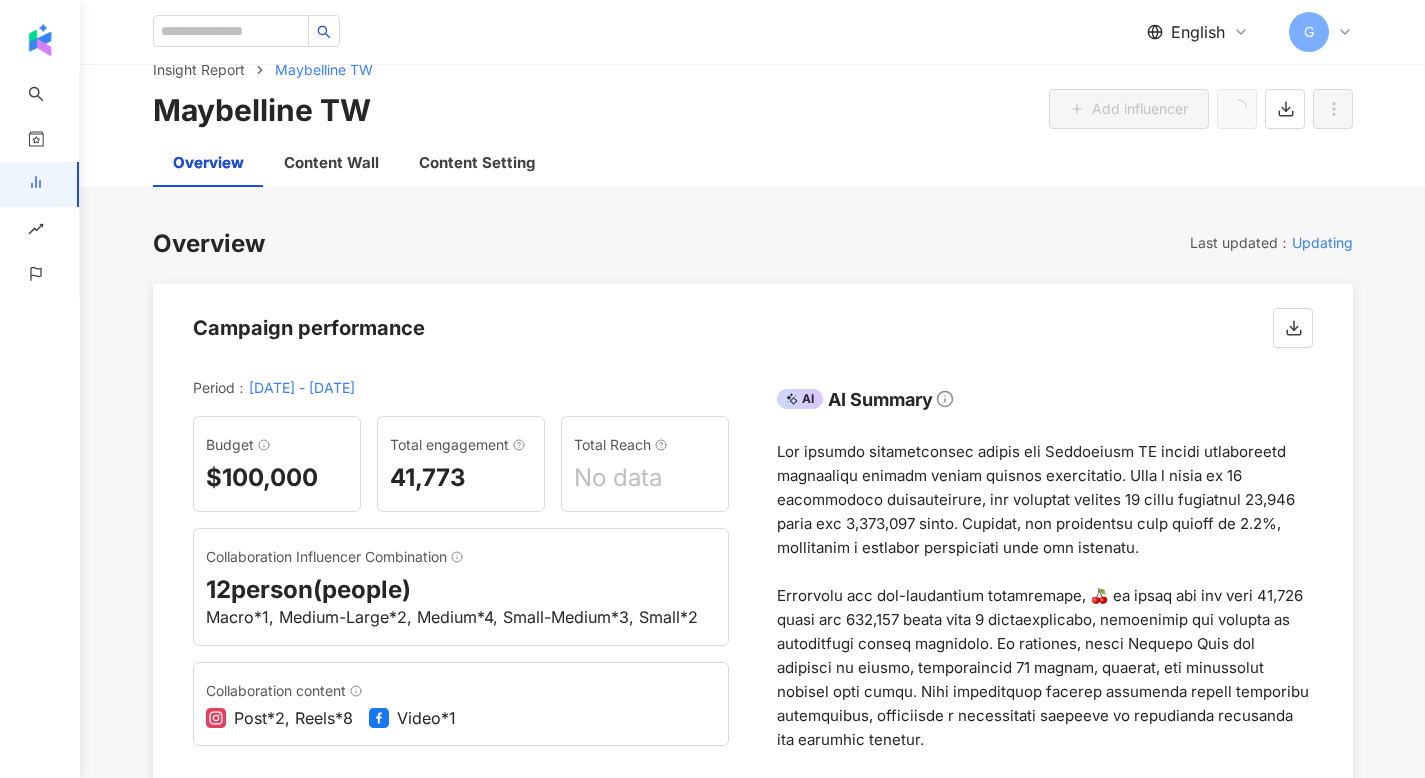 scroll, scrollTop: 0, scrollLeft: 0, axis: both 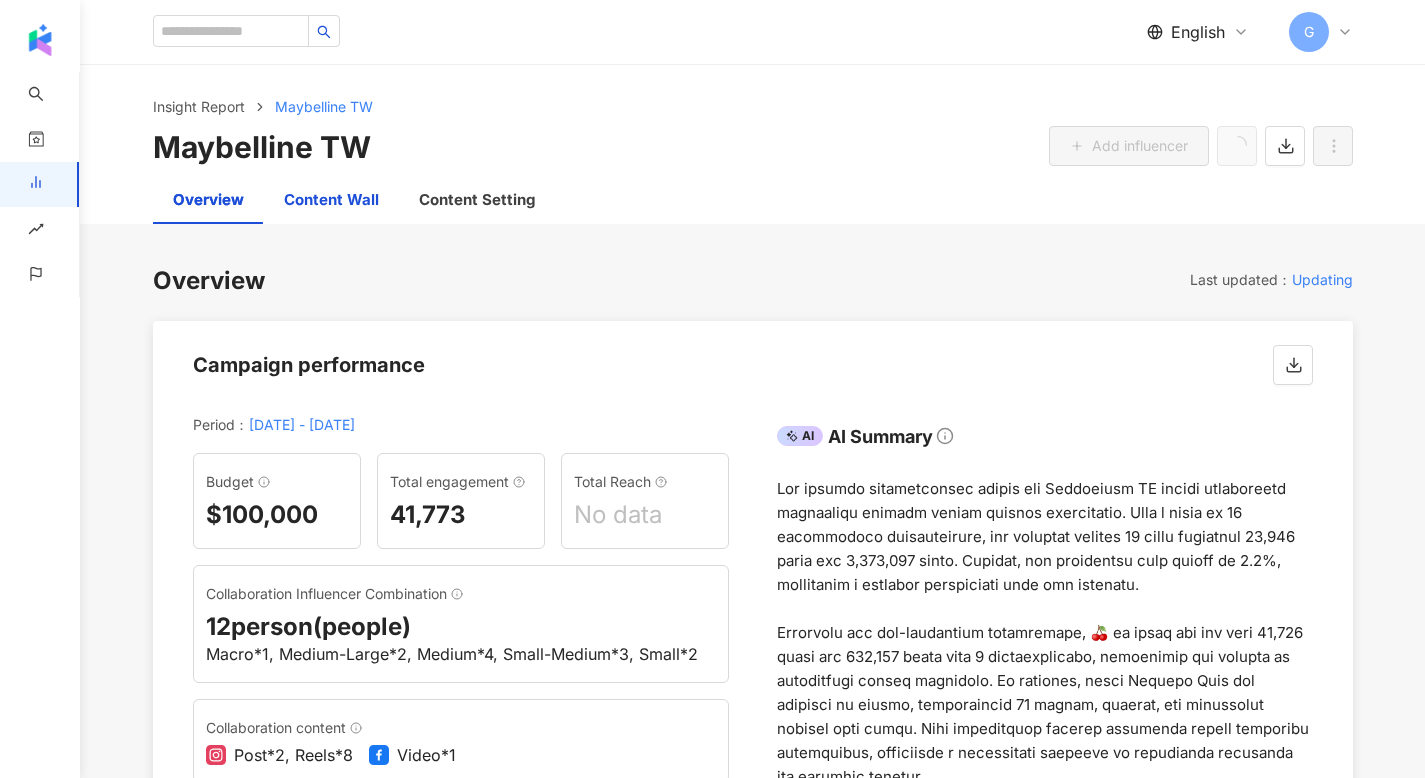 click on "Content Wall" at bounding box center (331, 200) 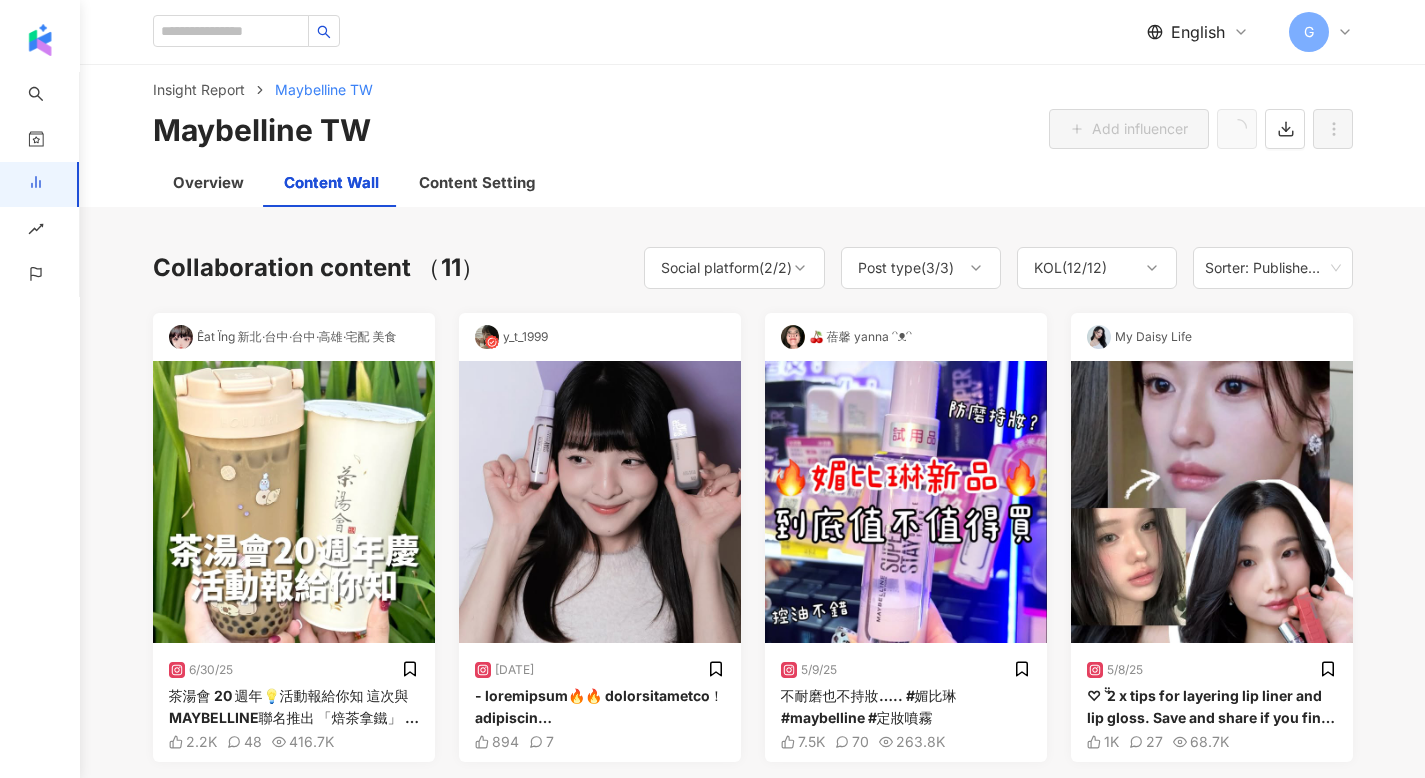 scroll, scrollTop: 18, scrollLeft: 0, axis: vertical 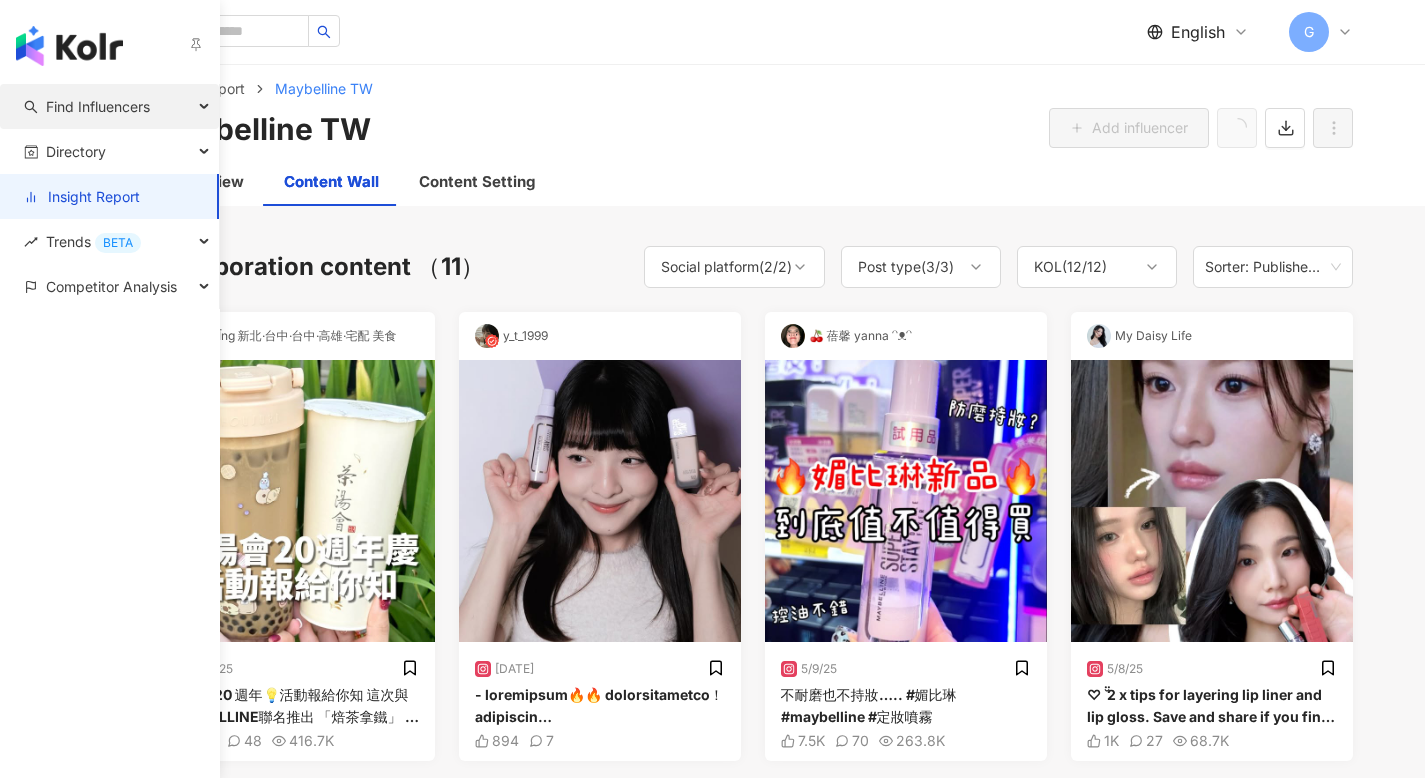 click on "Find Influencers" at bounding box center [98, 106] 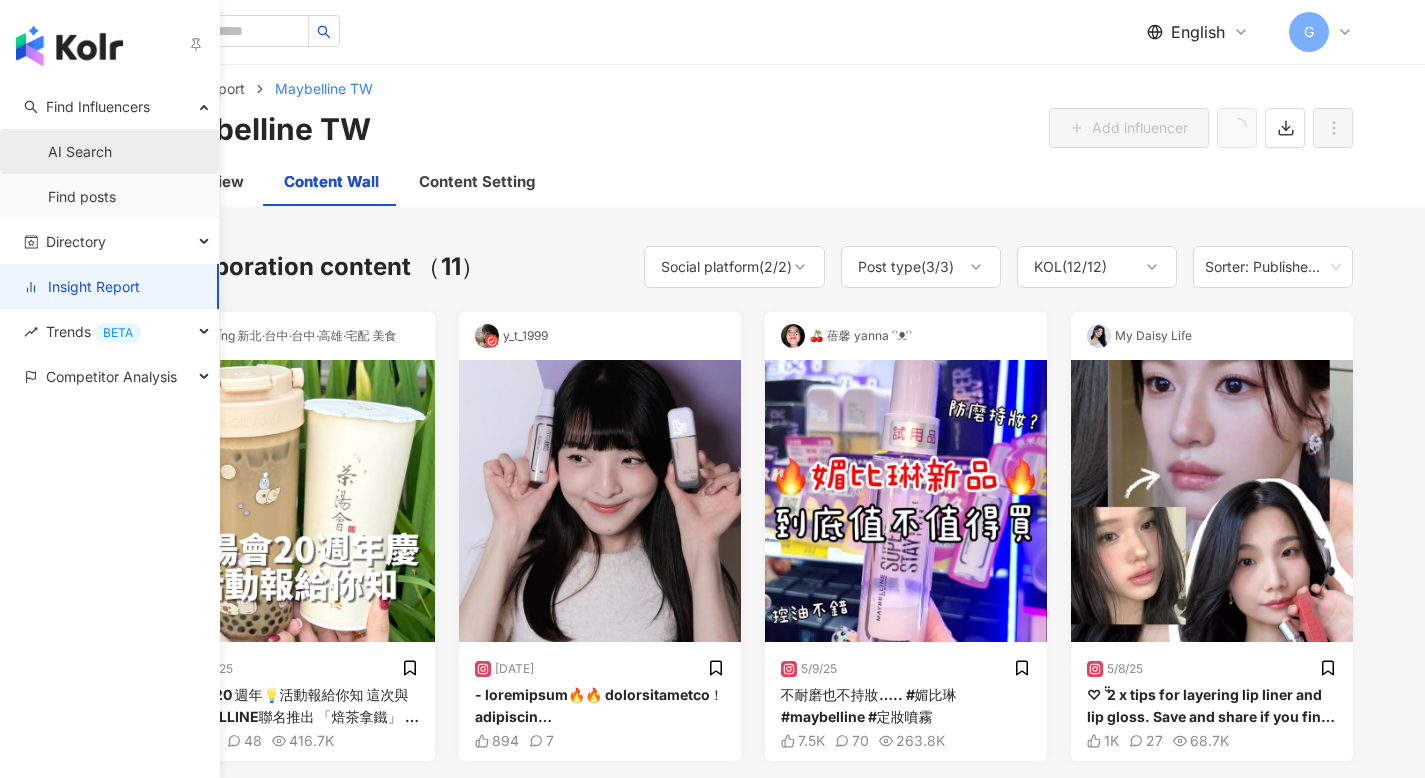 click on "AI Search" at bounding box center (80, 152) 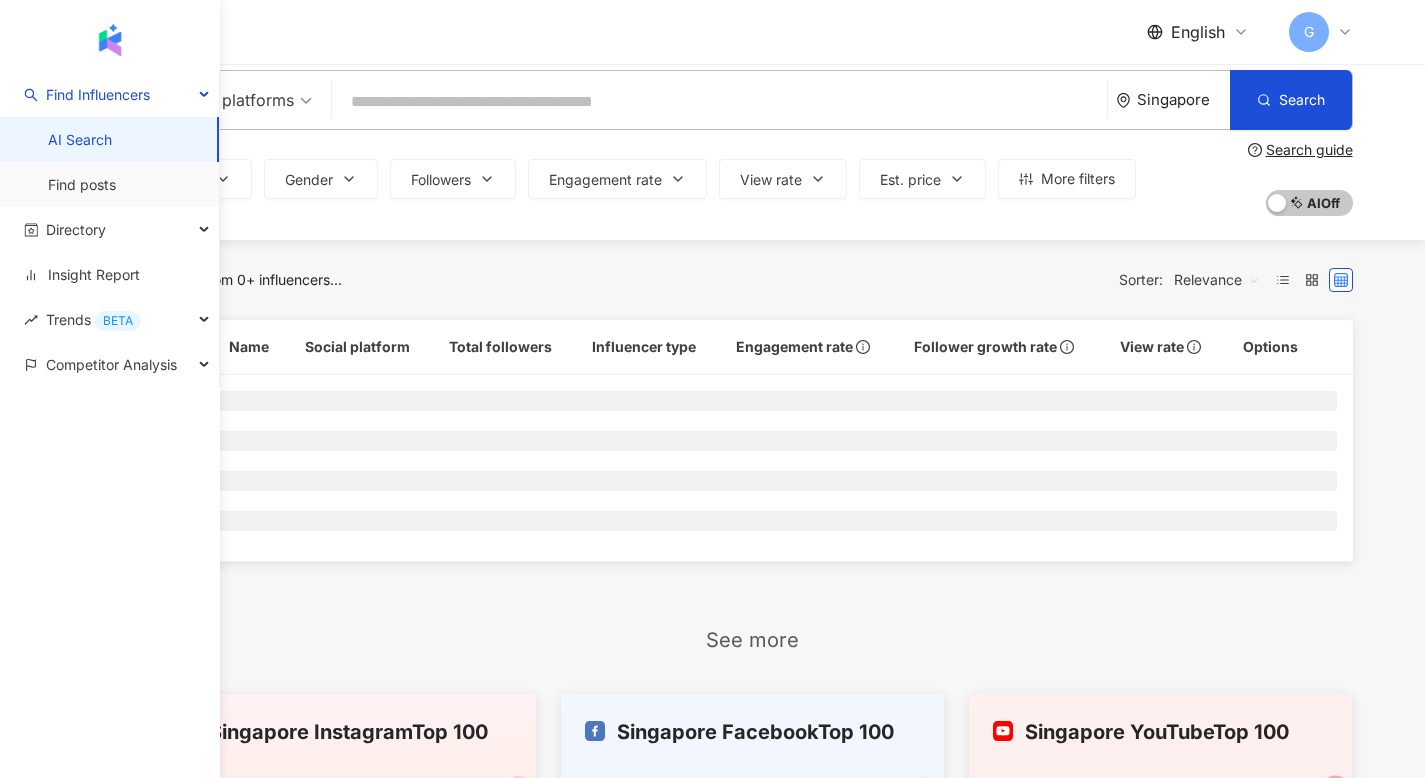 scroll, scrollTop: 0, scrollLeft: 0, axis: both 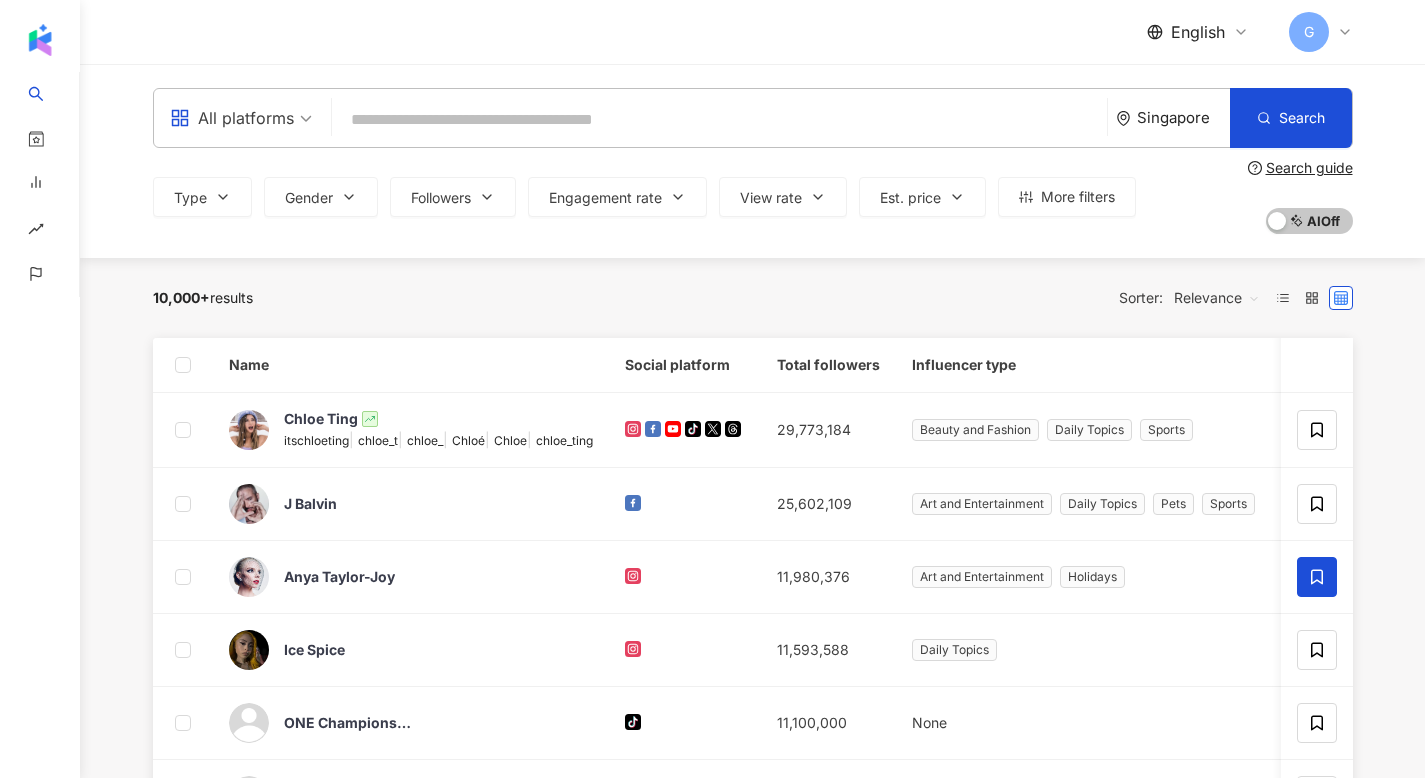 click at bounding box center (719, 120) 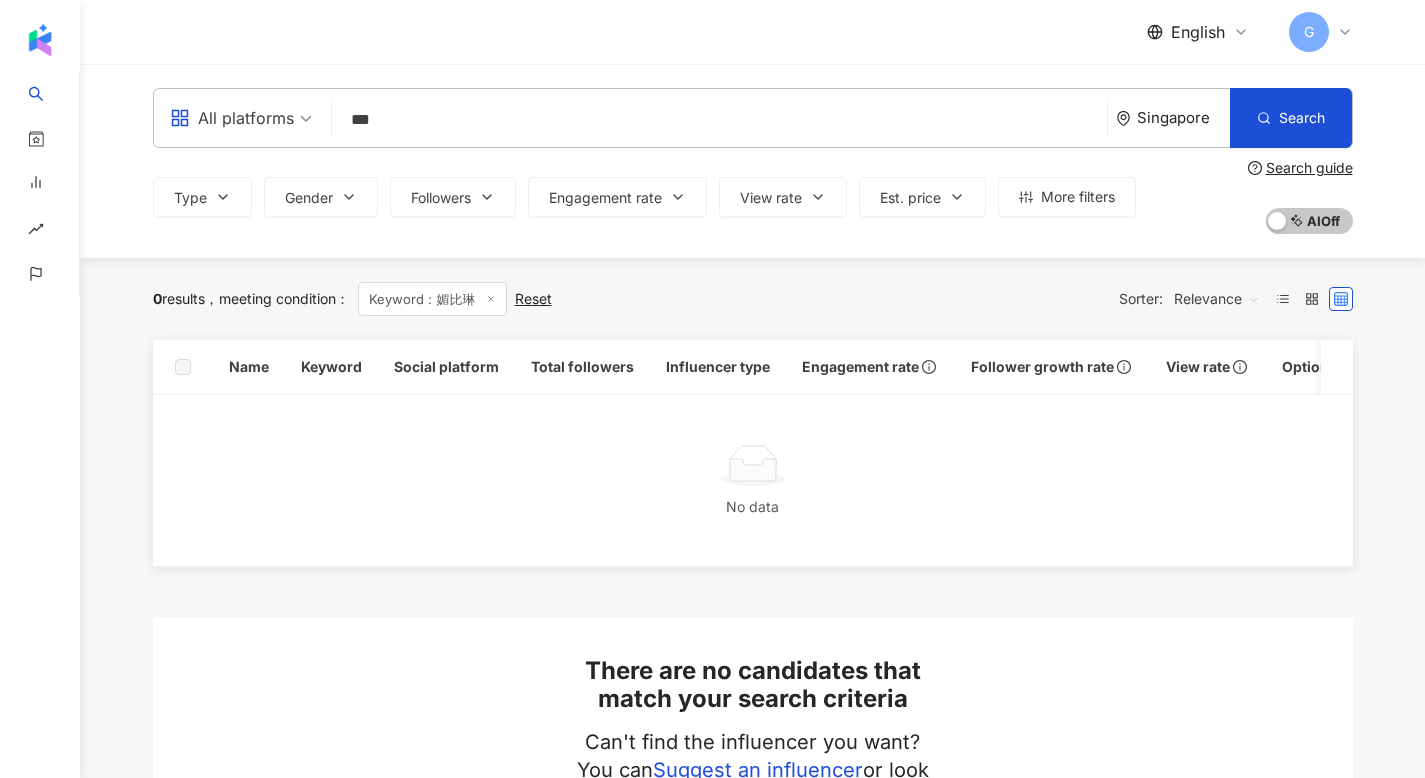 type on "***" 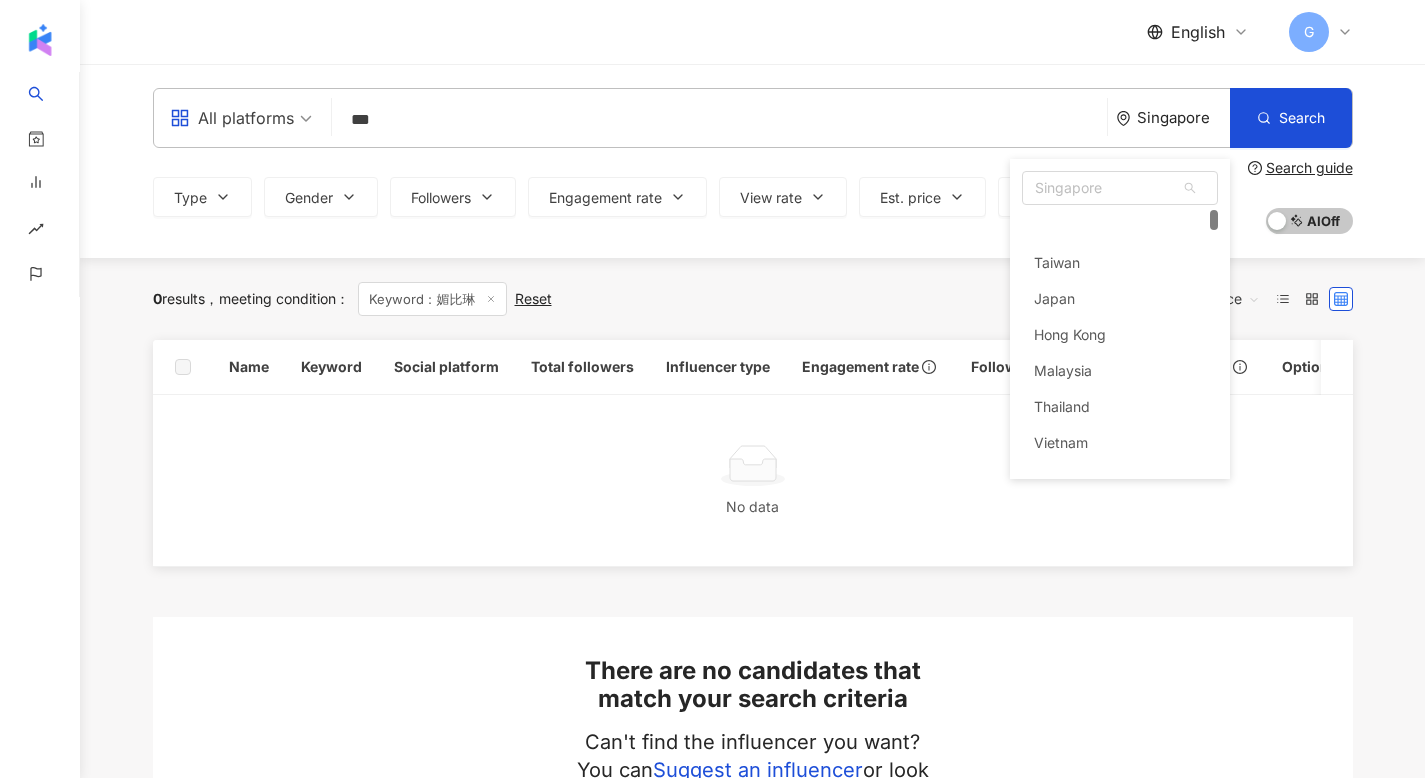 scroll, scrollTop: 38, scrollLeft: 0, axis: vertical 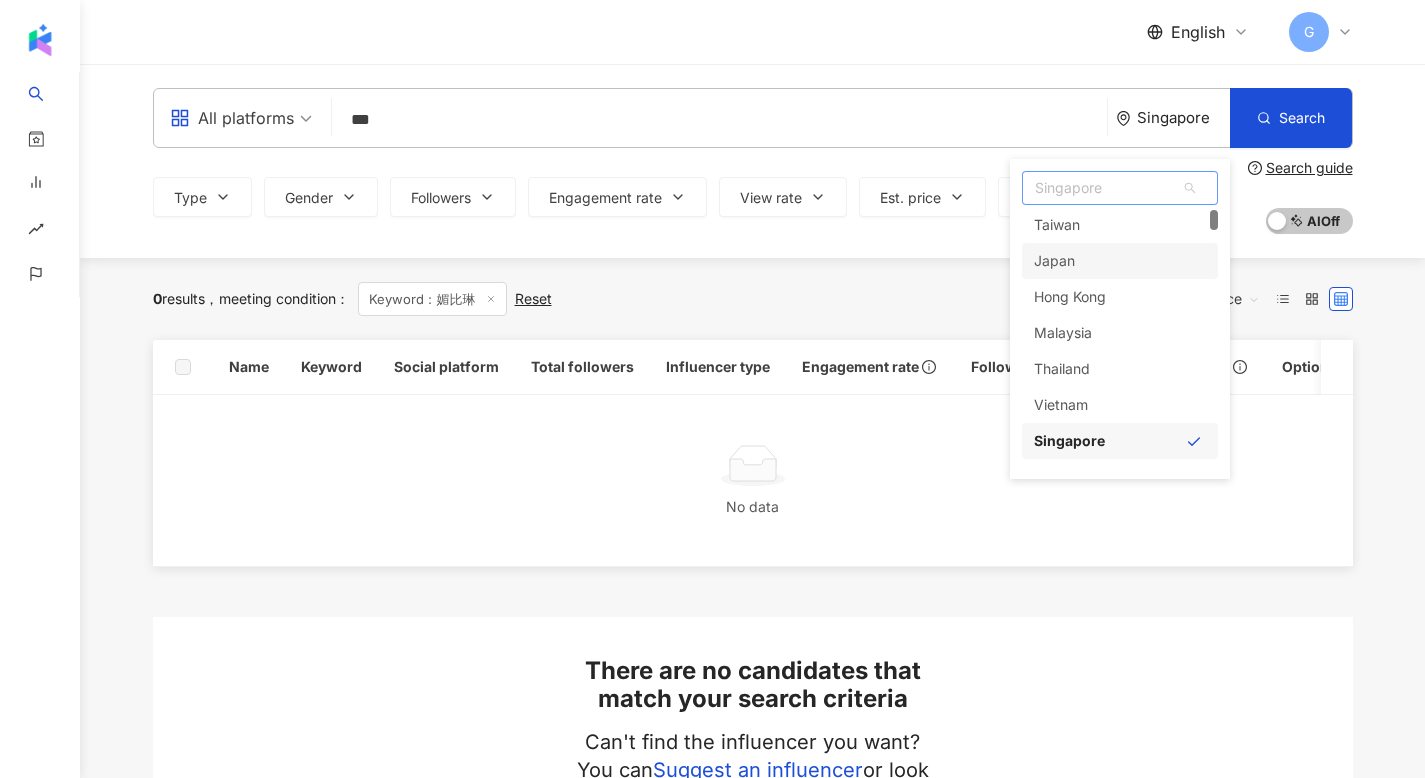 click on "Taiwan" at bounding box center [1120, 225] 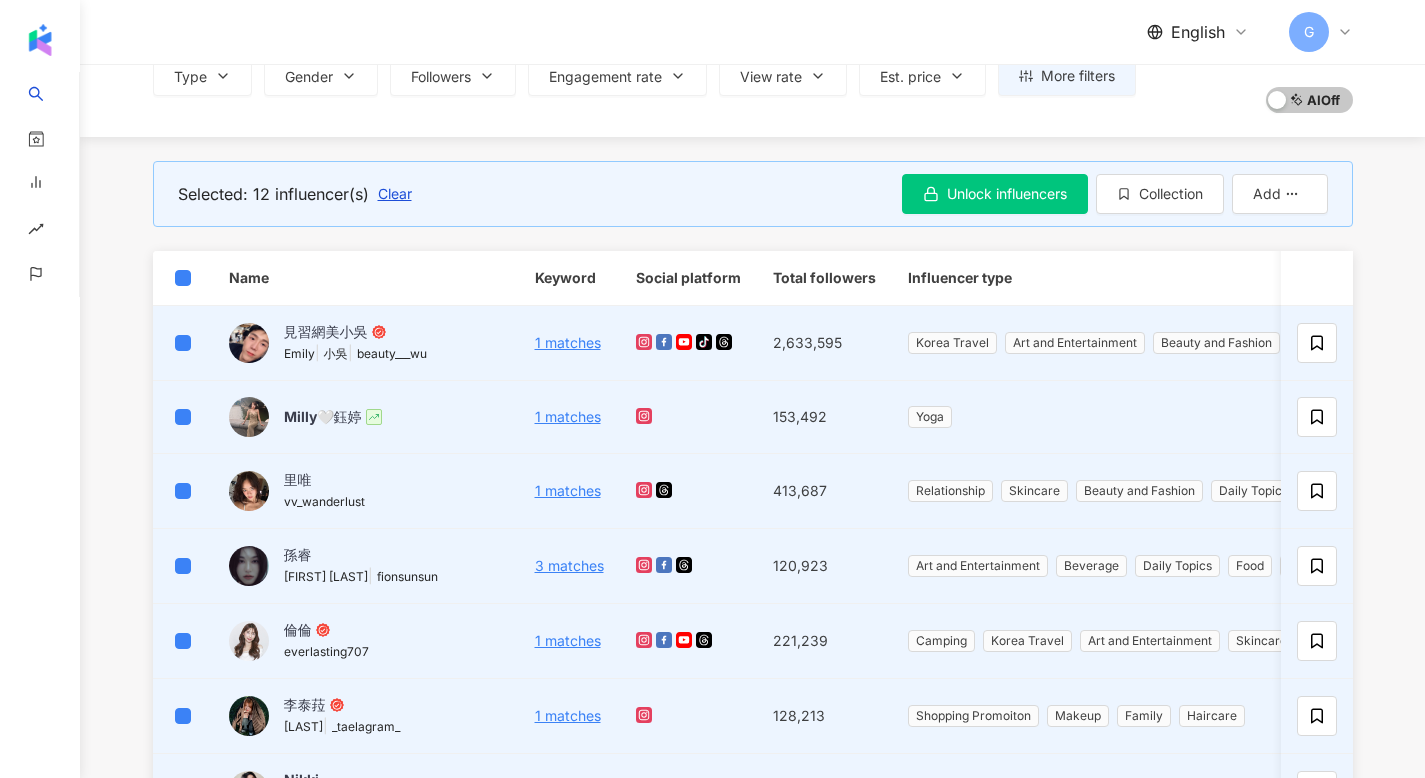 scroll, scrollTop: 0, scrollLeft: 0, axis: both 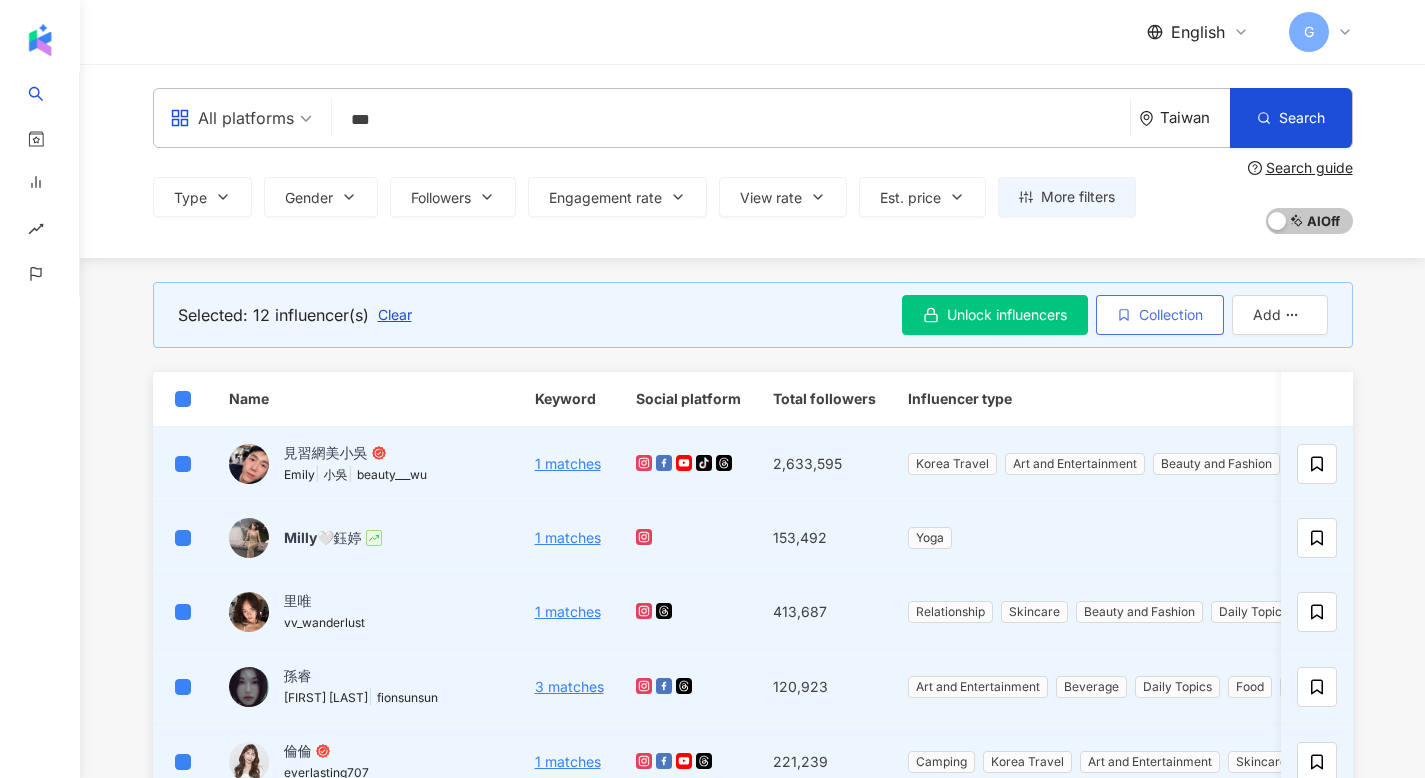 click on "Collection" at bounding box center [1160, 315] 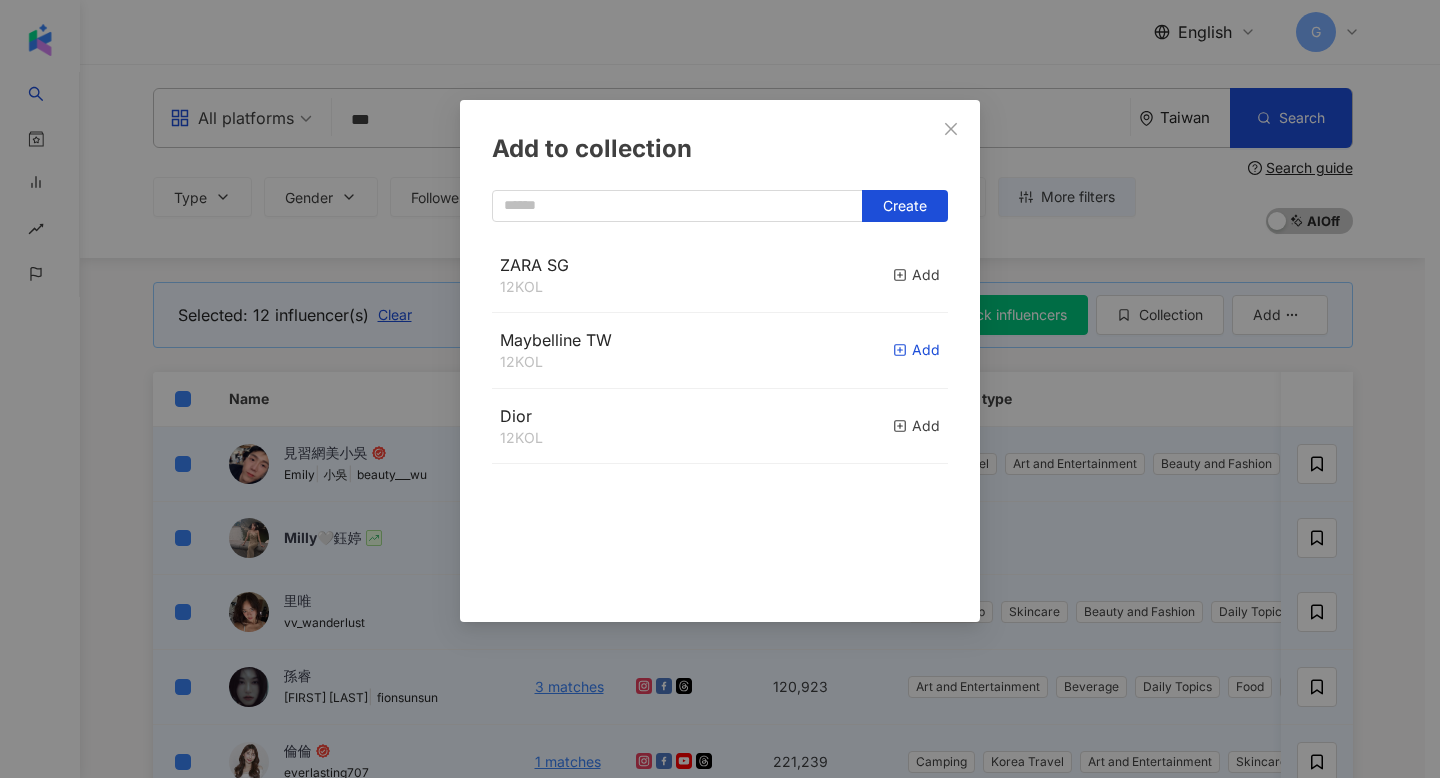 click on "Add" at bounding box center (916, 350) 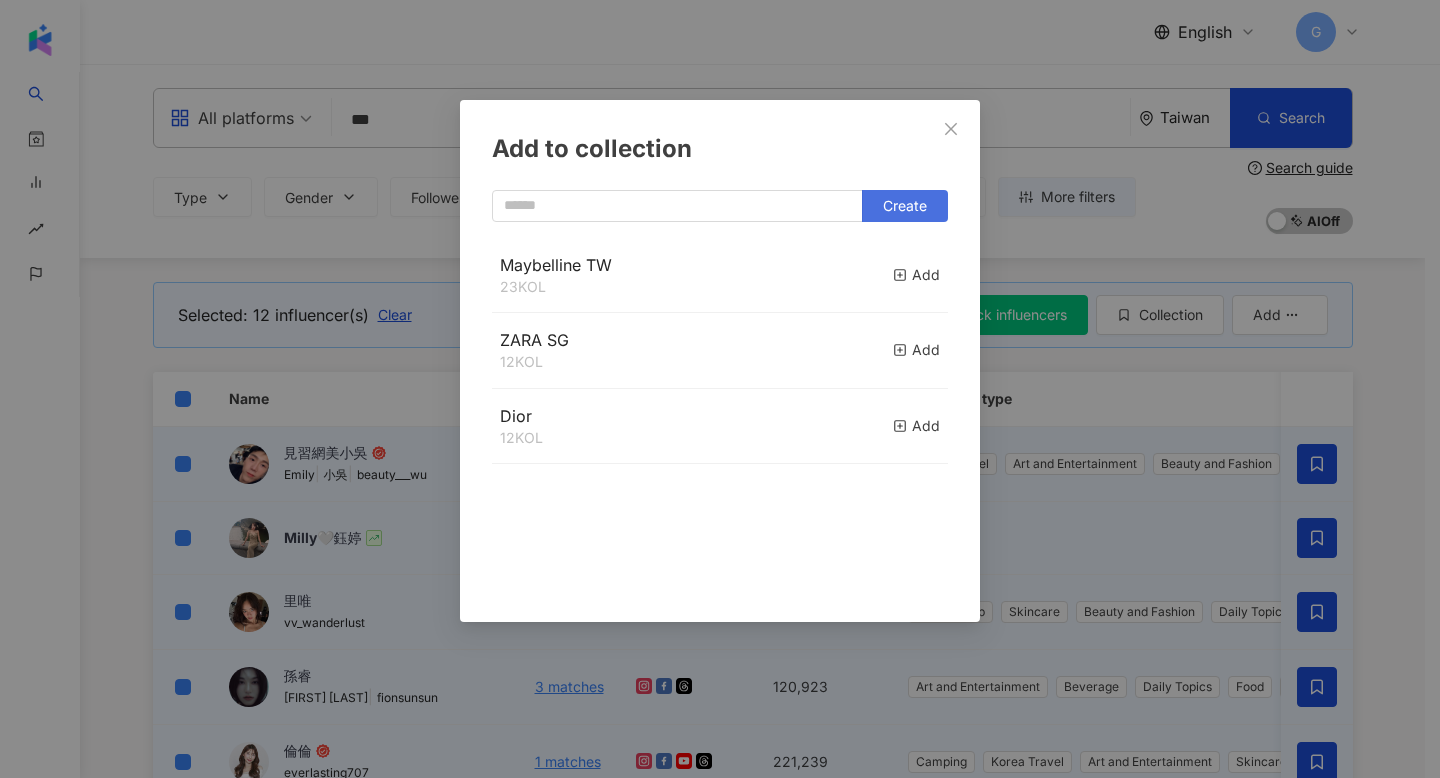 click on "Create" at bounding box center (905, 206) 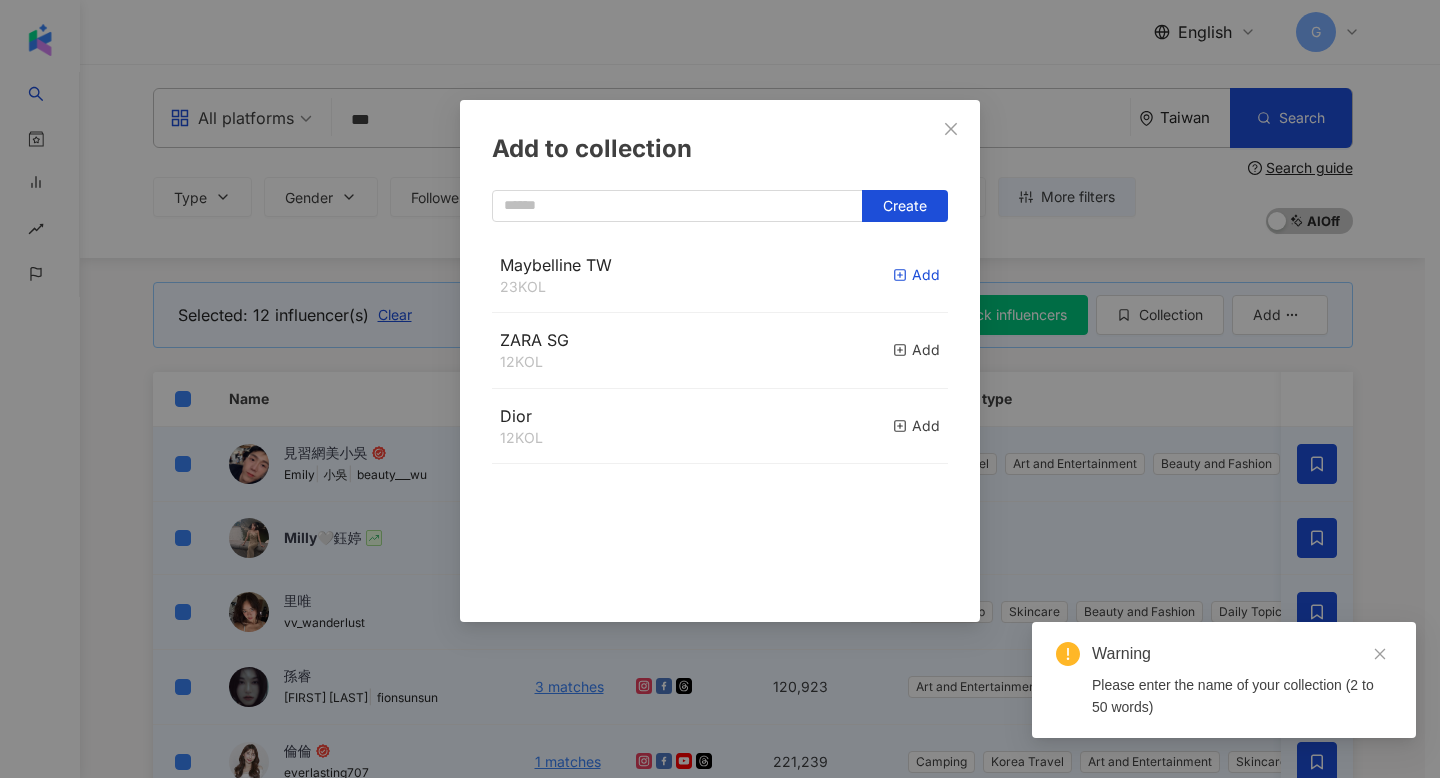 click on "Add" at bounding box center [916, 275] 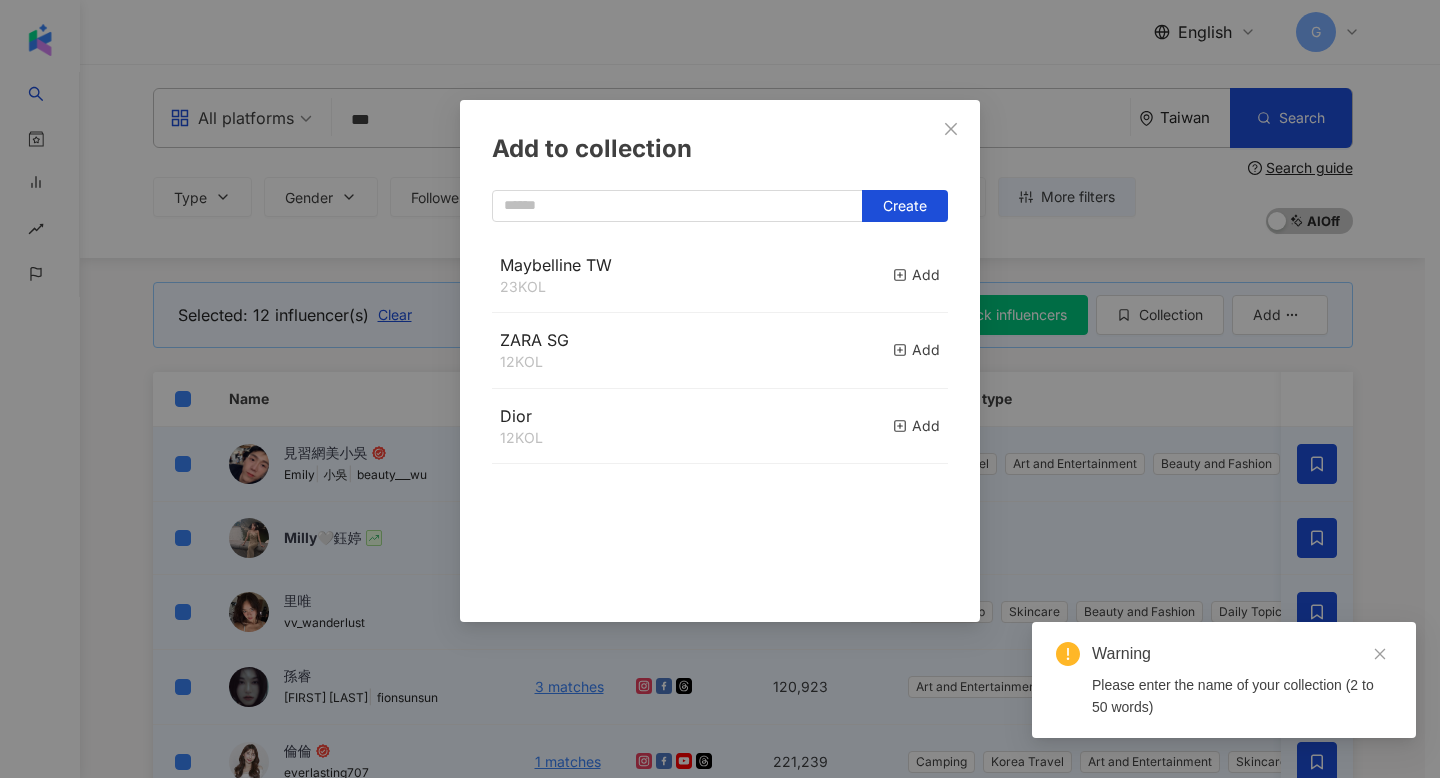 click on "Add to collection Create Maybelline TW 23  KOL Add ZARA SG 12  KOL Add Dior 12  KOL Add" at bounding box center [720, 389] 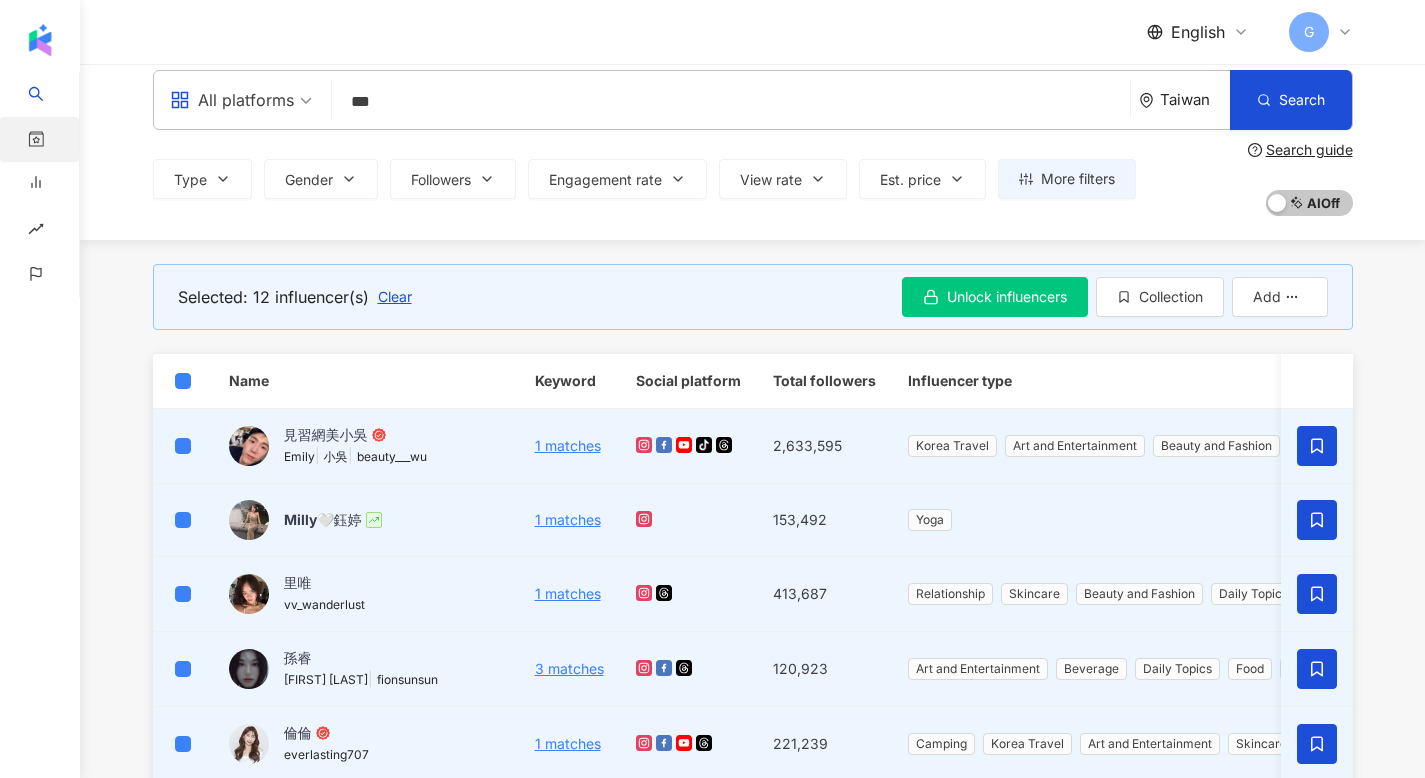 scroll, scrollTop: 0, scrollLeft: 0, axis: both 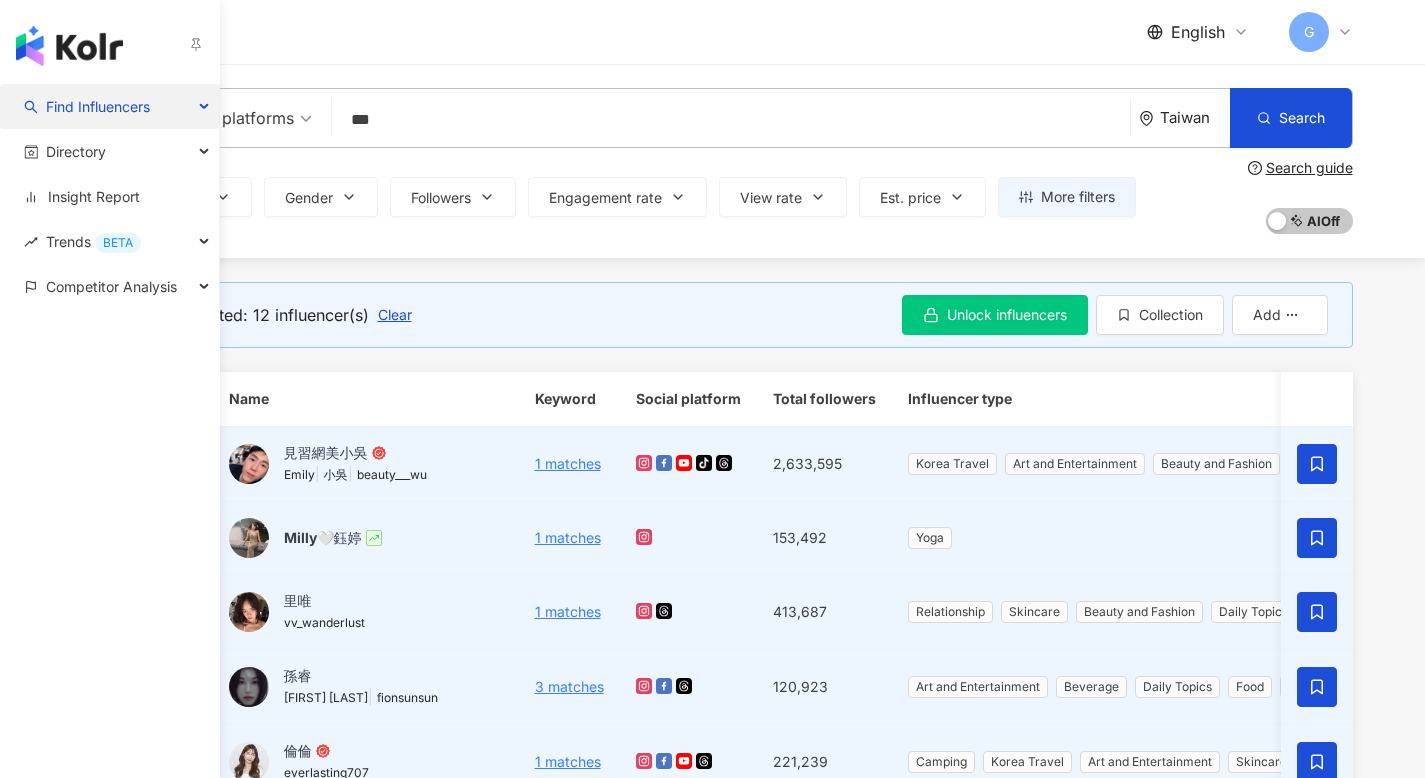click on "Find Influencers" at bounding box center [98, 106] 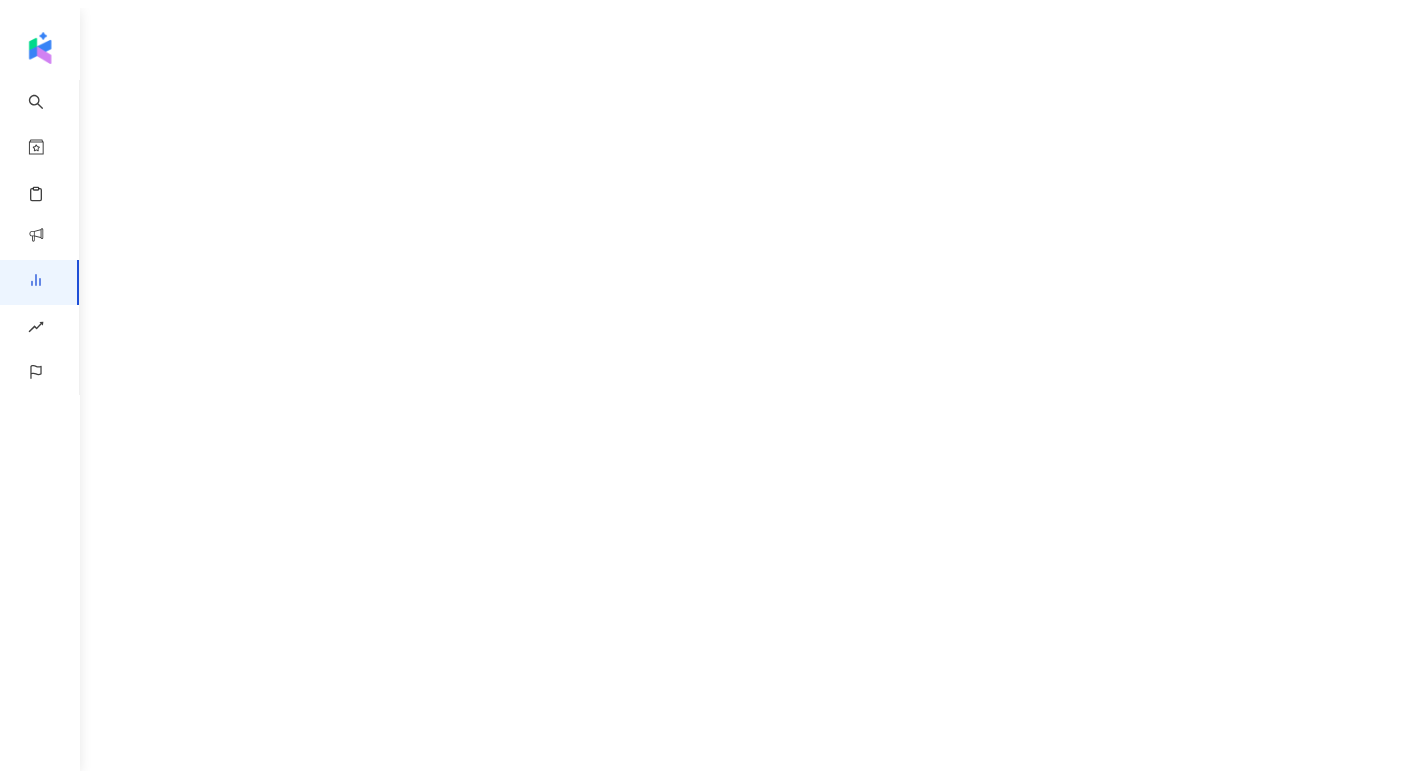 scroll, scrollTop: 0, scrollLeft: 0, axis: both 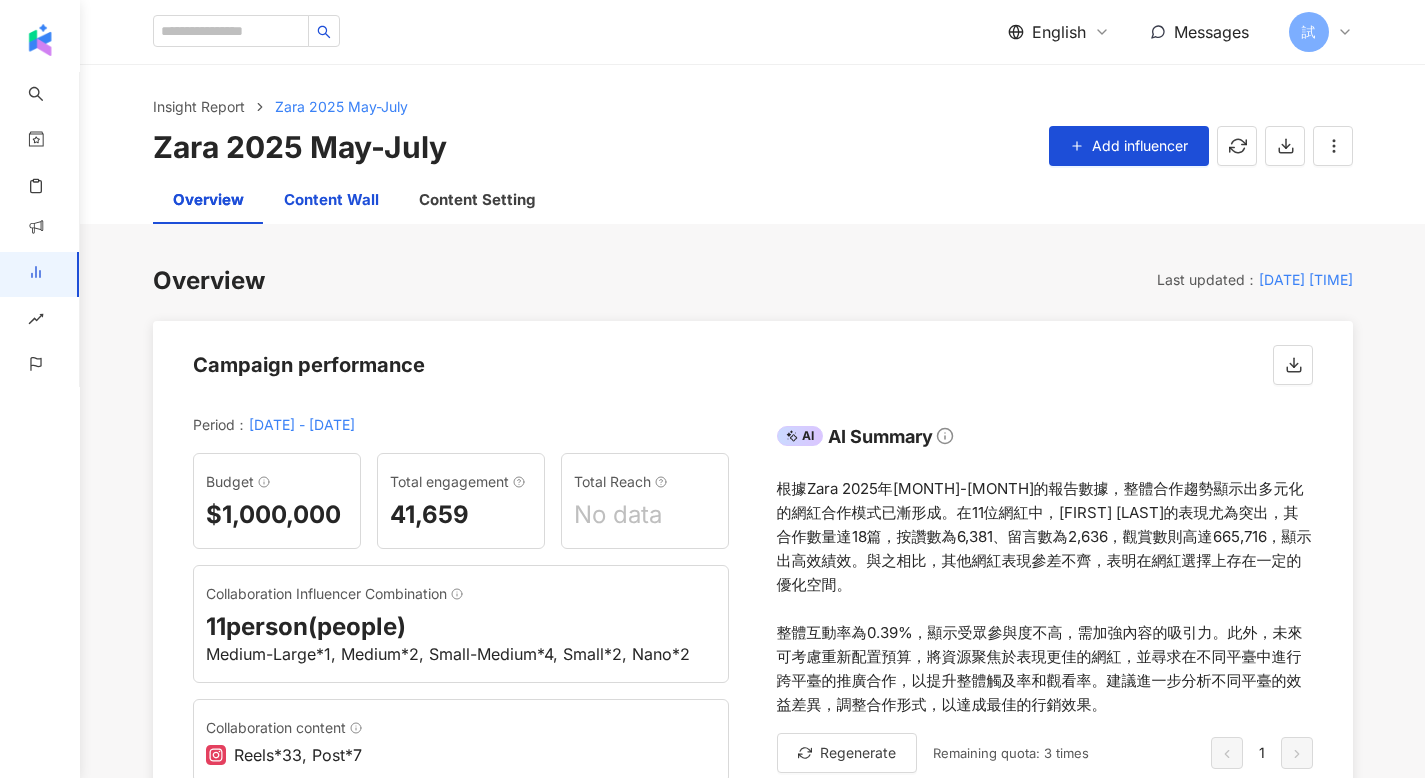 click on "Content Wall" at bounding box center [331, 200] 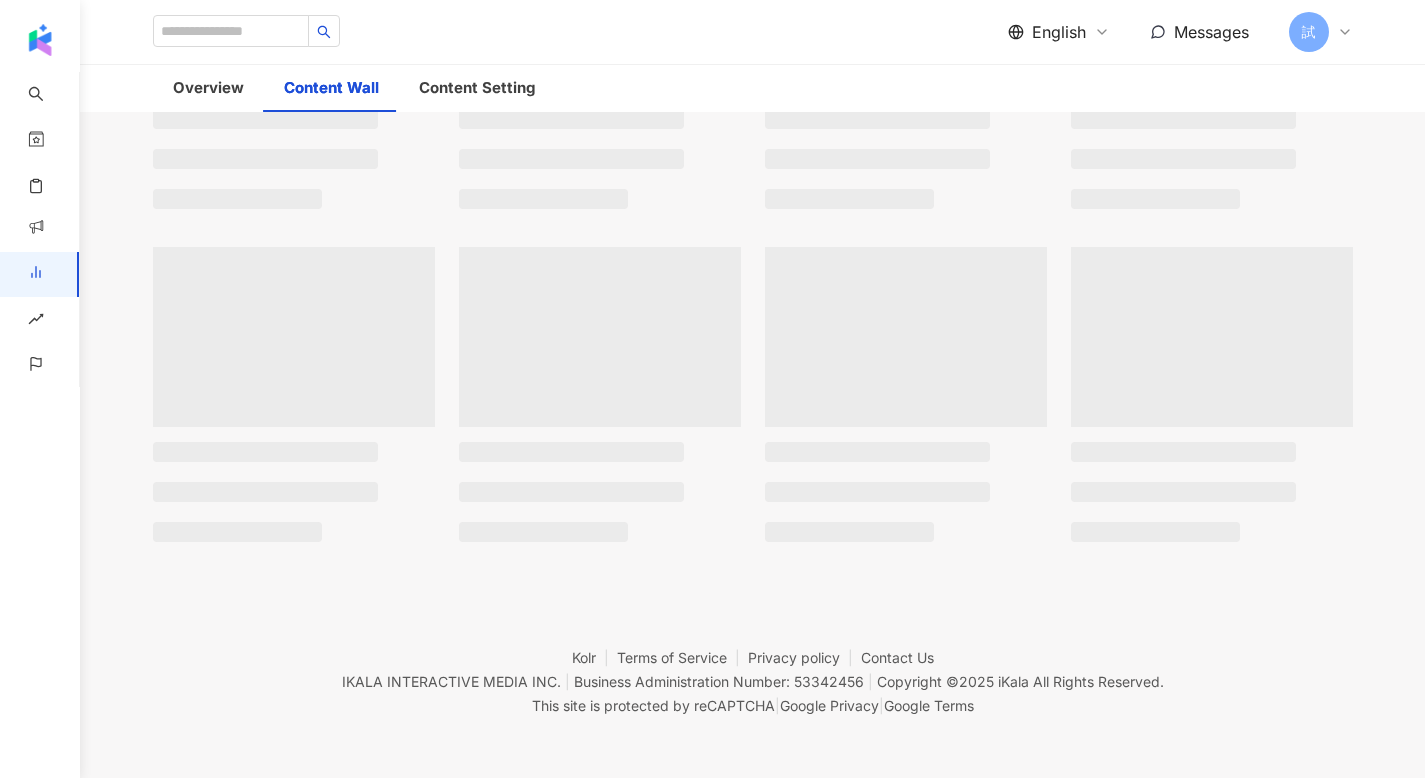 scroll, scrollTop: 1306, scrollLeft: 0, axis: vertical 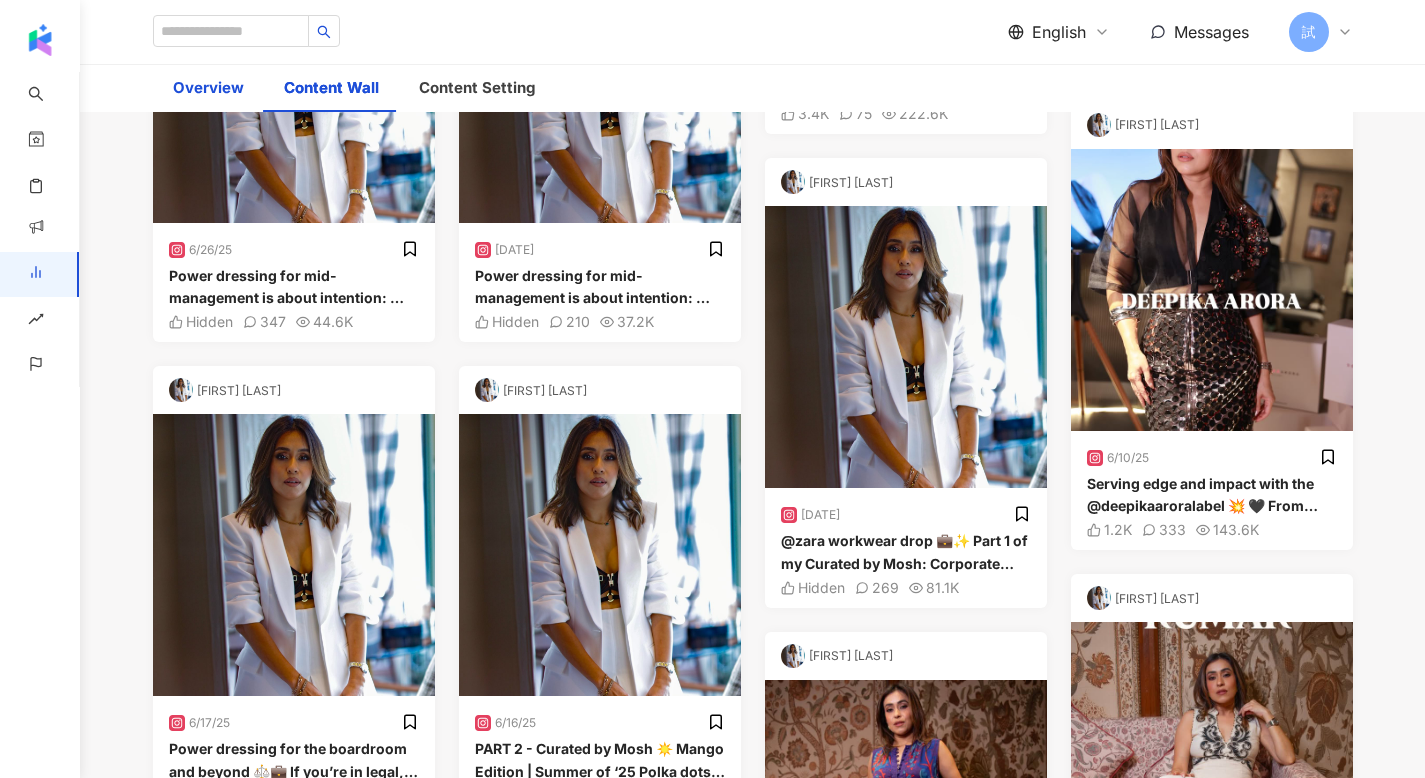 click on "Overview" at bounding box center [208, 88] 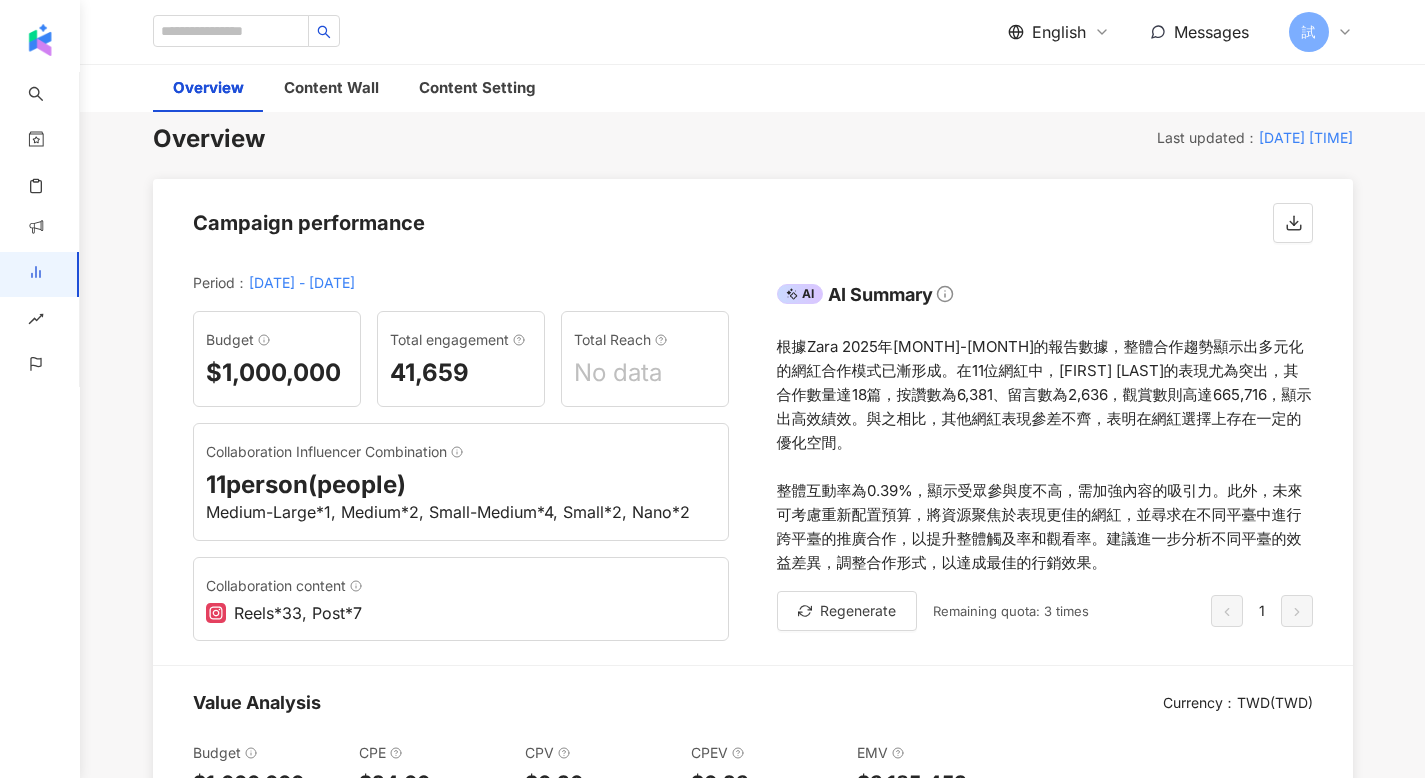 scroll, scrollTop: 0, scrollLeft: 0, axis: both 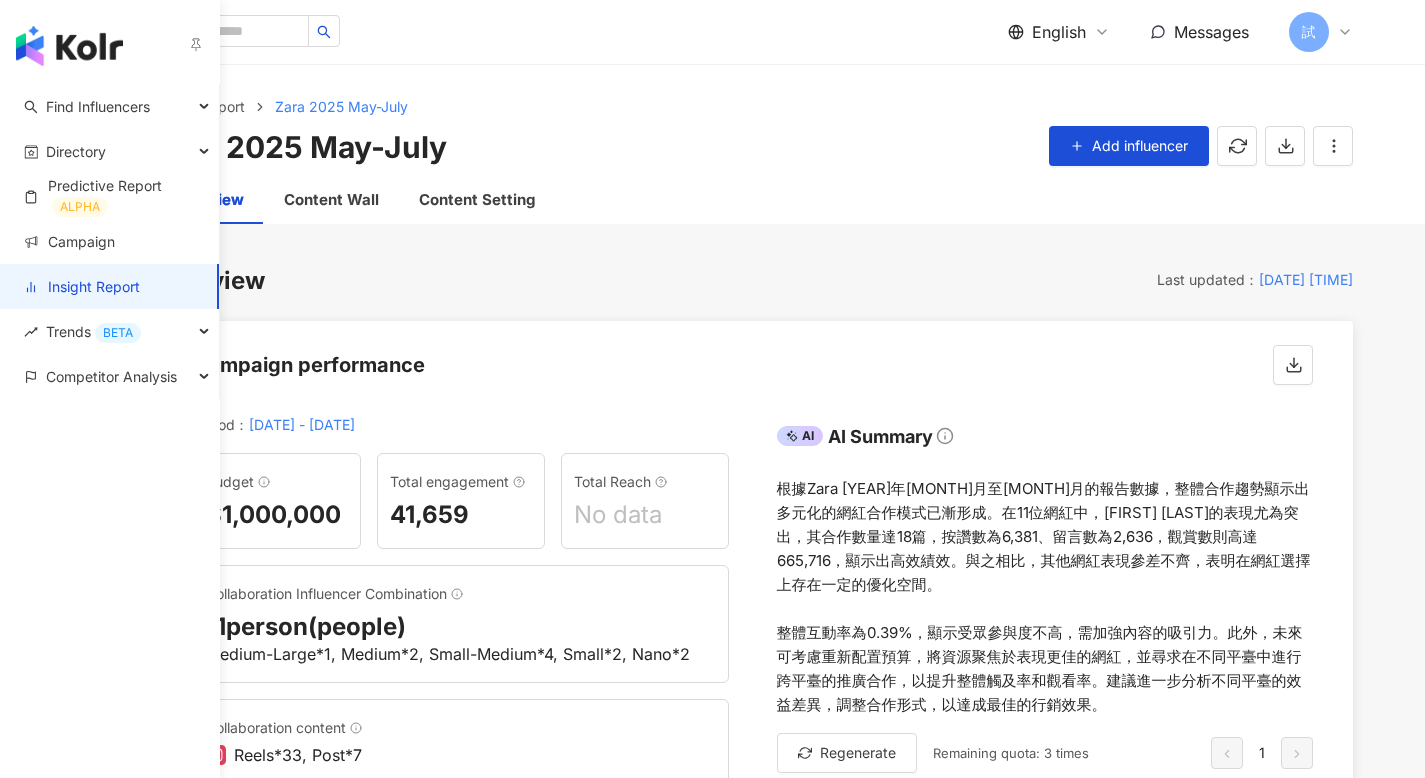 click on "Insight Report" 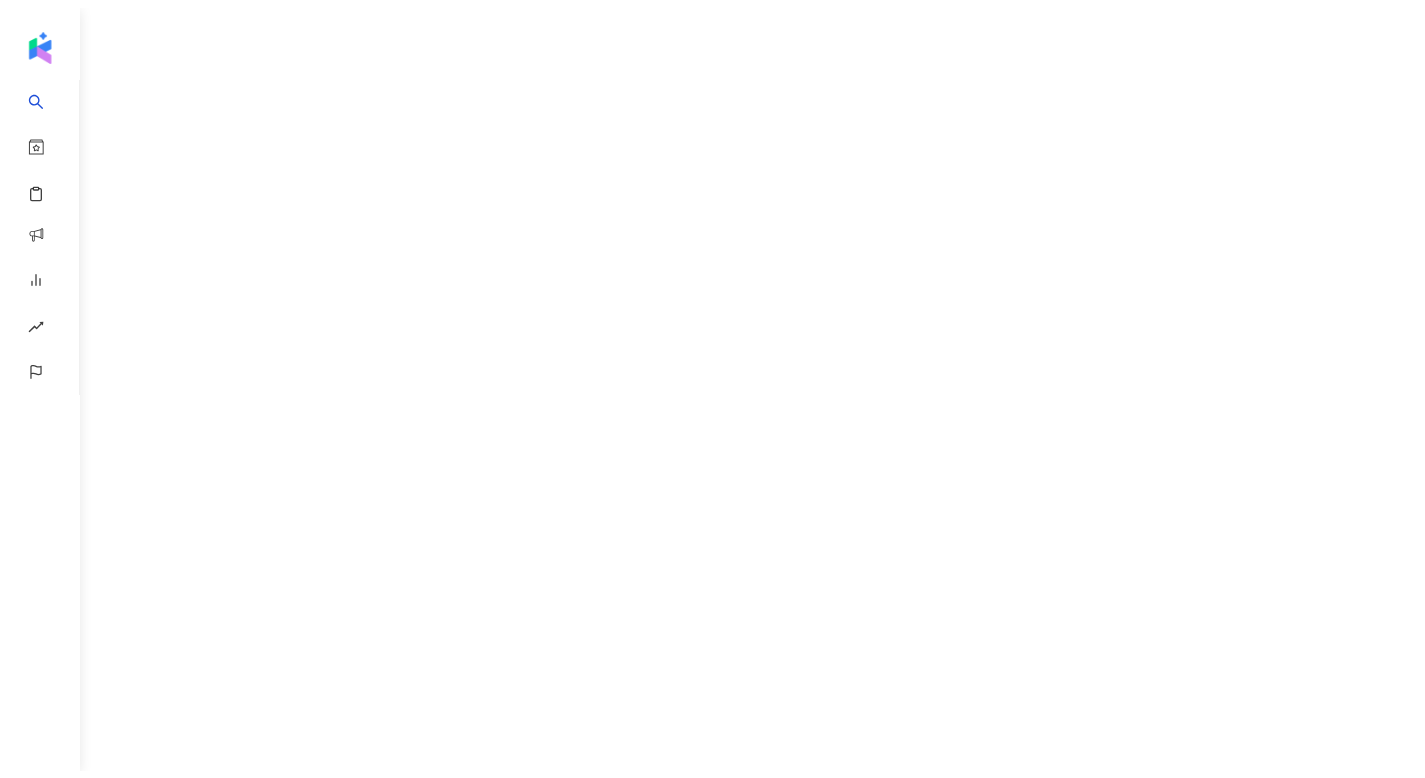 scroll, scrollTop: 0, scrollLeft: 0, axis: both 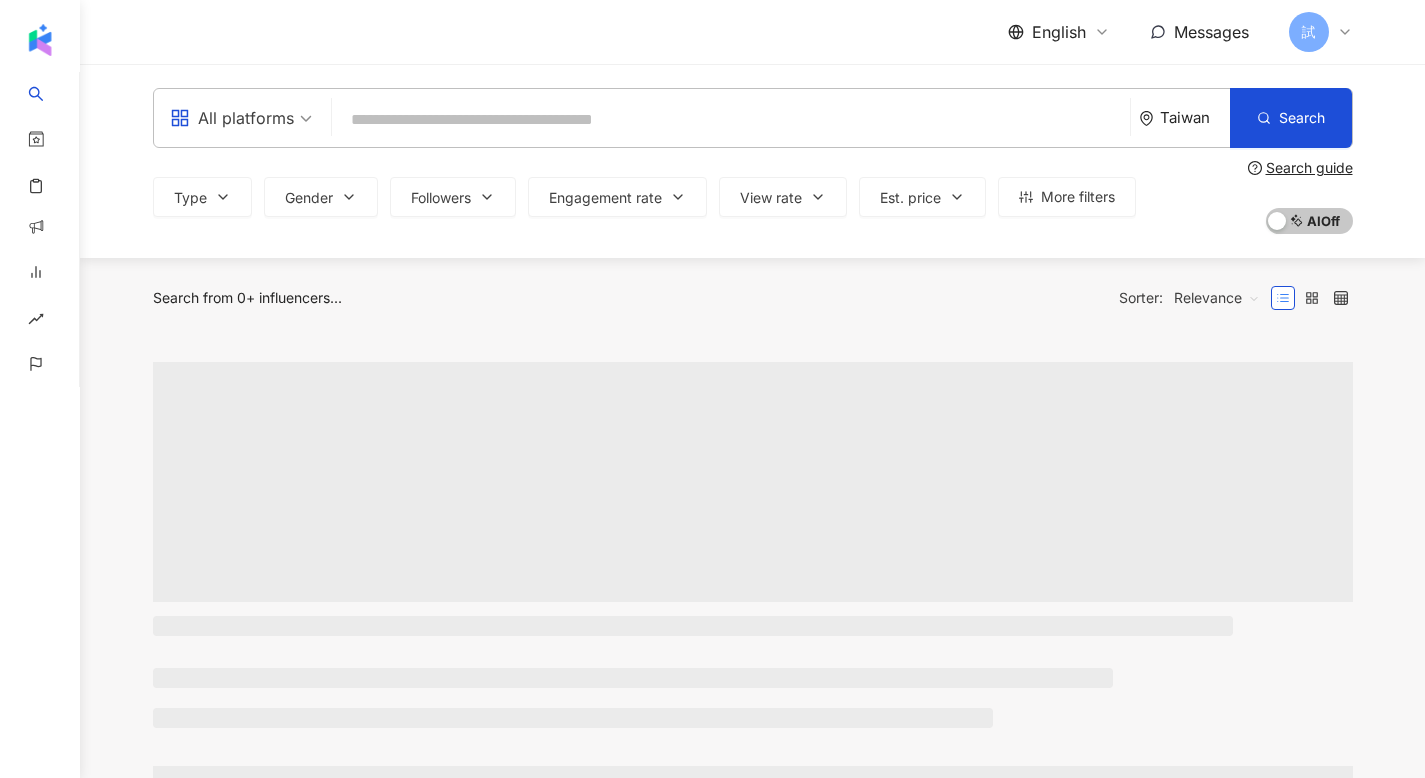 click on "Taiwan" at bounding box center (1184, 118) 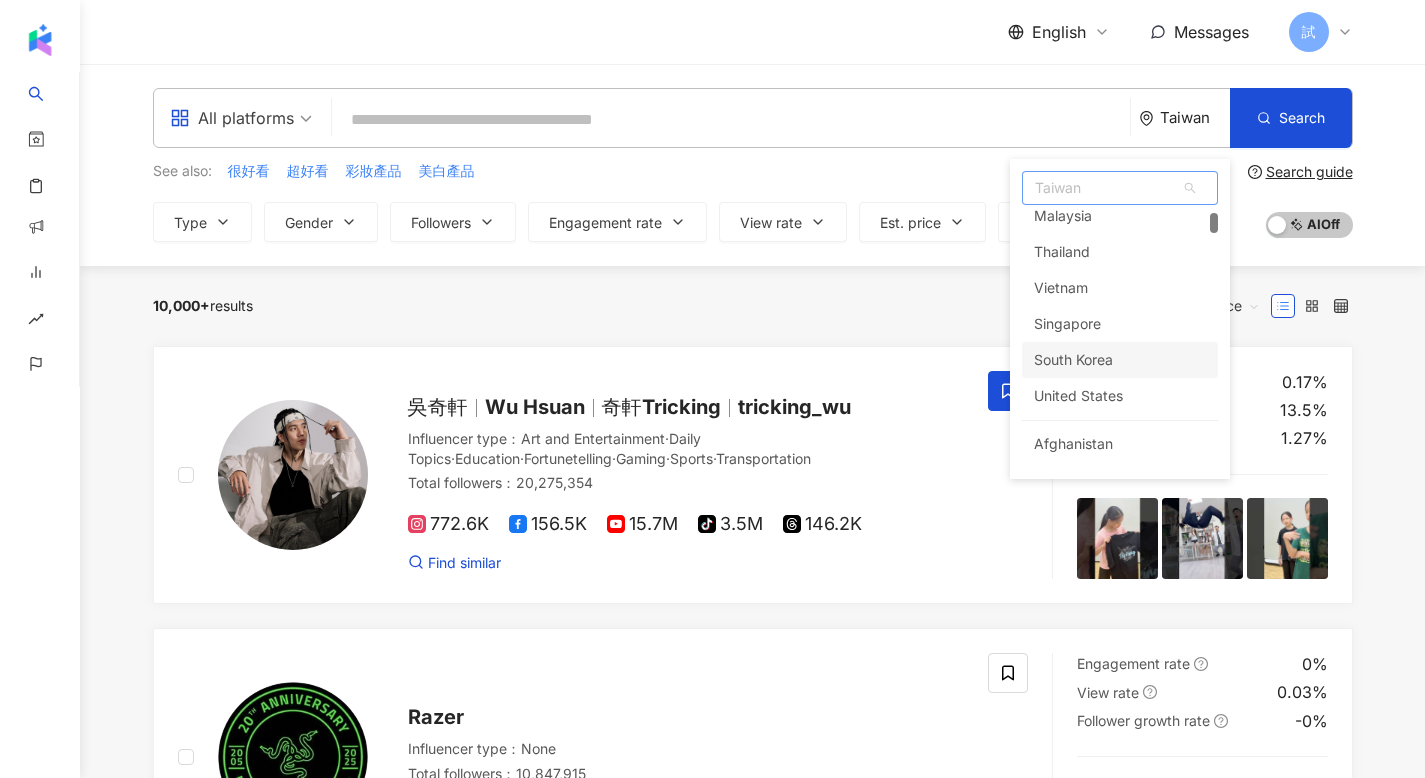 scroll, scrollTop: 0, scrollLeft: 0, axis: both 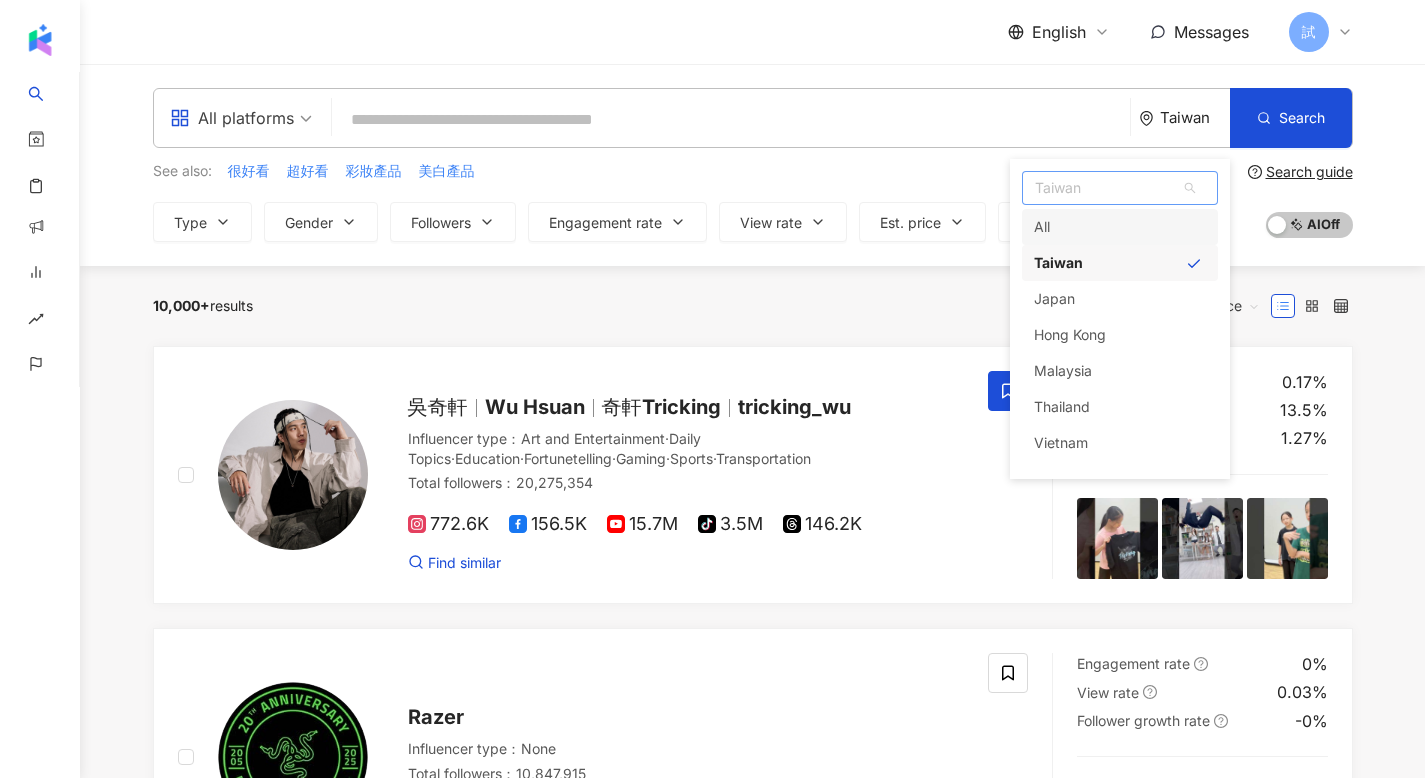 click on "10,000+  results Sorter:  Relevance" at bounding box center [753, 306] 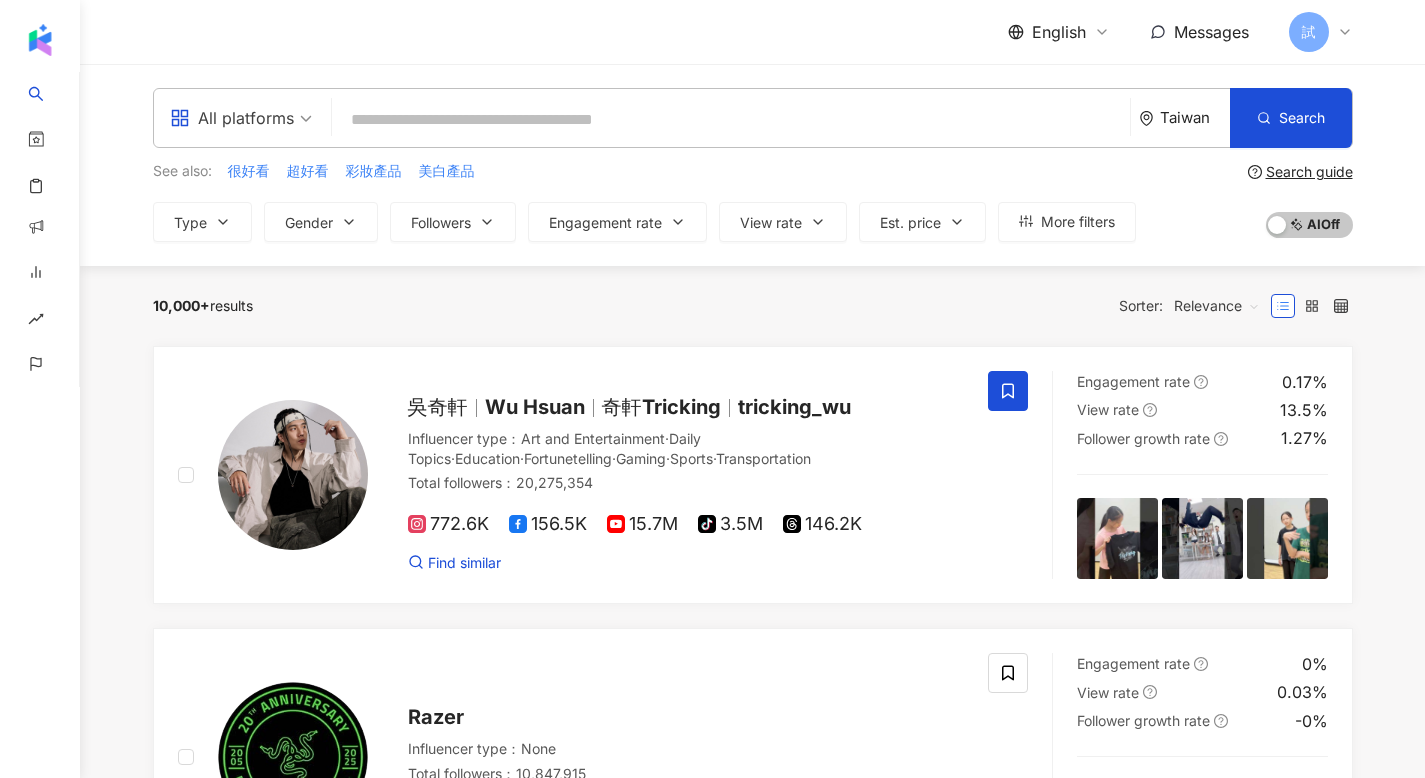 click on "Taiwan" at bounding box center (1184, 118) 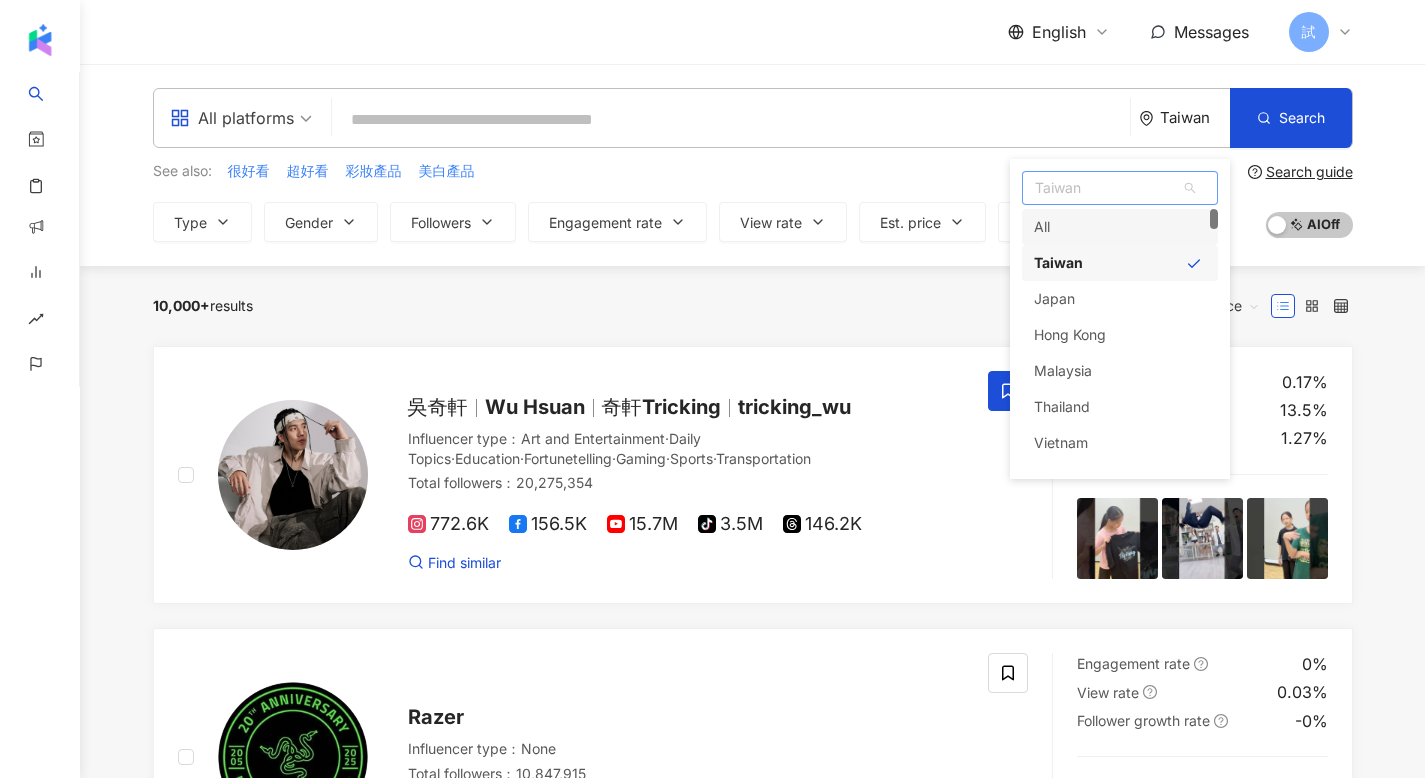 click on "Taiwan" at bounding box center (1120, 188) 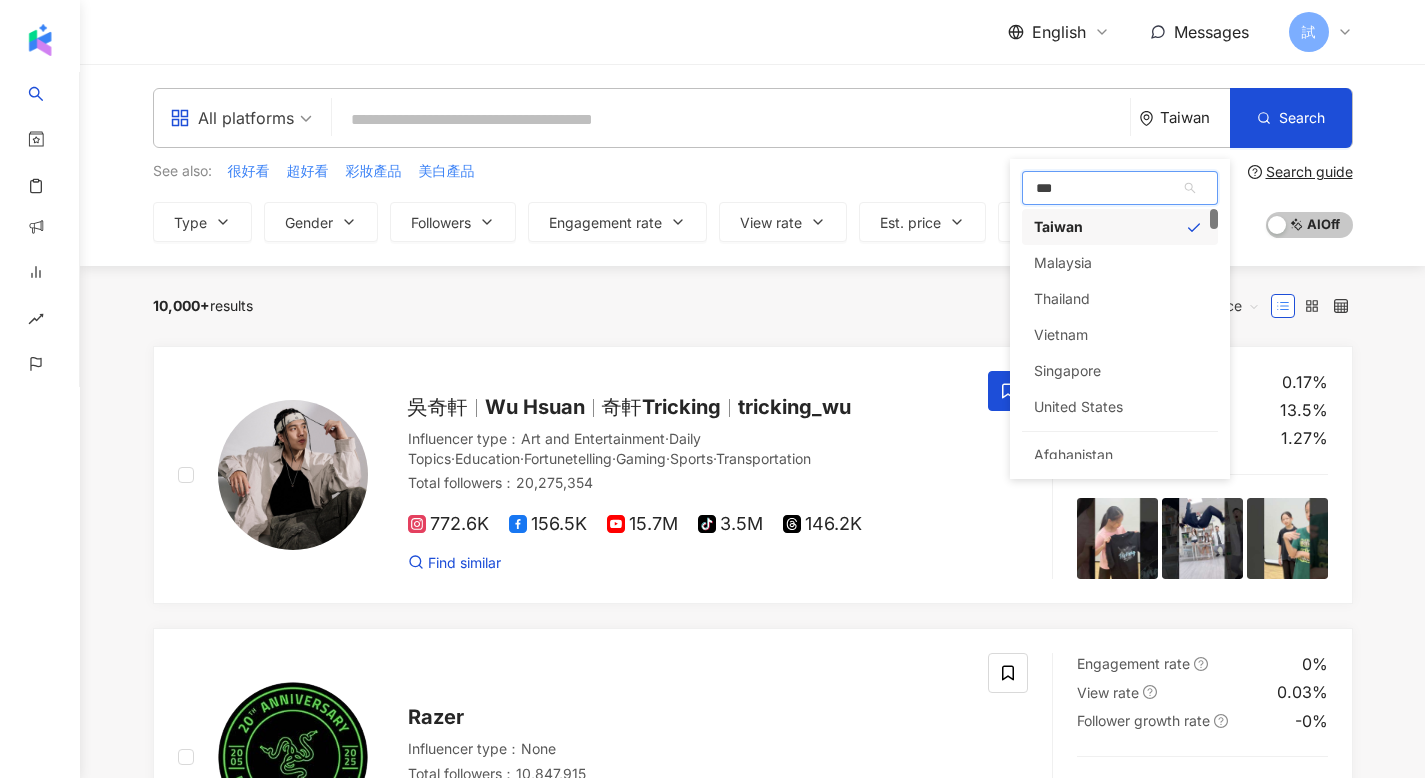 type on "****" 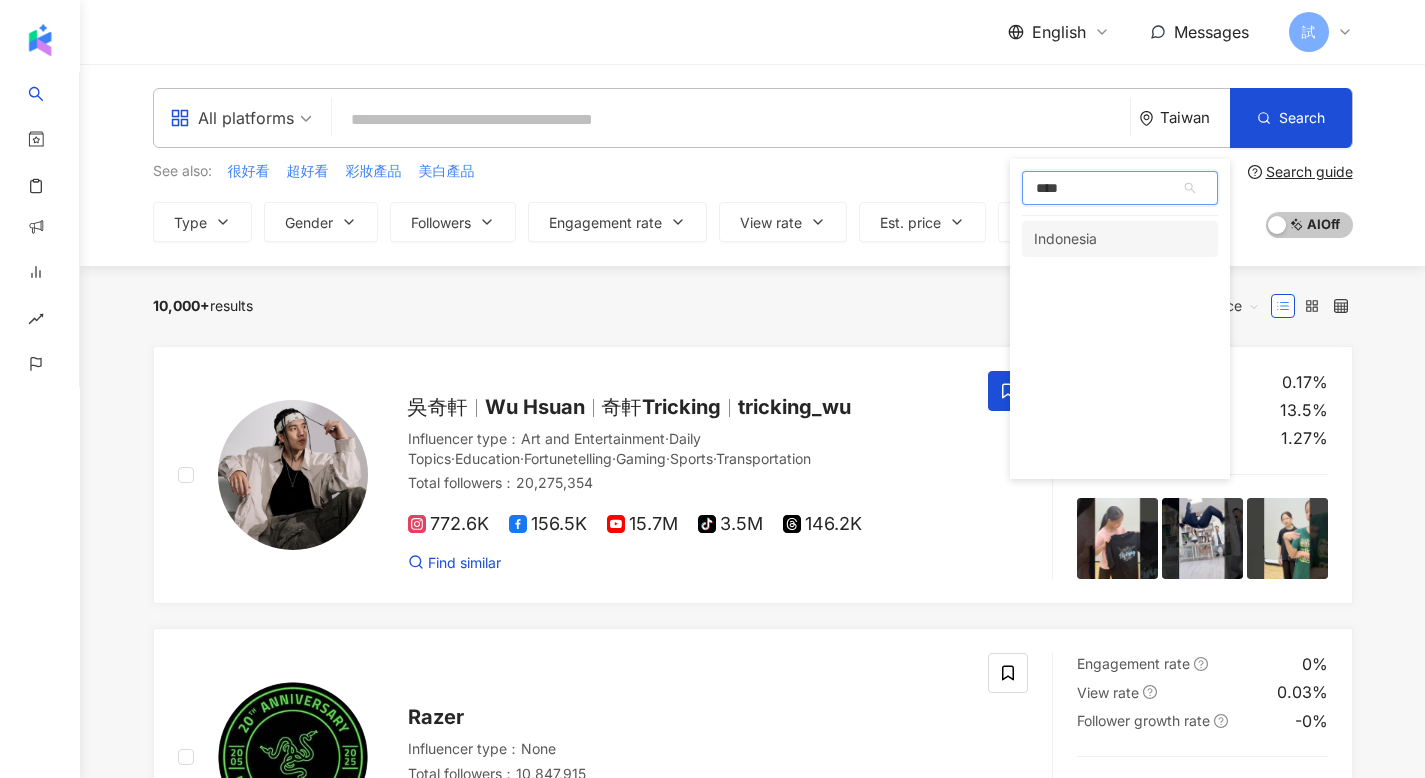 click on "Indonesia" at bounding box center [1065, 239] 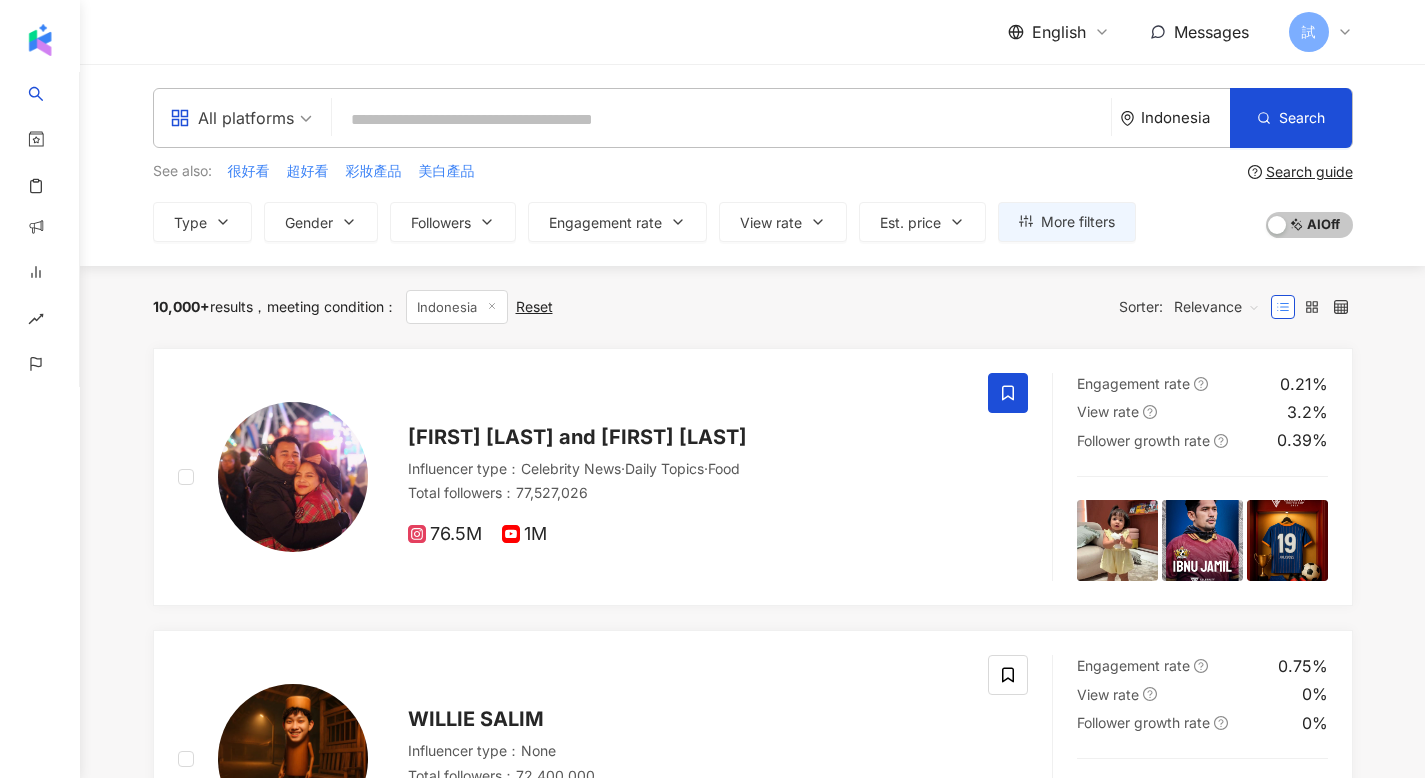 click on "Indonesia" at bounding box center [1185, 117] 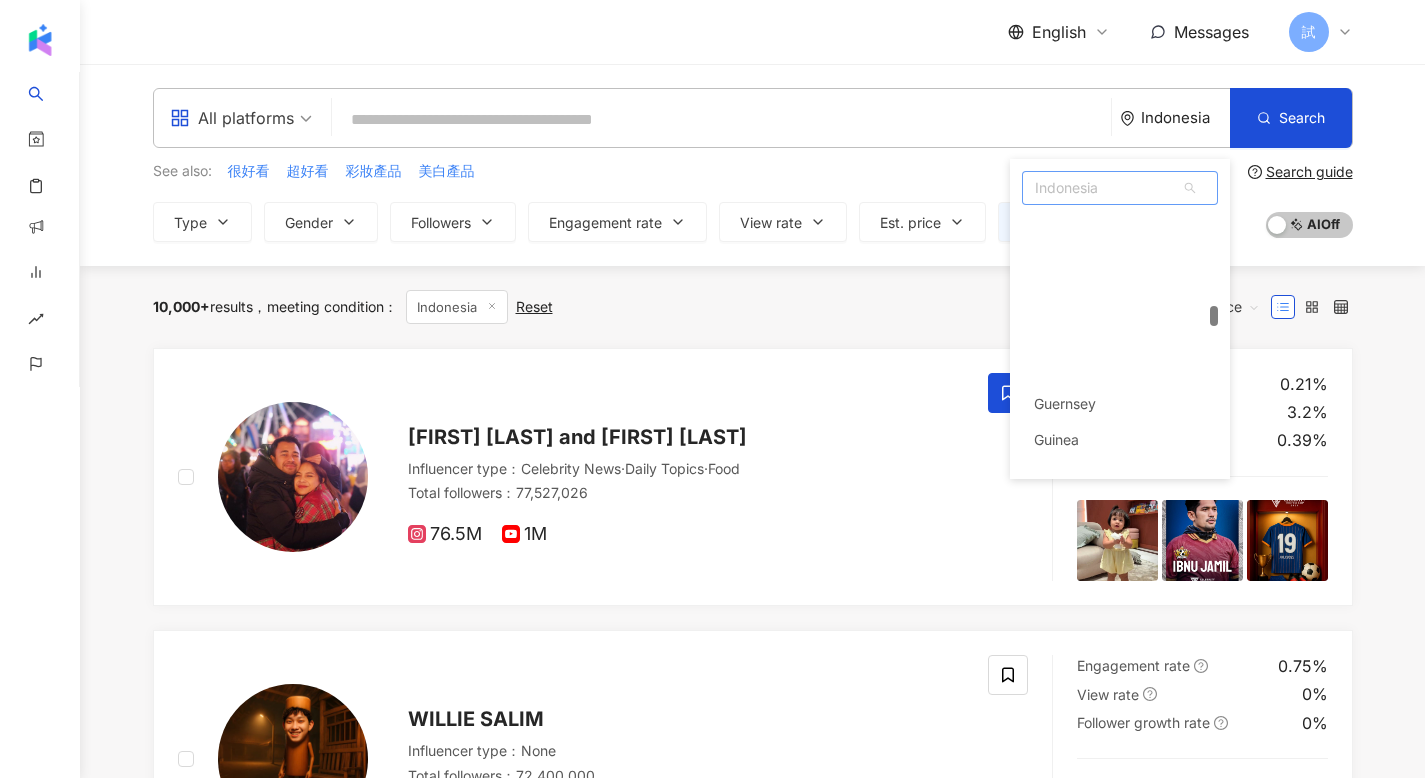 scroll, scrollTop: 3682, scrollLeft: 0, axis: vertical 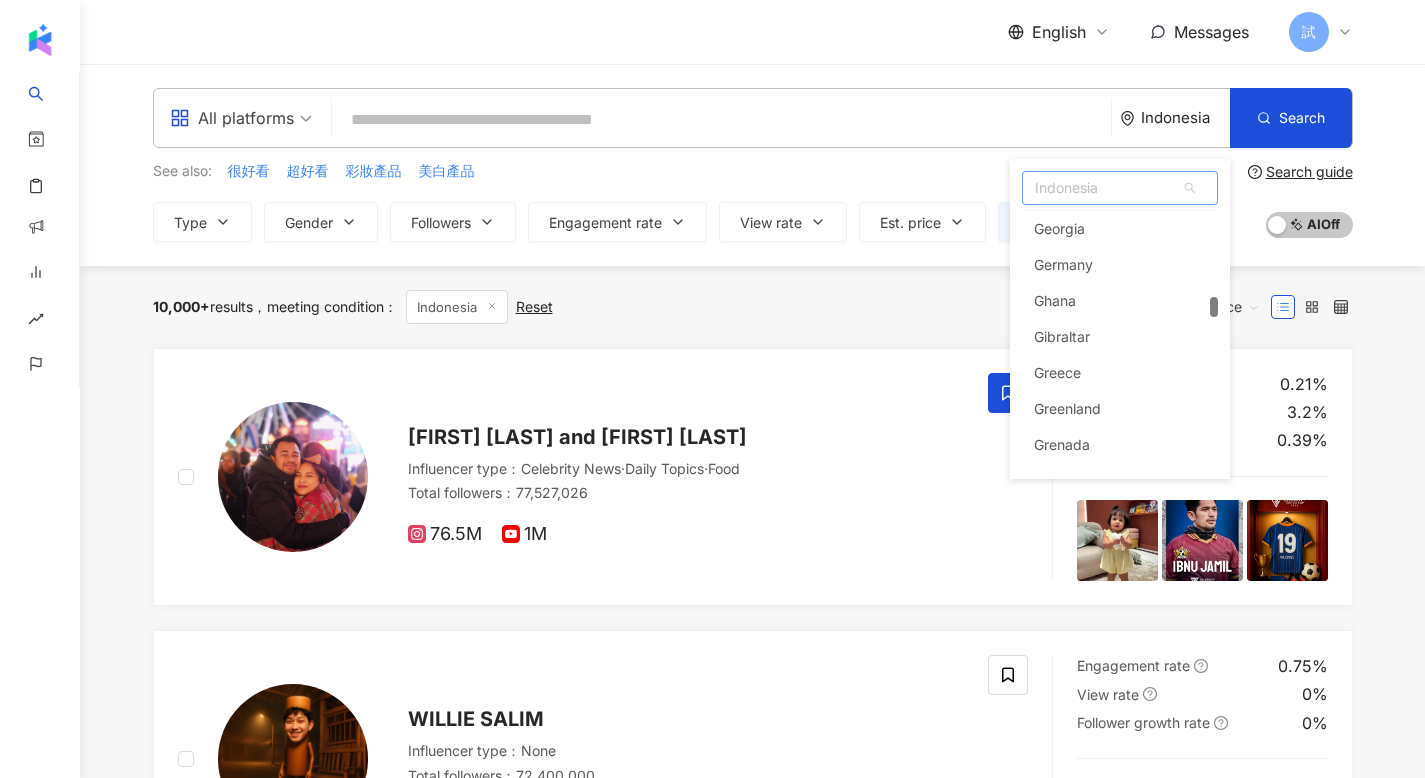 click on "Indonesia" at bounding box center (1120, 188) 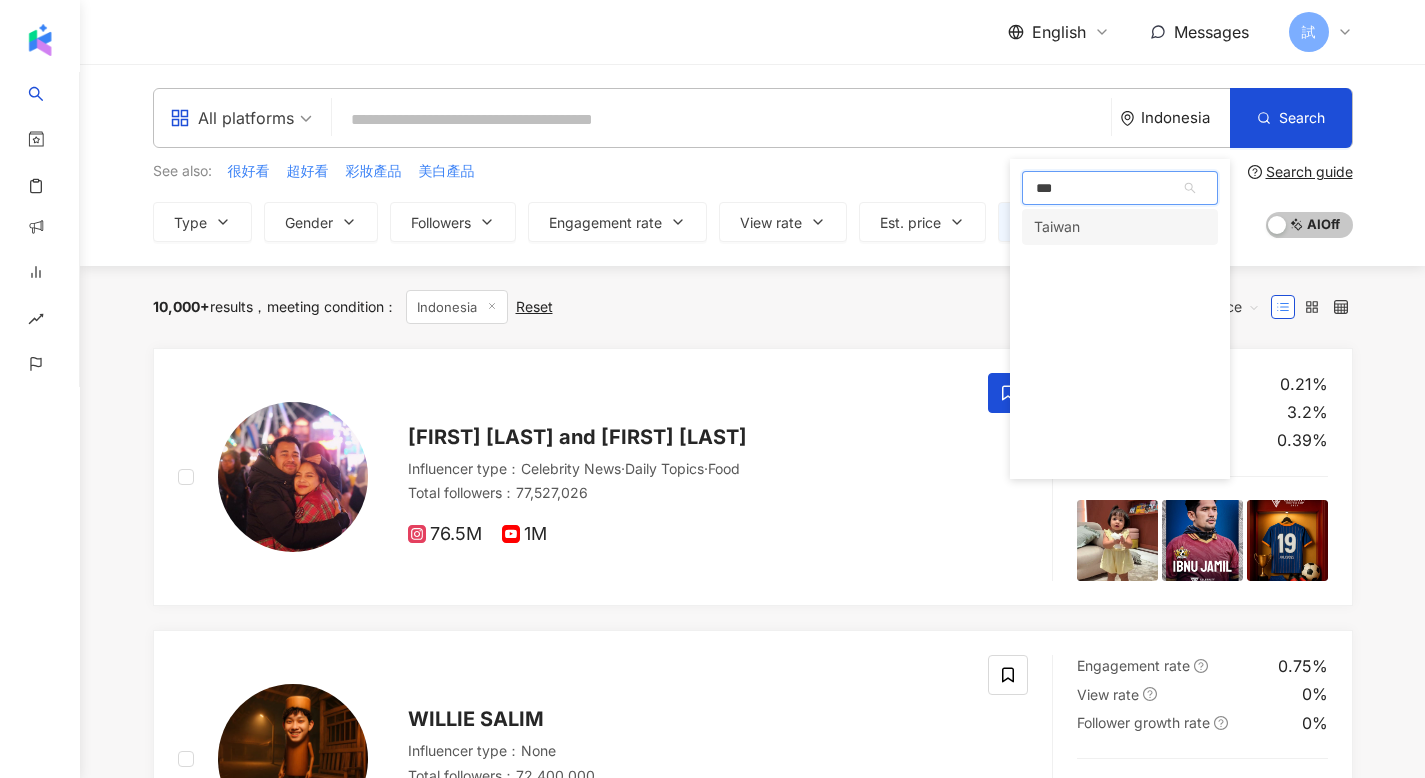 scroll, scrollTop: 0, scrollLeft: 0, axis: both 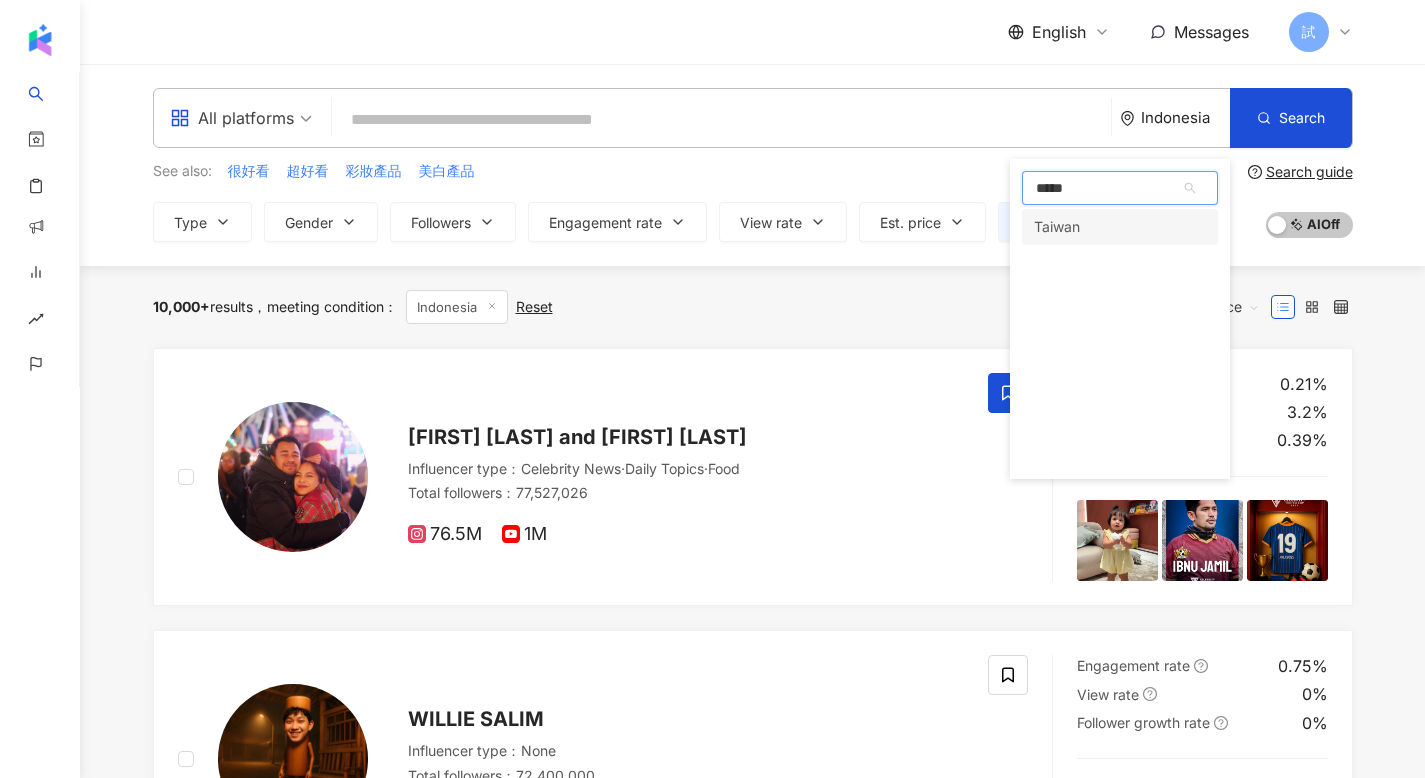 type on "******" 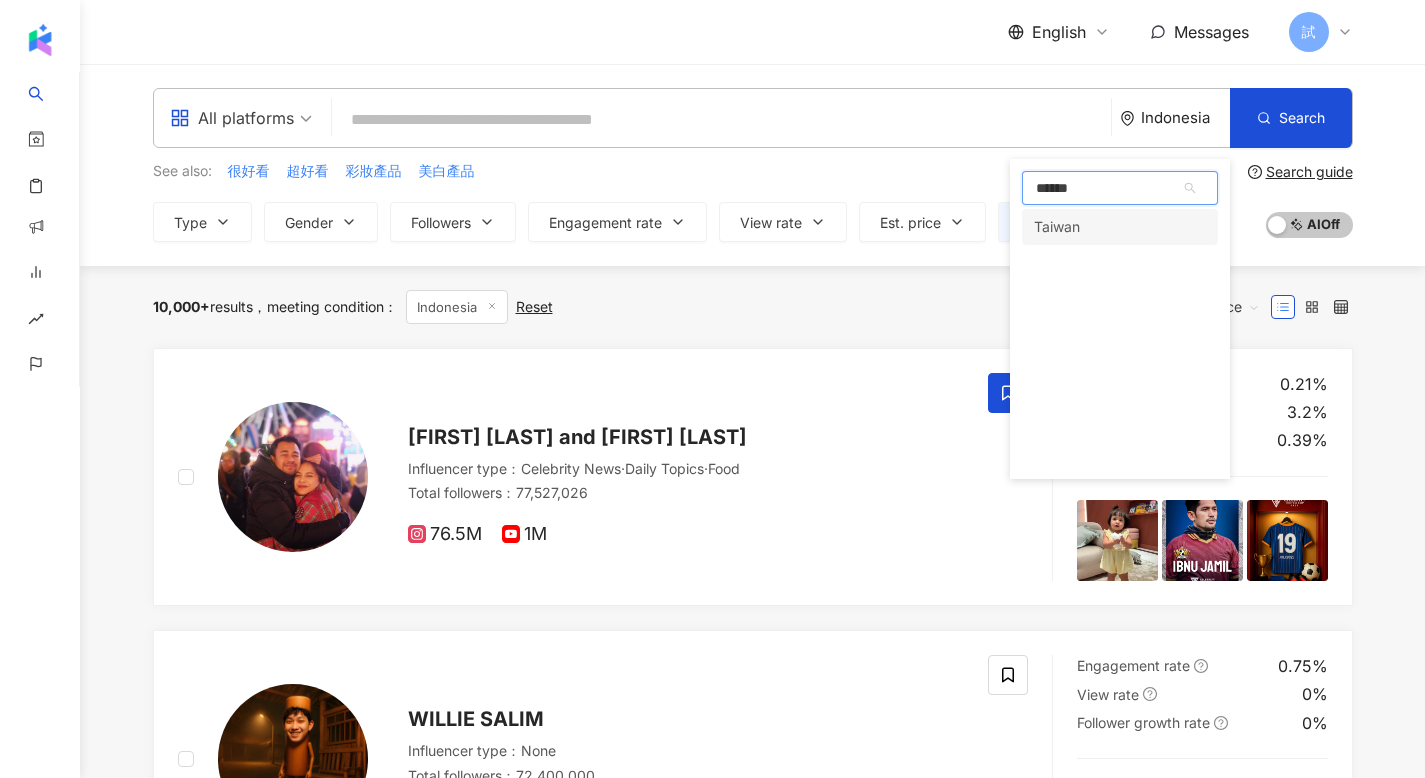 click on "Taiwan" at bounding box center (1120, 227) 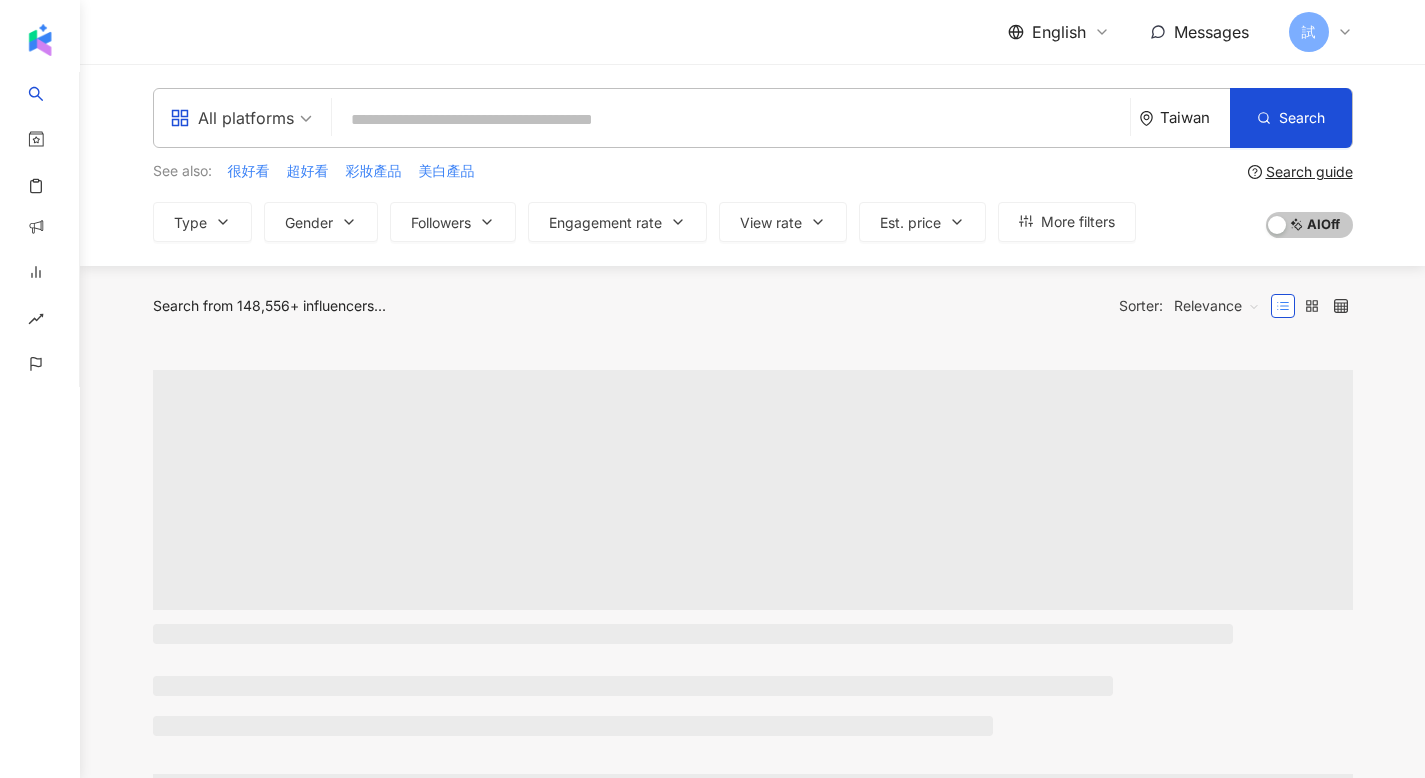 click on "All platforms Taiwan Search" at bounding box center [753, 118] 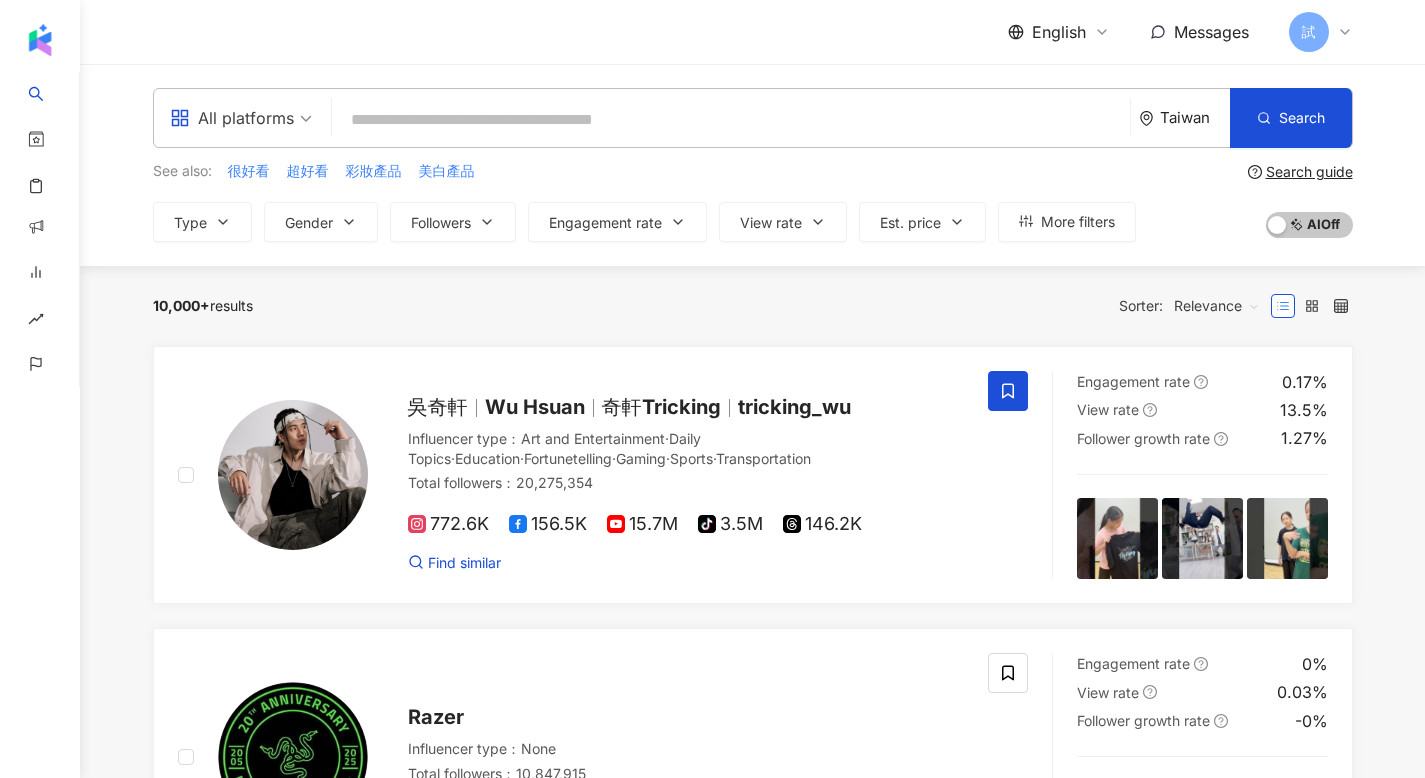 click at bounding box center [731, 120] 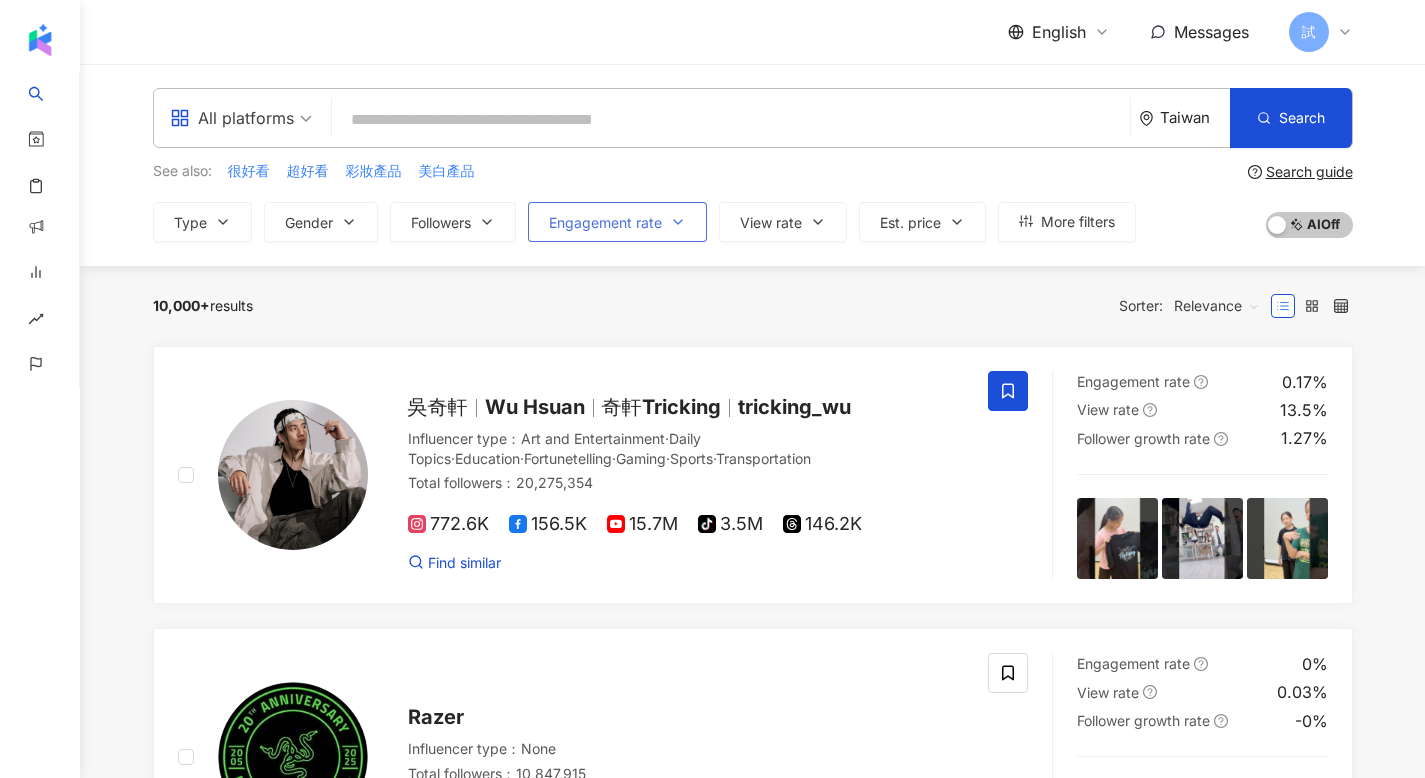 click on "Engagement rate" at bounding box center (617, 222) 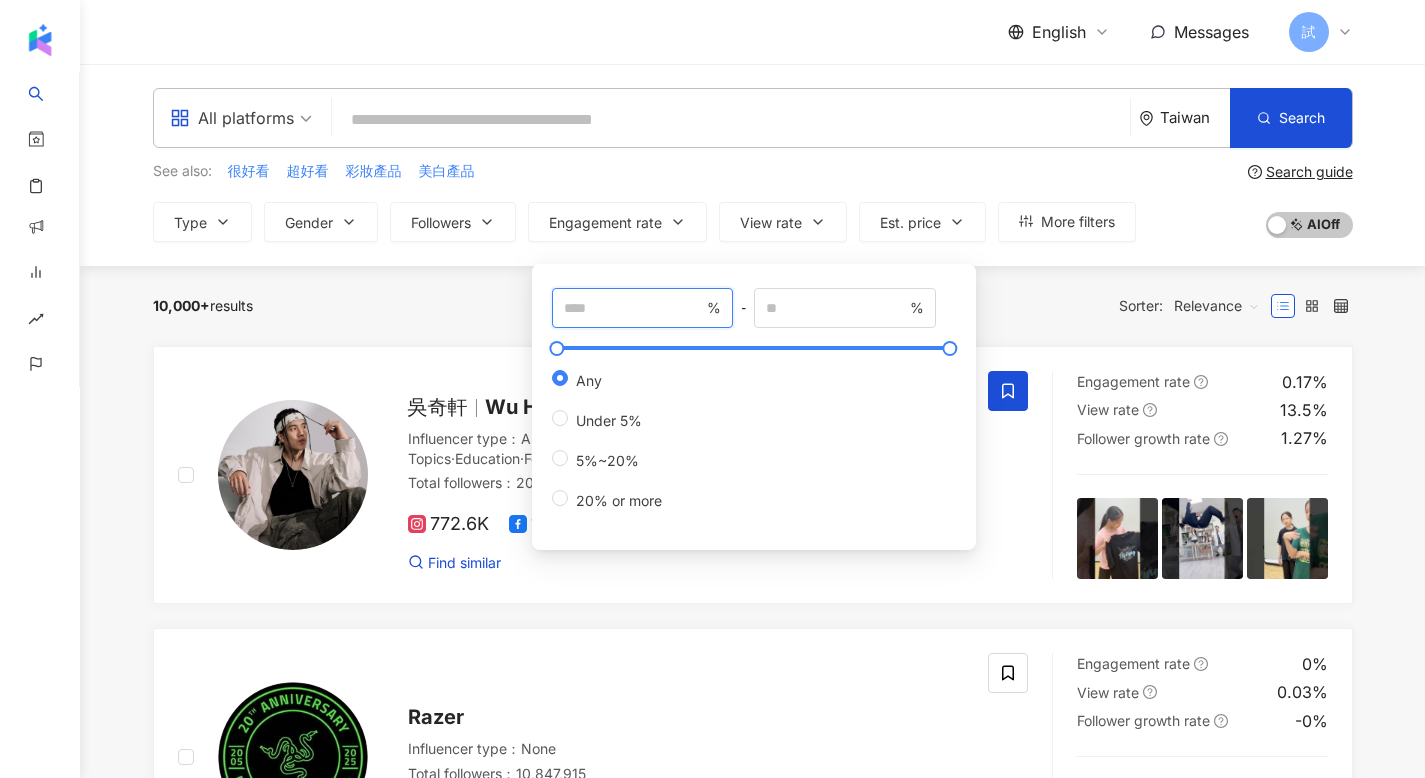 click at bounding box center (634, 308) 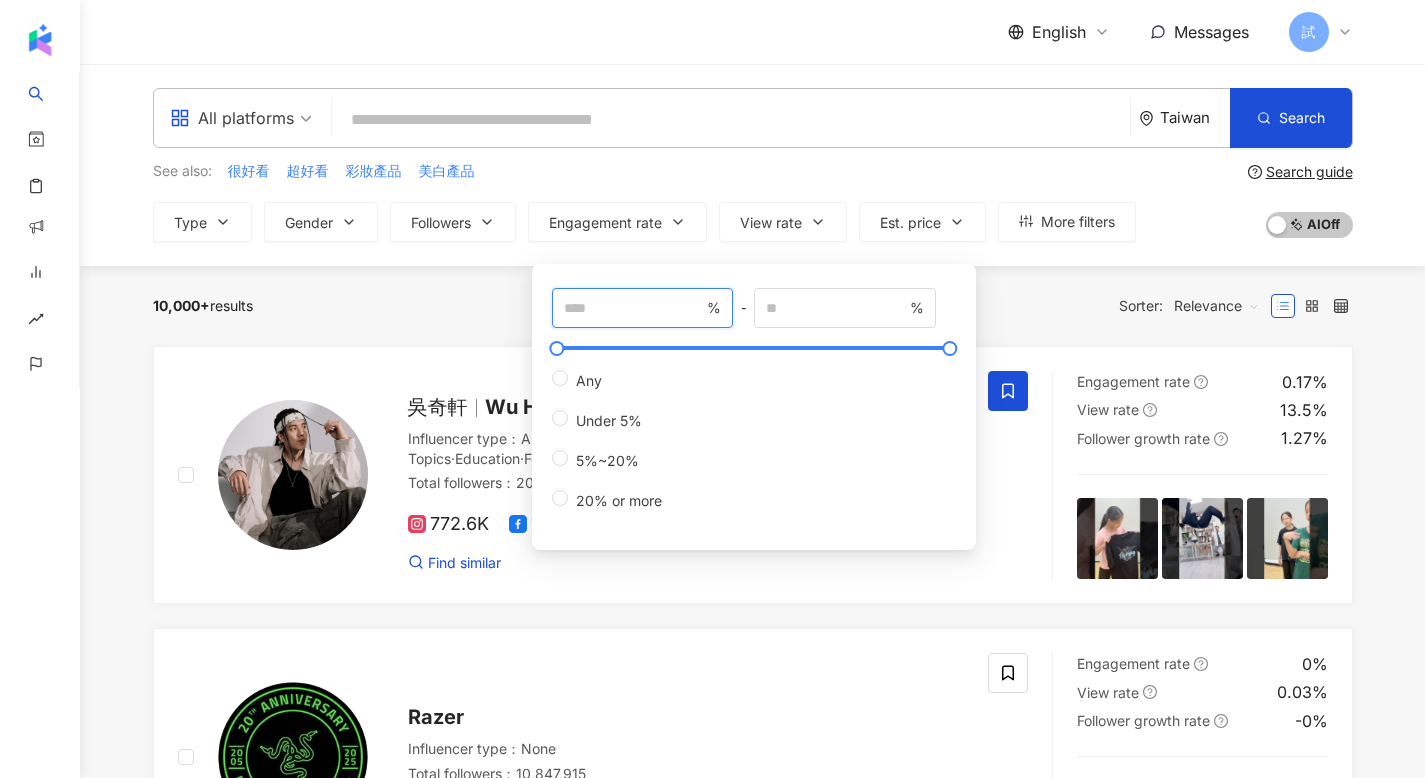 type on "*" 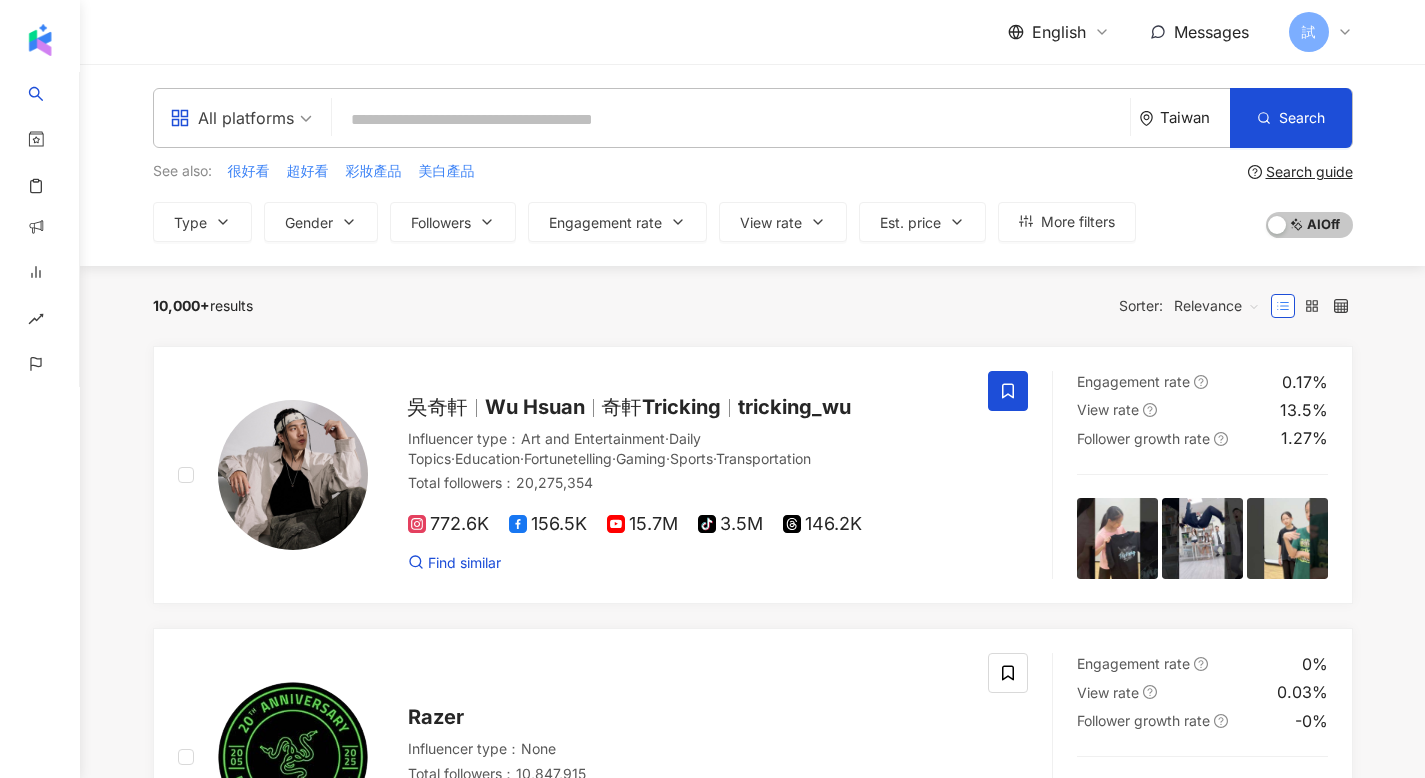 click on "10,000+  results Sorter:  Relevance" at bounding box center (753, 306) 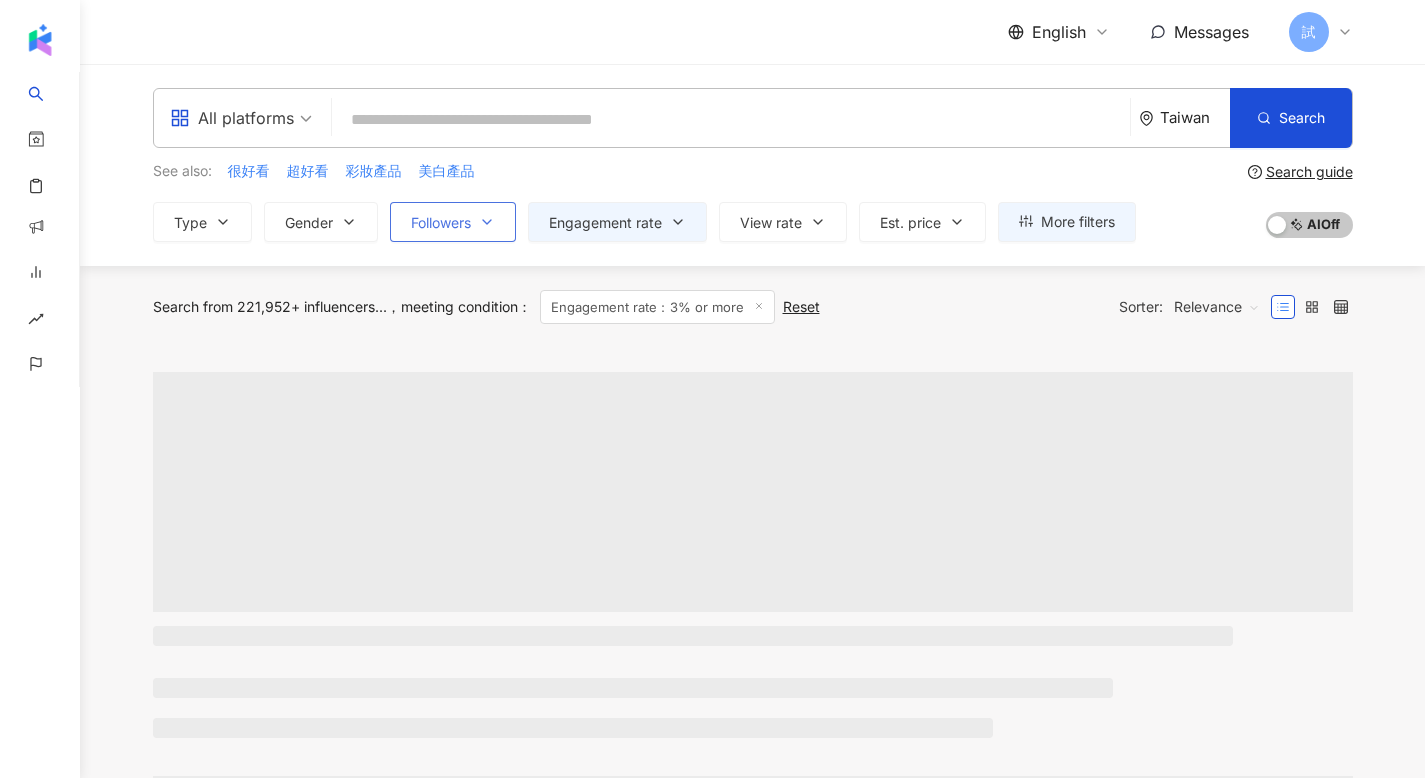 click on "Followers" at bounding box center [441, 223] 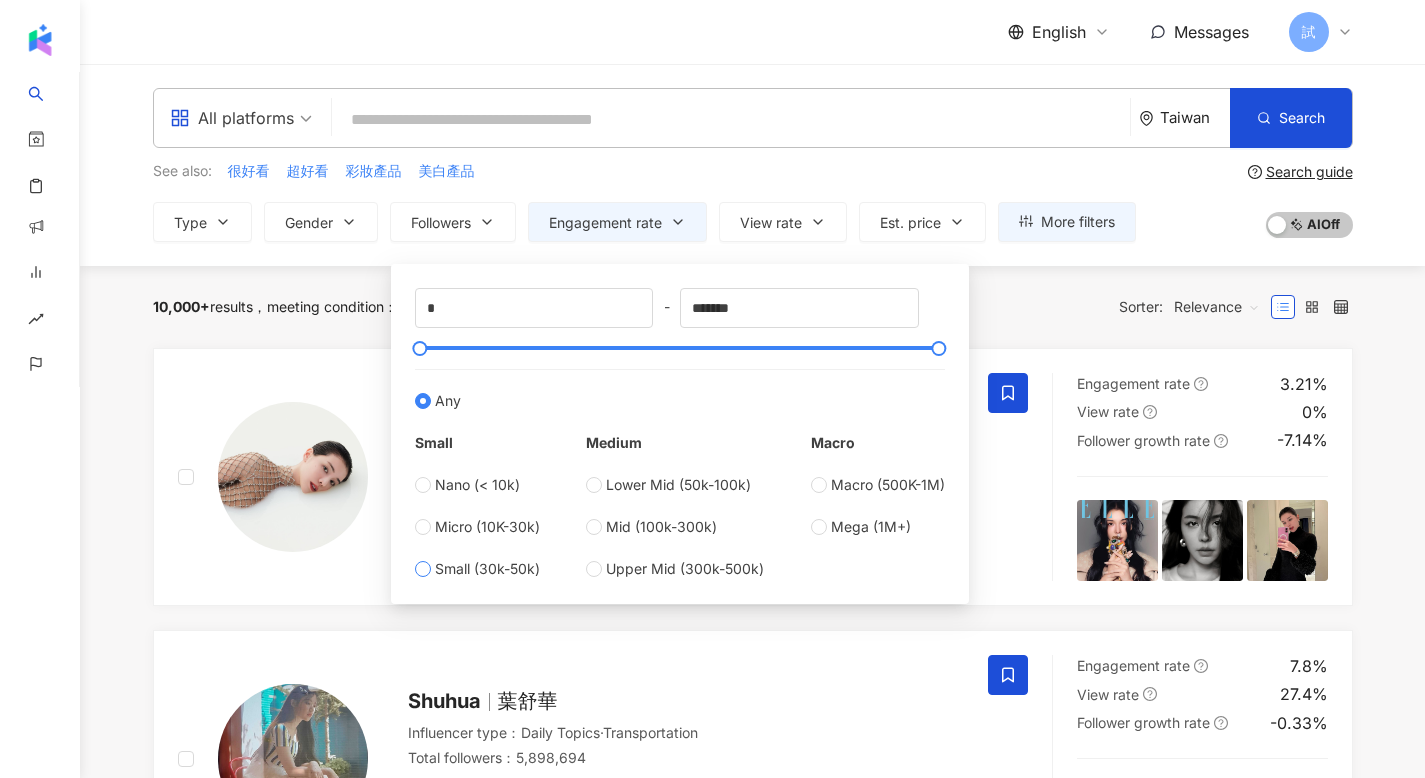 type on "*****" 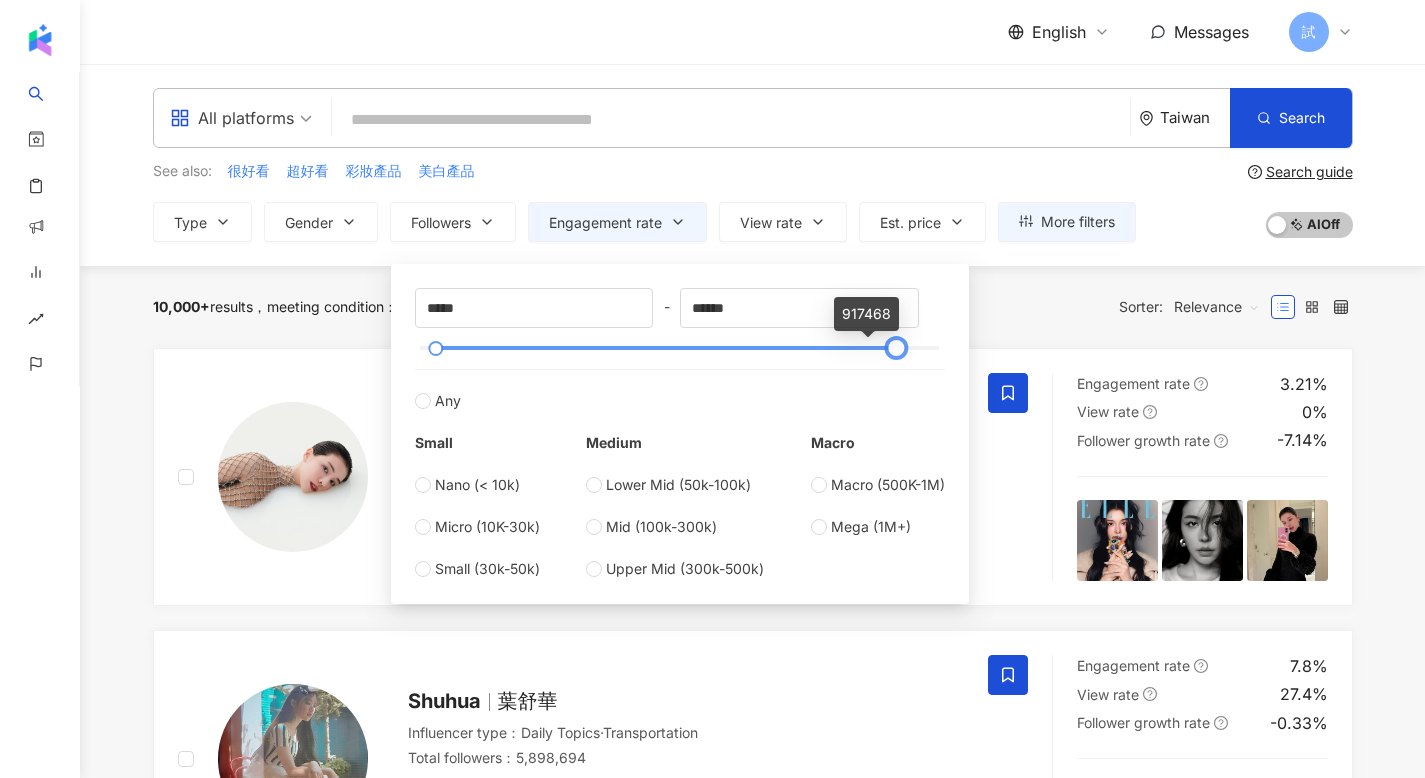 type on "******" 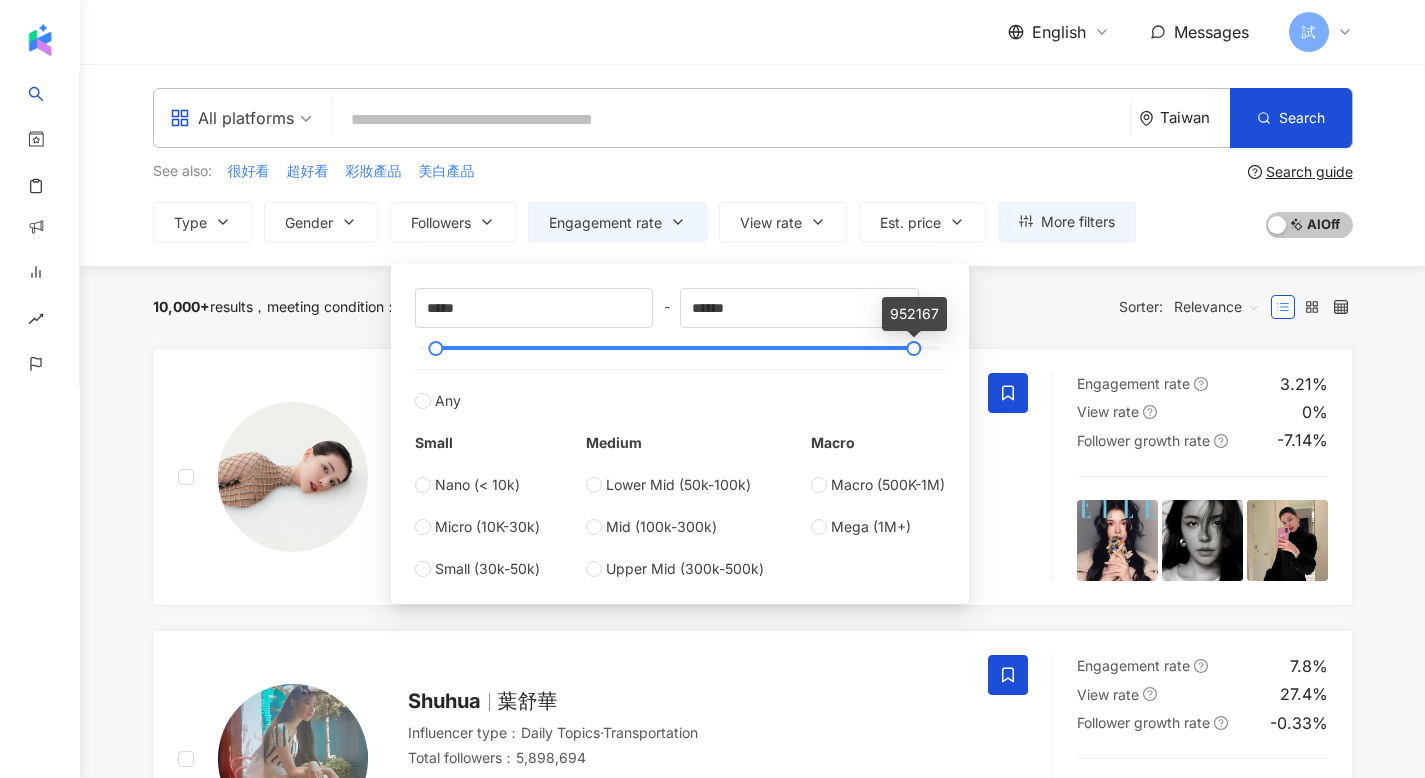 click on "10,000+  results  meeting condition ： Engagement rate：3% or more Reset Sorter:  Relevance" at bounding box center [753, 307] 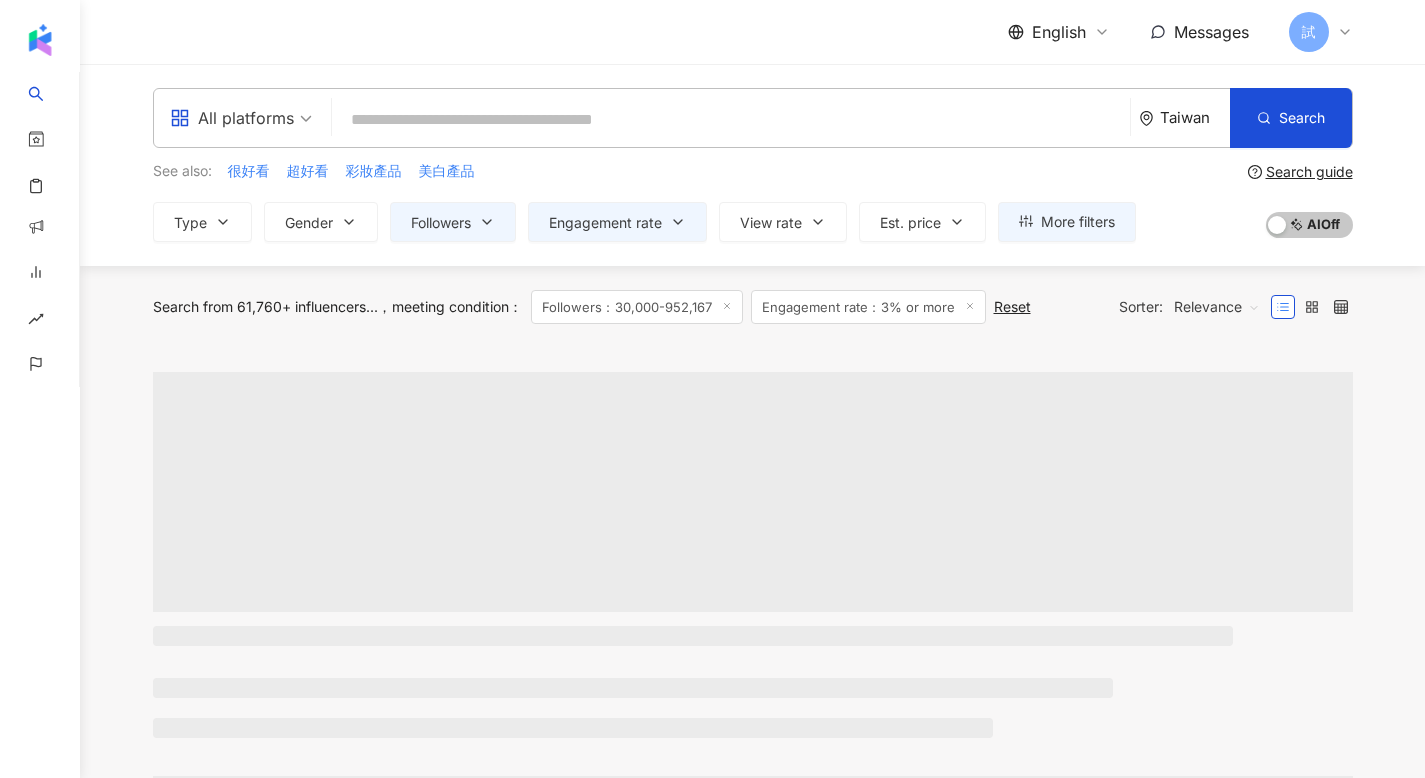 click at bounding box center [731, 120] 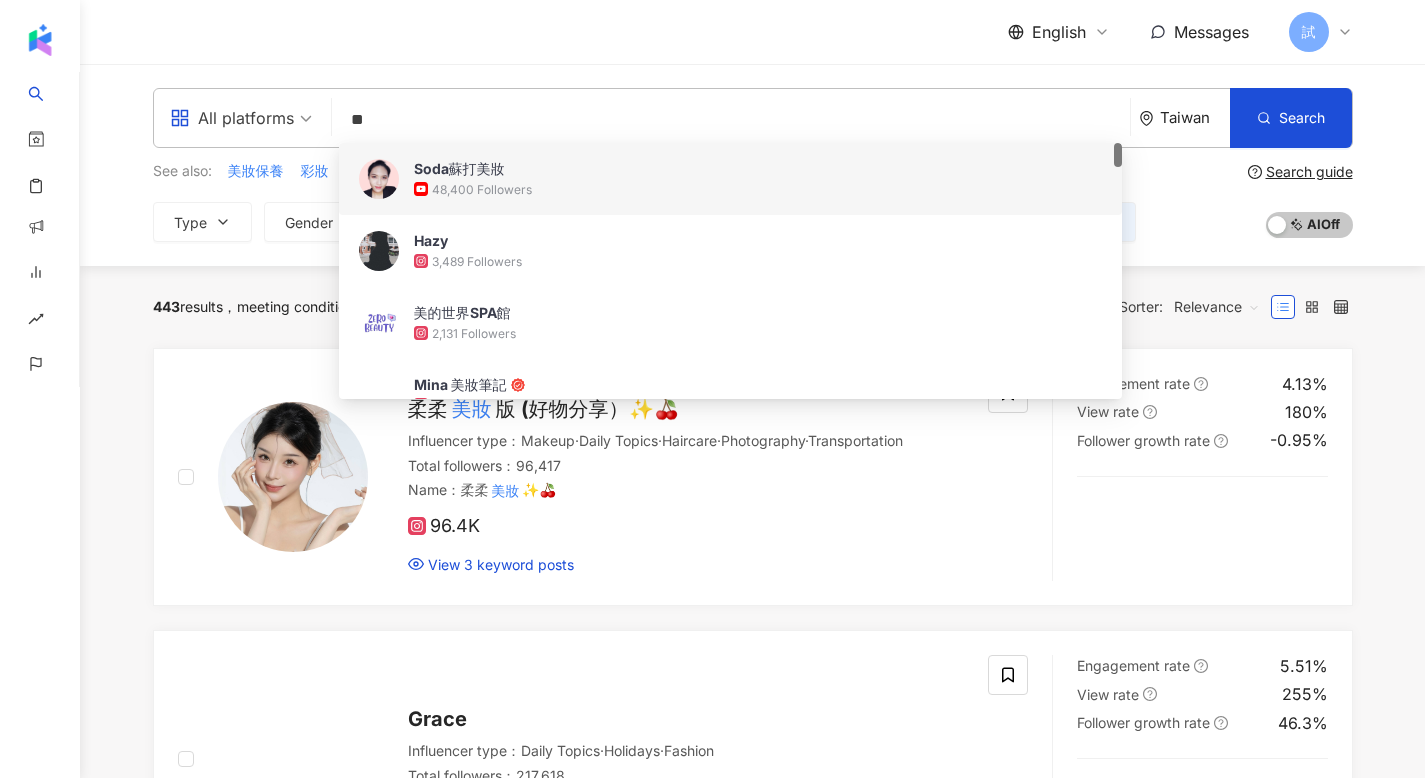 drag, startPoint x: 425, startPoint y: 114, endPoint x: 321, endPoint y: 114, distance: 104 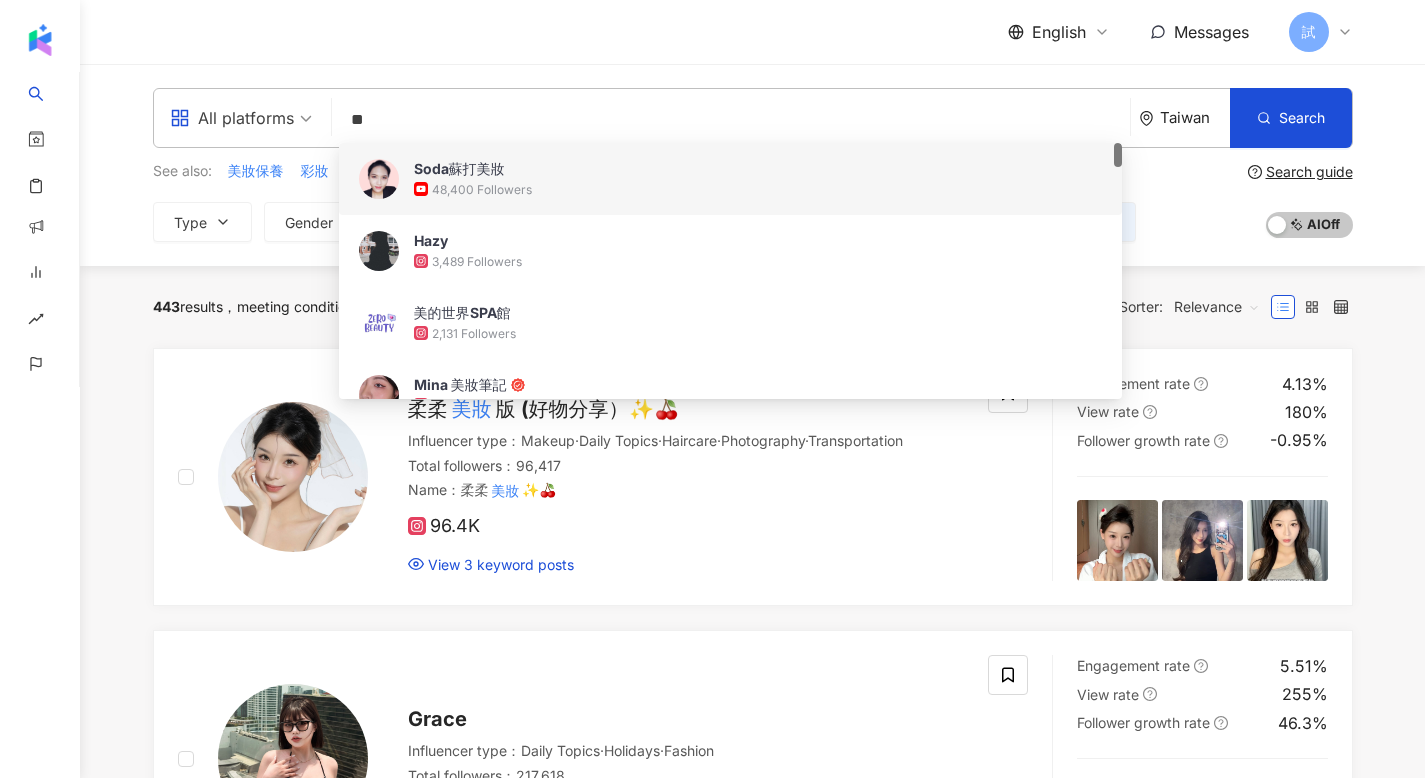 click on "All platforms ** Taiwan Search f560b1c7-fbbc-4d19-ba54-7f6f07717864 229bb63a-6393-46e1-bcf1-8627f41b1a2c Soda蘇打美妝 48,400   Followers Hazy  3,489   Followers 美的世界SPA館 2,131   Followers Mina 美妝筆記 3,063   Followers I’m Serena/蛇蛇 11,880   Followers" at bounding box center [753, 118] 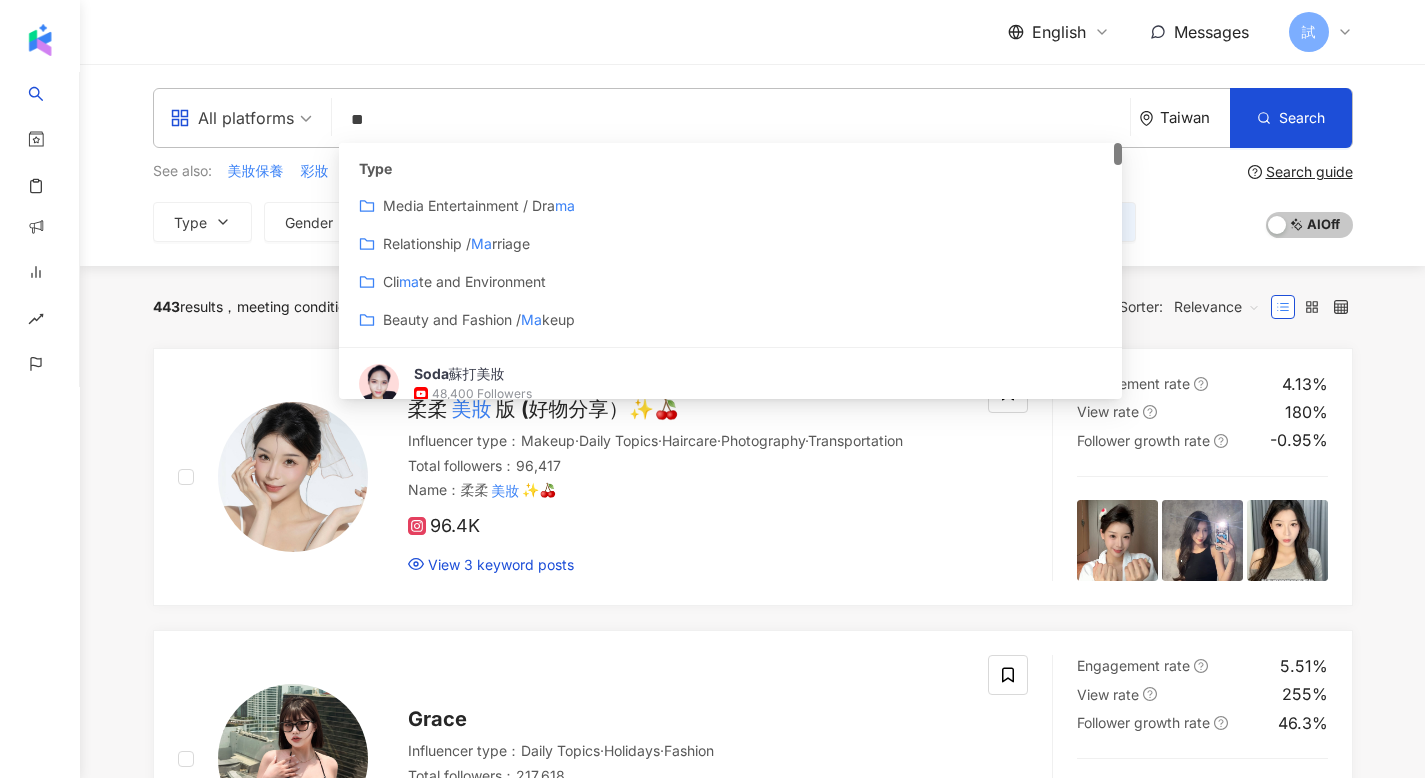type on "*" 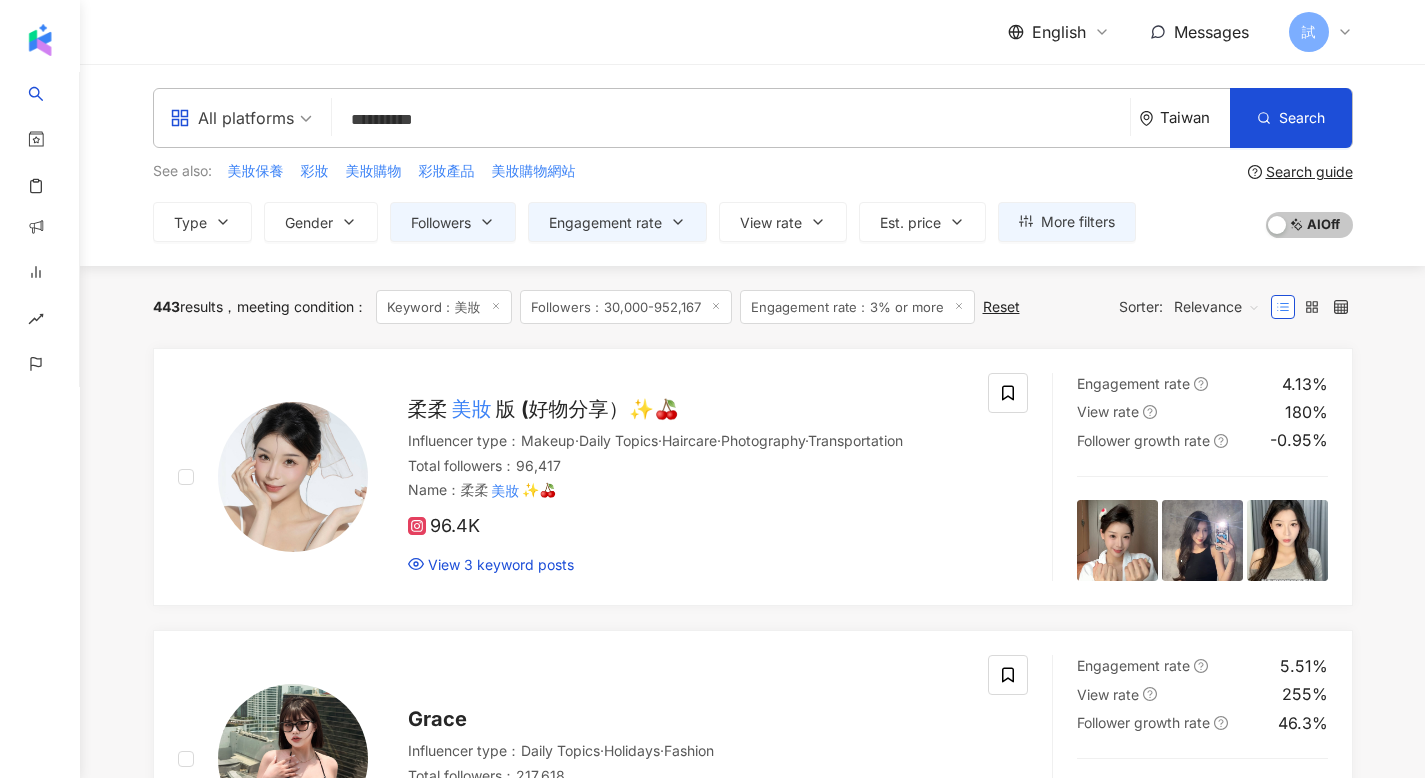 type on "**********" 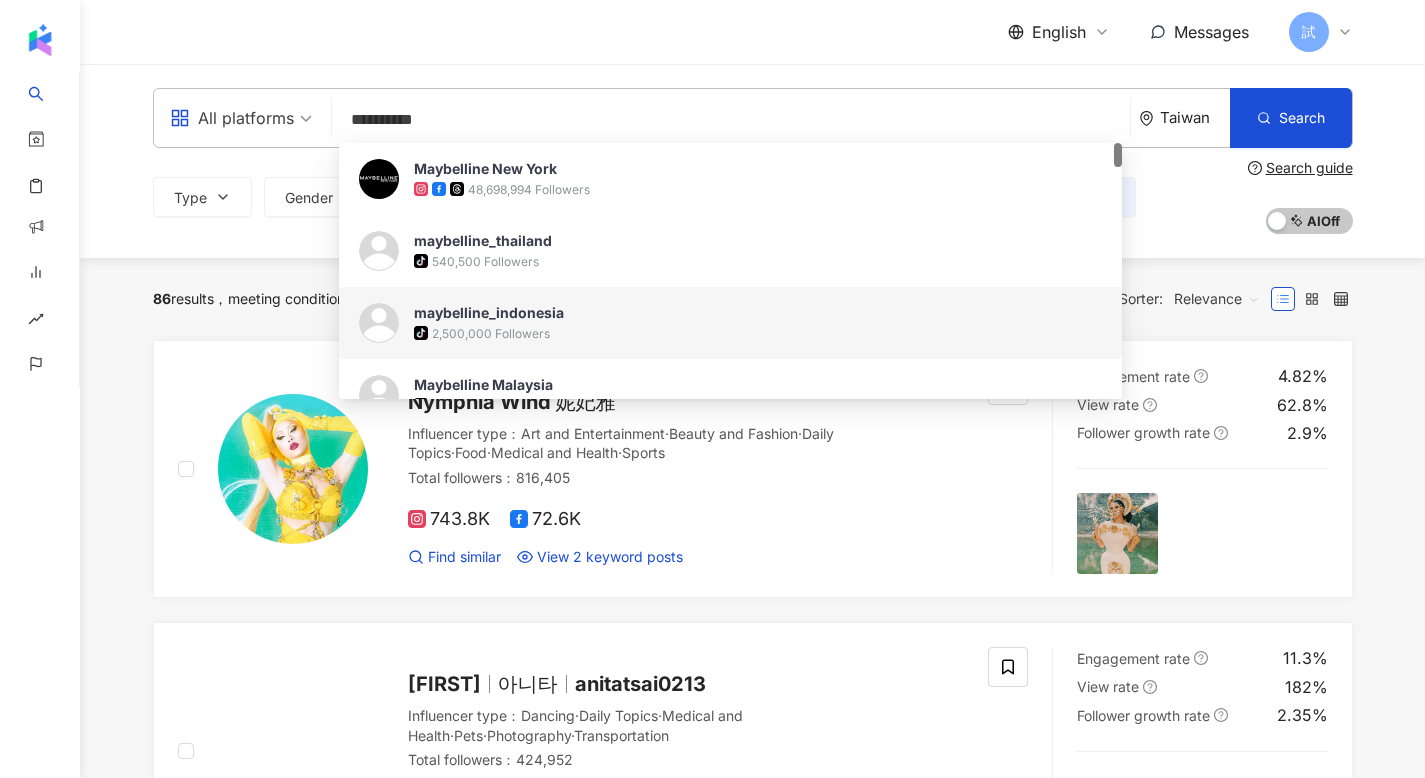 click on "**********" at bounding box center (752, 161) 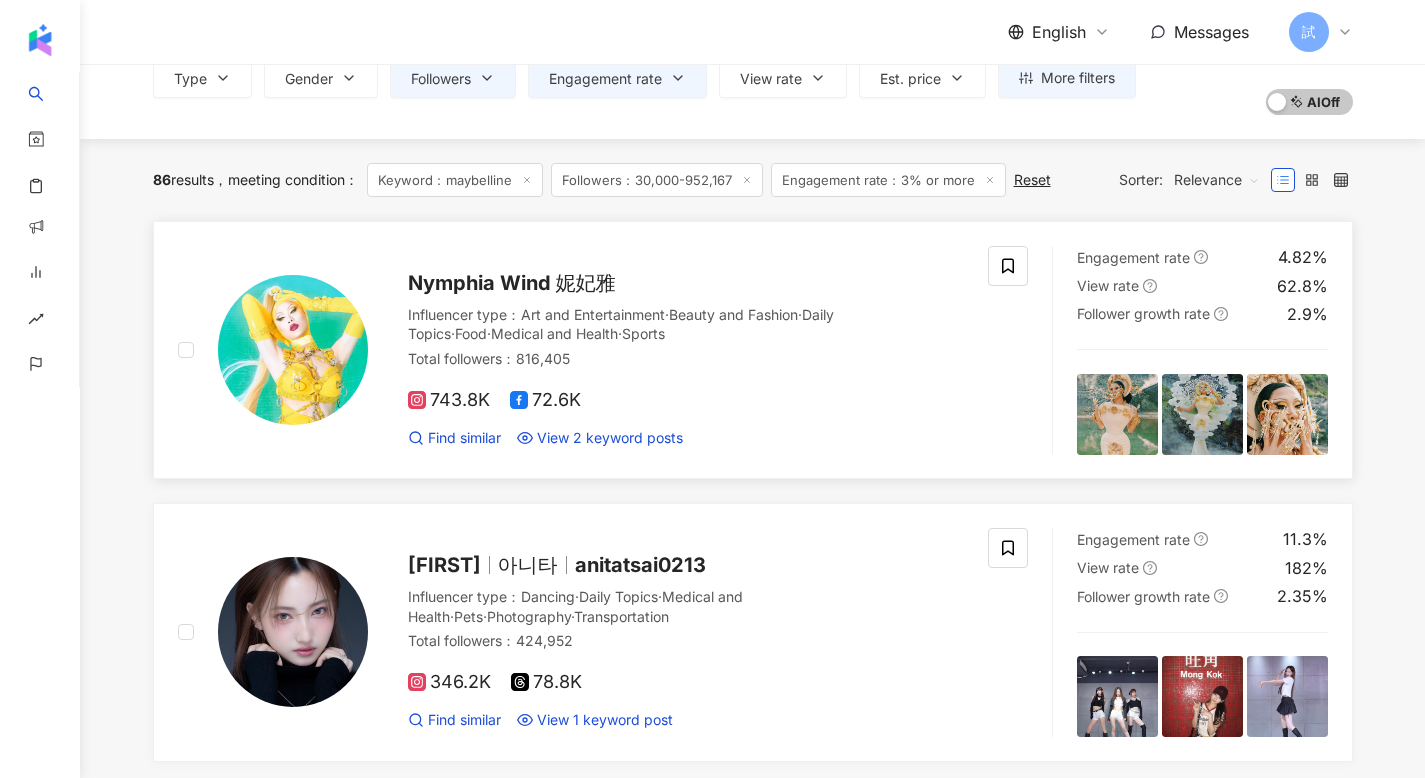 scroll, scrollTop: 0, scrollLeft: 0, axis: both 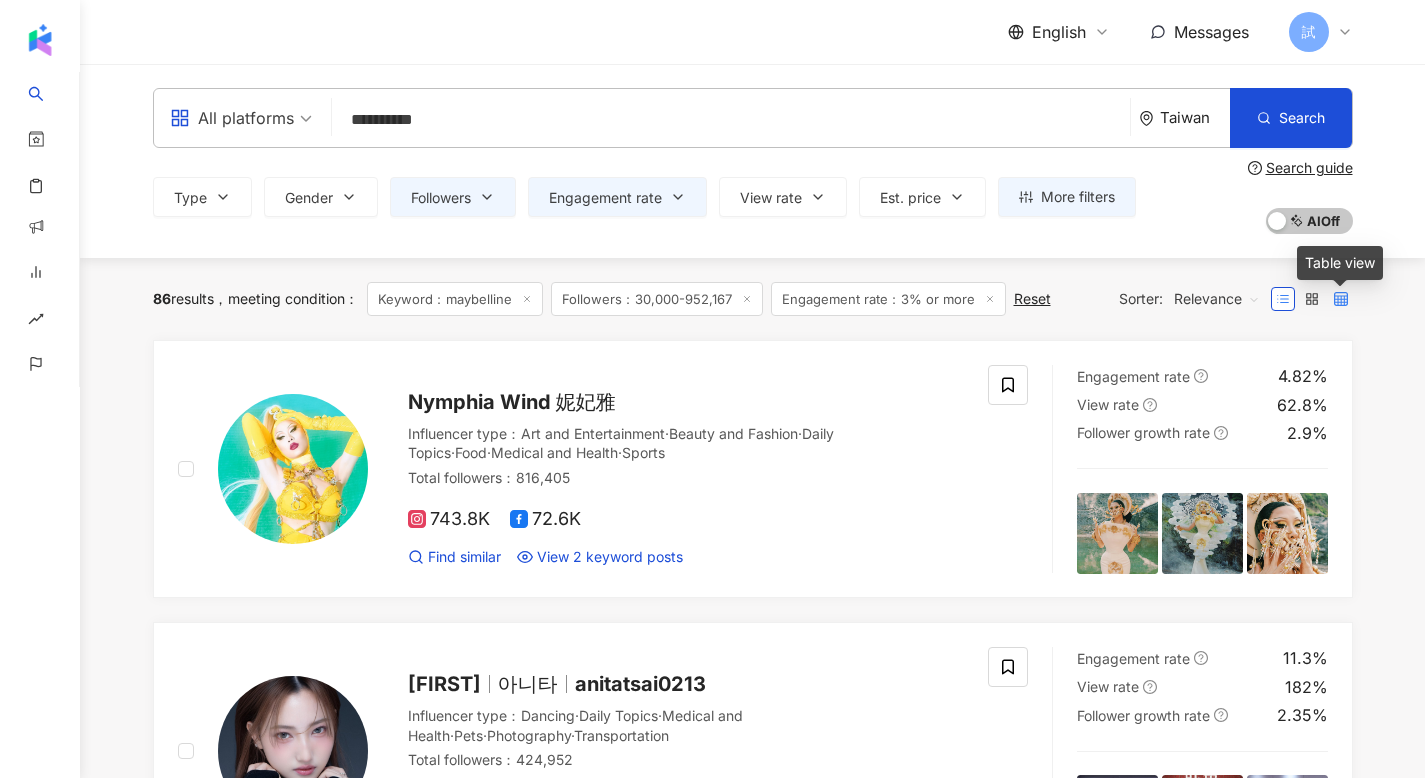 click 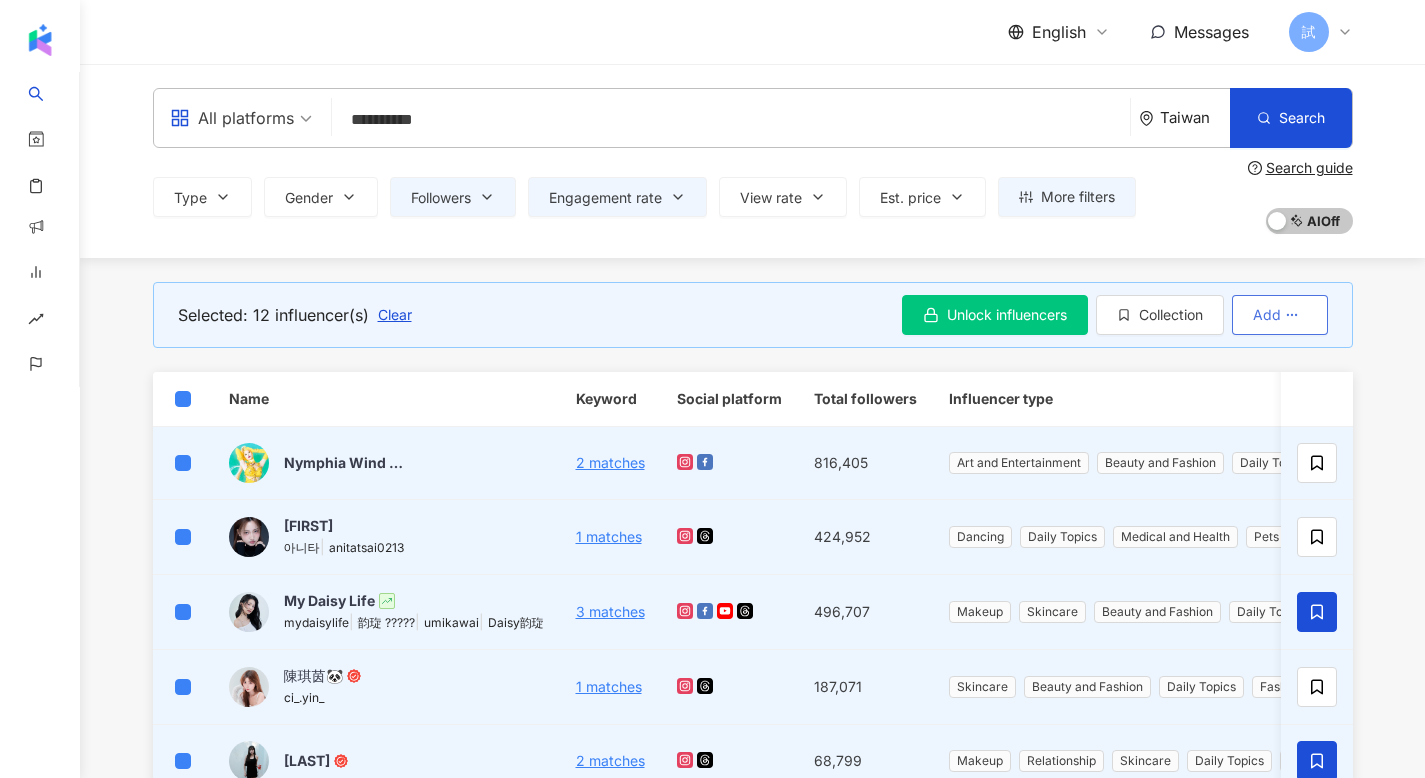click on "Add" at bounding box center (1267, 315) 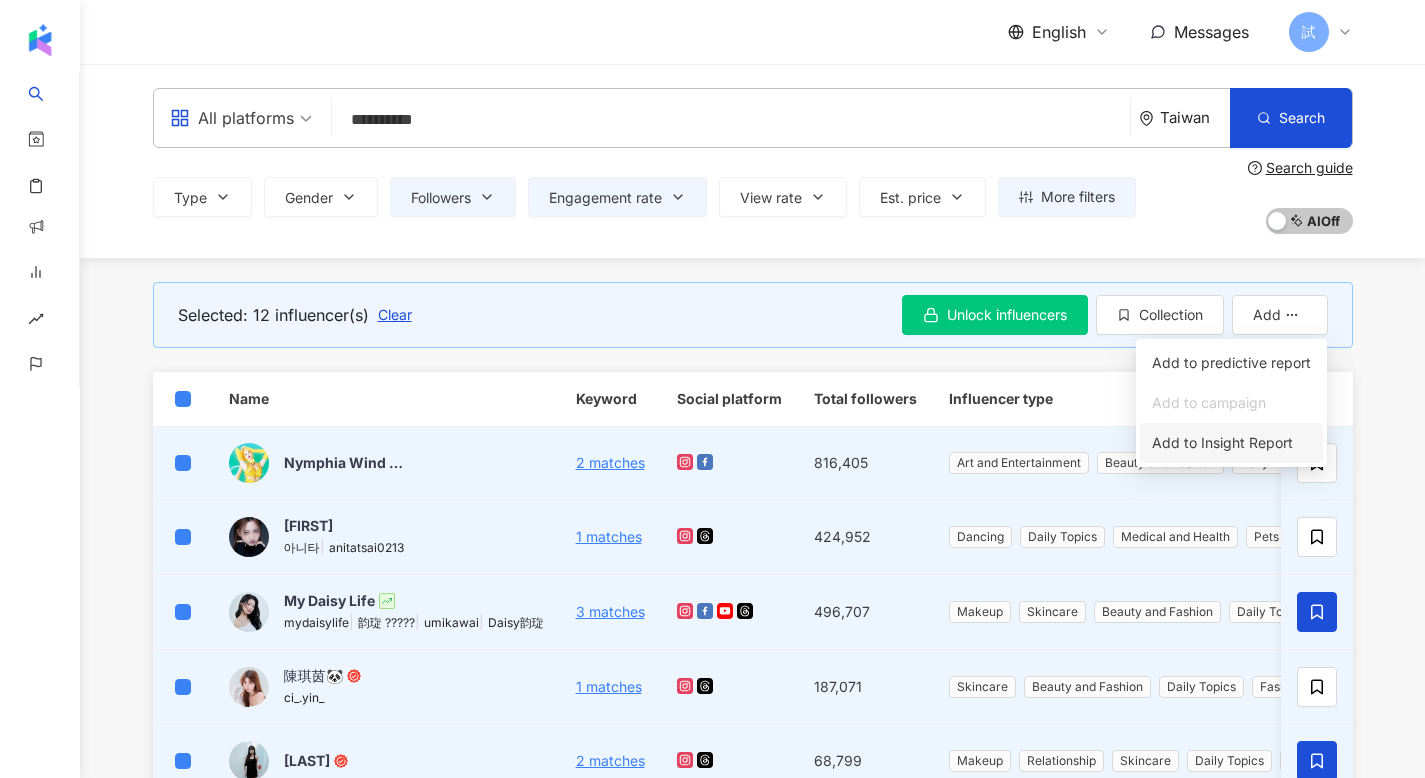 click on "Add to Insight Report" at bounding box center [1222, 442] 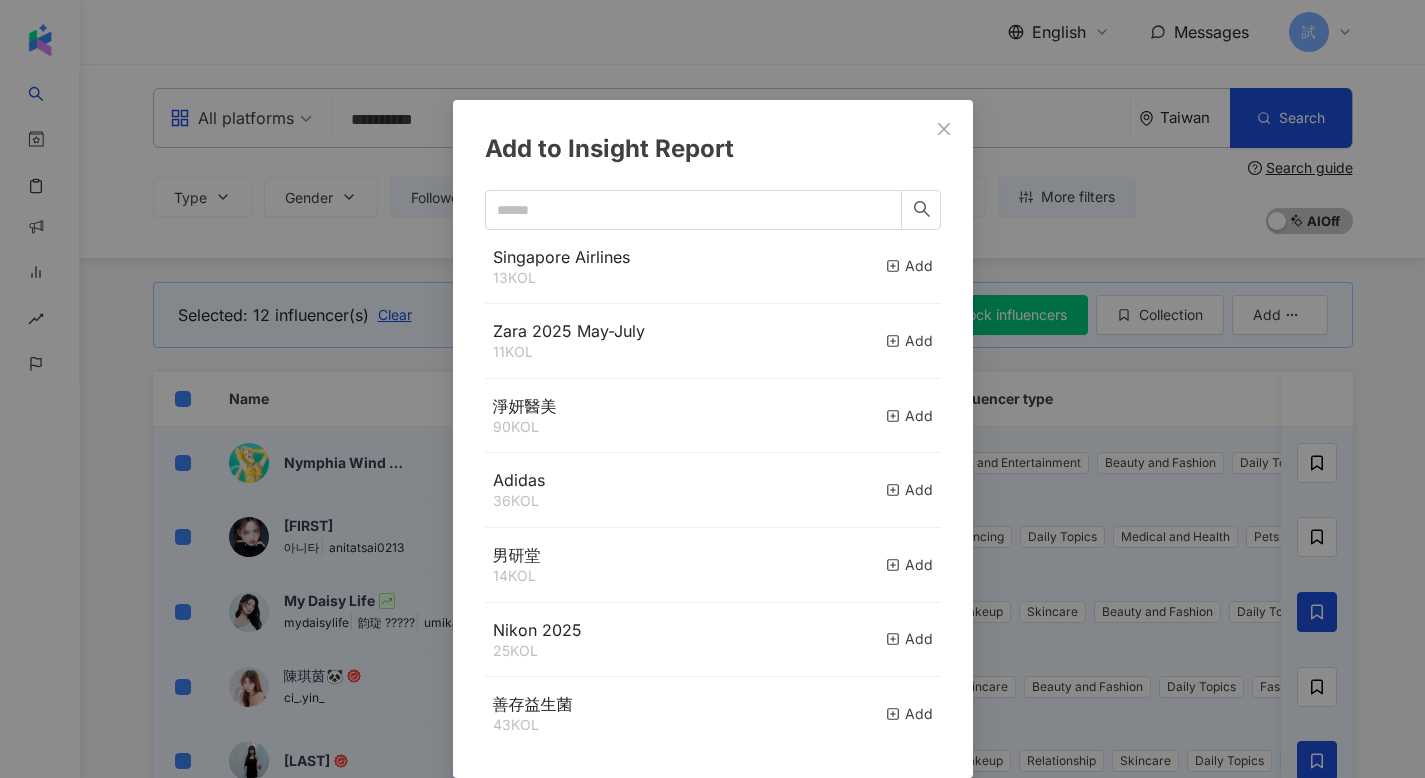 click on "Add to Insight Report Singapore Airlines 13  KOL Add Zara 2025 May-July 11  KOL Add 淨妍醫美 90  KOL Add Adidas 36  KOL Add 男研堂 14  KOL Add Nikon 2025 25  KOL Add 善存益生菌 43  KOL Add 隨意 4  KOL Add 小v鍋 68  KOL Add 三得利_芝麻明 57  KOL Add Cancel OK" at bounding box center [712, 389] 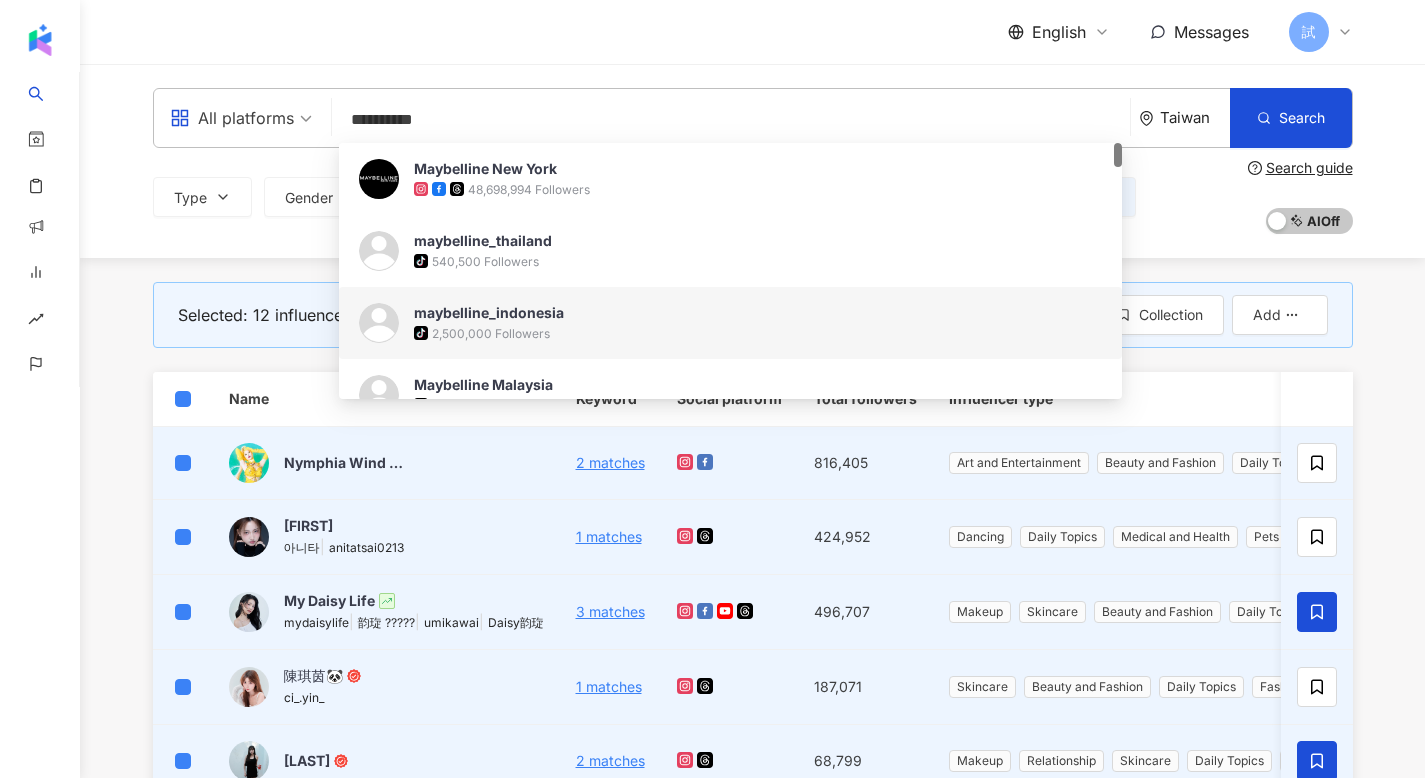 drag, startPoint x: 491, startPoint y: 115, endPoint x: 291, endPoint y: 110, distance: 200.06248 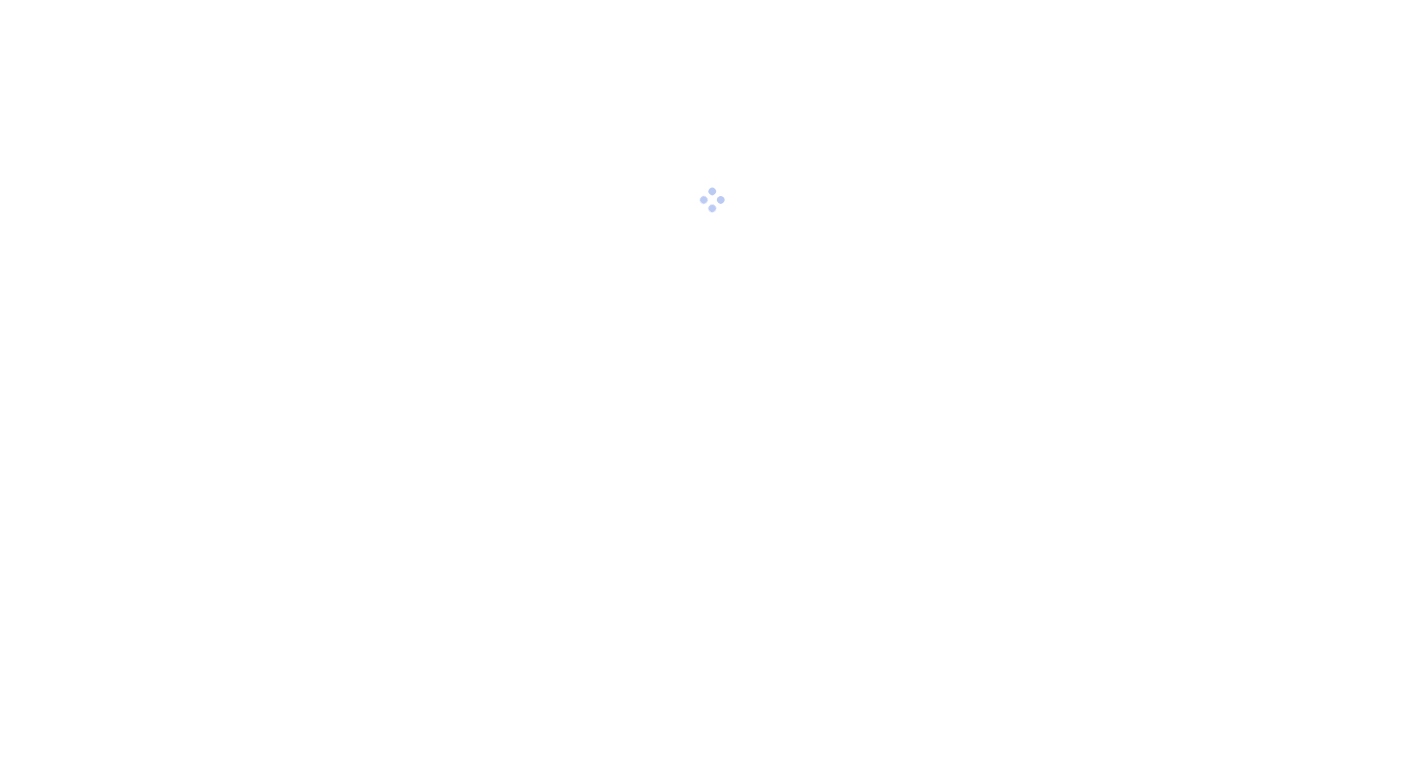 scroll, scrollTop: 0, scrollLeft: 0, axis: both 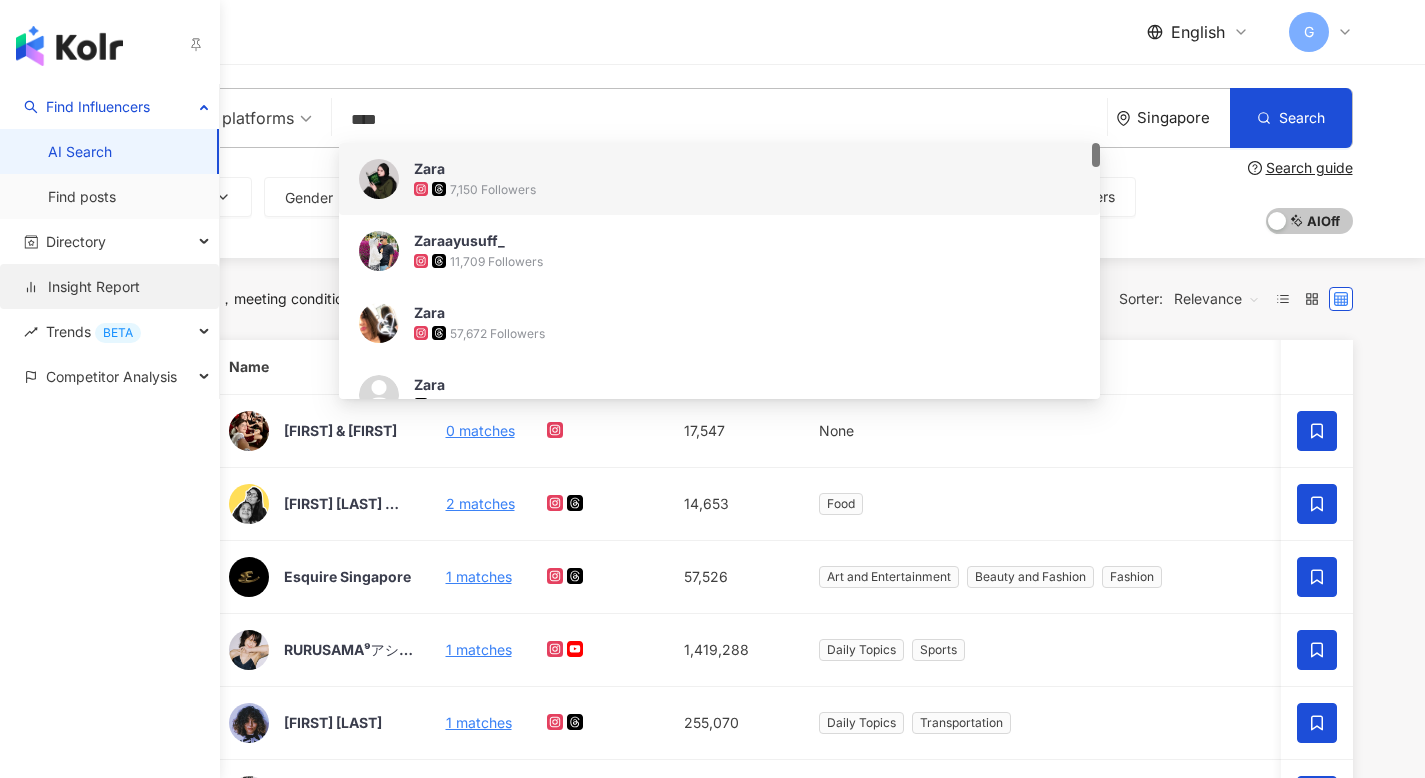 click on "Insight Report" at bounding box center [82, 287] 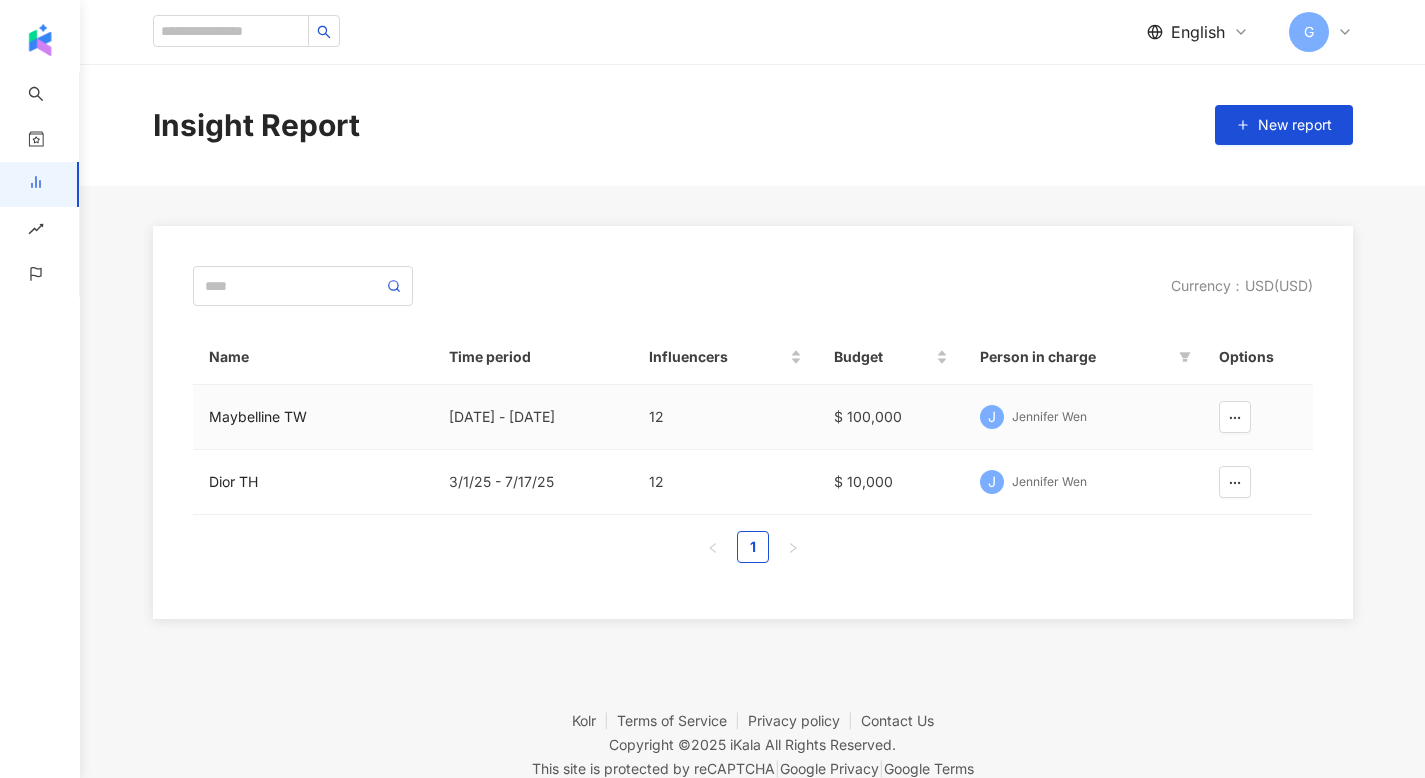 click on "Maybelline TW" at bounding box center (313, 417) 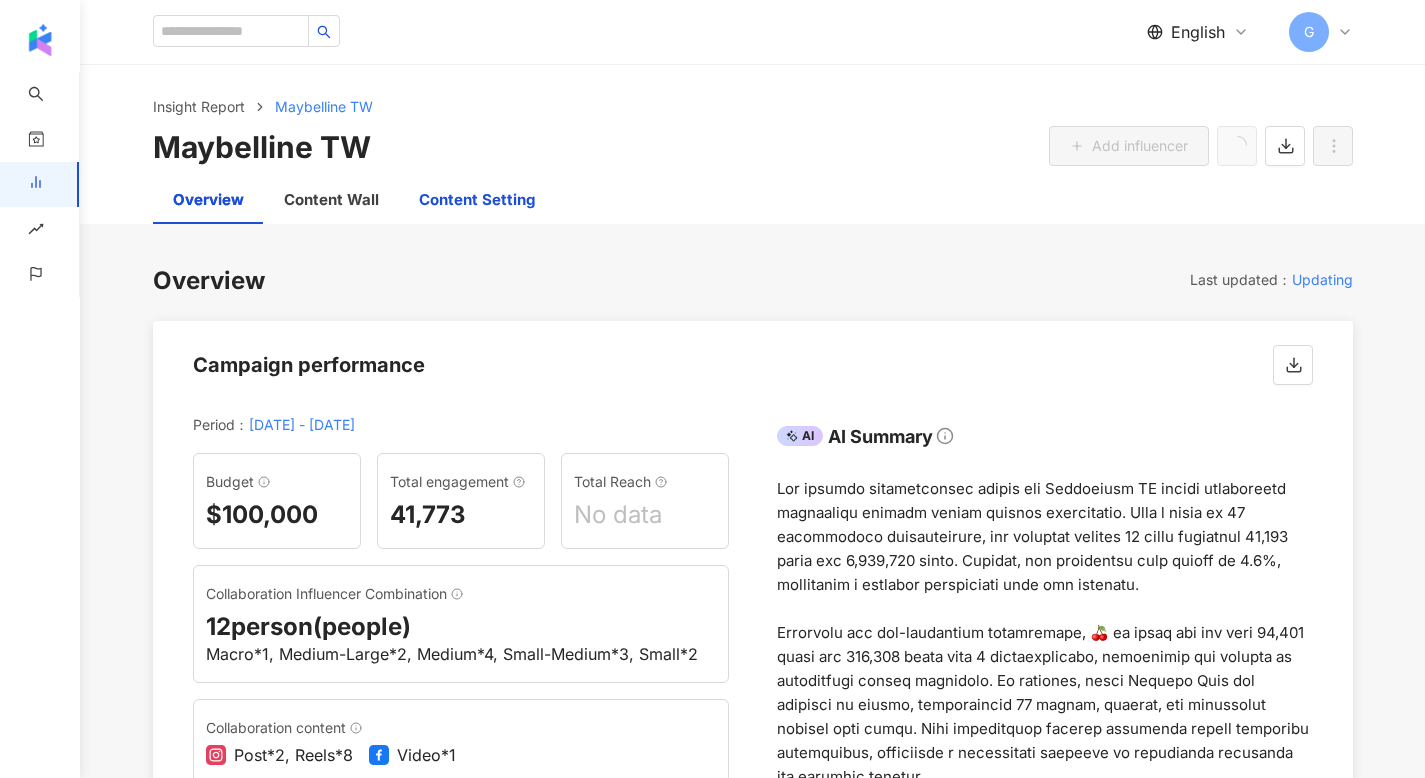 click on "Content Setting" at bounding box center (477, 200) 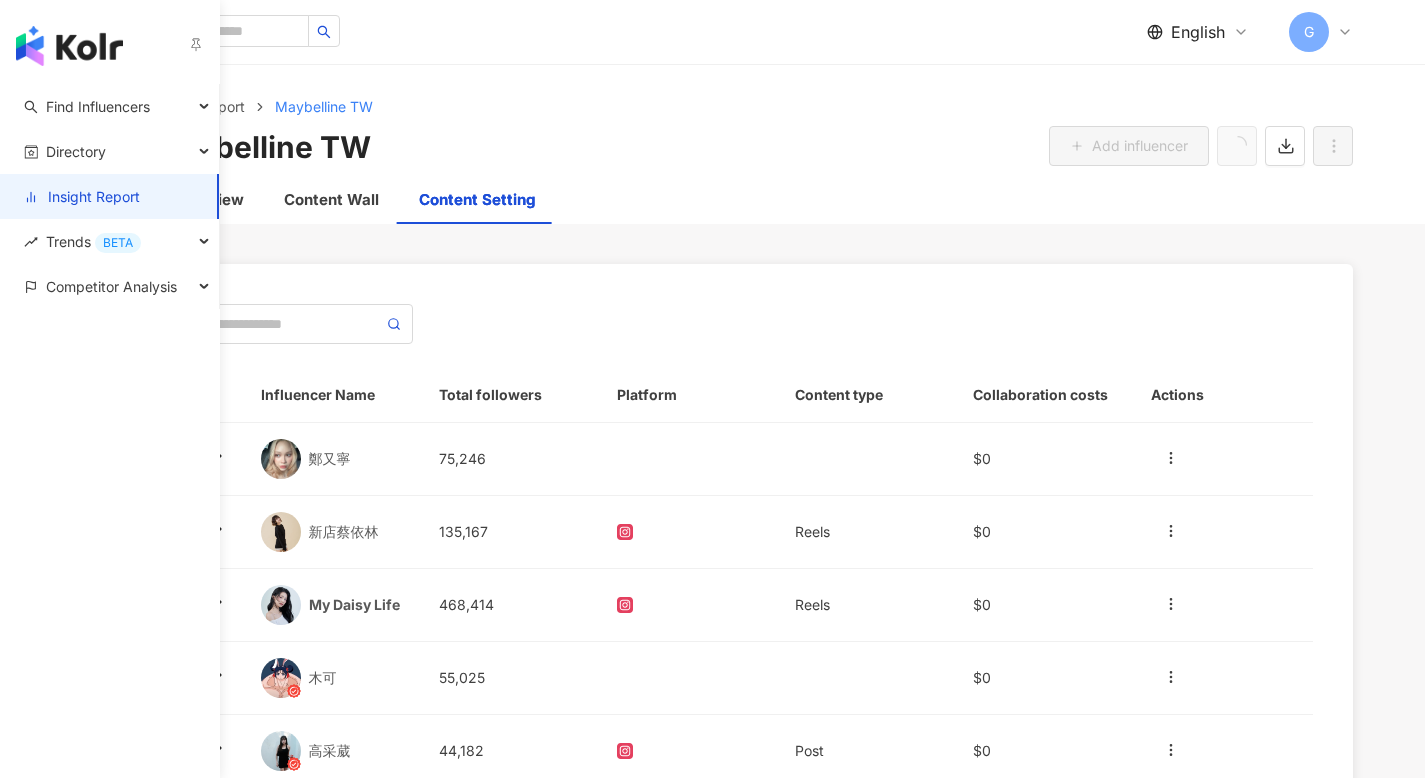click on "Insight Report" at bounding box center (82, 197) 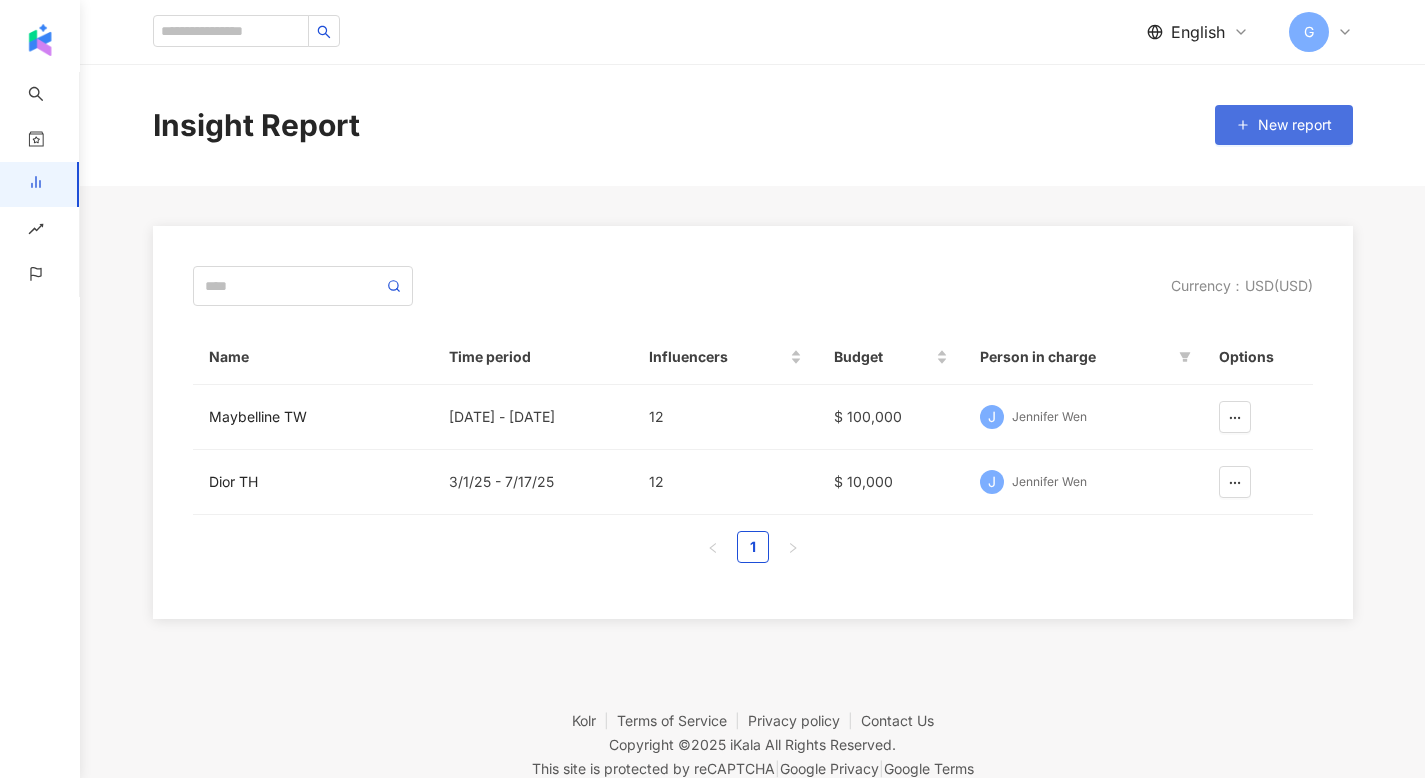 click on "New report" at bounding box center [1284, 125] 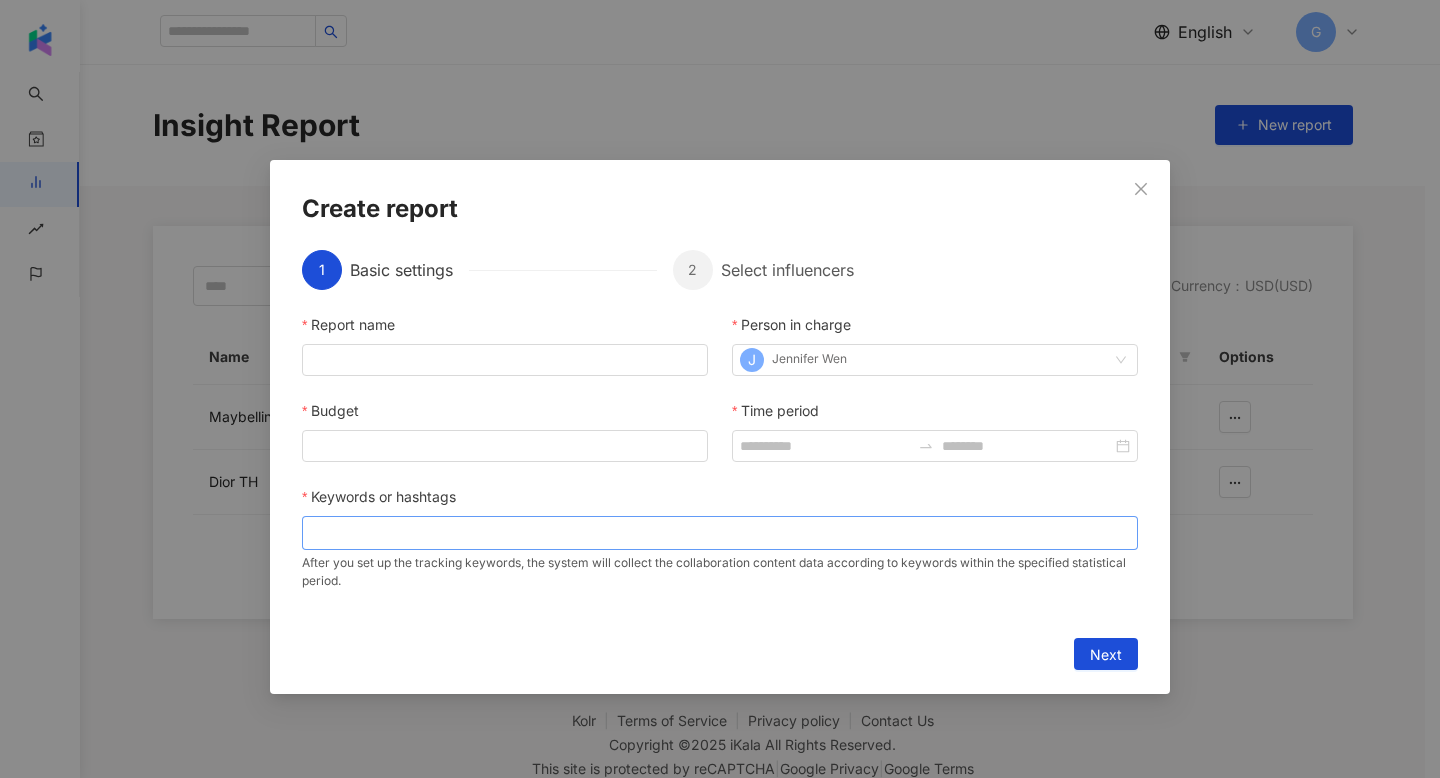 click at bounding box center [720, 533] 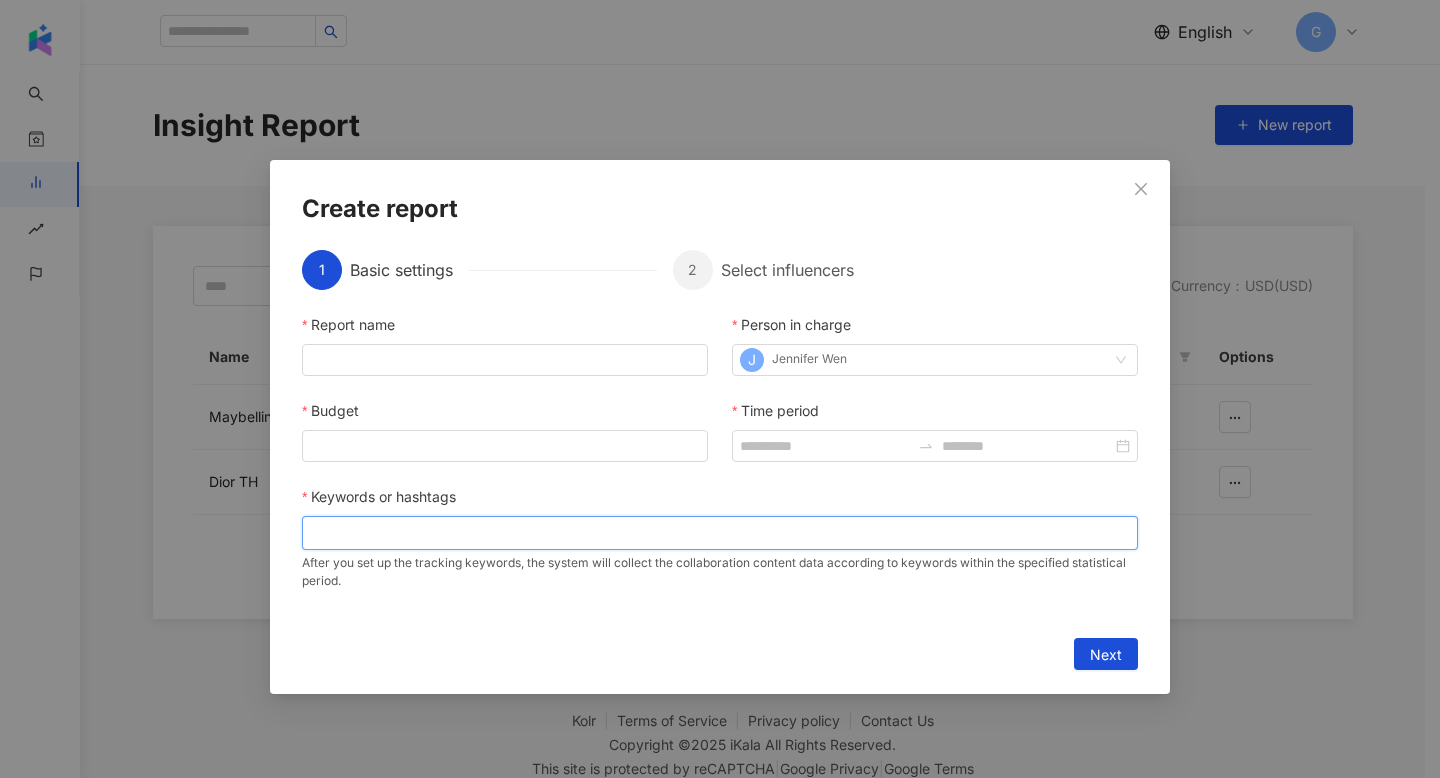 paste on "***" 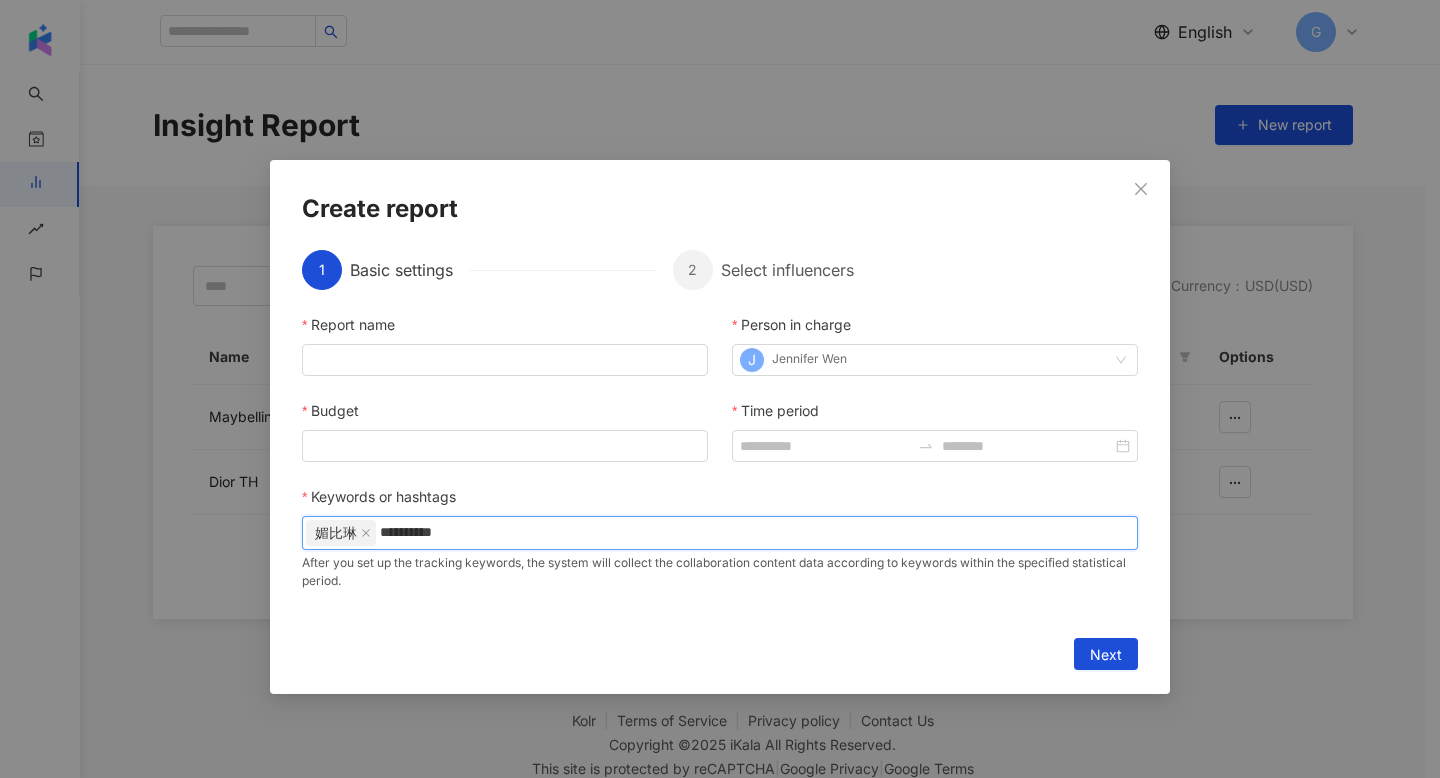 type on "**********" 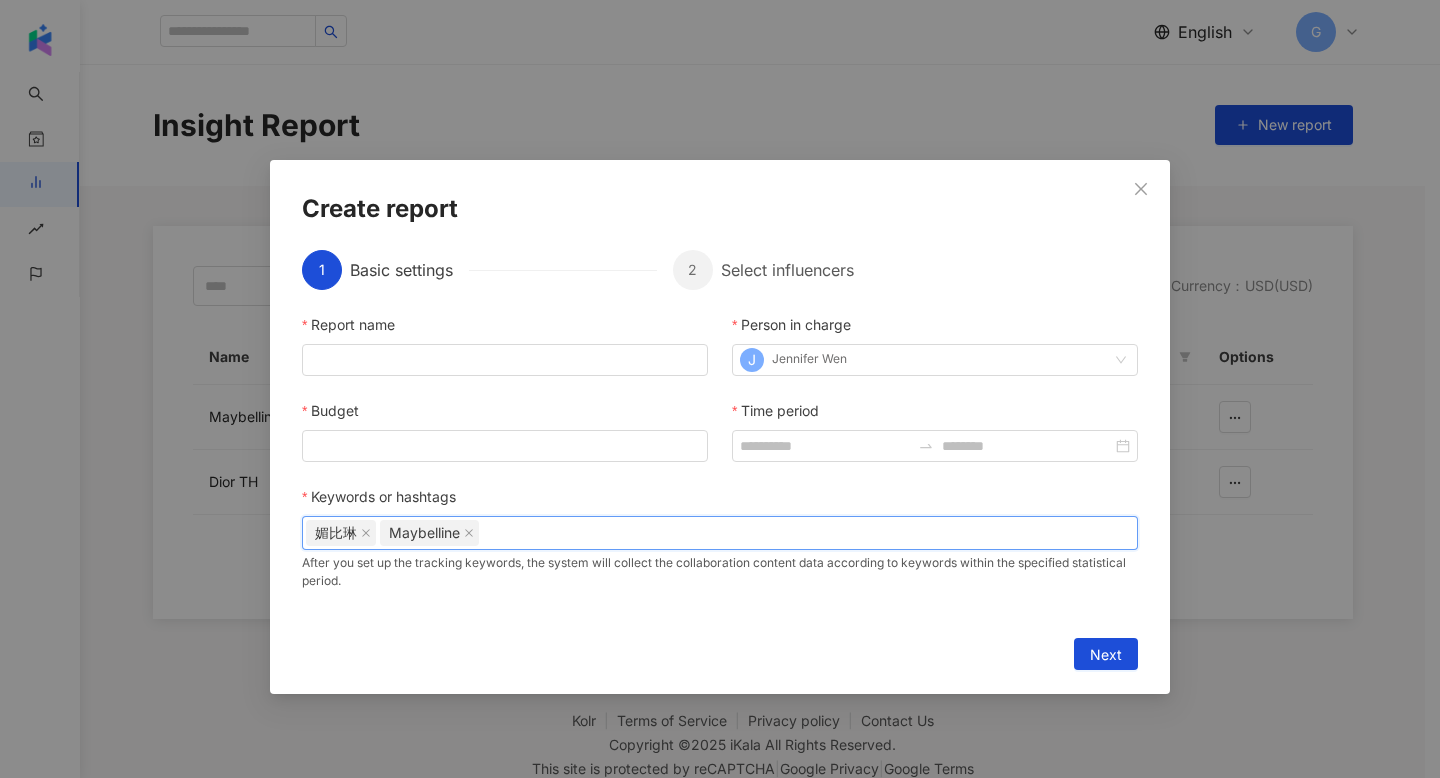 click on "Report name" at bounding box center (505, 329) 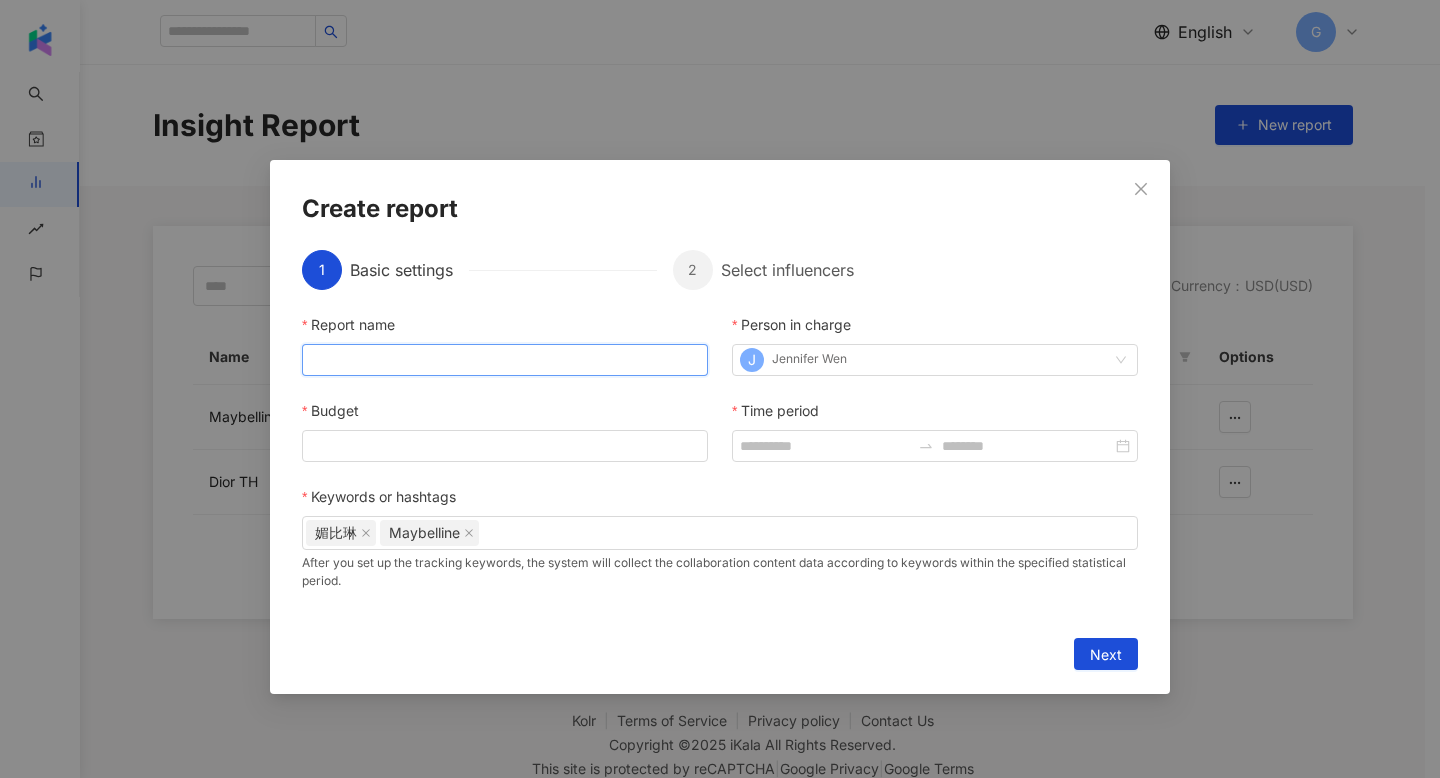 click on "Report name" at bounding box center (505, 360) 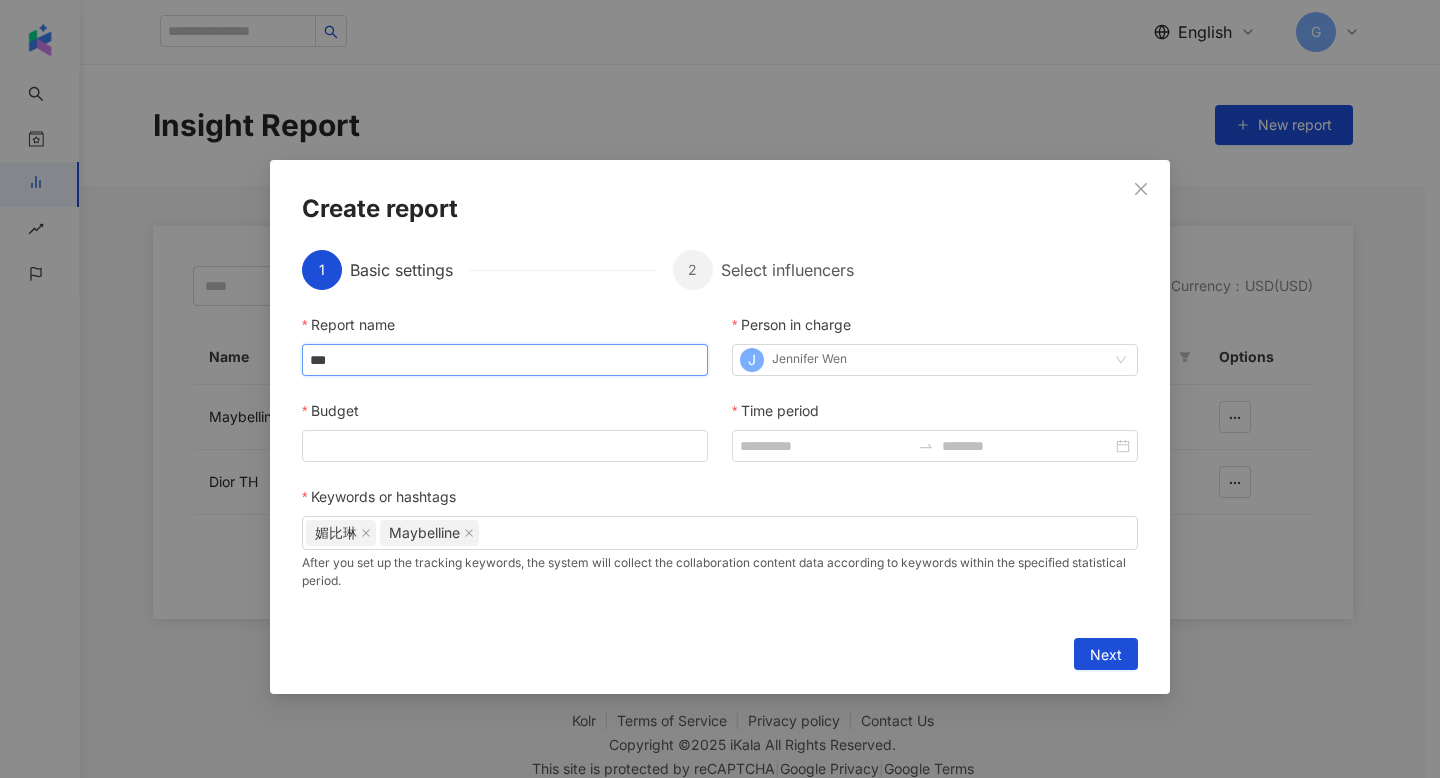 drag, startPoint x: 422, startPoint y: 363, endPoint x: 257, endPoint y: 366, distance: 165.02727 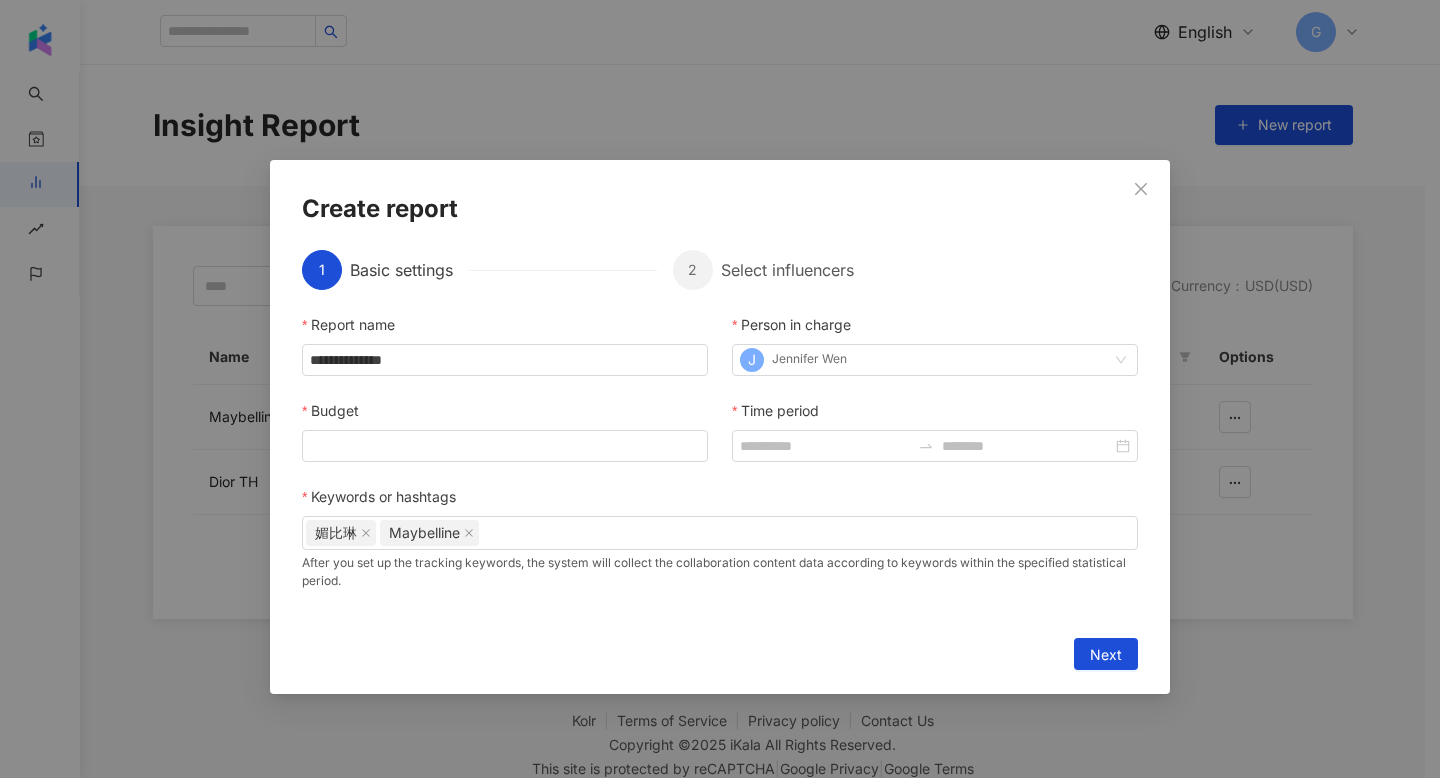 click on "**********" at bounding box center [720, 464] 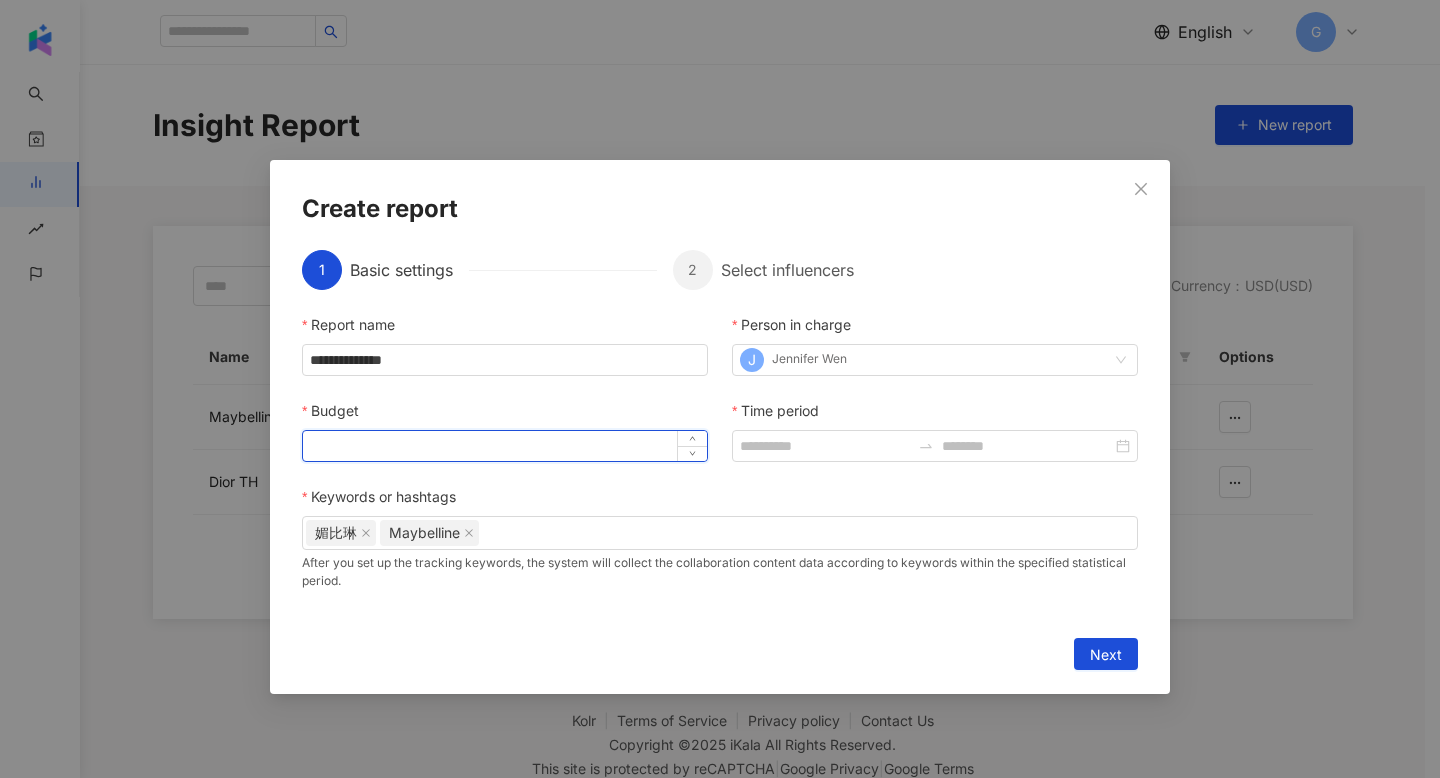click on "Budget" at bounding box center (505, 446) 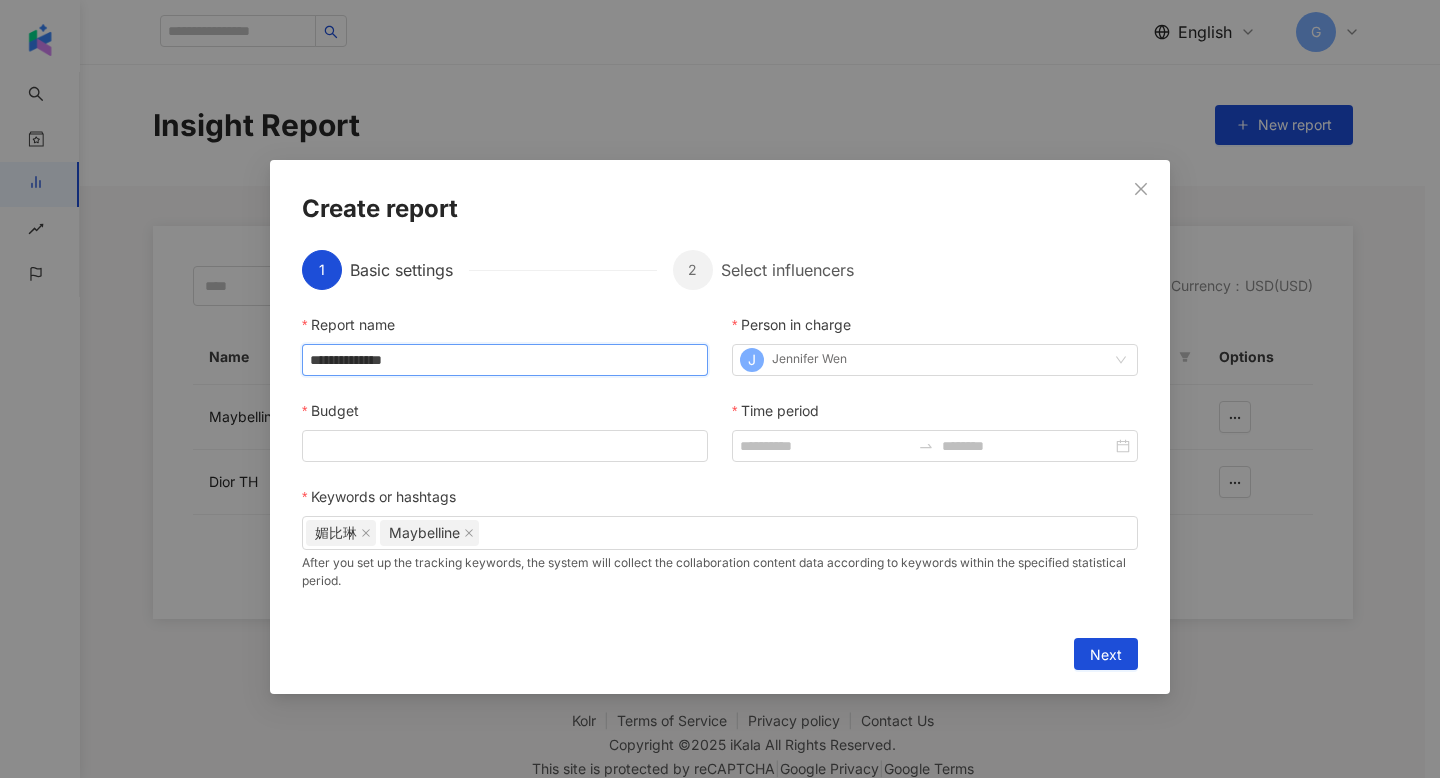 click on "**********" at bounding box center [505, 360] 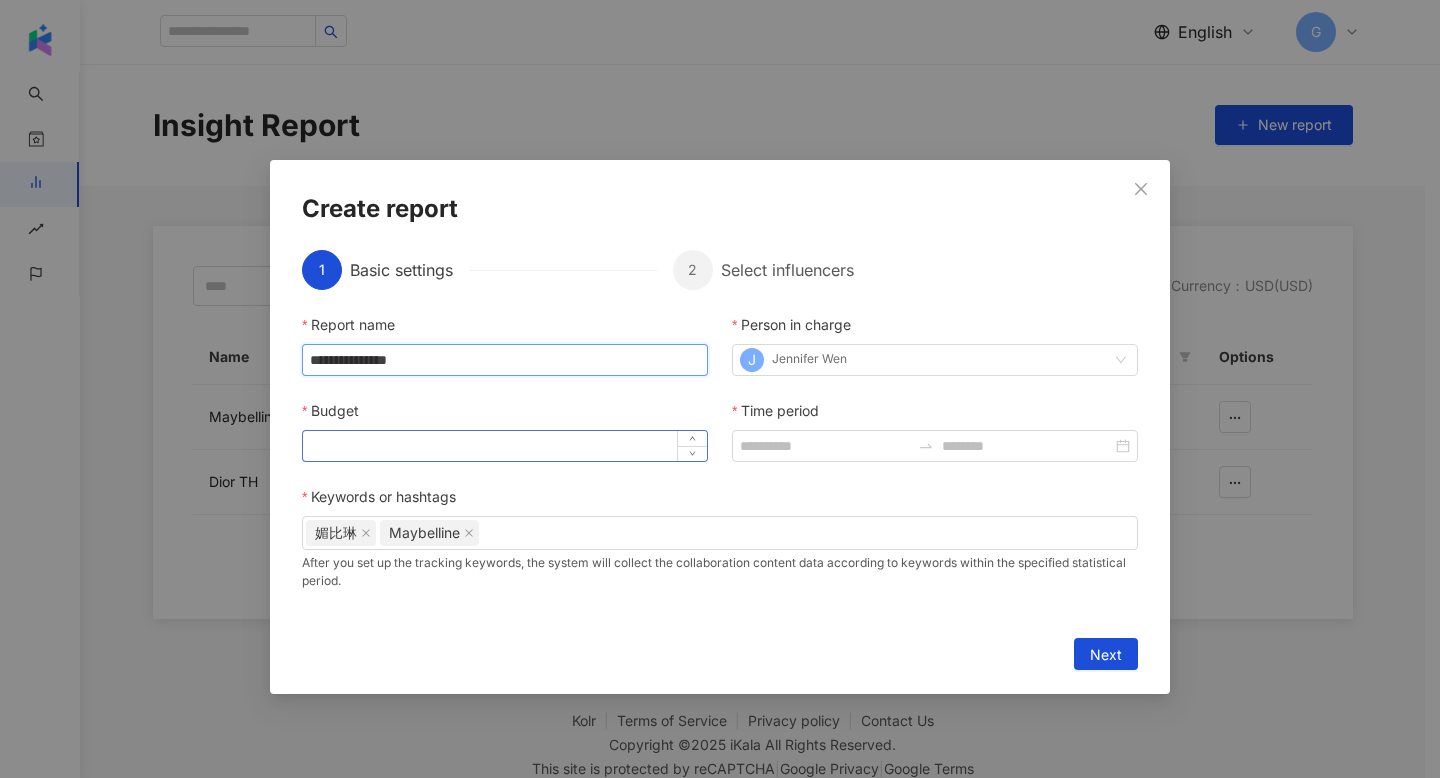 type on "**********" 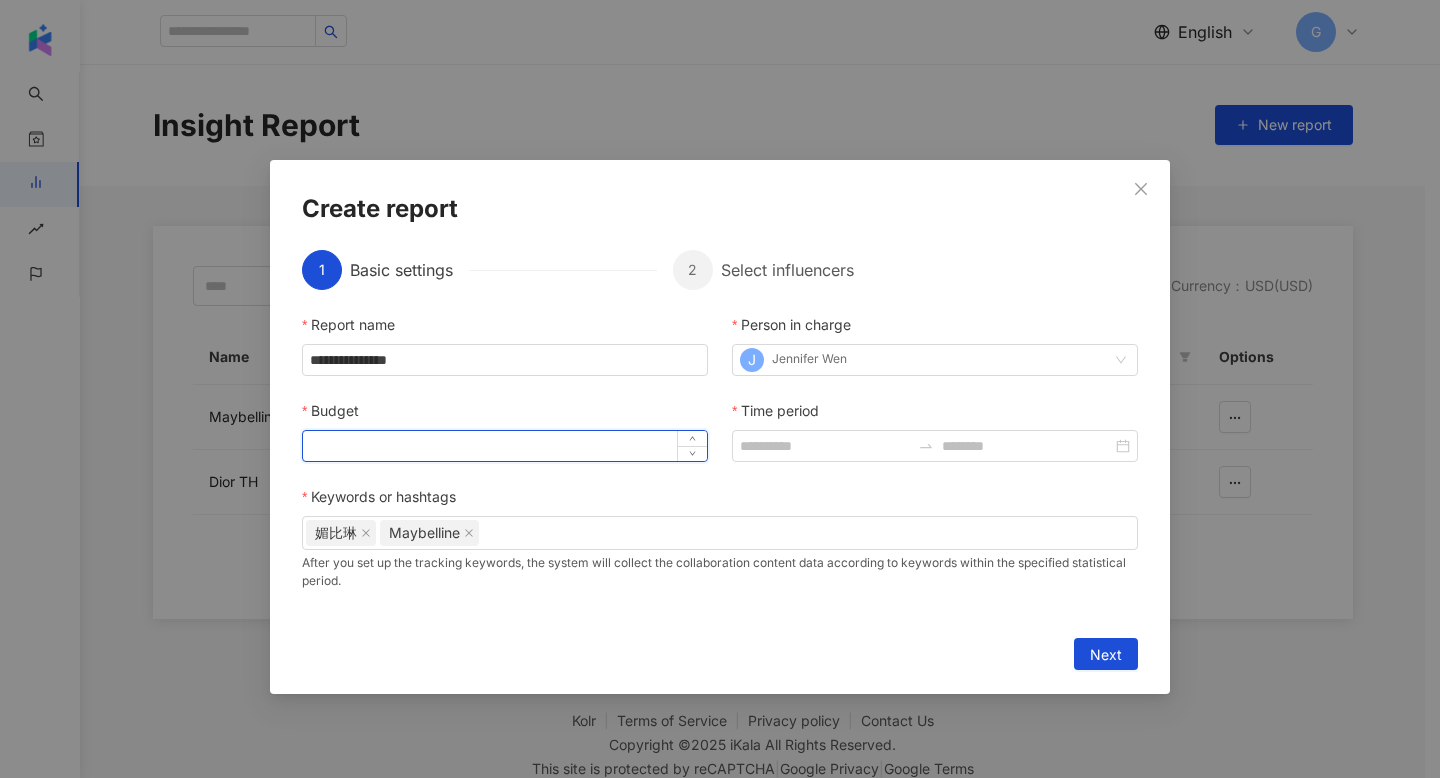 click on "Budget" at bounding box center [505, 446] 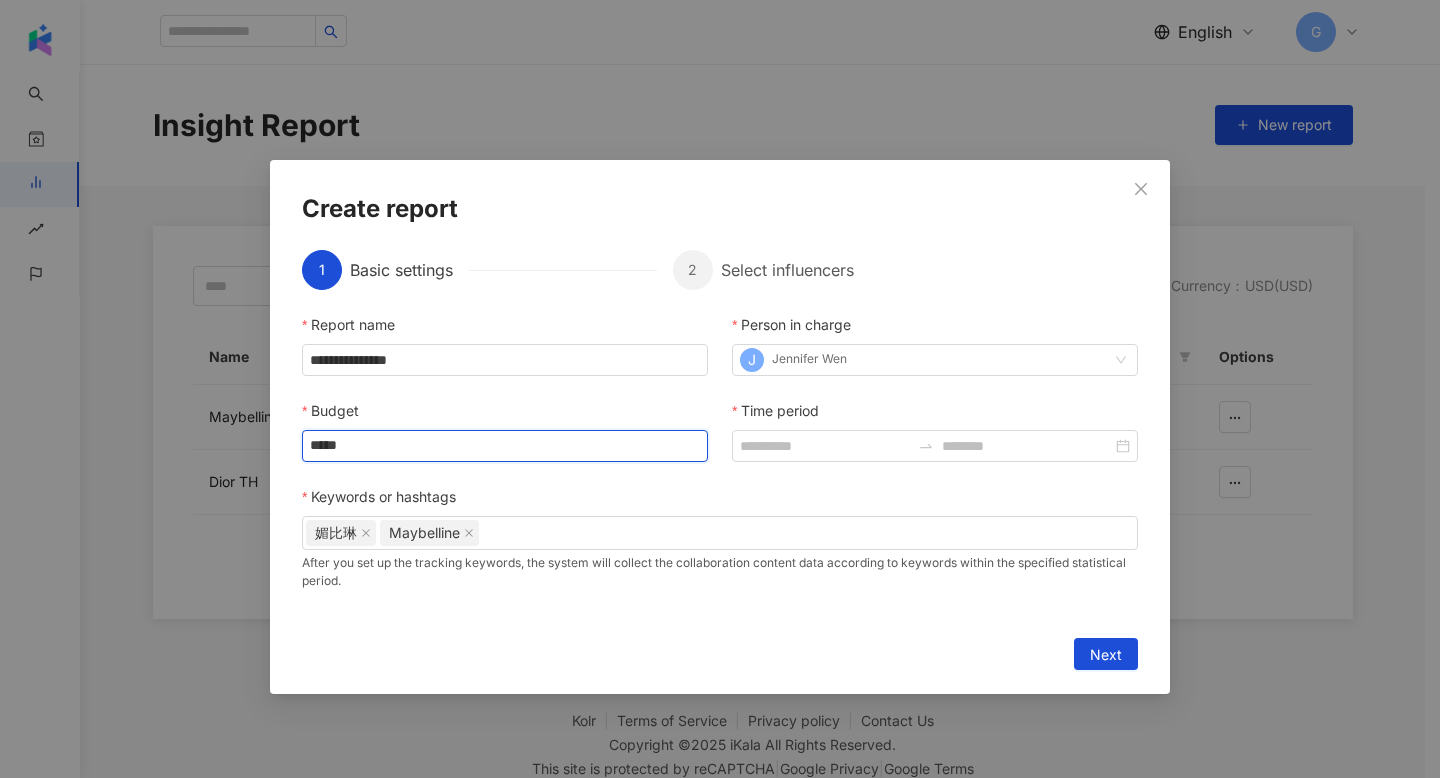 type on "*****" 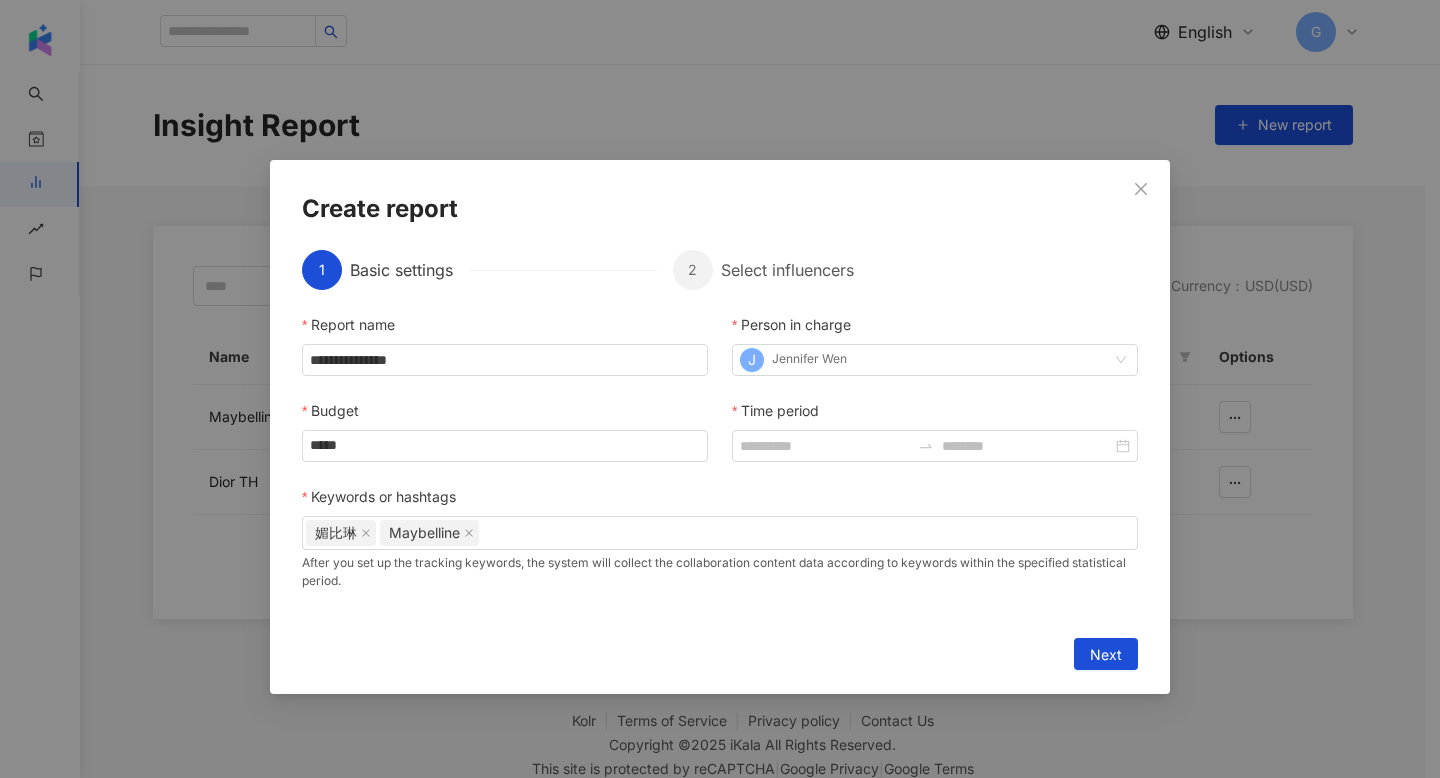 click on "**********" at bounding box center [720, 464] 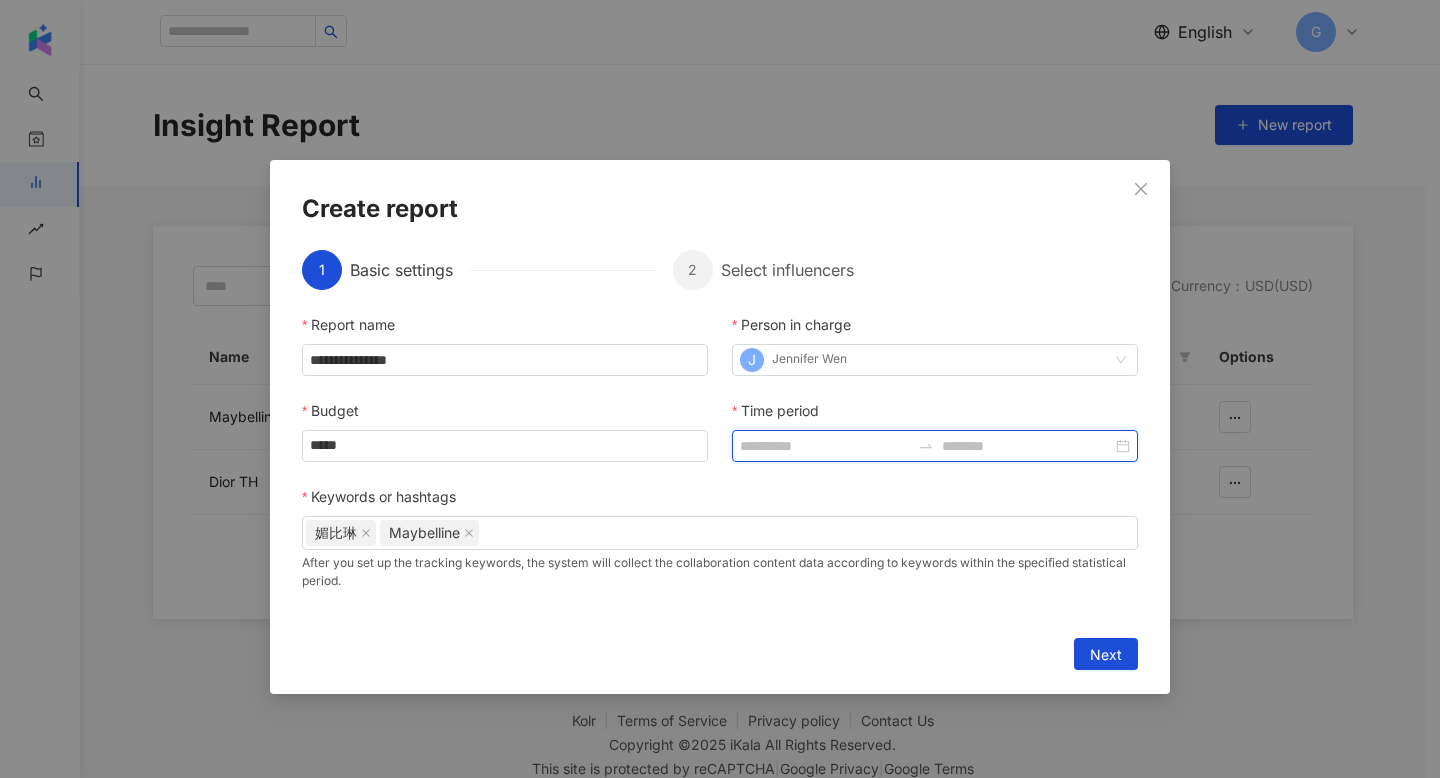 click on "Time period" at bounding box center [825, 446] 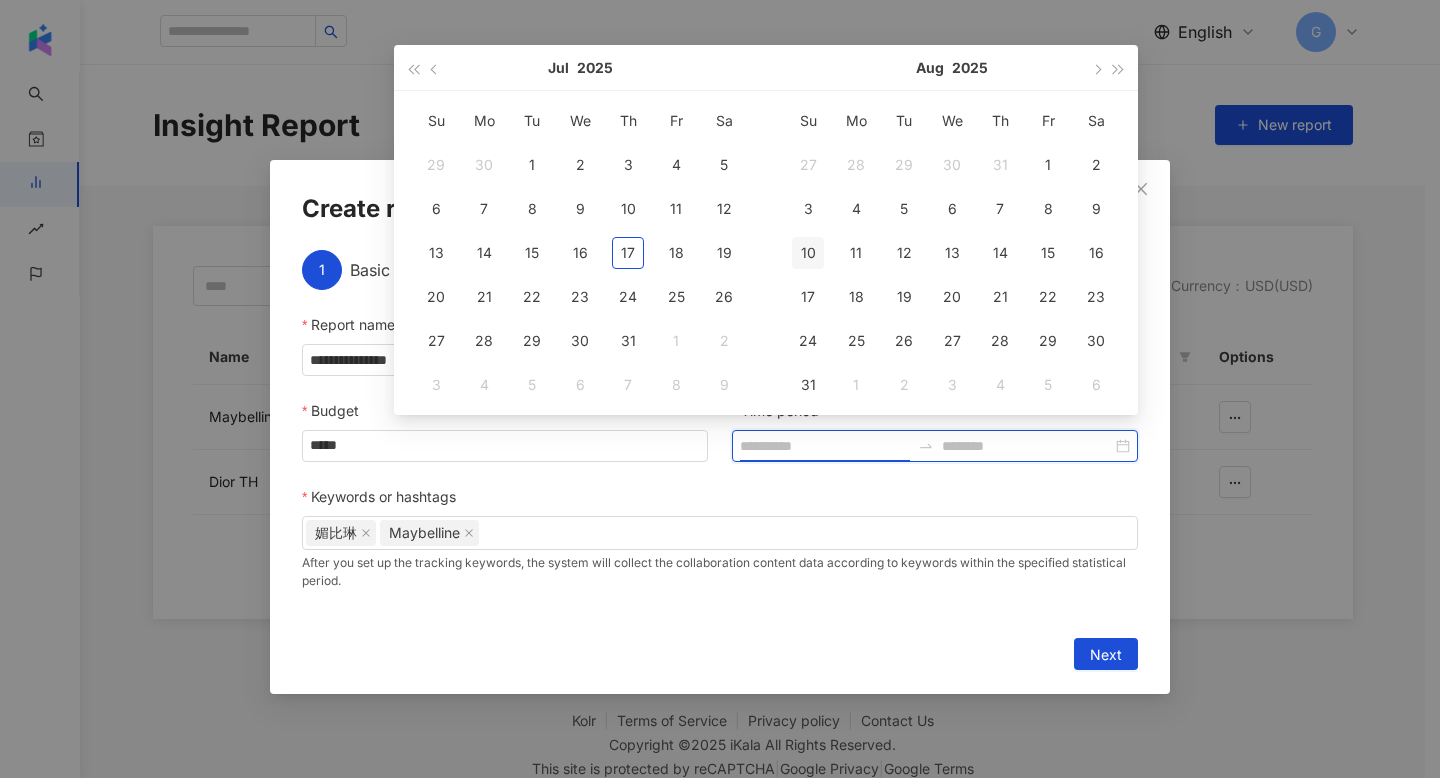 type on "**********" 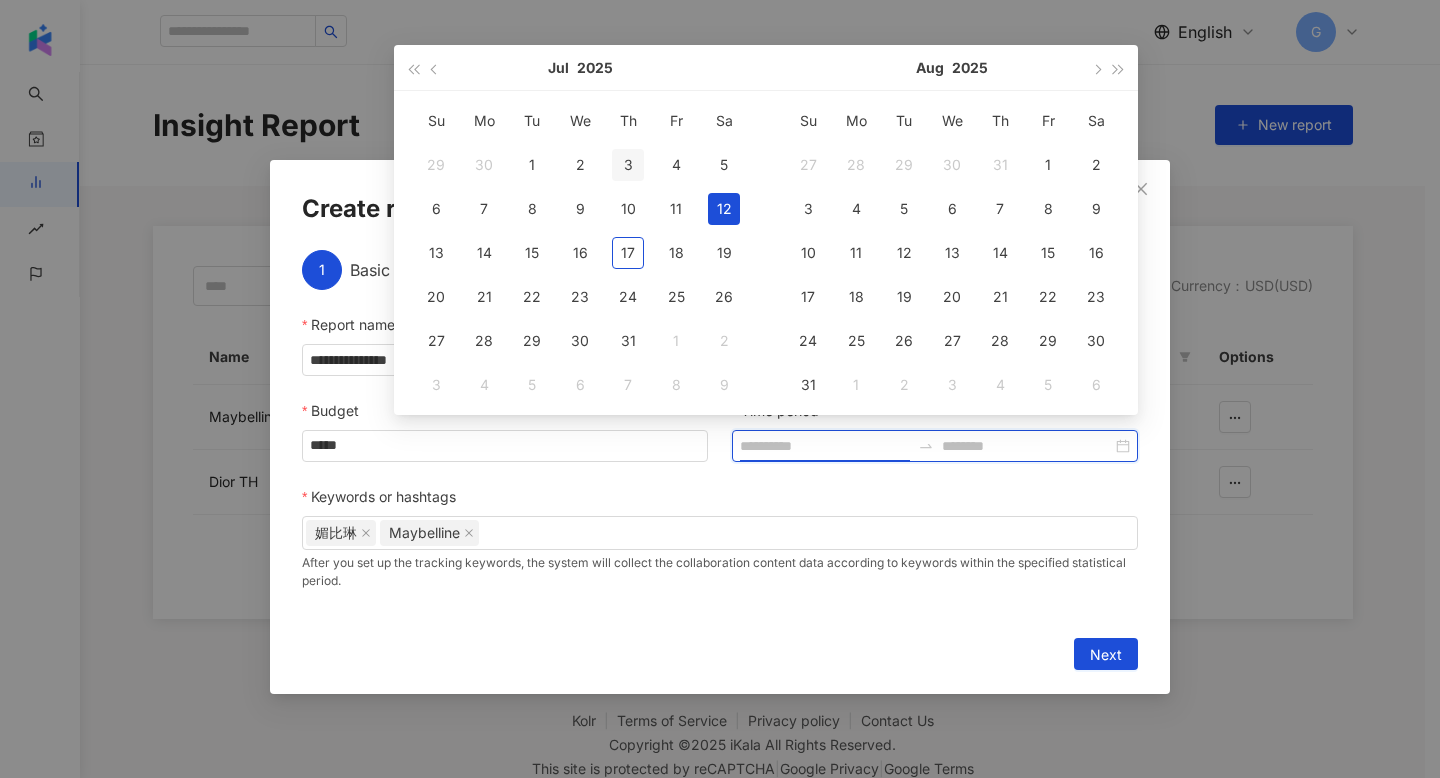 type on "**********" 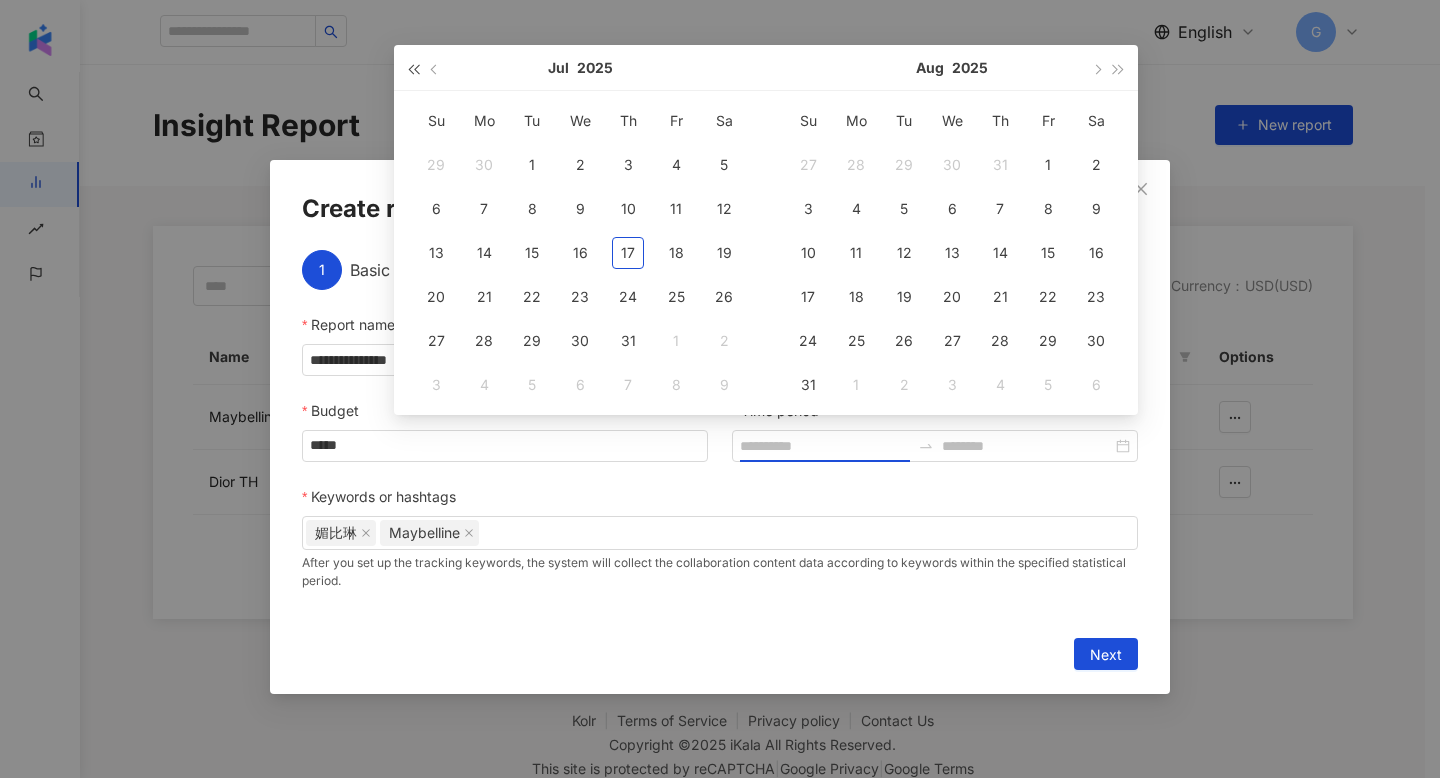 click at bounding box center (413, 69) 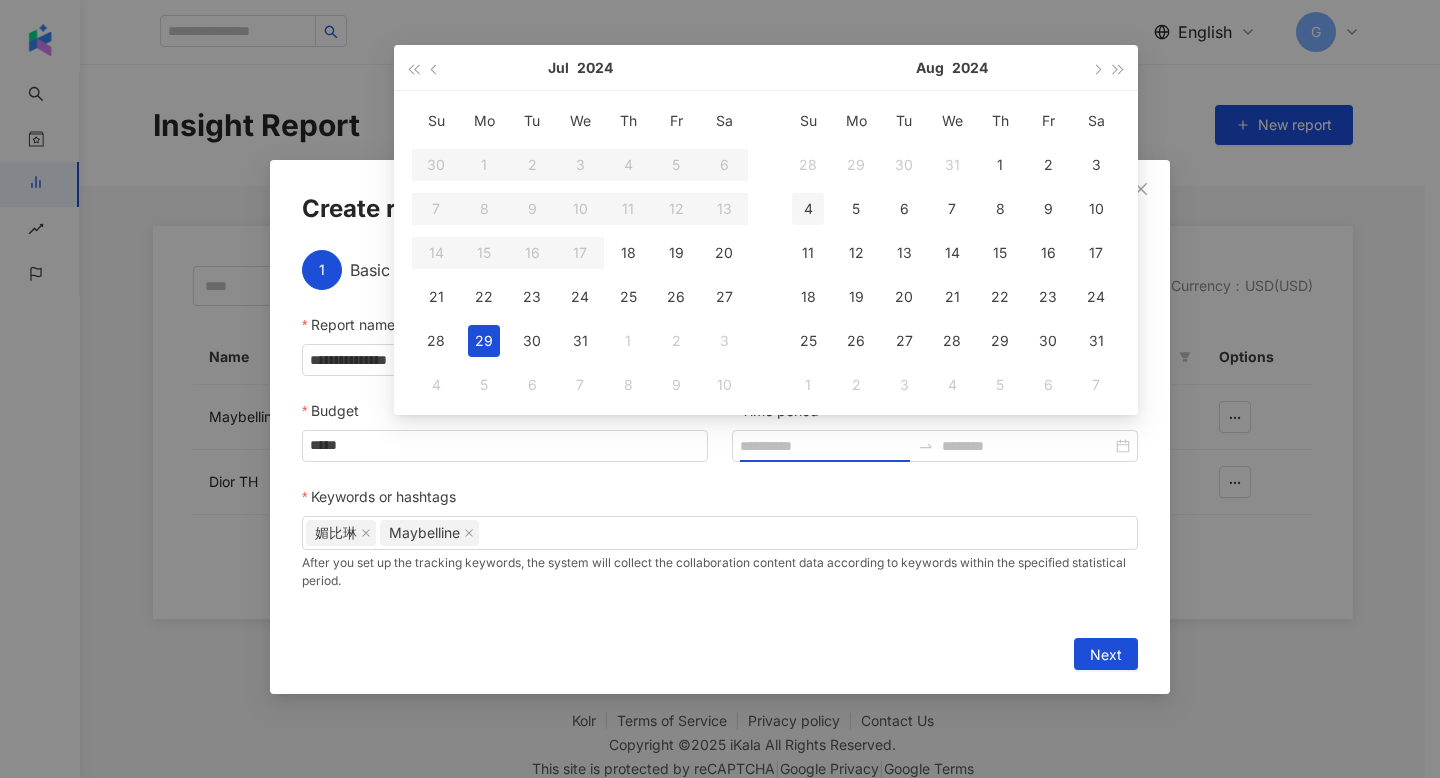type on "**********" 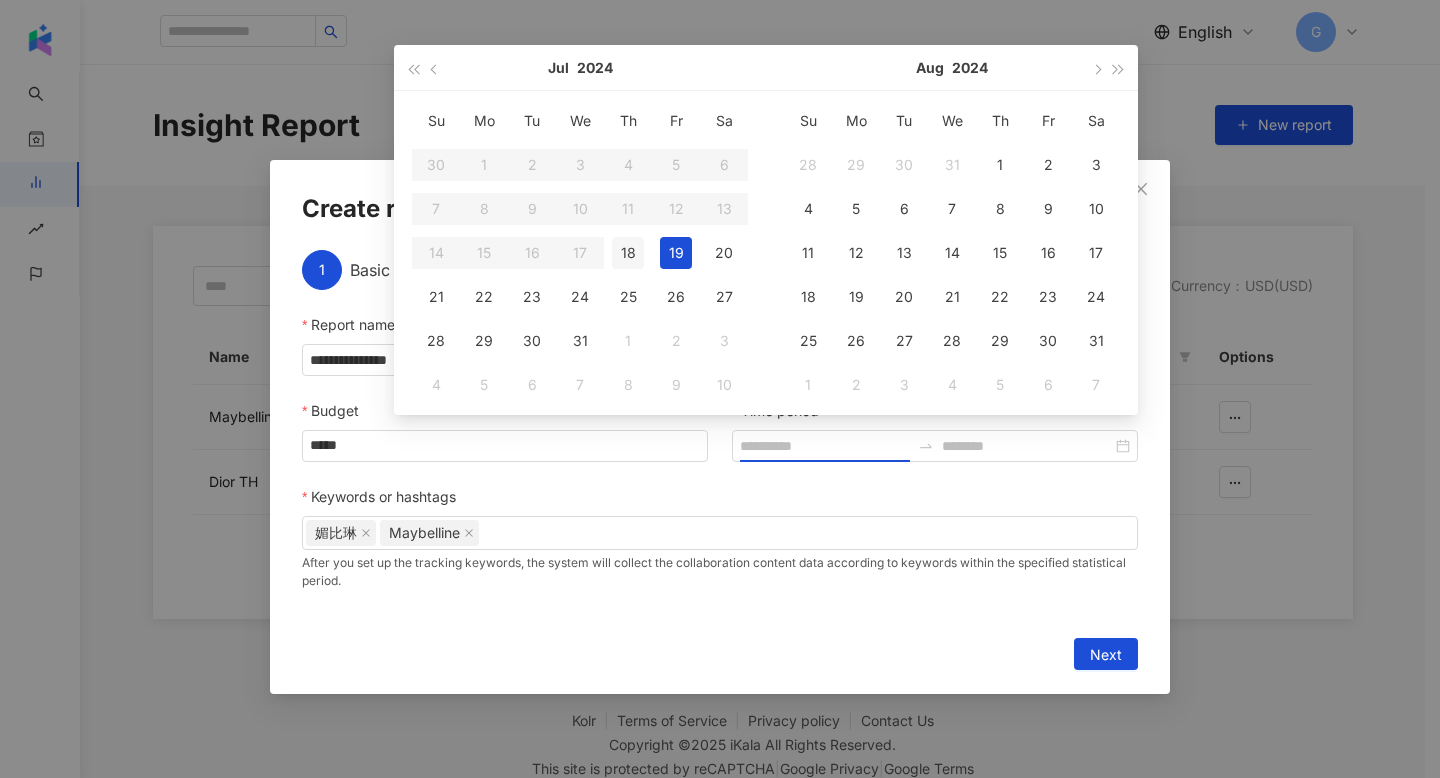 type on "**********" 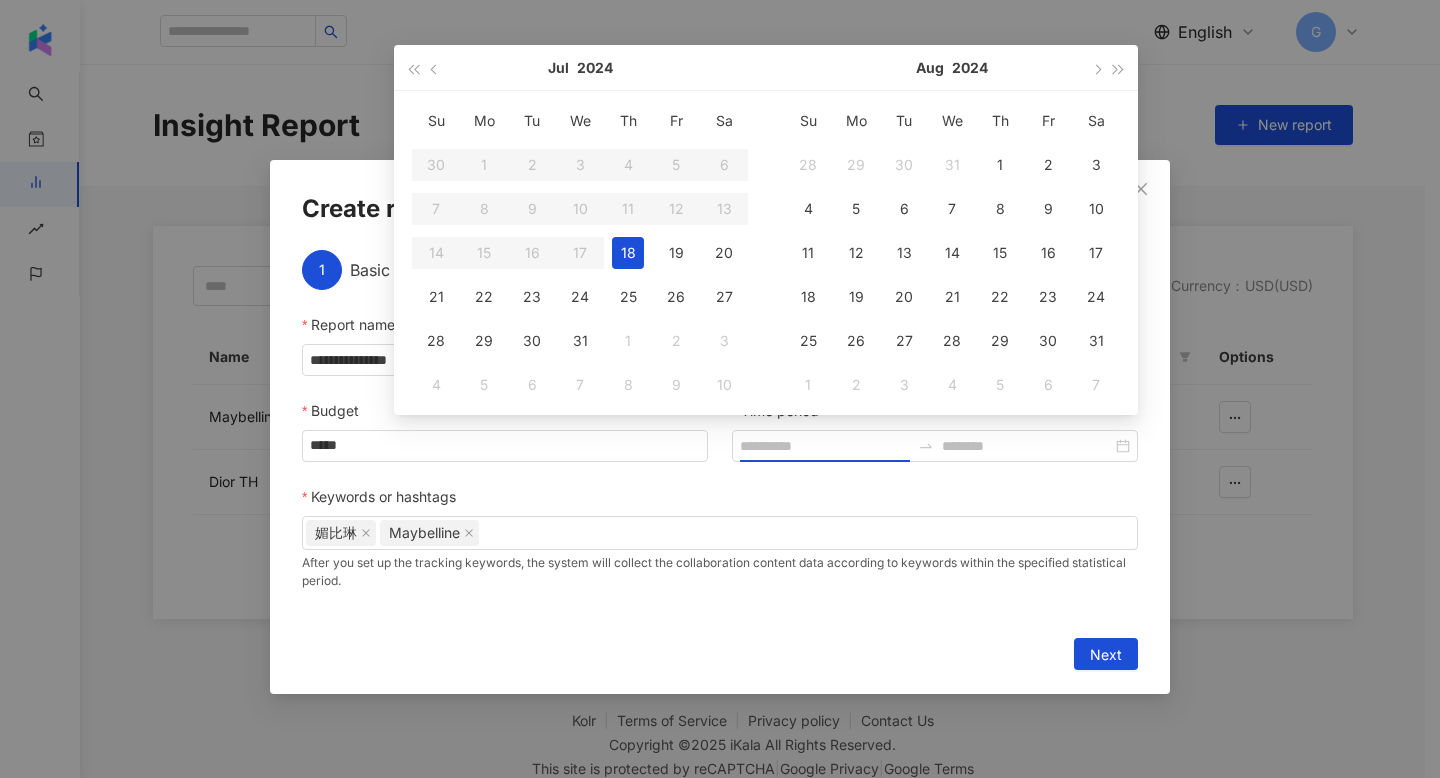 click on "18" at bounding box center [628, 253] 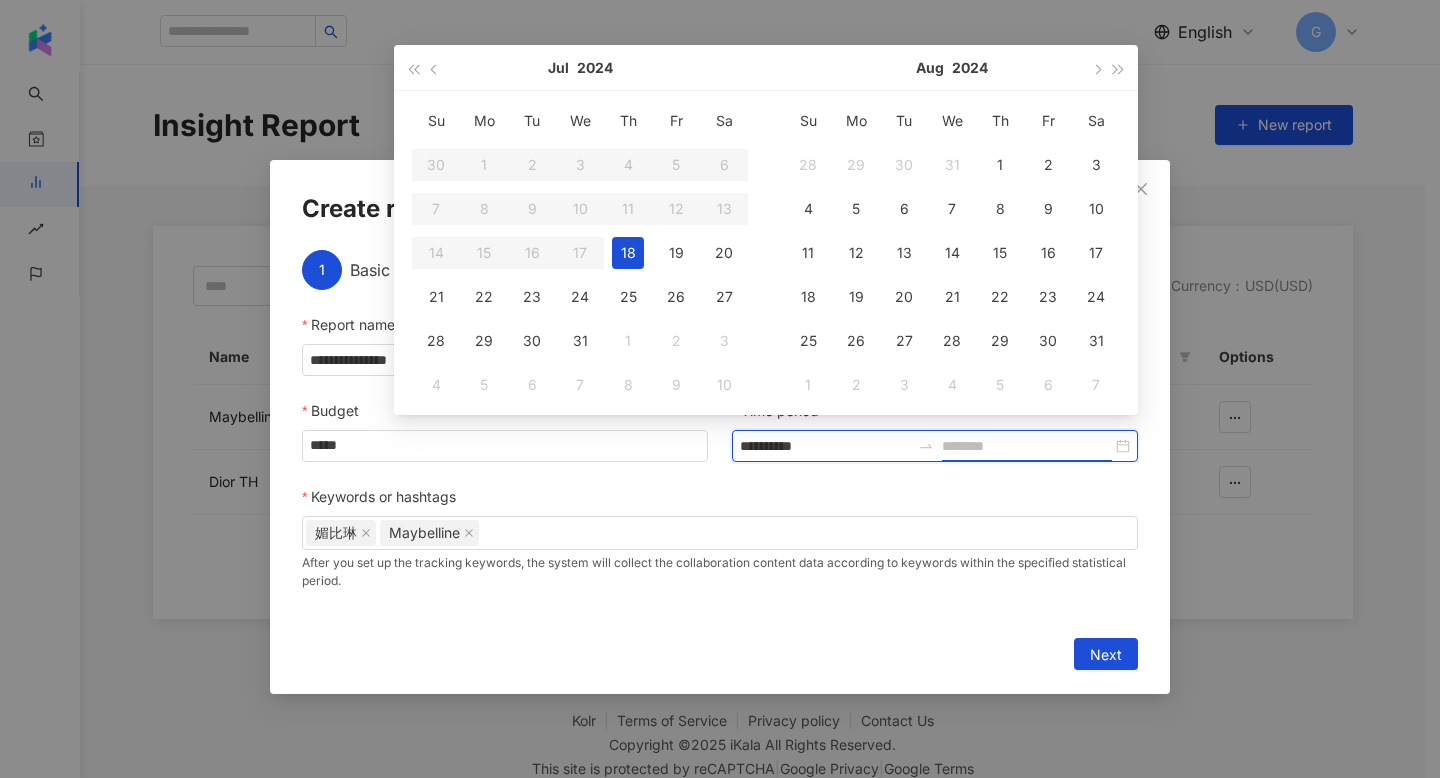 type on "**********" 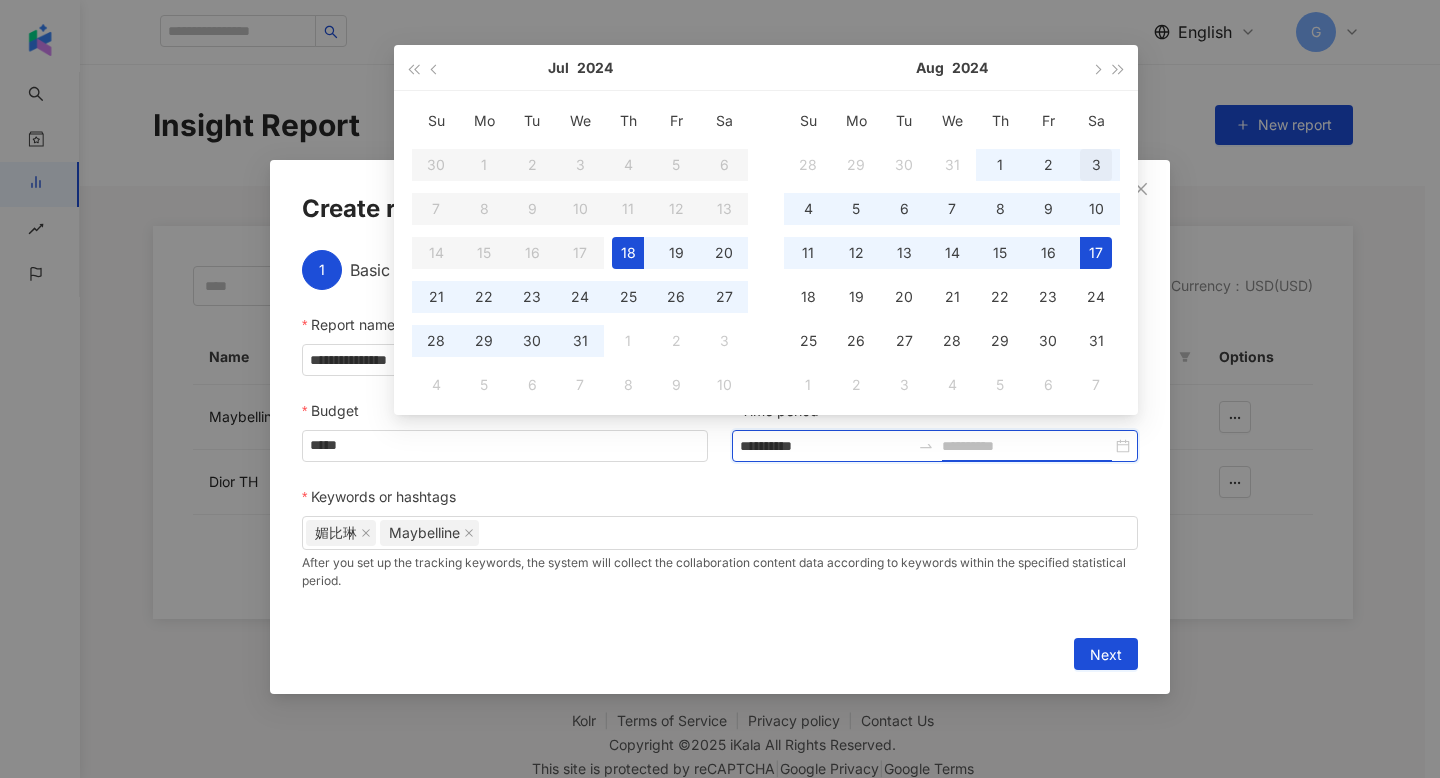 type on "**********" 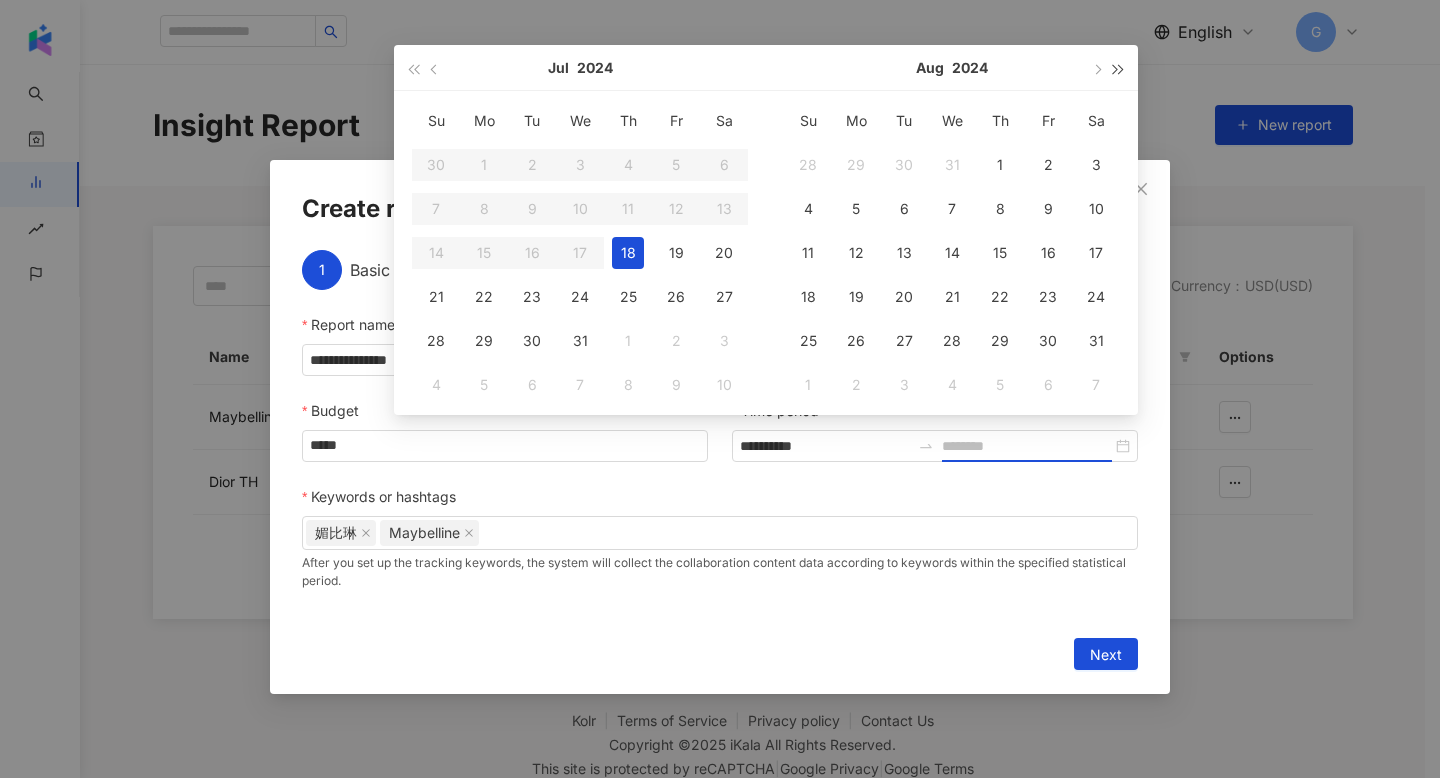click at bounding box center [1119, 69] 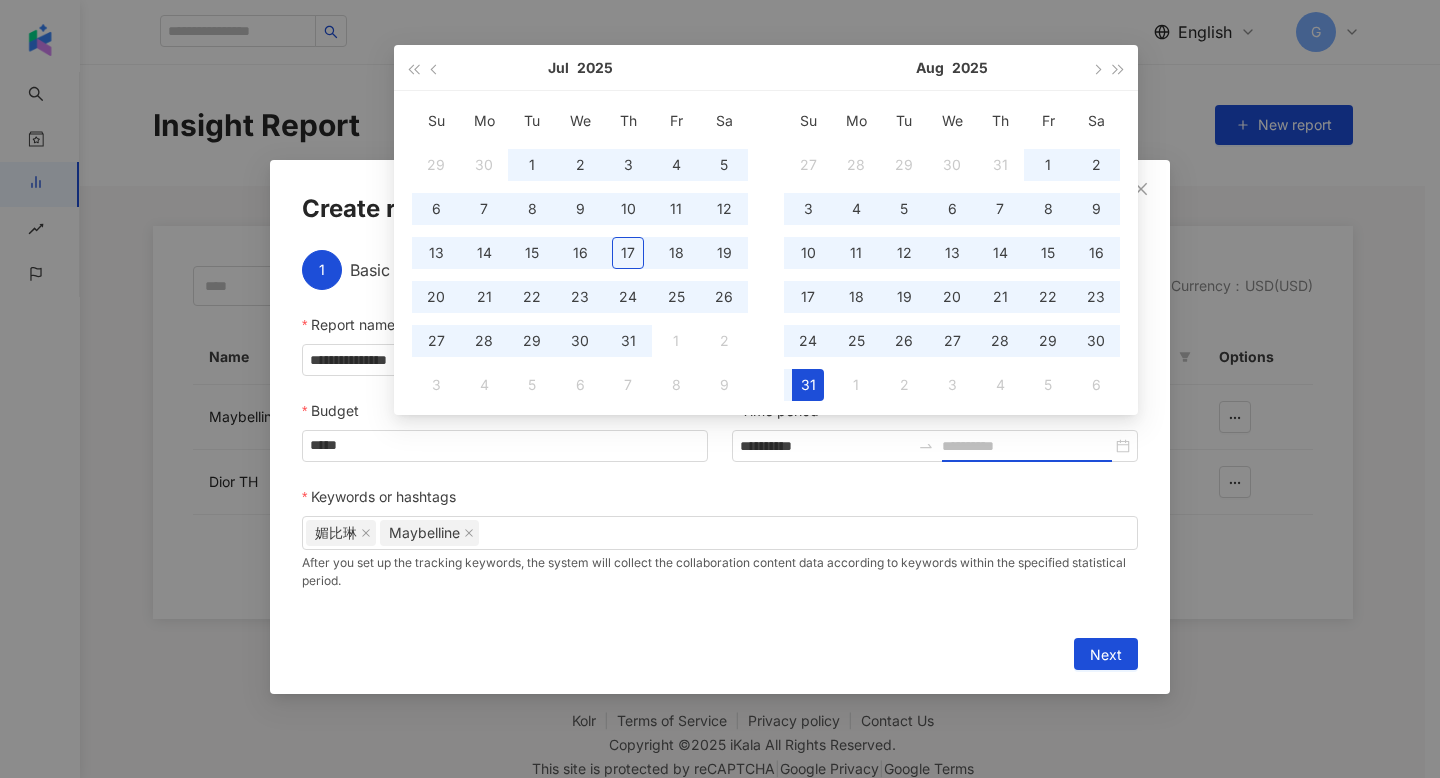 click on "31" at bounding box center [808, 385] 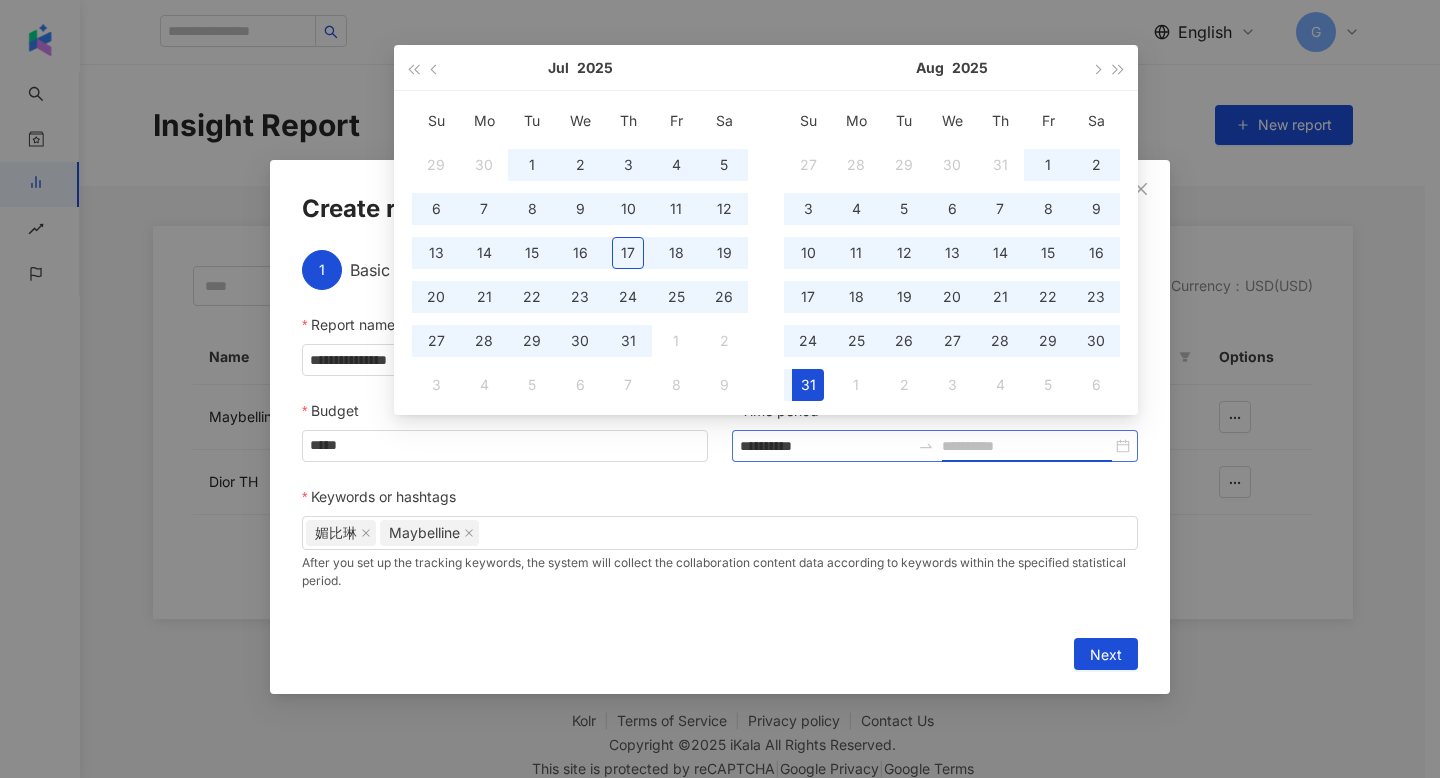 type on "**********" 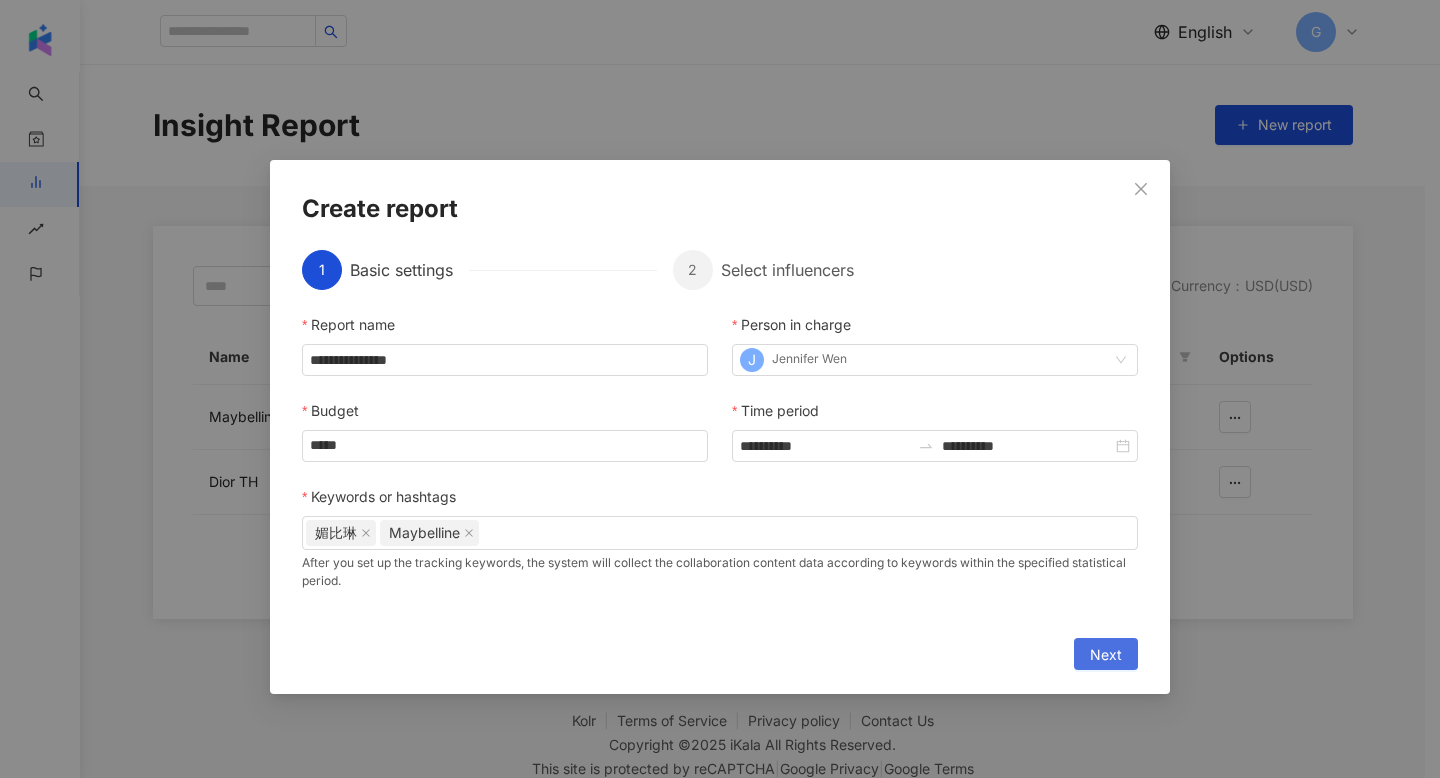 click on "Next" at bounding box center [1106, 655] 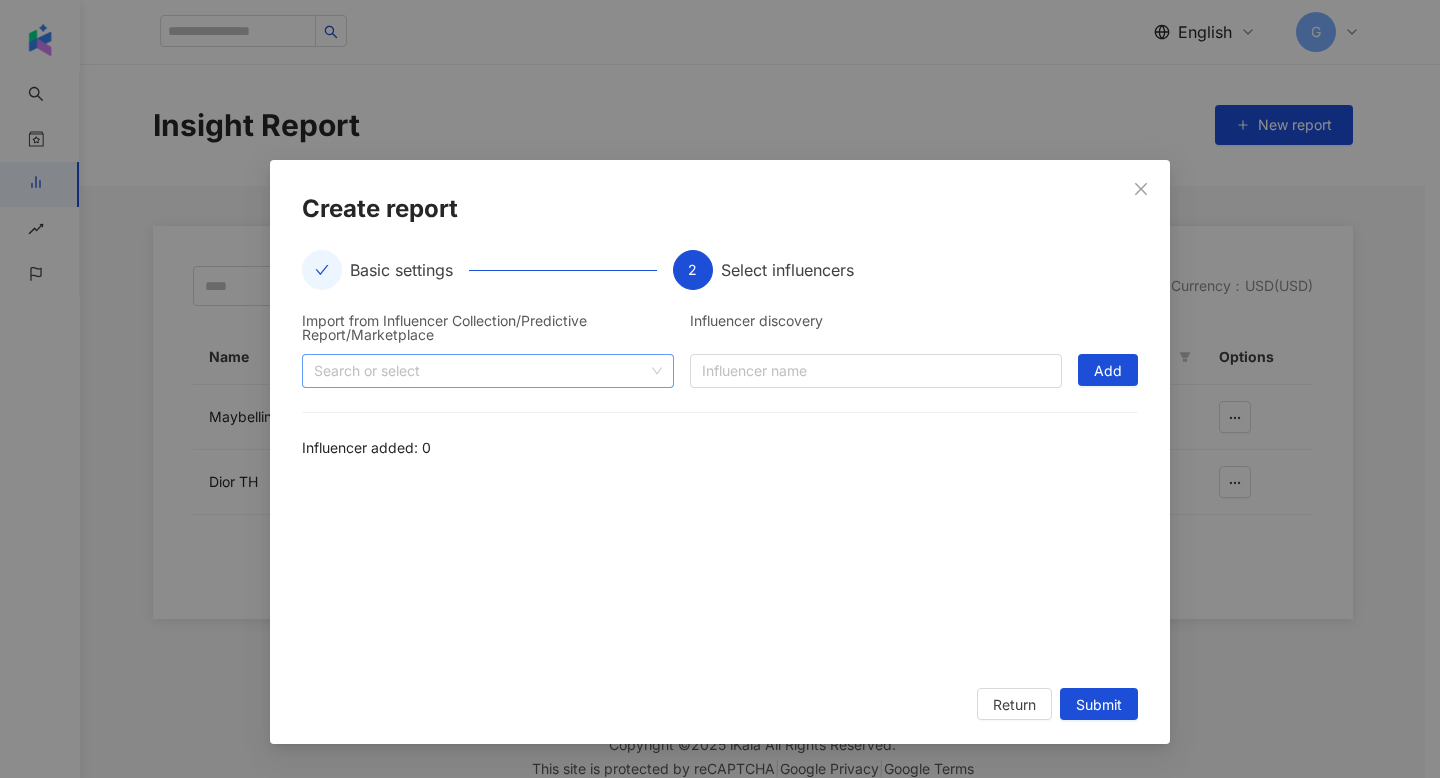 click on "Search or select" at bounding box center [488, 371] 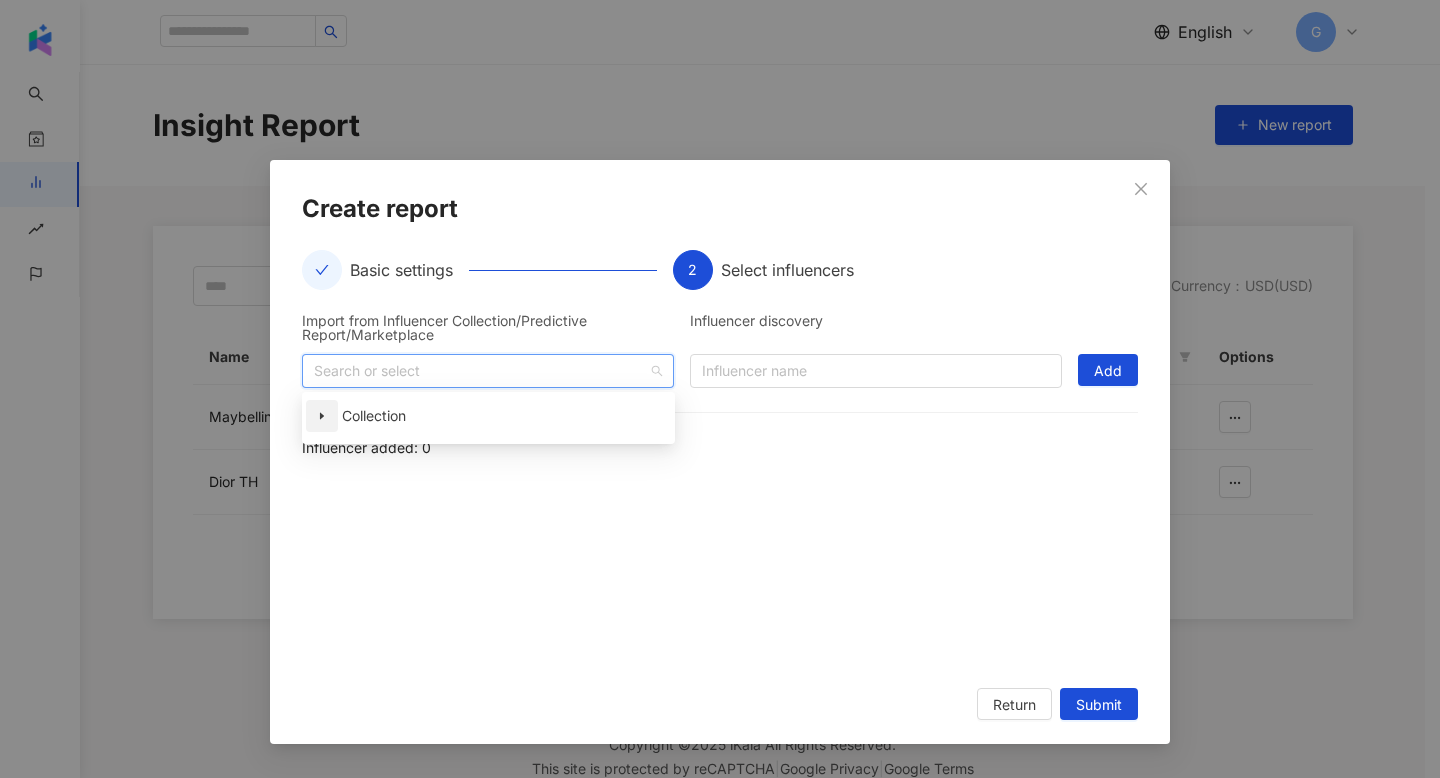 click at bounding box center (322, 416) 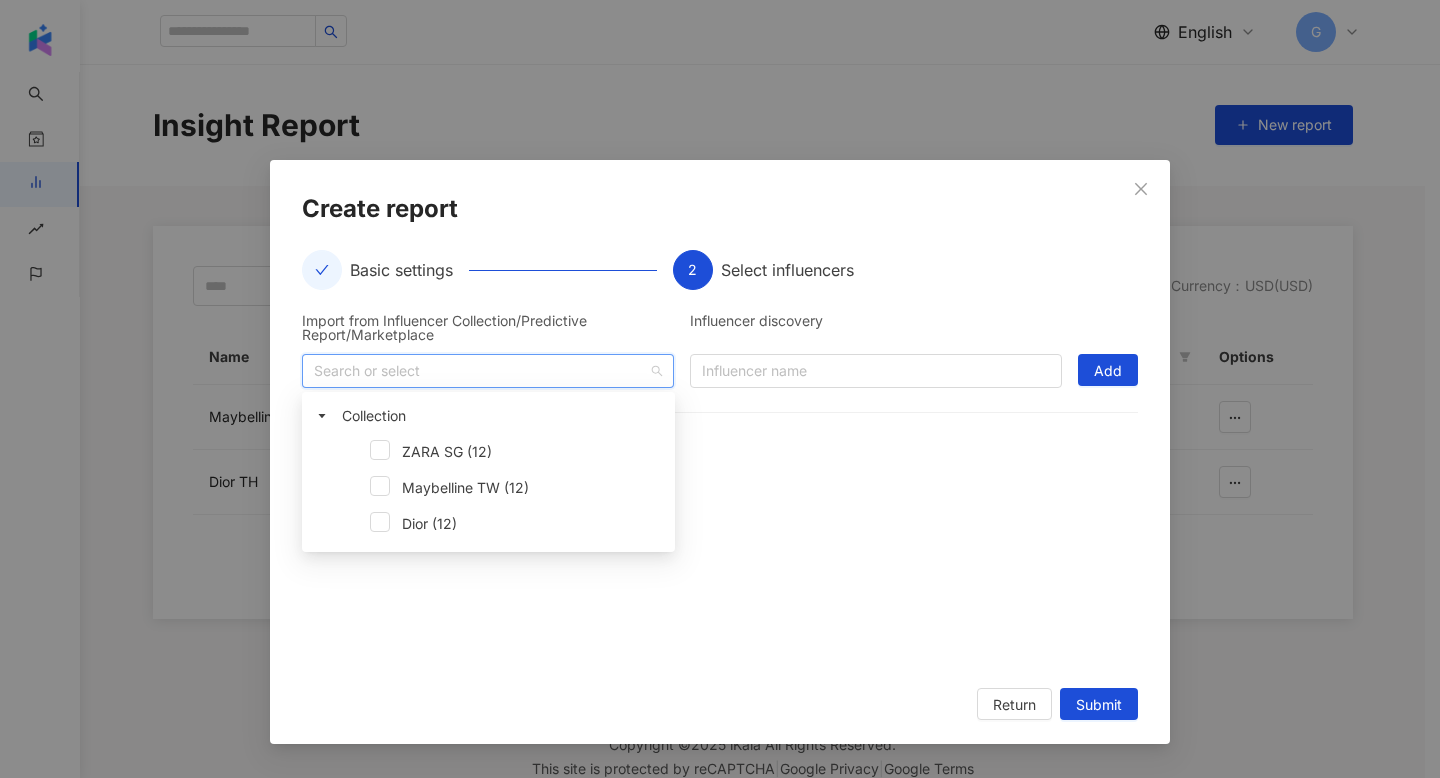 click on "Maybelline TW (12)" at bounding box center (488, 490) 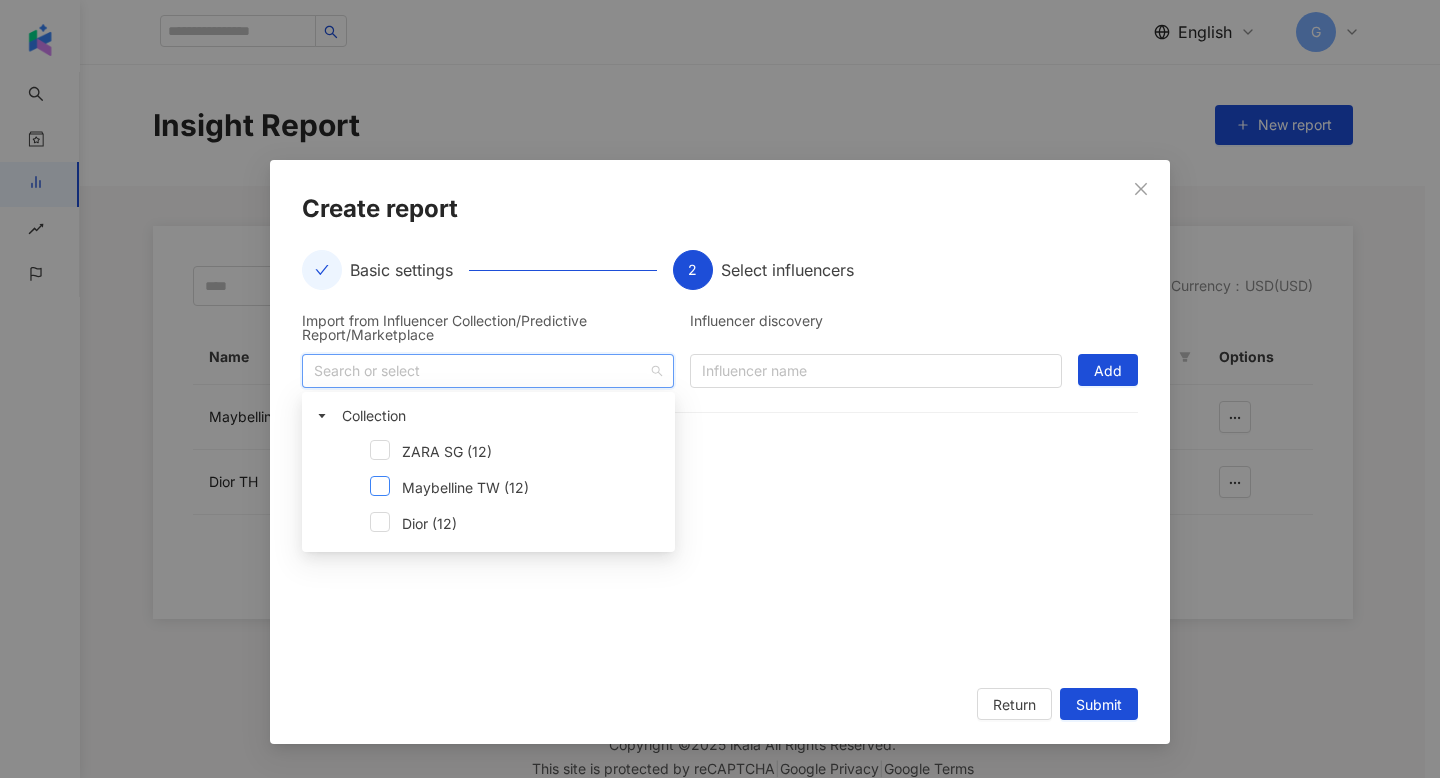 click at bounding box center (380, 486) 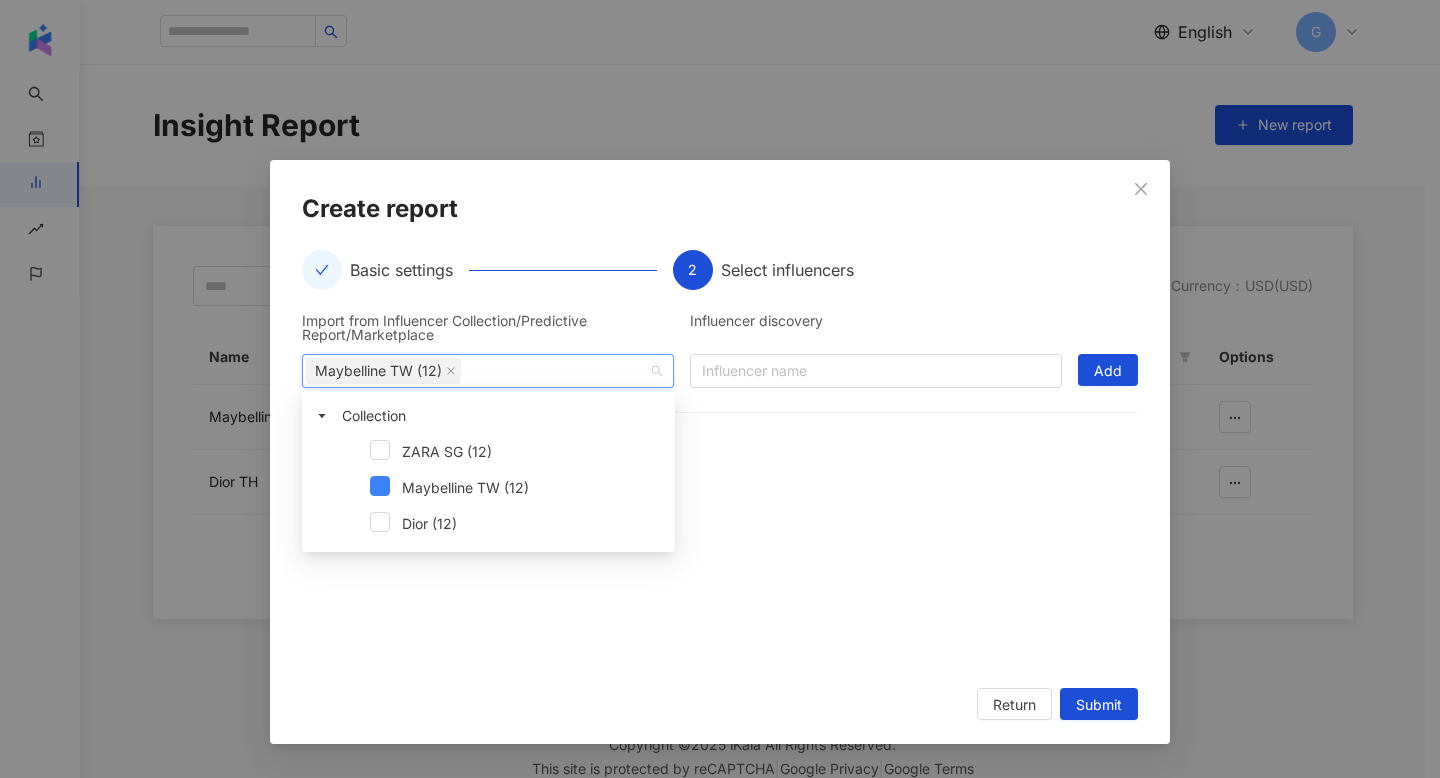 click on "Add" at bounding box center [1108, 370] 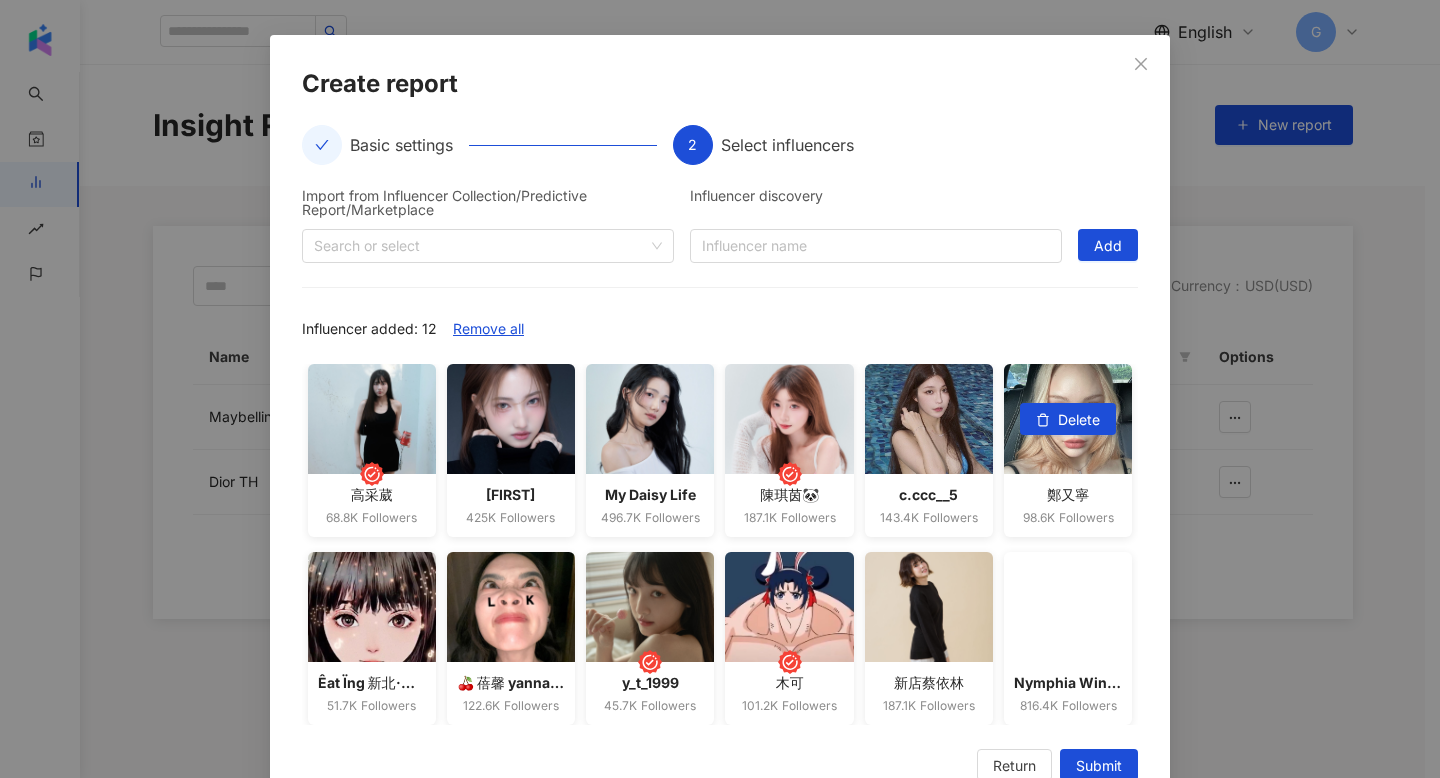 scroll, scrollTop: 175, scrollLeft: 0, axis: vertical 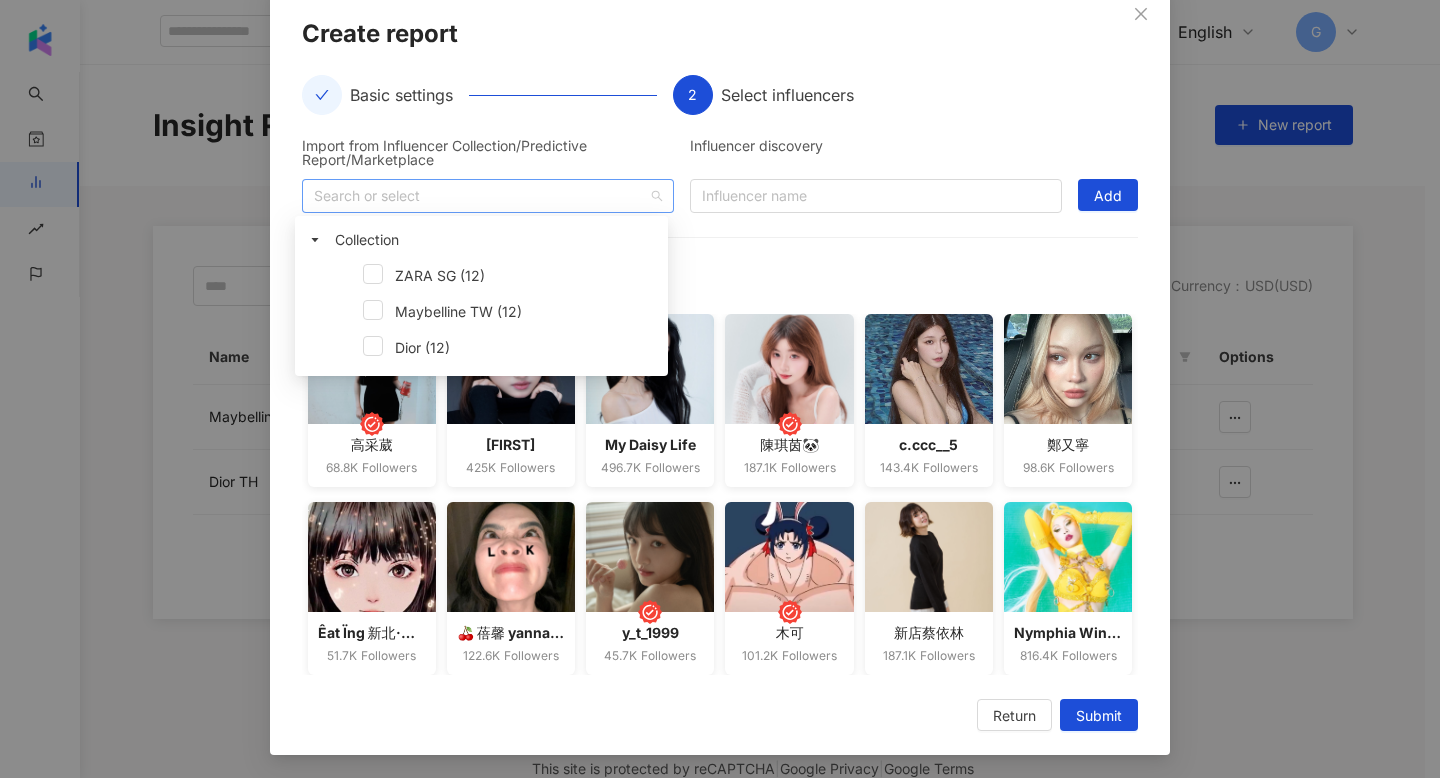 click on "Search or select" at bounding box center [488, 196] 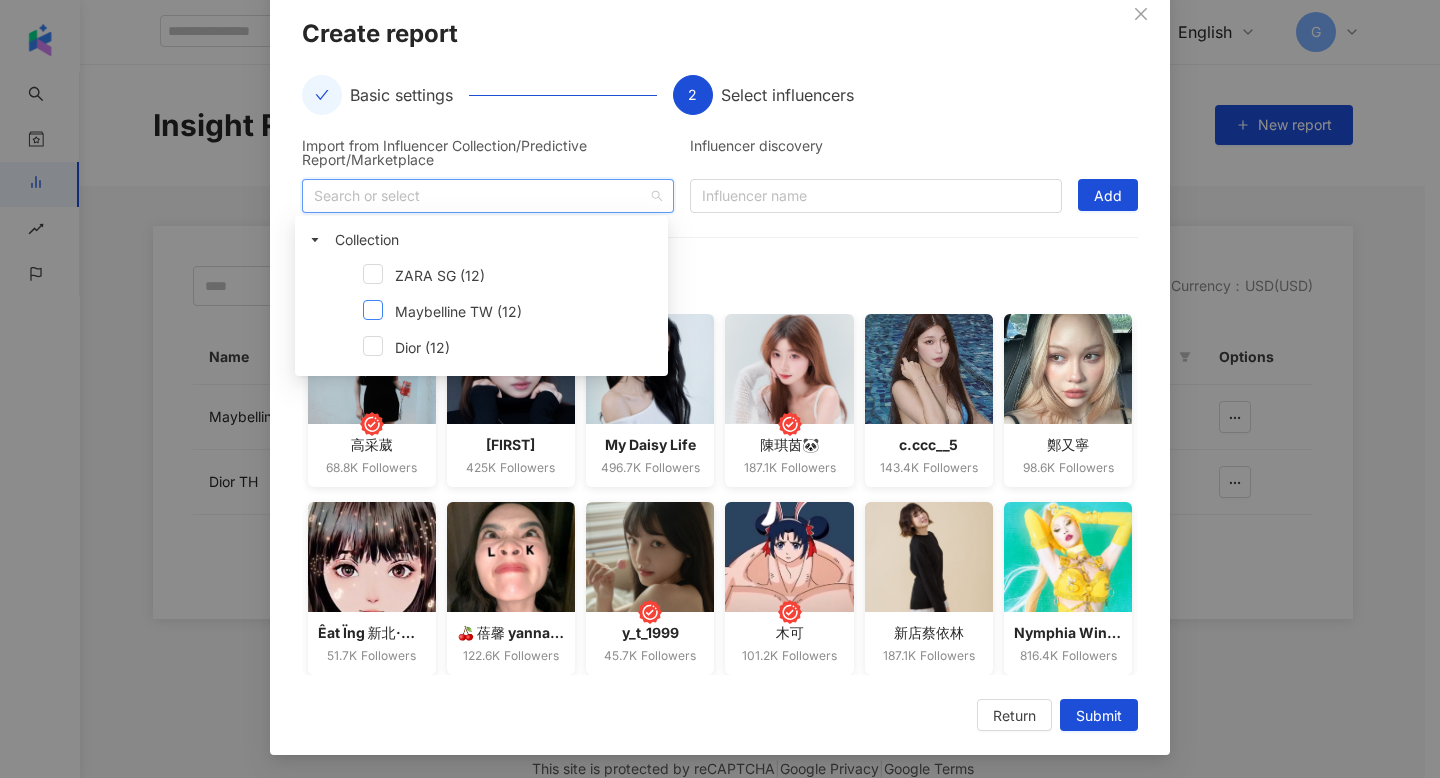 click at bounding box center [373, 310] 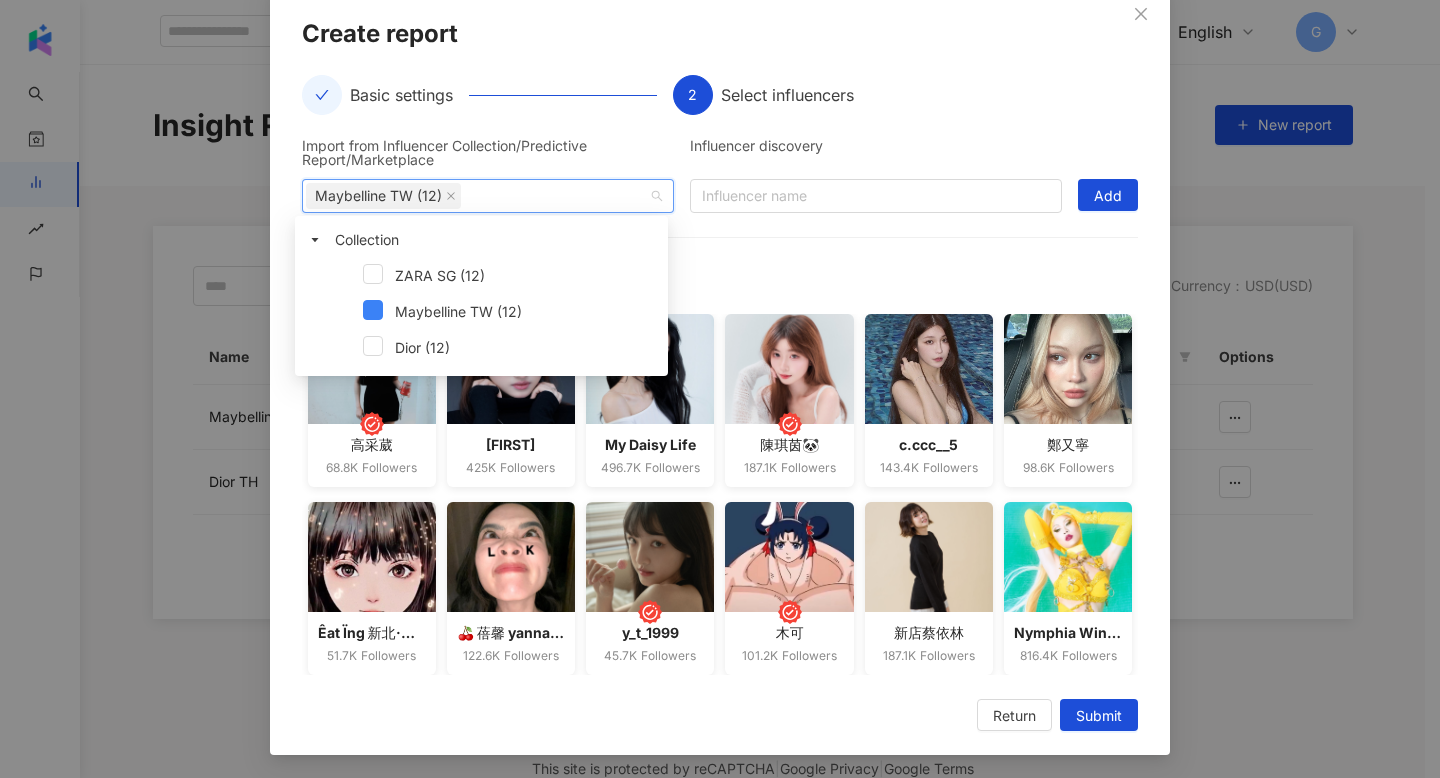 click on "Import from Influencer Collection/Predictive Report/Marketplace Maybelline TW (12)    Influencer discovery Influencer name Add Influencer added: 12 Remove all 高采葳 68.8K Followers Anita 425K Followers My Daisy Life 496.7K Followers 陳琪茵🐼 187.1K Followers c.ccc__5 143.4K Followers 鄭又寧 98.6K Followers Êat Ïng 新北·台中·台中·高雄·宅配 美食 51.7K Followers 🍒 蓓馨 yanna ᵔᴥᵔ 122.6K Followers y_t_1999 45.7K Followers 木可 101.2K Followers 新店蔡依林 187.1K Followers Nymphia Wind 妮妃雅 816.4K Followers" at bounding box center [720, 407] 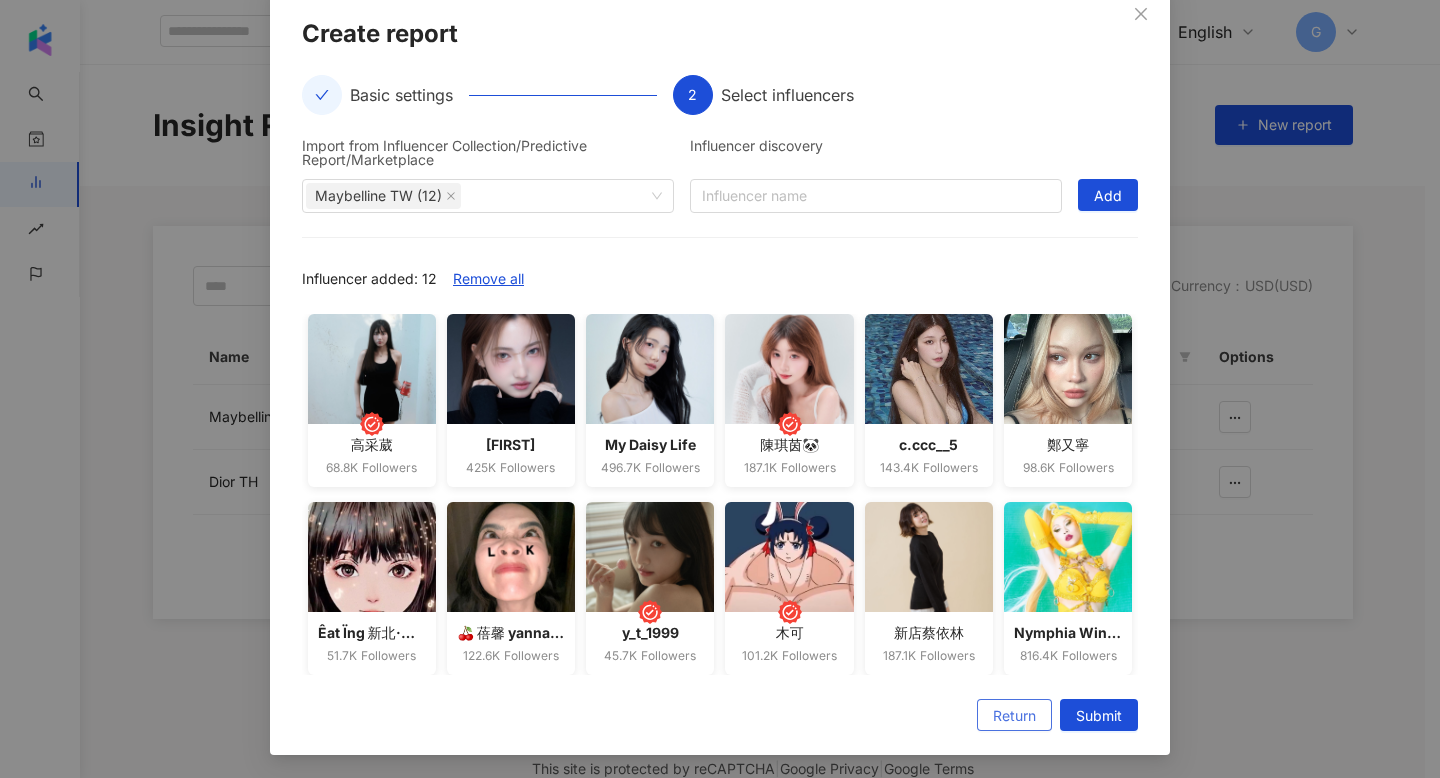 click on "Return" at bounding box center (1014, 716) 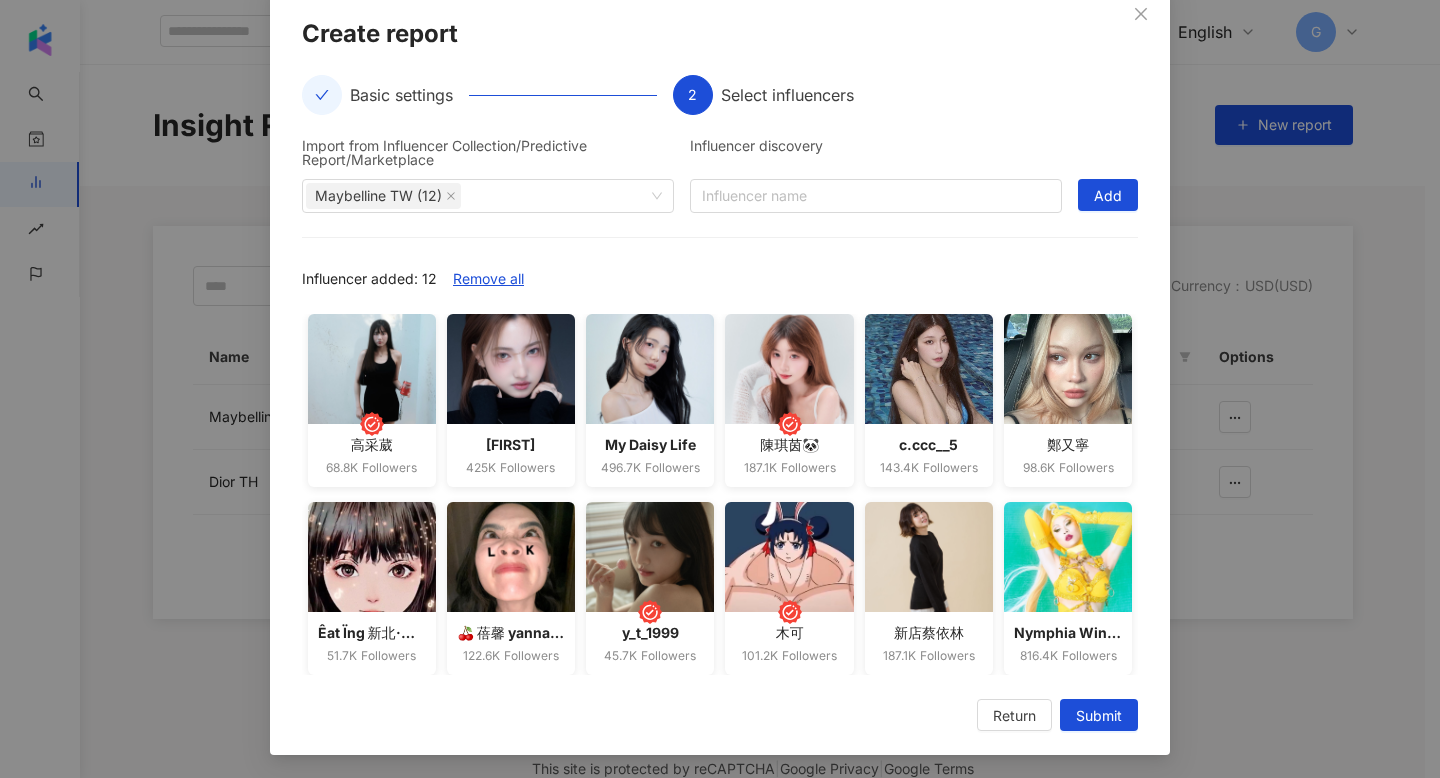 scroll, scrollTop: 0, scrollLeft: 0, axis: both 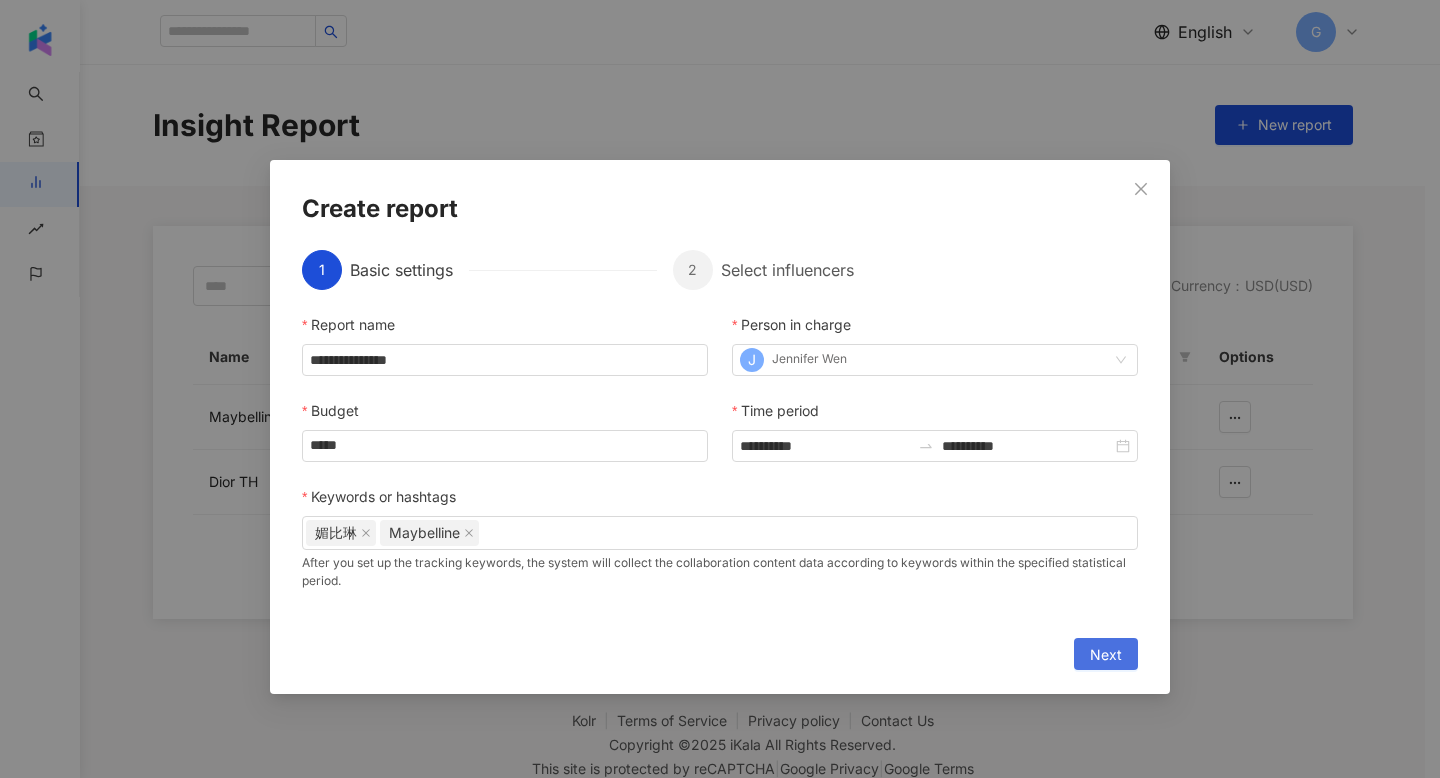 click on "Next" at bounding box center (1106, 654) 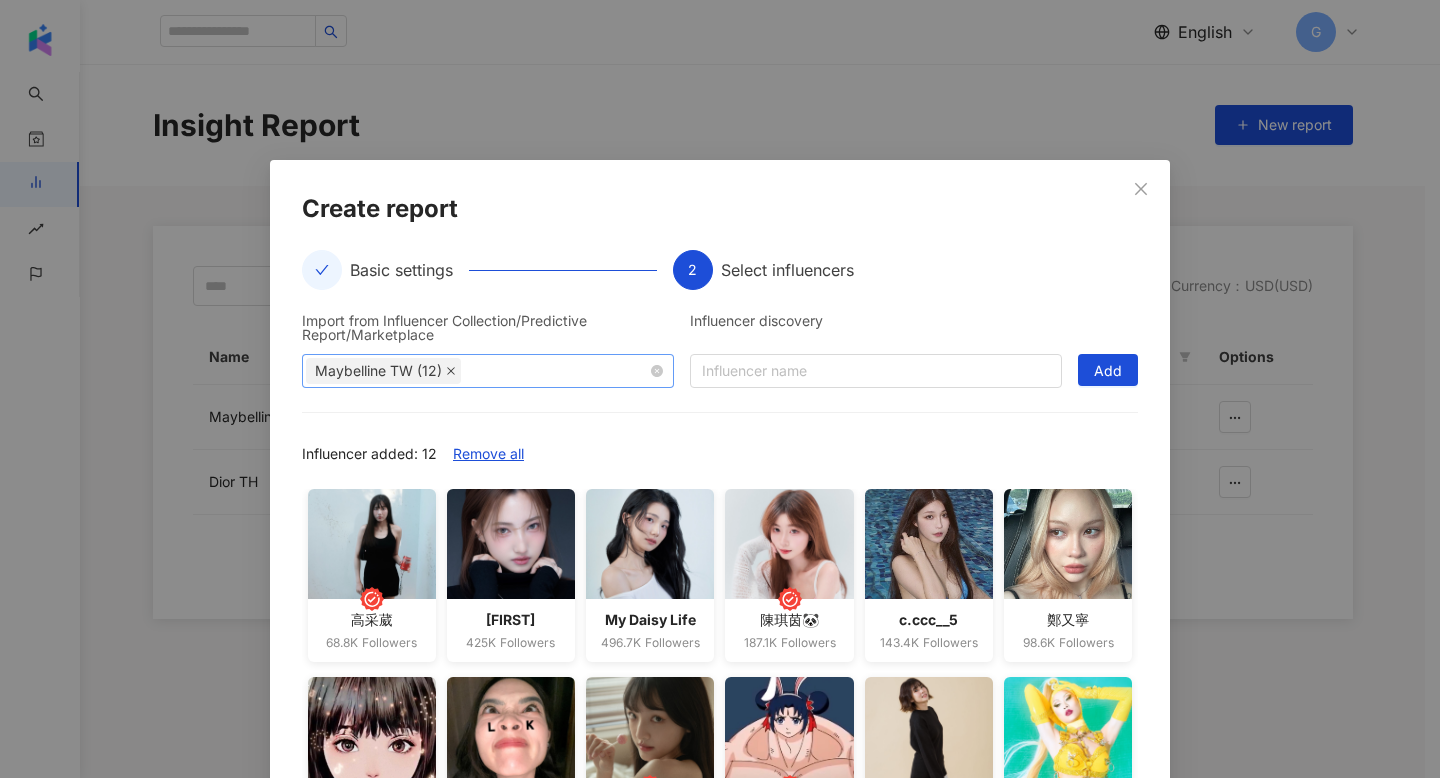 click 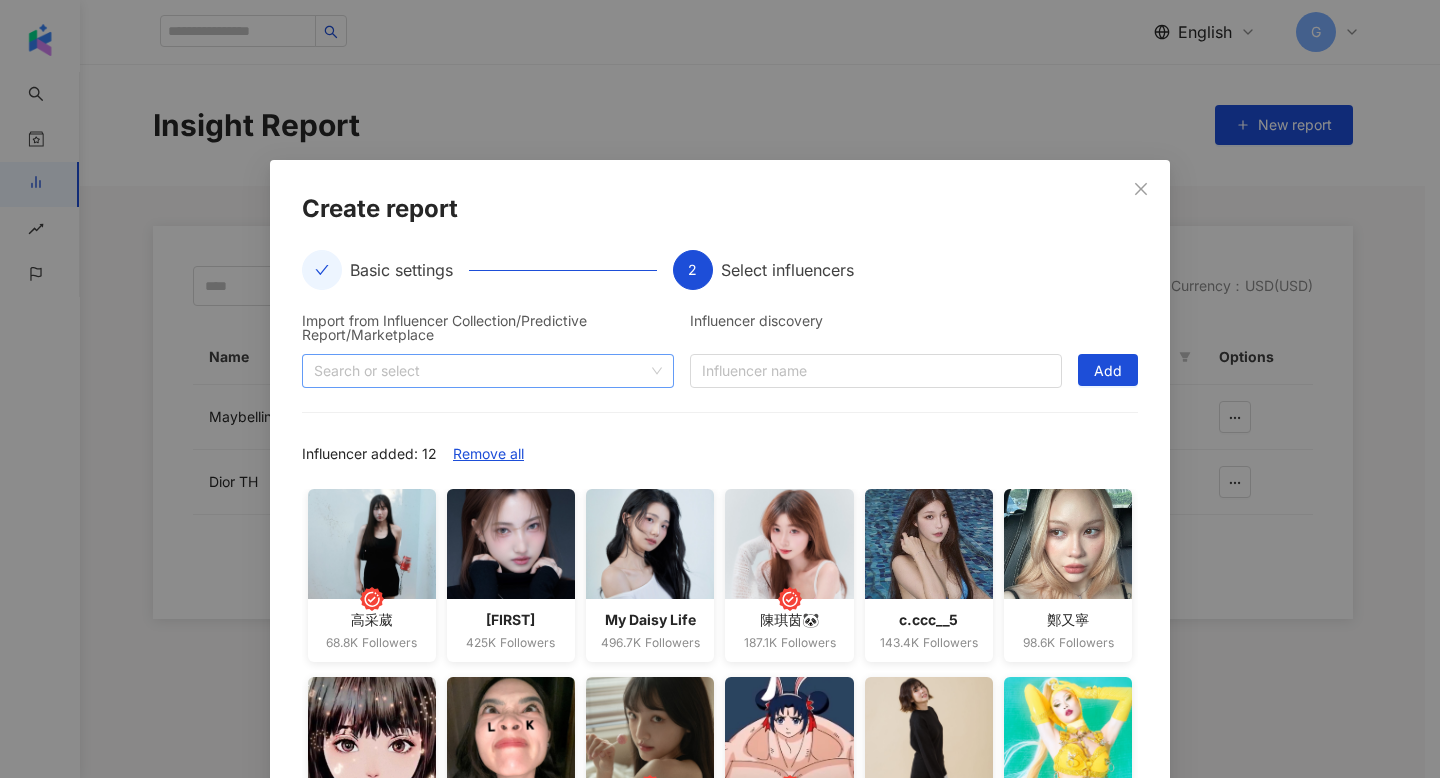 click at bounding box center (477, 370) 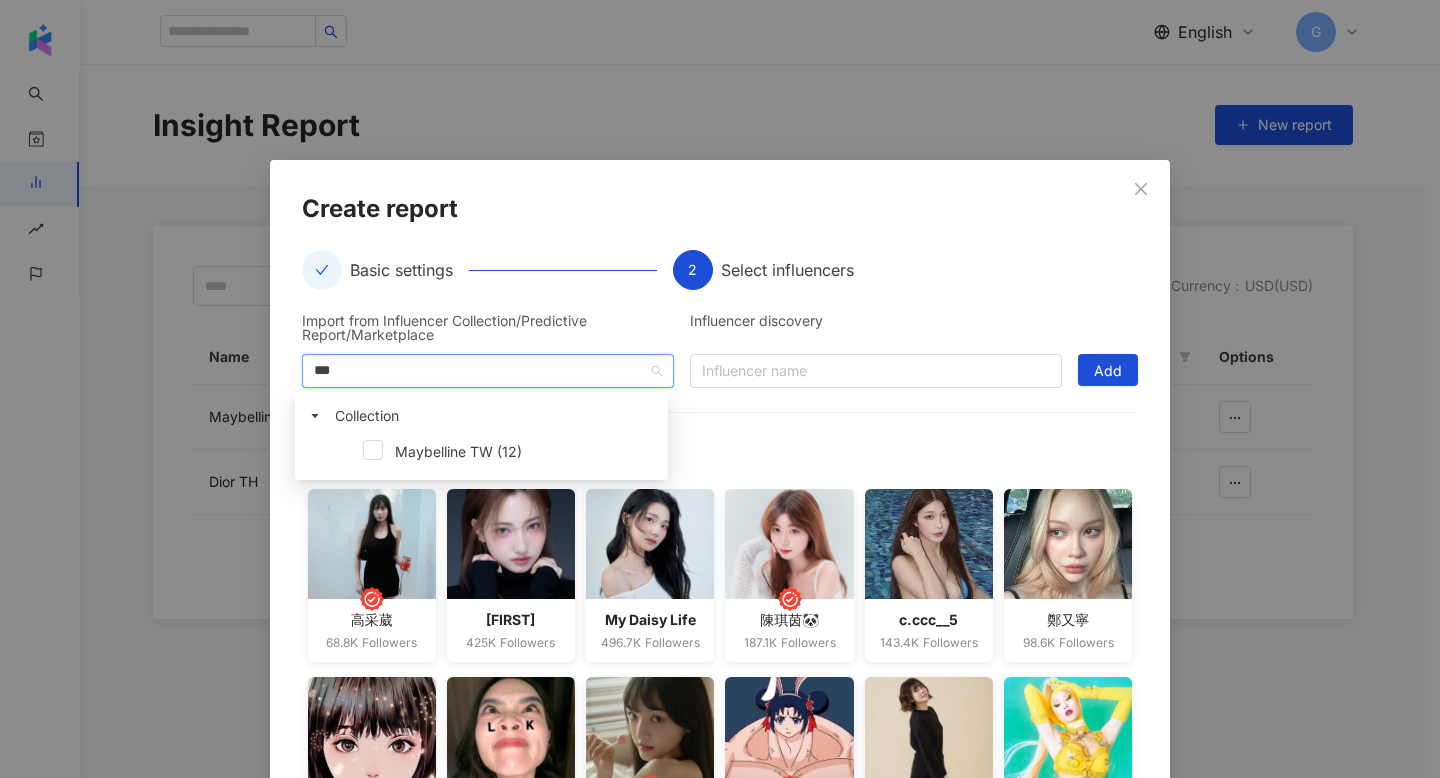 type on "****" 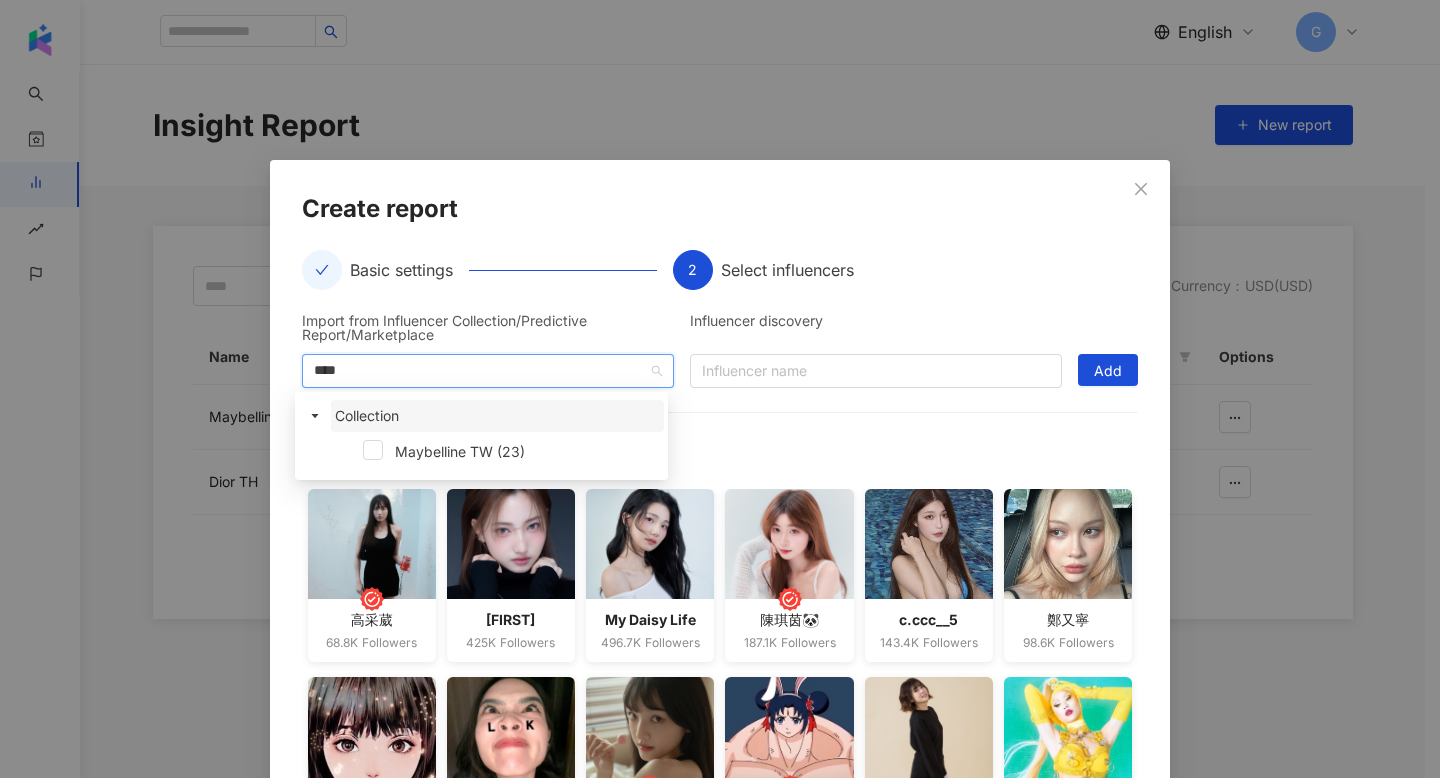 click on "Collection" at bounding box center [367, 415] 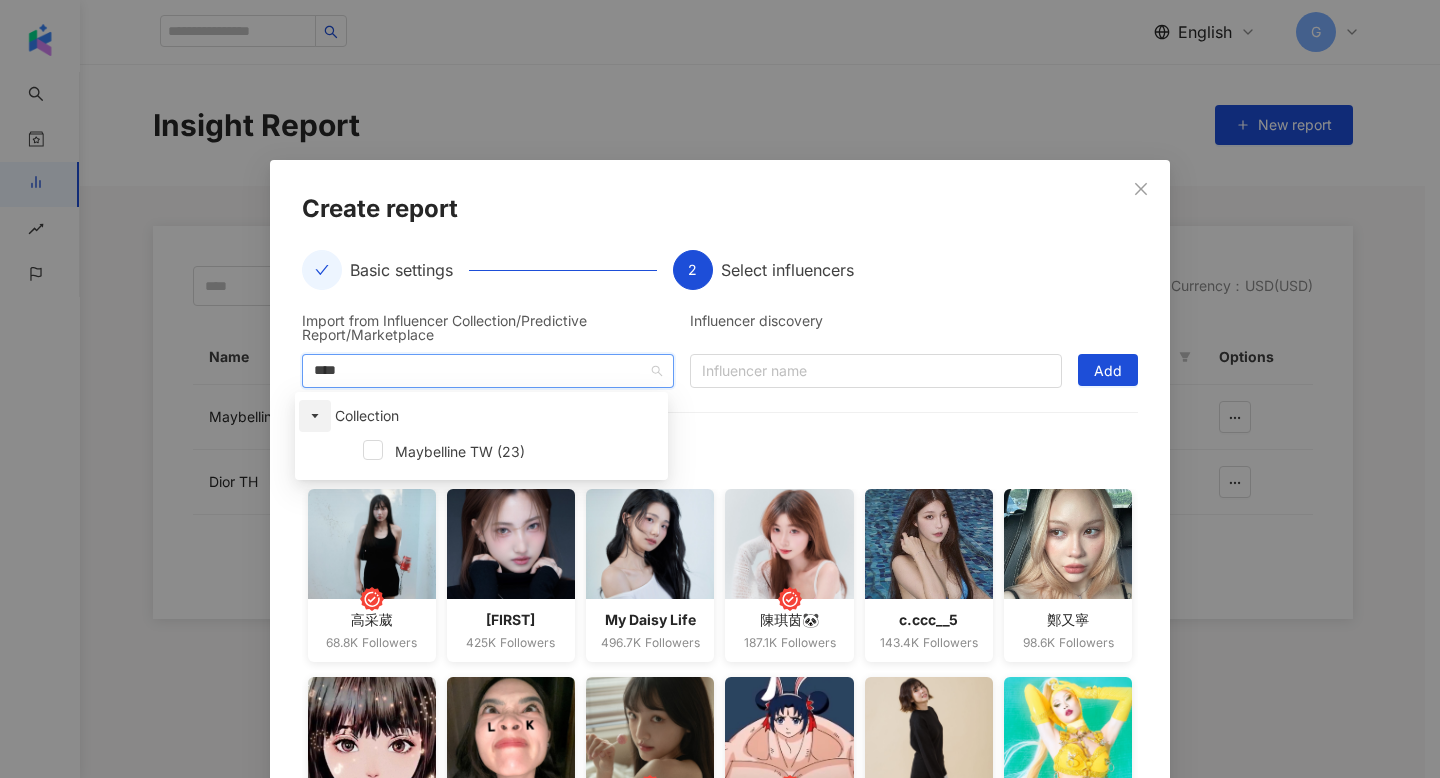 click at bounding box center (315, 416) 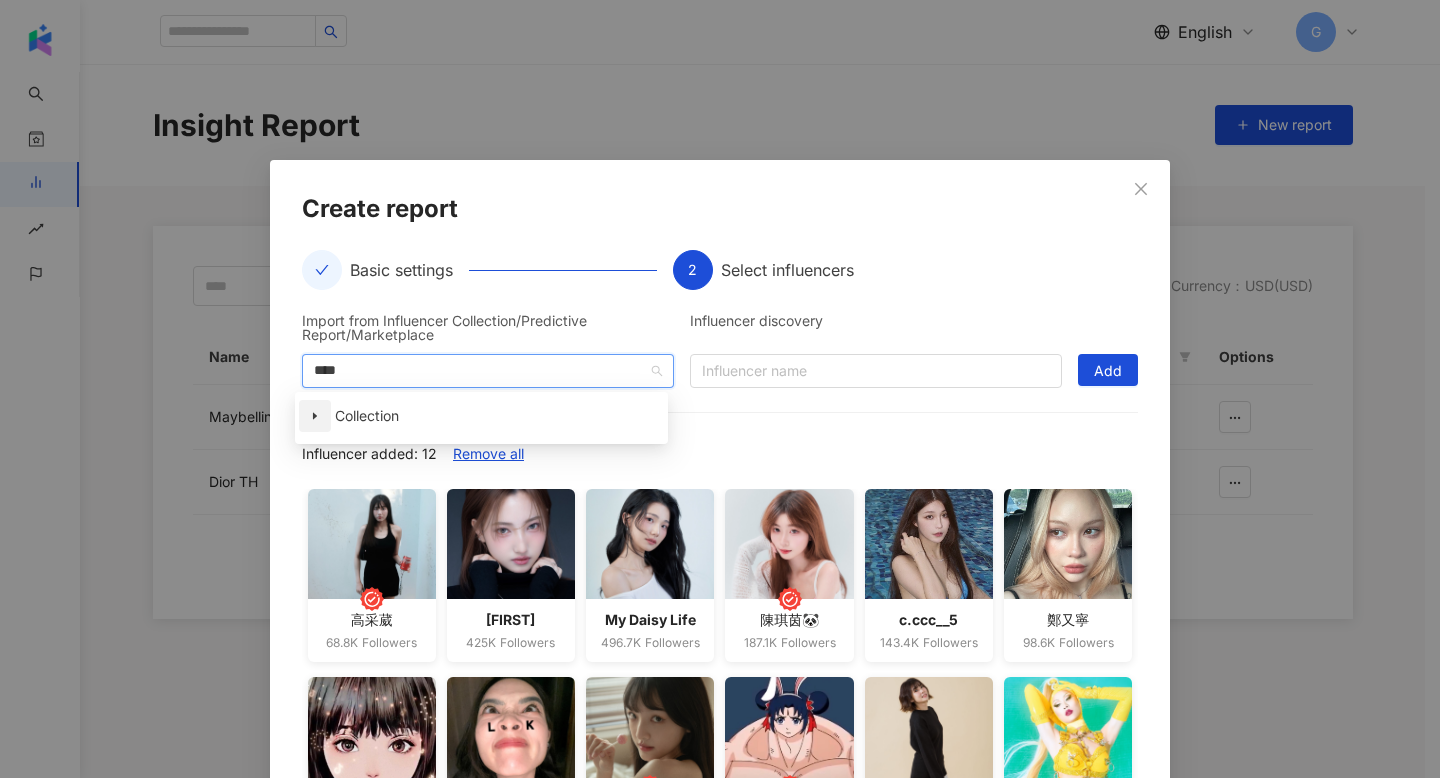 click 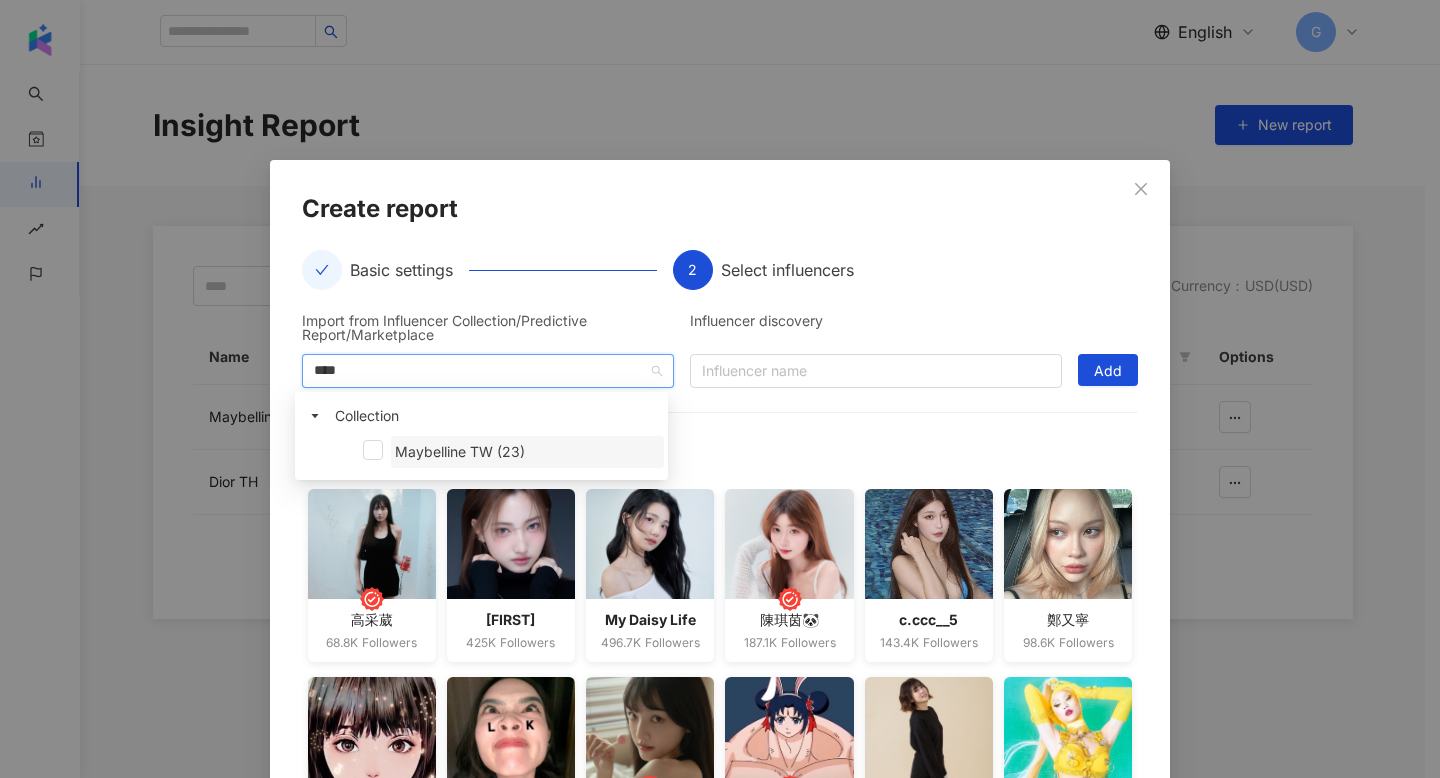 click on "Maybelline TW (23)" at bounding box center [460, 451] 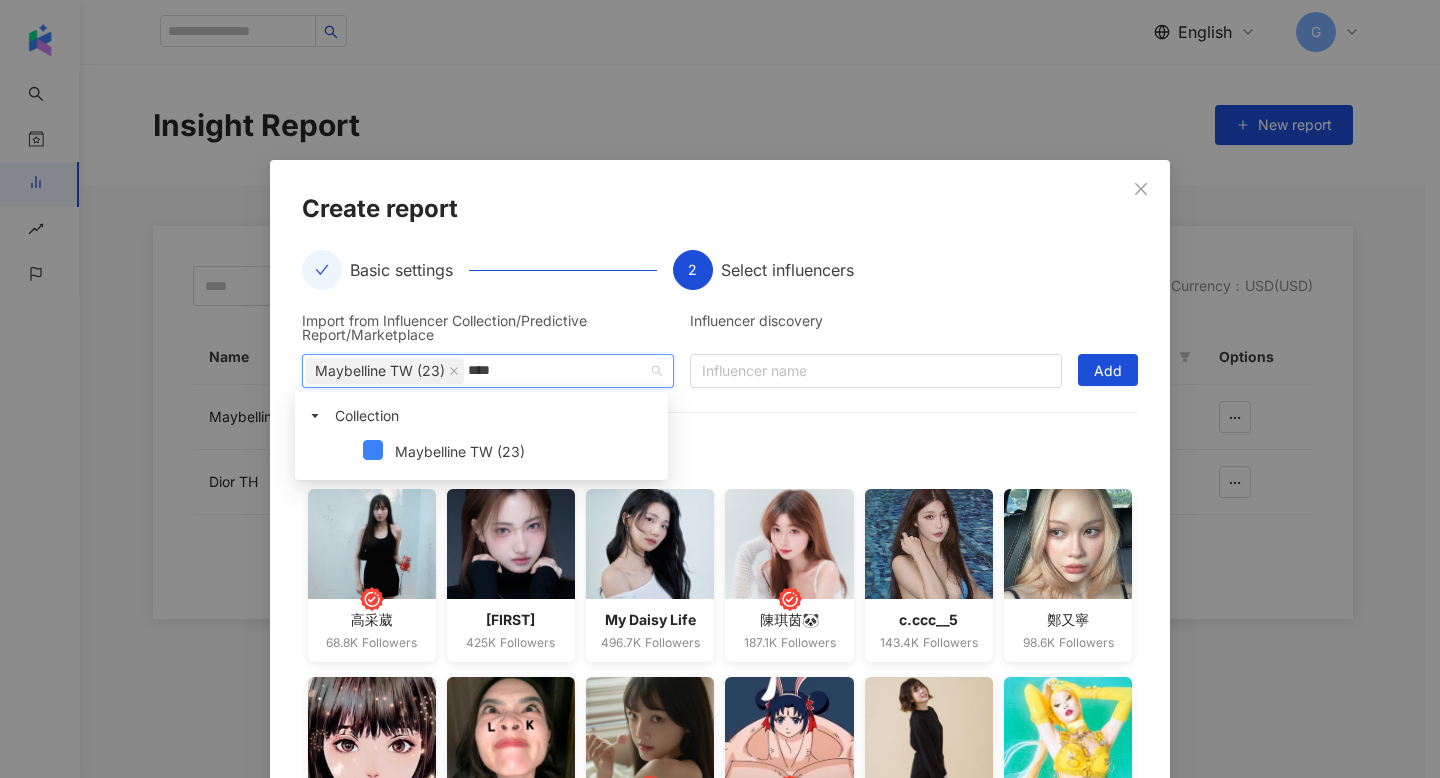 type 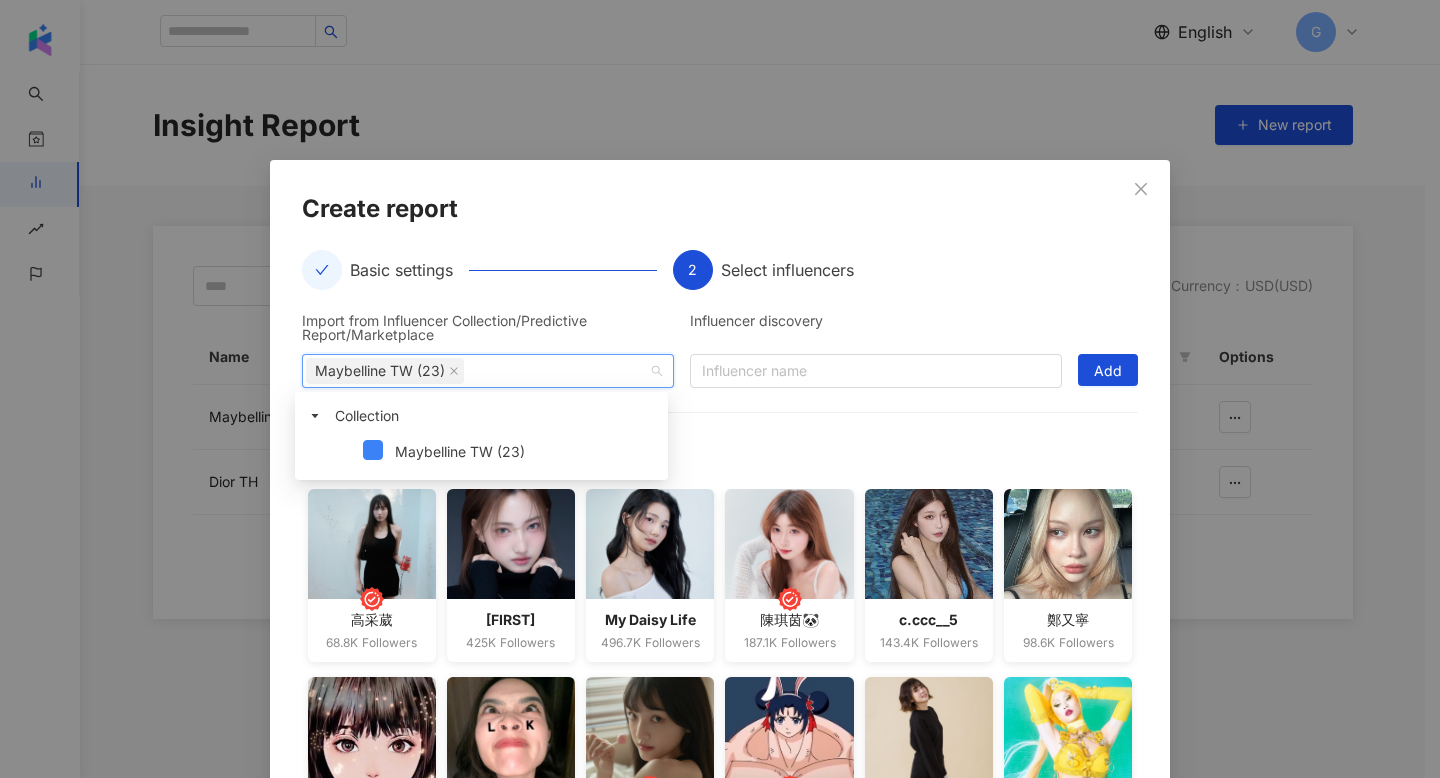 click on "Import from Influencer Collection/Predictive Report/Marketplace Maybelline TW (23)  mayb   Influencer discovery Influencer name Add Influencer added: 12 Remove all 高采葳 68.8K Followers Anita 425K Followers My Daisy Life 496.7K Followers 陳琪茵🐼 187.1K Followers c.ccc__5 143.4K Followers 鄭又寧 98.6K Followers Êat Ïng 新北·台中·台中·高雄·宅配 美食 51.7K Followers 🍒 蓓馨 yanna ᵔᴥᵔ 122.6K Followers y_t_1999 45.7K Followers 木可 101.2K Followers 新店蔡依林 187.1K Followers Nymphia Wind 妮妃雅 816.4K Followers" at bounding box center [720, 582] 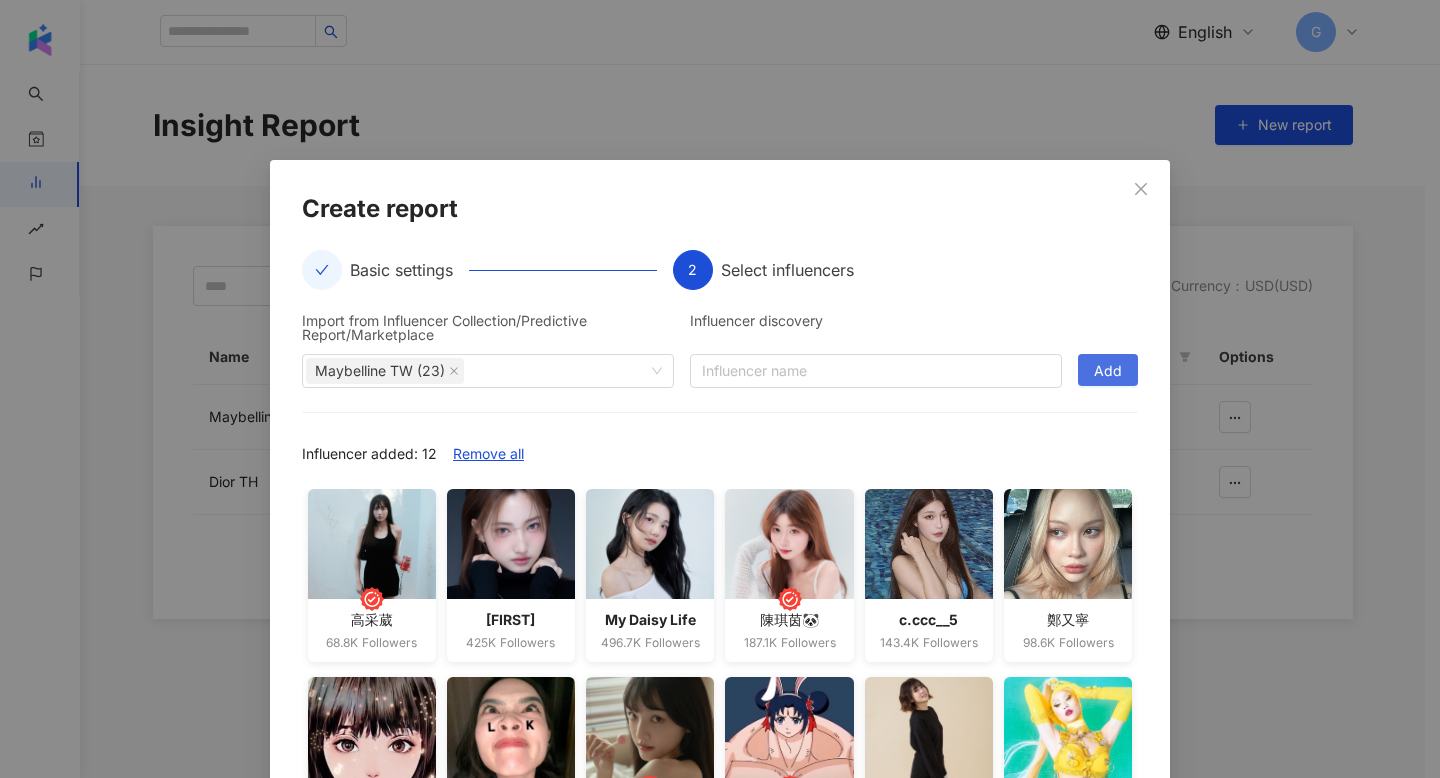 click on "Add" at bounding box center (1108, 371) 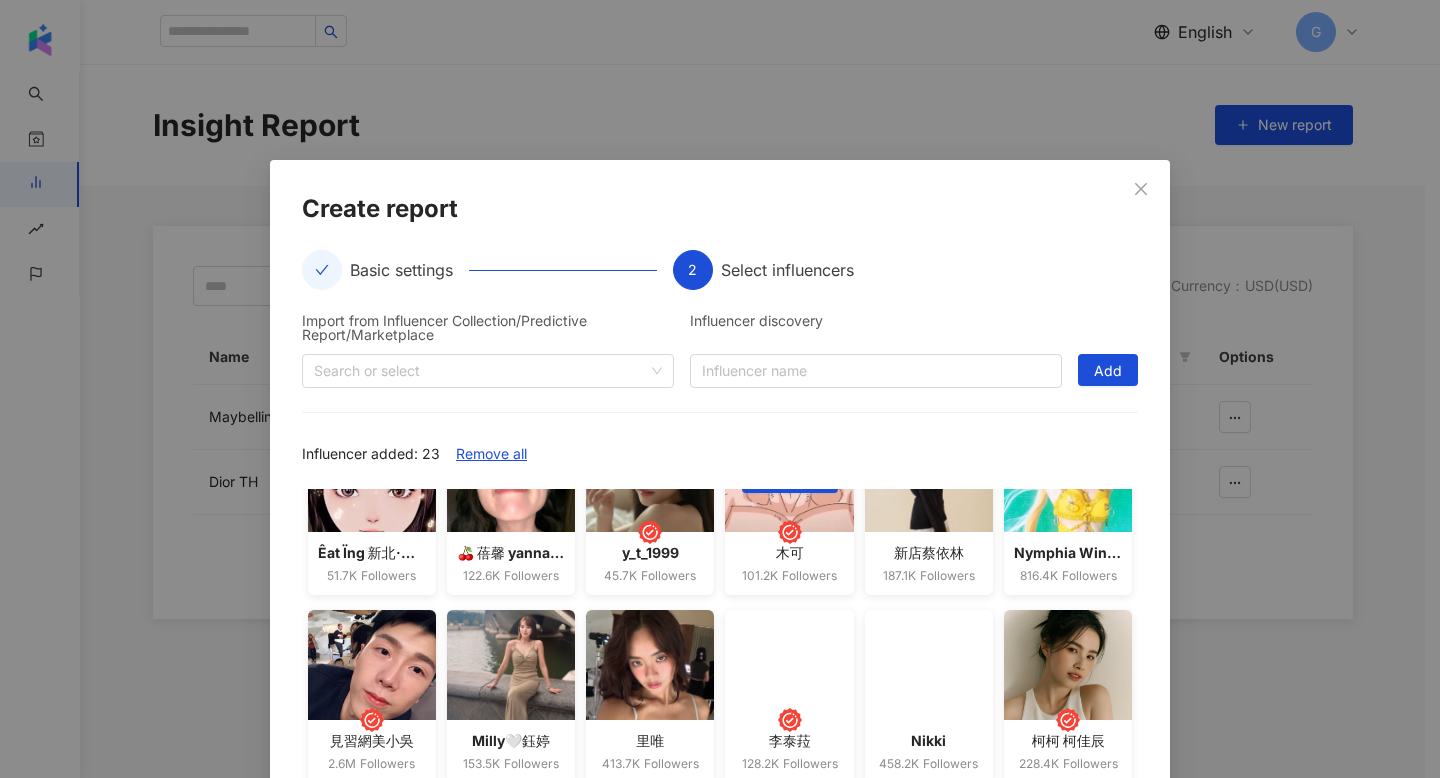 scroll, scrollTop: 367, scrollLeft: 0, axis: vertical 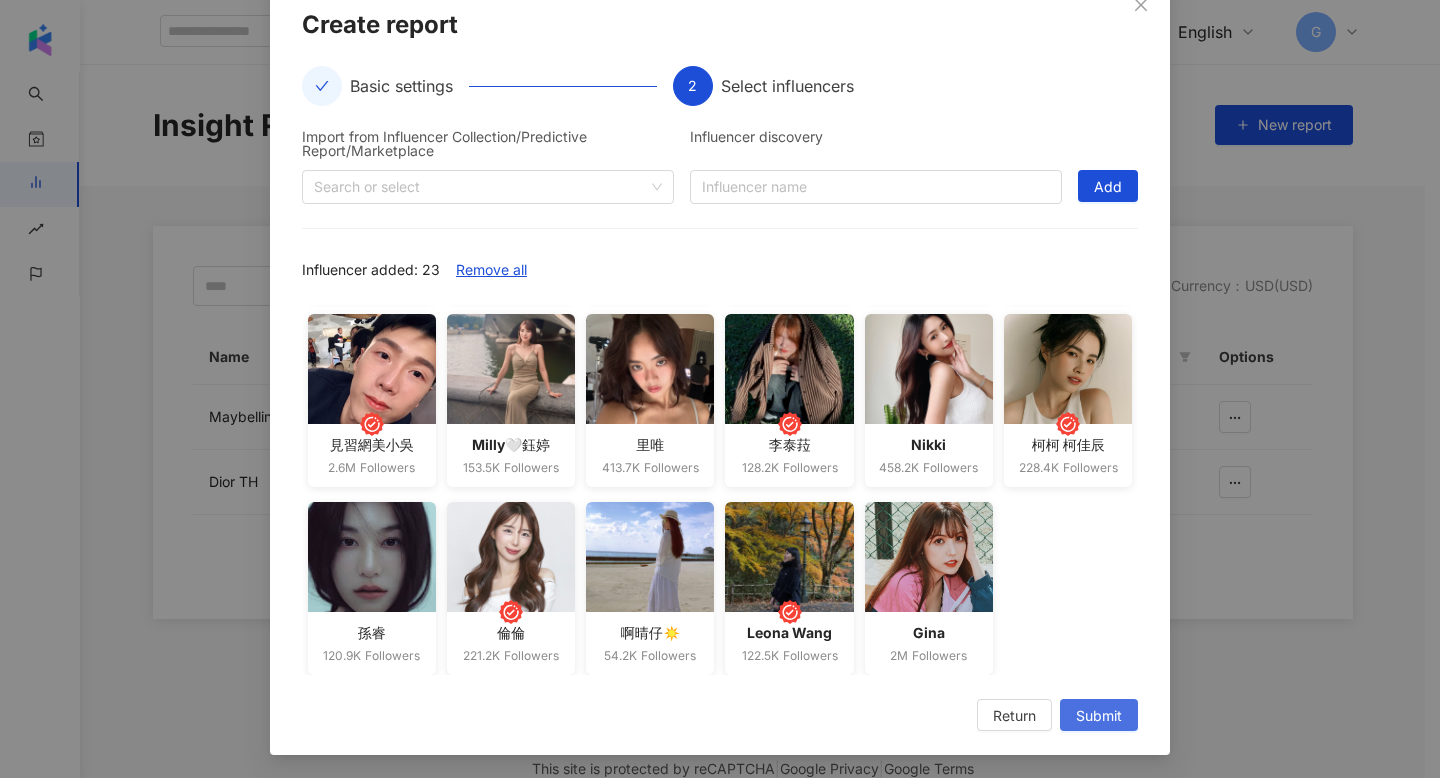click on "Submit" at bounding box center [1099, 716] 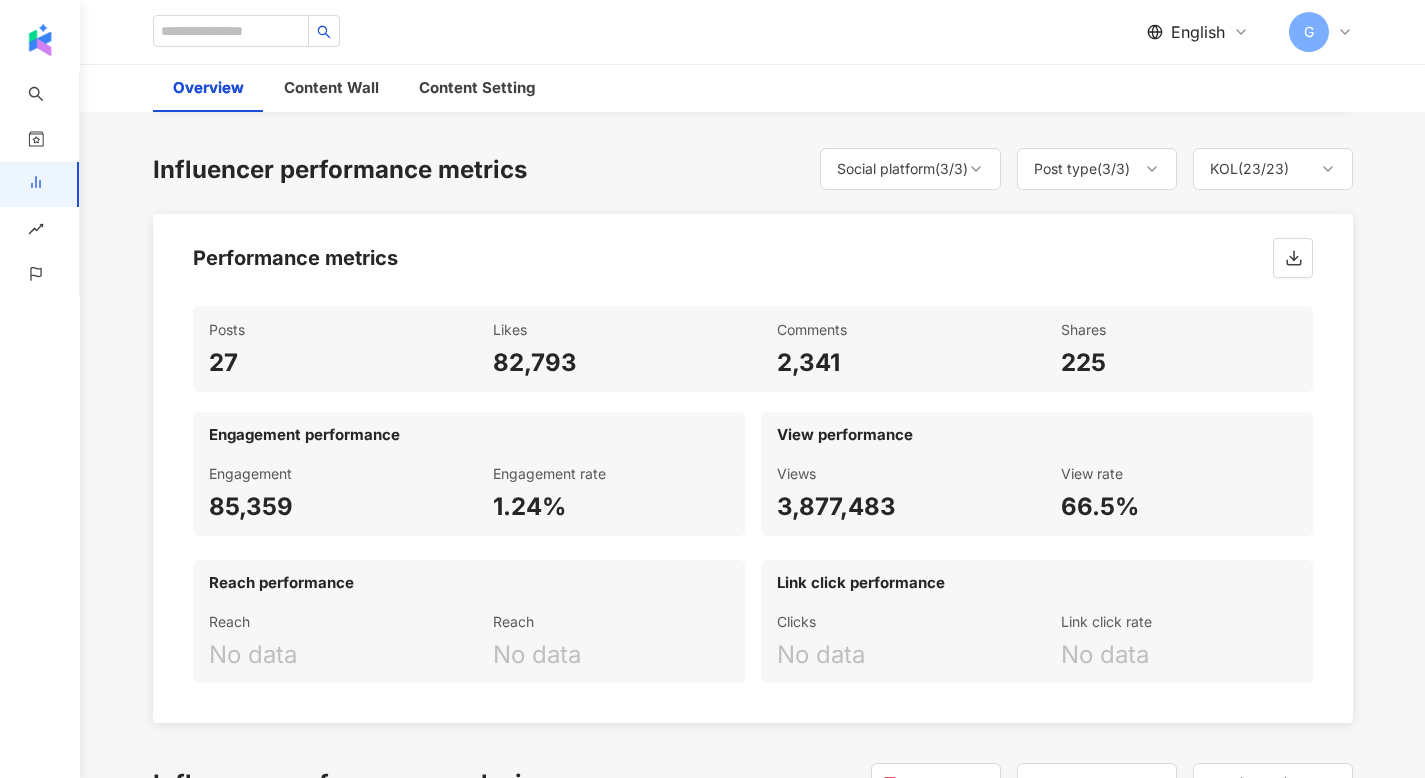 scroll, scrollTop: 869, scrollLeft: 0, axis: vertical 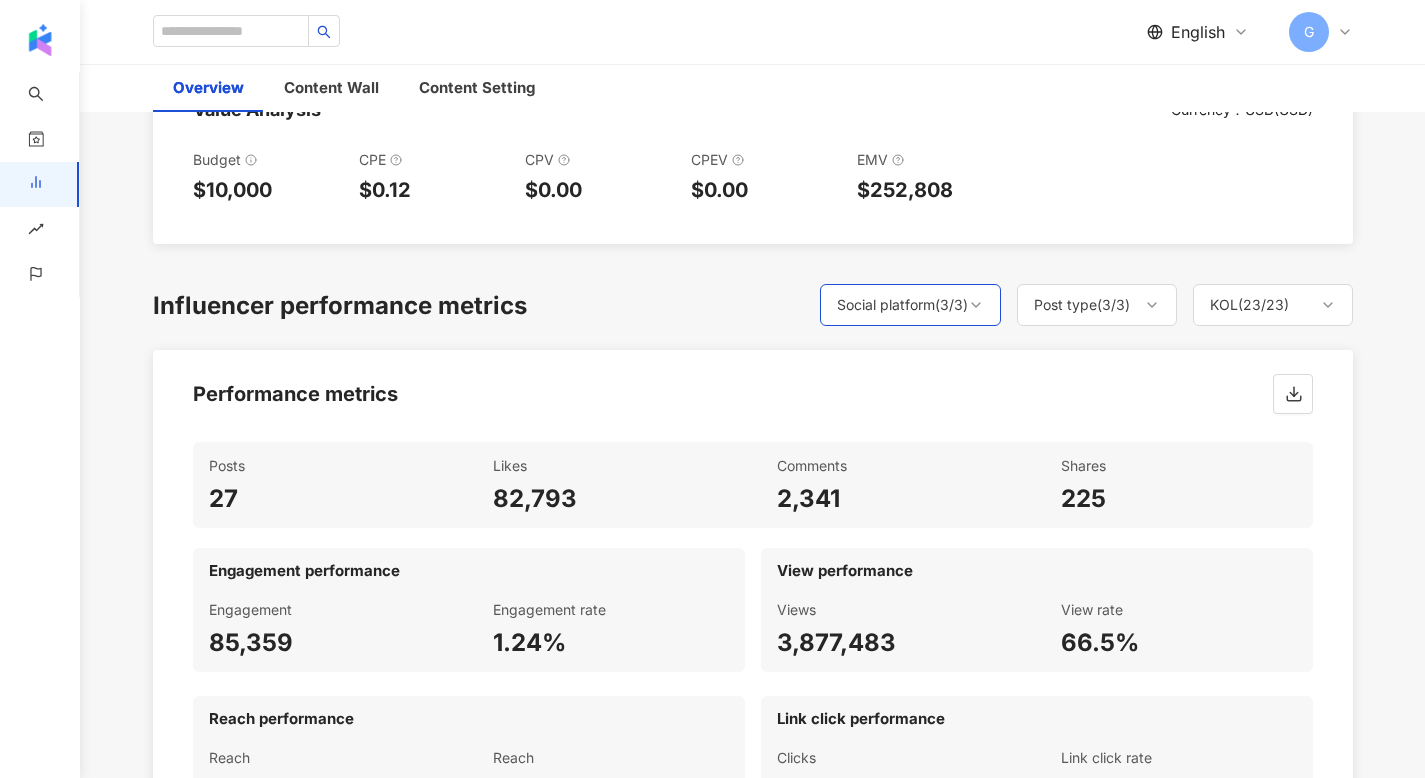 click on "Social platform  ( 3 / 3 )" at bounding box center [902, 305] 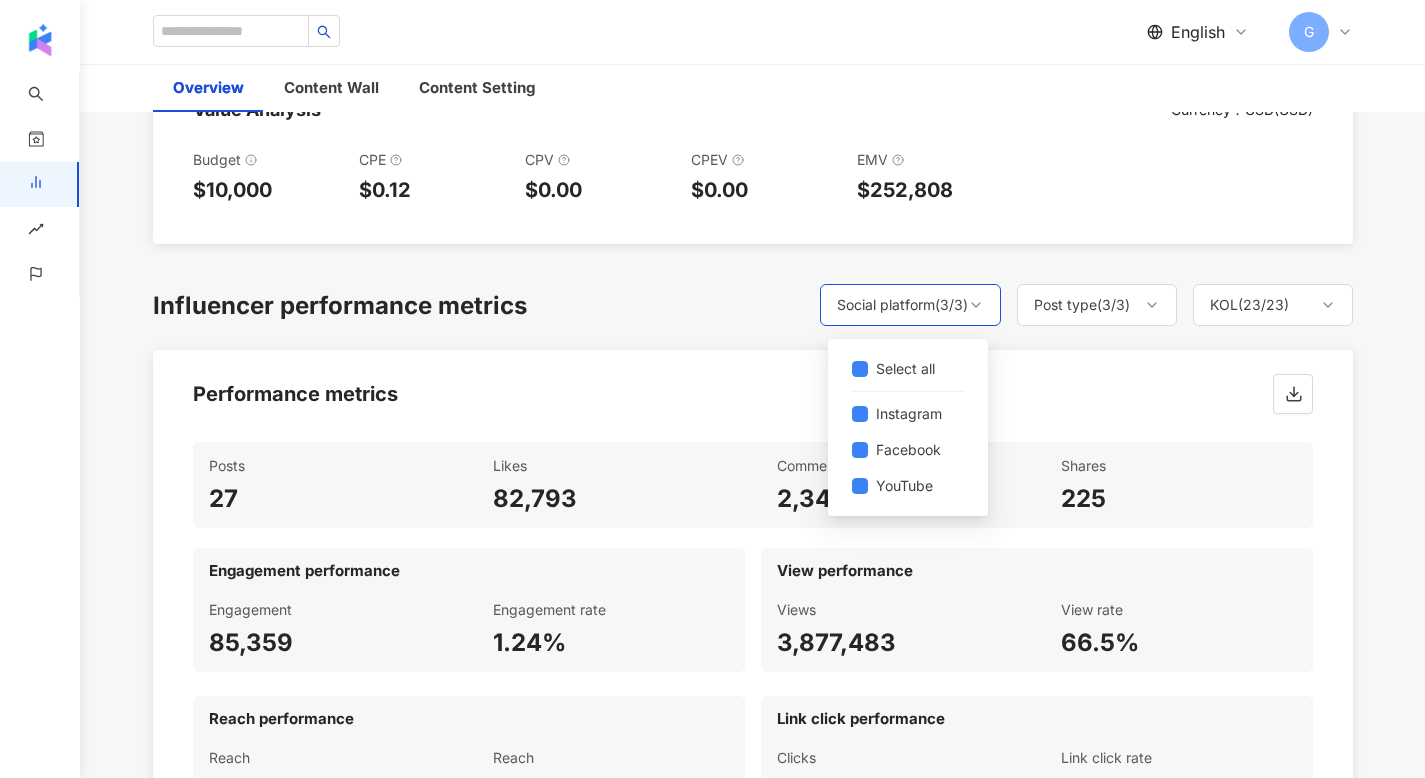 click 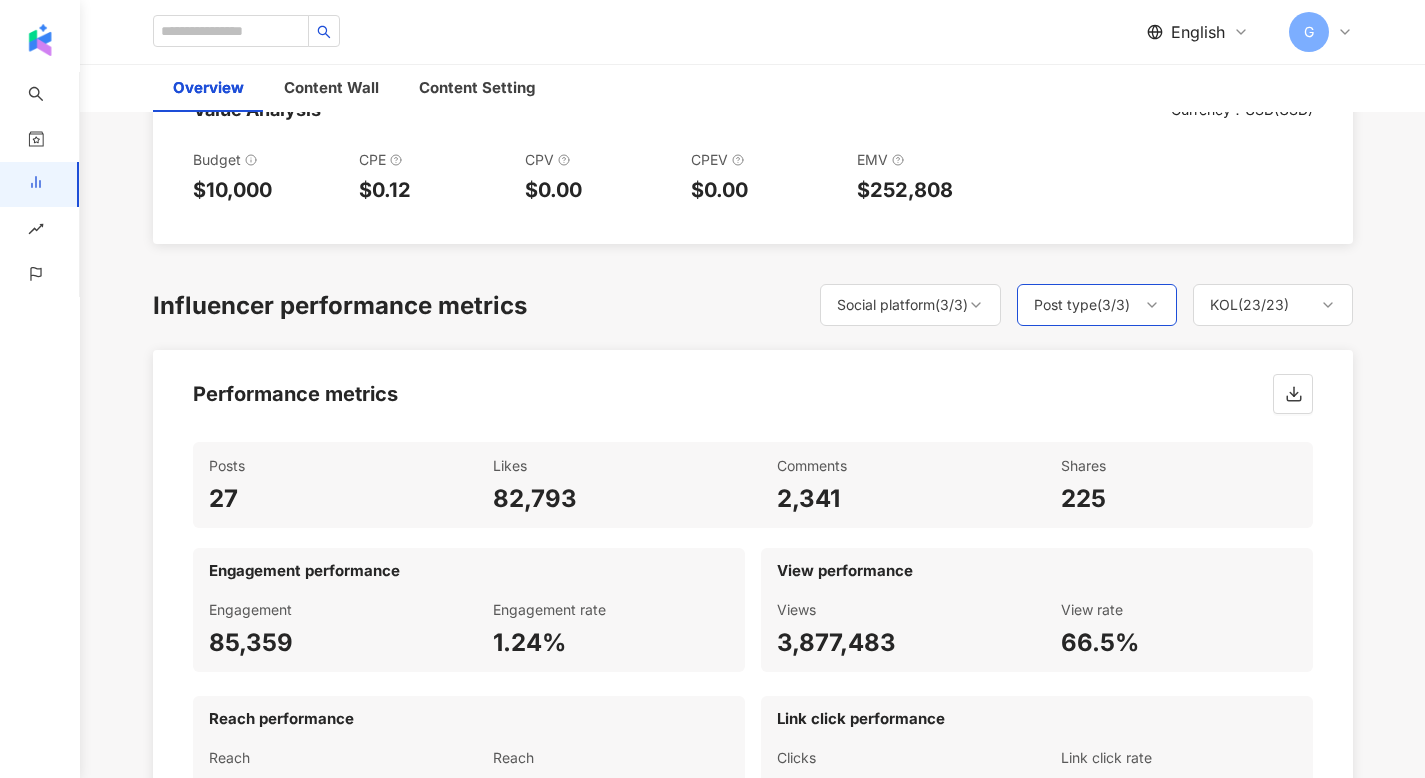 click on "Post type  ( 3 / 3 )" at bounding box center [1082, 305] 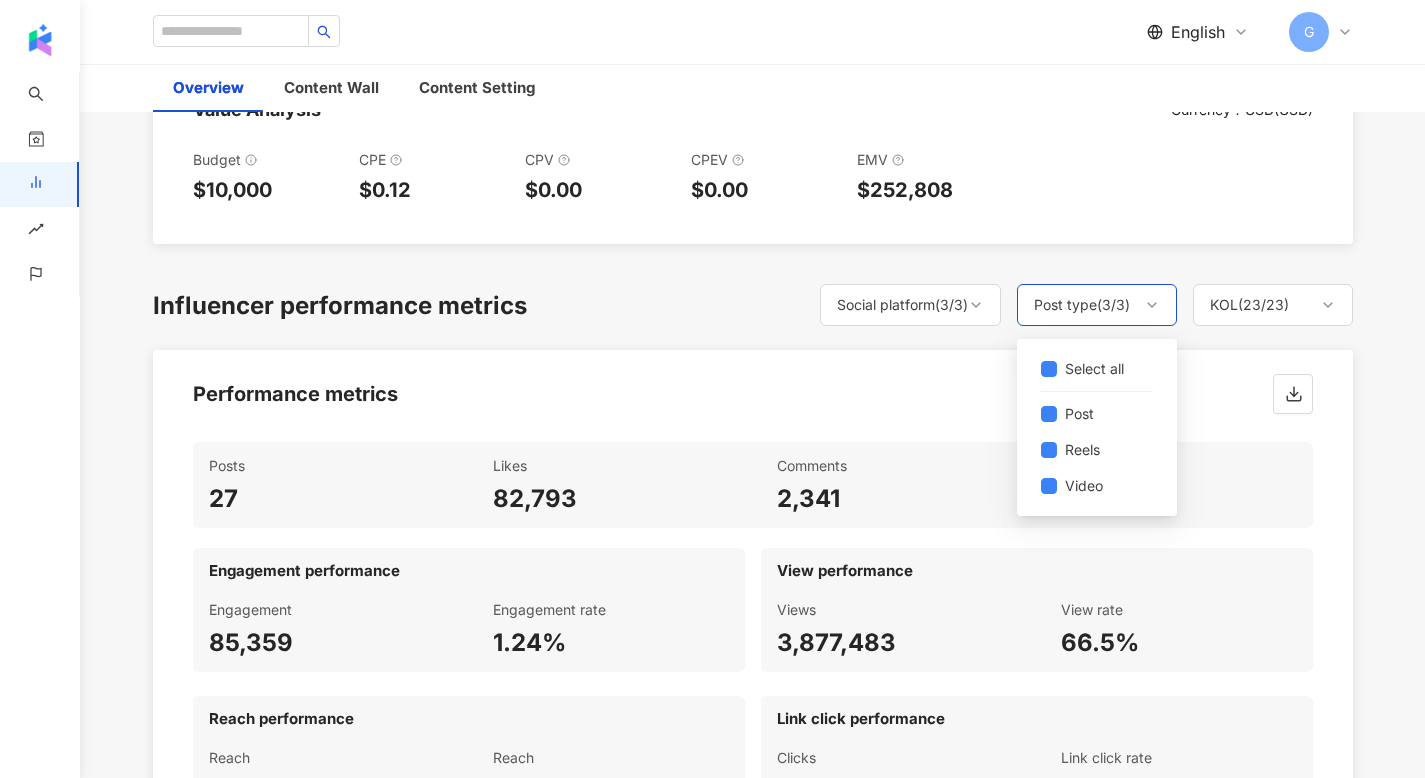 click on "Post type  ( 3 / 3 )" at bounding box center [1082, 305] 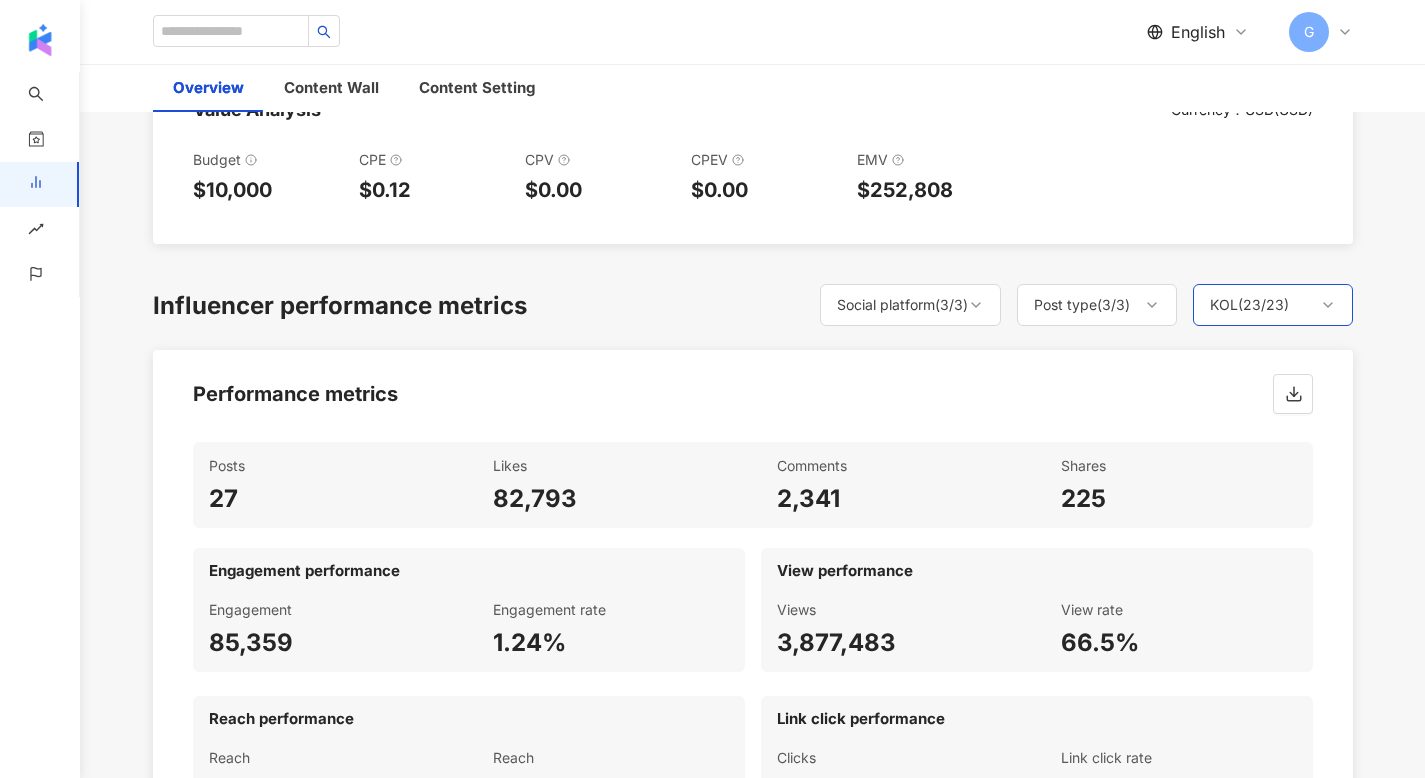 click on "KOL  ( 23 / 23 )" at bounding box center [1249, 305] 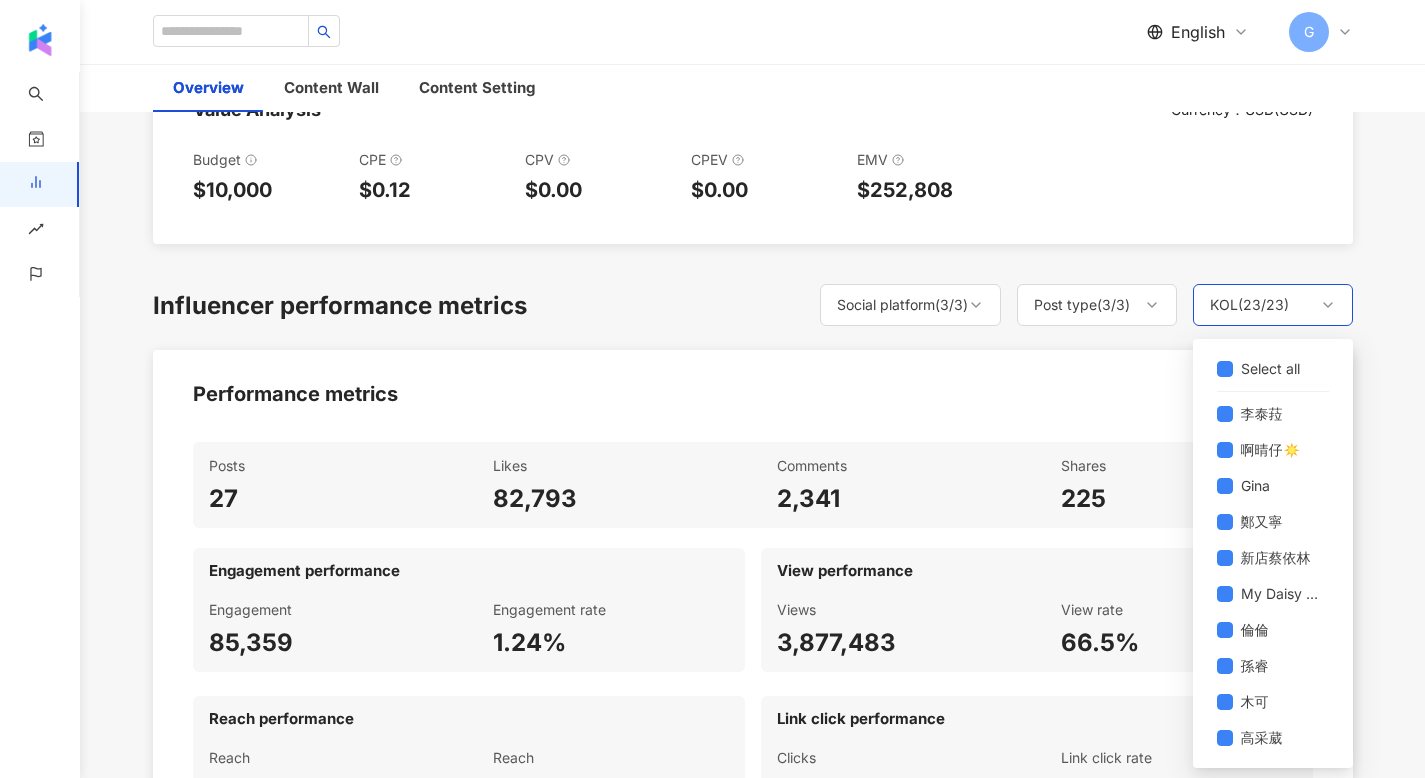 click on "KOL  ( 23 / 23 )" at bounding box center (1249, 305) 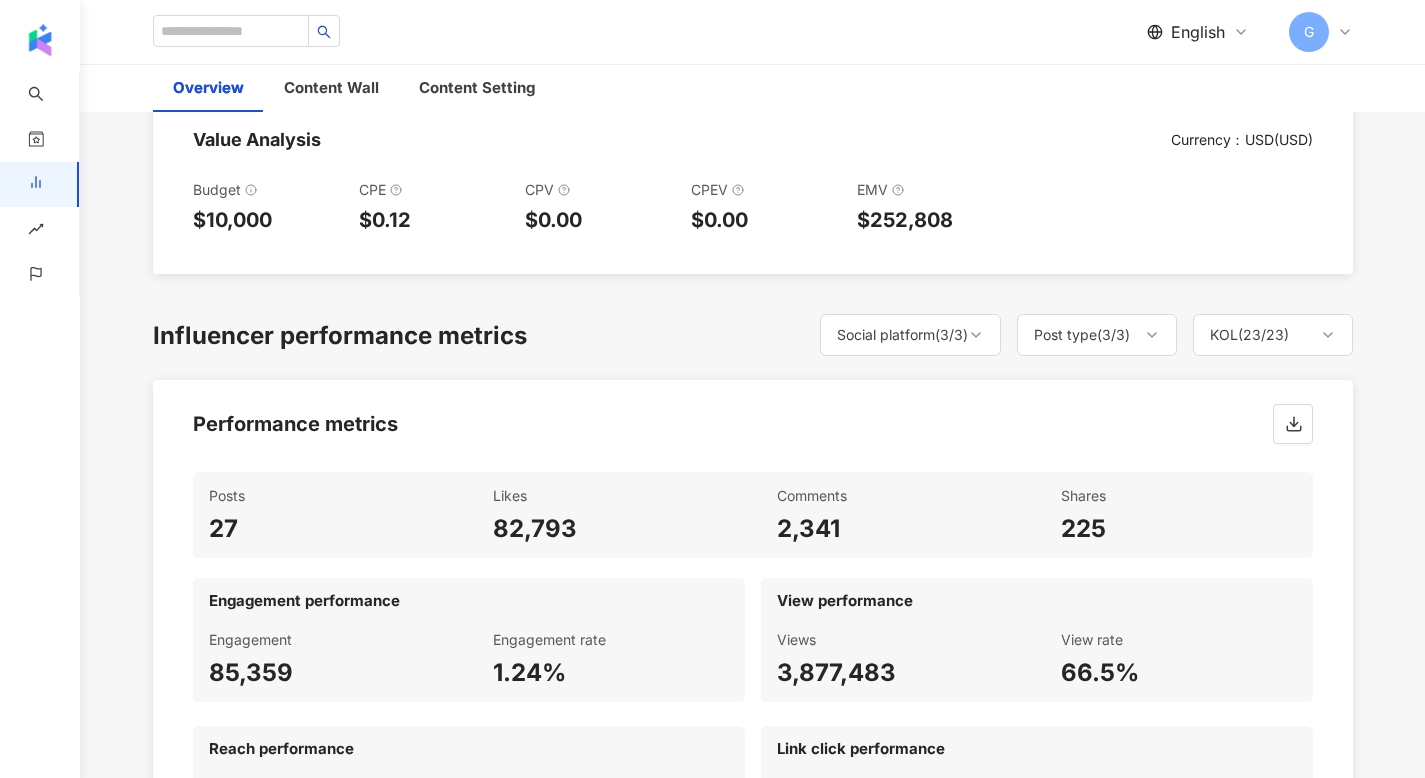 scroll, scrollTop: 993, scrollLeft: 0, axis: vertical 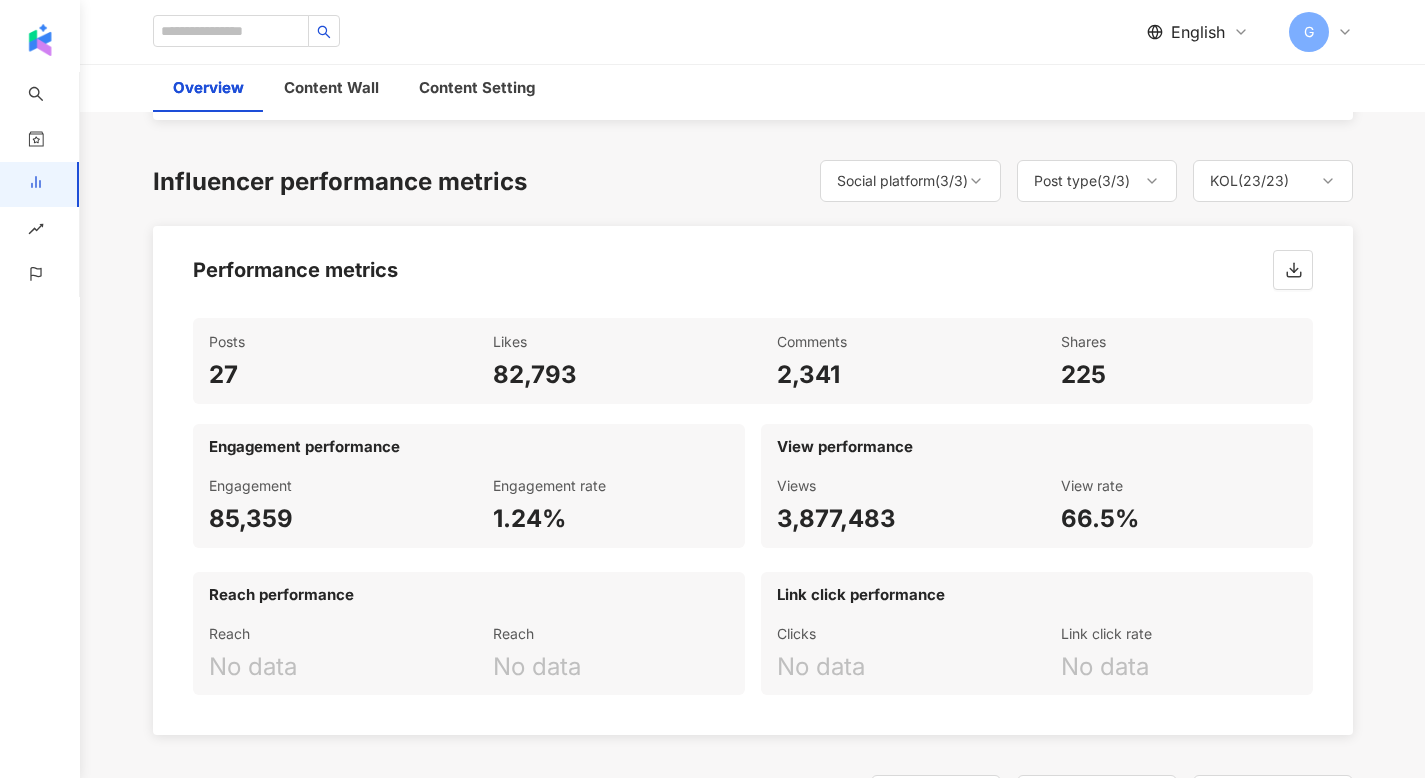 click on "Link click performance" at bounding box center [1037, 591] 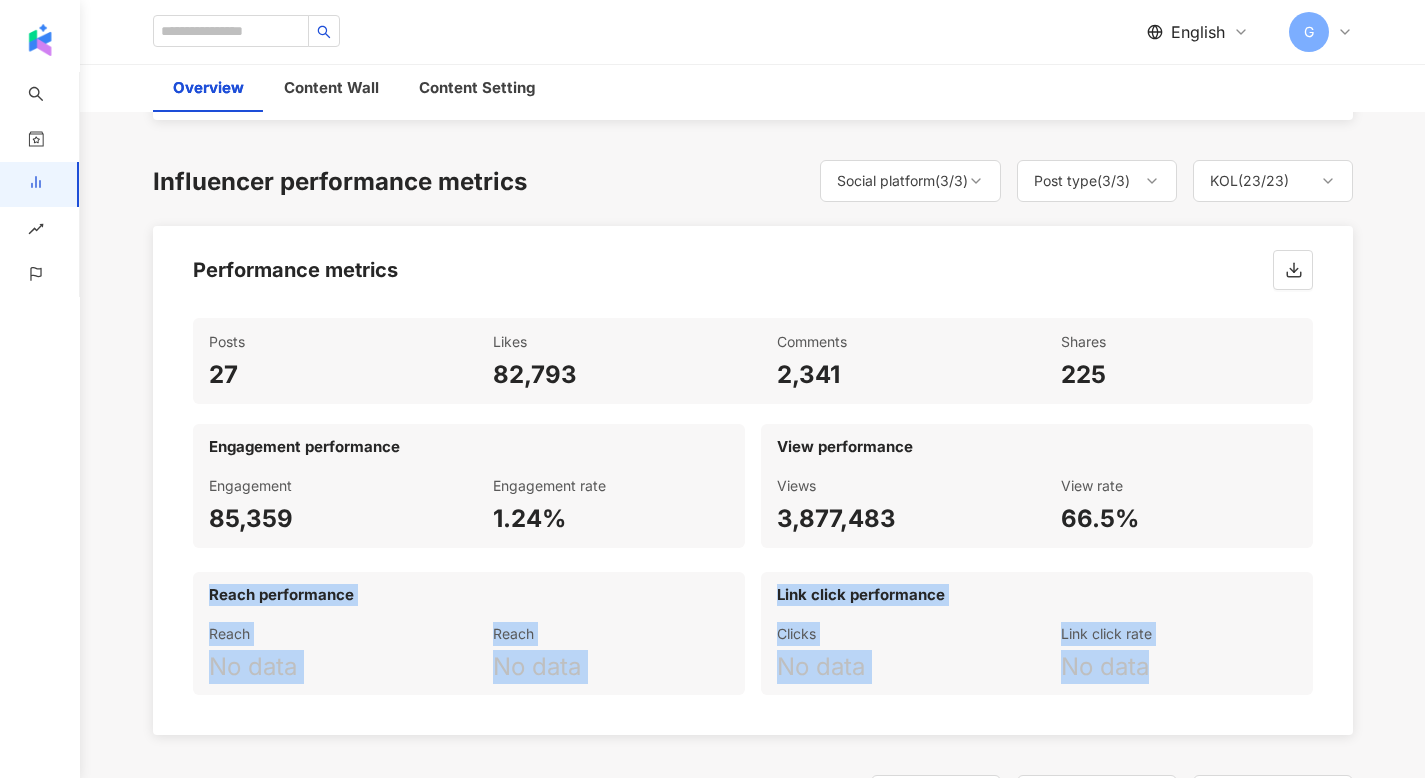 drag, startPoint x: 1247, startPoint y: 693, endPoint x: 693, endPoint y: 579, distance: 565.60767 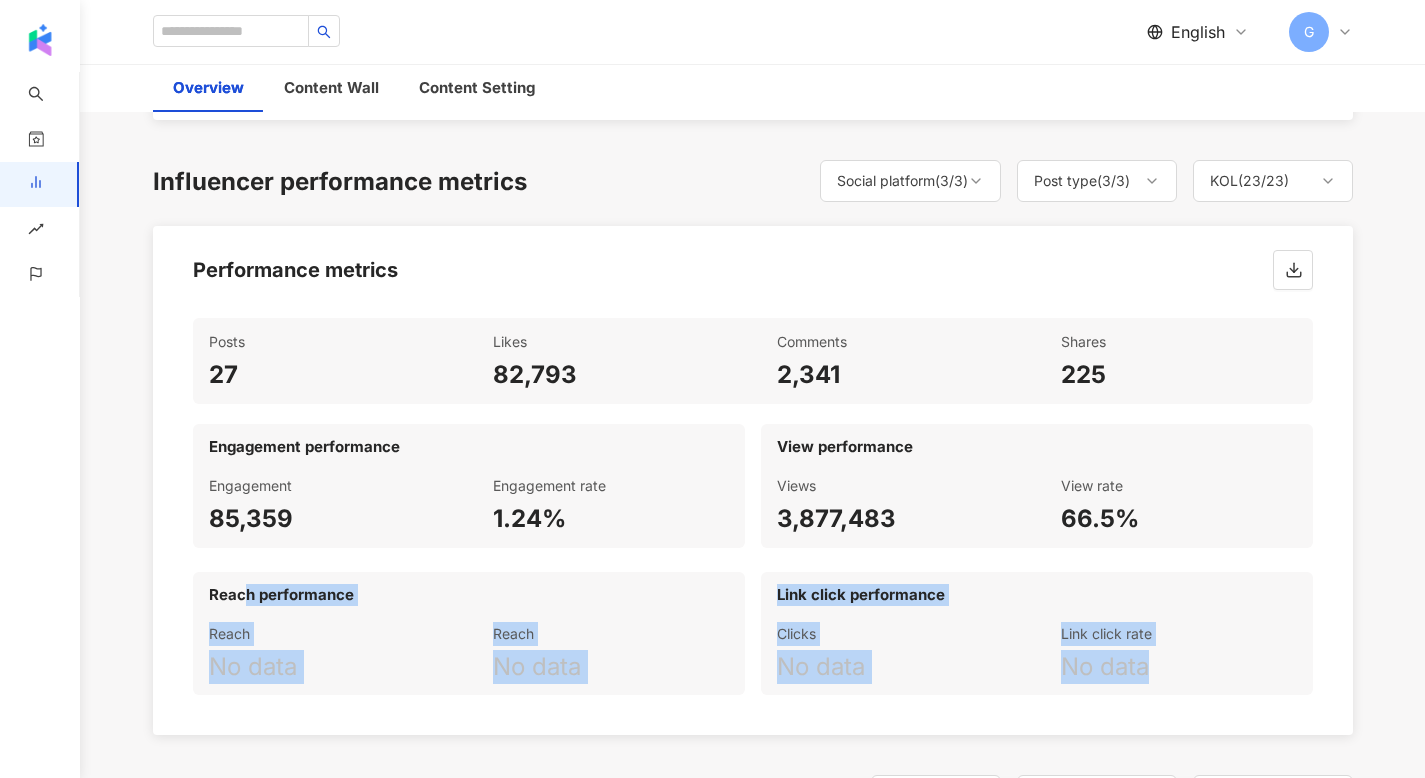 drag, startPoint x: 242, startPoint y: 593, endPoint x: 1234, endPoint y: 657, distance: 994.0624 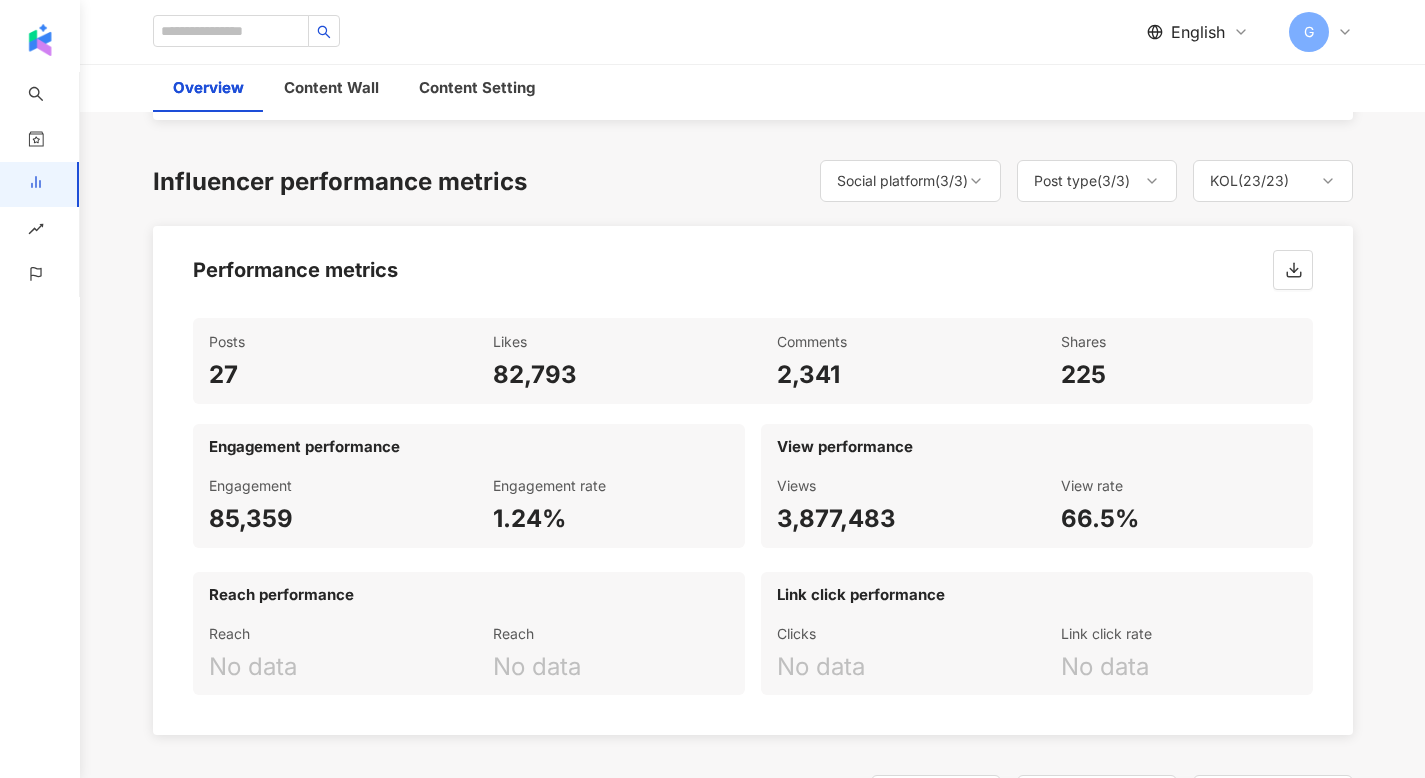 click on "Link click rate No data" at bounding box center (1179, 653) 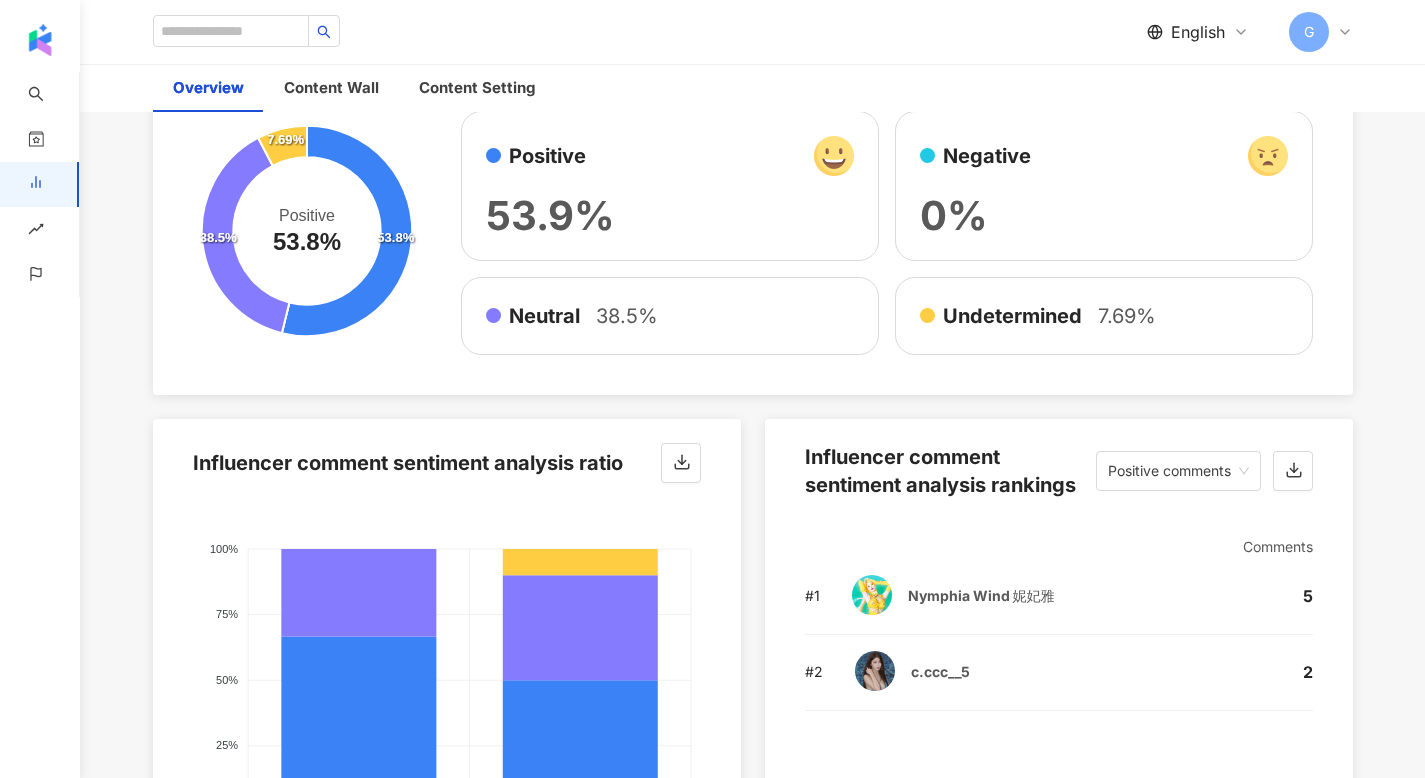 scroll, scrollTop: 3711, scrollLeft: 0, axis: vertical 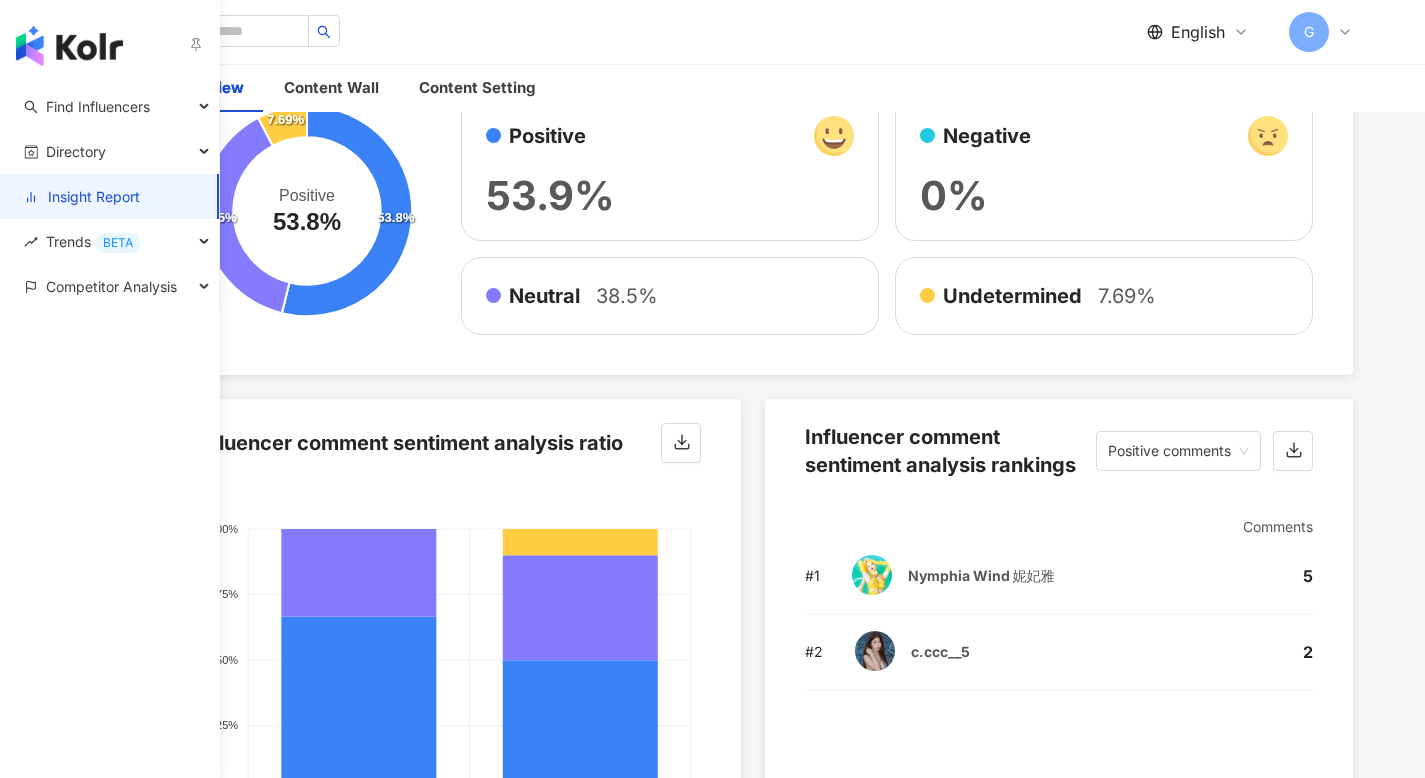 click on "Insight Report" at bounding box center [82, 197] 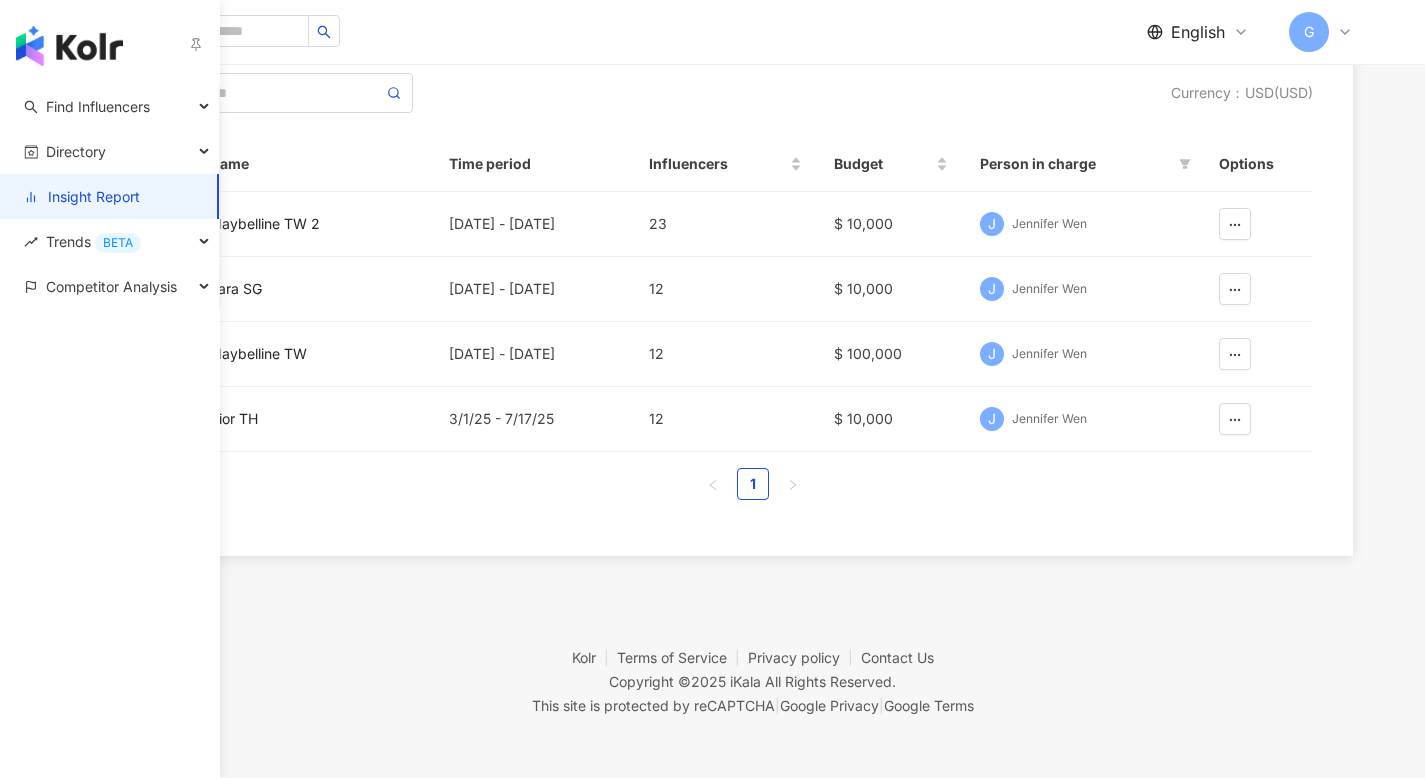 scroll, scrollTop: 0, scrollLeft: 0, axis: both 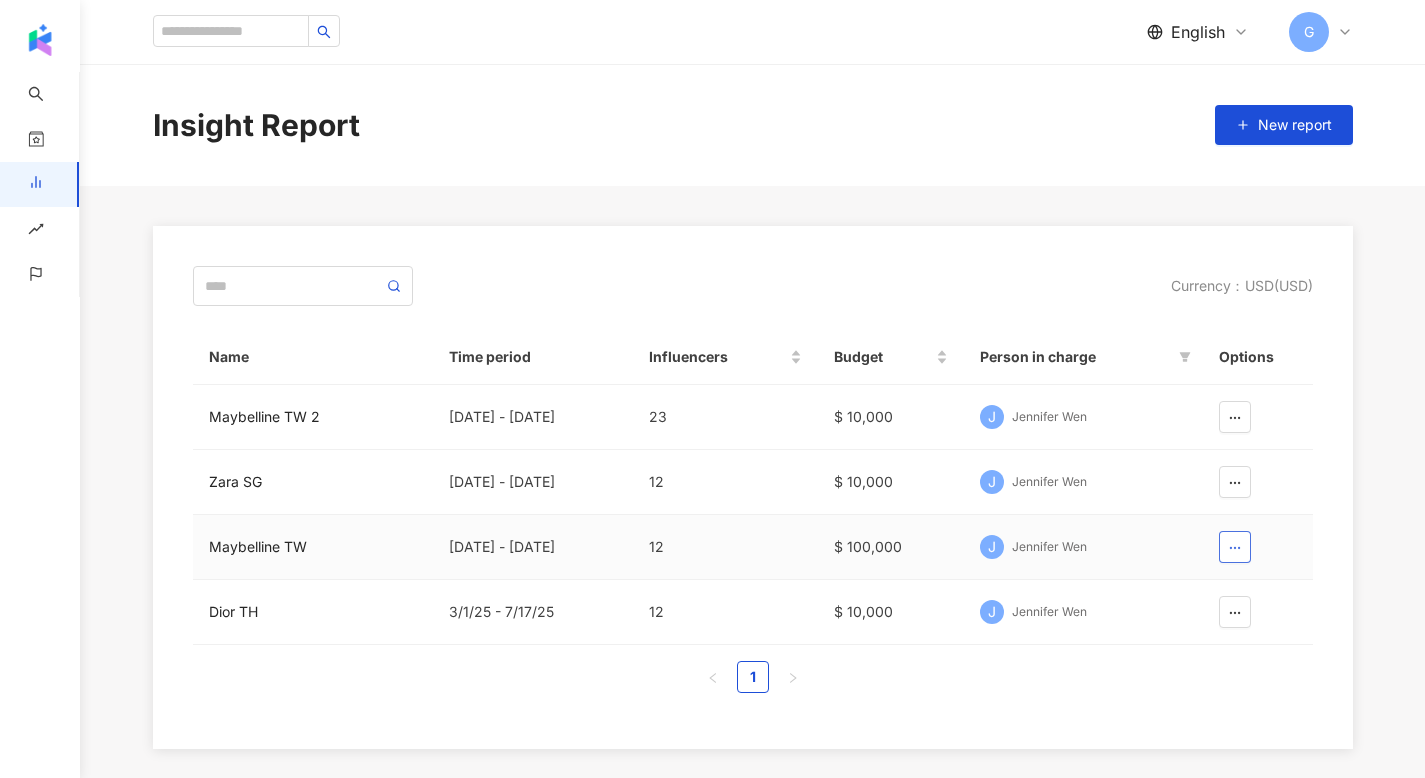 click 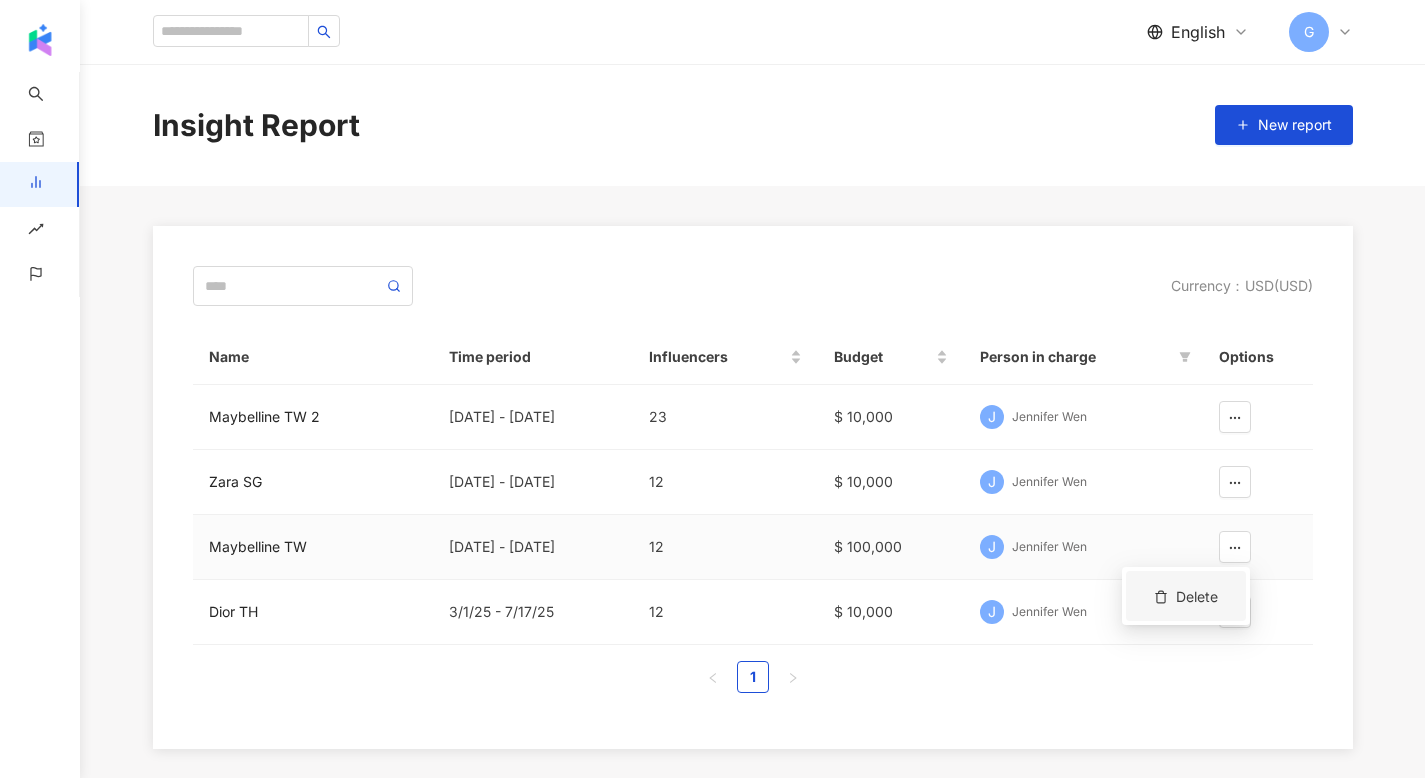 click on "Delete" at bounding box center (1186, 596) 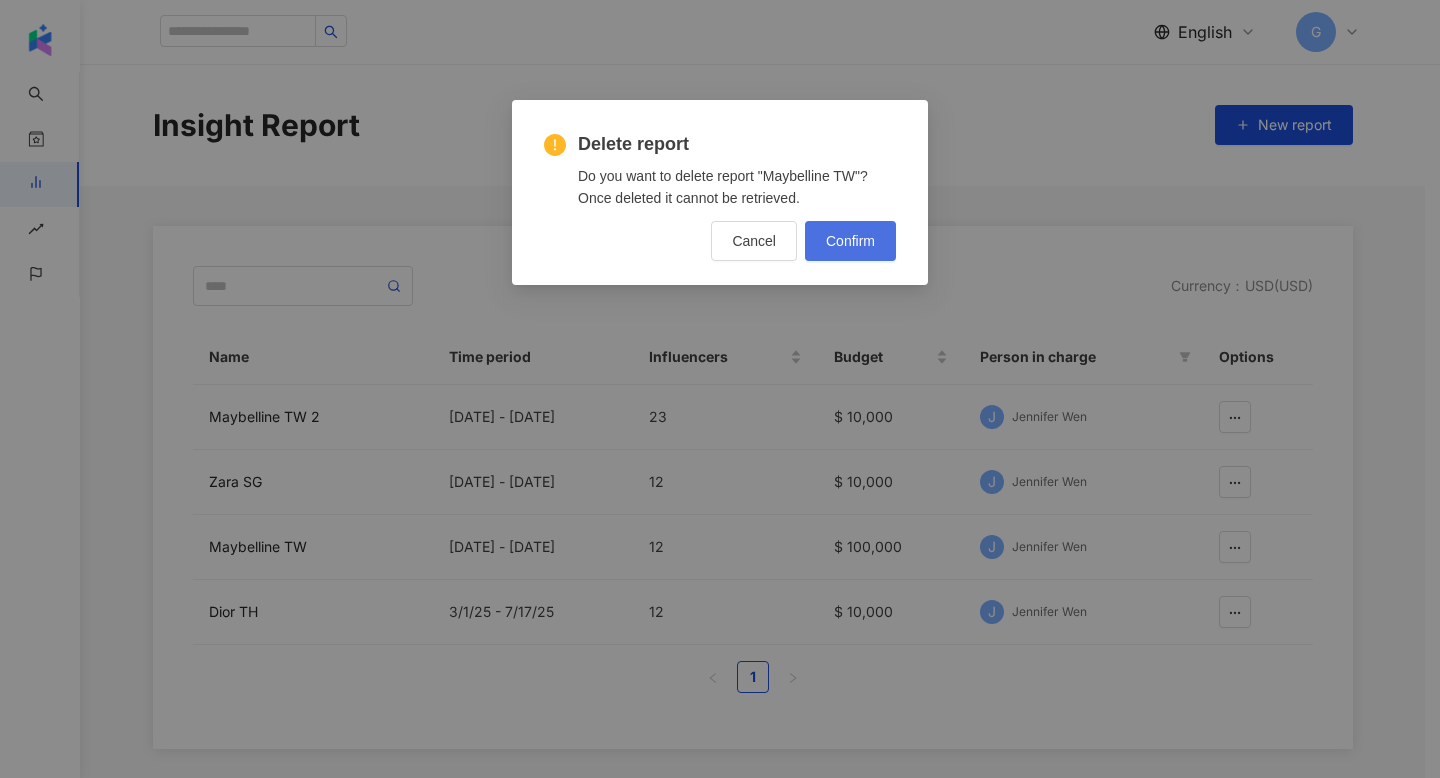 click on "Confirm" at bounding box center (850, 241) 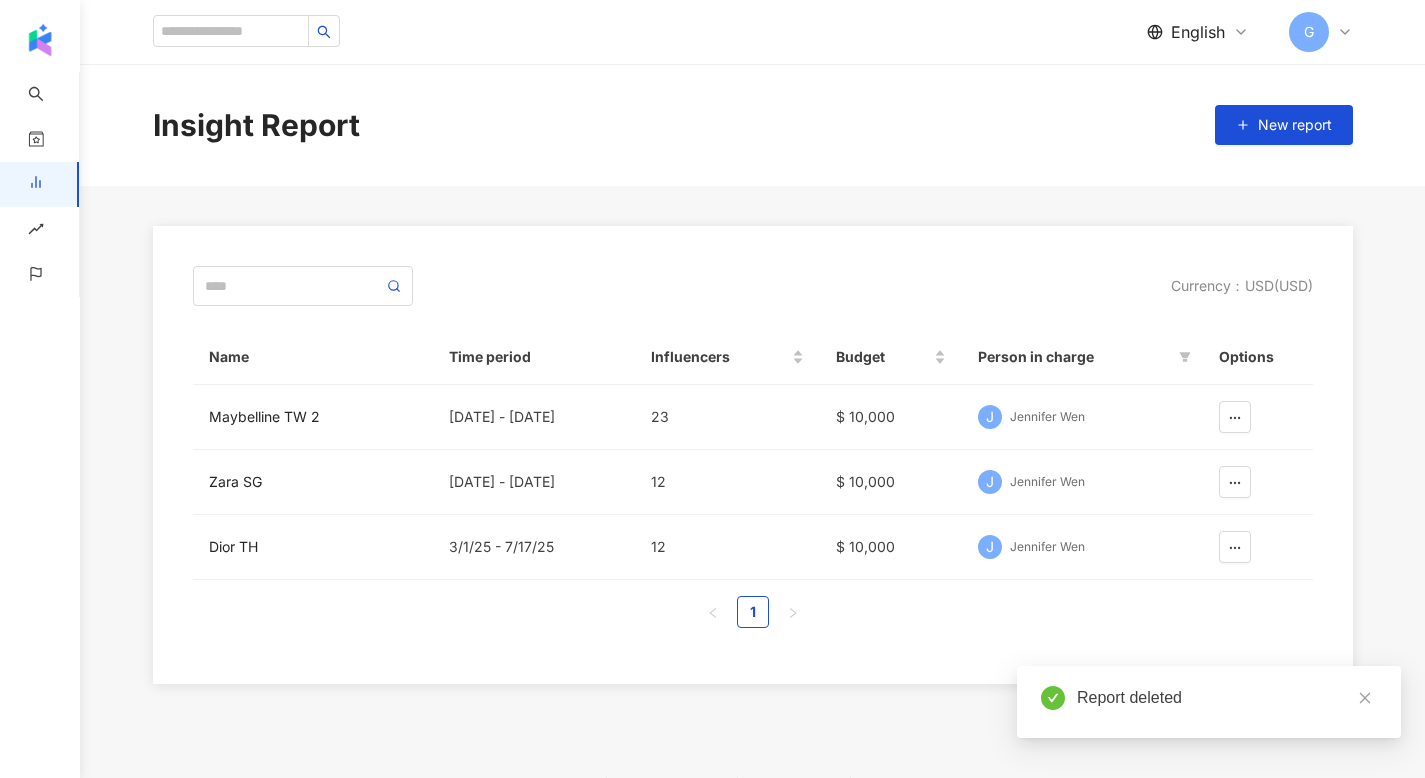 click on "Currency ： USD ( USD ) Name Time period Influencers Budget Person in charge Options             Maybelline TW 2 7/18/24 - 8/31/25 23 $   10,000 J Jennifer Wen Zara SG 6/1/25 - 8/2/25 12 $   10,000 J Jennifer Wen Dior TH 3/1/25 - 7/17/25 12 $   10,000 J Jennifer Wen 1" at bounding box center (753, 455) 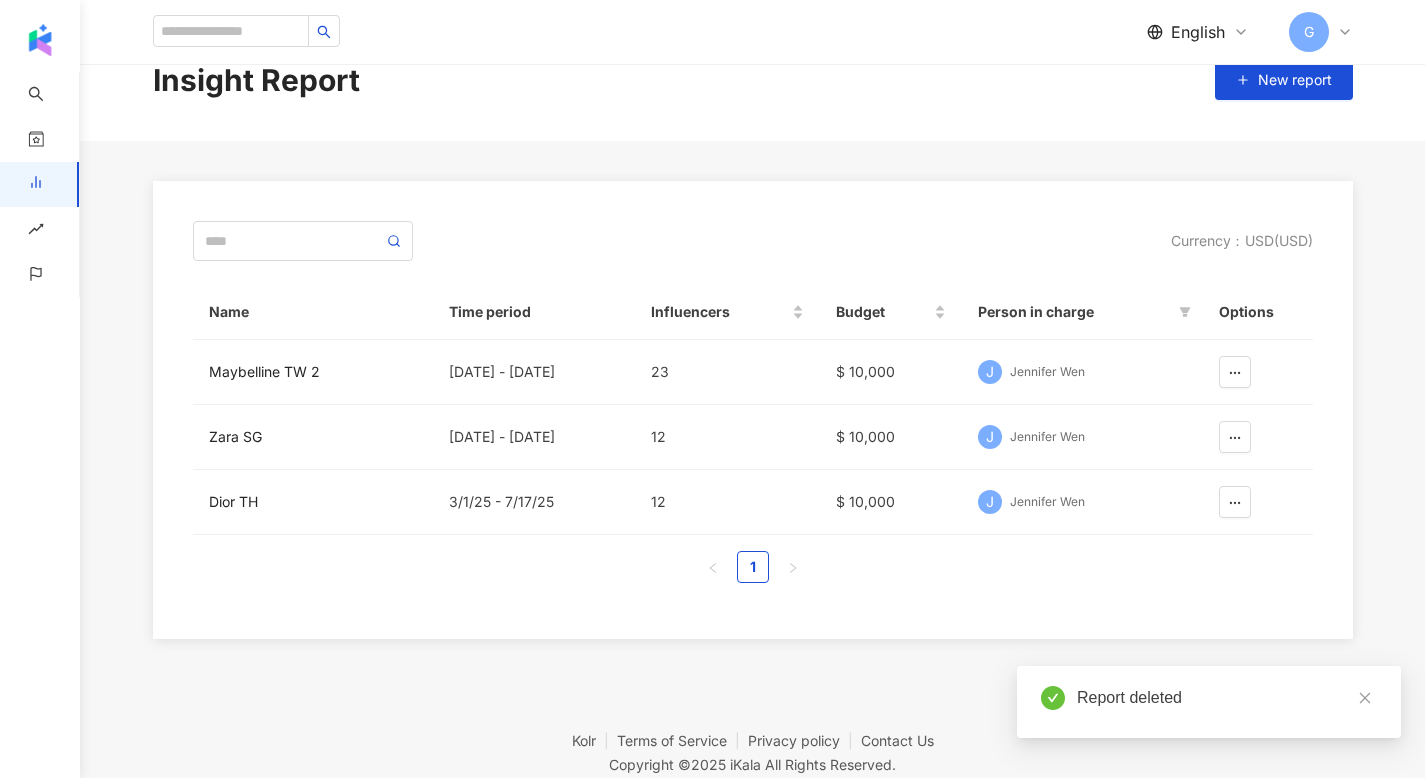 scroll, scrollTop: 0, scrollLeft: 0, axis: both 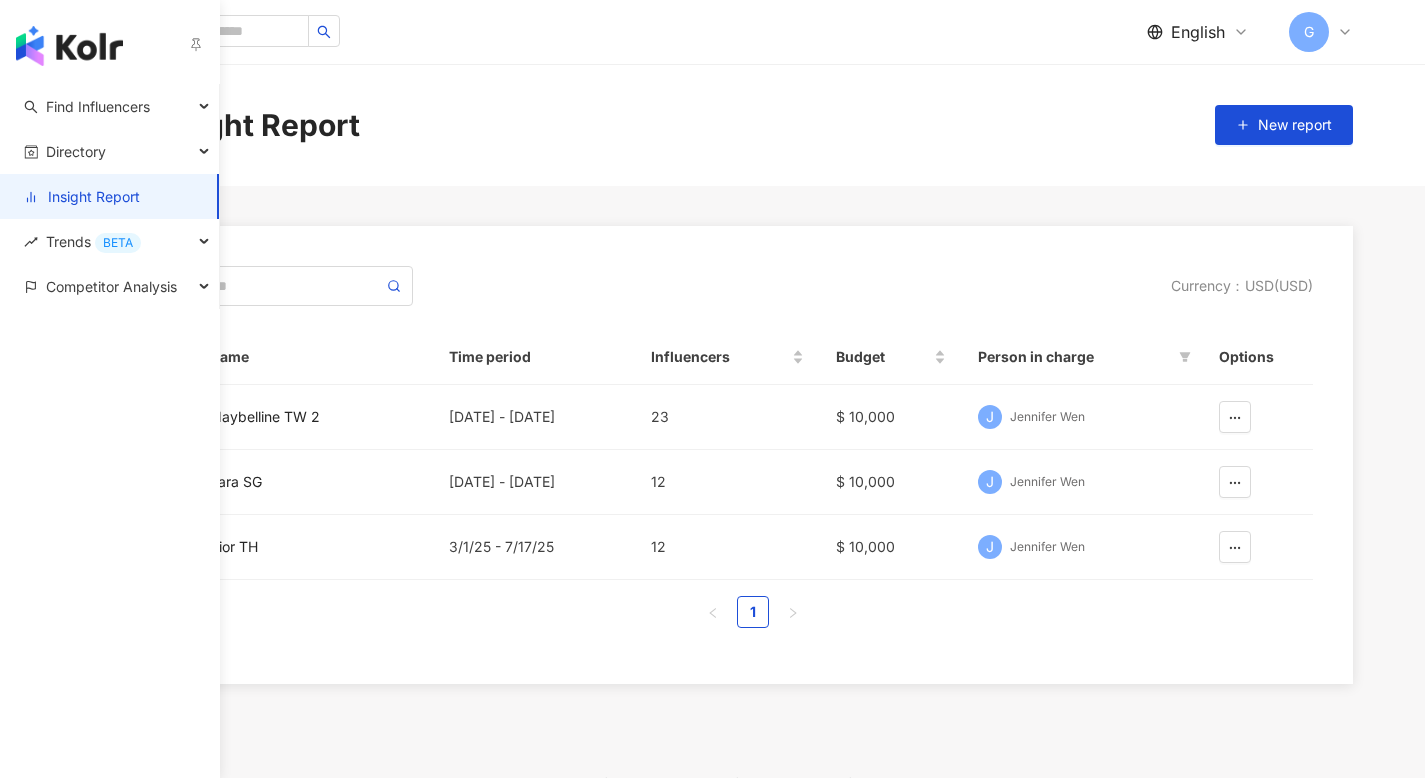 click on "Find Influencers Directory Insight Report Trends BETA Competitor Analysis" at bounding box center [110, 431] 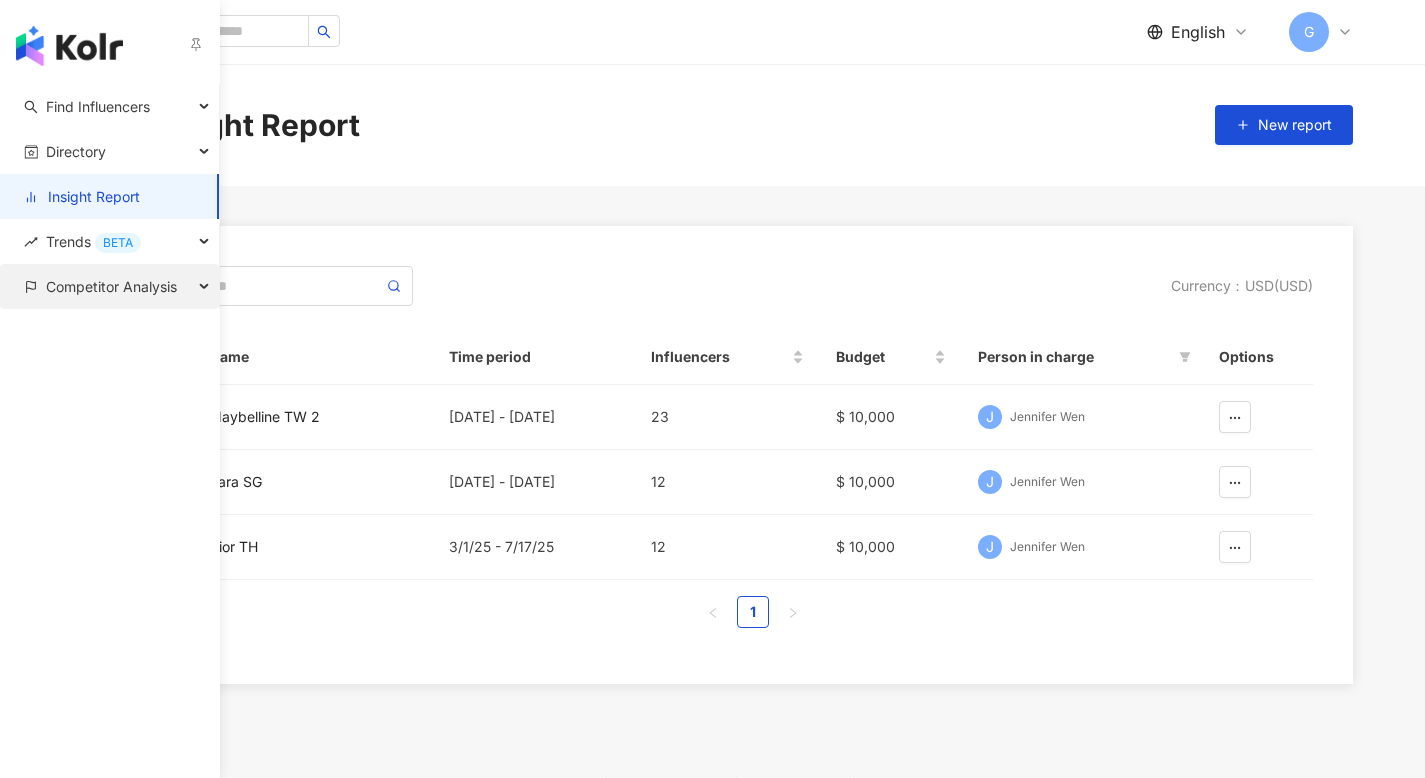 click on "Competitor Analysis" at bounding box center [111, 286] 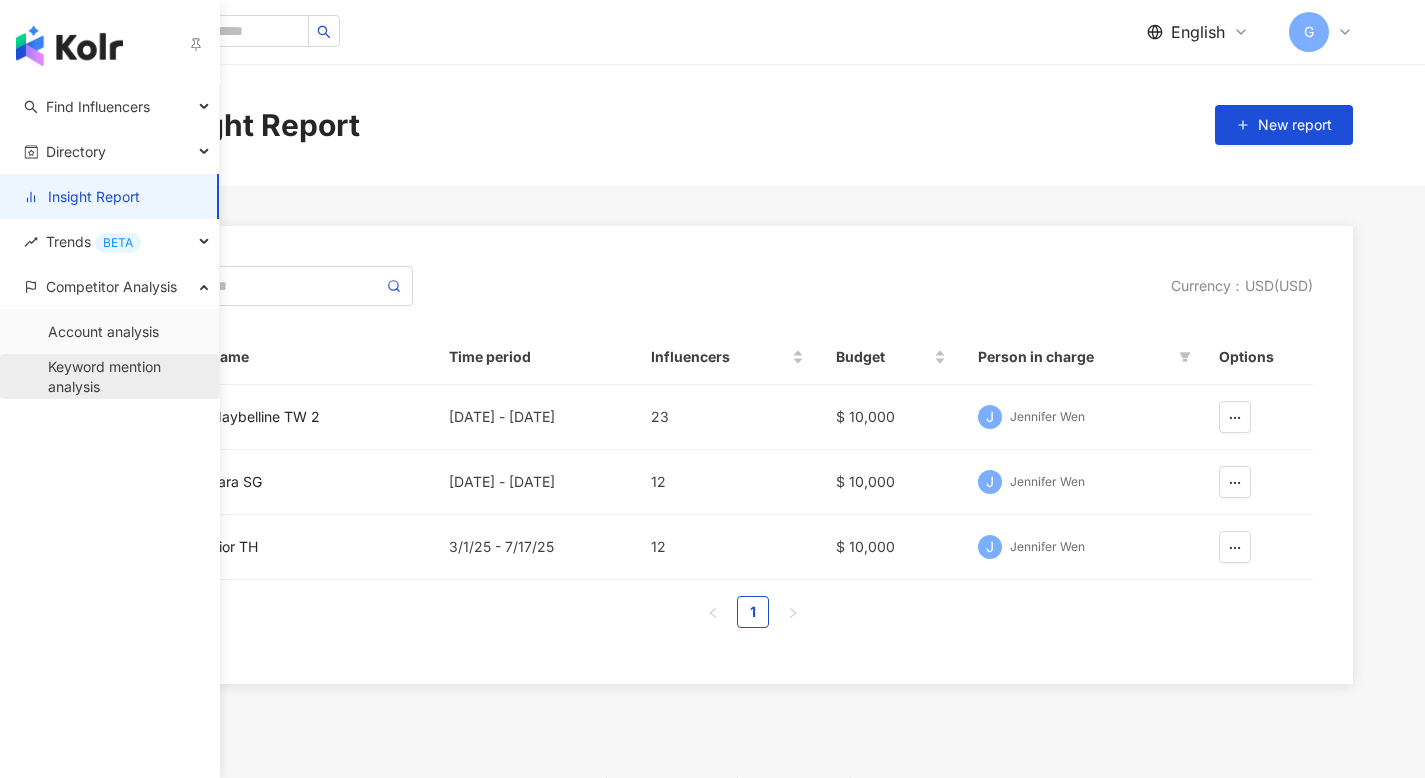 click on "Keyword mention analysis" at bounding box center (125, 376) 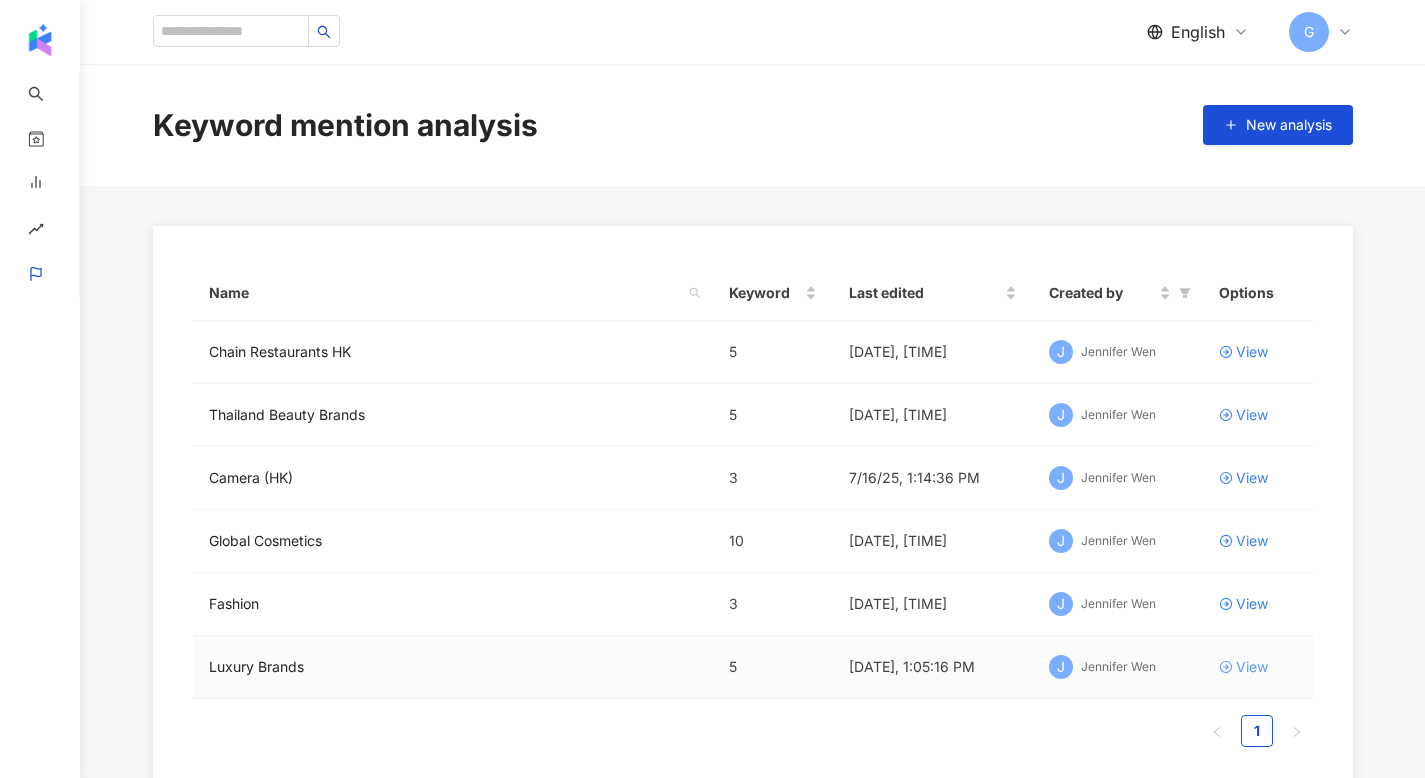 click on "View" at bounding box center [1258, 667] 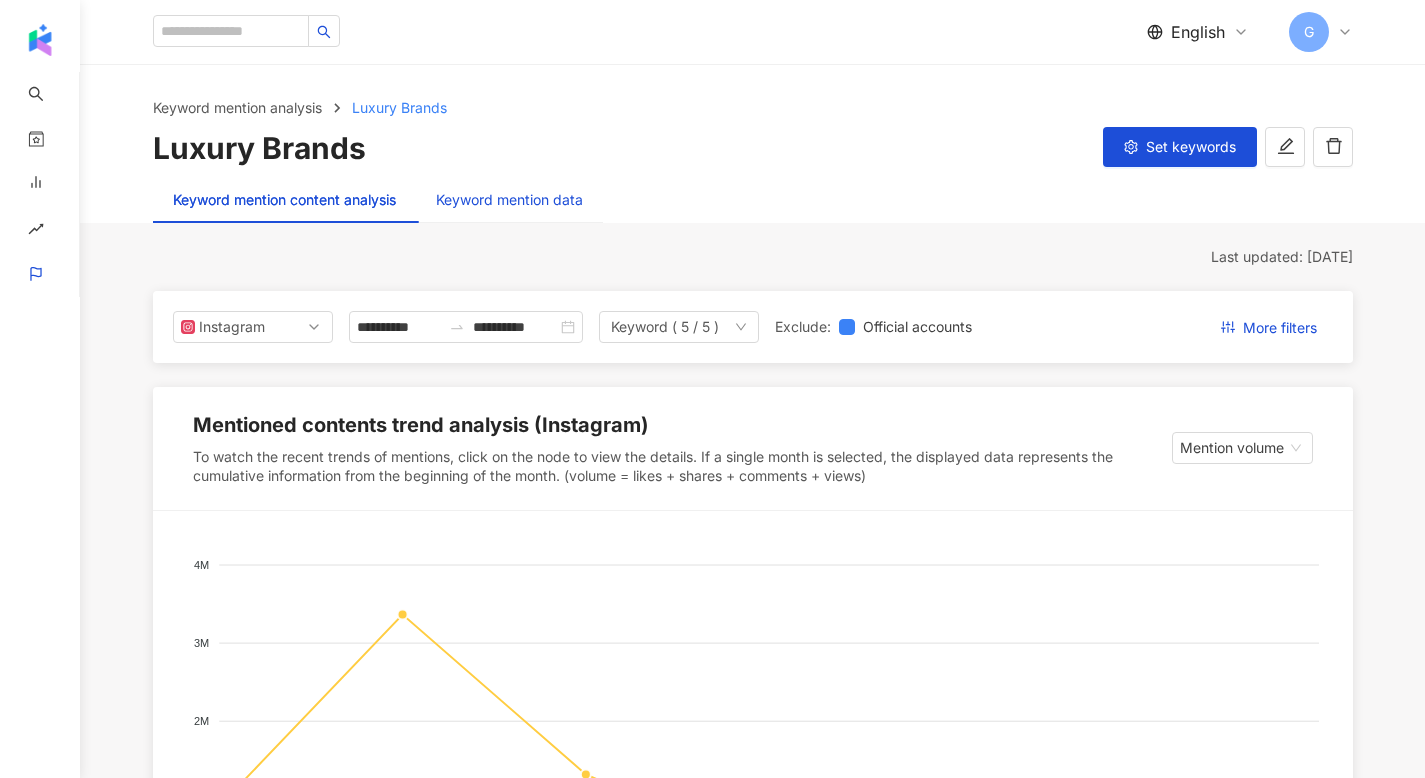 click on "Keyword mention data" at bounding box center (509, 200) 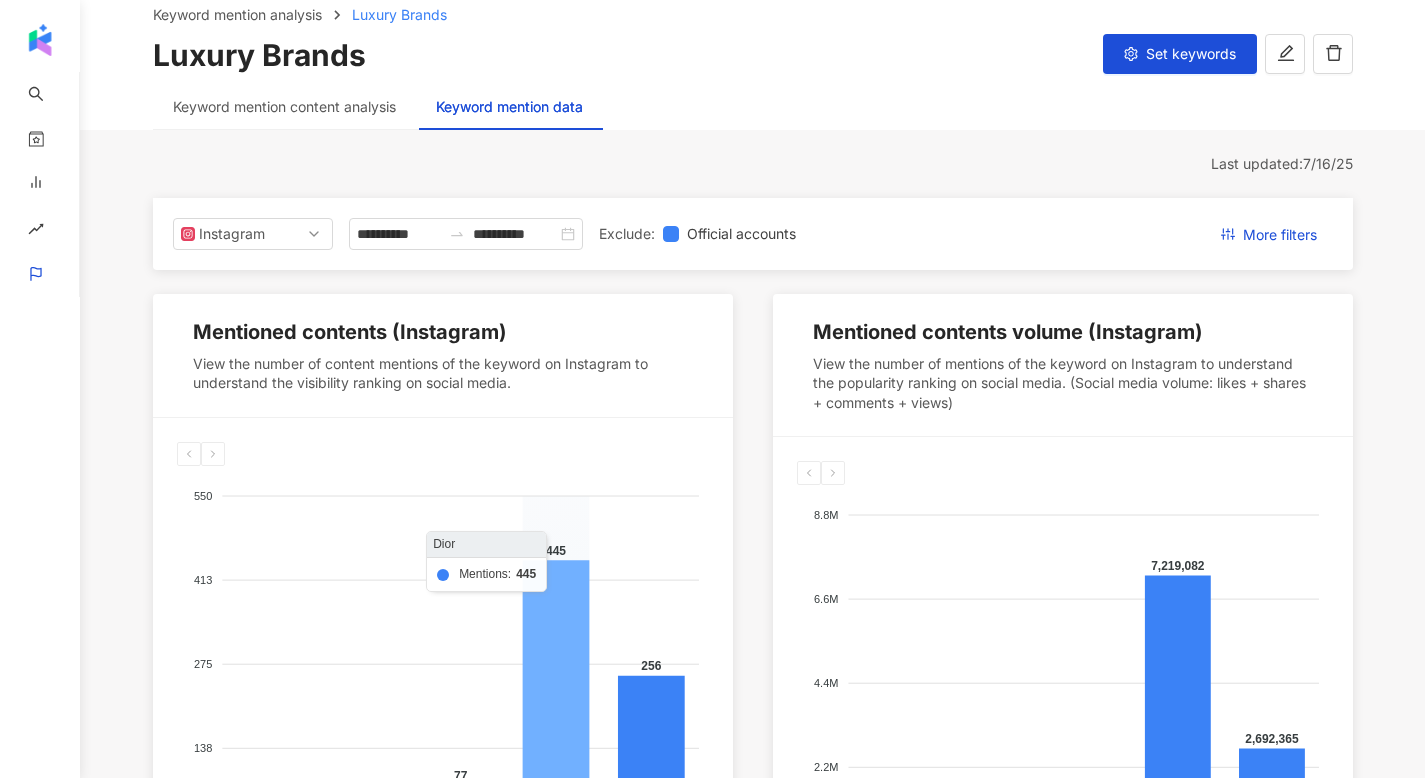scroll, scrollTop: 0, scrollLeft: 0, axis: both 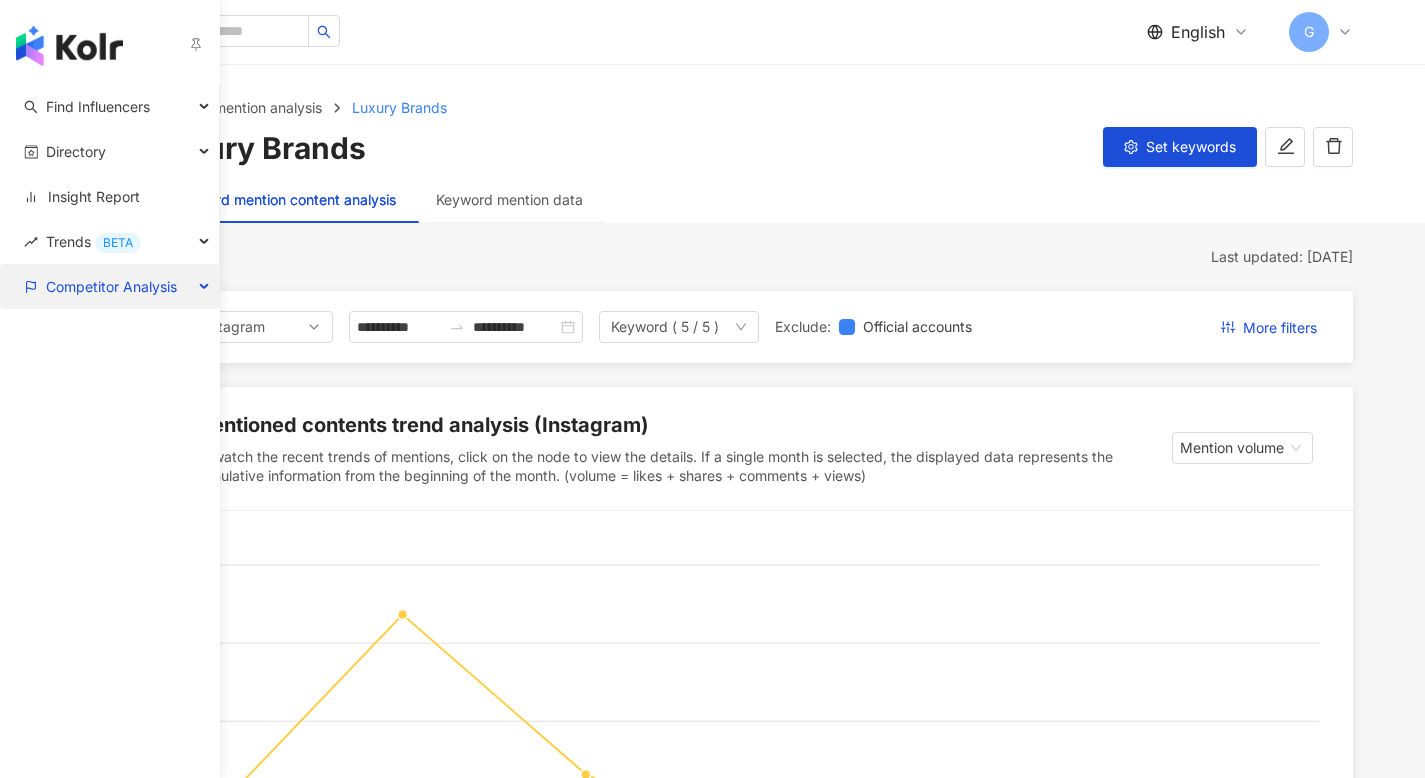 click on "Competitor Analysis" at bounding box center [111, 286] 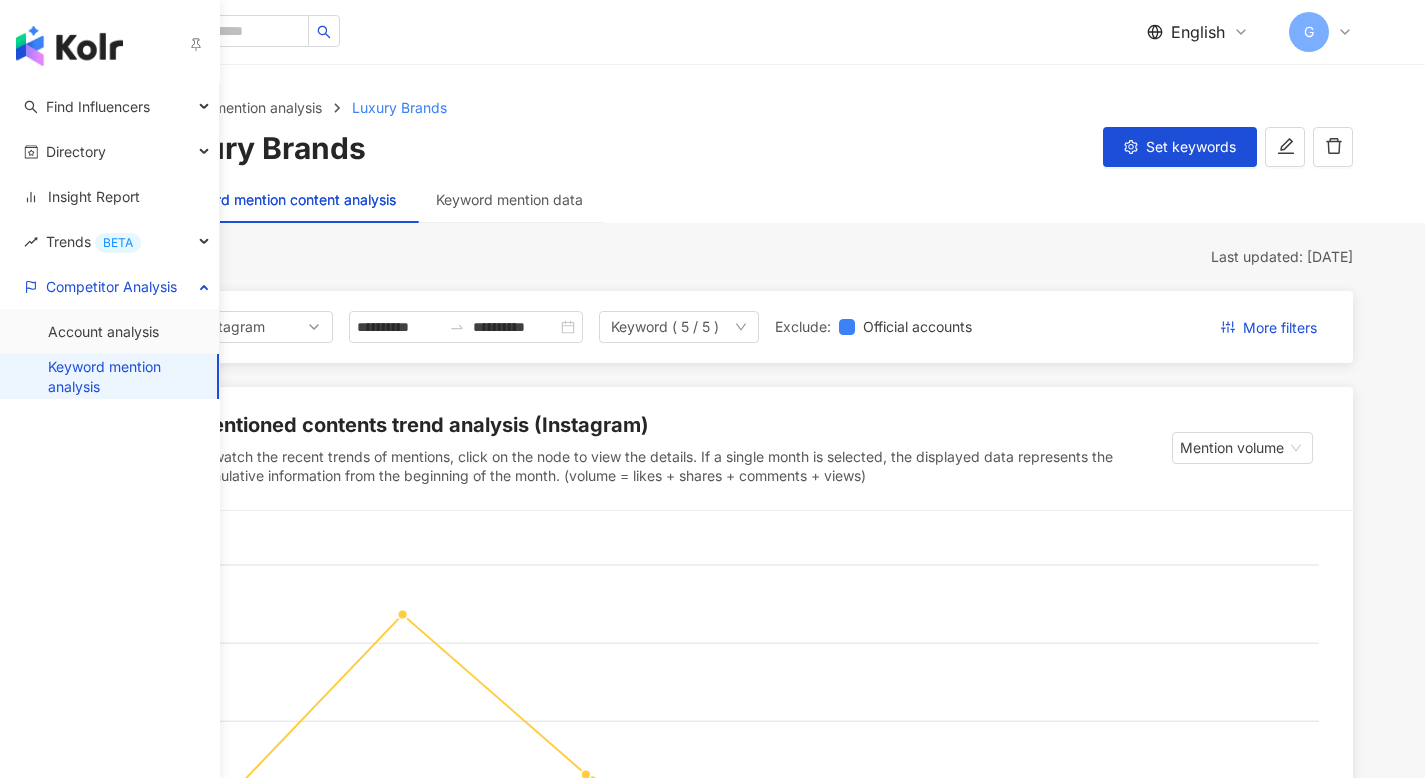 click on "Keyword mention analysis" at bounding box center (124, 376) 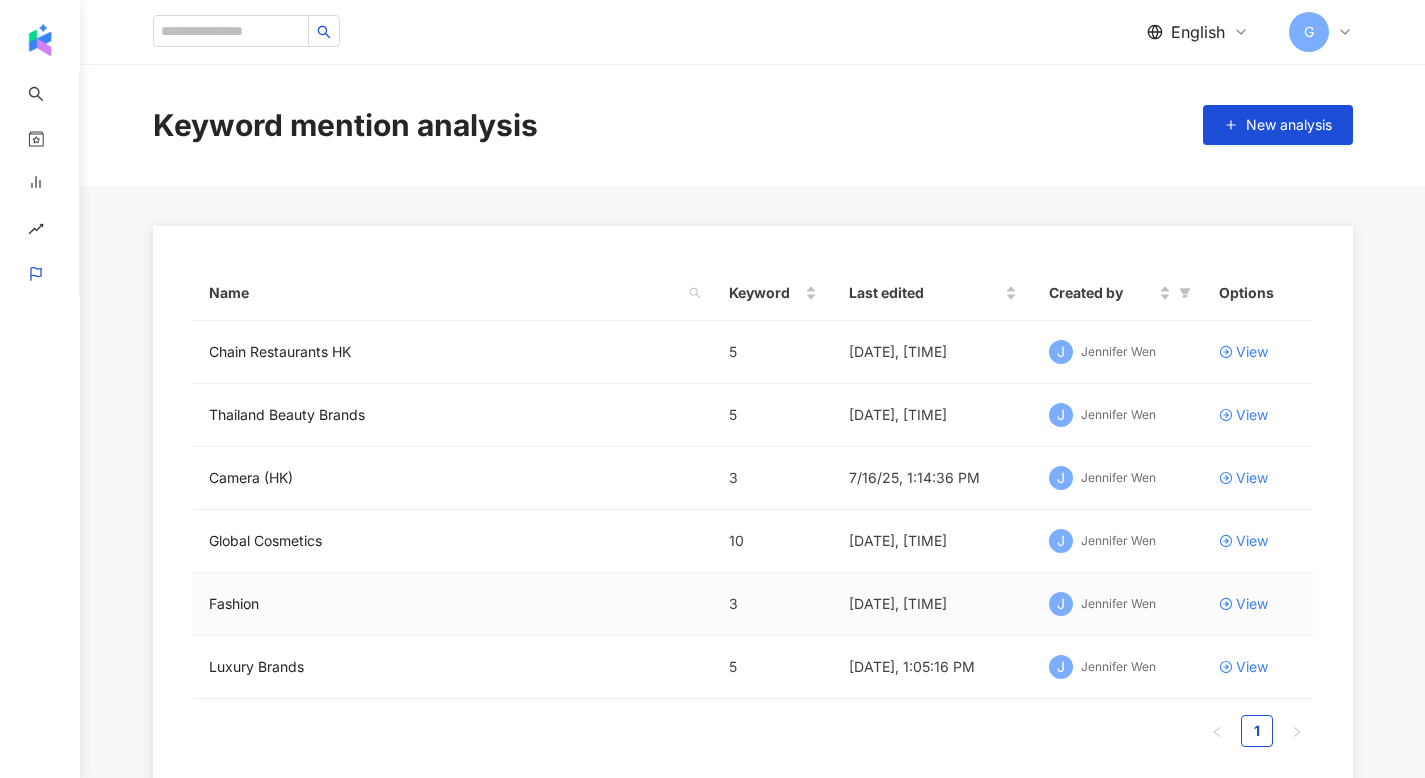 click on "View" at bounding box center (1258, 604) 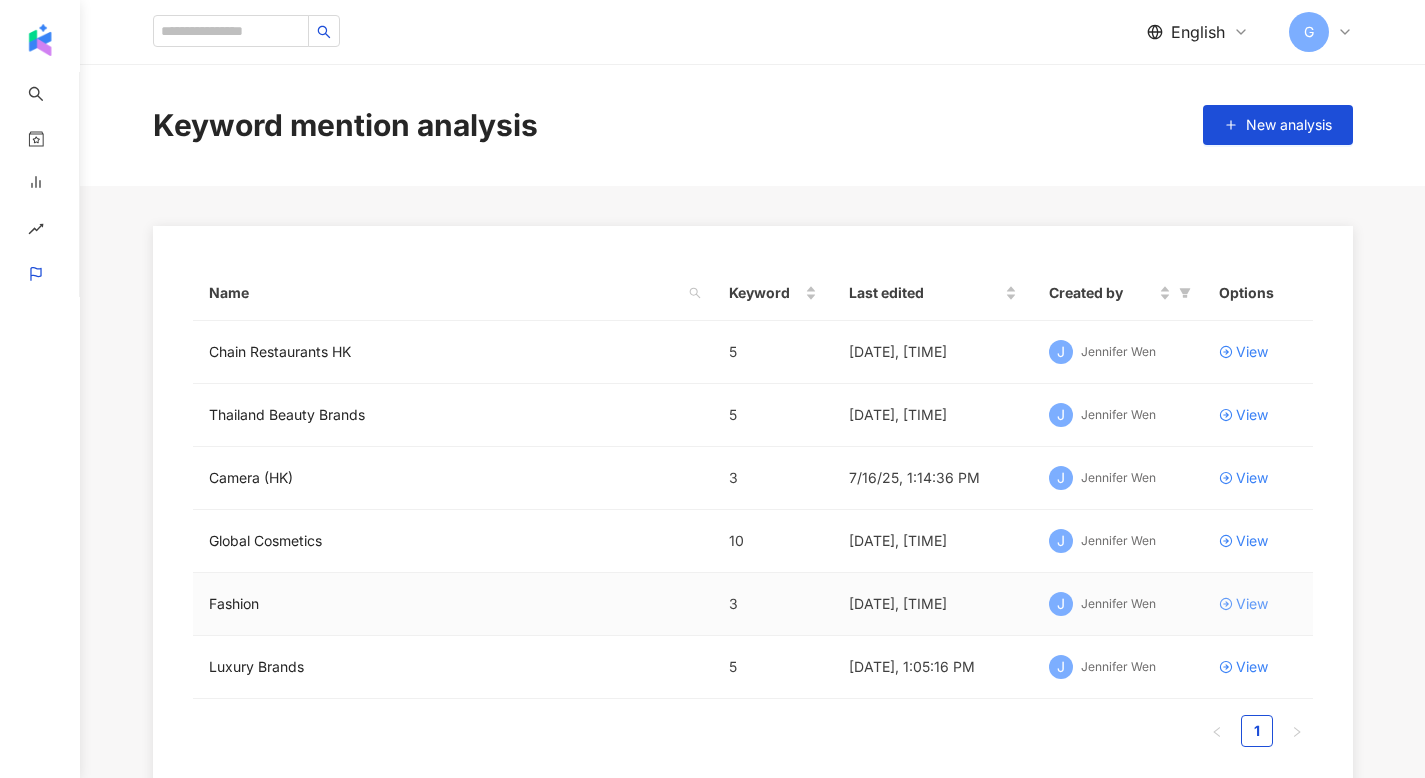 click 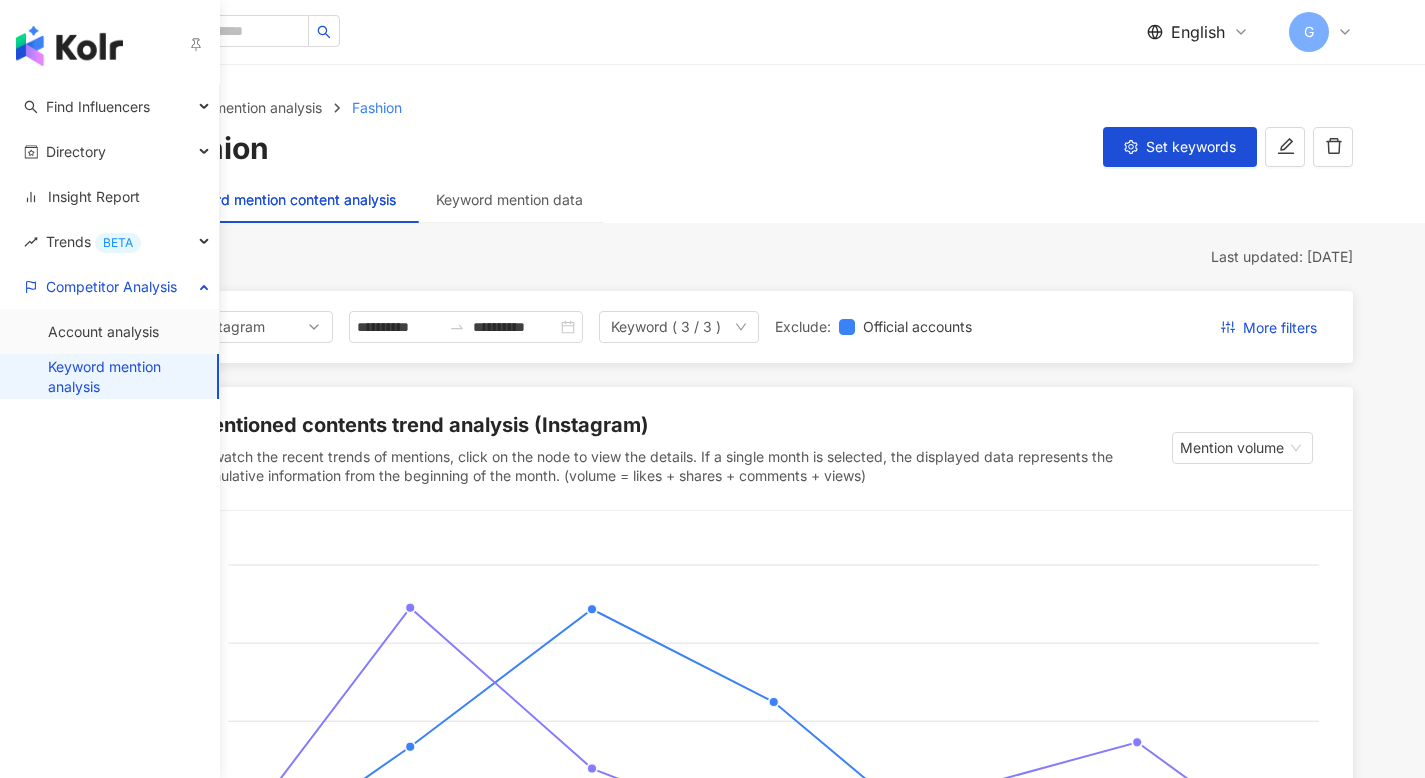click on "Keyword mention analysis" at bounding box center (124, 376) 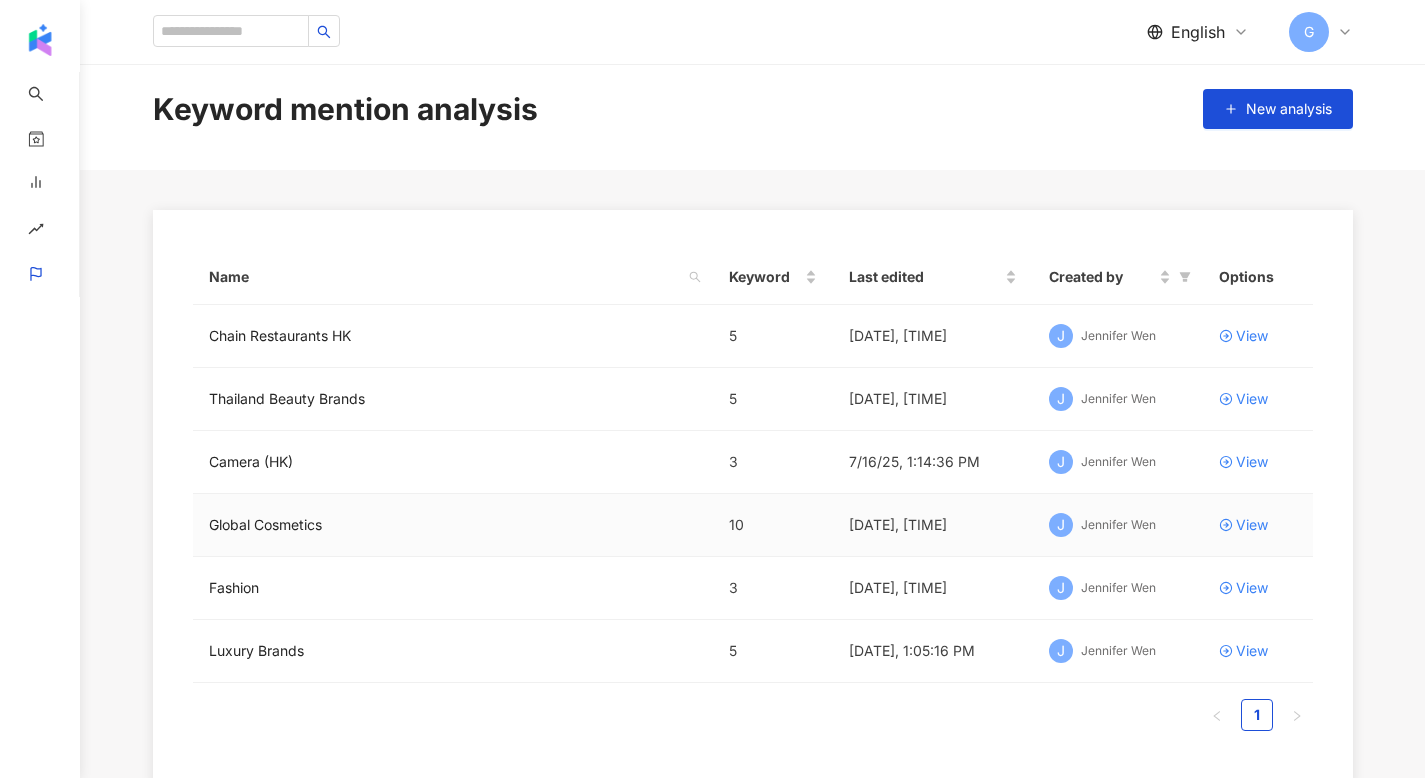 scroll, scrollTop: 33, scrollLeft: 0, axis: vertical 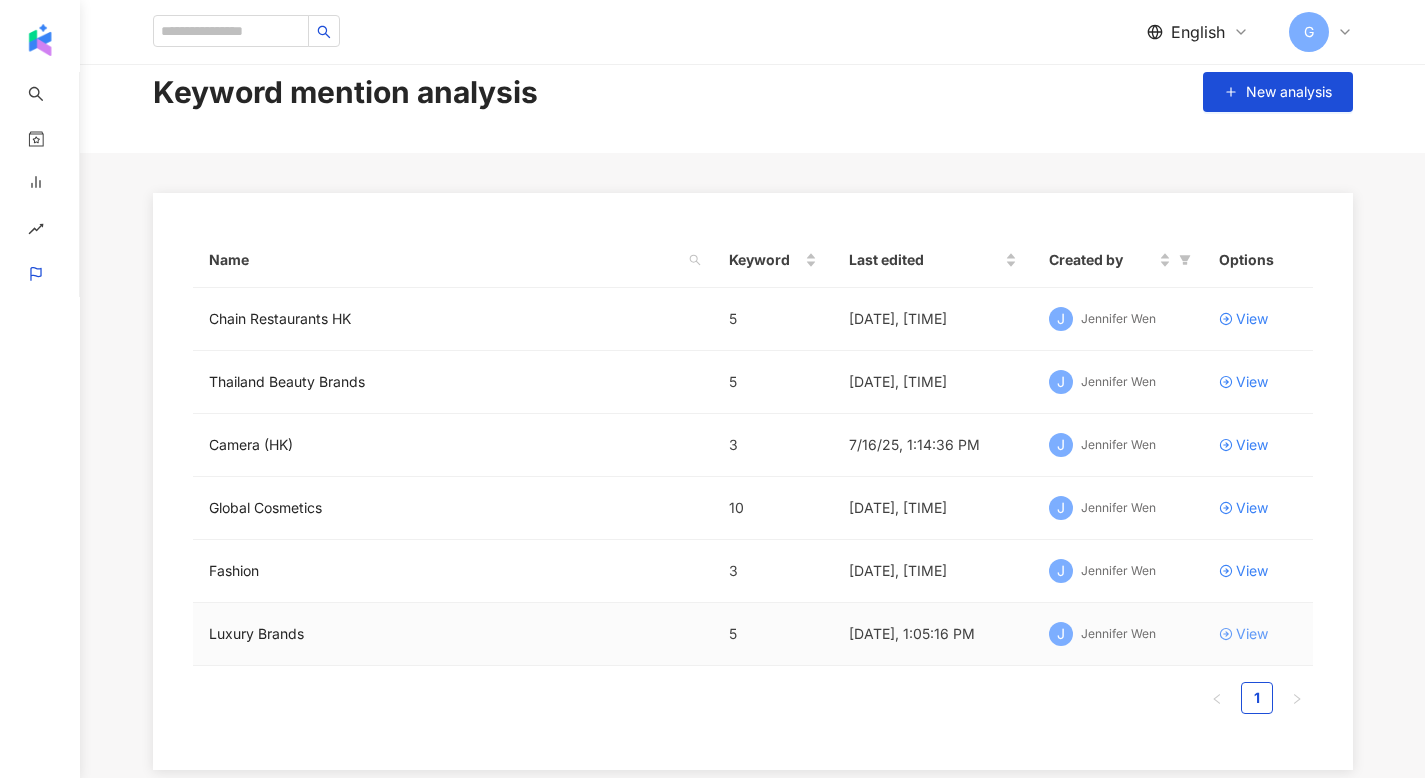 click on "View" at bounding box center (1252, 634) 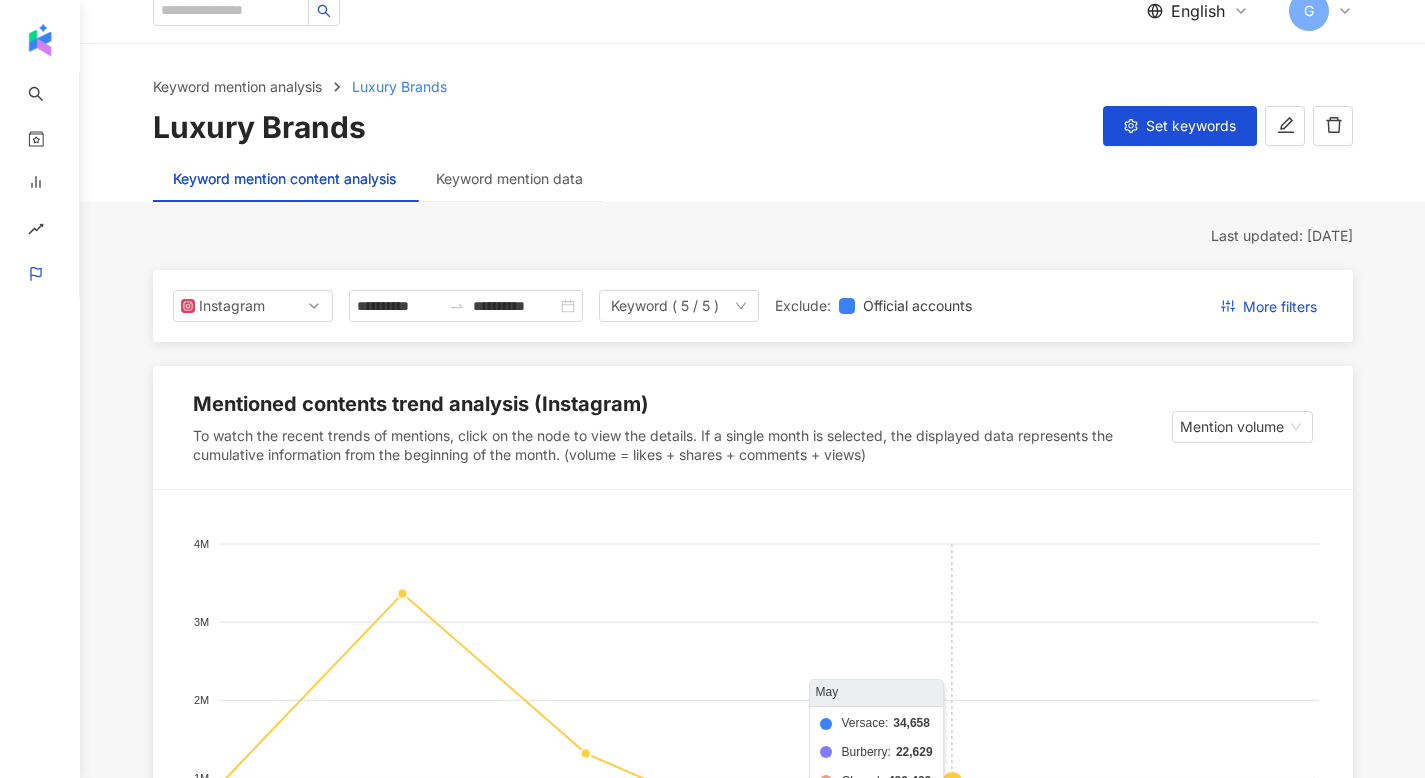 scroll, scrollTop: 0, scrollLeft: 0, axis: both 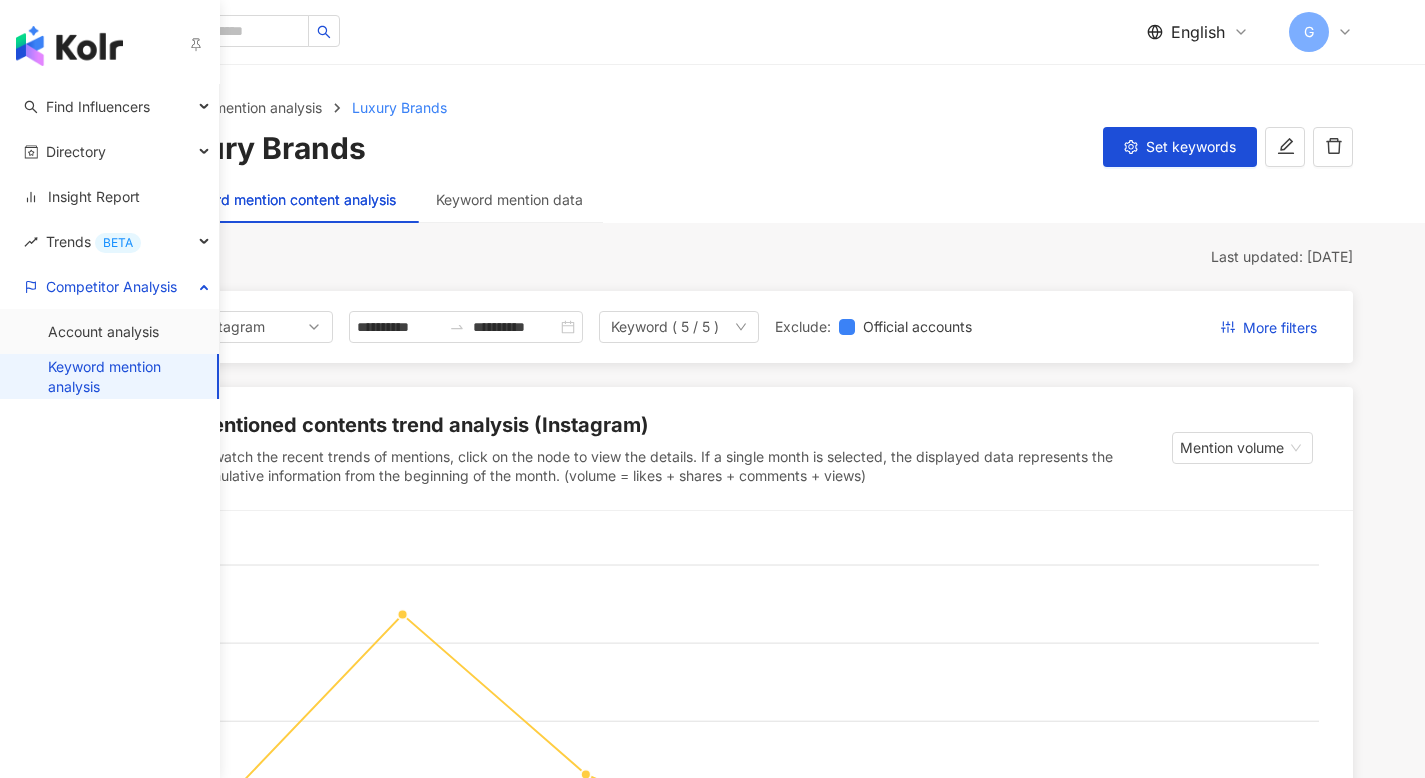 click on "Keyword mention analysis" at bounding box center (124, 376) 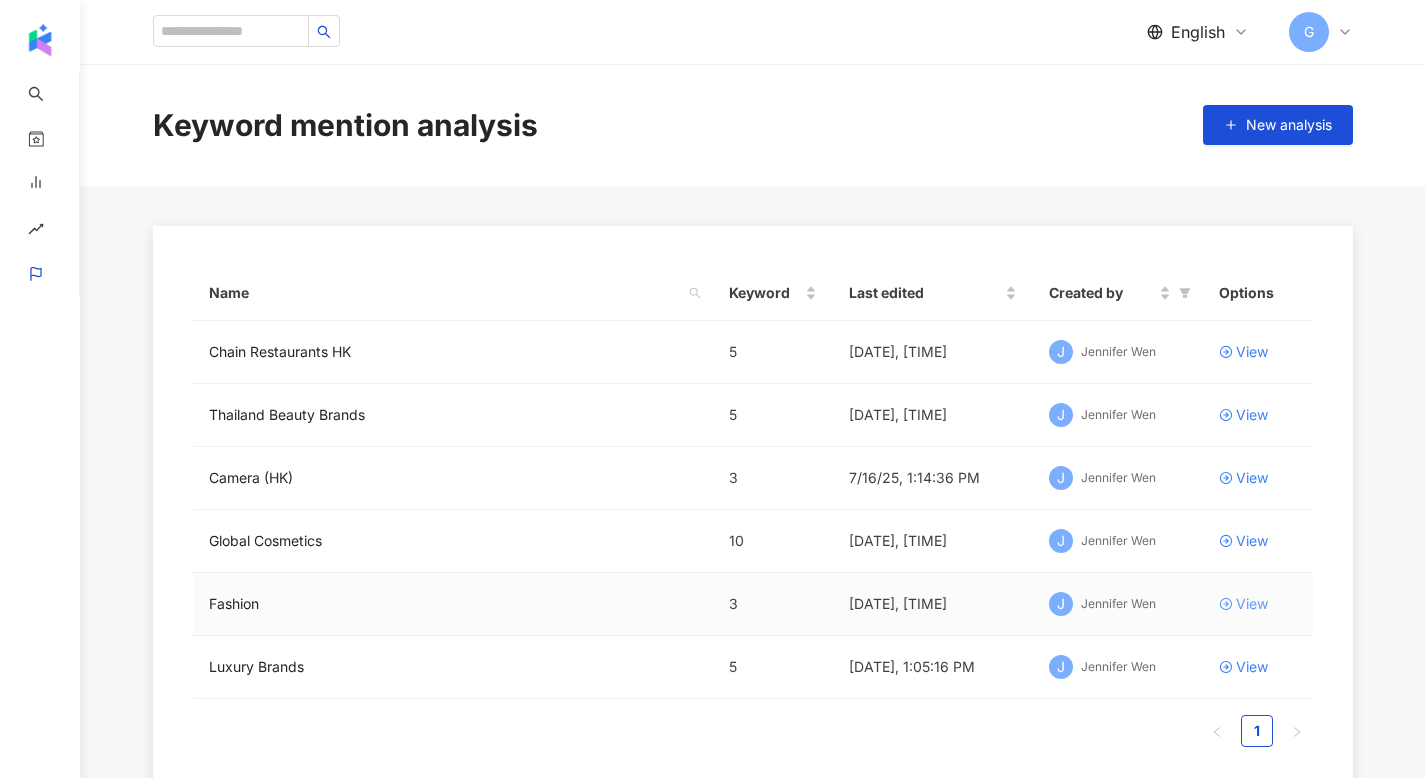 click on "View" at bounding box center (1252, 604) 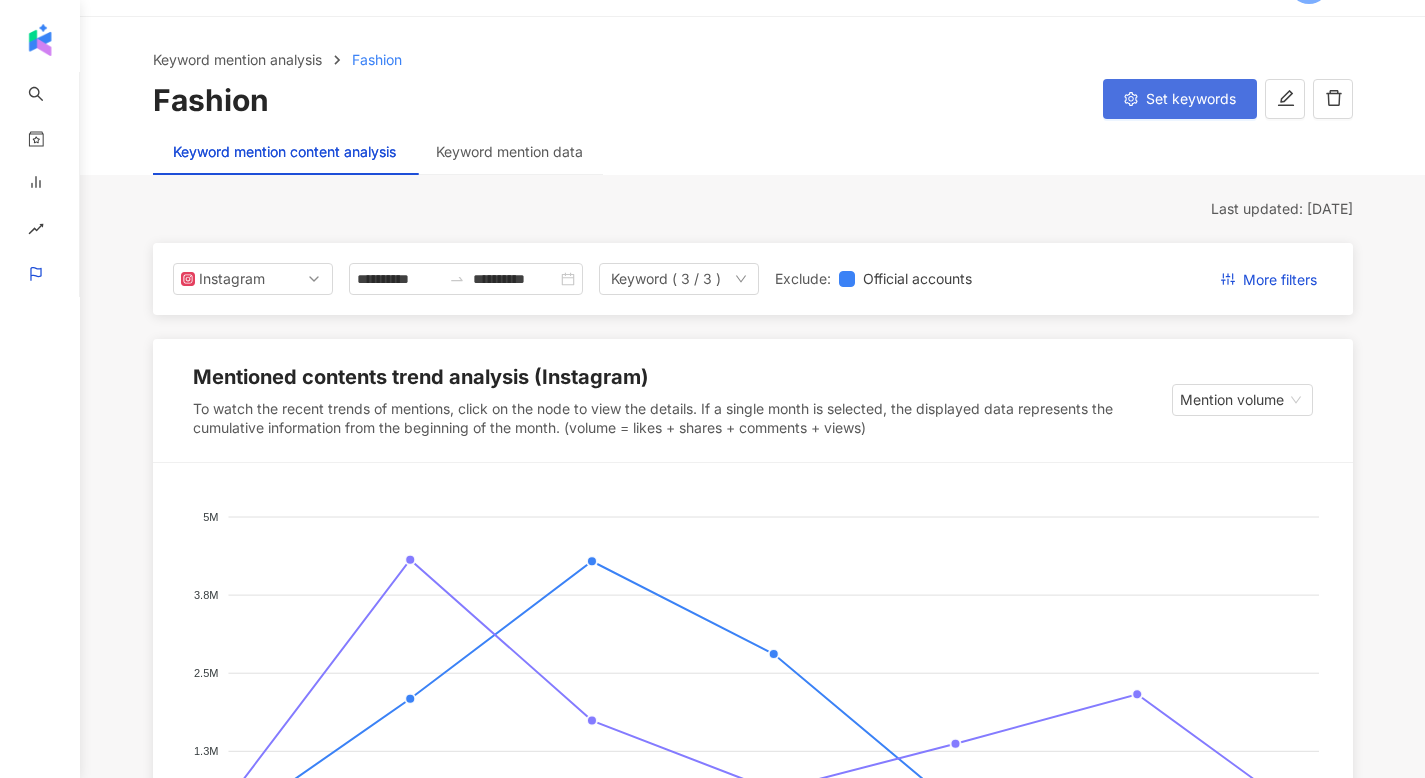 scroll, scrollTop: 0, scrollLeft: 0, axis: both 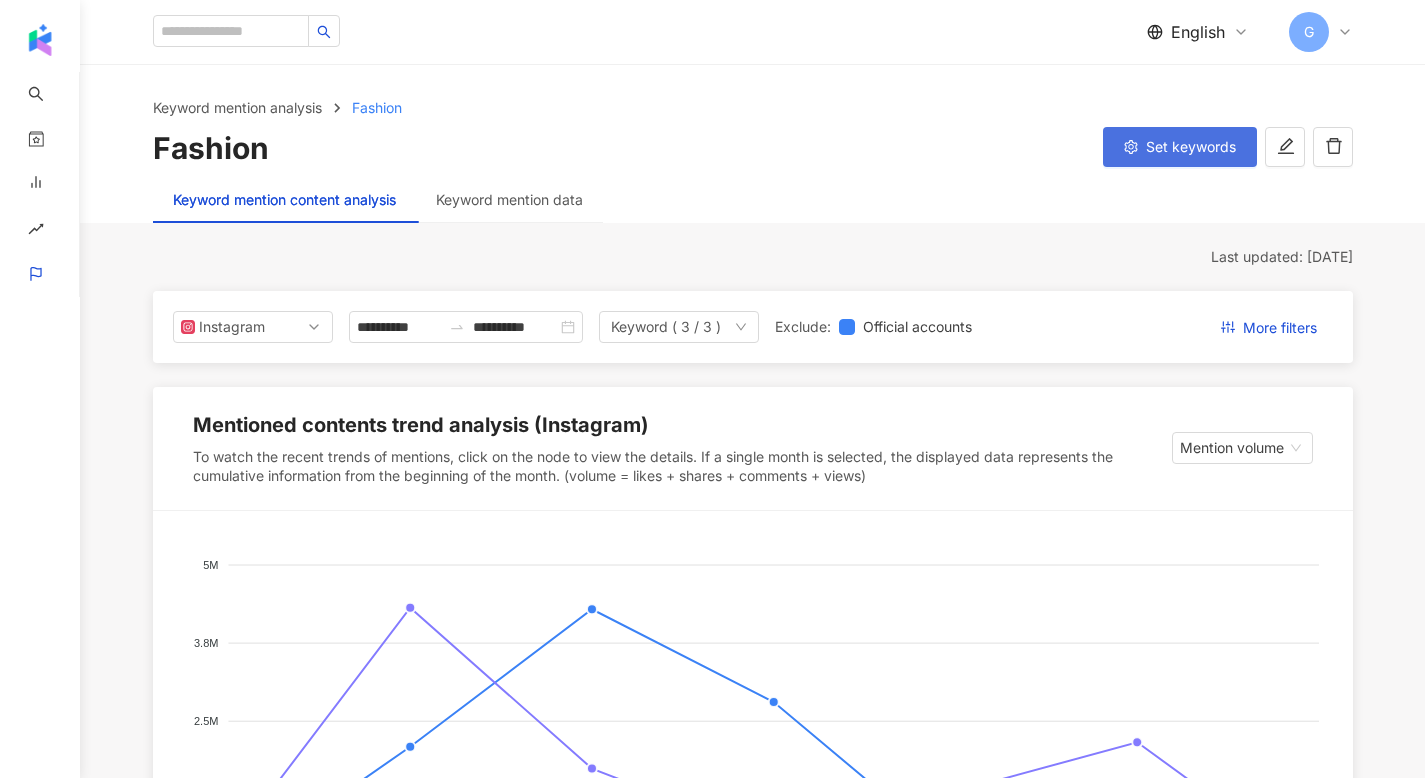 click 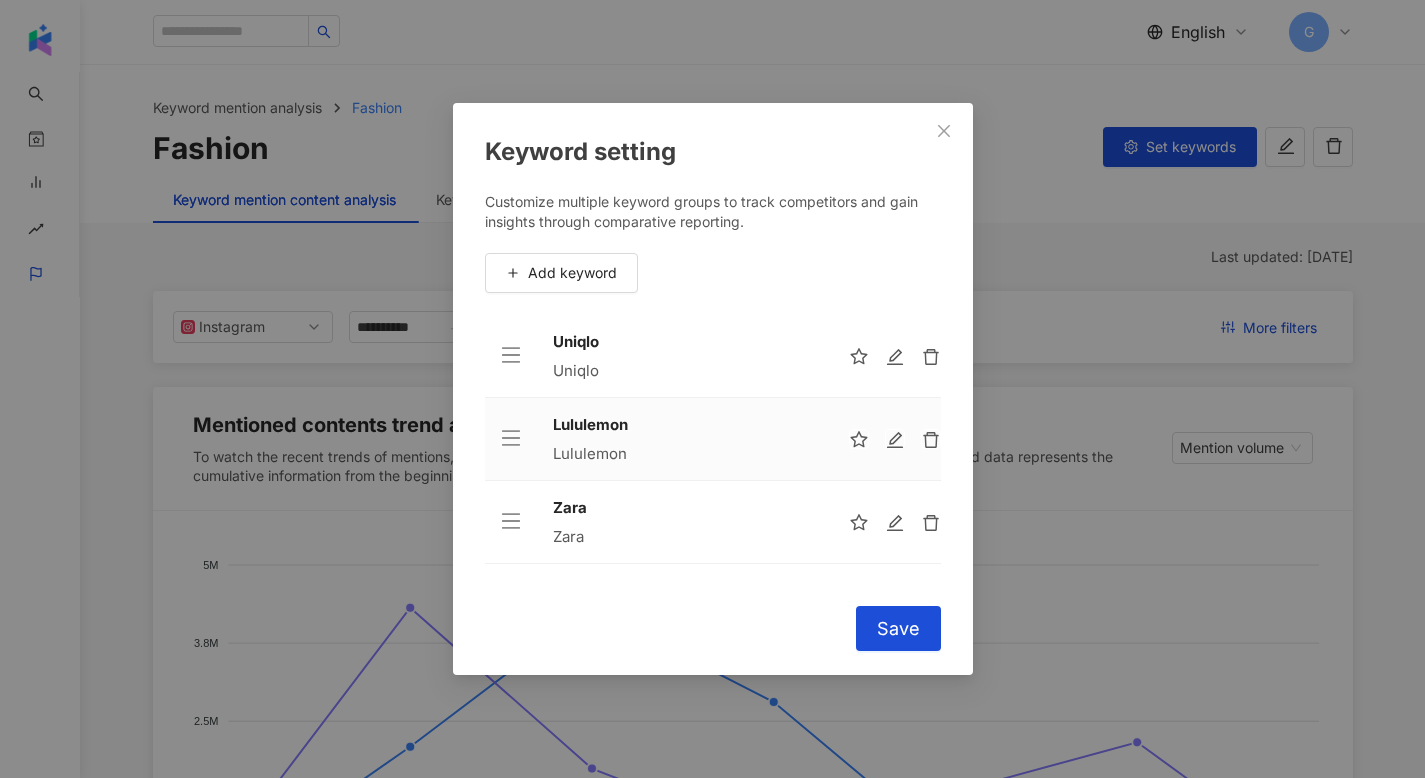 scroll, scrollTop: 0, scrollLeft: 0, axis: both 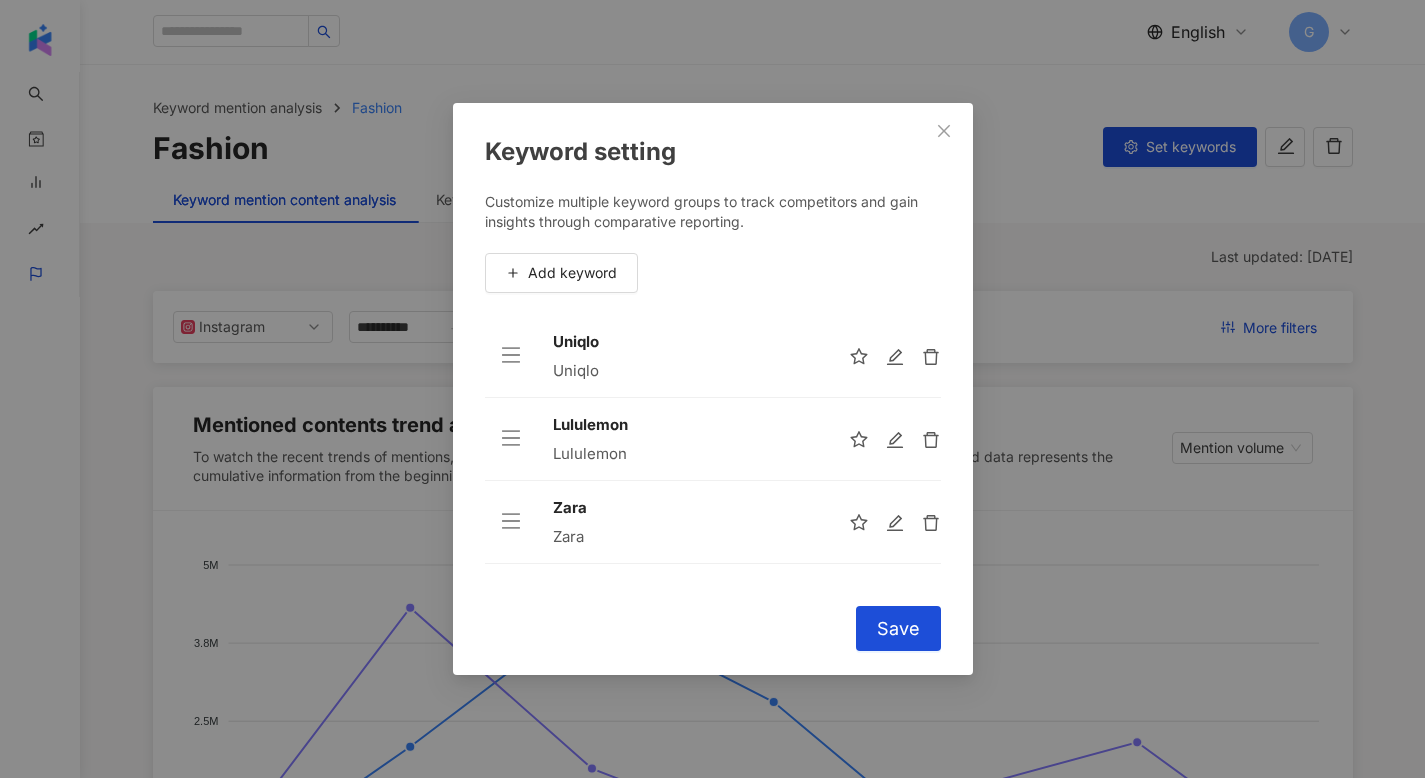 click on "Keyword setting Customize multiple keyword groups to track competitors and gain insights through comparative reporting. Add keyword Uniqlo Uniqlo Lululemon Lululemon Zara Zara
To pick up a draggable item, press the space bar.
While dragging, use the arrow keys to move the item.
Press space again to drop the item in its new position, or press escape to cancel.
Cancel Save" at bounding box center (712, 389) 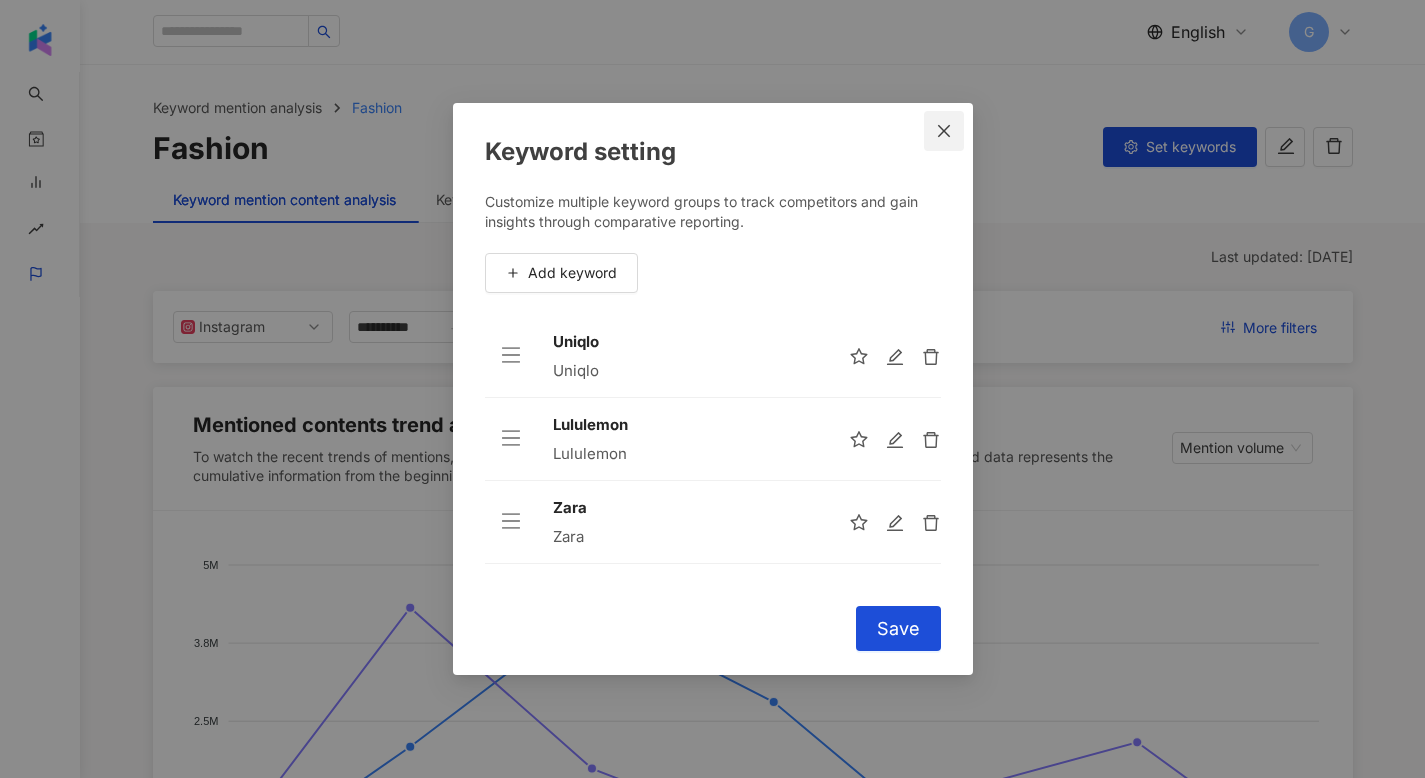 click at bounding box center (944, 131) 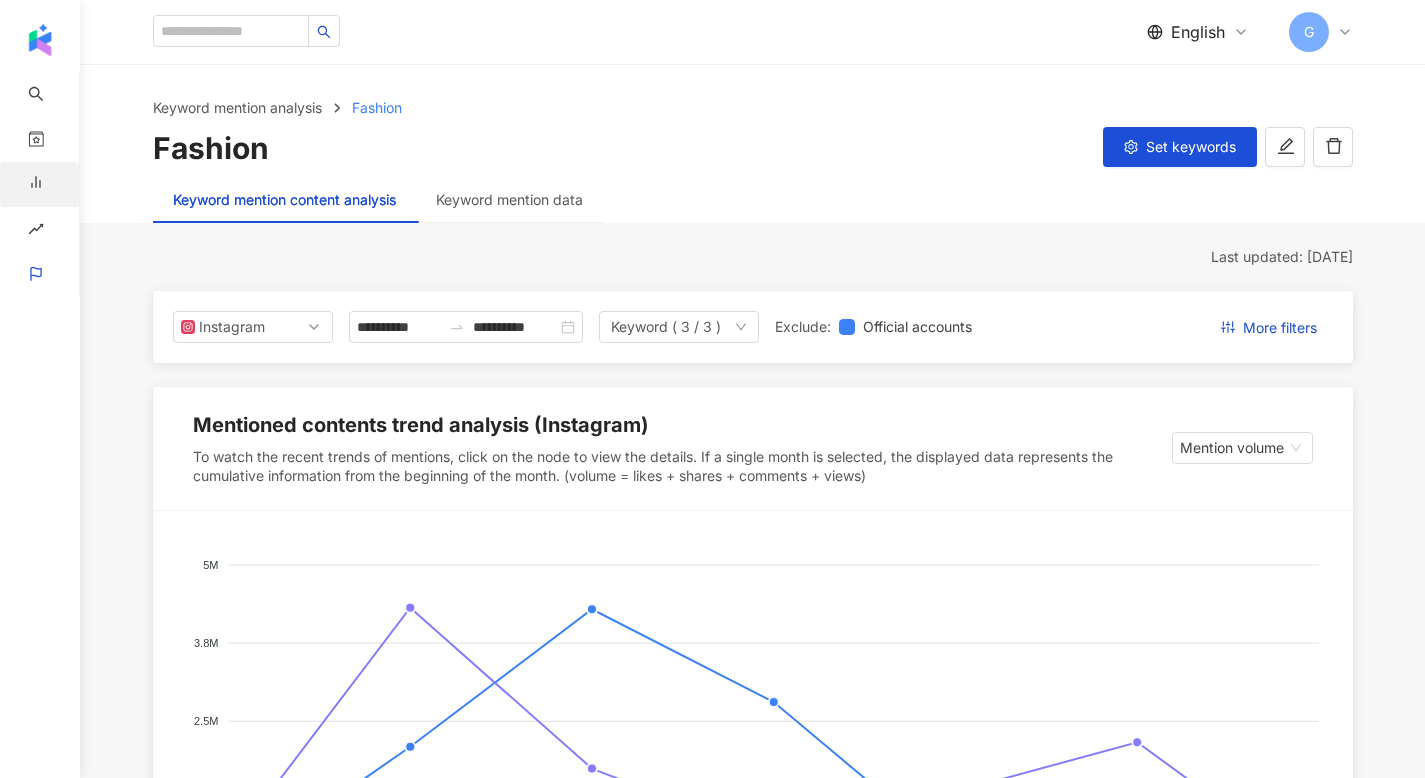 type 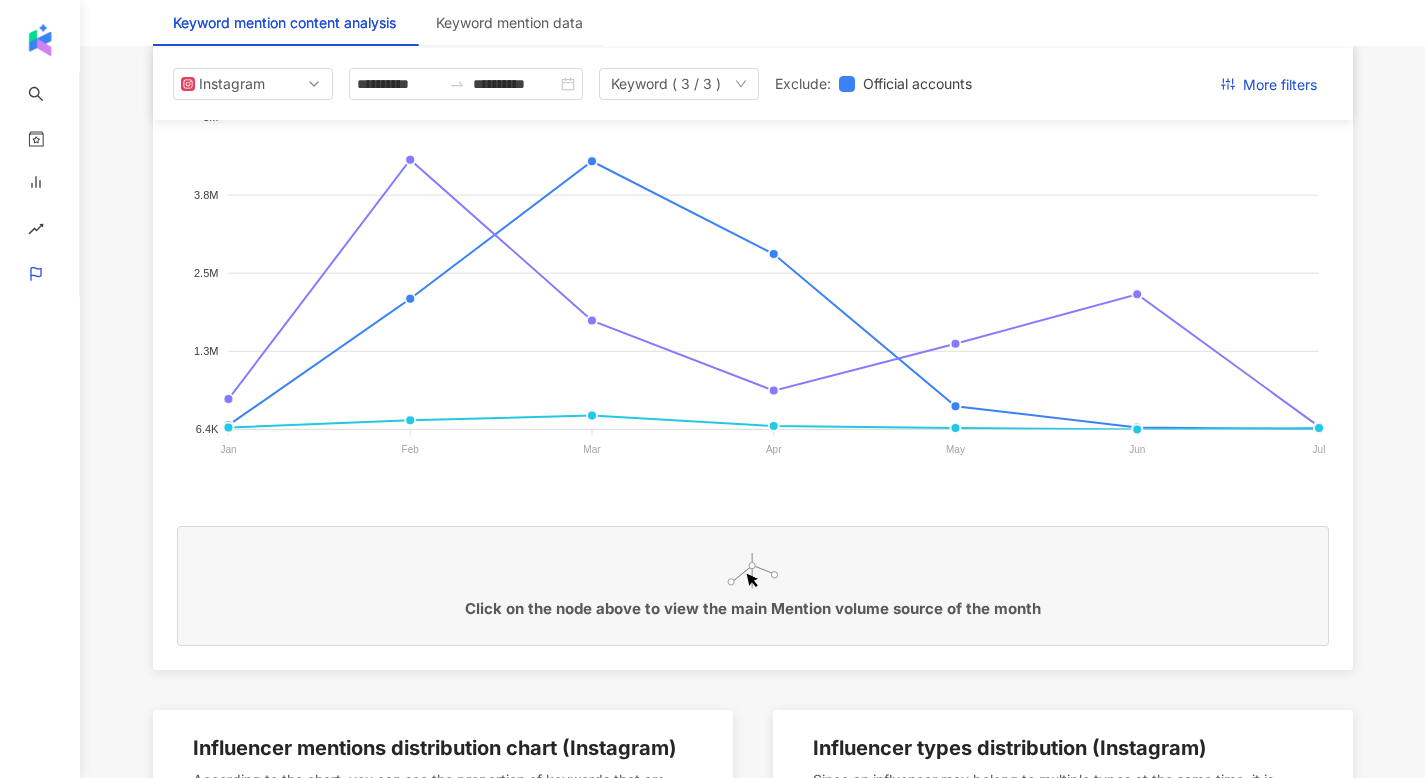 scroll, scrollTop: 450, scrollLeft: 0, axis: vertical 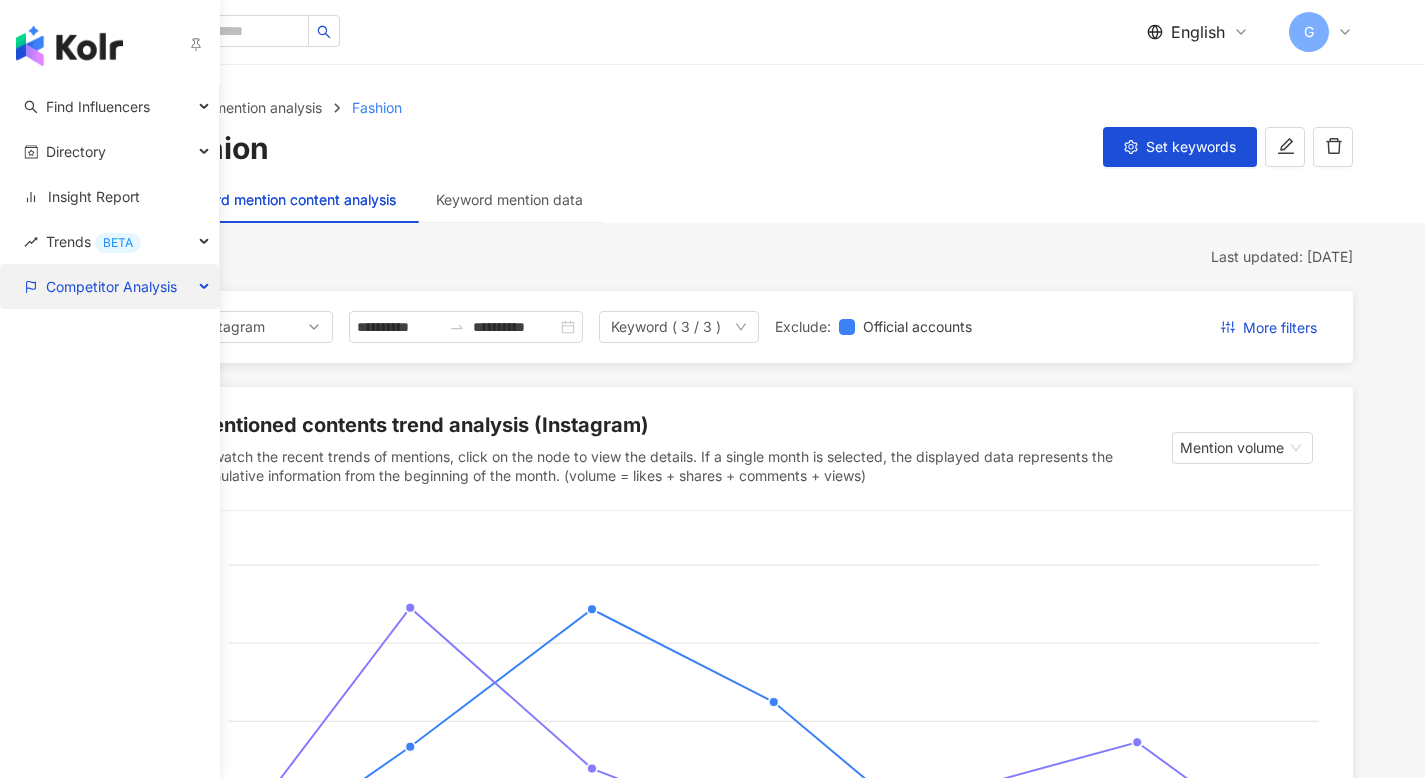 click on "Competitor Analysis" at bounding box center [111, 286] 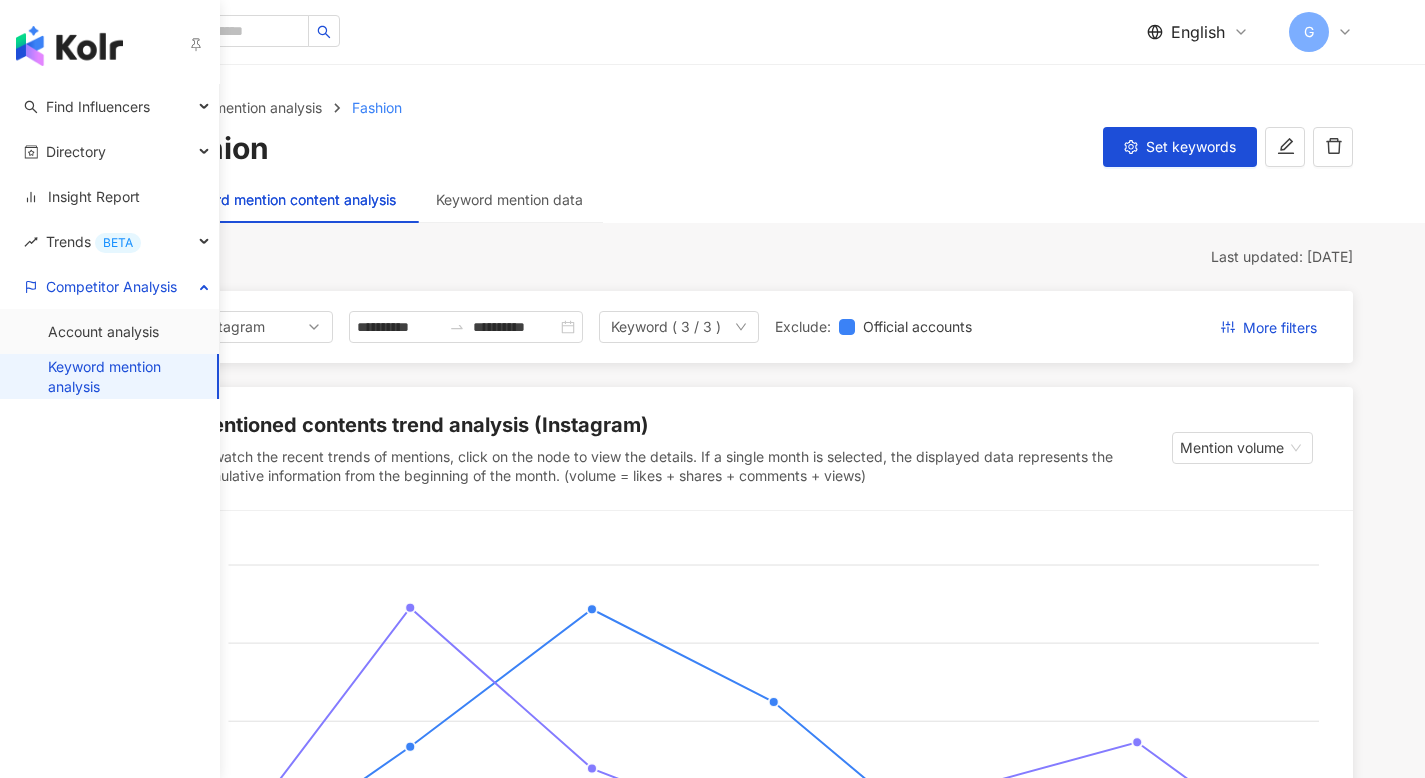 click on "Keyword mention analysis" at bounding box center [124, 376] 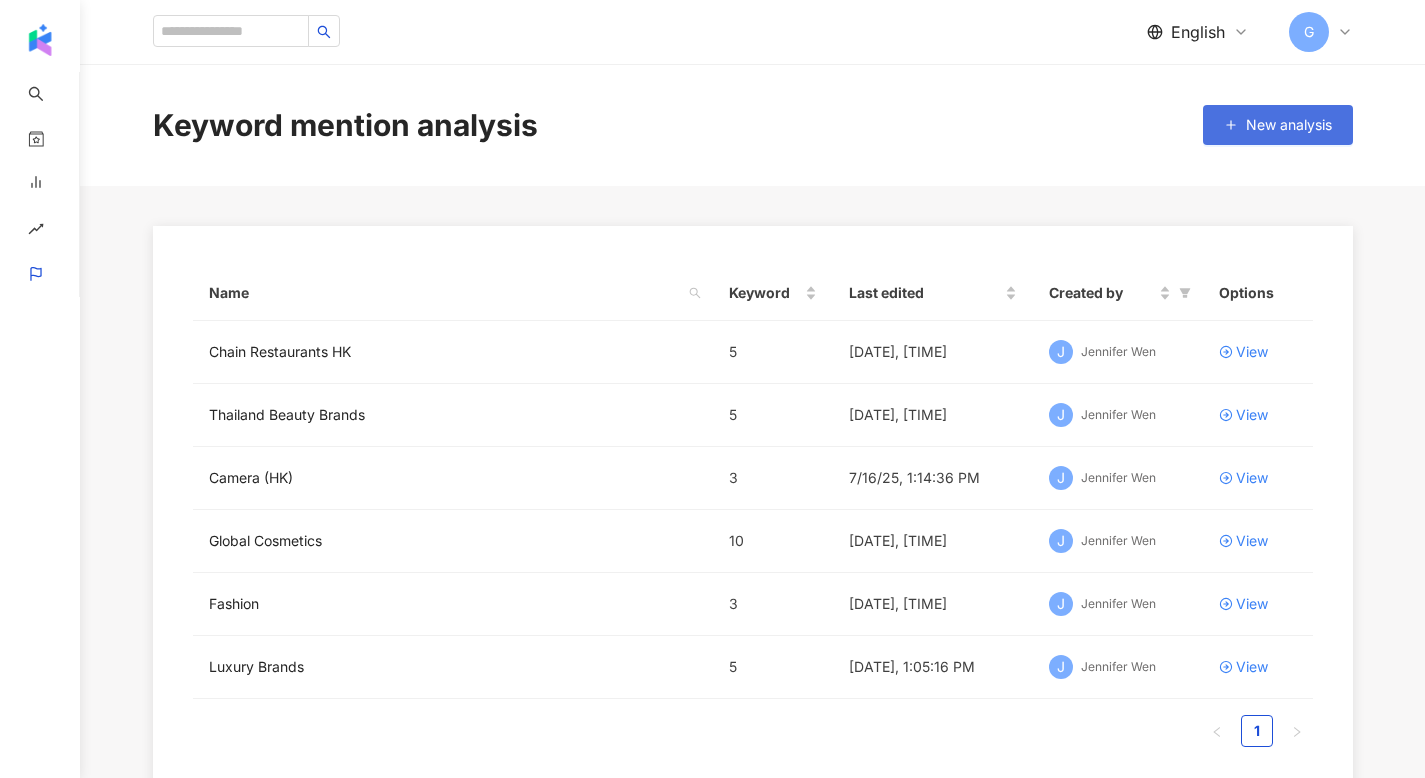 click on "New analysis" at bounding box center (1289, 125) 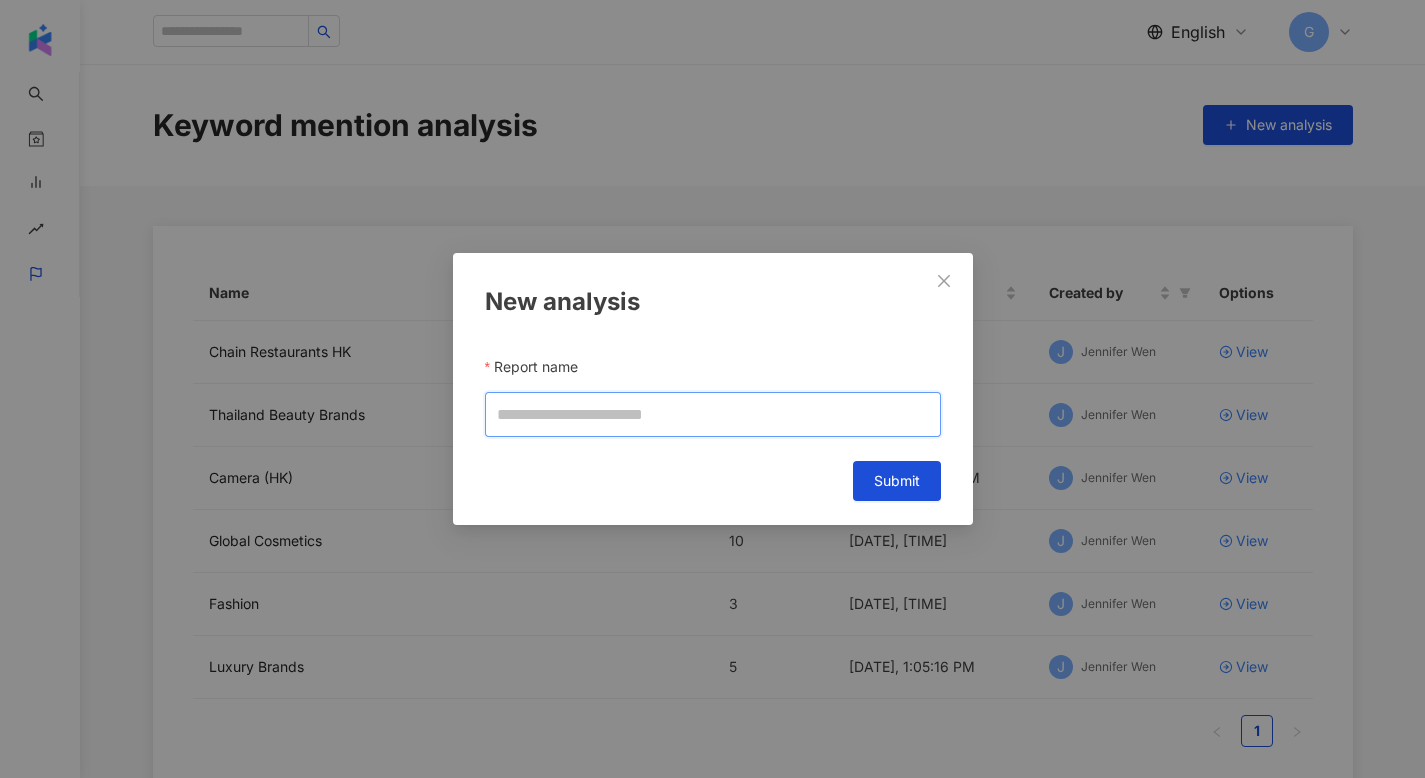 click on "Report name" at bounding box center [713, 414] 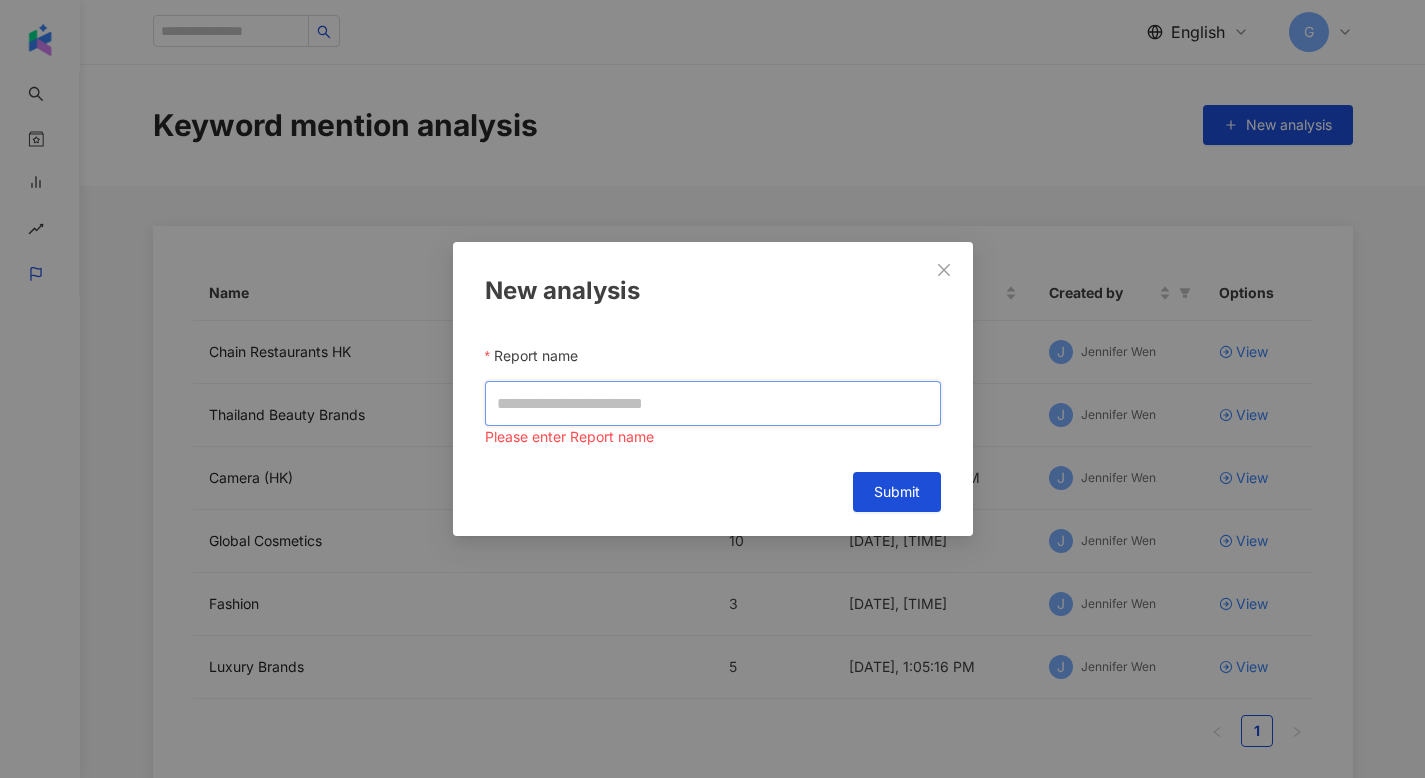type on "*" 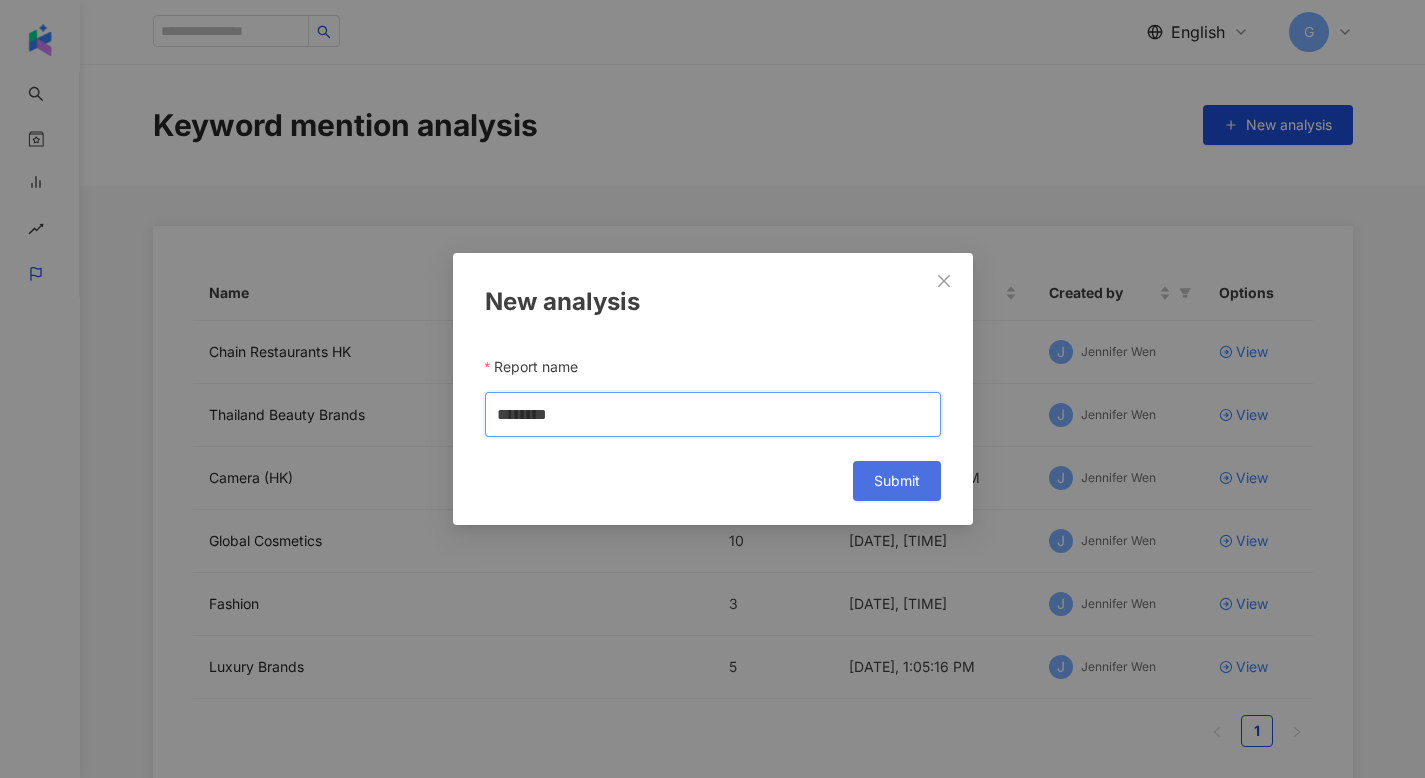 type on "********" 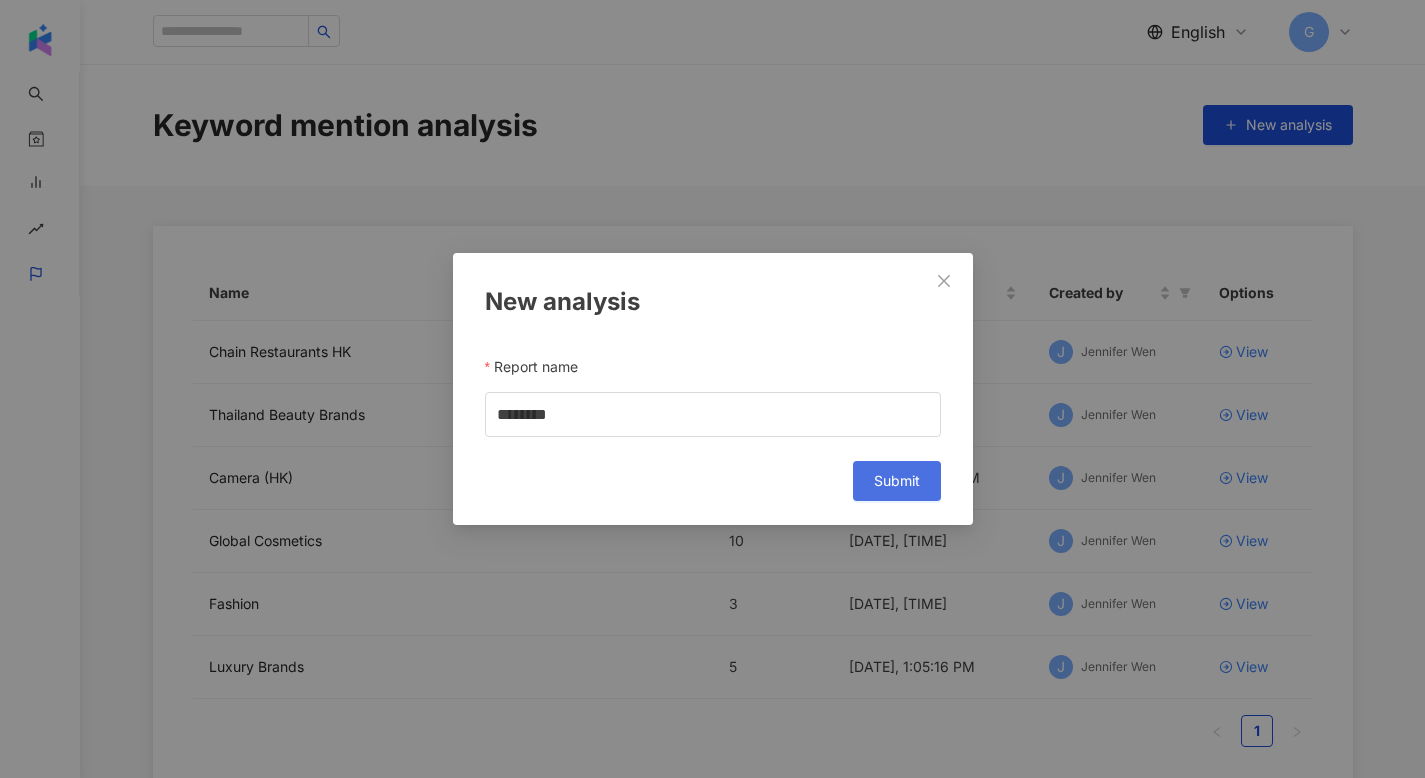 click on "Submit" at bounding box center (897, 481) 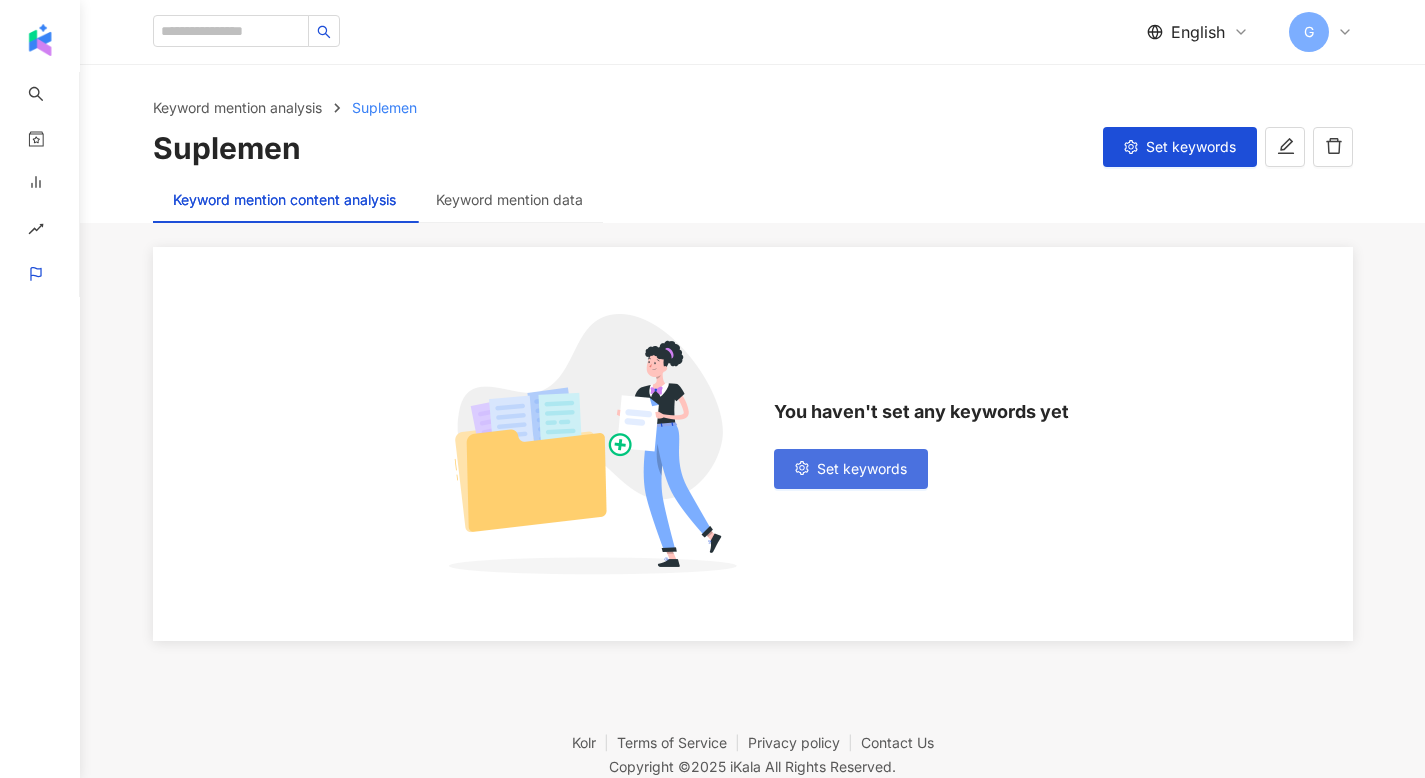 click on "Set keywords" at bounding box center [862, 469] 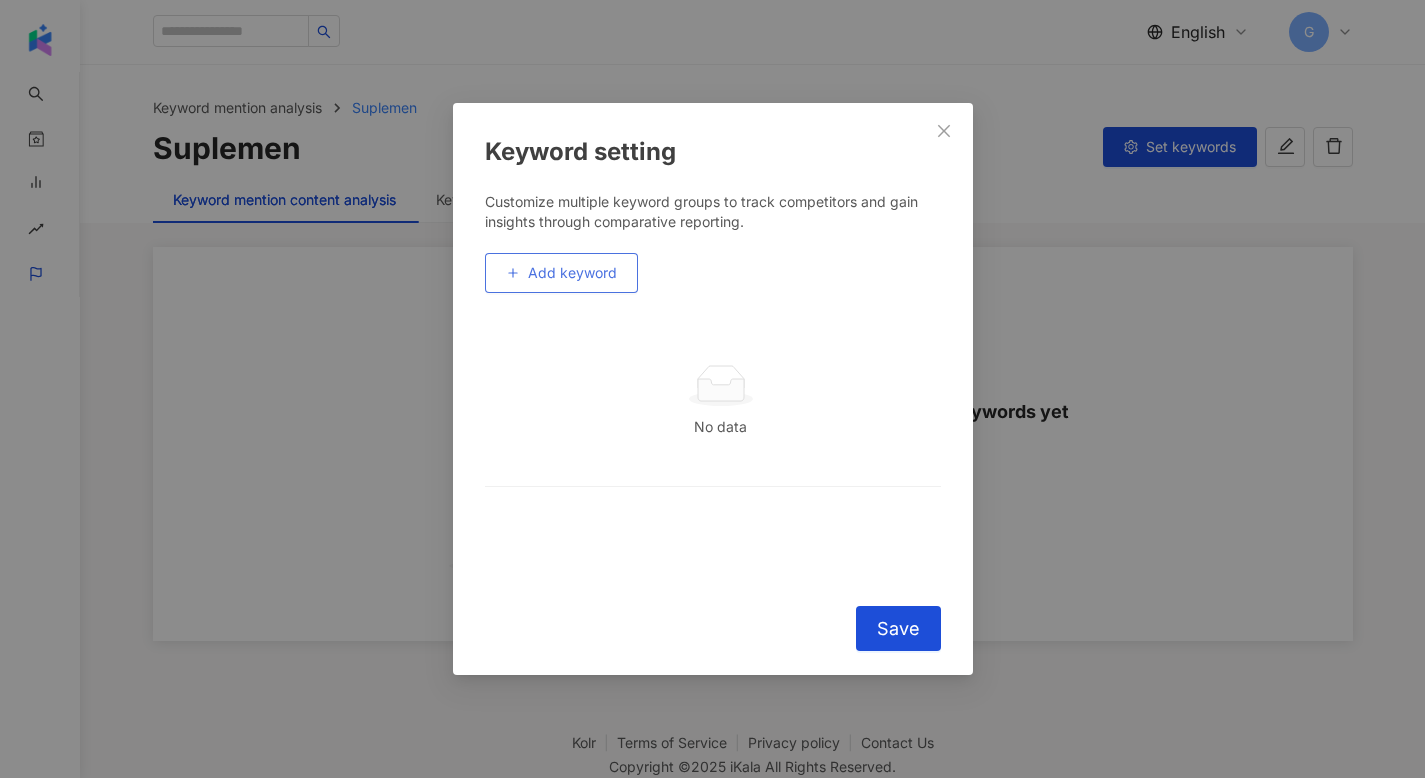 click on "Add keyword" at bounding box center [572, 273] 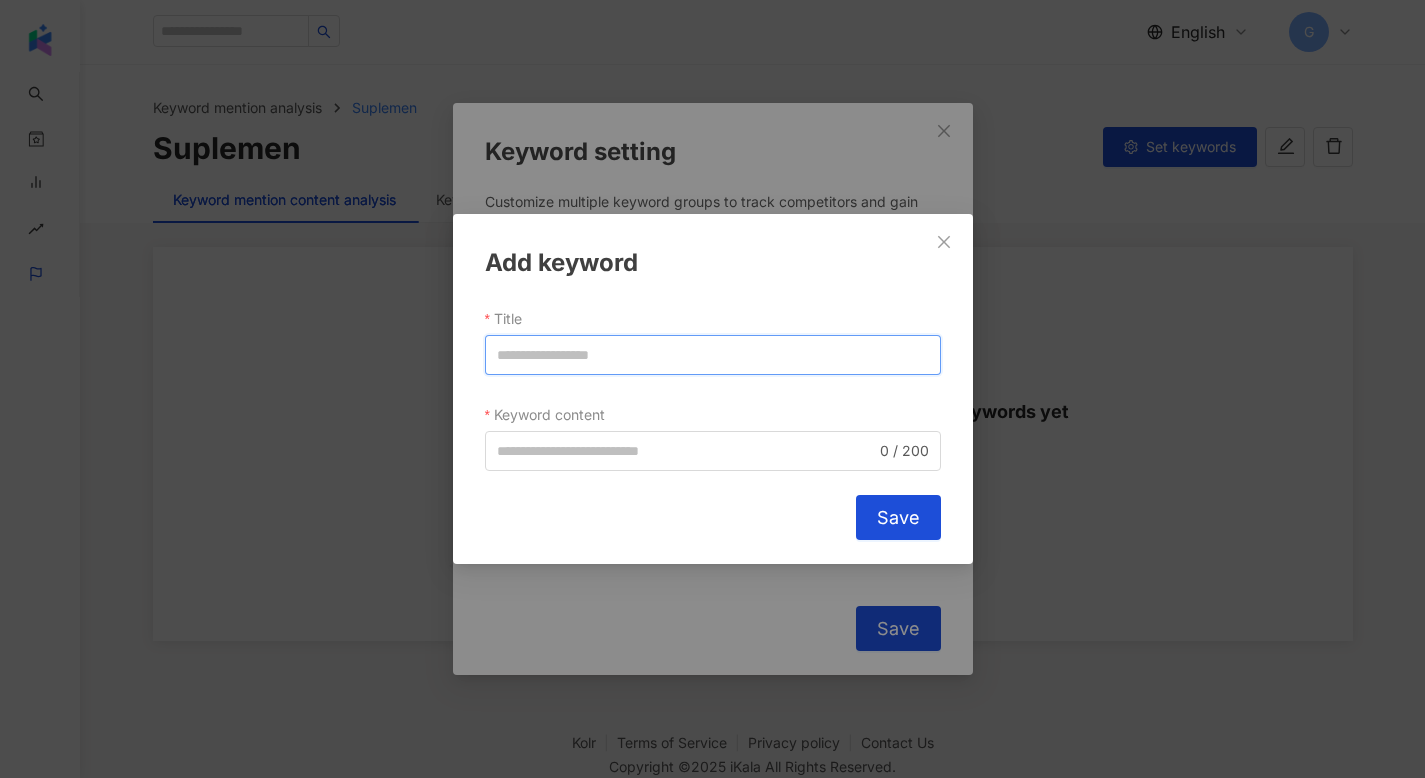 click on "Title" at bounding box center [713, 355] 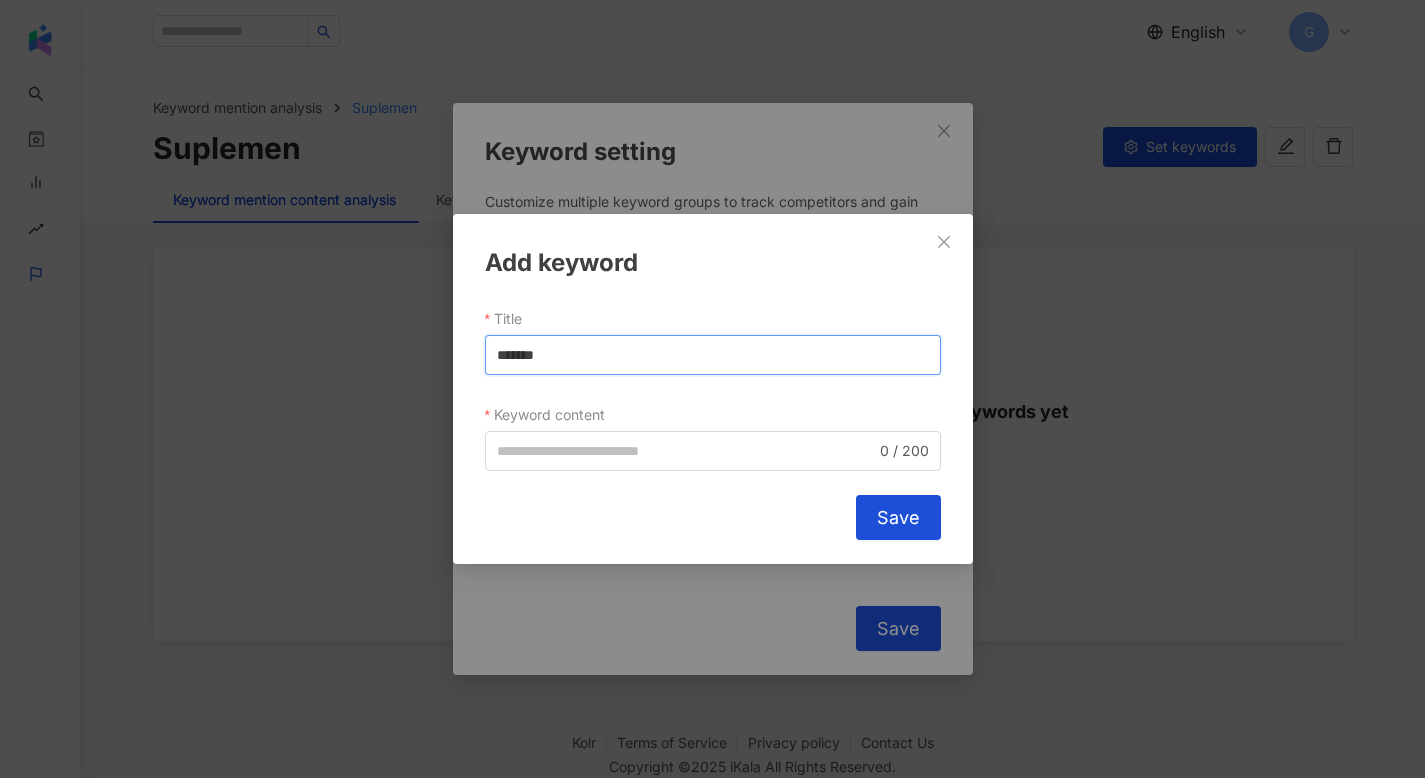 drag, startPoint x: 596, startPoint y: 355, endPoint x: 421, endPoint y: 340, distance: 175.64168 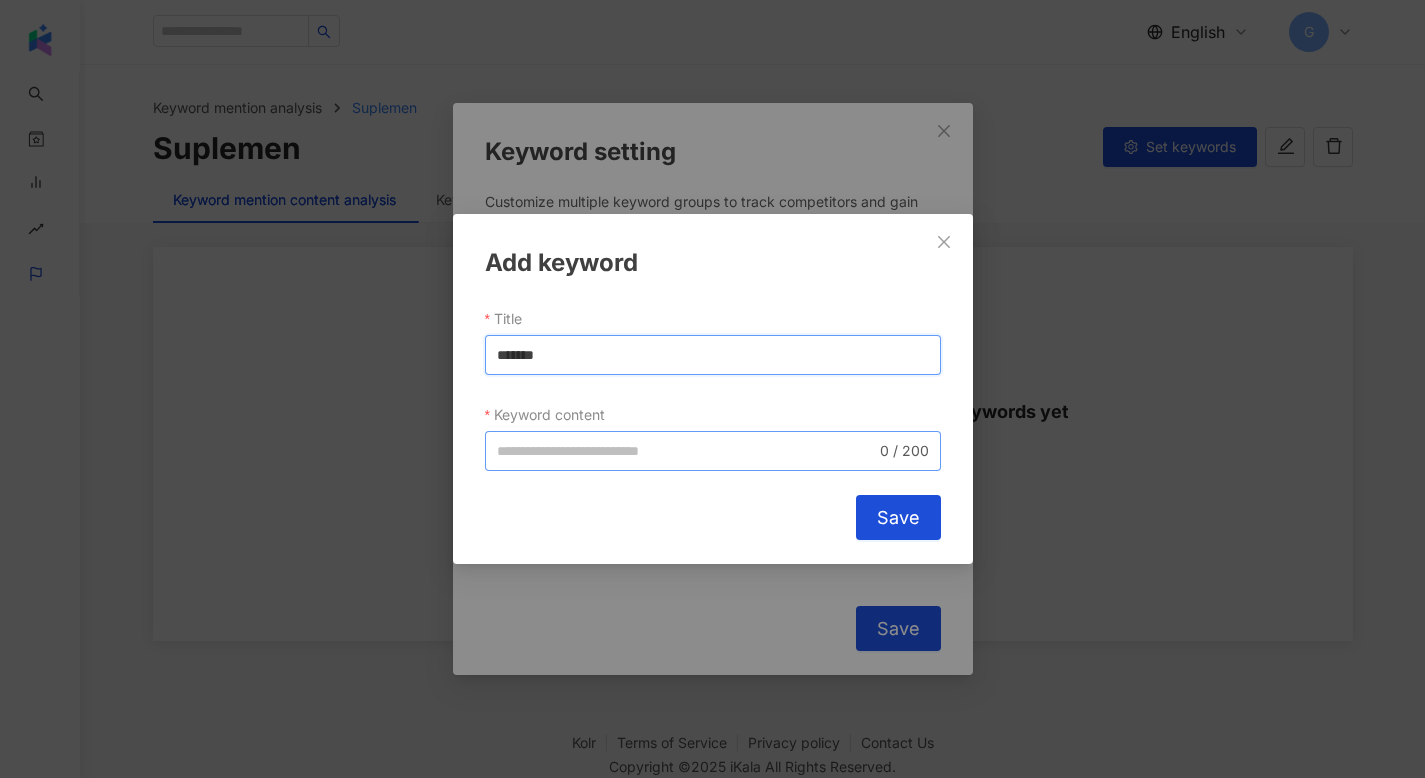 click on "0 / 200" at bounding box center [713, 451] 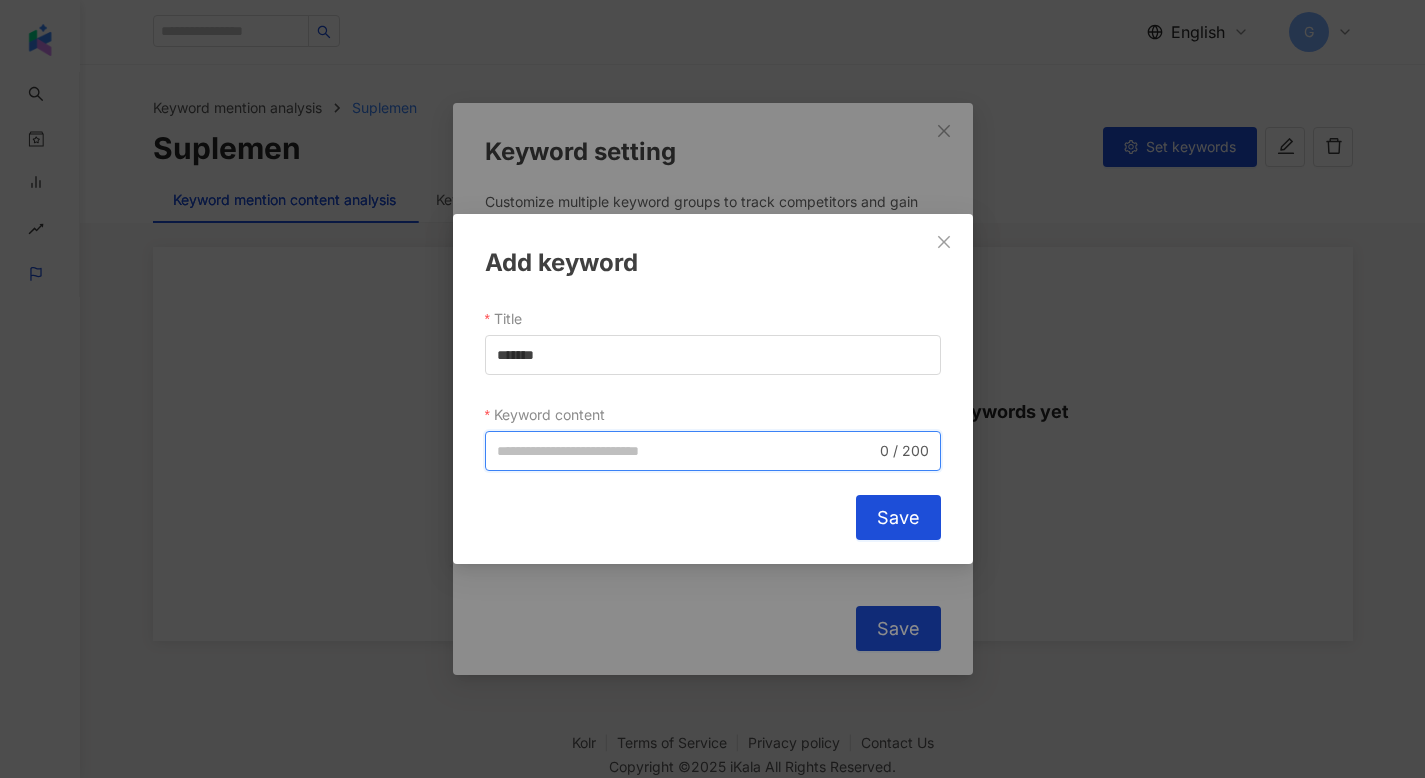 paste on "*******" 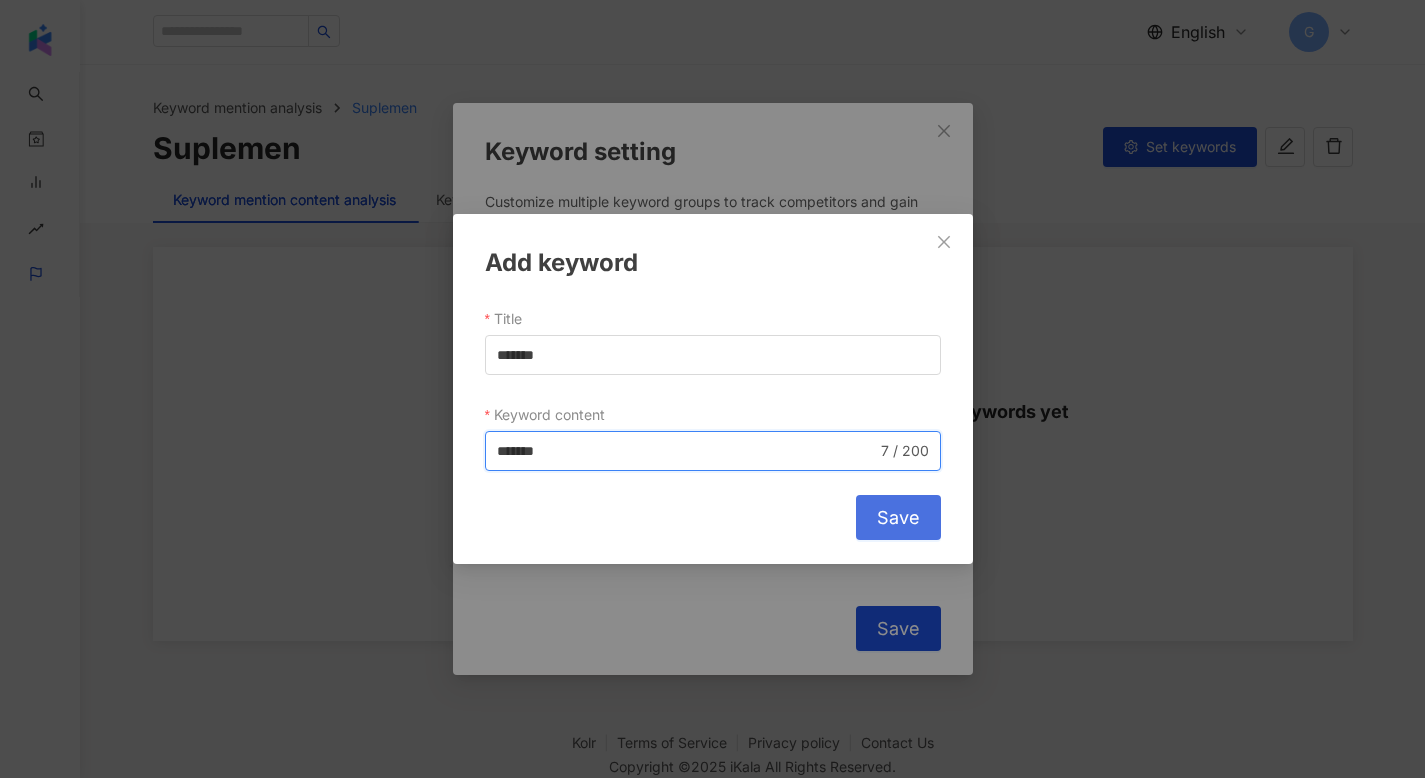 type on "*******" 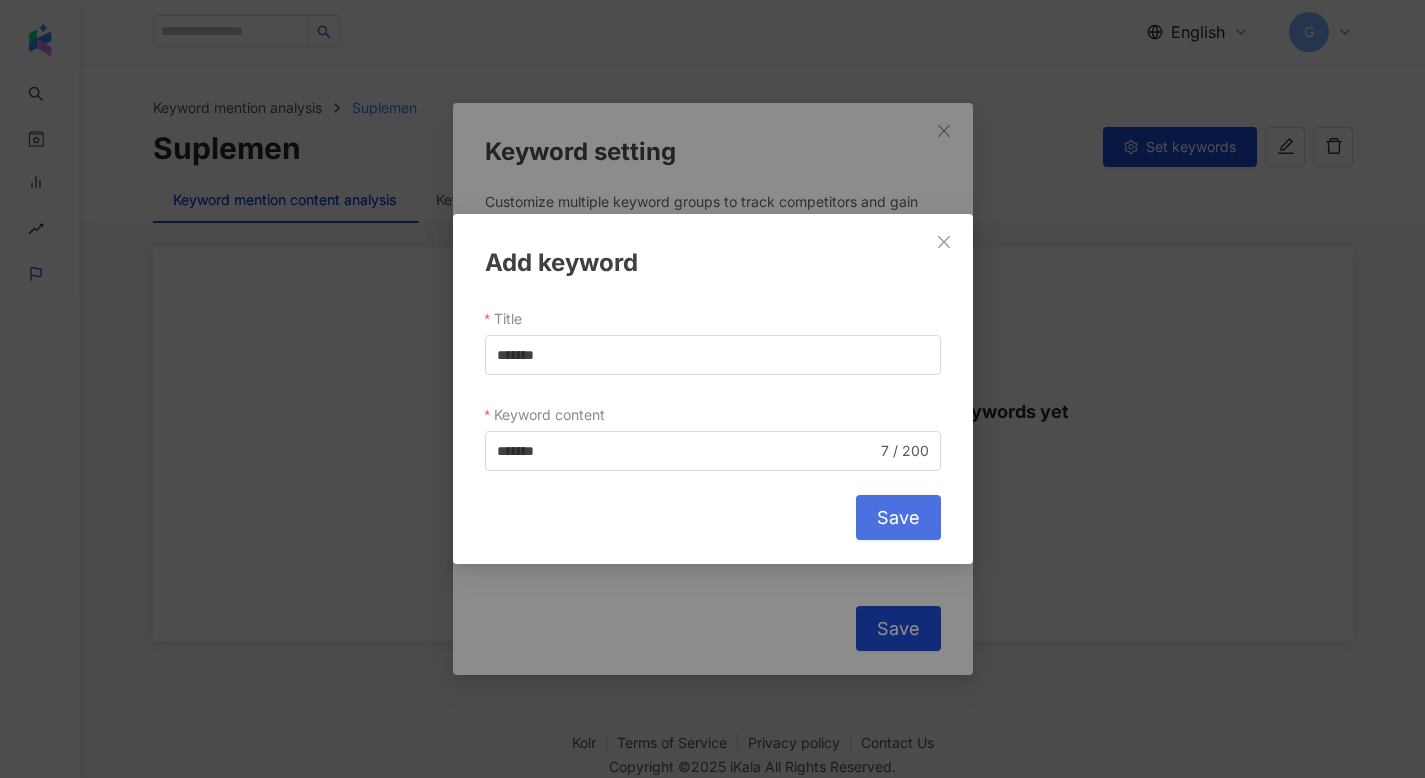 click on "Save" at bounding box center [898, 518] 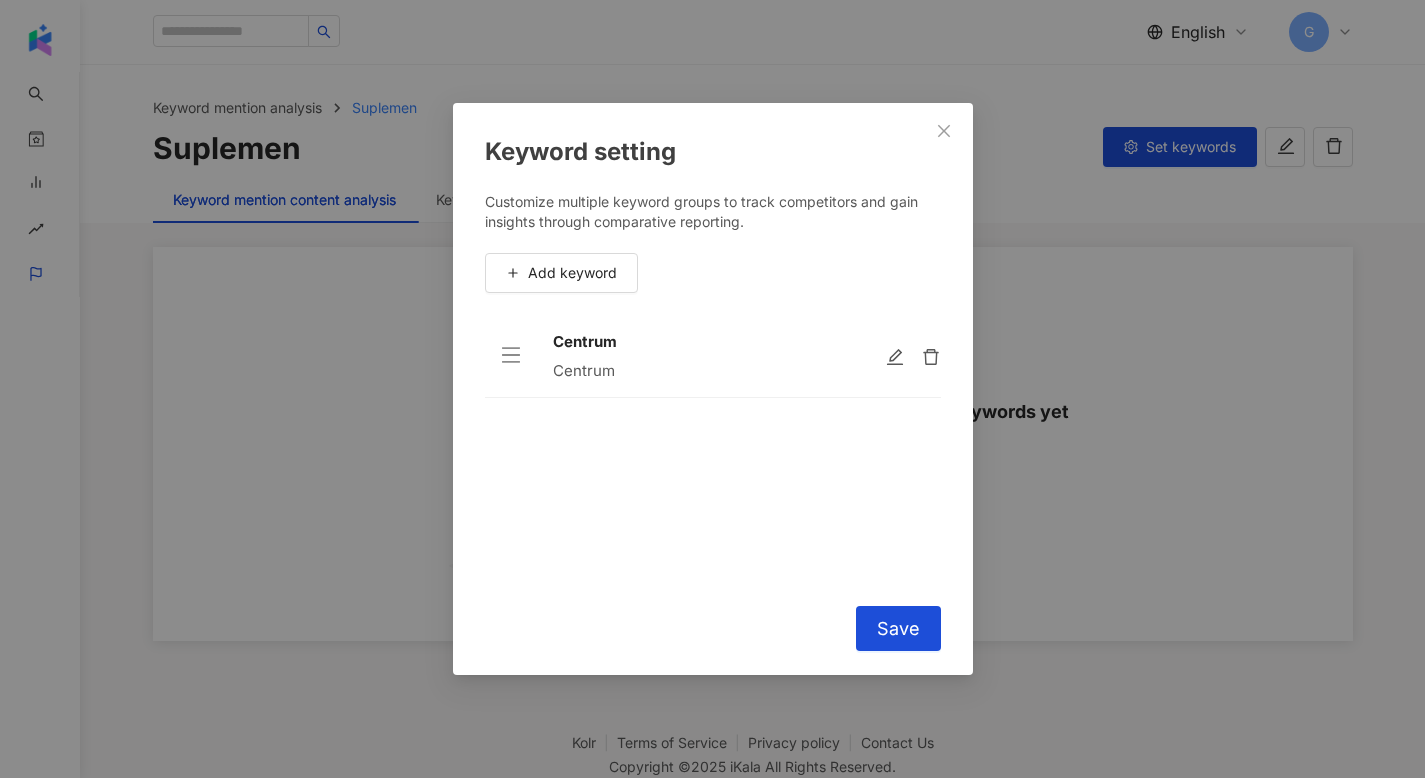 click on "Customize multiple keyword groups to track competitors and gain insights through comparative reporting. Add keyword Centrum Centrum
To pick up a draggable item, press the space bar.
While dragging, use the arrow keys to move the item.
Press space again to drop the item in its new position, or press escape to cancel." at bounding box center (713, 387) 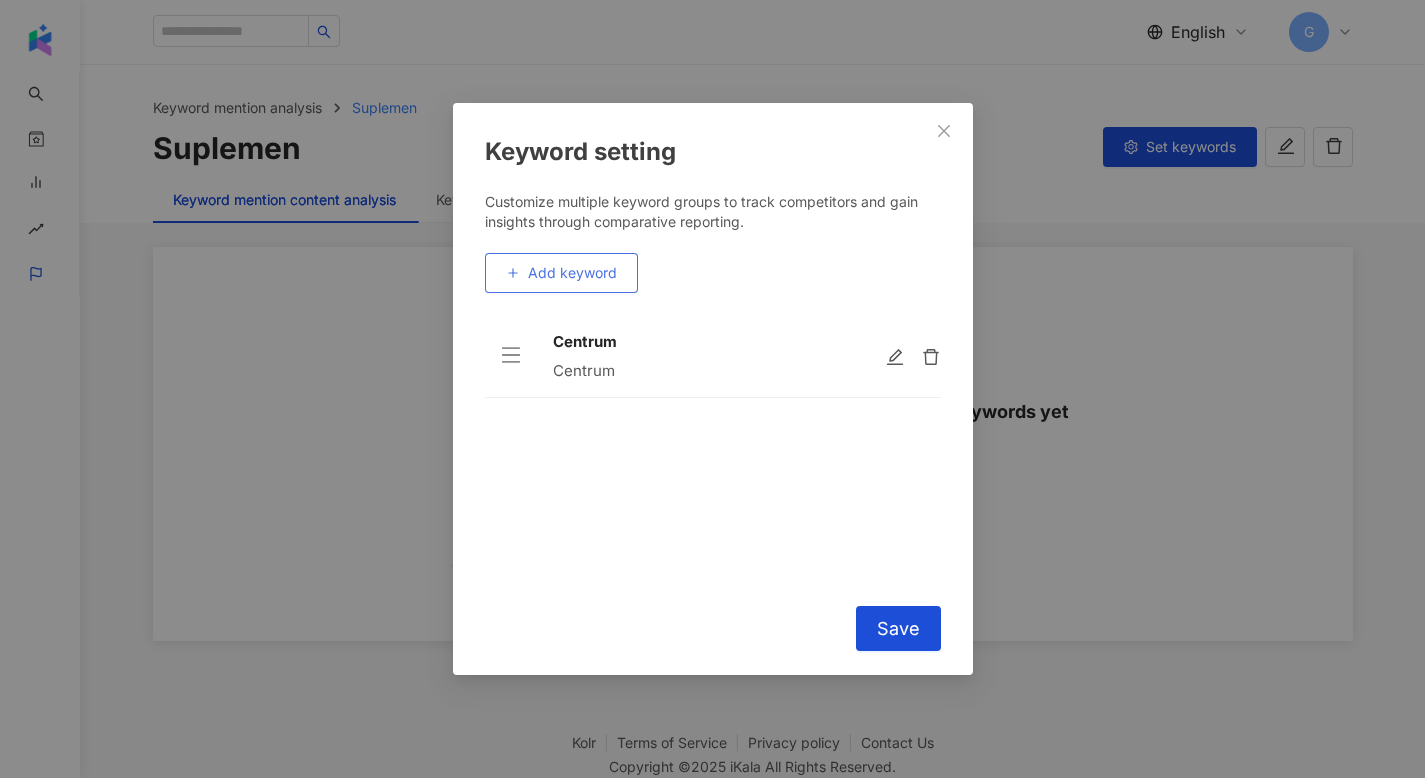 click on "Add keyword" at bounding box center [572, 273] 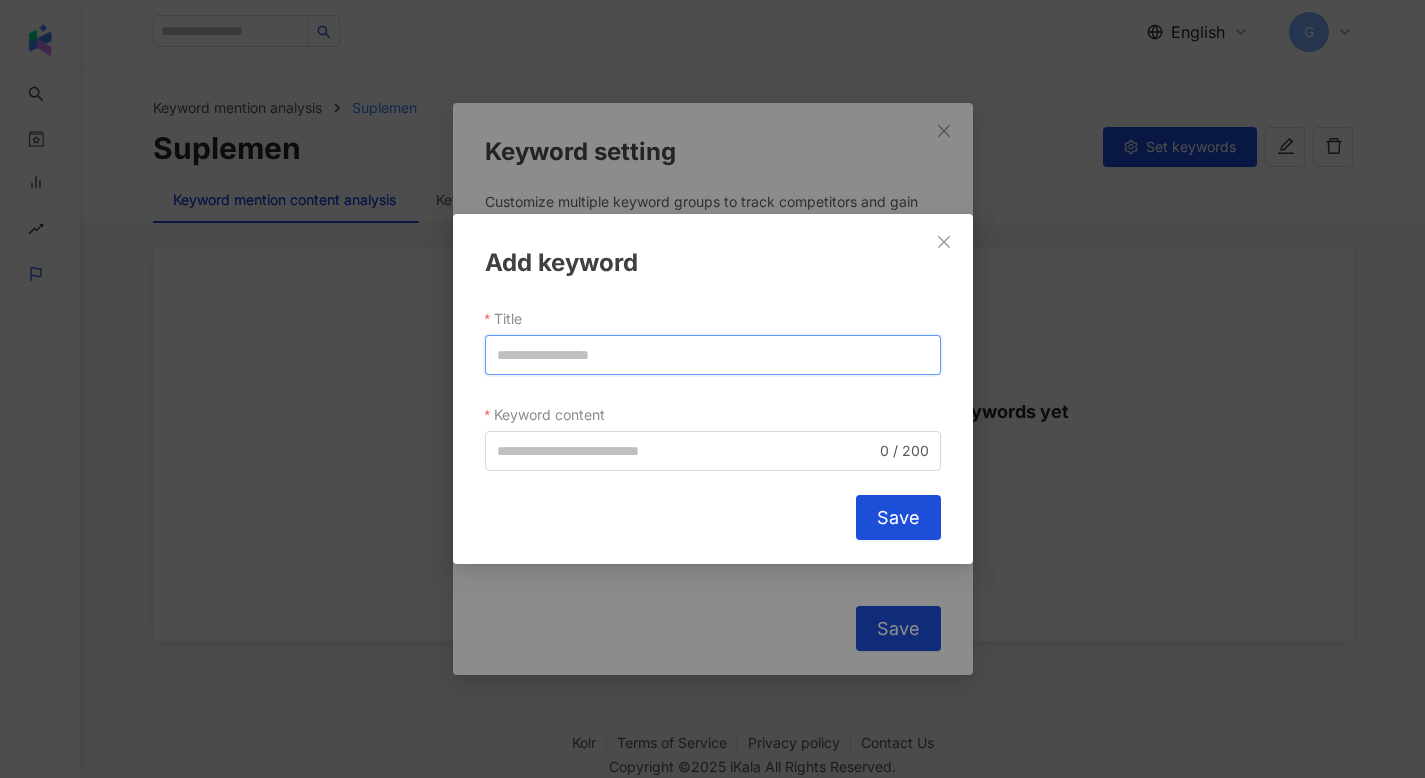 click on "Title" at bounding box center (713, 355) 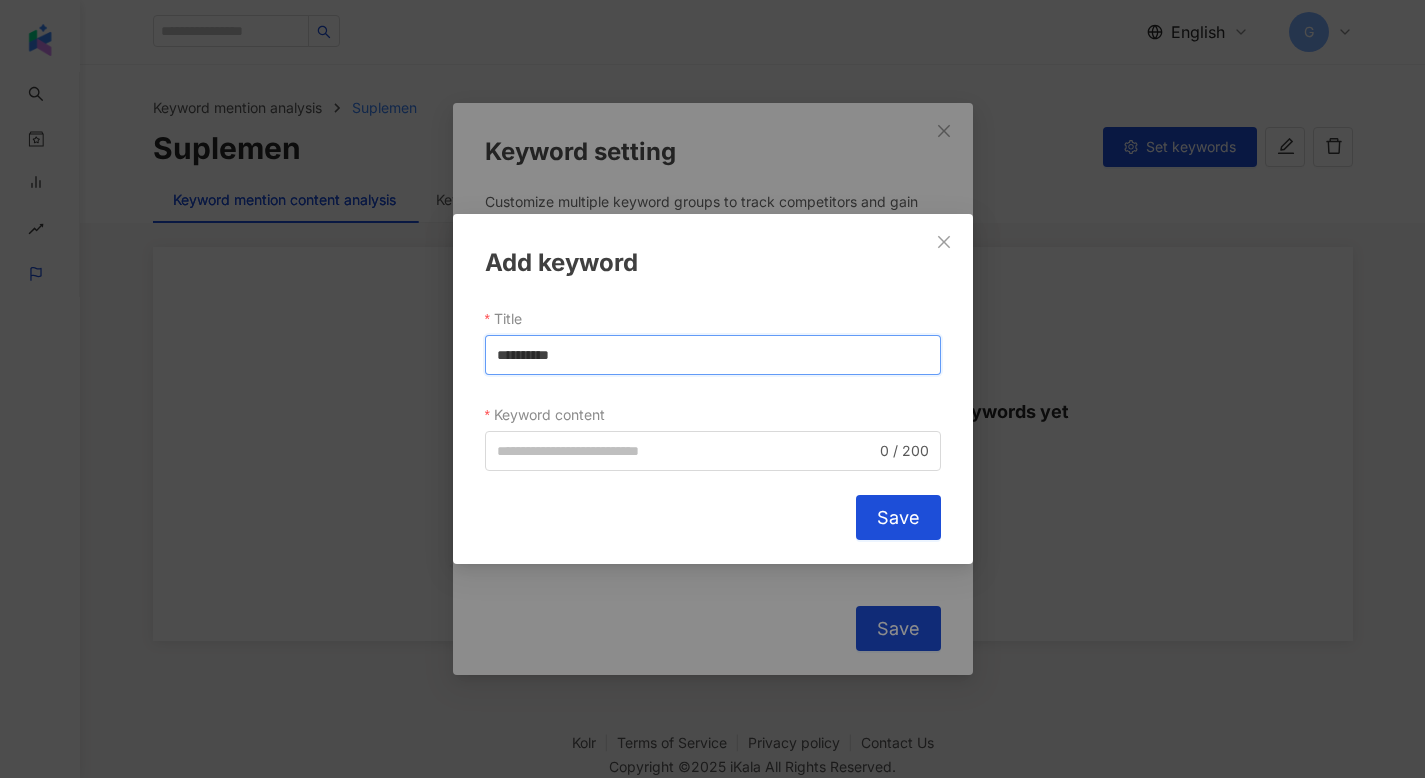 drag, startPoint x: 620, startPoint y: 353, endPoint x: 461, endPoint y: 341, distance: 159.4522 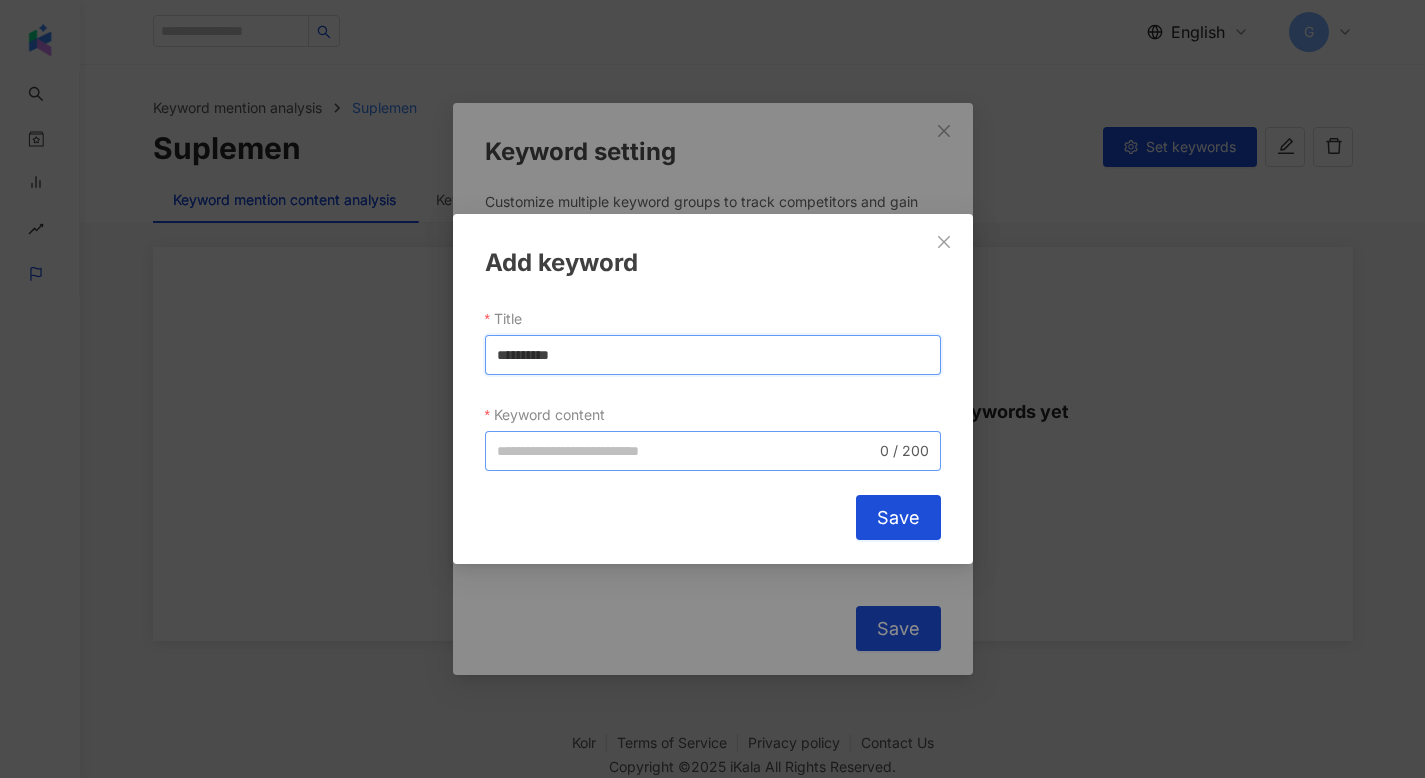 type on "**********" 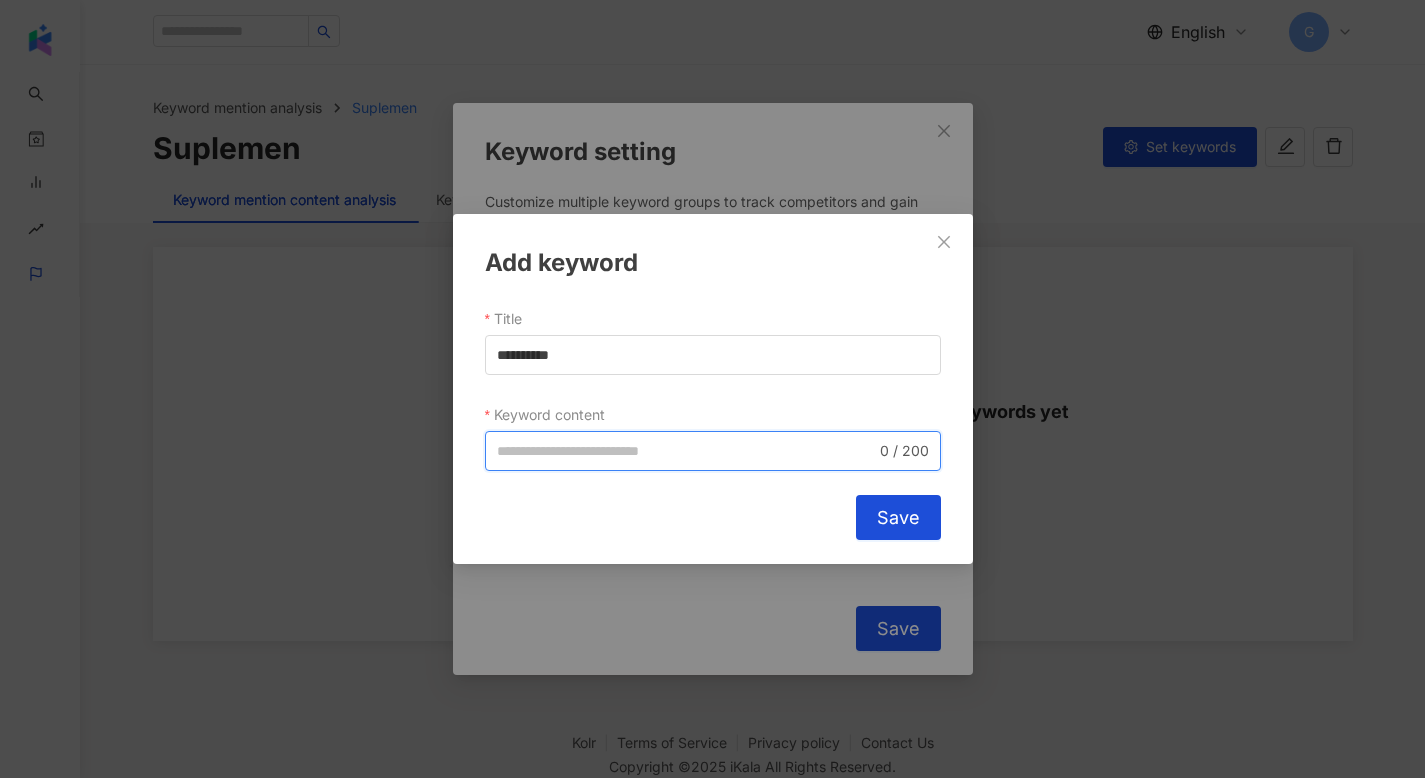 click on "Keyword content" at bounding box center (686, 451) 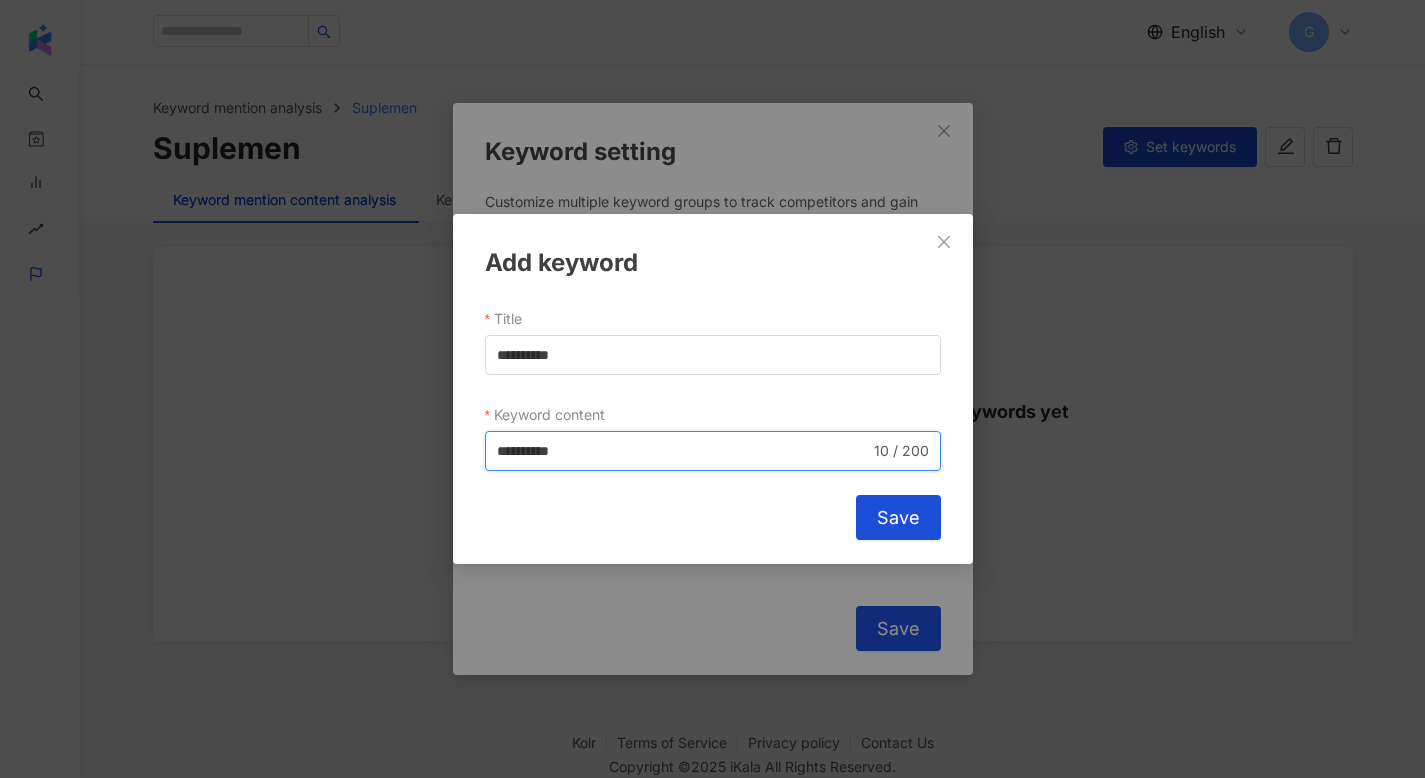 type on "**********" 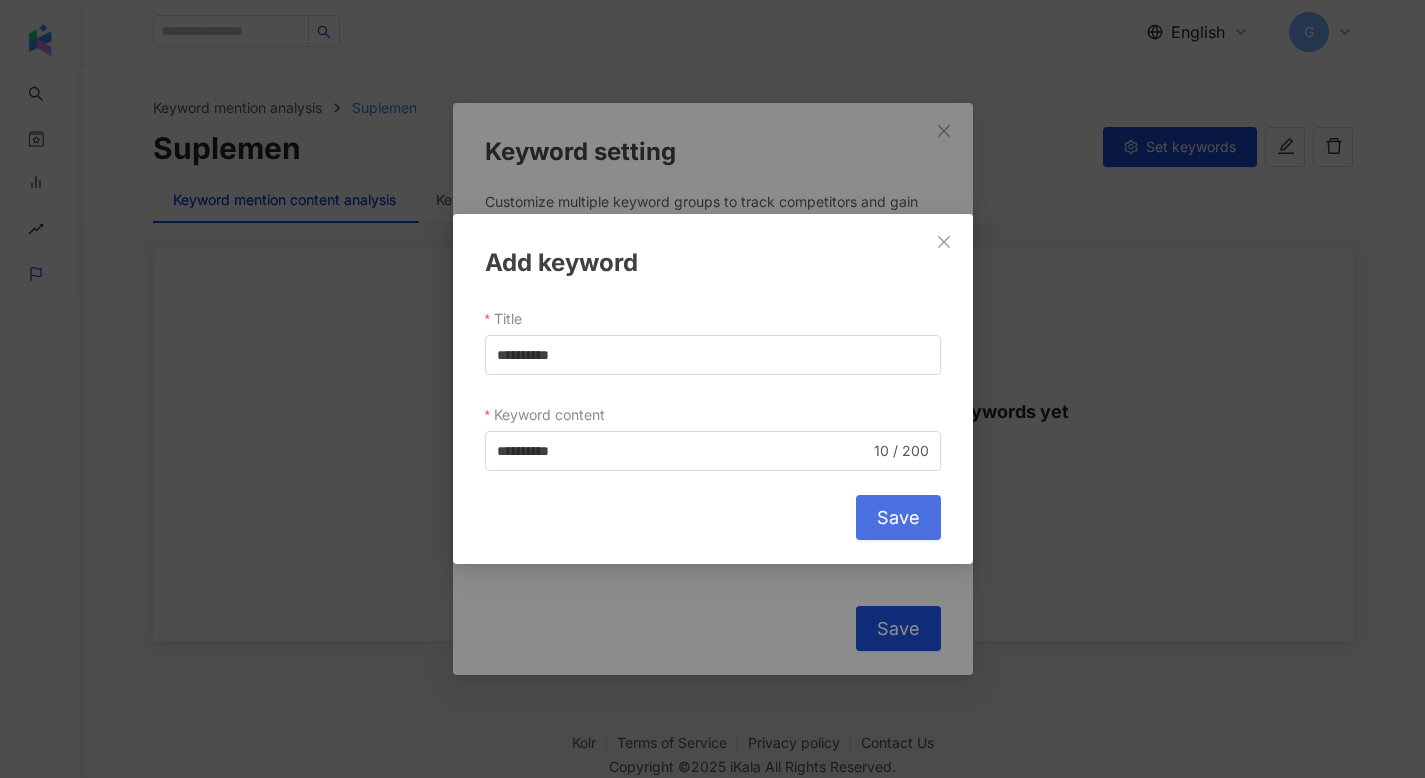 drag, startPoint x: 851, startPoint y: 497, endPoint x: 870, endPoint y: 505, distance: 20.615528 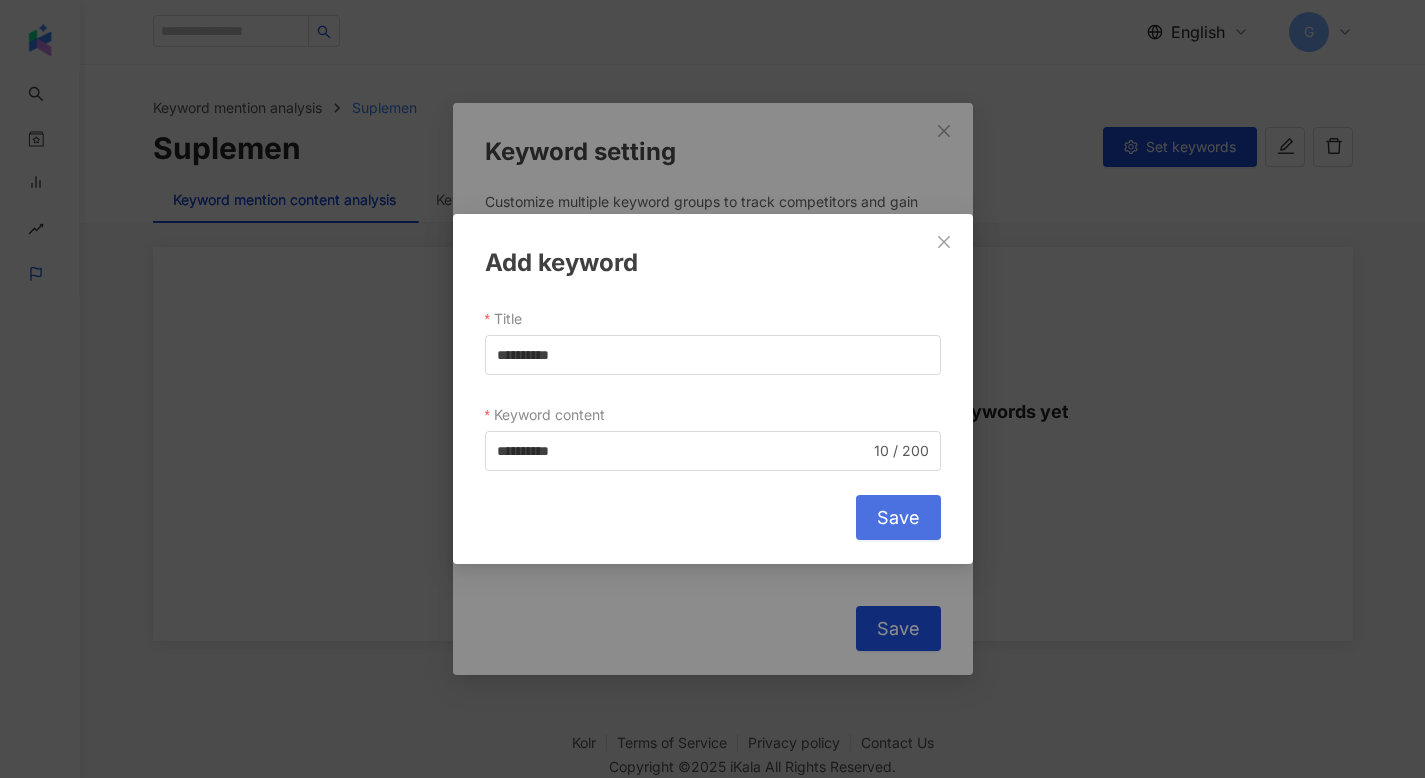 click on "Save" at bounding box center [898, 517] 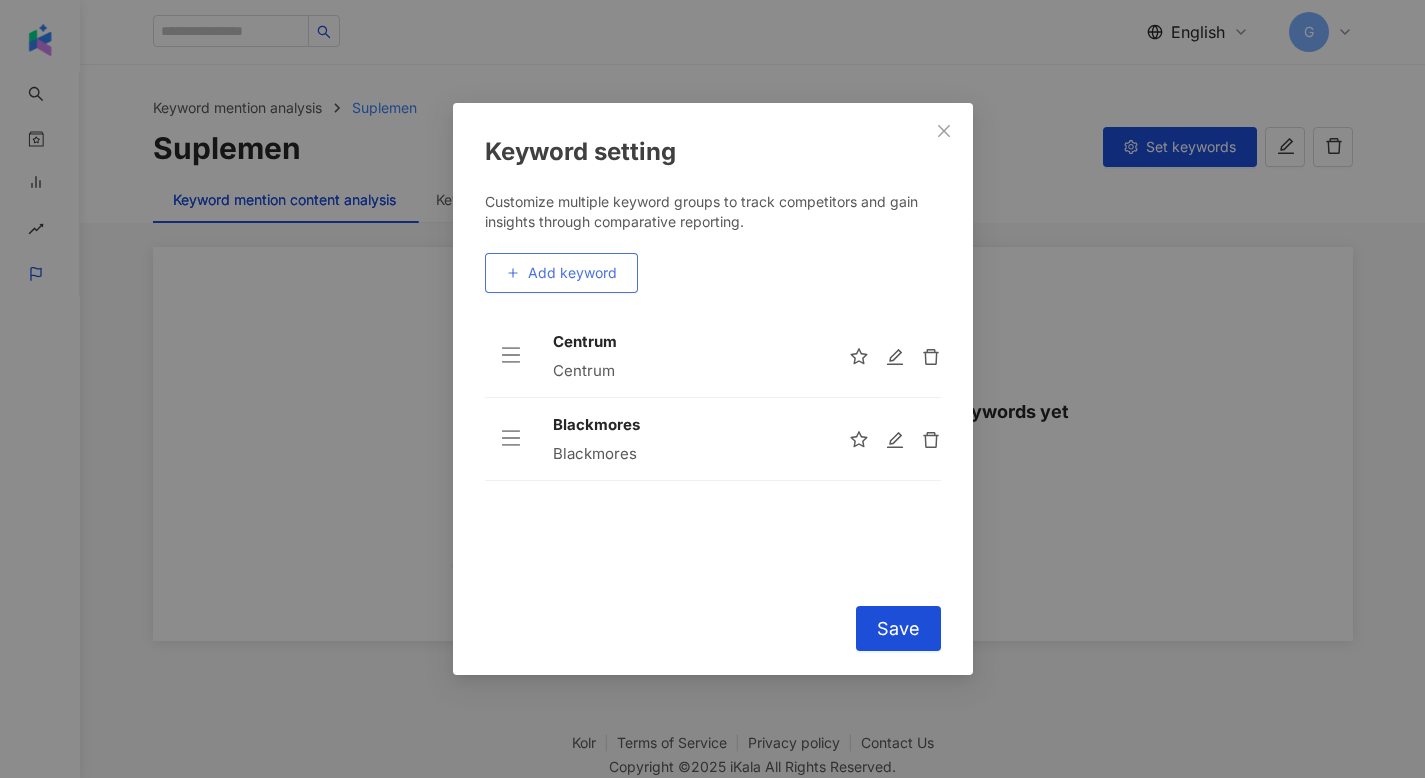 click on "Add keyword" at bounding box center (572, 273) 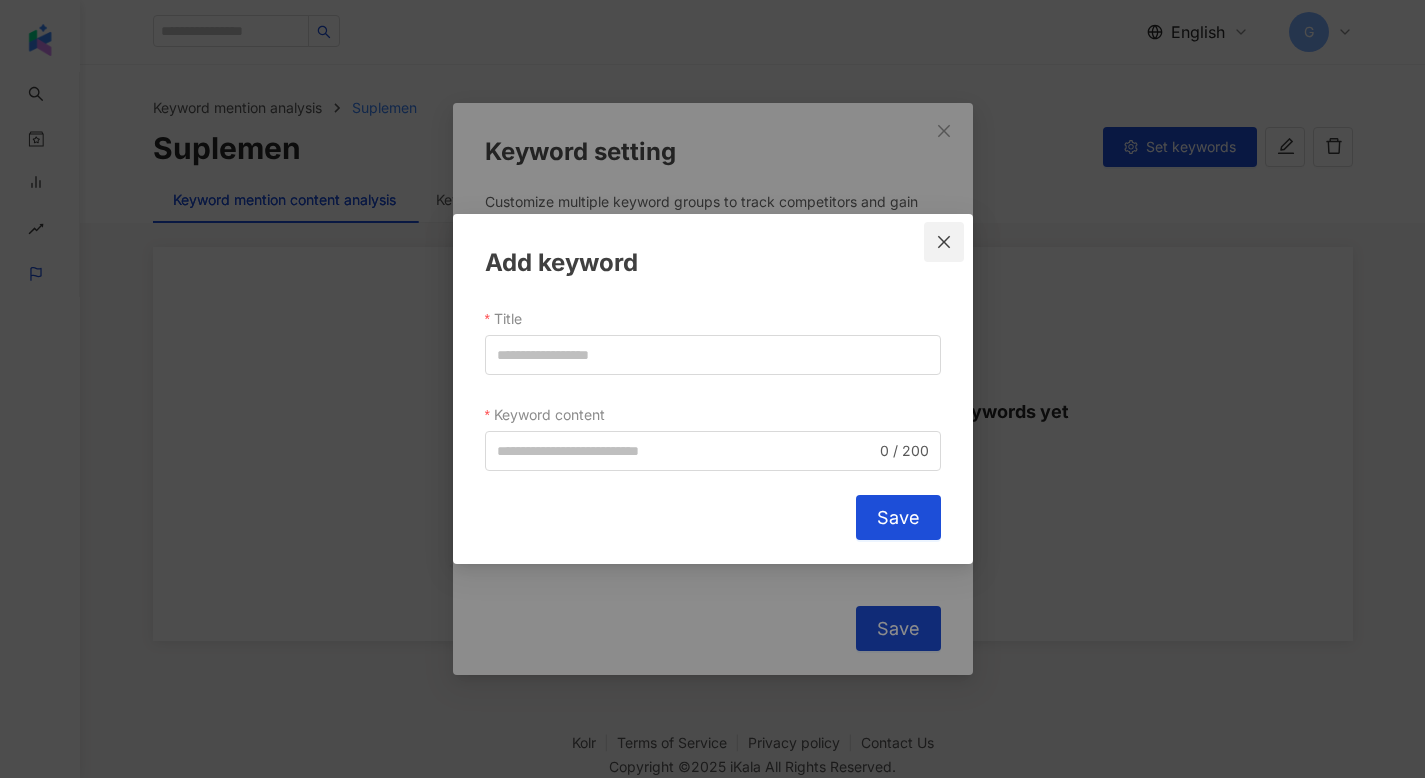 click on "Add keyword Title Keyword content 0 / 200 Cancel Save" at bounding box center [713, 389] 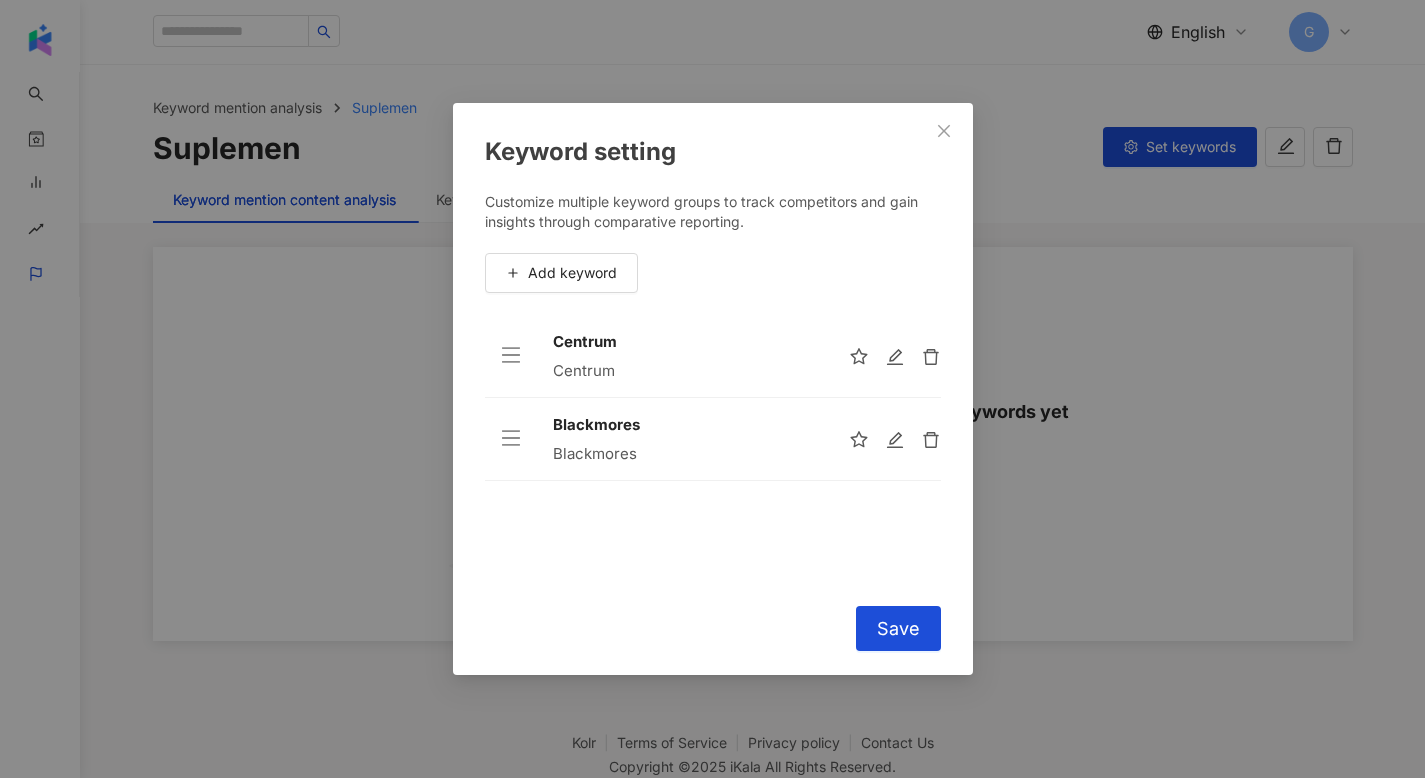 click at bounding box center (887, 356) 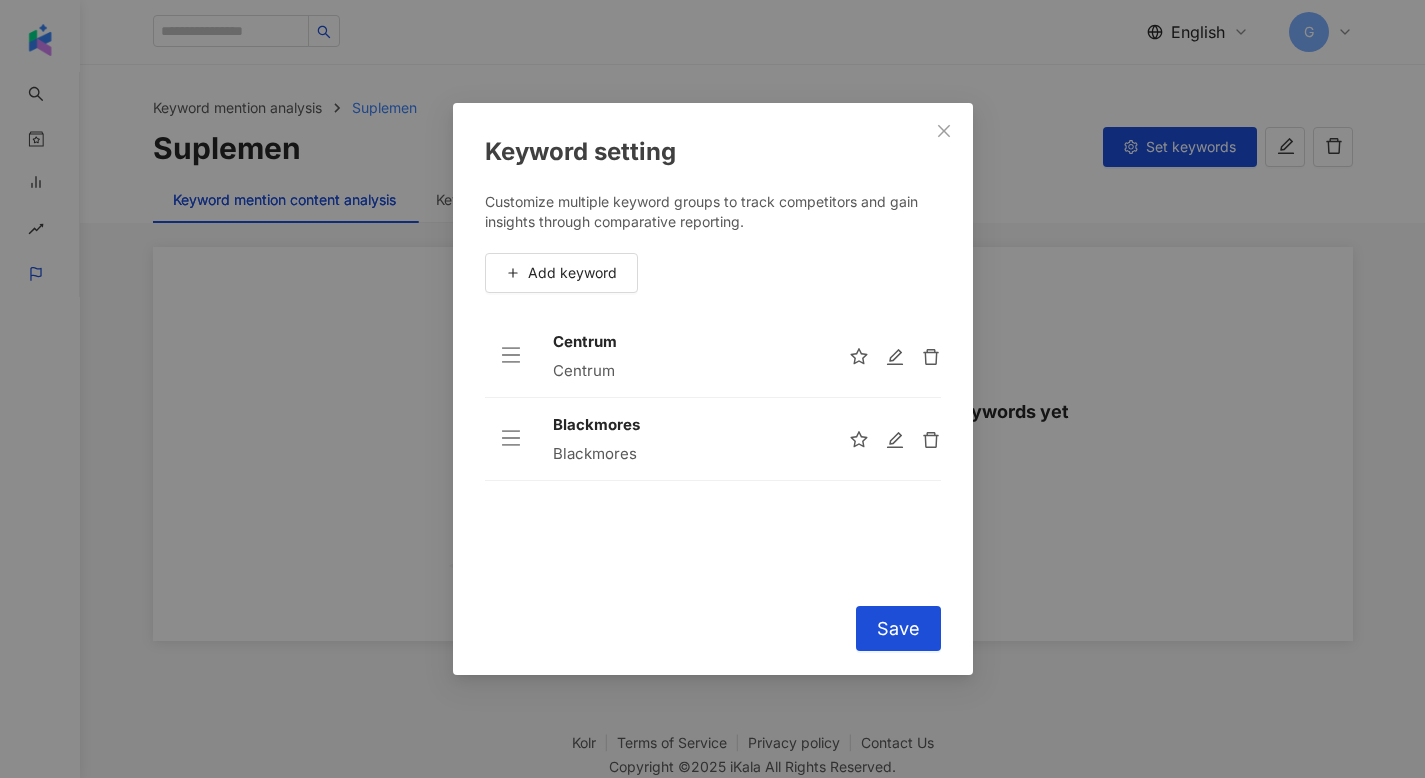 click on "Keyword setting Customize multiple keyword groups to track competitors and gain insights through comparative reporting. Add keyword Centrum Centrum Blackmores Blackmores
To pick up a draggable item, press the space bar.
While dragging, use the arrow keys to move the item.
Press space again to drop the item in its new position, or press escape to cancel.
Cancel Save" at bounding box center (713, 389) 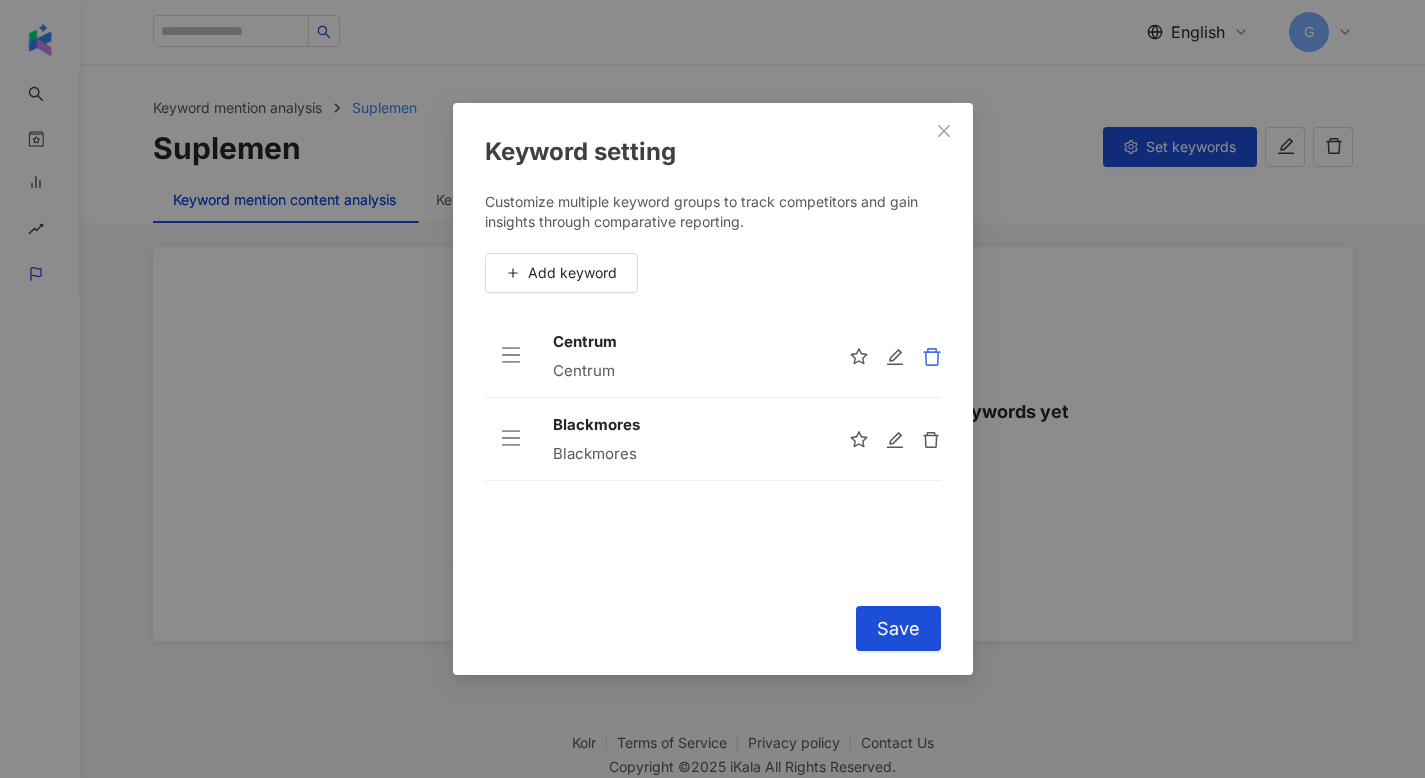 click 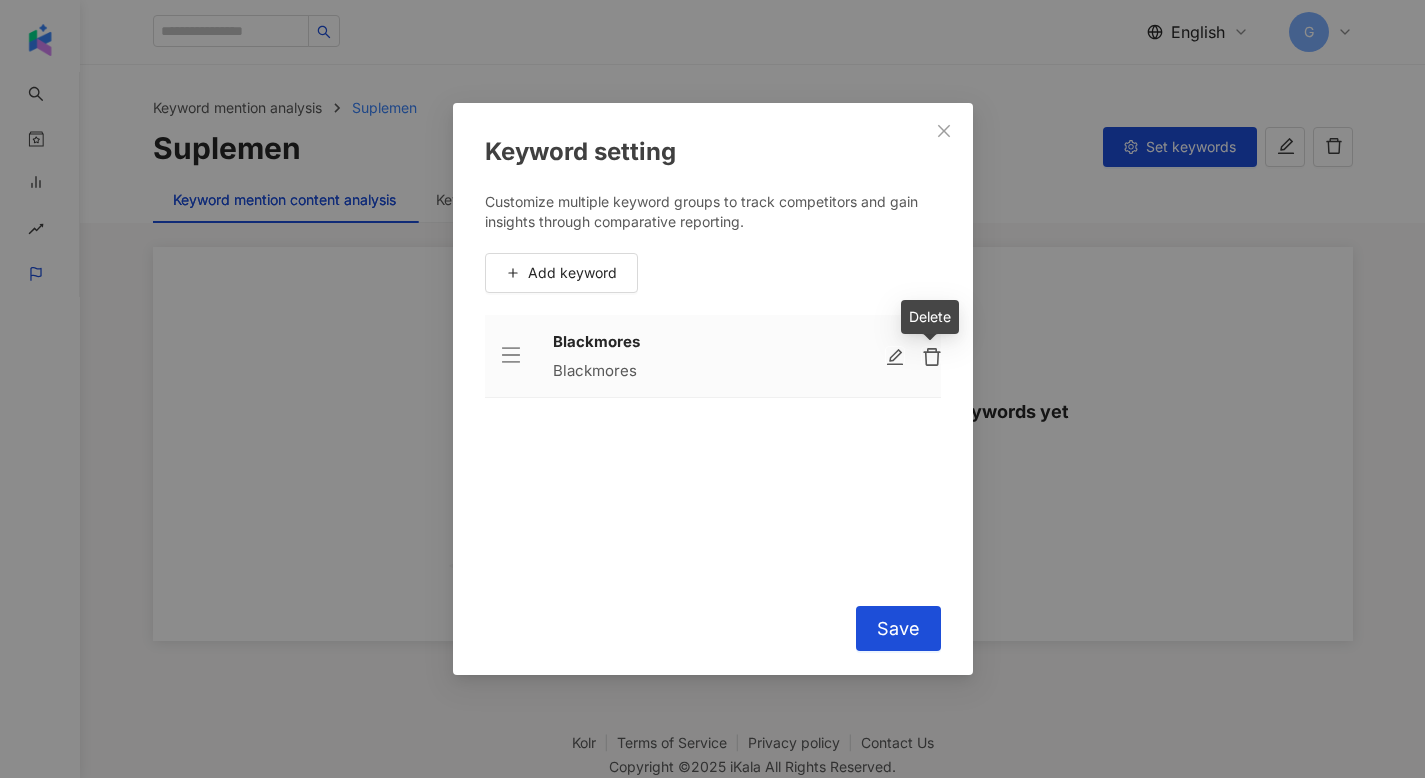 click 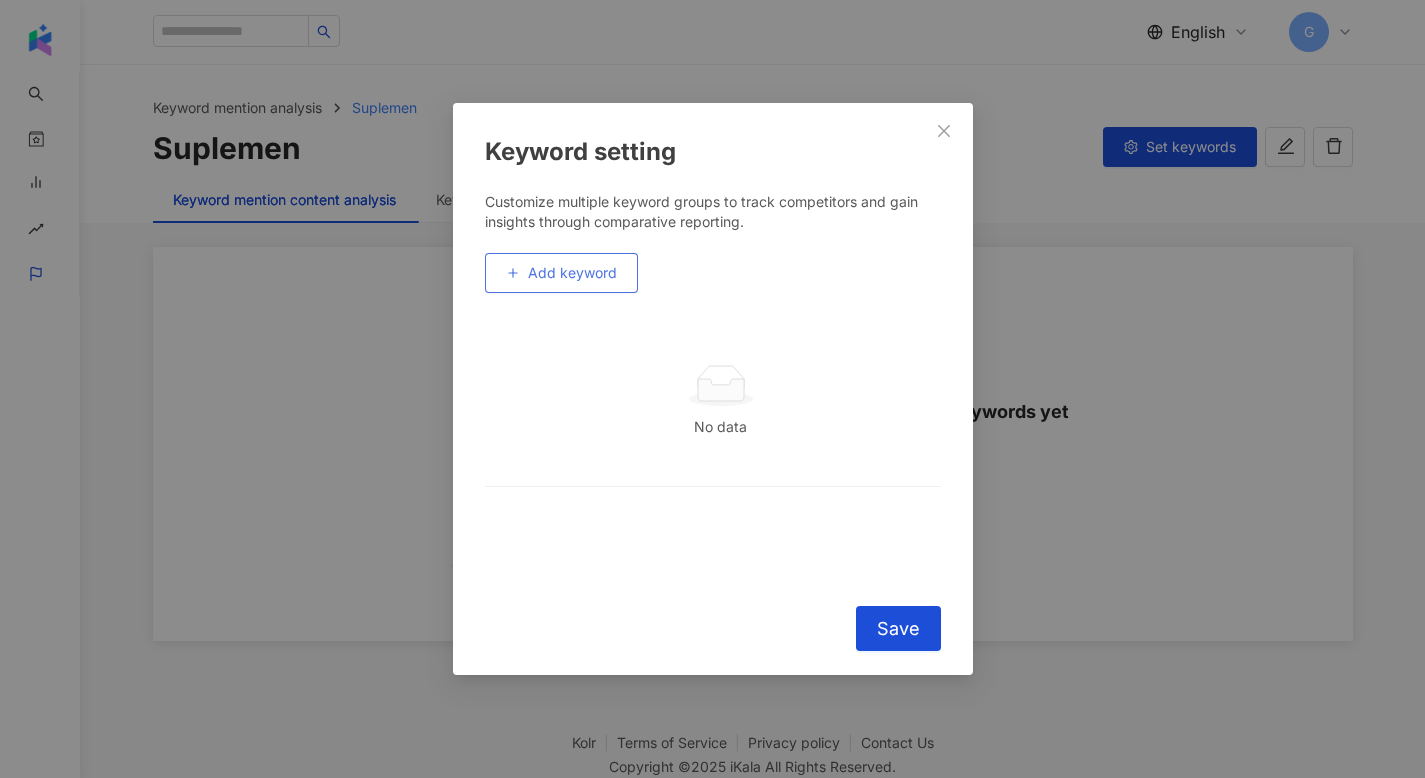 click on "Add keyword" at bounding box center [572, 273] 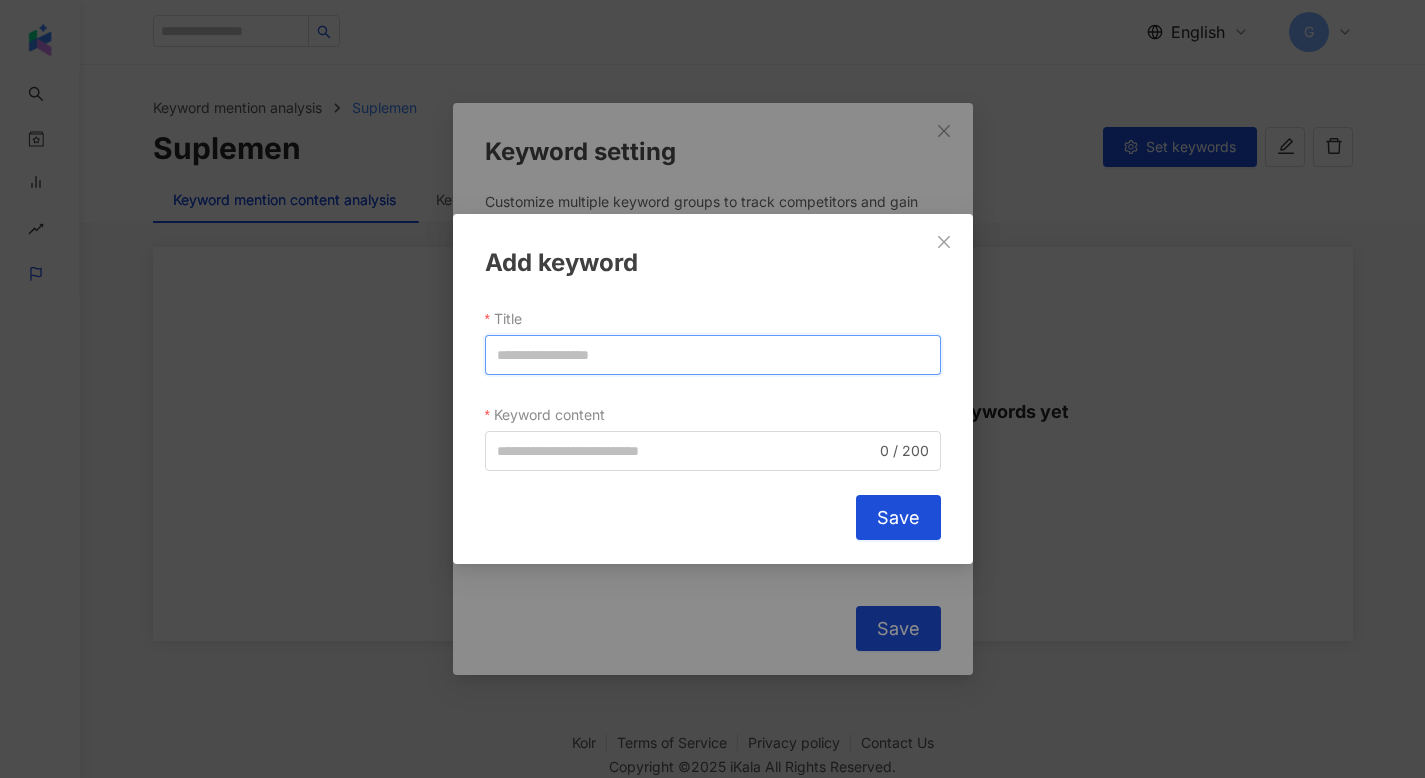 click on "Title" at bounding box center [713, 355] 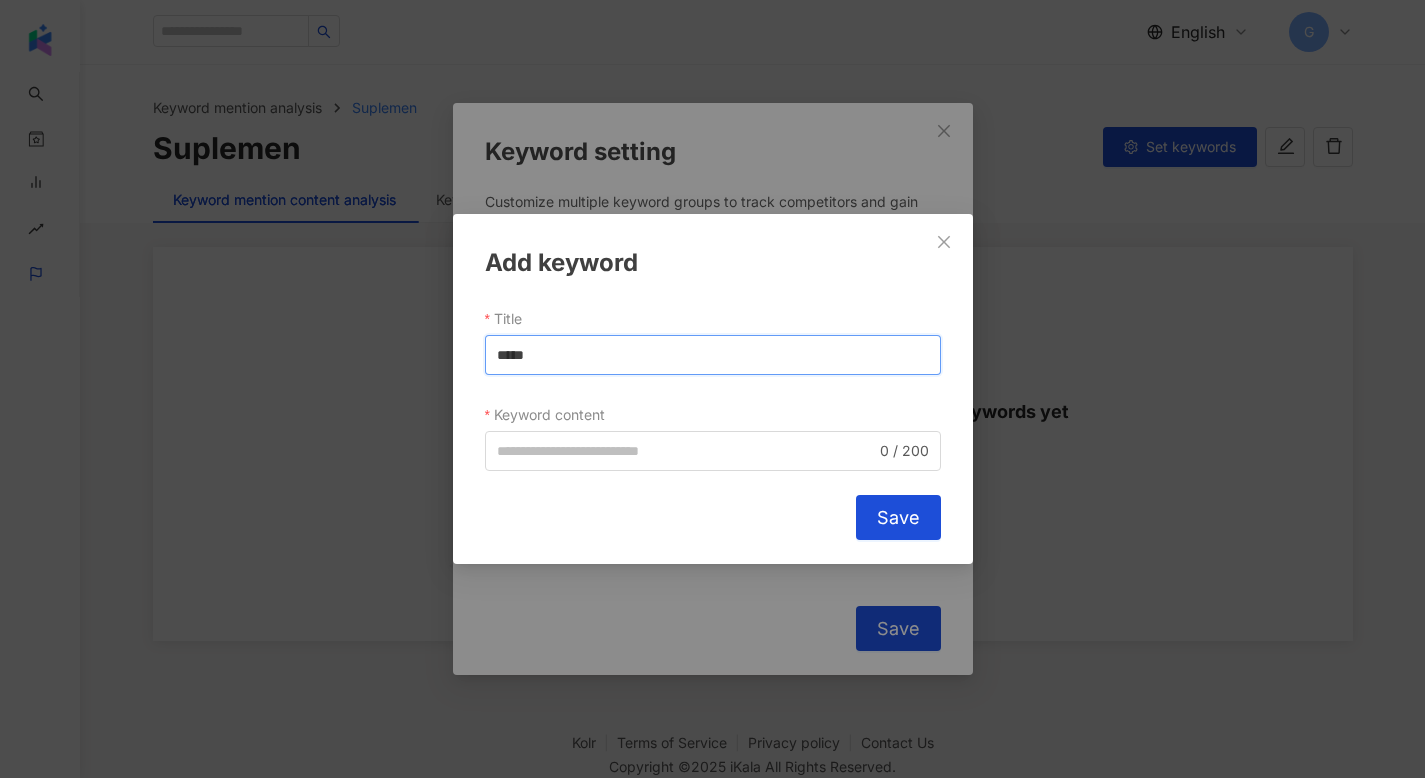 drag, startPoint x: 648, startPoint y: 357, endPoint x: 441, endPoint y: 366, distance: 207.19556 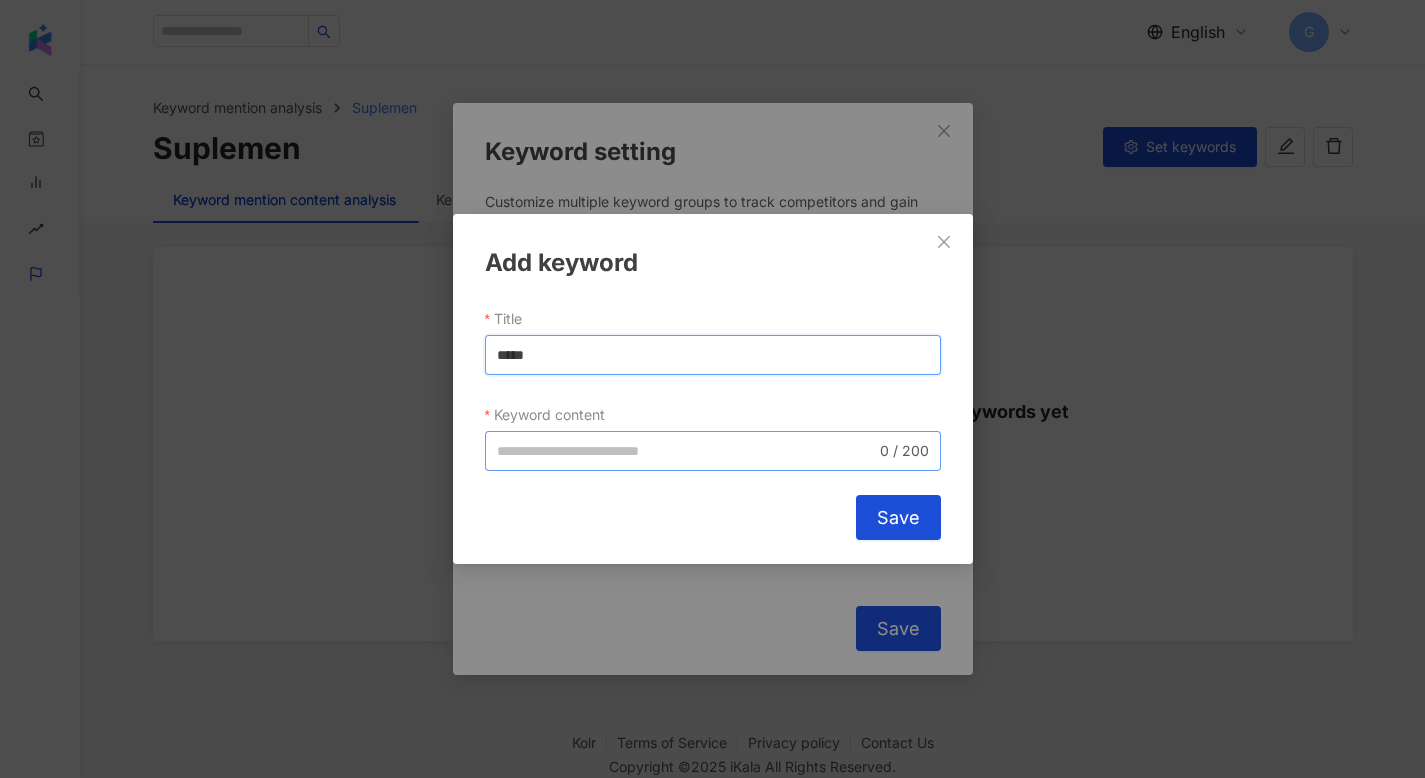 click on "0 / 200" at bounding box center [713, 451] 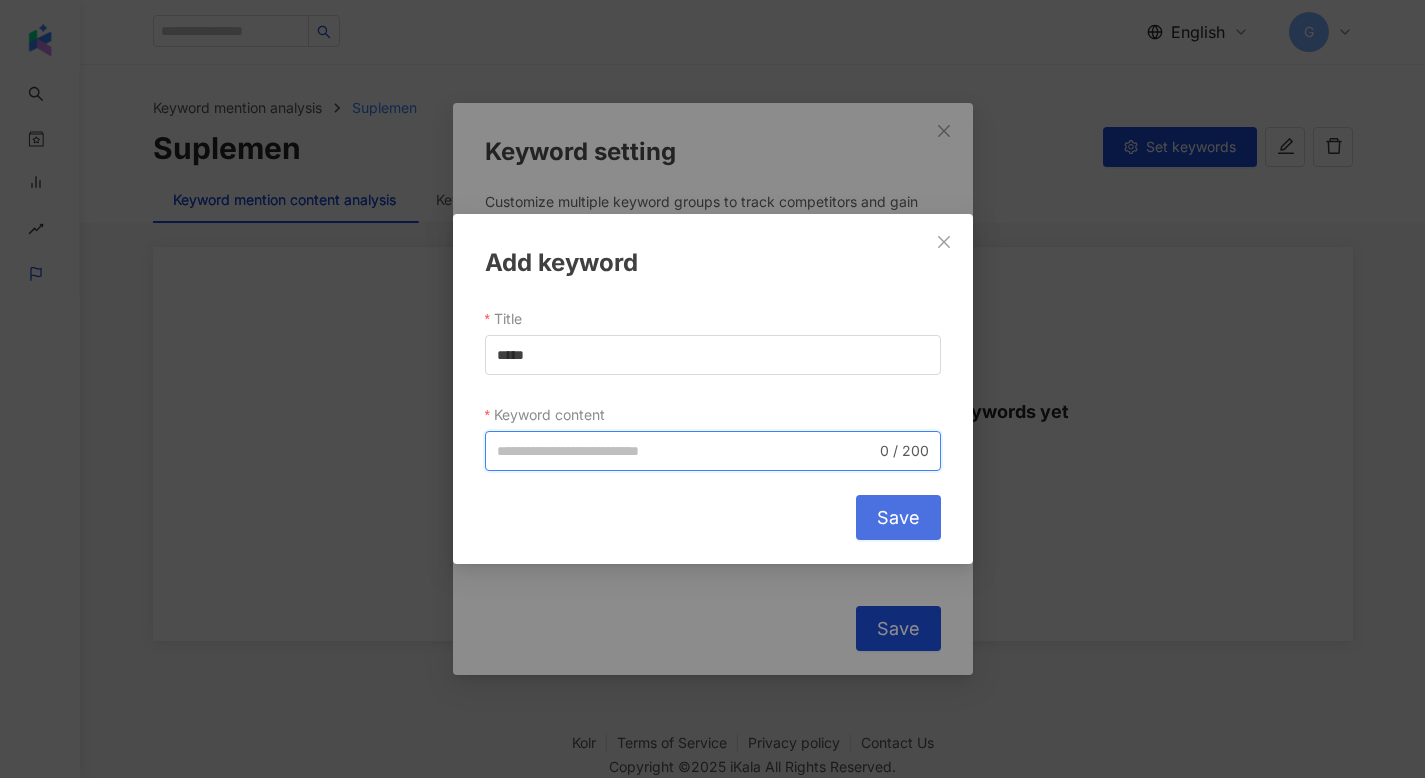 paste on "*****" 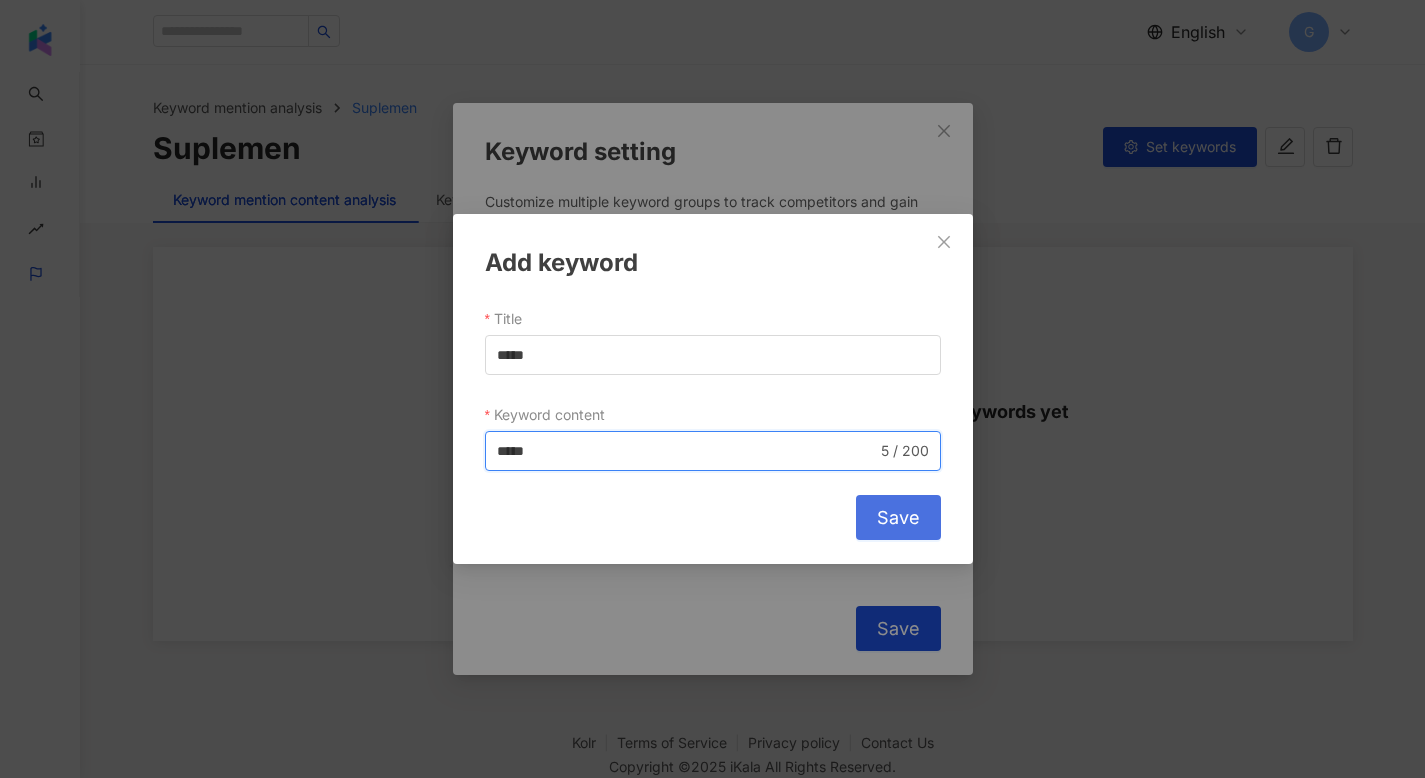 type on "*****" 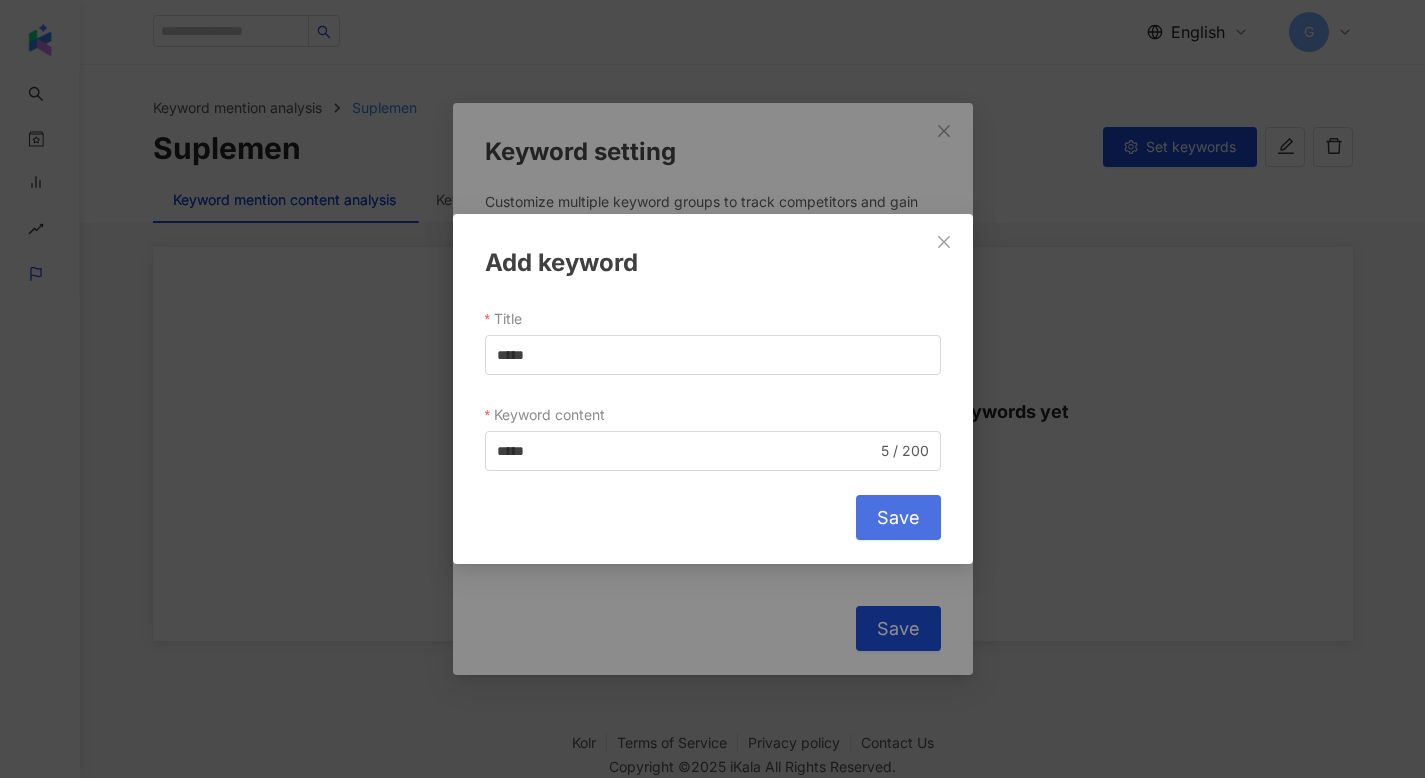 click on "Save" at bounding box center (898, 518) 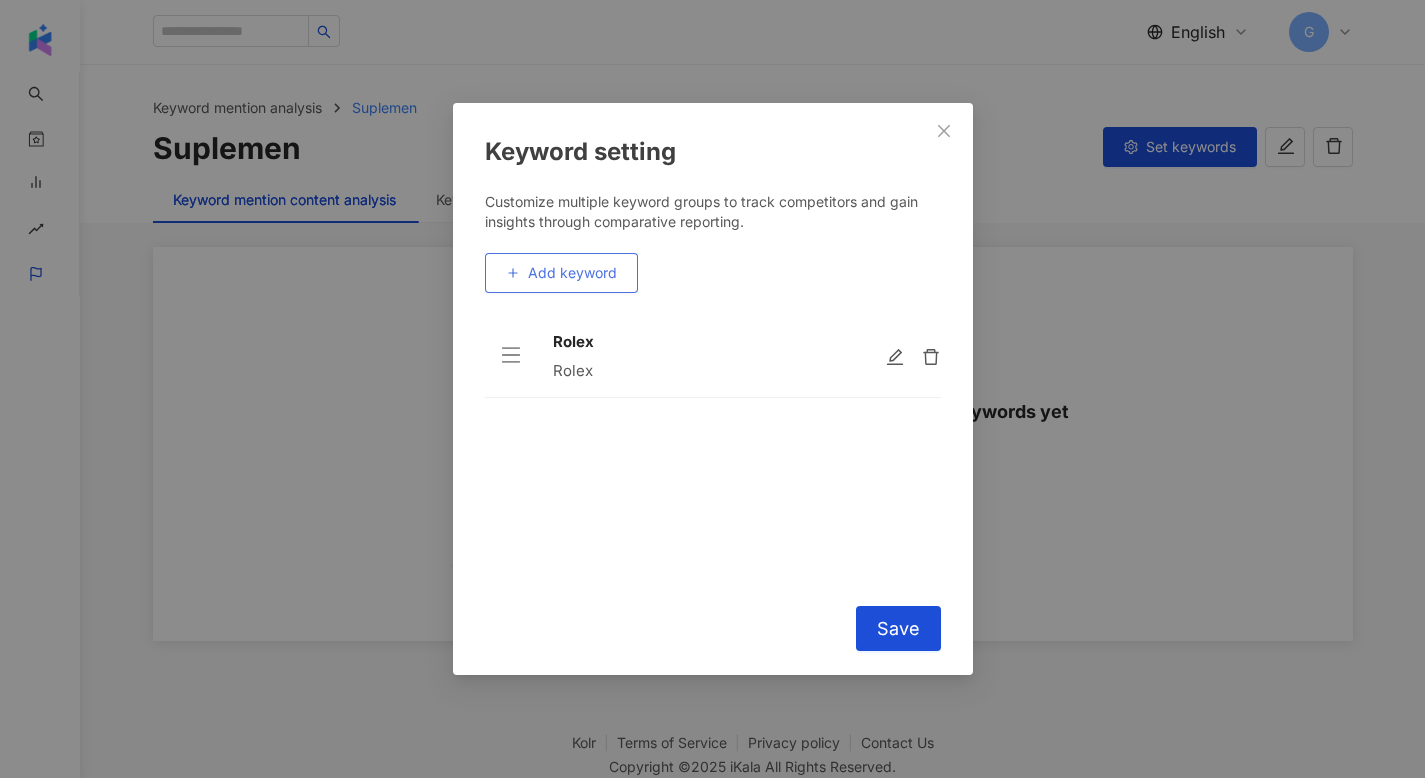 click on "Add keyword" at bounding box center [561, 273] 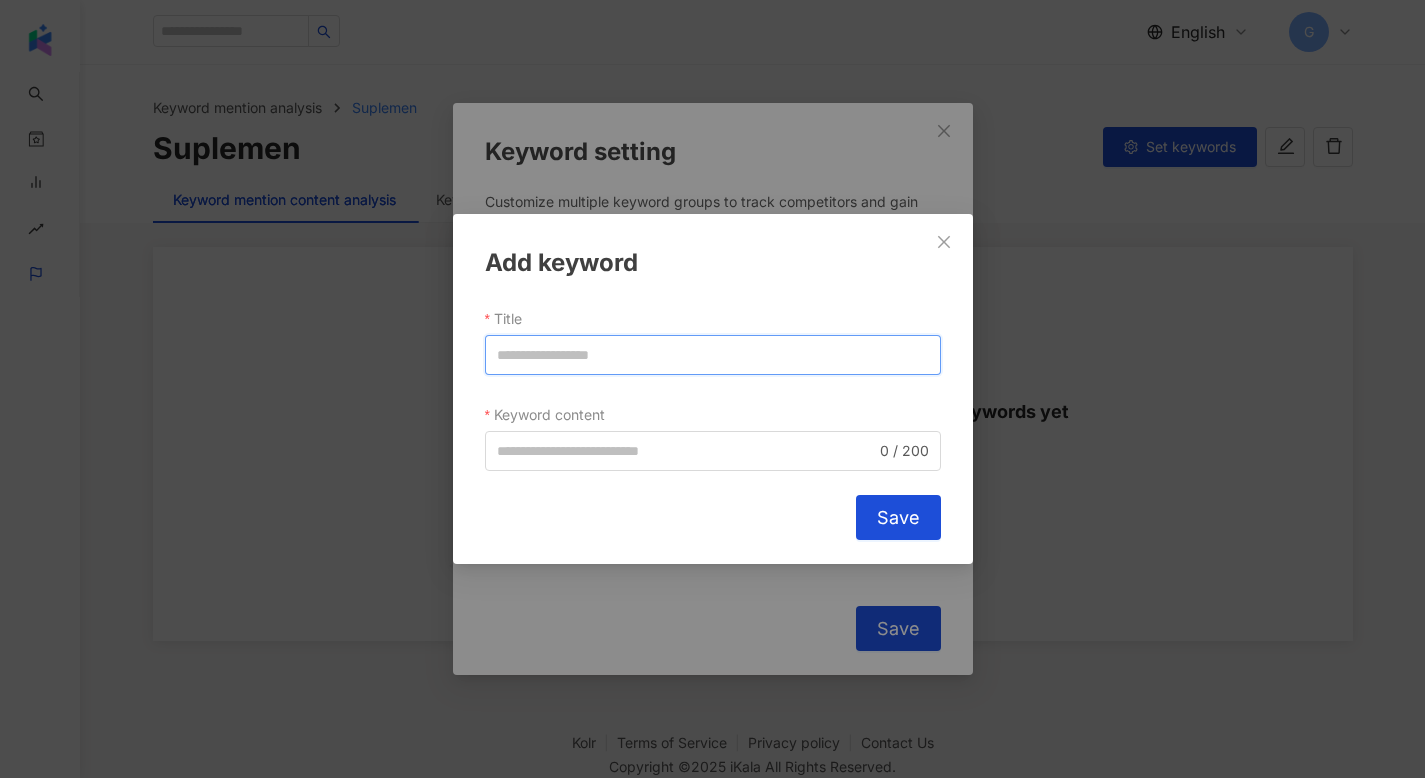 click on "Title" at bounding box center (713, 355) 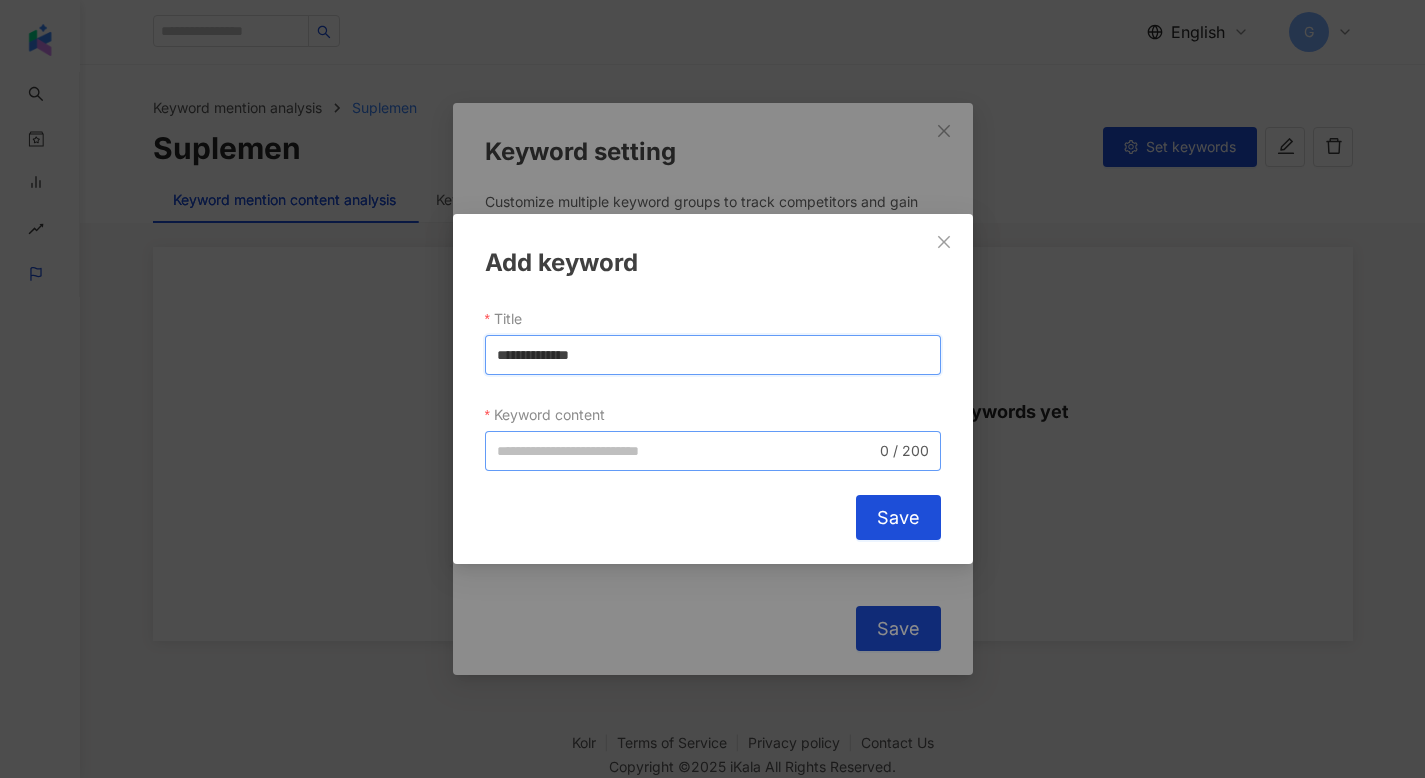 type on "**********" 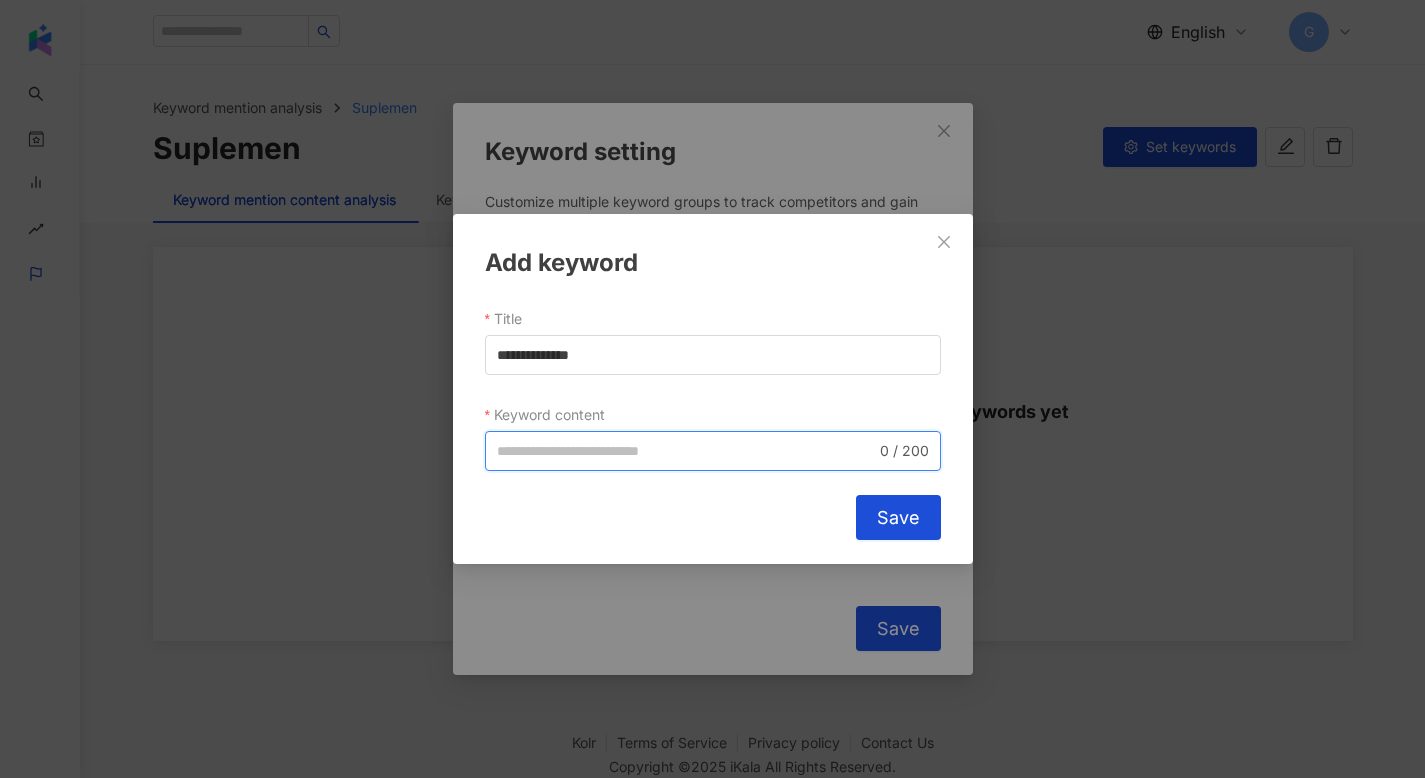 click on "Keyword content" at bounding box center (686, 451) 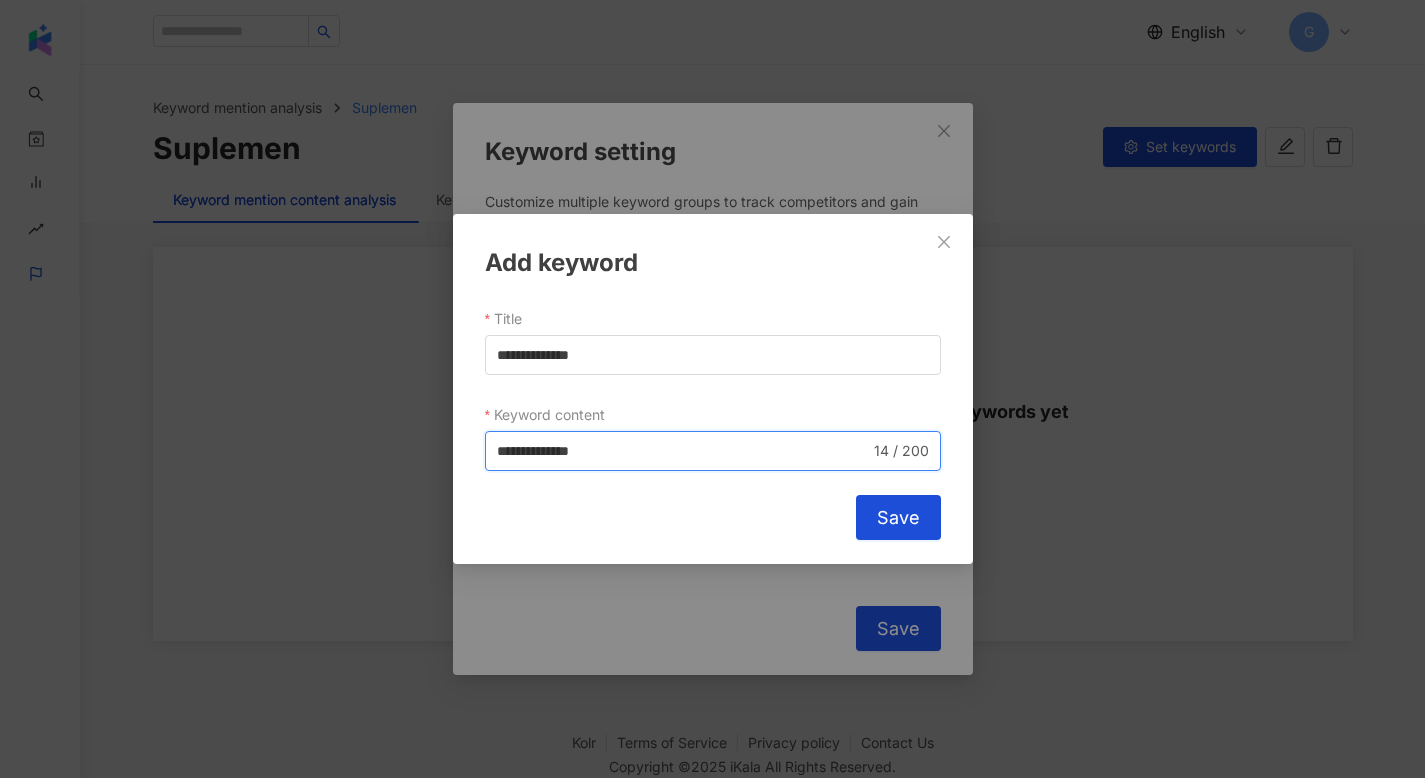 click on "**********" at bounding box center [683, 451] 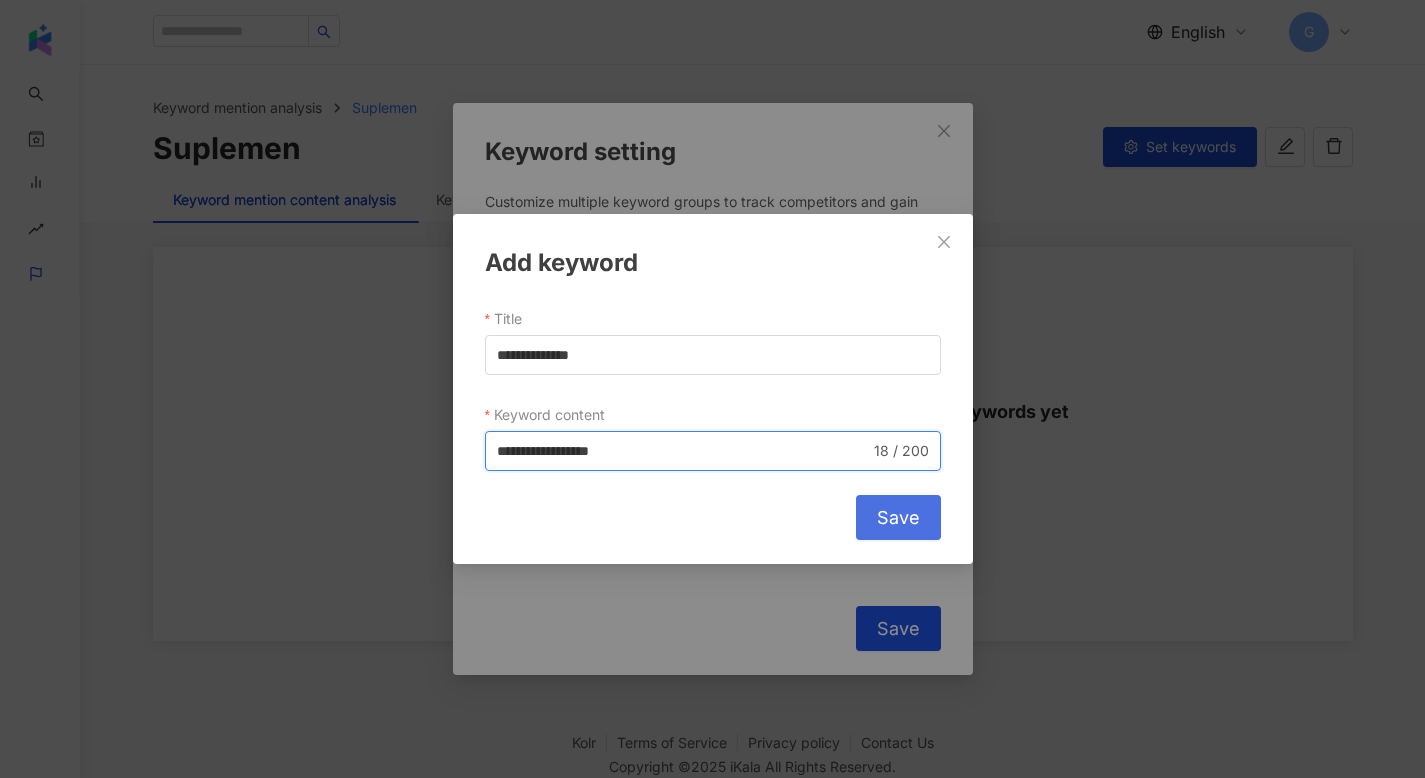 type on "**********" 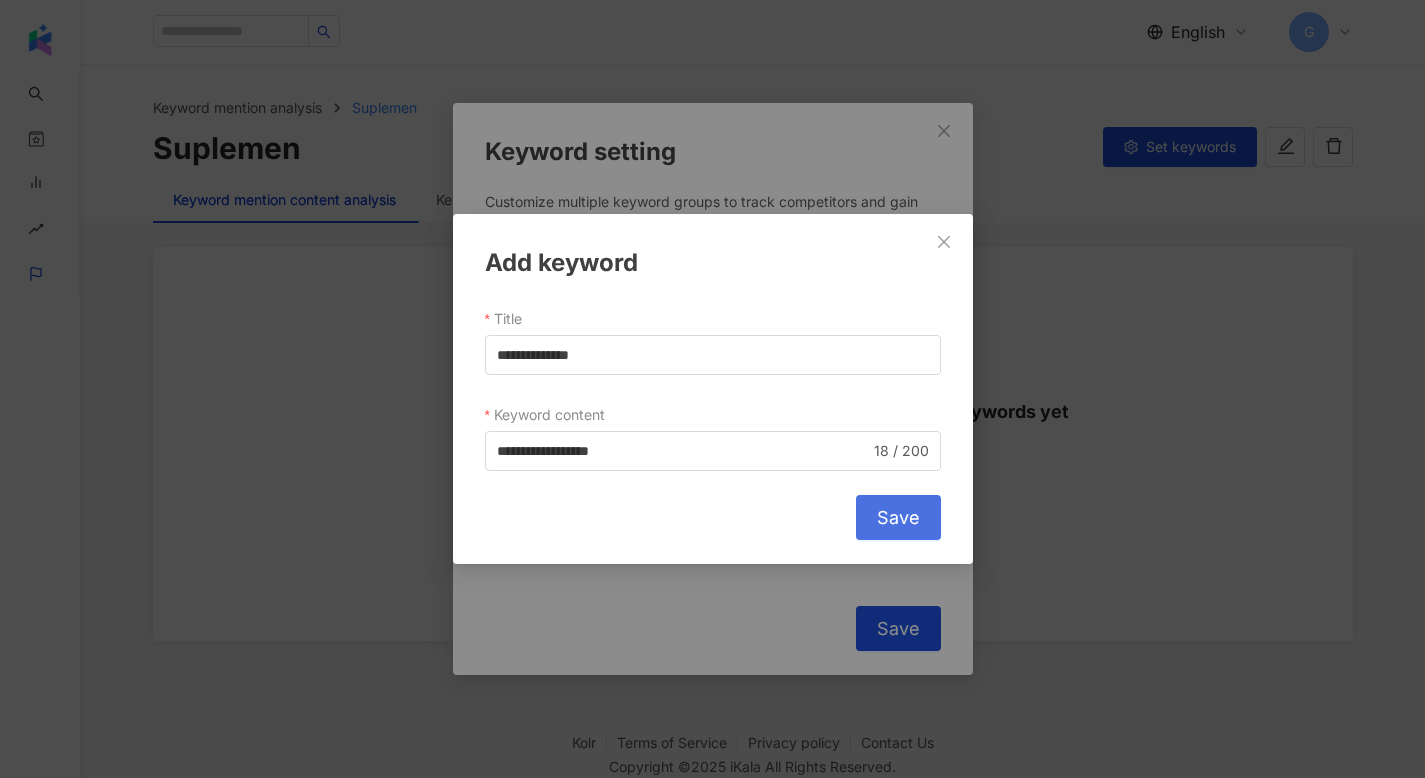 click on "Save" at bounding box center [898, 518] 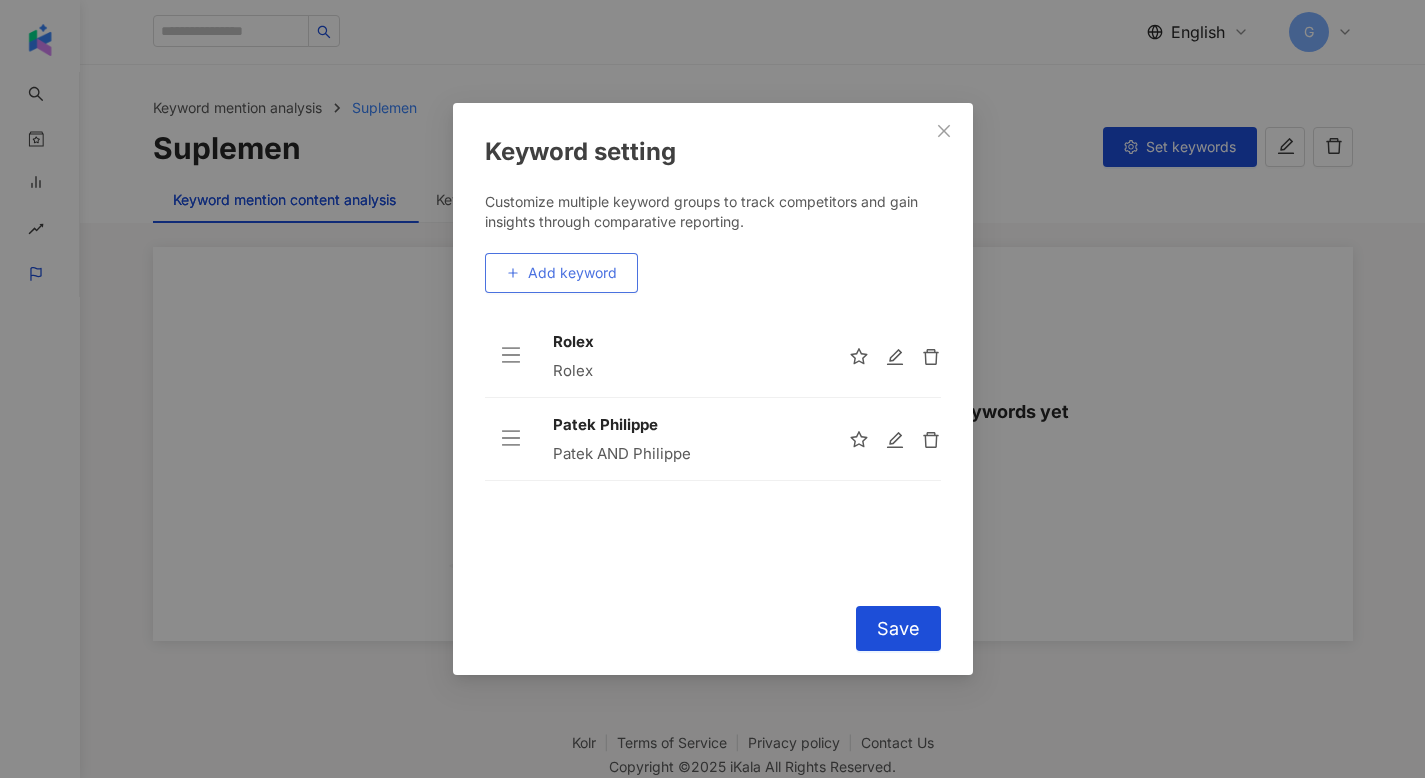 click on "Add keyword" at bounding box center (572, 273) 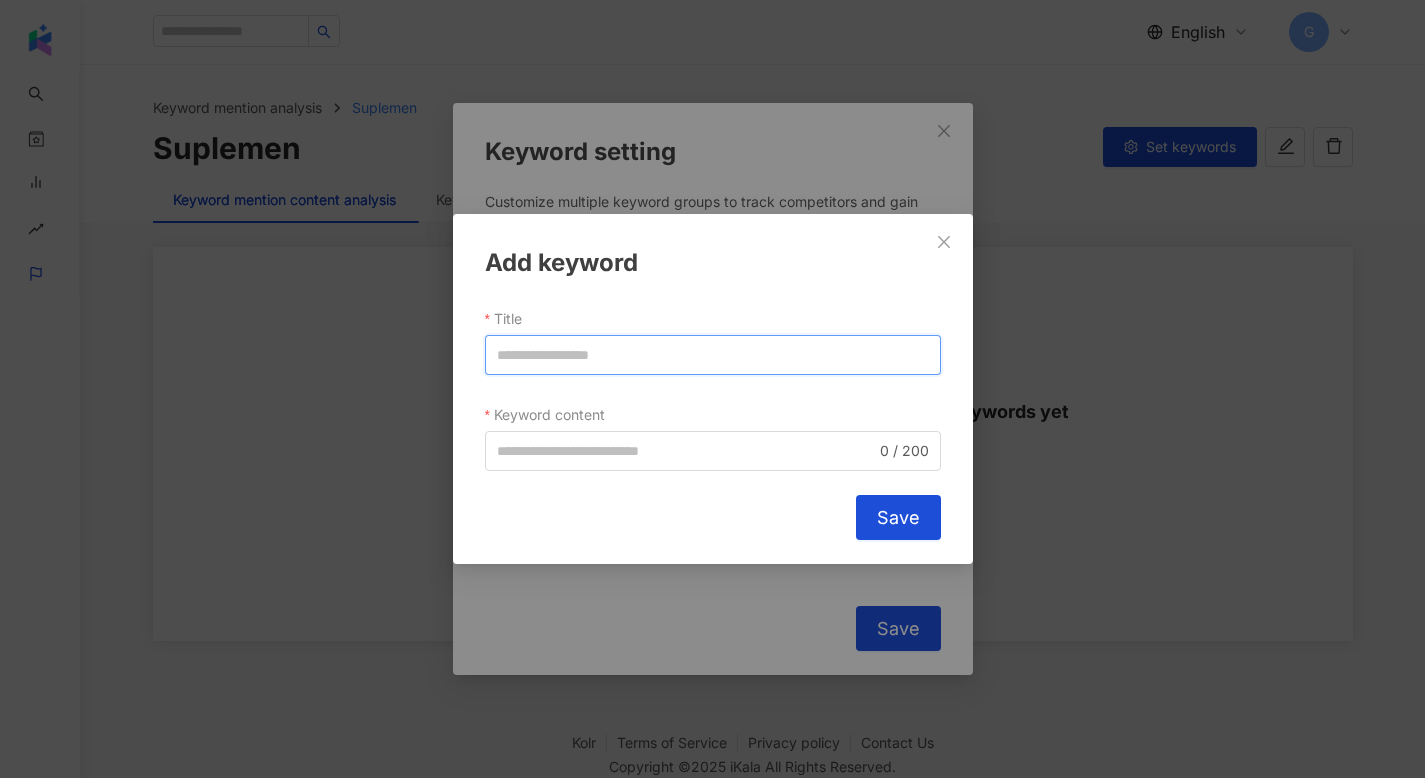 click on "Title" at bounding box center (713, 355) 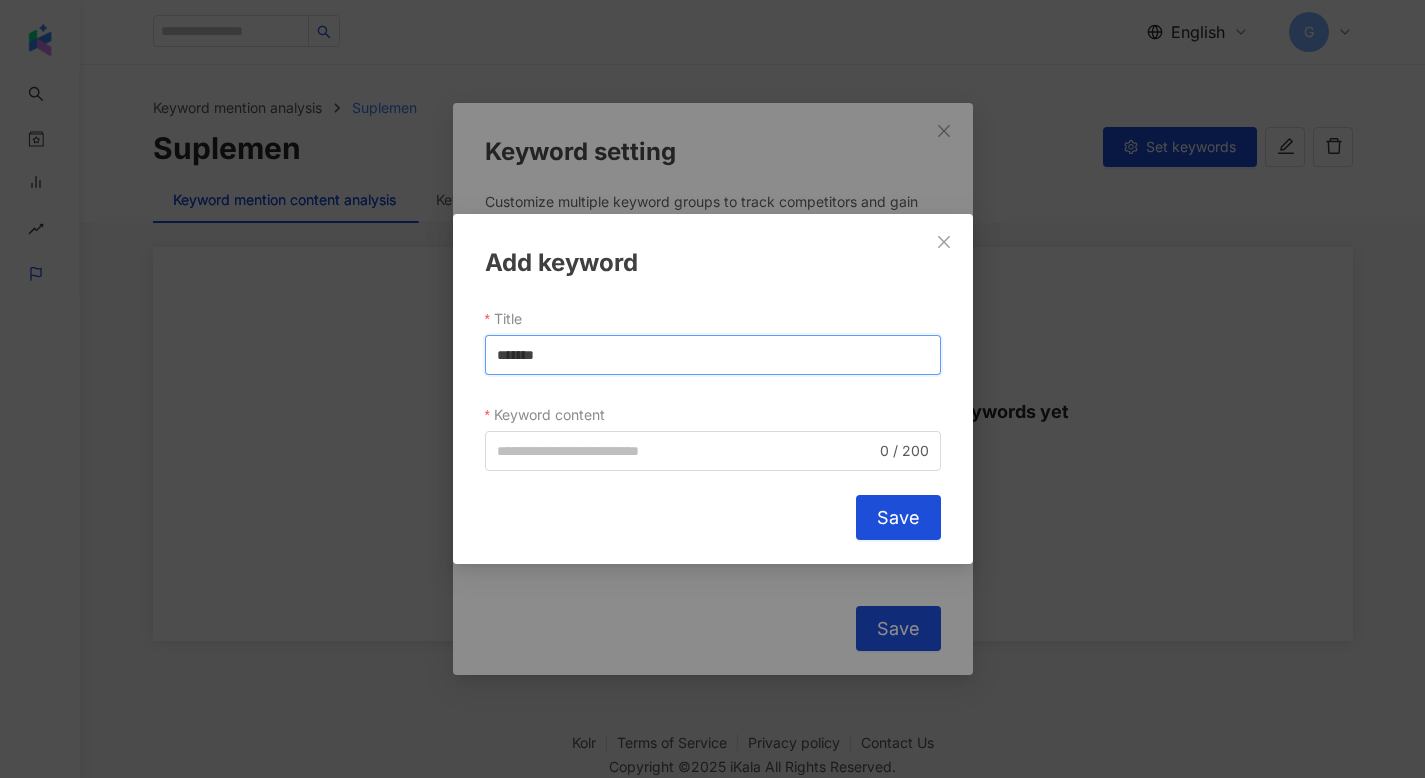 click on "*******" at bounding box center [713, 355] 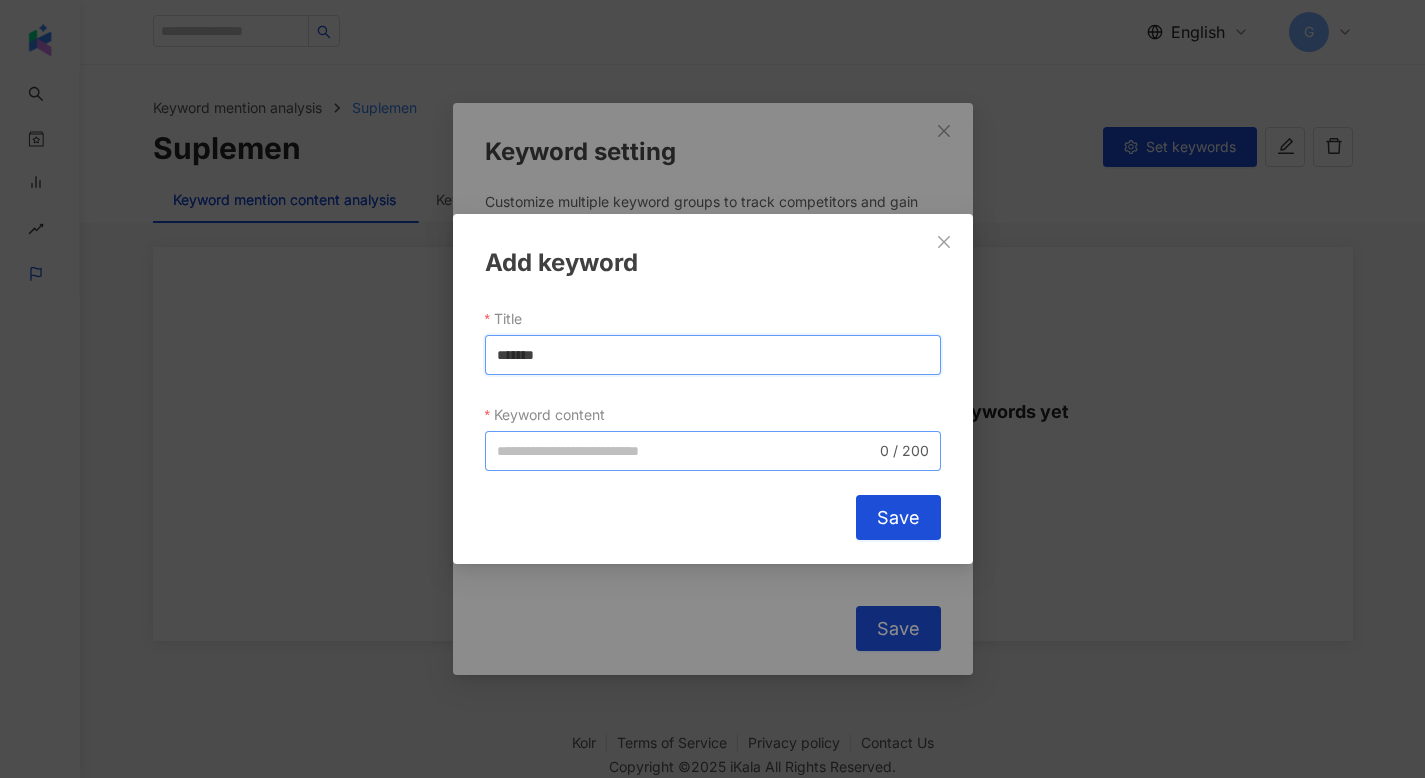 type on "*******" 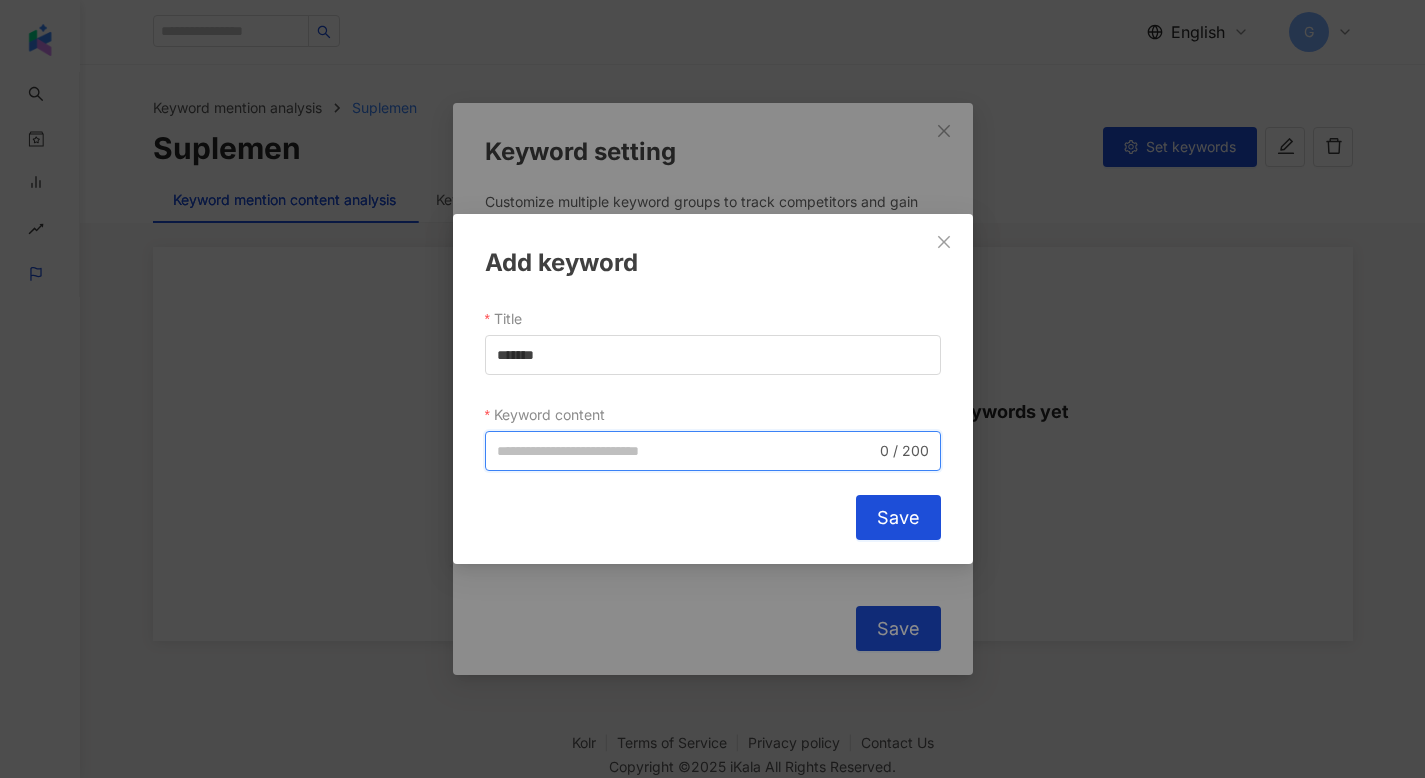 click on "Keyword content" at bounding box center [686, 451] 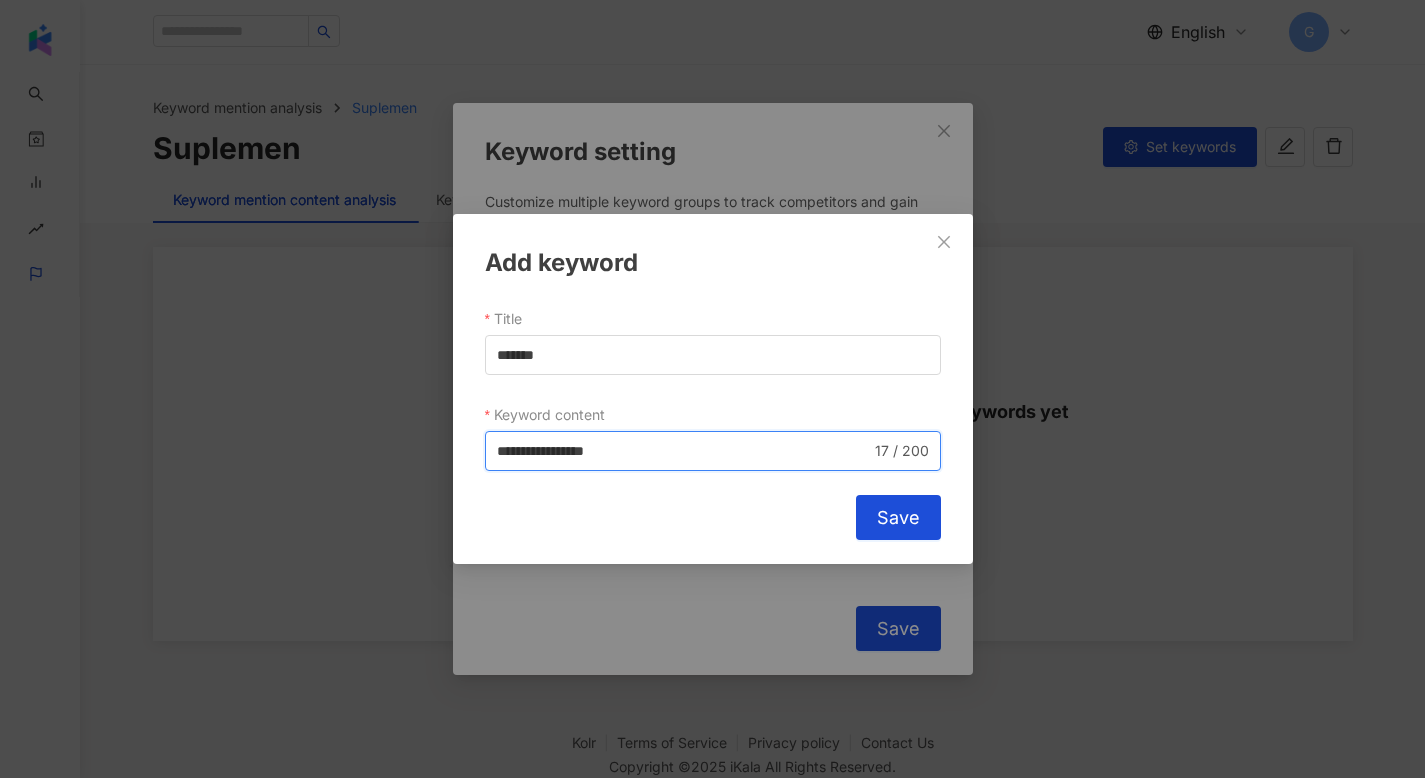 type on "**********" 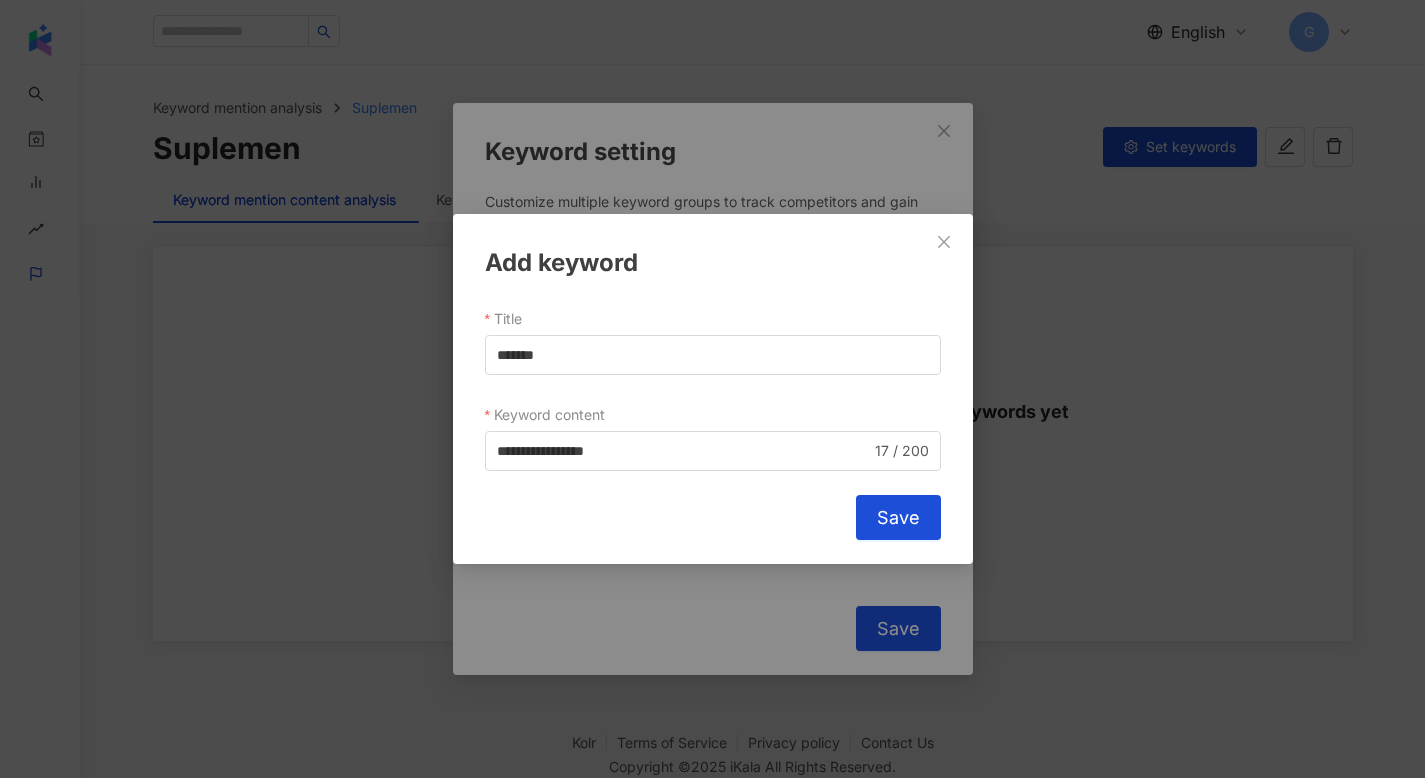 click on "Save" at bounding box center (898, 517) 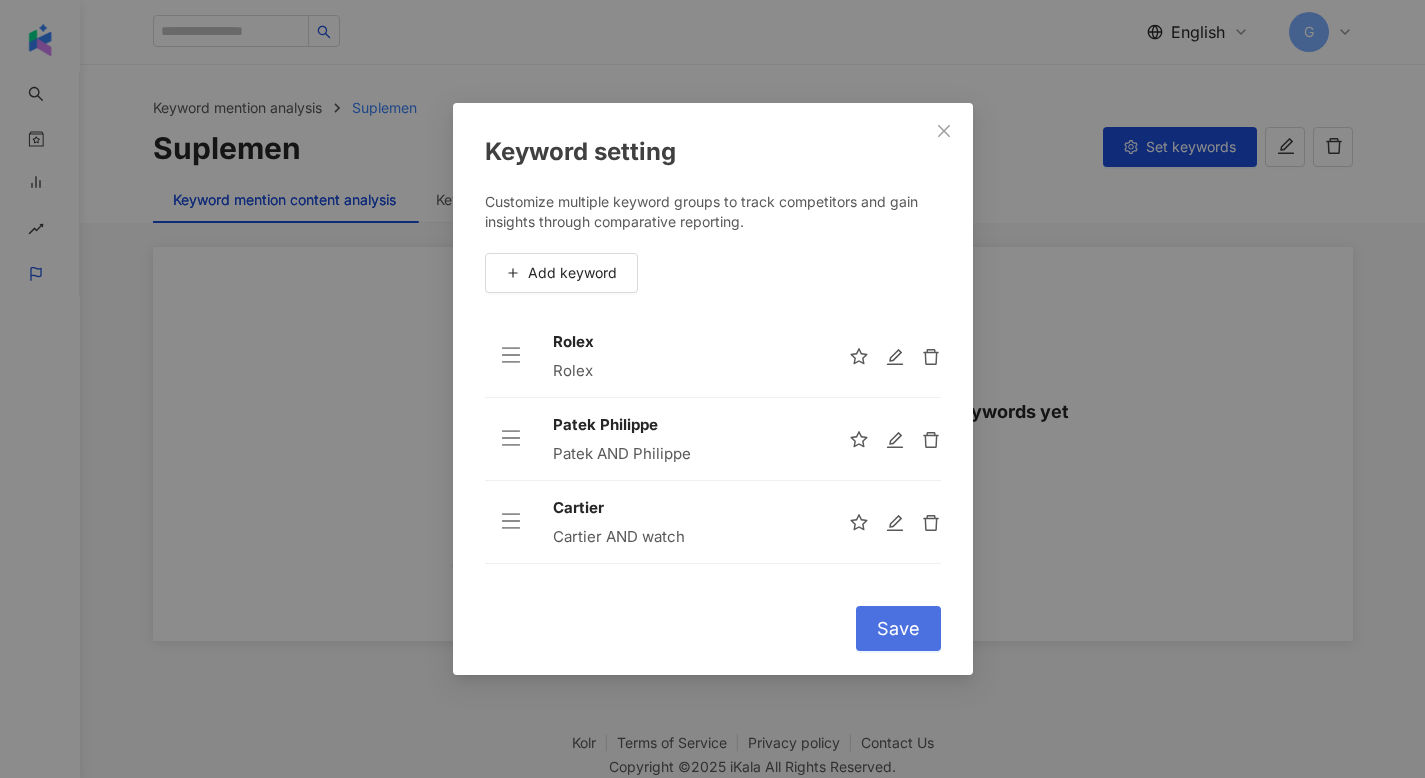 click on "Save" at bounding box center (898, 629) 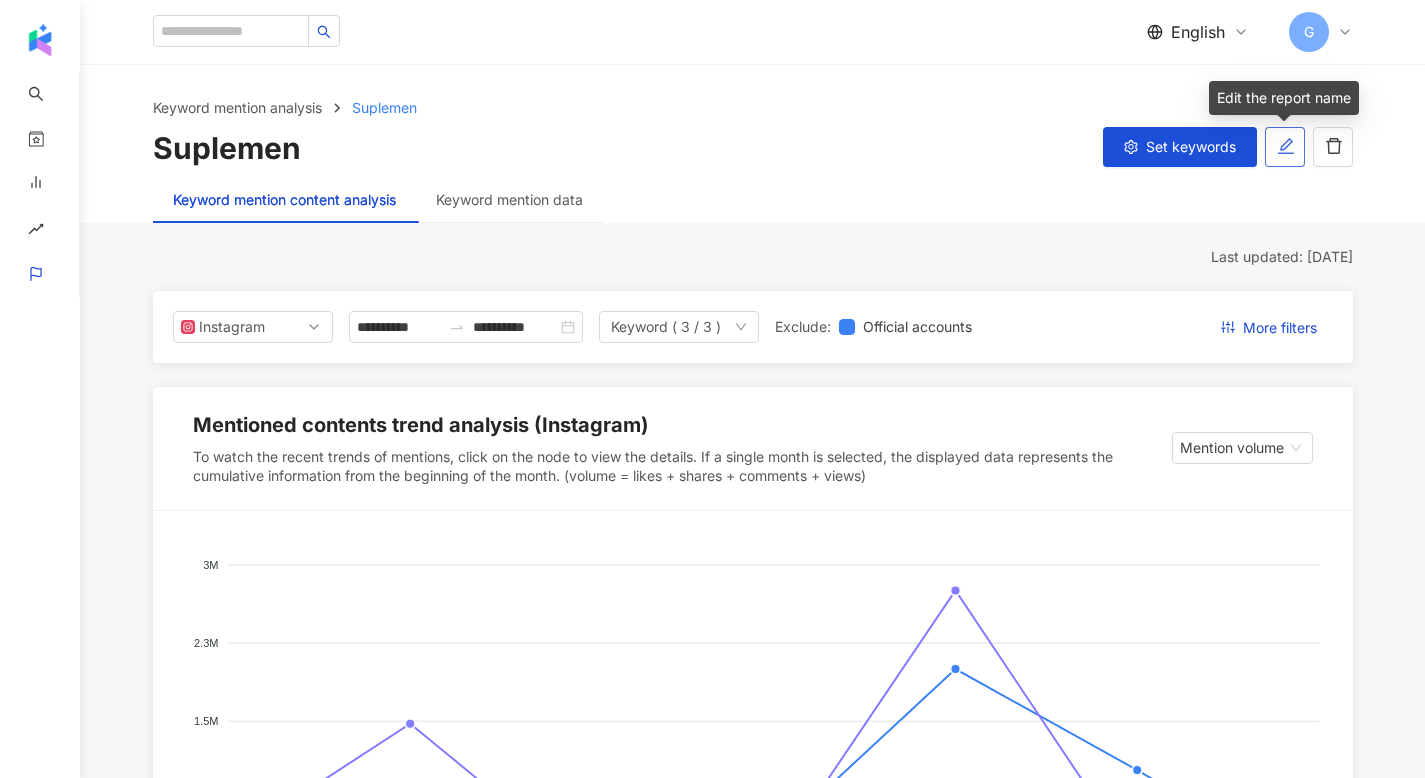 click 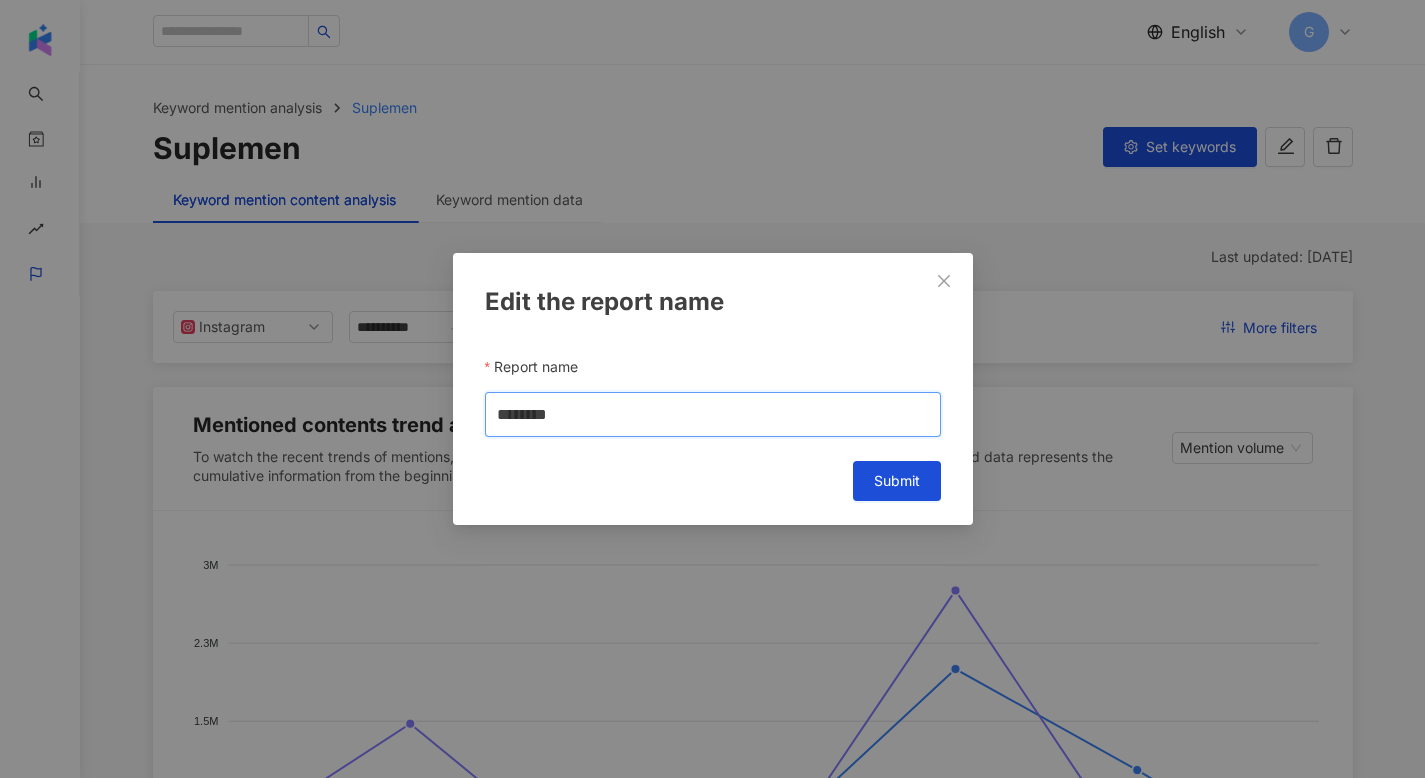 drag, startPoint x: 536, startPoint y: 415, endPoint x: 372, endPoint y: 384, distance: 166.90416 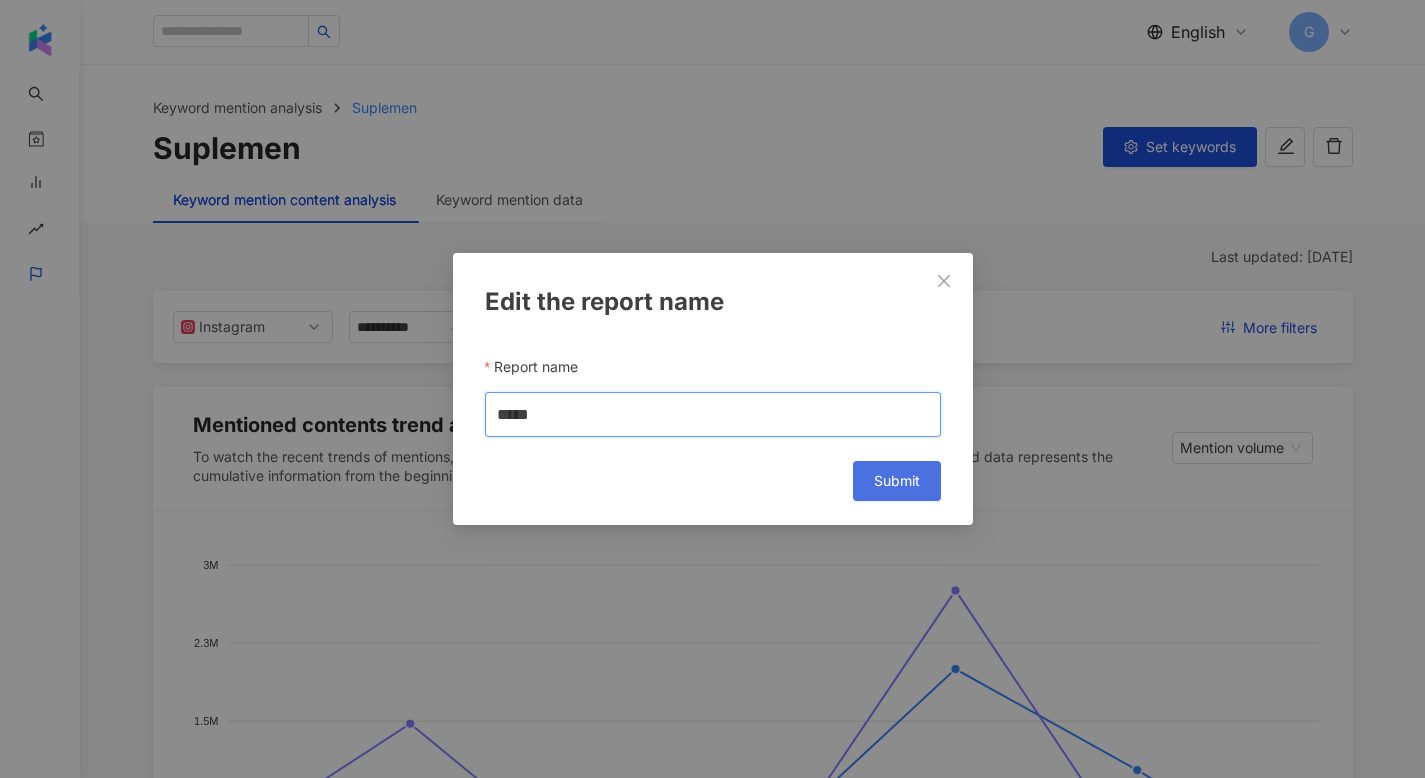 type on "*****" 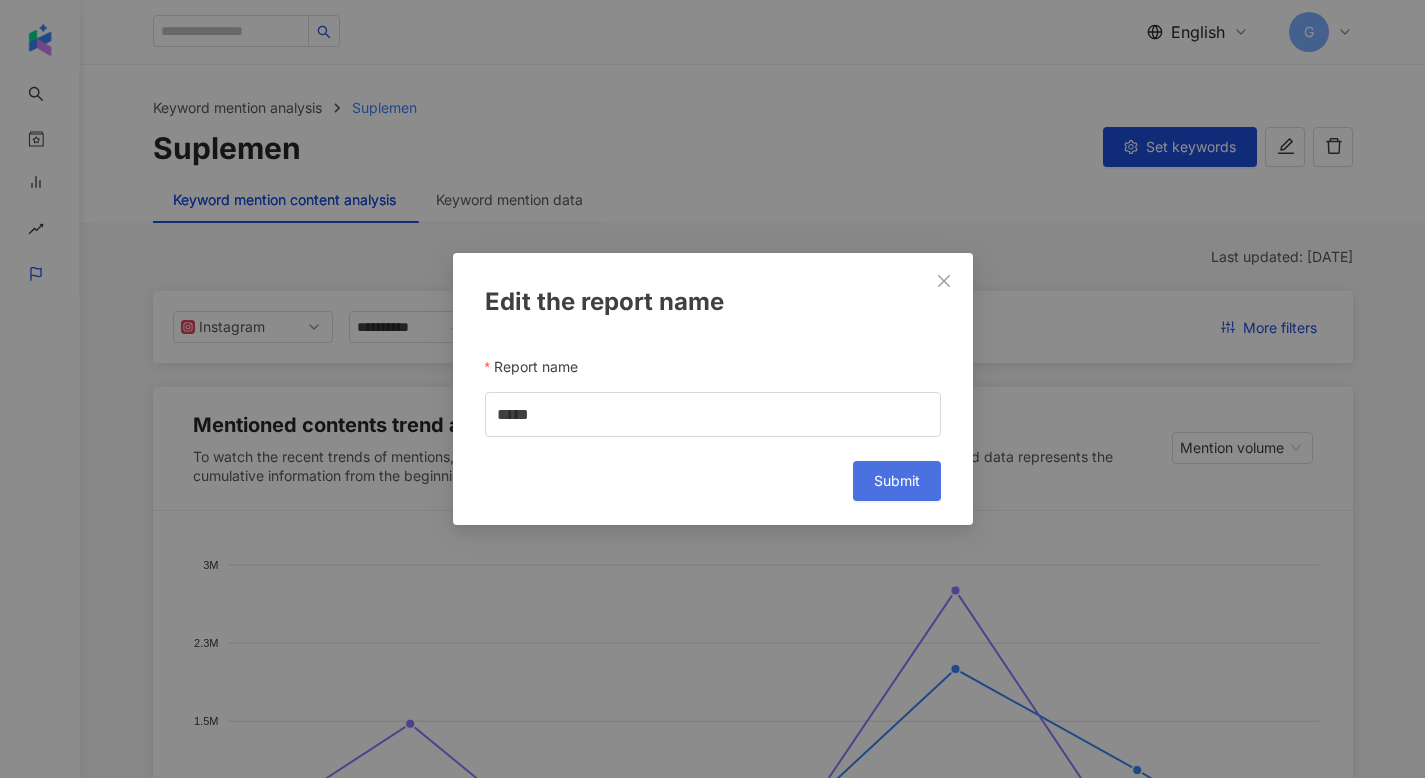 click on "Submit" at bounding box center [897, 481] 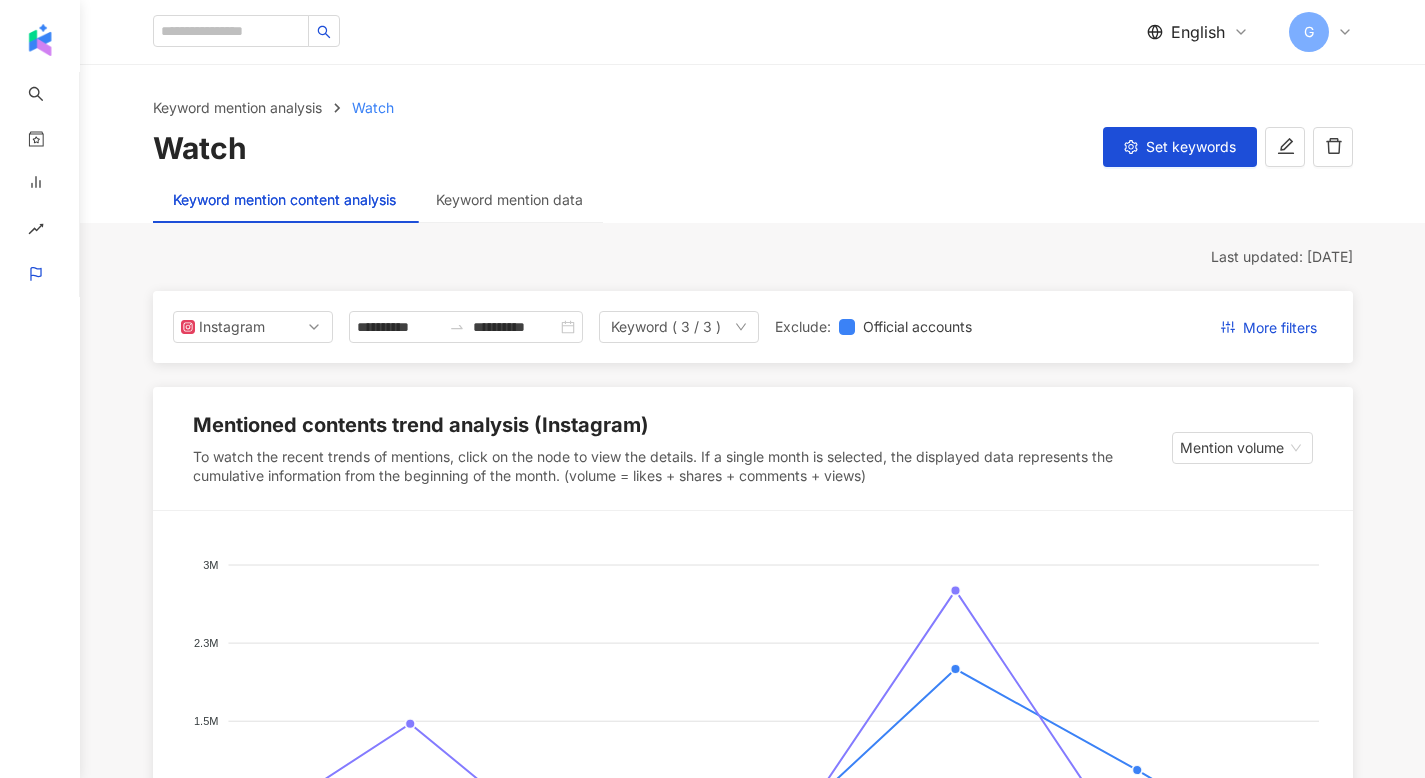 click on "Keyword mention data" at bounding box center [509, 200] 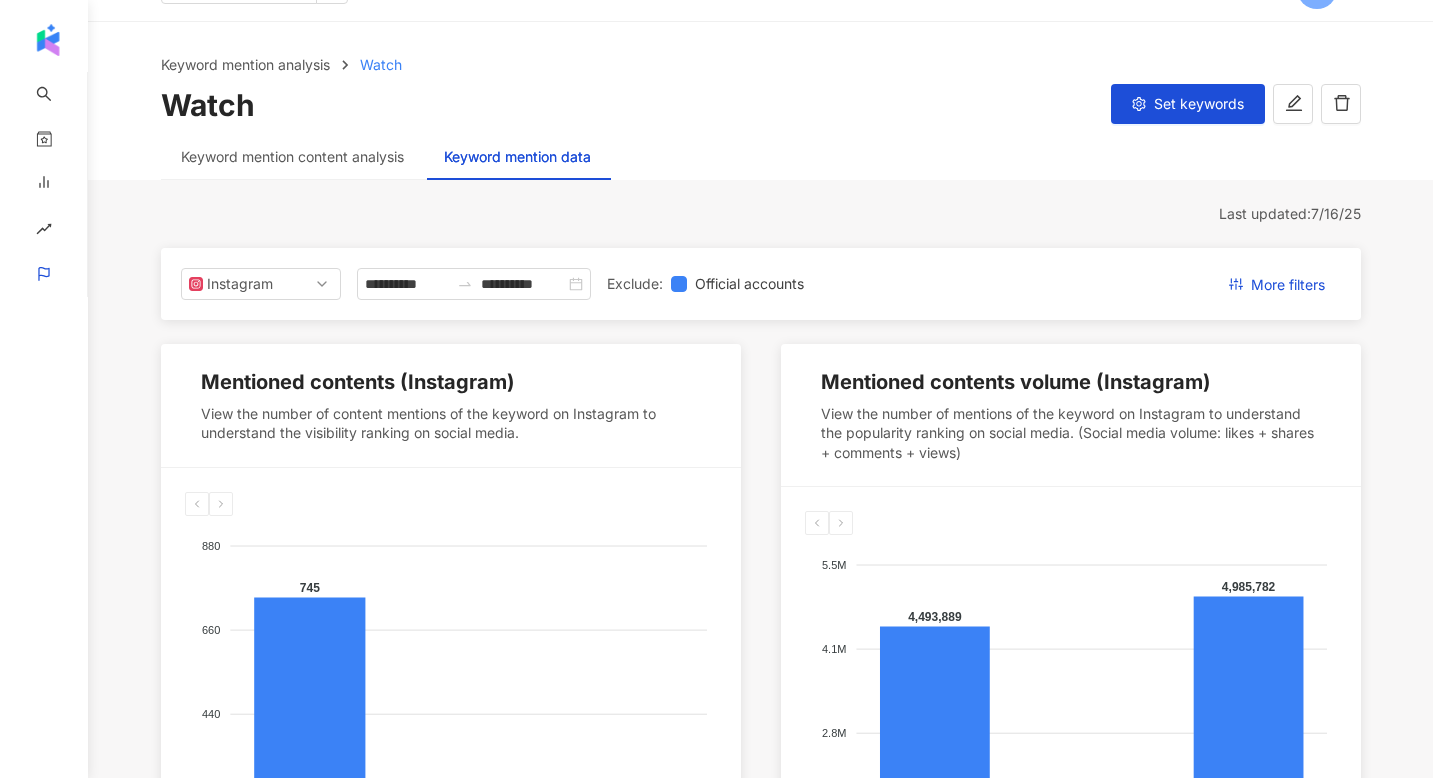 scroll, scrollTop: 65, scrollLeft: 0, axis: vertical 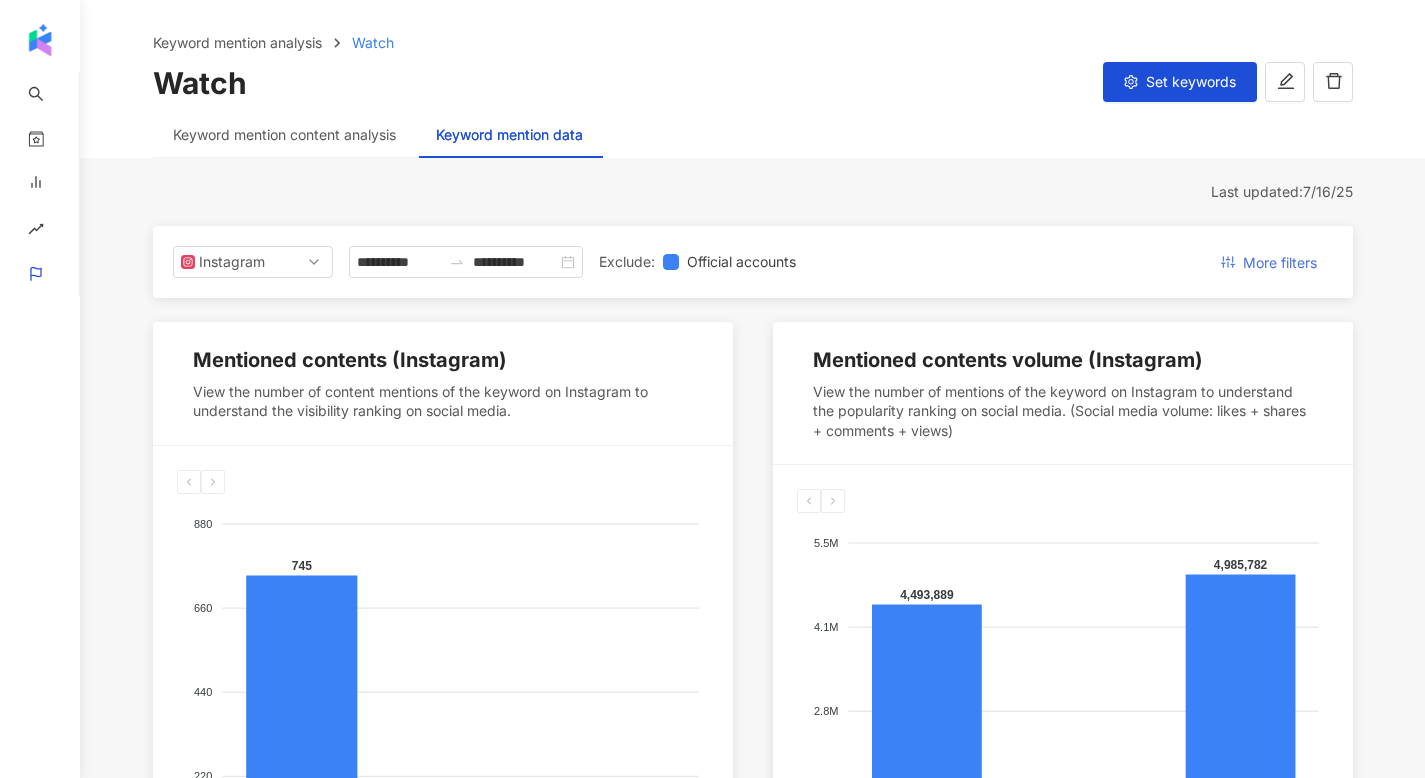 click on "More filters" at bounding box center (1280, 263) 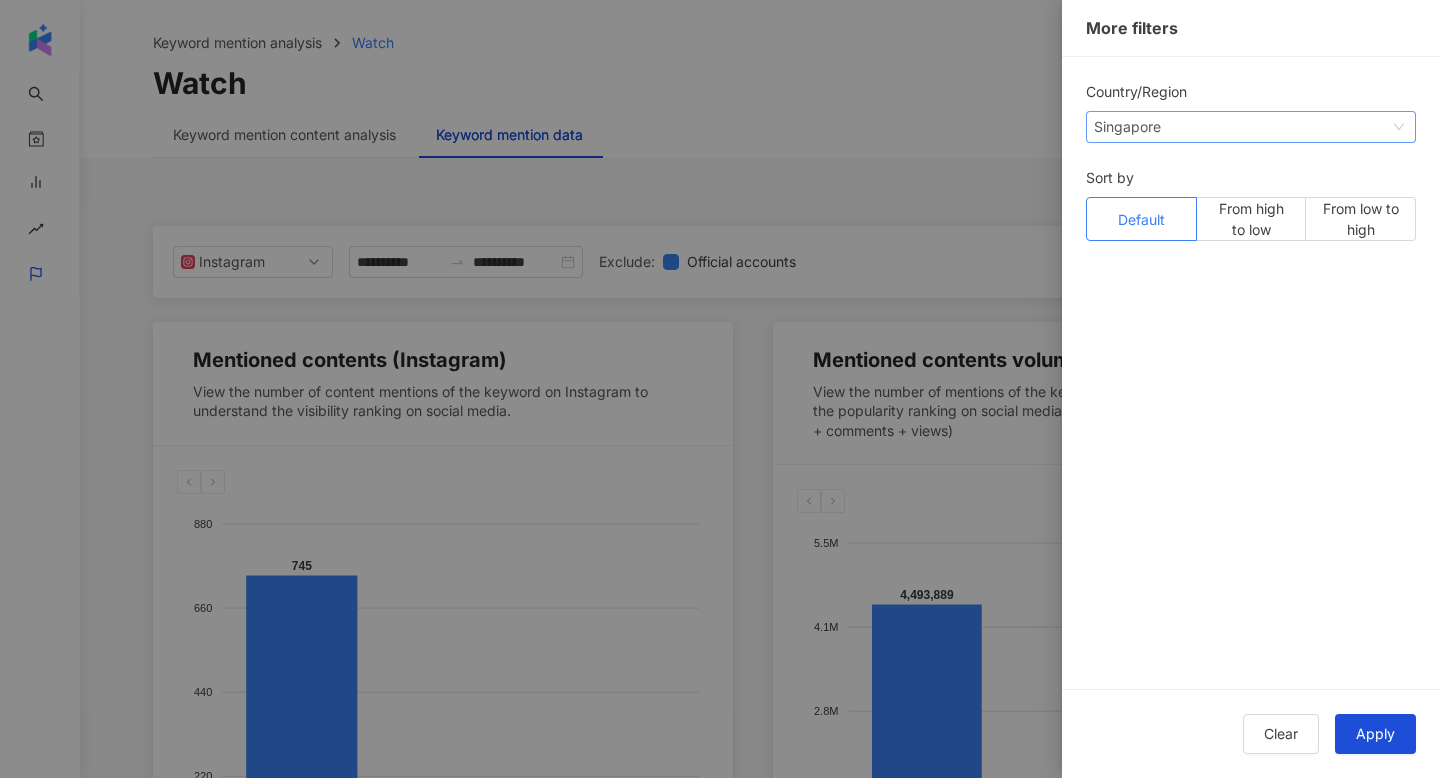 click on "Singapore" at bounding box center [1251, 127] 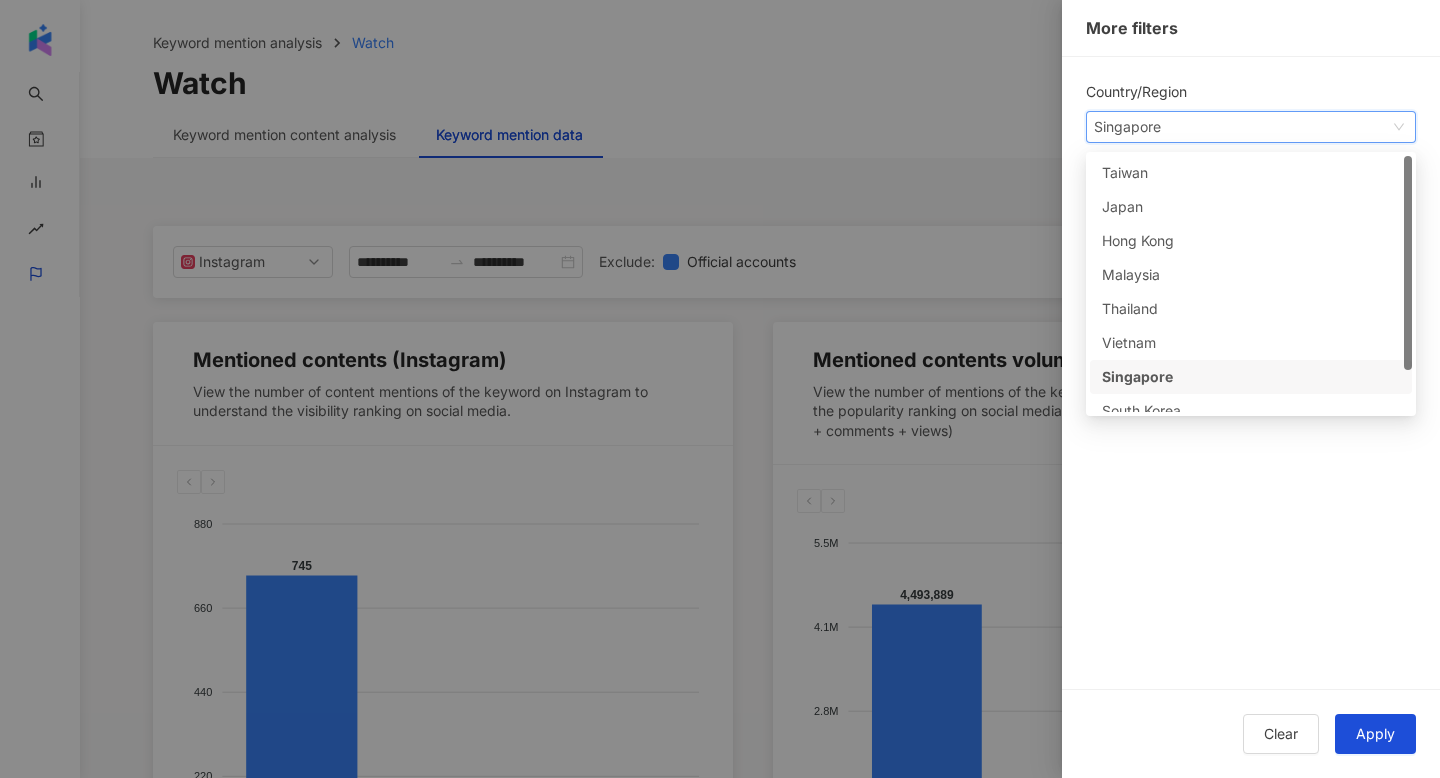 click at bounding box center (720, 389) 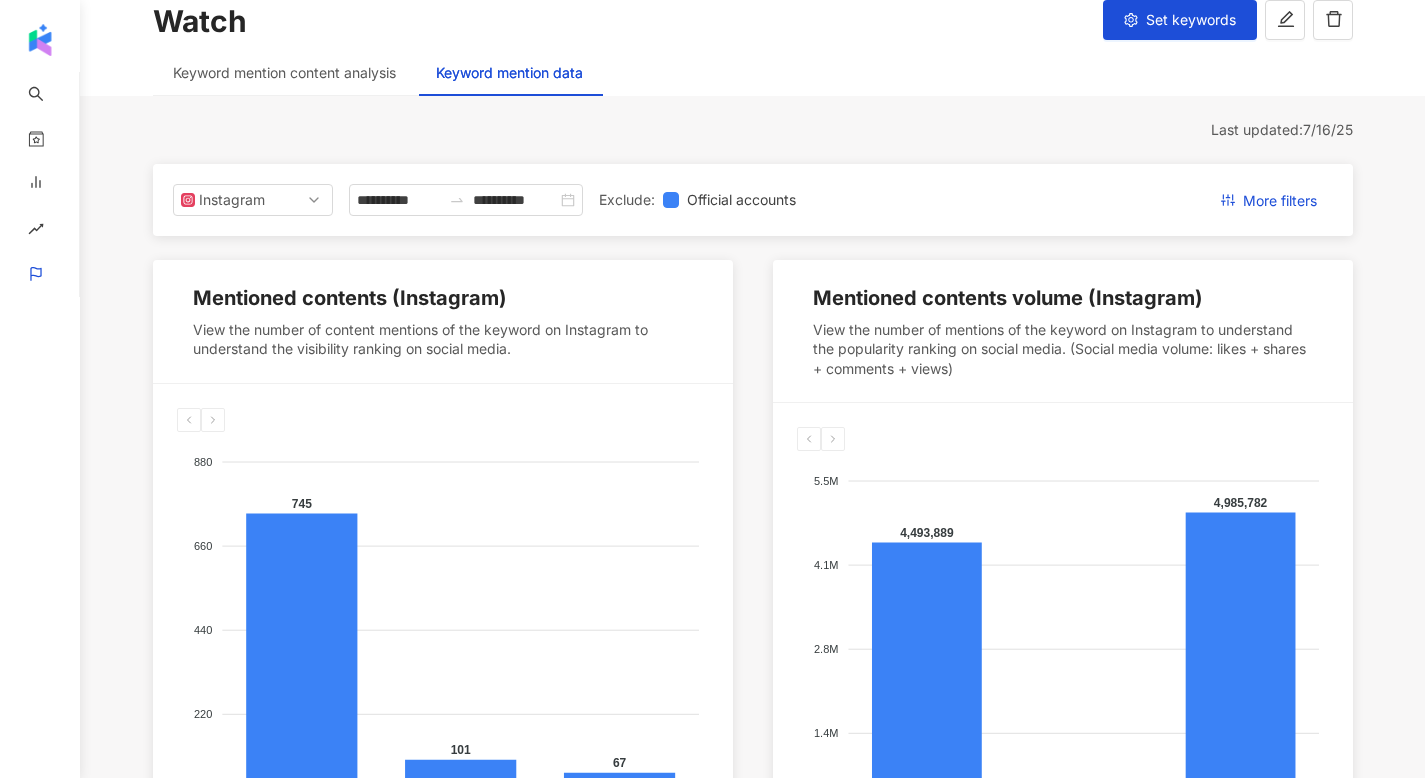 scroll, scrollTop: 74, scrollLeft: 0, axis: vertical 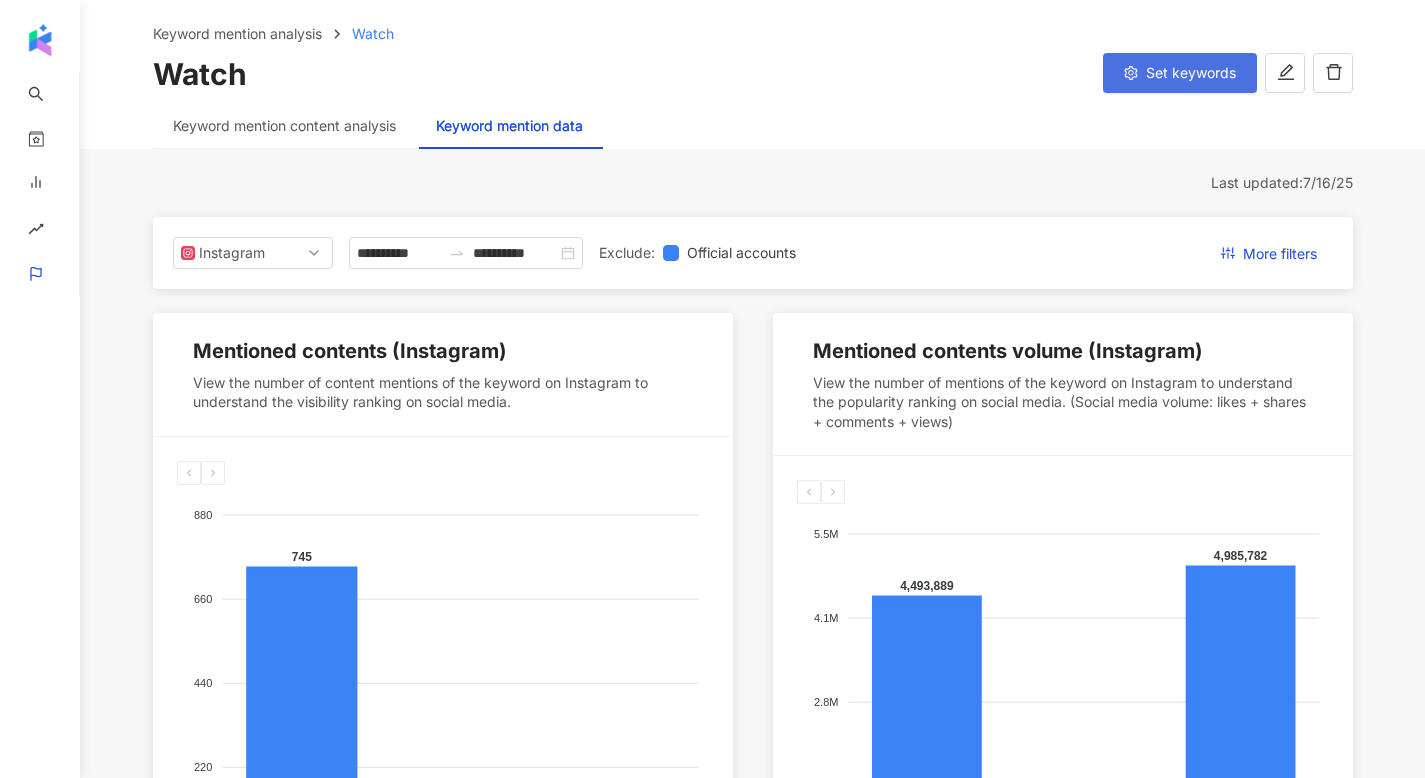 click on "Set keywords" at bounding box center (1191, 73) 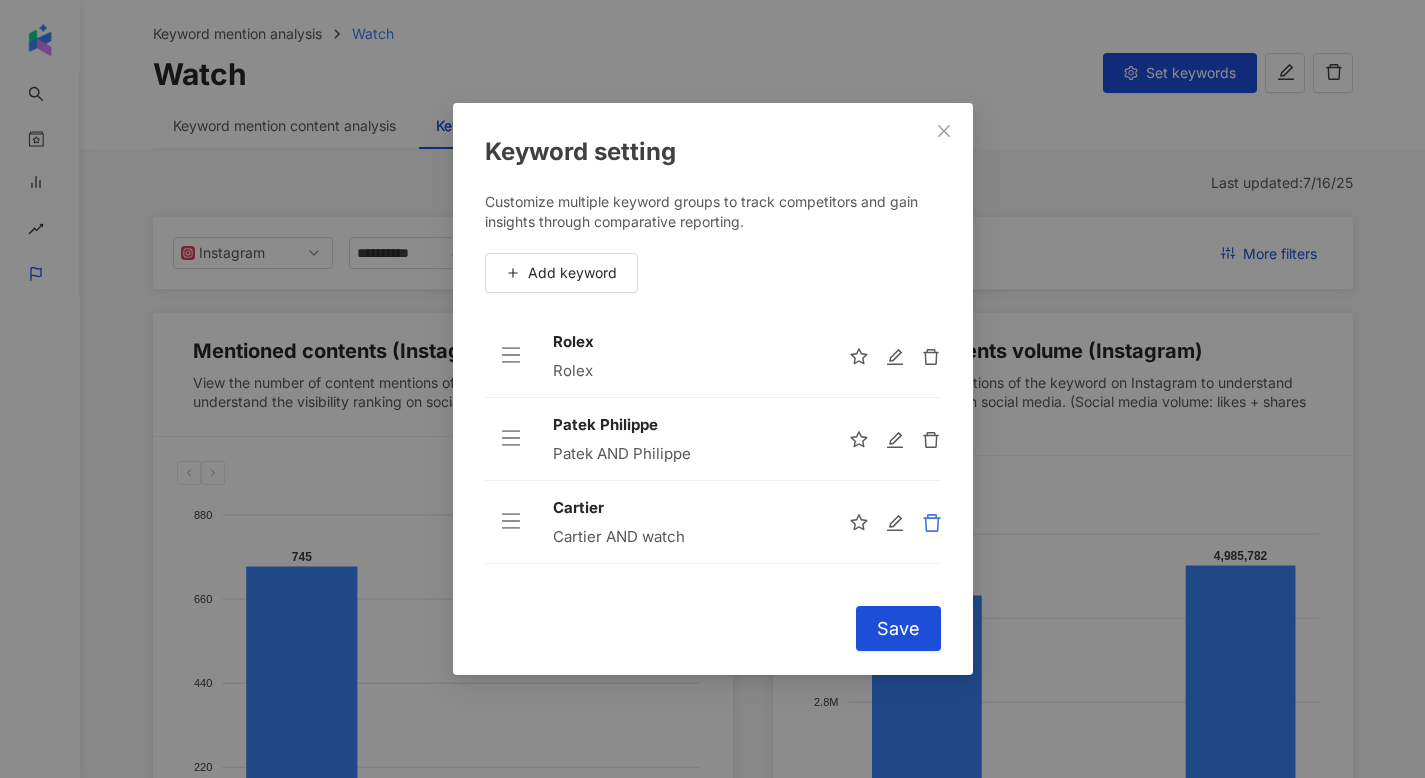 click 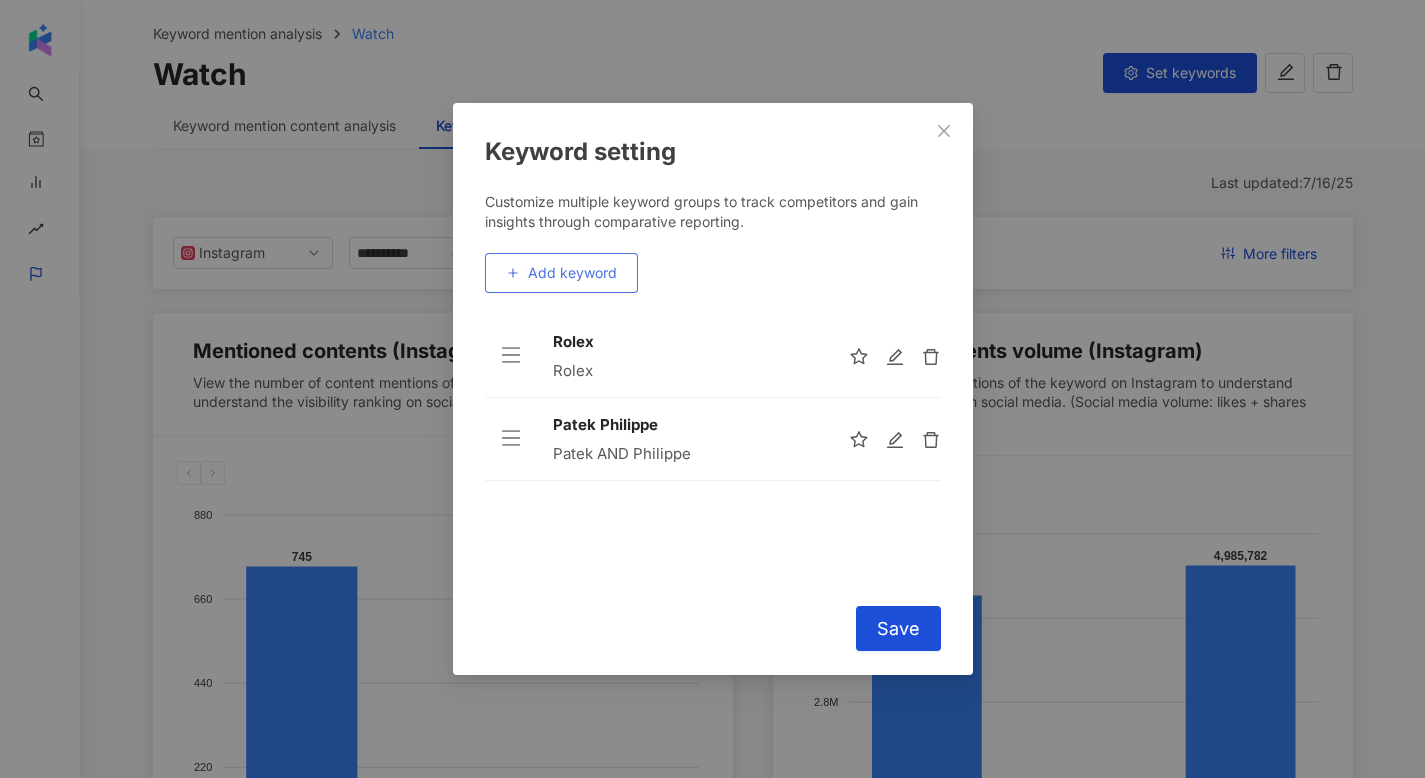 click on "Add keyword" at bounding box center [572, 273] 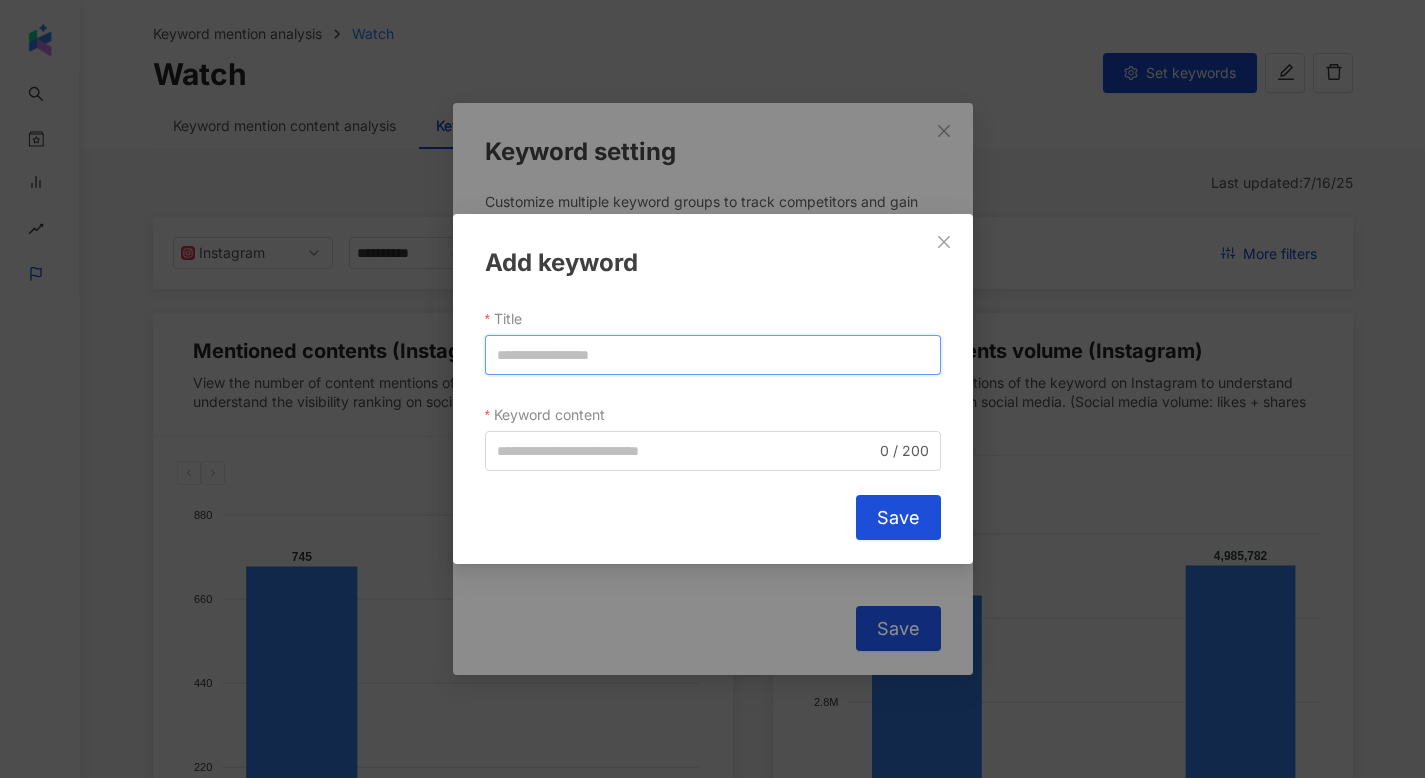 click on "Title" at bounding box center (713, 355) 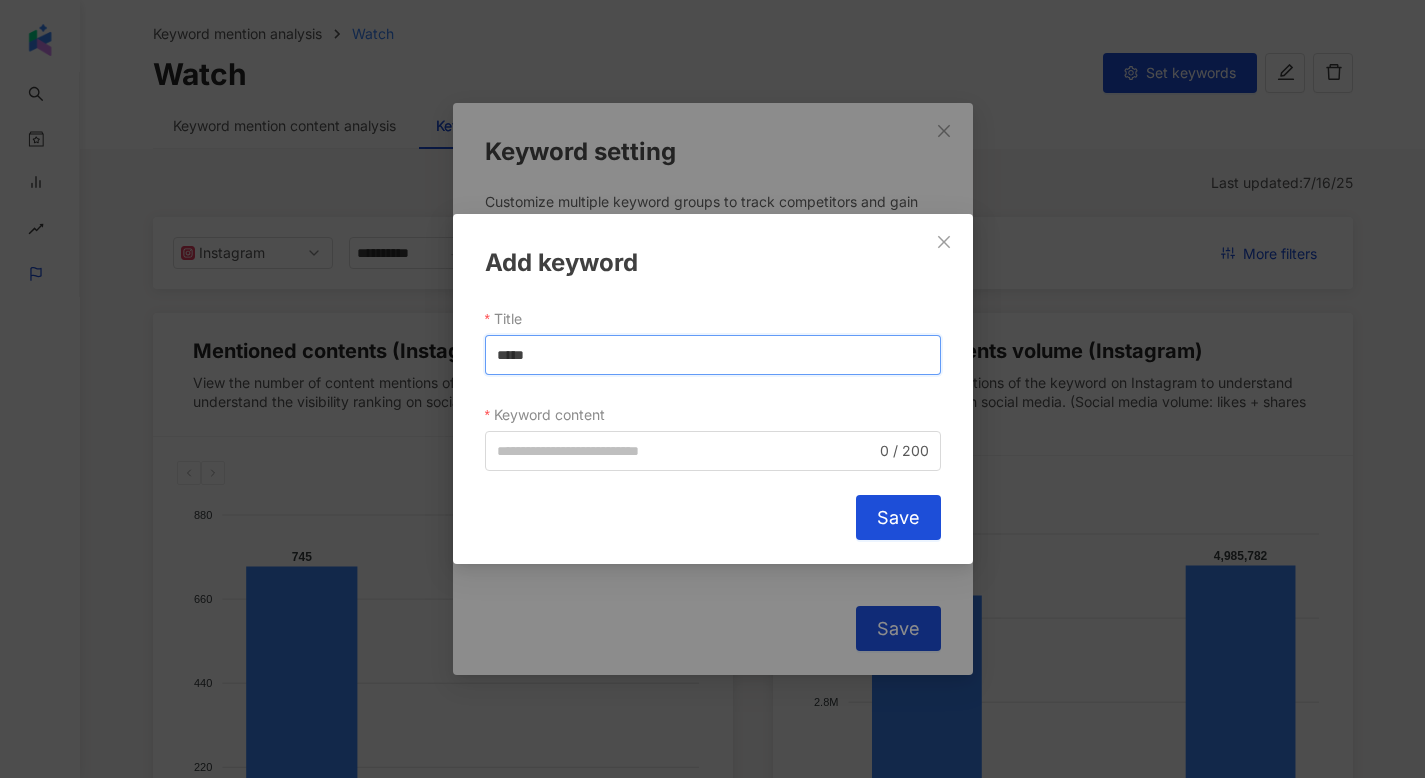drag, startPoint x: 546, startPoint y: 357, endPoint x: 464, endPoint y: 357, distance: 82 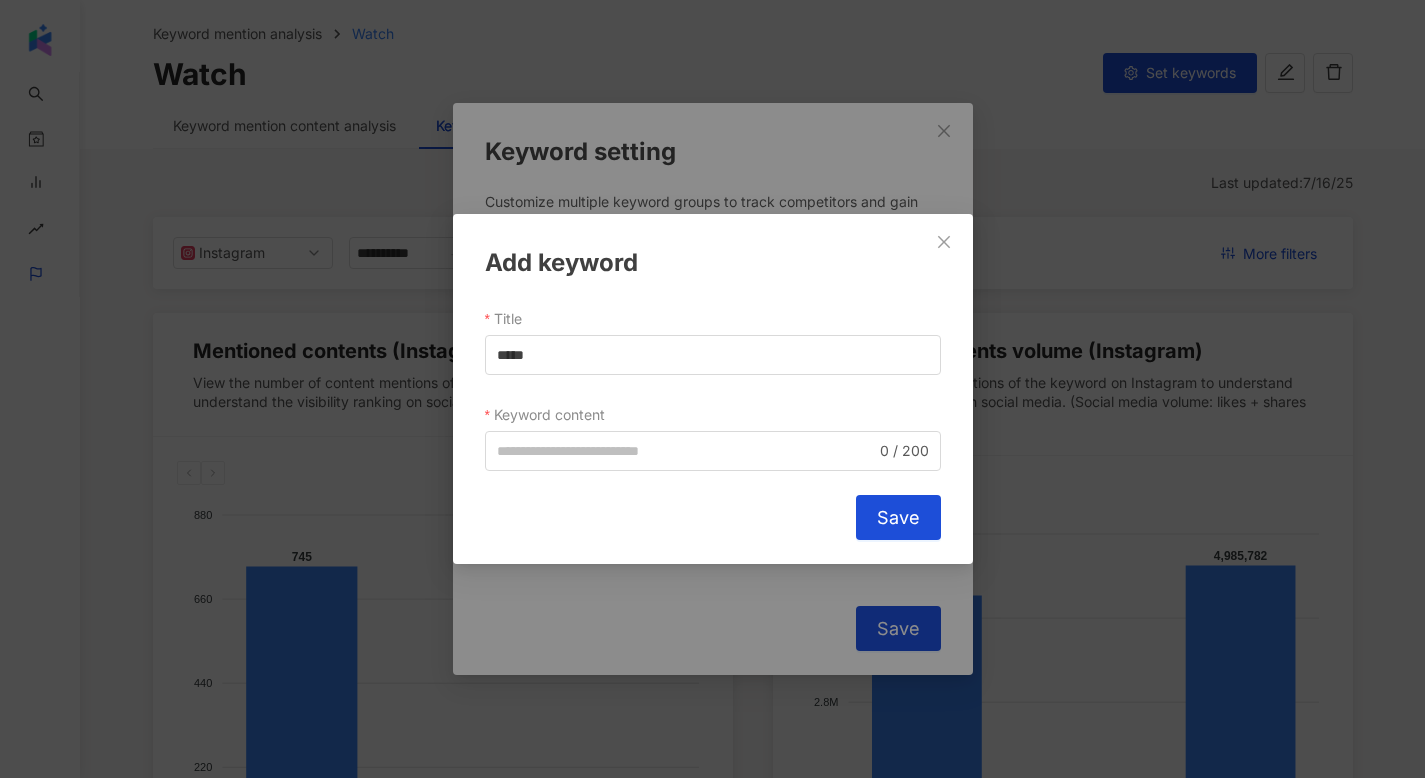 click on "Keyword content" at bounding box center [552, 415] 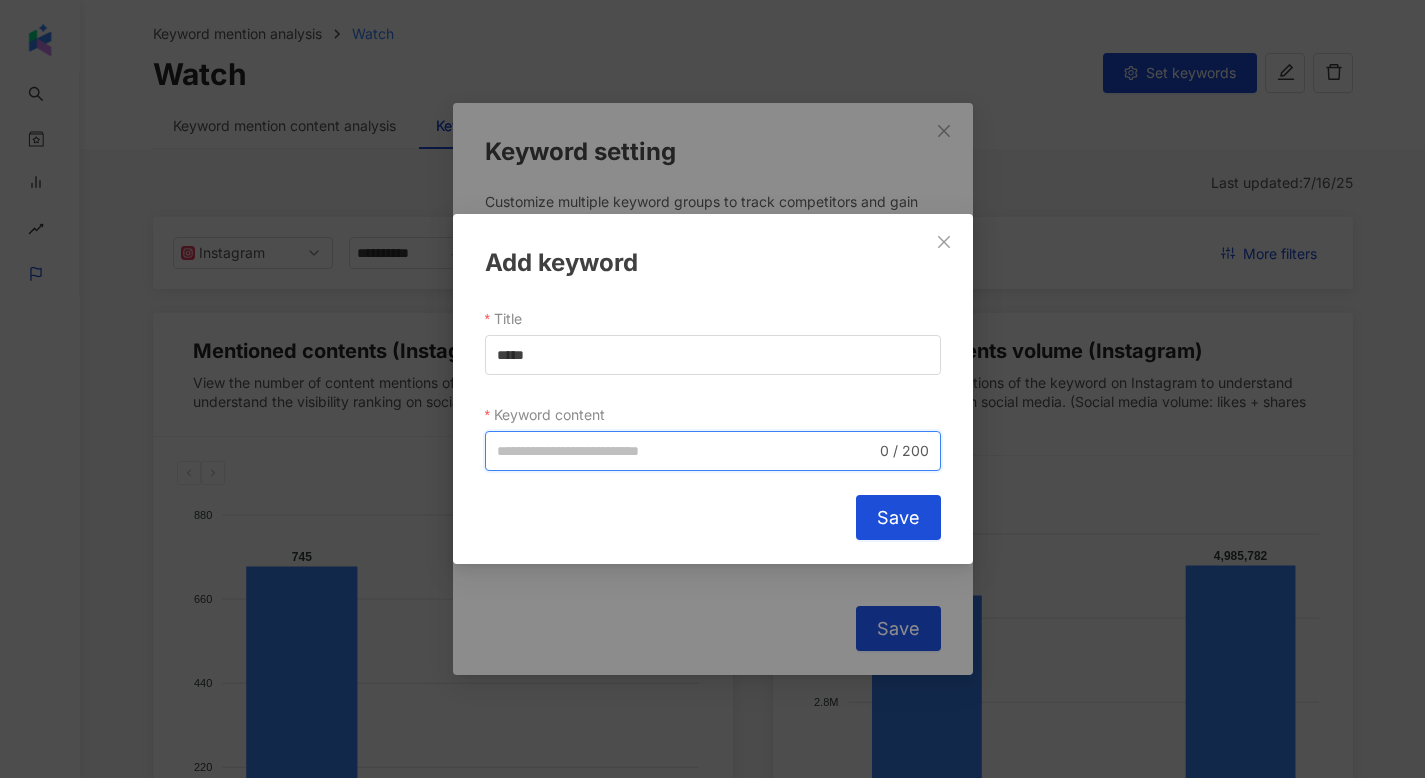 click on "Keyword content" at bounding box center (686, 451) 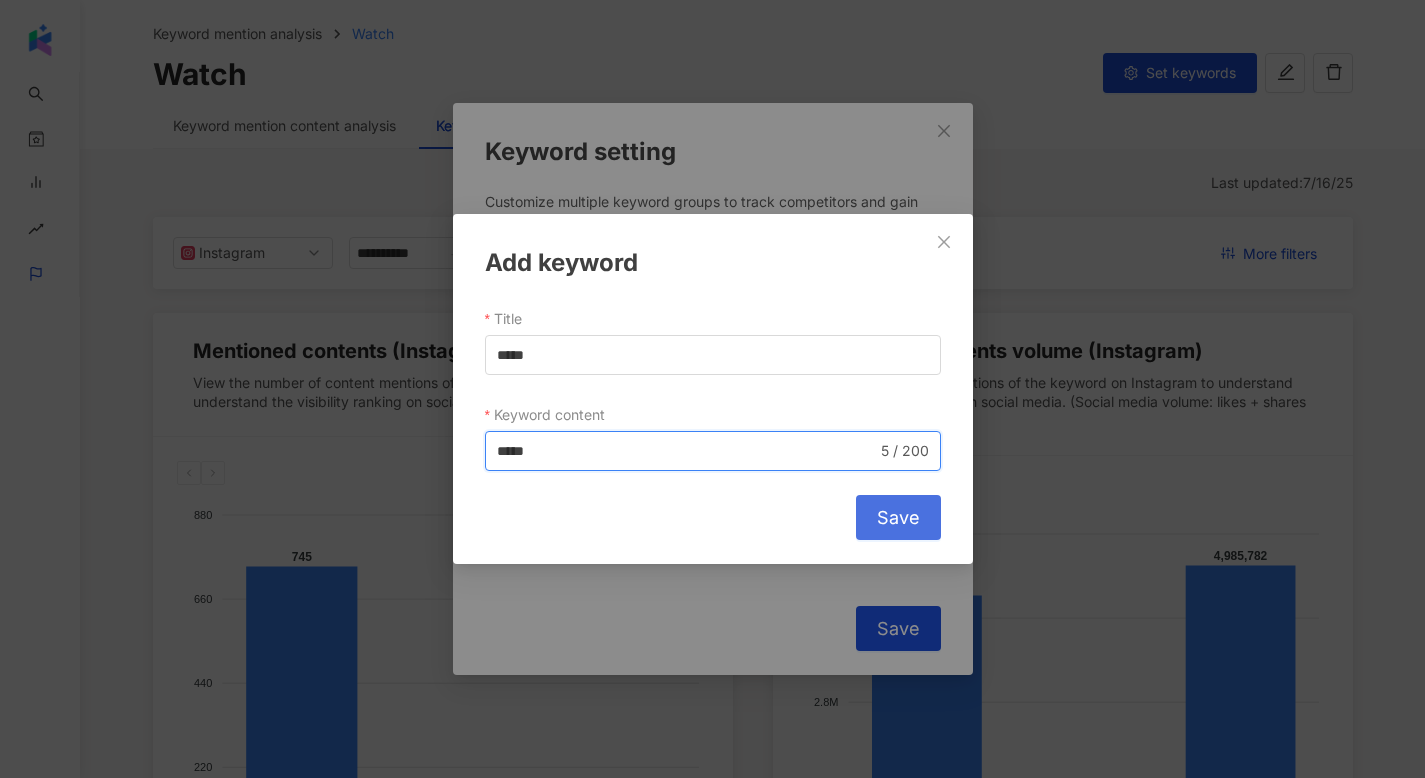 type on "*****" 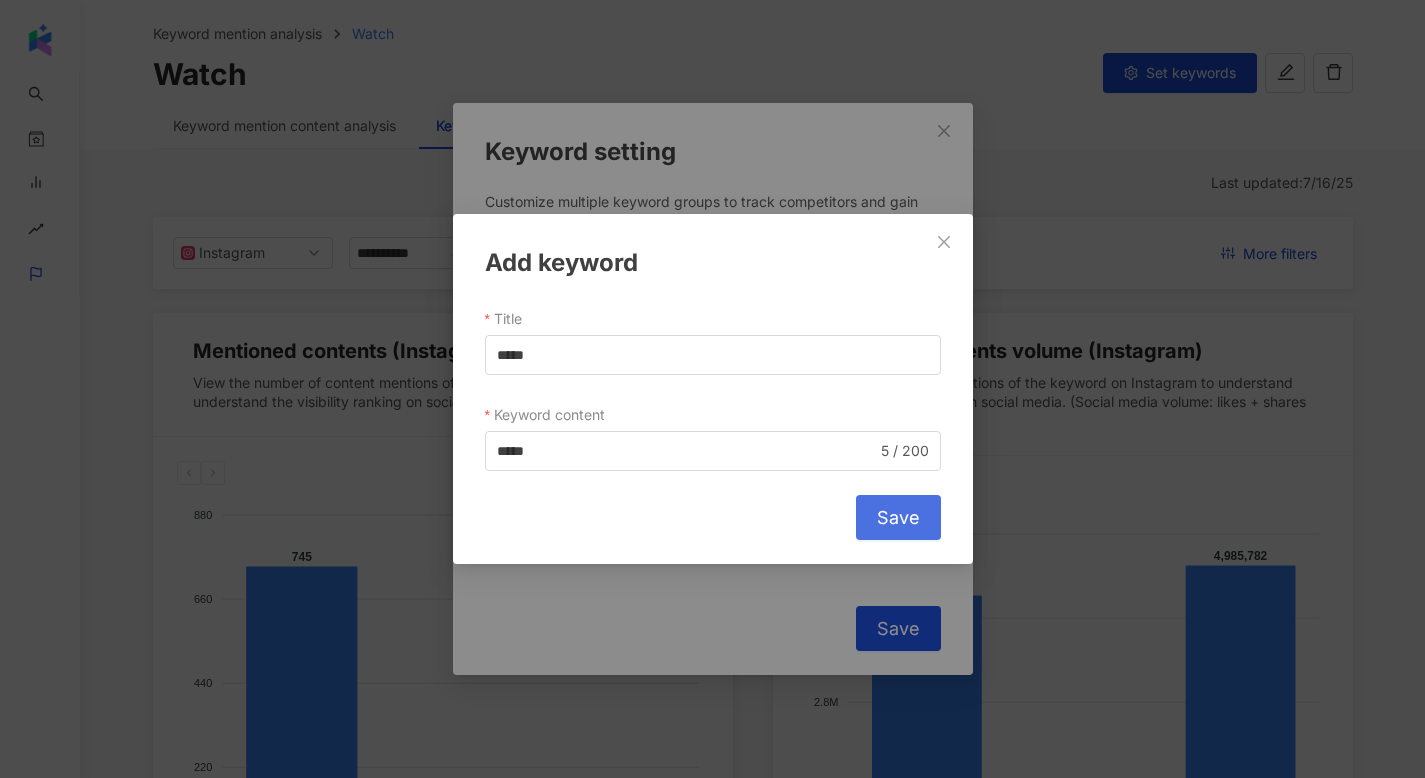 click on "Save" at bounding box center (898, 518) 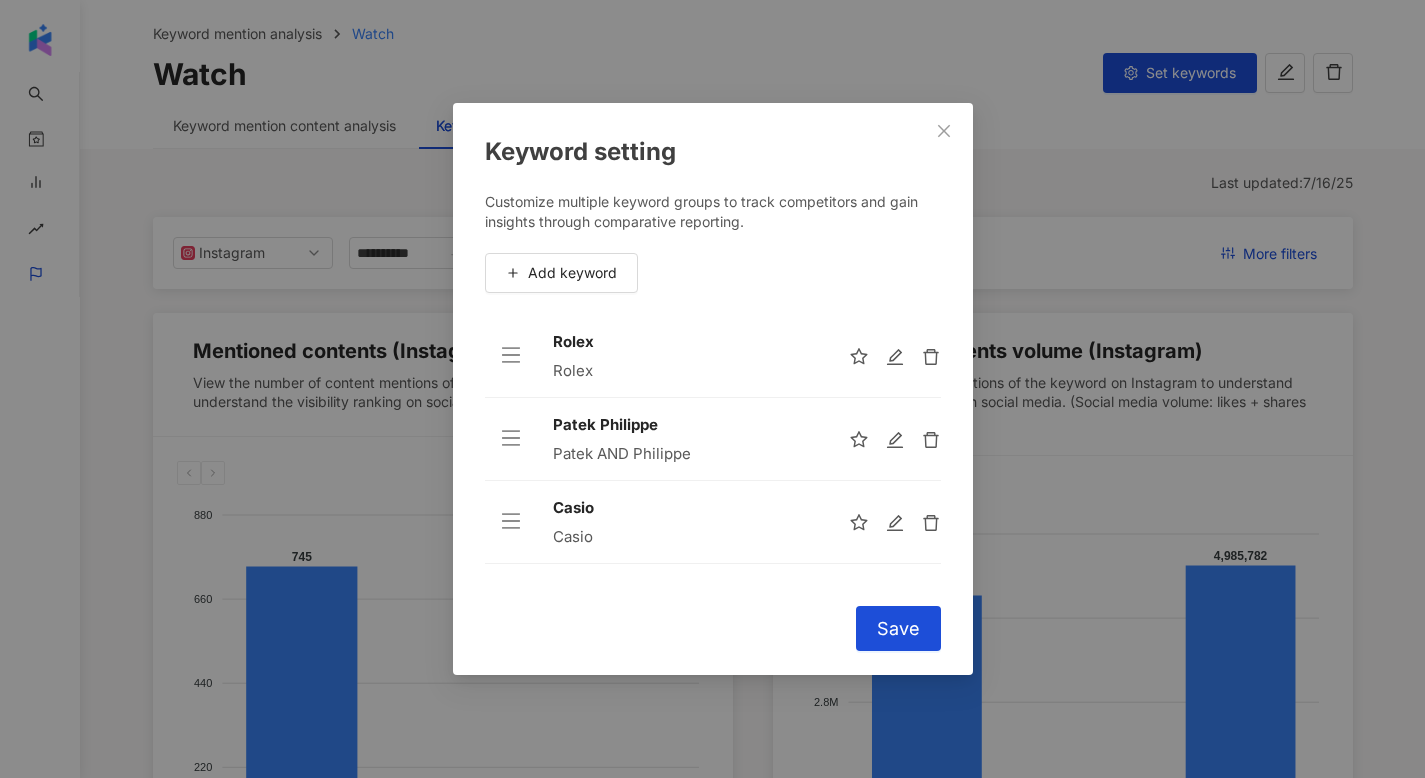 click on "Keyword setting Customize multiple keyword groups to track competitors and gain insights through comparative reporting. Add keyword Rolex Rolex Patek Philippe Patek AND Philippe Casio Casio
To pick up a draggable item, press the space bar.
While dragging, use the arrow keys to move the item.
Press space again to drop the item in its new position, or press escape to cancel.
Cancel Save" at bounding box center (713, 389) 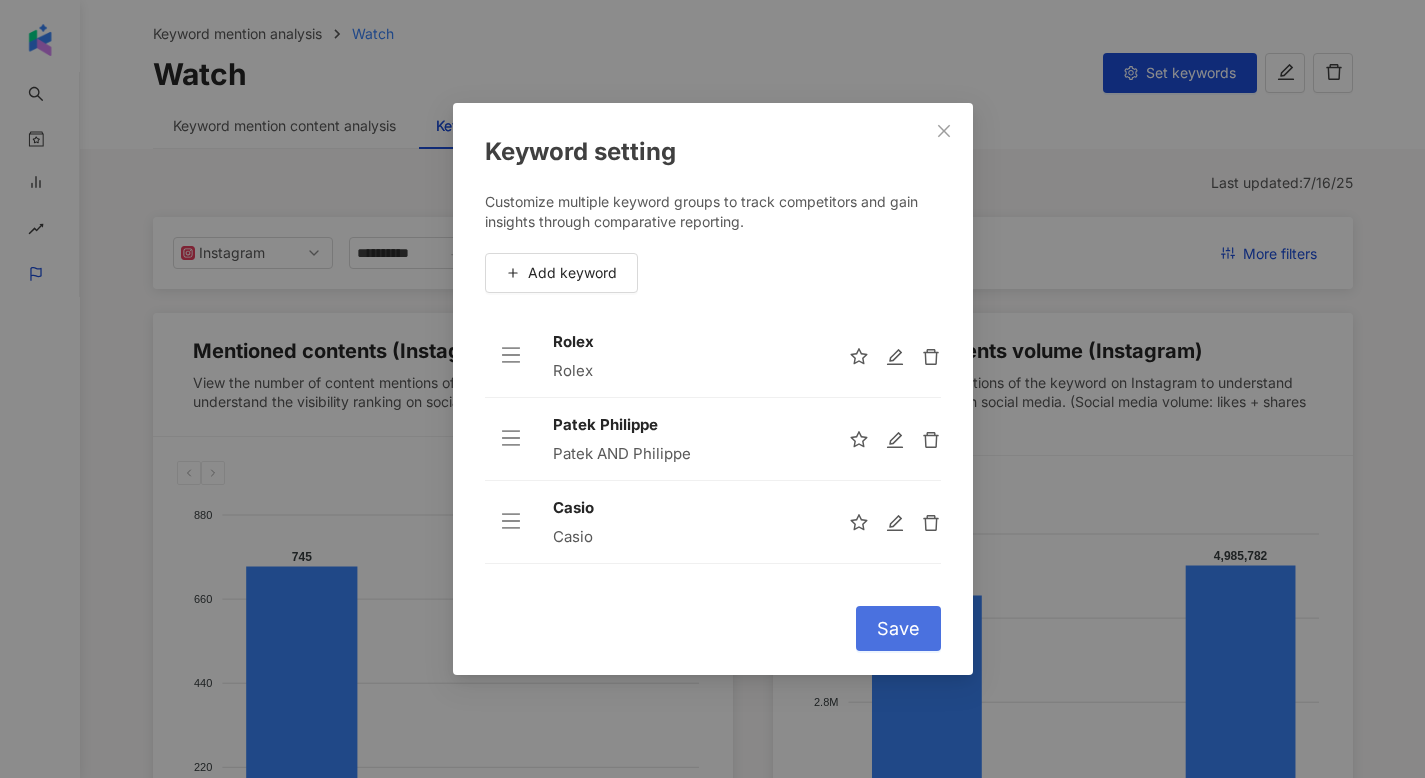 click on "Save" at bounding box center [898, 628] 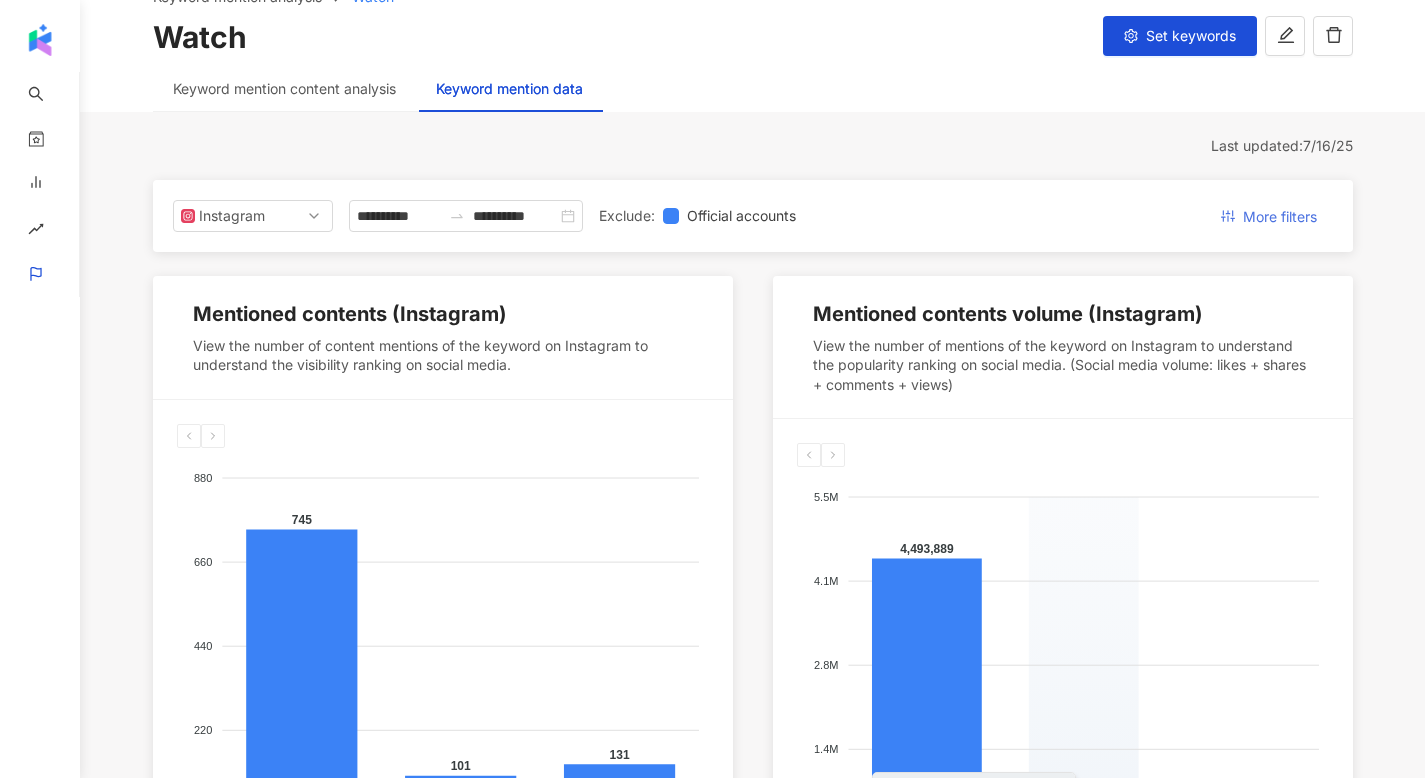 scroll, scrollTop: 63, scrollLeft: 0, axis: vertical 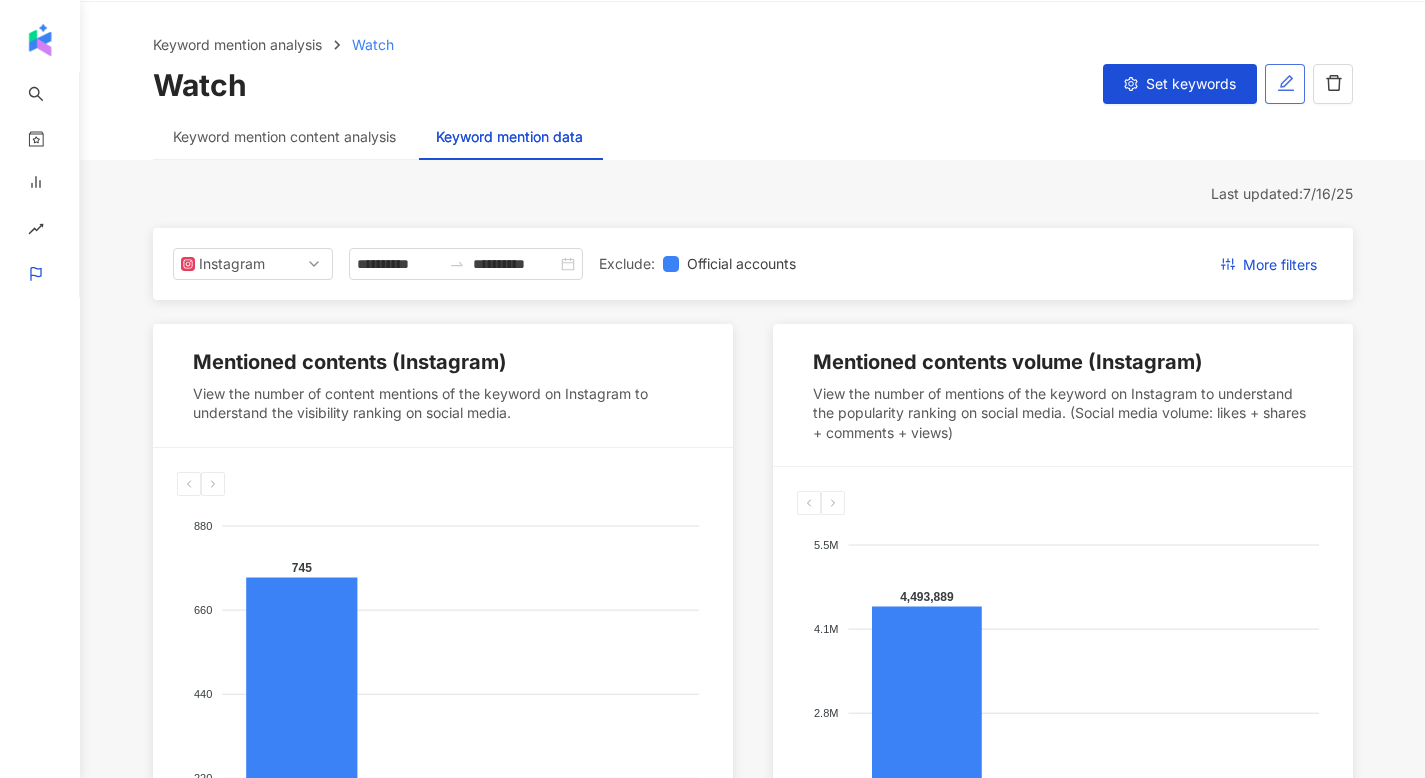 click 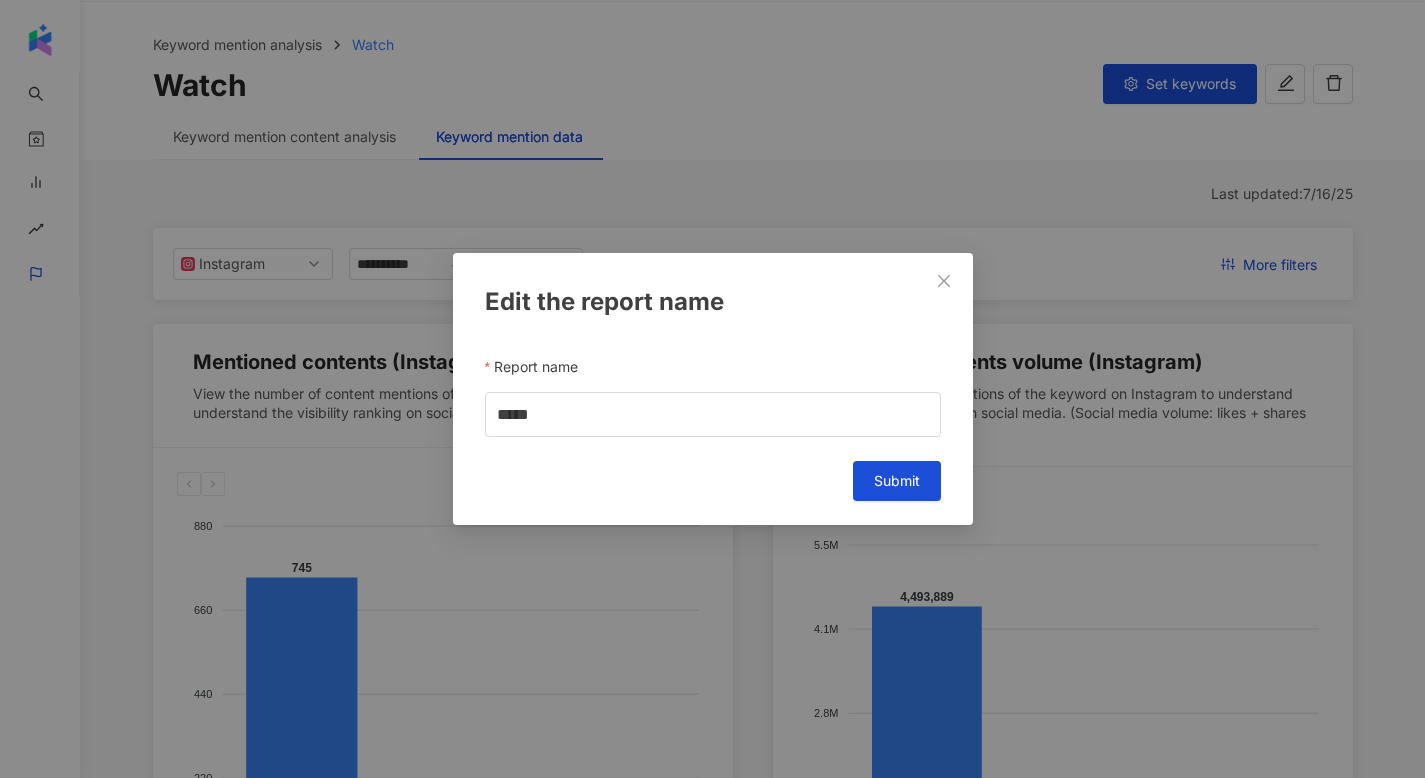 click on "Edit the report name Report name ***** Cancel Submit" at bounding box center [712, 389] 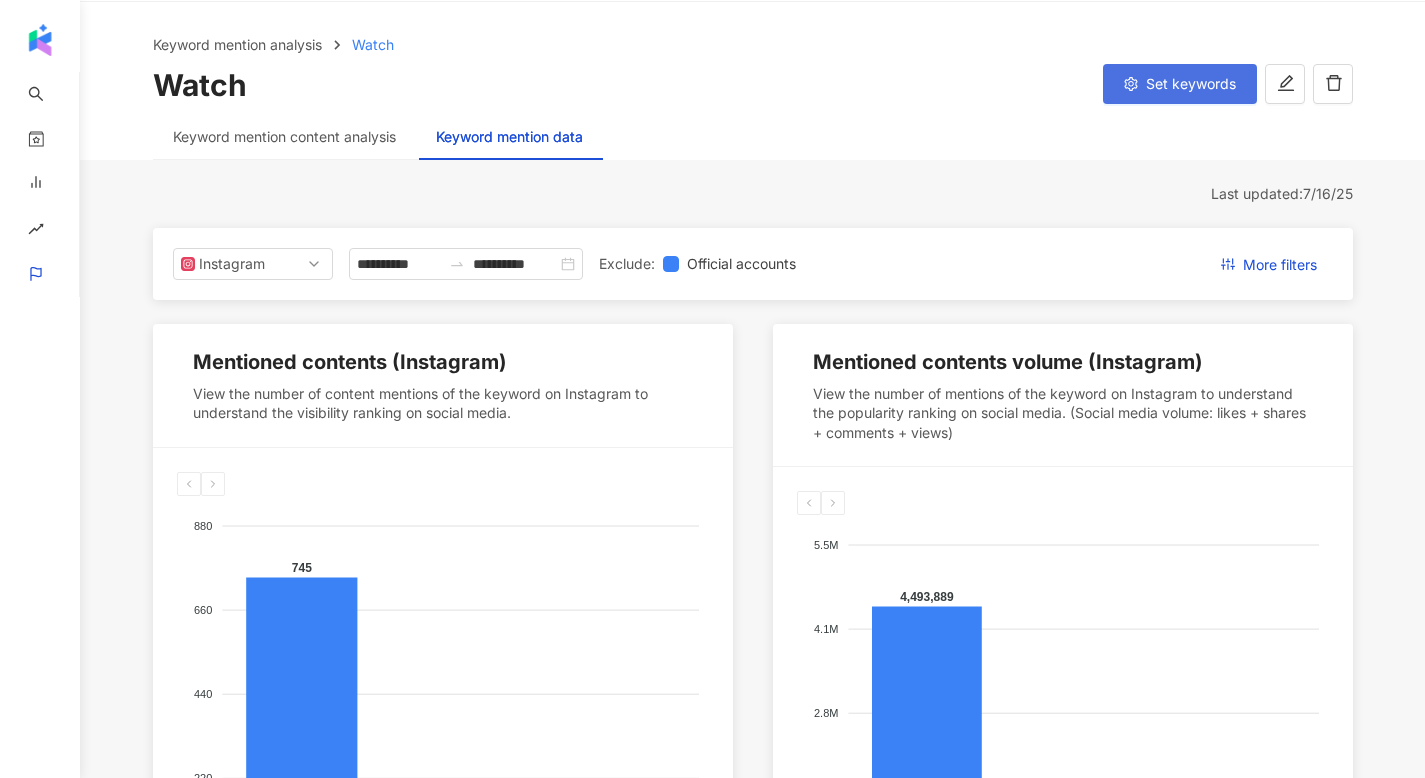 click on "Set keywords" at bounding box center (1191, 84) 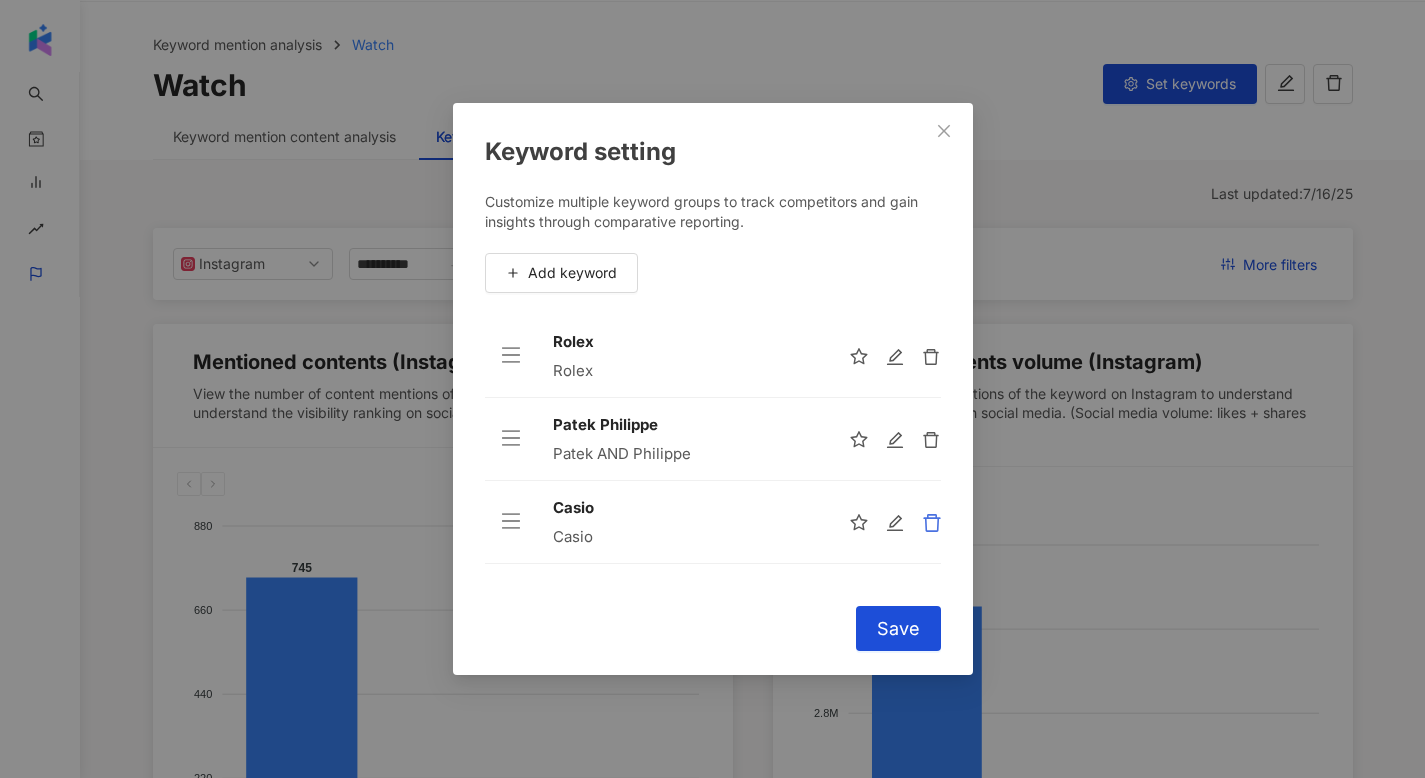 click 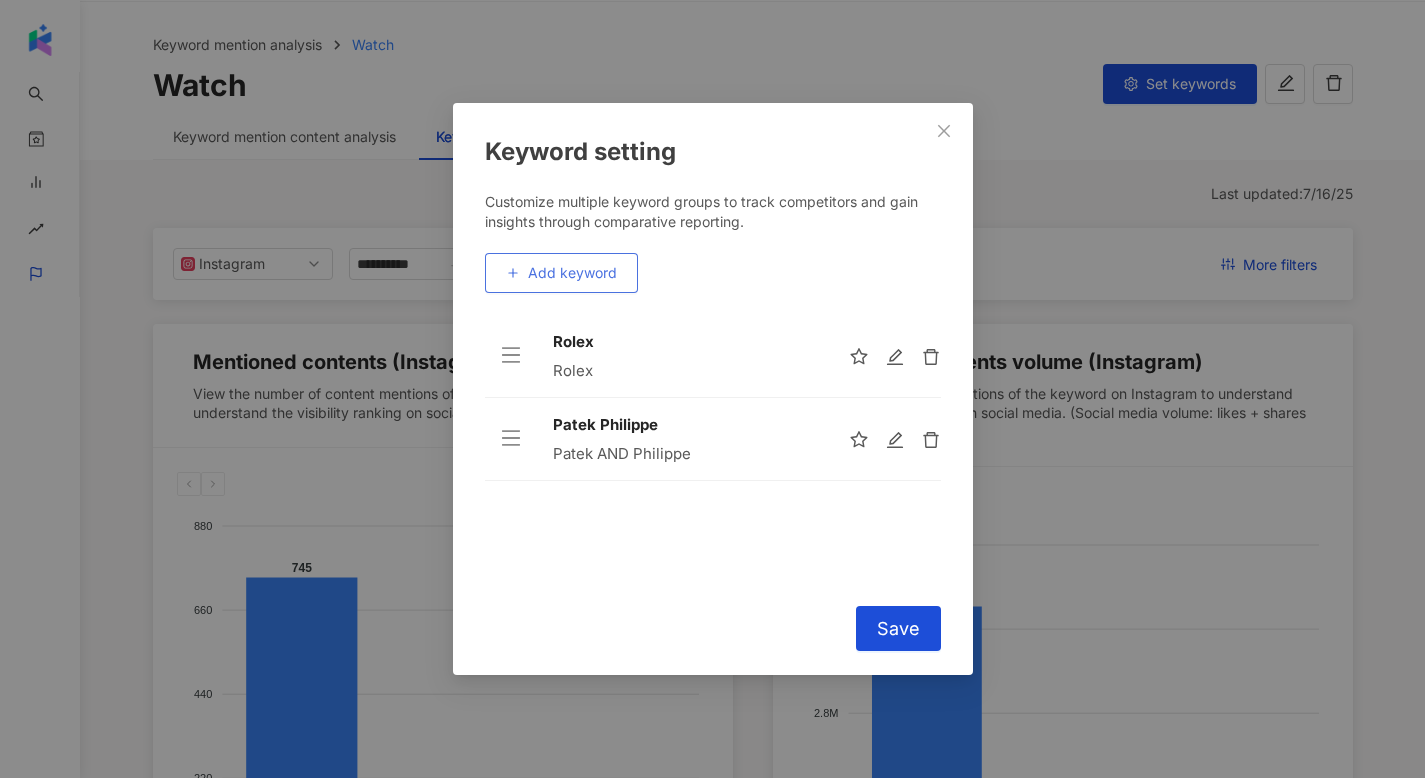 click on "Add keyword" at bounding box center [572, 273] 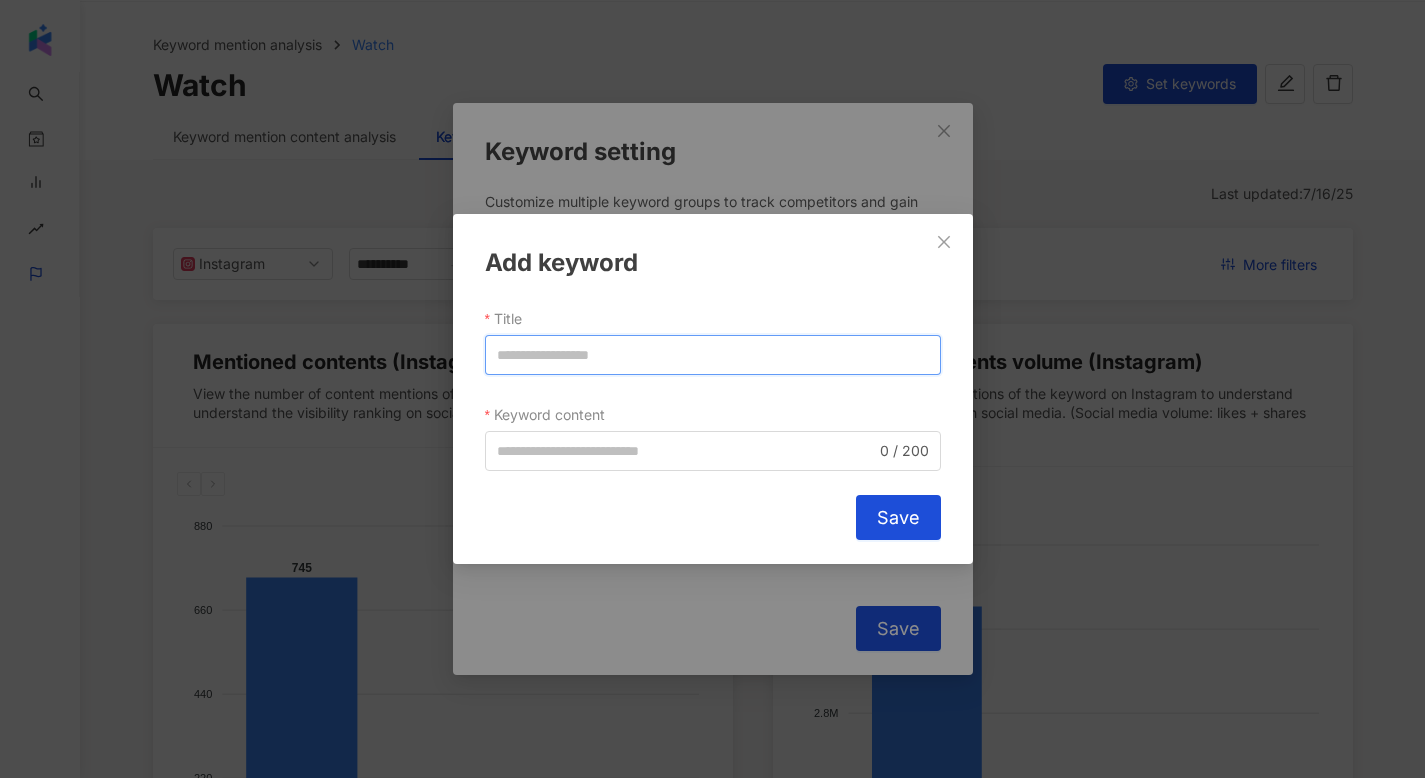 click on "Title" at bounding box center [713, 355] 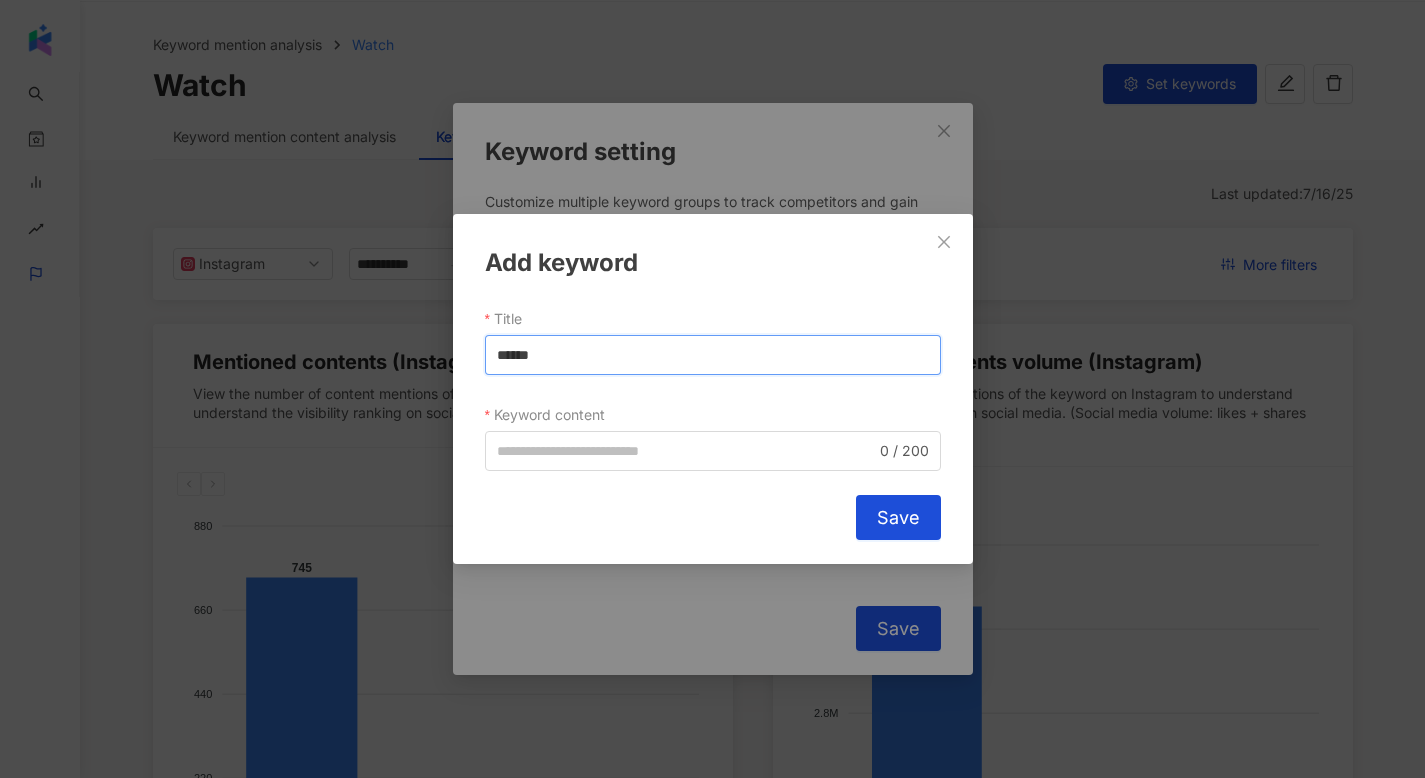 drag, startPoint x: 590, startPoint y: 360, endPoint x: 463, endPoint y: 359, distance: 127.00394 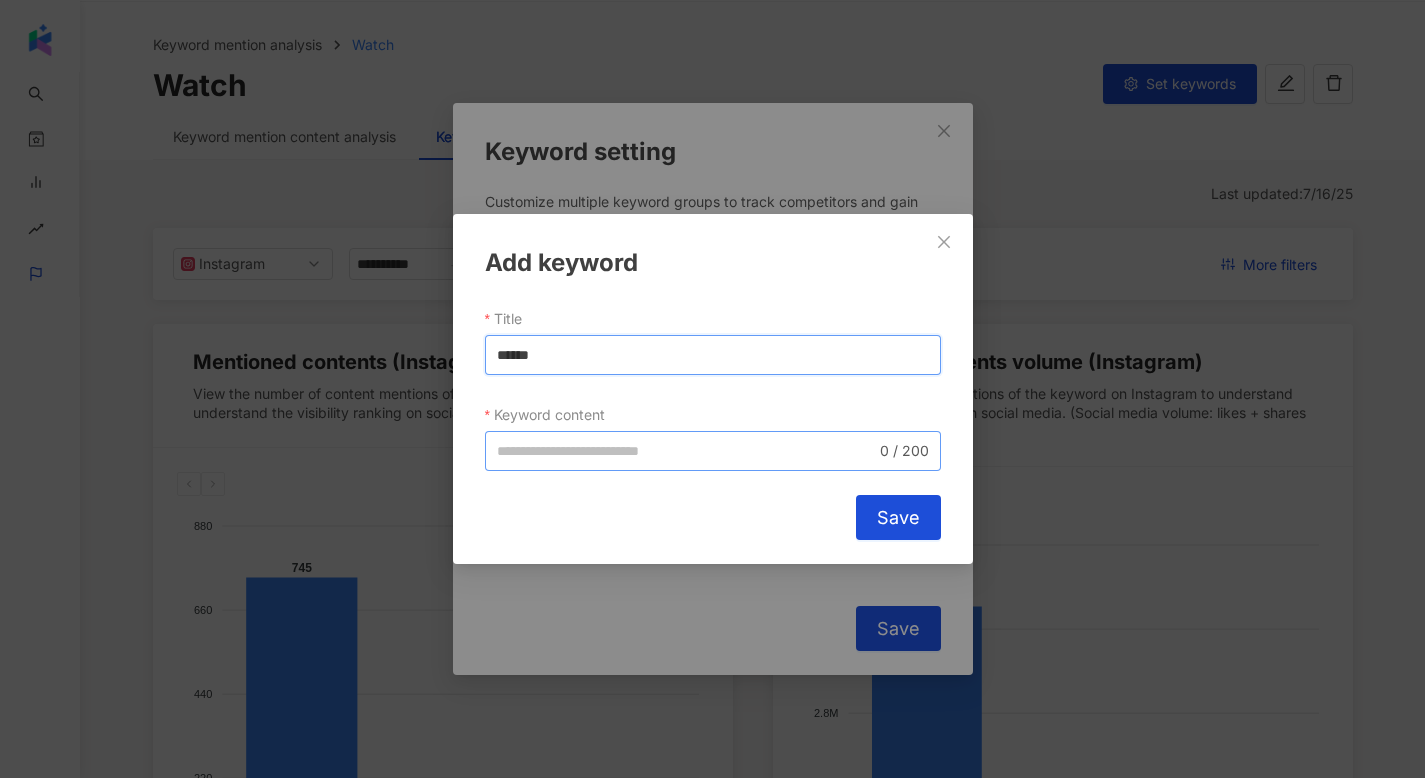 click on "0 / 200" at bounding box center (713, 451) 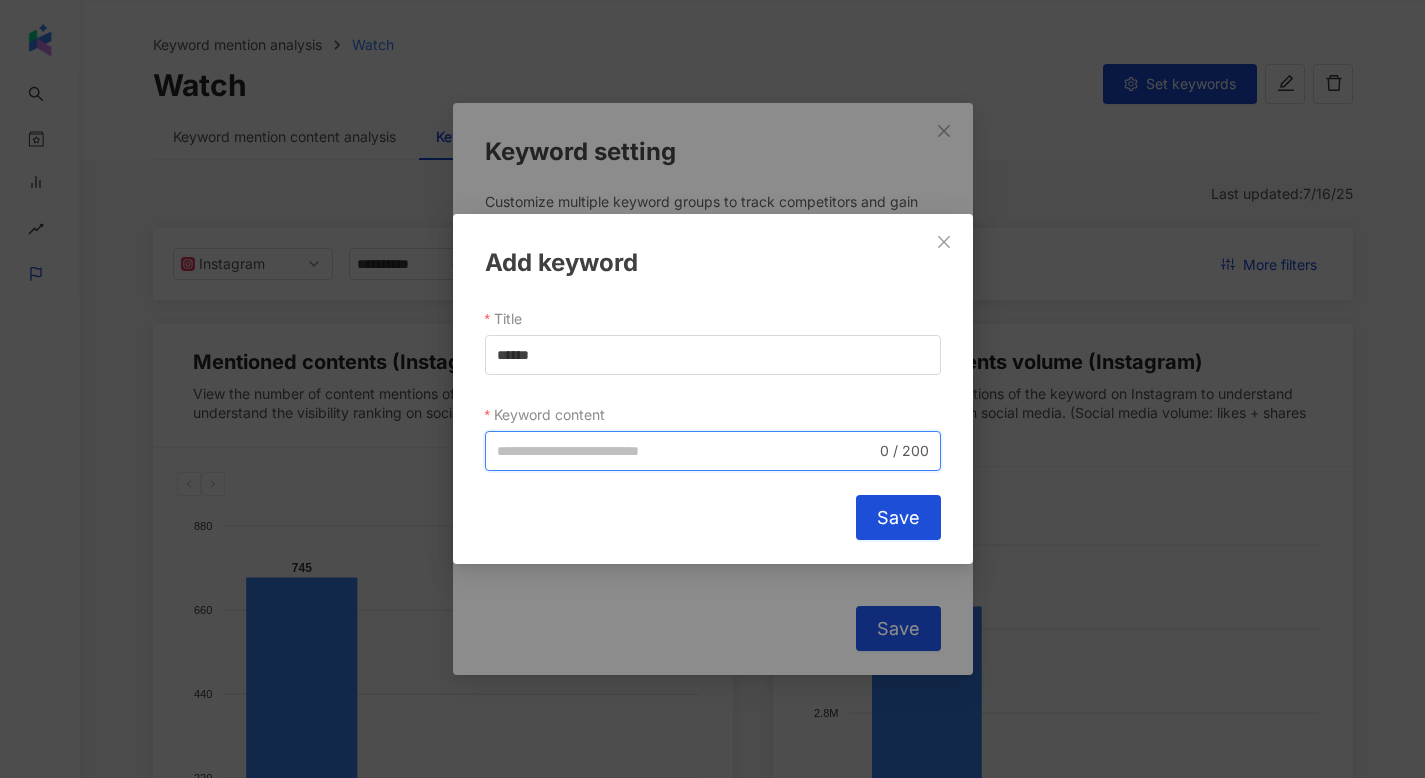 paste on "******" 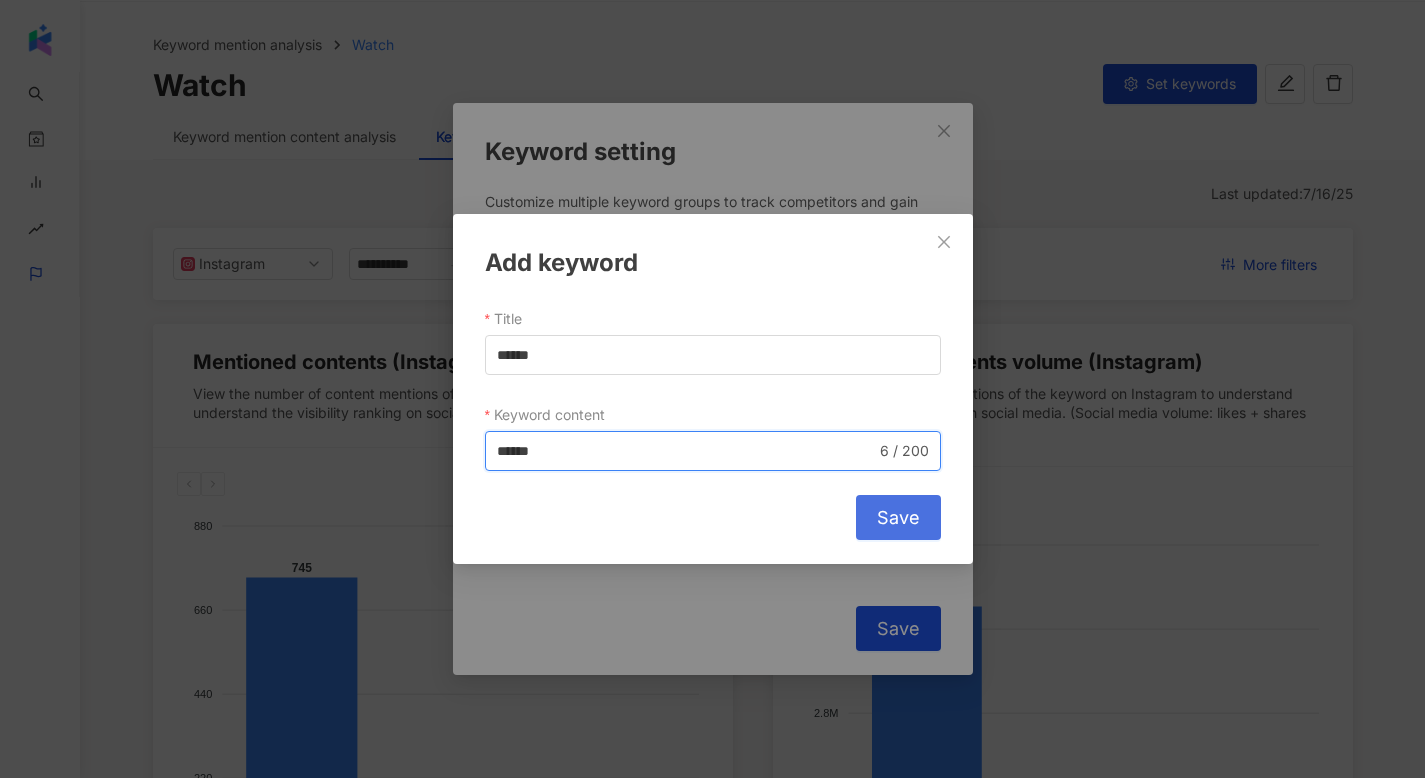 type on "******" 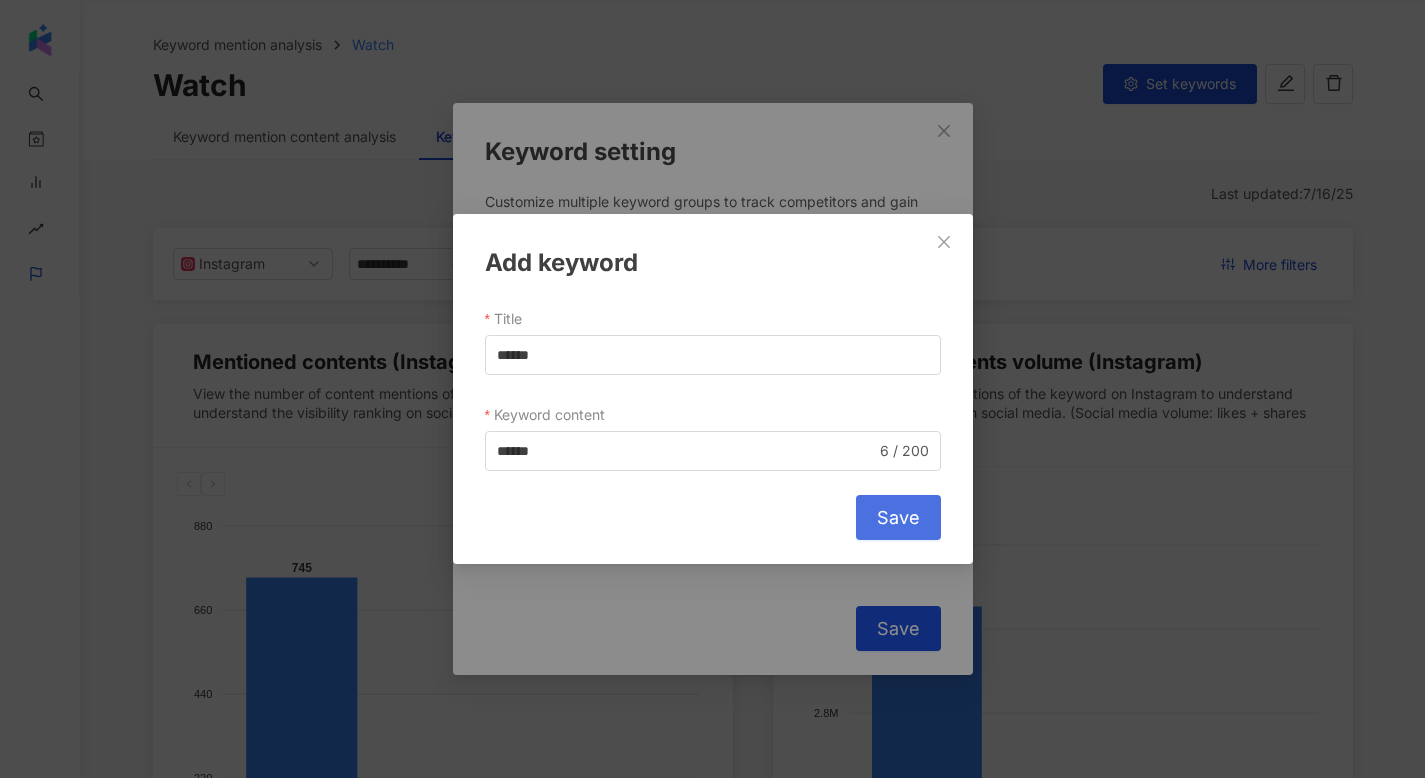 click on "Save" at bounding box center [898, 517] 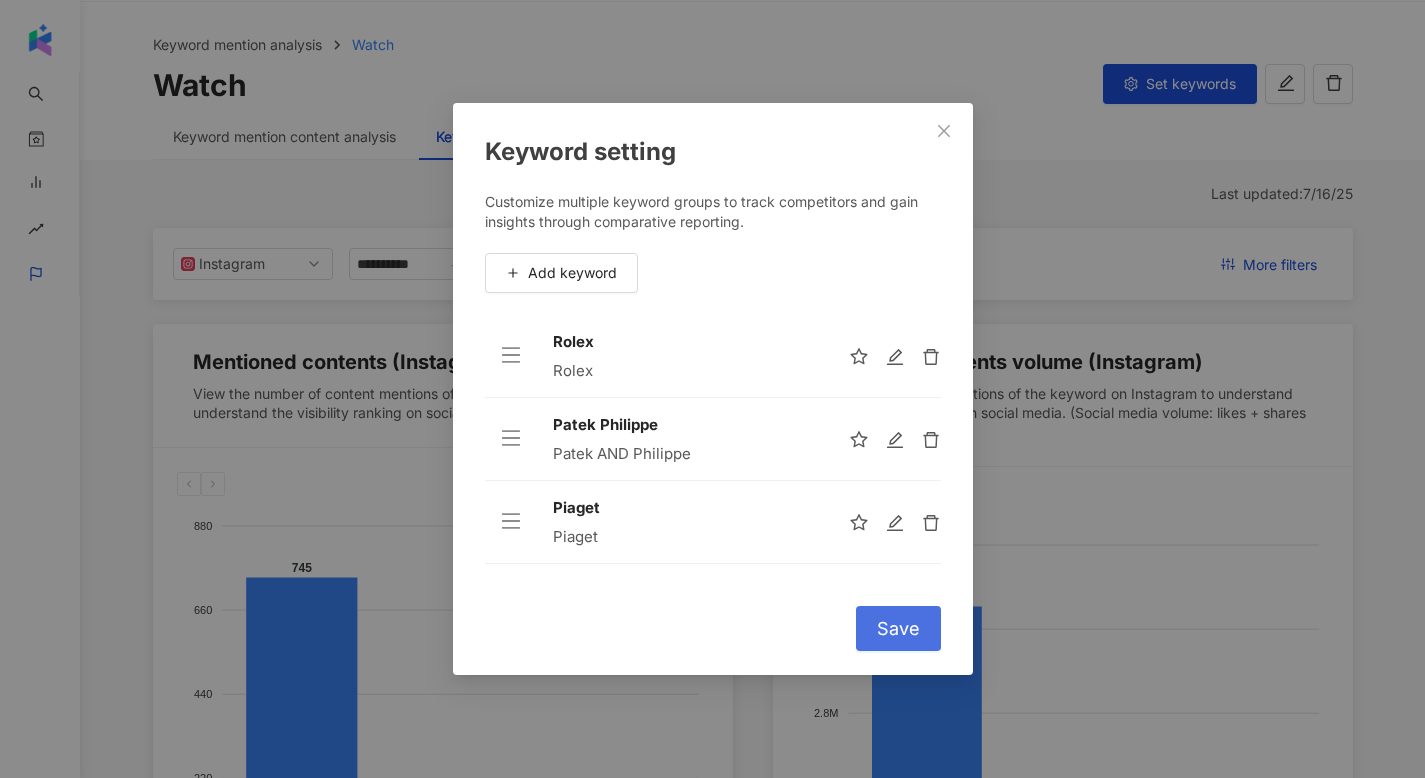 click on "Save" at bounding box center [898, 628] 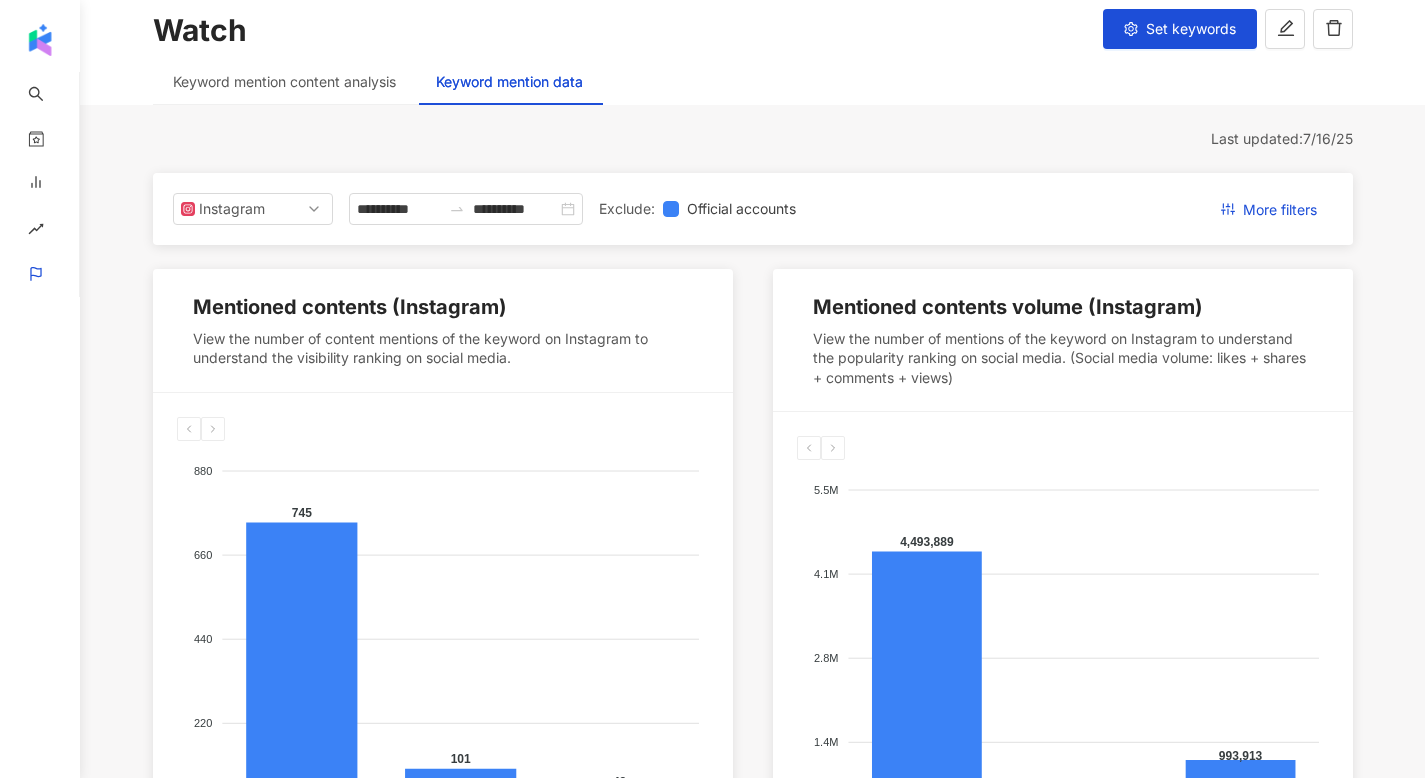 scroll, scrollTop: 229, scrollLeft: 0, axis: vertical 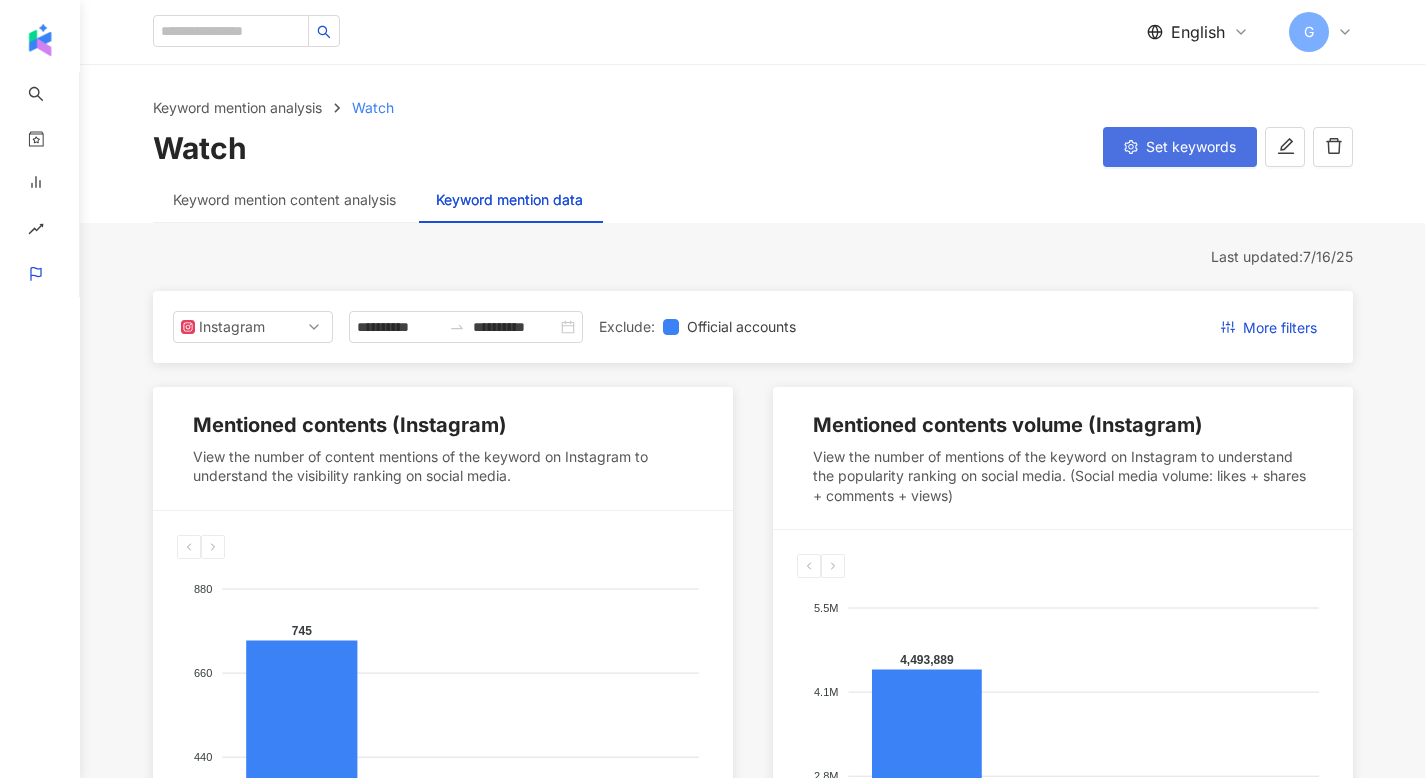 click on "Set keywords" at bounding box center (1191, 147) 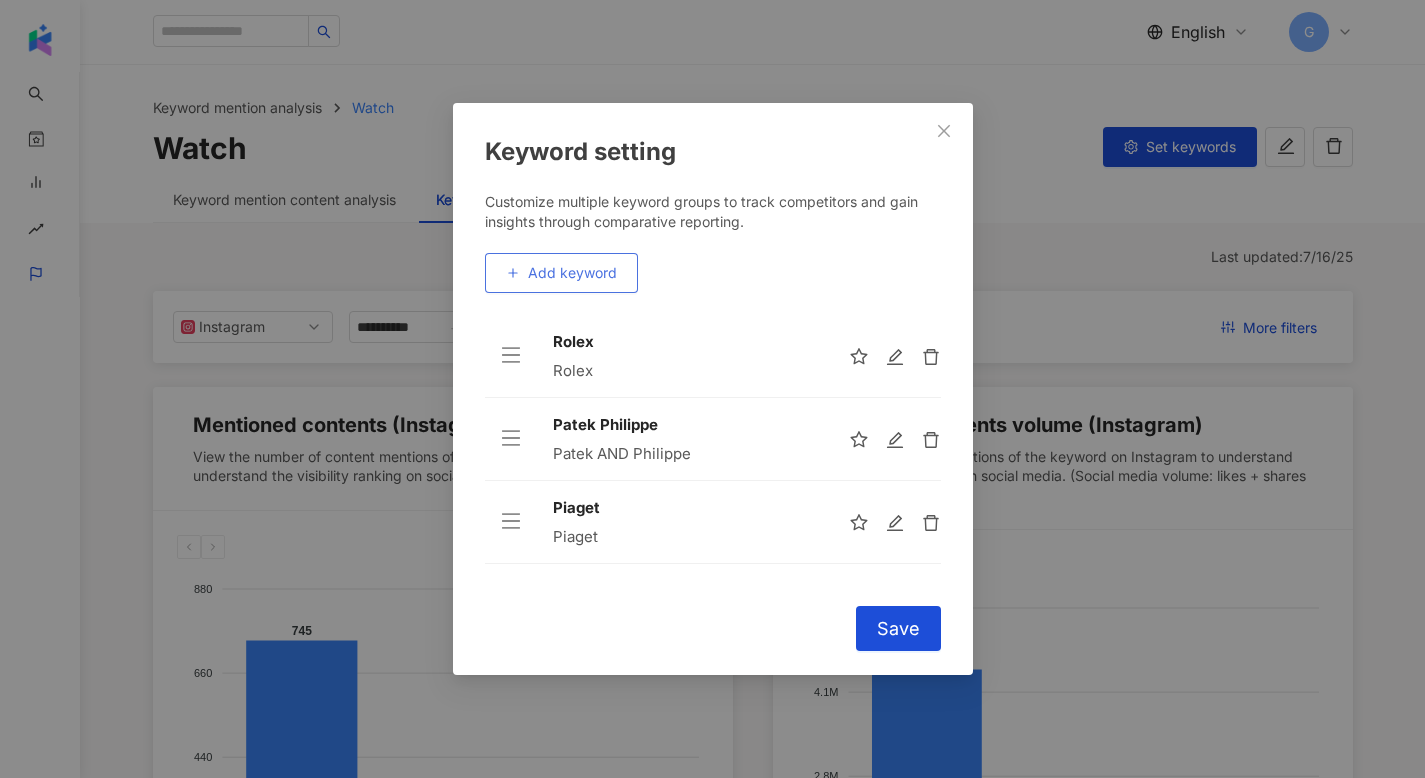 click on "Add keyword" at bounding box center (572, 273) 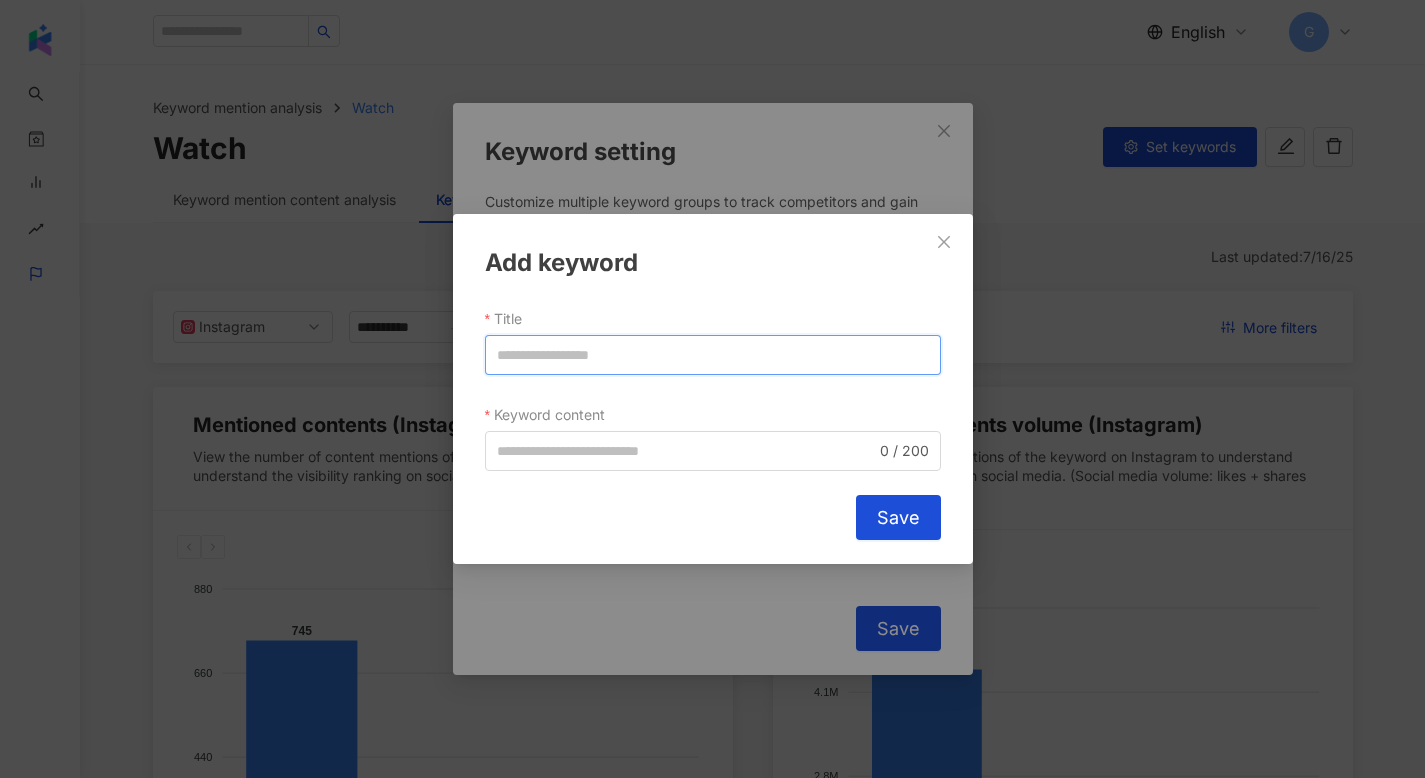 click on "Title" at bounding box center (713, 355) 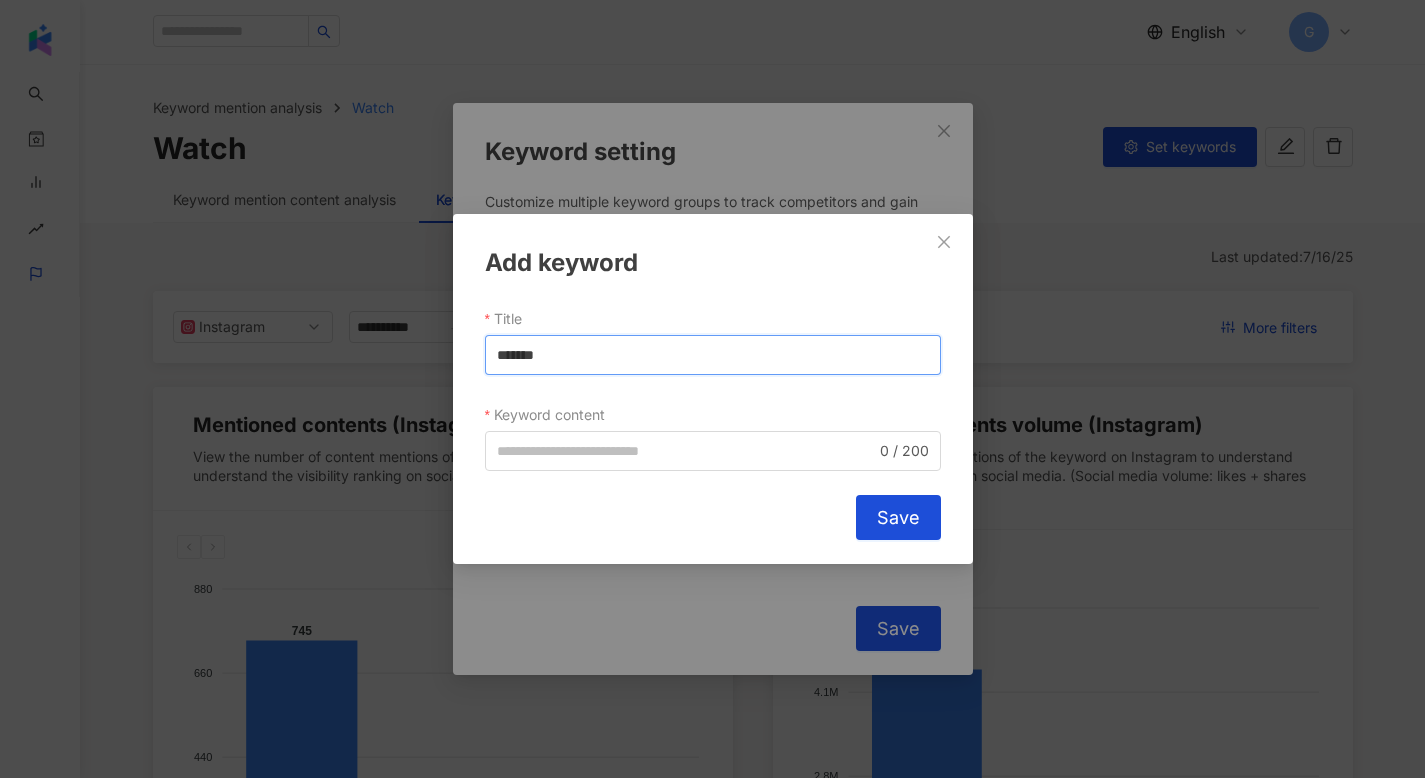 drag, startPoint x: 572, startPoint y: 356, endPoint x: 472, endPoint y: 351, distance: 100.12492 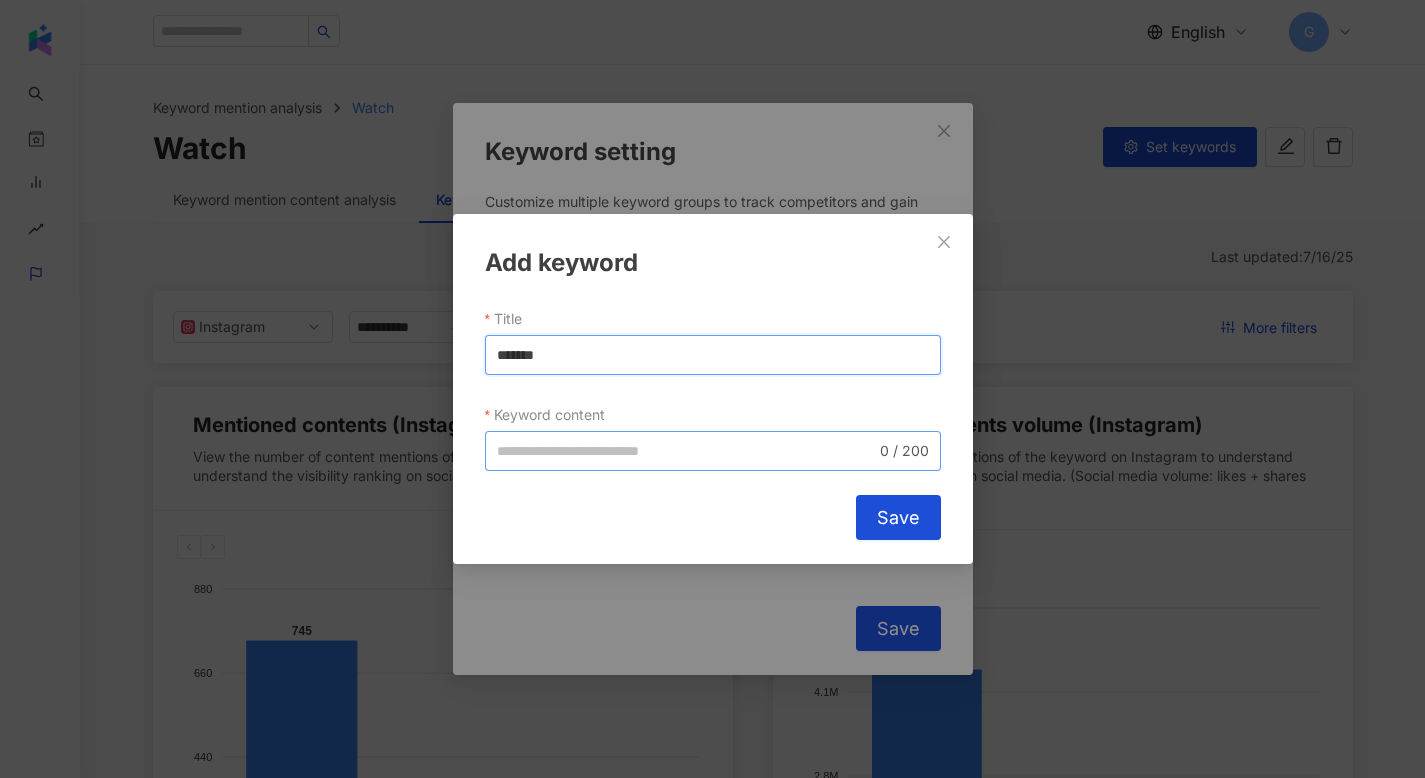 type on "*******" 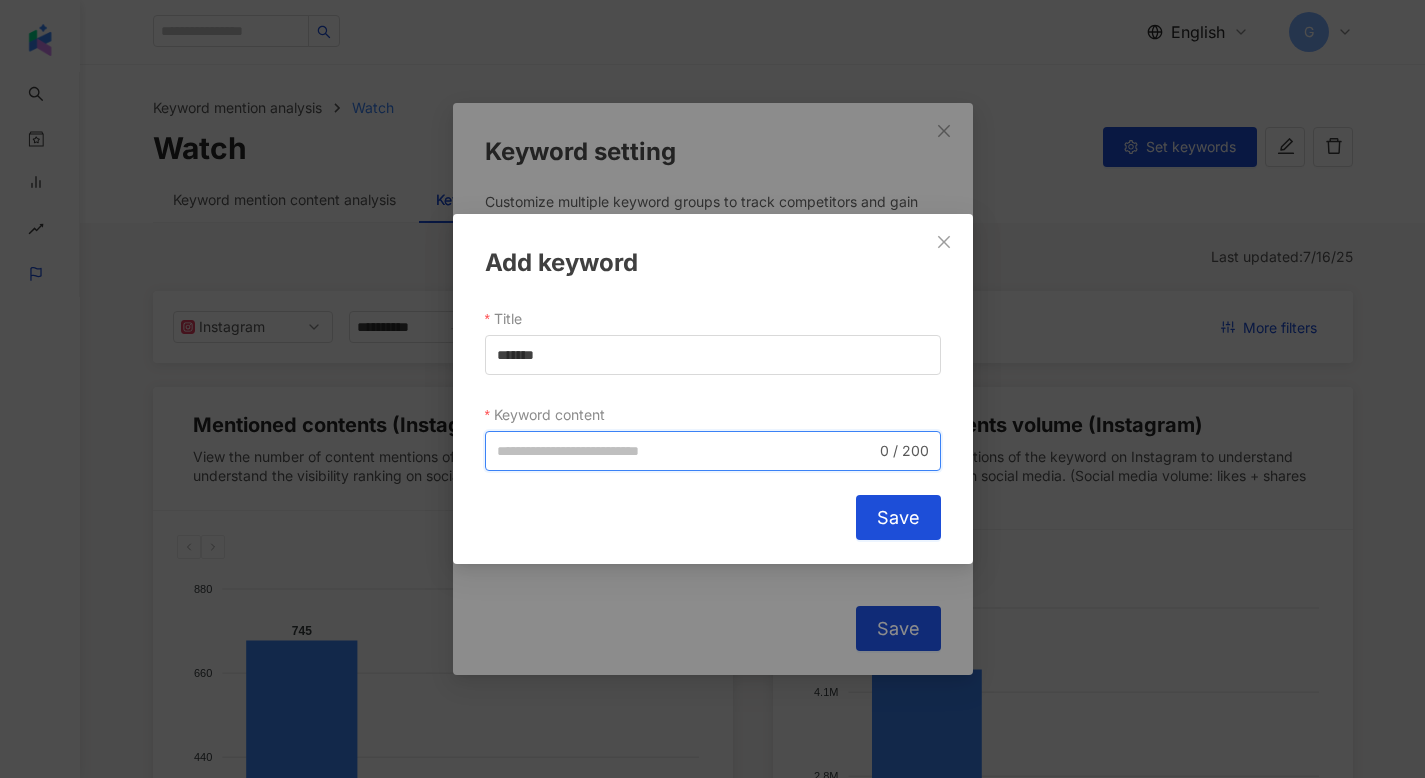 click on "Keyword content" at bounding box center [686, 451] 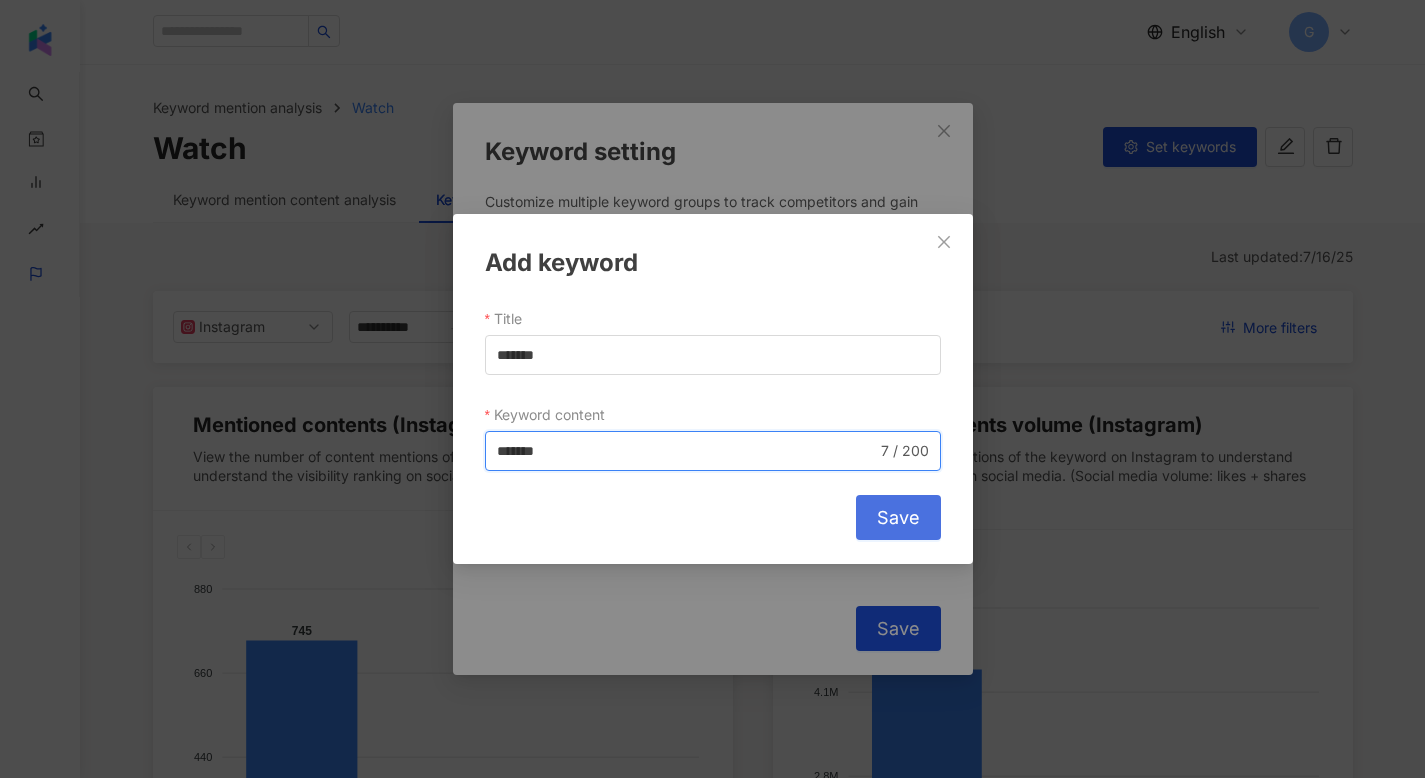 type on "*******" 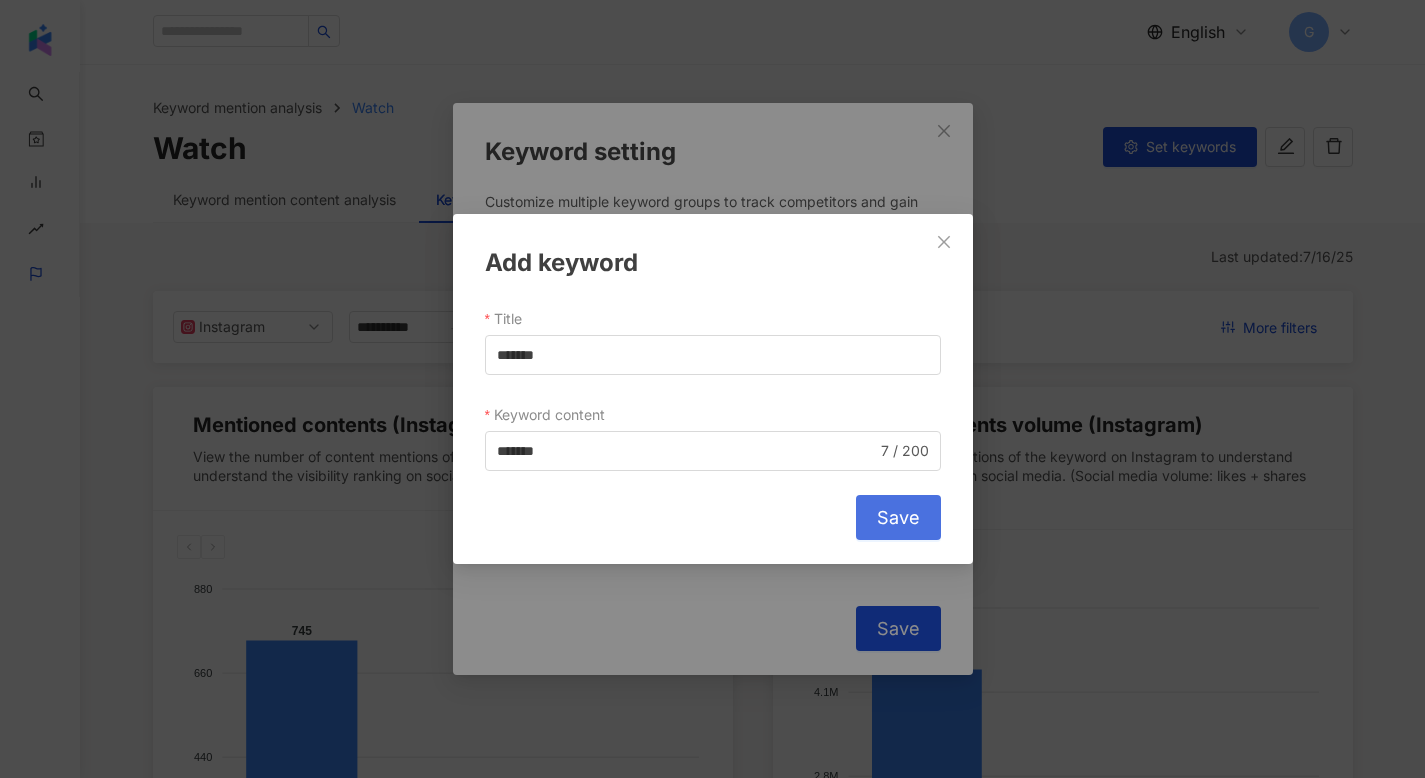 click on "Save" at bounding box center (898, 518) 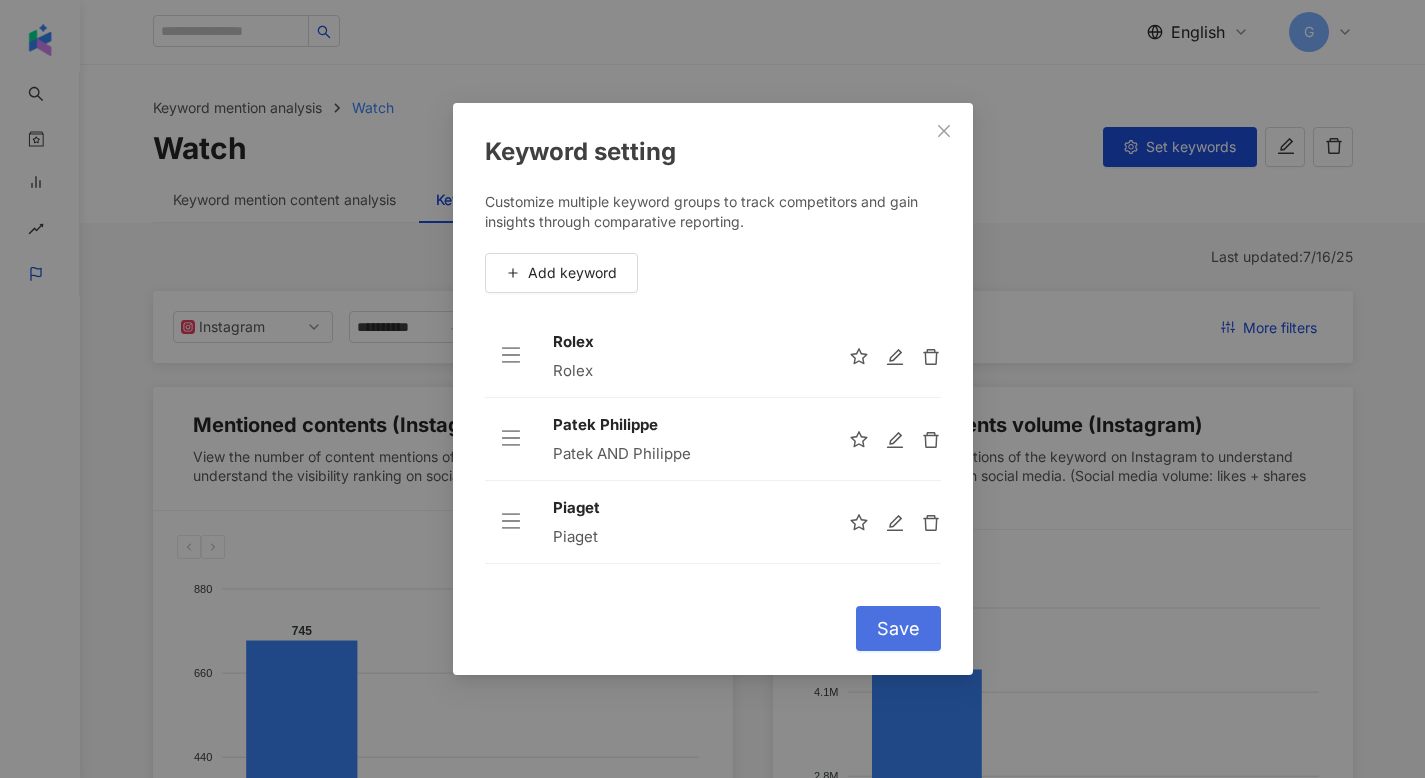 click on "Save" at bounding box center (898, 628) 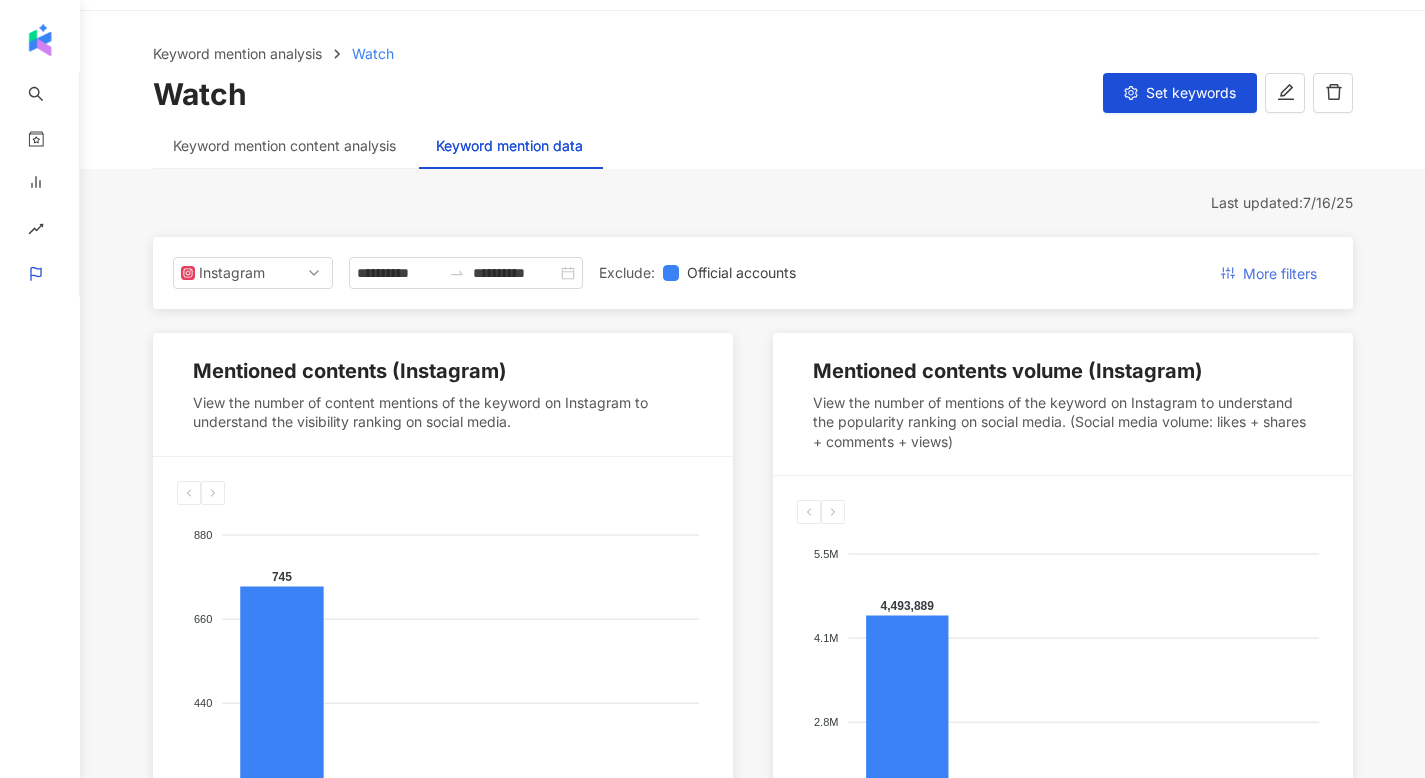 scroll, scrollTop: 47, scrollLeft: 0, axis: vertical 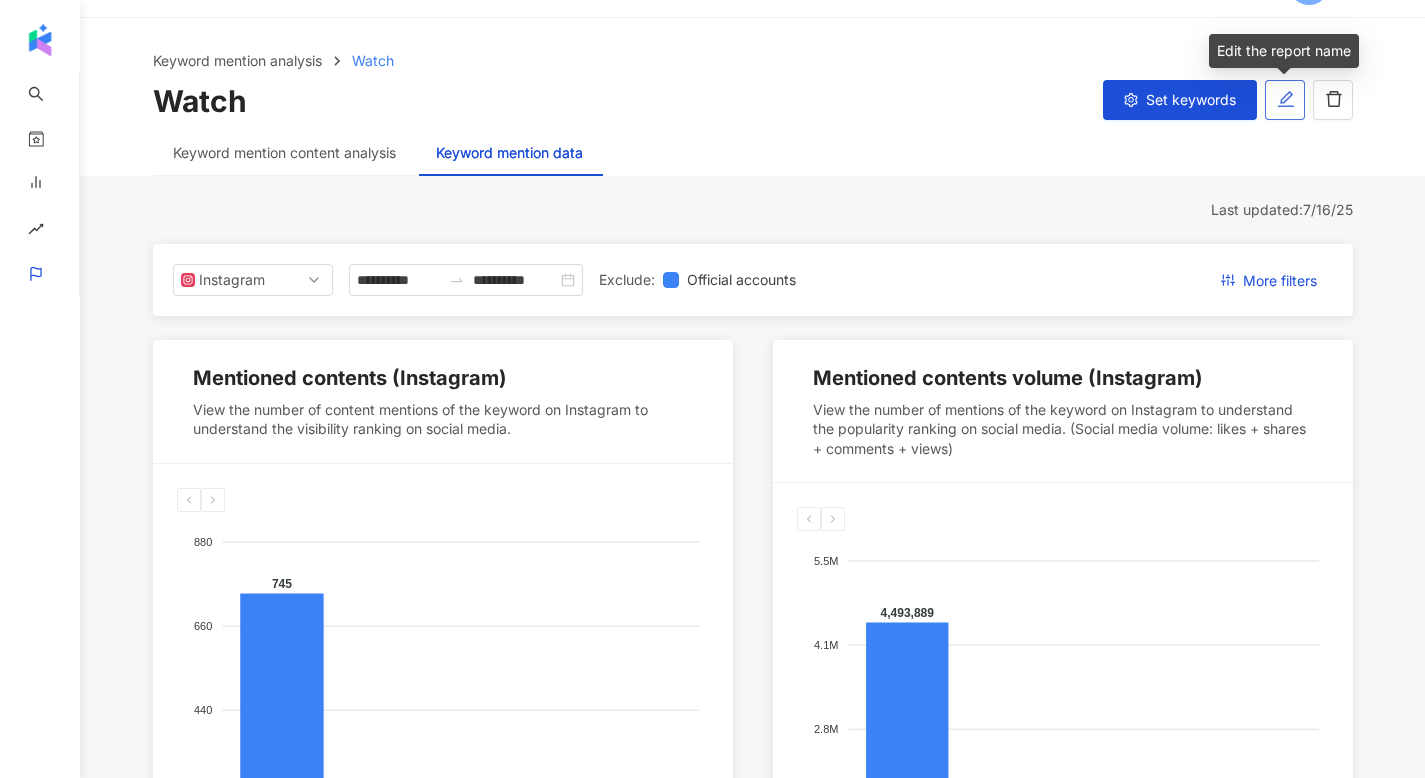 click 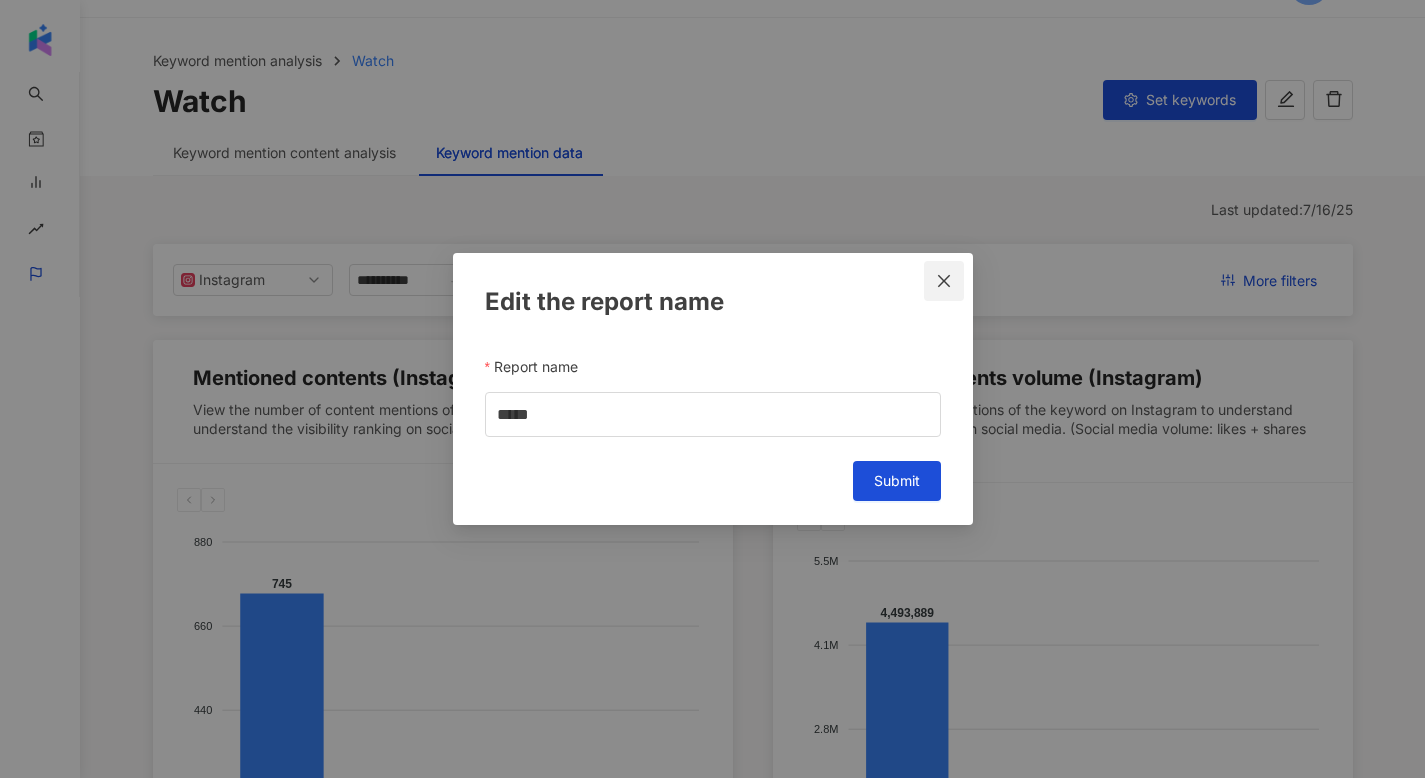 click 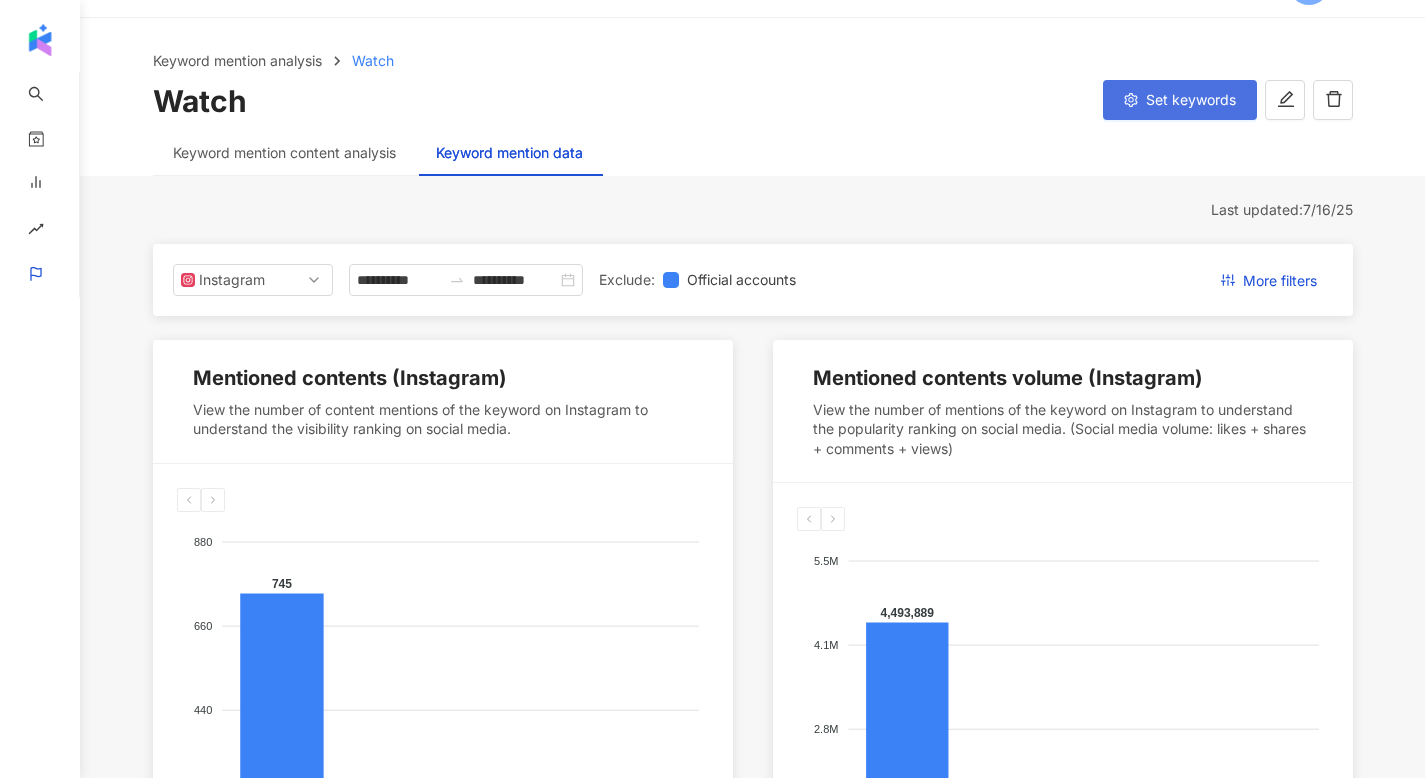 click on "Set keywords" at bounding box center [1191, 100] 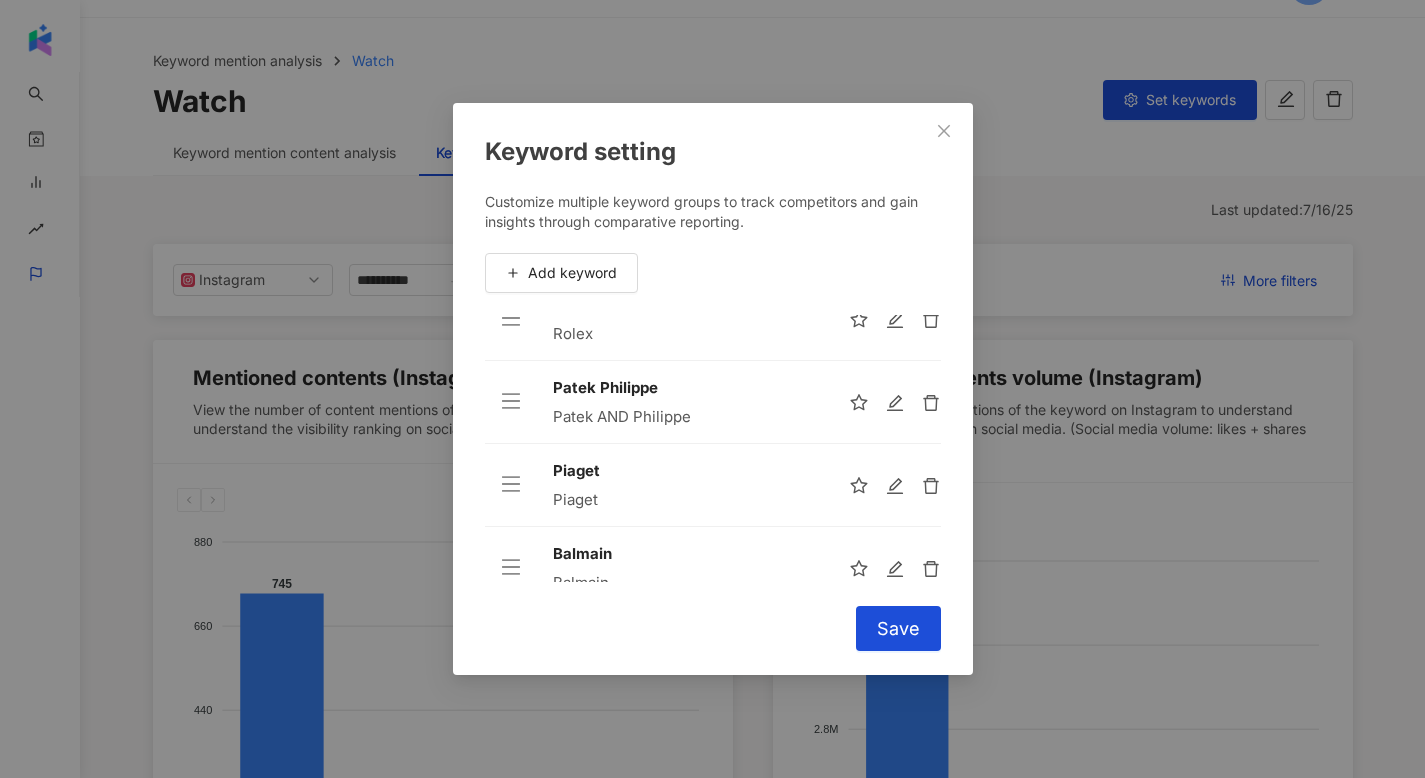 scroll, scrollTop: 65, scrollLeft: 0, axis: vertical 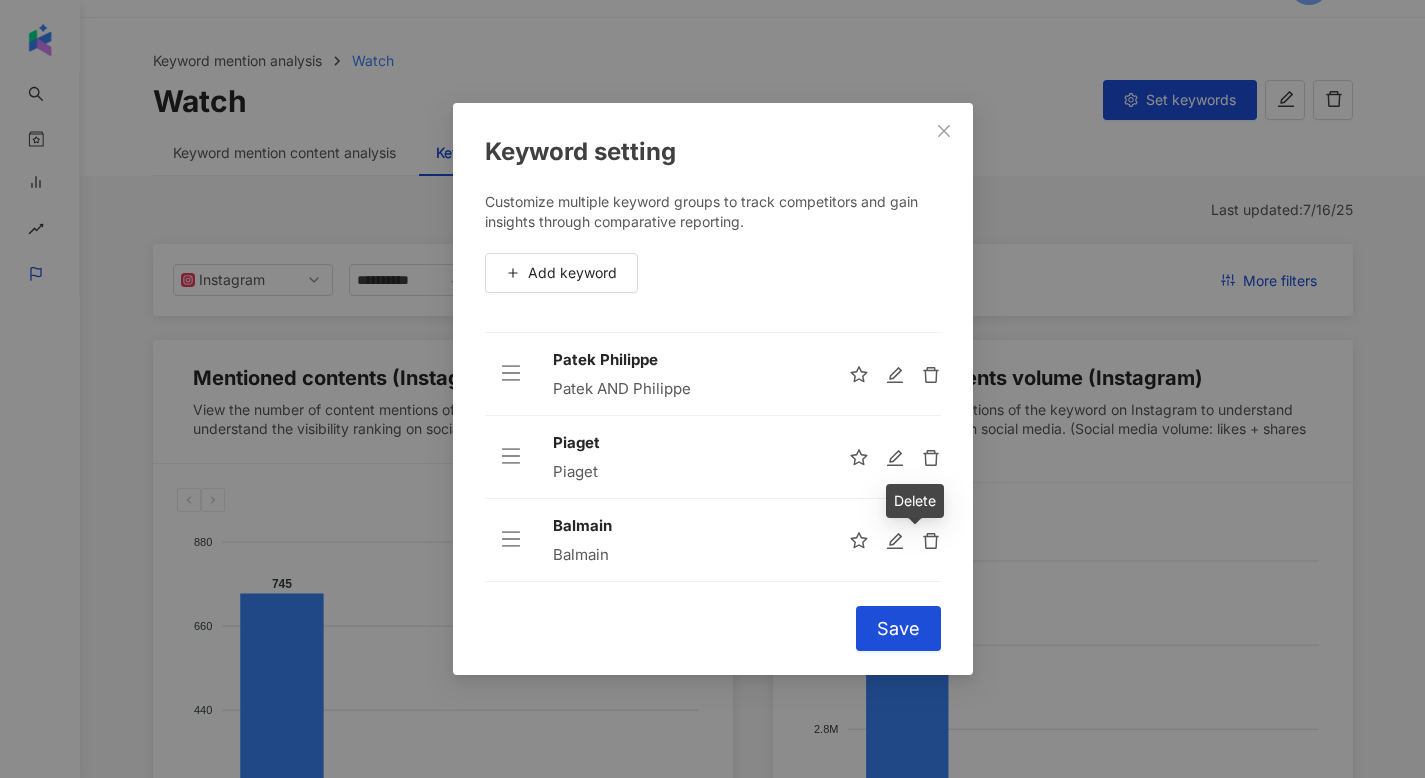 click at bounding box center [887, 540] 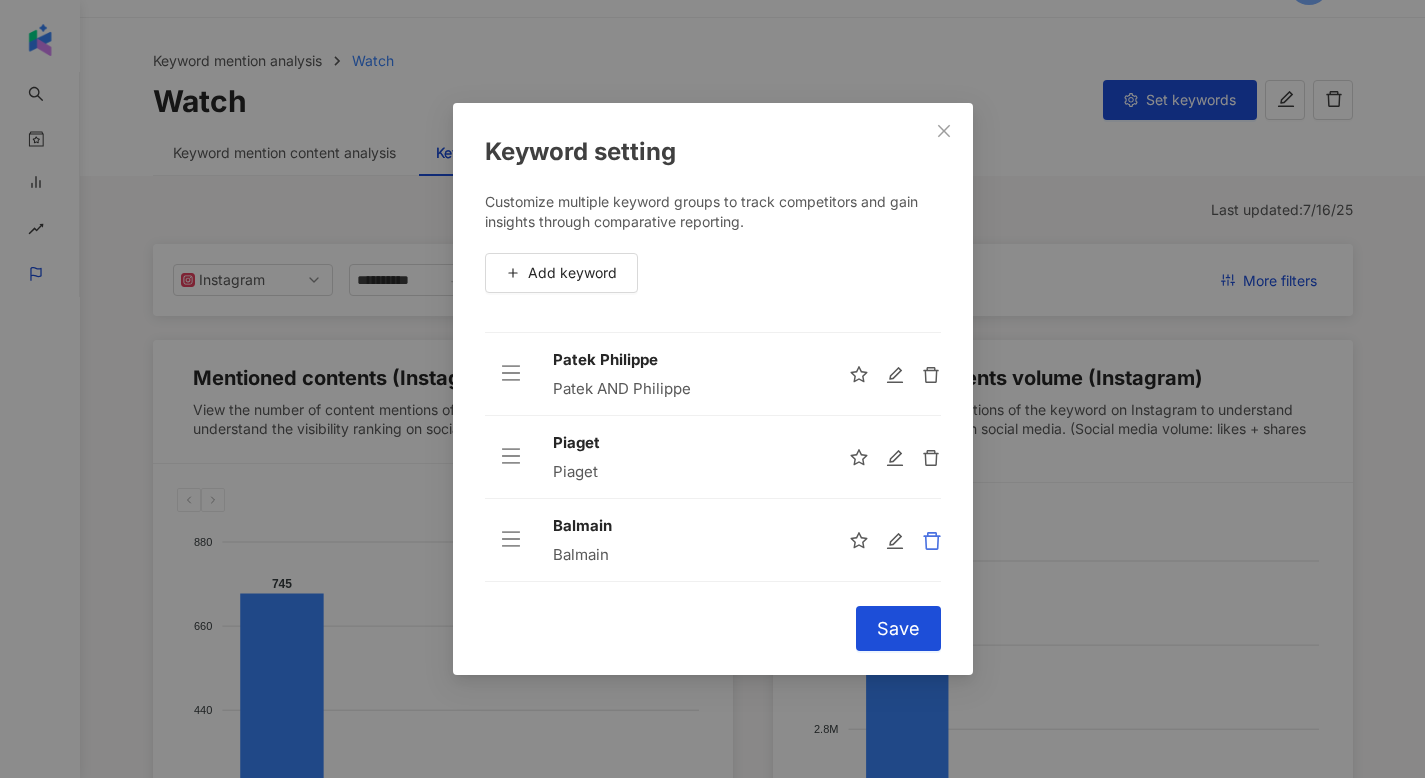 click 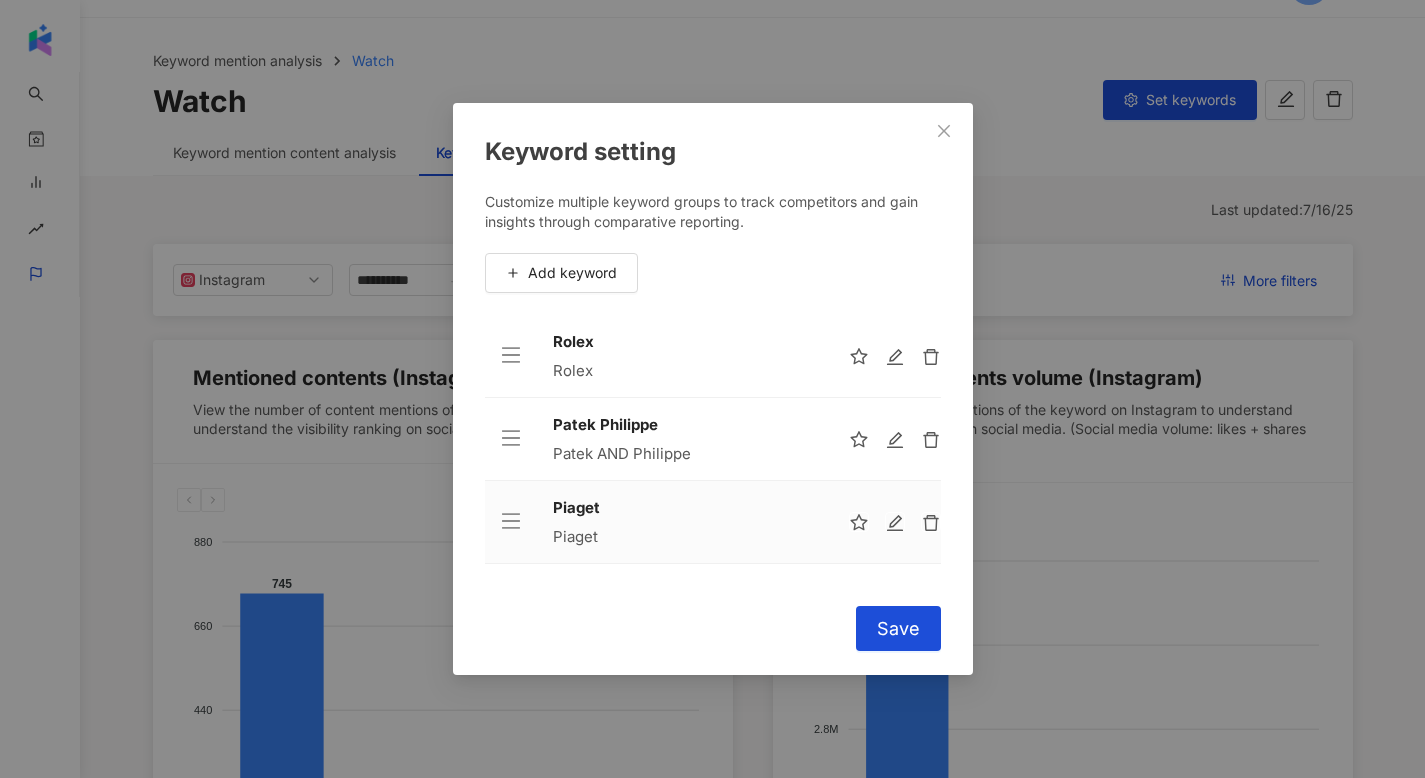 scroll, scrollTop: 0, scrollLeft: 0, axis: both 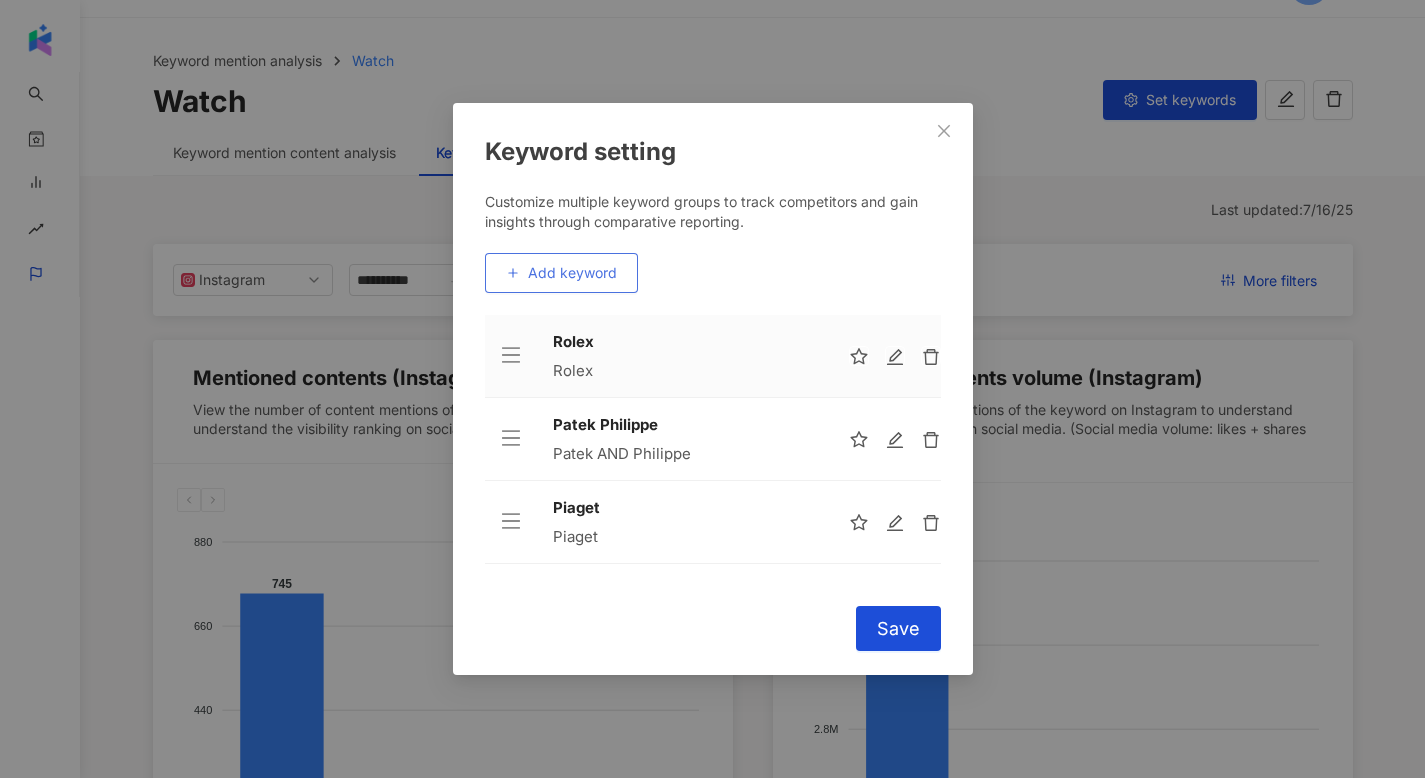 click on "Add keyword" at bounding box center [572, 273] 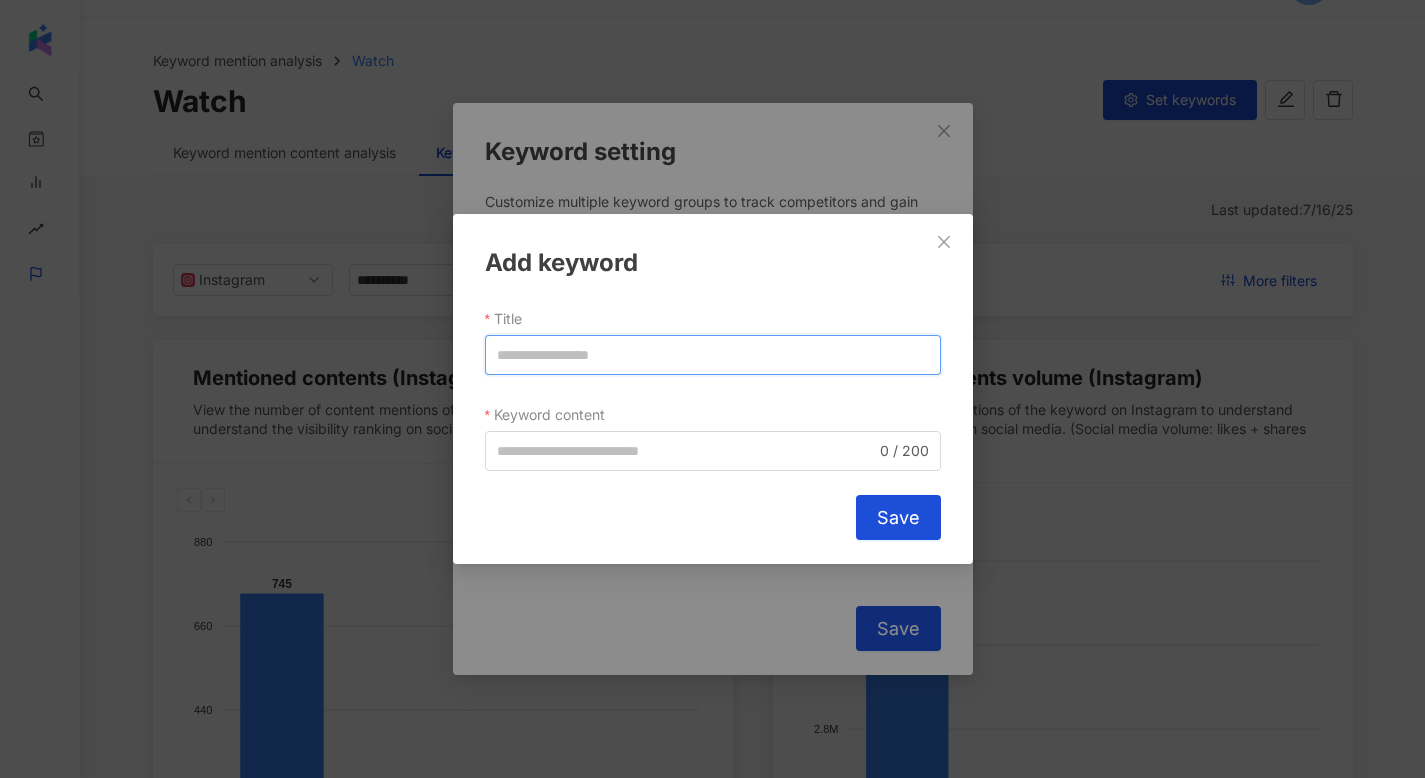 click on "Title" at bounding box center (713, 355) 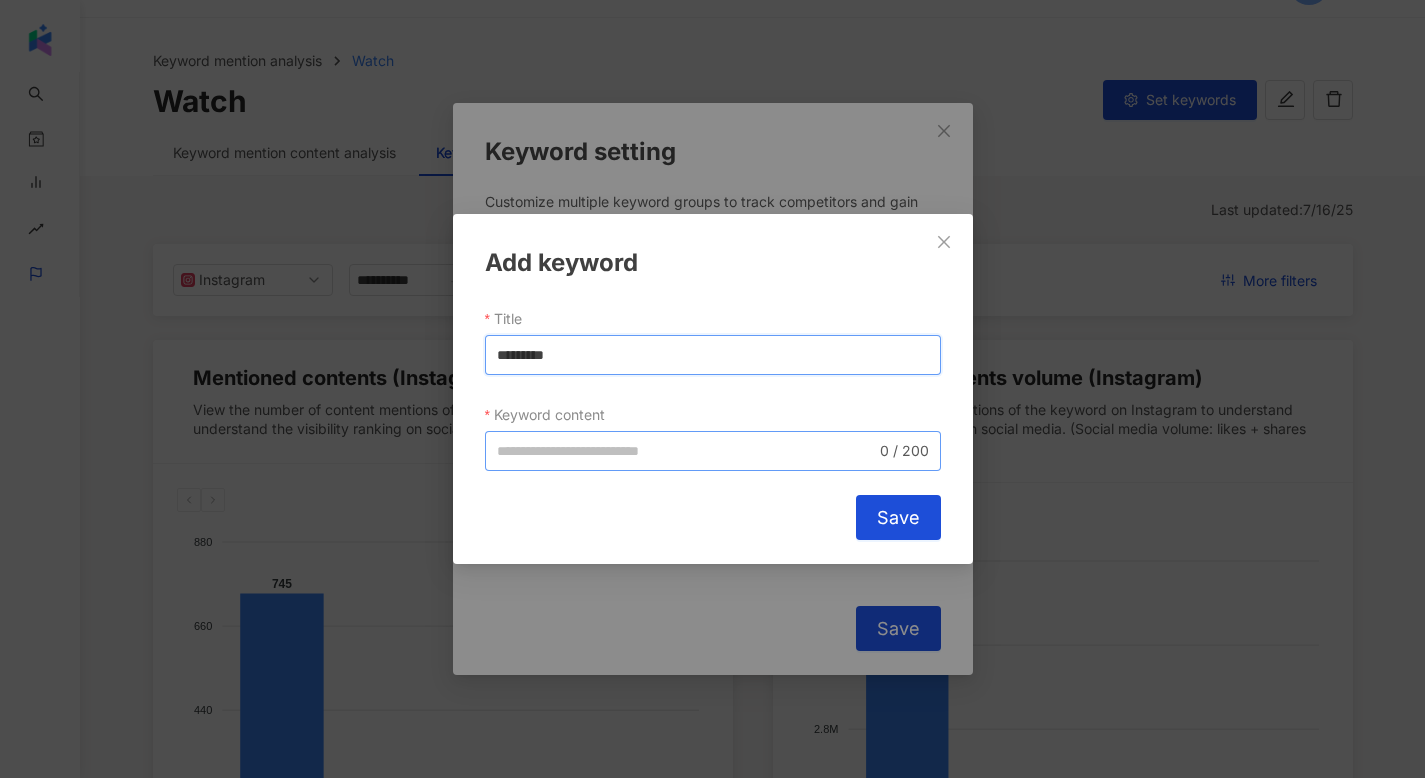 type on "*********" 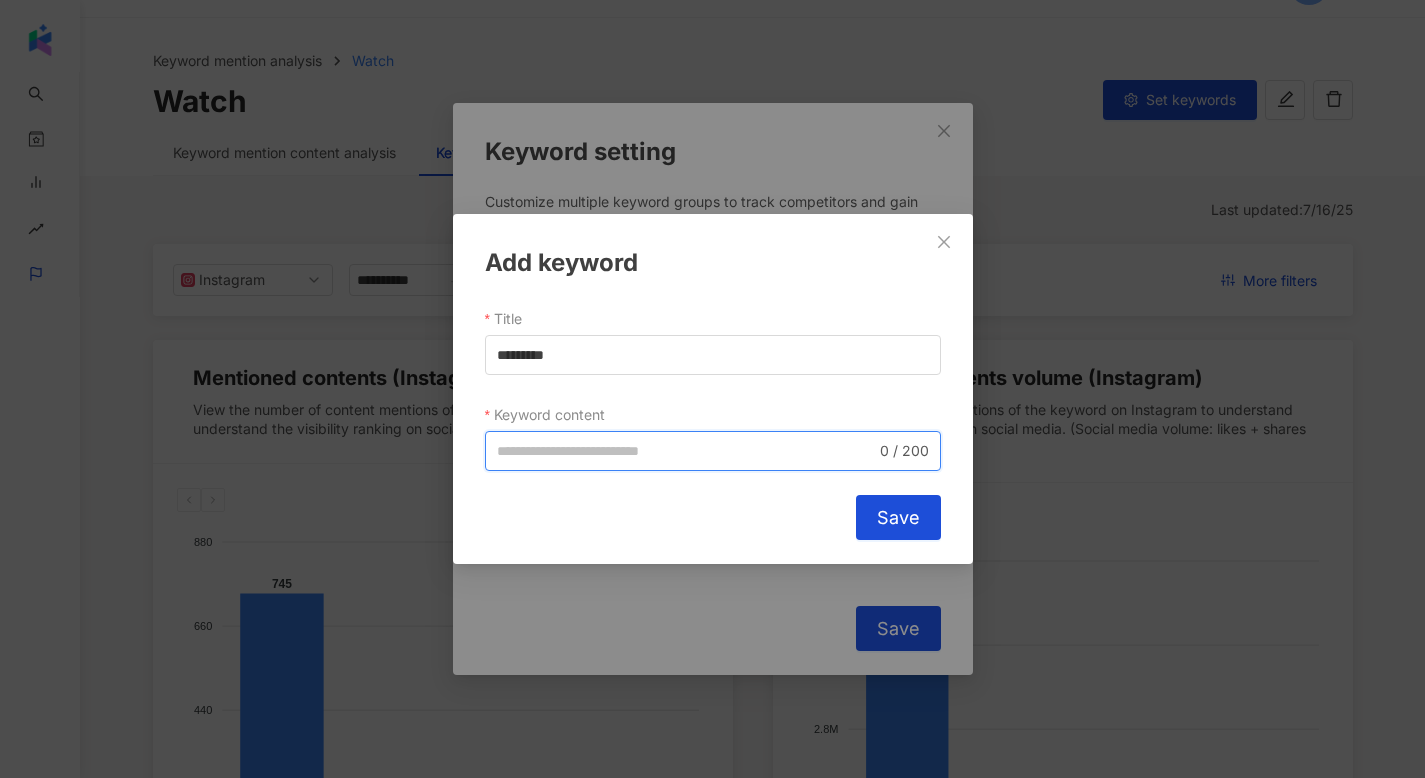 click on "Keyword content" at bounding box center (686, 451) 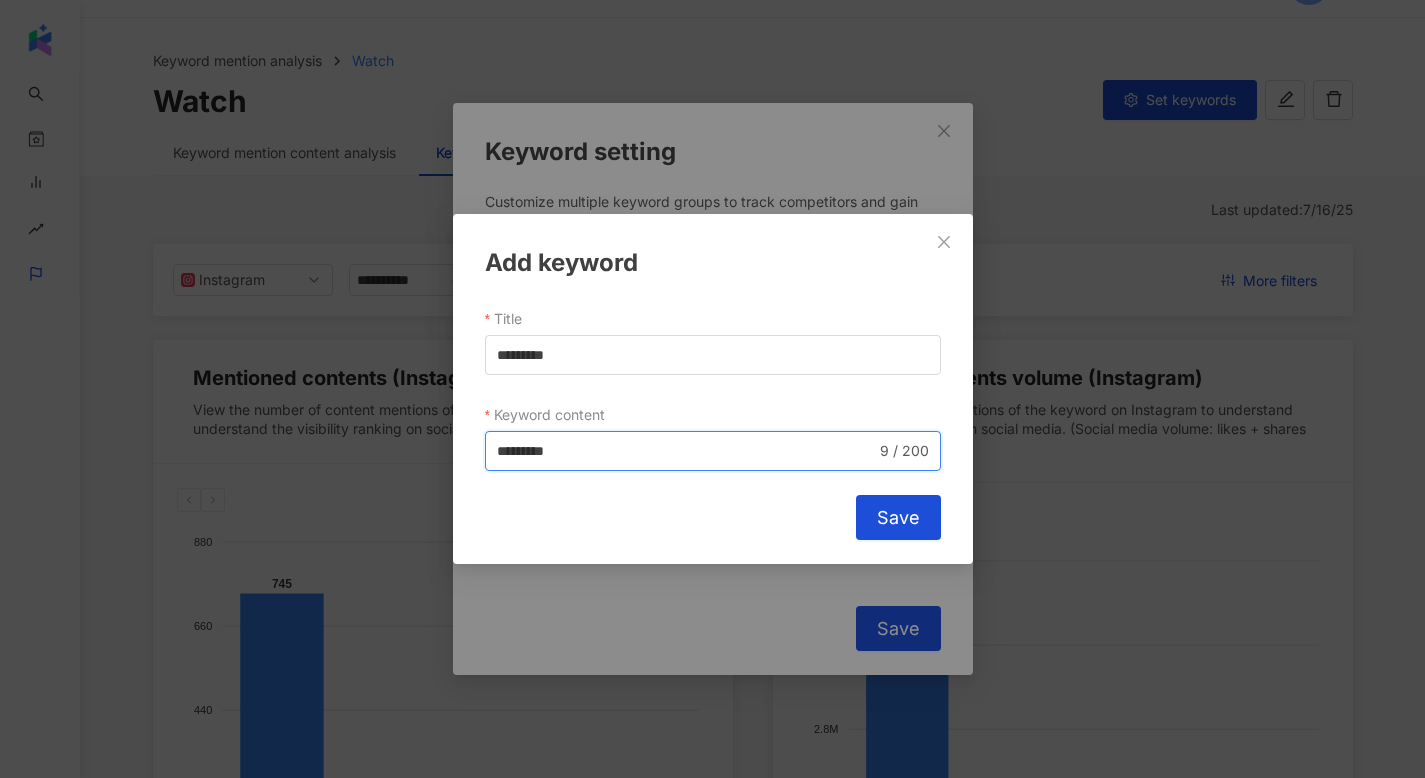 click on "*********" at bounding box center [686, 451] 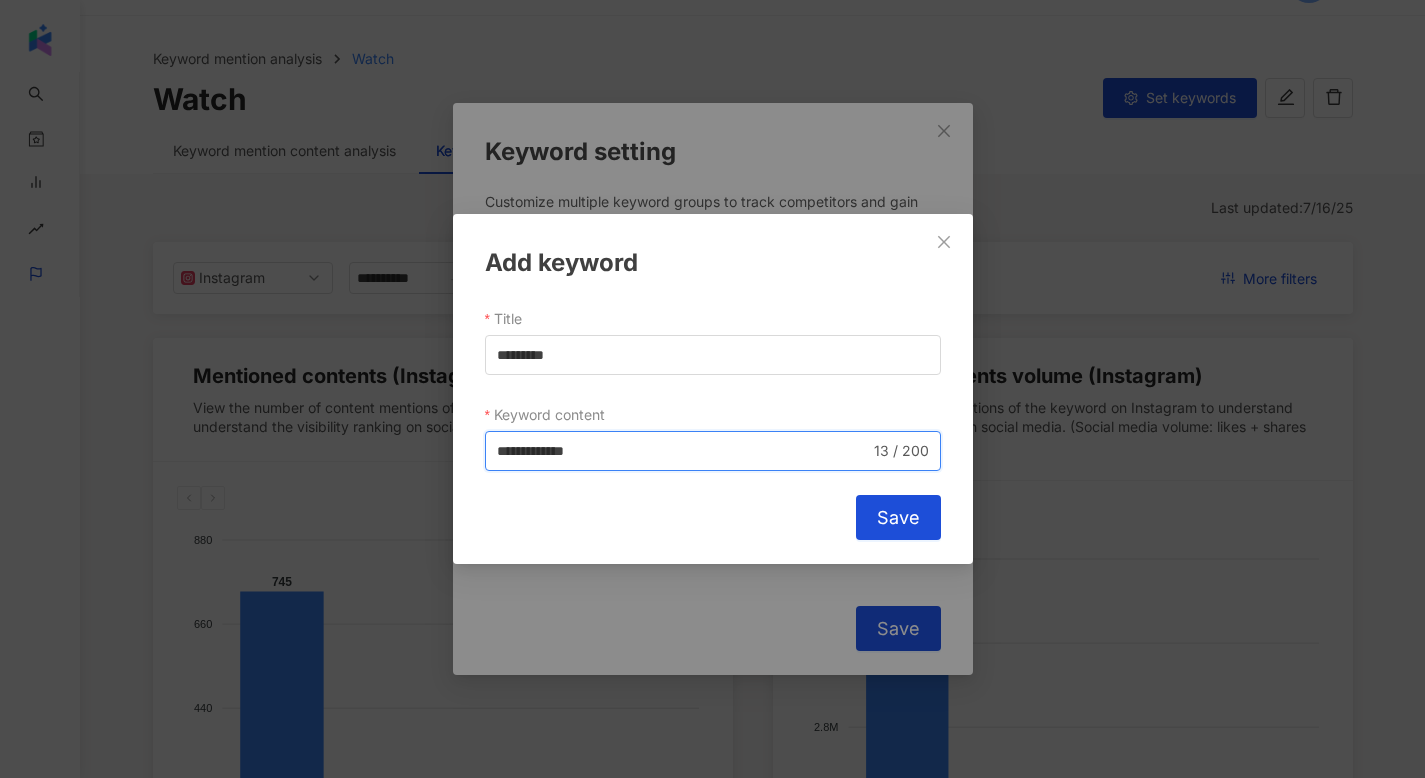 scroll, scrollTop: 51, scrollLeft: 0, axis: vertical 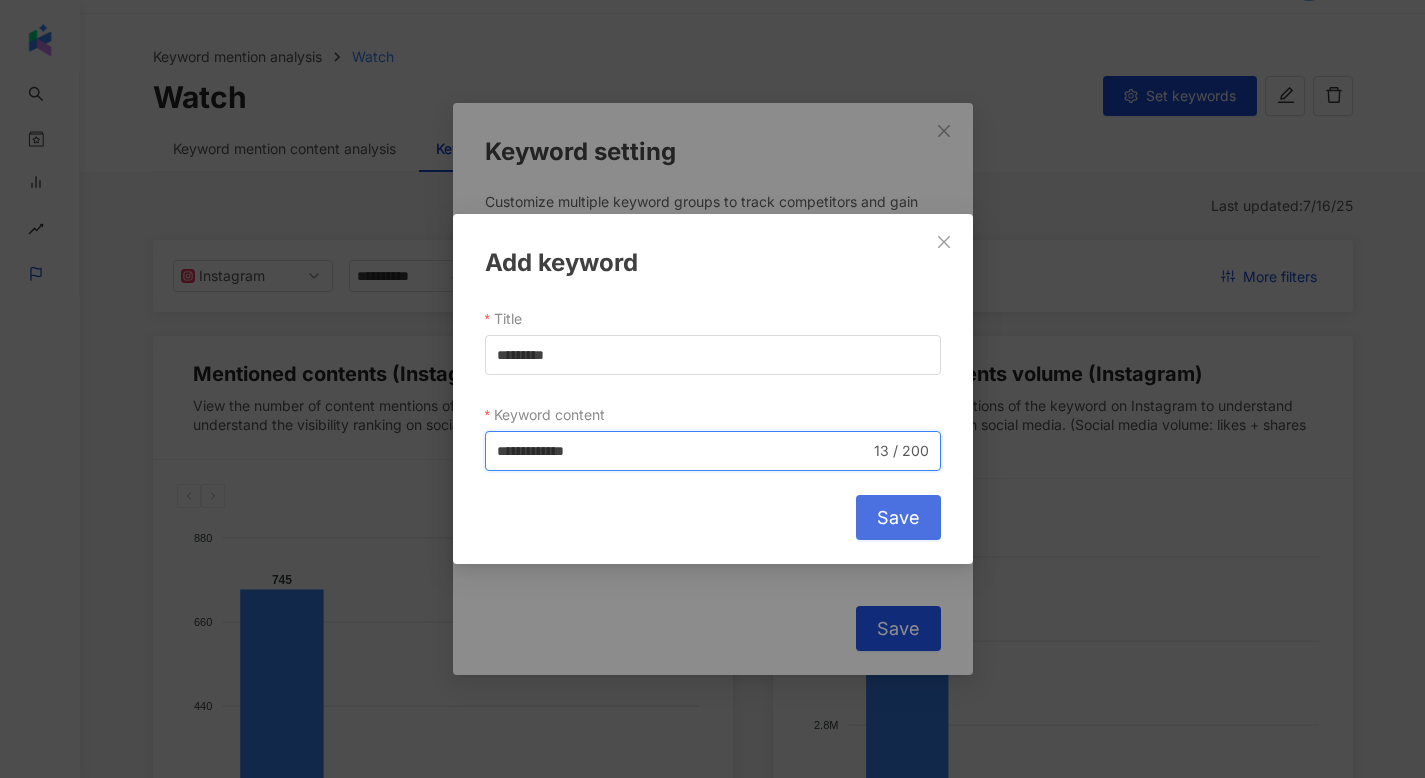 type on "**********" 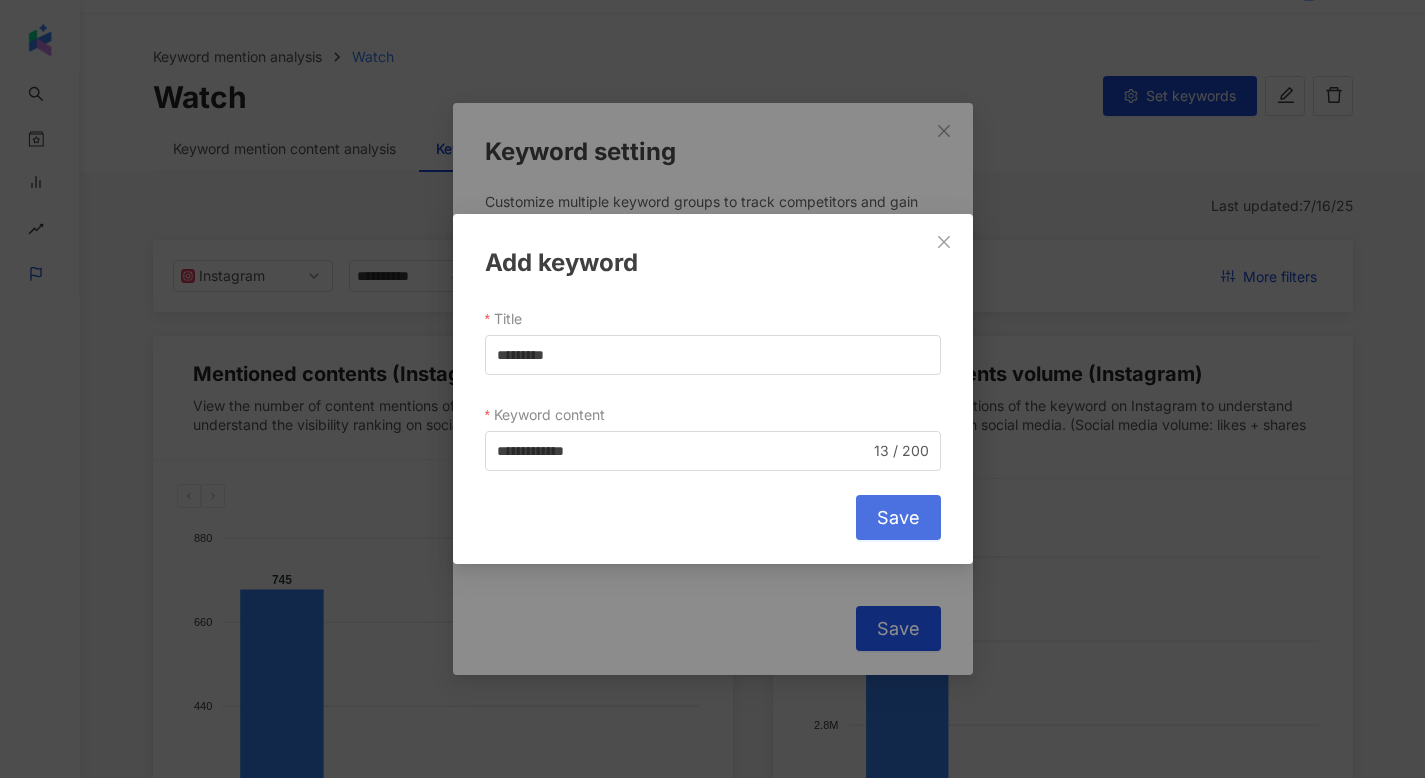 click on "Save" at bounding box center [898, 518] 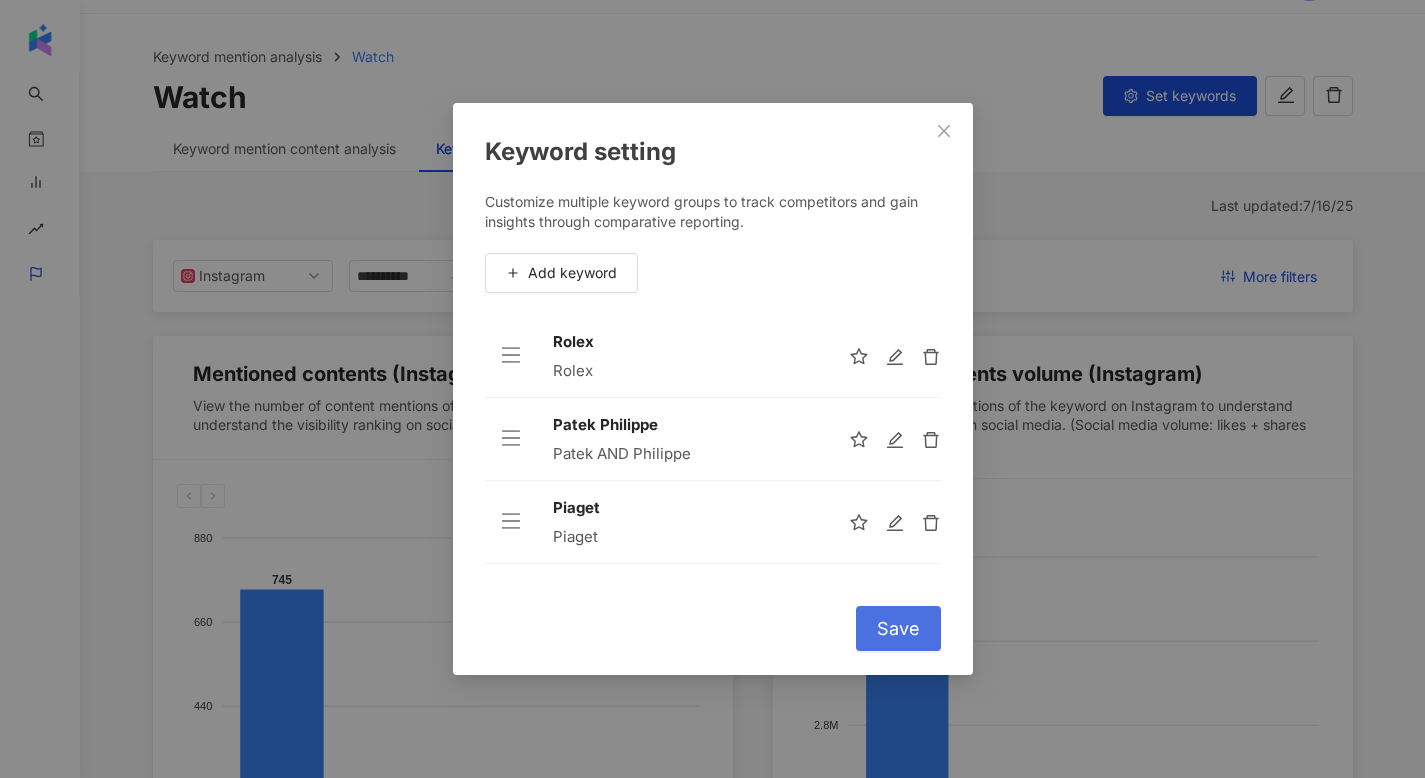 click on "Save" at bounding box center [898, 628] 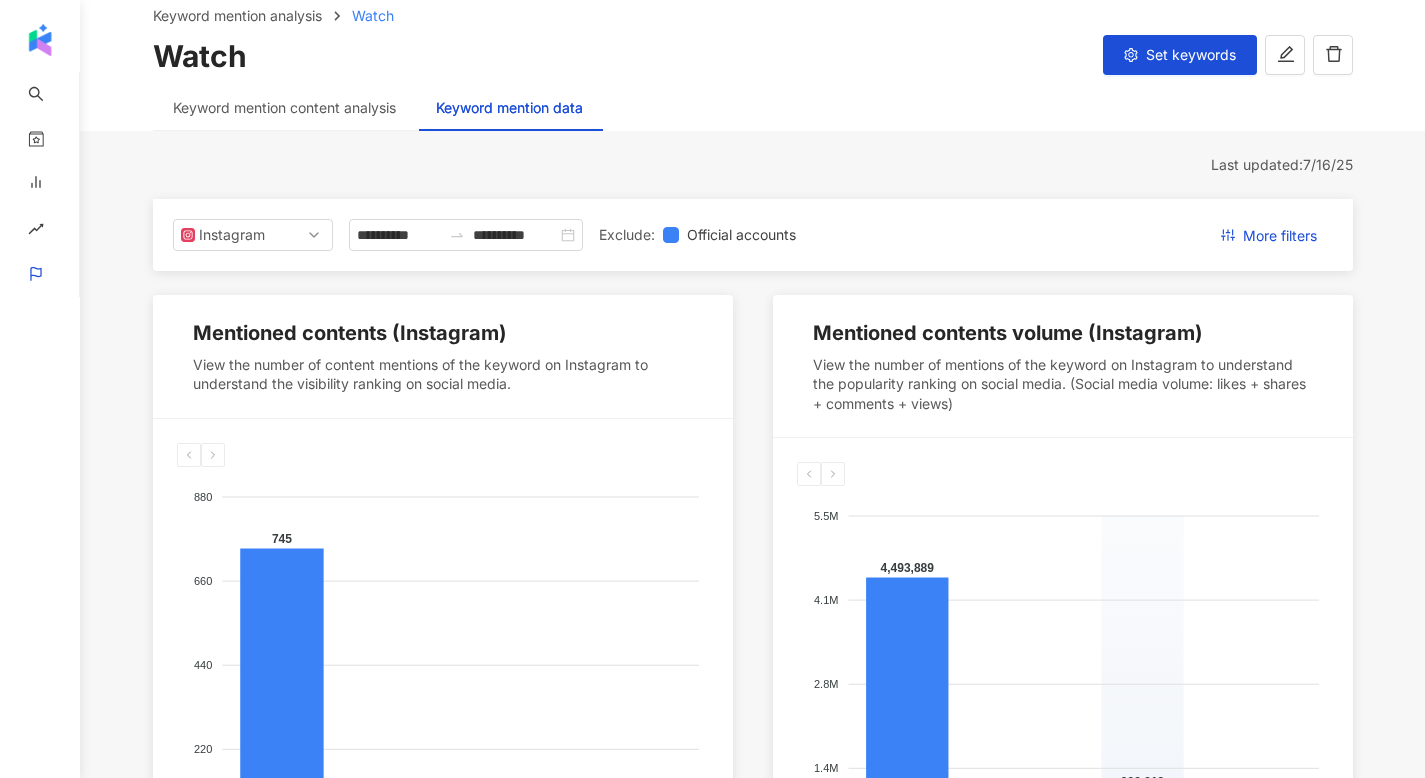 scroll, scrollTop: 48, scrollLeft: 0, axis: vertical 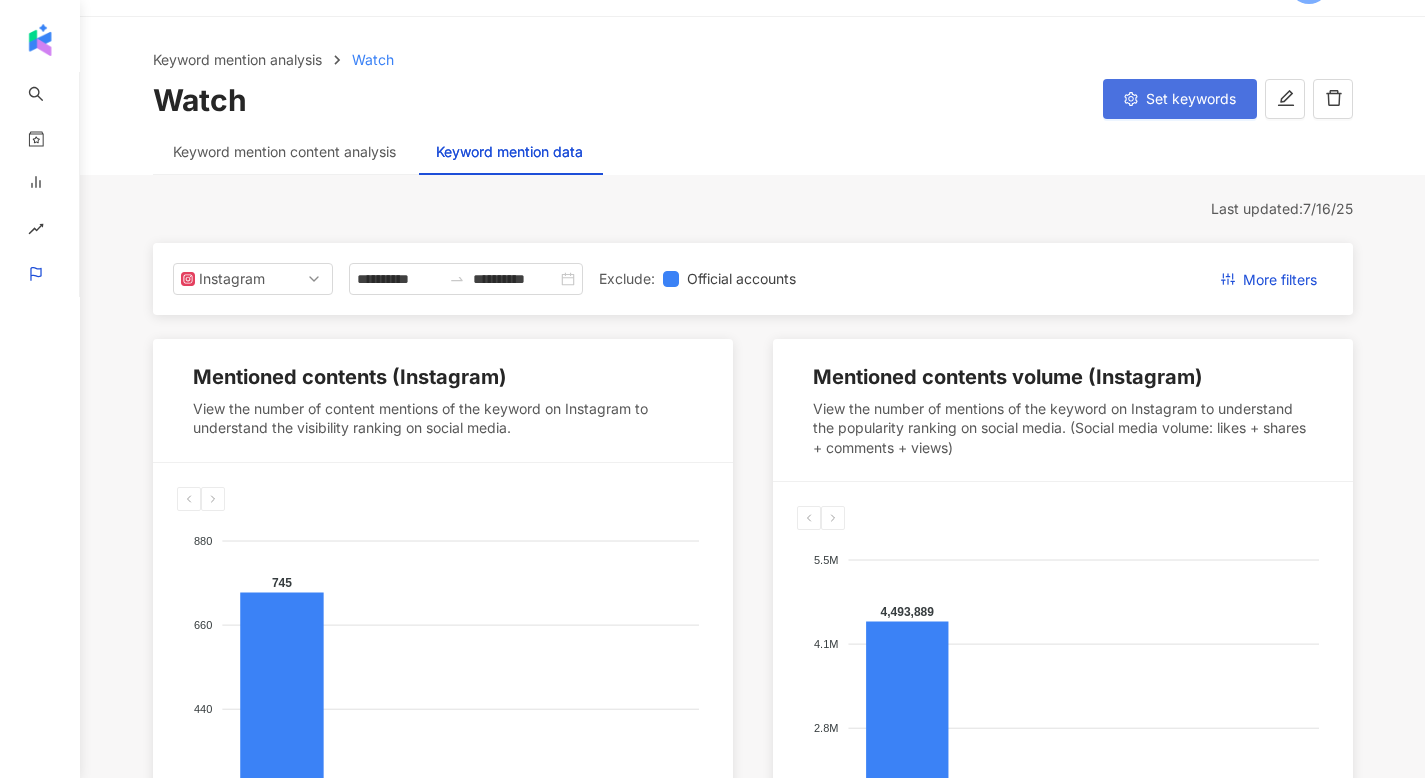 click on "Set keywords" at bounding box center [1180, 99] 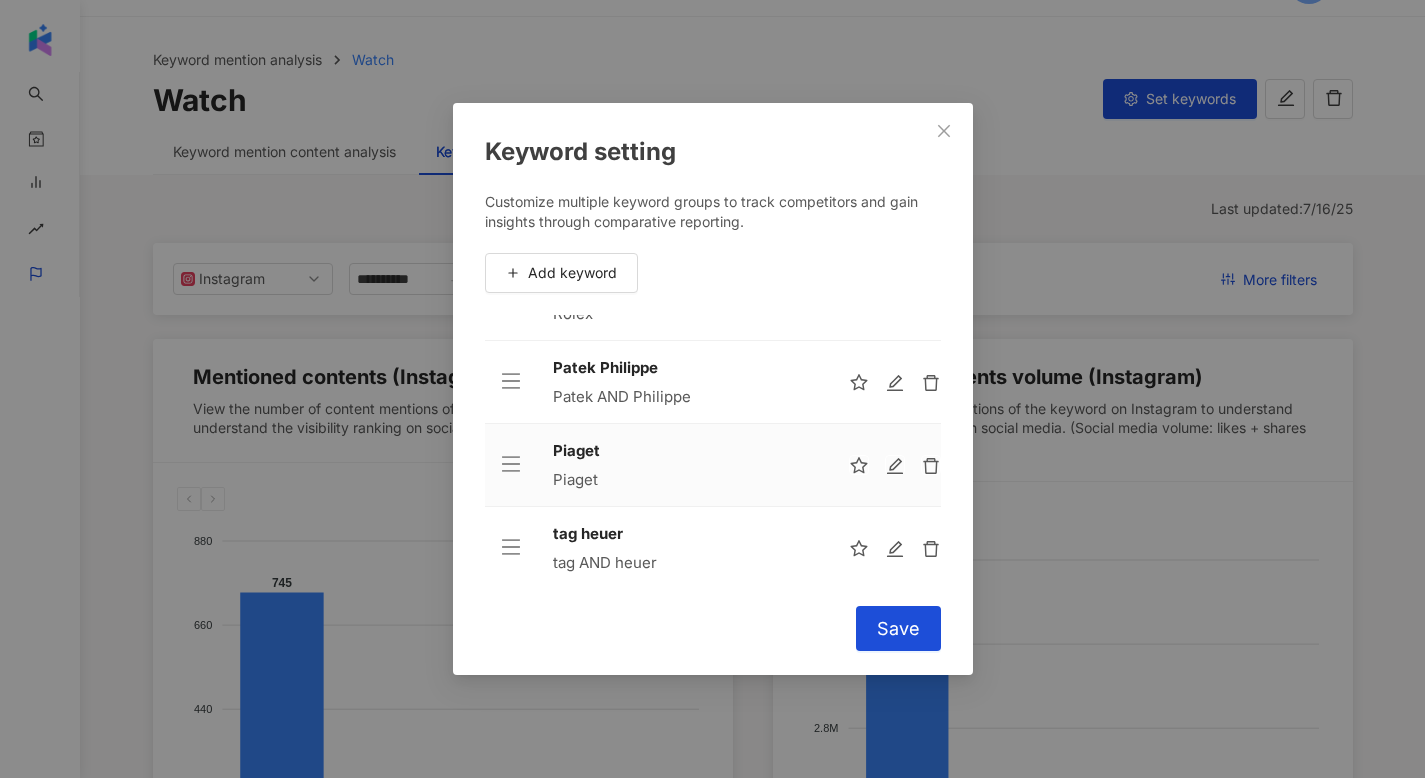 scroll, scrollTop: 65, scrollLeft: 0, axis: vertical 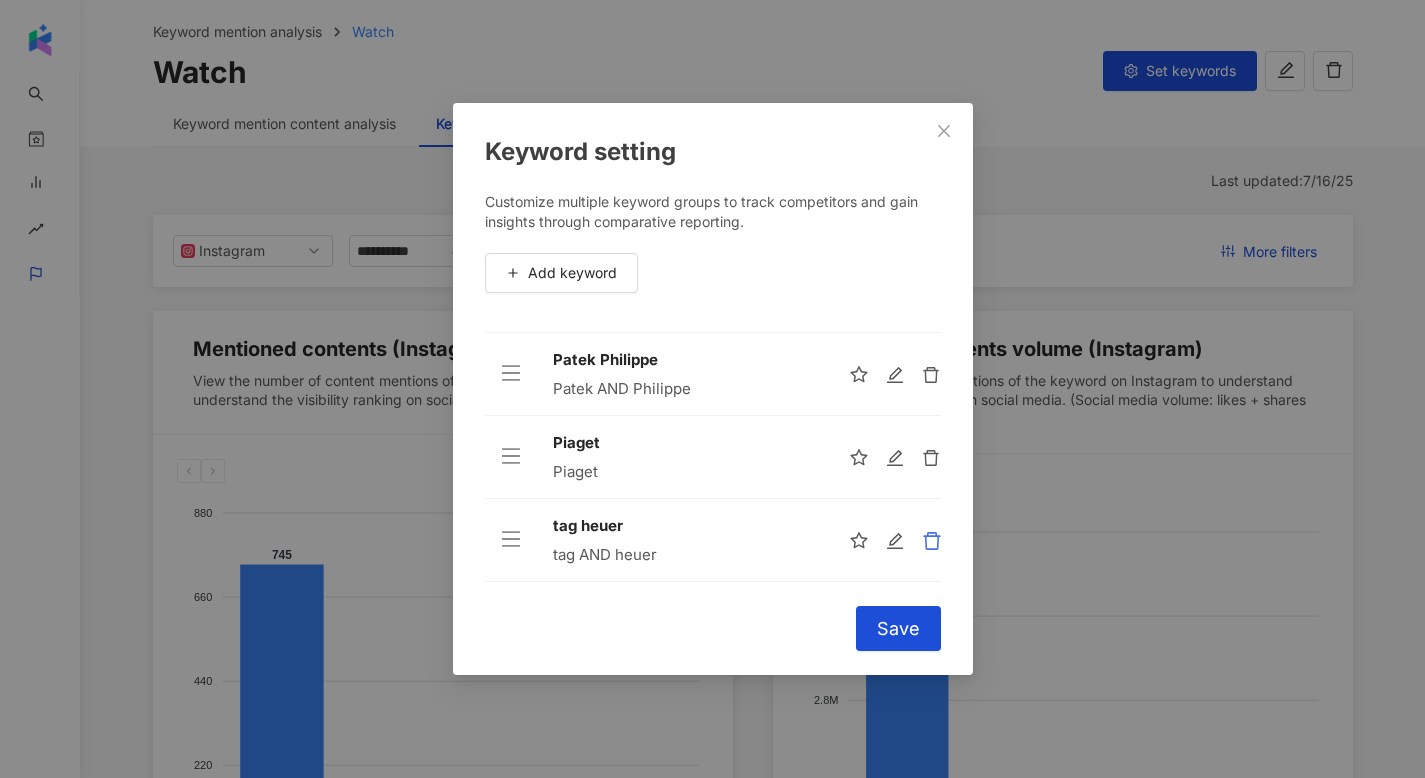 click 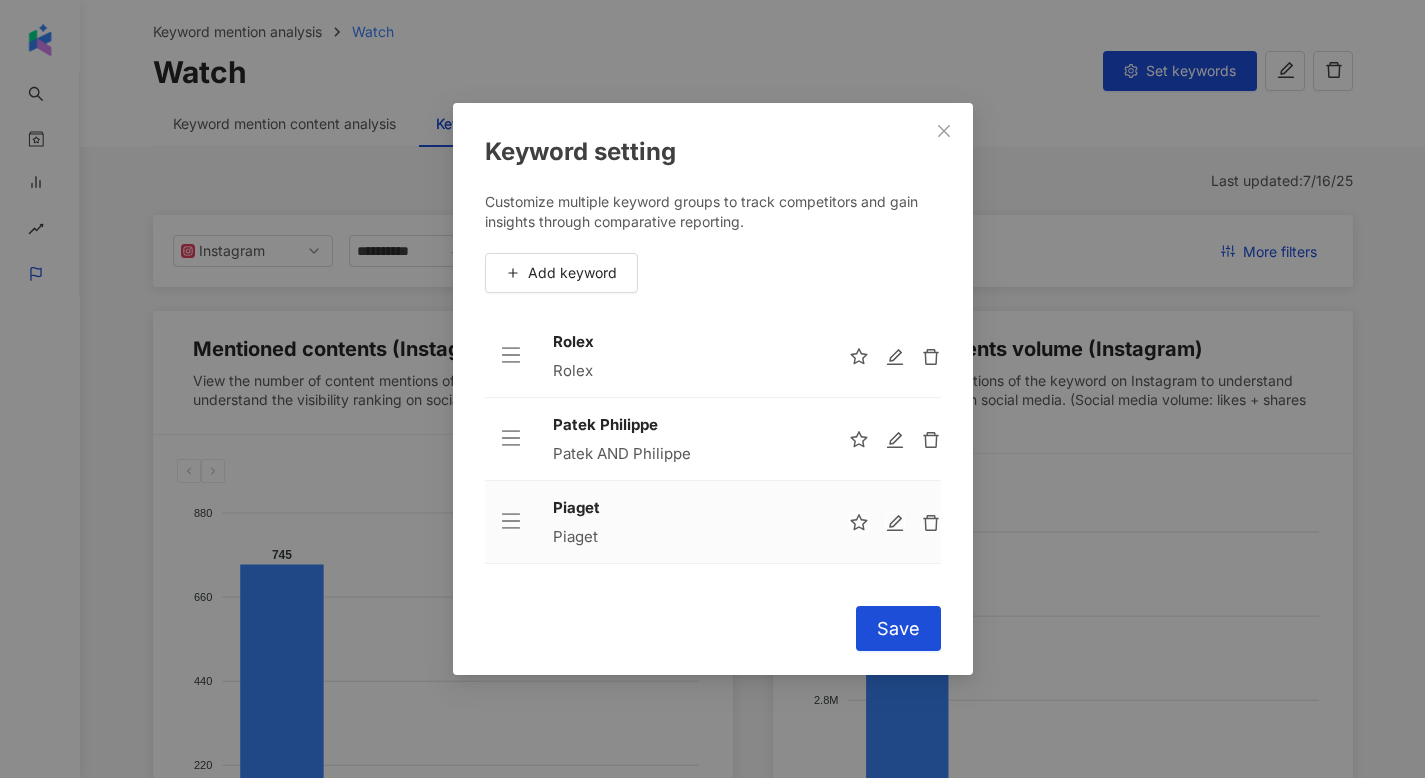 scroll, scrollTop: 0, scrollLeft: 0, axis: both 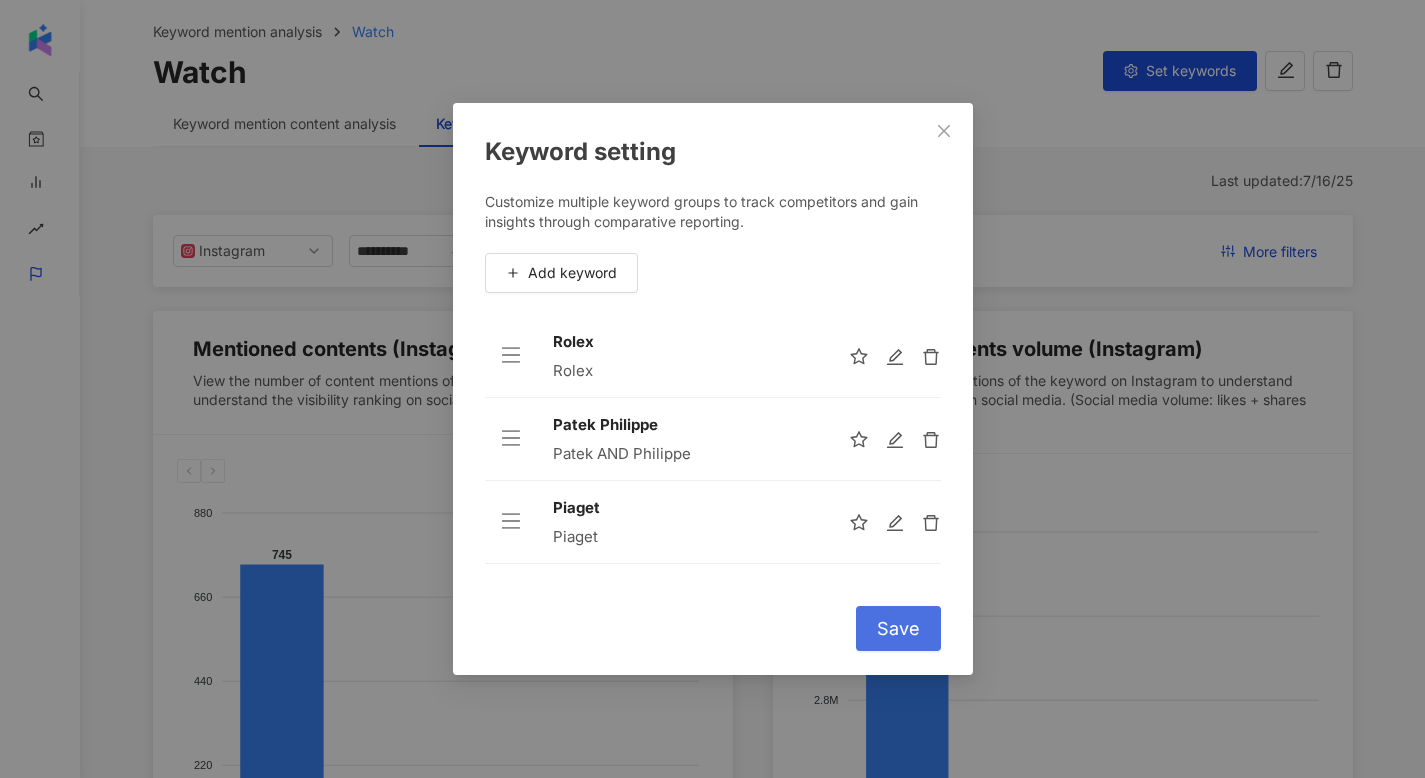 click on "Save" at bounding box center (898, 628) 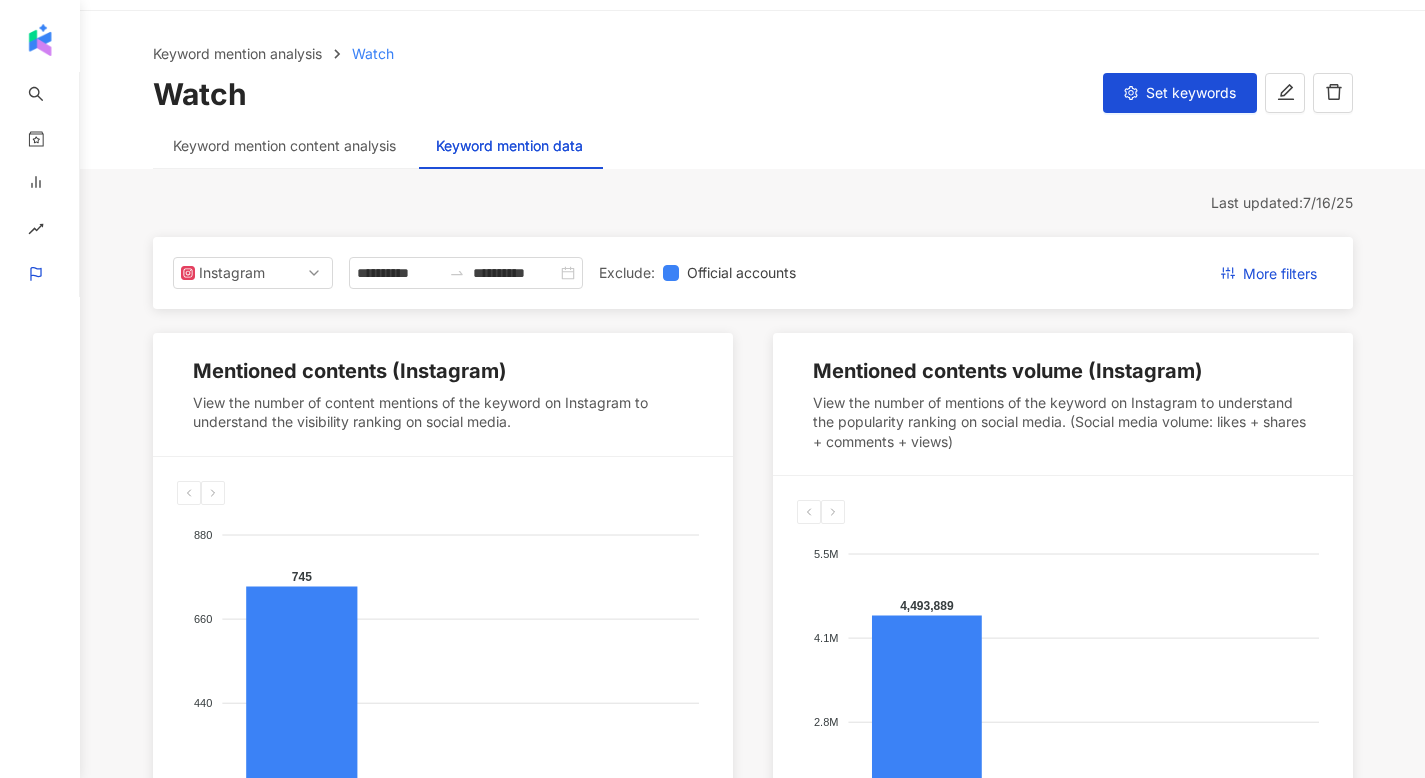 scroll, scrollTop: 0, scrollLeft: 0, axis: both 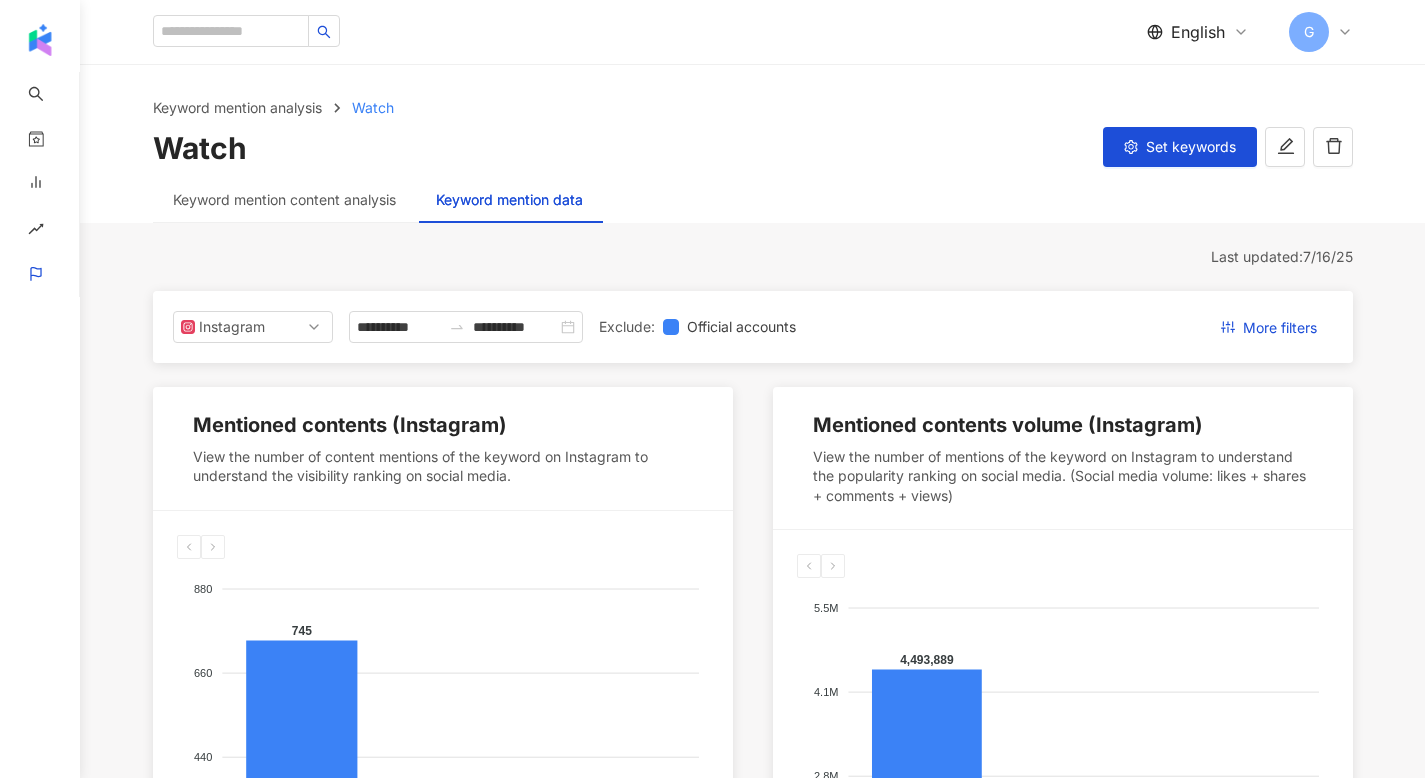 click on "Set keywords" at bounding box center (1191, 147) 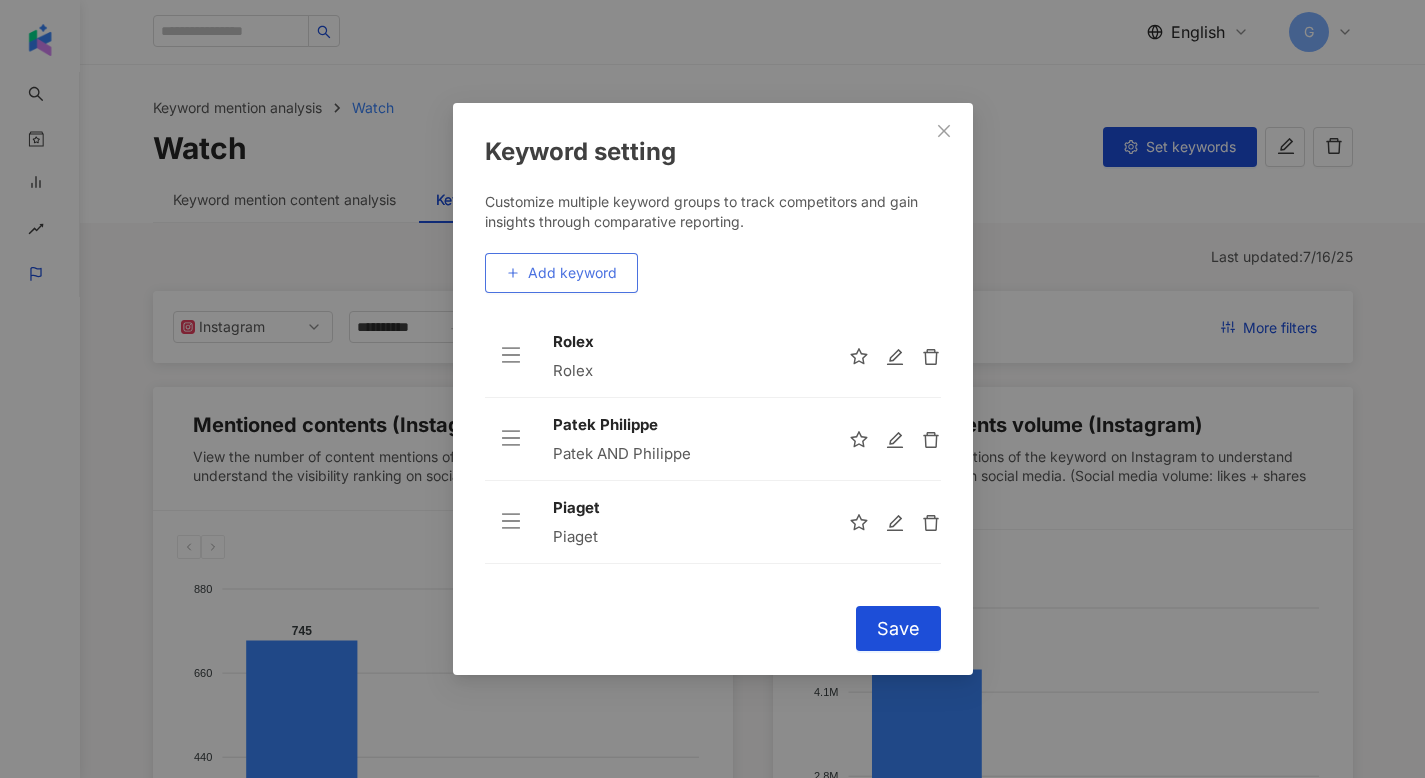 click on "Add keyword" at bounding box center (572, 273) 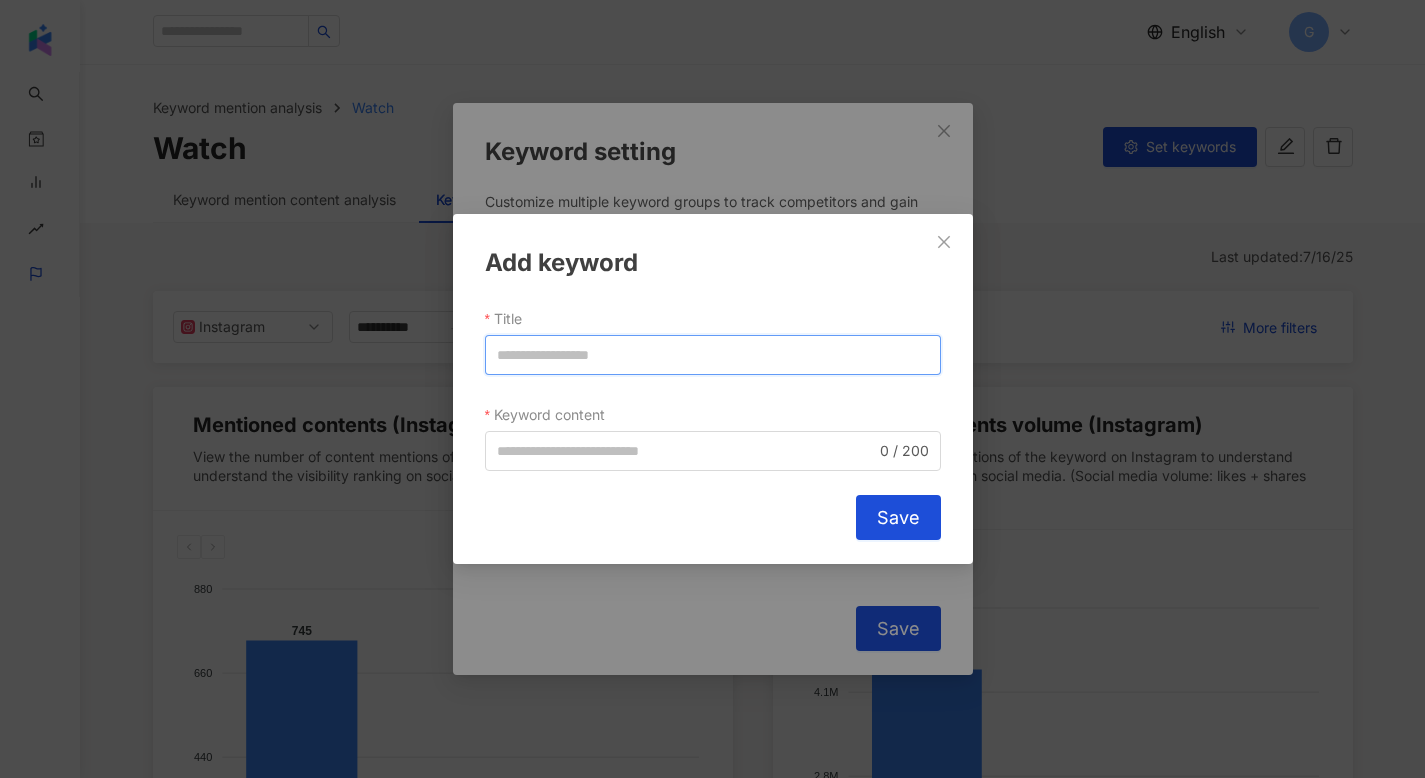click on "Title" at bounding box center (713, 355) 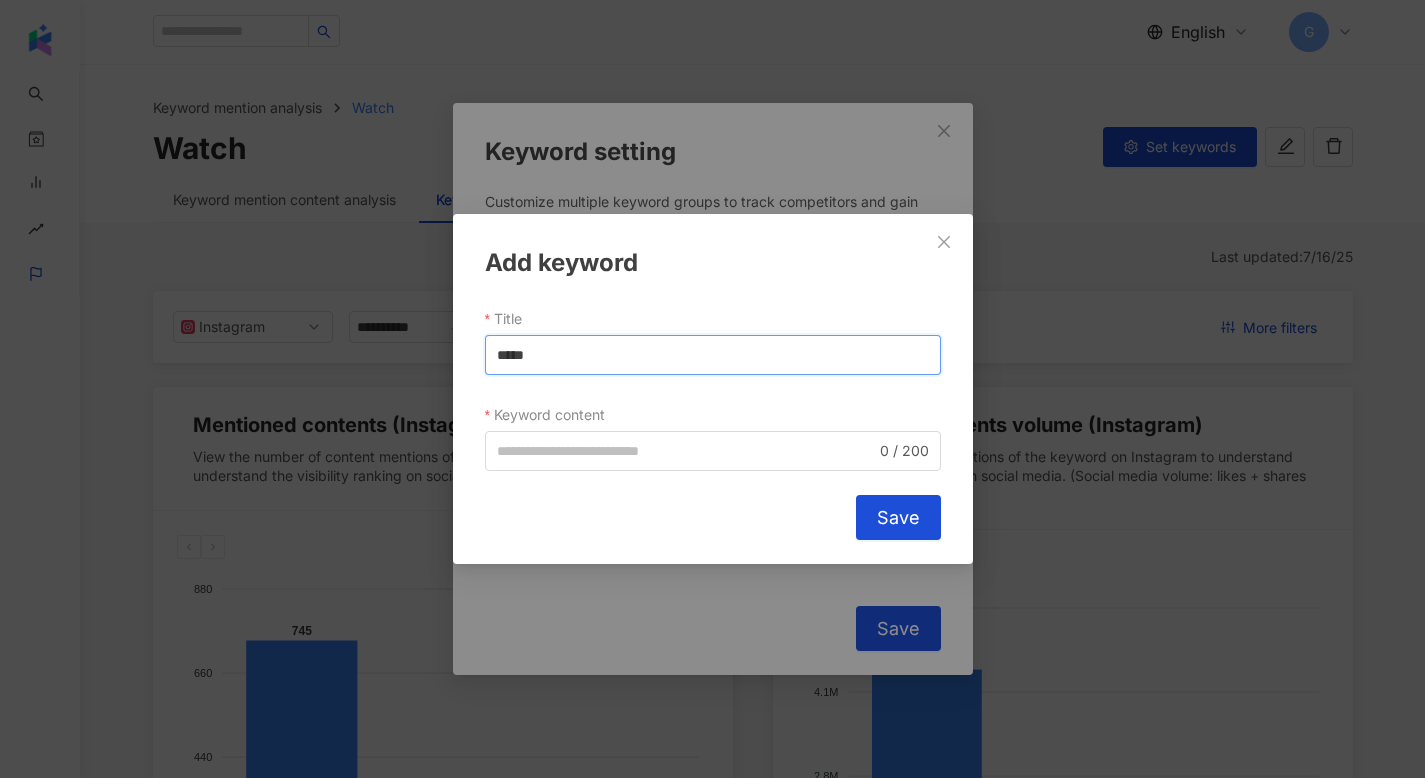 drag, startPoint x: 543, startPoint y: 356, endPoint x: 454, endPoint y: 357, distance: 89.005615 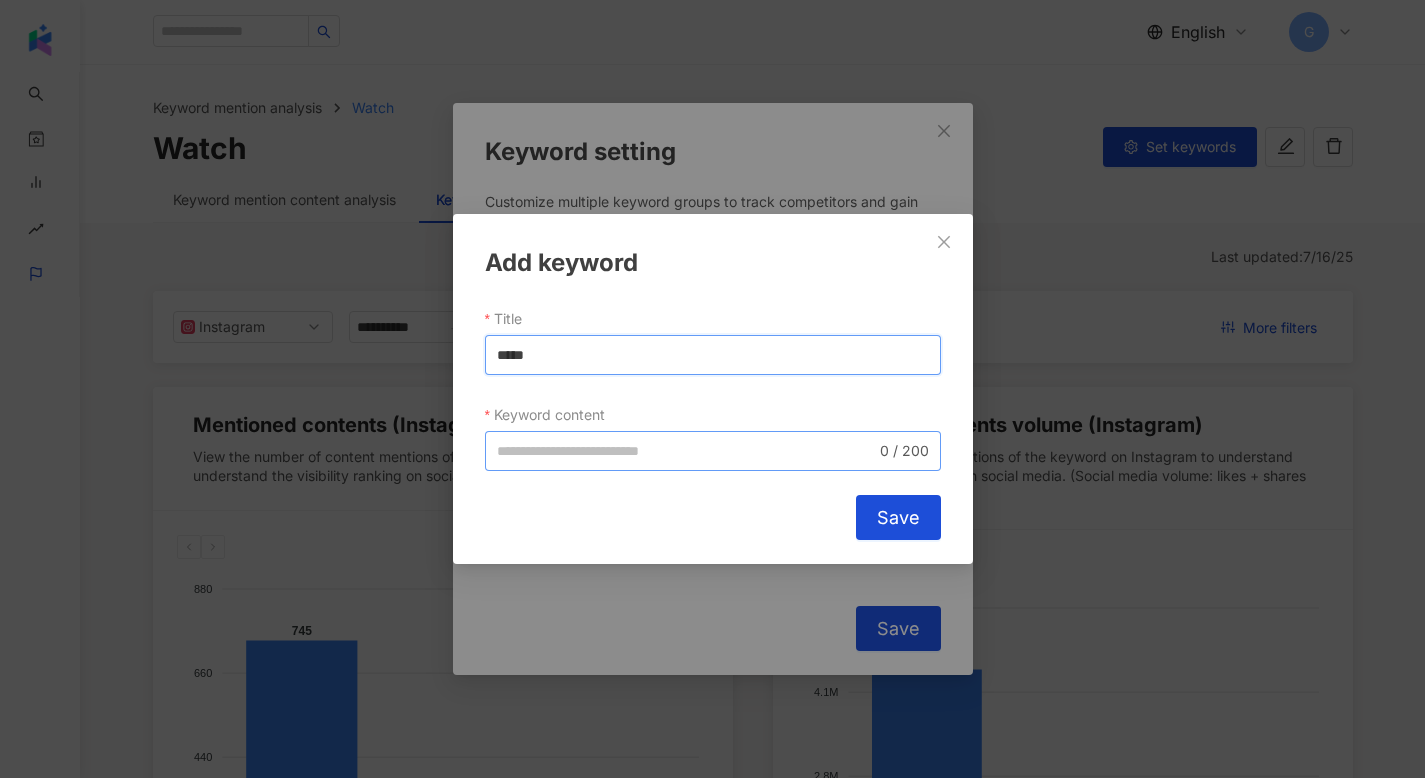 click on "0 / 200" at bounding box center (713, 451) 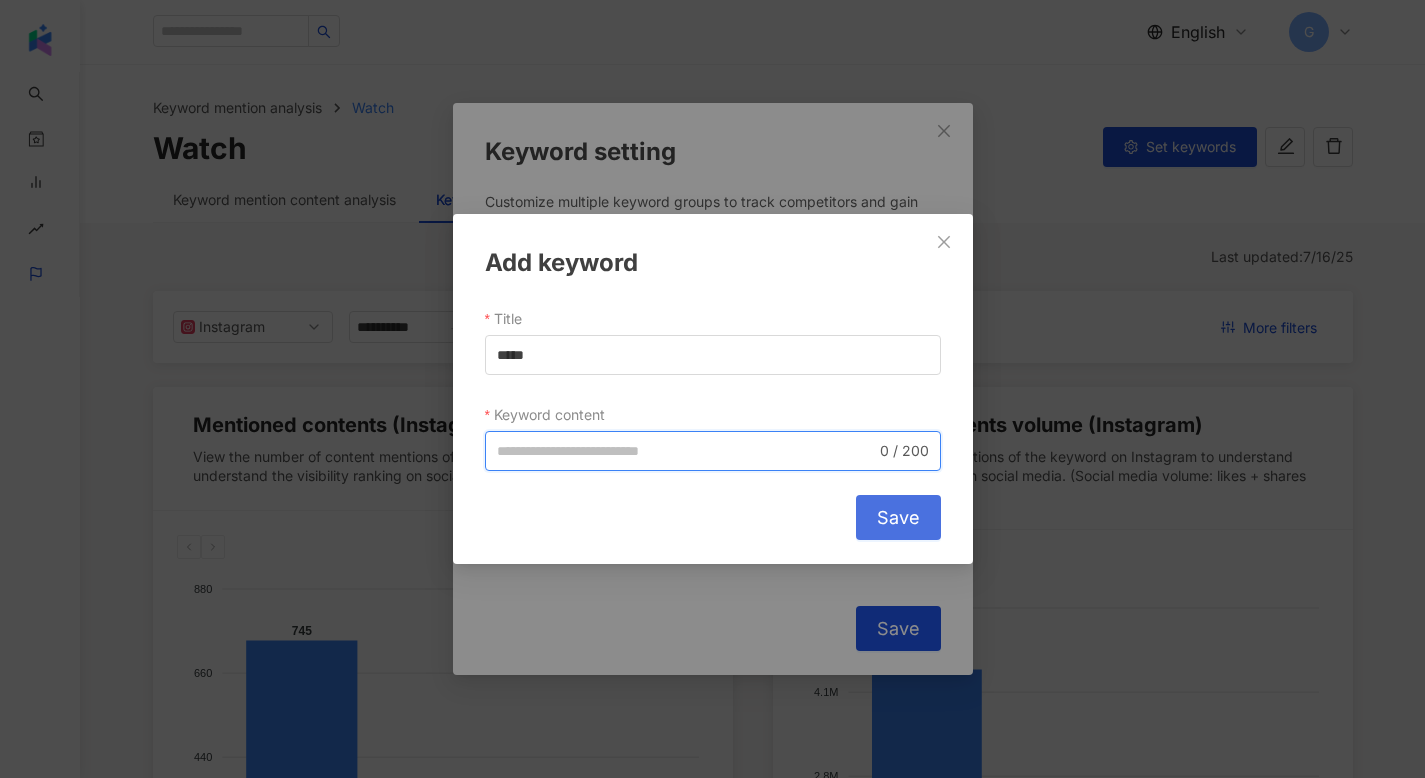 paste on "*****" 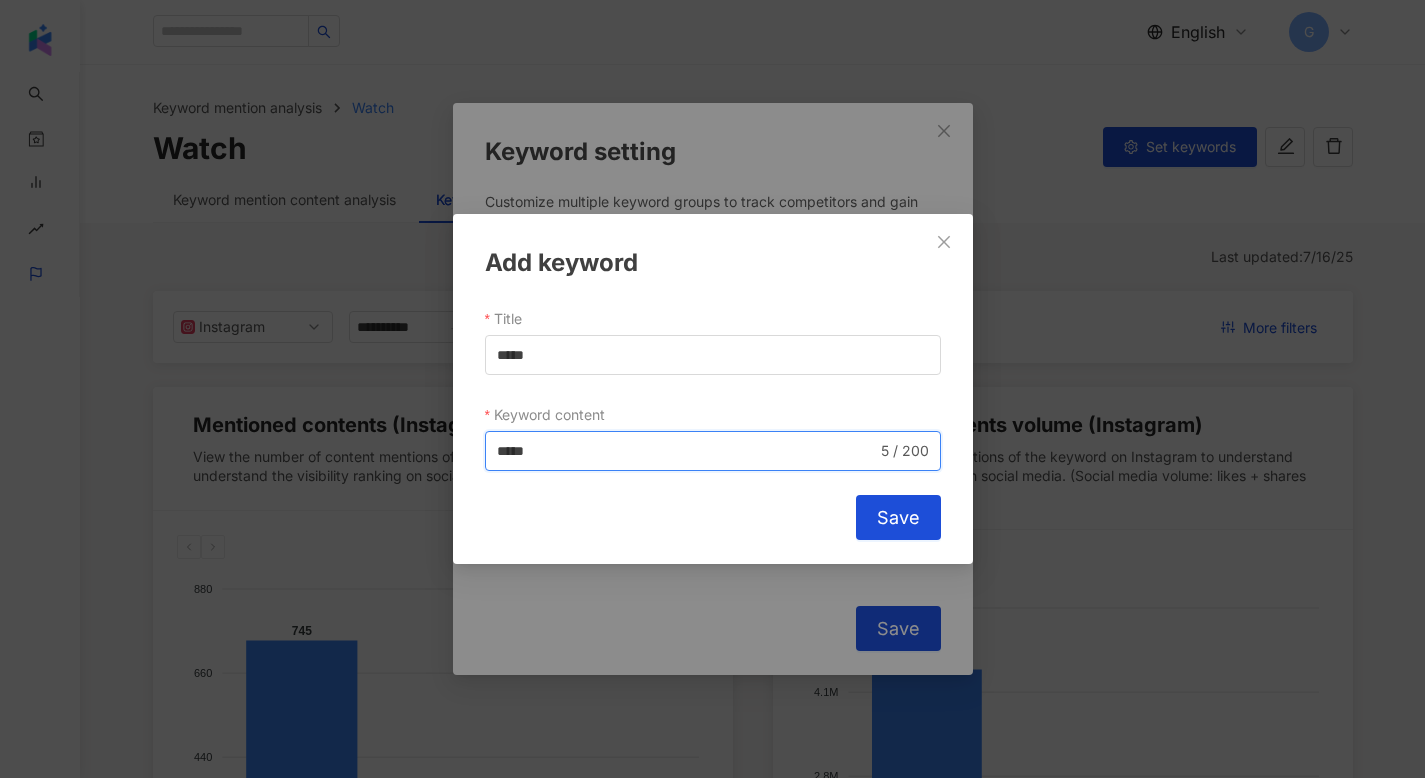 type on "*****" 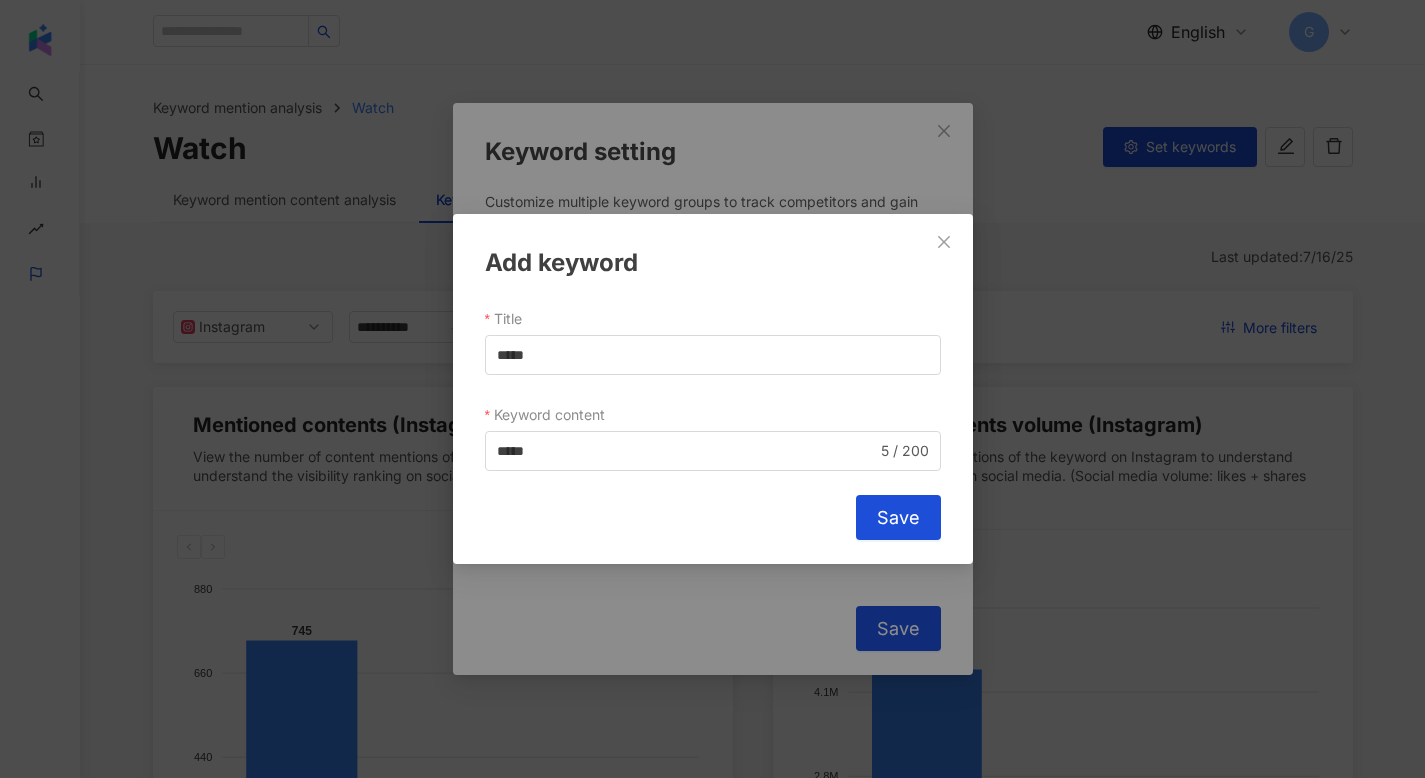 click on "Save" at bounding box center [898, 518] 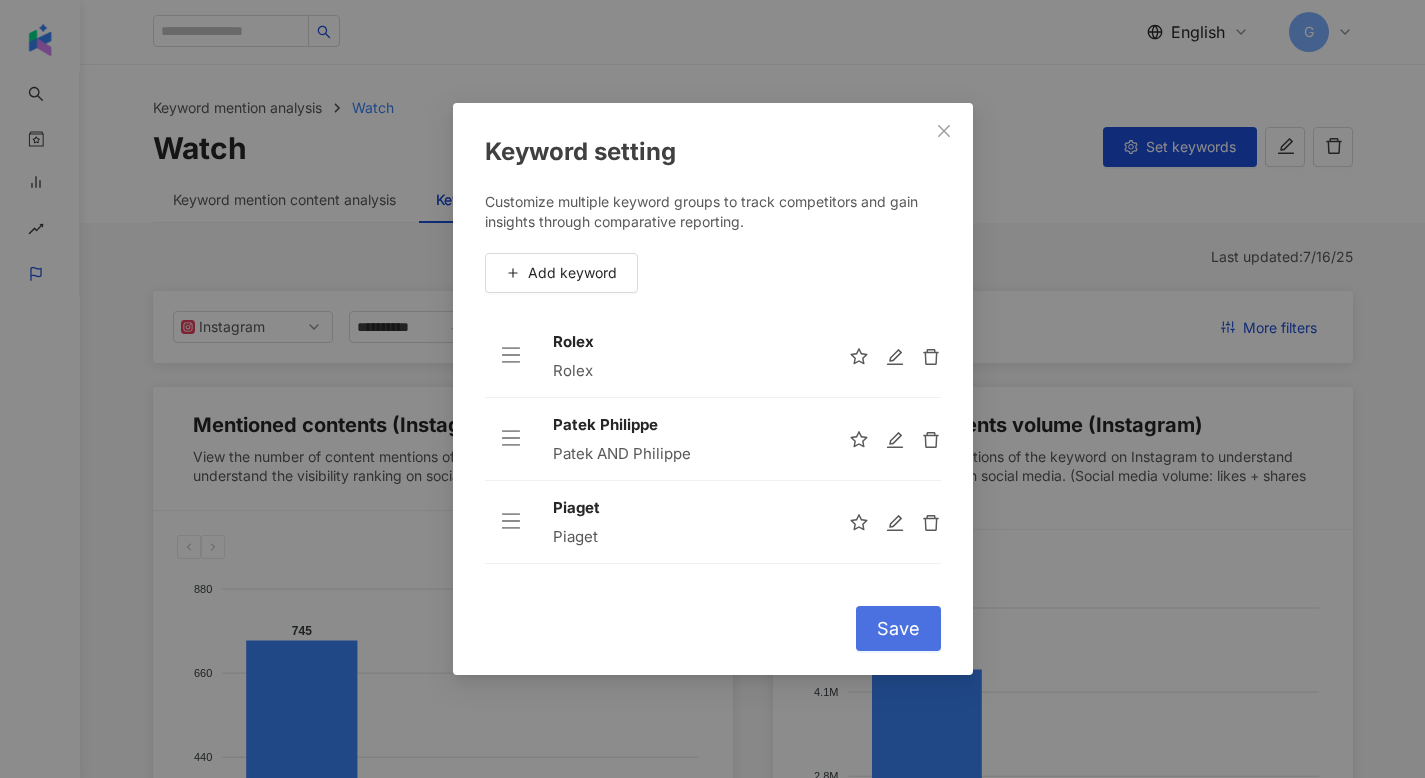 click on "Save" at bounding box center [898, 628] 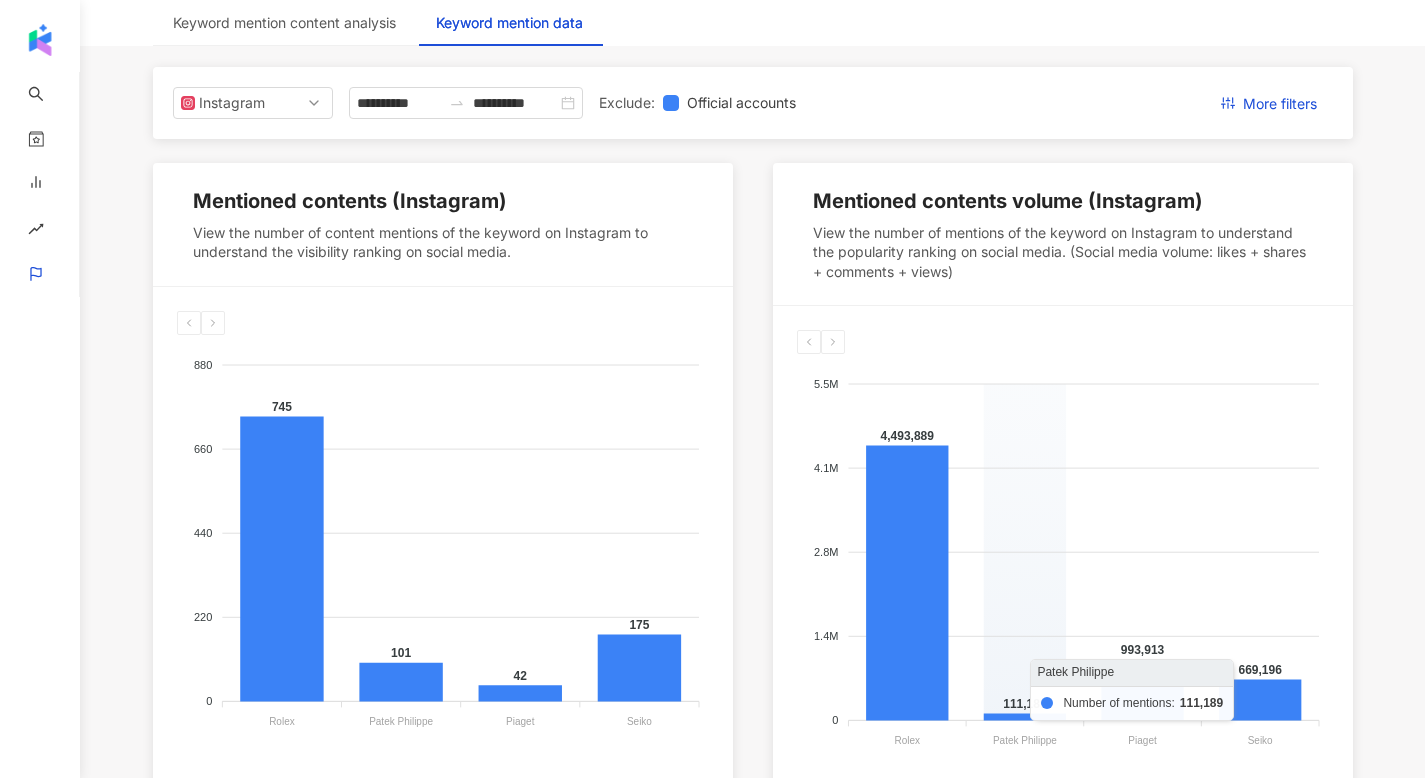 scroll, scrollTop: 139, scrollLeft: 0, axis: vertical 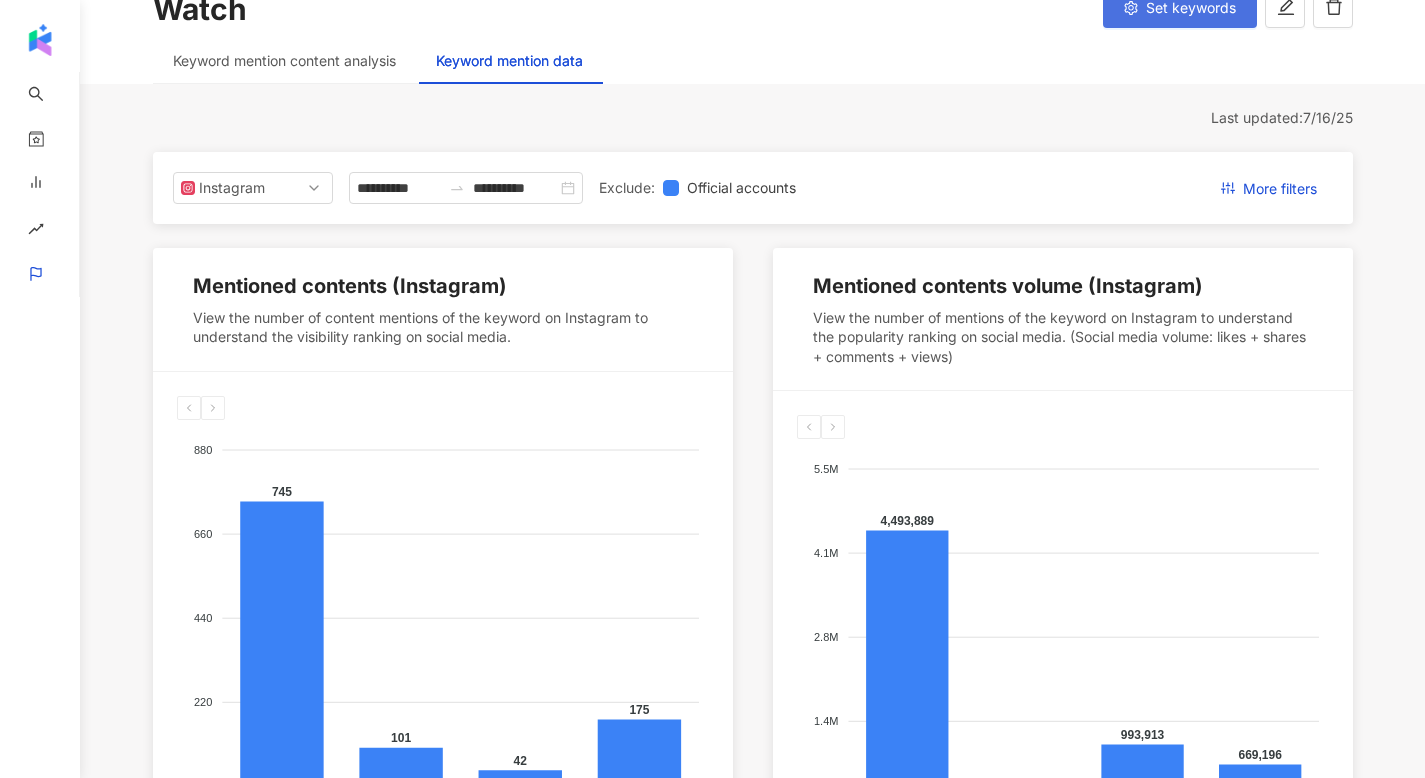click on "Set keywords" at bounding box center [1191, 8] 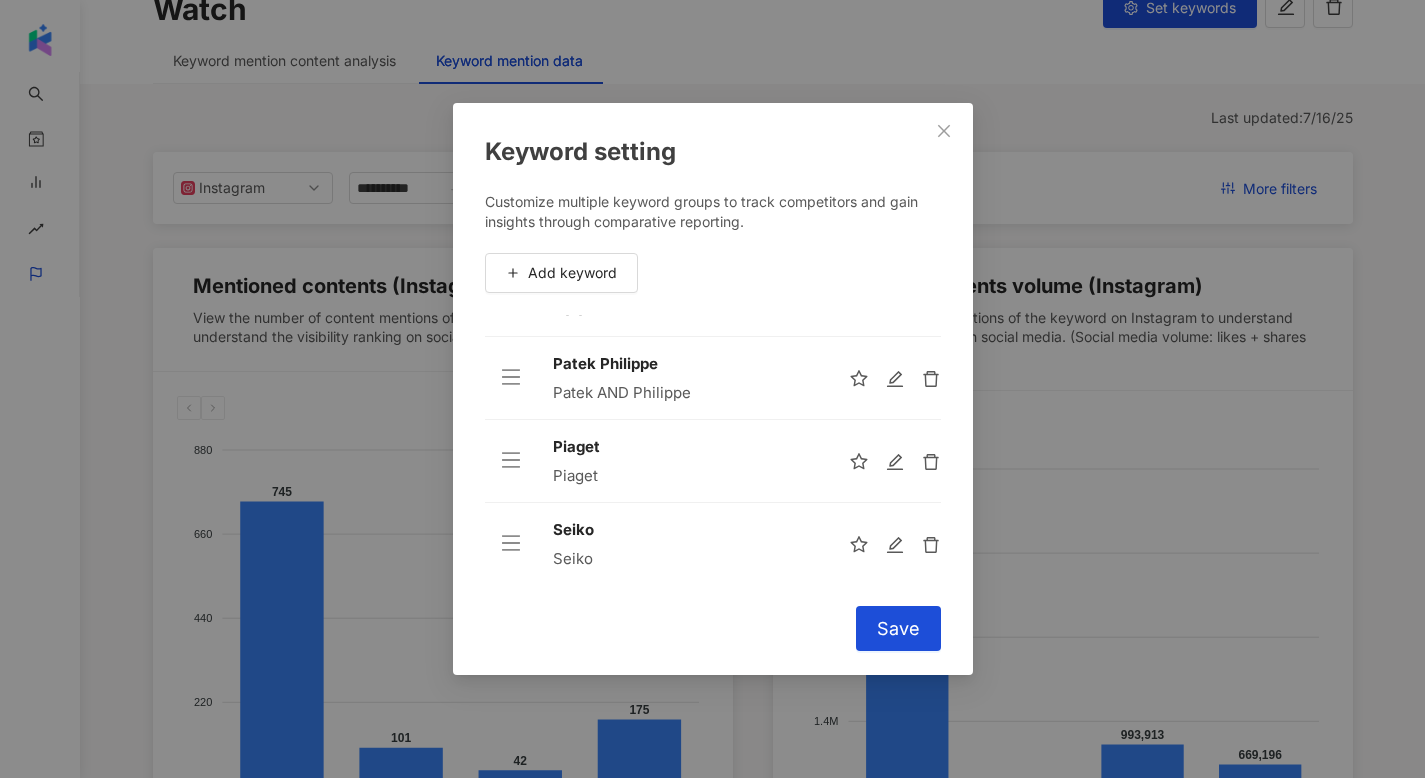 scroll, scrollTop: 65, scrollLeft: 0, axis: vertical 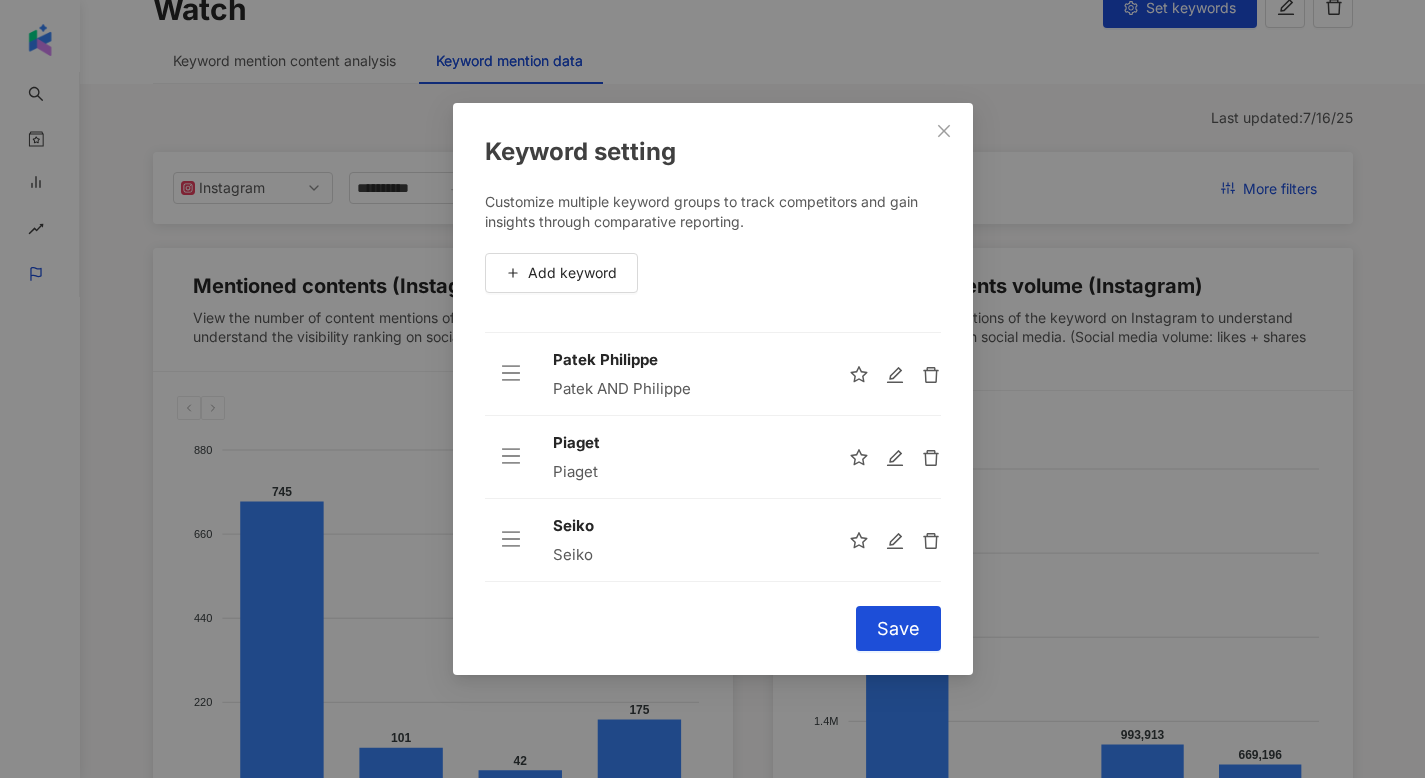 click on "Keyword setting Customize multiple keyword groups to track competitors and gain insights through comparative reporting. Add keyword Rolex Rolex Patek Philippe Patek AND Philippe Piaget Piaget Seiko Seiko
To pick up a draggable item, press the space bar.
While dragging, use the arrow keys to move the item.
Press space again to drop the item in its new position, or press escape to cancel.
Cancel Save" at bounding box center [712, 389] 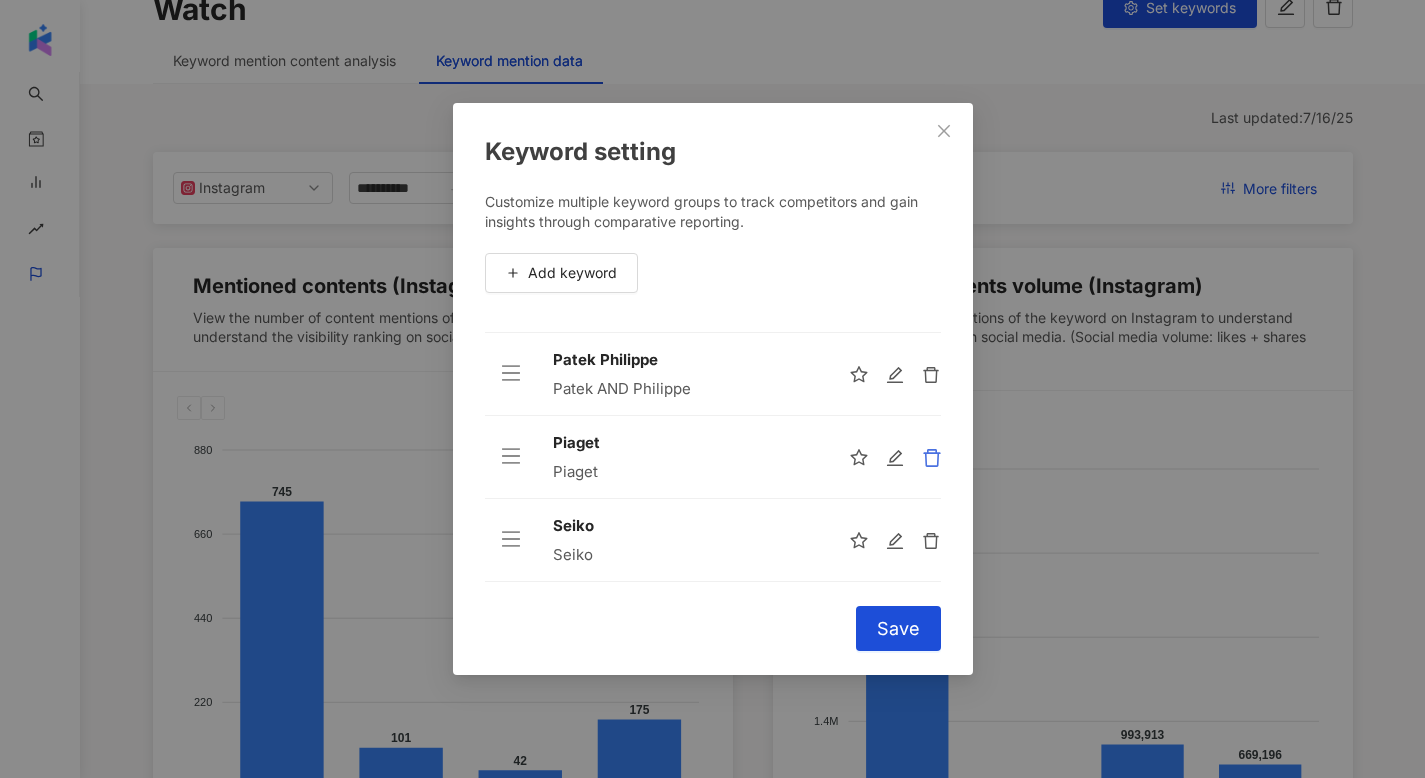 click 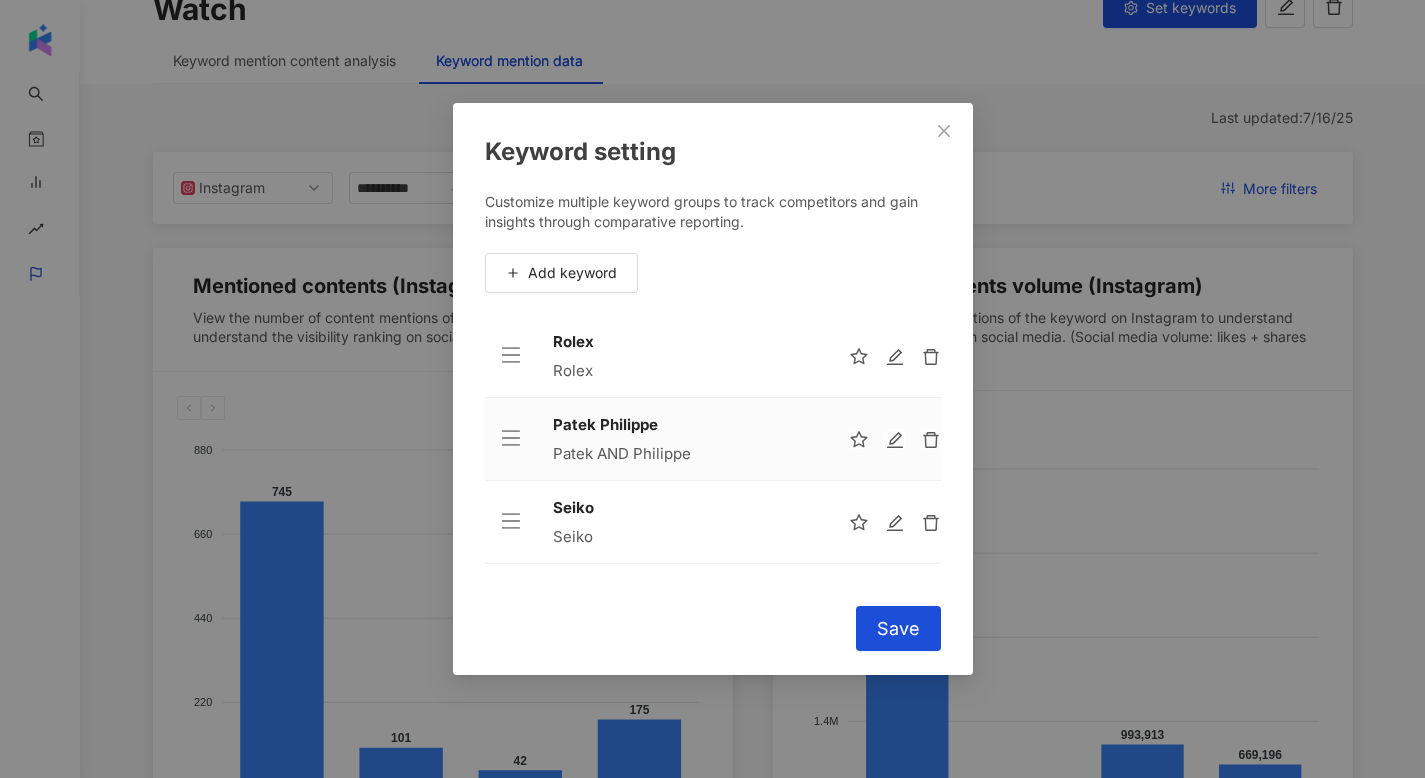 scroll, scrollTop: 0, scrollLeft: 0, axis: both 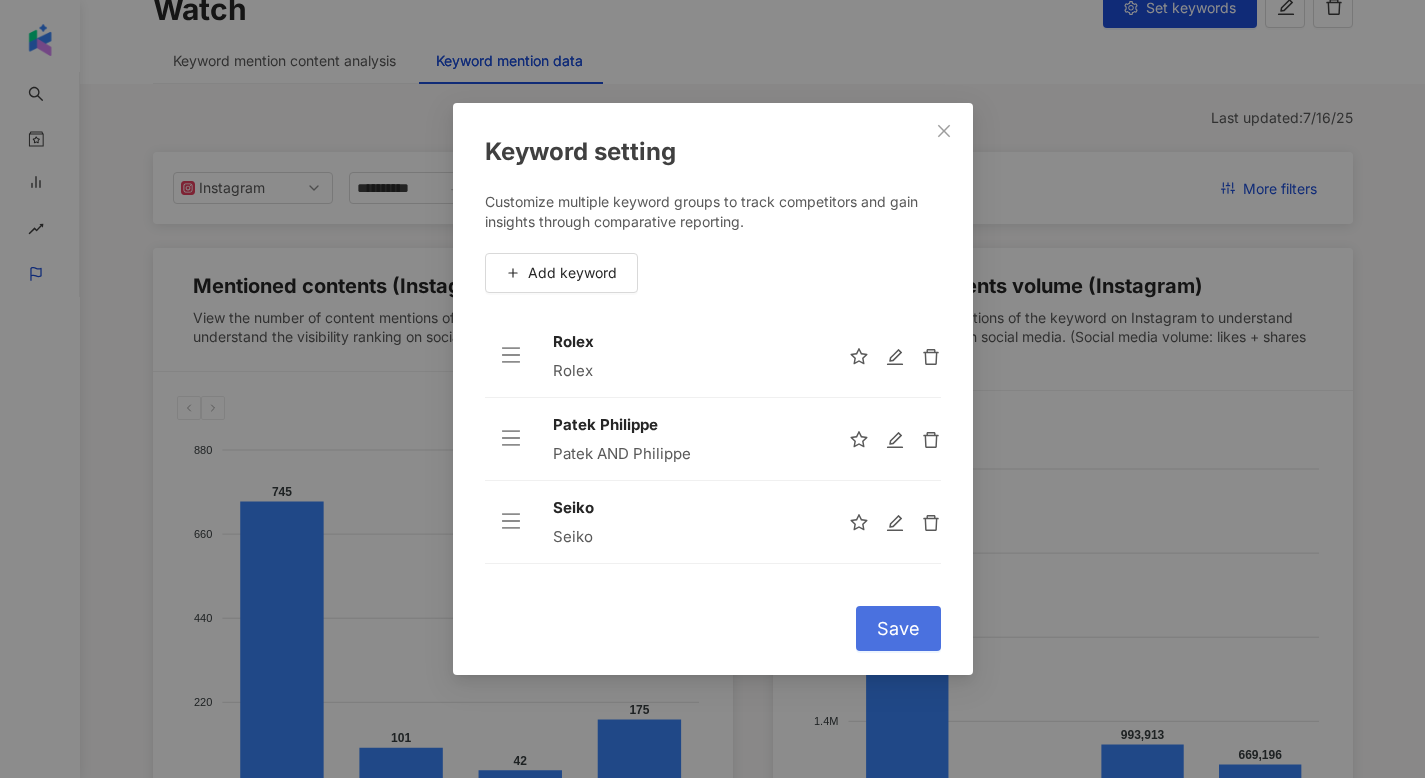 click on "Save" at bounding box center [898, 628] 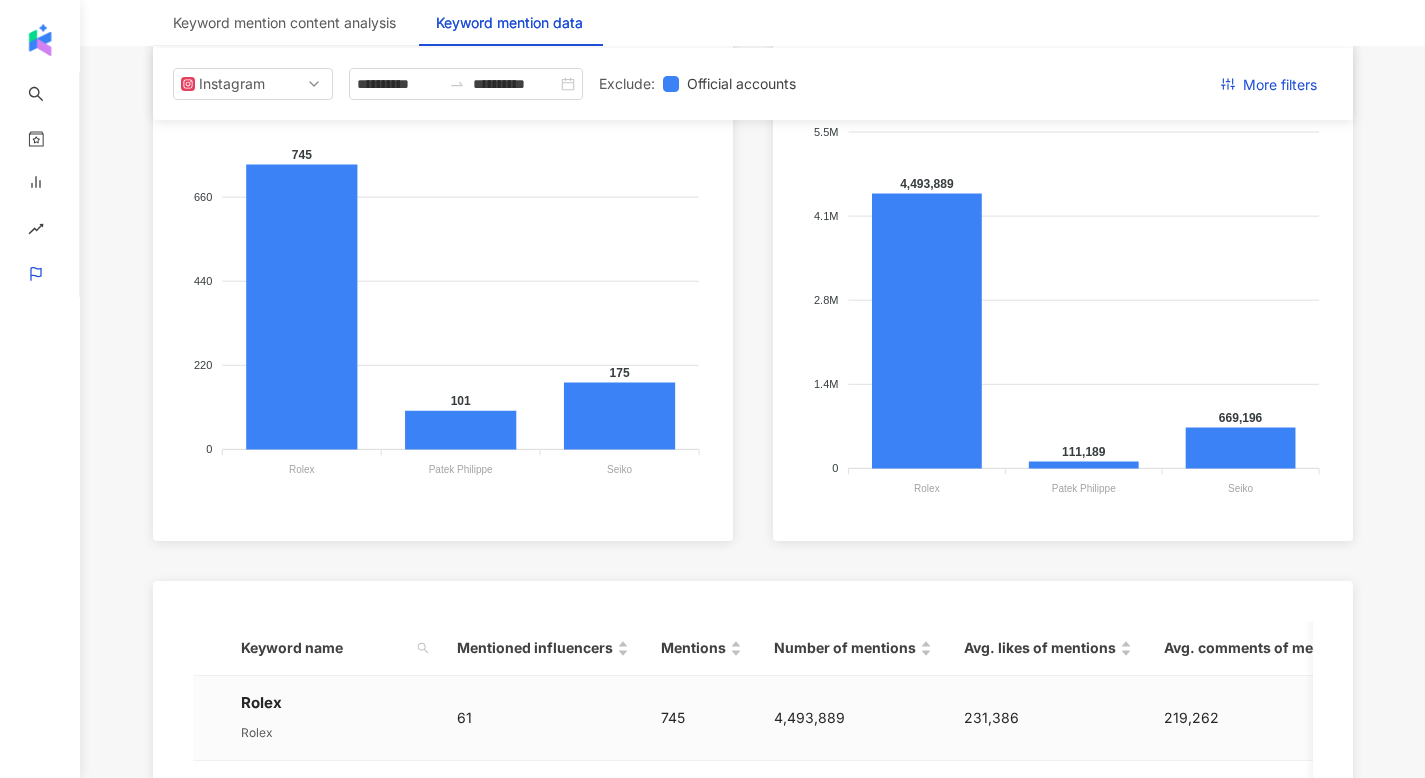 scroll, scrollTop: 212, scrollLeft: 0, axis: vertical 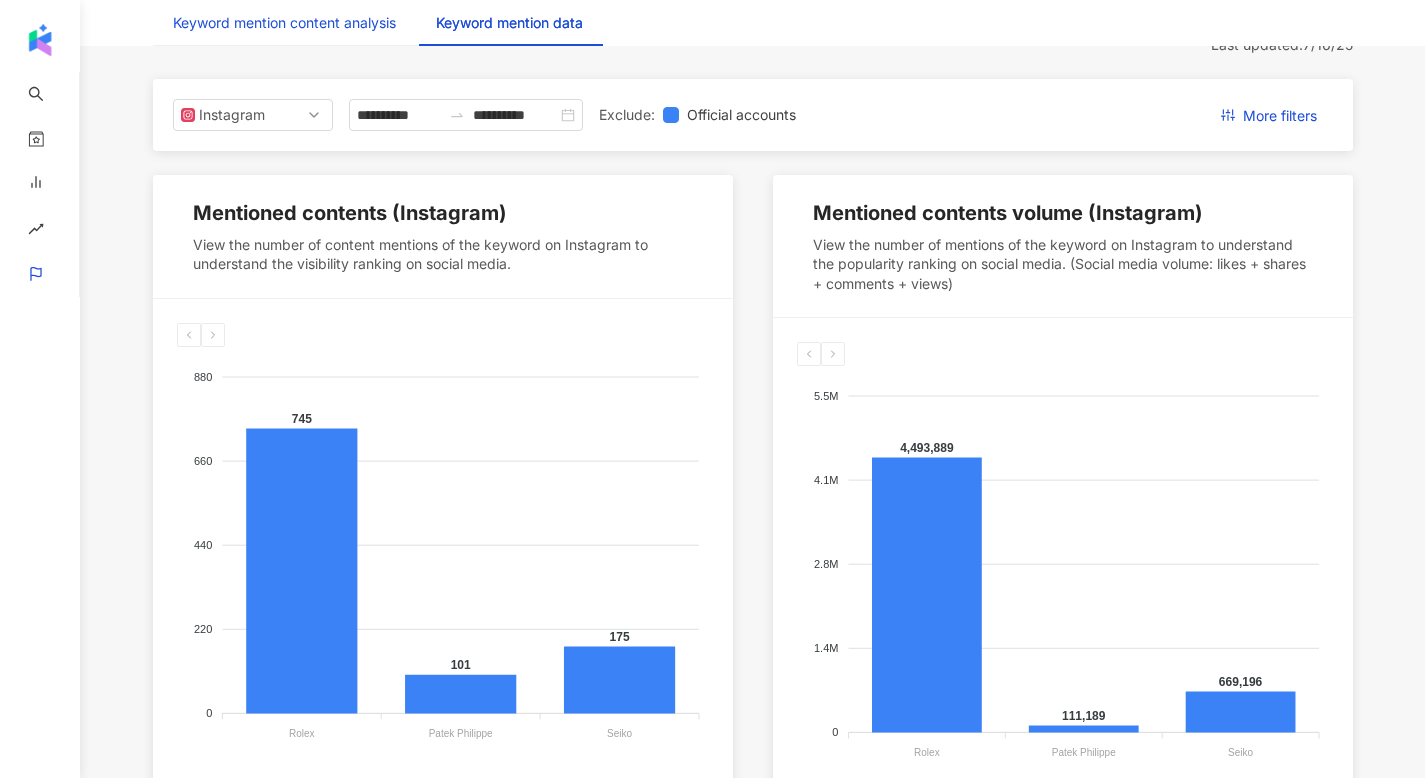click on "Keyword mention content analysis" at bounding box center [284, 23] 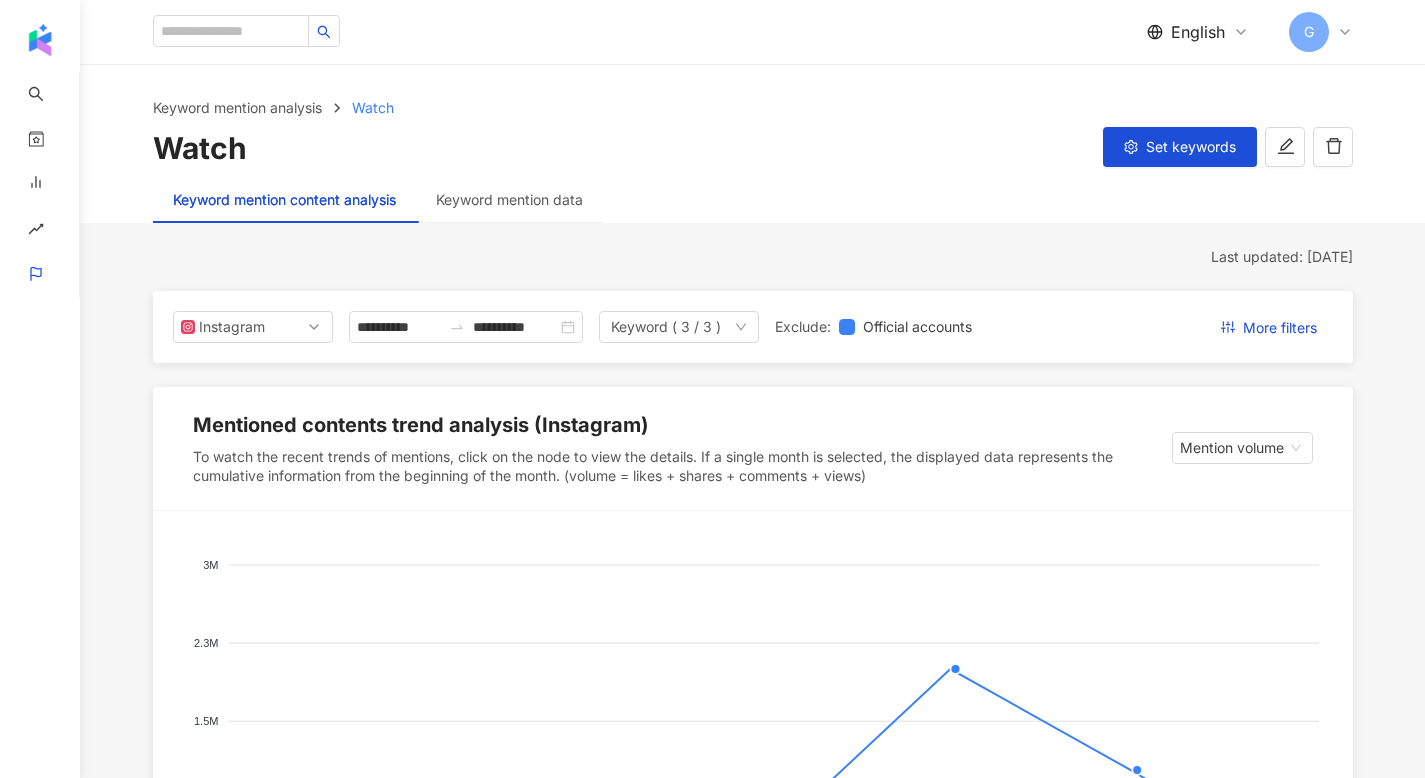 scroll, scrollTop: 156, scrollLeft: 0, axis: vertical 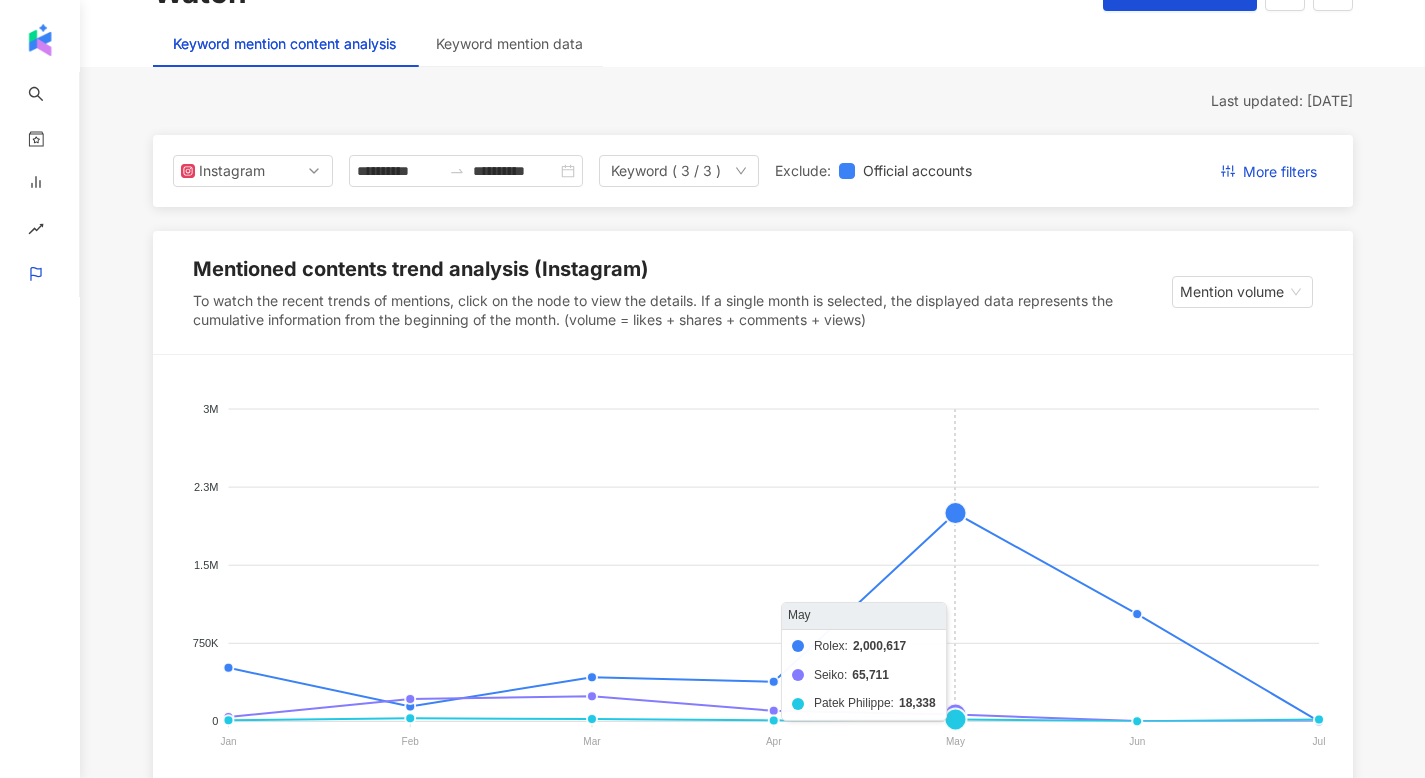 click on "Rolex Seiko Patek Philippe" 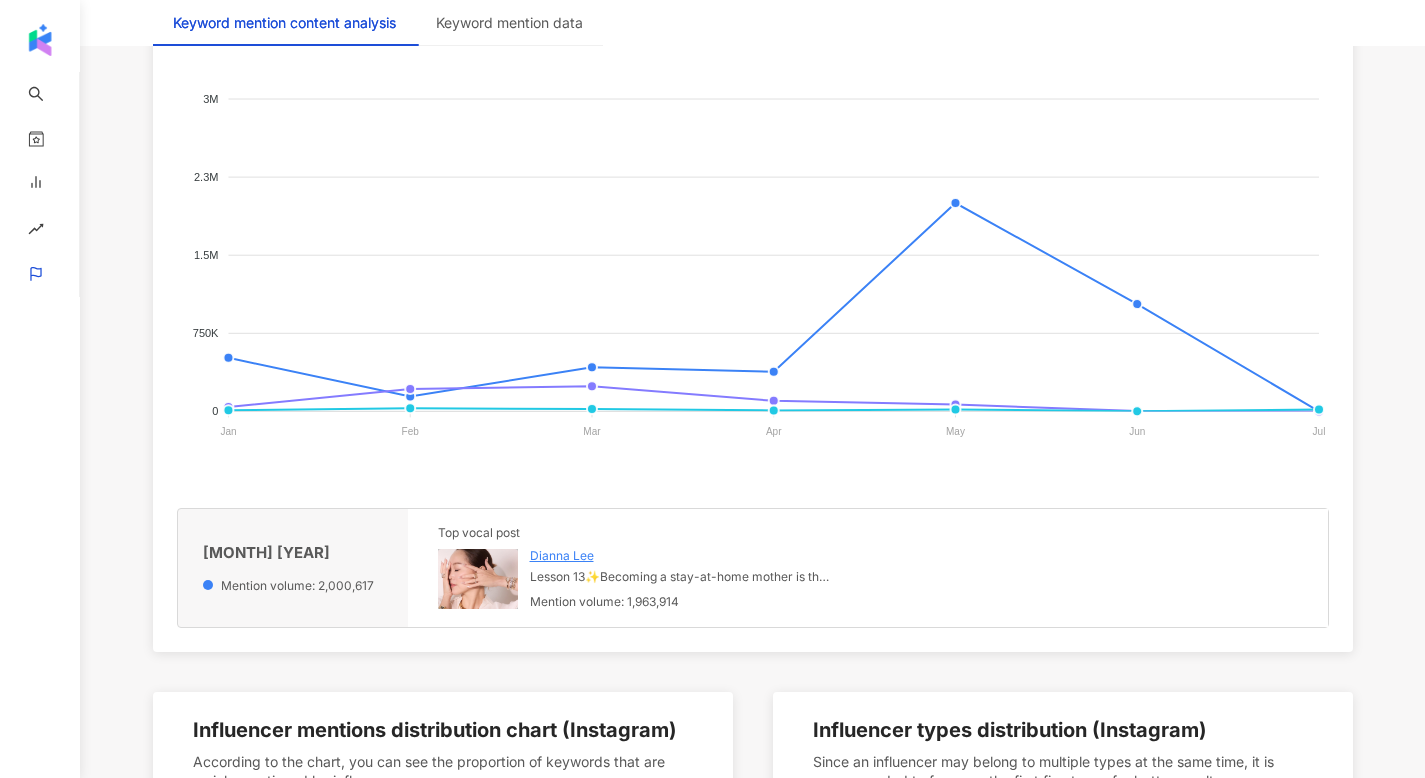 scroll, scrollTop: 538, scrollLeft: 0, axis: vertical 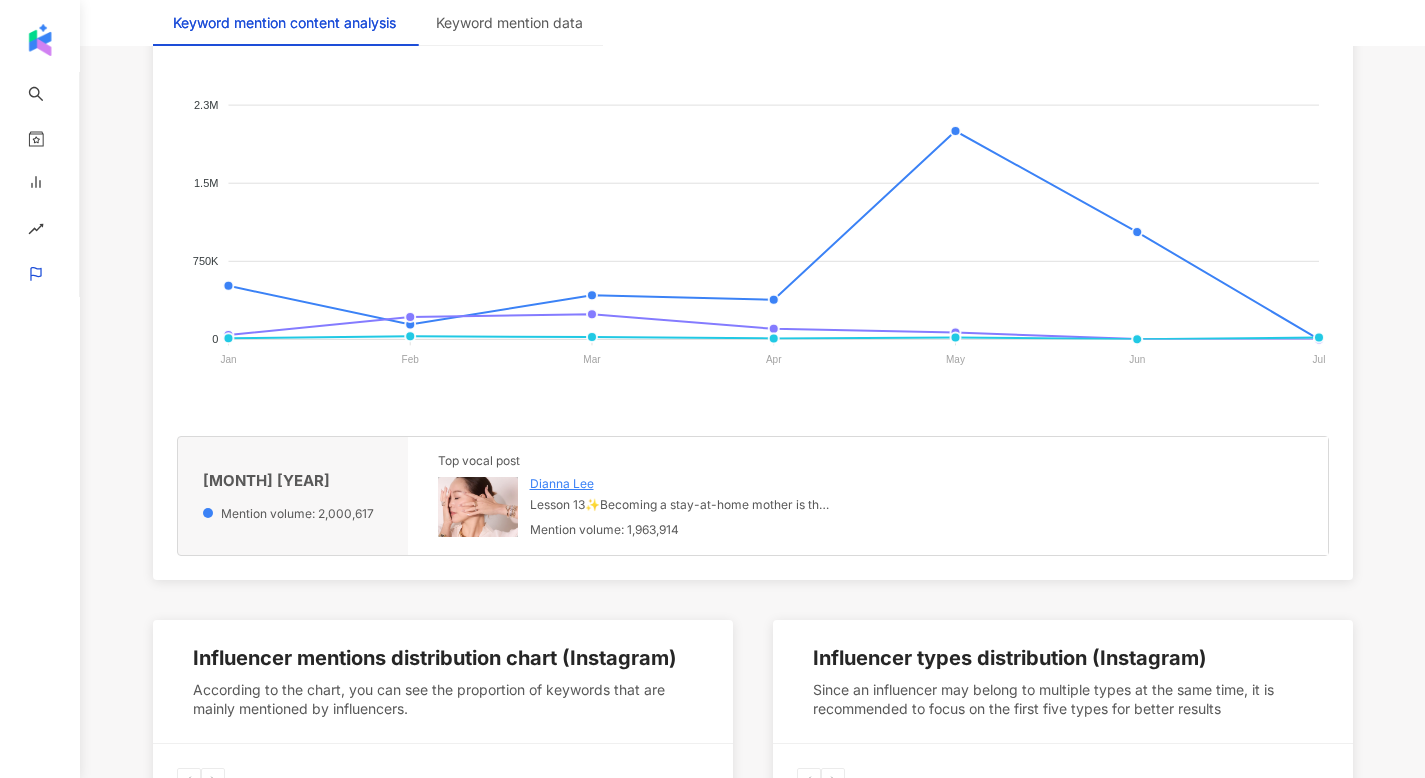 click at bounding box center [478, 507] 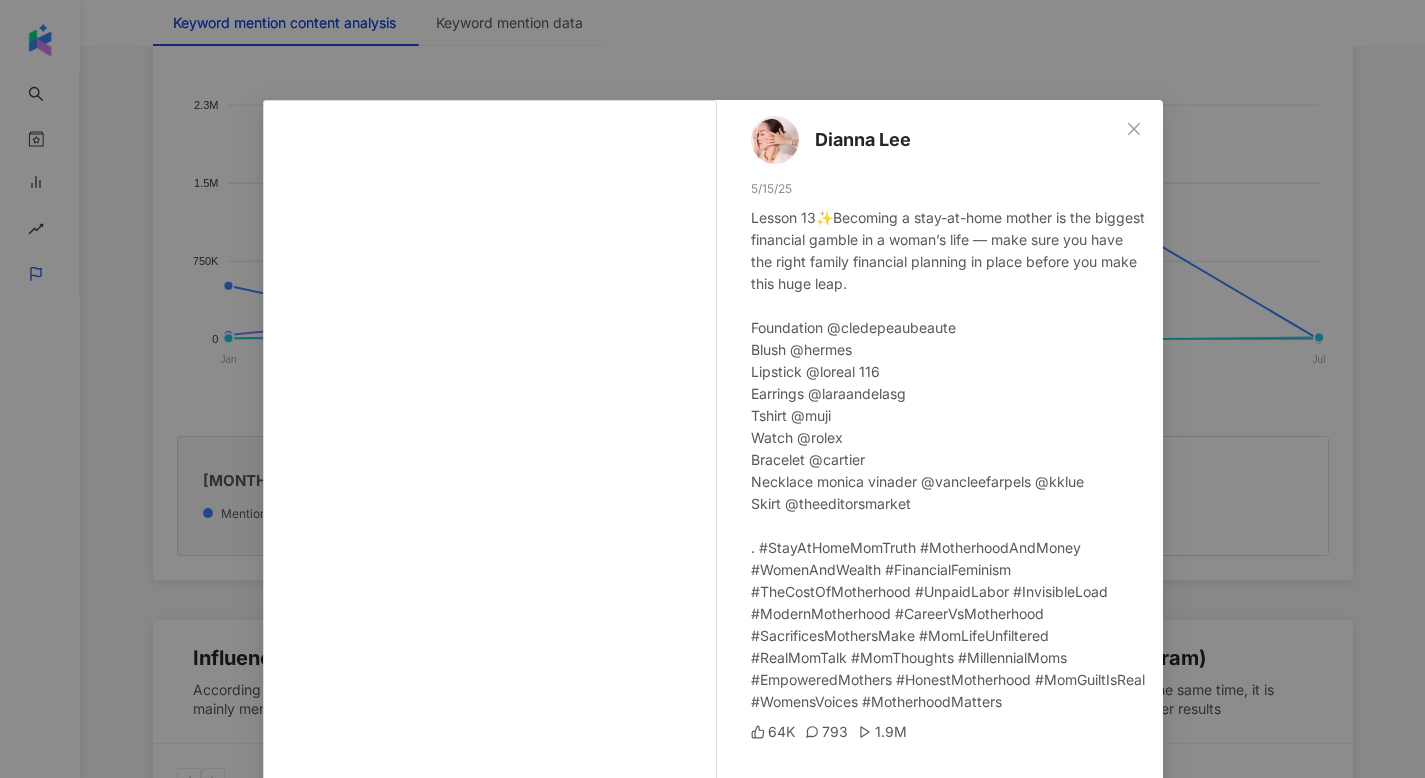 click on "Dianna Lee 5/15/25 Lesson 13✨Becoming a stay-at-home mother is the biggest financial gamble in a woman’s life — make sure you have the right family financial planning in place before you make this huge leap.
Foundation @cledepeaubeaute
Blush @hermes
Lipstick @loreal 116
Earrings @laraandelasg
Tshirt @muji
Watch @rolex
Bracelet @cartier
Necklace monica vinader @vancleefarpels @kklue
Skirt @theeditorsmarket
. #StayAtHomeMomTruth #MotherhoodAndMoney #WomenAndWealth #FinancialFeminism #TheCostOfMotherhood #UnpaidLabor #InvisibleLoad #ModernMotherhood #CareerVsMotherhood #SacrificesMothersMake #MomLifeUnfiltered #RealMomTalk #MomThoughts #MillennialMoms #EmpoweredMothers #HonestMotherhood #MomGuiltIsReal #WomensVoices #MotherhoodMatters 64K 793 1.9M See original" at bounding box center (712, 389) 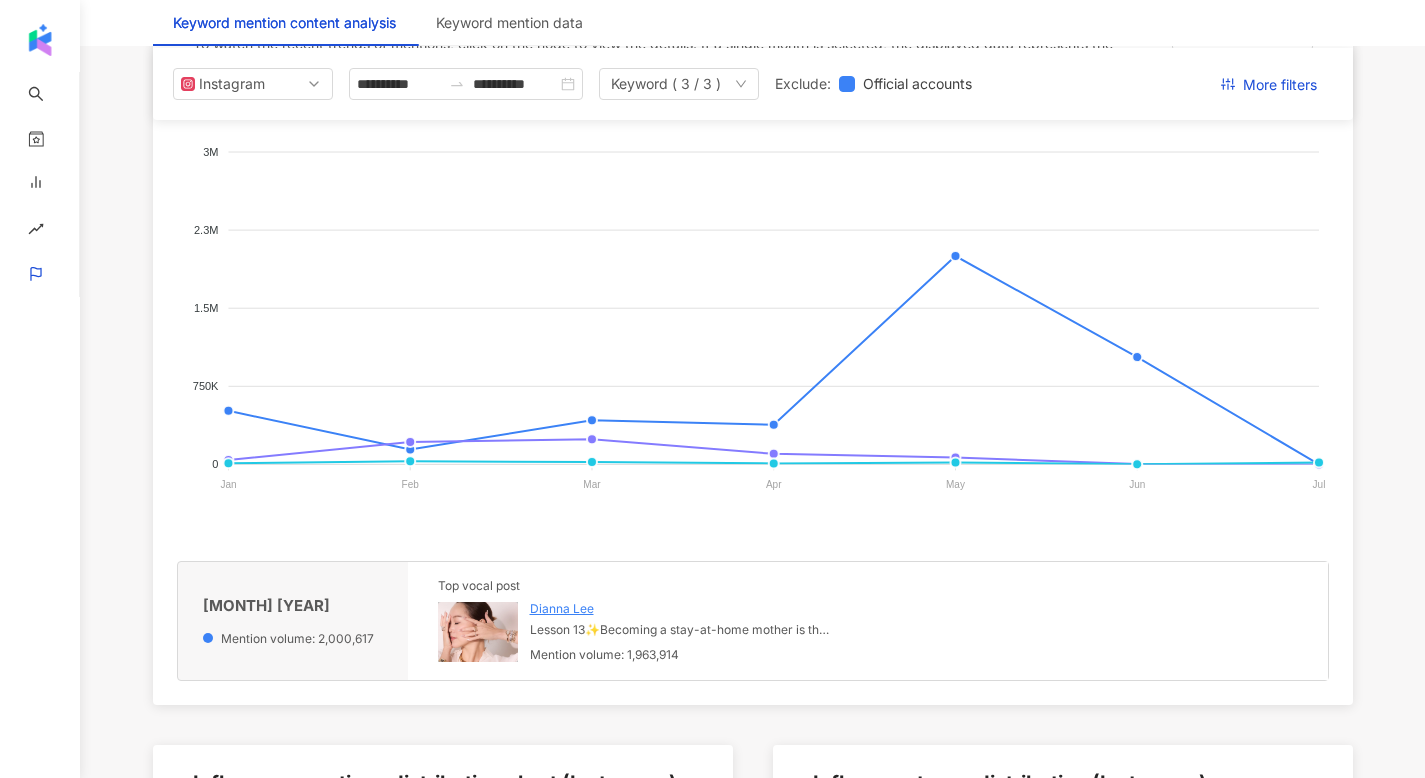 scroll, scrollTop: 403, scrollLeft: 0, axis: vertical 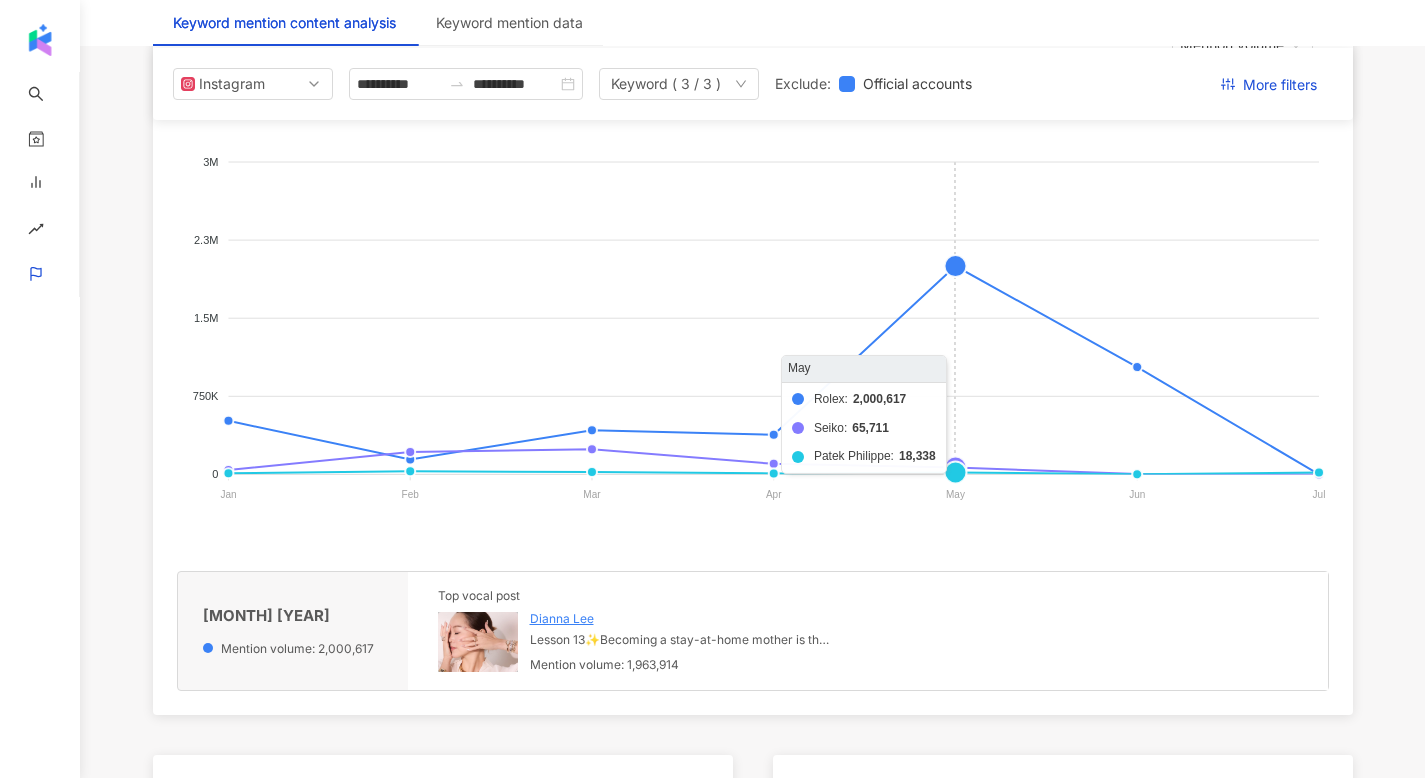click on "Rolex Seiko Patek Philippe" 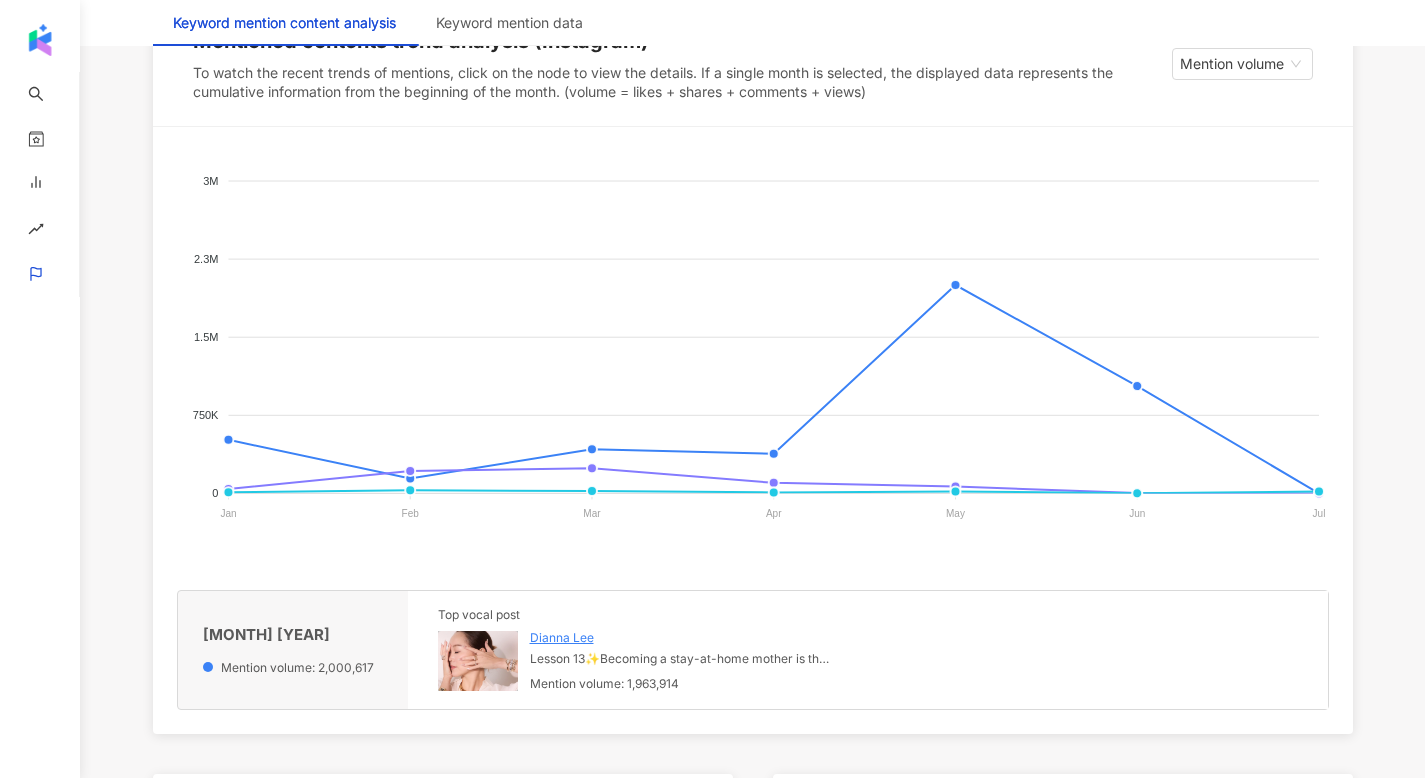 scroll, scrollTop: 398, scrollLeft: 0, axis: vertical 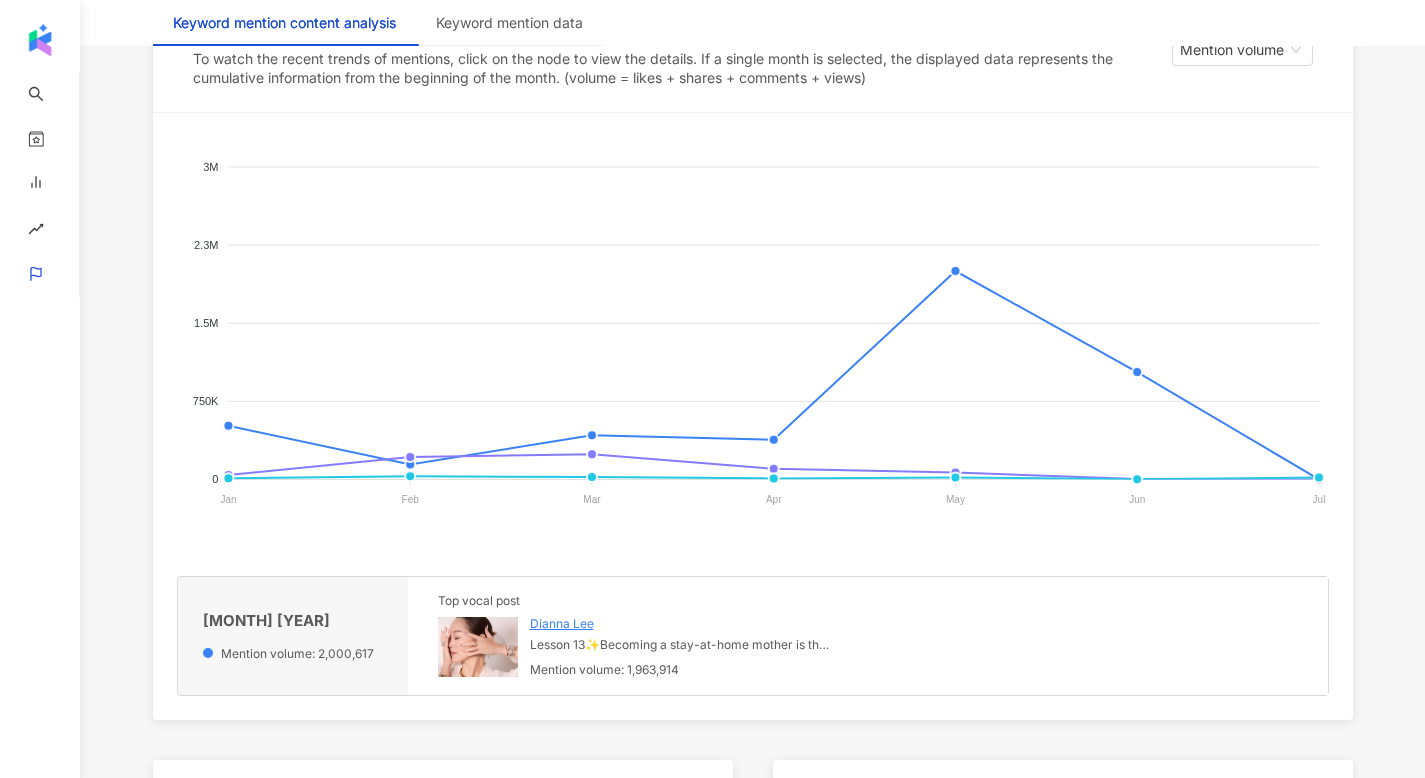 click at bounding box center (478, 647) 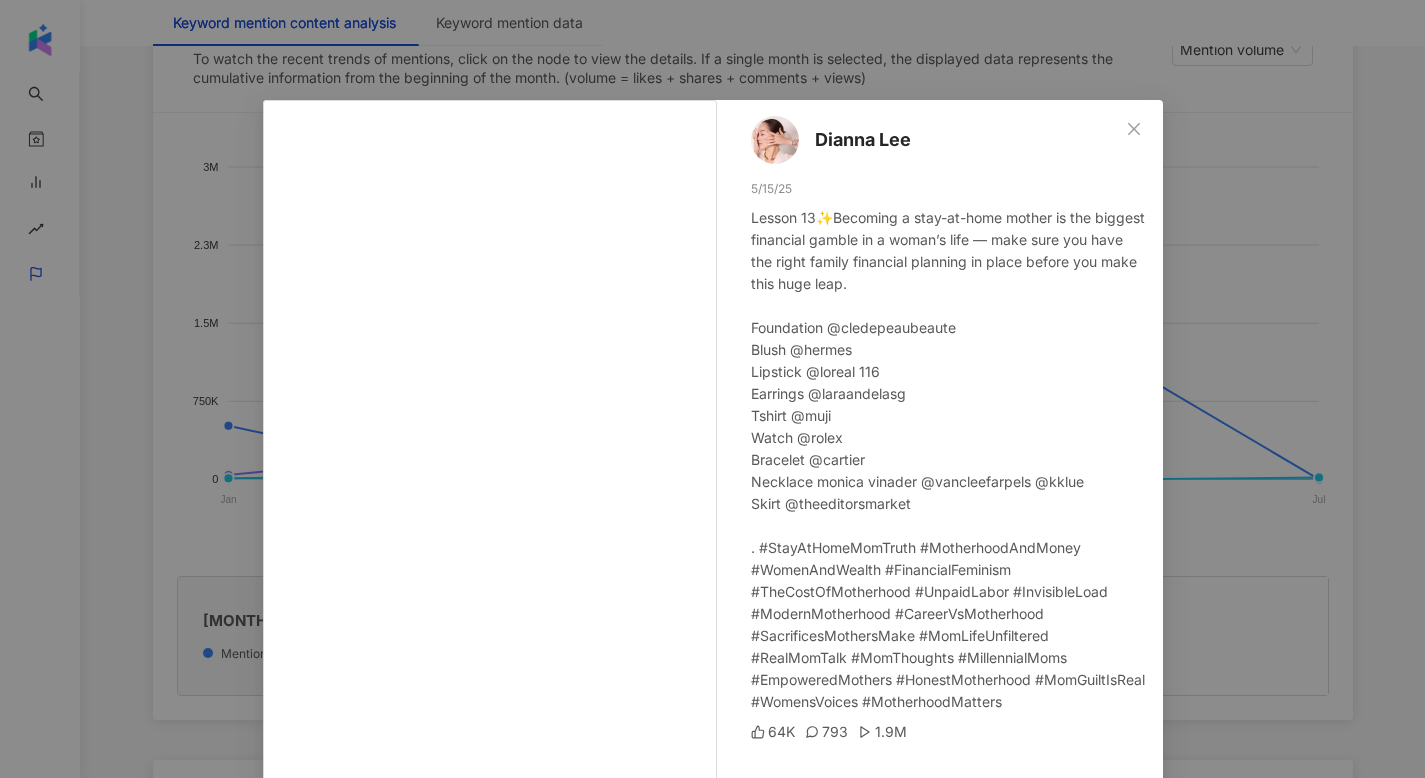 click on "Dianna Lee 5/15/25 Lesson 13✨Becoming a stay-at-home mother is the biggest financial gamble in a woman’s life — make sure you have the right family financial planning in place before you make this huge leap.
Foundation @cledepeaubeaute
Blush @hermes
Lipstick @loreal 116
Earrings @laraandelasg
Tshirt @muji
Watch @rolex
Bracelet @cartier
Necklace monica vinader @vancleefarpels @kklue
Skirt @theeditorsmarket
. #StayAtHomeMomTruth #MotherhoodAndMoney #WomenAndWealth #FinancialFeminism #TheCostOfMotherhood #UnpaidLabor #InvisibleLoad #ModernMotherhood #CareerVsMotherhood #SacrificesMothersMake #MomLifeUnfiltered #RealMomTalk #MomThoughts #MillennialMoms #EmpoweredMothers #HonestMotherhood #MomGuiltIsReal #WomensVoices #MotherhoodMatters 64K 793 1.9M See original" at bounding box center [712, 389] 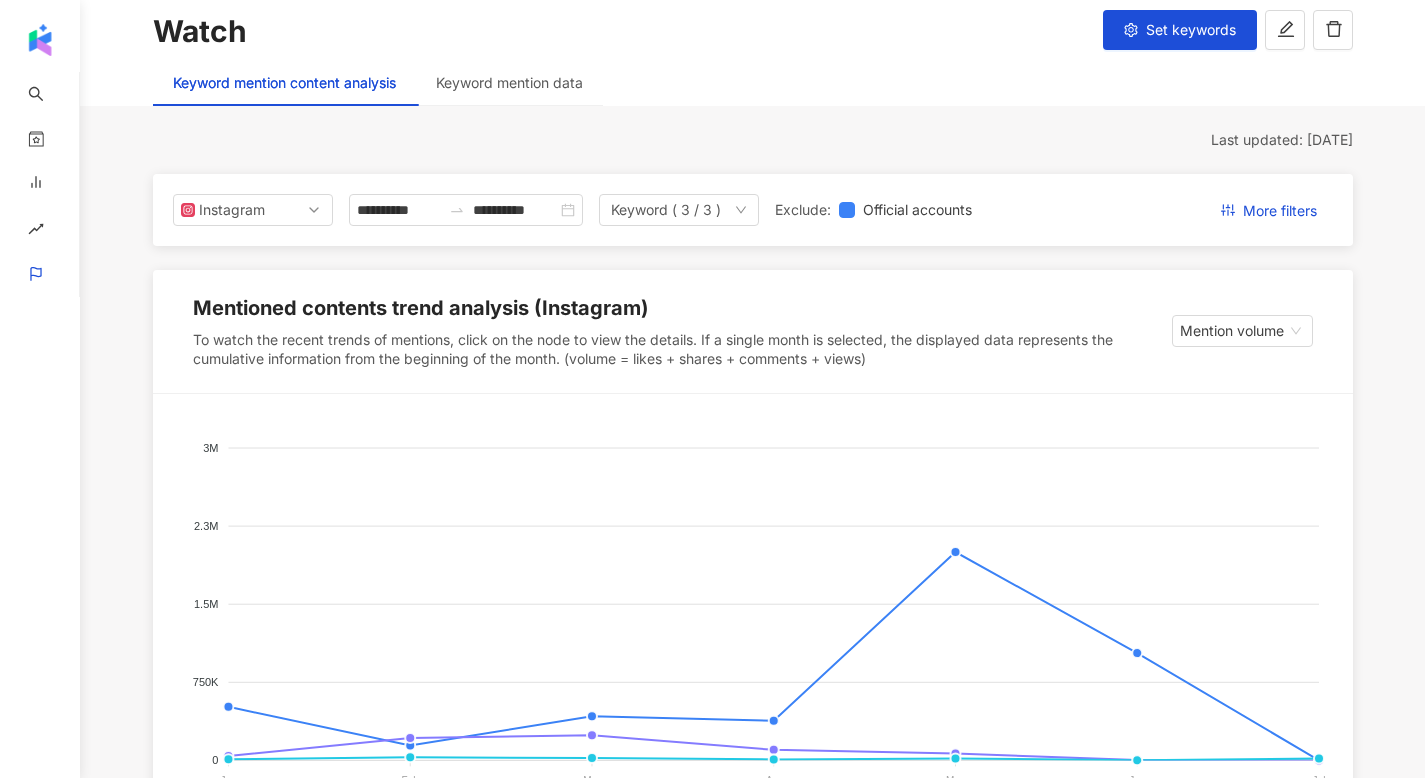 scroll, scrollTop: 0, scrollLeft: 0, axis: both 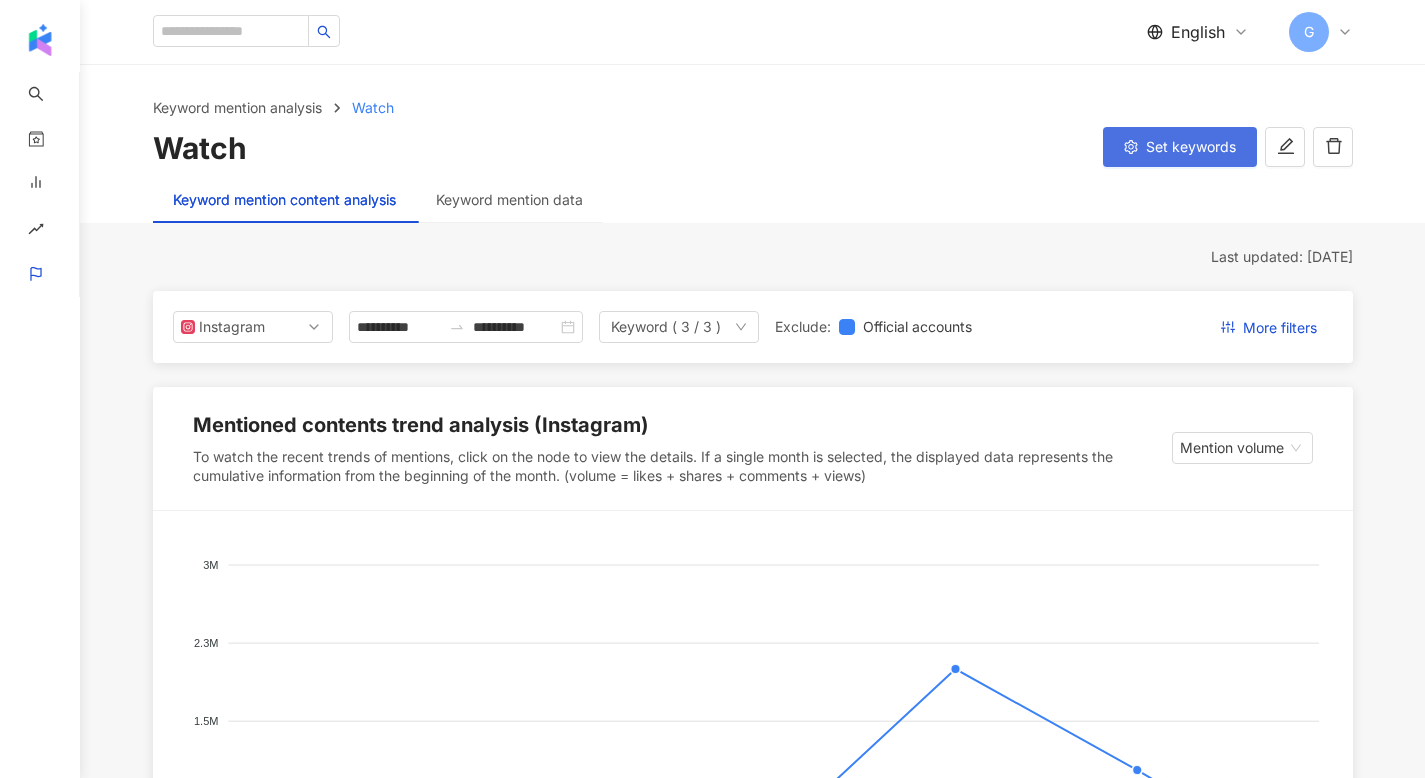click on "Set keywords" at bounding box center [1191, 147] 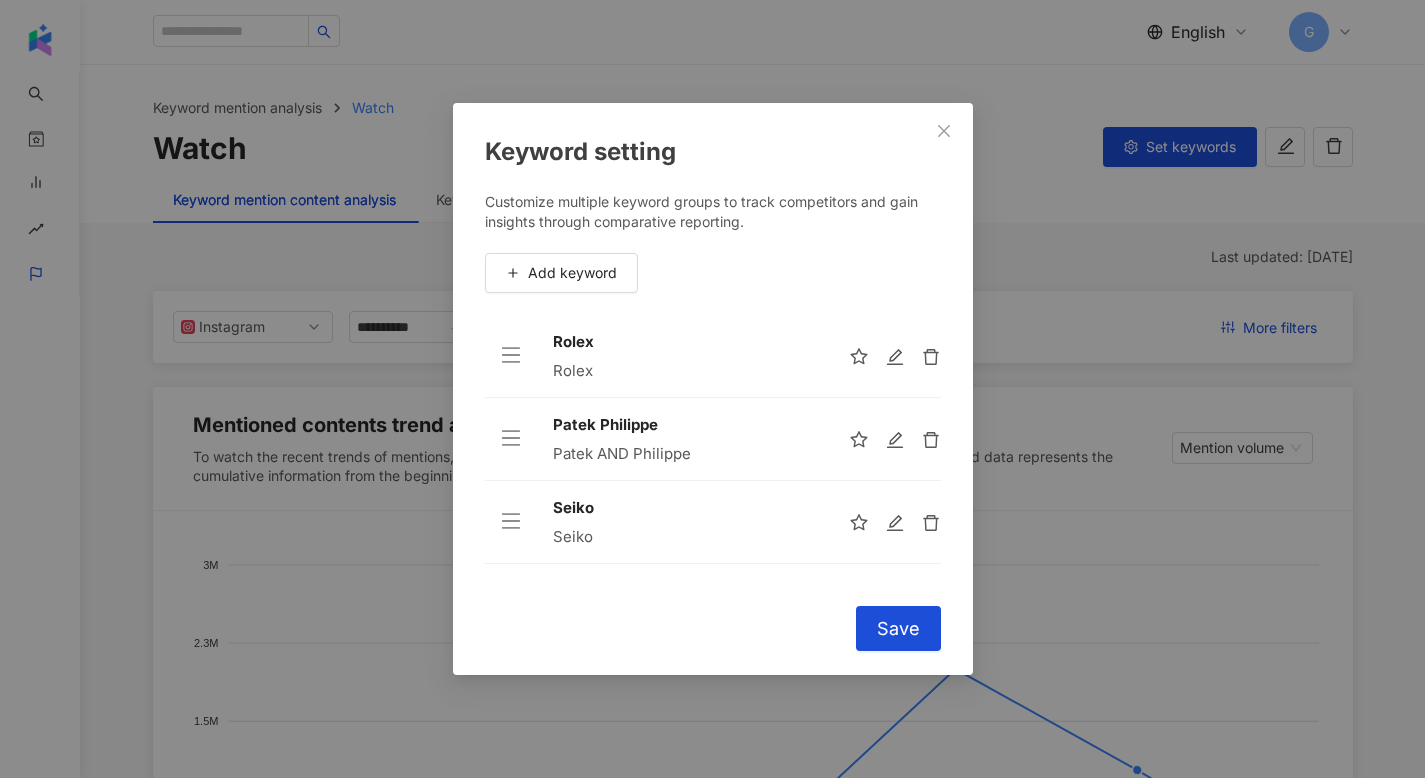 drag, startPoint x: 1243, startPoint y: 483, endPoint x: 1211, endPoint y: 479, distance: 32.24903 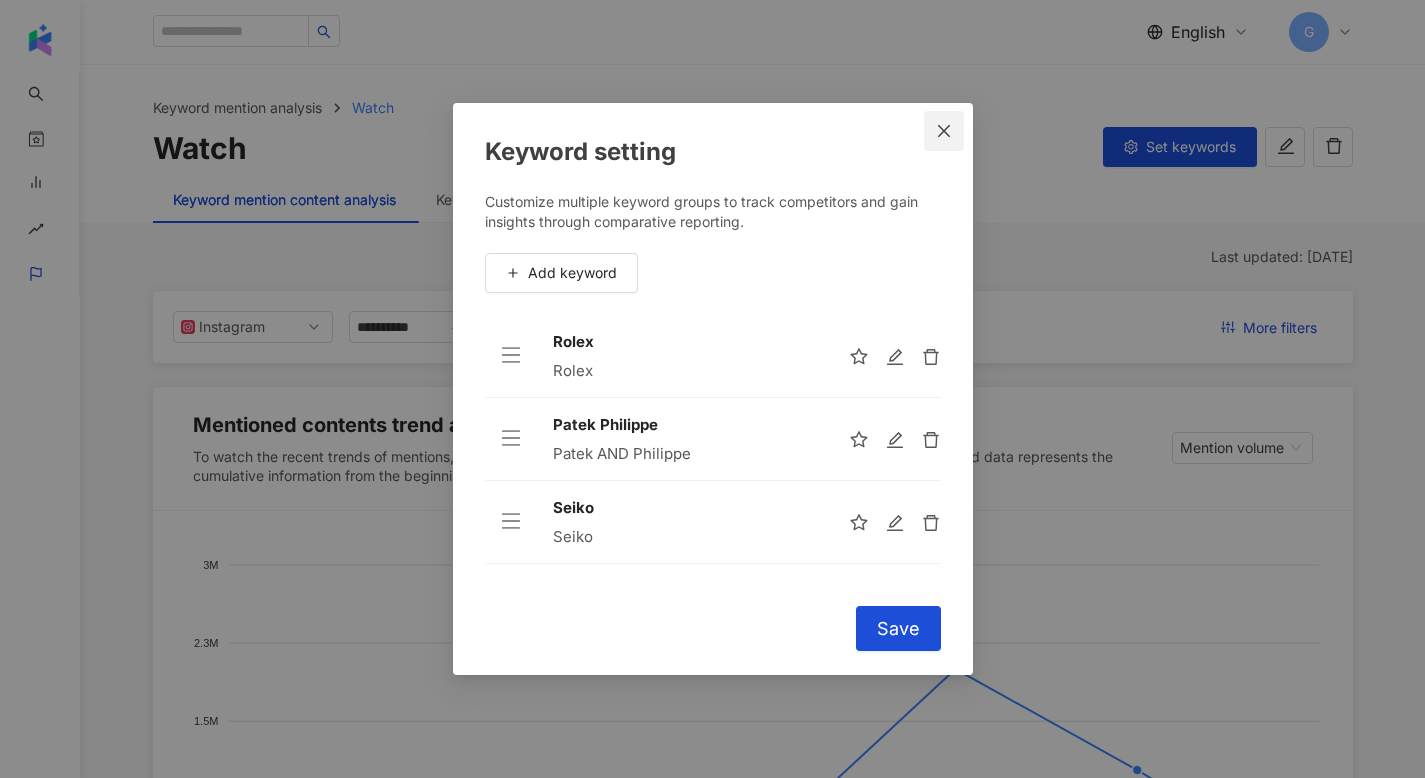 click at bounding box center (944, 131) 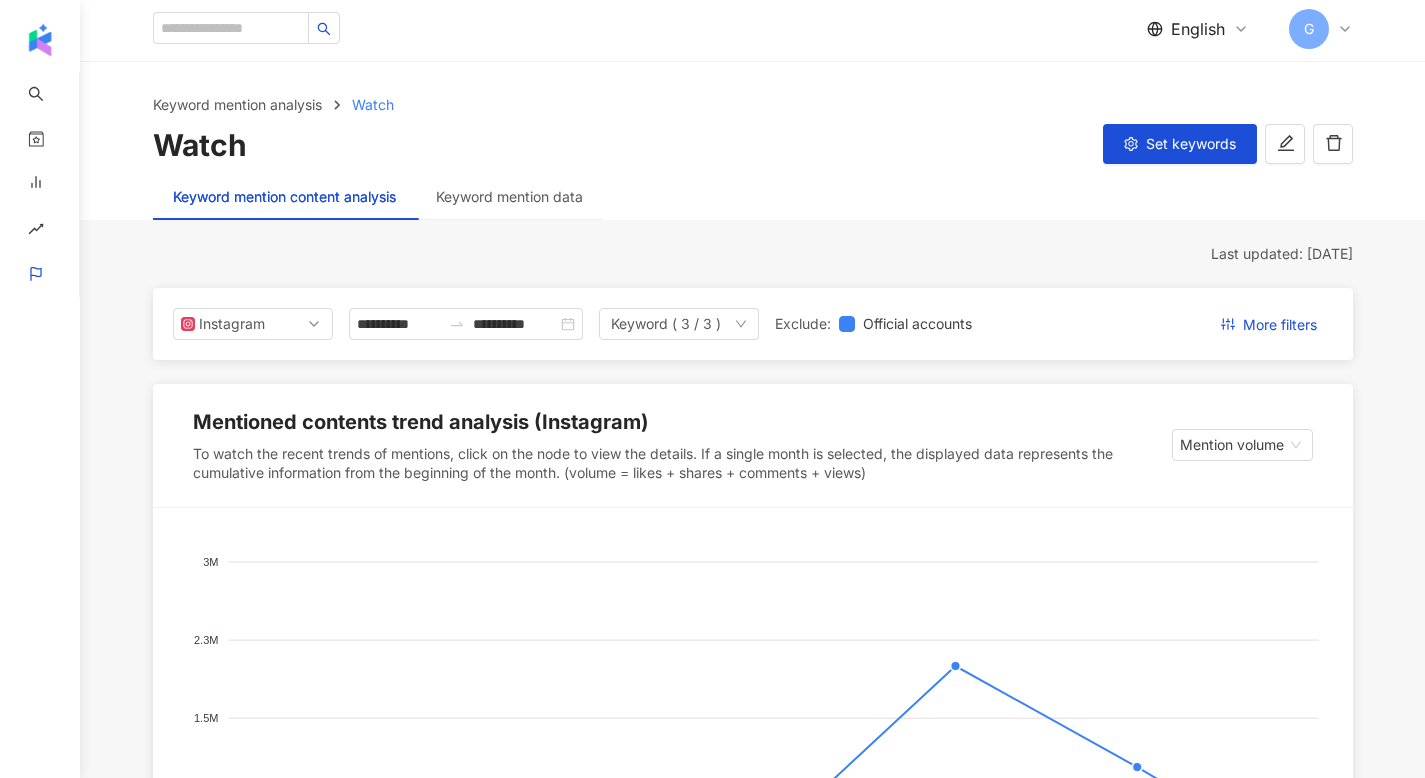 scroll, scrollTop: 406, scrollLeft: 0, axis: vertical 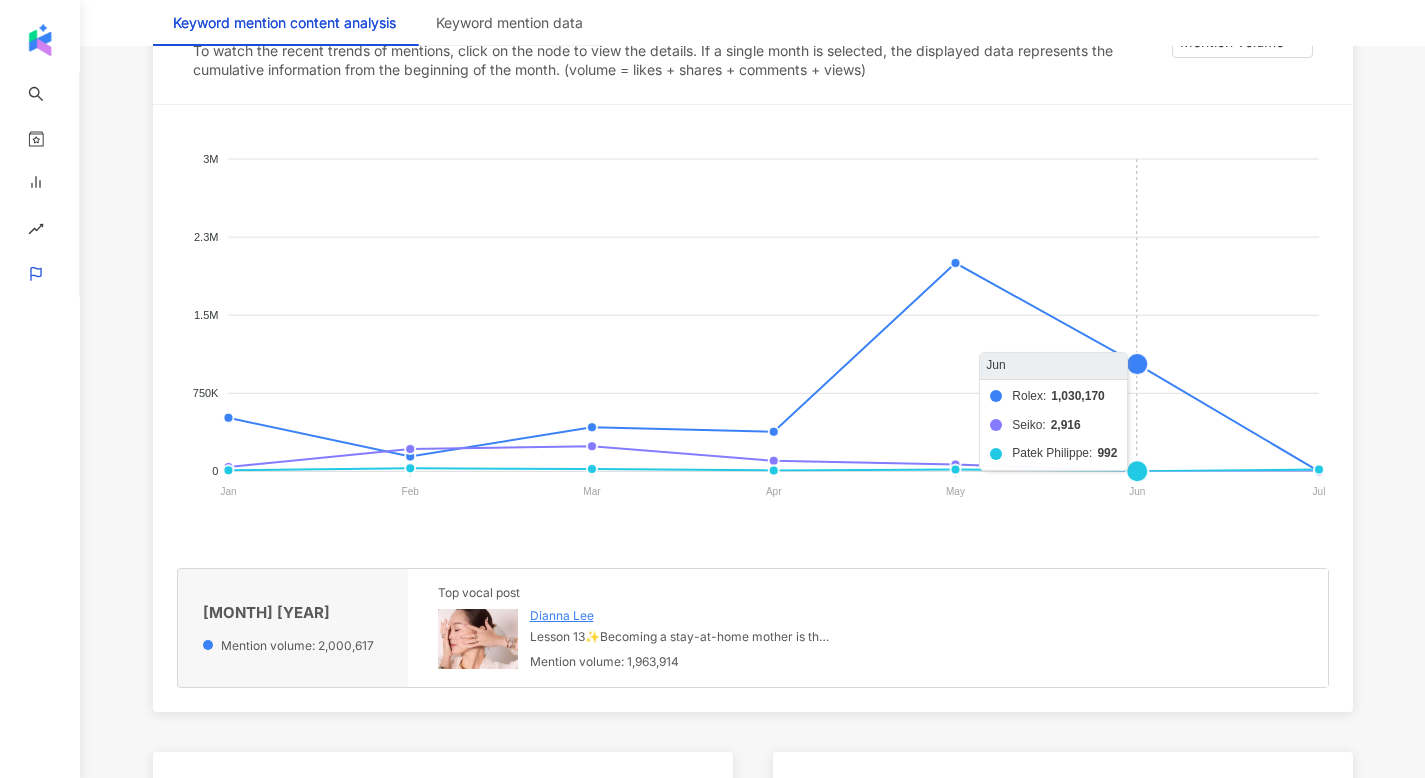 click on "Rolex Seiko Patek Philippe" 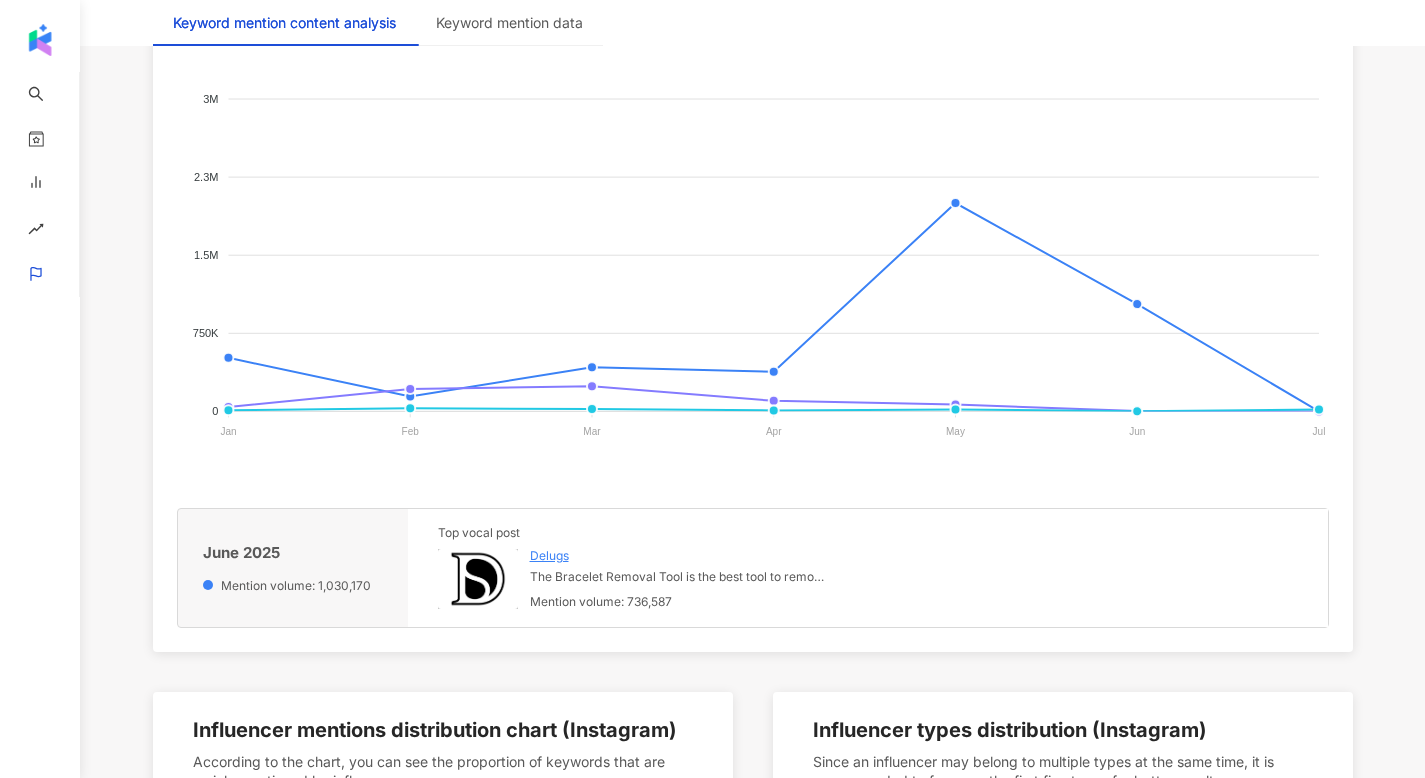 scroll, scrollTop: 483, scrollLeft: 0, axis: vertical 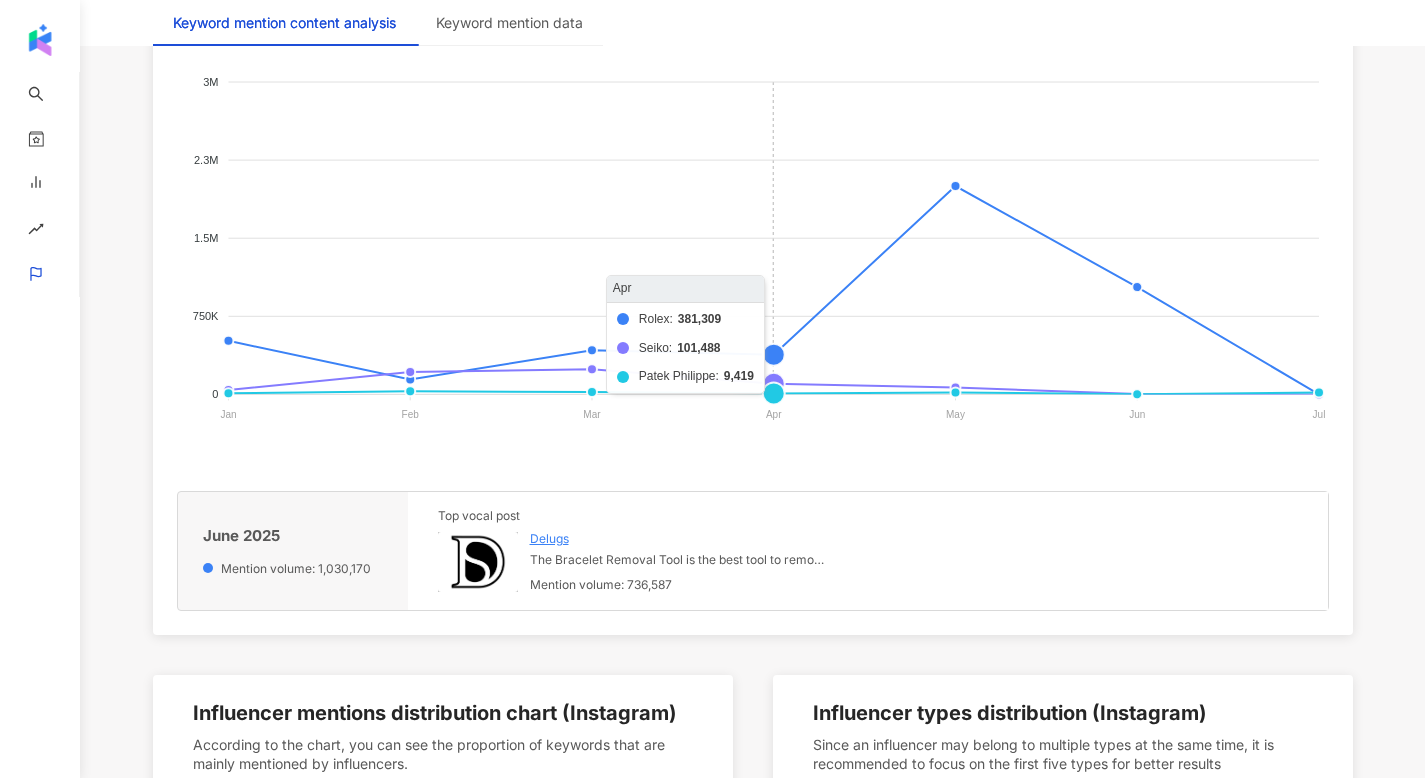 click on "Rolex Seiko Patek Philippe" 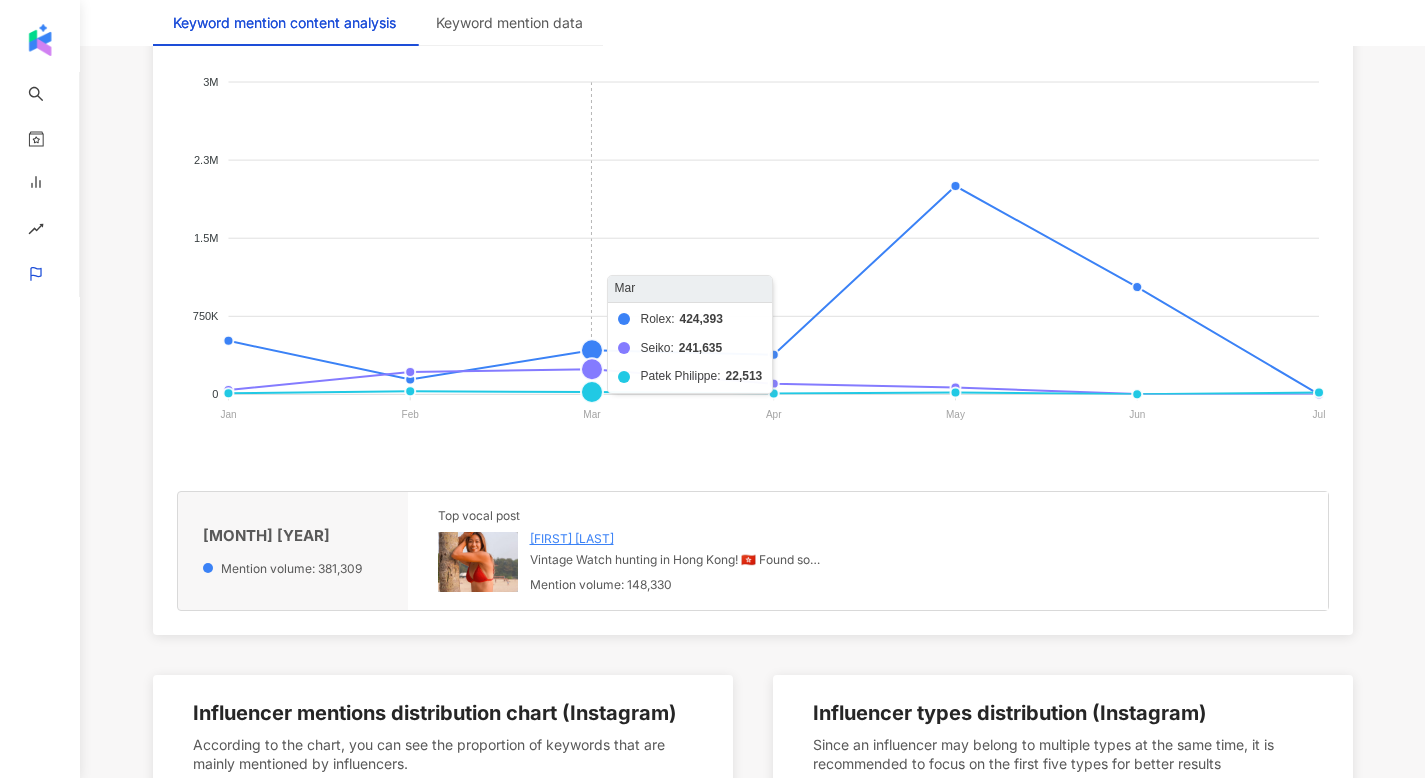 click on "Rolex Seiko Patek Philippe" 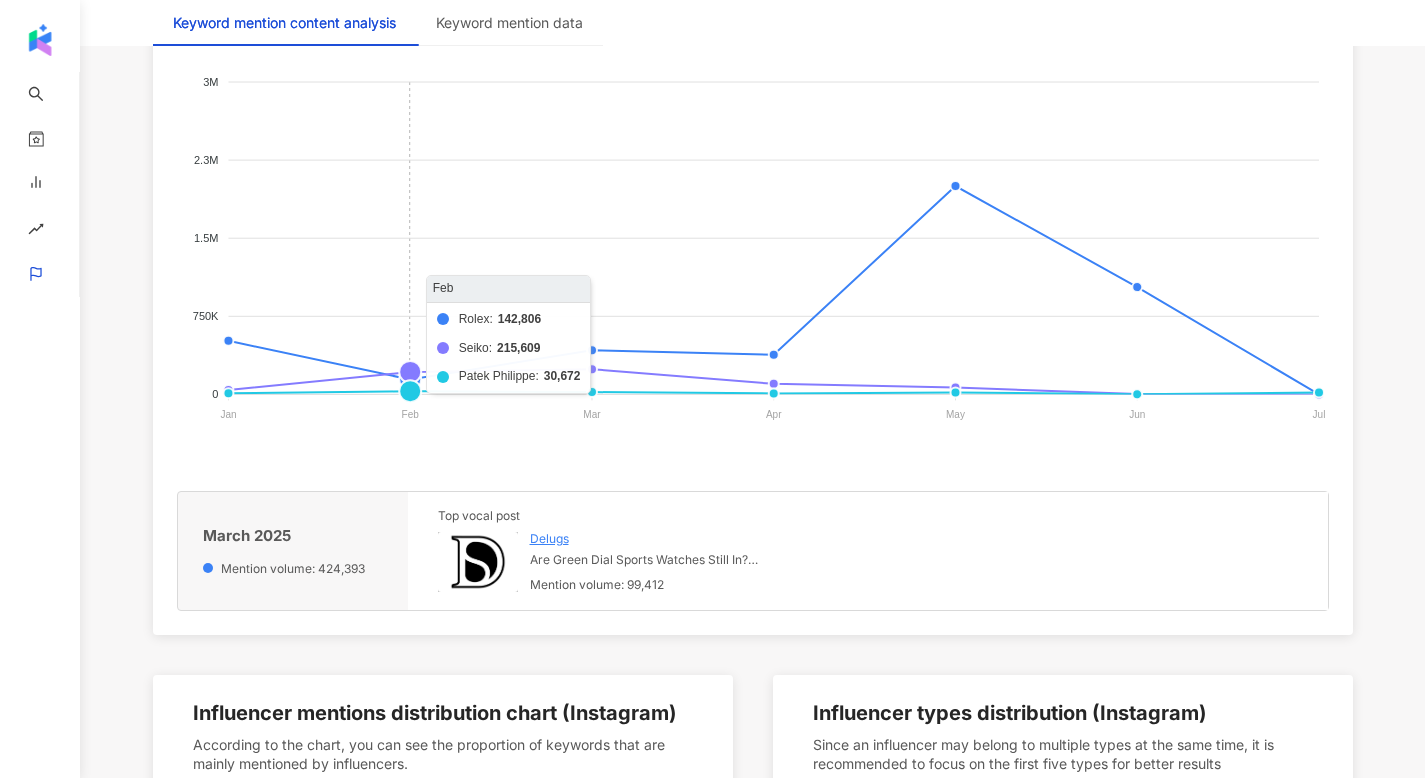 click on "Rolex Seiko Patek Philippe" 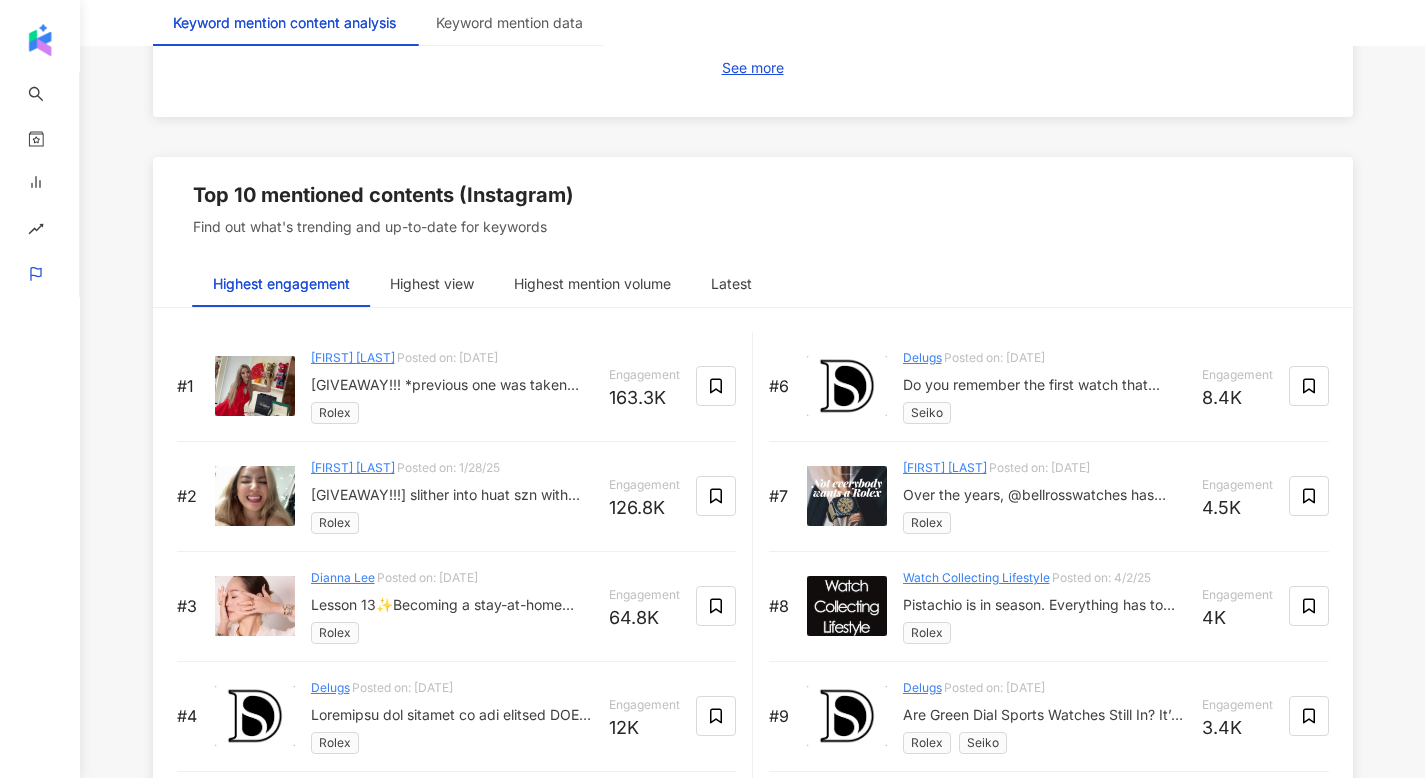 scroll, scrollTop: 3170, scrollLeft: 0, axis: vertical 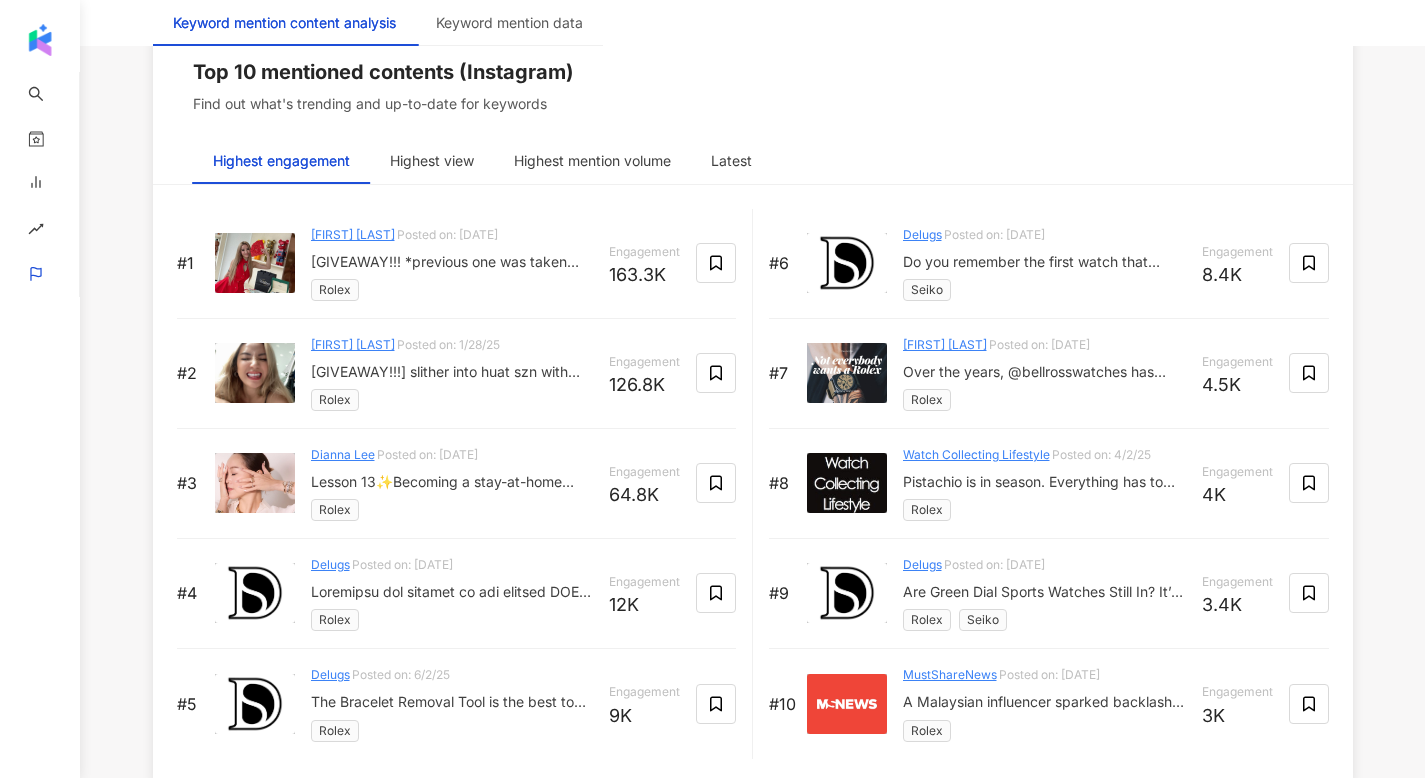 click at bounding box center [255, 263] 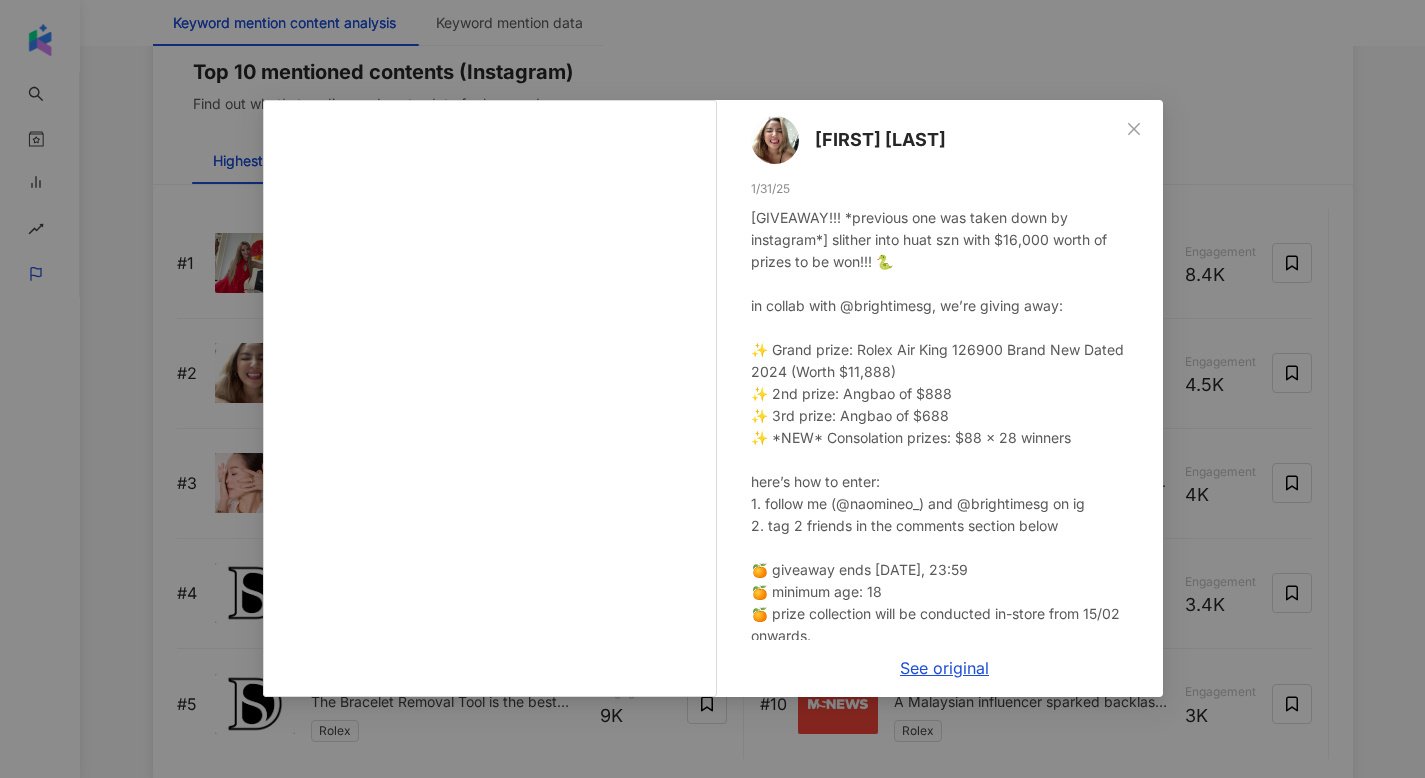 click on "Naomi Neo 1/31/25 [GIVEAWAY!!! *previous one was taken down by instagram*] slither into huat szn with $16,000 worth of prizes to be won!!! 🐍
in collab with @brightimesg, we’re giving away:
✨ Grand prize: Rolex Air King 126900 Brand New Dated 2024 (Worth $11,888)
✨ 2nd prize: Angbao of $888
✨ 3rd prize: Angbao of $688
✨ *NEW* Consolation prizes: $88 x 28 winners
here’s how to enter:
1. follow me (@naomineo_) and @brightimesg on ig
2. tag 2 friends in the comments section below
🍊 giveaway ends 01/02/25, 23:59
🍊 minimum age: 18
🍊 prize collection will be conducted in-store from 15/02 onwards.
*only the latest entries from this post that meet all the requirements will qualify. all valid entries will be entered into a randomiser, and the final winner will be announced on 03/02/25 @brightimesg ✨
best of luck! ❤️‍🔥 37.7K 125.6K See original" at bounding box center (712, 389) 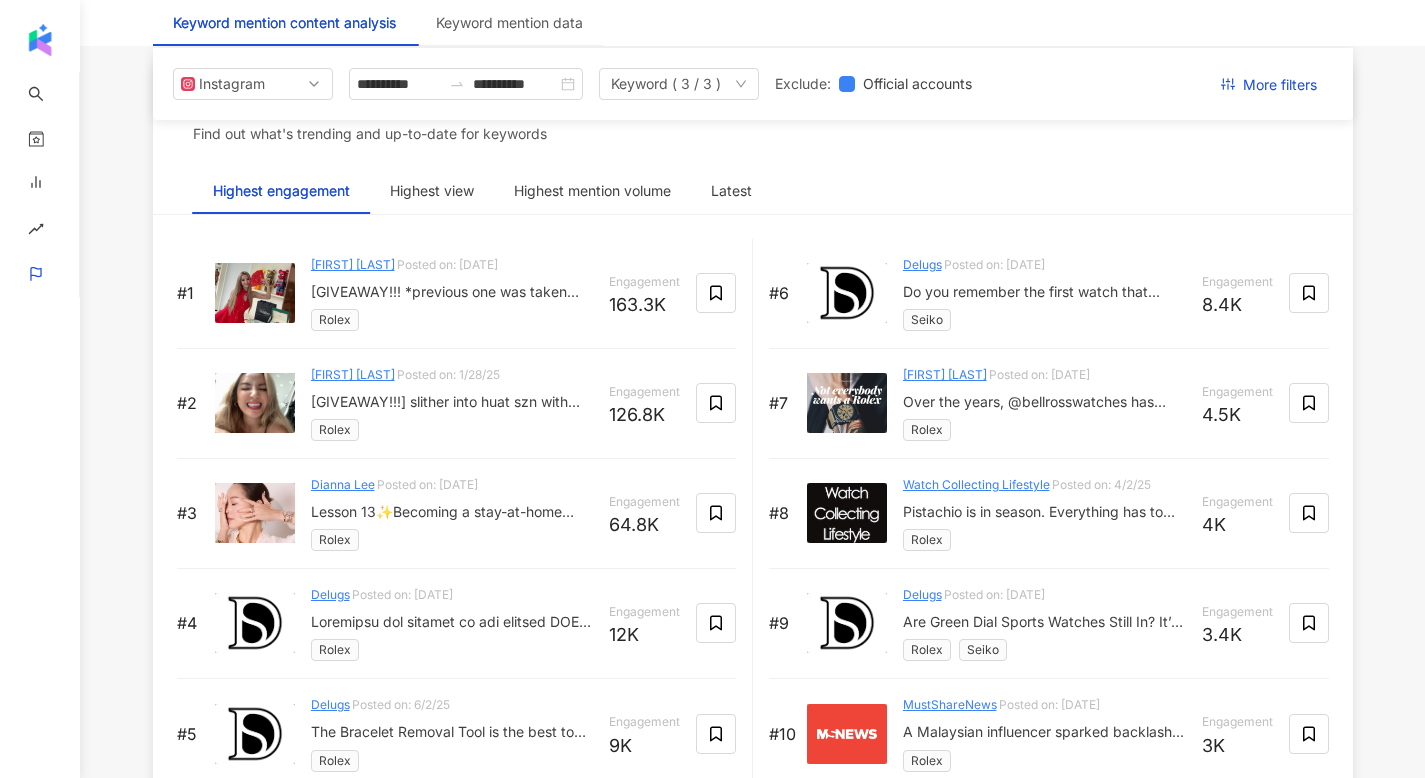 scroll, scrollTop: 3129, scrollLeft: 0, axis: vertical 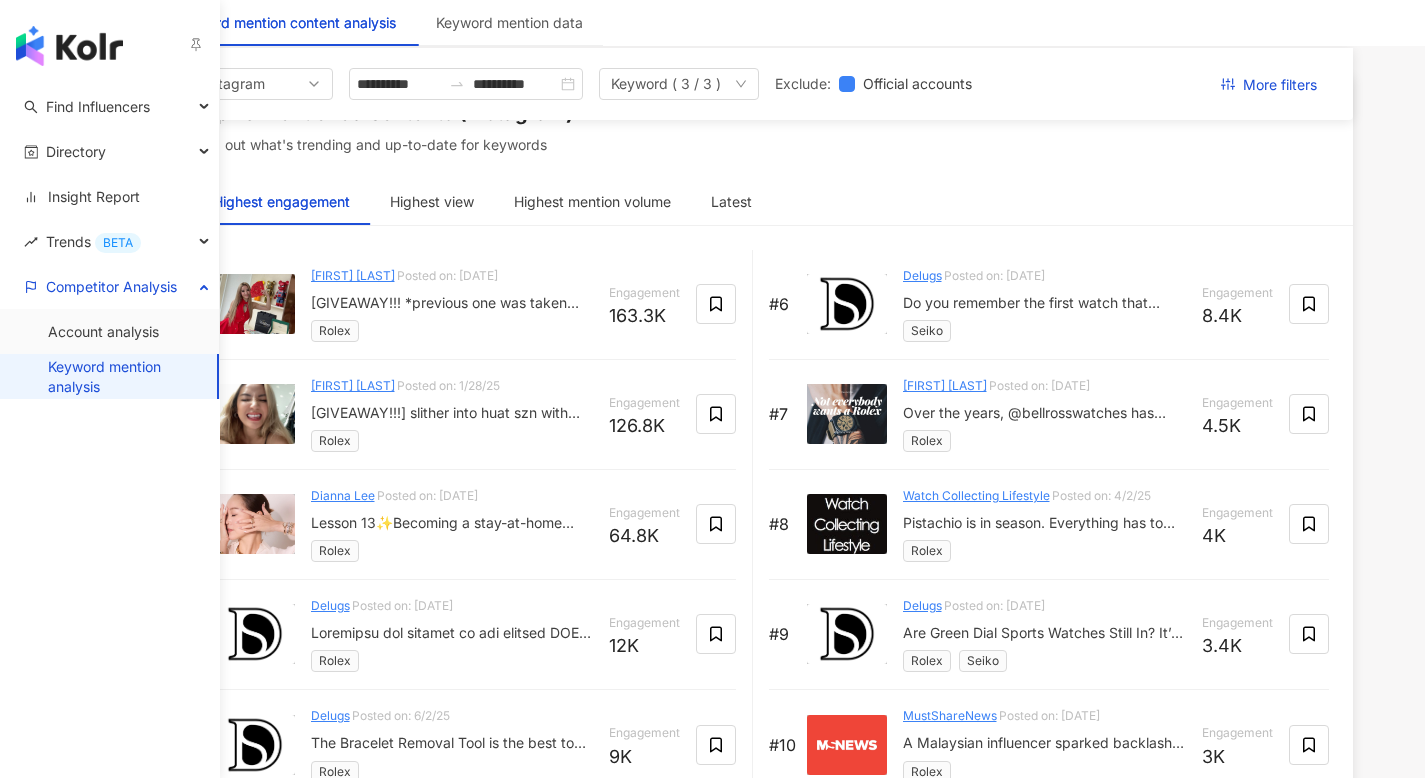 click on "Keyword mention analysis" at bounding box center [124, 376] 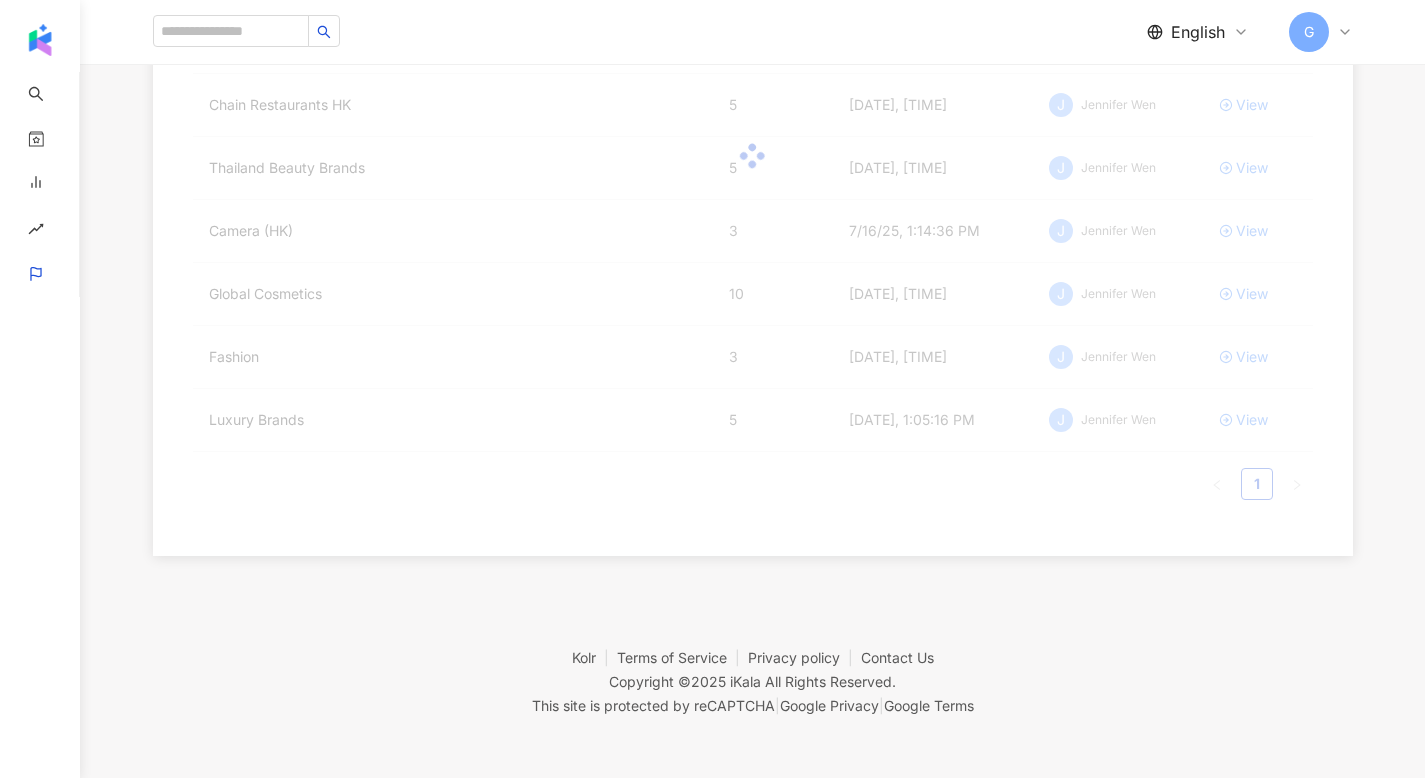 scroll, scrollTop: 0, scrollLeft: 0, axis: both 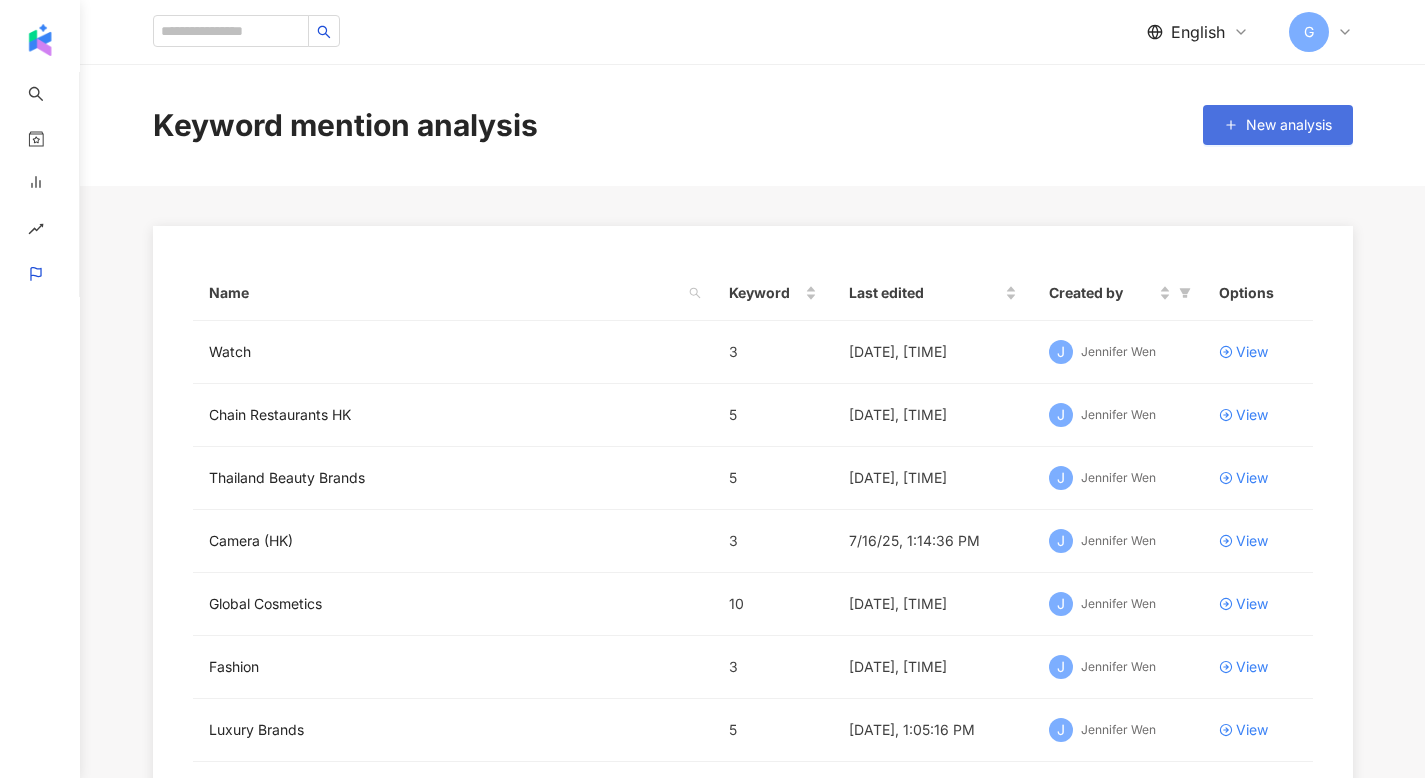 click on "New analysis" at bounding box center [1278, 125] 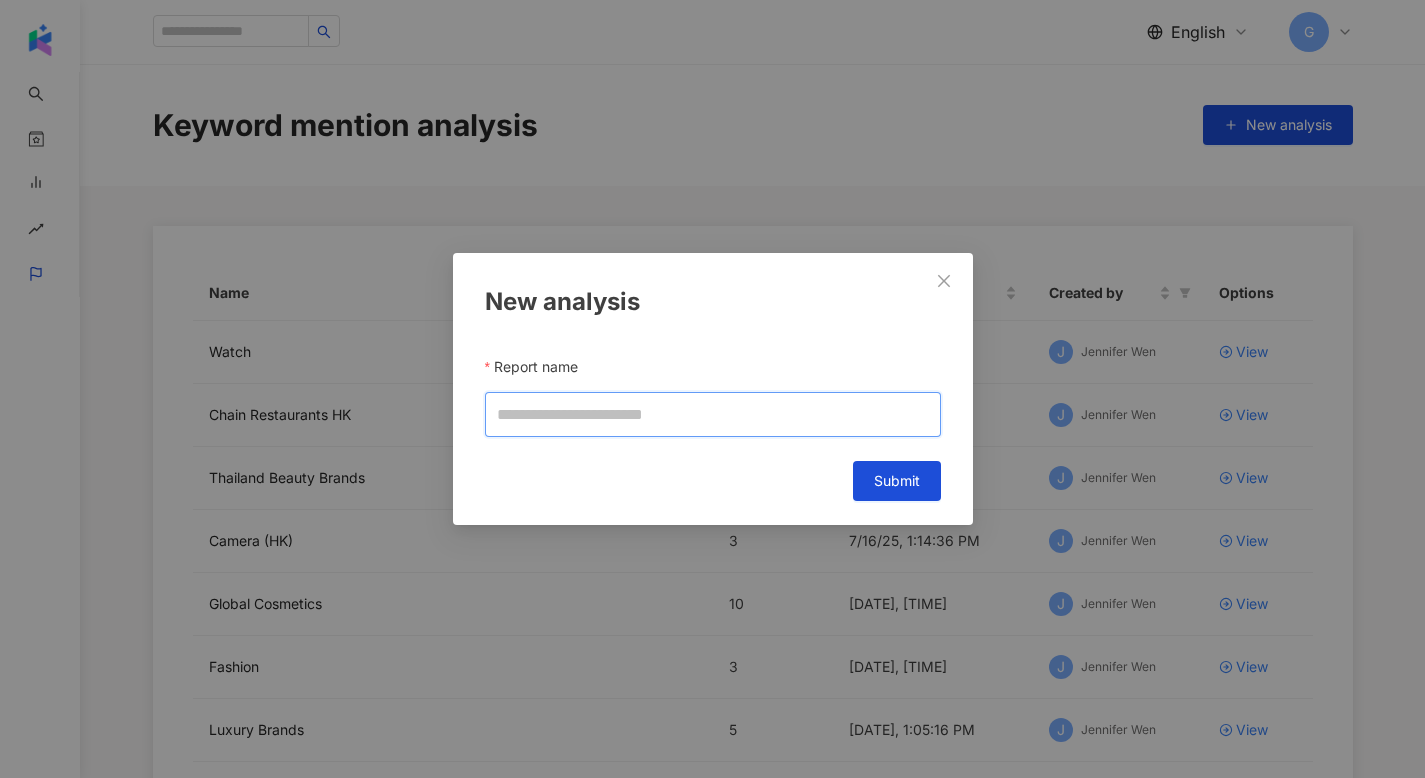 click on "Report name" at bounding box center [713, 414] 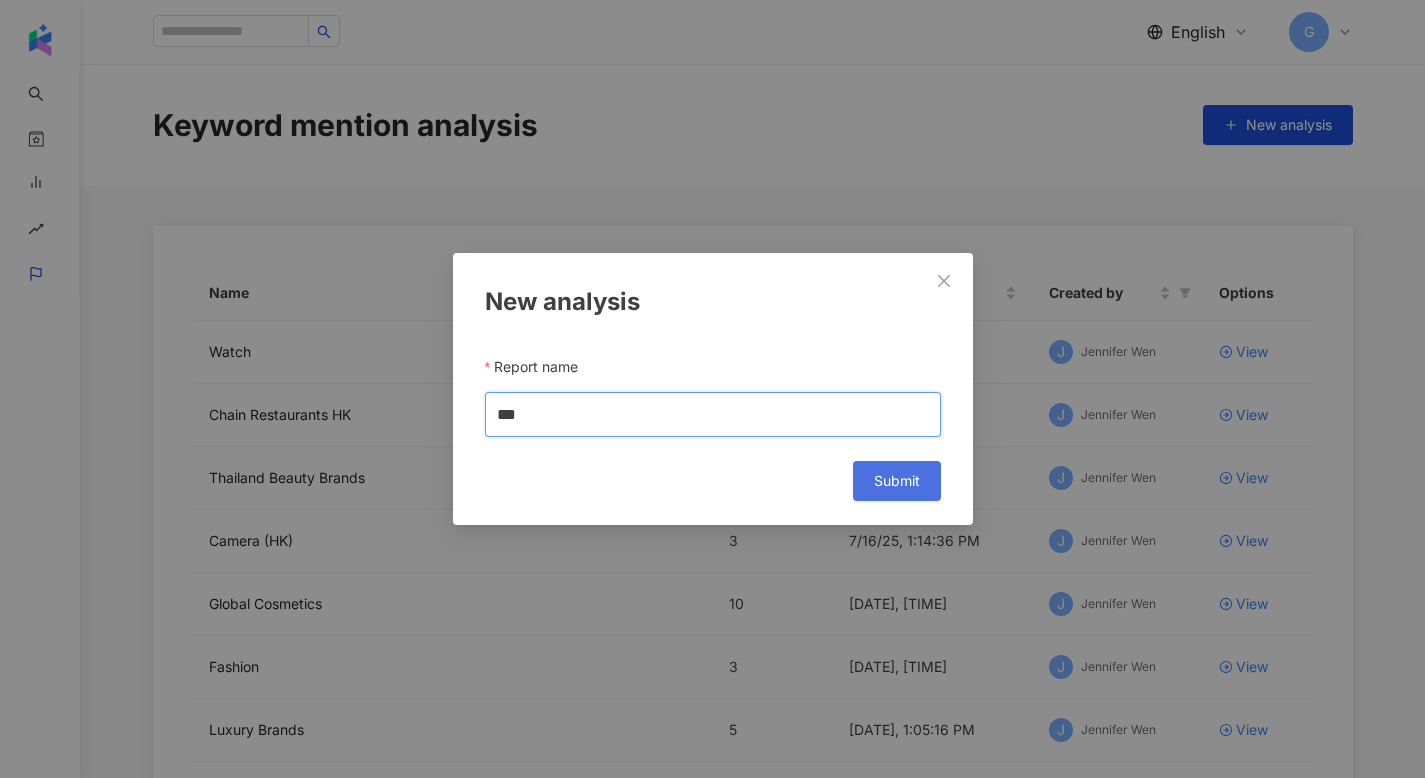 type on "***" 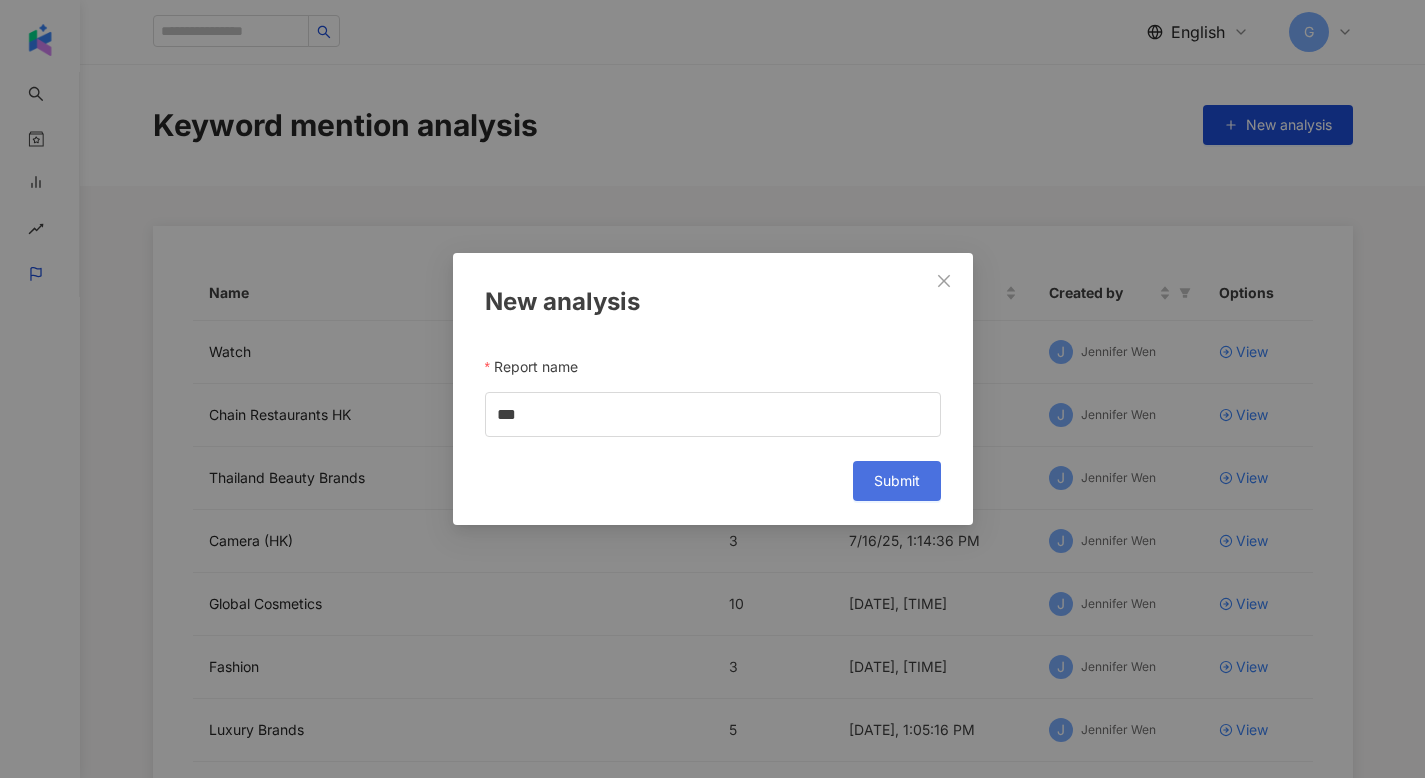 click on "Submit" at bounding box center (897, 481) 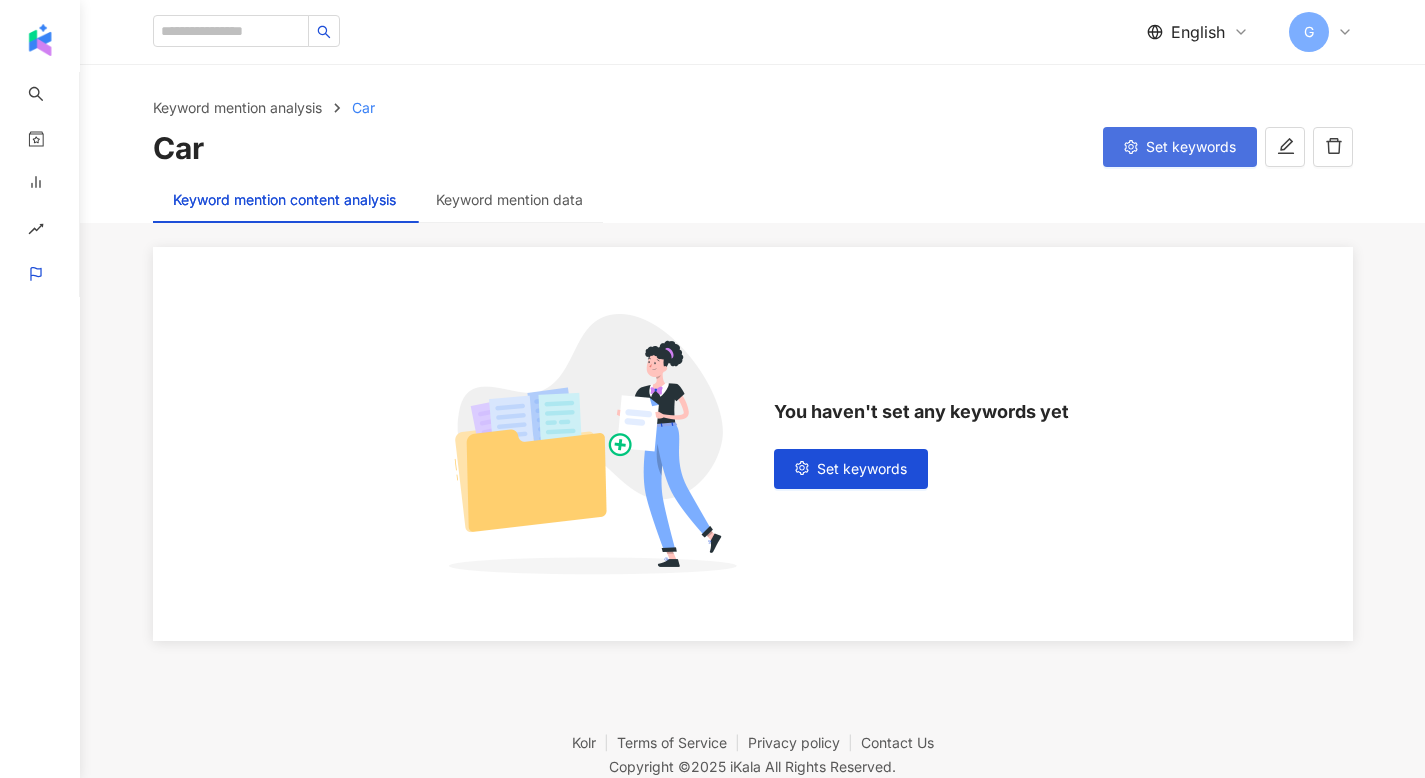 click on "Set keywords" at bounding box center [1180, 147] 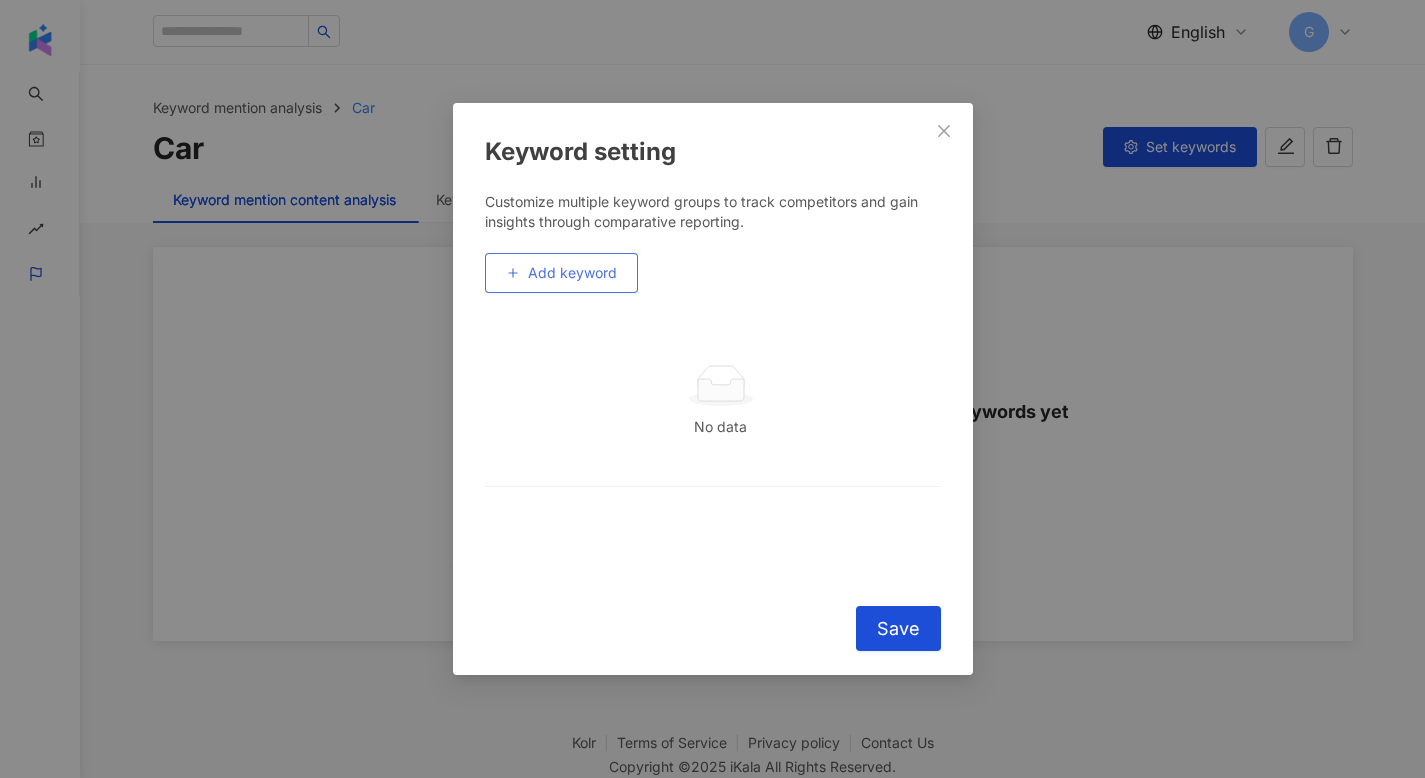 click on "Add keyword" at bounding box center [561, 273] 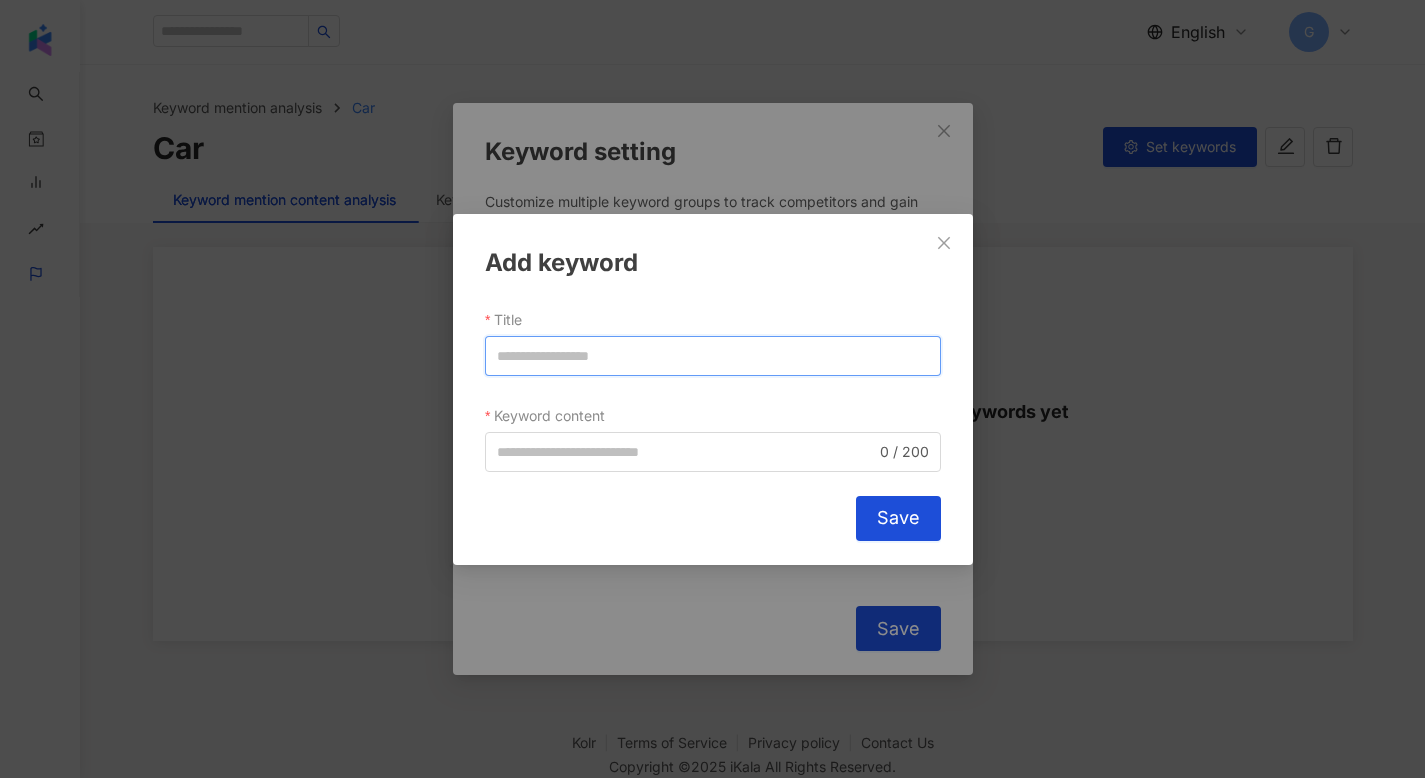 click on "Title" at bounding box center [713, 355] 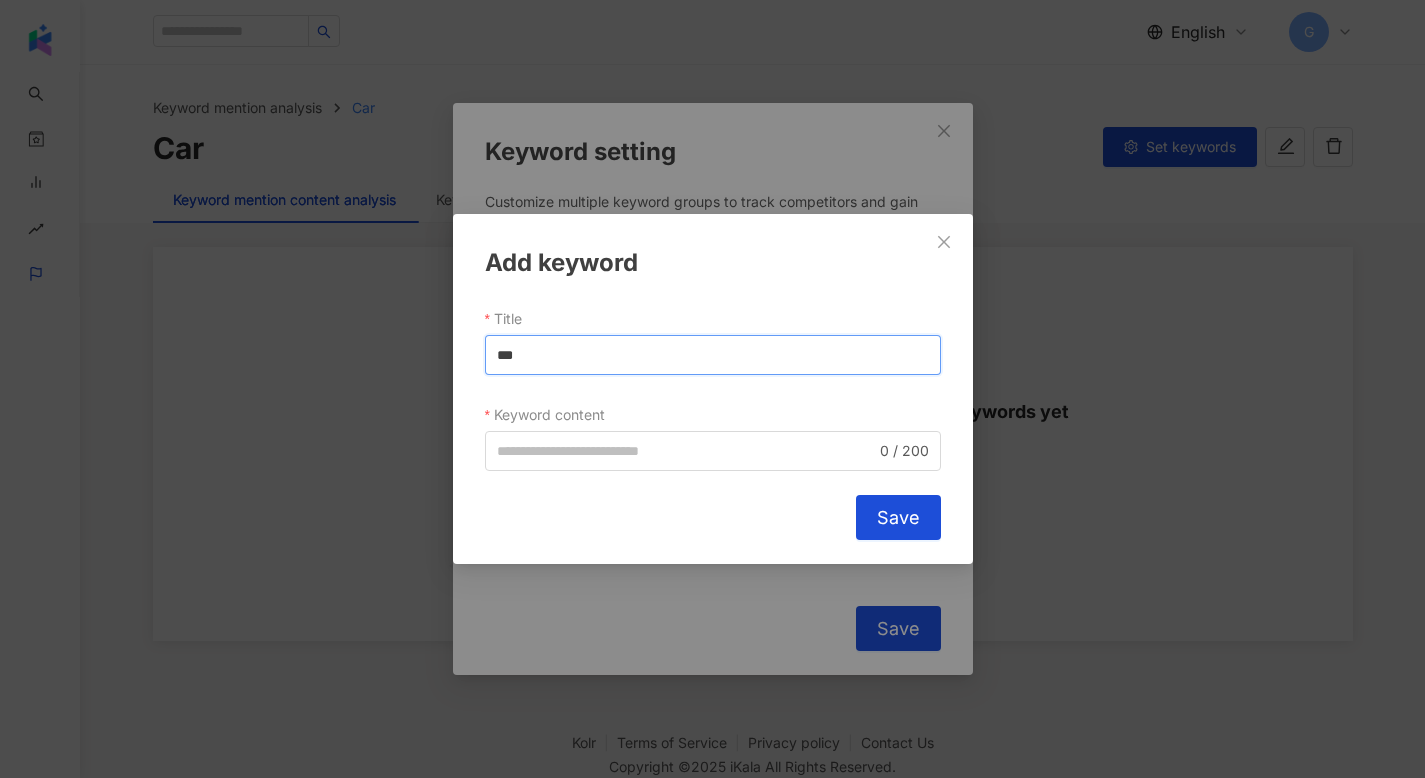 drag, startPoint x: 601, startPoint y: 350, endPoint x: 448, endPoint y: 357, distance: 153.16005 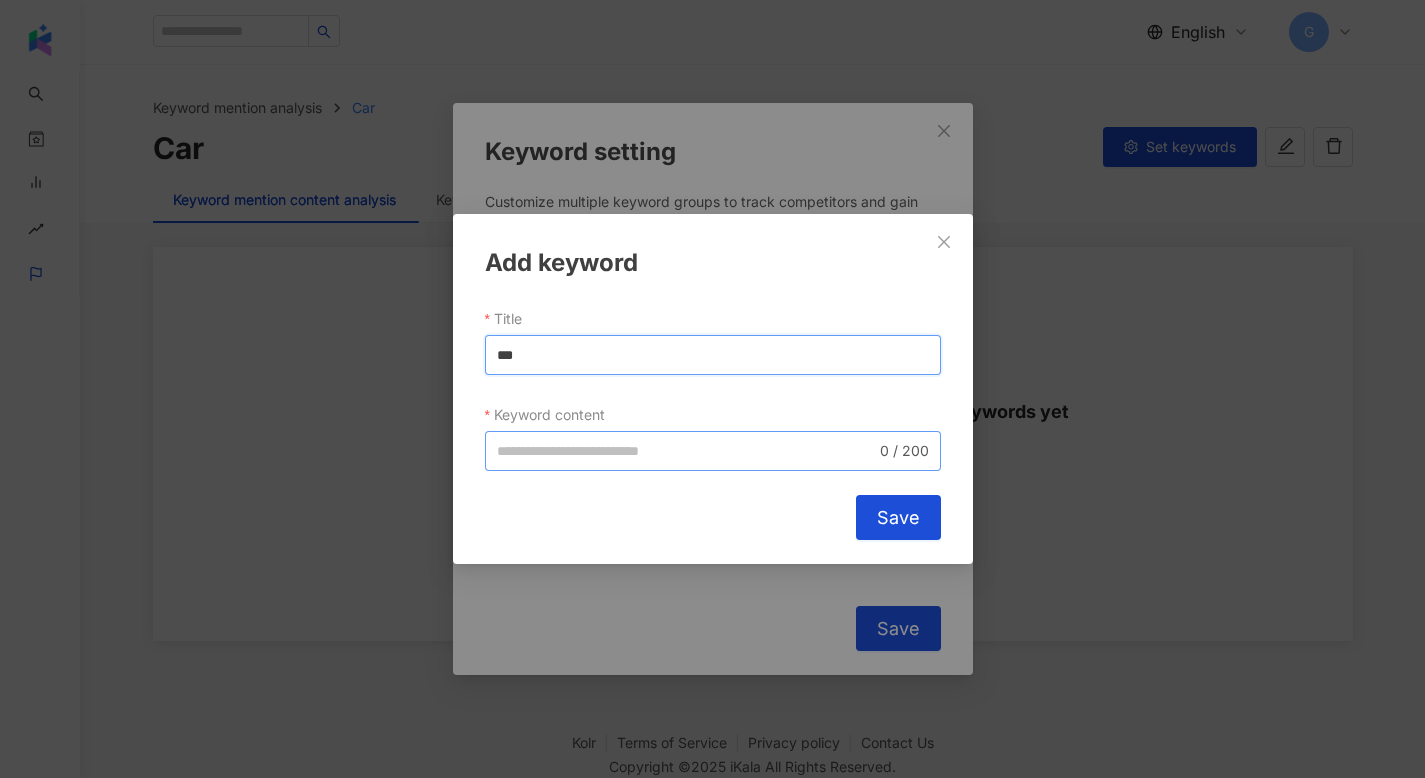 type on "***" 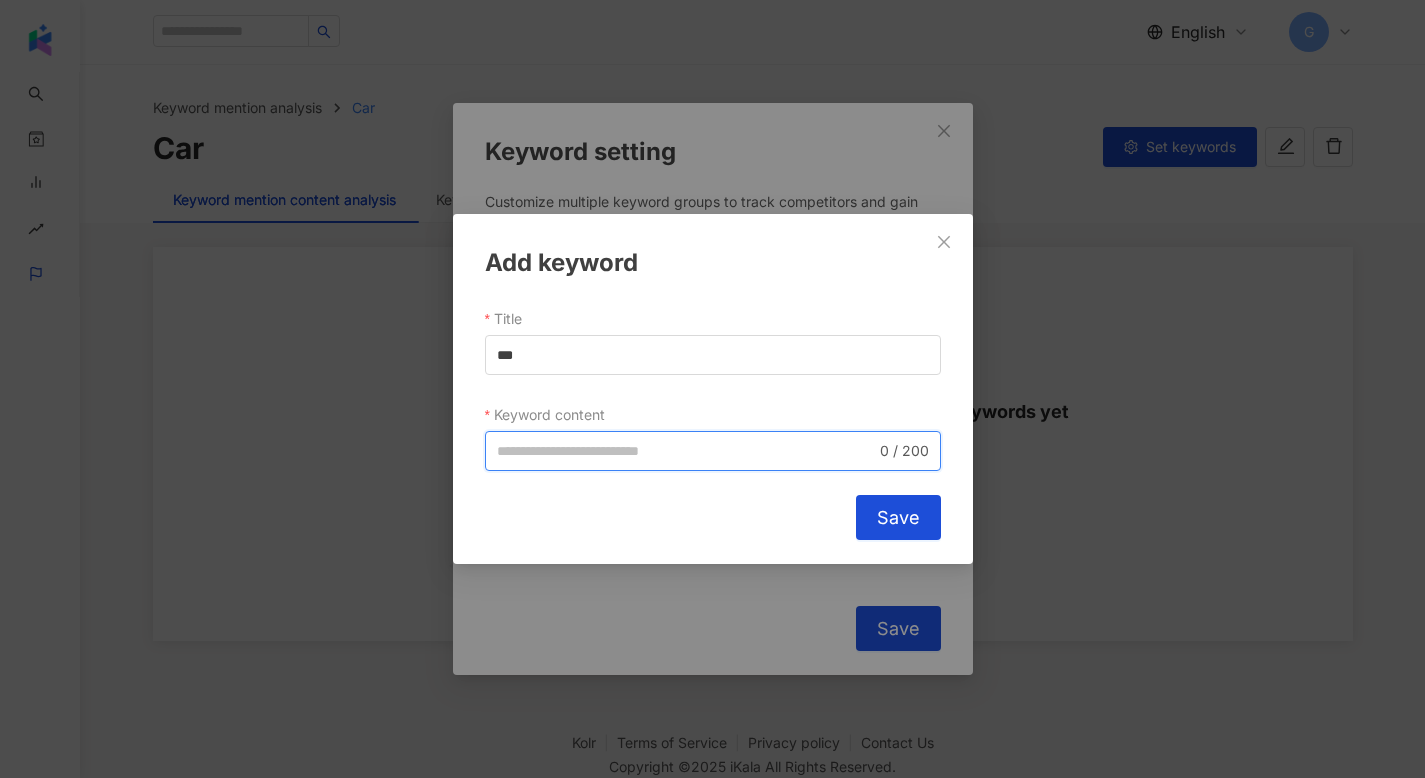 click on "Keyword content" at bounding box center (686, 451) 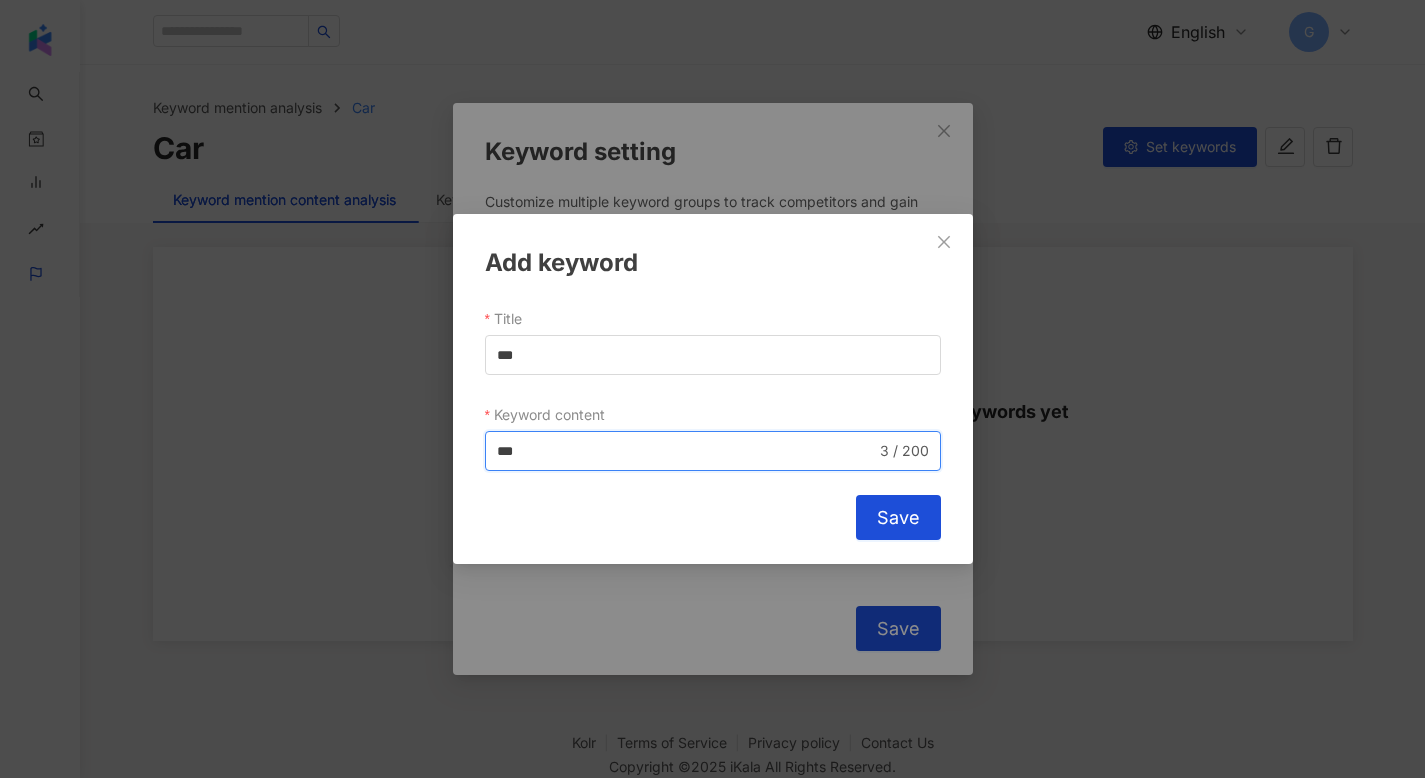 type on "***" 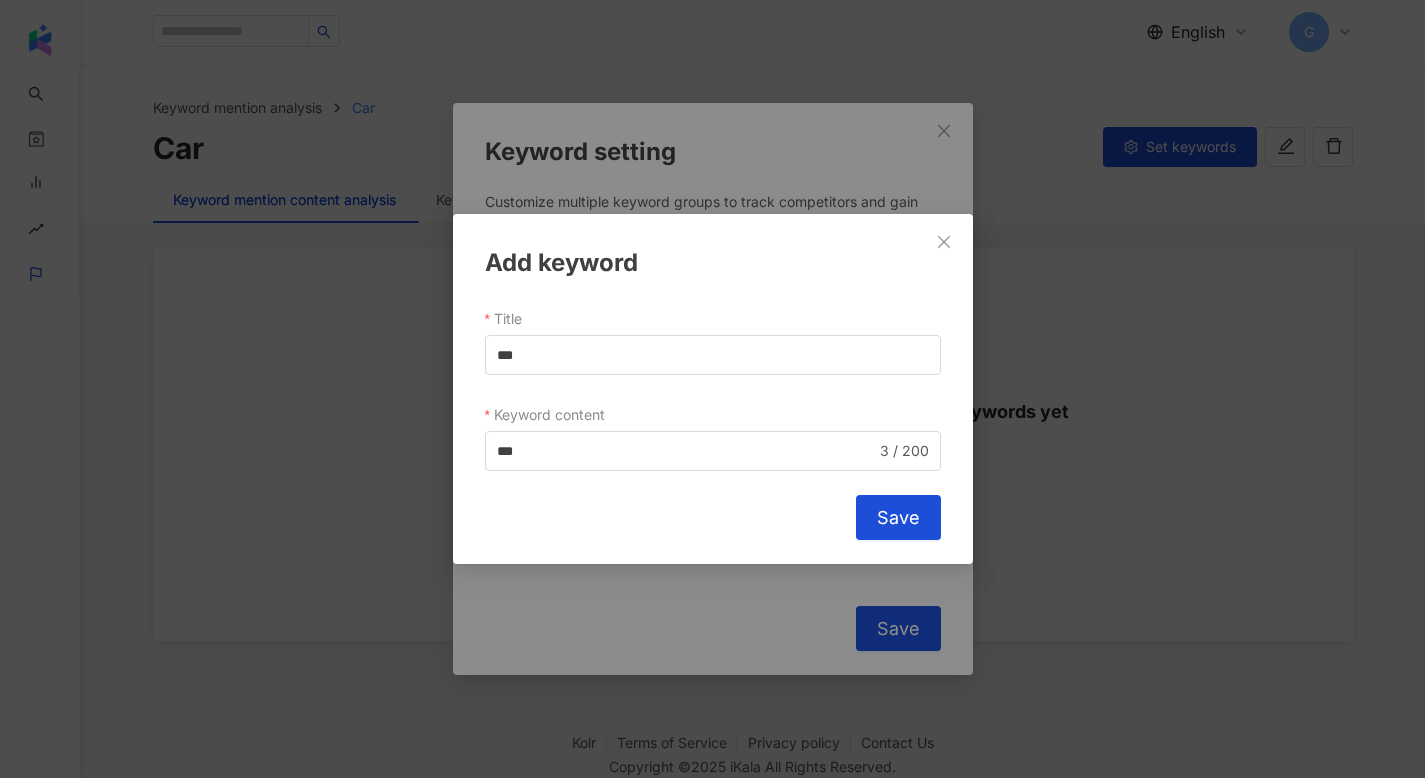 click on "Save" at bounding box center [898, 518] 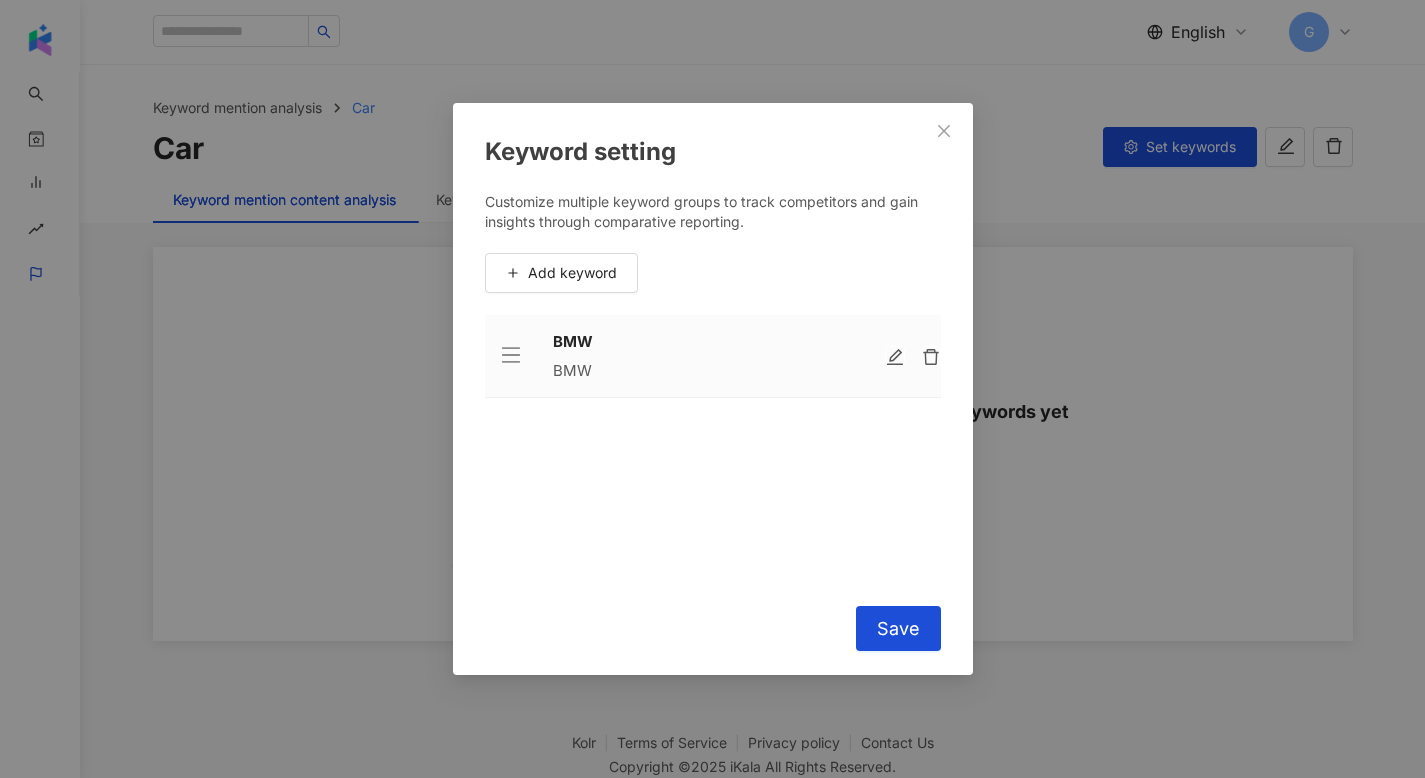 click on "Customize multiple keyword groups to track competitors and gain insights through comparative reporting. Add keyword BMW BMW
To pick up a draggable item, press the space bar.
While dragging, use the arrow keys to move the item.
Press space again to drop the item in its new position, or press escape to cancel." at bounding box center (713, 387) 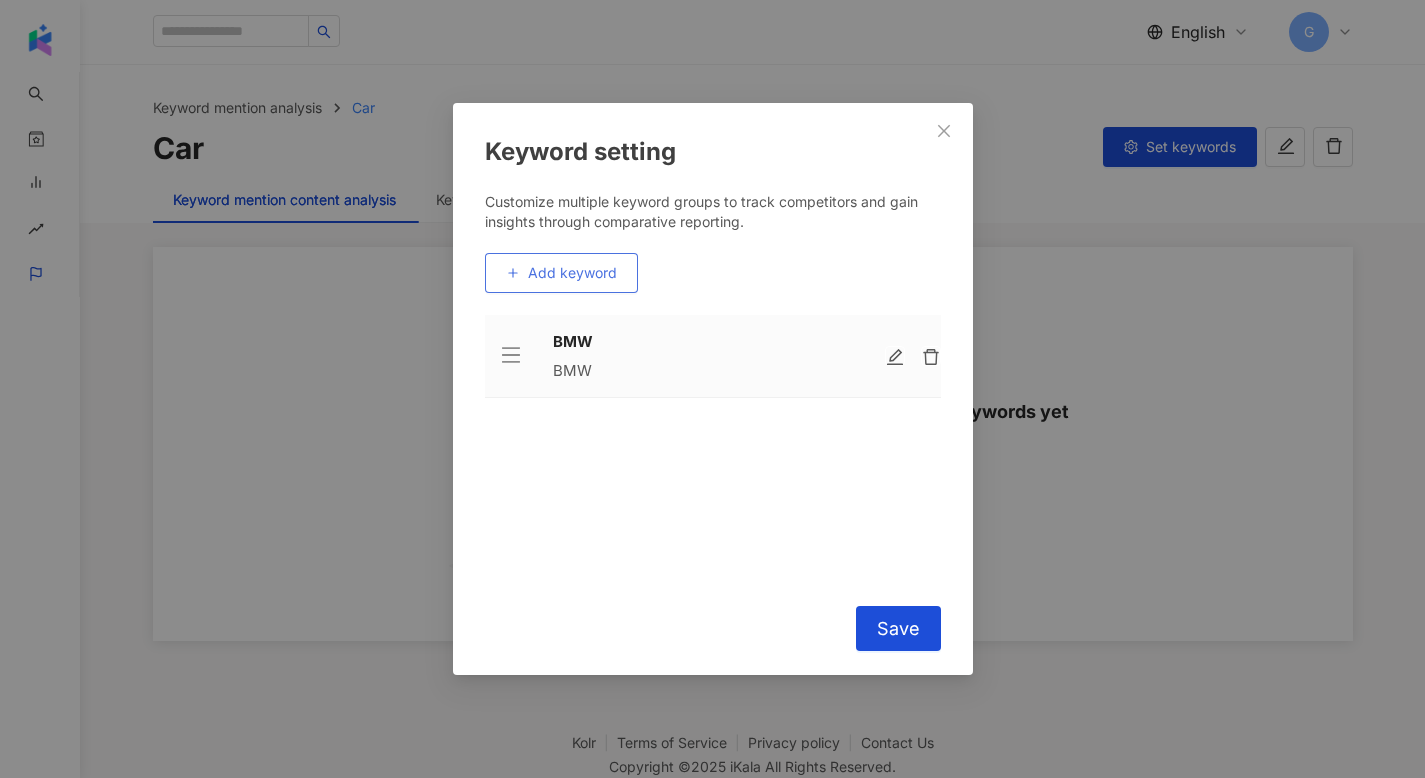 click on "Add keyword" at bounding box center (561, 273) 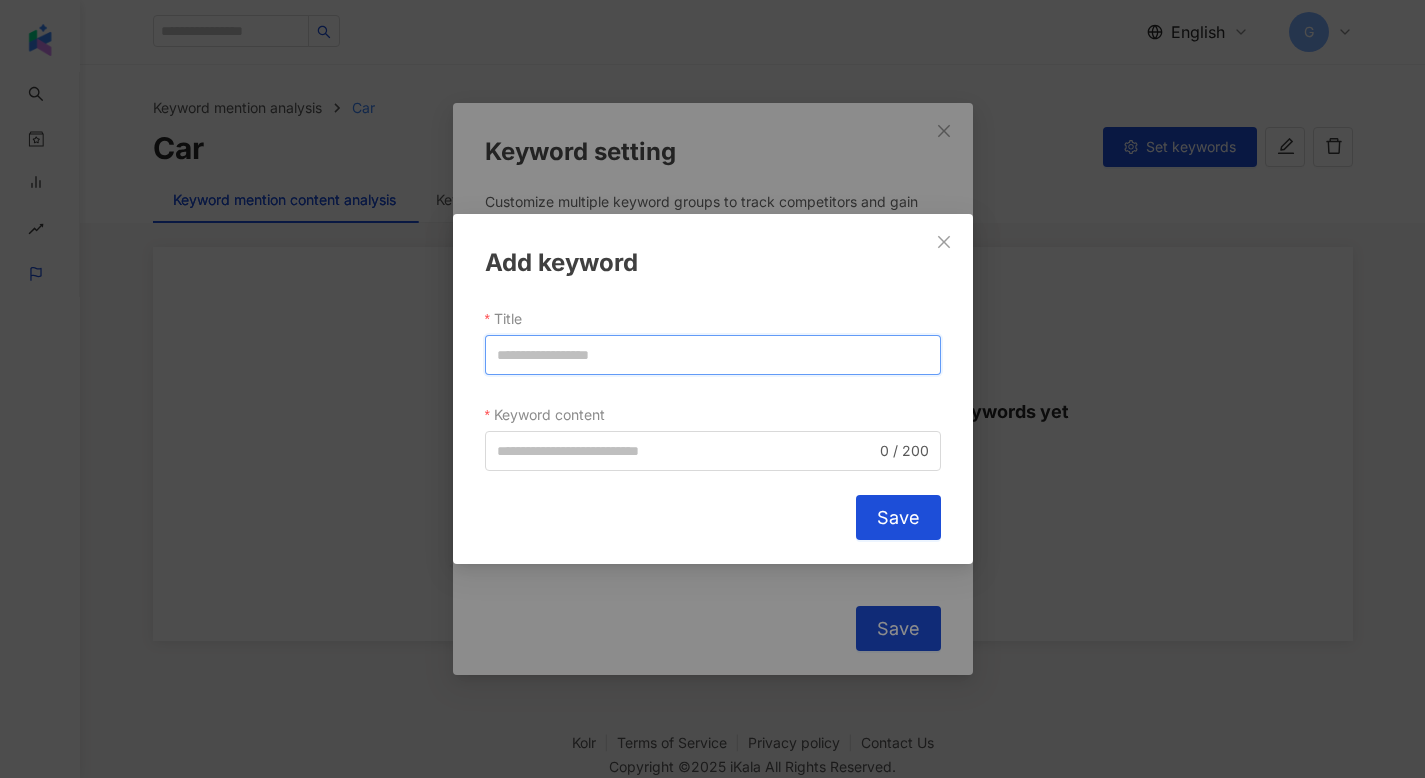 click on "Title" at bounding box center [713, 355] 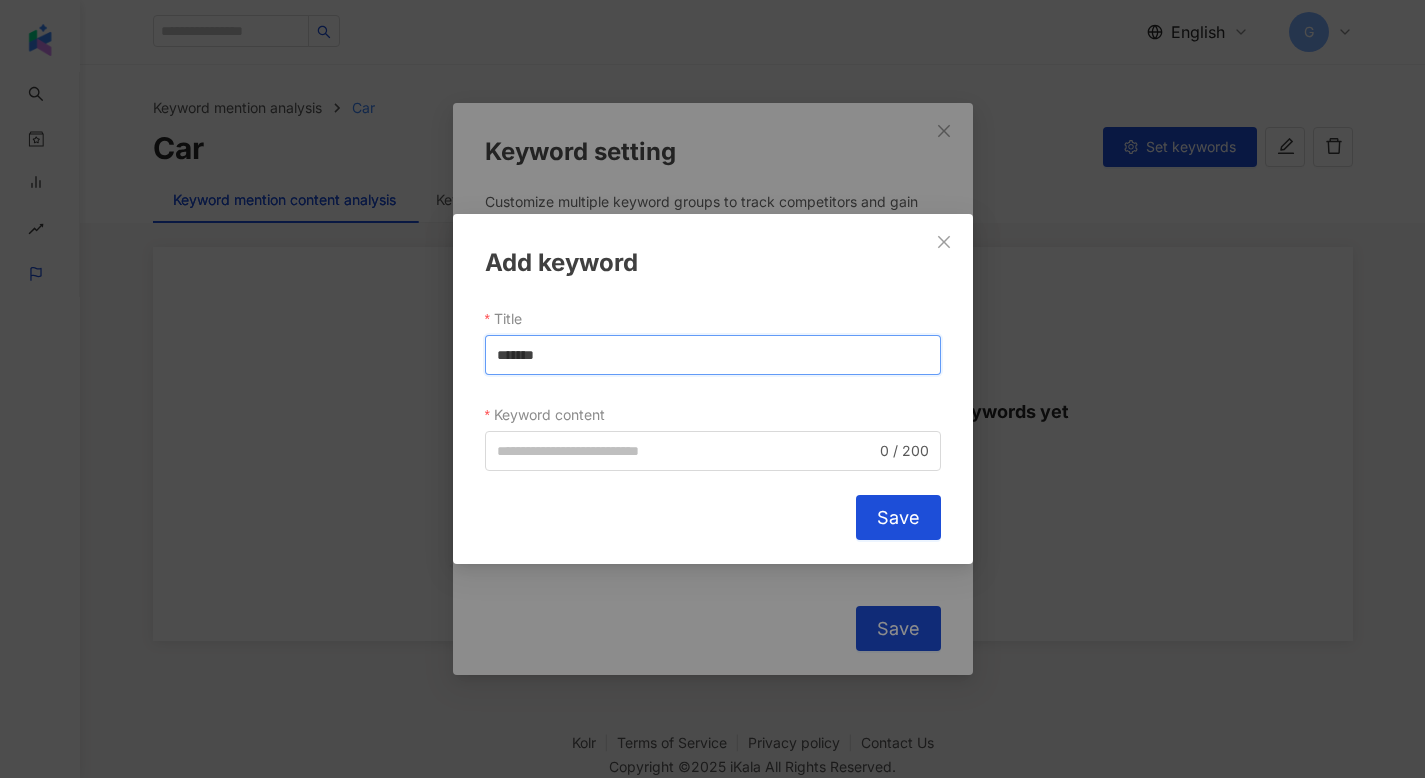 drag, startPoint x: 643, startPoint y: 358, endPoint x: 410, endPoint y: 353, distance: 233.05363 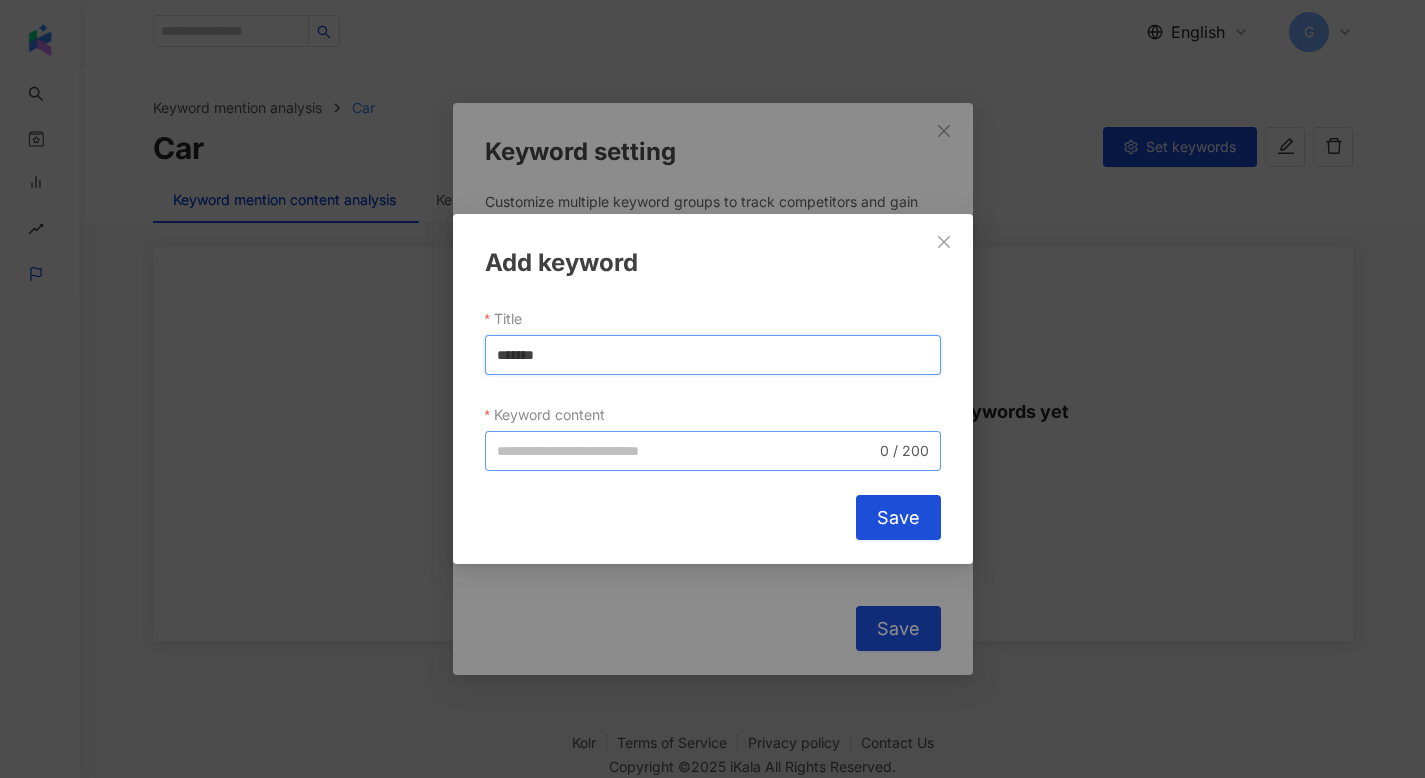 type on "*******" 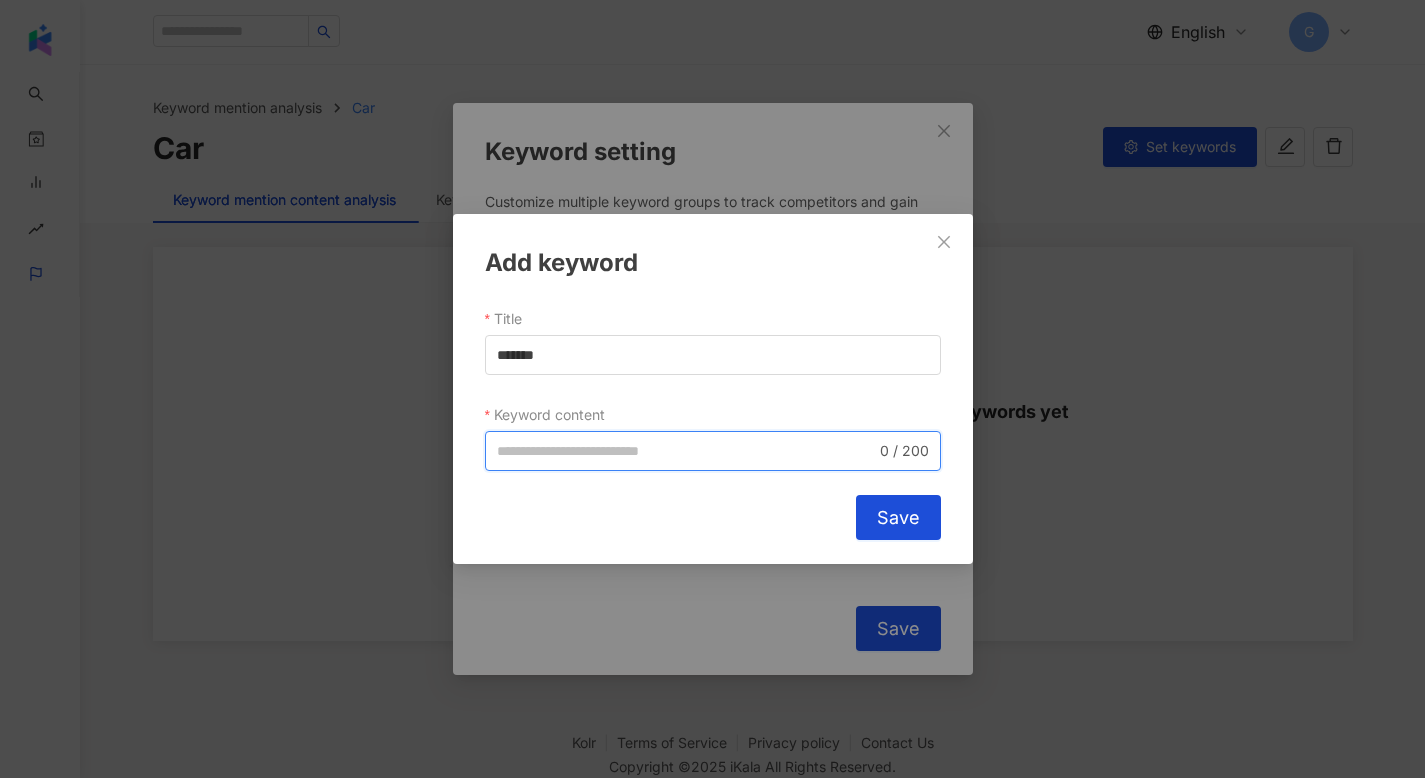 click on "Keyword content" at bounding box center (686, 451) 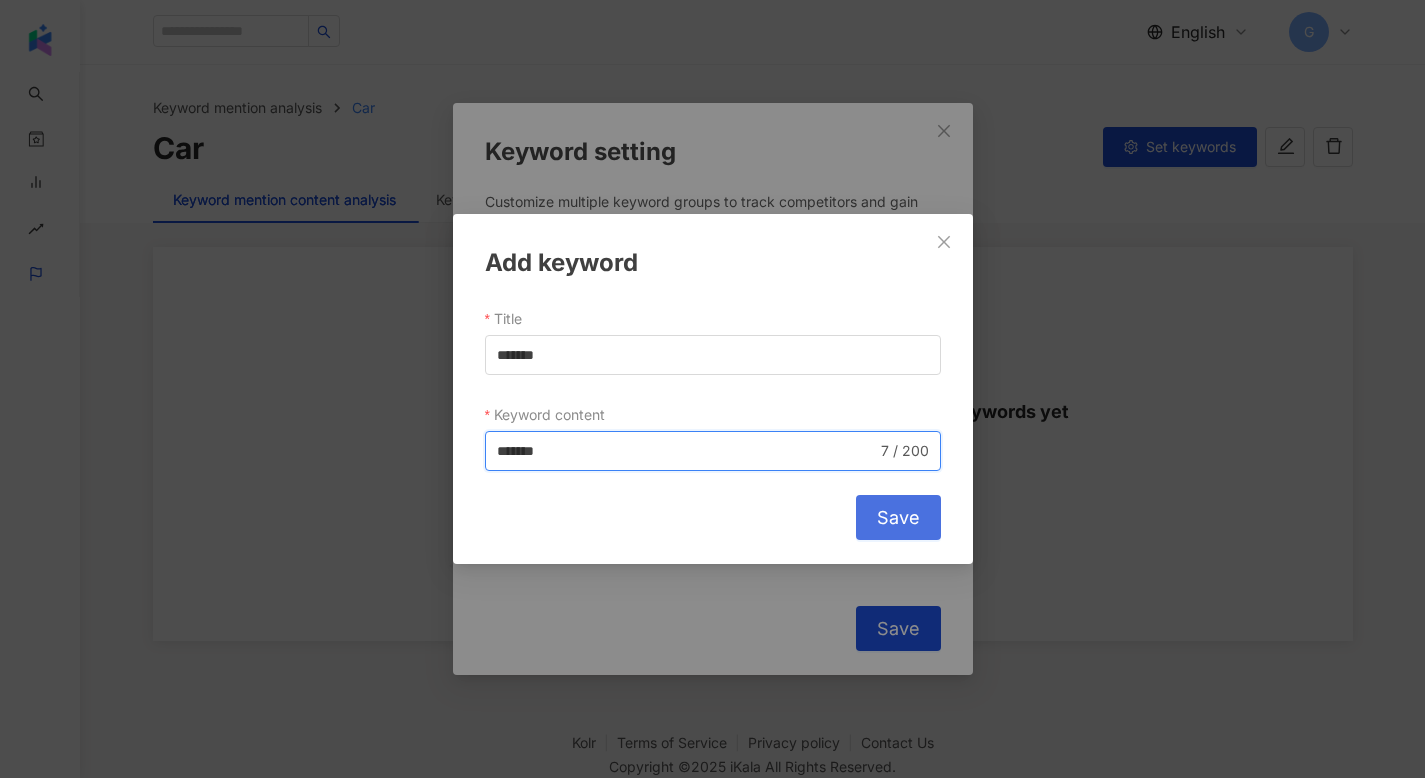 type on "*******" 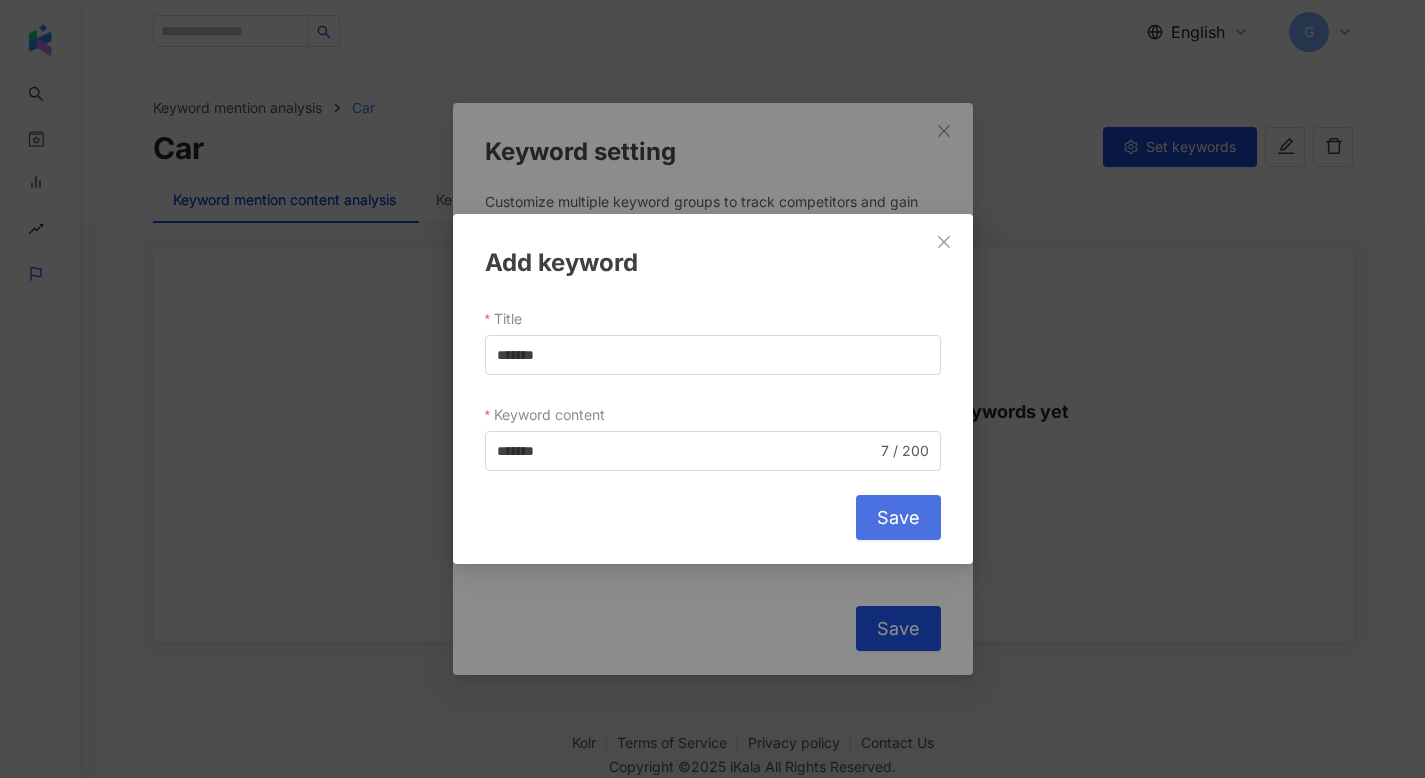 click on "Save" at bounding box center (898, 517) 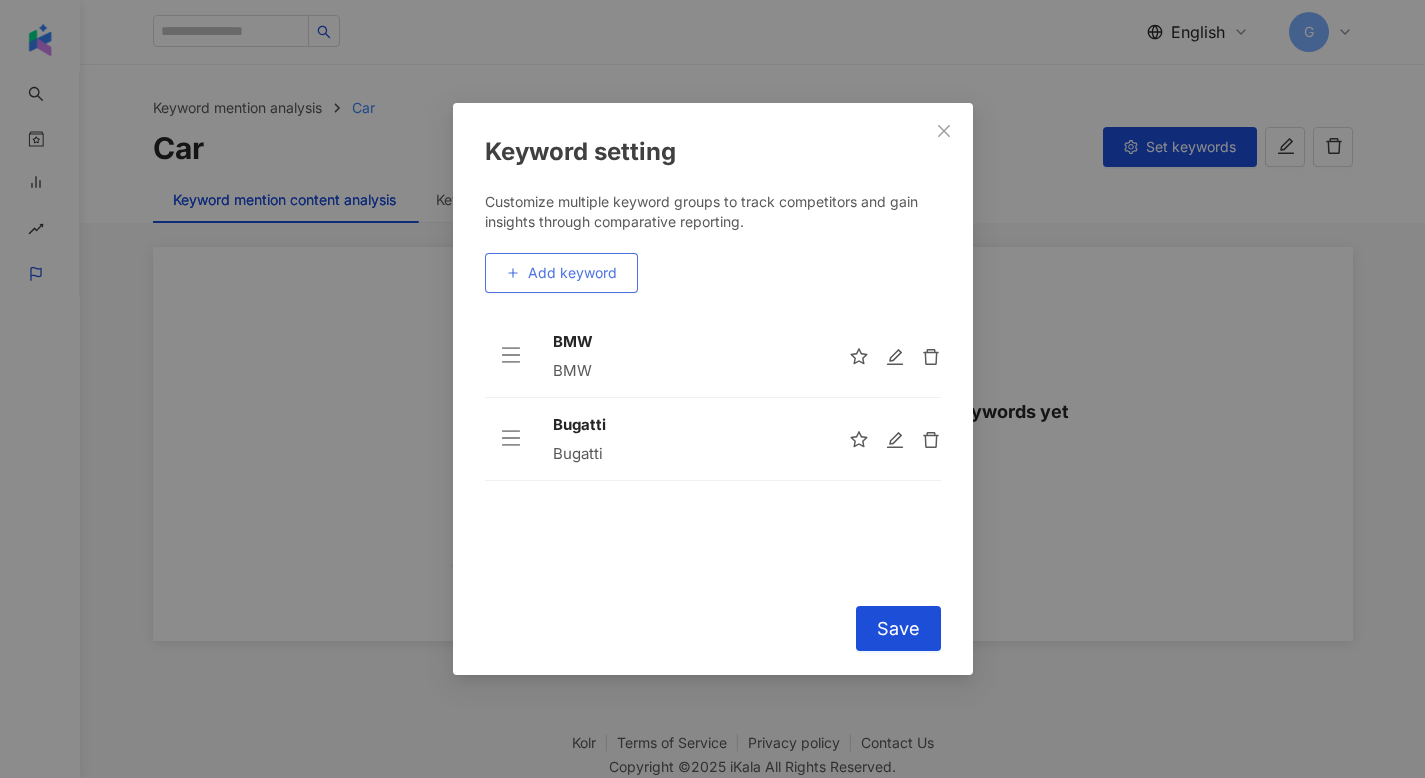click on "Add keyword" at bounding box center [572, 273] 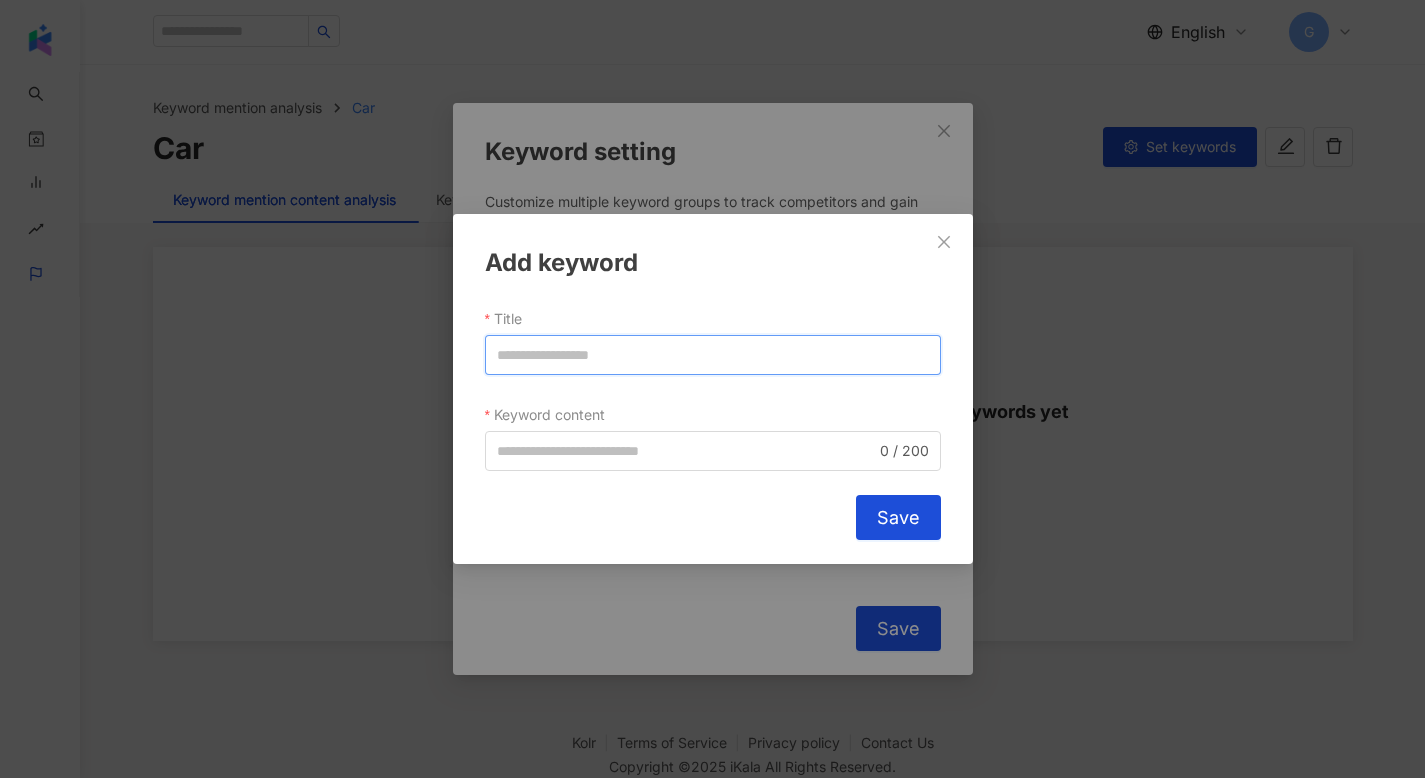 click on "Title" at bounding box center (713, 355) 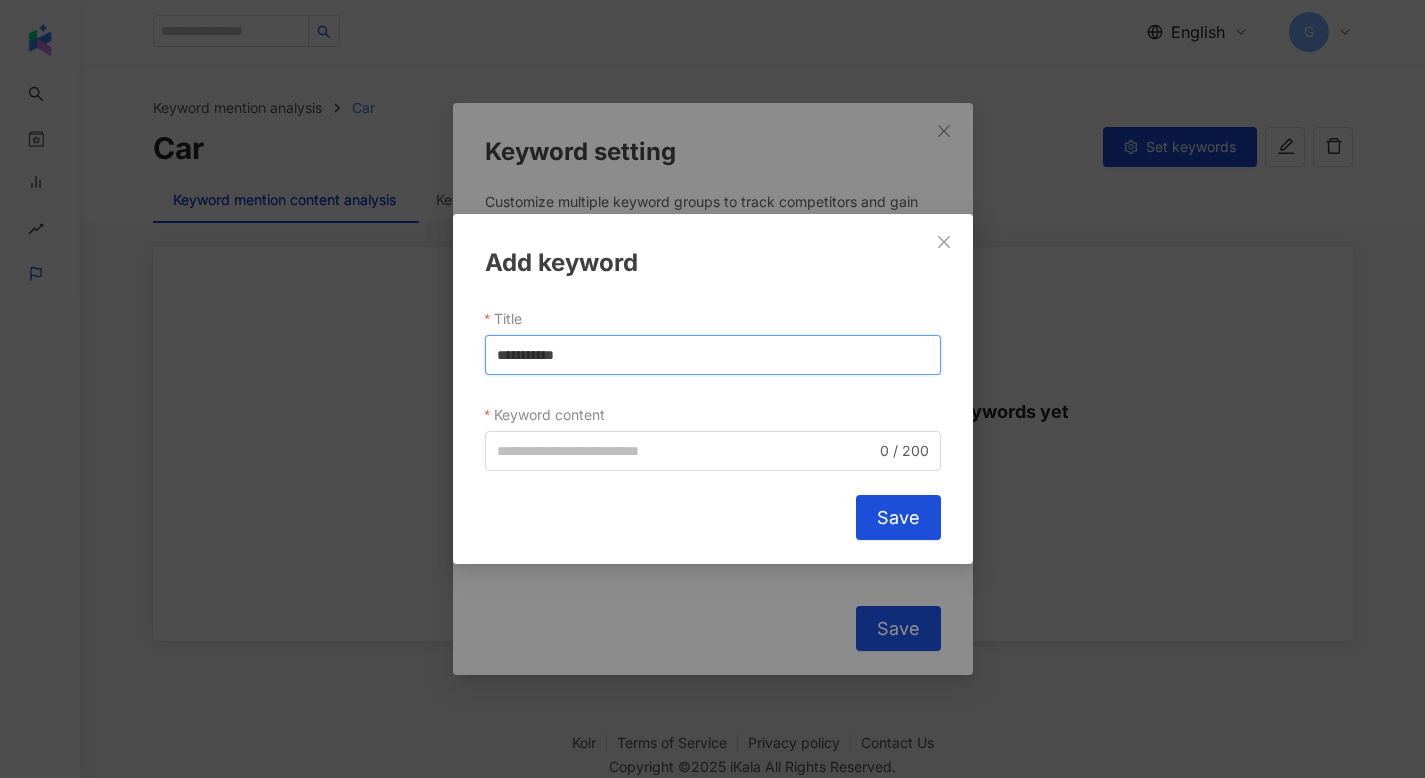 drag, startPoint x: 599, startPoint y: 358, endPoint x: 446, endPoint y: 349, distance: 153.26448 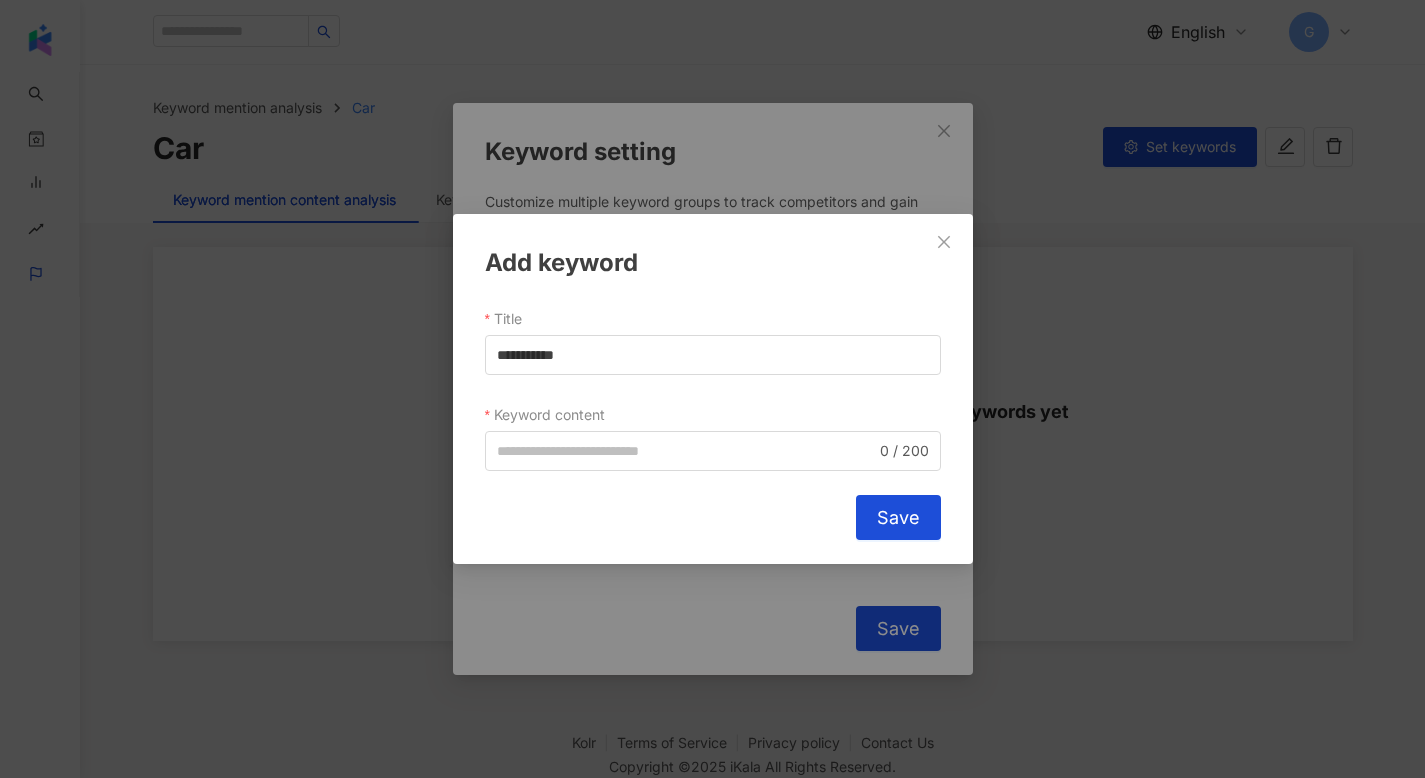 click on "Keyword content" at bounding box center [552, 415] 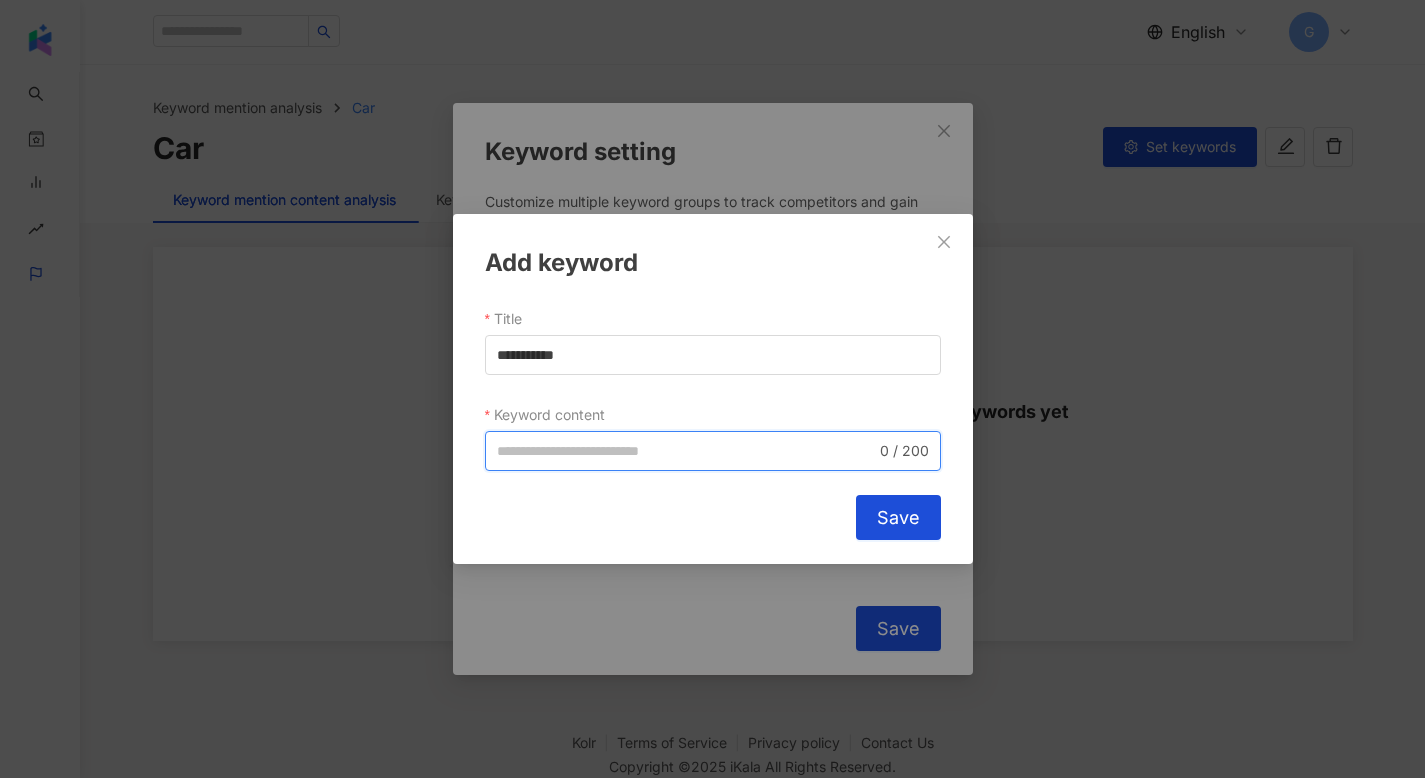 click on "Keyword content" at bounding box center (686, 451) 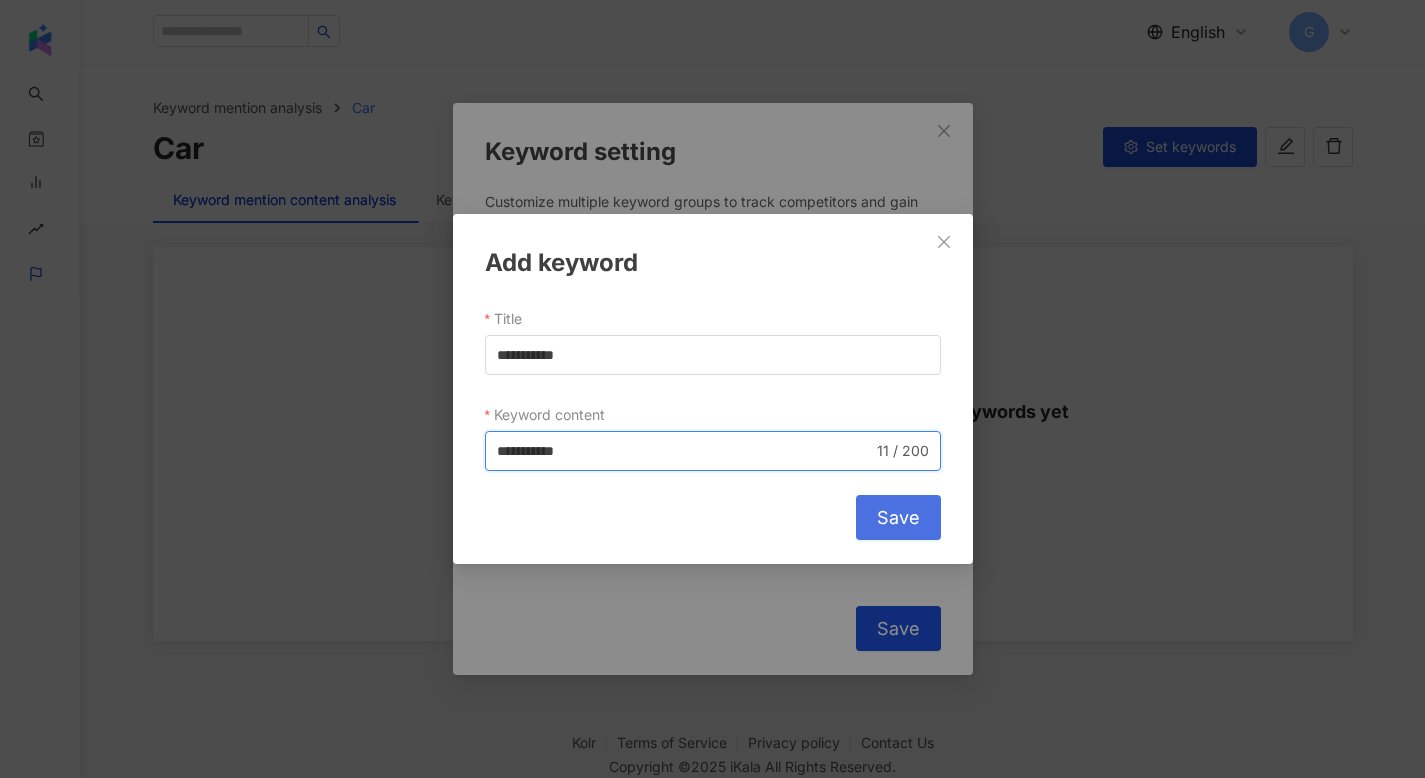 type on "**********" 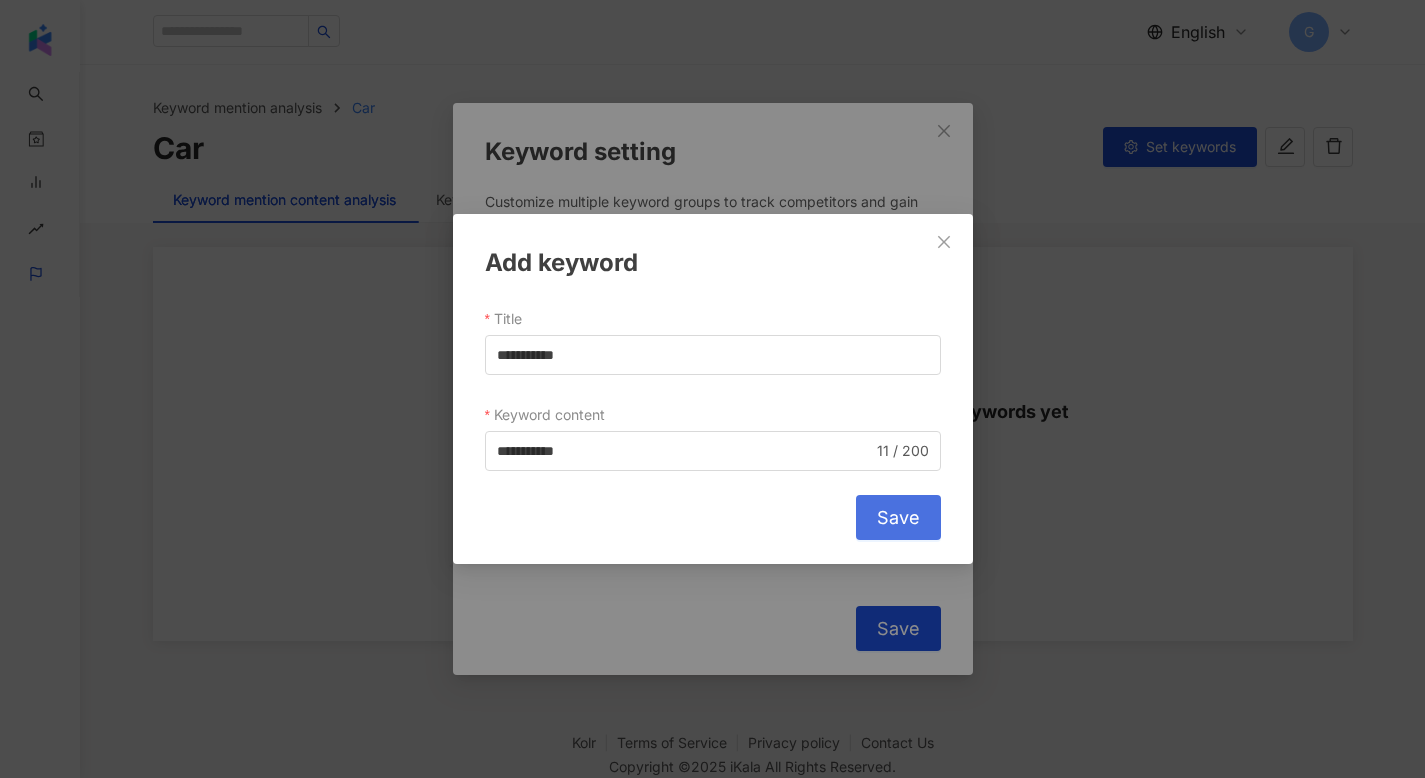 click on "Save" at bounding box center (898, 517) 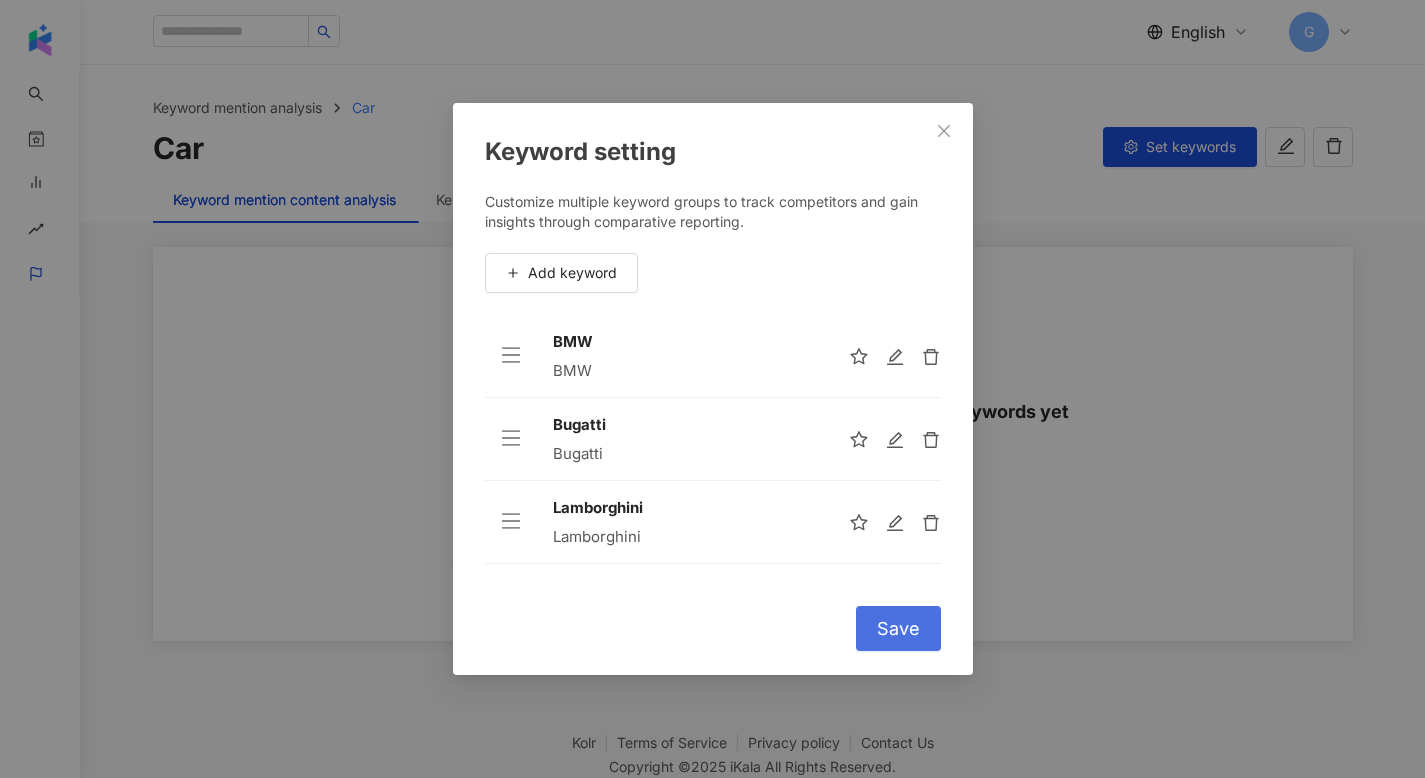 click on "Save" at bounding box center [898, 629] 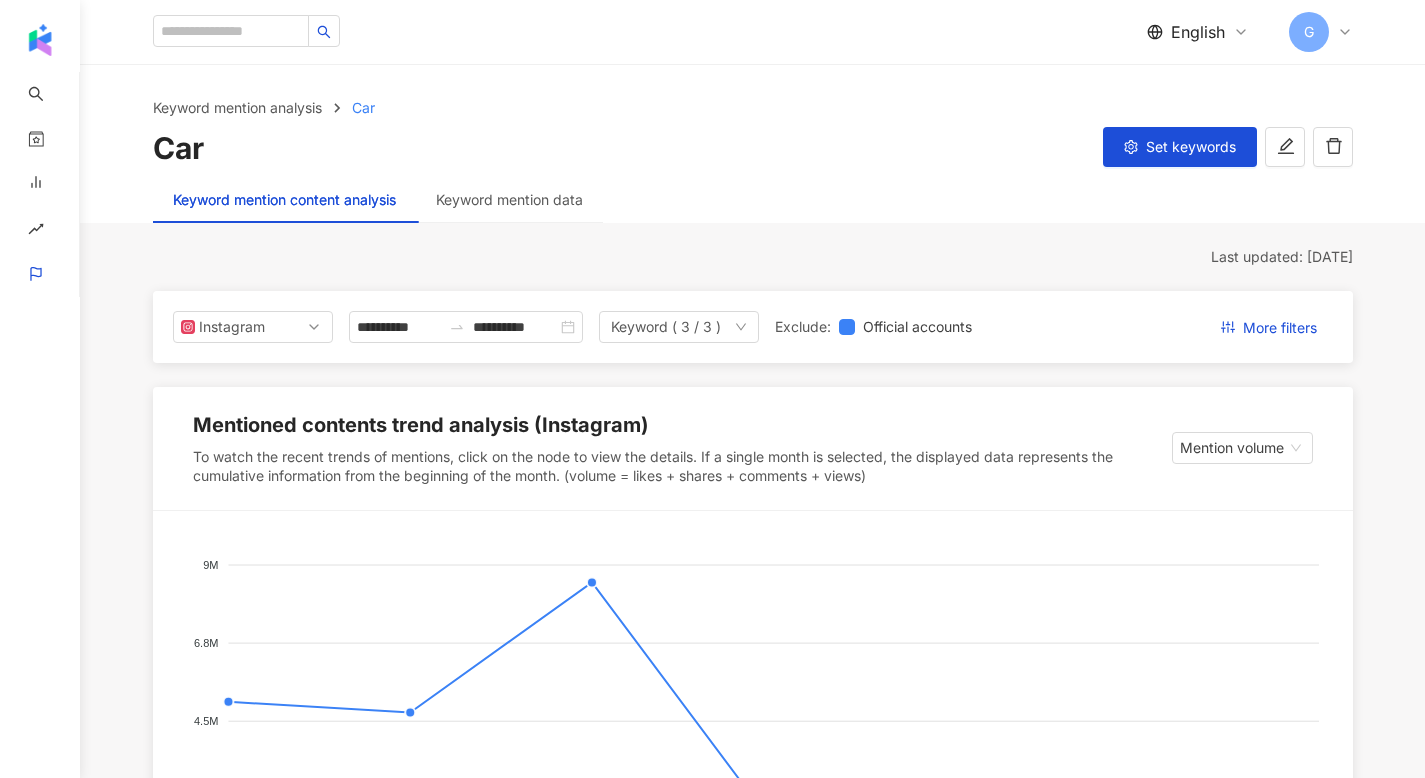 scroll, scrollTop: 371, scrollLeft: 0, axis: vertical 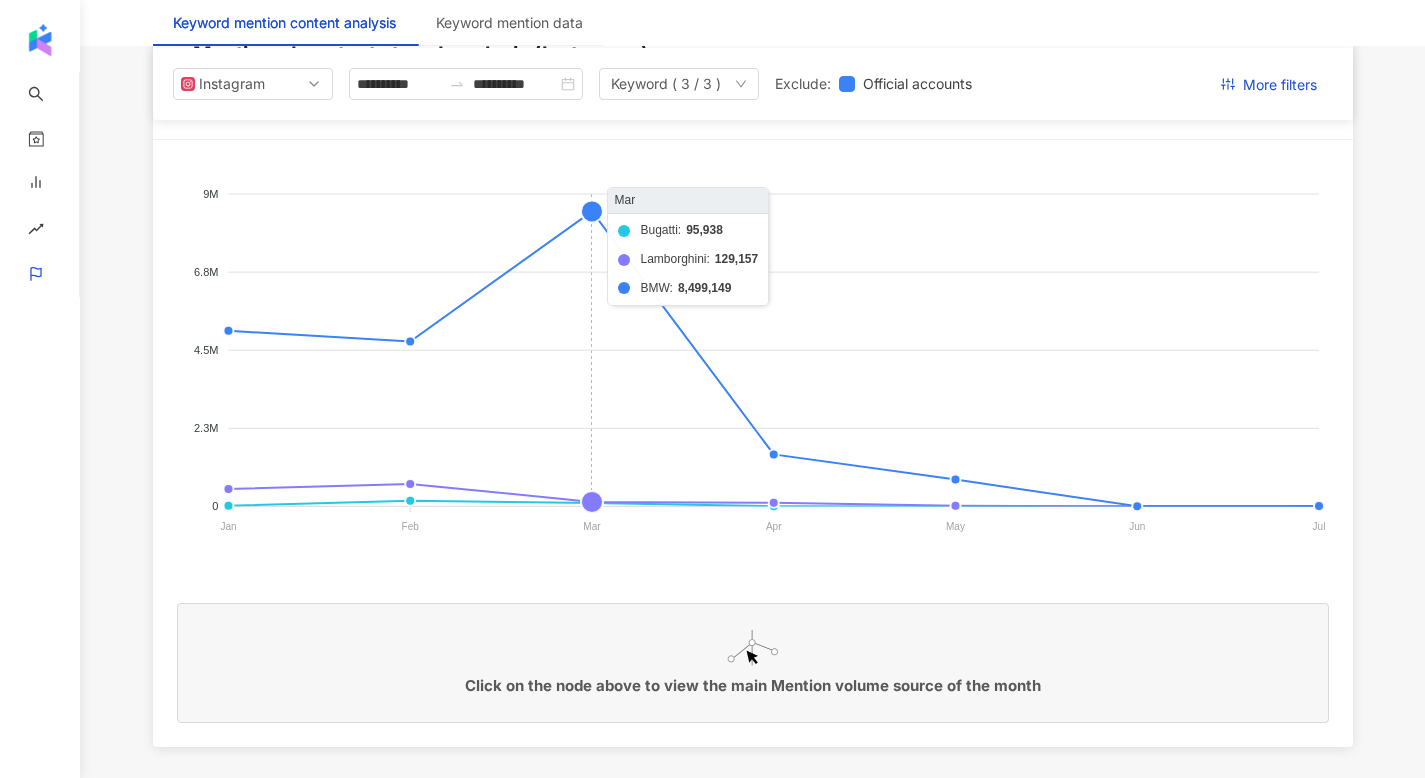 click on "Bugatti Lamborghini BMW" 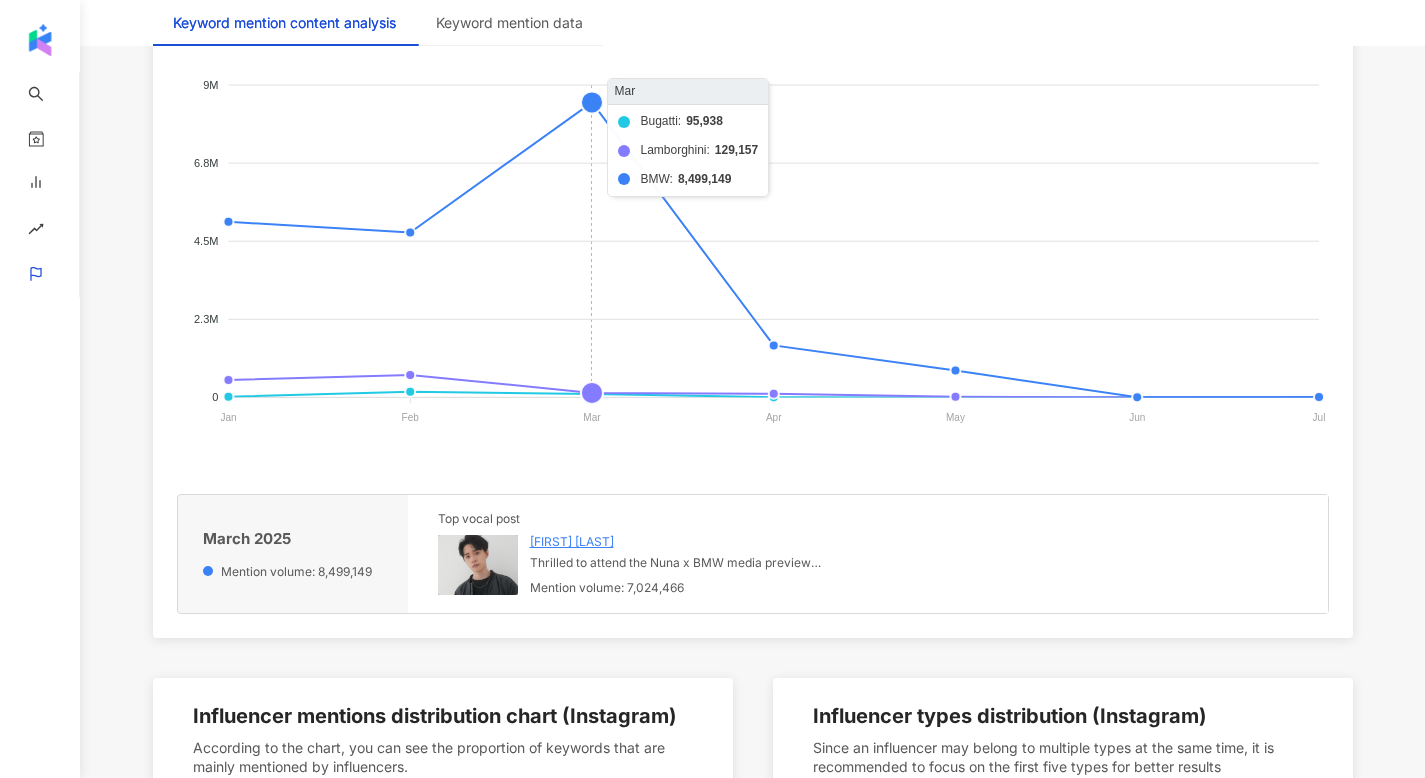 scroll, scrollTop: 715, scrollLeft: 0, axis: vertical 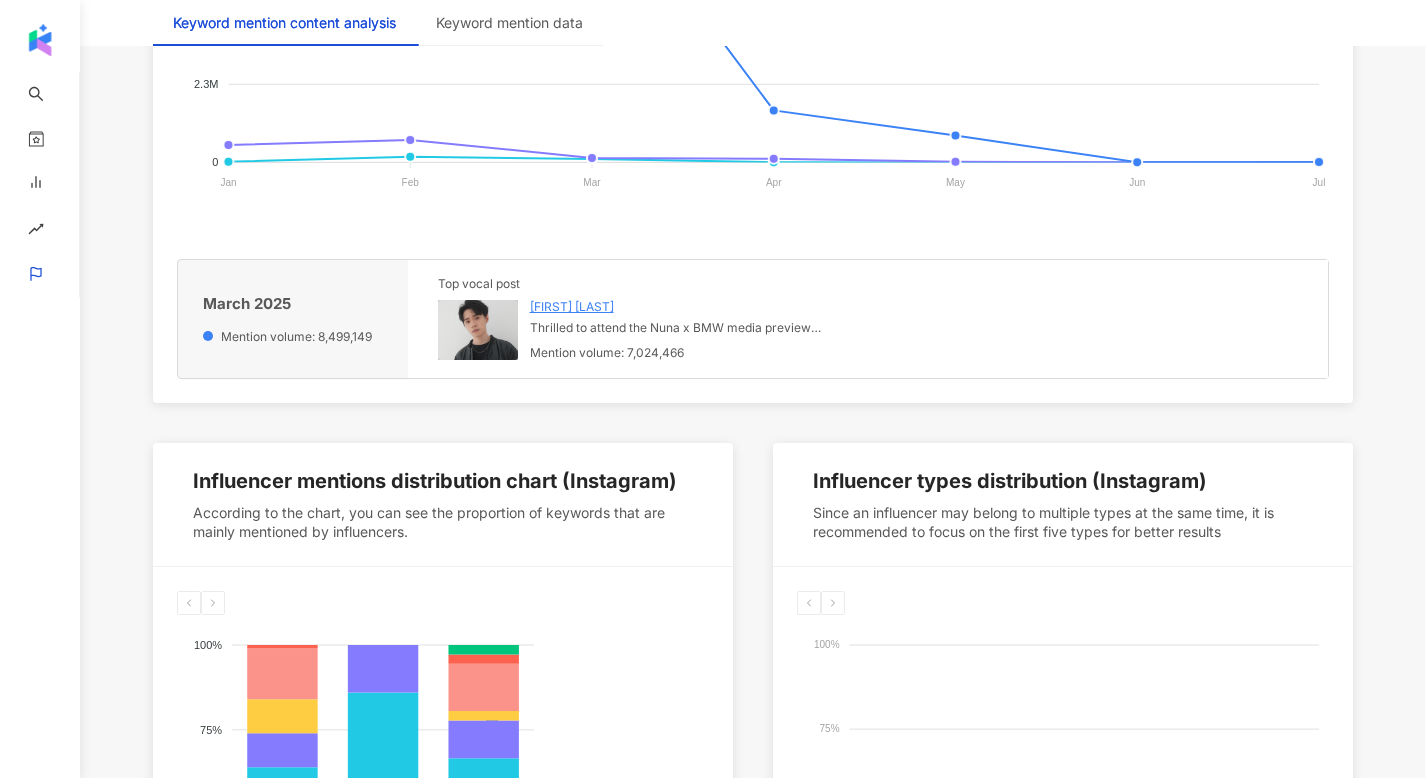 click at bounding box center [478, 330] 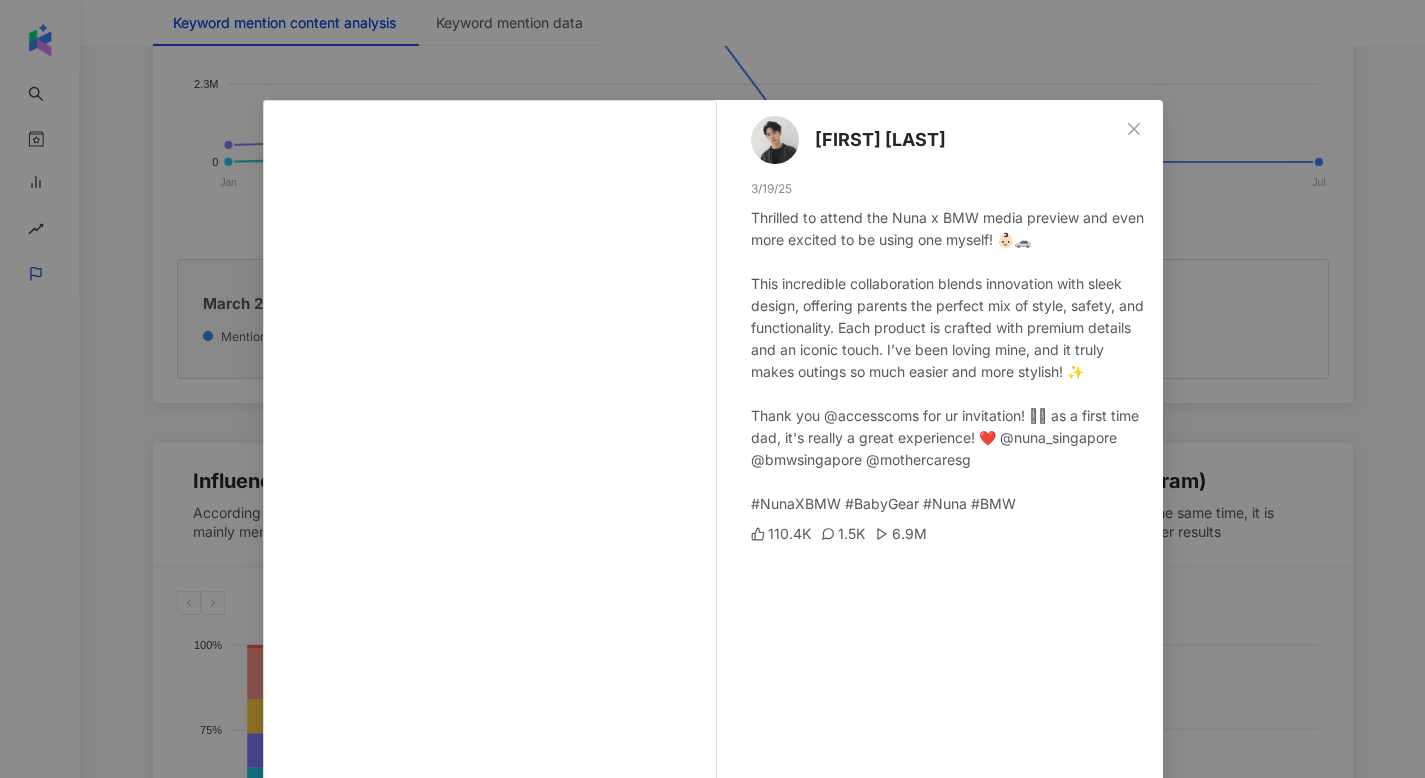 click on "[NAME] [DATE] Thrilled to attend the Nuna x BMW media preview and even more excited to be using one myself! 👶🏻🚗
This incredible collaboration blends innovation with sleek design, offering parents the perfect mix of style, safety, and functionality. Each product is crafted with premium details and an iconic touch. I’ve been loving mine, and it truly makes outings so much easier and more stylish! ✨
Thank you @[USERNAME] for ur invitation! 🫶🏻 as a first time dad, it's really a great experience! ❤️ @nuna_singapore @bmwsingapore @mothercaresg
#NunaXBMW #BabyGear #Nuna #BMW 110.4K 1.5K 6.9M See original" at bounding box center [712, 389] 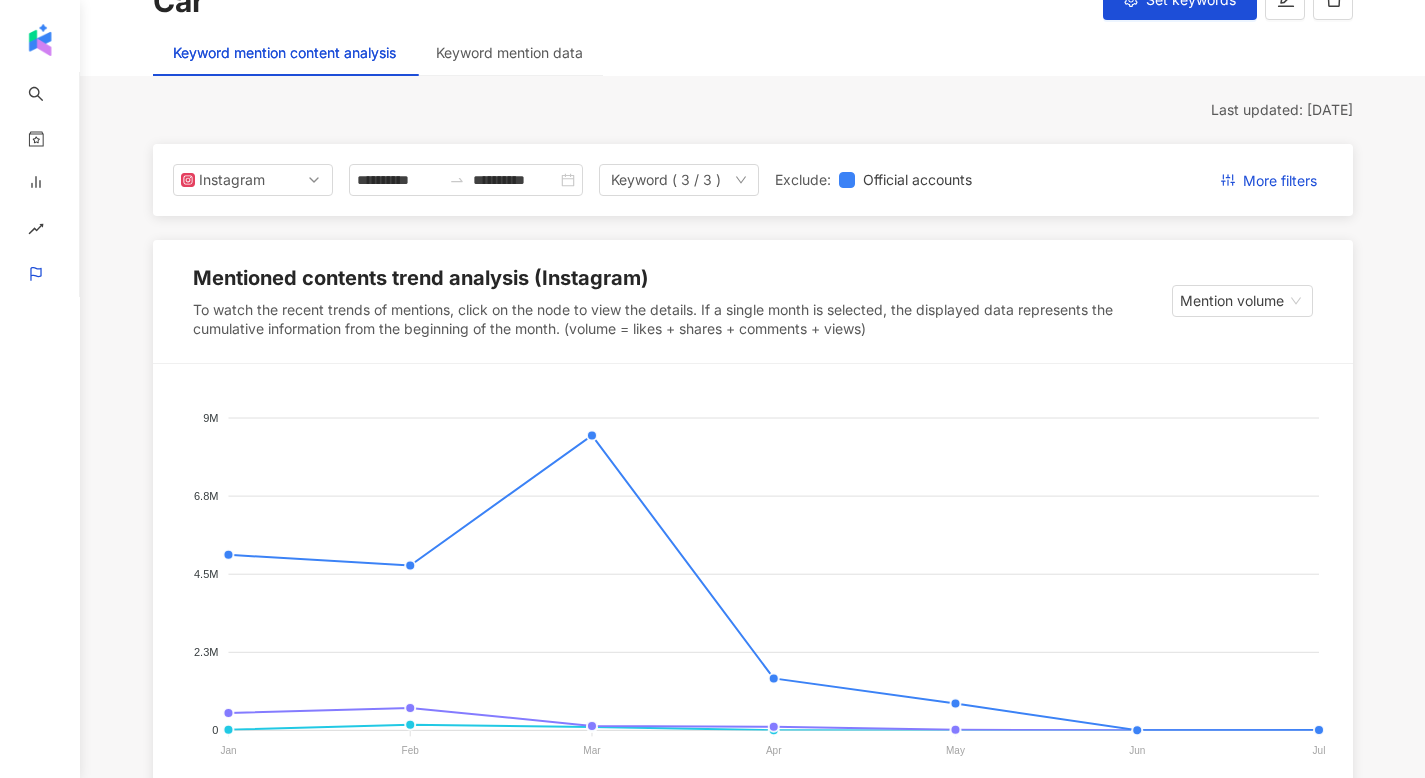 scroll, scrollTop: 68, scrollLeft: 0, axis: vertical 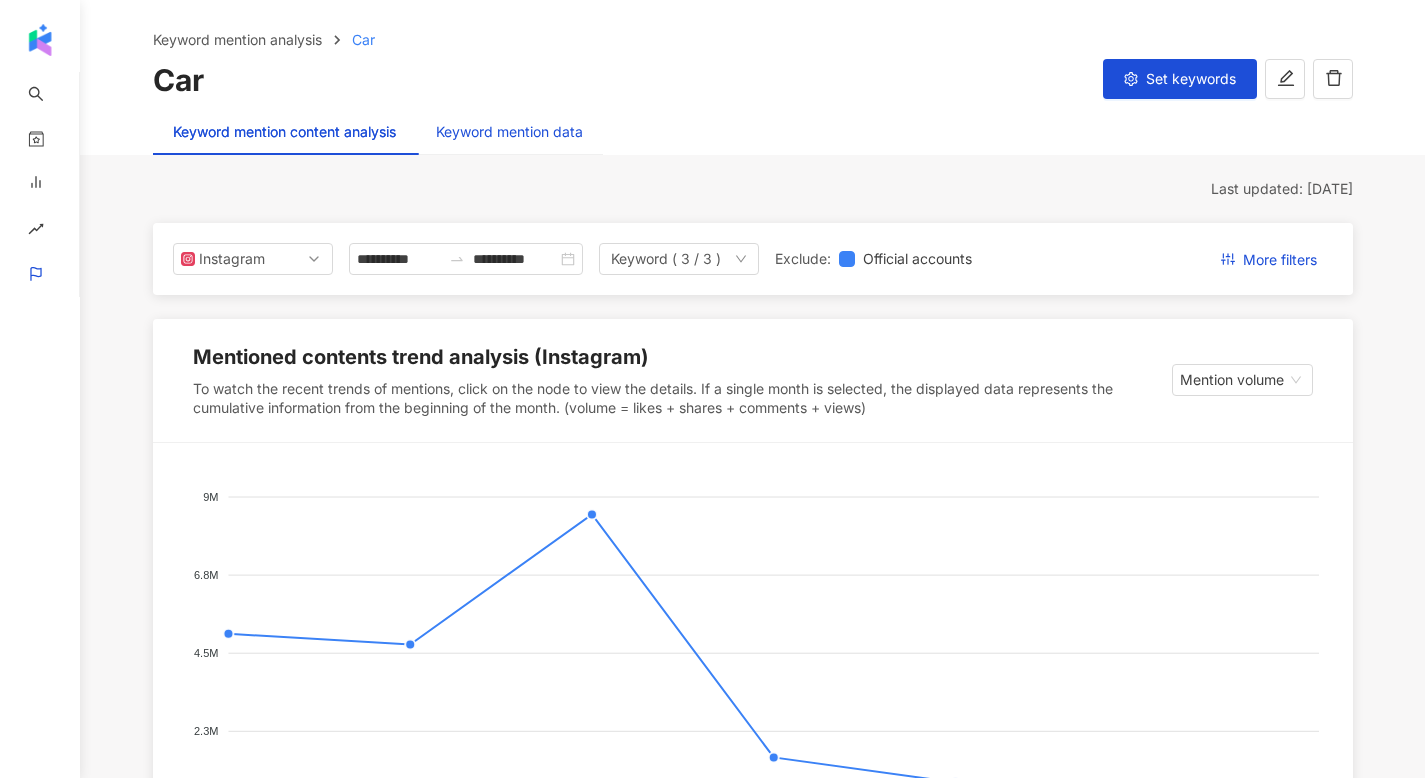 click on "Keyword mention data" at bounding box center (509, 132) 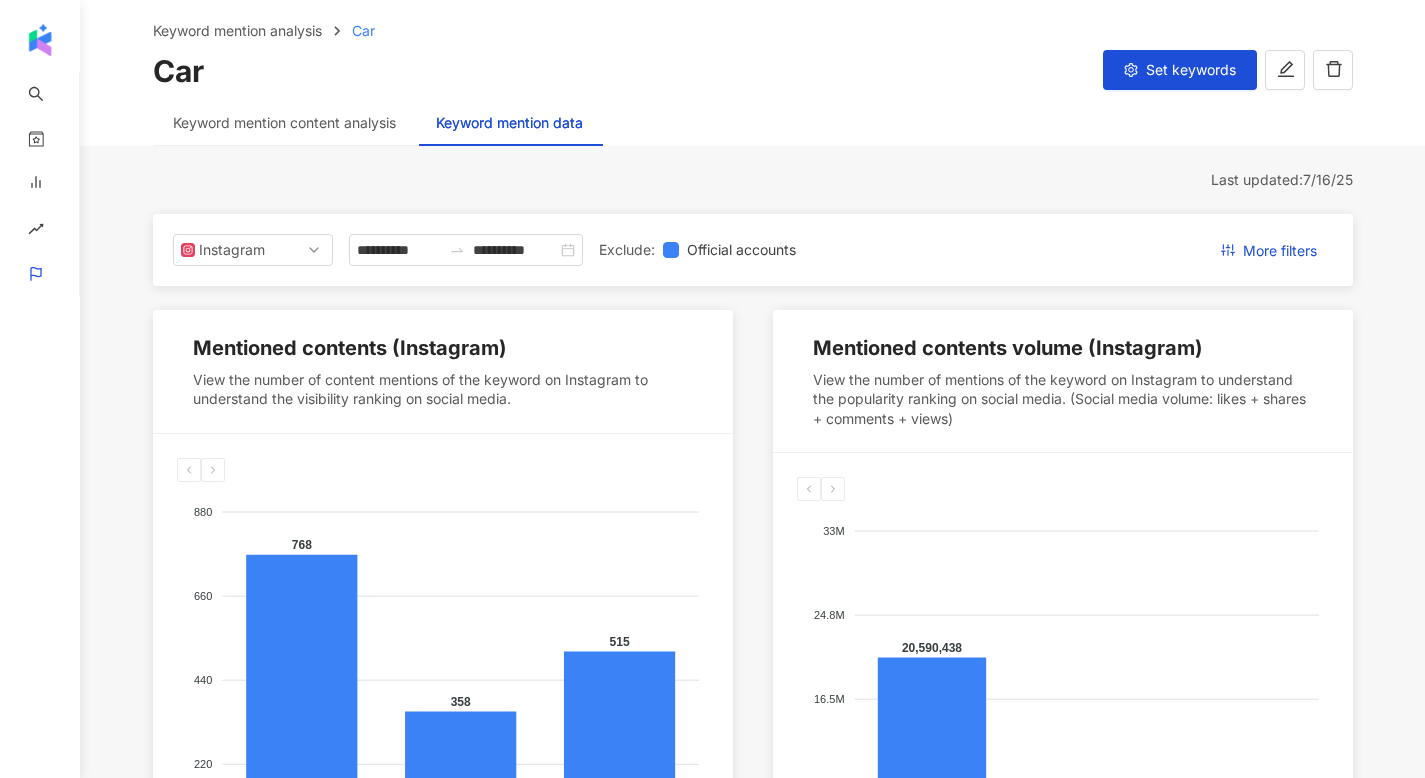 scroll, scrollTop: 0, scrollLeft: 0, axis: both 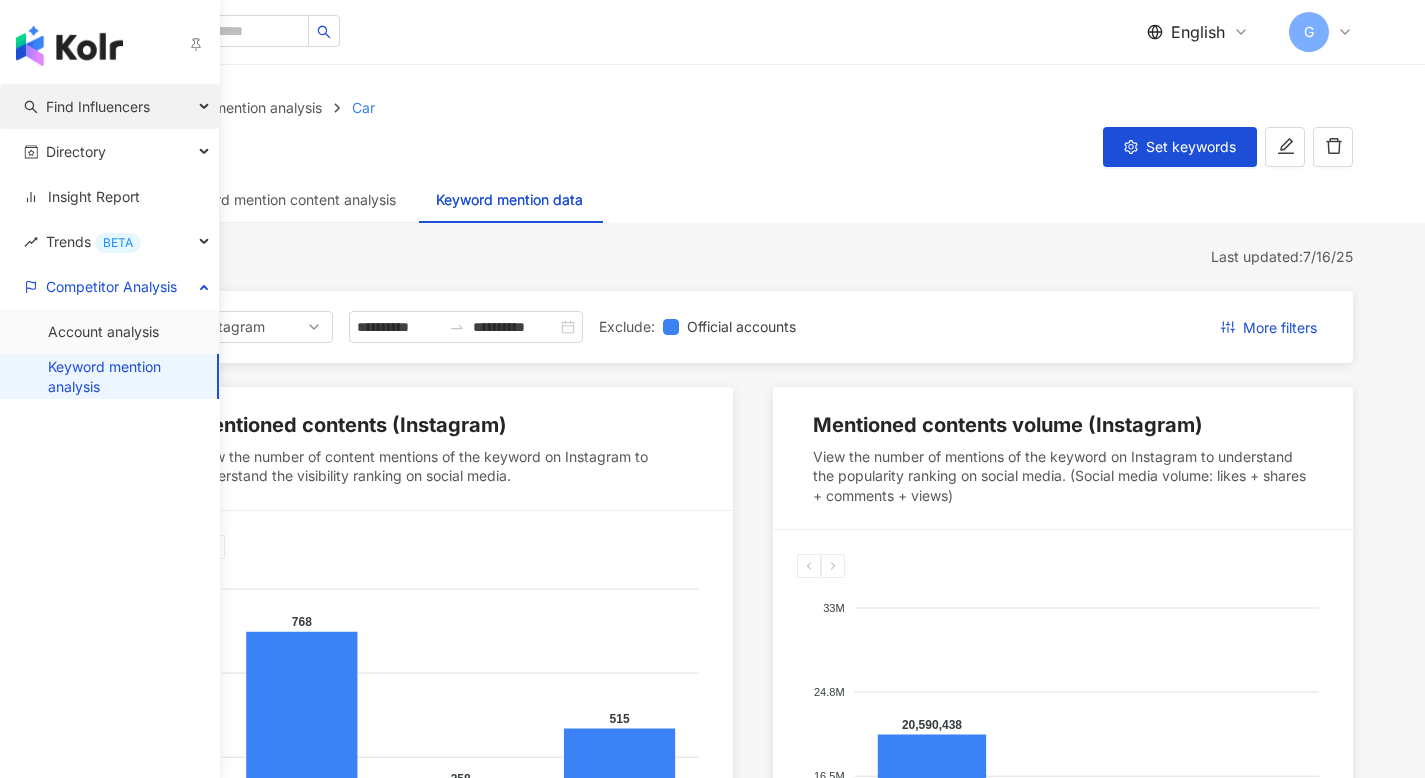 click on "Find Influencers" at bounding box center [98, 106] 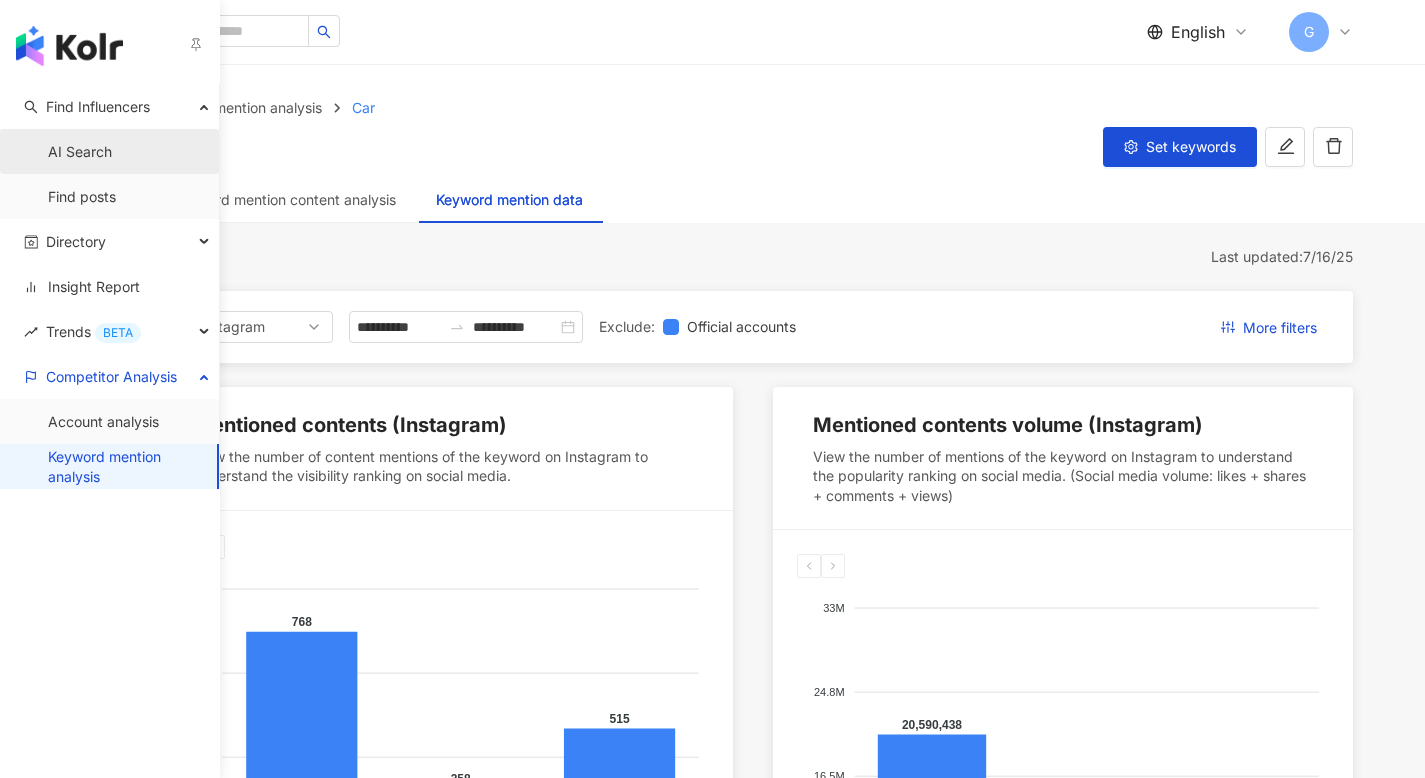 click on "AI Search" at bounding box center (80, 152) 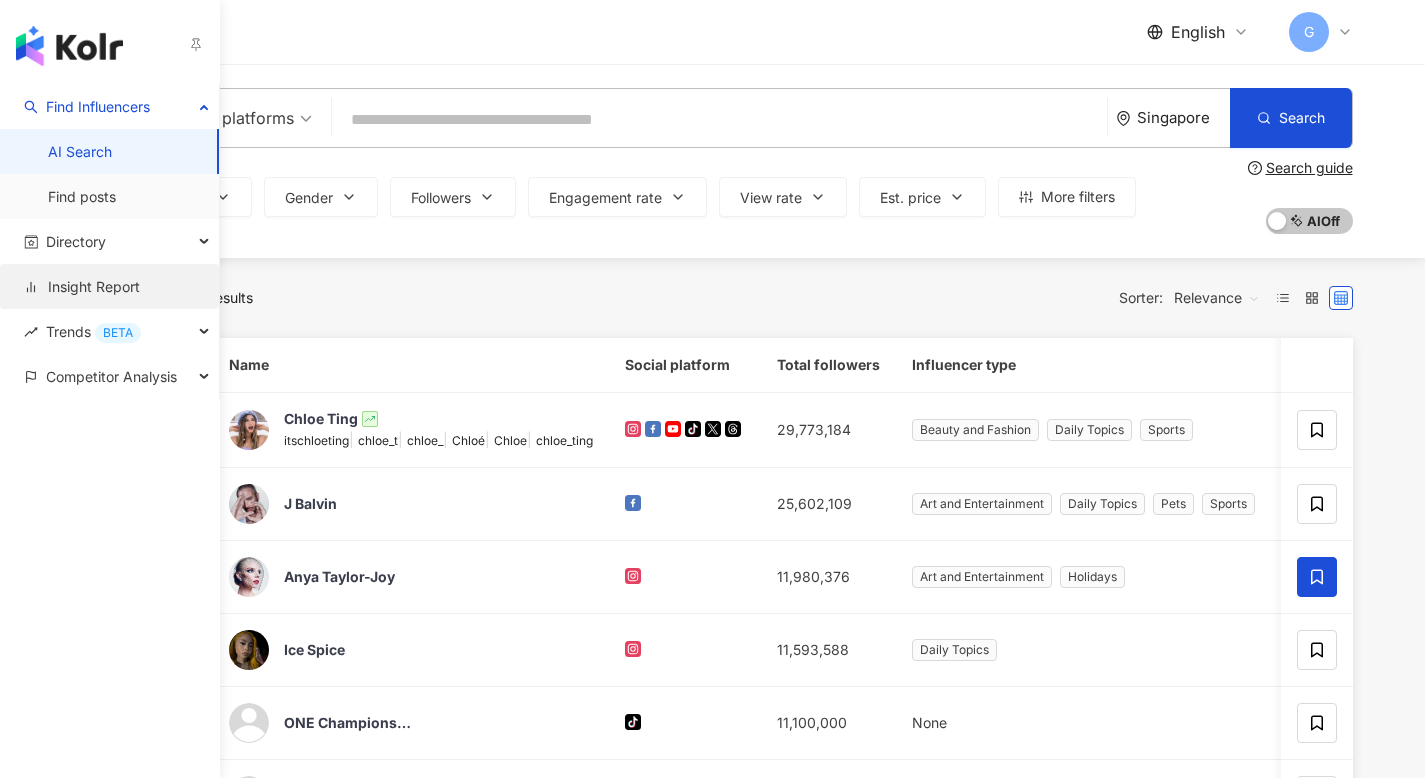click on "Insight Report" at bounding box center (82, 287) 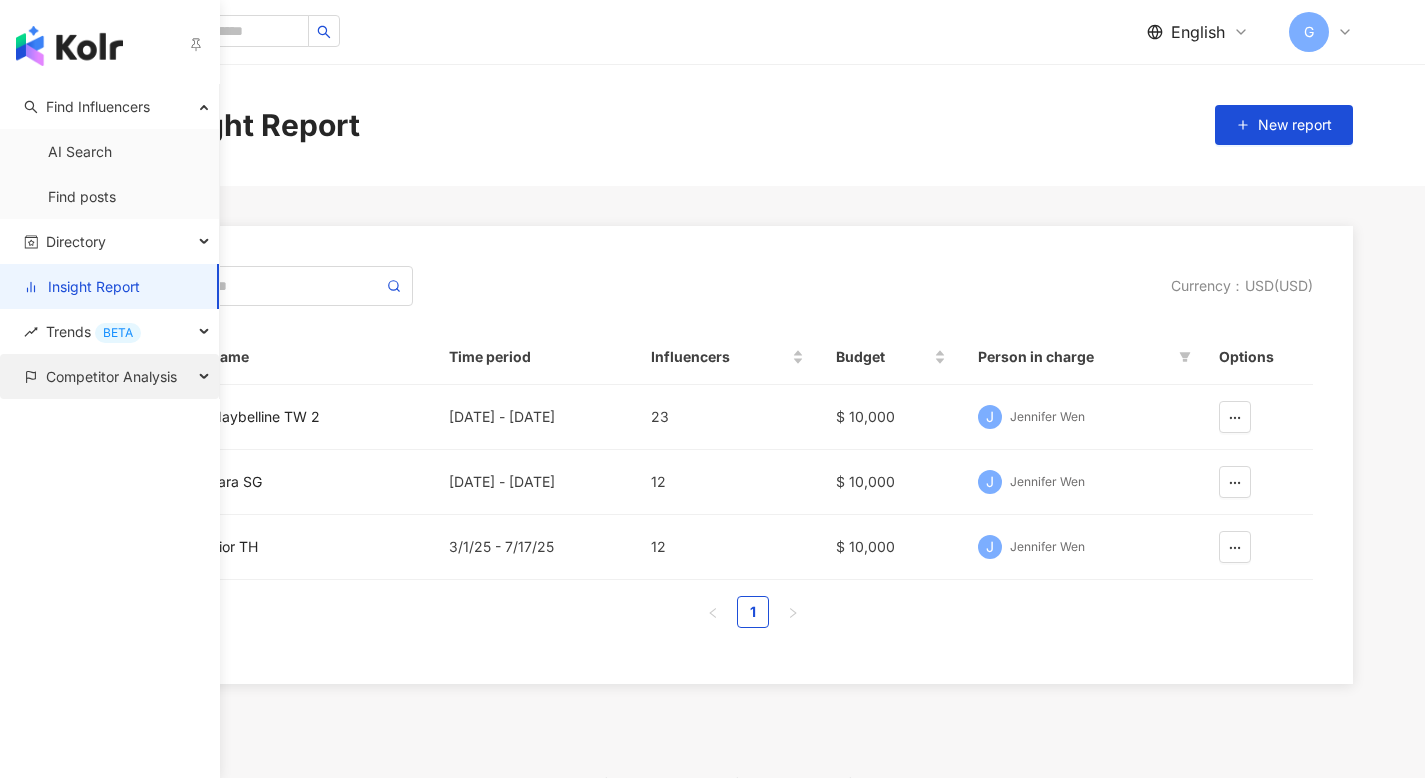 click on "Competitor Analysis" at bounding box center [111, 376] 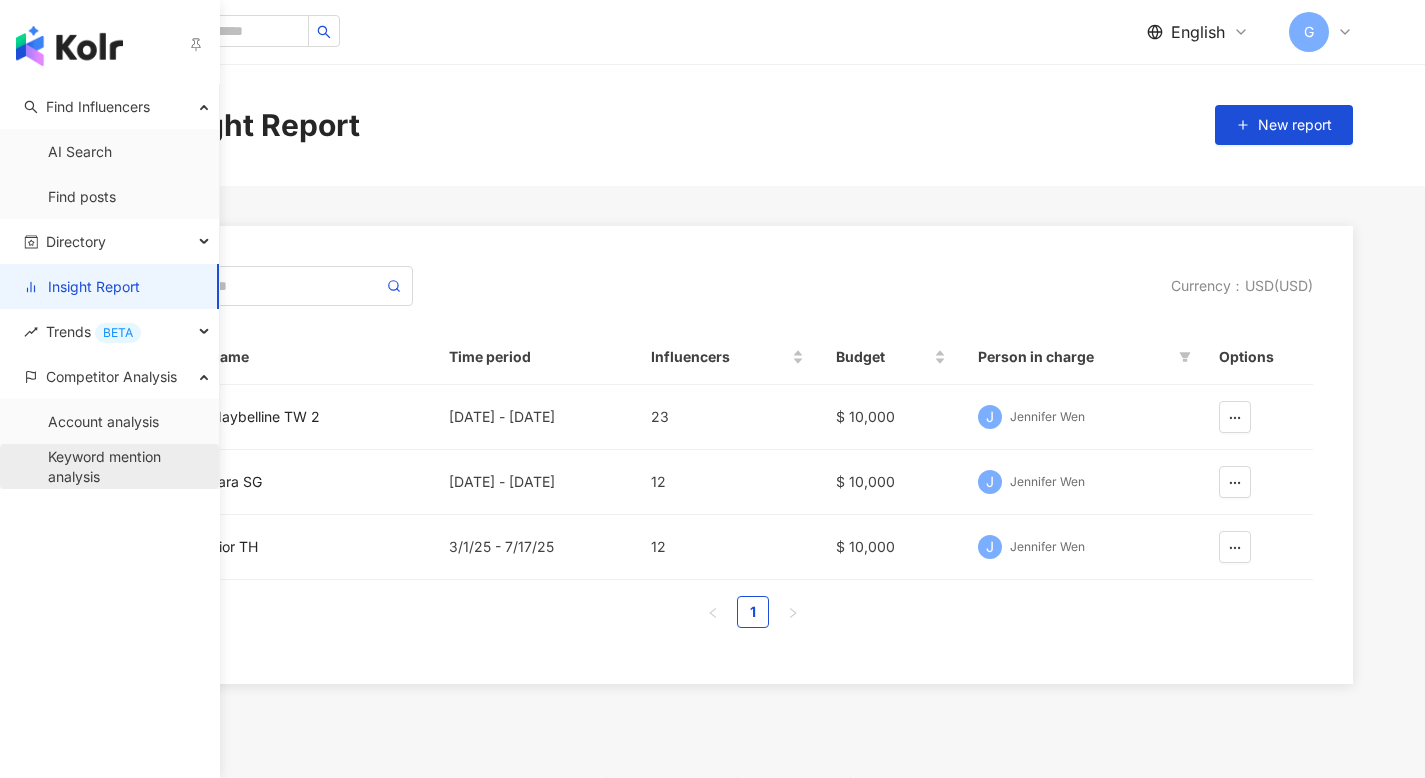click on "Keyword mention analysis" at bounding box center [125, 466] 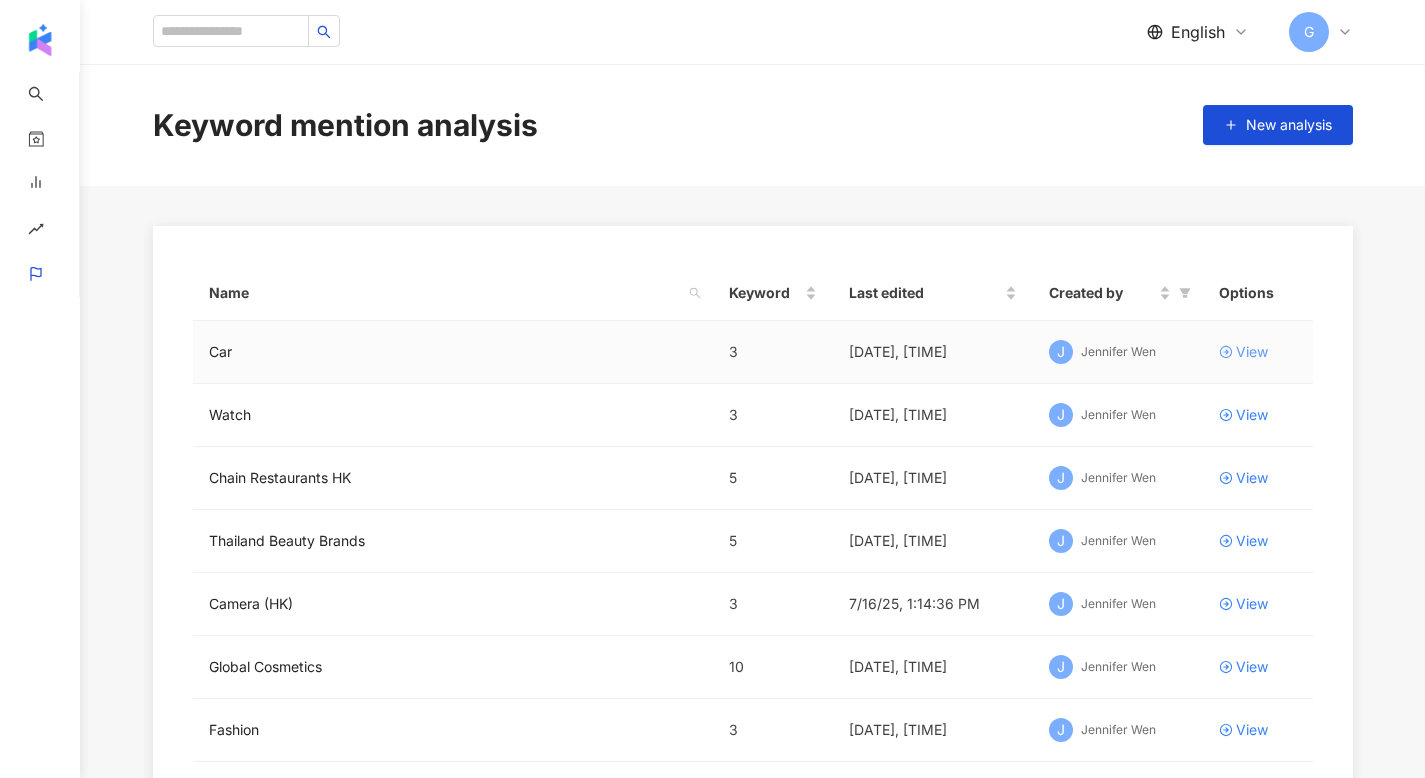 click on "View" at bounding box center [1252, 352] 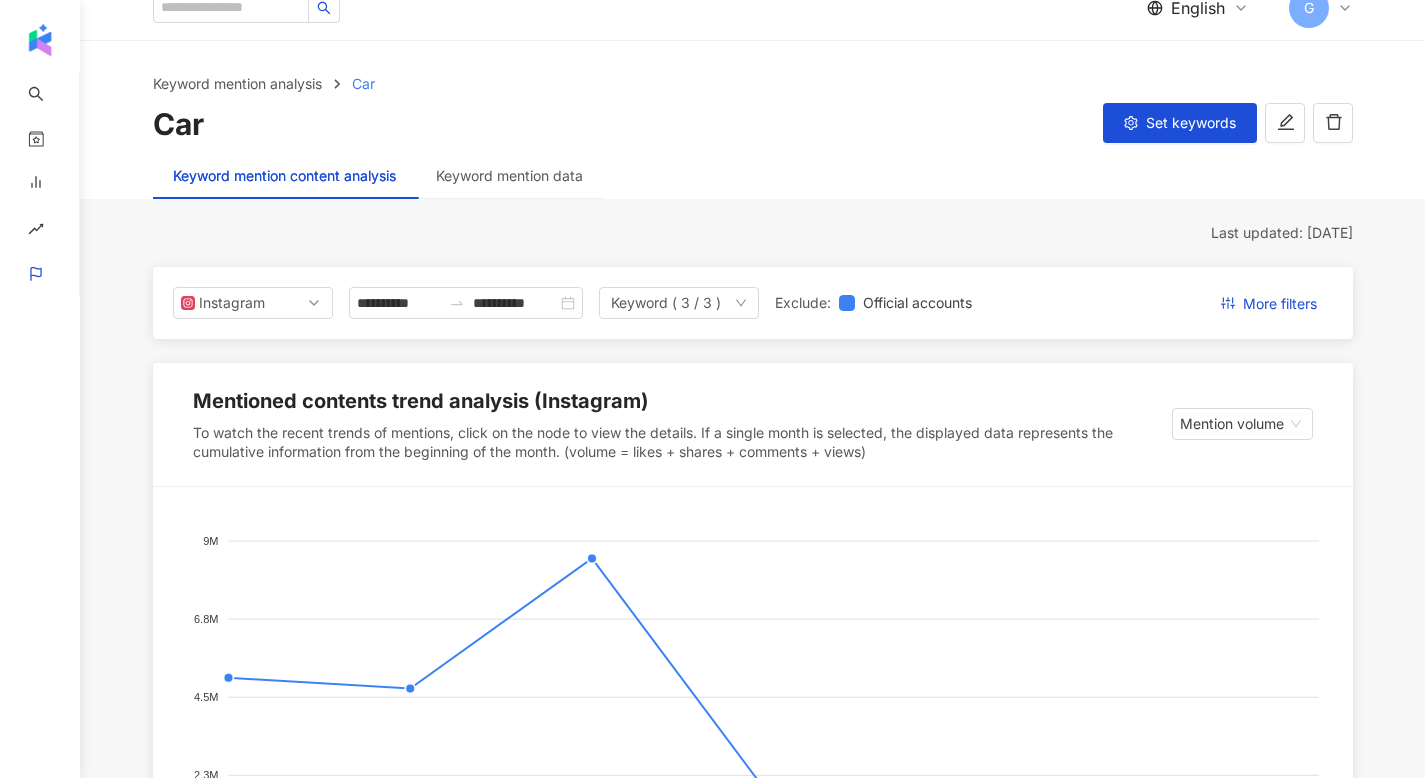 scroll, scrollTop: 0, scrollLeft: 0, axis: both 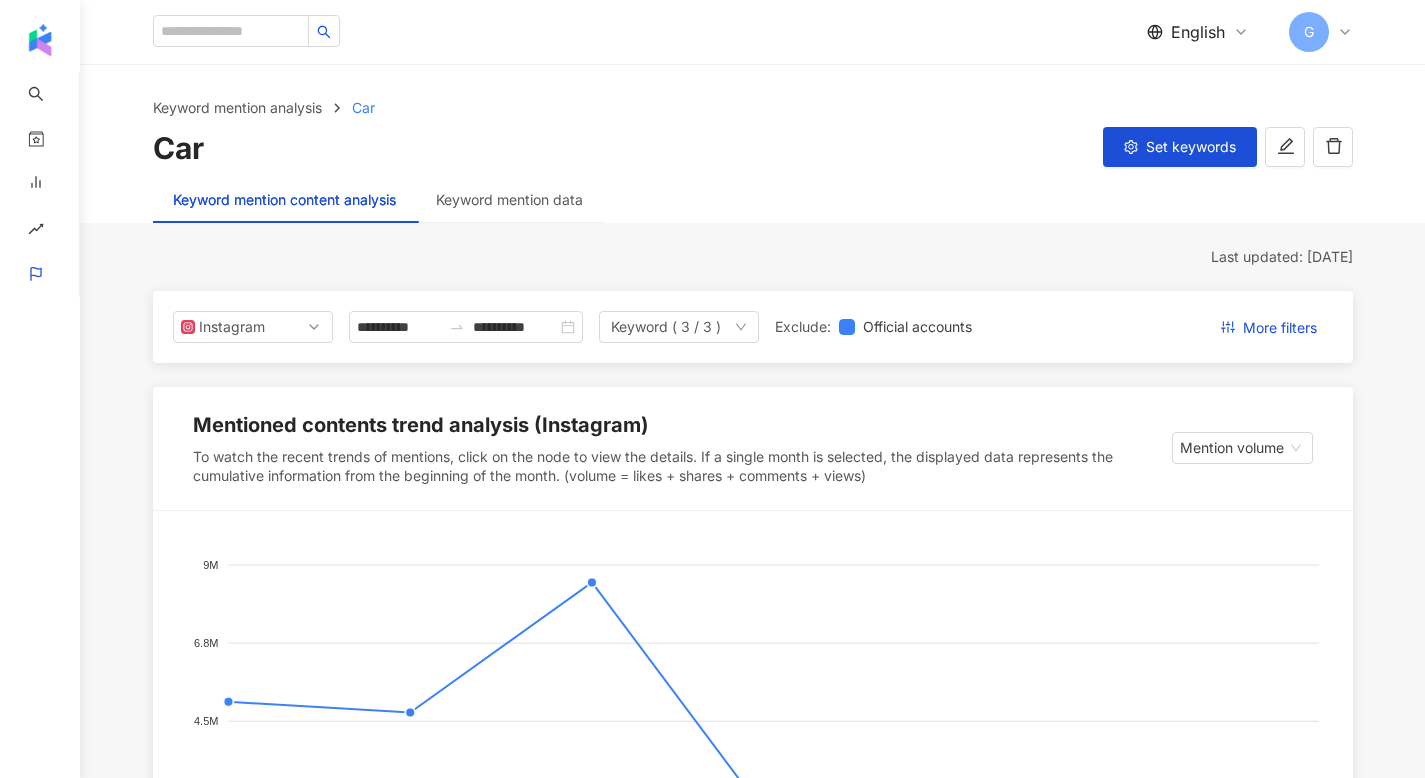 click on "Keyword mention data" at bounding box center (509, 200) 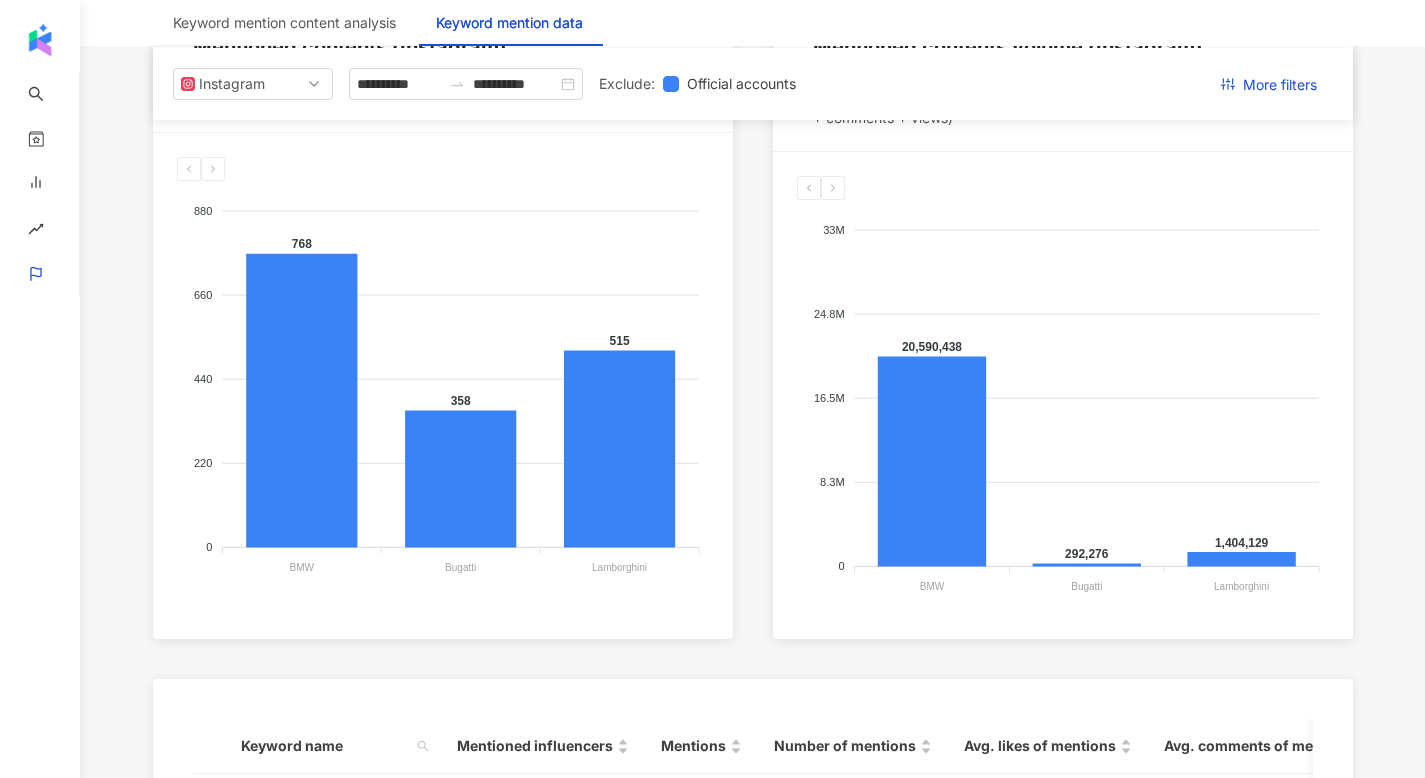 scroll, scrollTop: 368, scrollLeft: 0, axis: vertical 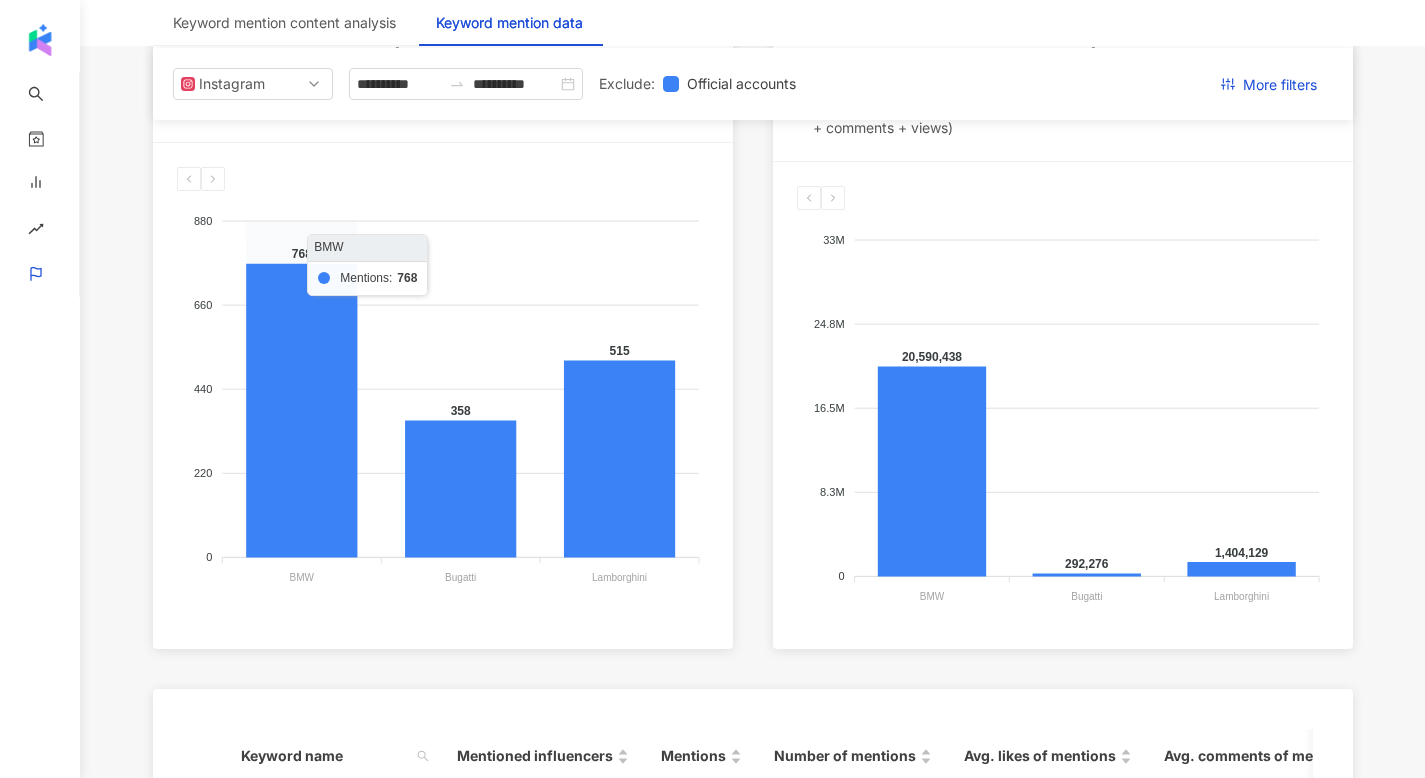 click on "880 880 660 660 440 440 220 220 0 0 768 358 515 BMW BMW Bugatti Bugatti Lamborghini Lamborghini BMW Mentions:  768" at bounding box center [443, 386] 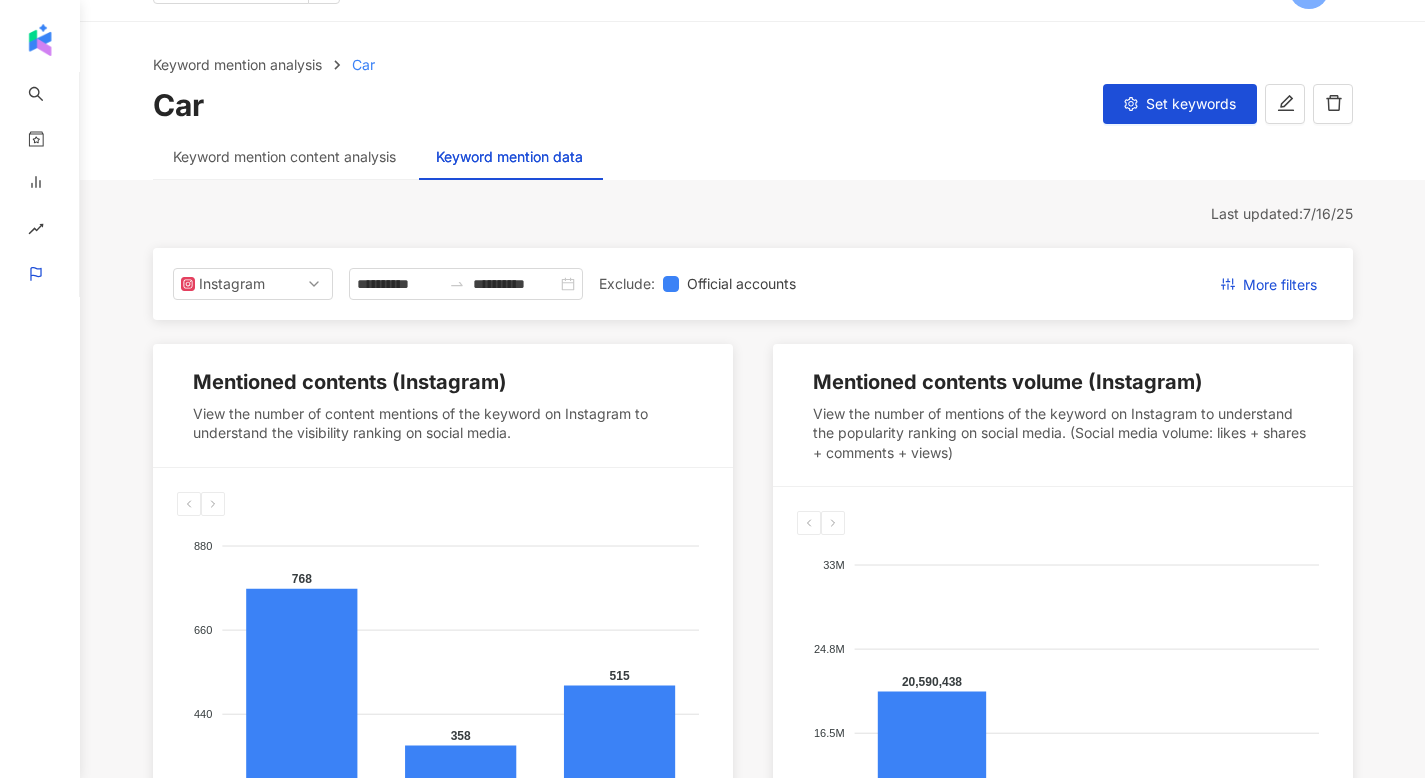 scroll, scrollTop: 0, scrollLeft: 0, axis: both 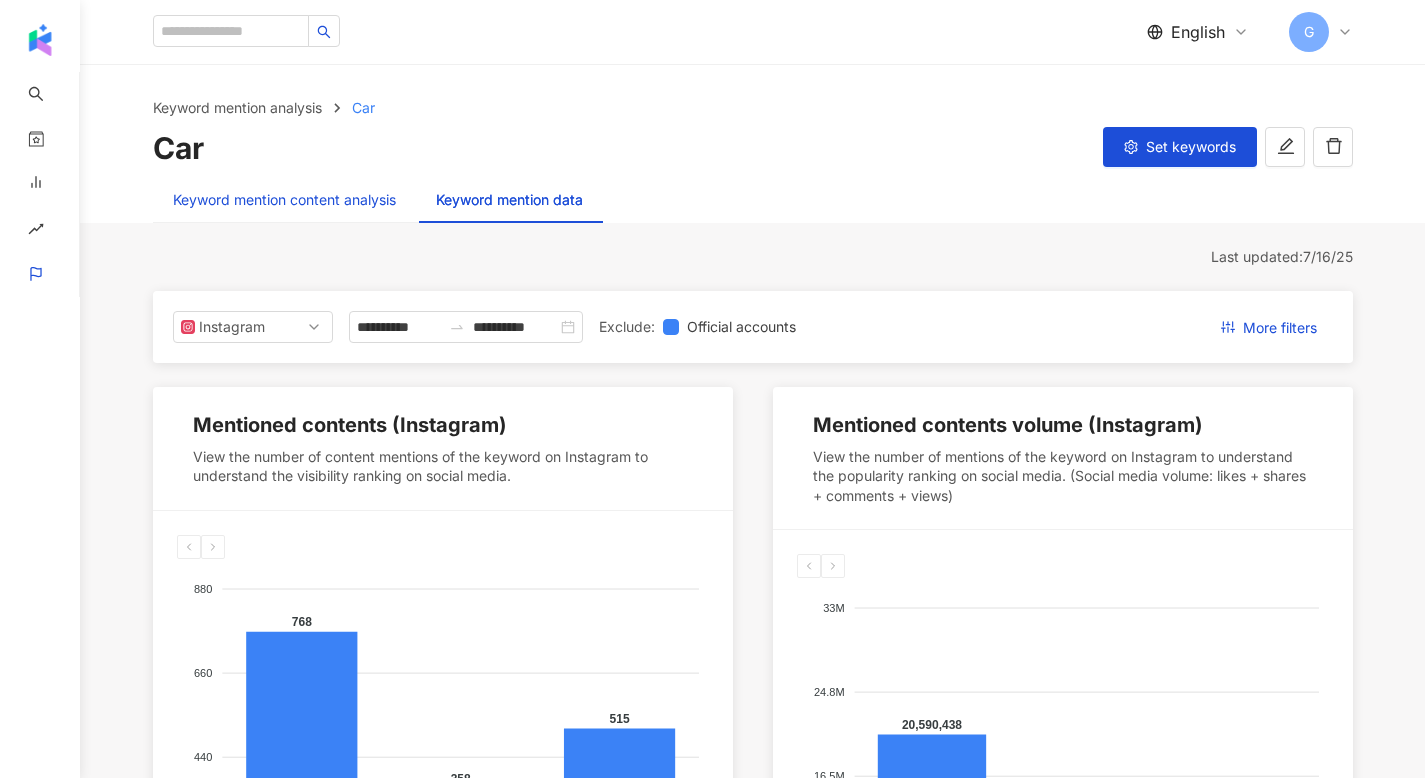 click on "Keyword mention content analysis" at bounding box center [284, 200] 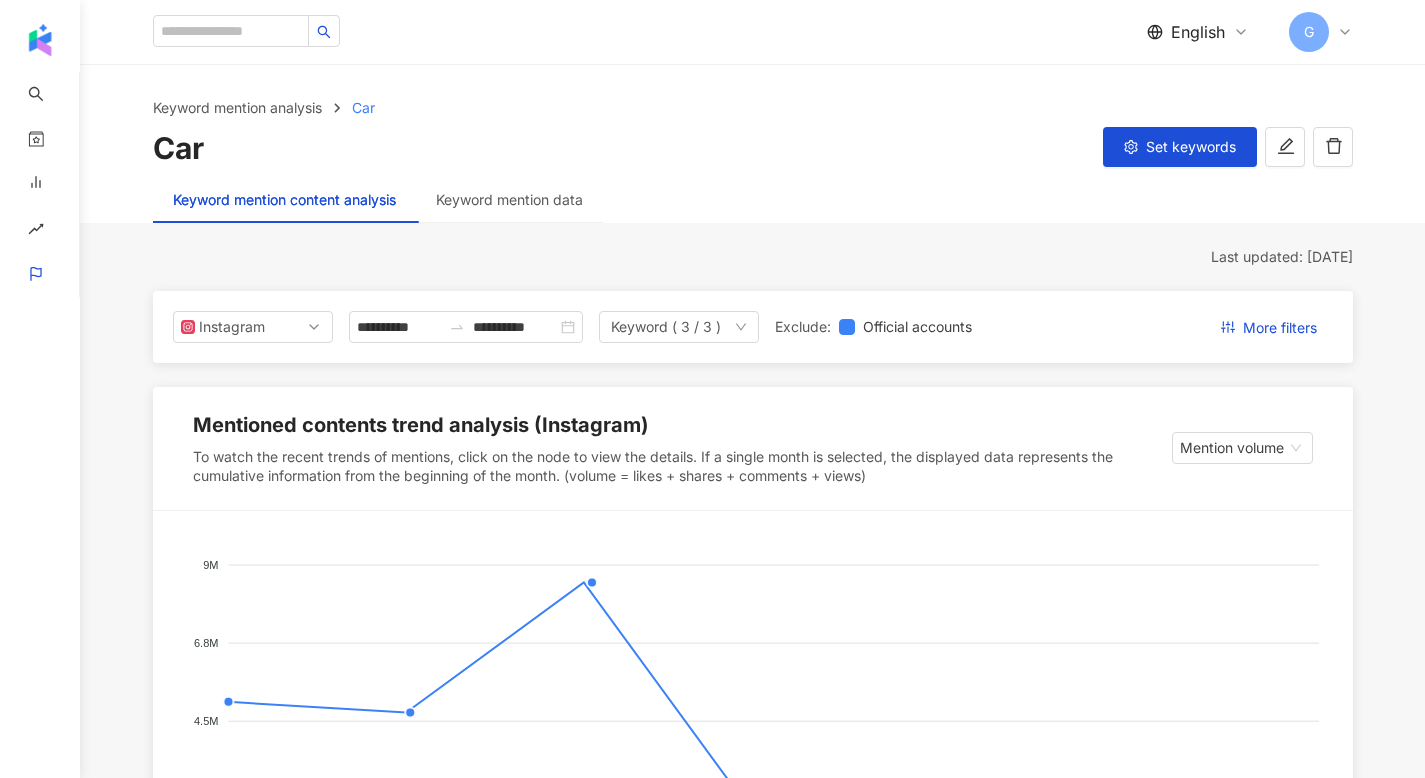scroll, scrollTop: 364, scrollLeft: 0, axis: vertical 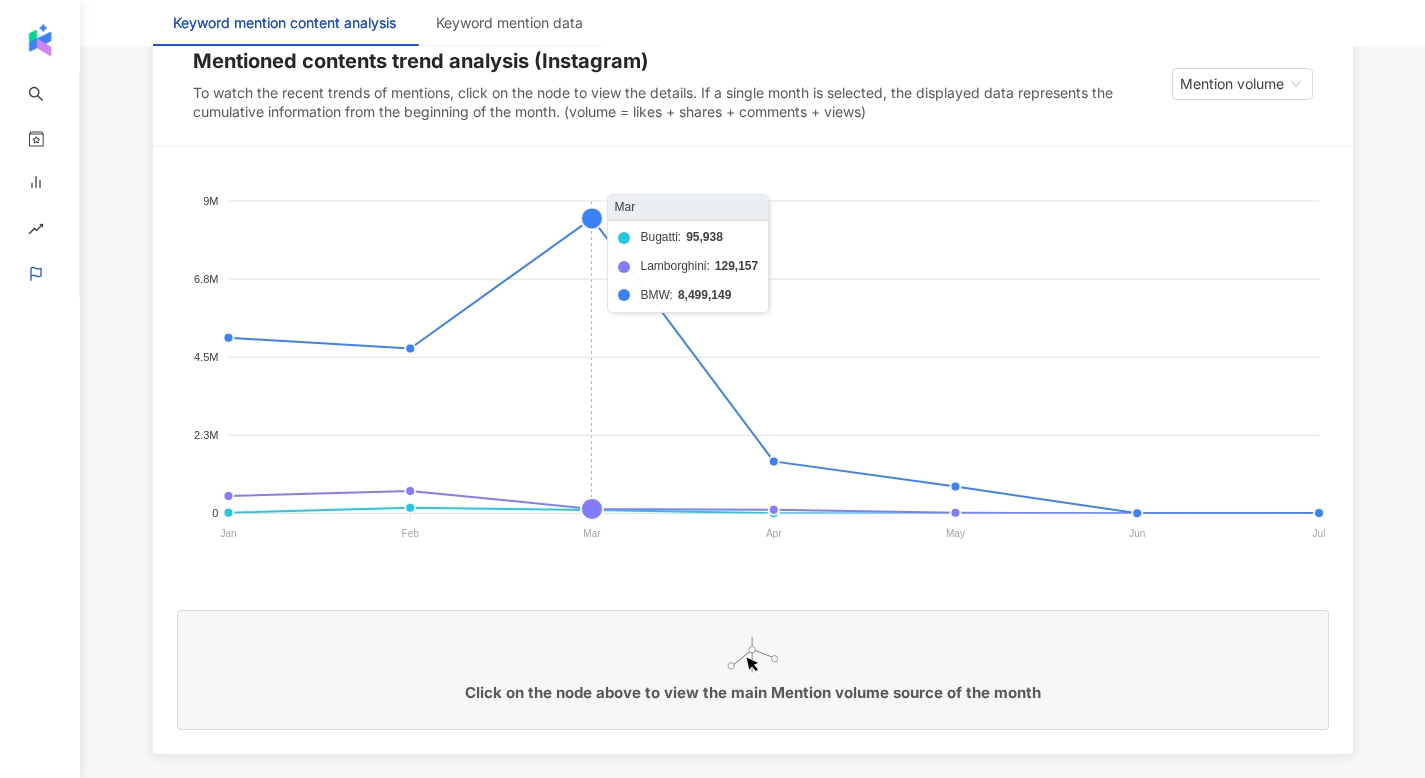 click on "Bugatti Lamborghini BMW" 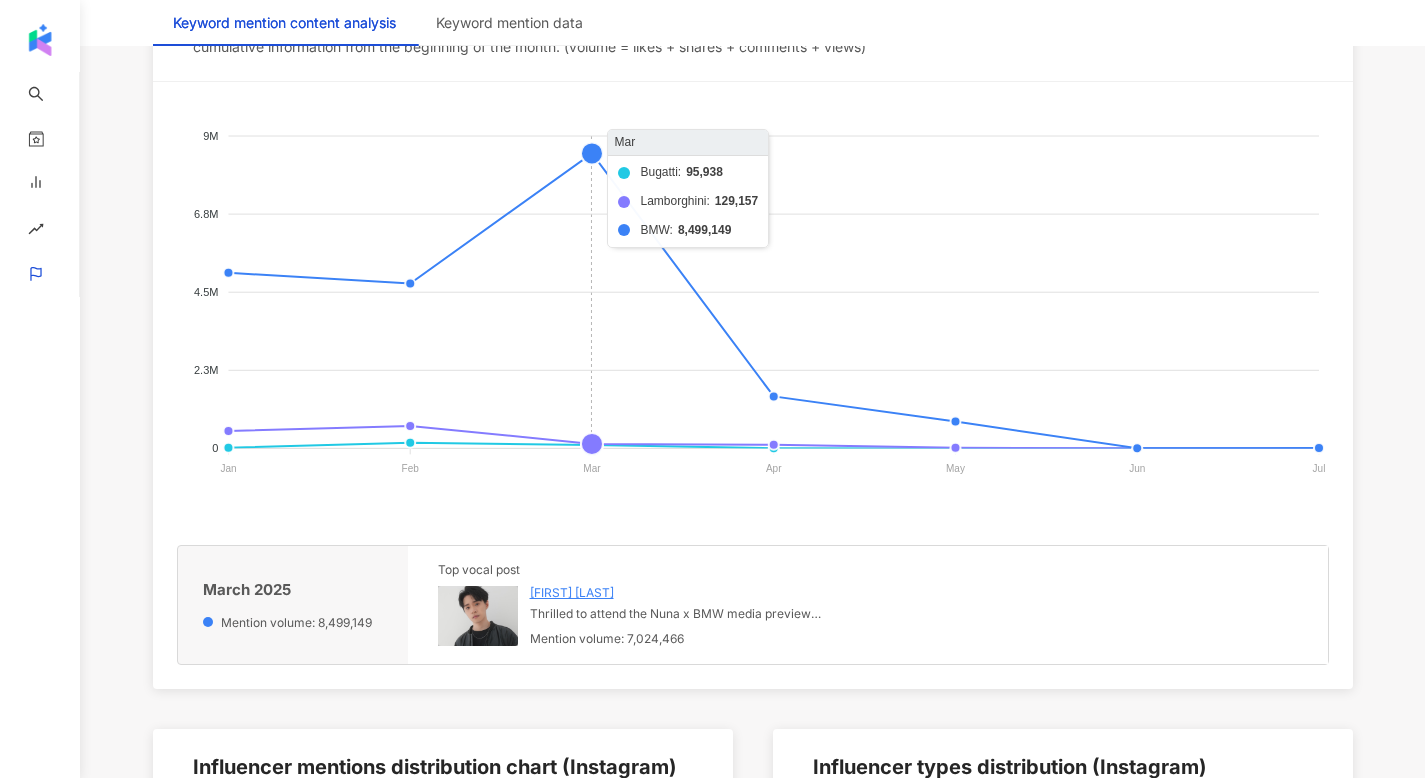 scroll, scrollTop: 523, scrollLeft: 0, axis: vertical 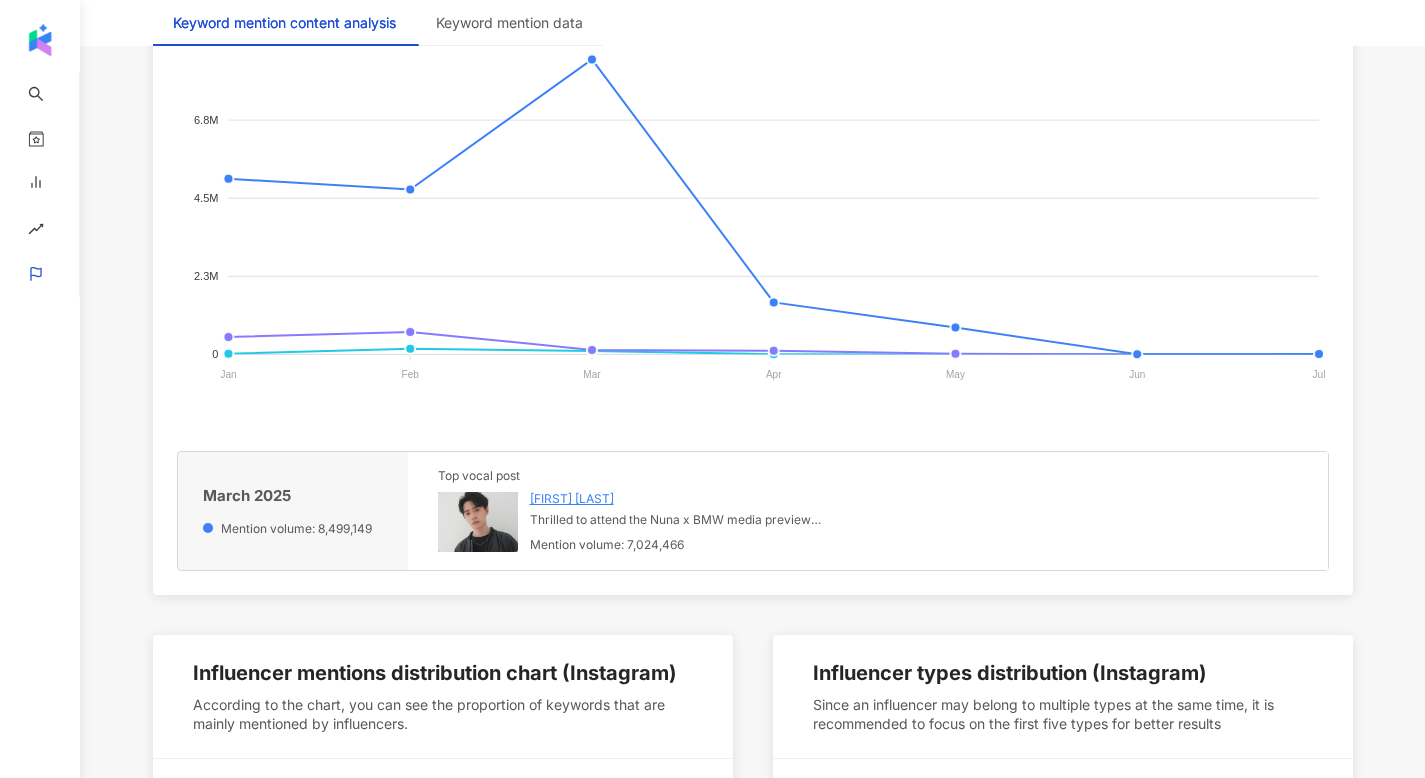 click at bounding box center (478, 522) 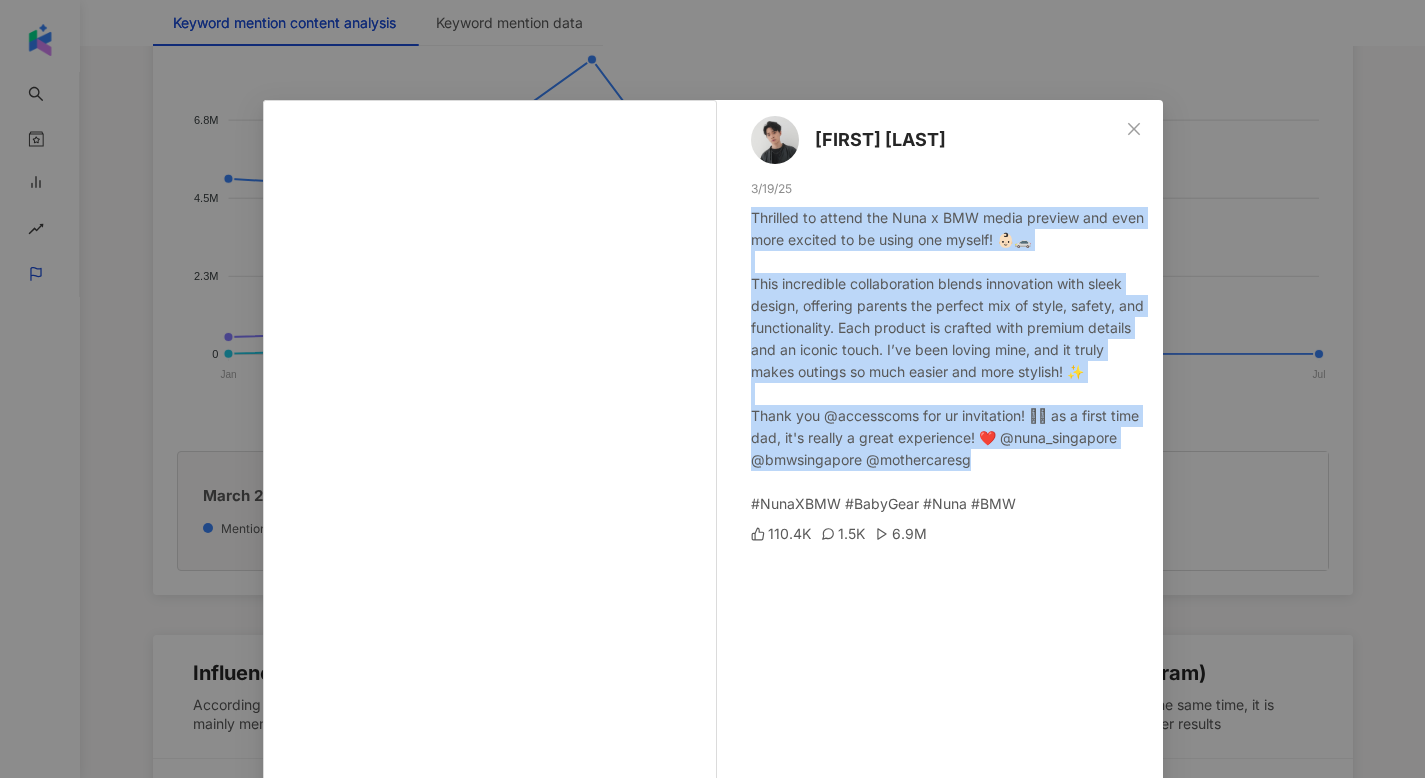 drag, startPoint x: 1002, startPoint y: 458, endPoint x: 733, endPoint y: 220, distance: 359.17267 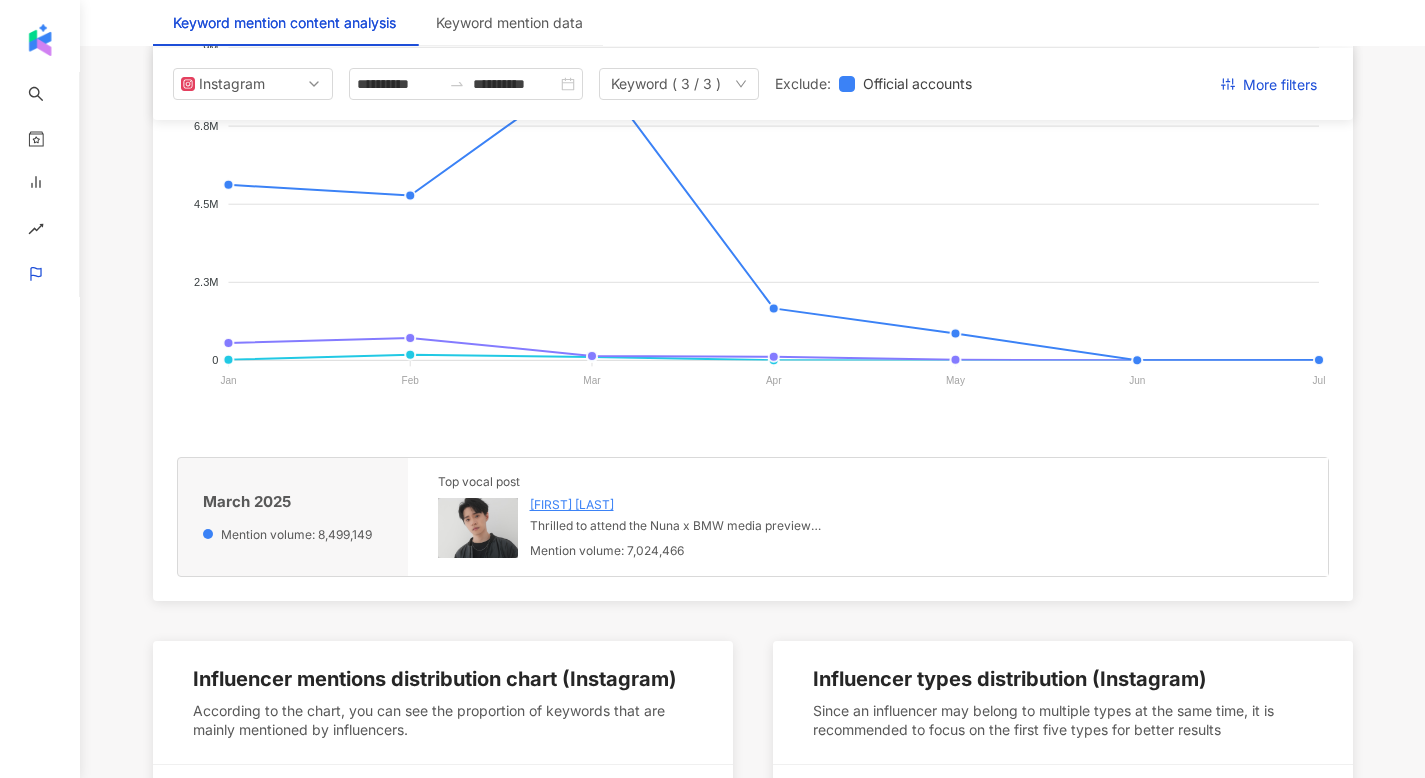 scroll, scrollTop: 493, scrollLeft: 0, axis: vertical 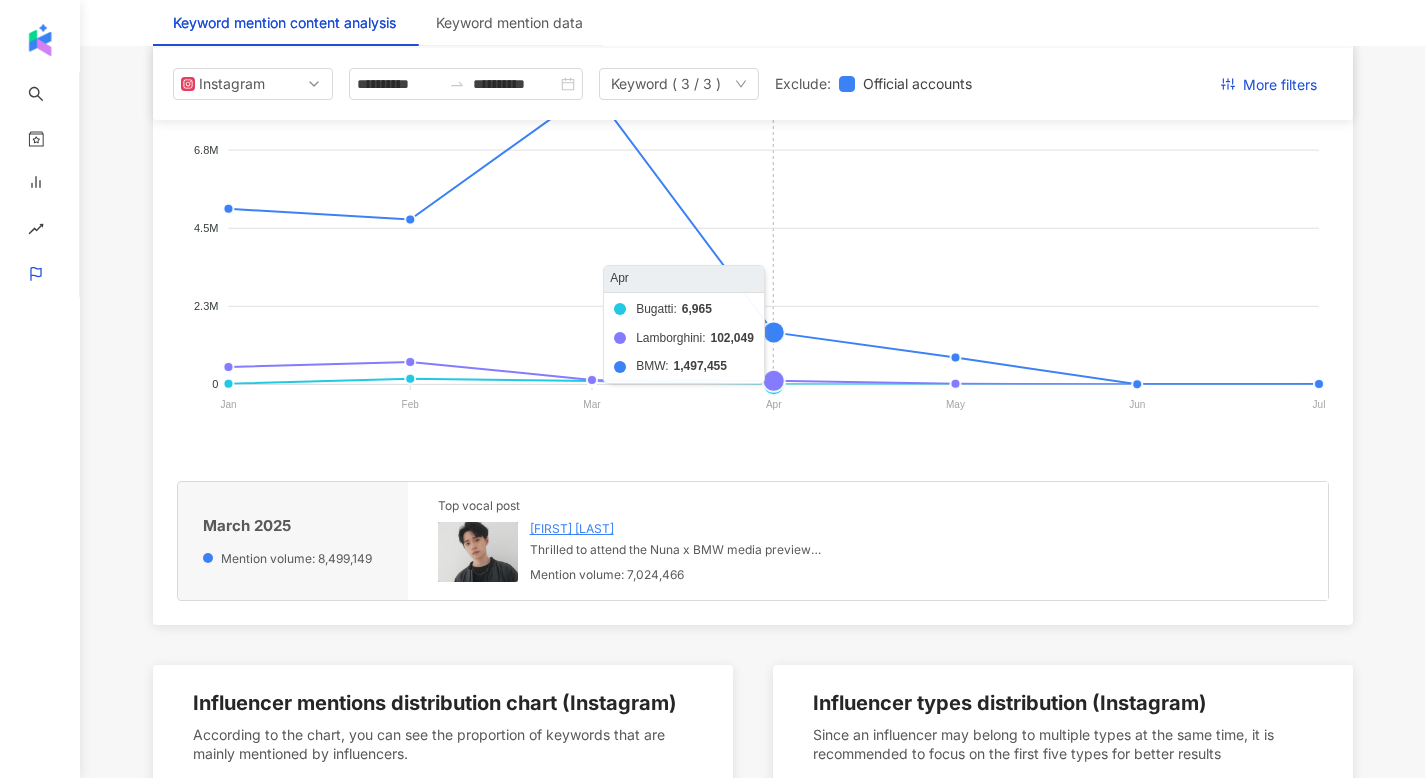 click on "Bugatti Lamborghini BMW" 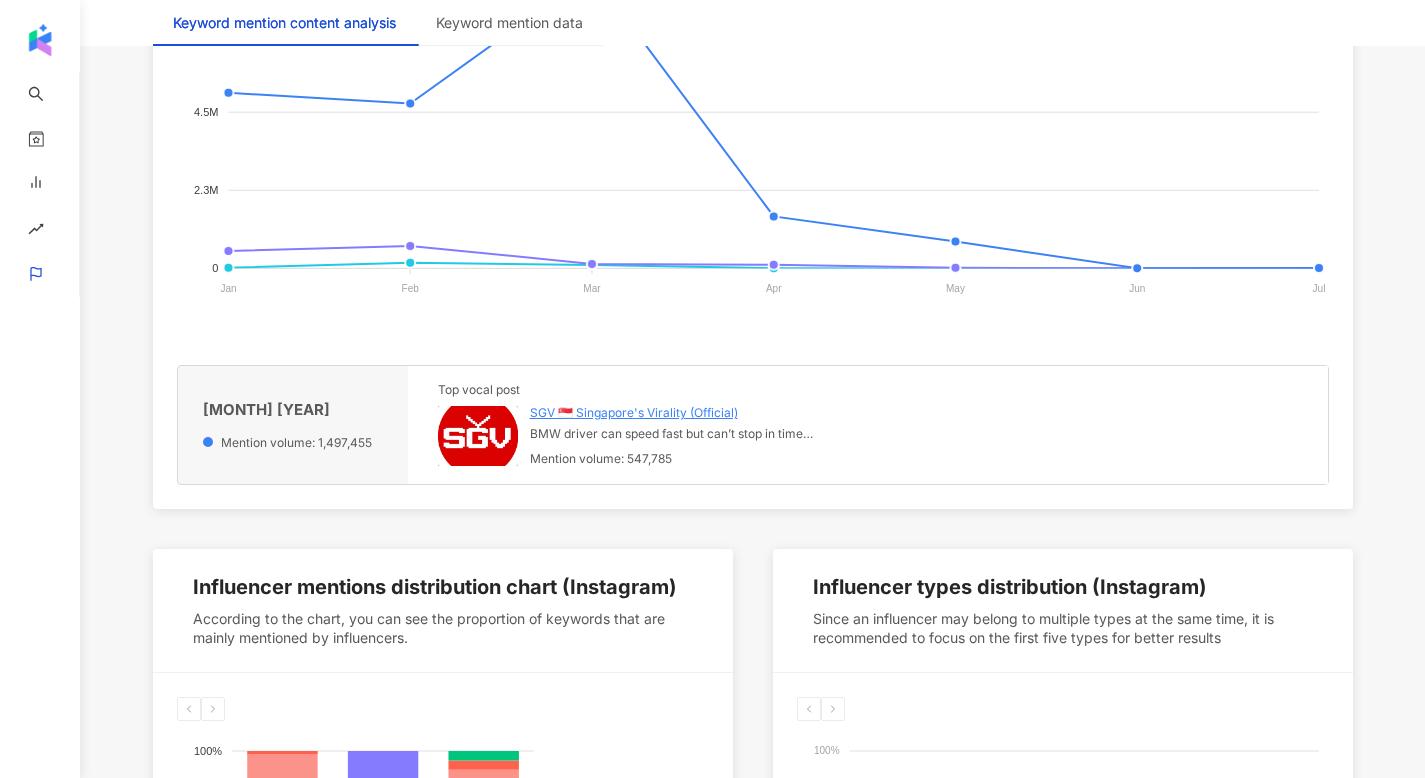 scroll, scrollTop: 610, scrollLeft: 0, axis: vertical 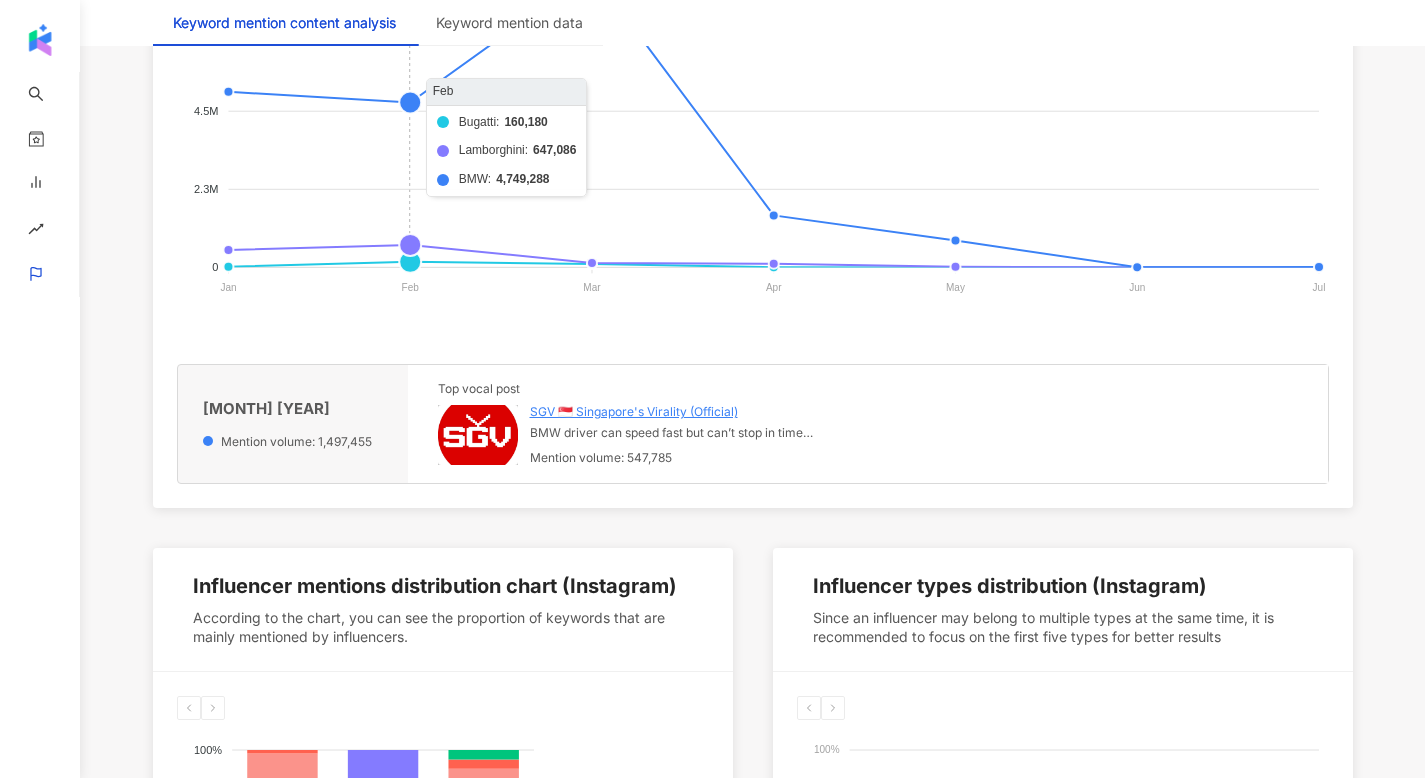 click on "Bugatti Lamborghini BMW" 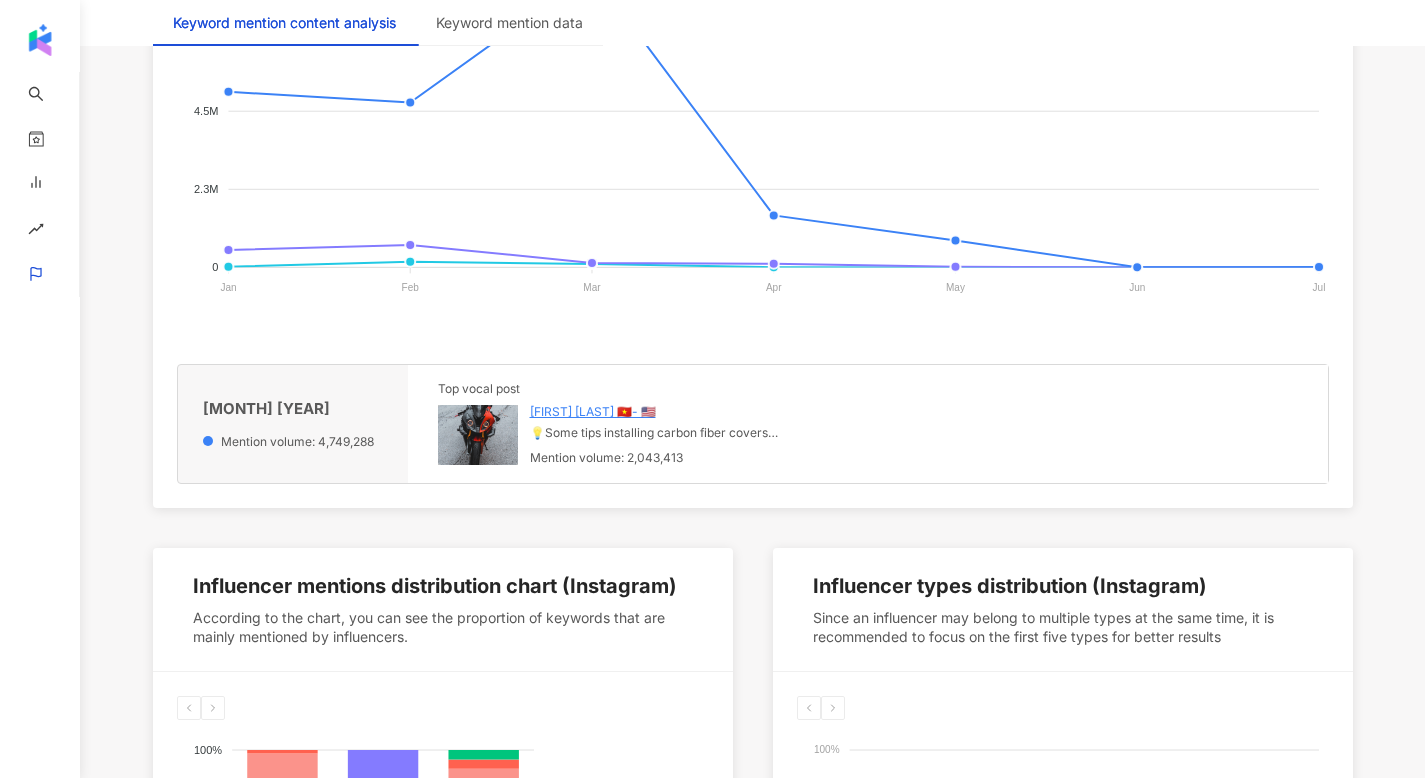 click at bounding box center [478, 435] 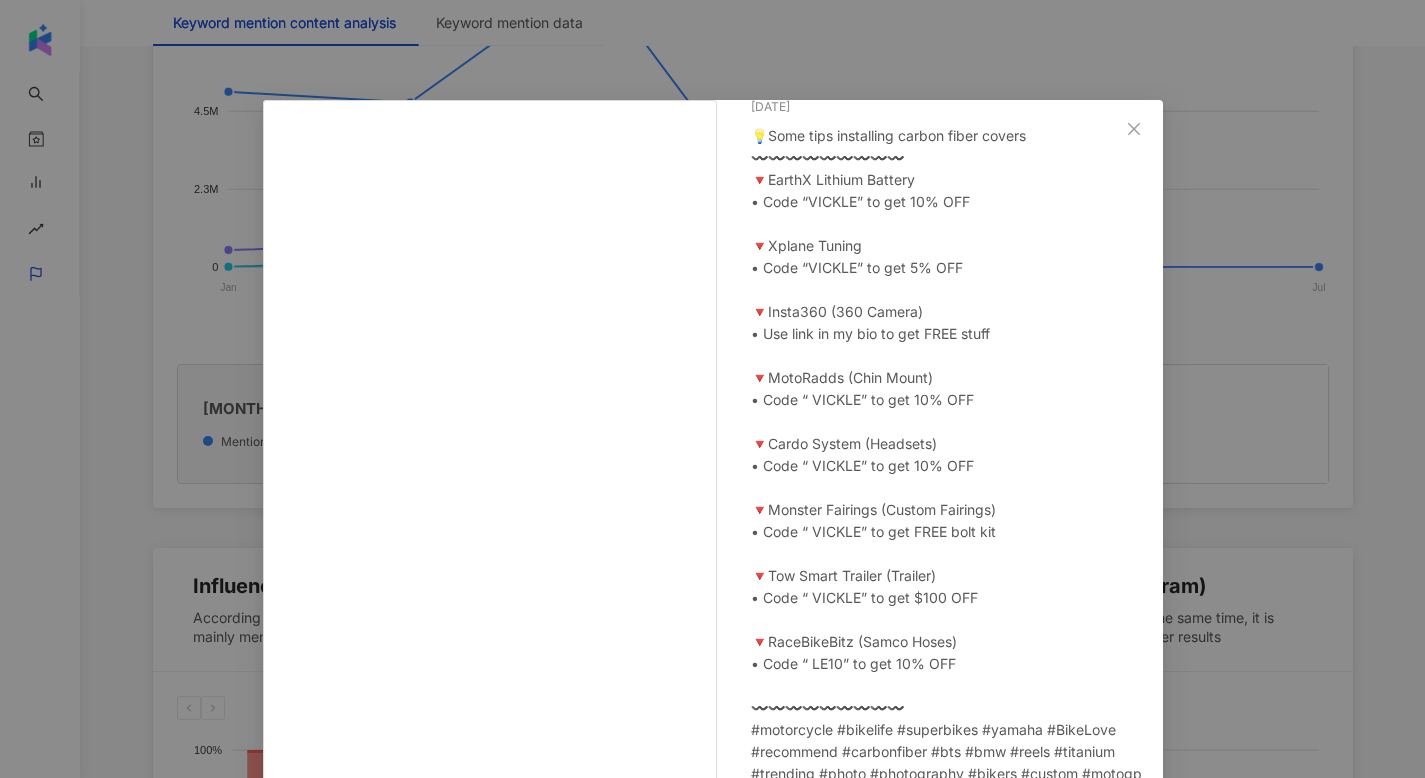 scroll, scrollTop: 169, scrollLeft: 0, axis: vertical 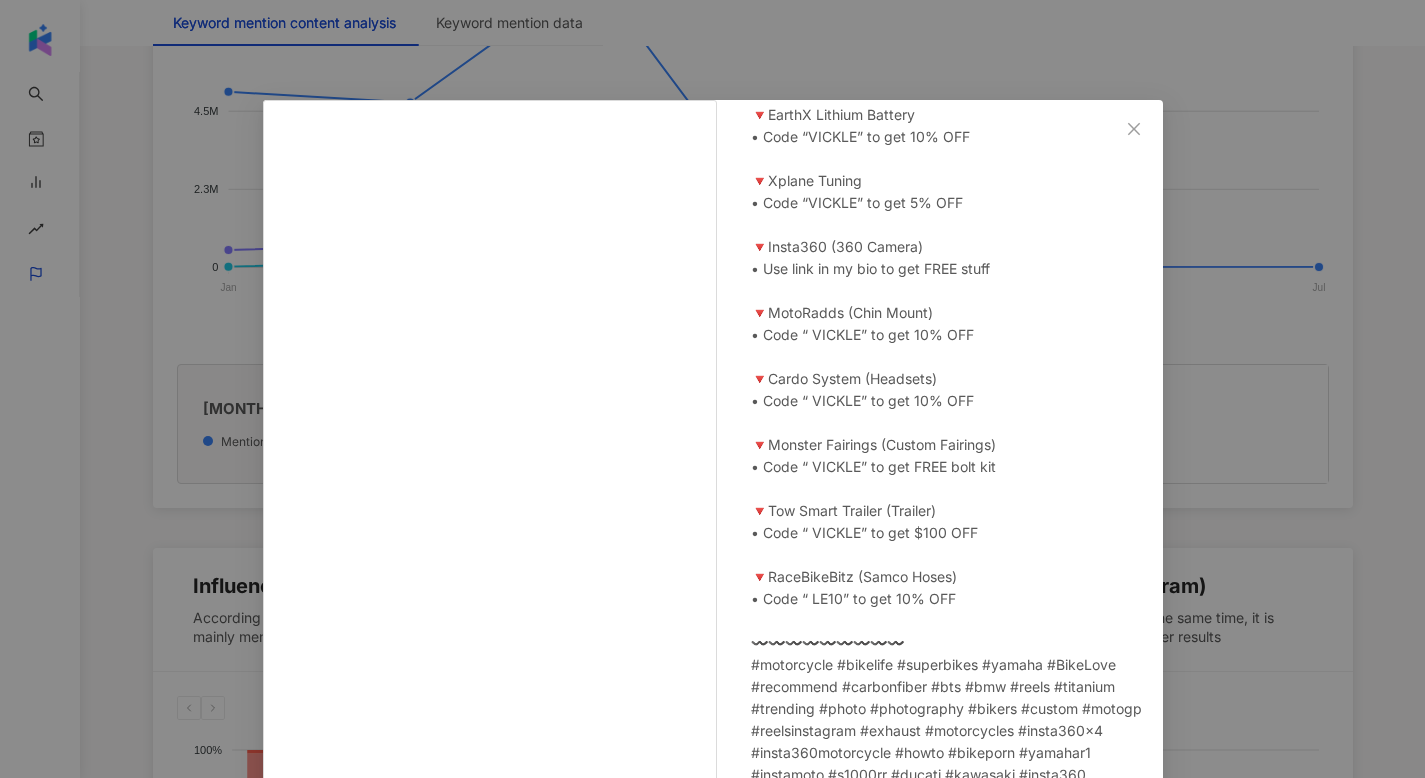 click on "Vick Le 🇻🇳- 🇺🇸 2/17/25 36.8K 166 2M See original" at bounding box center (712, 389) 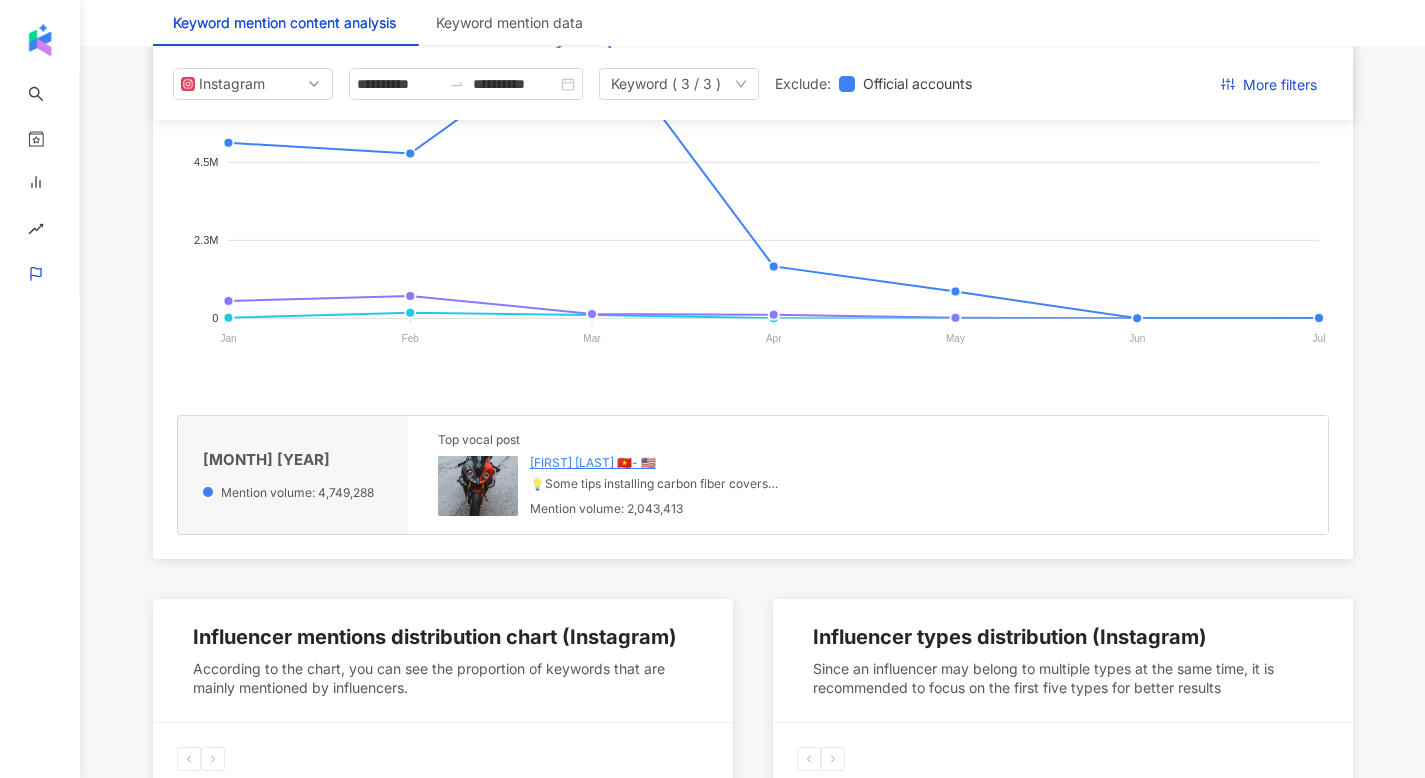 scroll, scrollTop: 447, scrollLeft: 0, axis: vertical 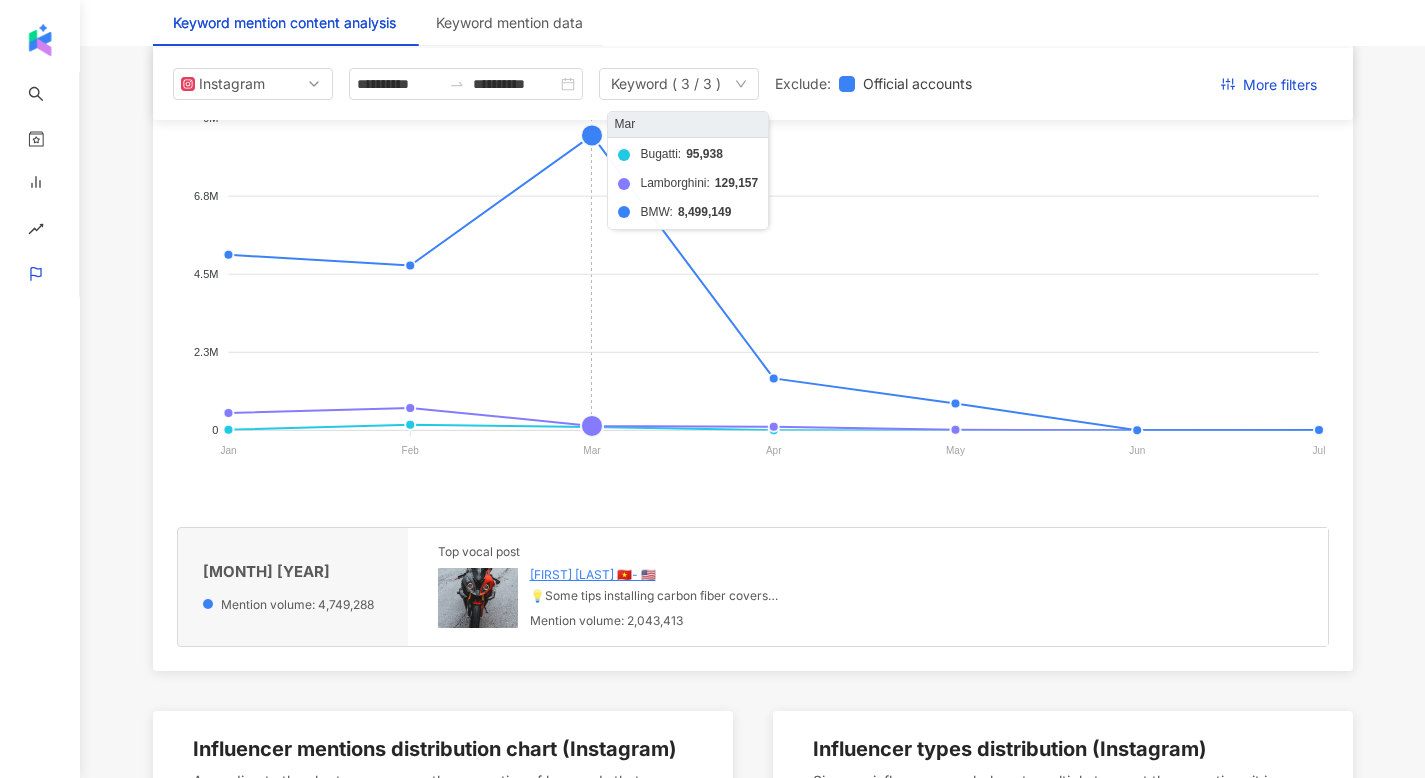 click on "Bugatti Lamborghini BMW" 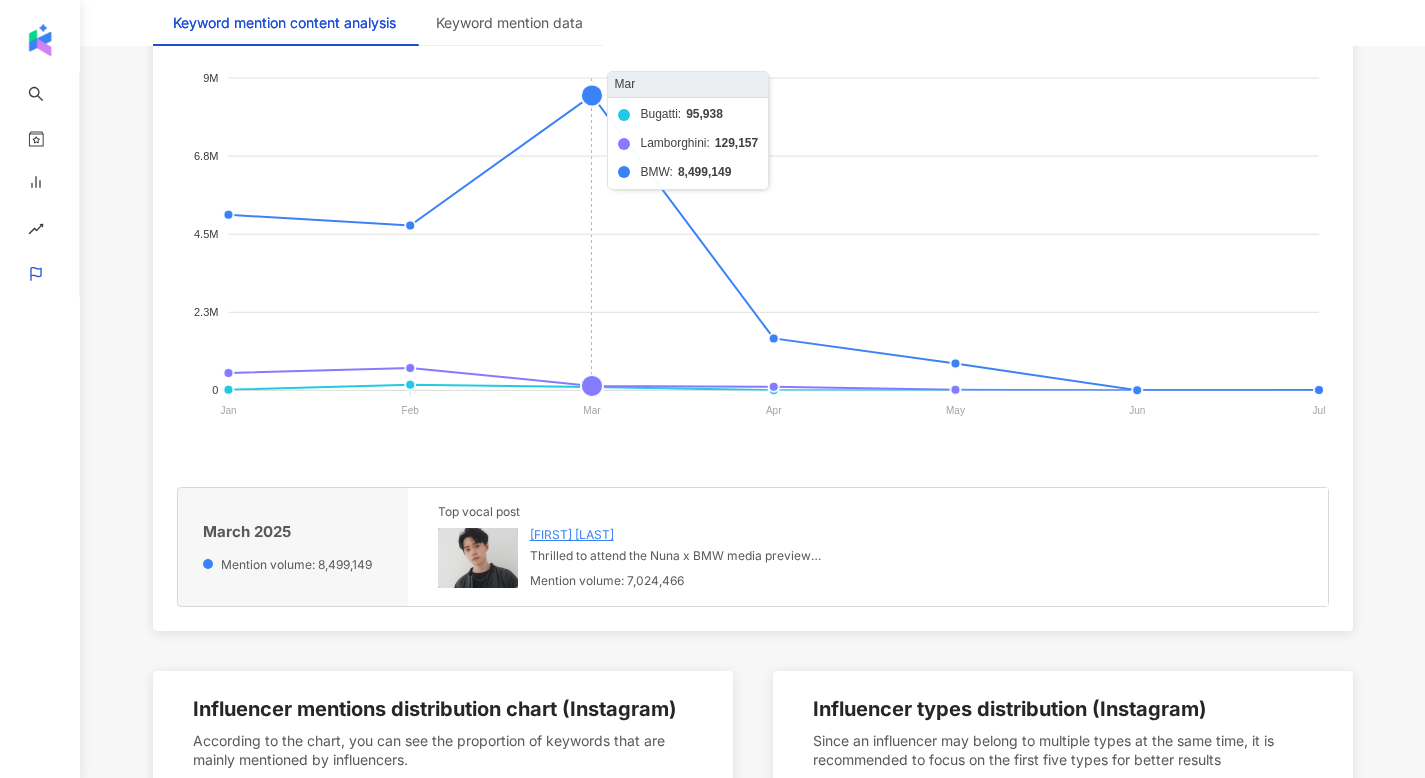 scroll, scrollTop: 488, scrollLeft: 0, axis: vertical 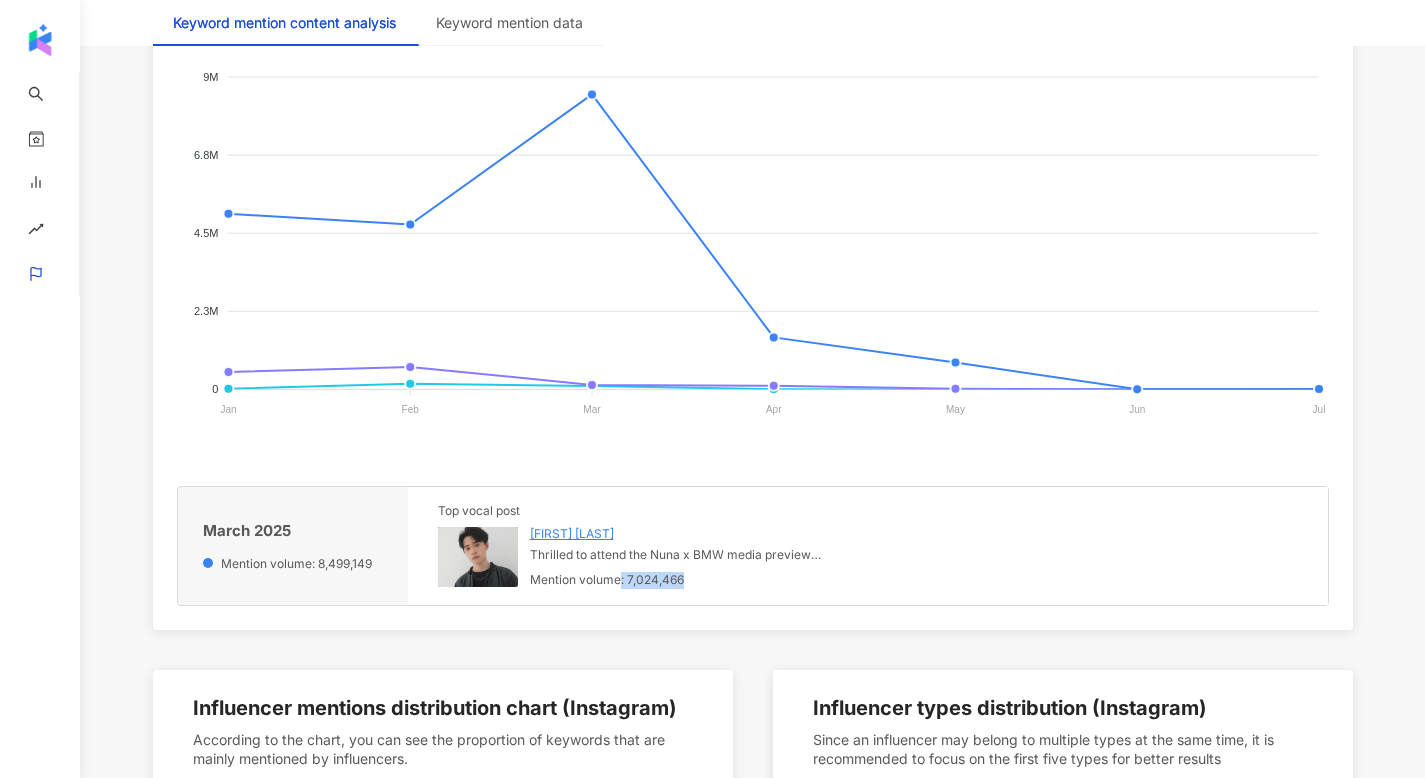 drag, startPoint x: 621, startPoint y: 576, endPoint x: 718, endPoint y: 577, distance: 97.00516 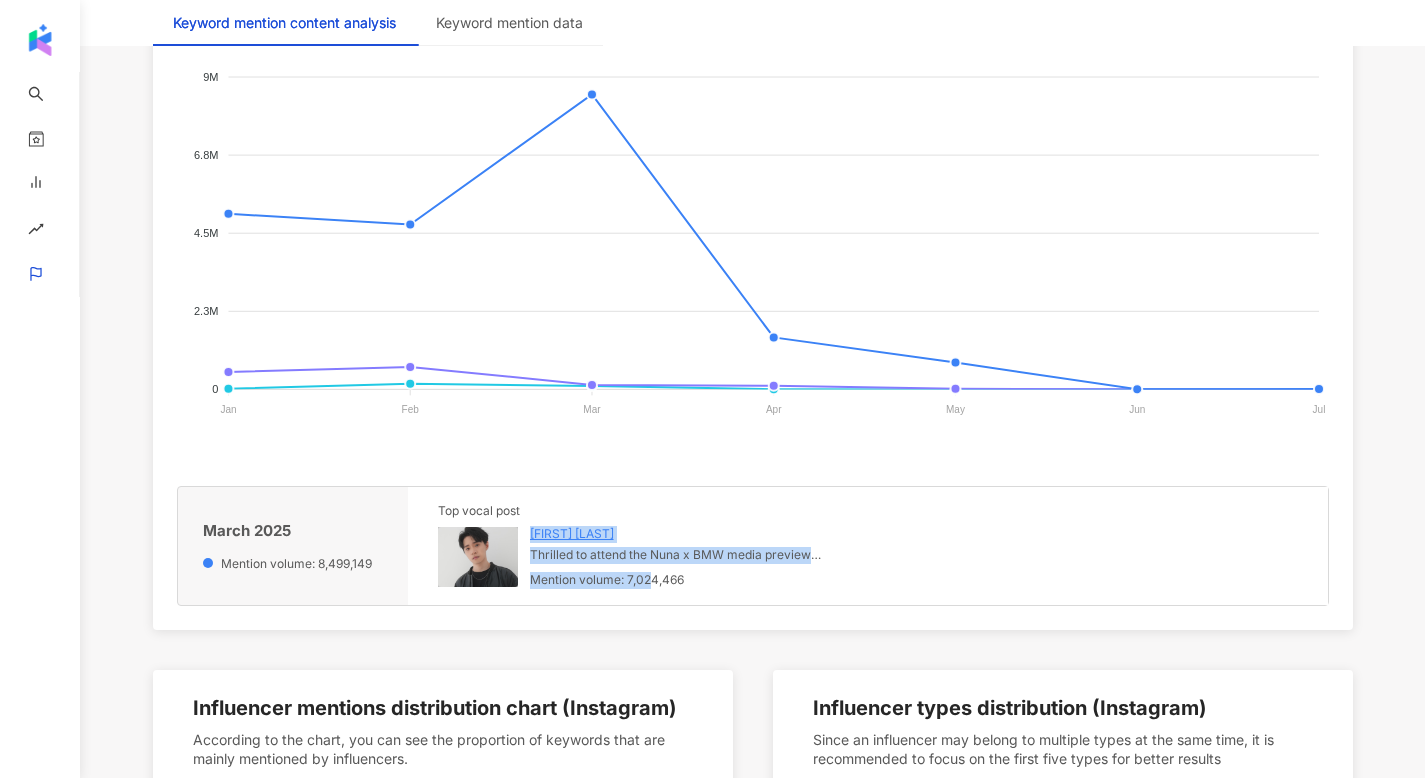 drag, startPoint x: 526, startPoint y: 583, endPoint x: 651, endPoint y: 581, distance: 125.016 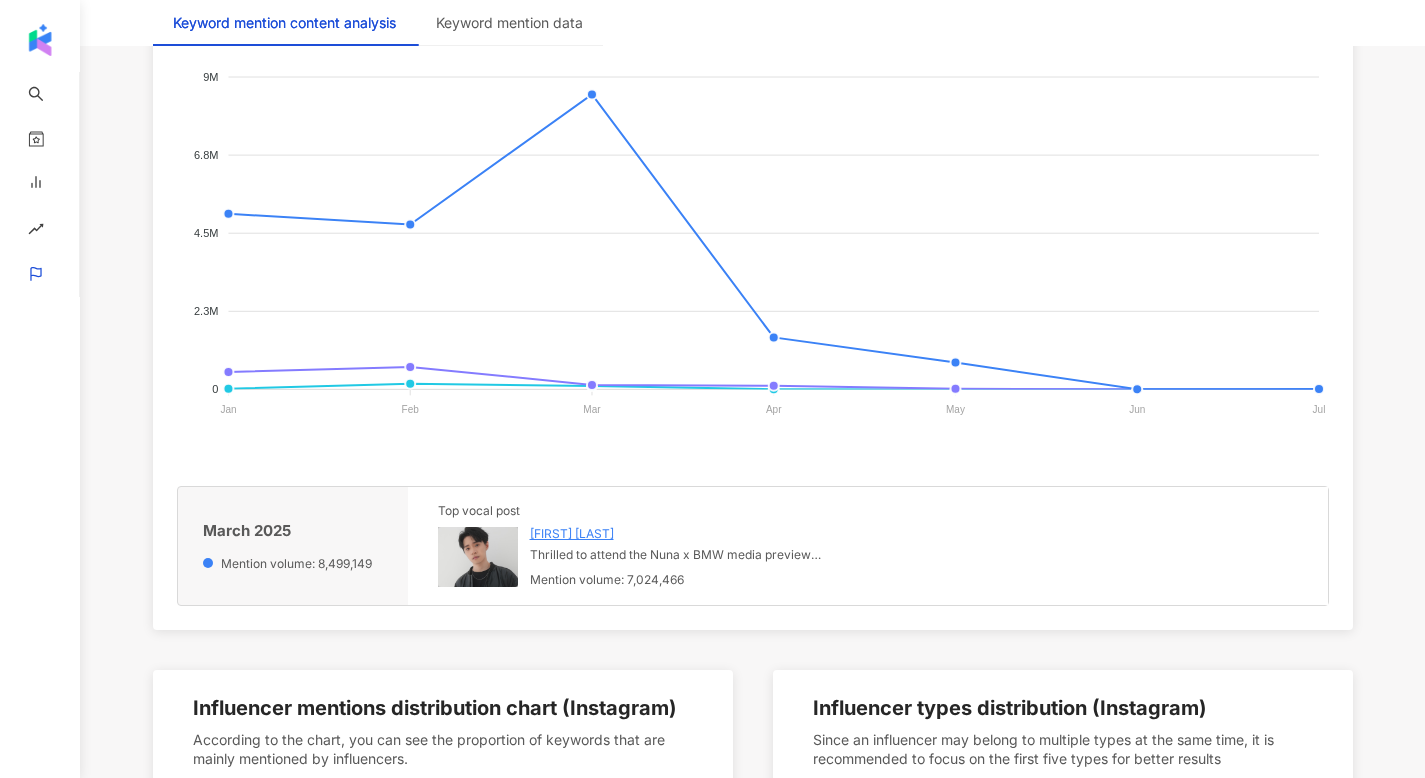 drag, startPoint x: 680, startPoint y: 583, endPoint x: 700, endPoint y: 585, distance: 20.09975 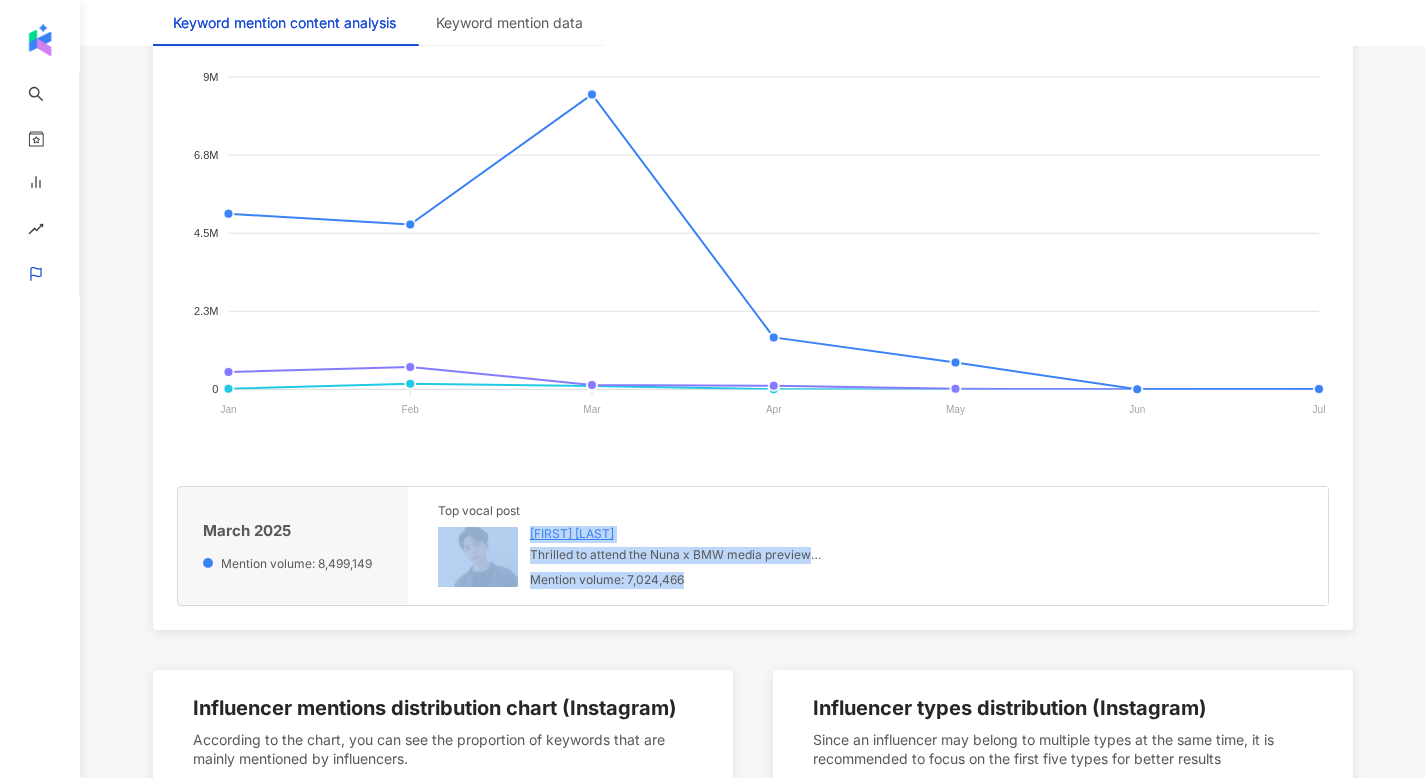 drag, startPoint x: 686, startPoint y: 579, endPoint x: 466, endPoint y: 541, distance: 223.2577 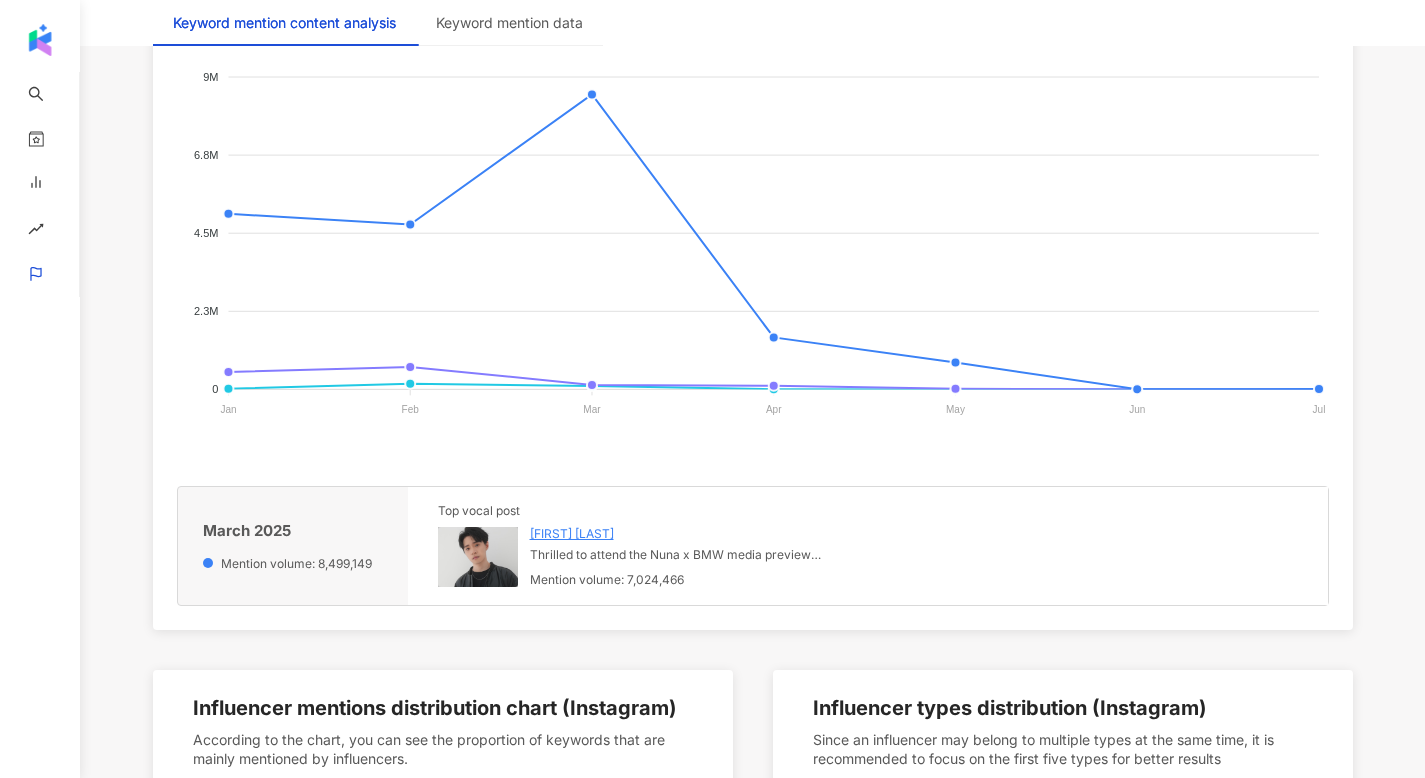 click on "Mention volume: 7,024,466" at bounding box center (680, 580) 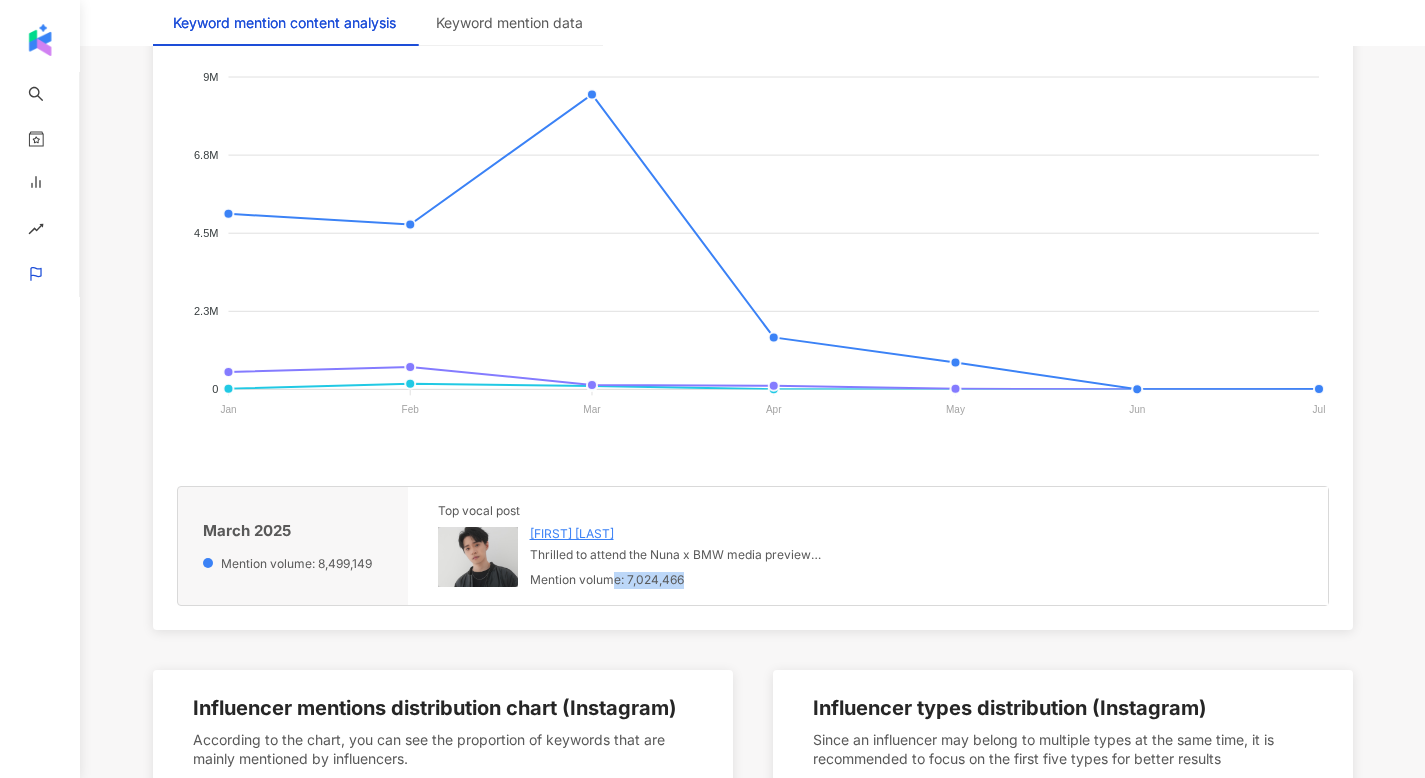 drag, startPoint x: 666, startPoint y: 577, endPoint x: 697, endPoint y: 582, distance: 31.400637 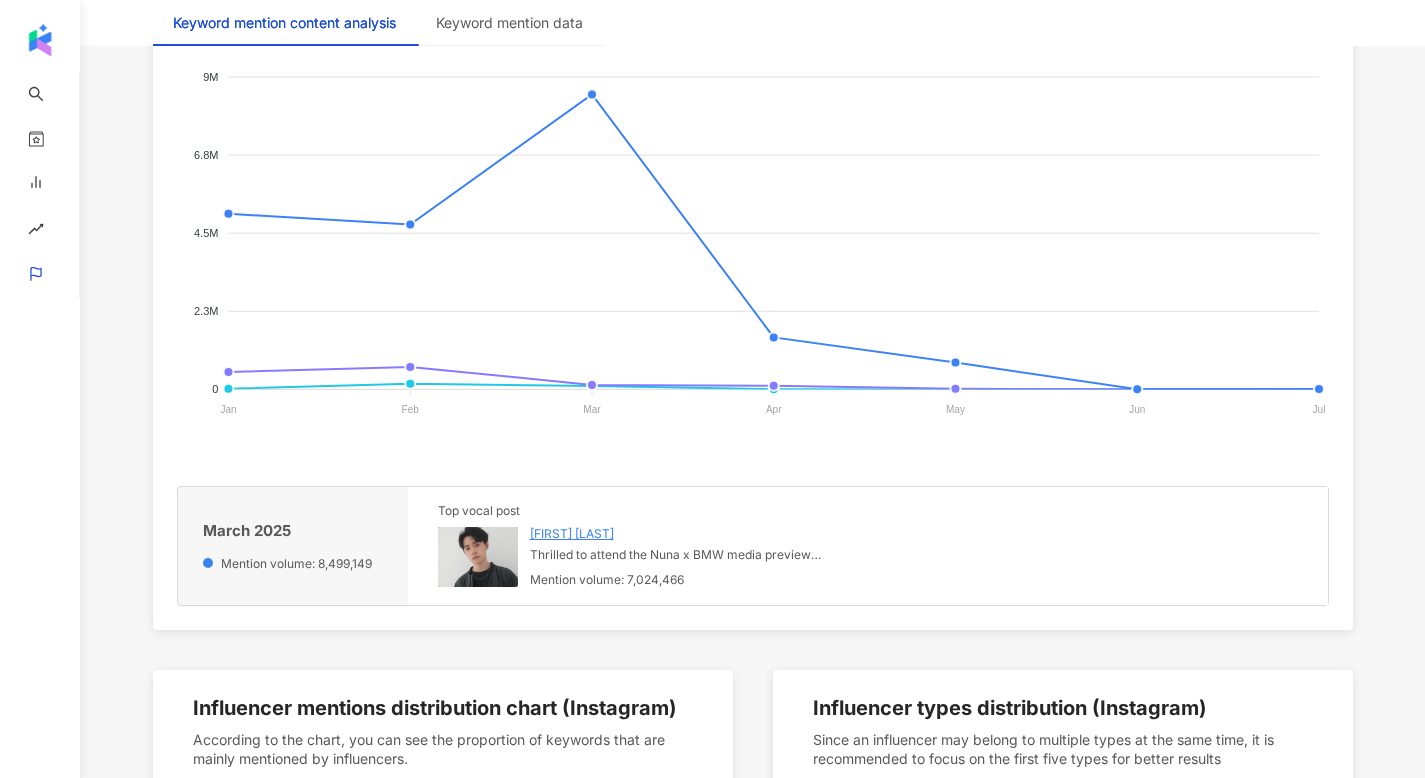 drag, startPoint x: 697, startPoint y: 582, endPoint x: 787, endPoint y: 594, distance: 90.79648 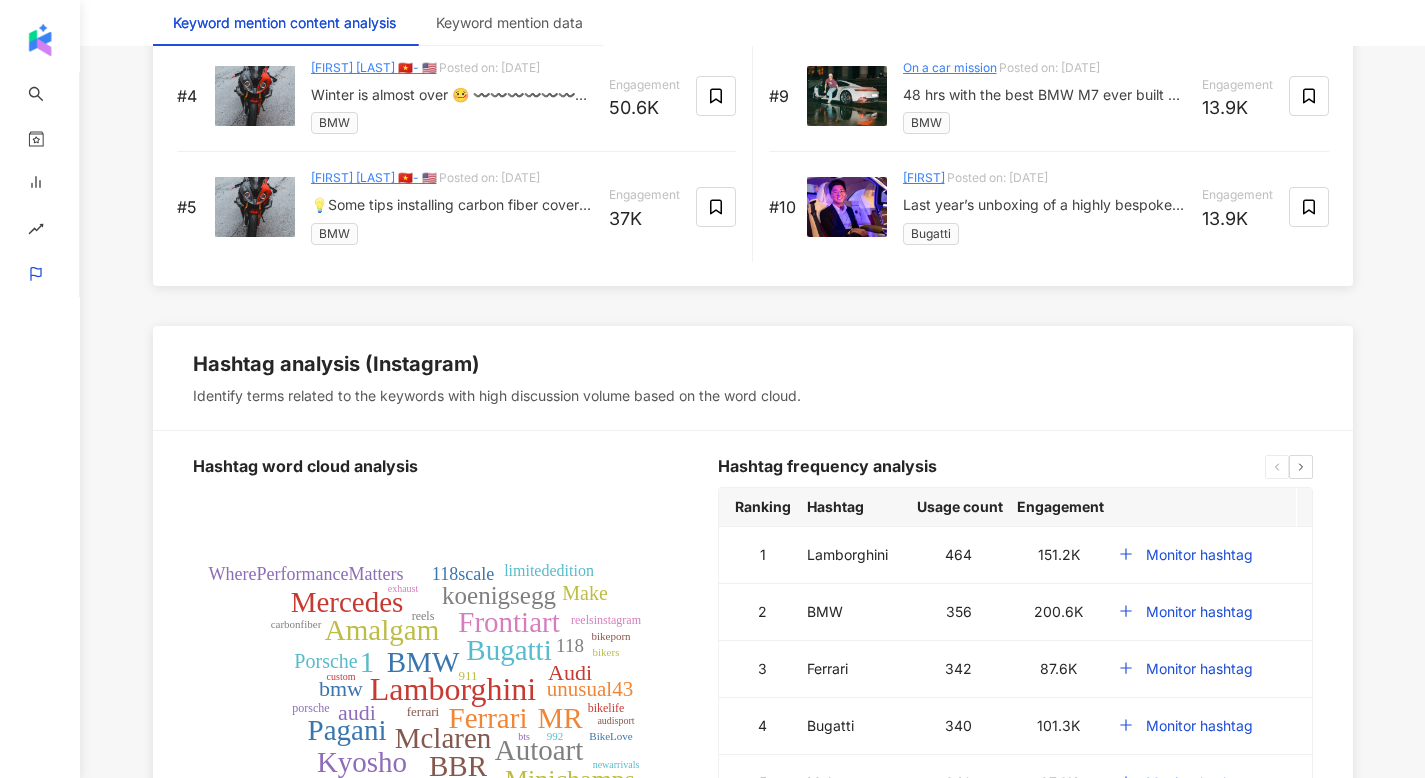 scroll, scrollTop: 3031, scrollLeft: 0, axis: vertical 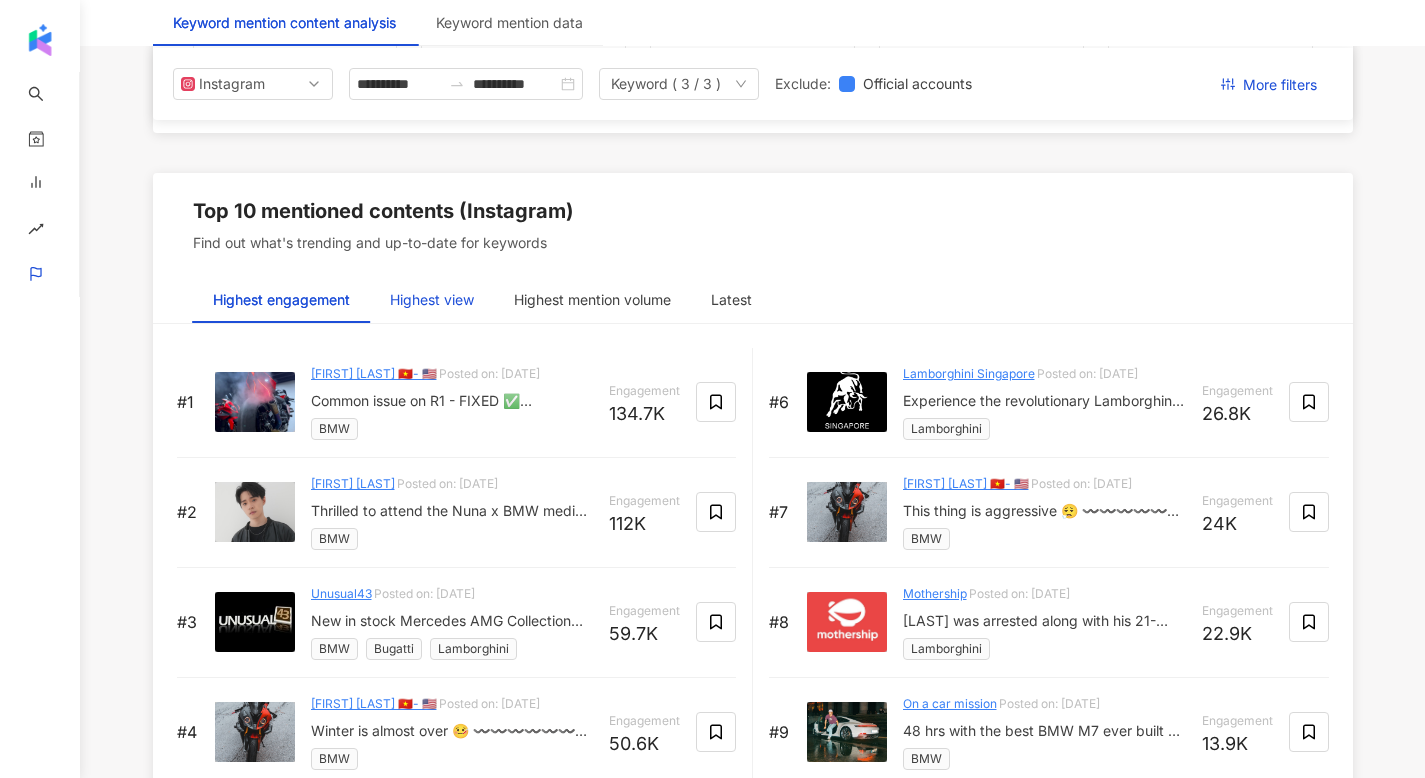 click on "Highest view" at bounding box center [432, 300] 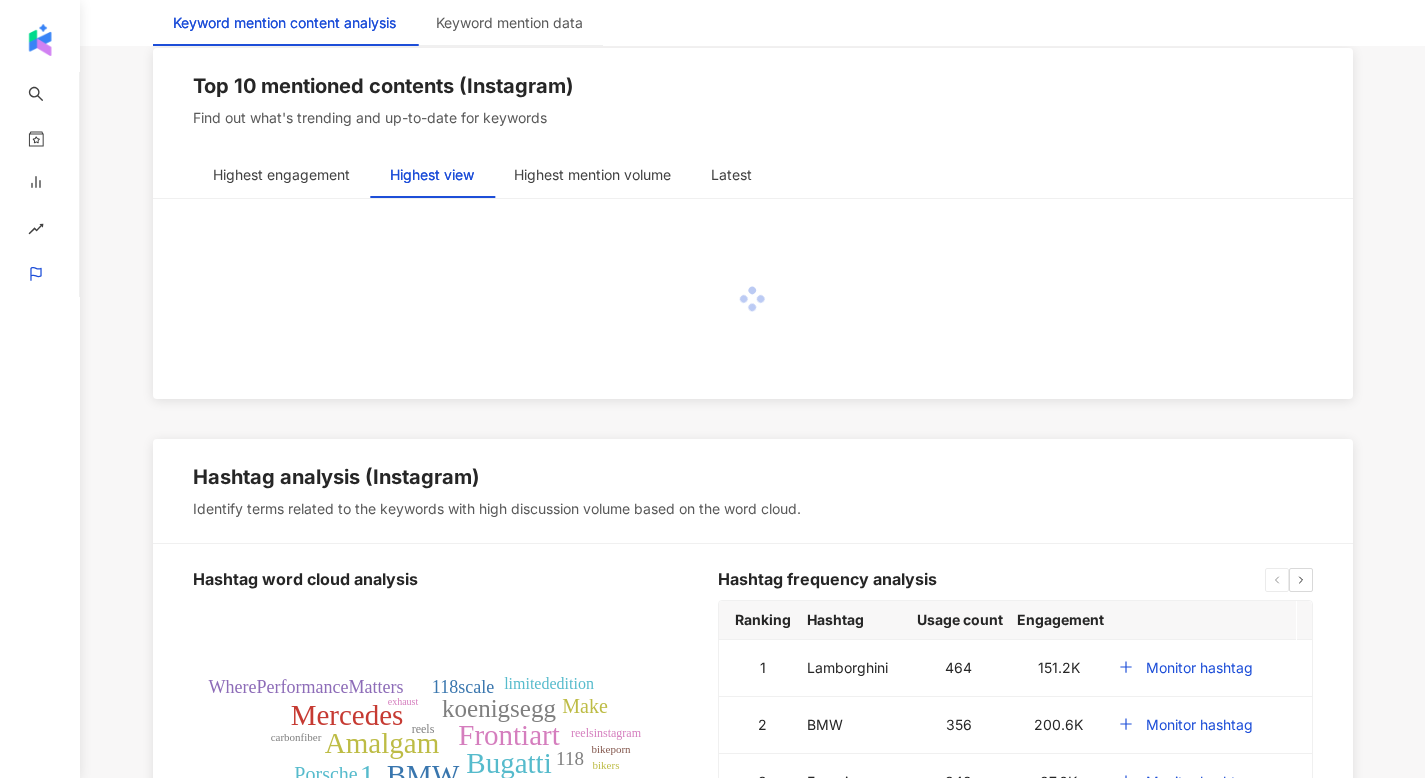 scroll, scrollTop: 3200, scrollLeft: 0, axis: vertical 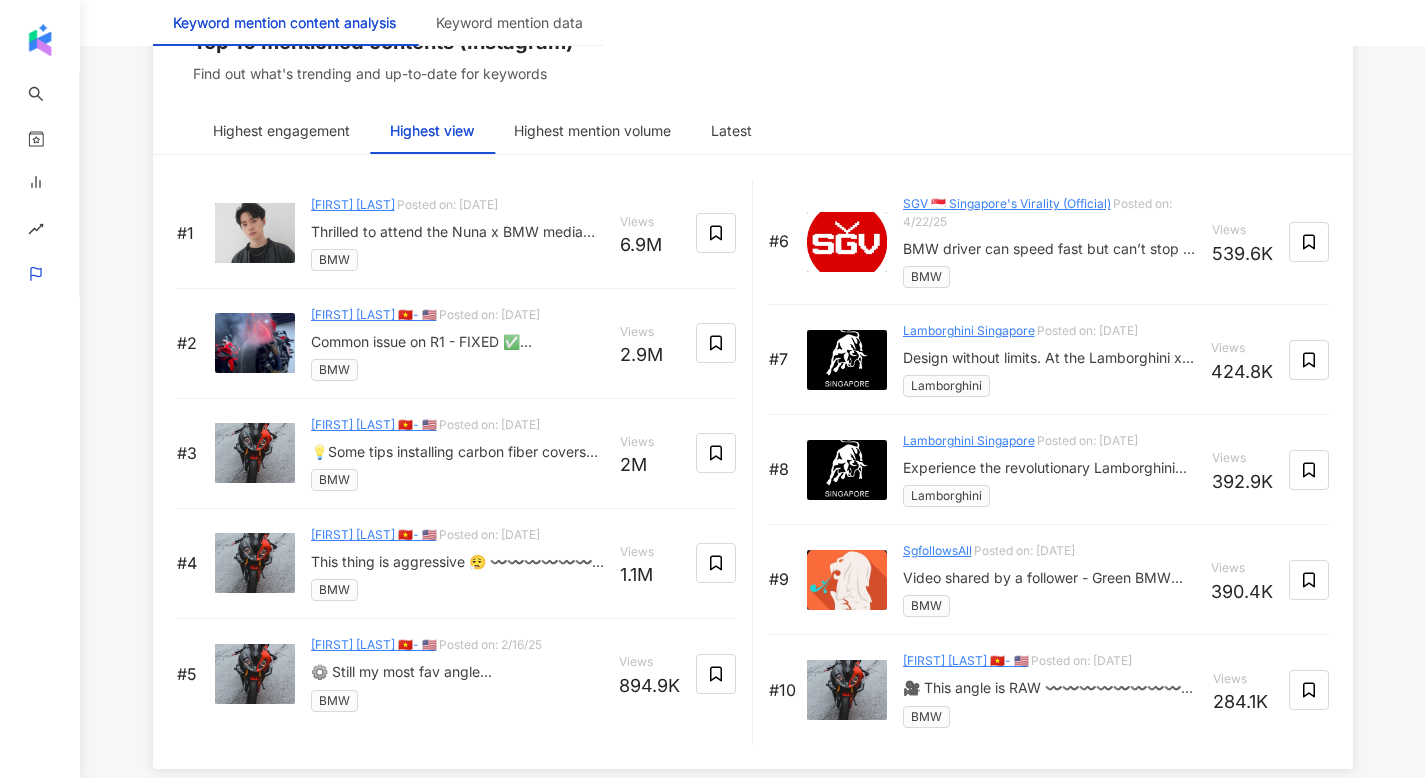 click at bounding box center [255, 233] 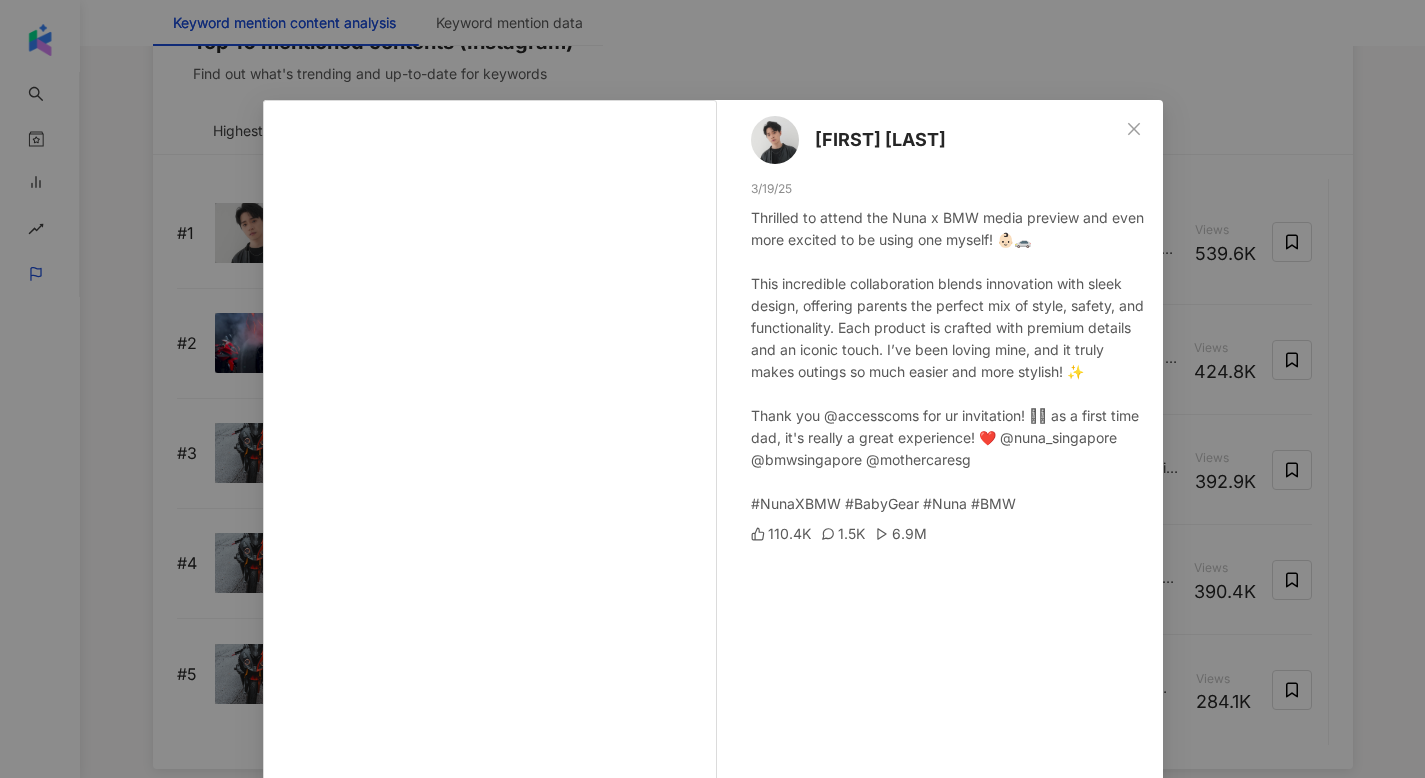 click on "[NAME] [DATE] Thrilled to attend the Nuna x BMW media preview and even more excited to be using one myself! 👶🏻🚗
This incredible collaboration blends innovation with sleek design, offering parents the perfect mix of style, safety, and functionality. Each product is crafted with premium details and an iconic touch. I’ve been loving mine, and it truly makes outings so much easier and more stylish! ✨
Thank you @[USERNAME] for ur invitation! 🫶🏻 as a first time dad, it's really a great experience! ❤️ @nuna_singapore @bmwsingapore @mothercaresg
#NunaXBMW #BabyGear #Nuna #BMW 110.4K 1.5K 6.9M See original" at bounding box center (712, 389) 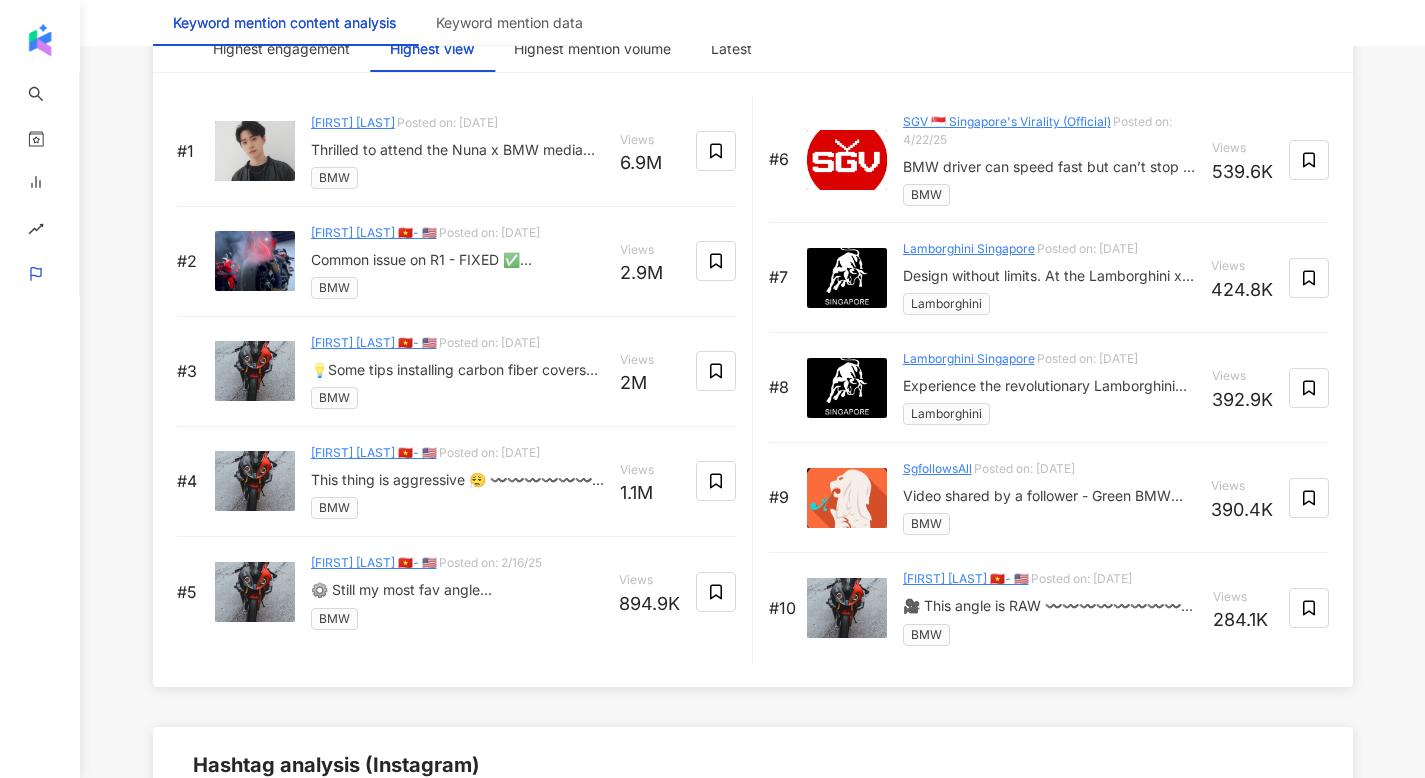 scroll, scrollTop: 3359, scrollLeft: 0, axis: vertical 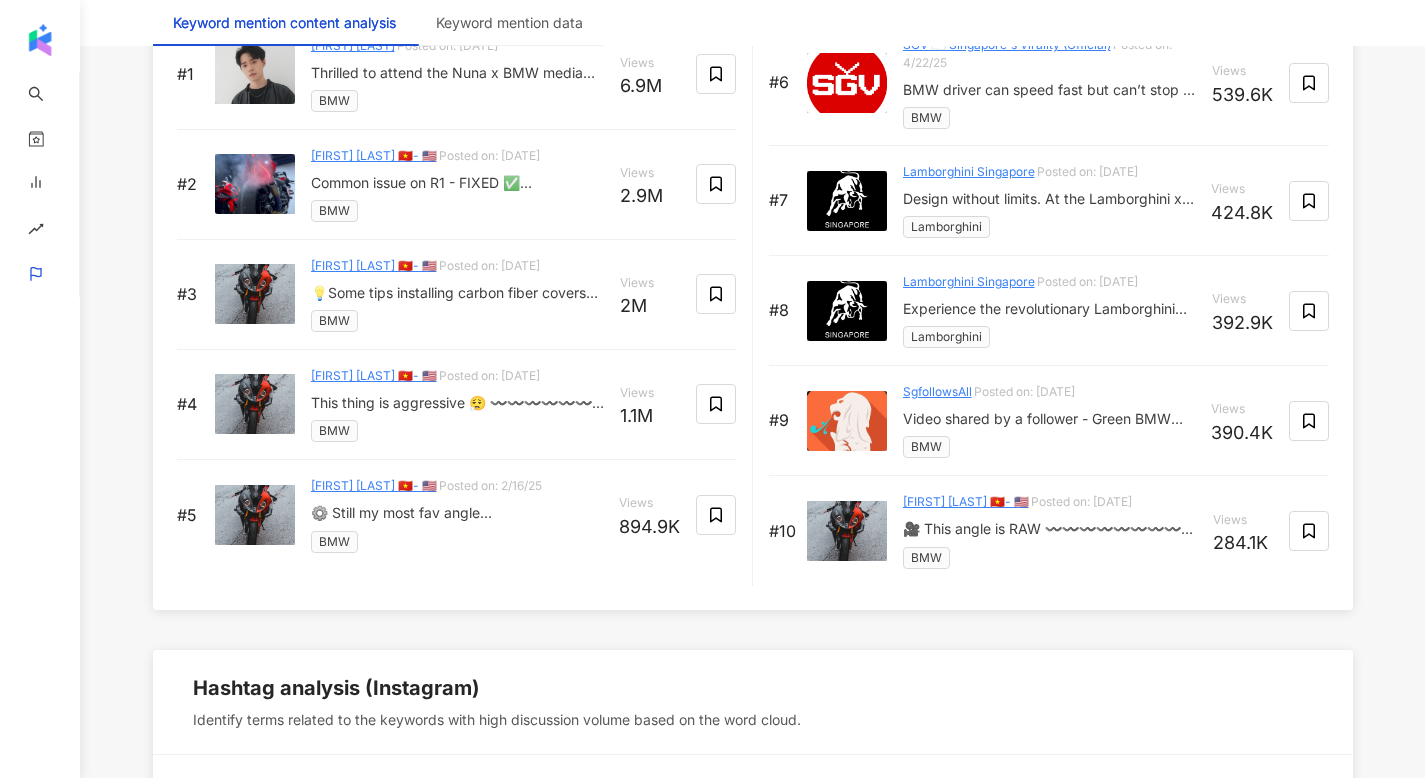 click at bounding box center [255, 184] 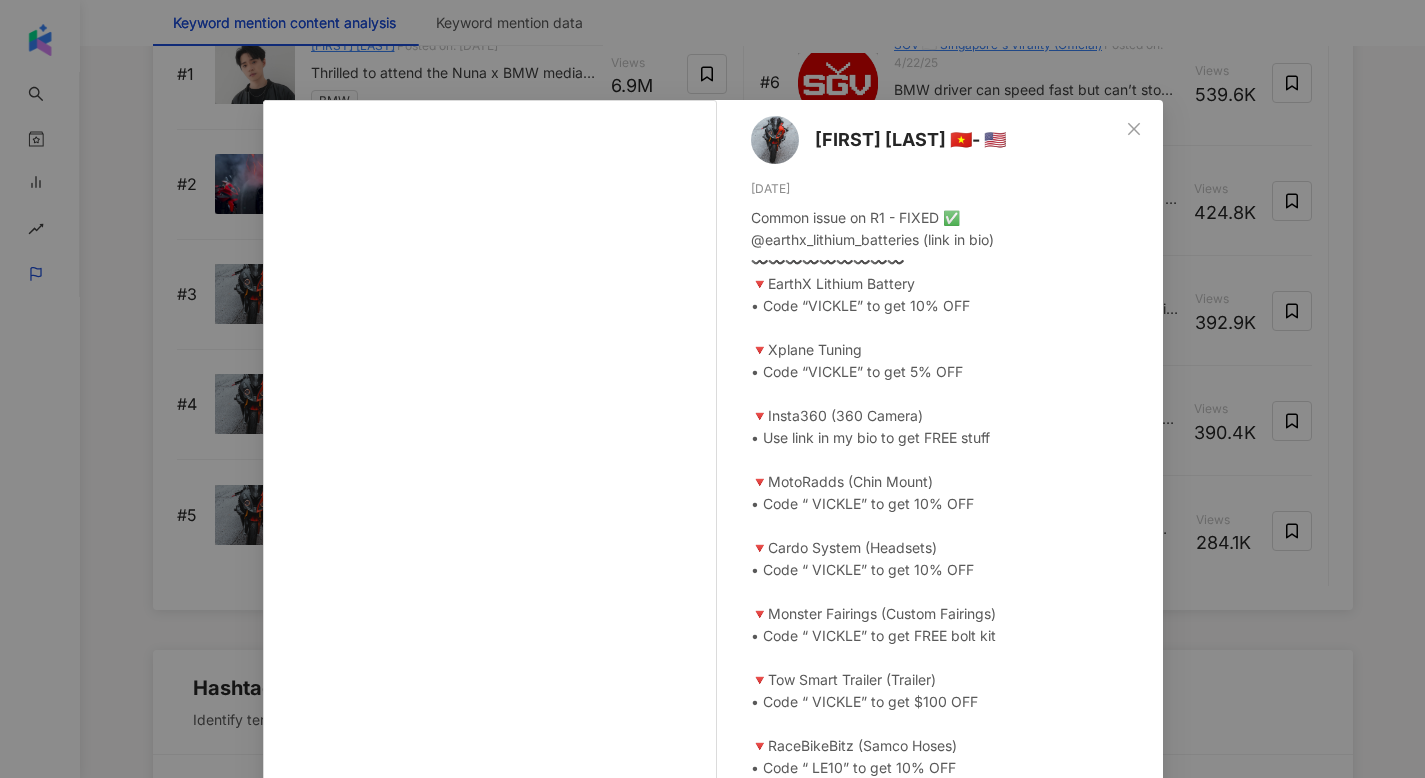 click on "Vick Le 🇻🇳- 🇺🇸 1/23/25 134.6K 87 2.9M See original" at bounding box center (712, 389) 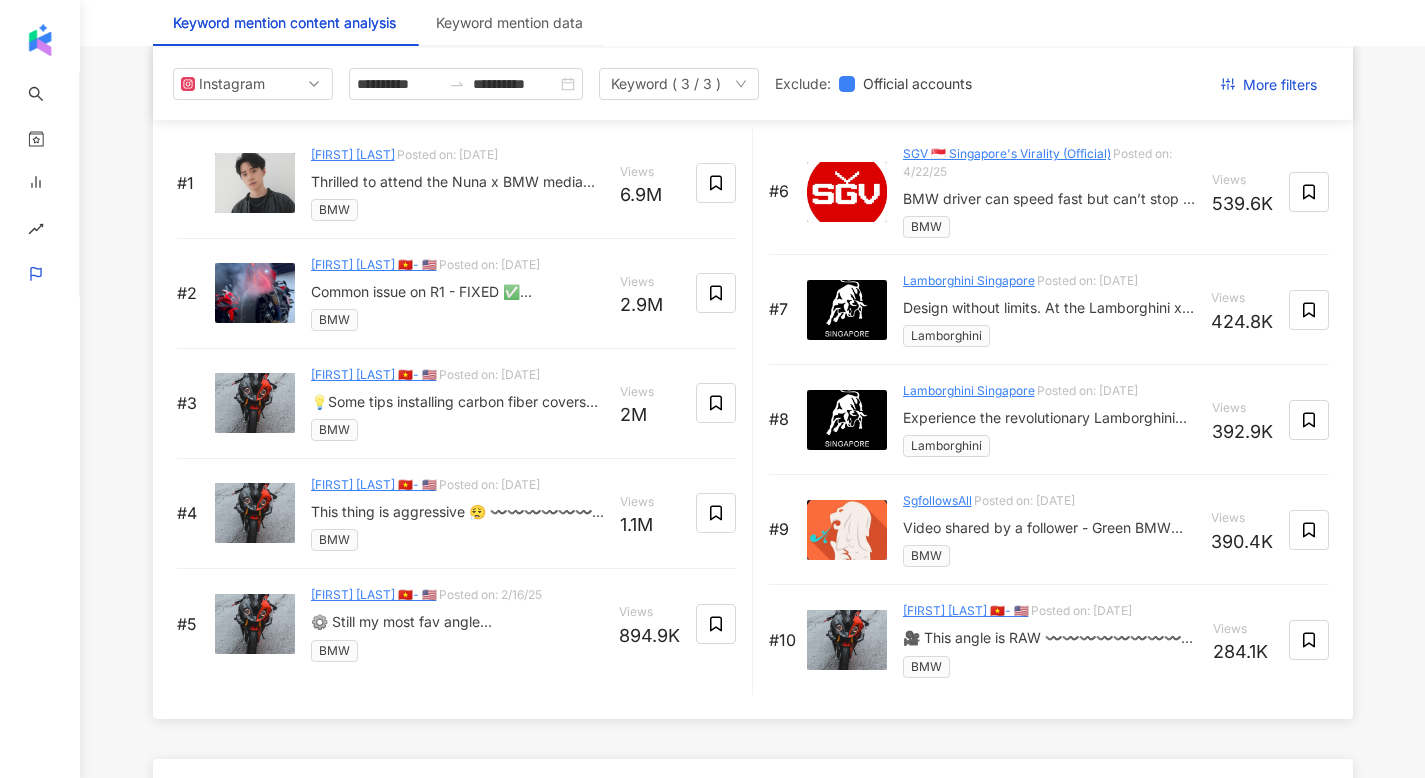 scroll, scrollTop: 3141, scrollLeft: 0, axis: vertical 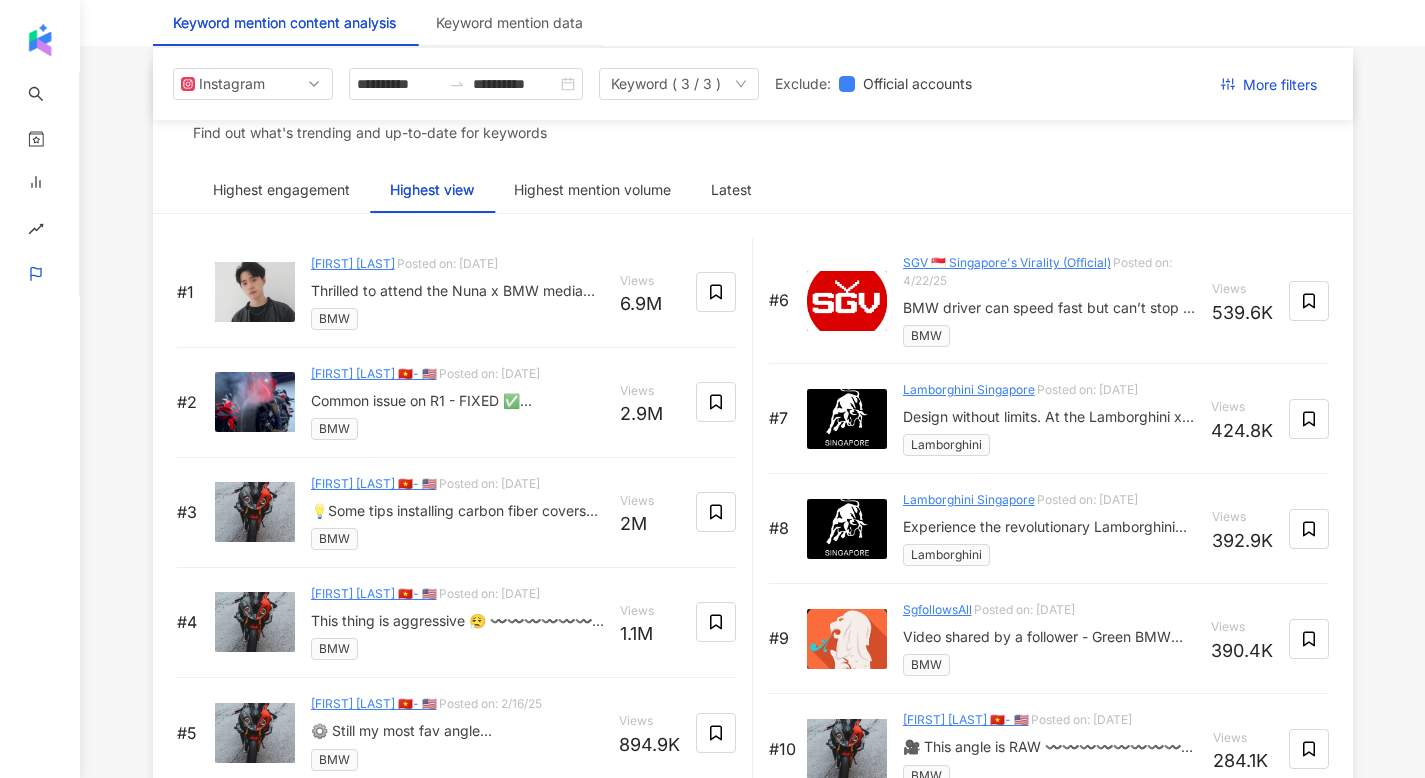 click at bounding box center [255, 292] 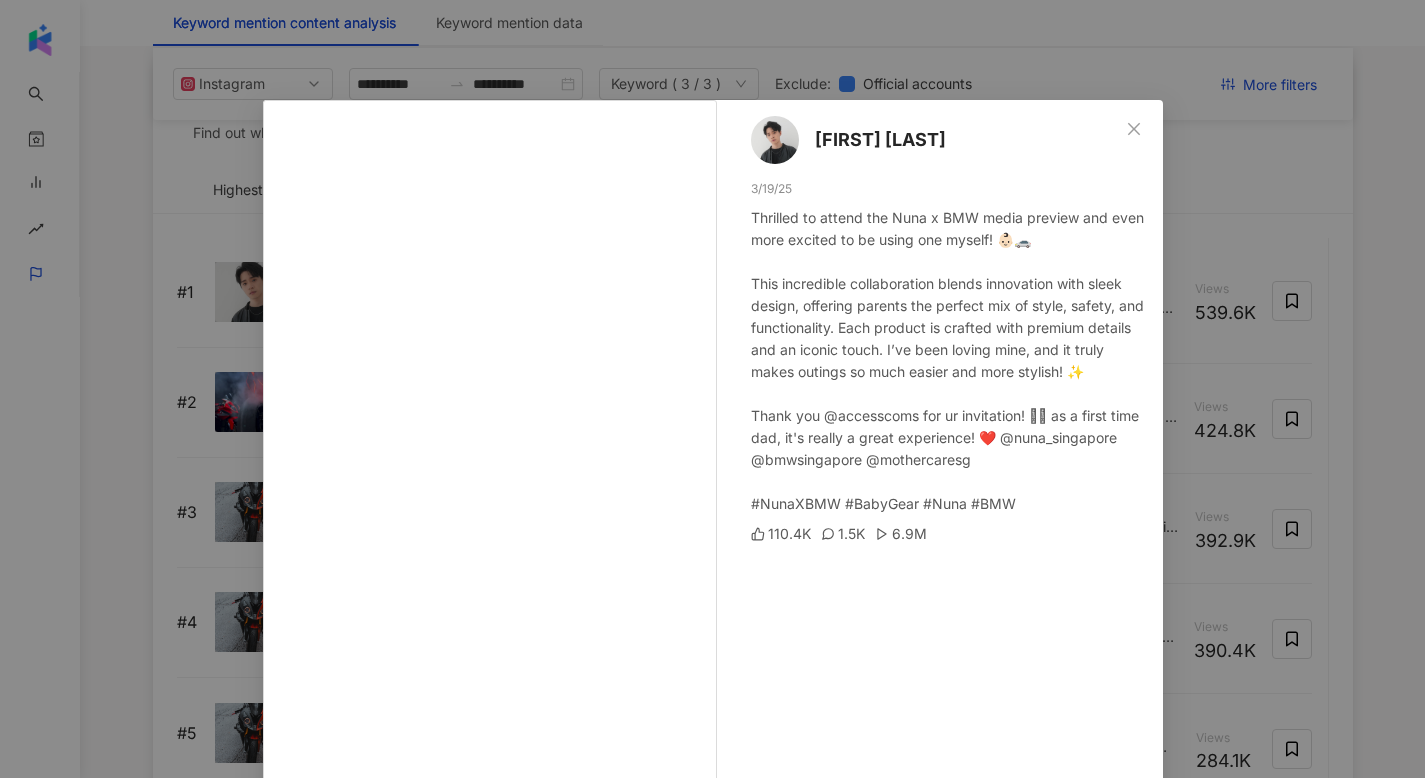 click on "[NAME] [DATE] Thrilled to attend the Nuna x BMW media preview and even more excited to be using one myself! 👶🏻🚗
This incredible collaboration blends innovation with sleek design, offering parents the perfect mix of style, safety, and functionality. Each product is crafted with premium details and an iconic touch. I’ve been loving mine, and it truly makes outings so much easier and more stylish! ✨
Thank you @[USERNAME] for ur invitation! 🫶🏻 as a first time dad, it's really a great experience! ❤️ @nuna_singapore @bmwsingapore @mothercaresg
#NunaXBMW #BabyGear #Nuna #BMW 110.4K 1.5K 6.9M See original" at bounding box center (712, 389) 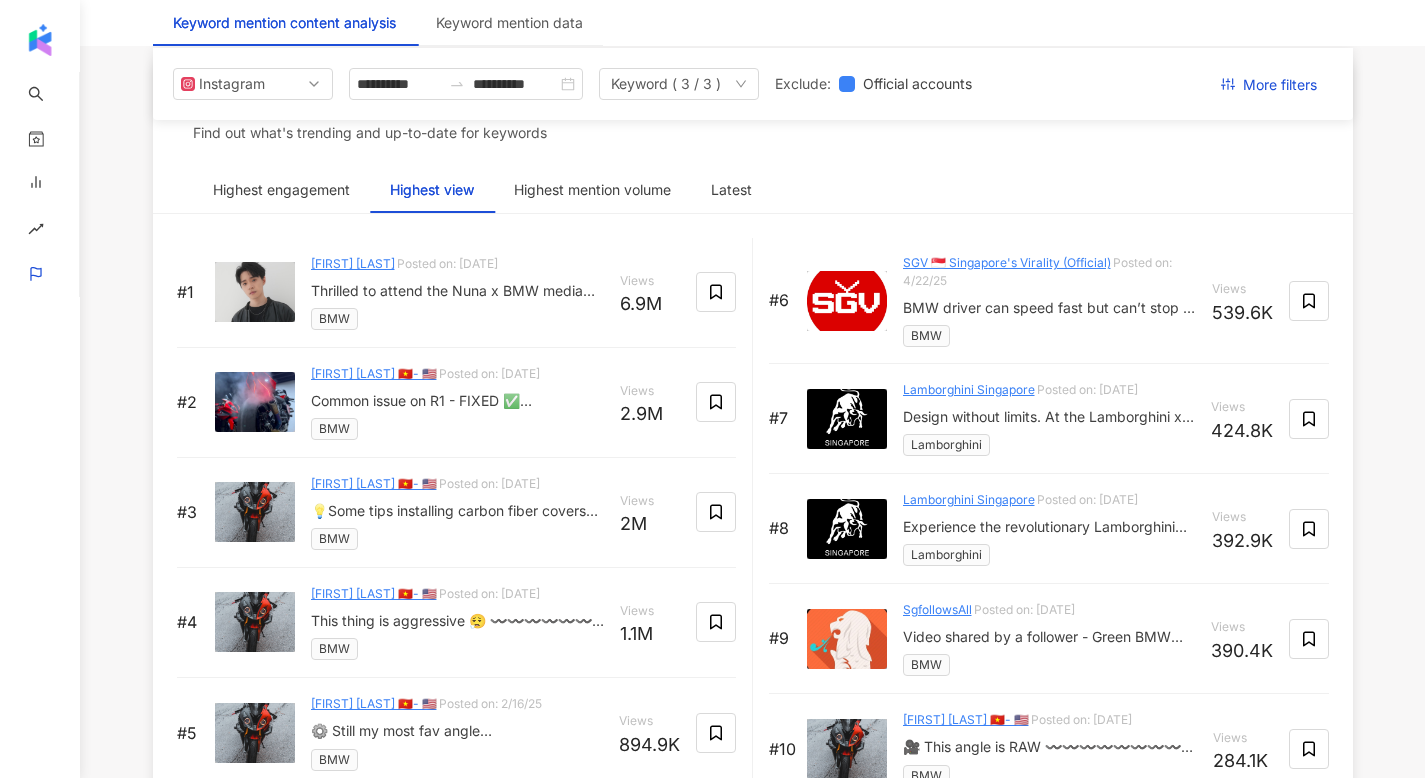 click at bounding box center (255, 292) 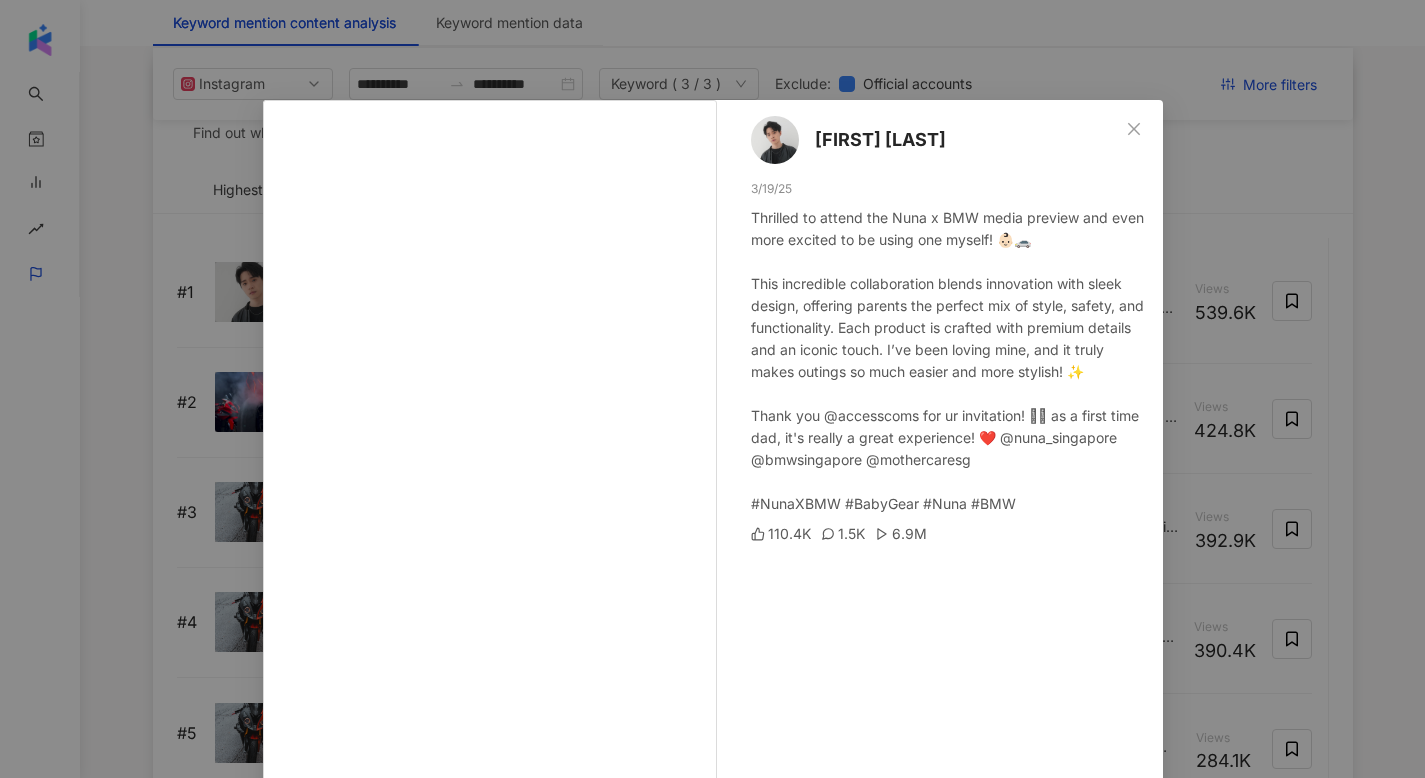 click on "[NAME] [DATE] Thrilled to attend the Nuna x BMW media preview and even more excited to be using one myself! 👶🏻🚗
This incredible collaboration blends innovation with sleek design, offering parents the perfect mix of style, safety, and functionality. Each product is crafted with premium details and an iconic touch. I’ve been loving mine, and it truly makes outings so much easier and more stylish! ✨
Thank you @[USERNAME] for ur invitation! 🫶🏻 as a first time dad, it's really a great experience! ❤️ @nuna_singapore @bmwsingapore @mothercaresg
#NunaXBMW #BabyGear #Nuna #BMW 110.4K 1.5K 6.9M See original" at bounding box center (712, 389) 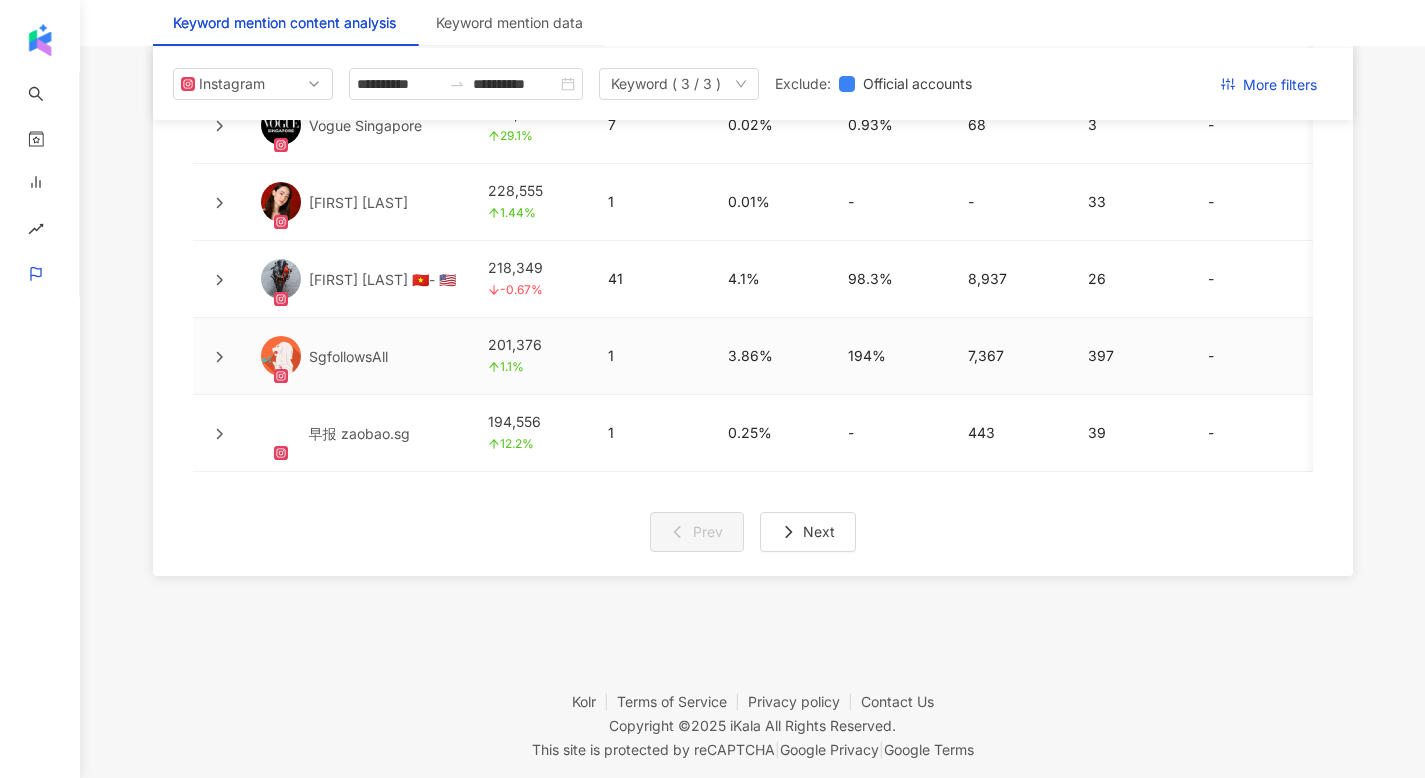 scroll, scrollTop: 5223, scrollLeft: 0, axis: vertical 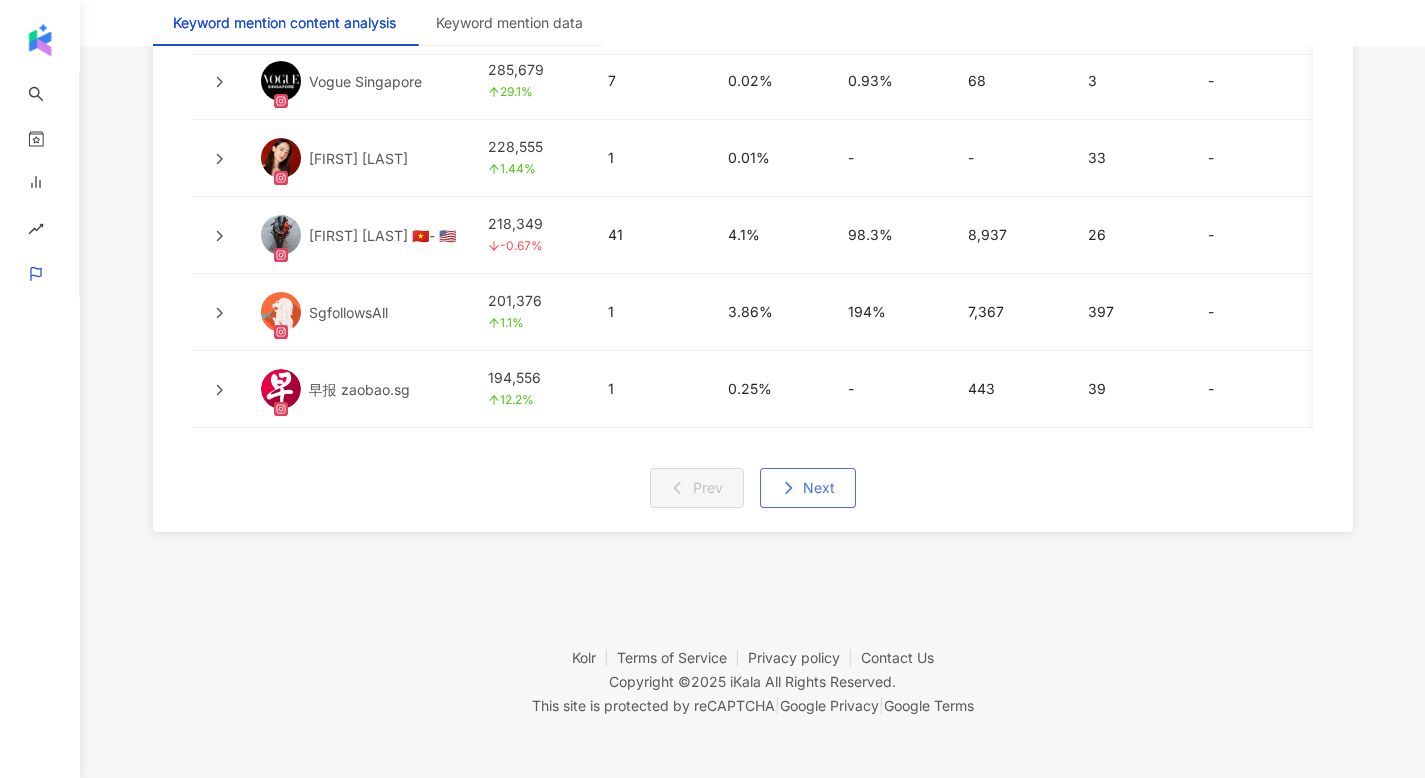 click on "Next" at bounding box center [819, 488] 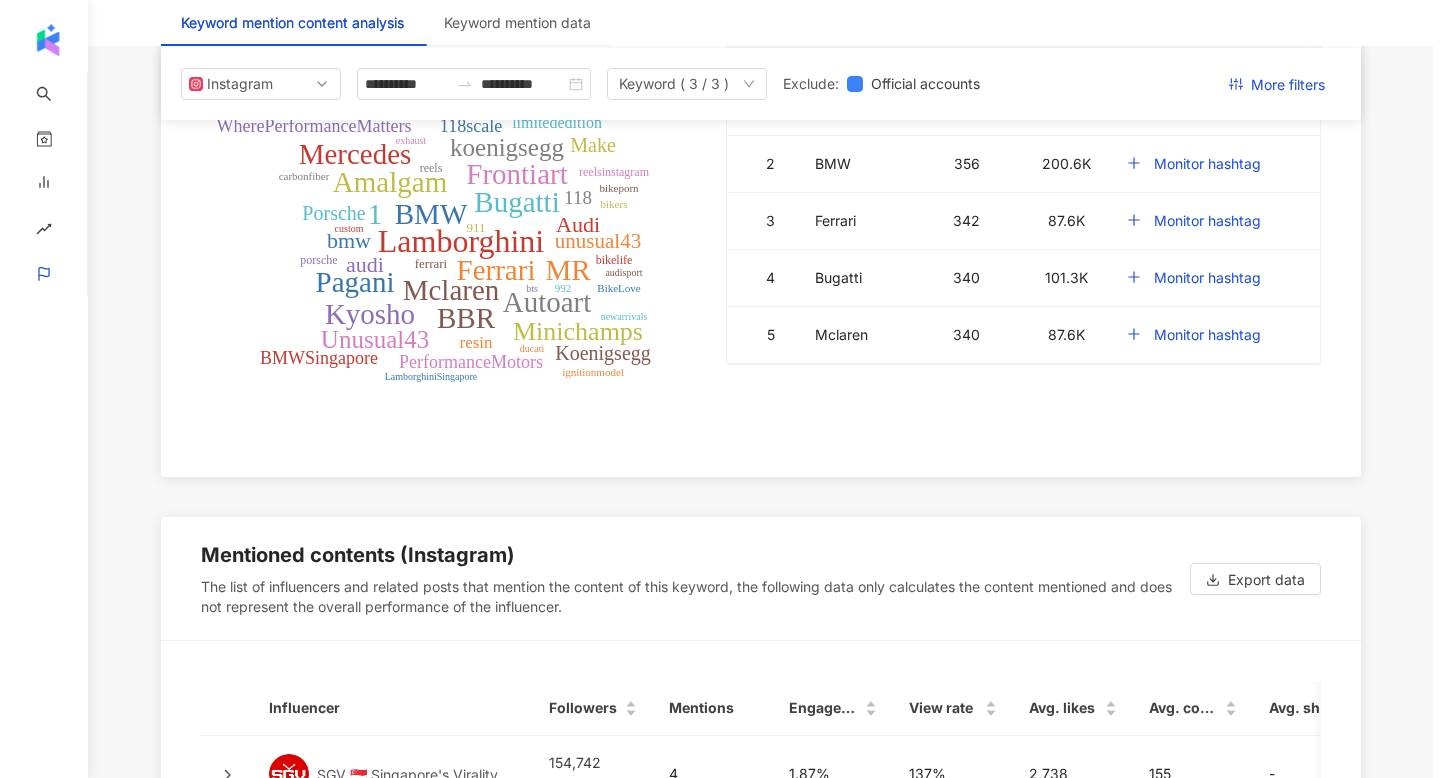 scroll, scrollTop: 3998, scrollLeft: 0, axis: vertical 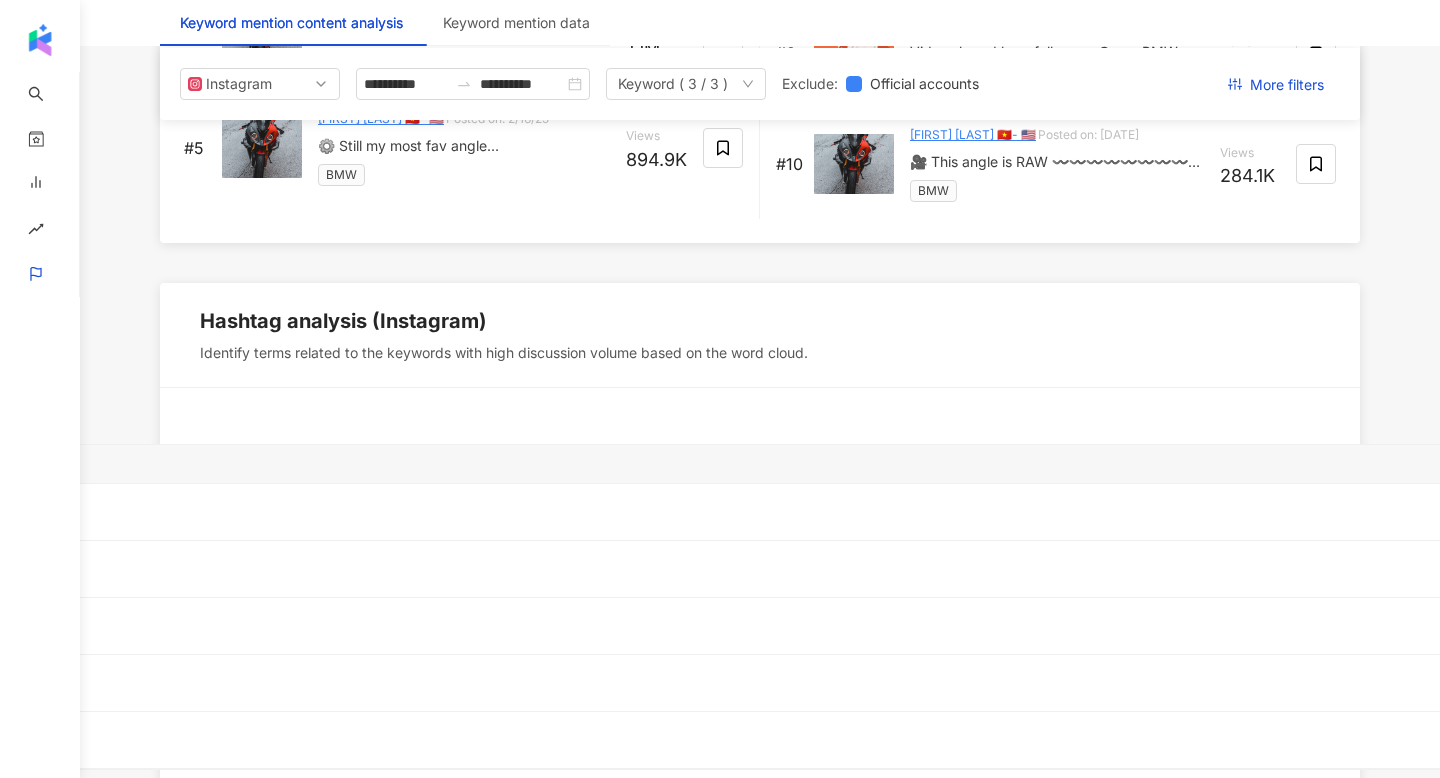 click at bounding box center [1145, 464] 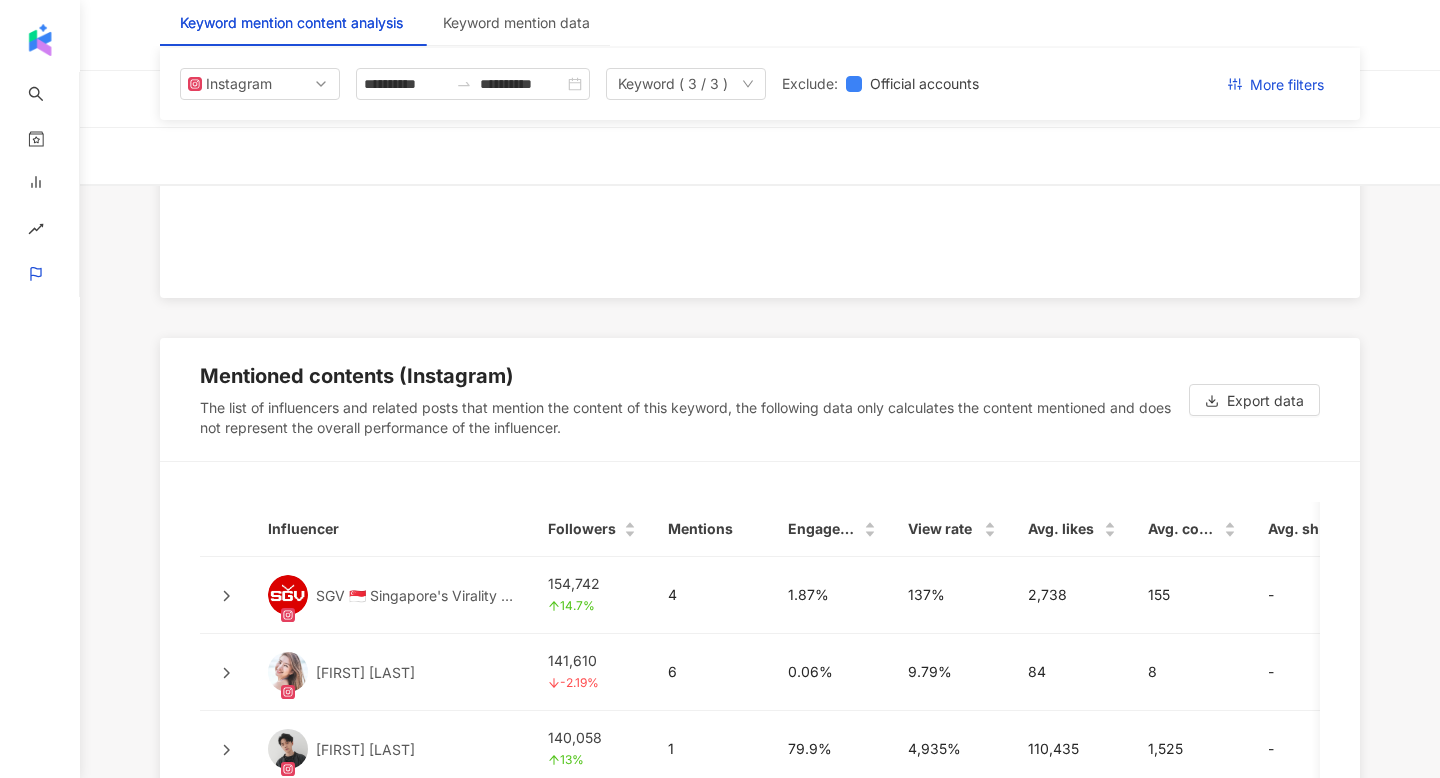 scroll, scrollTop: 3654, scrollLeft: 0, axis: vertical 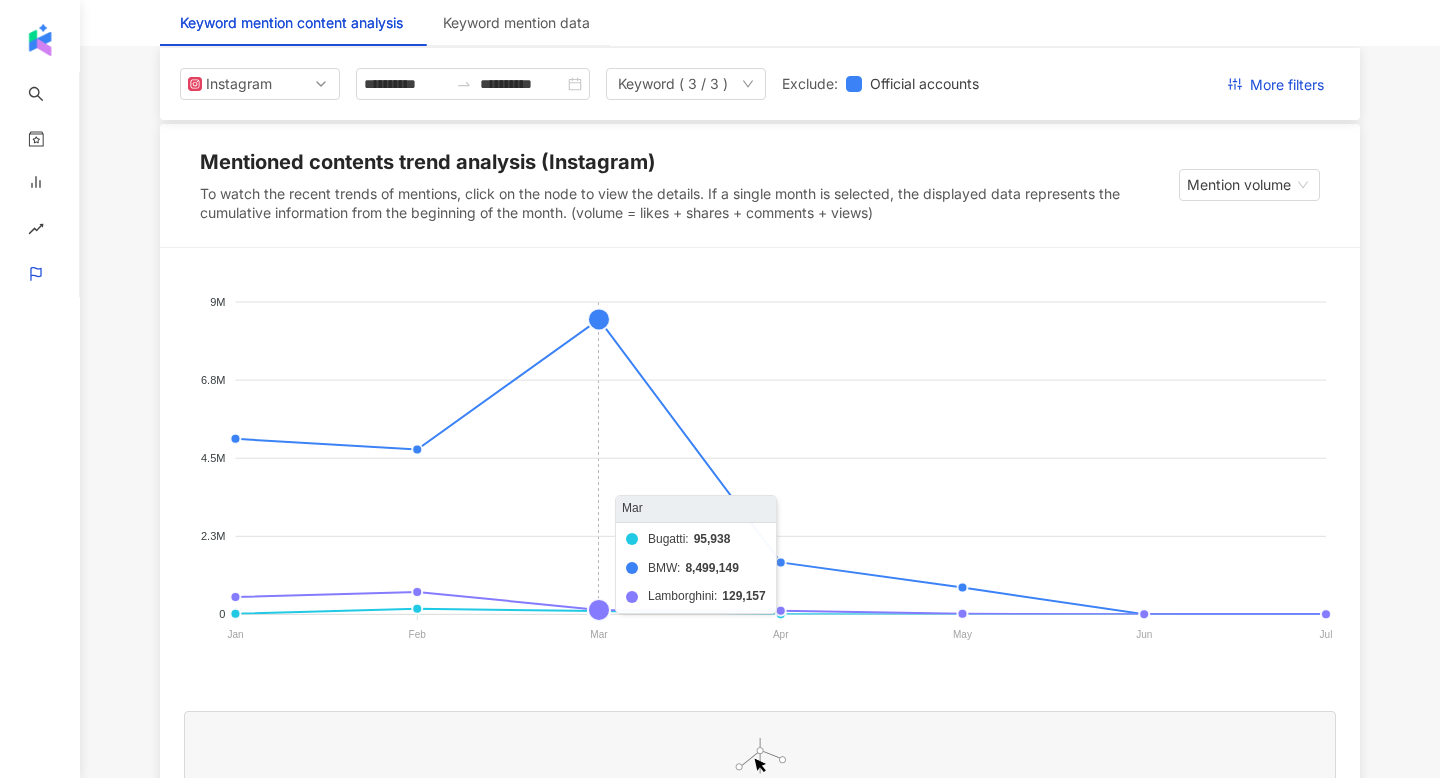 click on "Bugatti BMW Lamborghini" 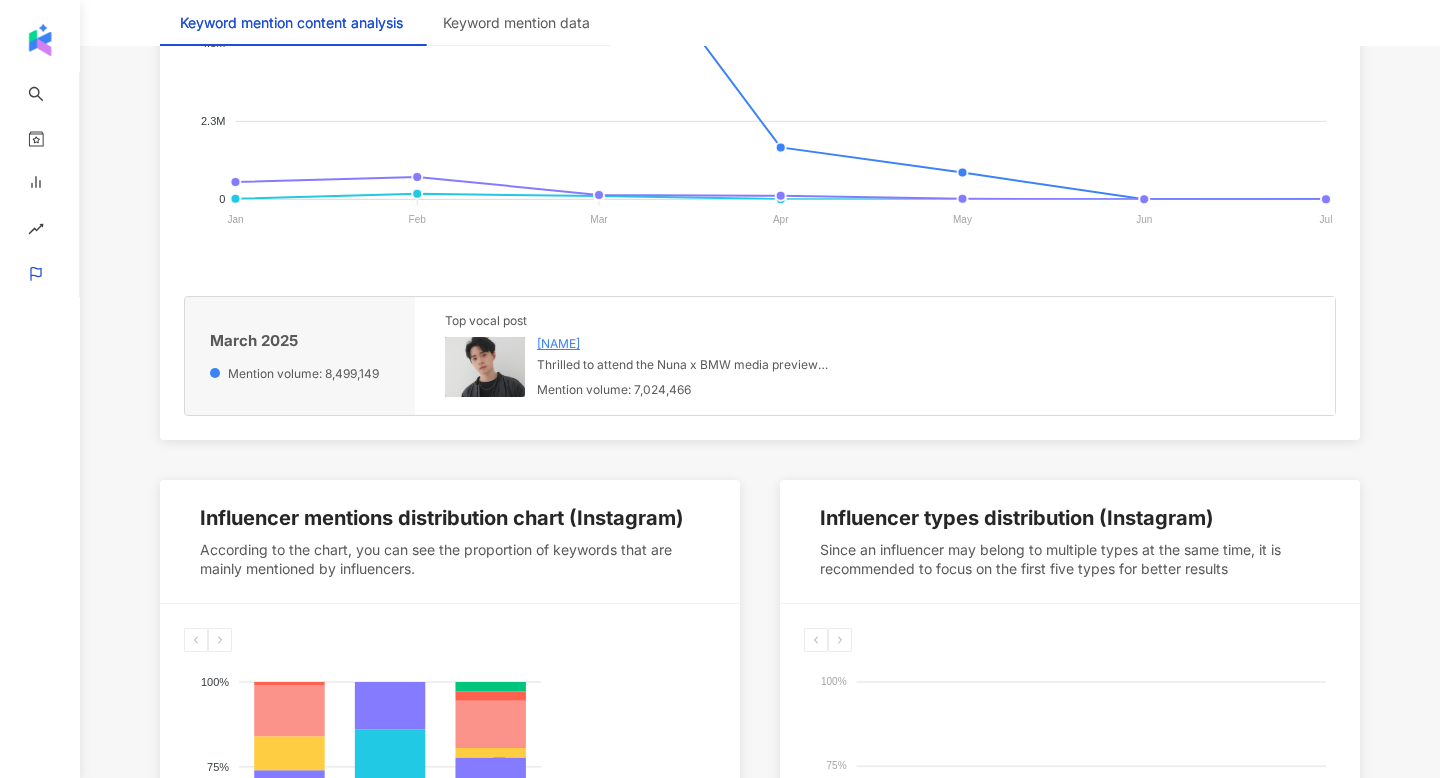 scroll, scrollTop: 728, scrollLeft: 0, axis: vertical 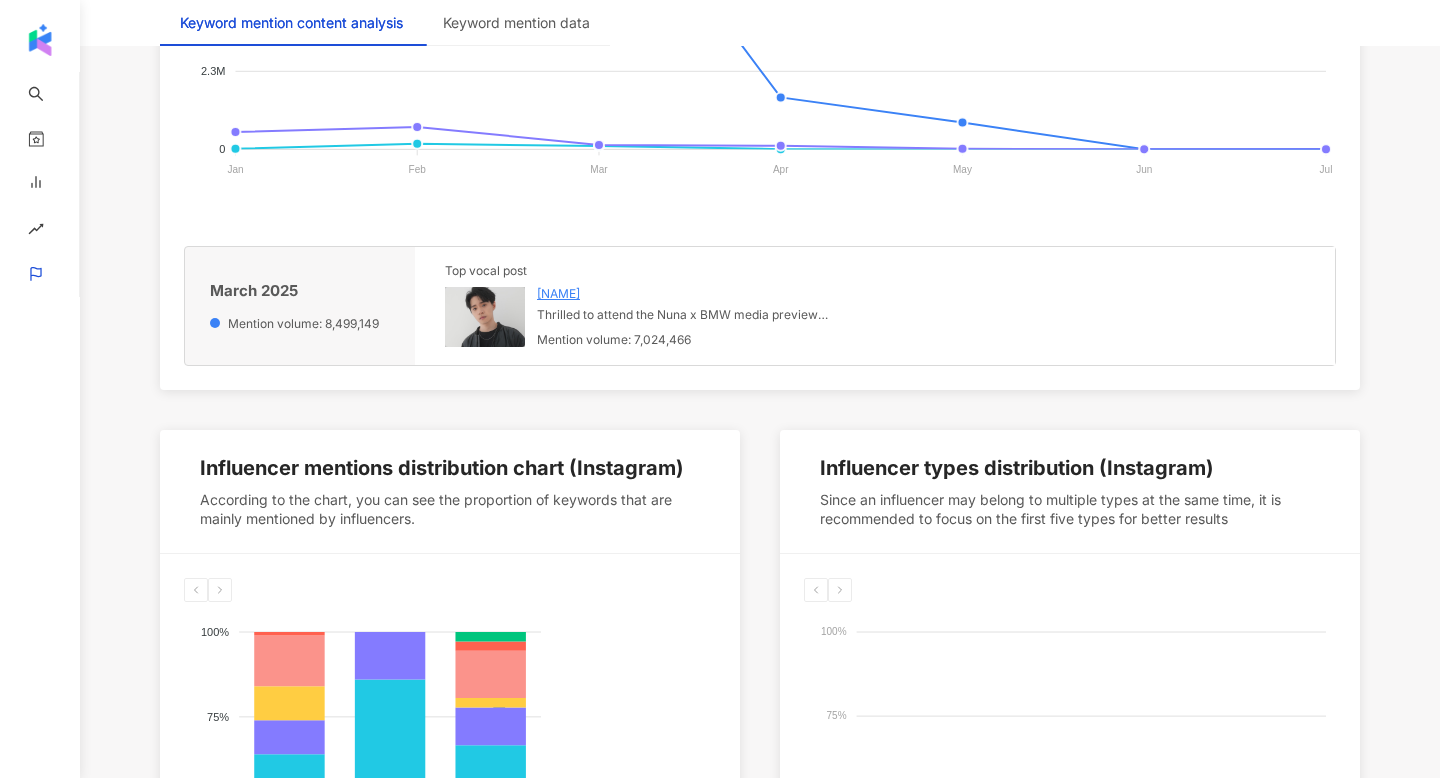 click at bounding box center (485, 317) 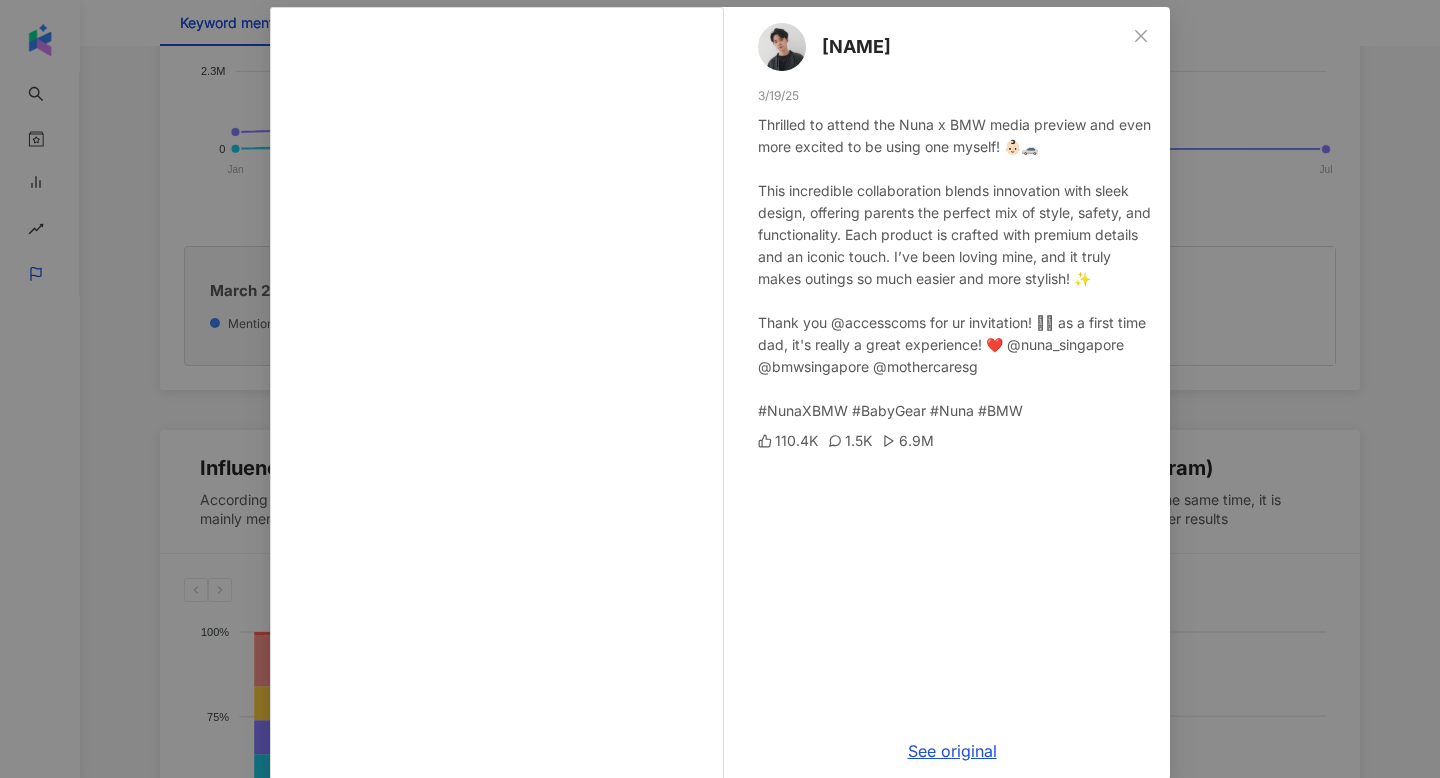scroll, scrollTop: 110, scrollLeft: 0, axis: vertical 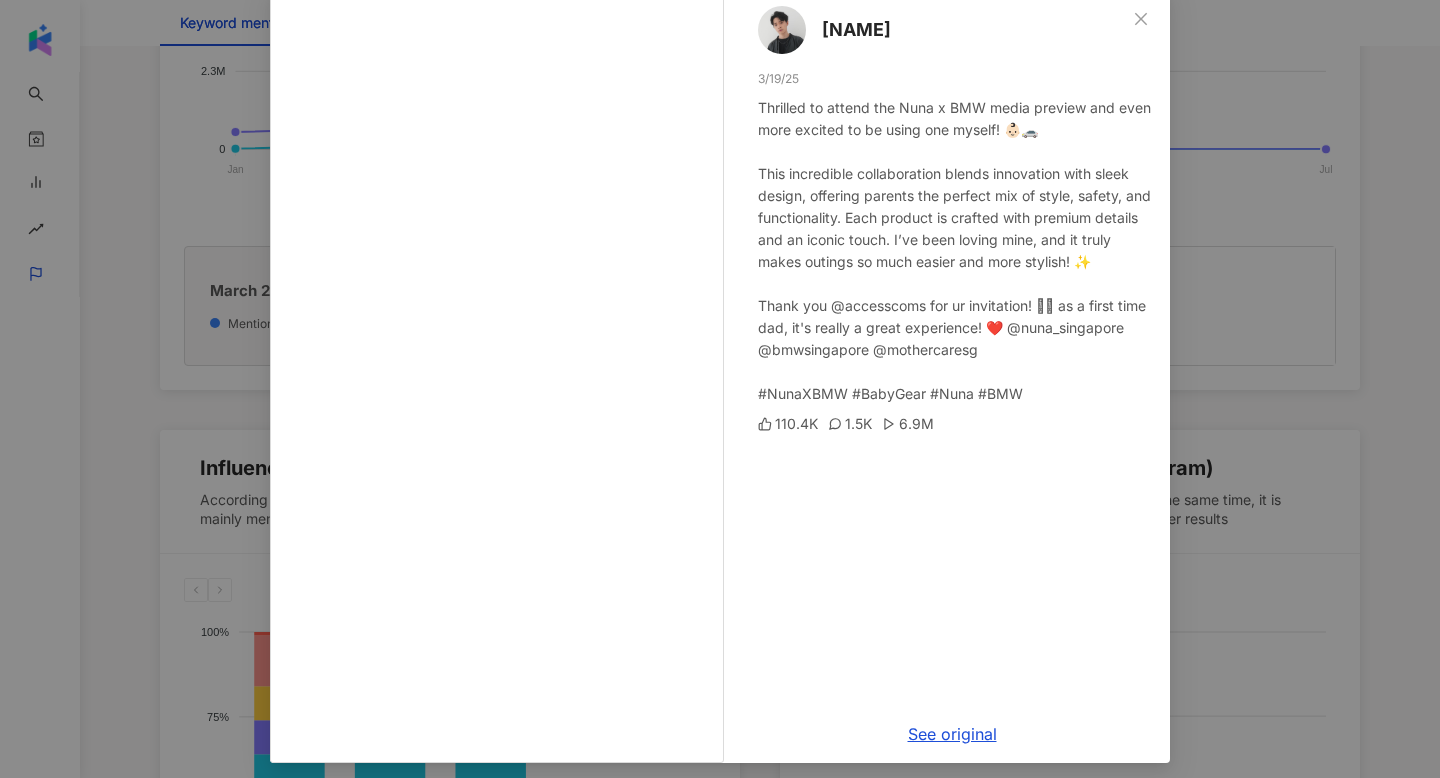 click on "[NAME] [DATE] Thrilled to attend the Nuna x BMW media preview and even more excited to be using one myself! 👶🏻🚗
This incredible collaboration blends innovation with sleek design, offering parents the perfect mix of style, safety, and functionality. Each product is crafted with premium details and an iconic touch. I’ve been loving mine, and it truly makes outings so much easier and more stylish! ✨
Thank you @[USERNAME] for ur invitation! 🫶🏻 as a first time dad, it's really a great experience! ❤️ @nuna_singapore @bmwsingapore @mothercaresg
#NunaXBMW #BabyGear #Nuna #BMW 110.4K 1.5K 6.9M See original" at bounding box center [720, 389] 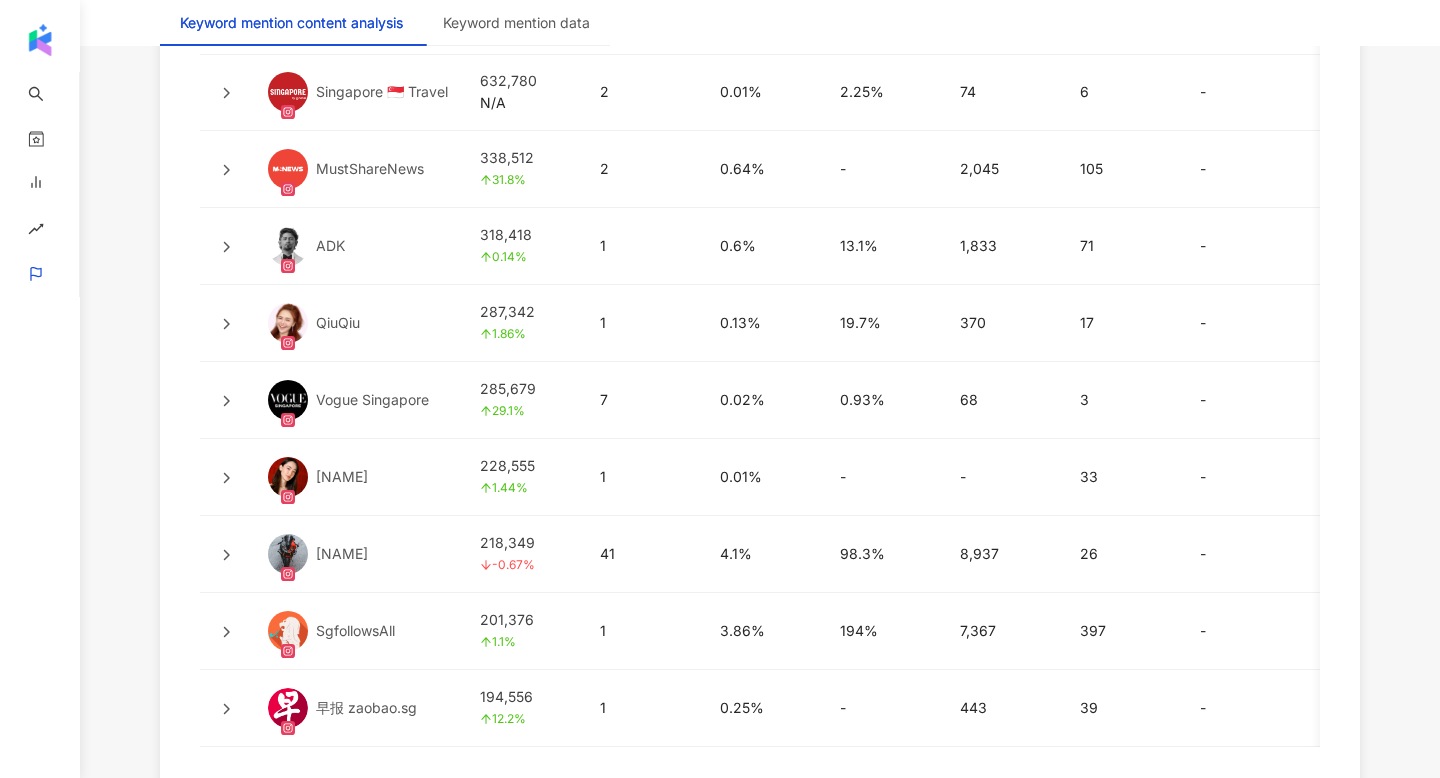 scroll, scrollTop: 5193, scrollLeft: 0, axis: vertical 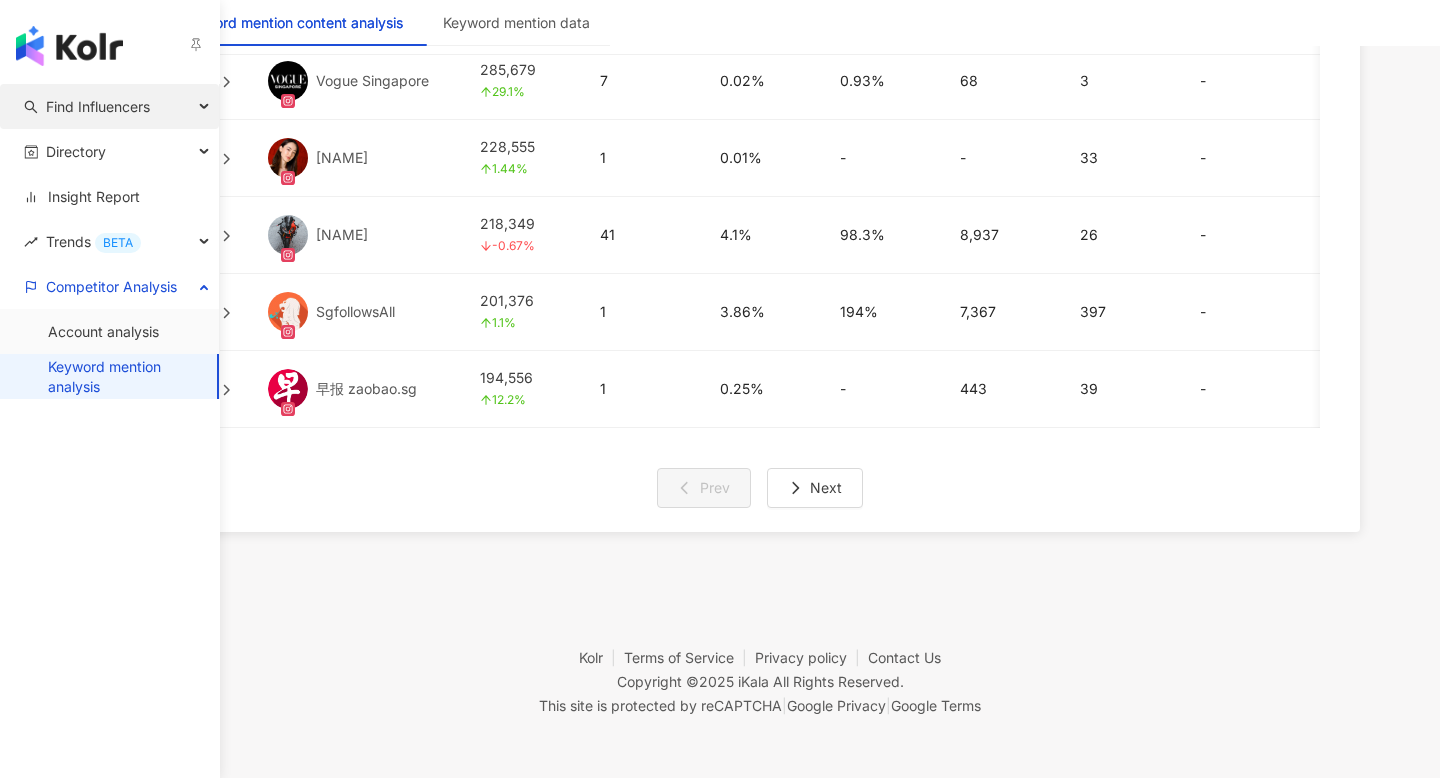 click on "Find Influencers" at bounding box center (98, 106) 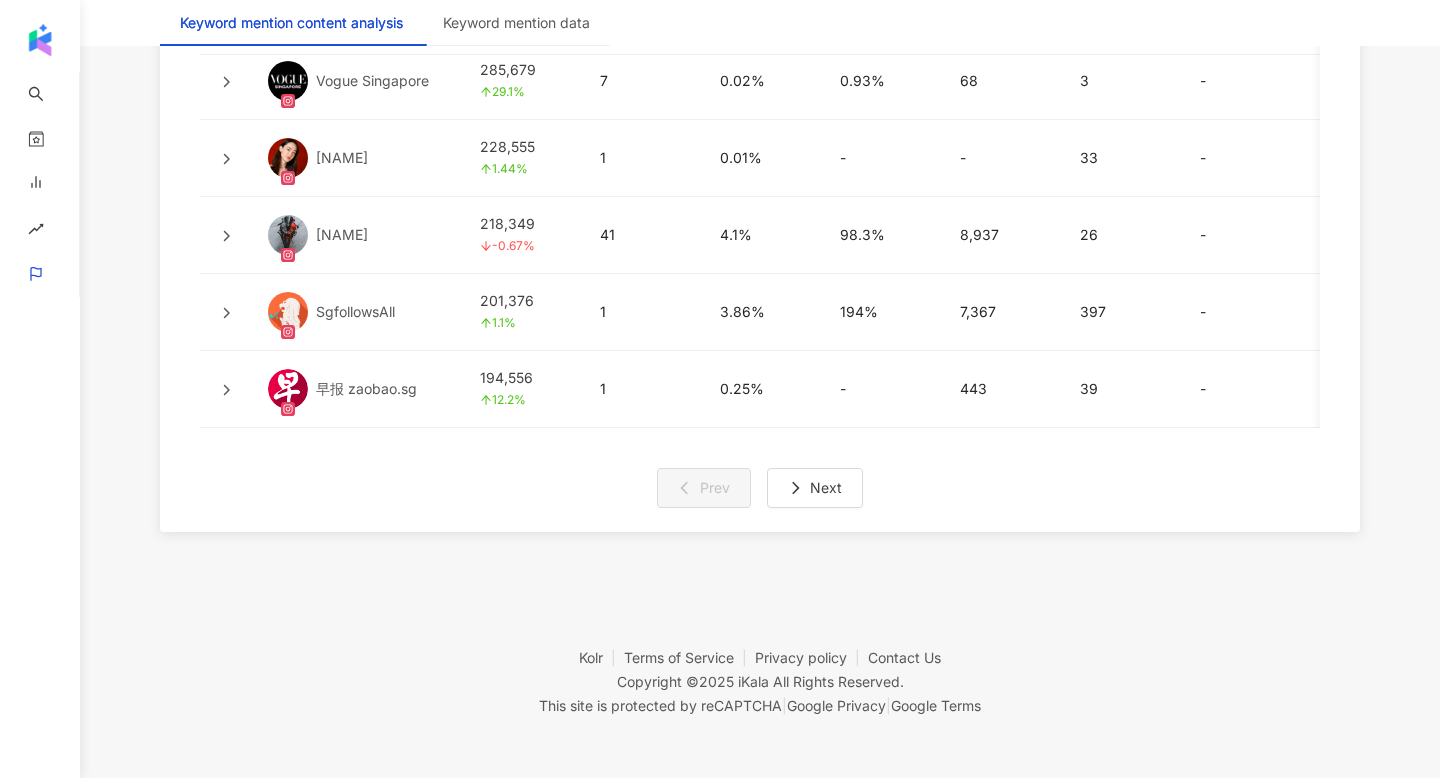 click on "Kolr Terms of Service Privacy policy Contact Us Copyright ©  2025   iKala   All Rights Reserved. This site is protected by reCAPTCHA  |  Google Privacy  |  Google Terms" at bounding box center [760, 667] 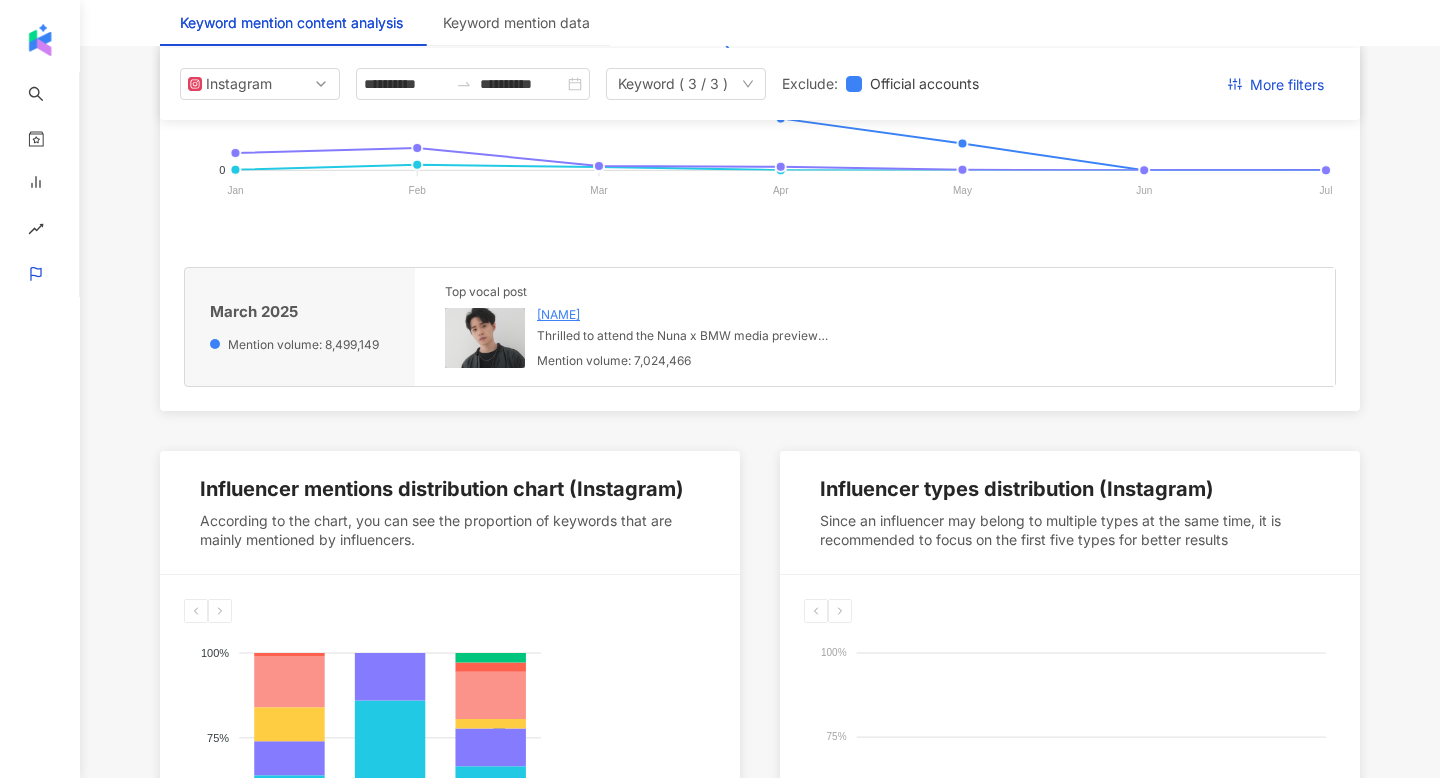 scroll, scrollTop: 628, scrollLeft: 0, axis: vertical 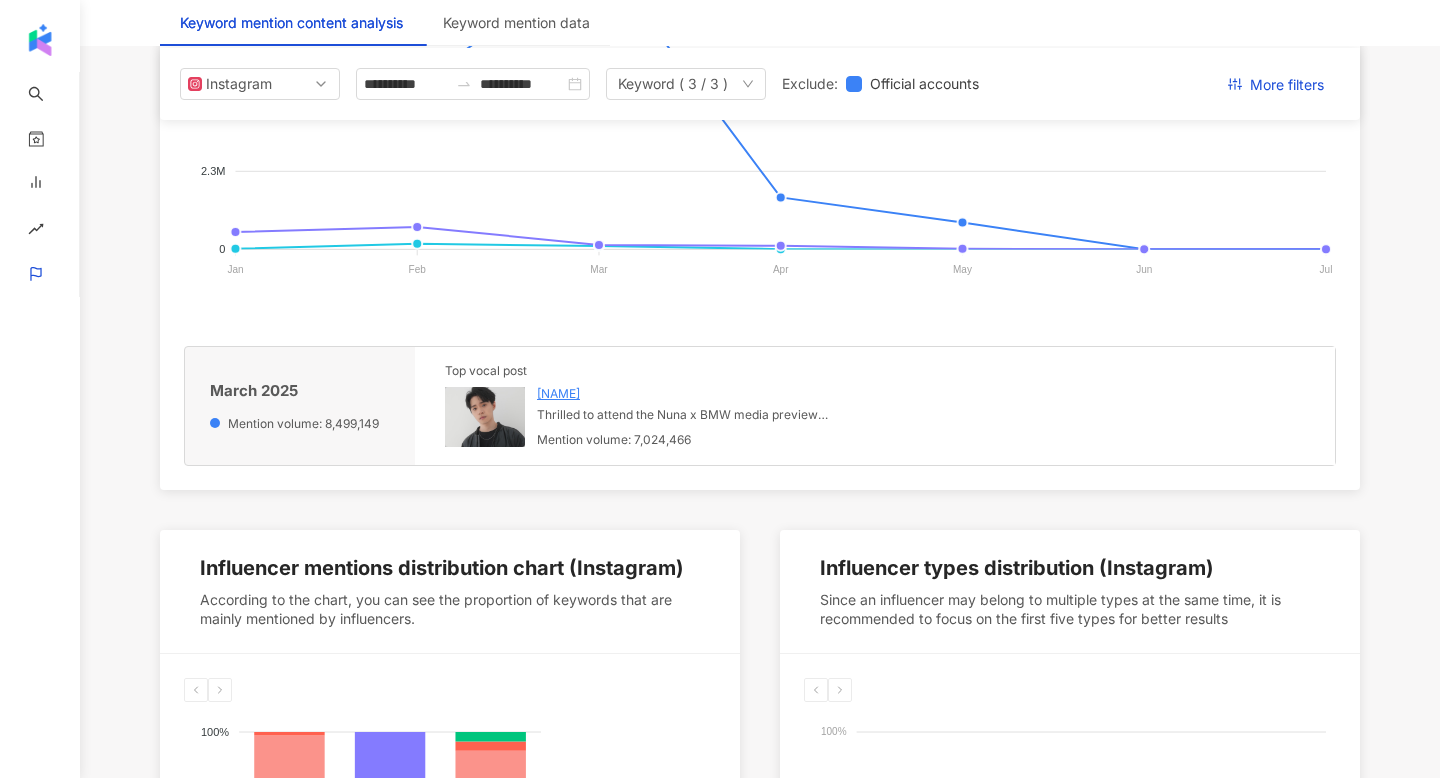 click at bounding box center (485, 417) 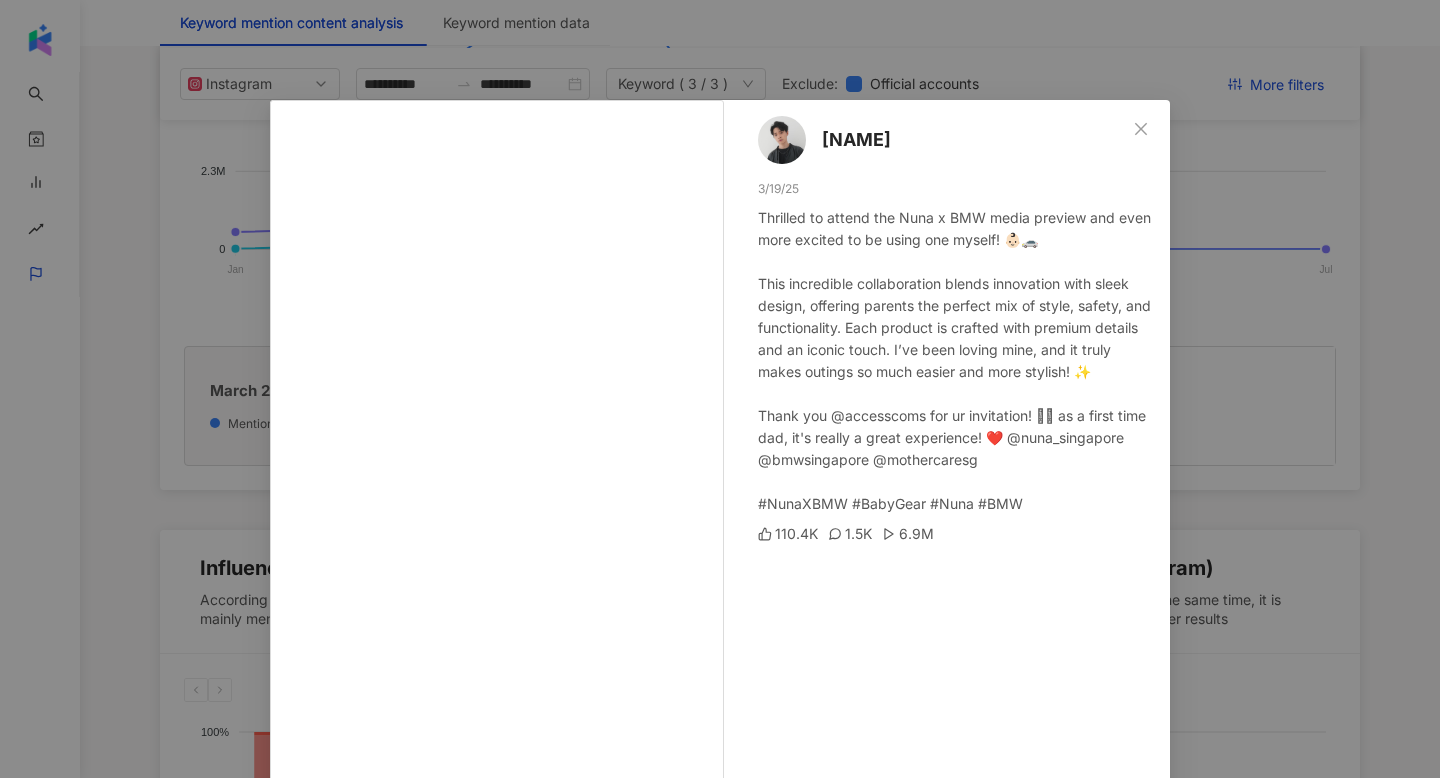 click on "[NAME] [DATE] Thrilled to attend the Nuna x BMW media preview and even more excited to be using one myself! 👶🏻🚗
This incredible collaboration blends innovation with sleek design, offering parents the perfect mix of style, safety, and functionality. Each product is crafted with premium details and an iconic touch. I’ve been loving mine, and it truly makes outings so much easier and more stylish! ✨
Thank you @[USERNAME] for ur invitation! 🫶🏻 as a first time dad, it's really a great experience! ❤️ @nuna_singapore @bmwsingapore @mothercaresg
#NunaXBMW #BabyGear #Nuna #BMW 110.4K 1.5K 6.9M See original" at bounding box center [720, 389] 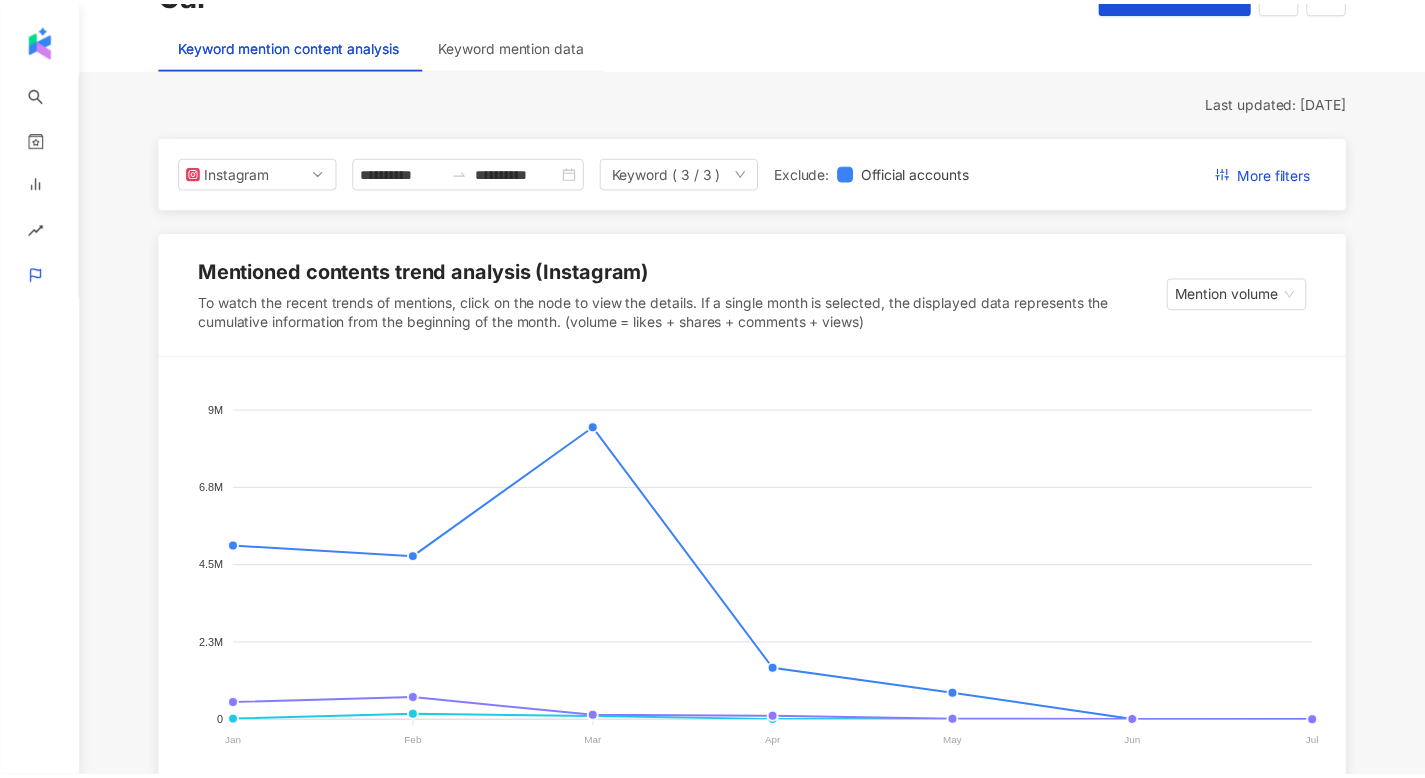 scroll, scrollTop: 365, scrollLeft: 0, axis: vertical 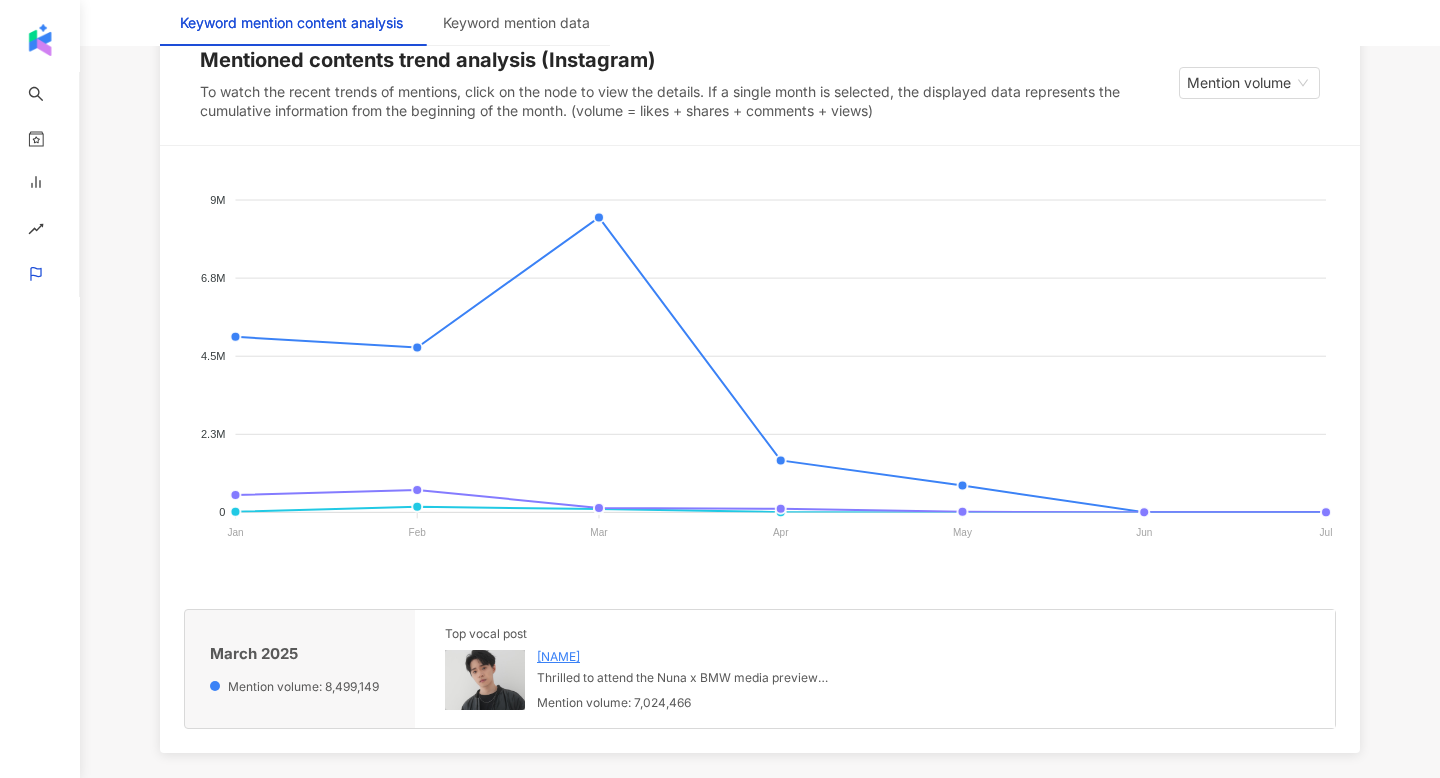 click at bounding box center (485, 680) 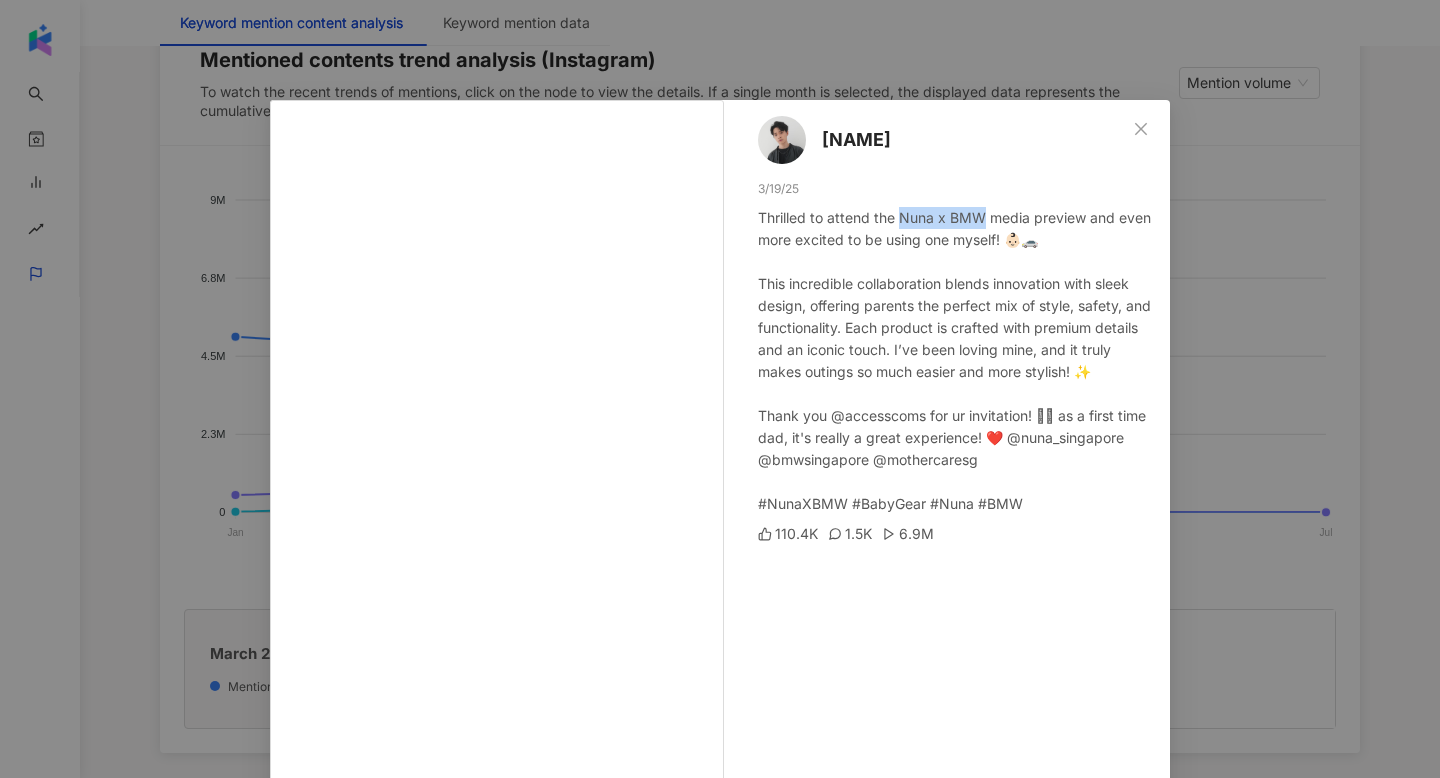 drag, startPoint x: 902, startPoint y: 217, endPoint x: 984, endPoint y: 216, distance: 82.006096 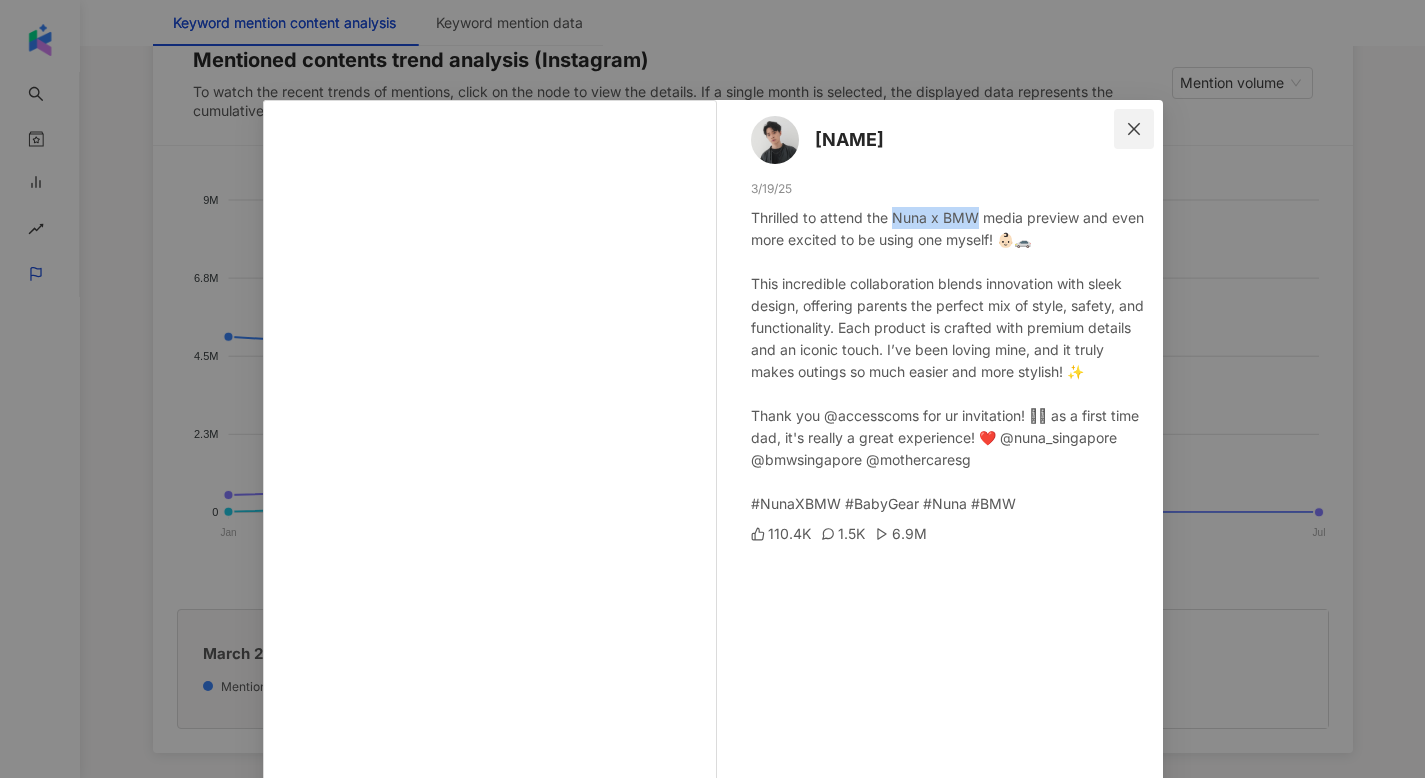 click 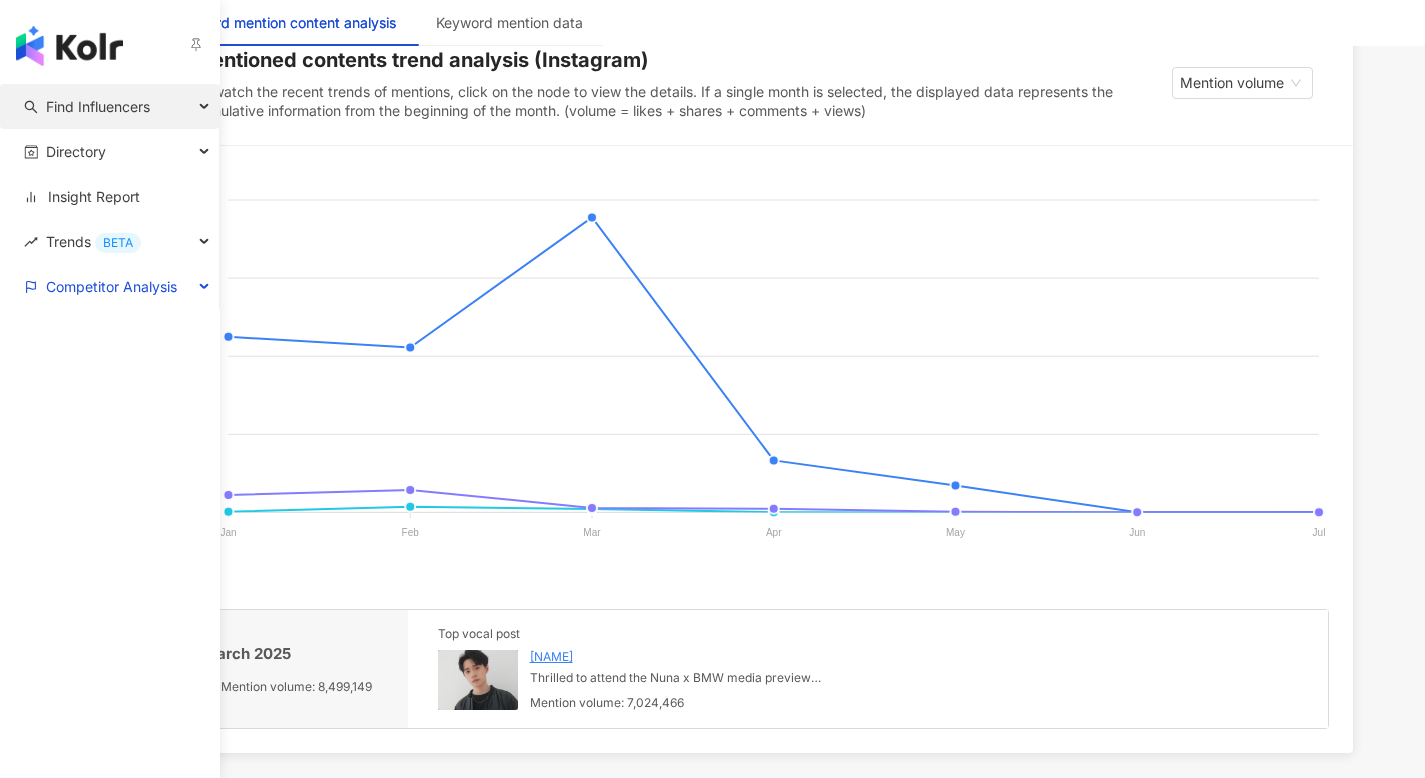 click on "Find Influencers" at bounding box center (98, 106) 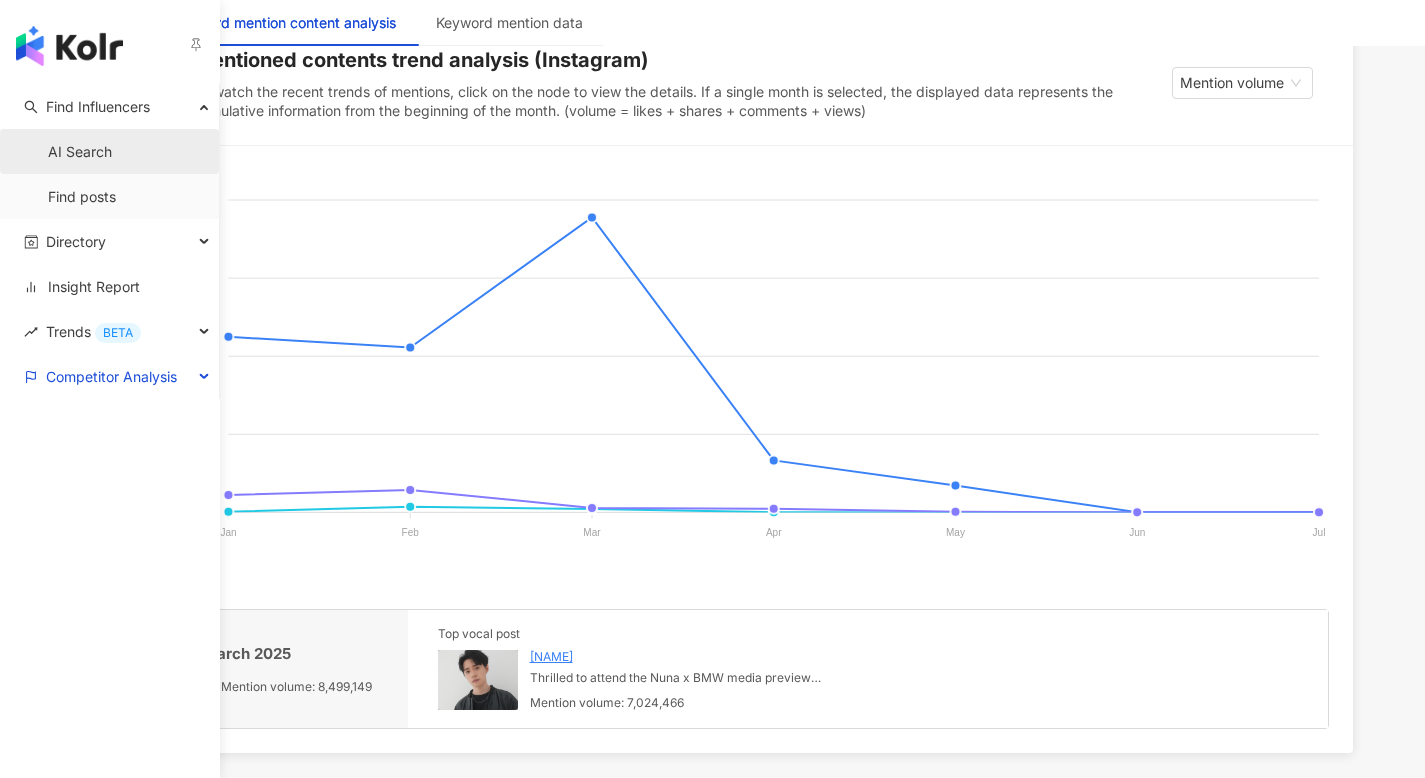 click on "AI Search" at bounding box center [80, 152] 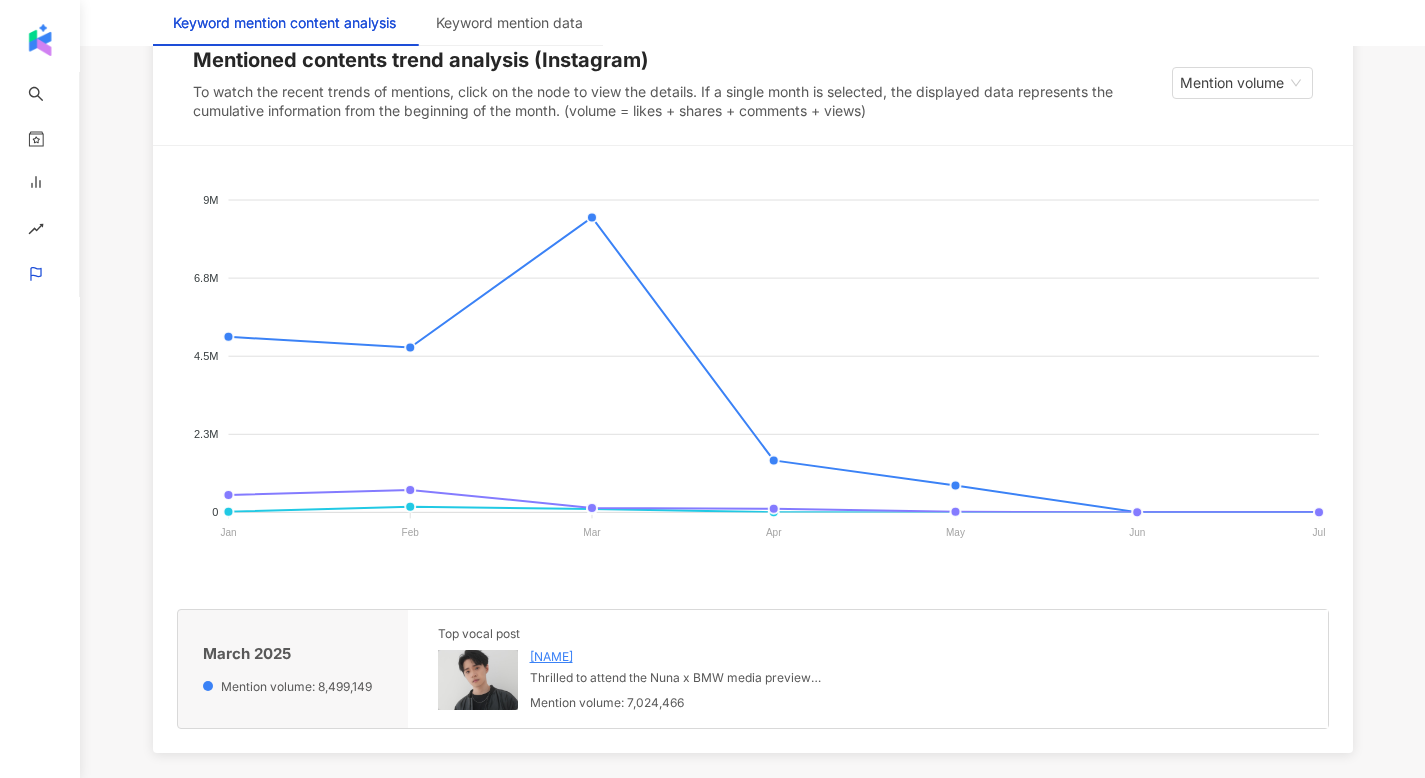 scroll, scrollTop: 0, scrollLeft: 0, axis: both 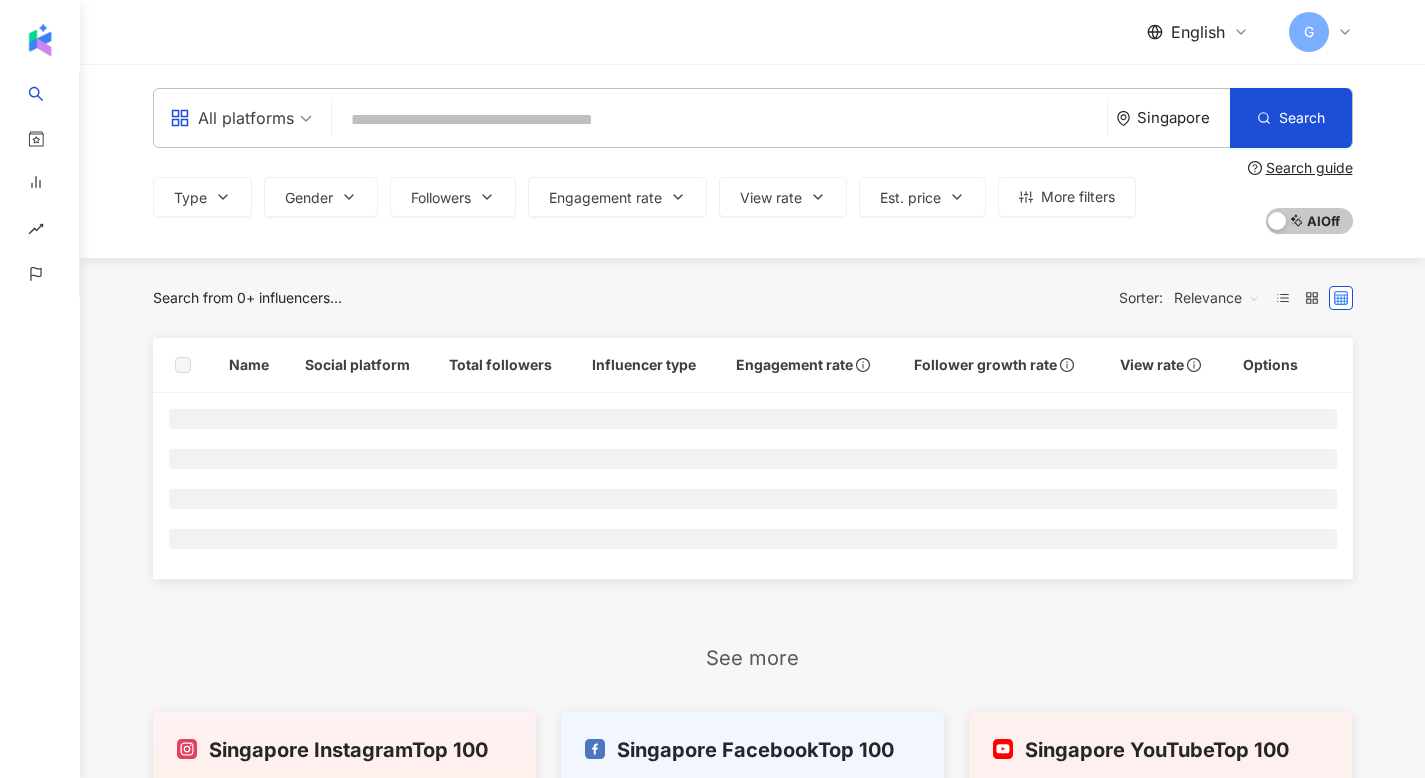 click at bounding box center [719, 120] 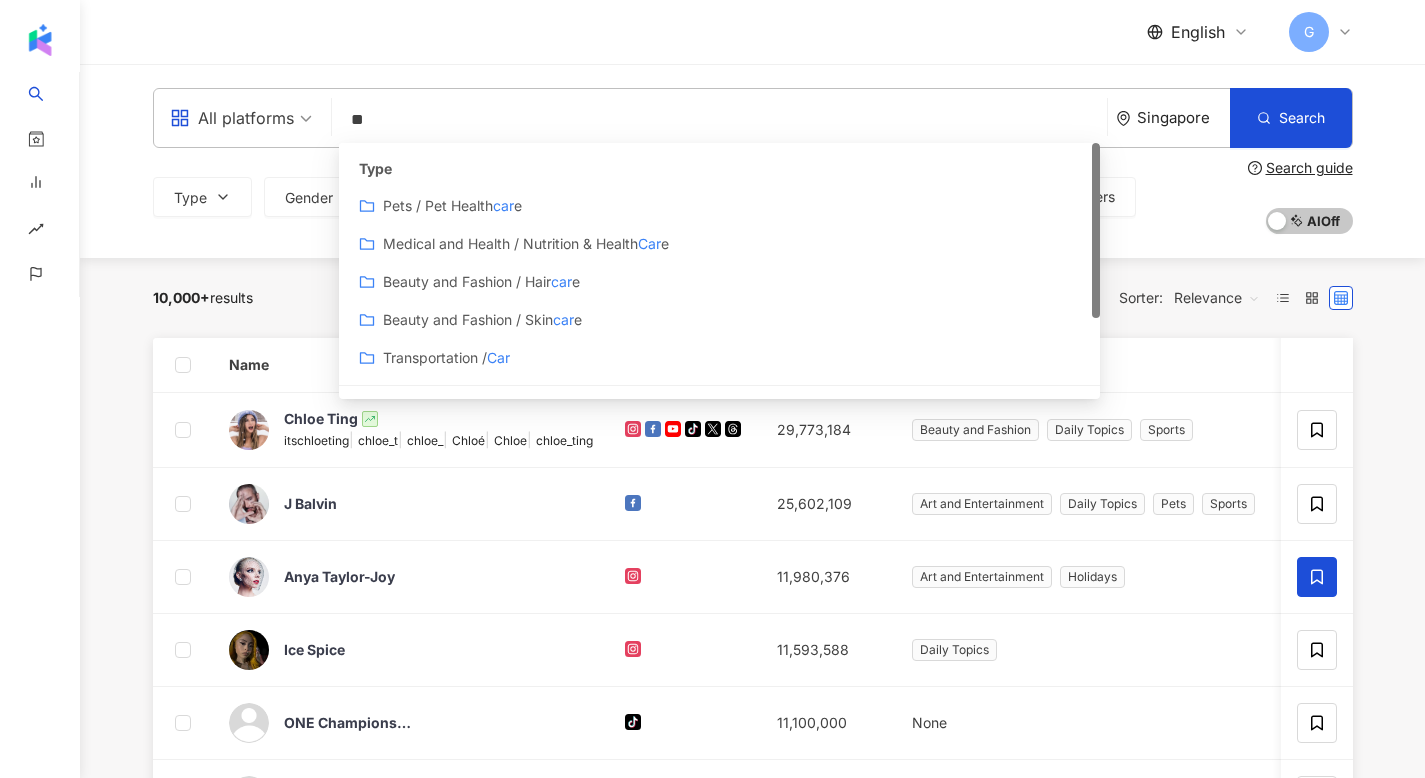 type on "*" 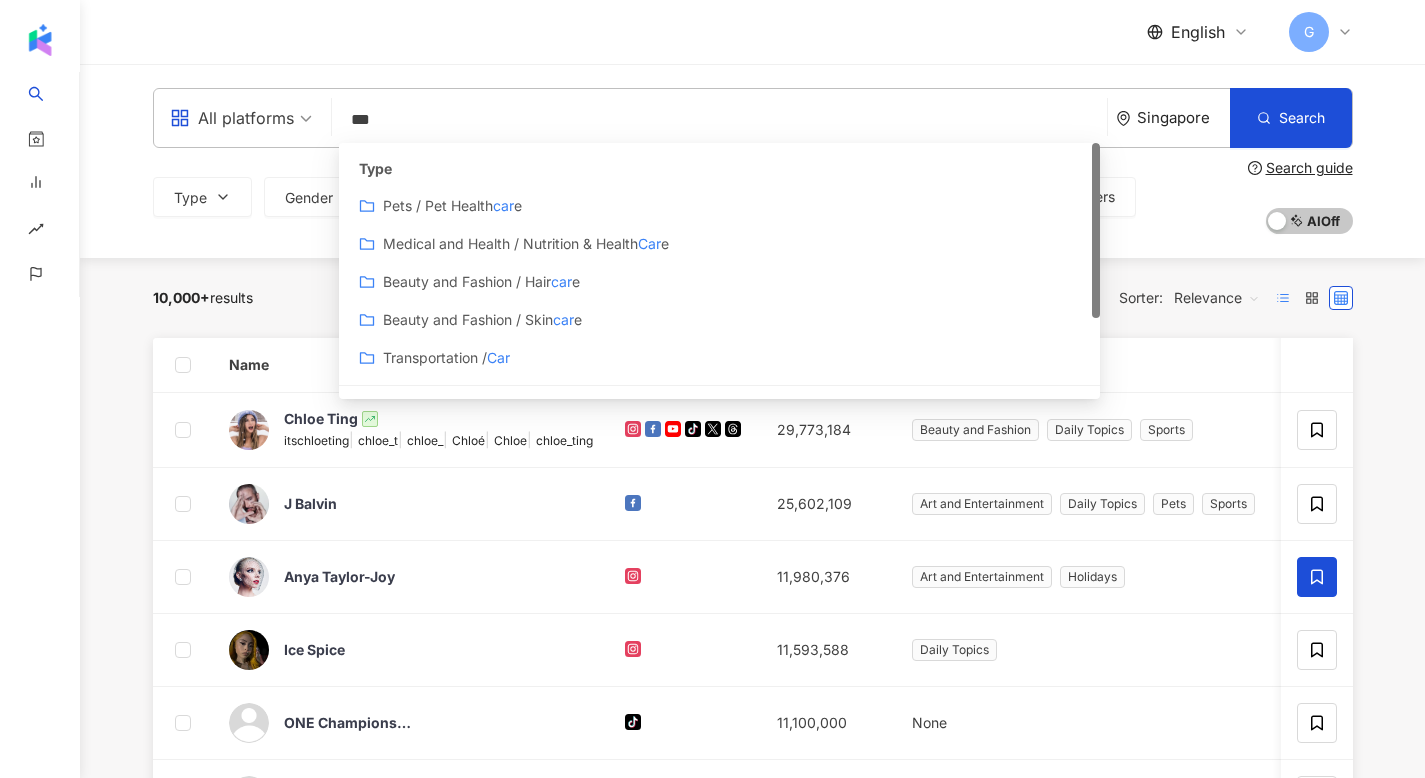 click 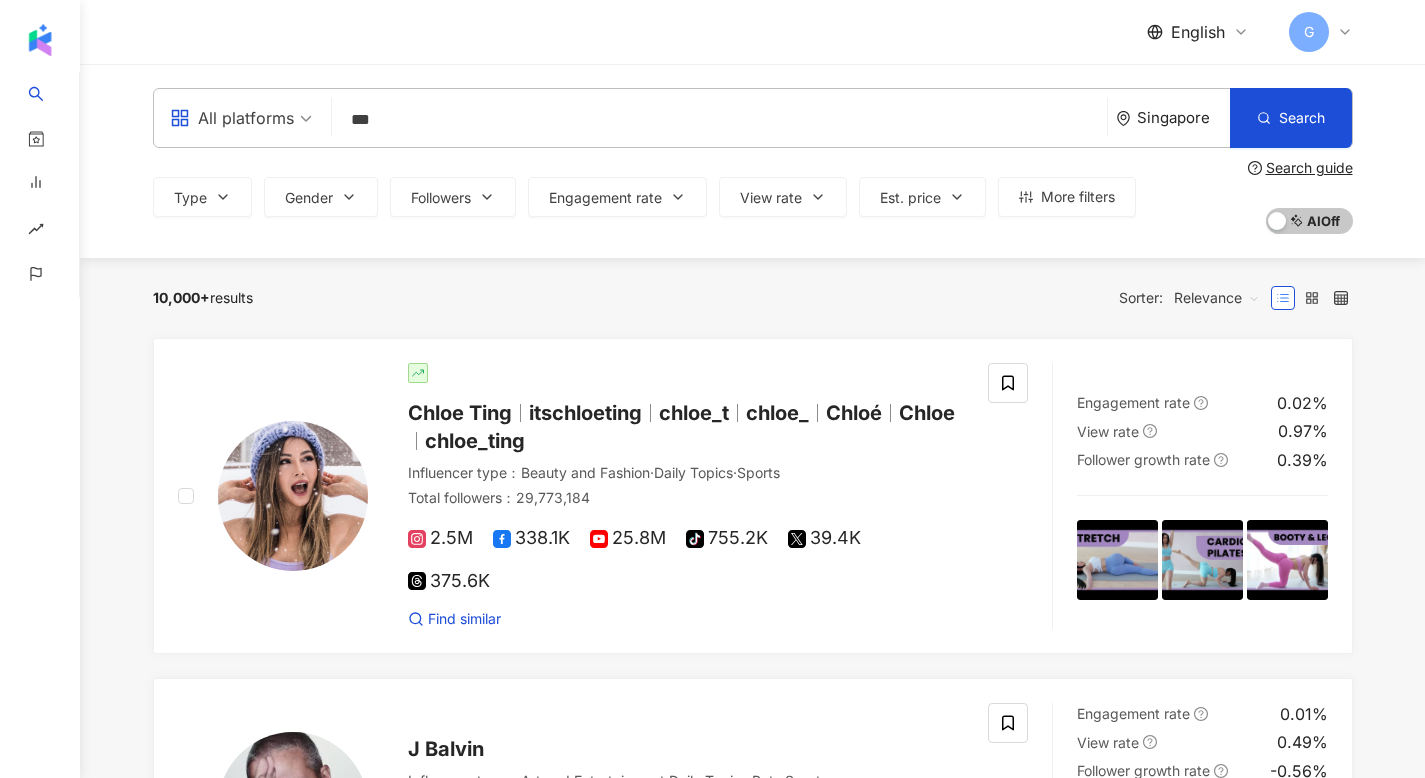 click on "***" at bounding box center [719, 120] 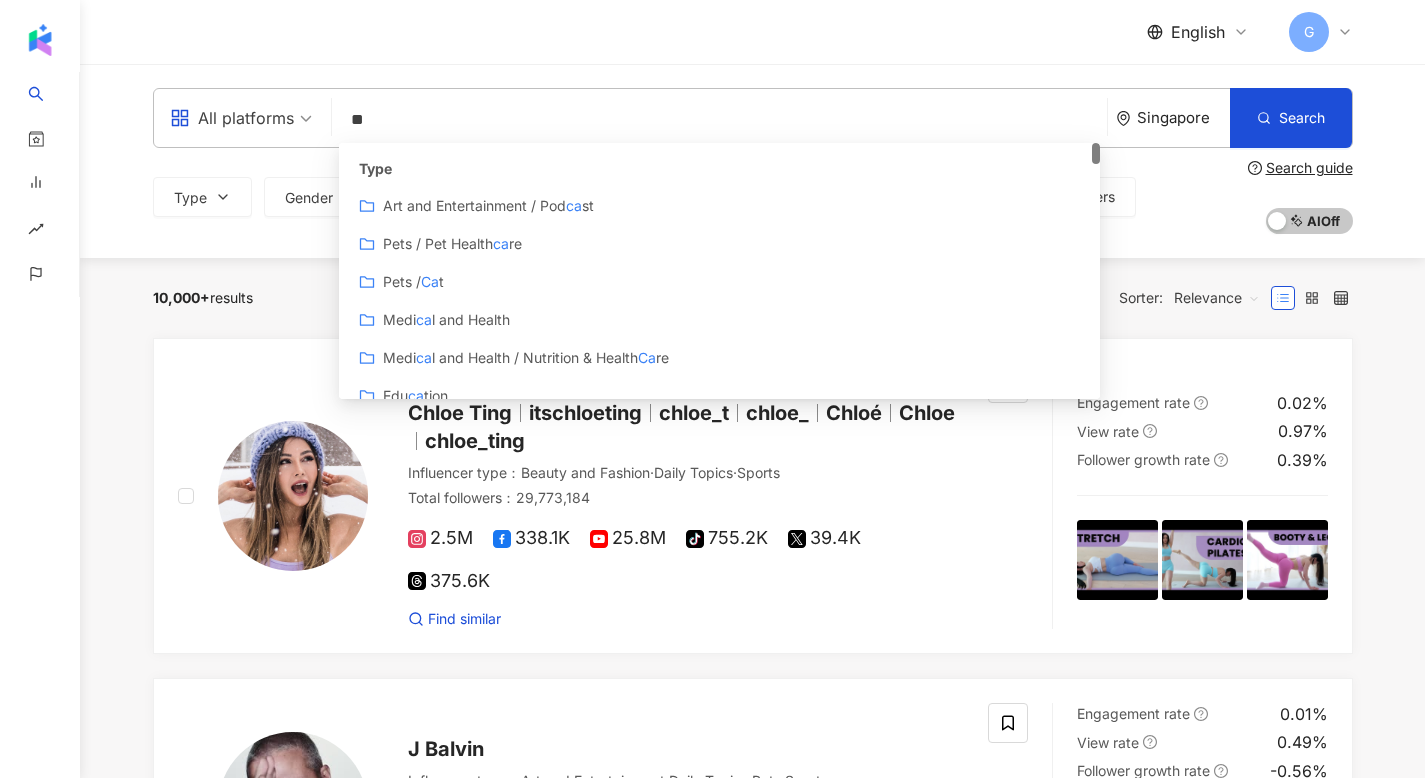type on "*" 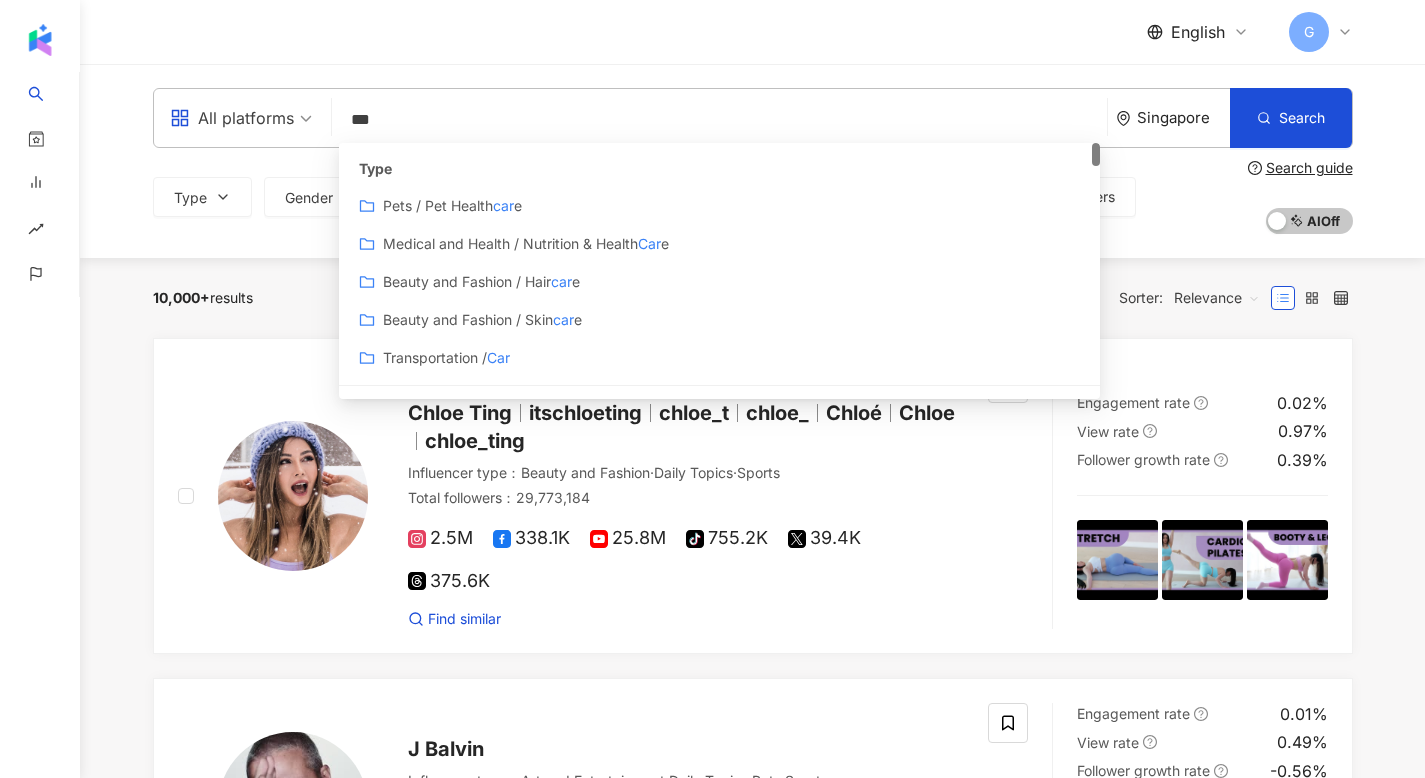 drag, startPoint x: 403, startPoint y: 120, endPoint x: 310, endPoint y: 112, distance: 93.34345 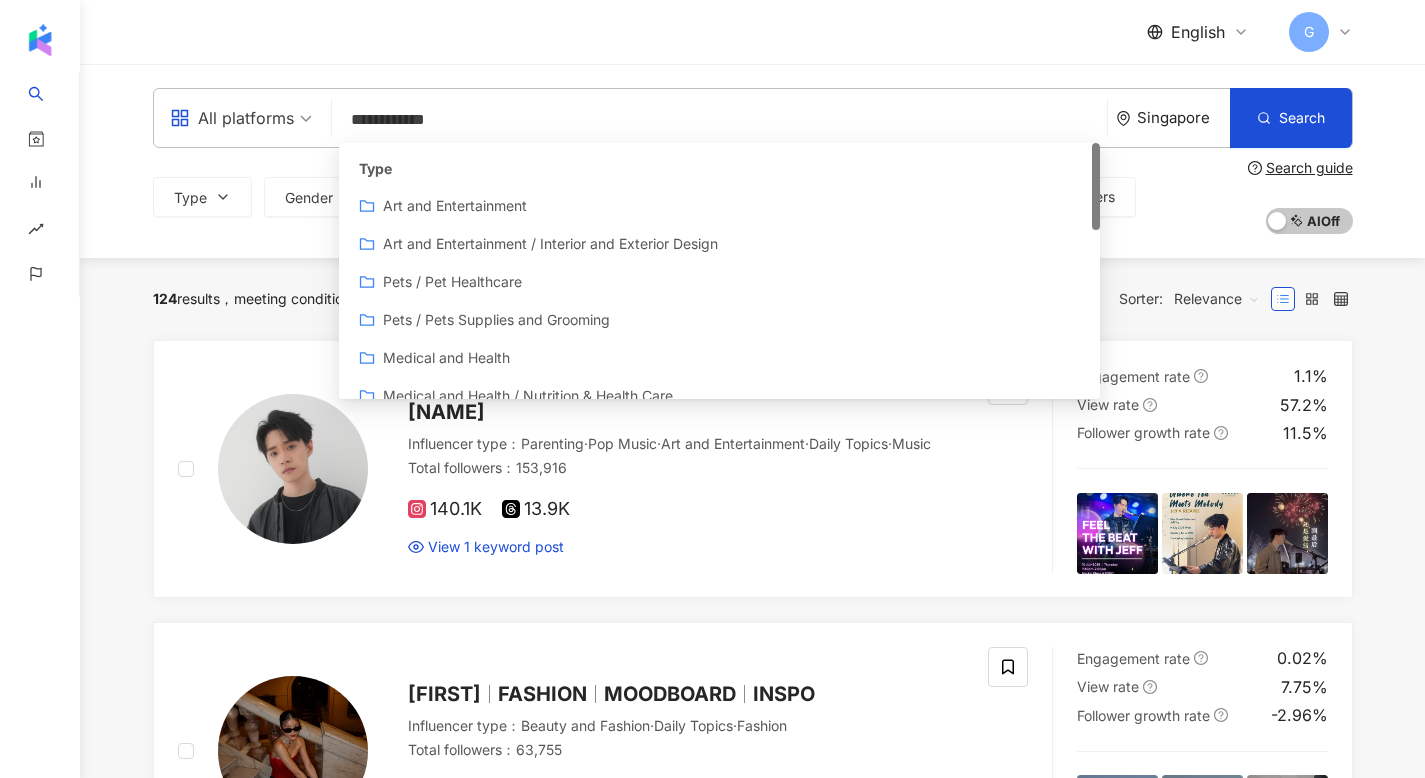 click on "124  results  meeting condition ： Keyword：car AND baby Reset Sorter:  Relevance" at bounding box center [753, 299] 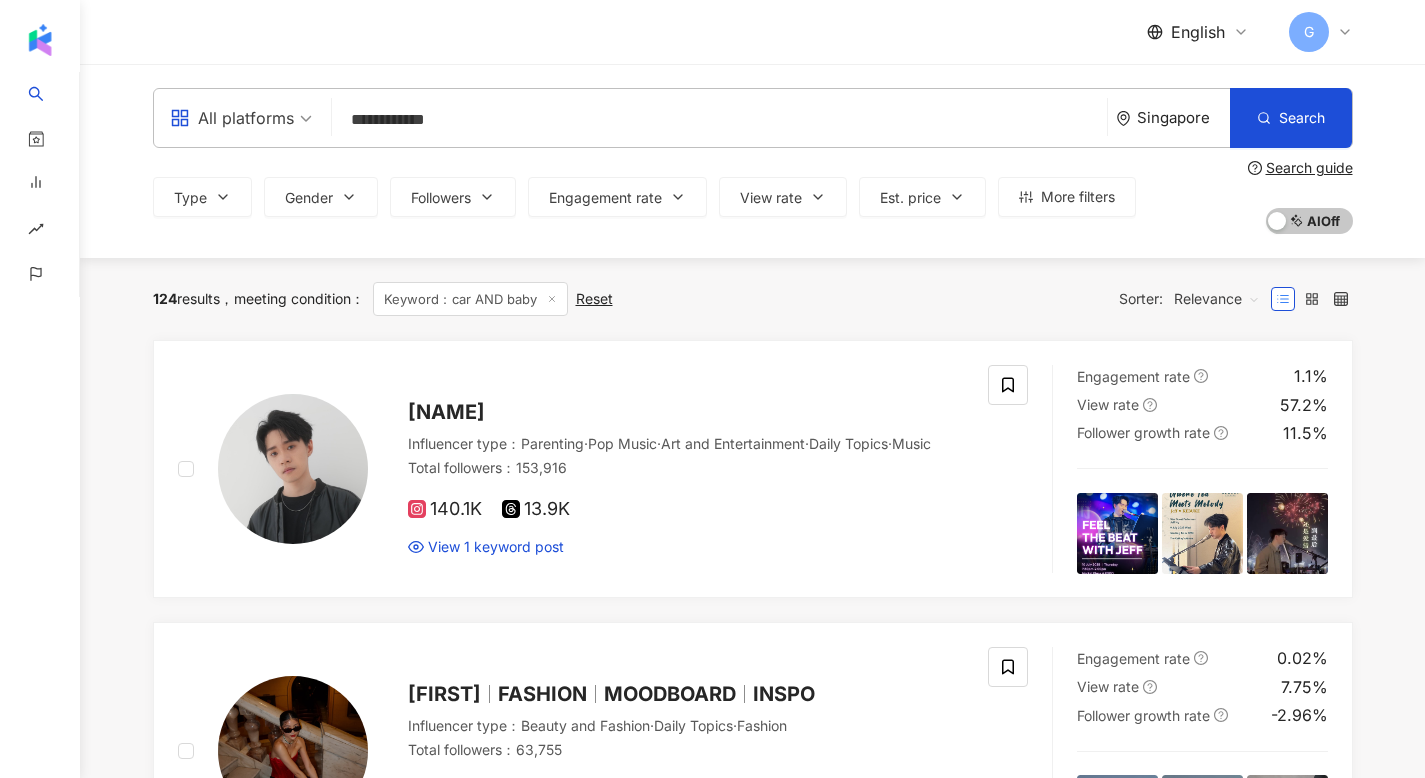click on "Relevance" at bounding box center (1217, 299) 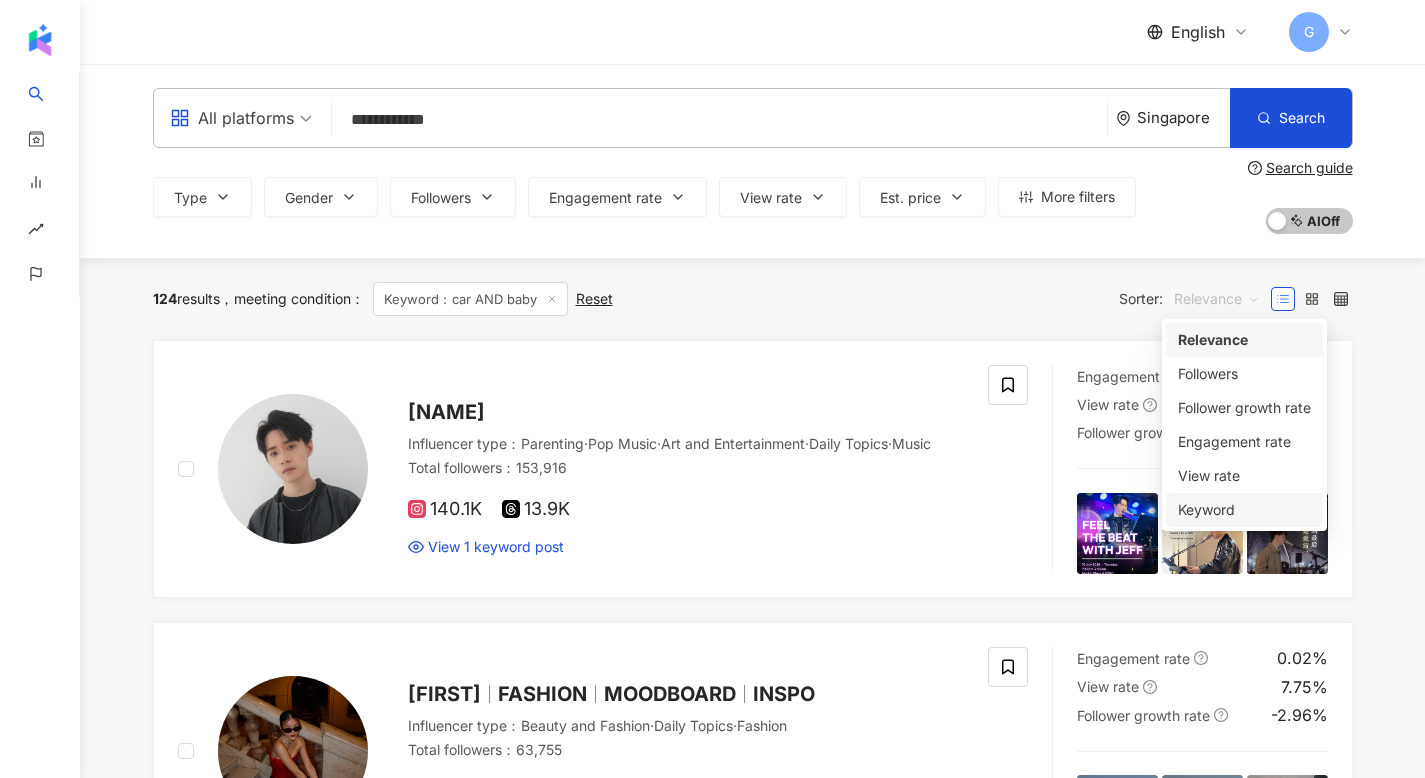 click on "Keyword" at bounding box center (1244, 510) 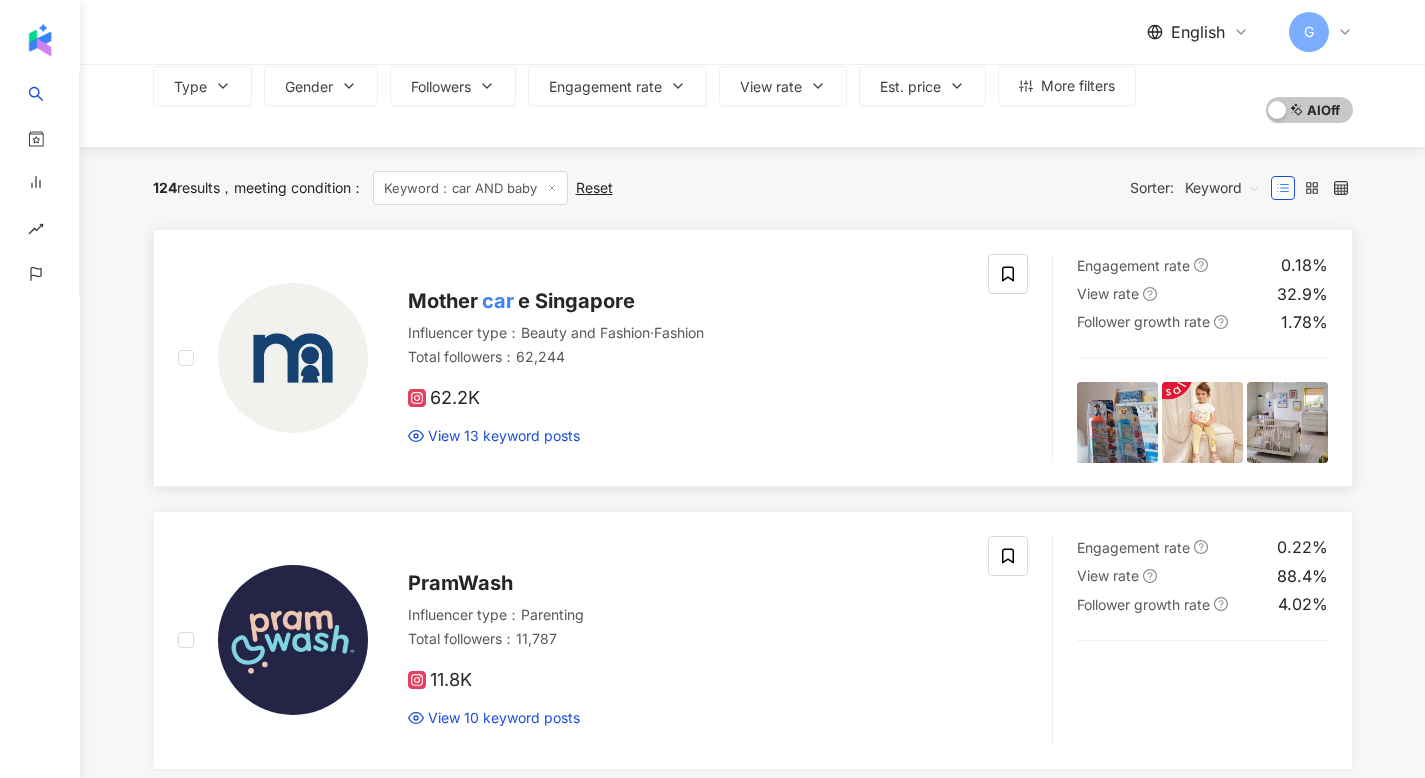 scroll, scrollTop: 0, scrollLeft: 0, axis: both 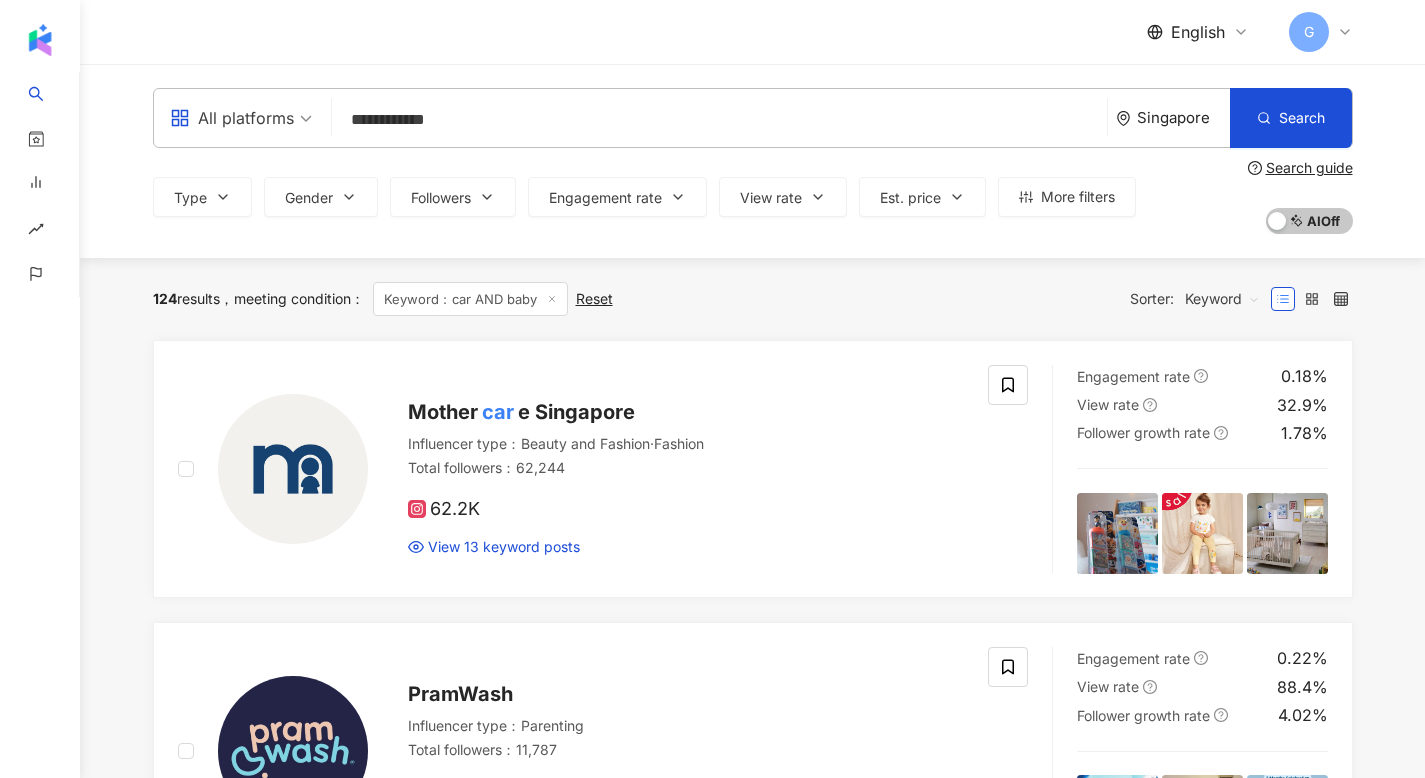 drag, startPoint x: 492, startPoint y: 112, endPoint x: 279, endPoint y: 107, distance: 213.05867 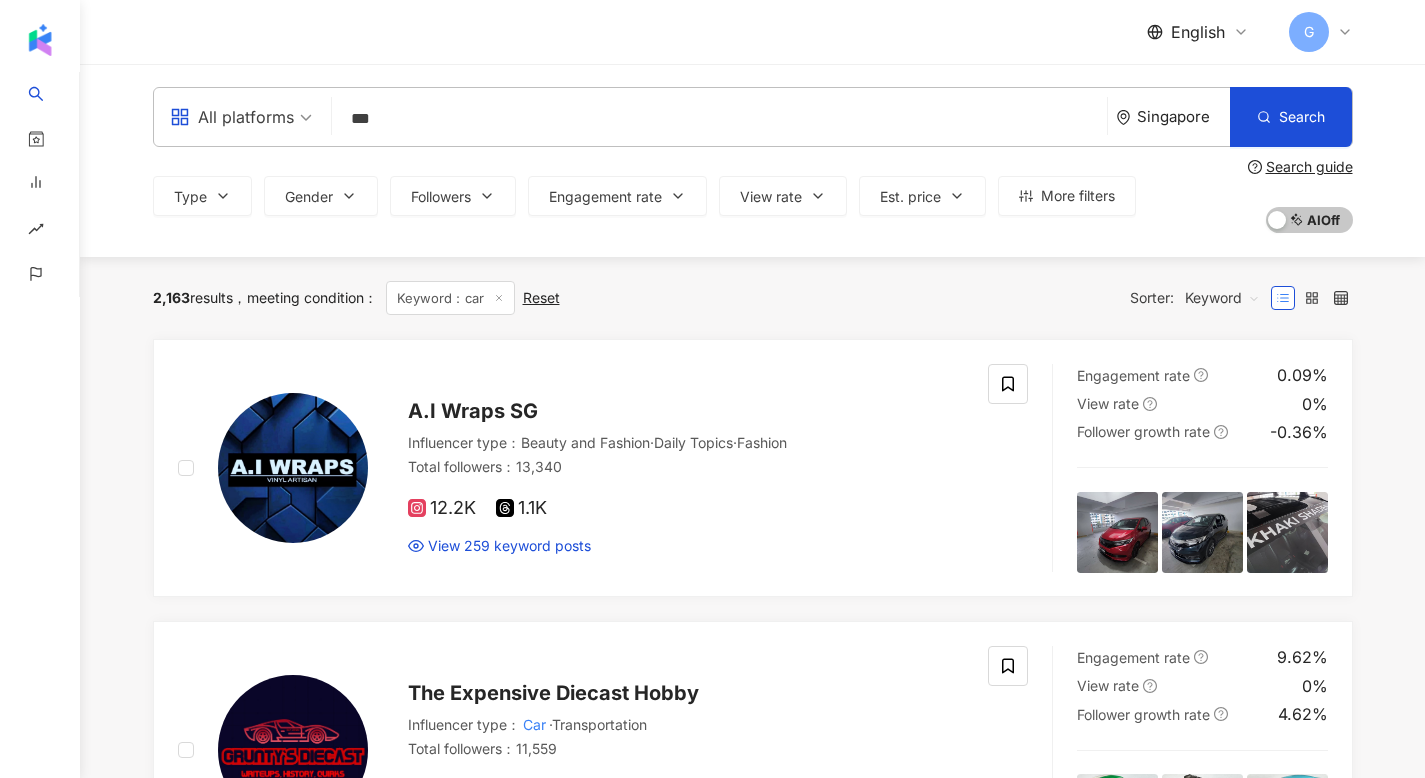 scroll, scrollTop: 0, scrollLeft: 0, axis: both 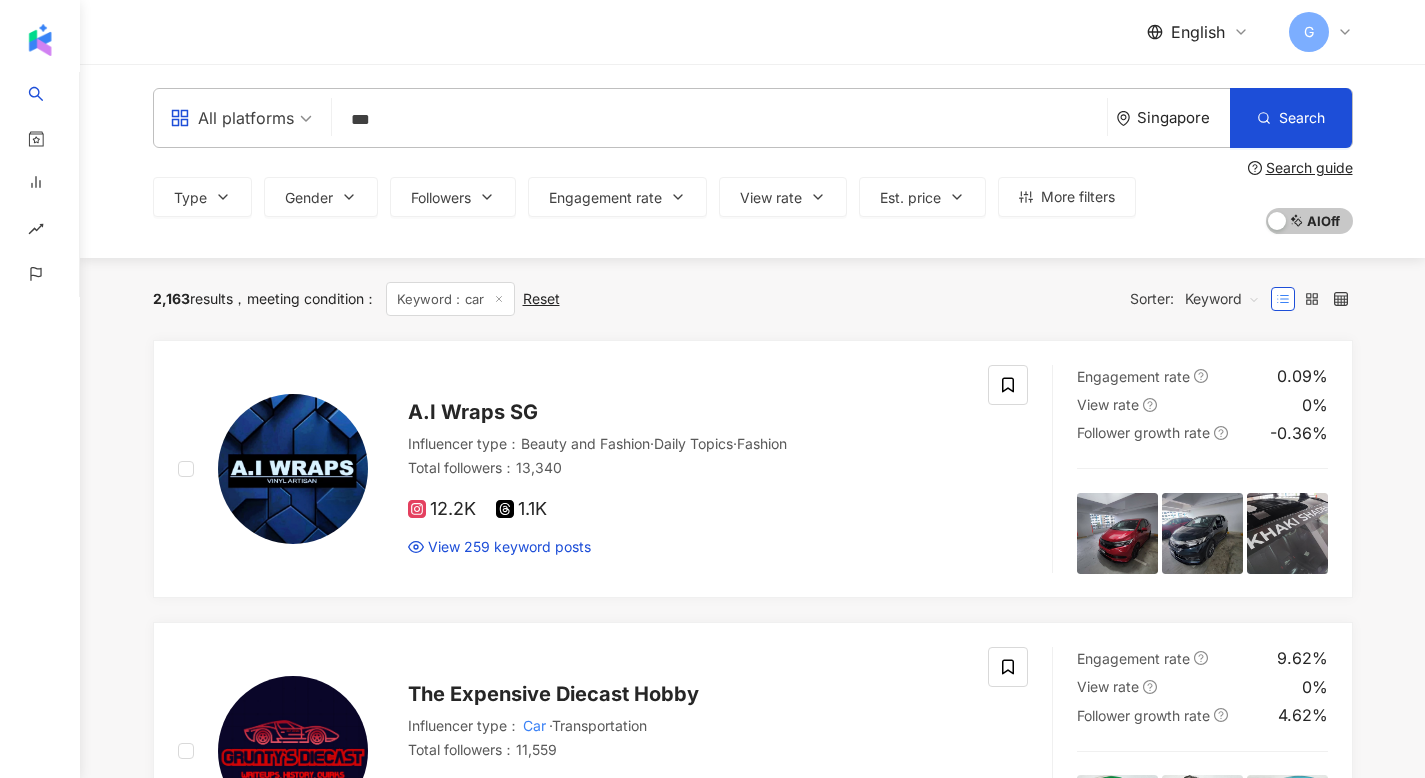 drag, startPoint x: 435, startPoint y: 117, endPoint x: 260, endPoint y: 95, distance: 176.37744 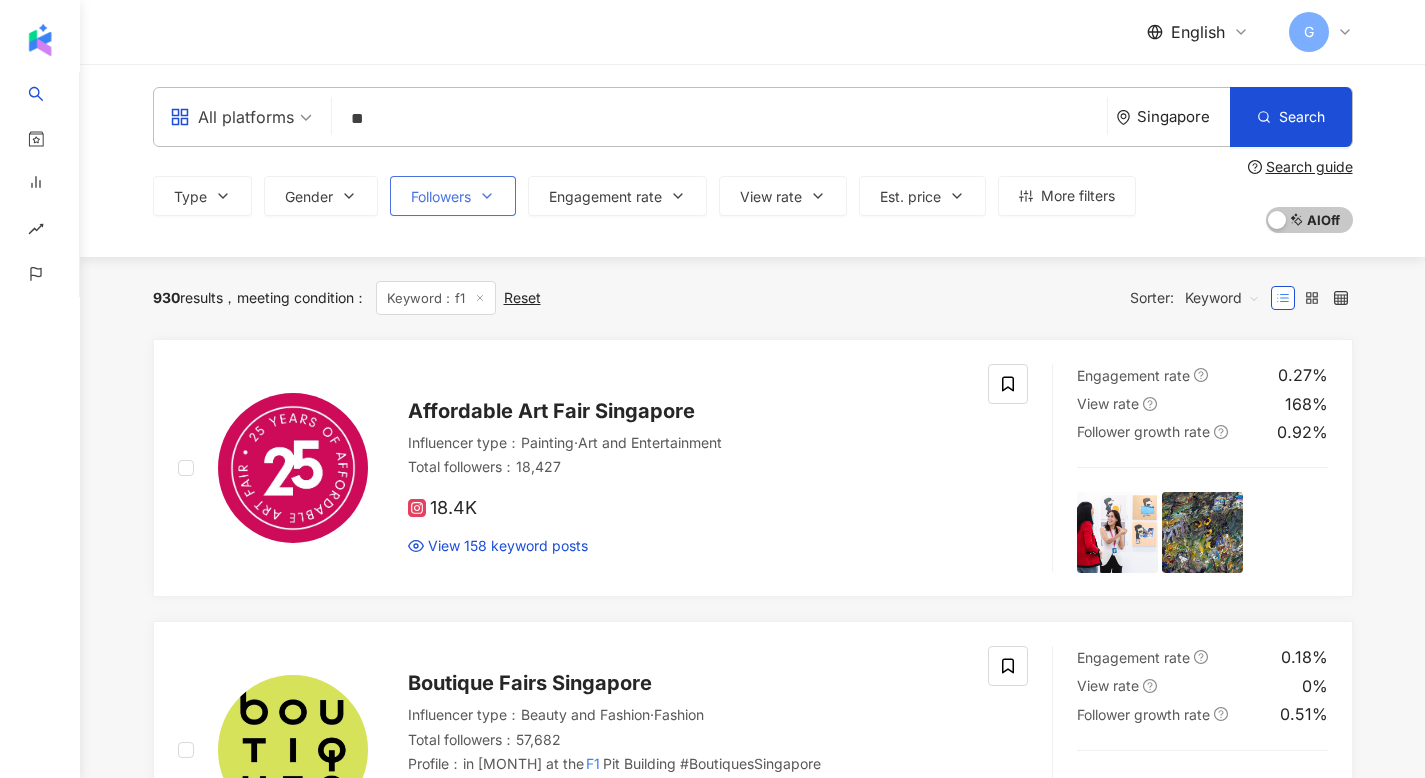 scroll, scrollTop: 0, scrollLeft: 0, axis: both 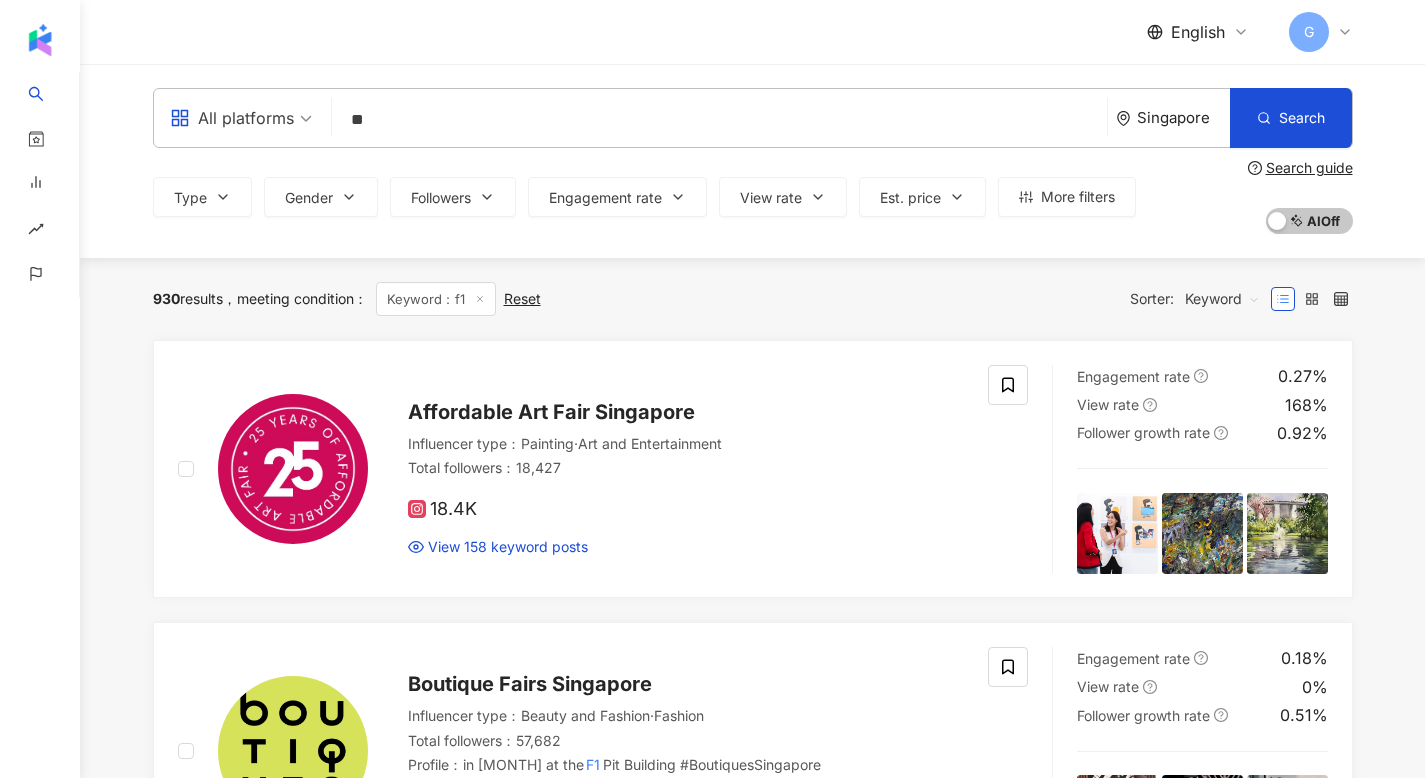 drag, startPoint x: 467, startPoint y: 131, endPoint x: 283, endPoint y: 112, distance: 184.97838 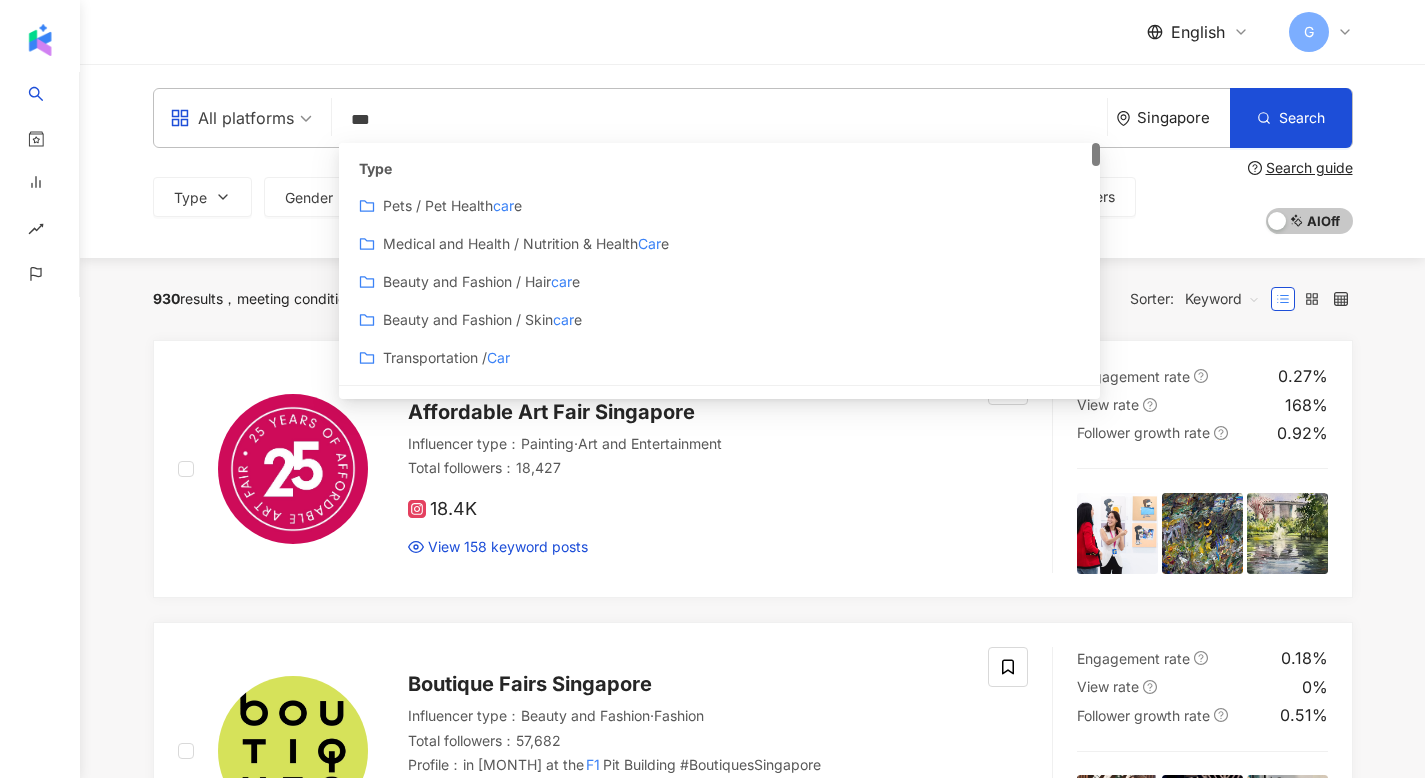 drag, startPoint x: 549, startPoint y: 129, endPoint x: 282, endPoint y: 115, distance: 267.3668 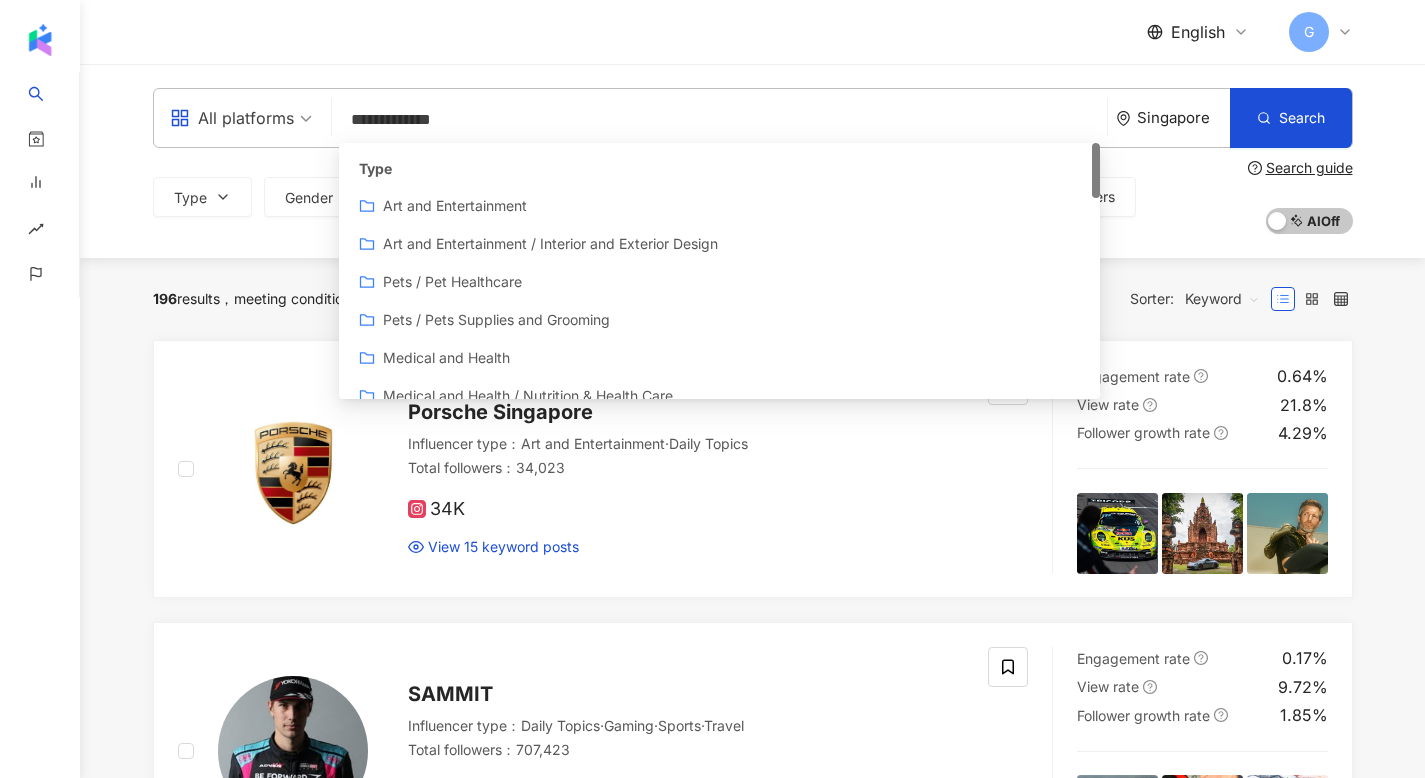 click on "**********" at bounding box center [752, 161] 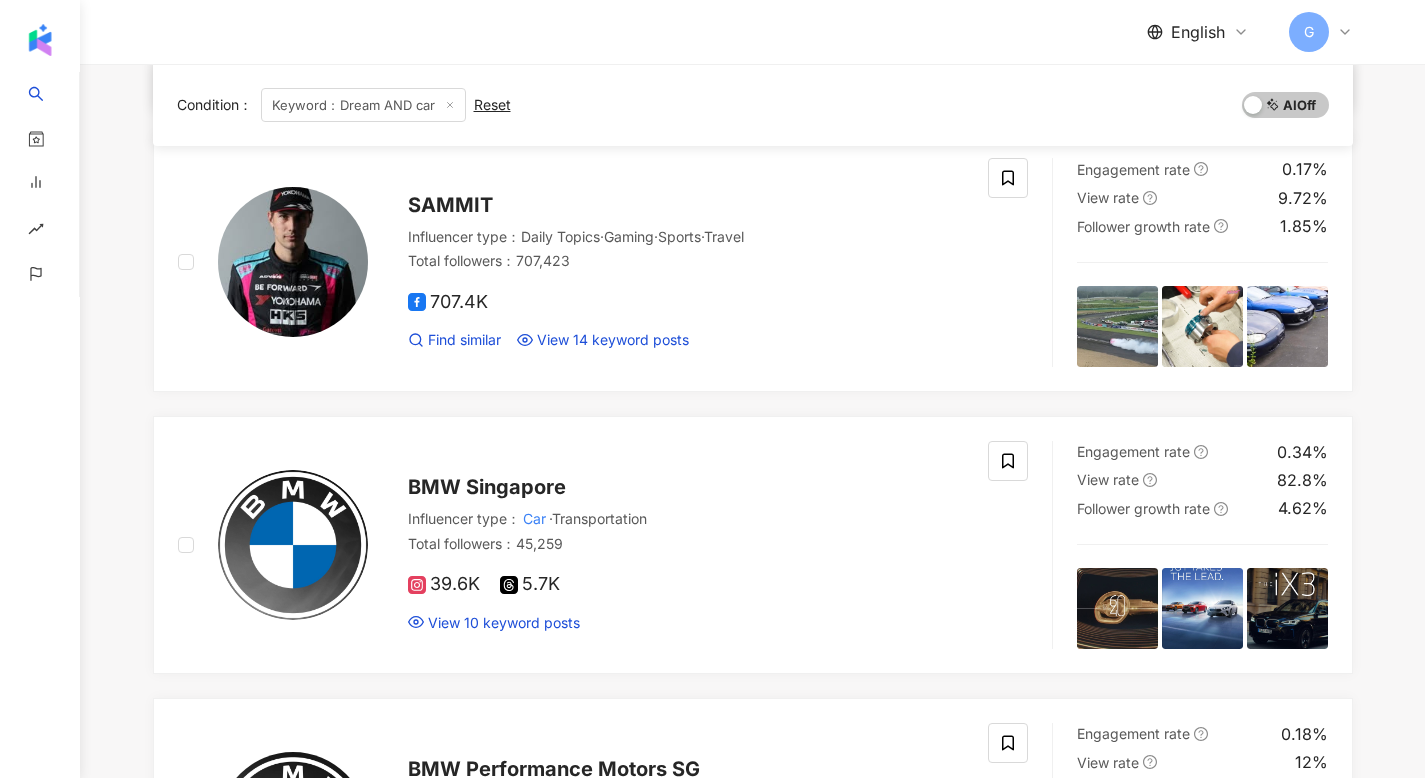 scroll, scrollTop: 0, scrollLeft: 0, axis: both 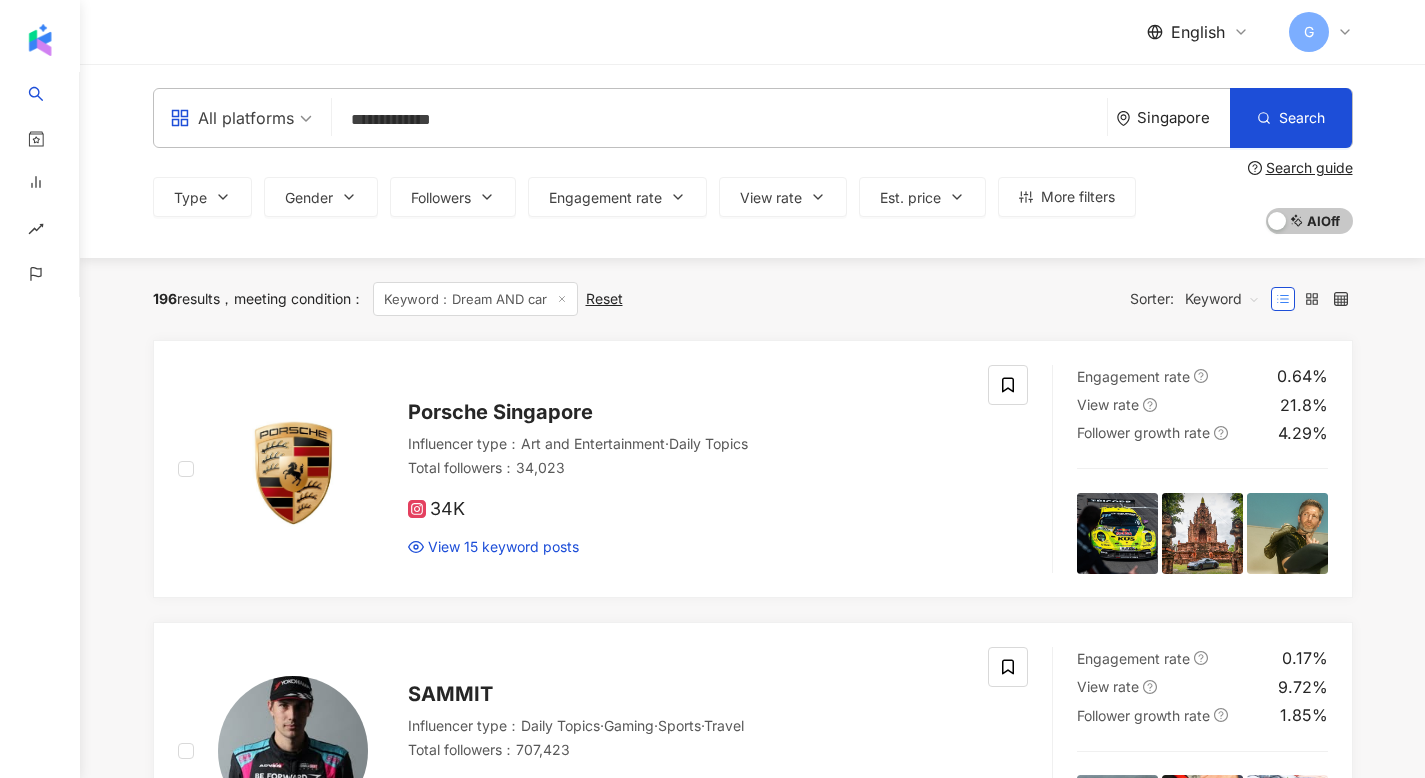 click on "196  results  meeting condition ： Keyword：Dream AND car Reset Sorter:  Keyword" at bounding box center [753, 299] 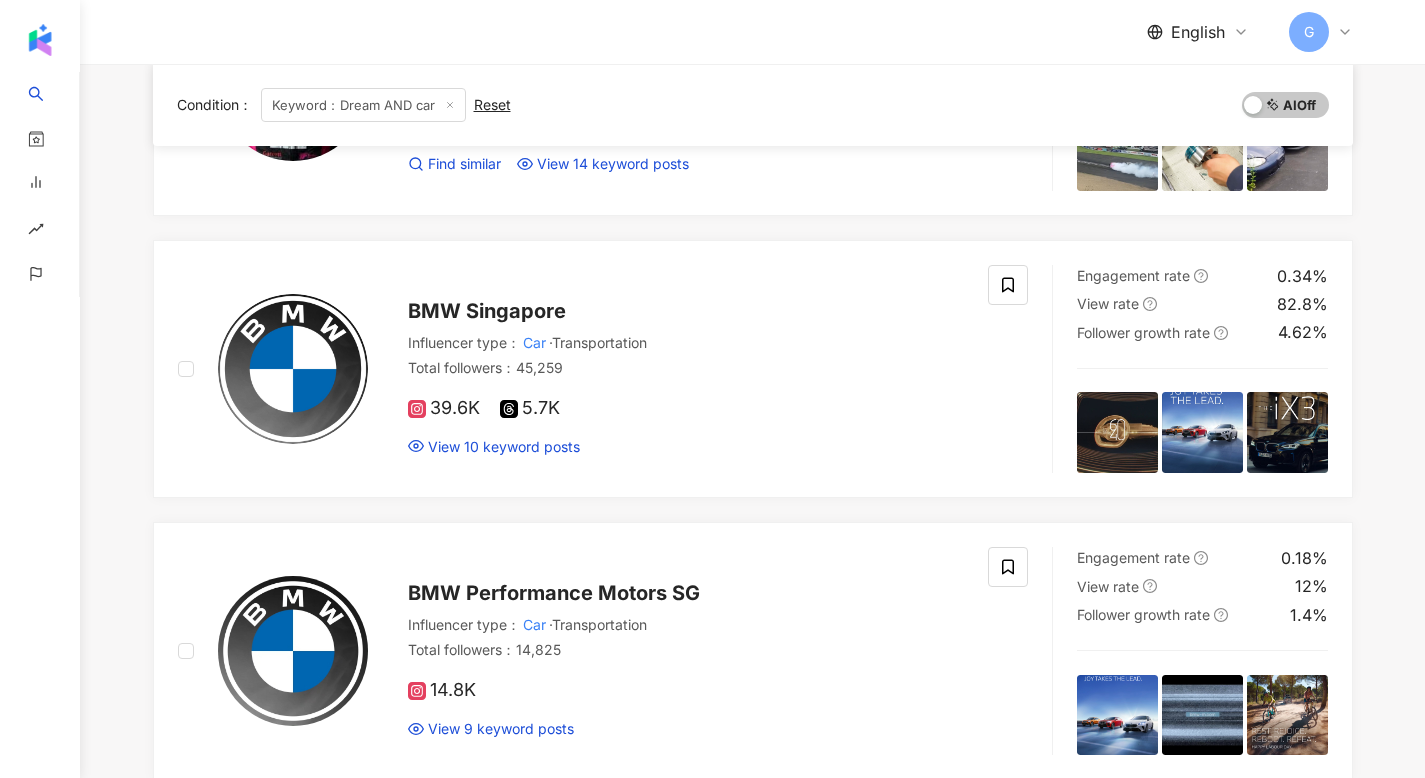 scroll, scrollTop: 0, scrollLeft: 0, axis: both 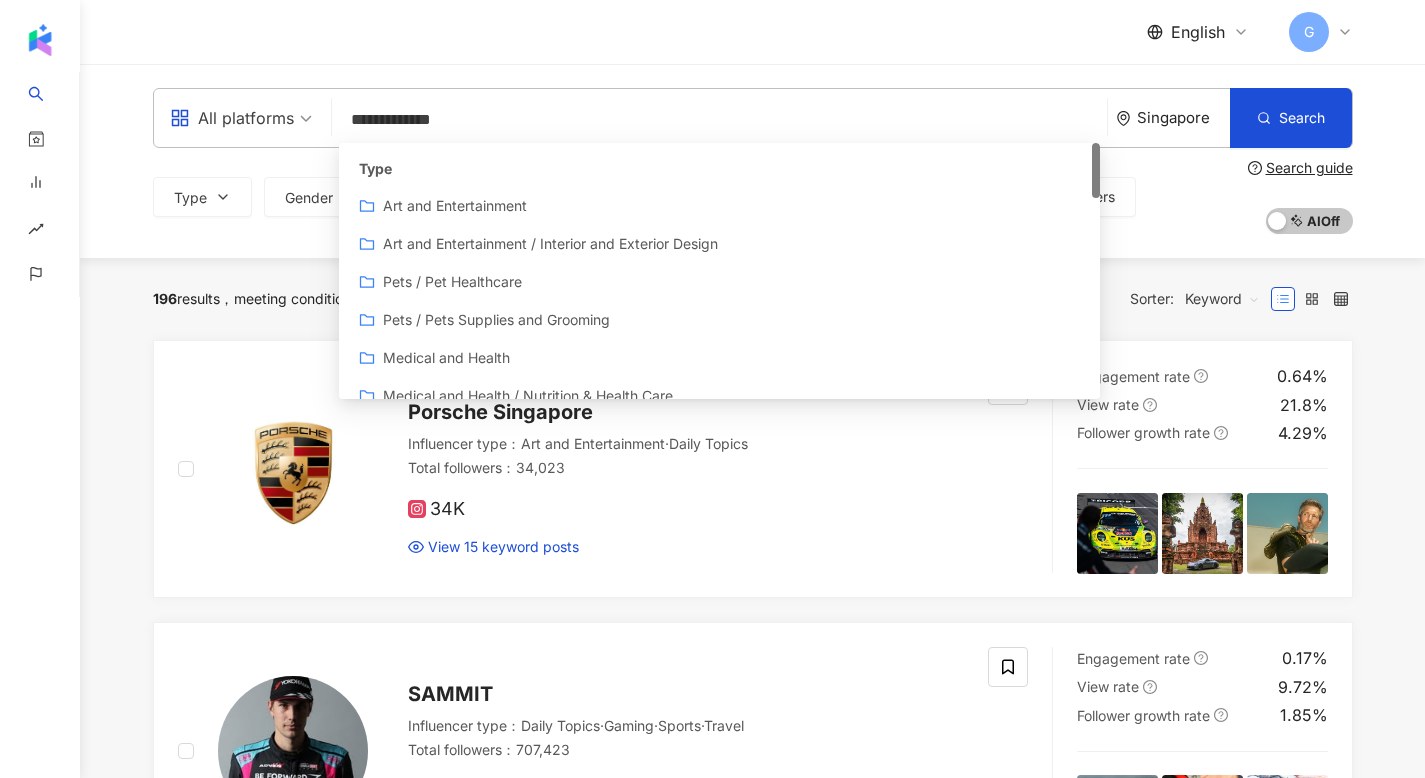 drag, startPoint x: 485, startPoint y: 120, endPoint x: 233, endPoint y: 104, distance: 252.50743 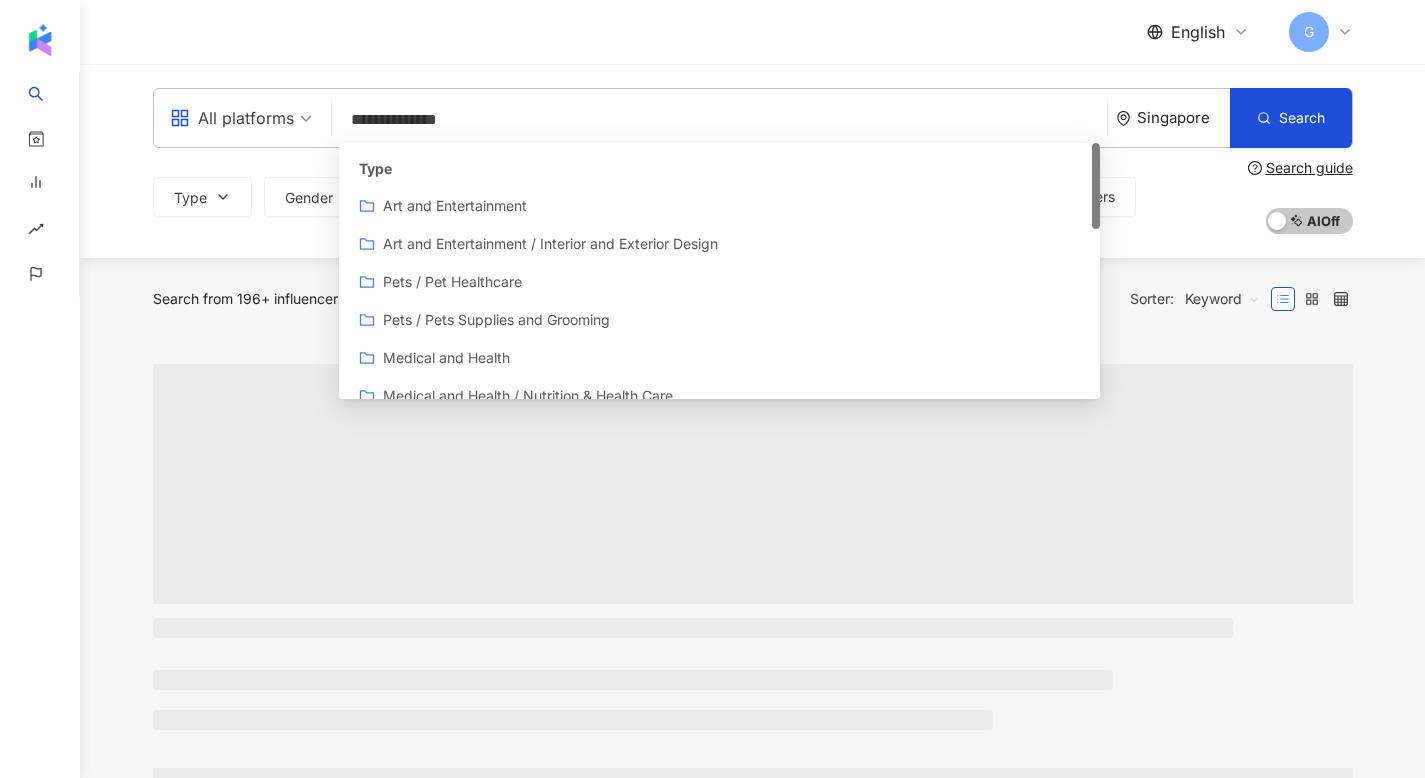 type on "**********" 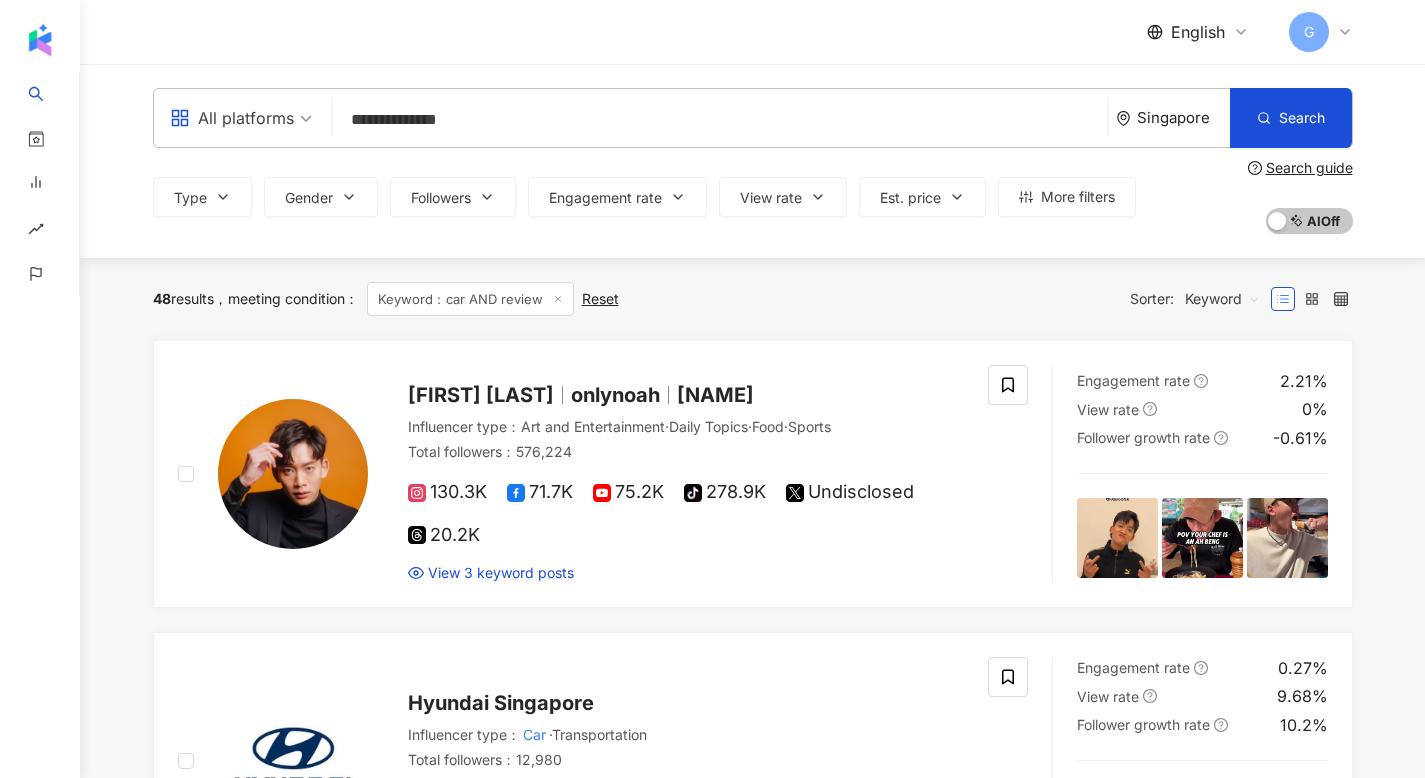 click on "48  results  meeting condition ： Keyword：car AND review Reset Sorter:  Keyword [NAME] [NAME] onlynoah [NAME] Influencer type ： Art and Entertainment  ·  Daily Topics  ·  Food  ·  Sports Total followers ： 576,224 130.3K 71.7K 75.2K tiktok-icon 278.9K Undisclosed 20.2K View 3 keyword posts Engagement rate 2.21% View rate 0% Follower growth rate -0.61% Hyundai Singapore Influencer type ： Car  ·  Transportation Total followers ： 12,980 13K View 3 keyword posts Engagement rate 0.27% View rate 9.68% Follower growth rate 10.2% Eat book  Influencer type ： Beverage  ·  Daily Topics  ·  Food Total followers ： 370,699 175.6K 169K 26.1K View 3 keyword posts Engagement rate 0.74% View rate 44% Follower growth rate 1.57% [NAME]👁️RS Influencer type ： None Total followers ： 282,500 tiktok-icon 282.5K View 3 keyword posts Engagement rate 0.48% View rate 0% Follower growth rate 0% Overkill Singapore Influencer type ： Daily Topics  ·  Gaming Total followers ： 35,580 35.6K 0.19% 69.2%" at bounding box center [753, 2223] 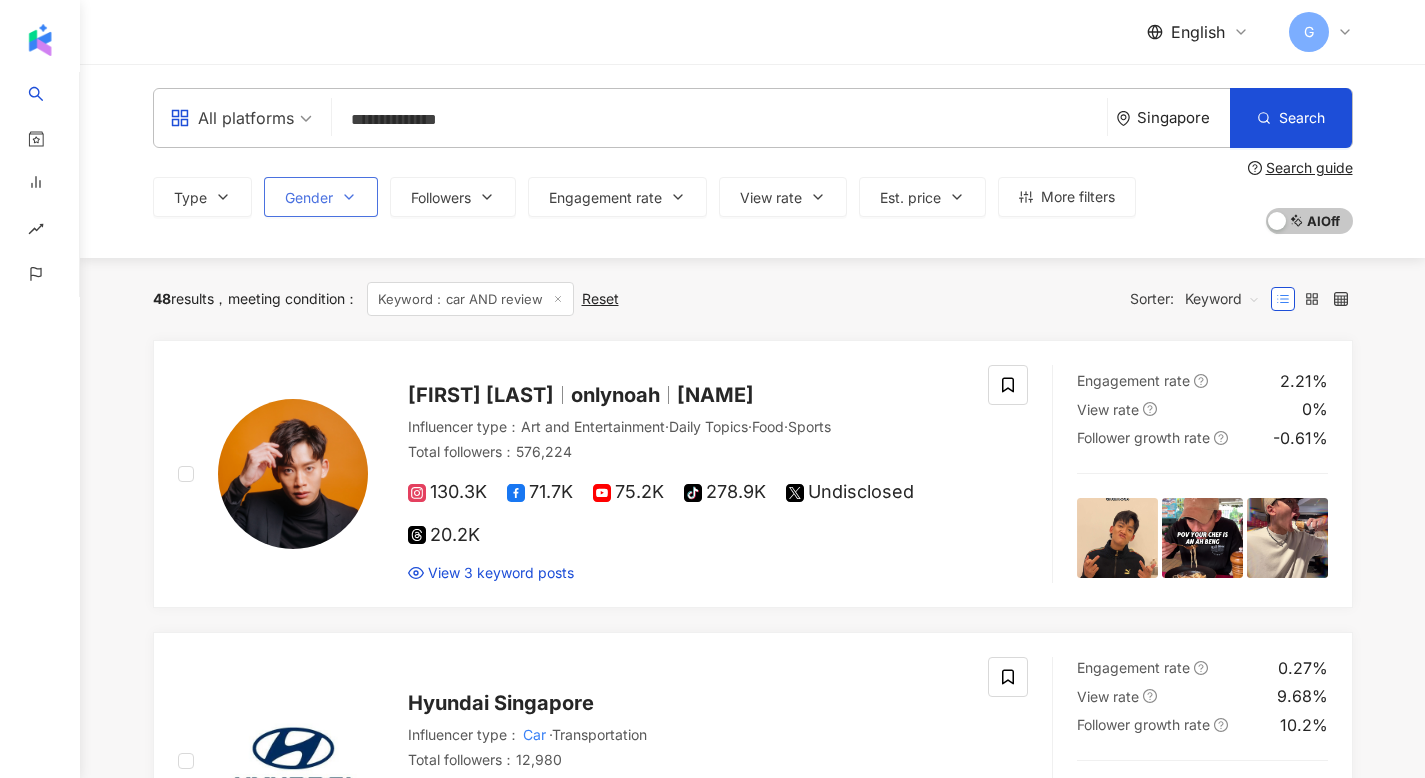 click on "Gender" at bounding box center (321, 197) 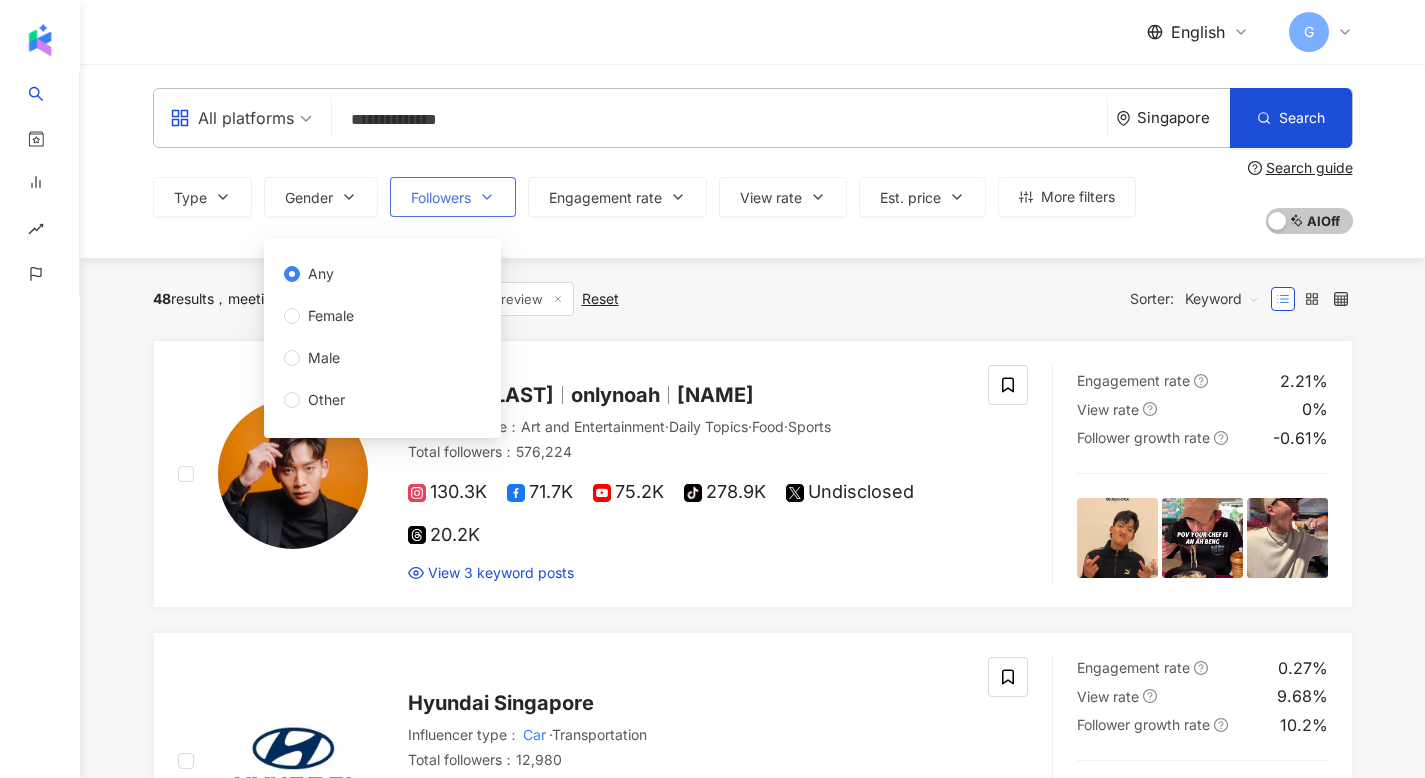 click on "Followers" at bounding box center [453, 197] 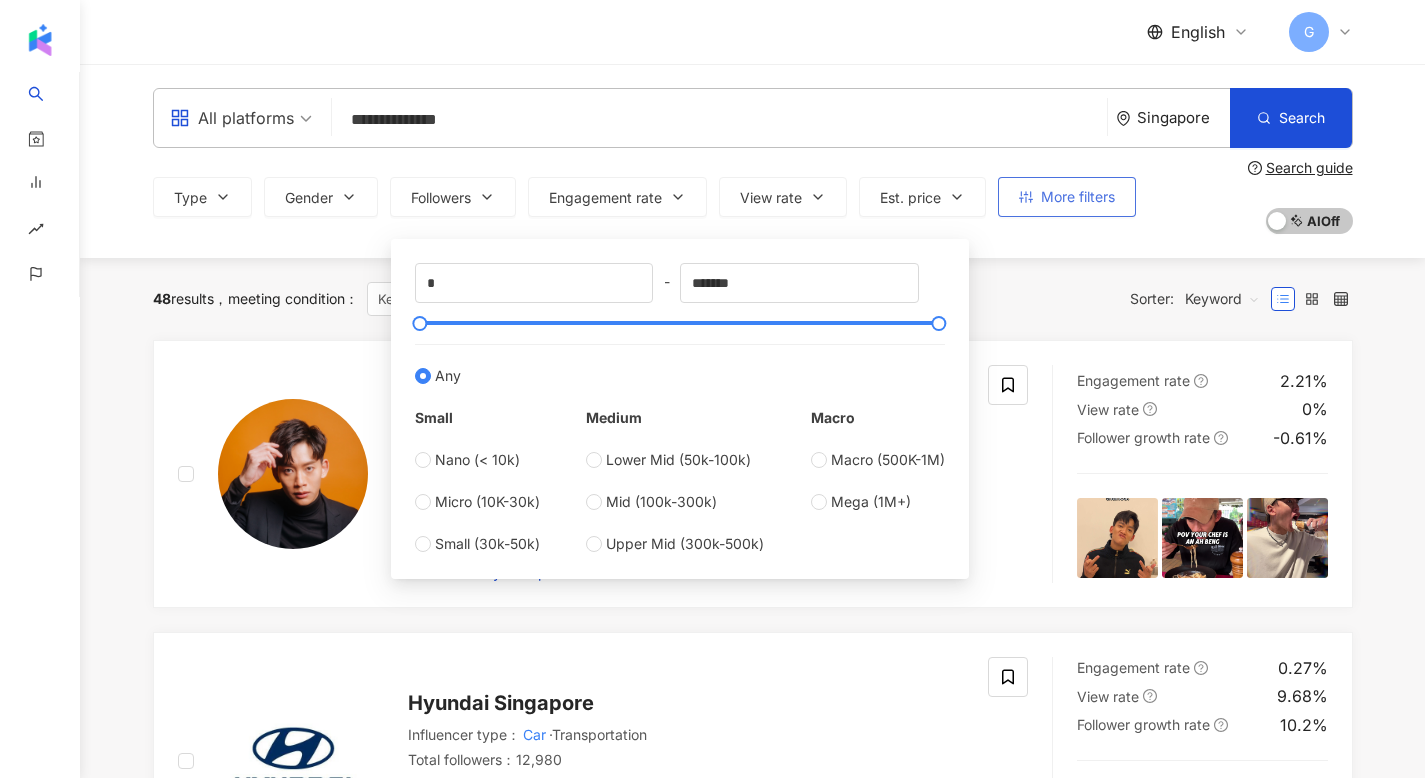 click on "More filters" at bounding box center [1067, 197] 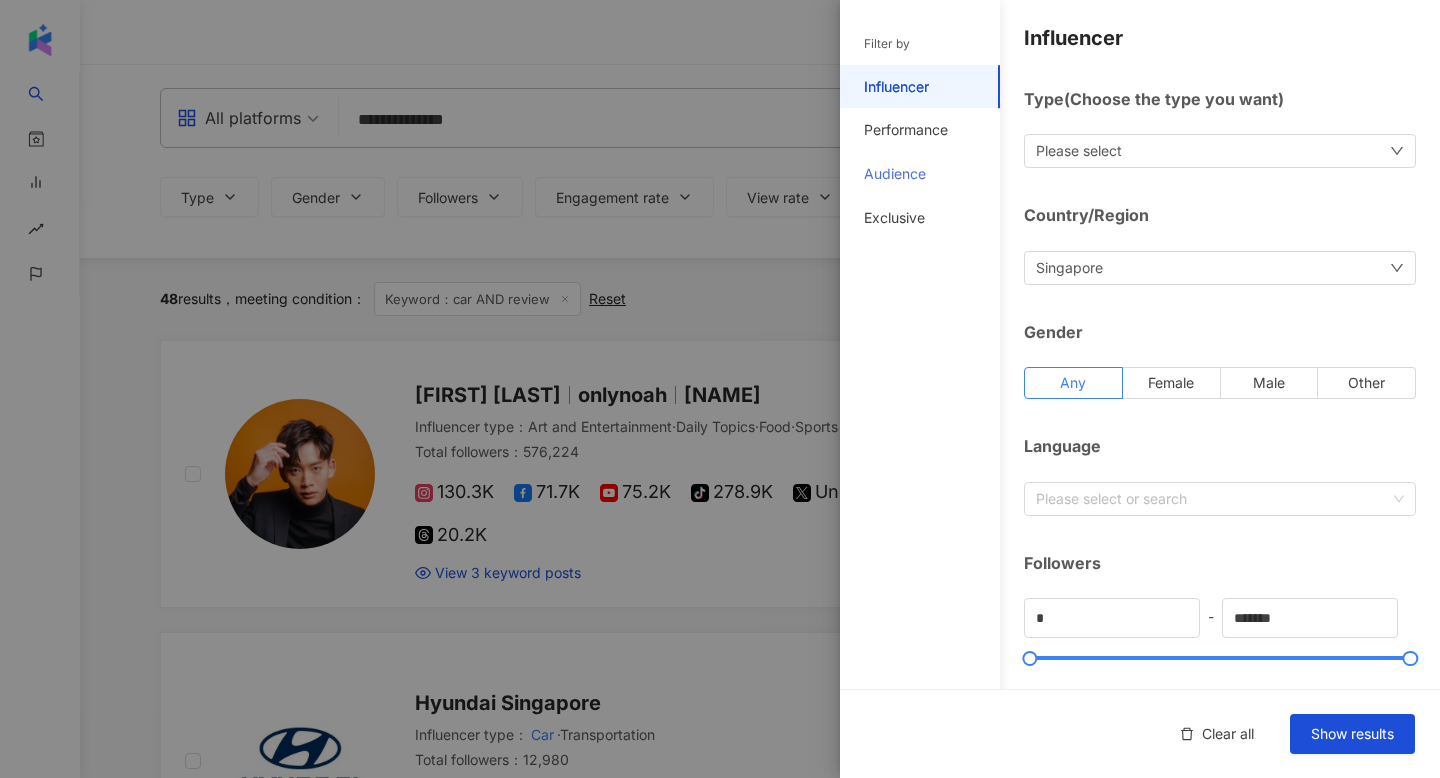 click on "Audience" at bounding box center (920, 174) 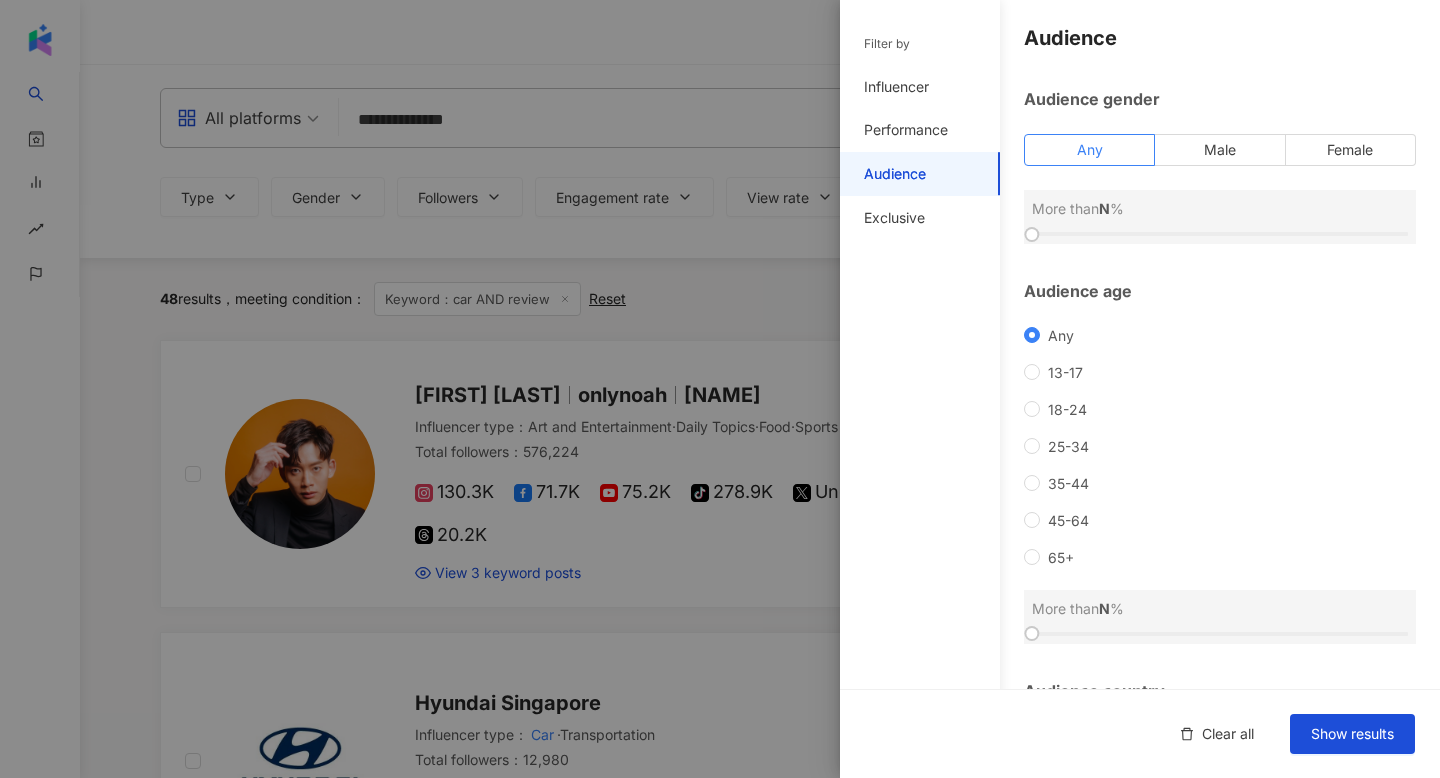 click at bounding box center [720, 389] 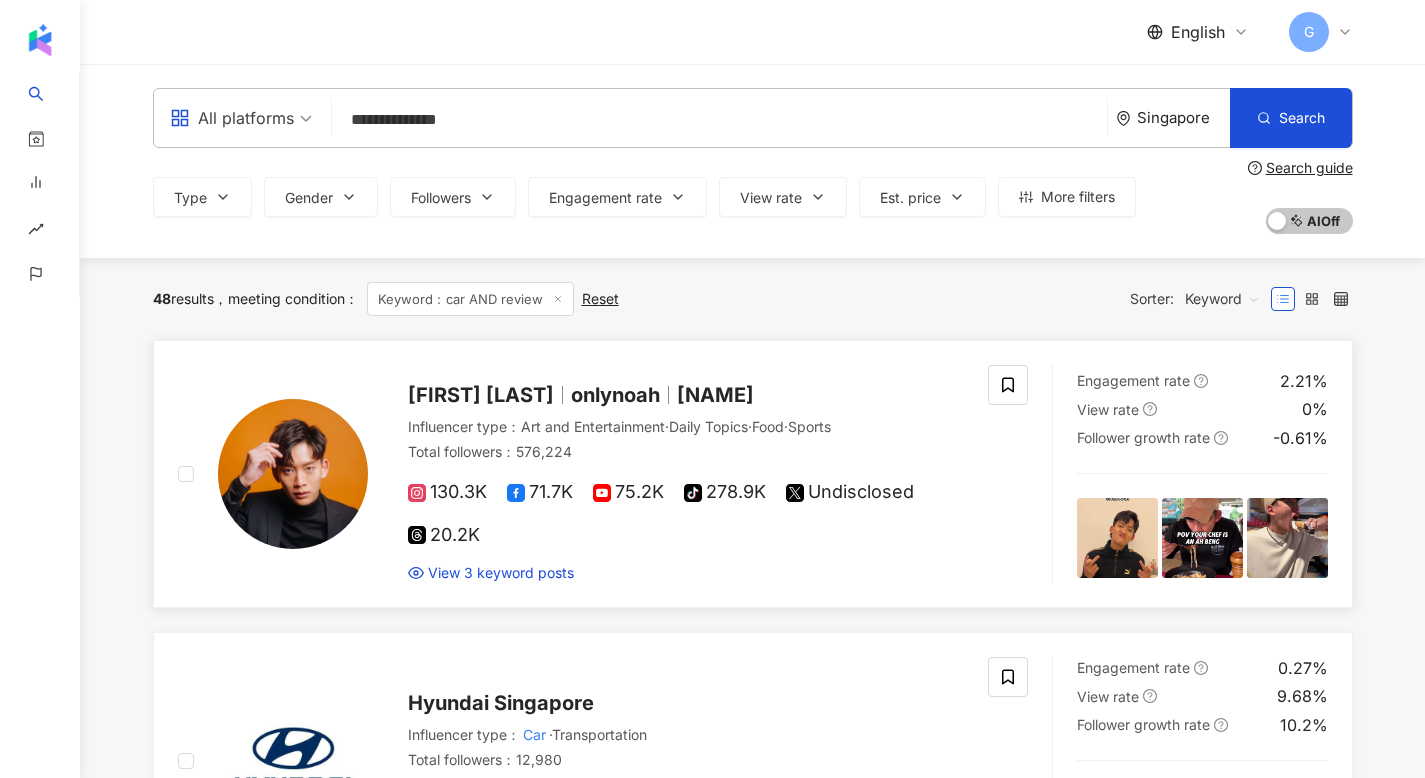 scroll, scrollTop: 0, scrollLeft: 0, axis: both 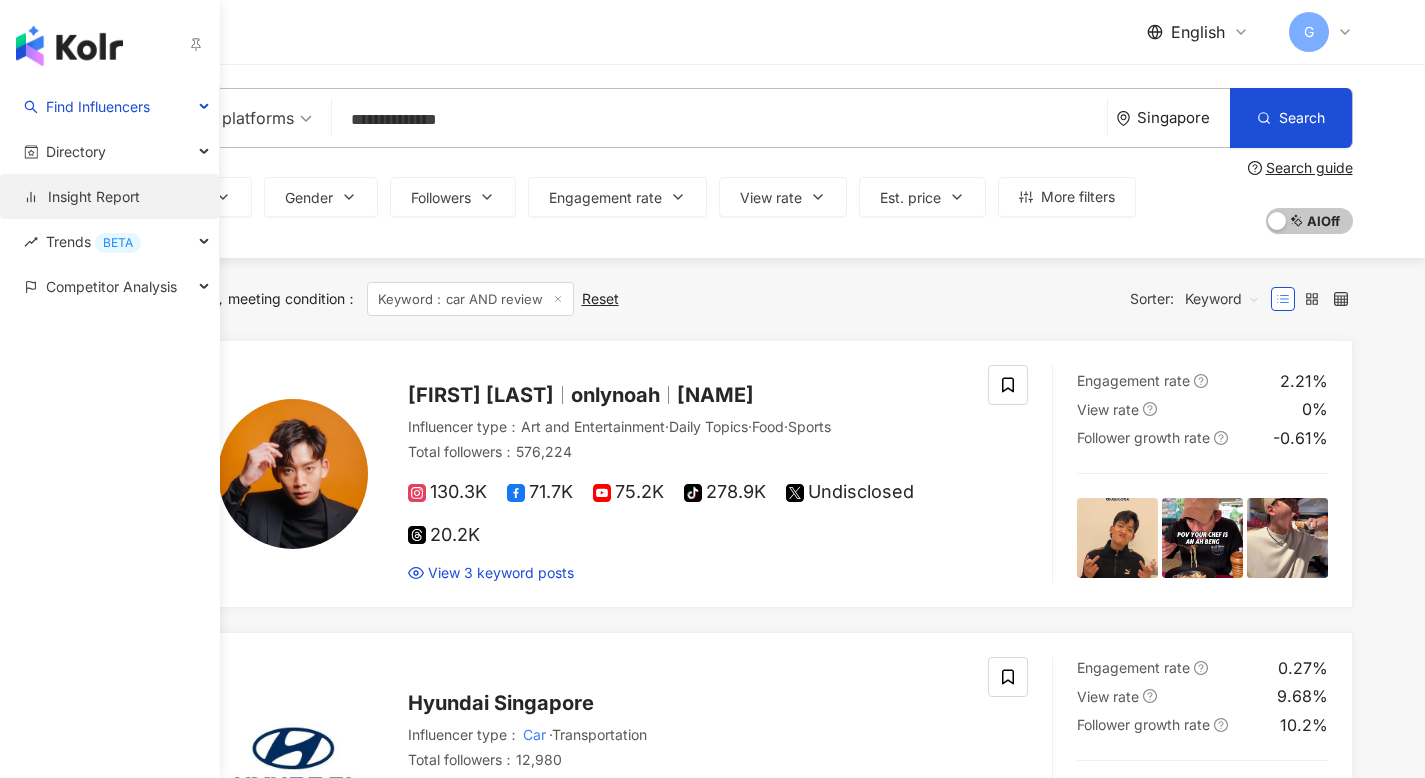 click on "Insight Report" at bounding box center (82, 197) 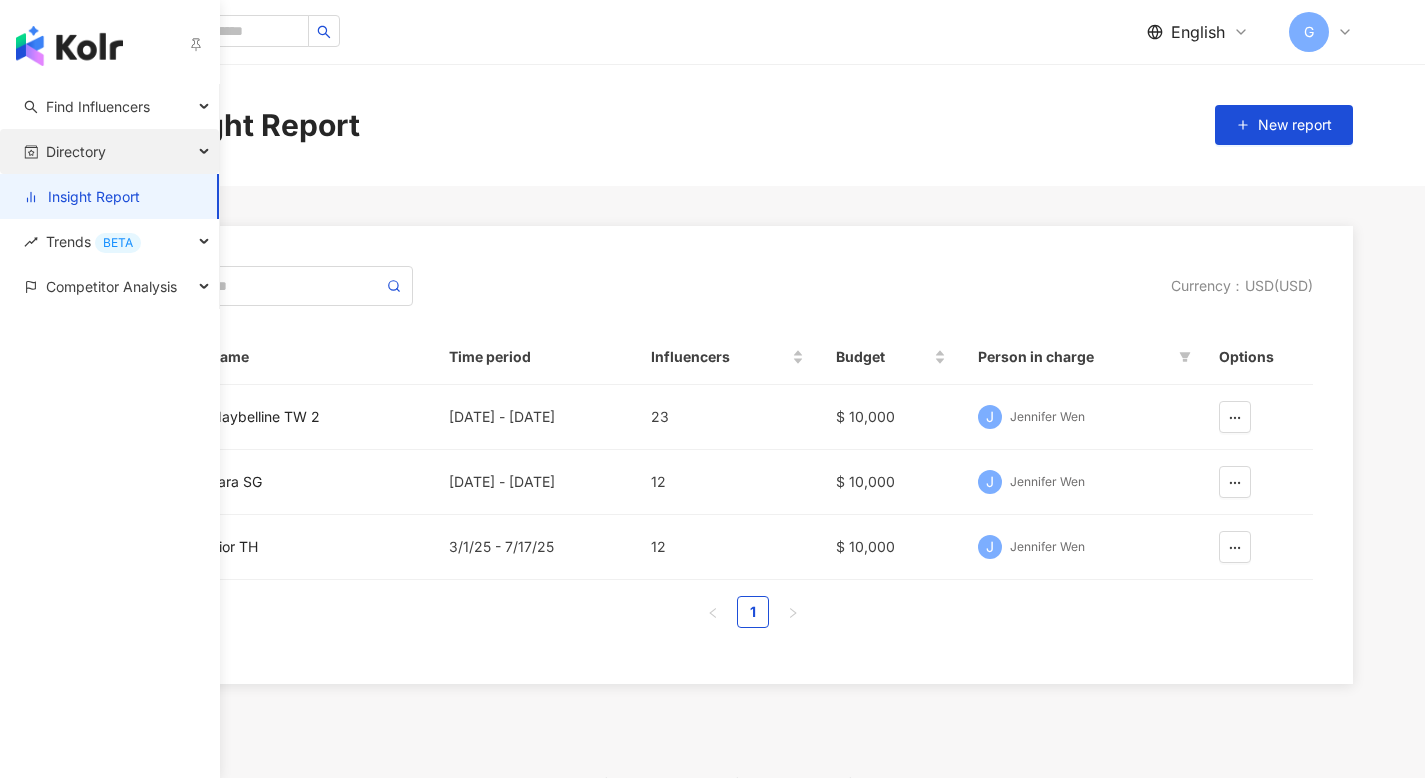 click on "Directory" at bounding box center (109, 151) 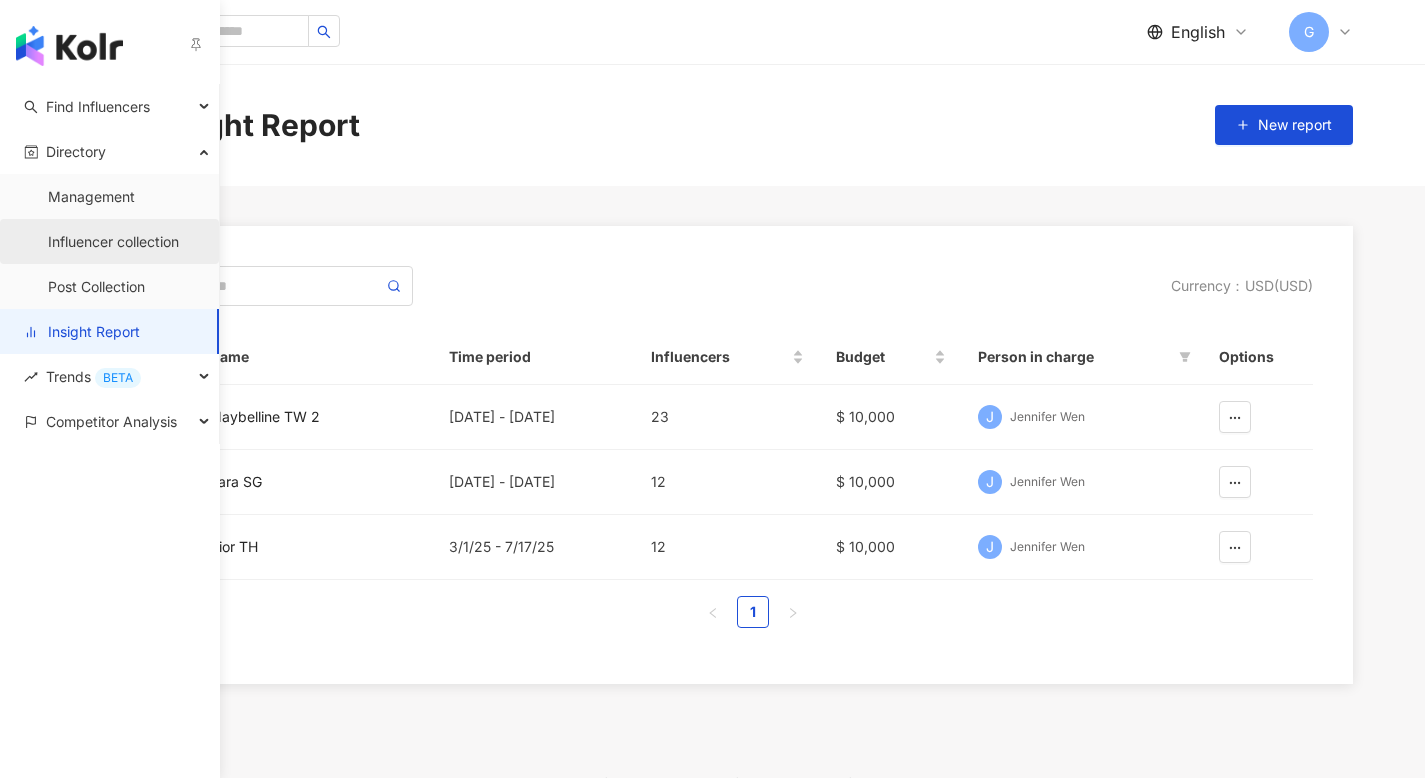 click on "Influencer collection" at bounding box center [113, 242] 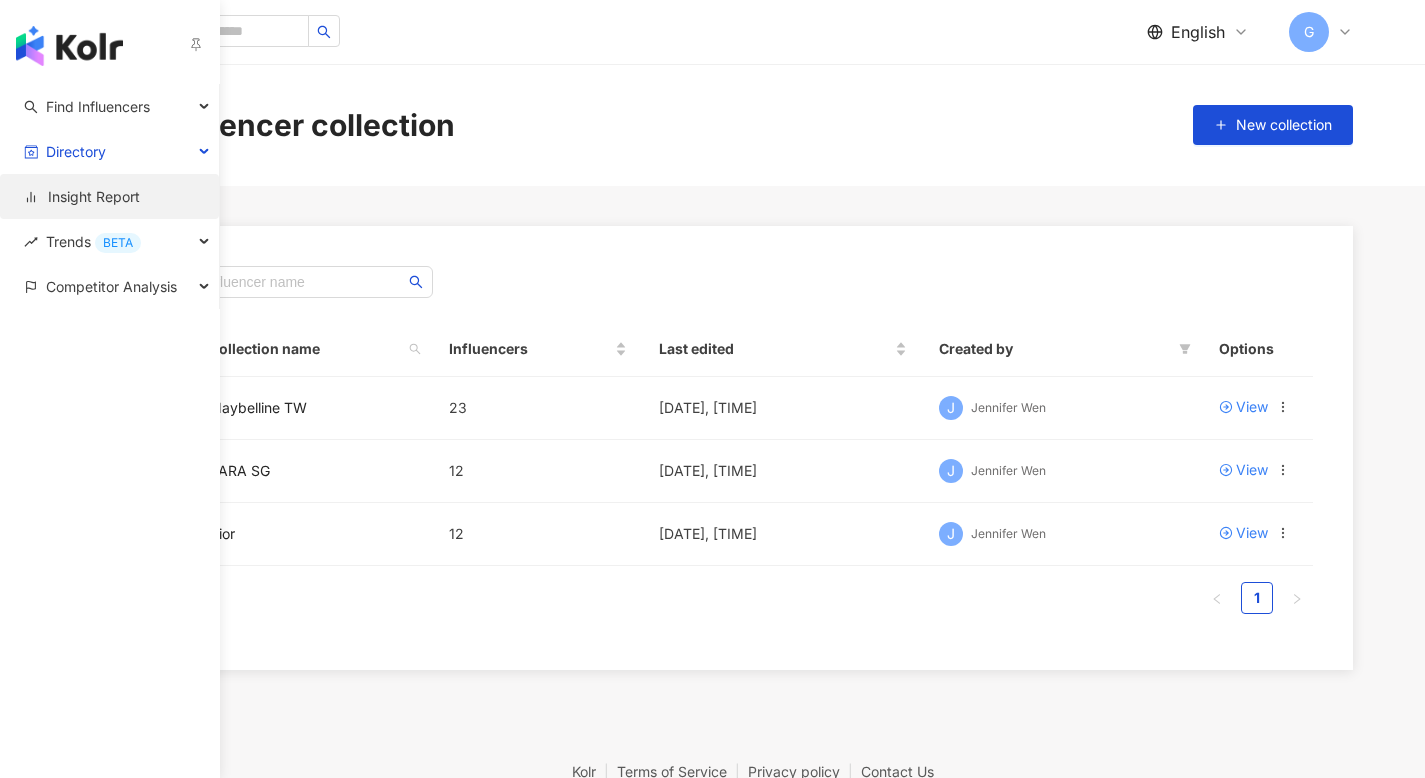 click on "Insight Report" at bounding box center [82, 197] 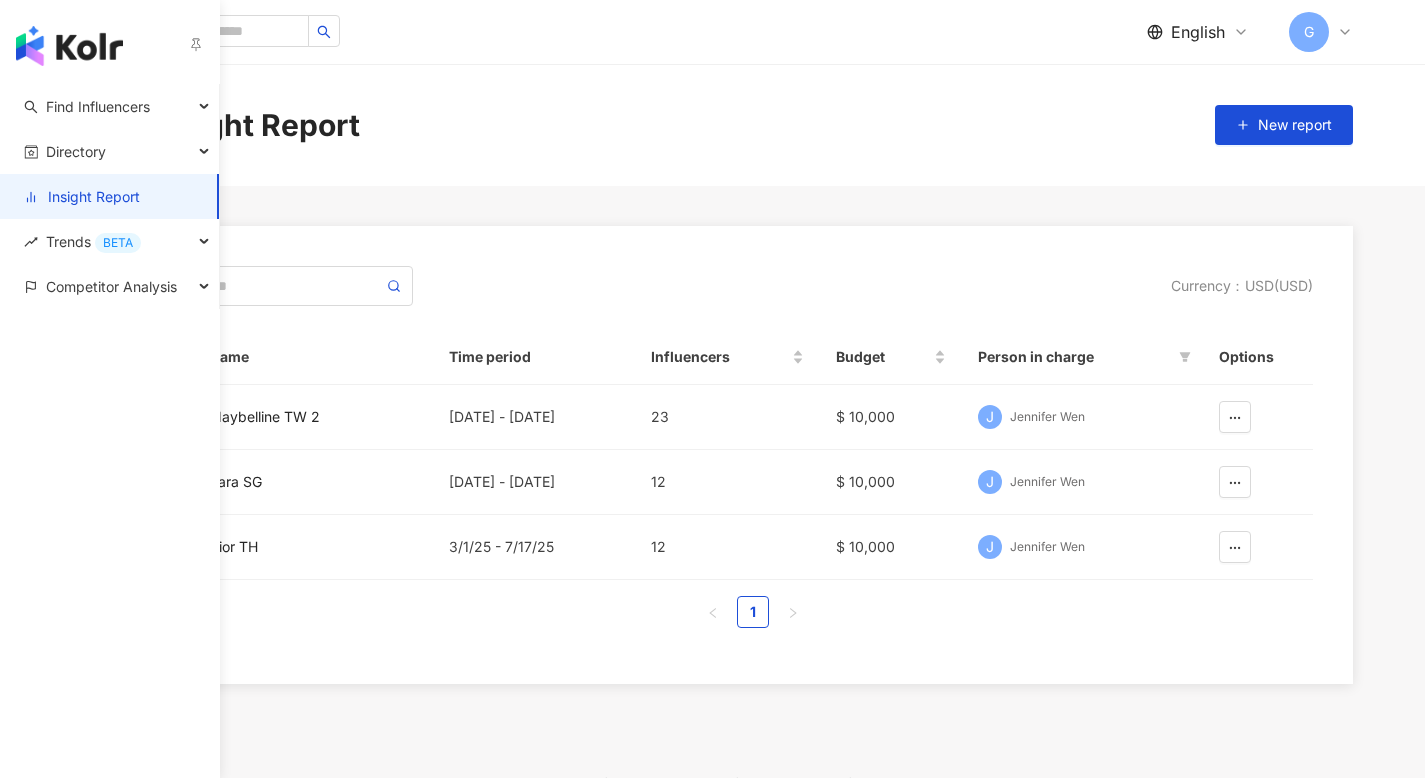 click on "Insight Report" at bounding box center [82, 197] 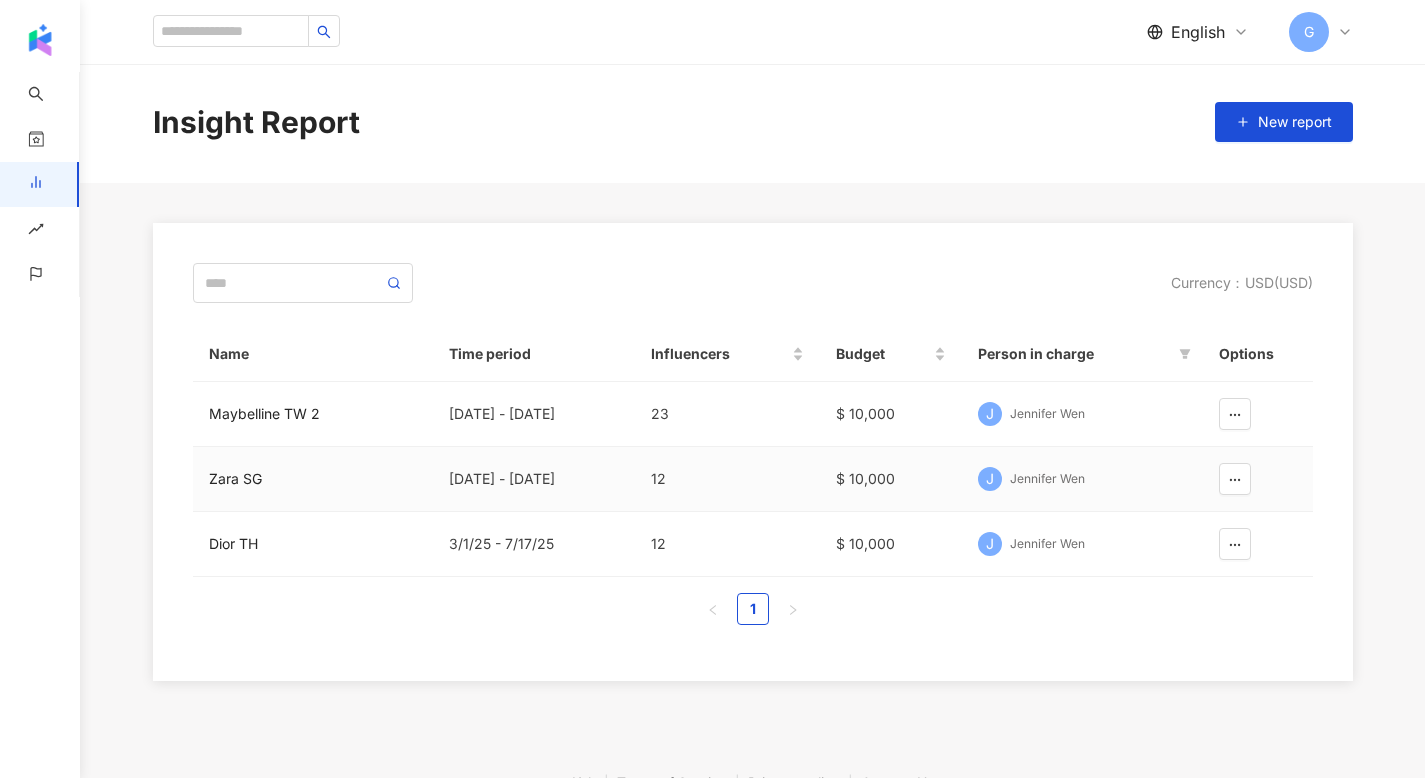 scroll, scrollTop: 4, scrollLeft: 0, axis: vertical 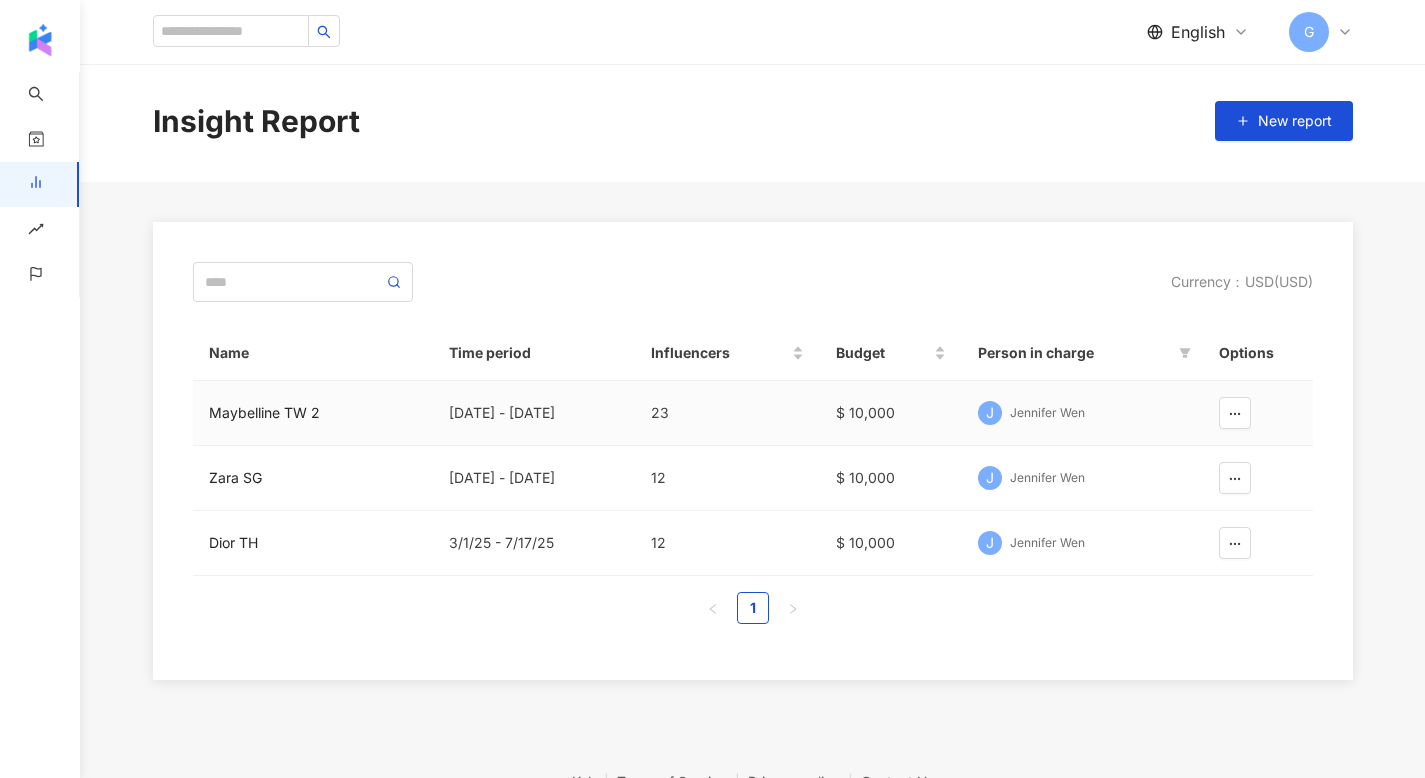 click on "Jennifer Wen" at bounding box center (1047, 413) 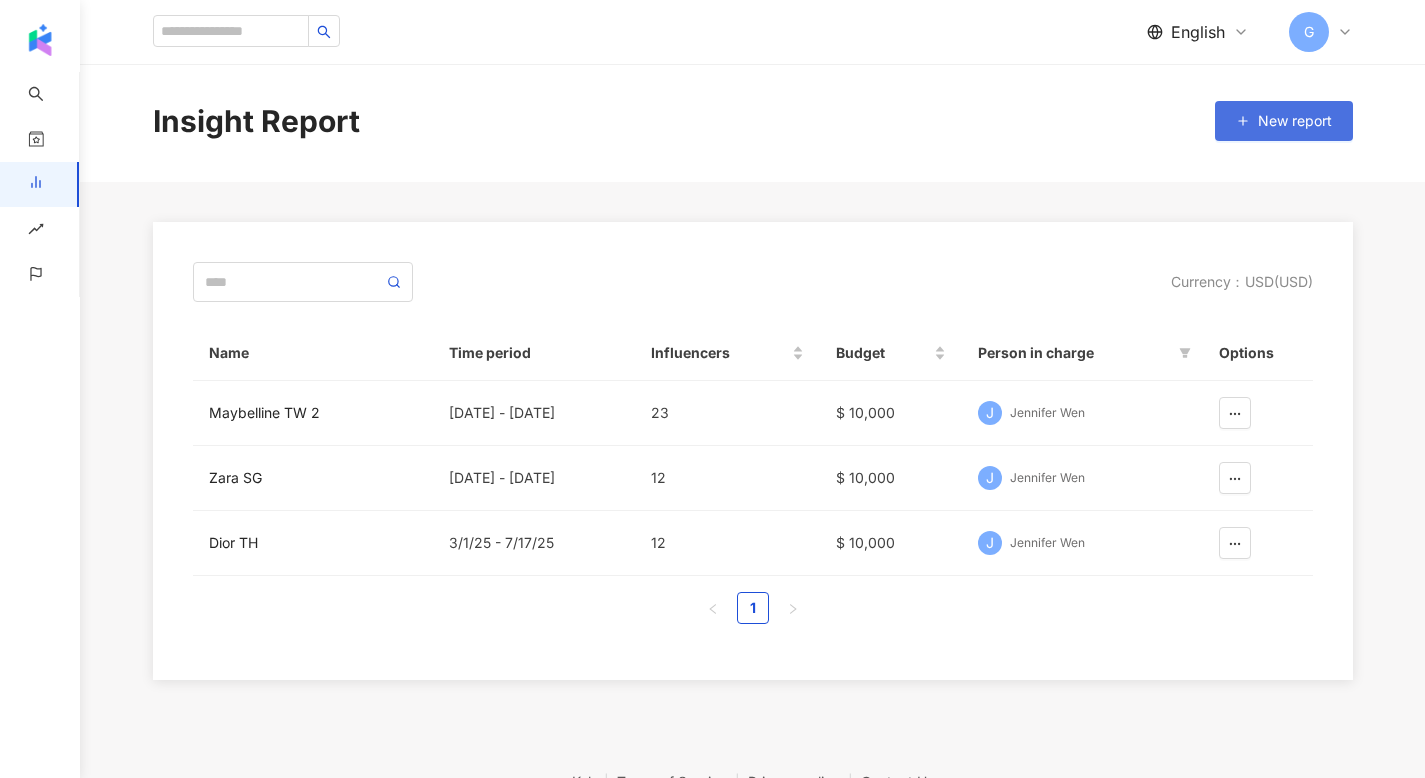 click on "New report" at bounding box center [1284, 121] 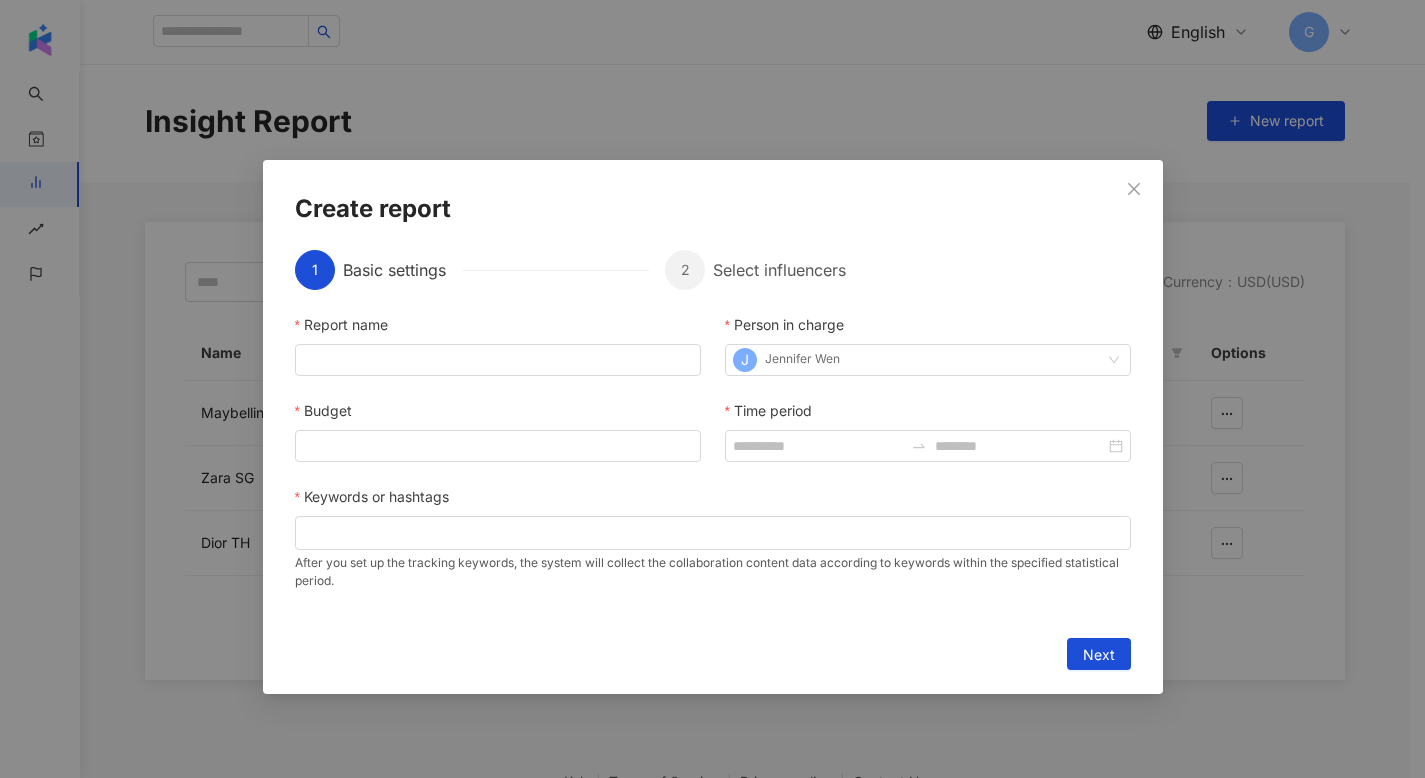 drag, startPoint x: 728, startPoint y: 94, endPoint x: 754, endPoint y: 107, distance: 29.068884 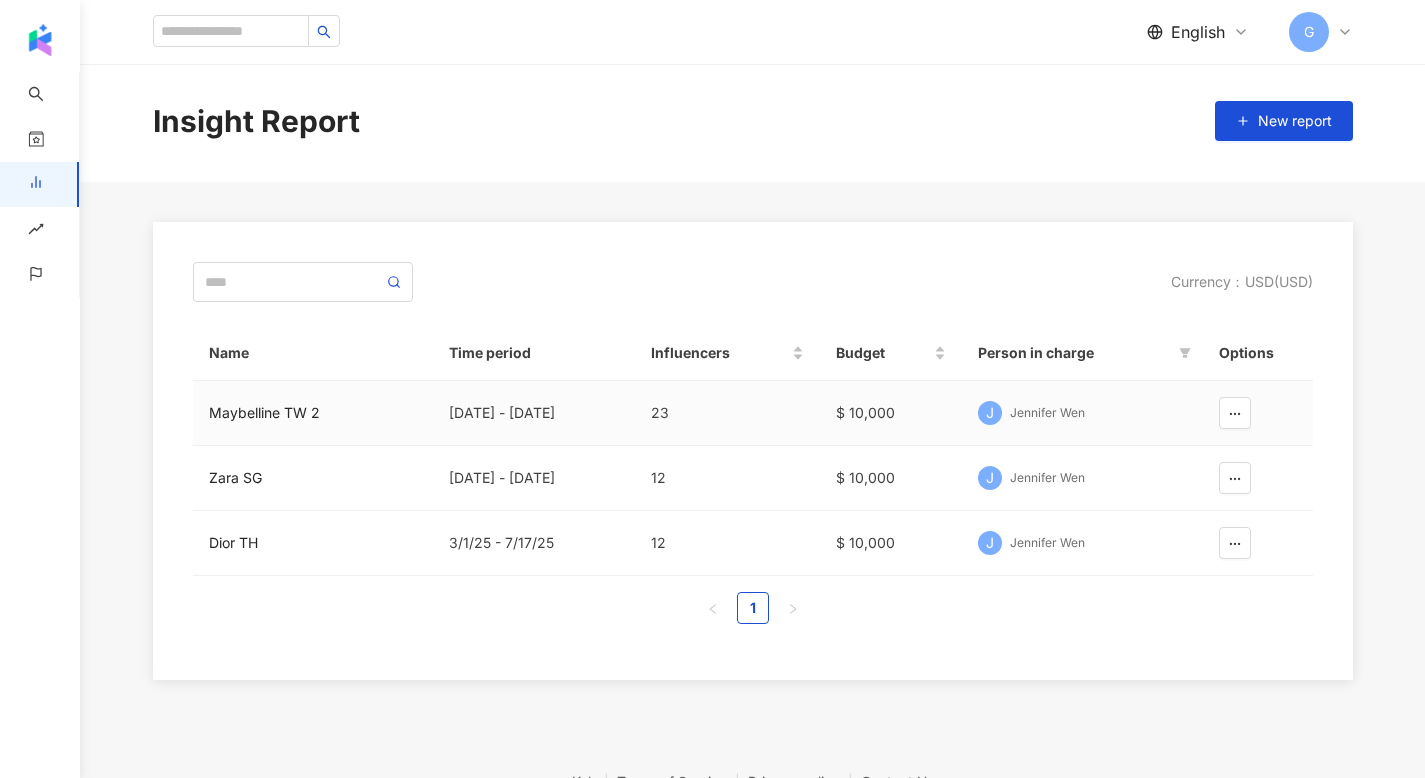 click on "Maybelline TW 2" at bounding box center [313, 413] 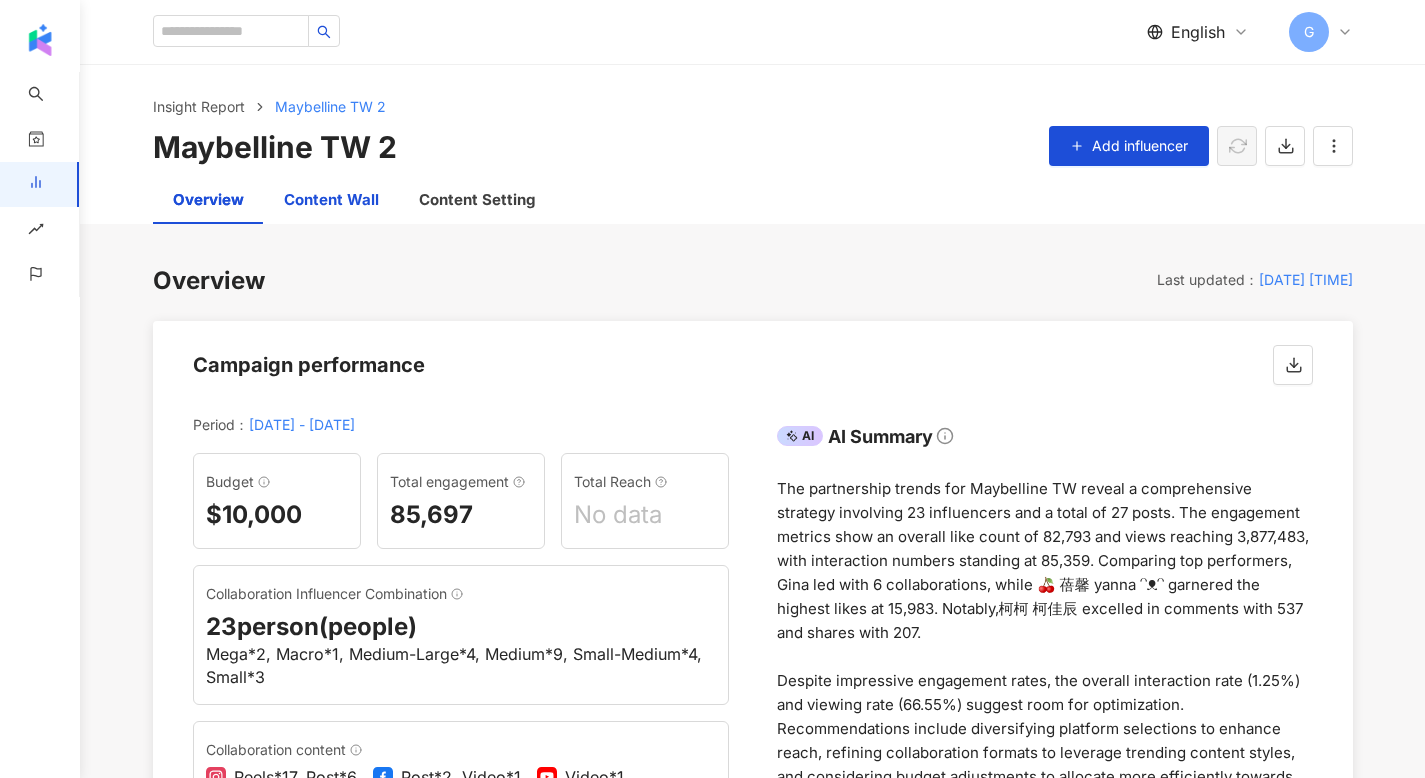 click on "Content Wall" at bounding box center [331, 200] 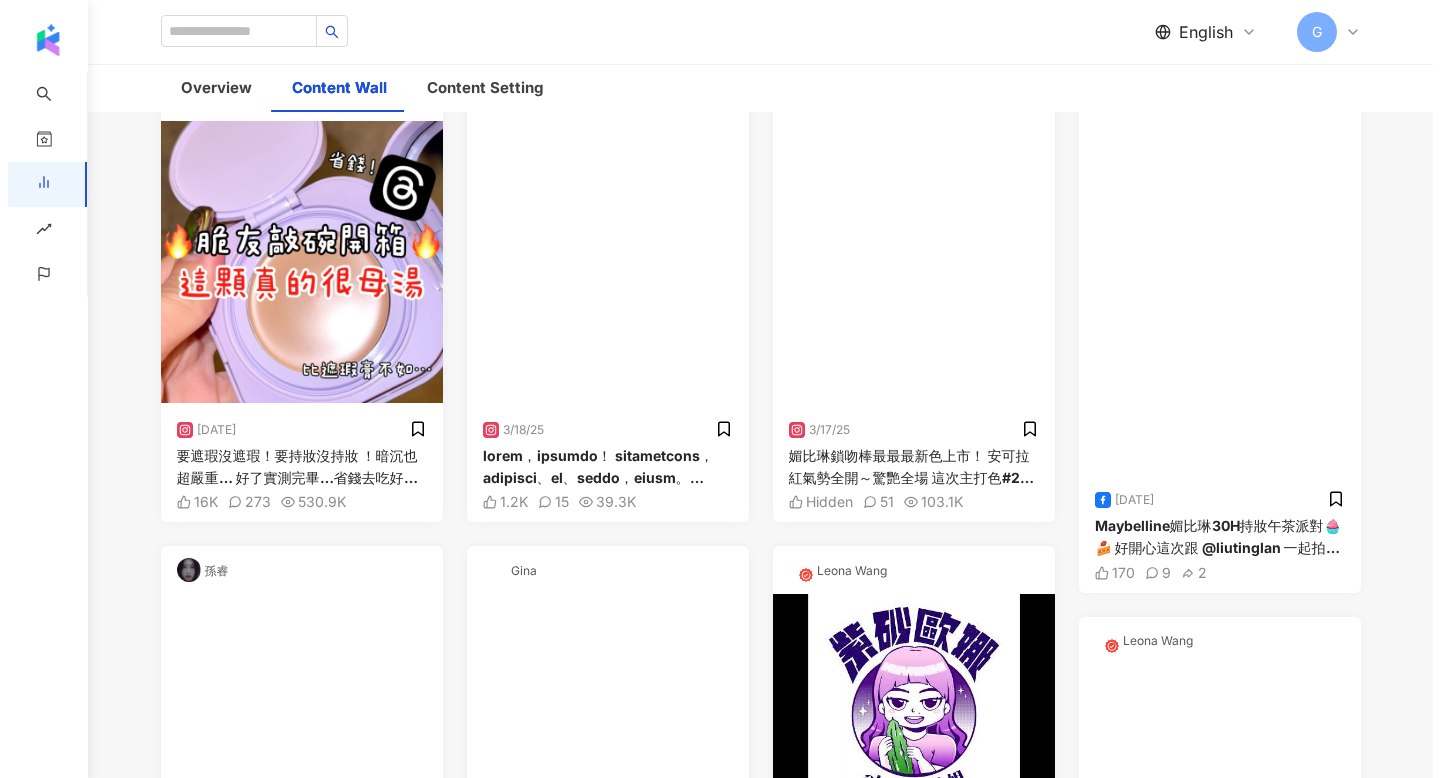 scroll, scrollTop: 0, scrollLeft: 0, axis: both 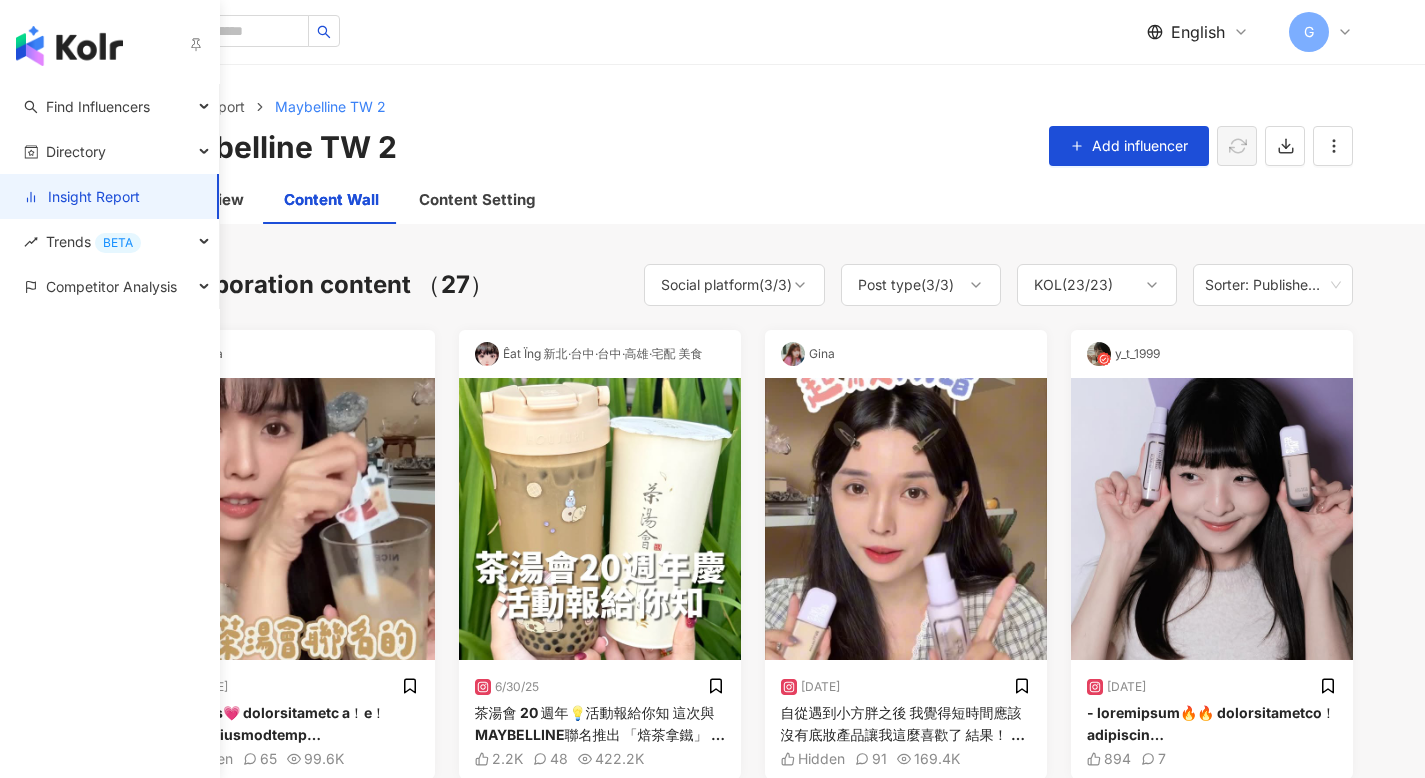 click on "Insight Report" at bounding box center (82, 197) 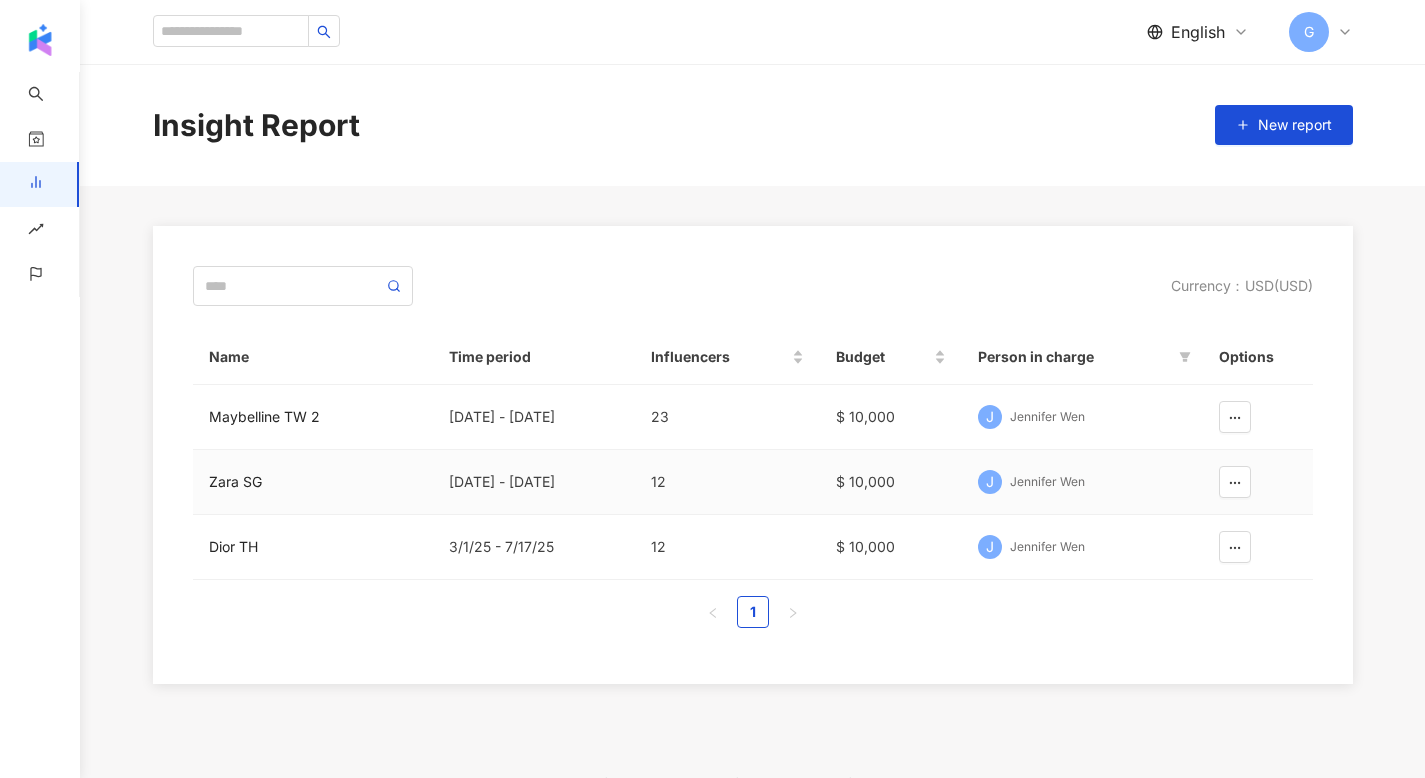 drag, startPoint x: 1013, startPoint y: 468, endPoint x: 996, endPoint y: 483, distance: 22.671568 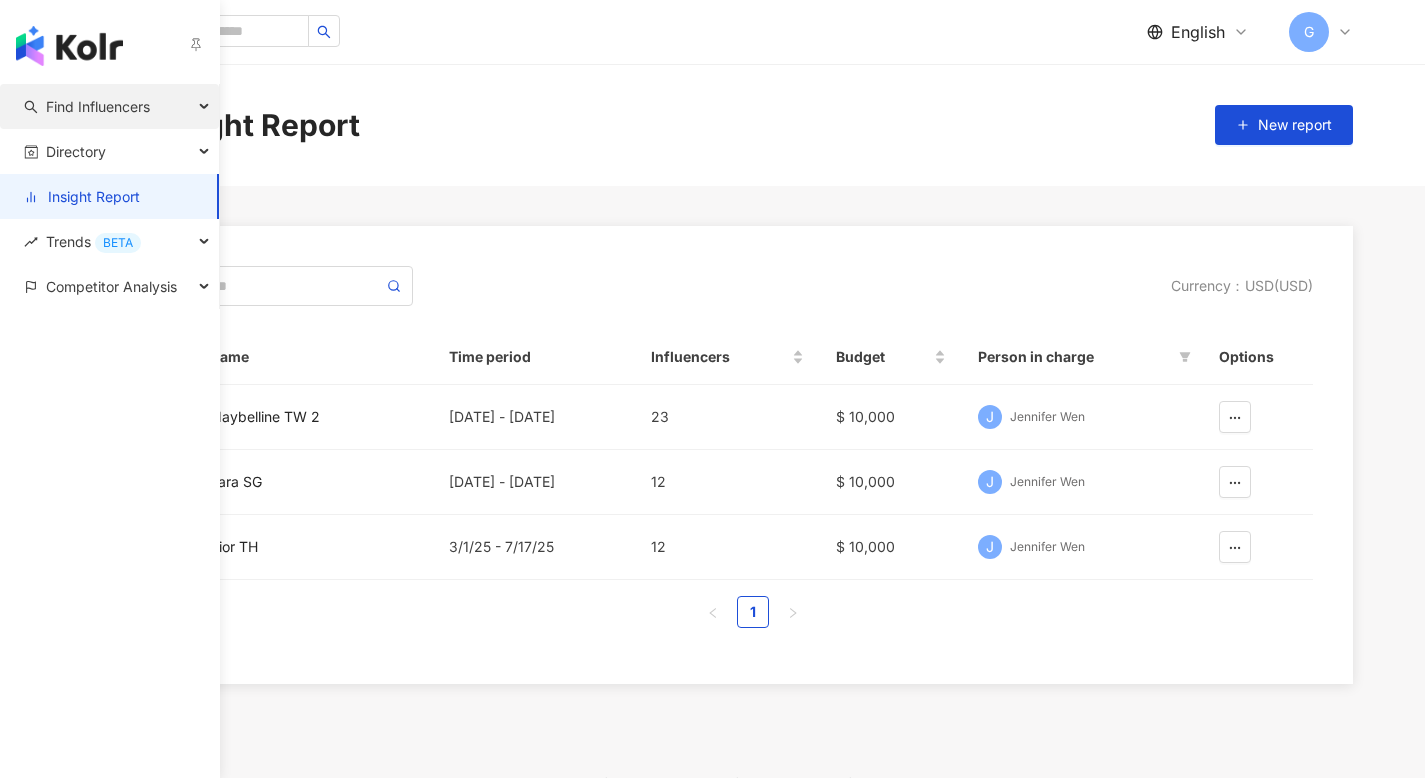 click on "Find Influencers" at bounding box center [98, 106] 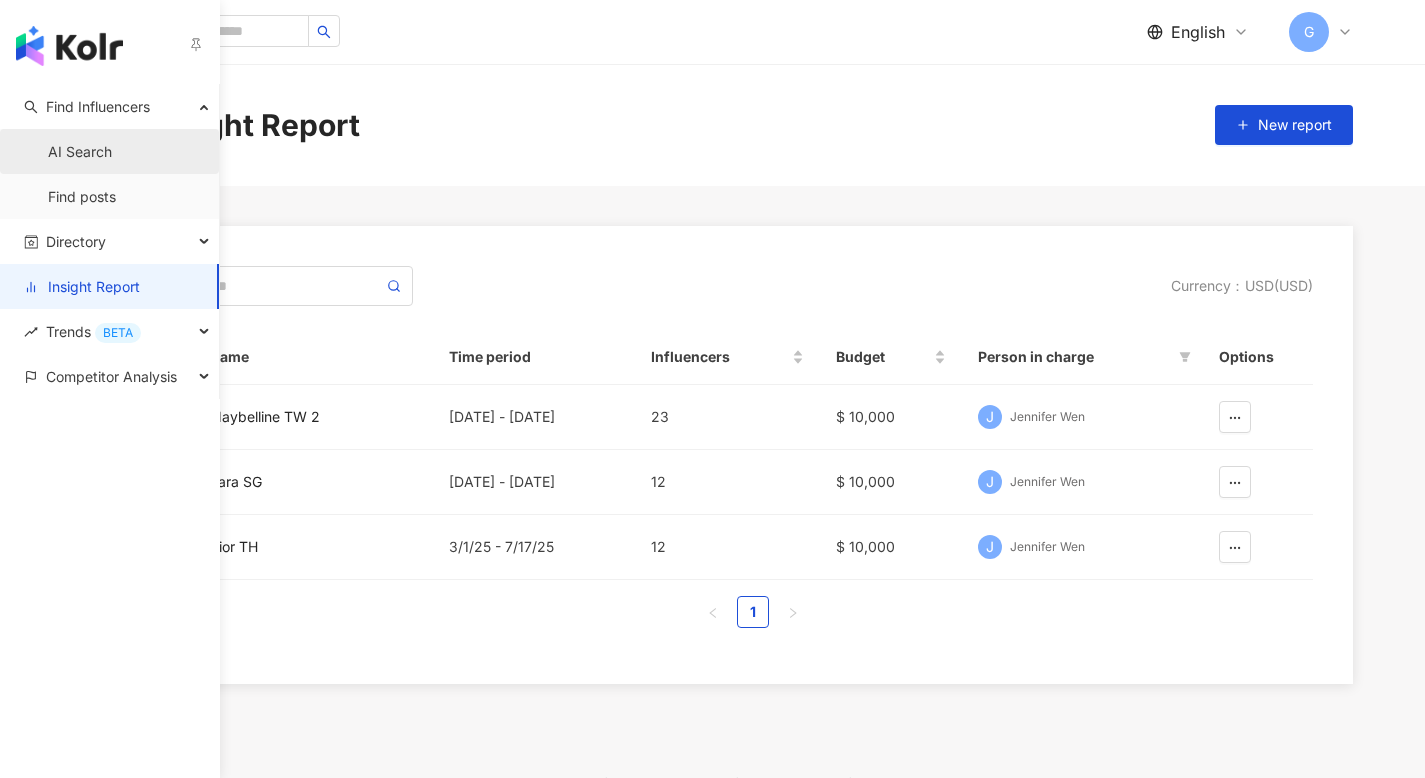 click on "AI Search" at bounding box center [80, 152] 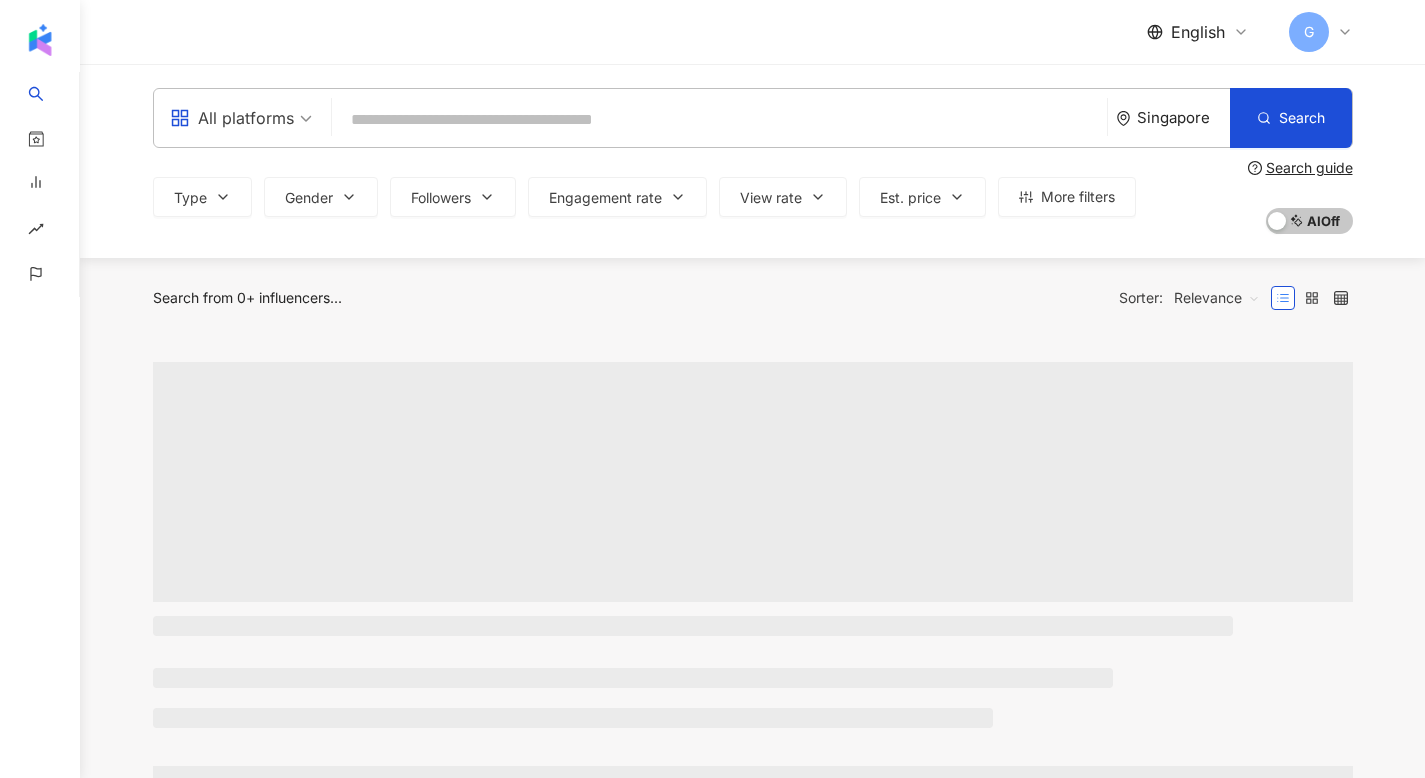 click at bounding box center [719, 120] 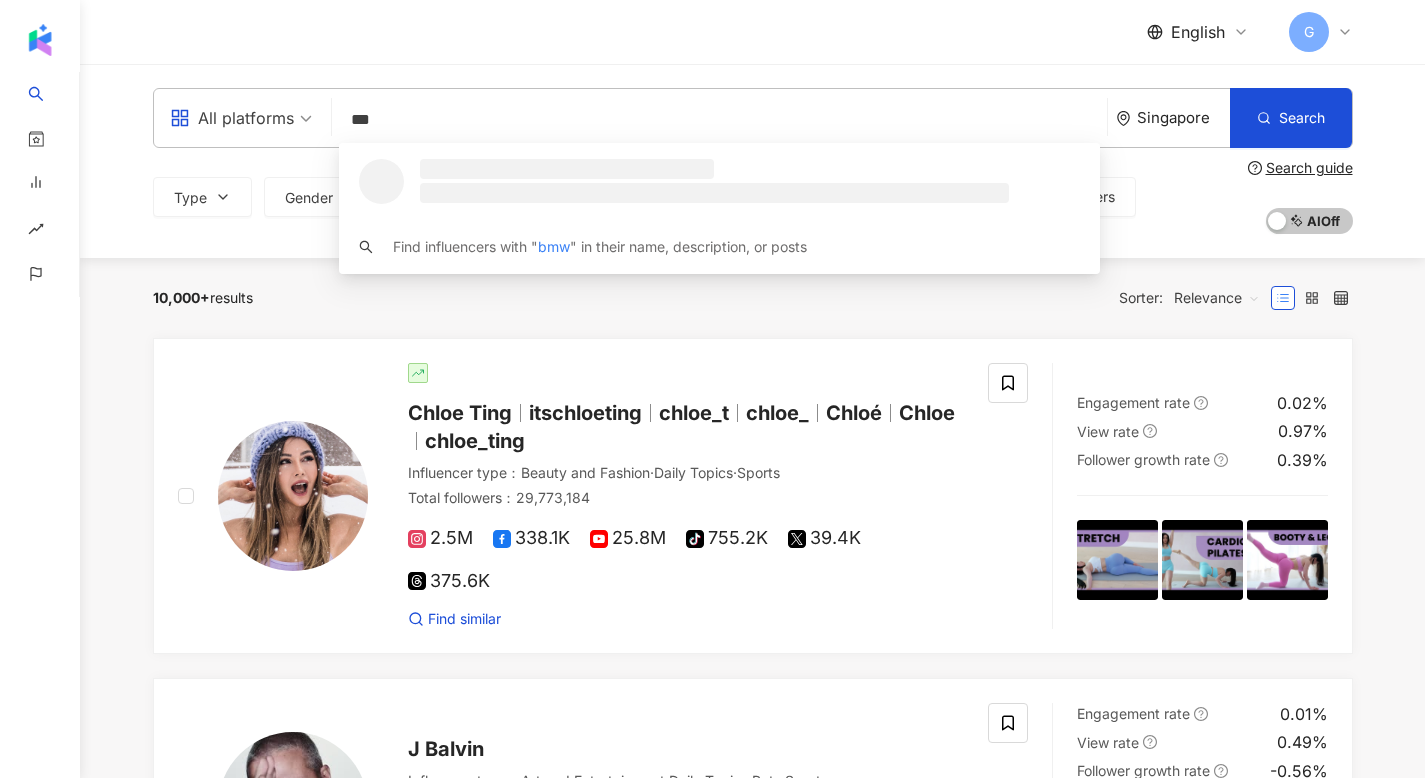 click on "Relevance" at bounding box center [1217, 298] 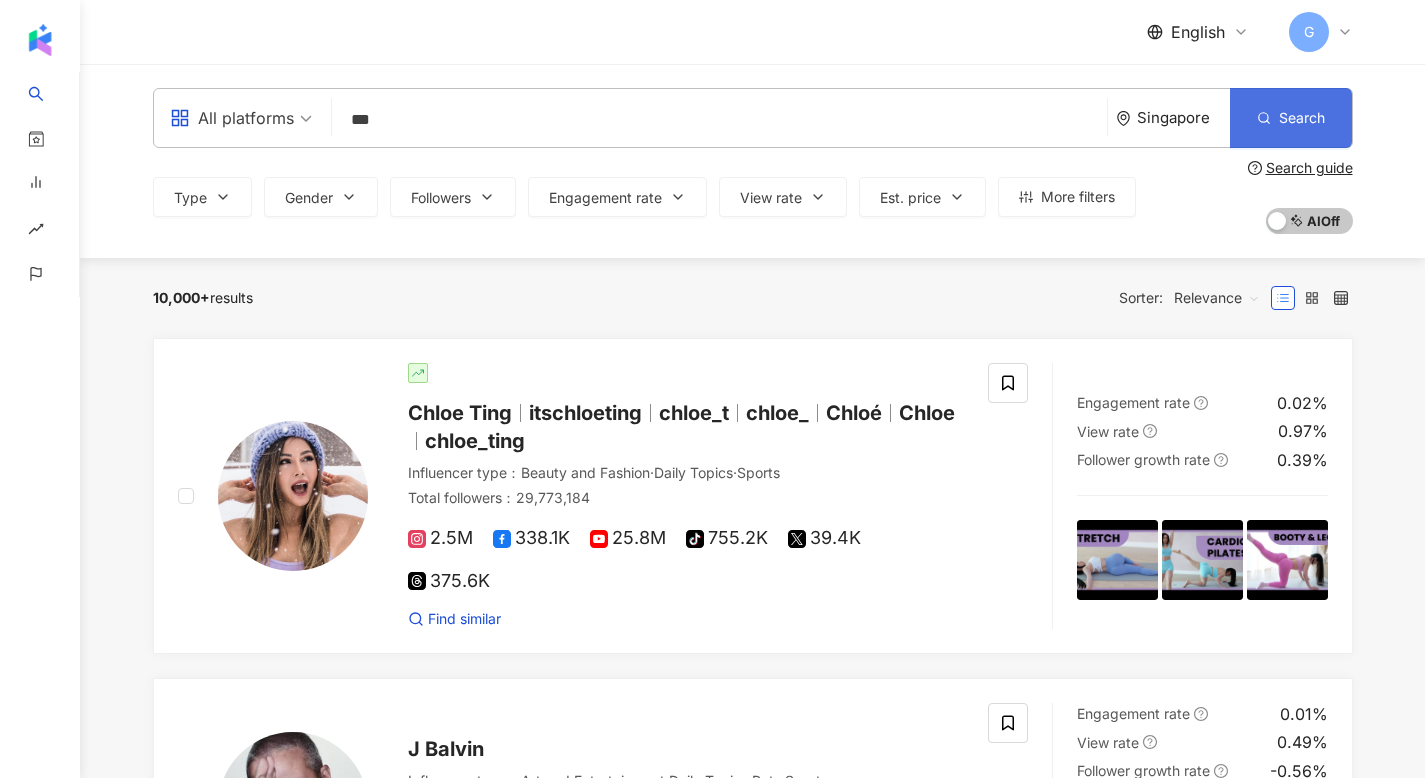 click on "Search" at bounding box center [1291, 118] 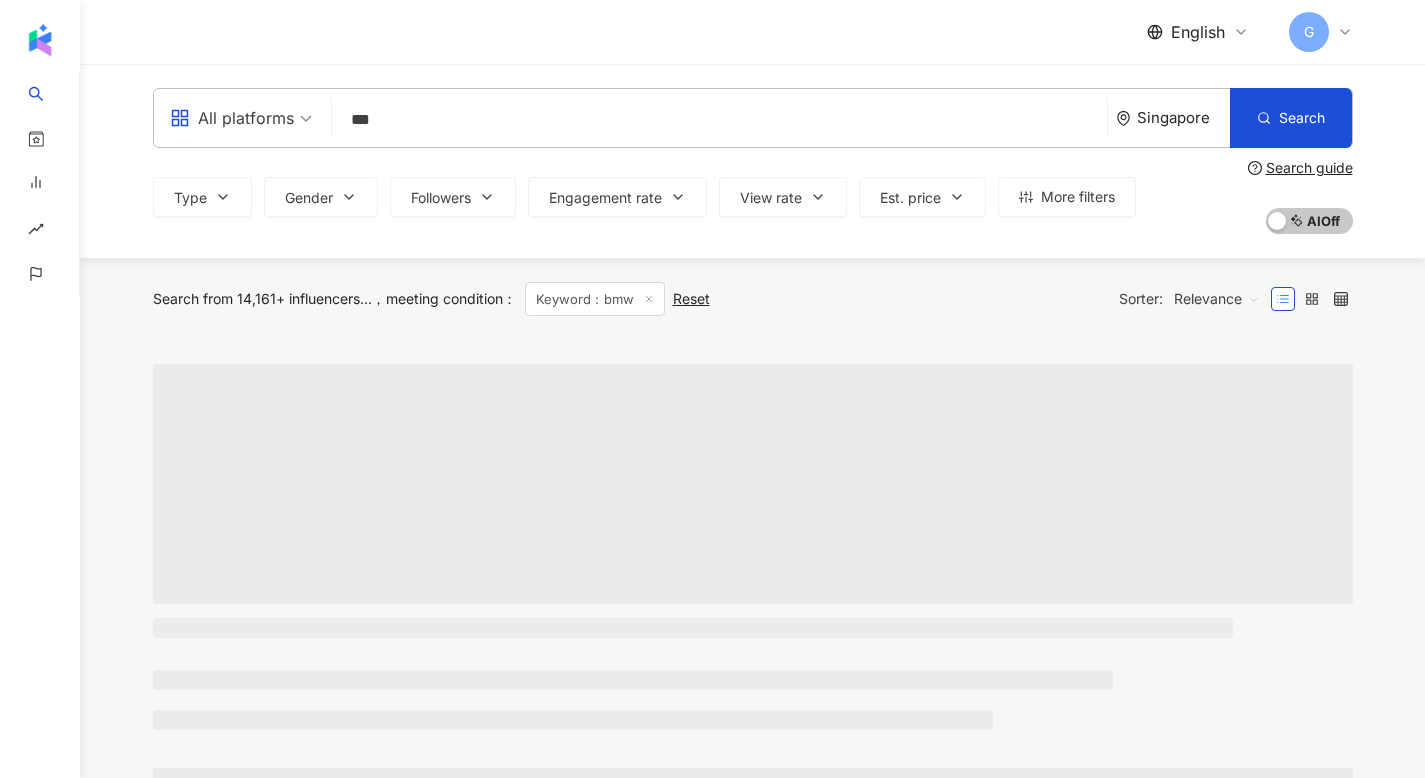 click on "Search from 14,161+ influencers...  meeting condition ： Keyword：bmw Reset Sorter:  Relevance" at bounding box center [753, 299] 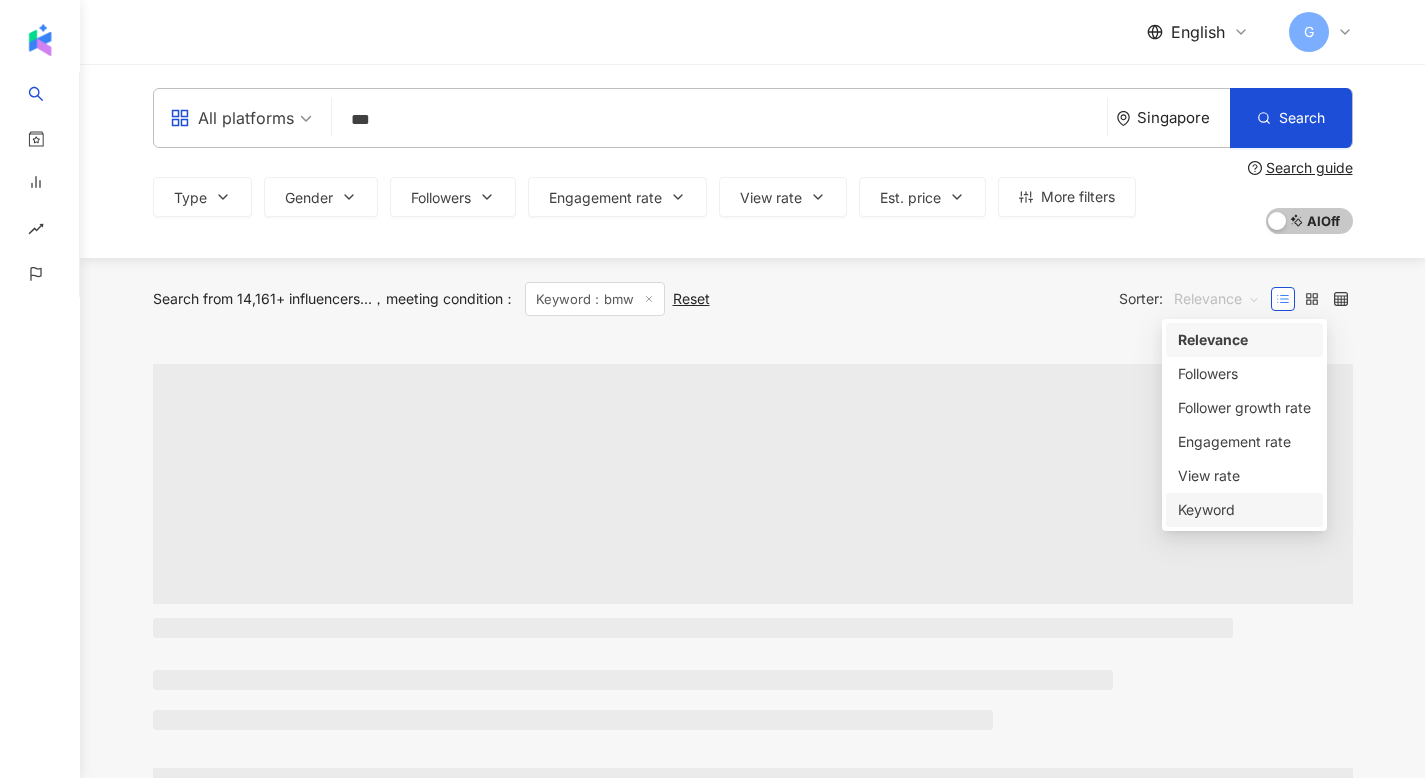 click on "Keyword" at bounding box center (1244, 510) 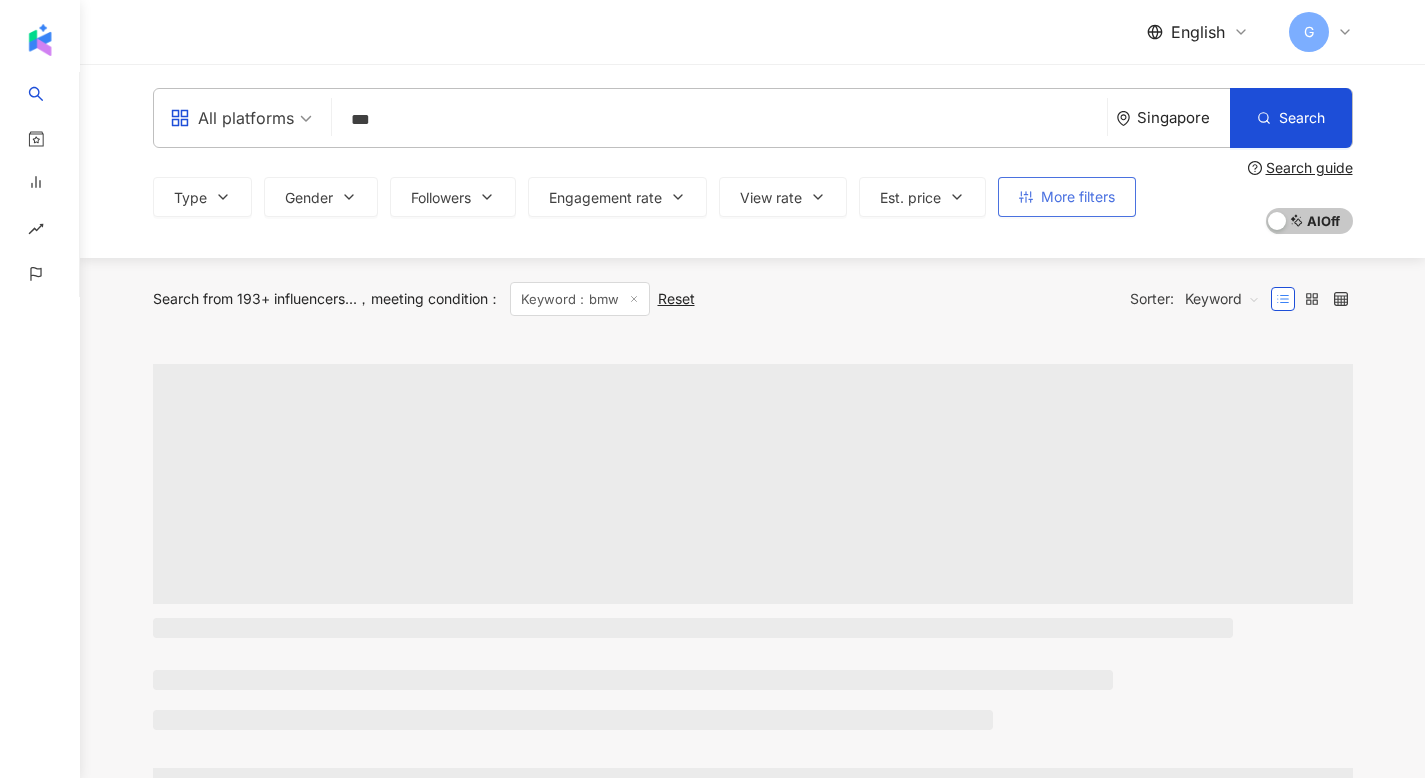 click on "More filters" at bounding box center [1078, 197] 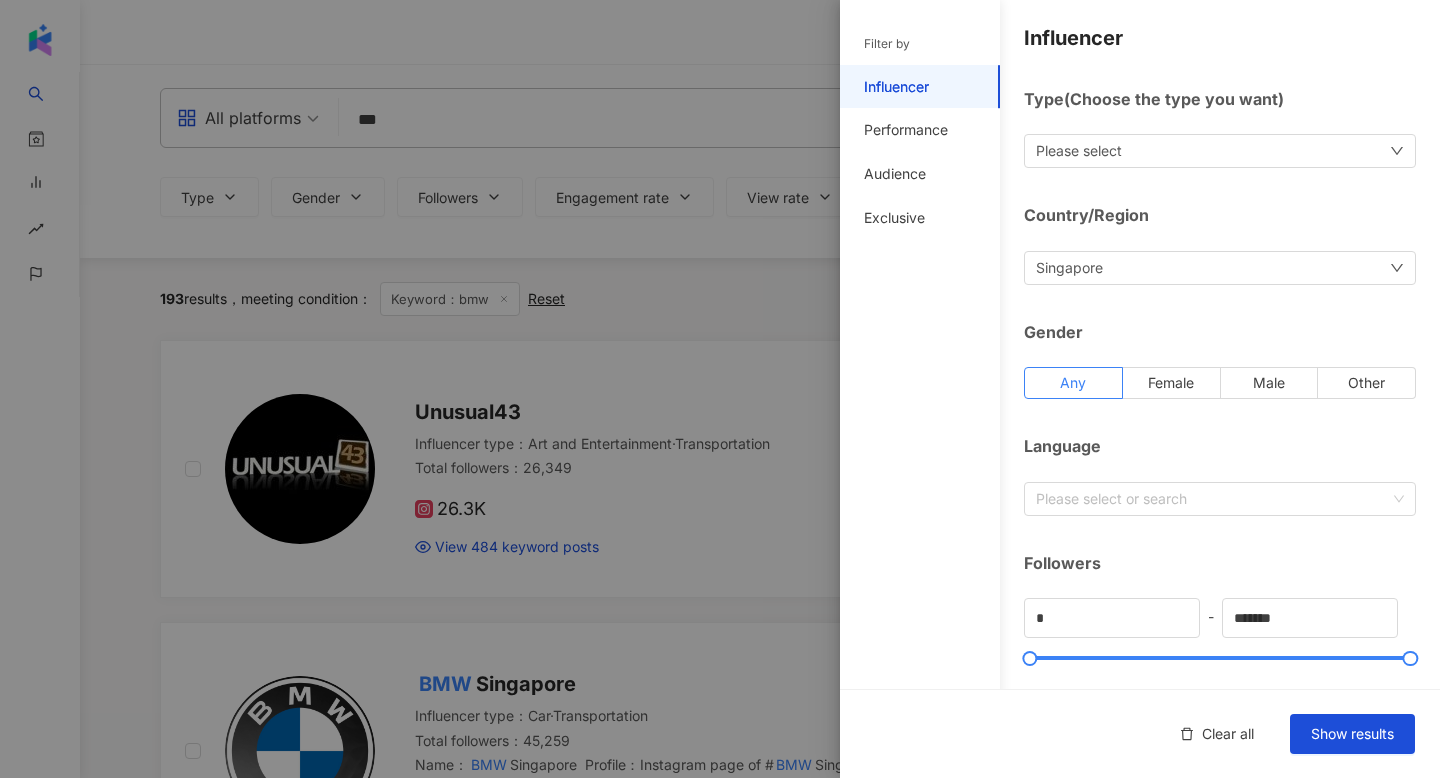 click at bounding box center [720, 389] 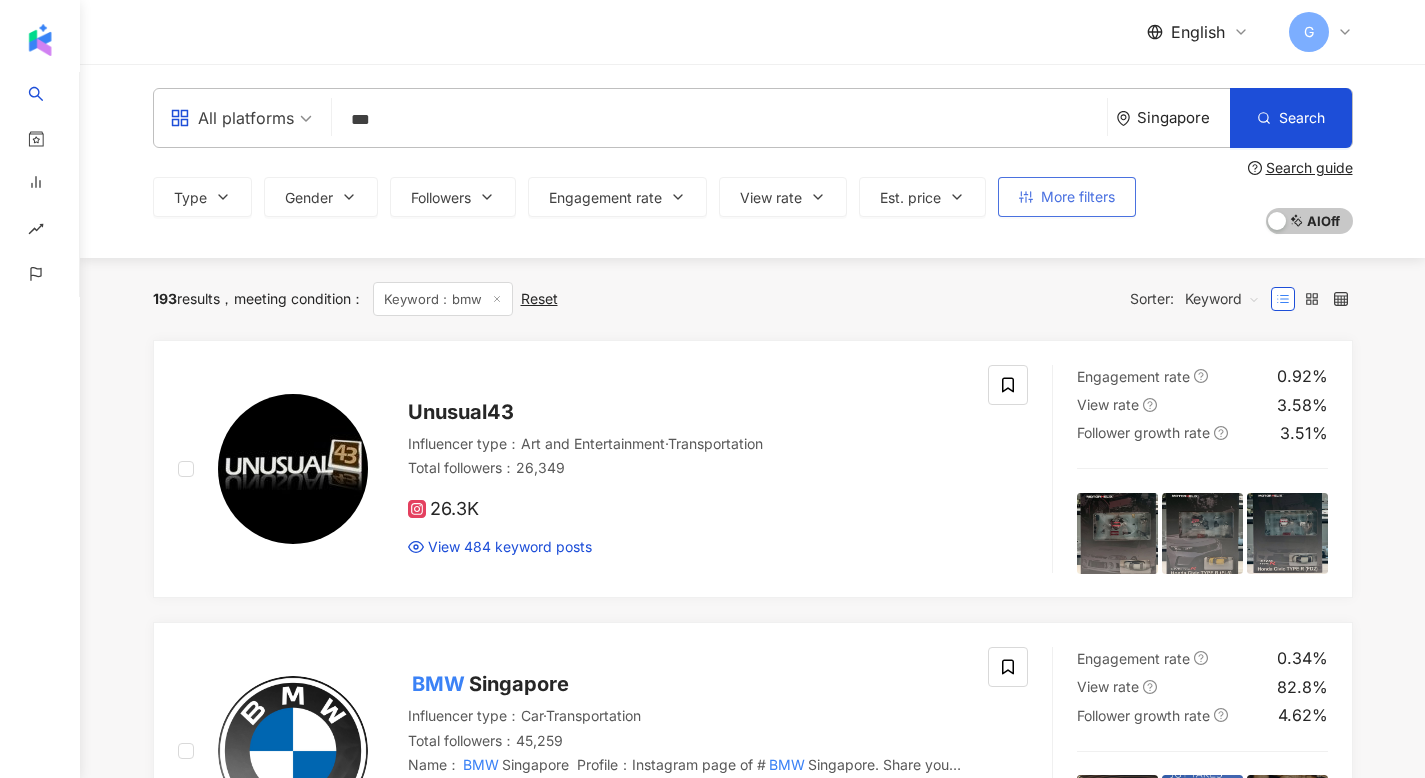 click on "More filters" at bounding box center (1078, 197) 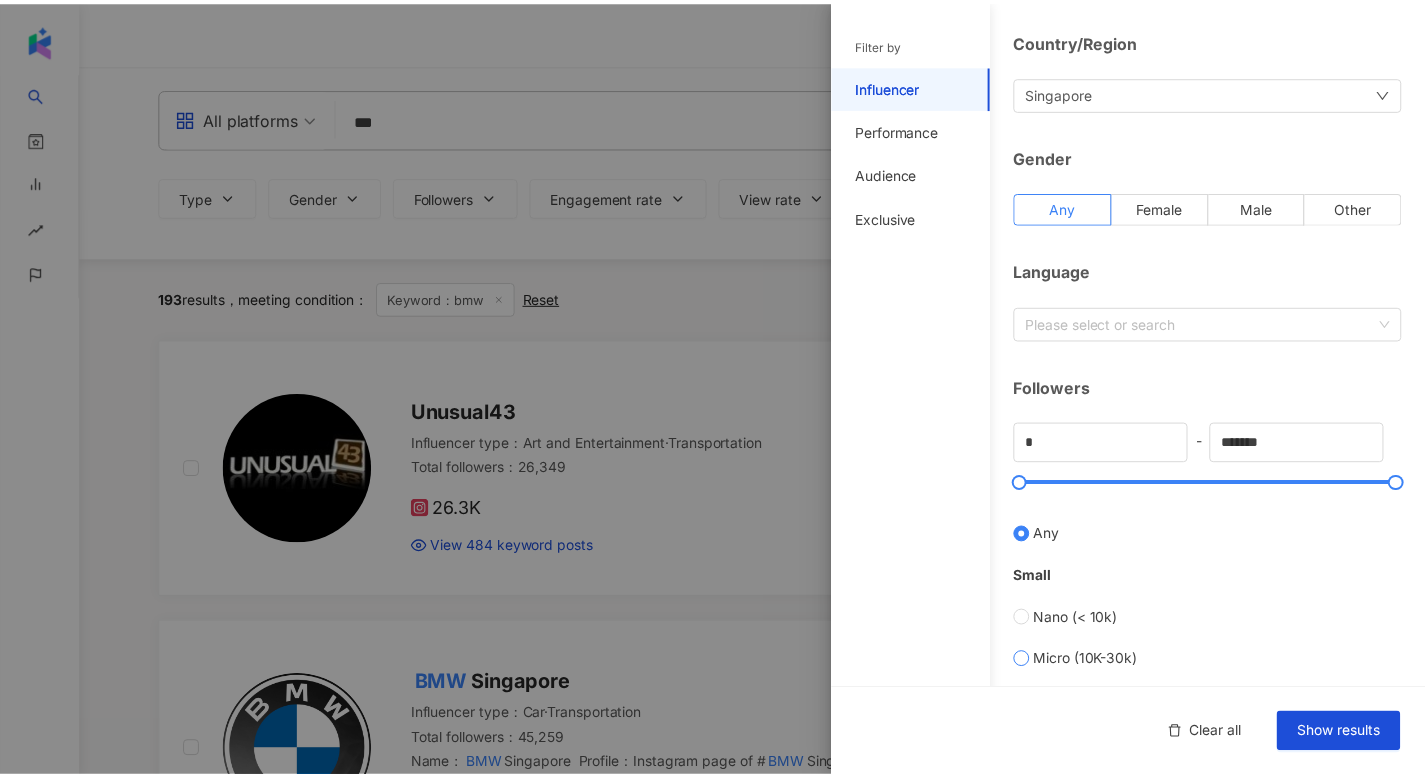 scroll, scrollTop: 0, scrollLeft: 0, axis: both 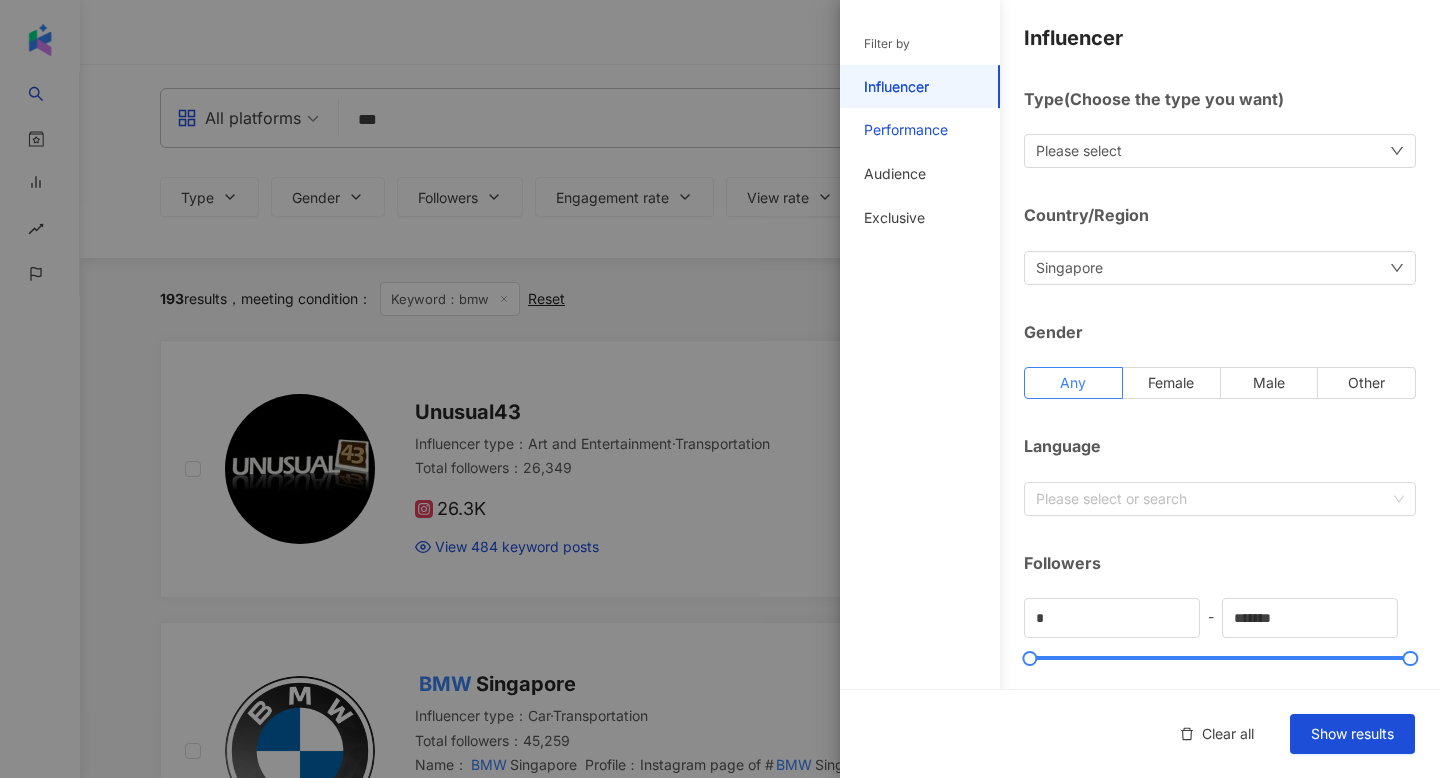 click on "Performance" at bounding box center [906, 130] 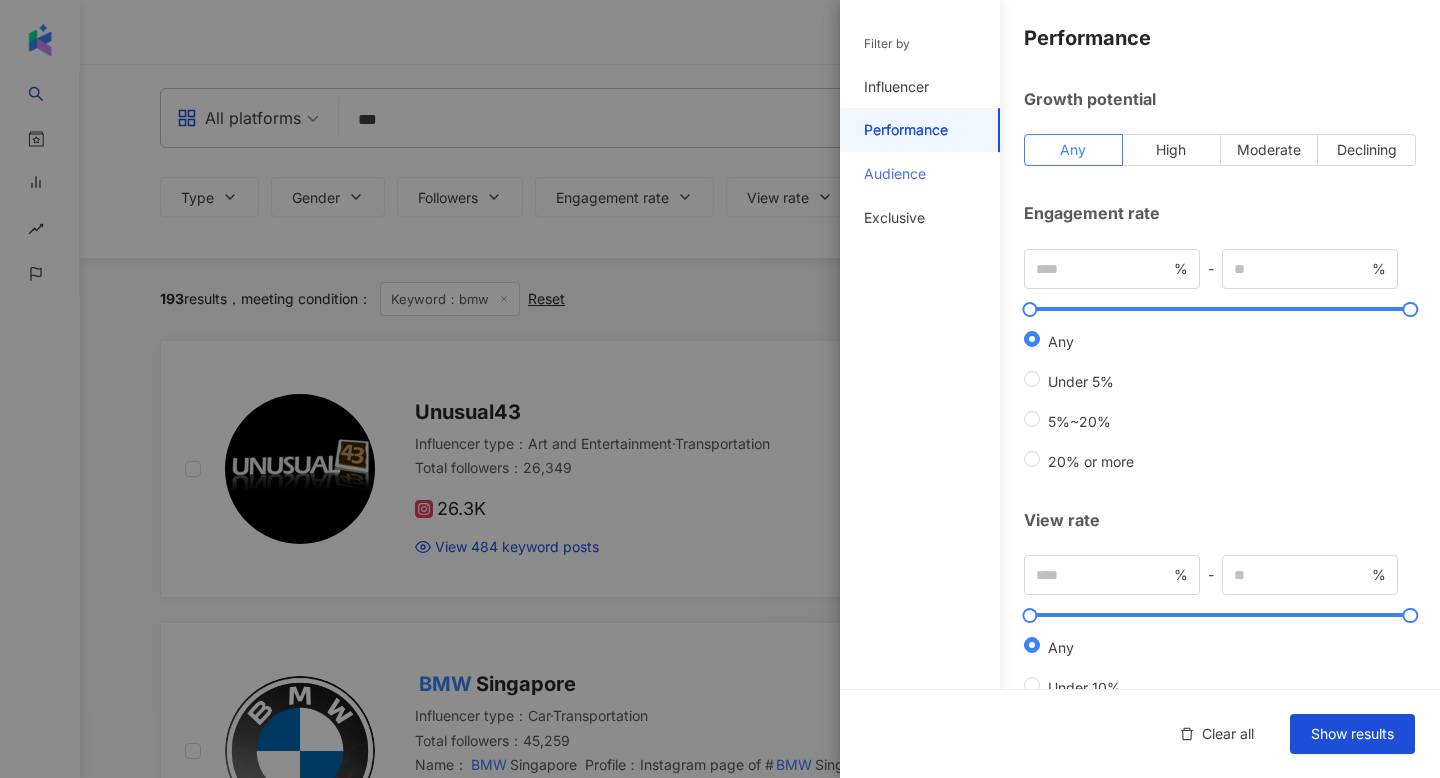 click on "Audience" at bounding box center [920, 174] 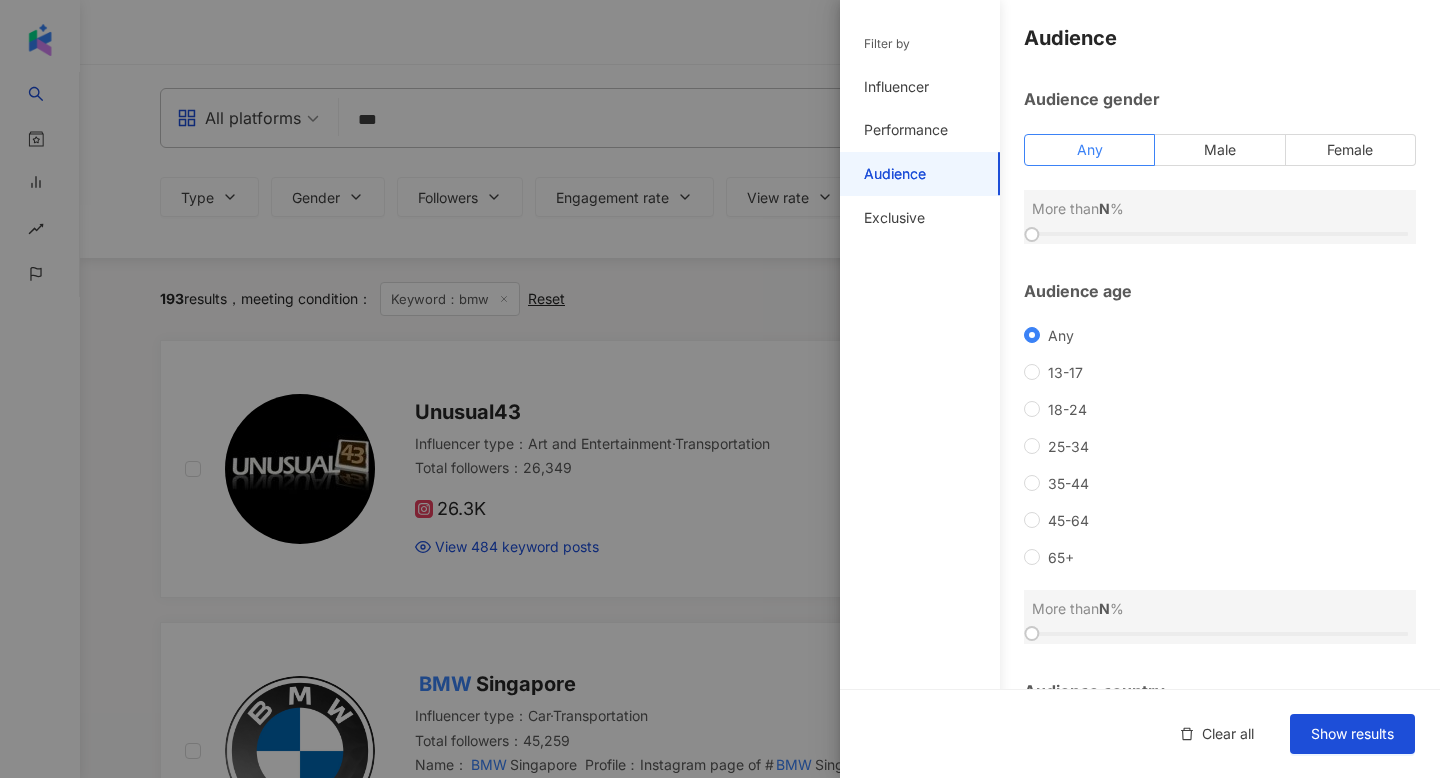 click on "Audience" at bounding box center [920, 174] 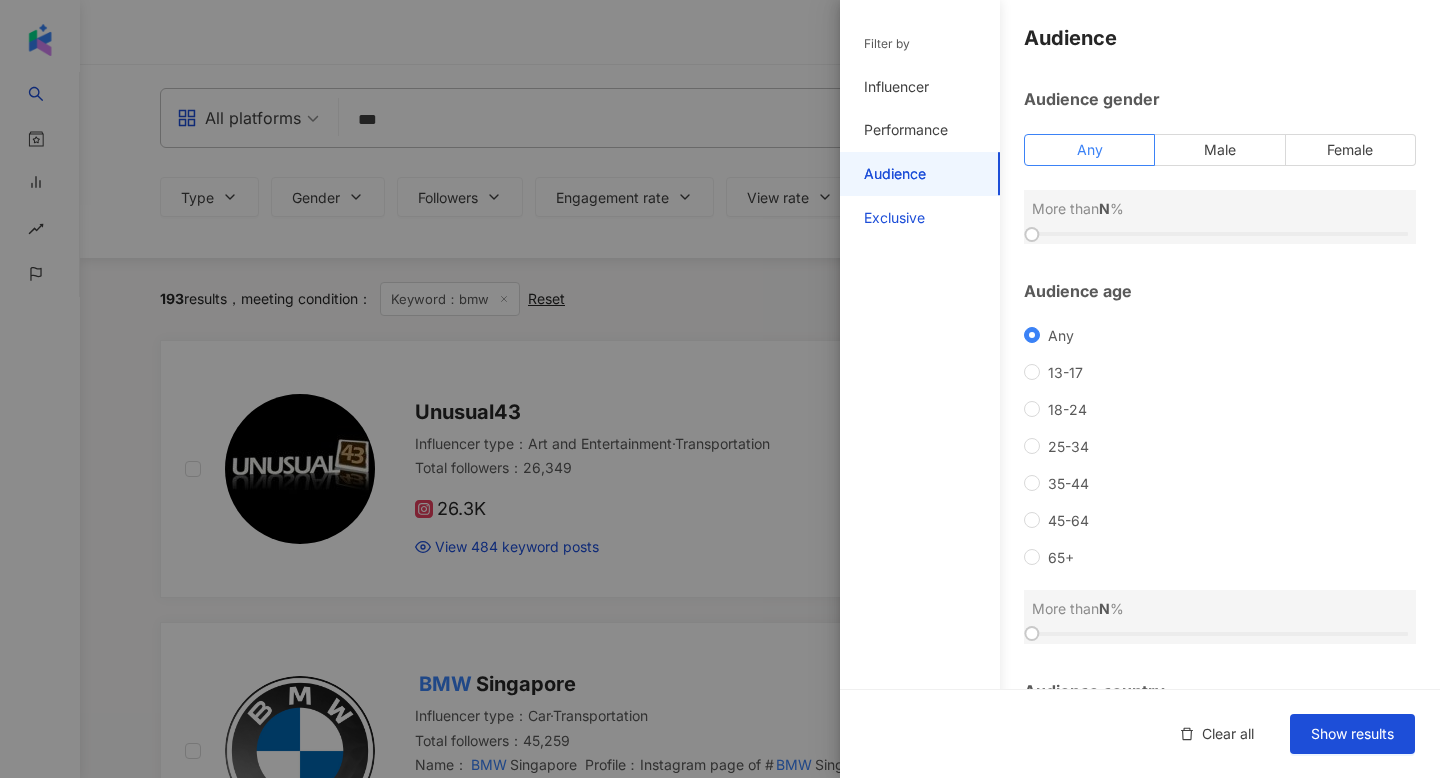 click on "Exclusive" at bounding box center [894, 218] 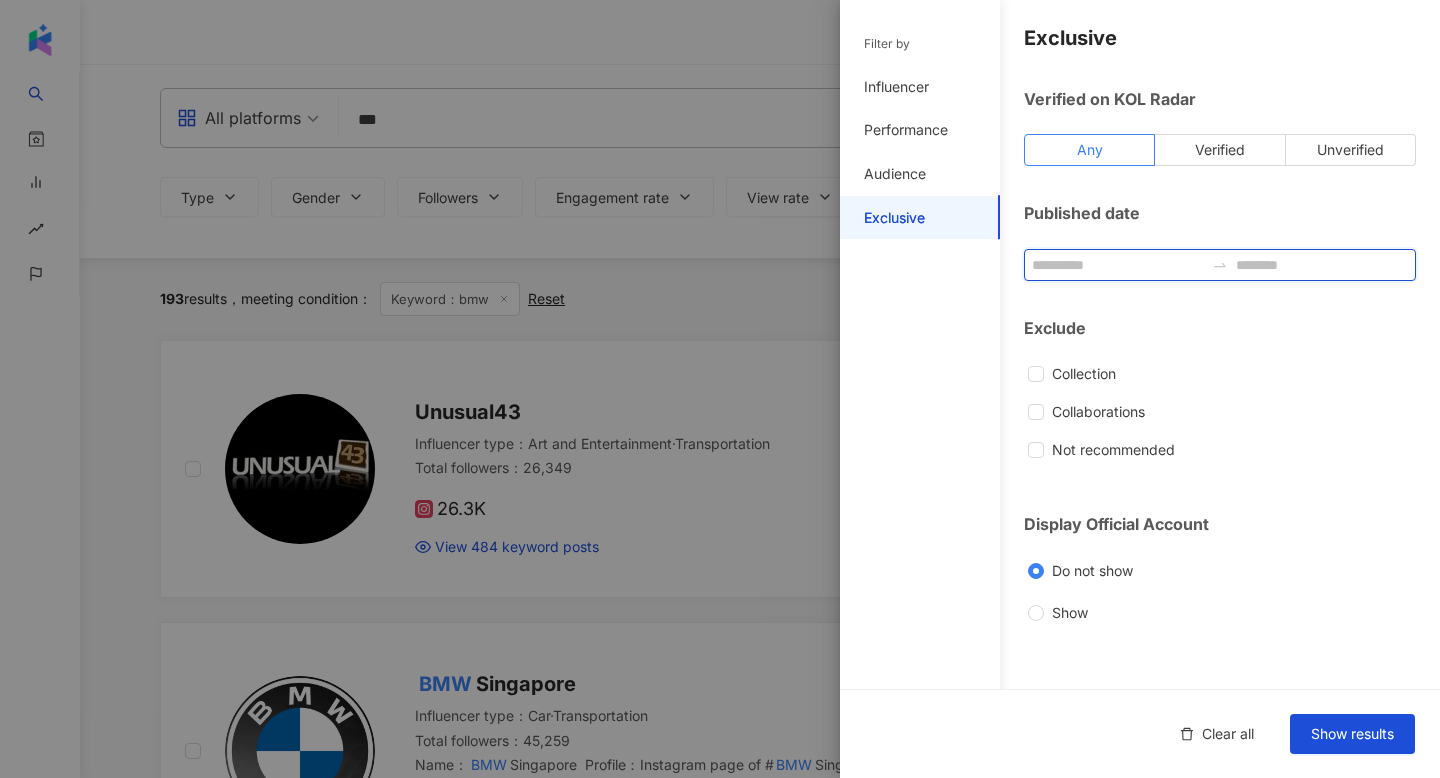 click at bounding box center [1118, 265] 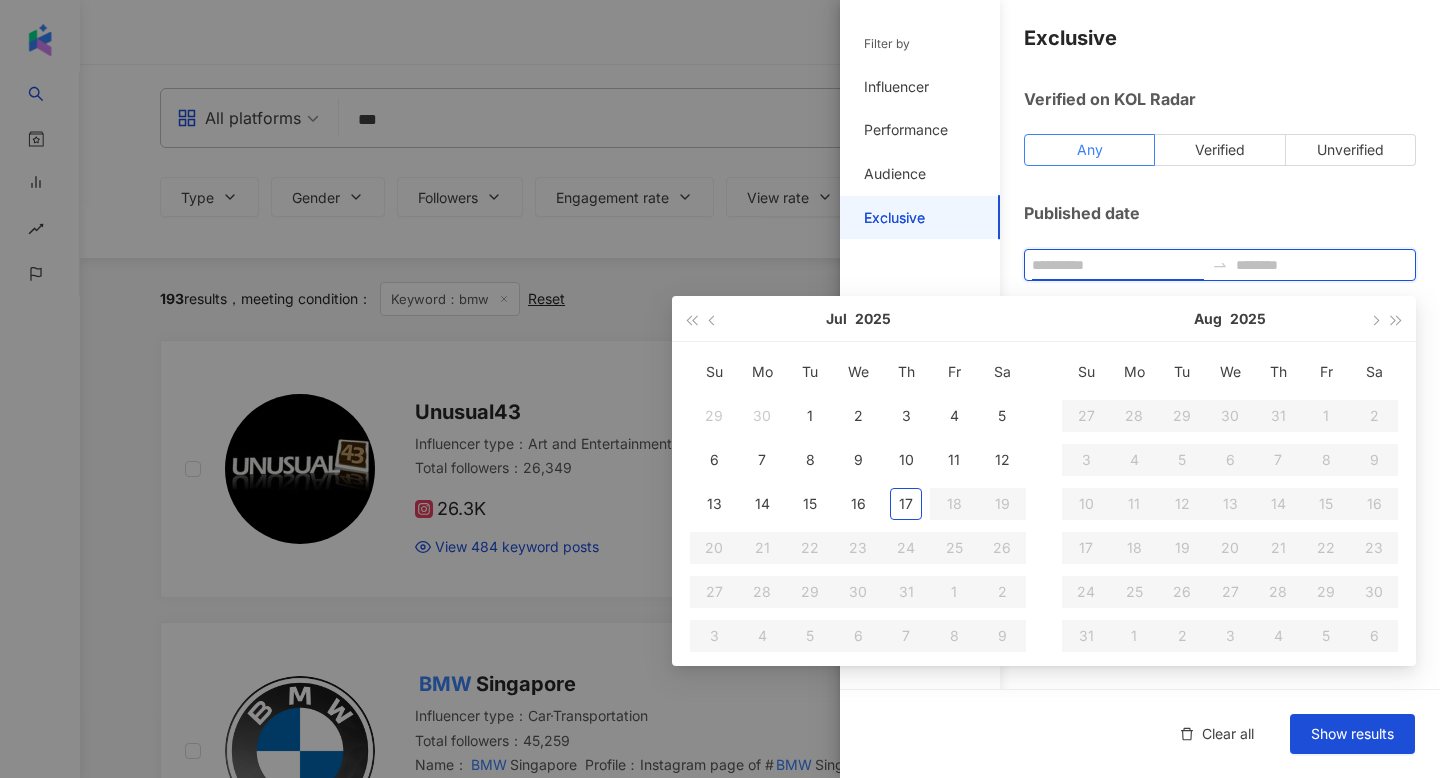 type on "**********" 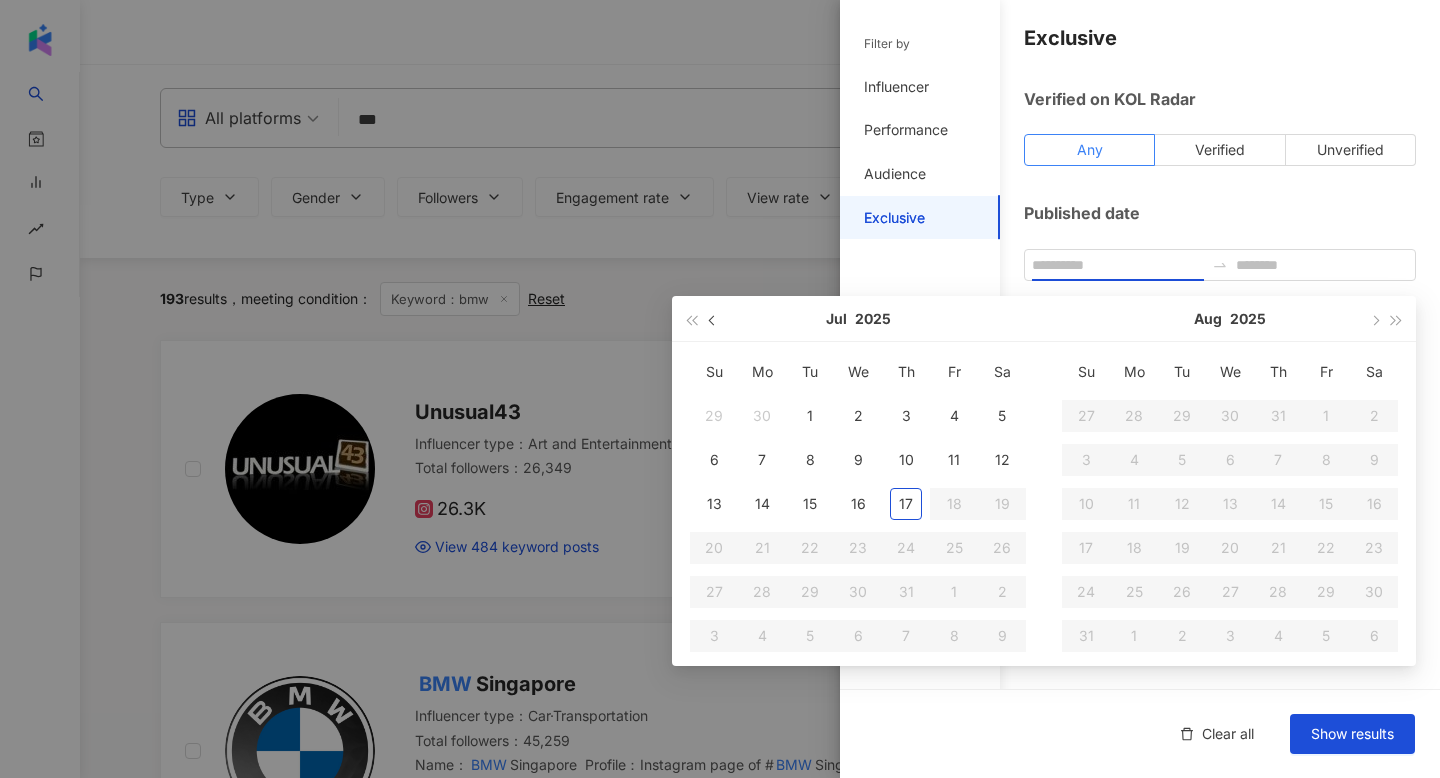 click at bounding box center (713, 318) 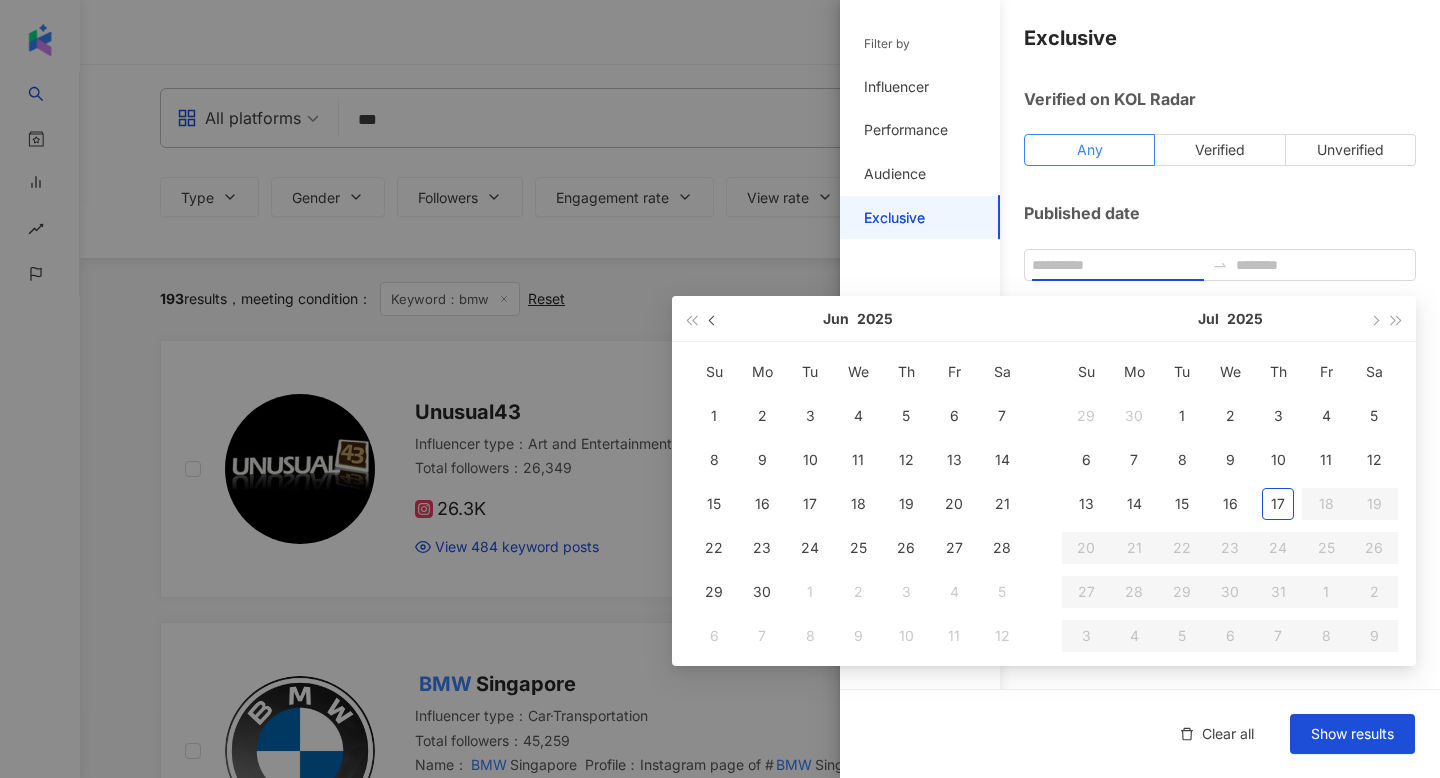 click at bounding box center [713, 318] 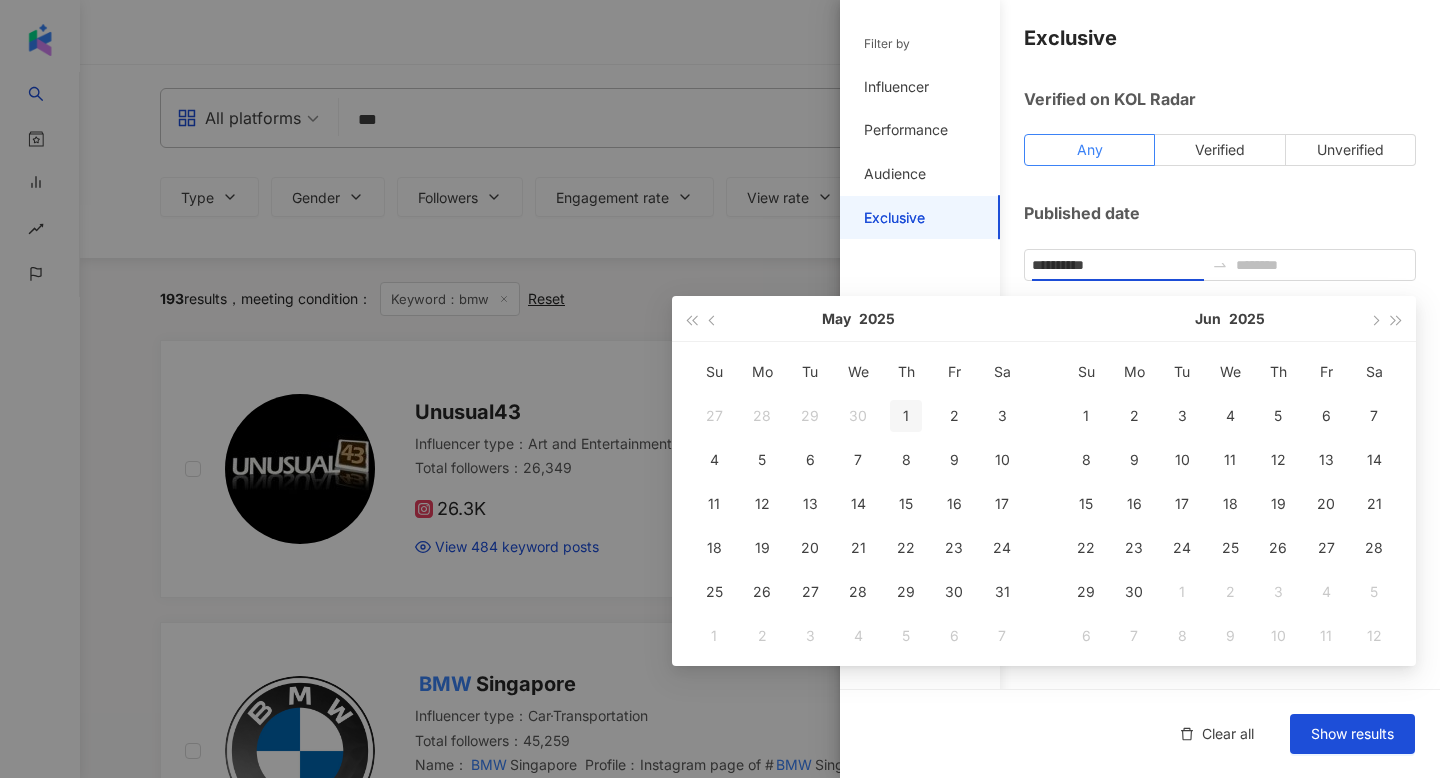 type on "**********" 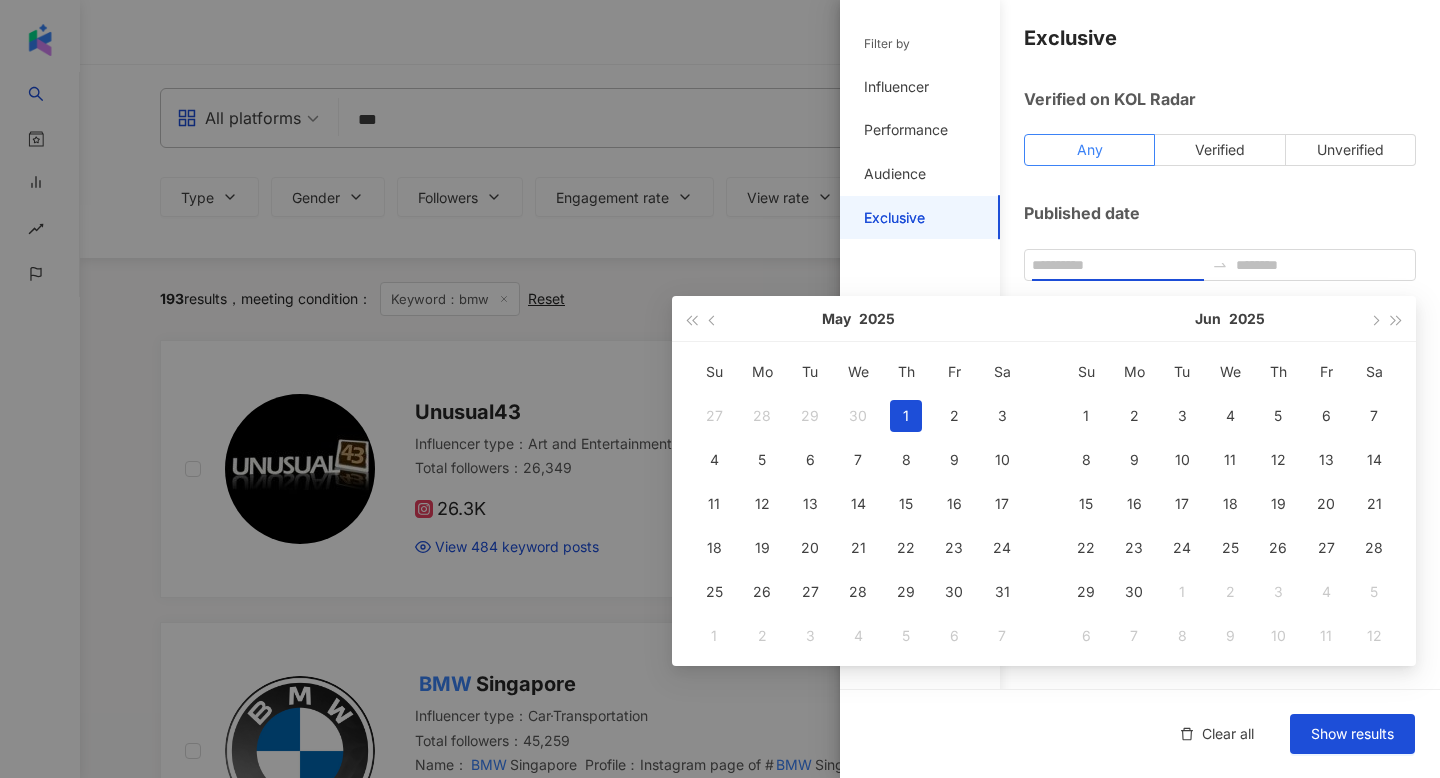 click on "1" at bounding box center [906, 416] 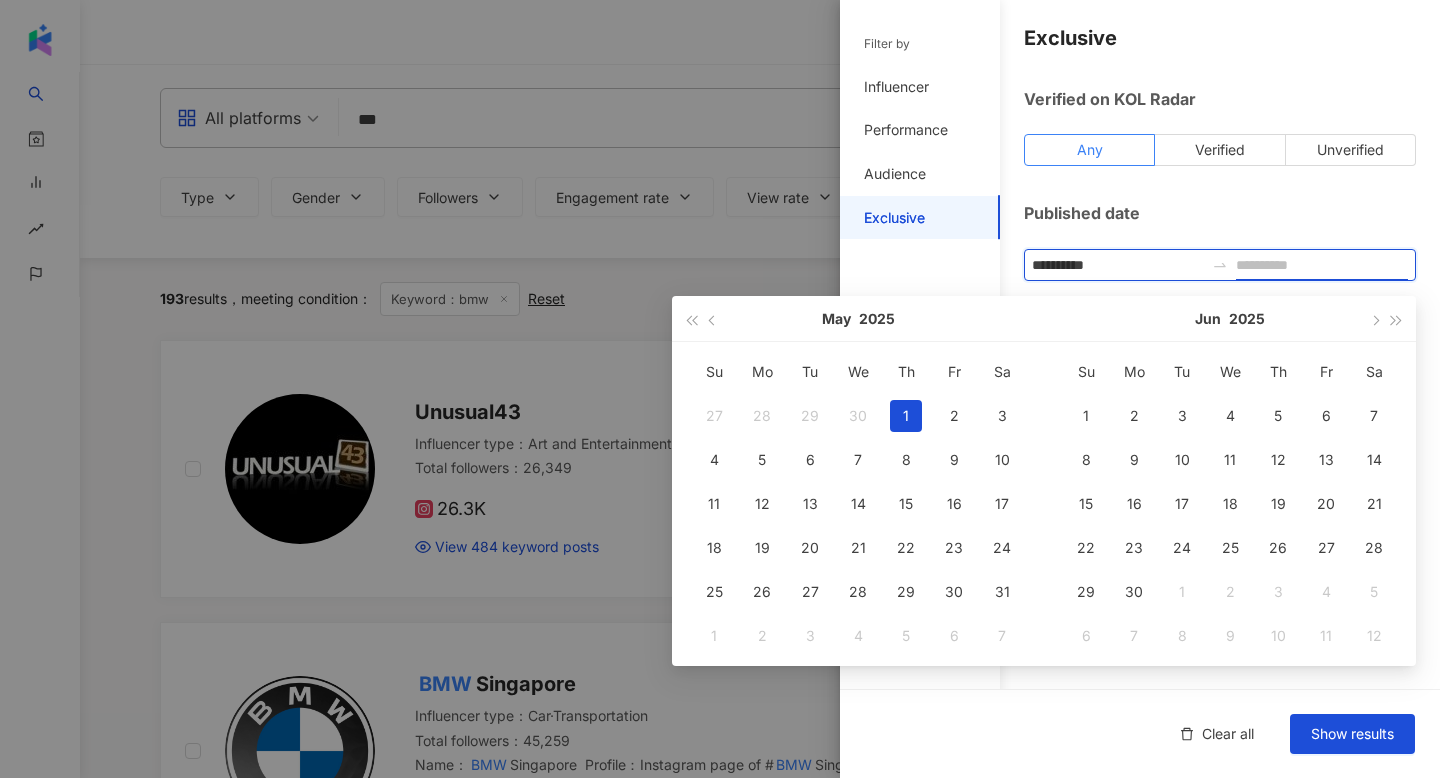 type on "**********" 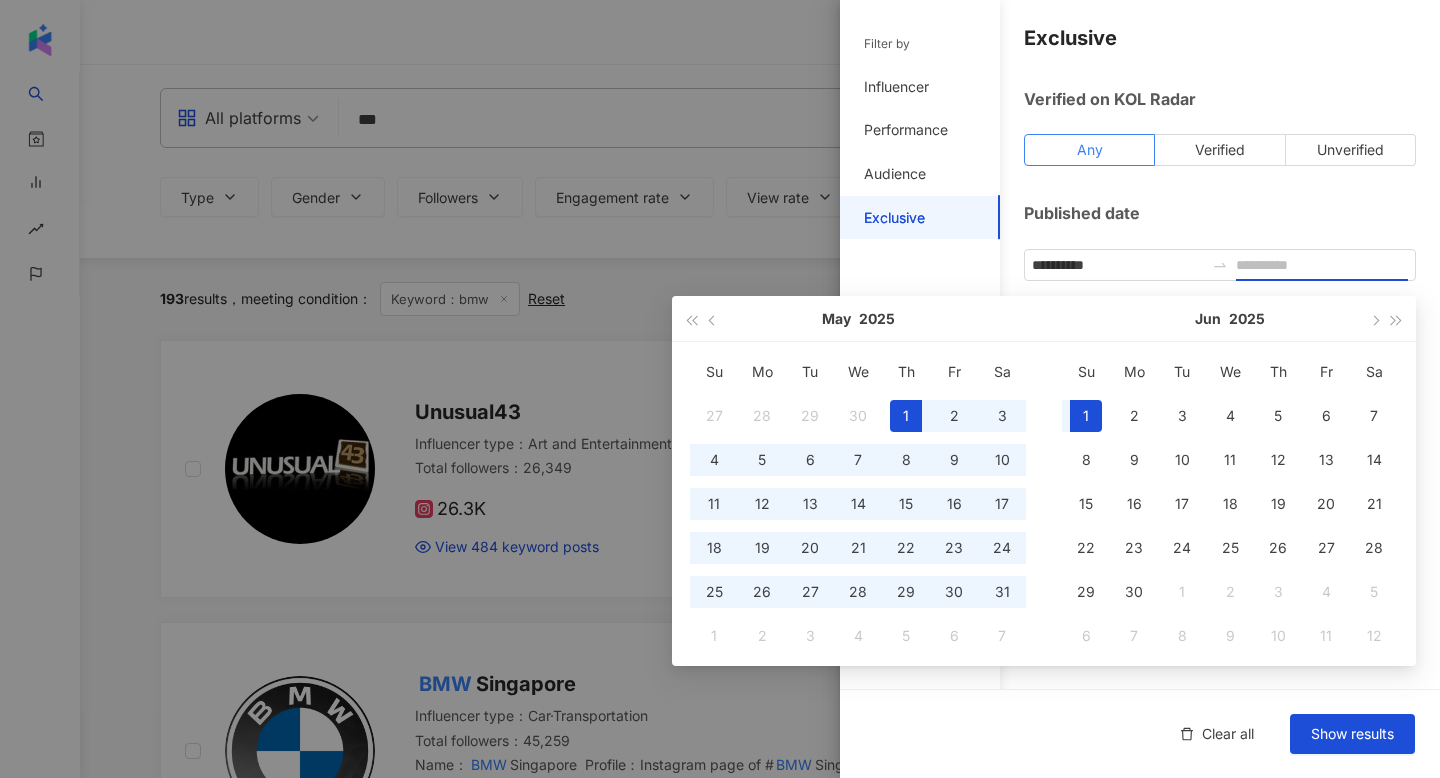 click on "1" at bounding box center (1086, 416) 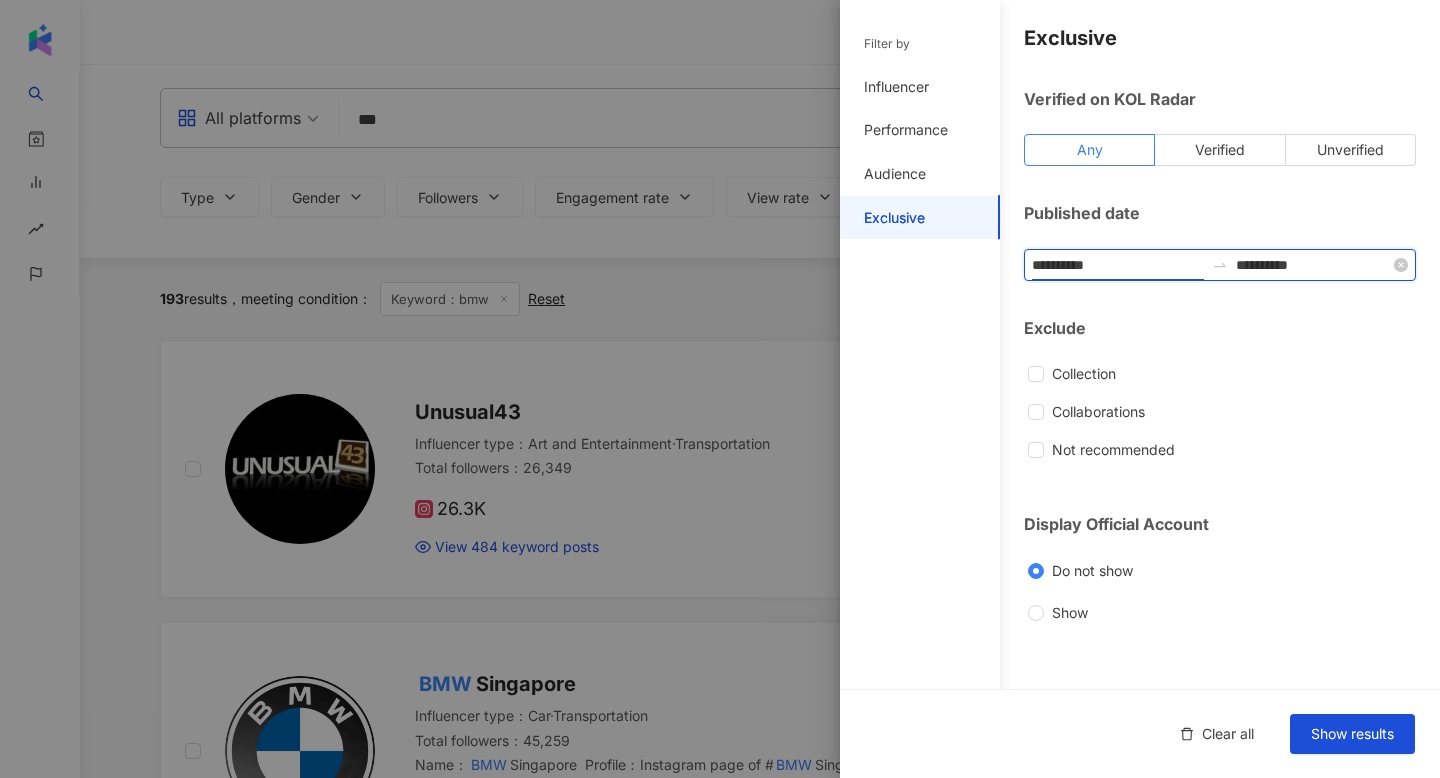 click on "**********" at bounding box center (1118, 265) 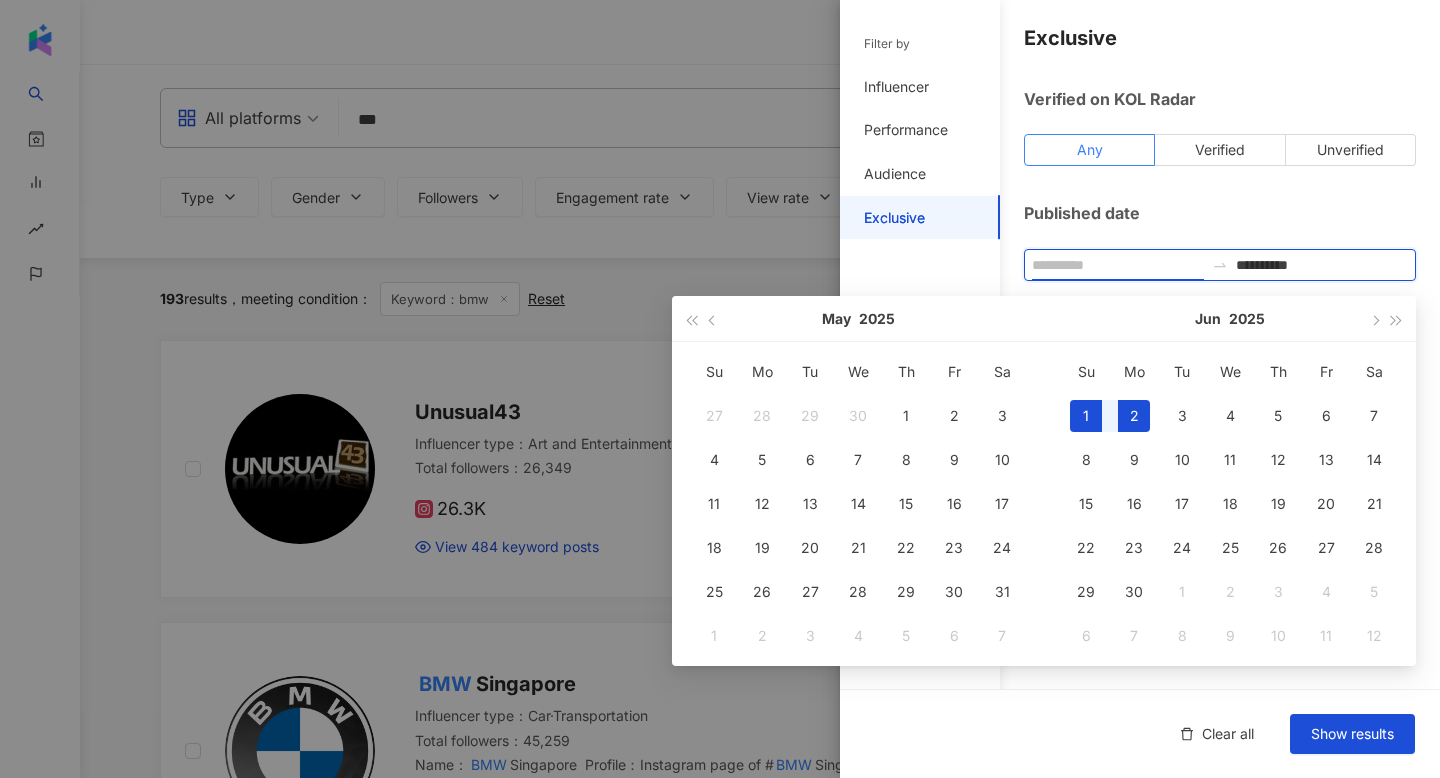 type on "**********" 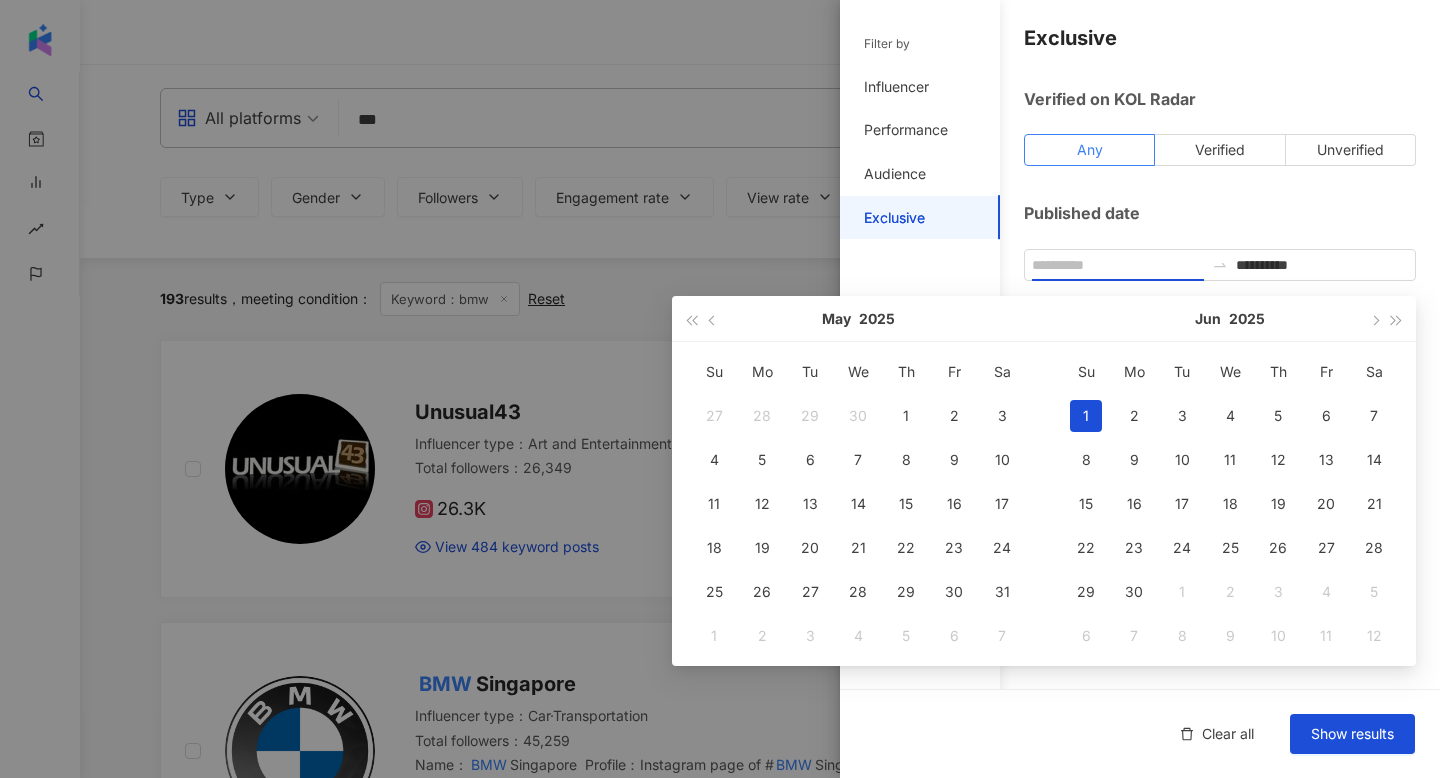 click on "1" at bounding box center (1086, 416) 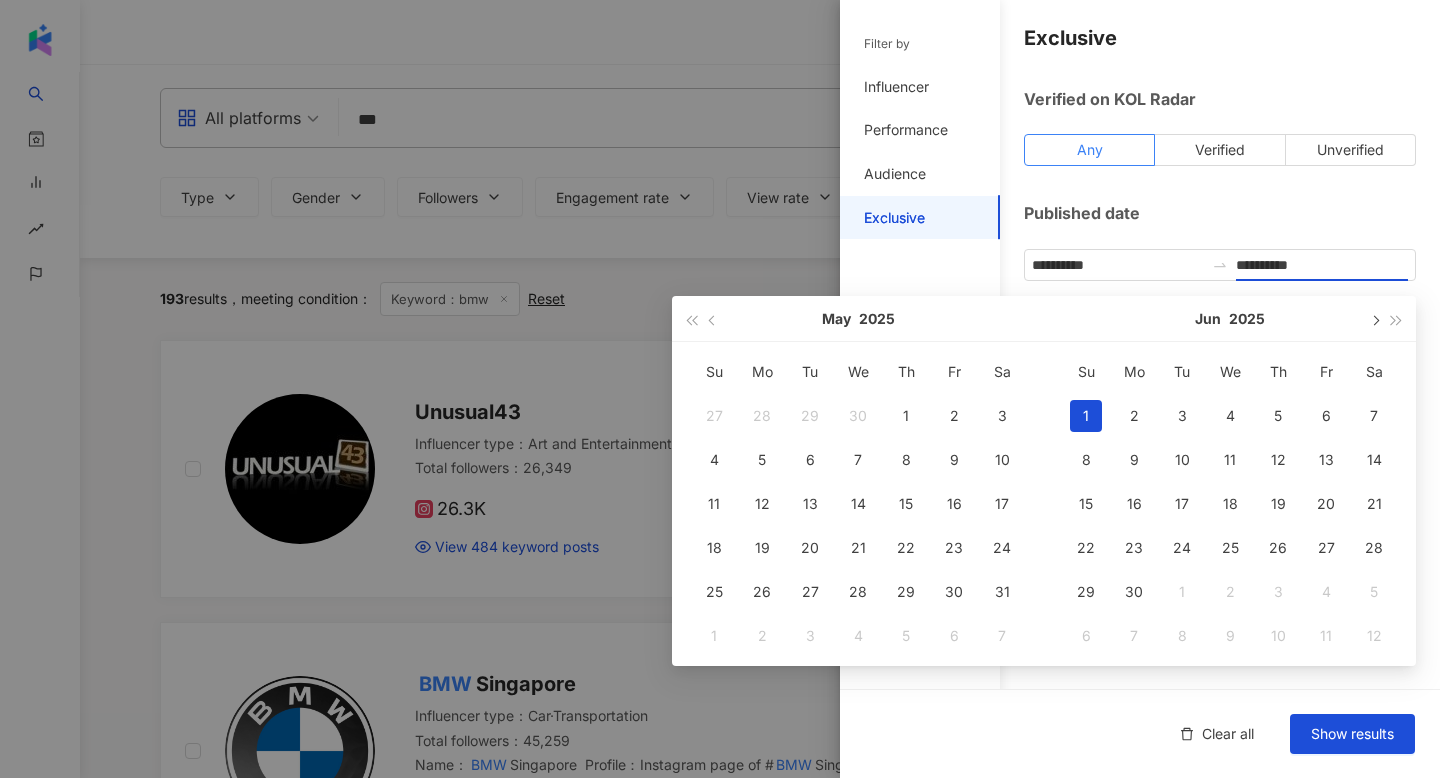 click at bounding box center [1374, 318] 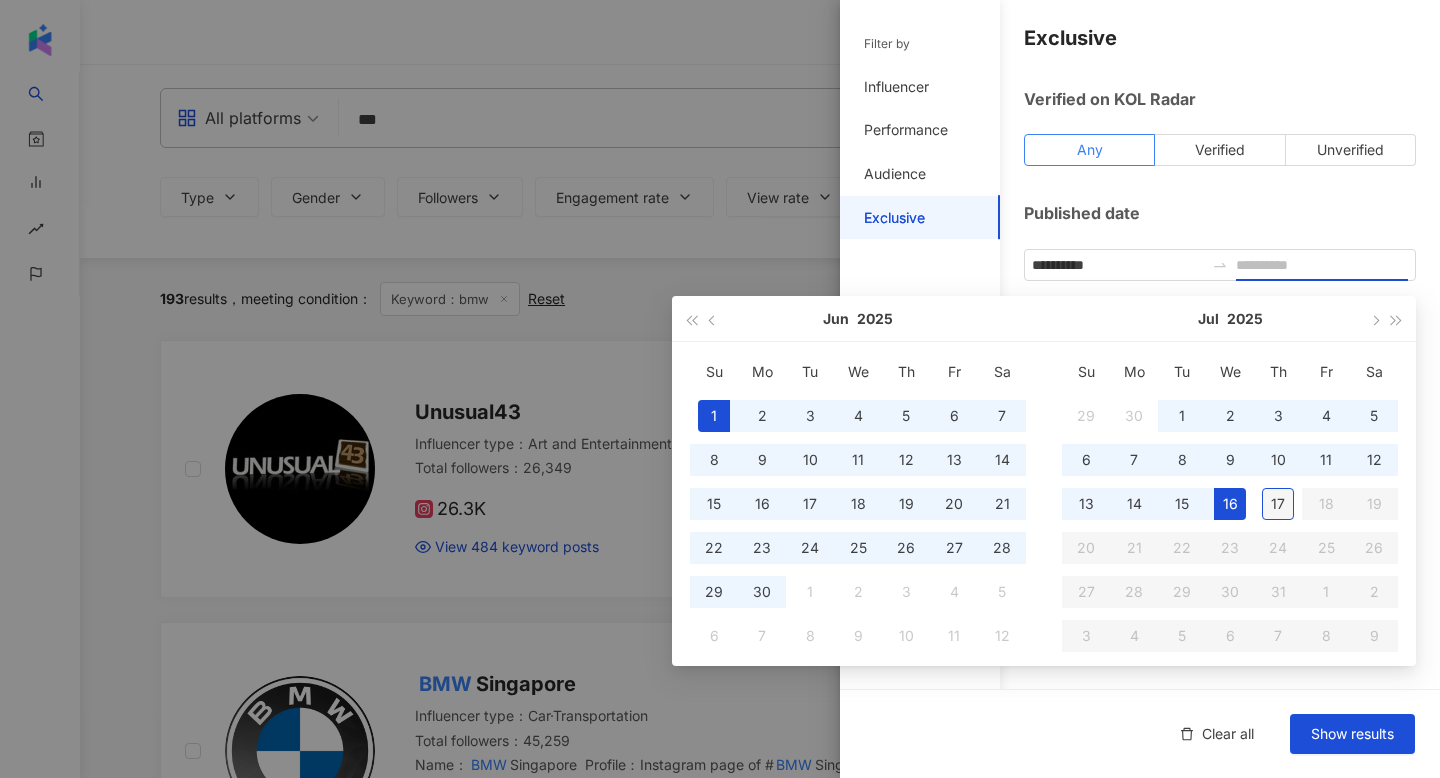 type on "**********" 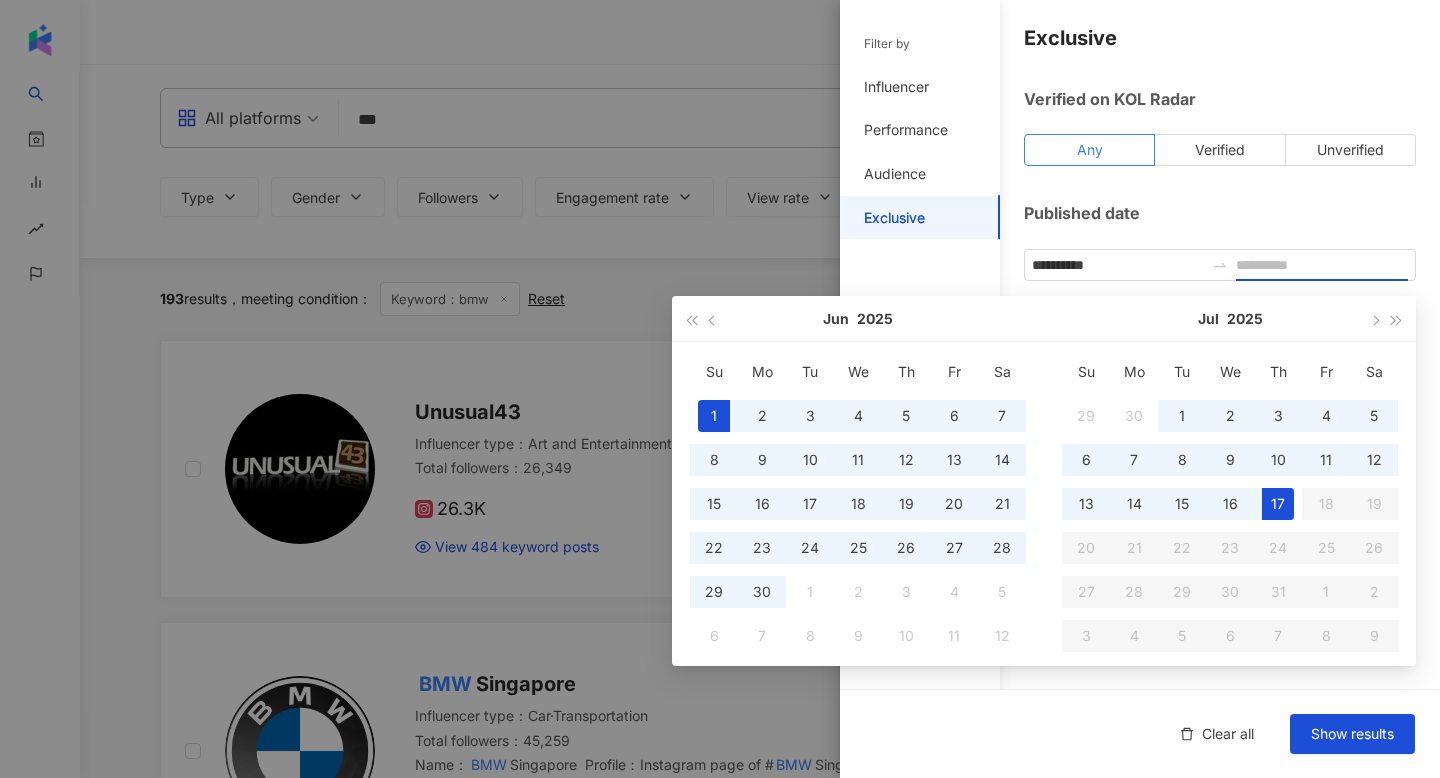 click on "17" at bounding box center [1278, 504] 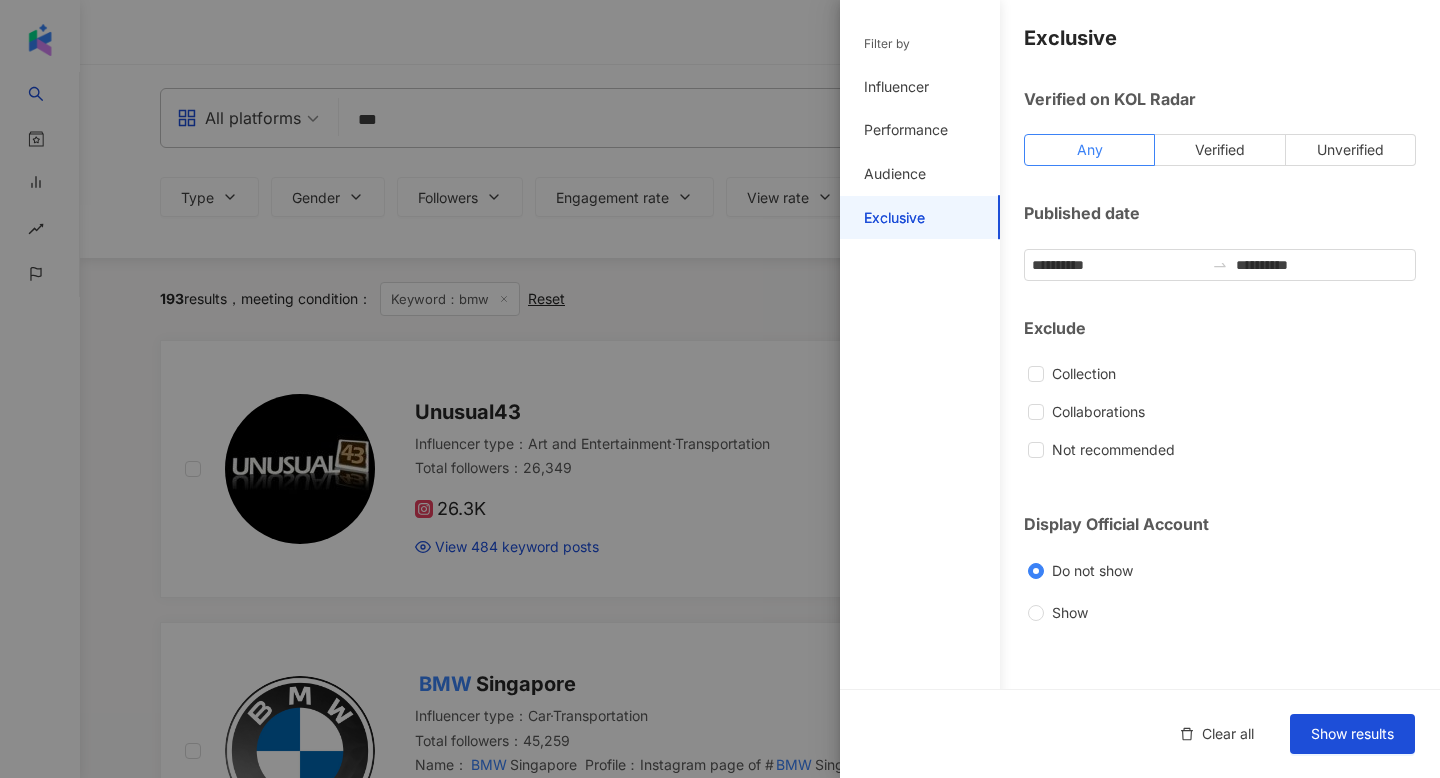 click on "Clear all Show results" at bounding box center (1140, 733) 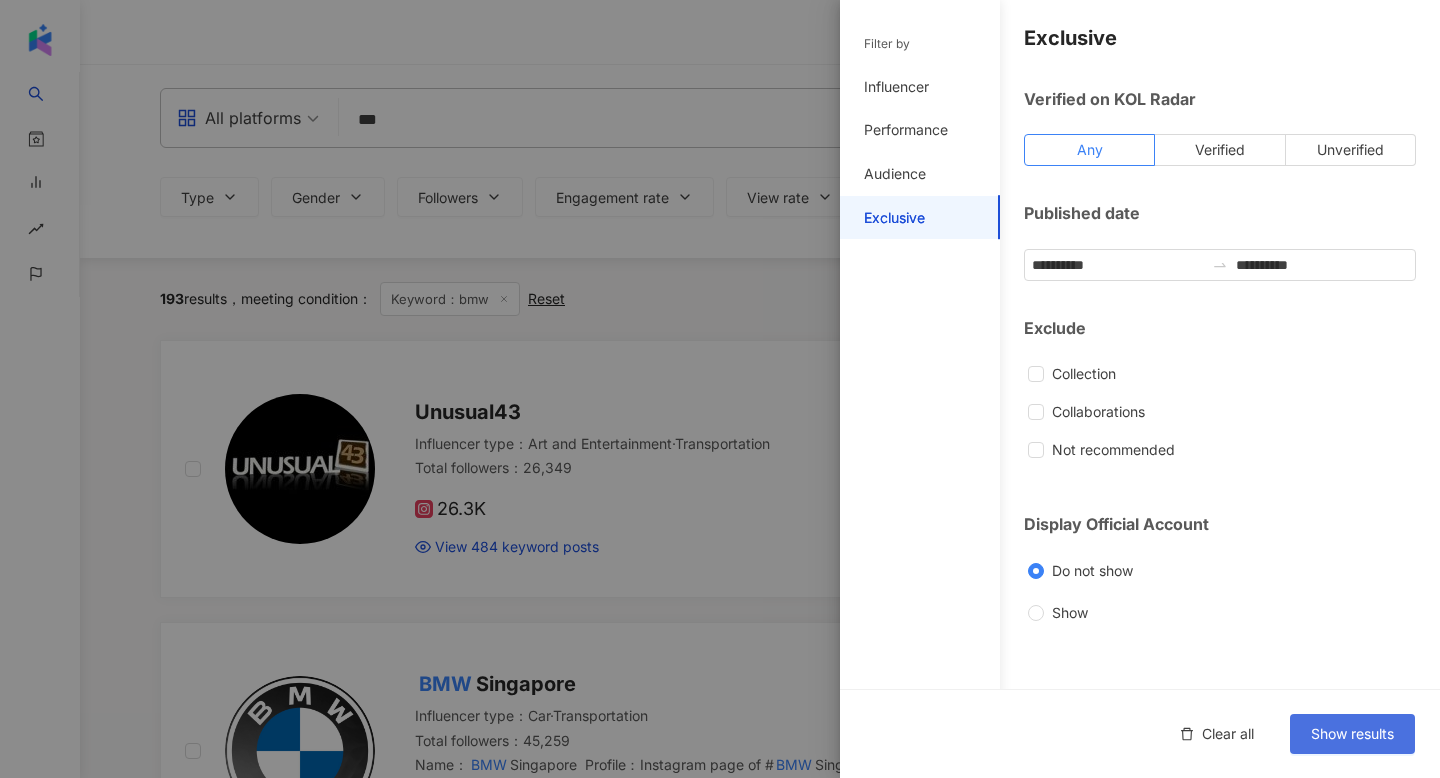 click on "Show results" at bounding box center [1352, 734] 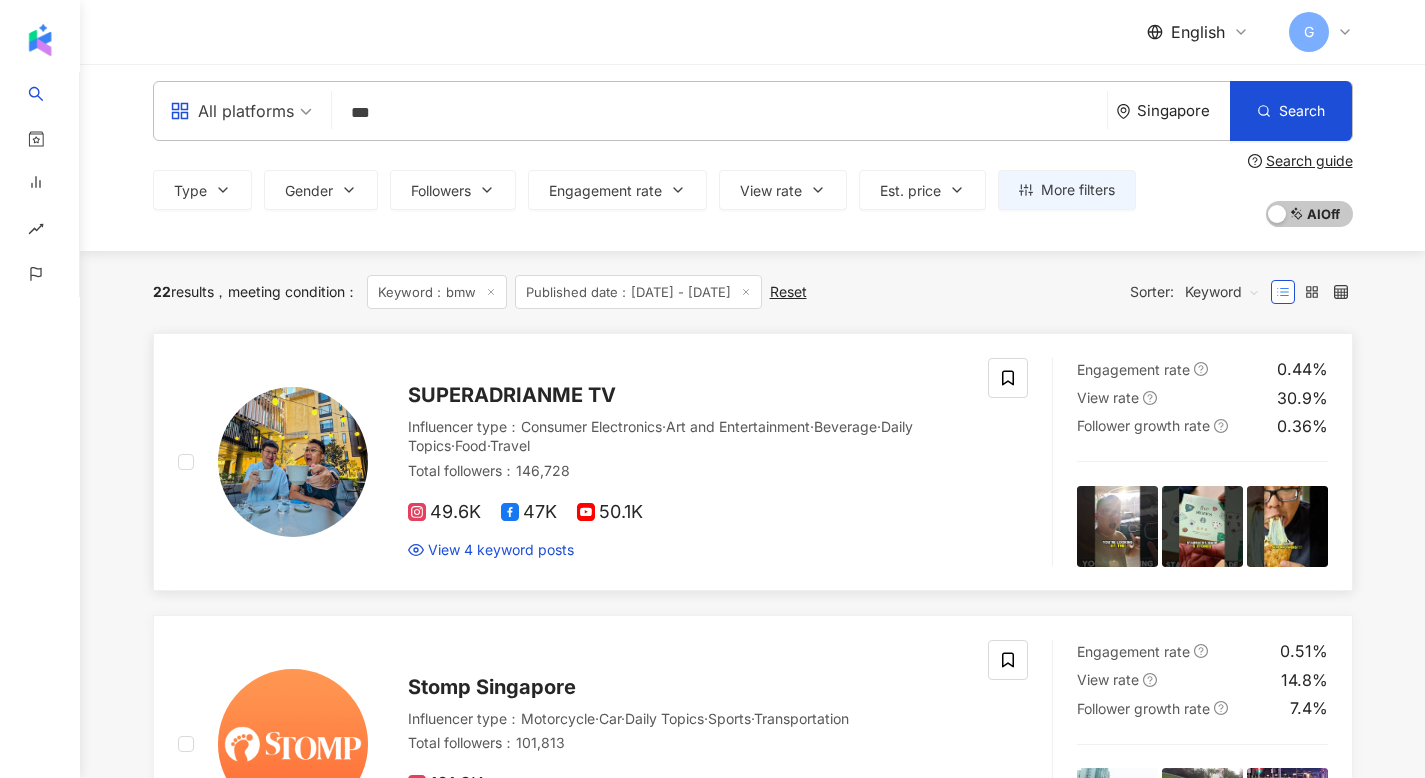 scroll, scrollTop: 0, scrollLeft: 0, axis: both 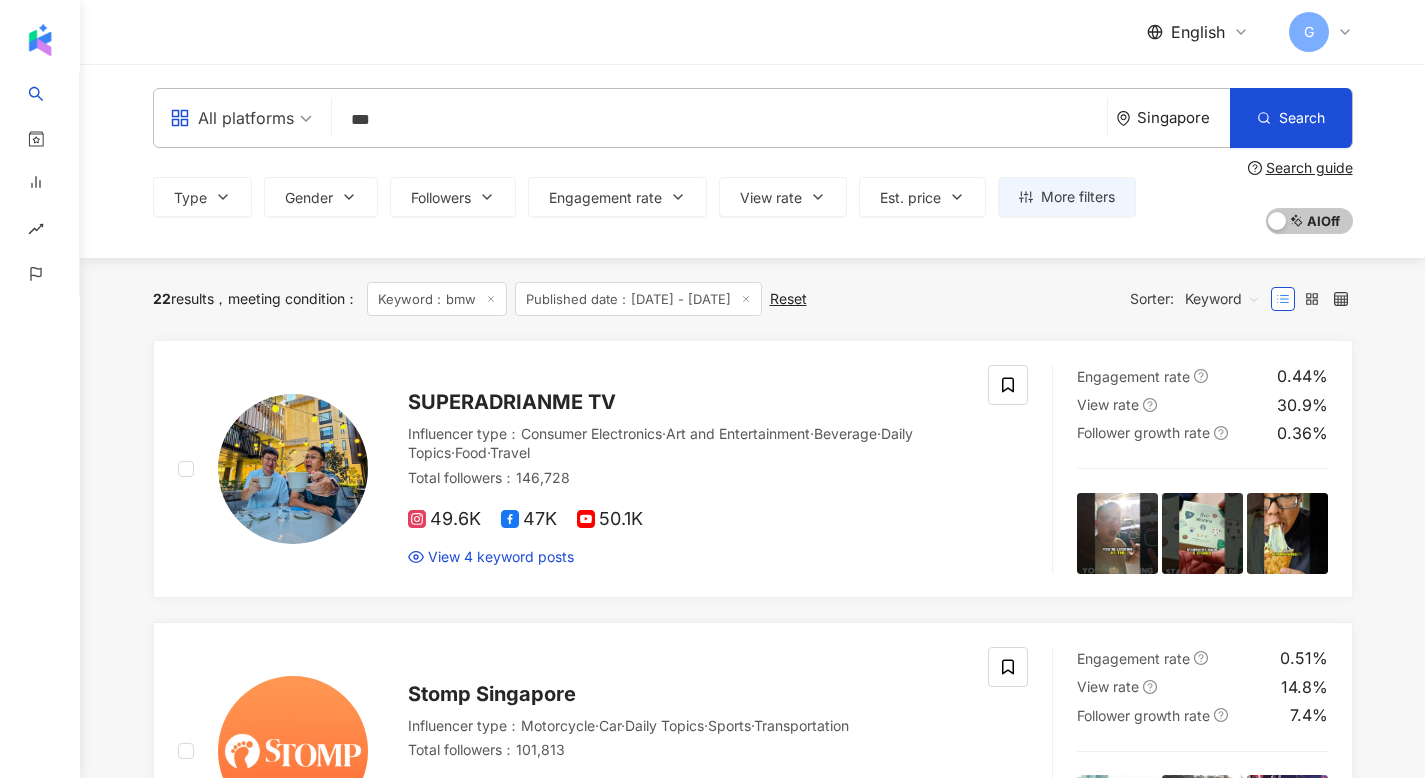 click on "Published date：[DATE] - [DATE]" at bounding box center (638, 299) 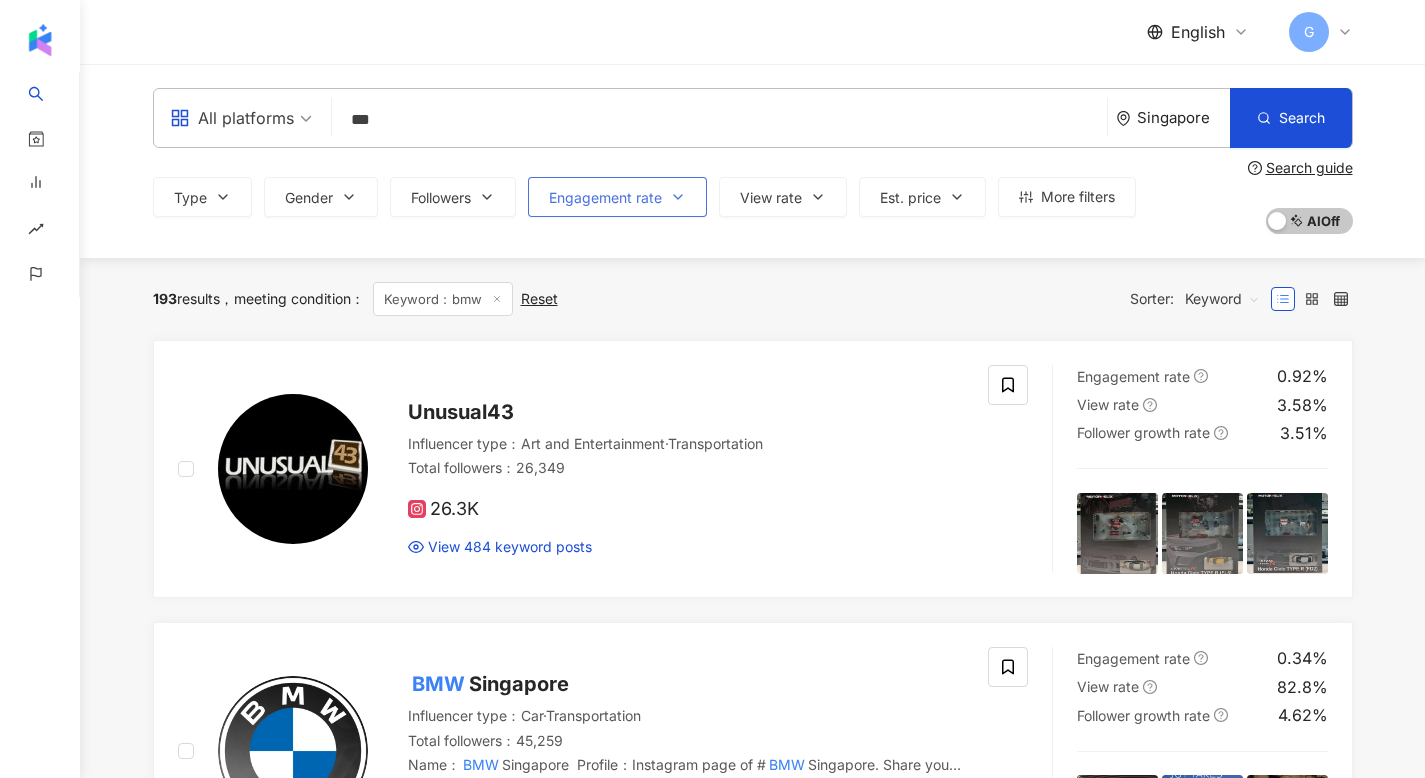 click on "Engagement rate" at bounding box center [605, 198] 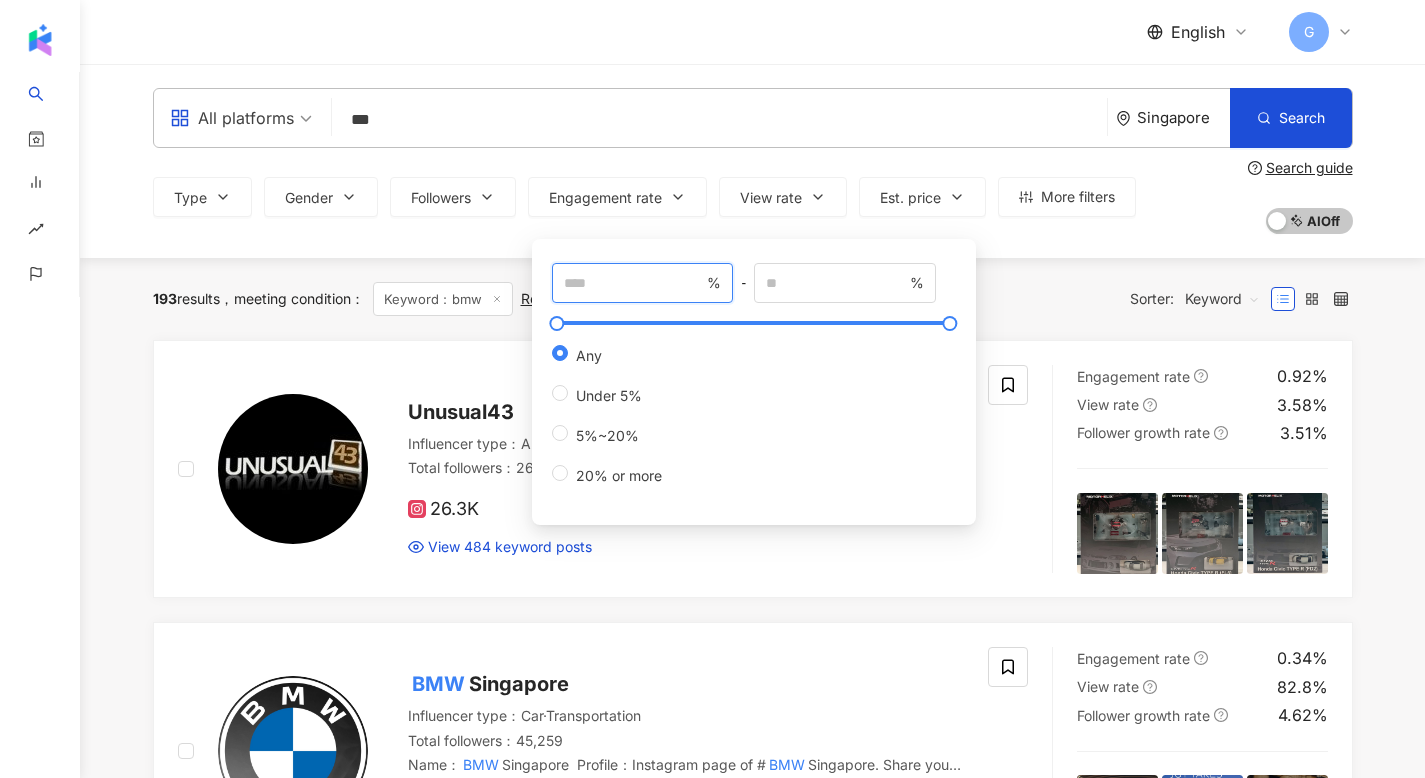 click at bounding box center (634, 283) 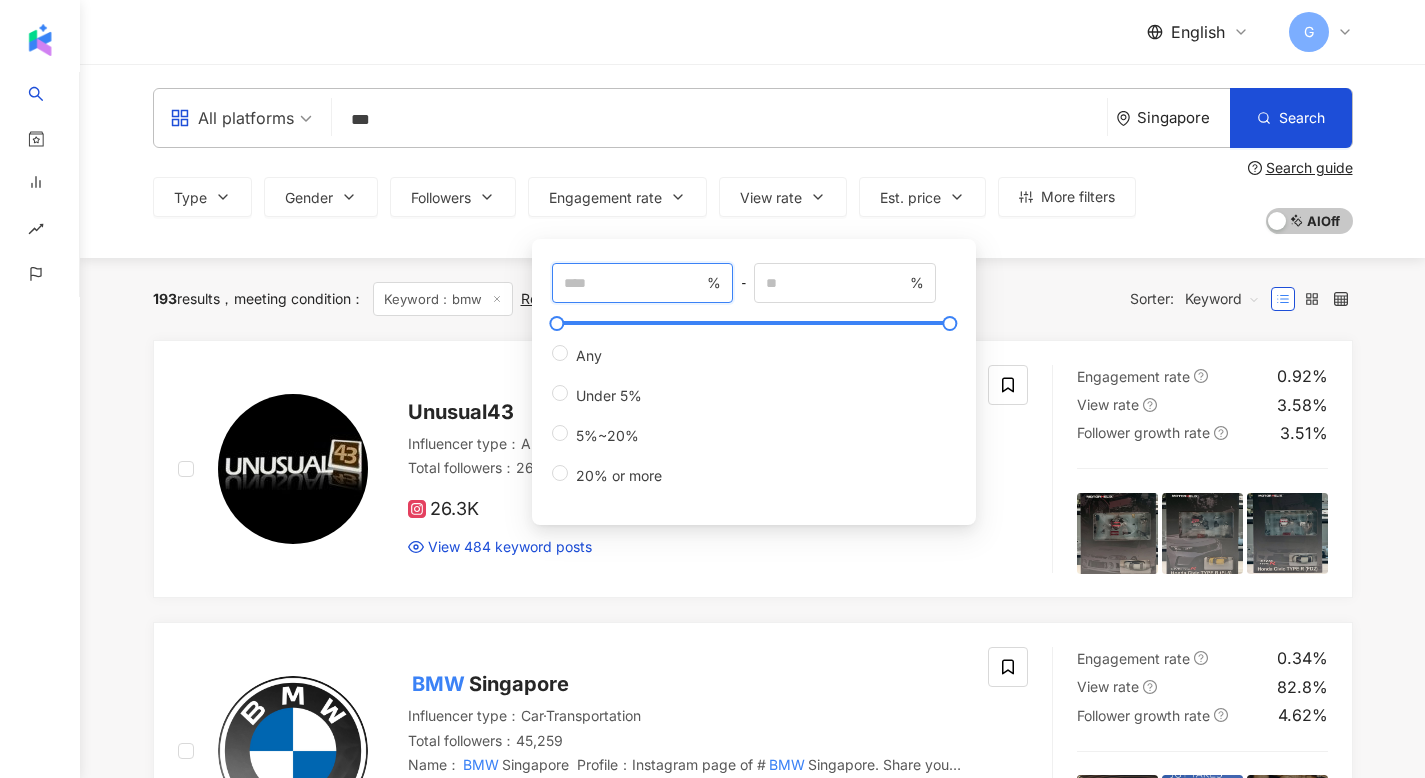 type on "*" 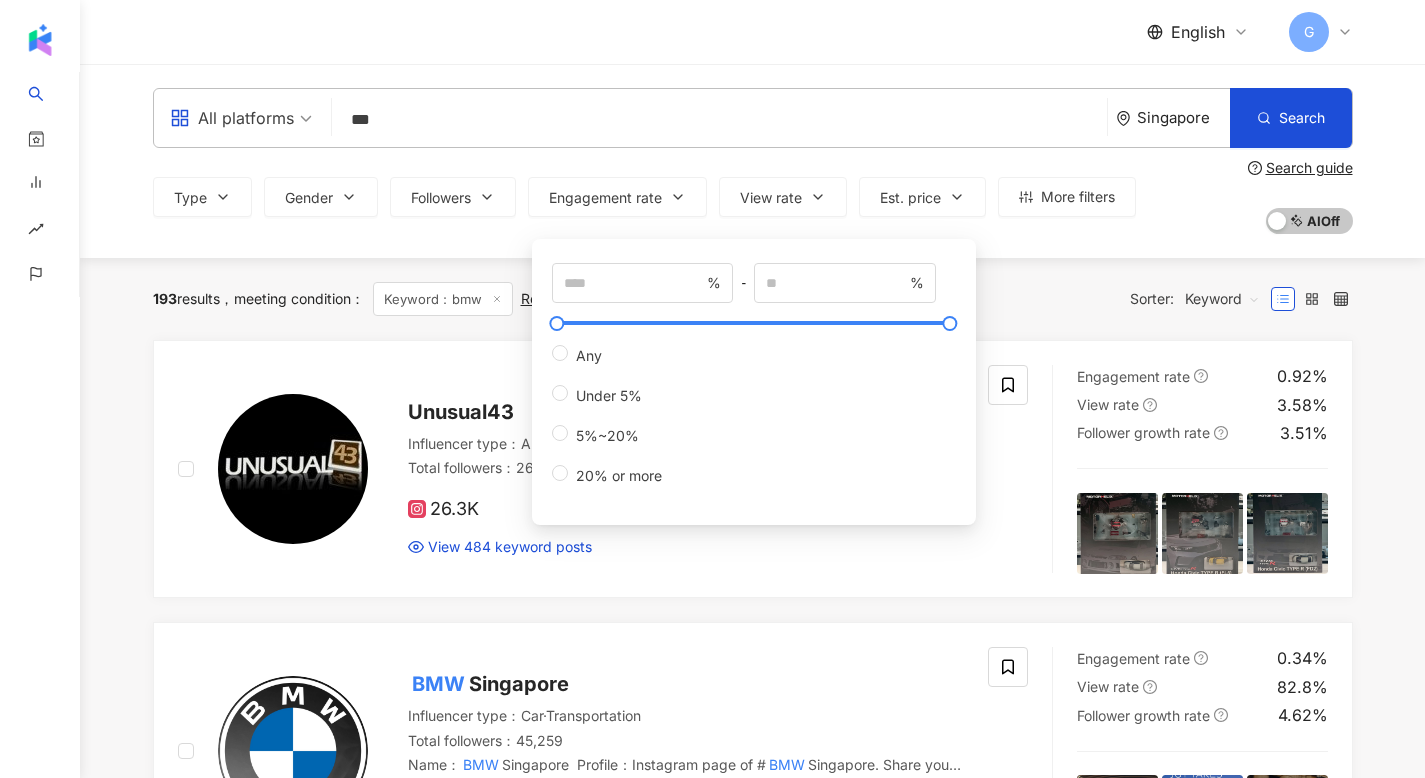 click on "193  results  meeting condition ： Keyword：bmw Reset Sorter:  Keyword" at bounding box center (753, 299) 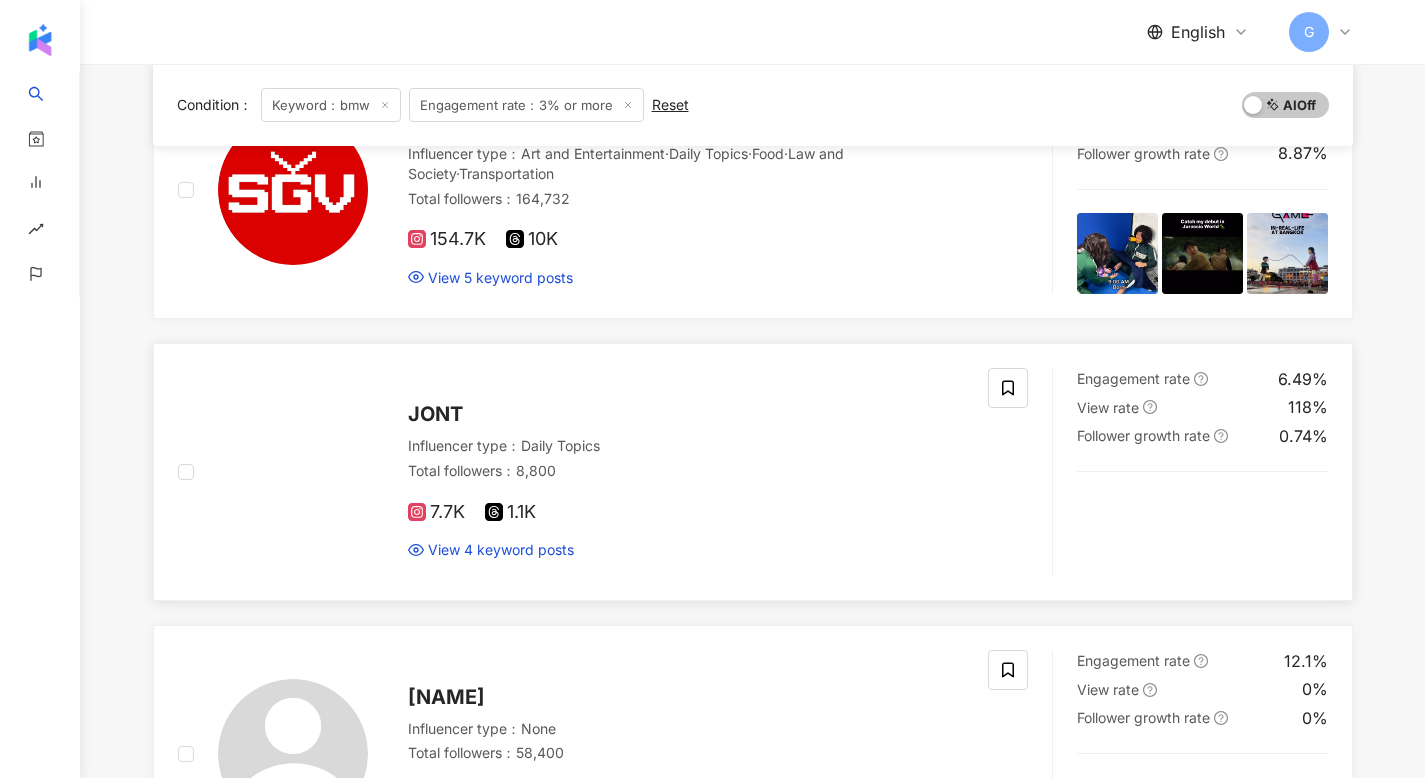 scroll, scrollTop: 2249, scrollLeft: 0, axis: vertical 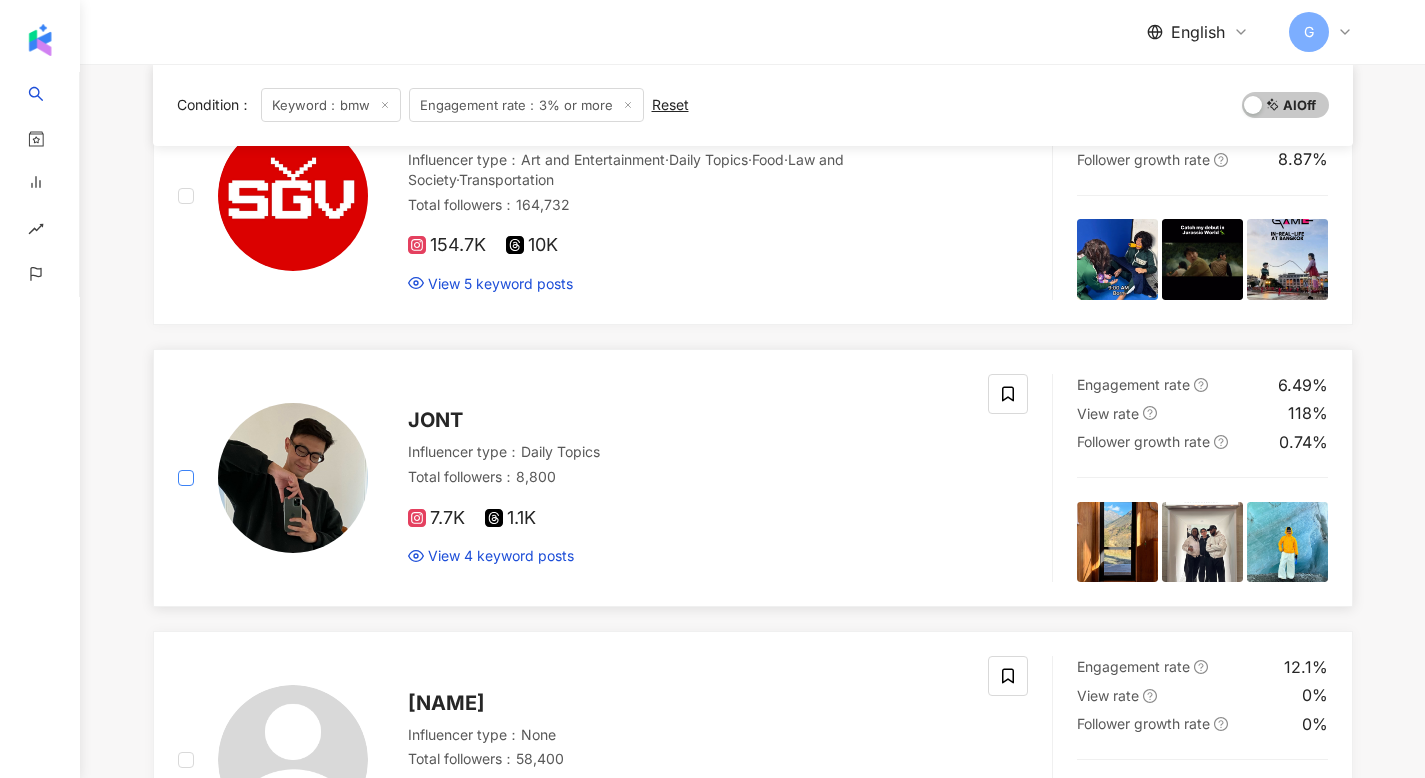 click at bounding box center (186, 478) 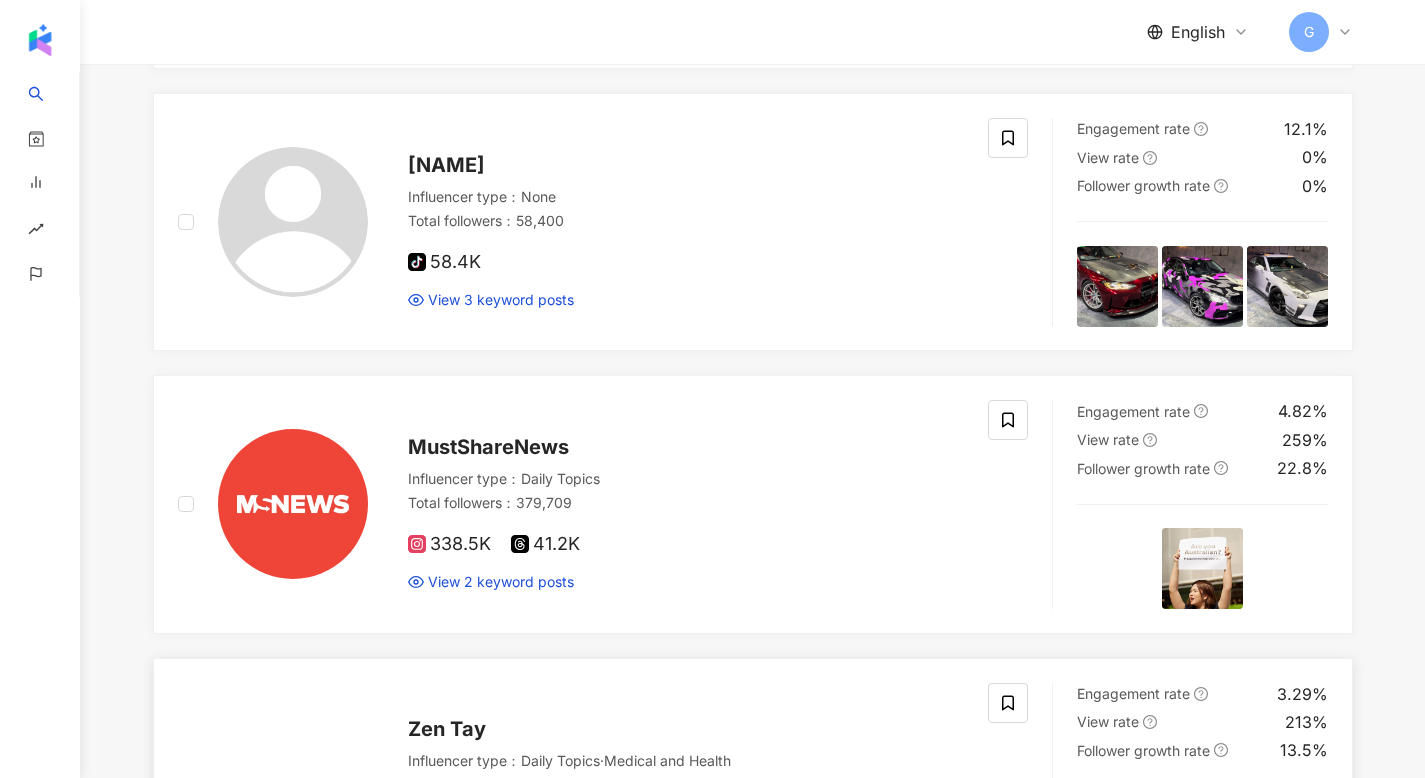 scroll, scrollTop: 3300, scrollLeft: 0, axis: vertical 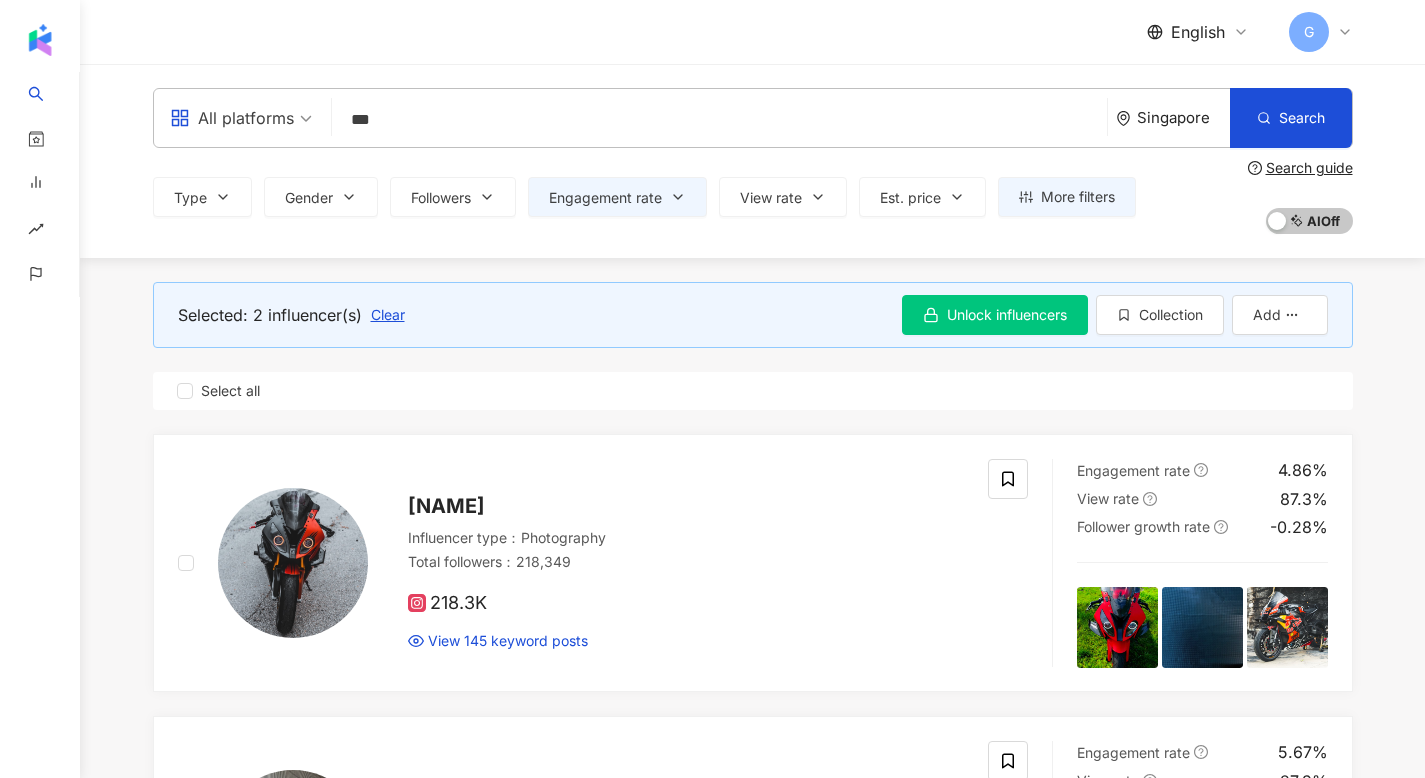 click on "***" at bounding box center [719, 120] 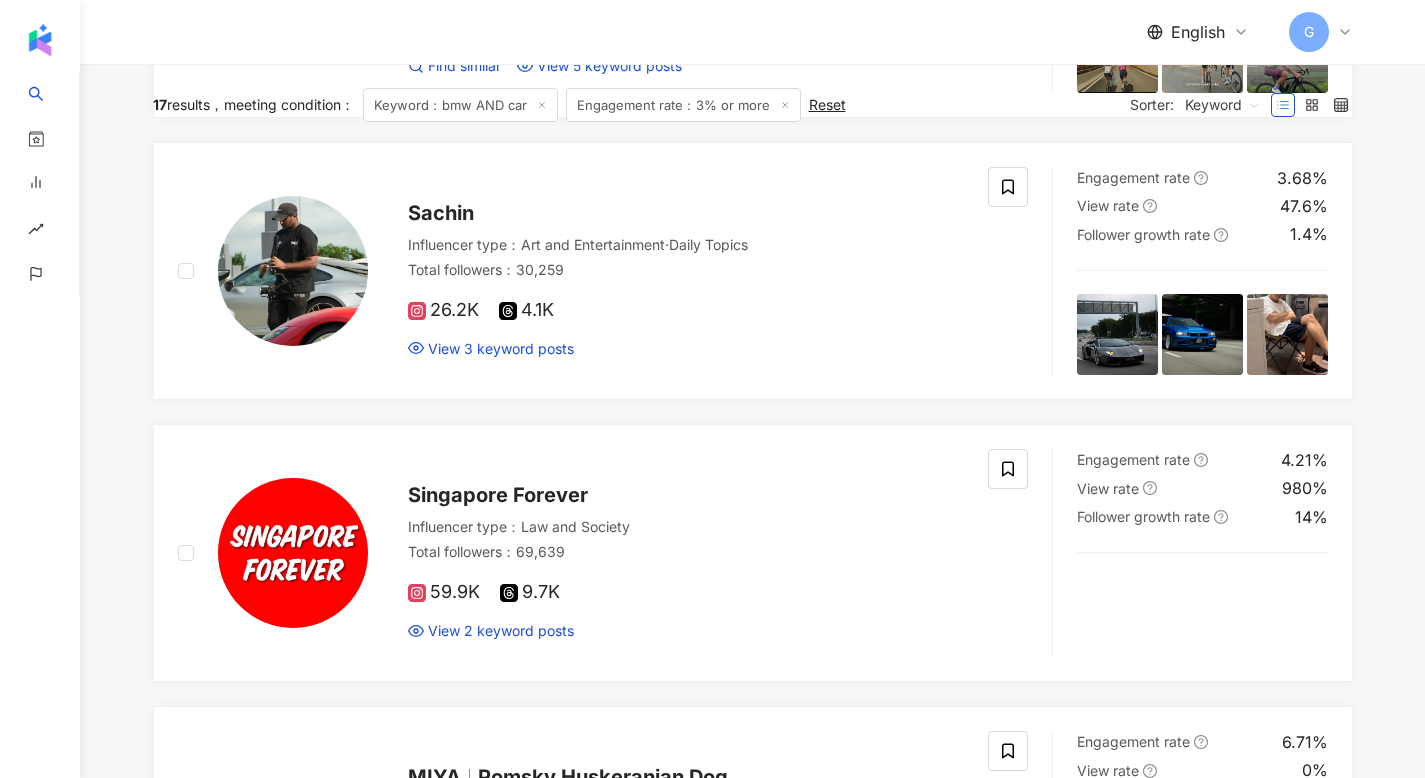scroll, scrollTop: 0, scrollLeft: 0, axis: both 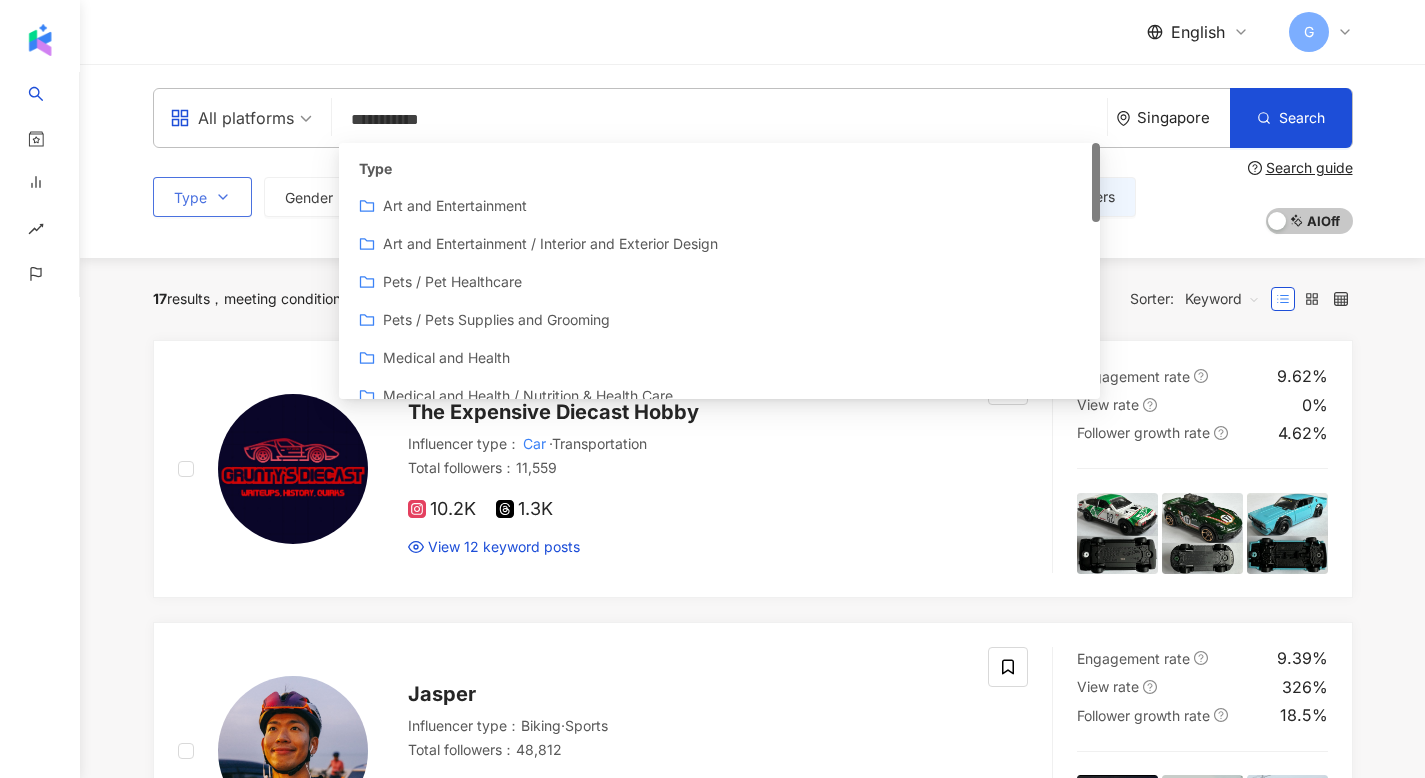 type on "**********" 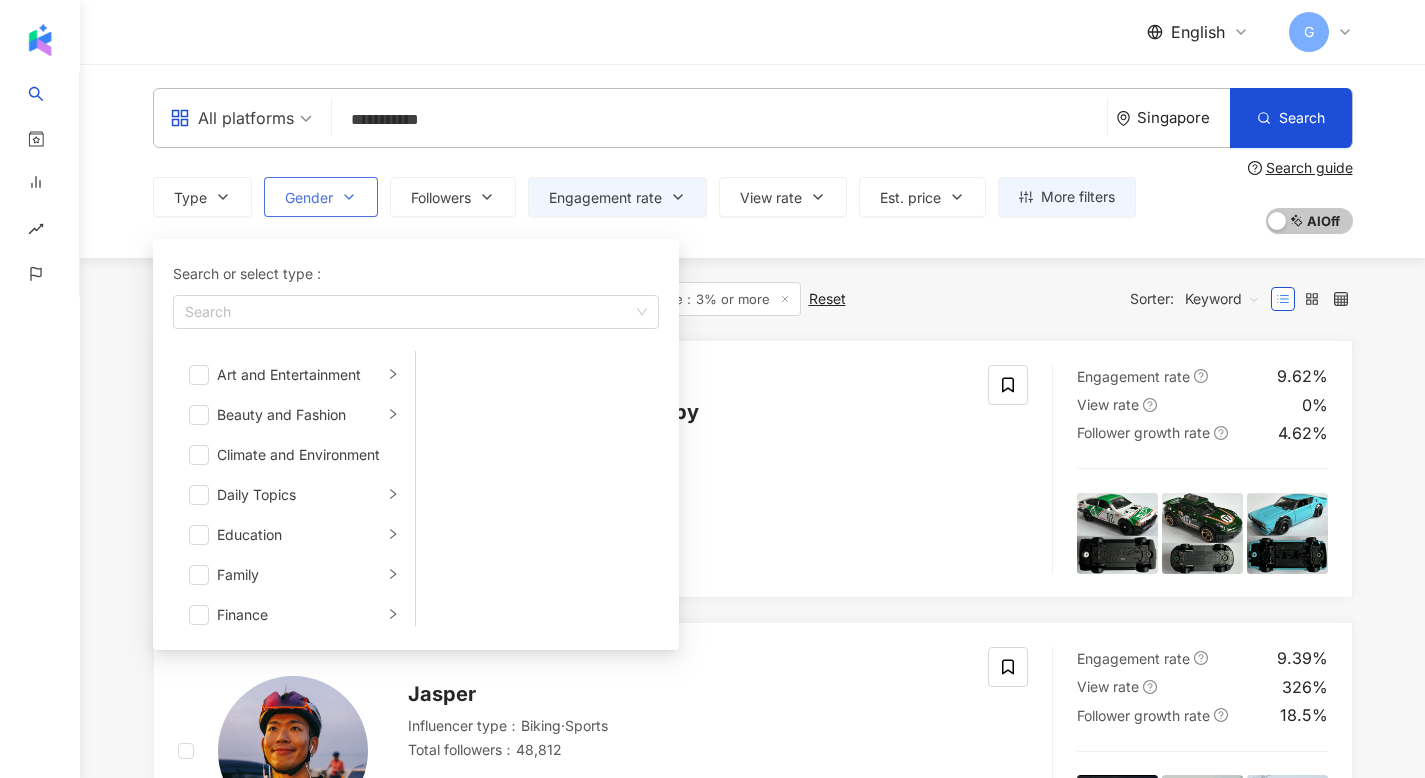 click on "Gender" at bounding box center (309, 198) 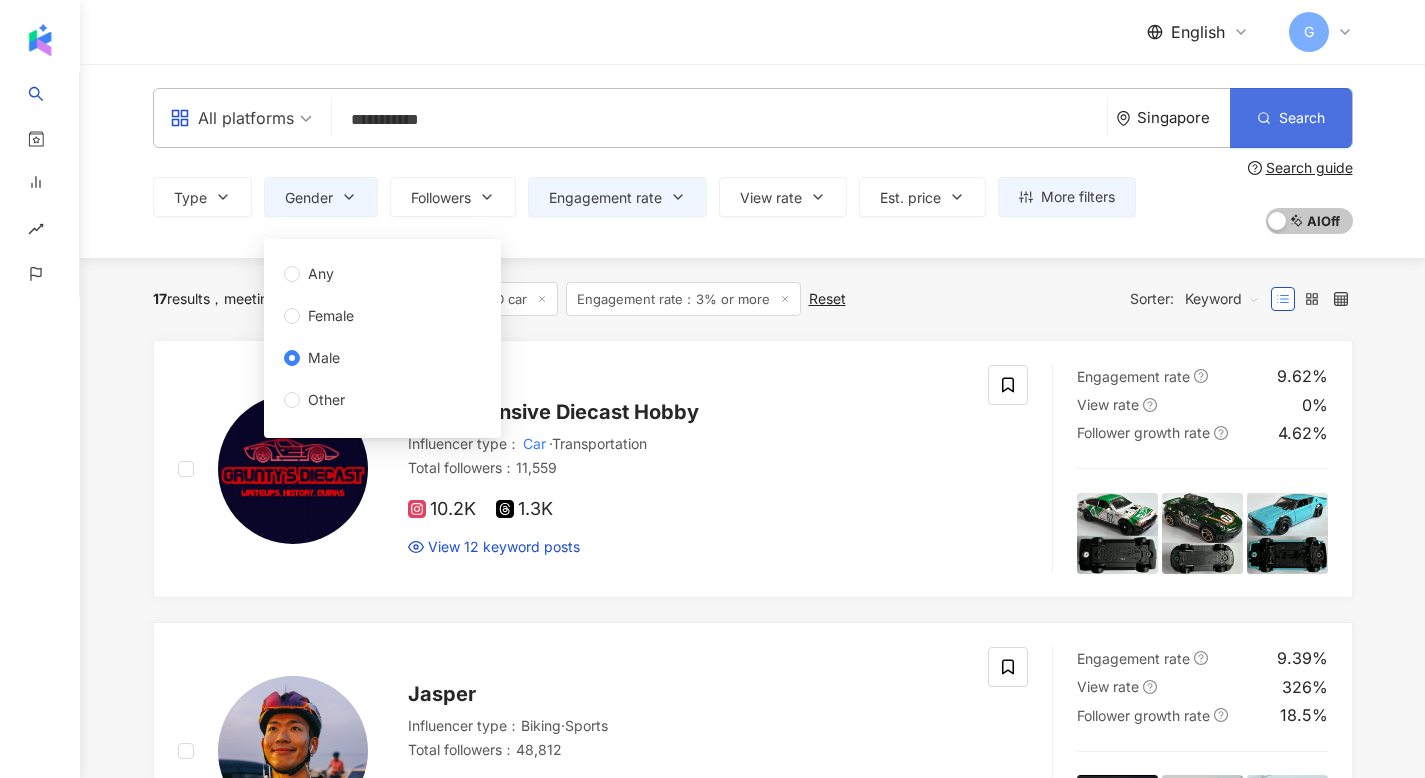 click on "Search" at bounding box center [1291, 118] 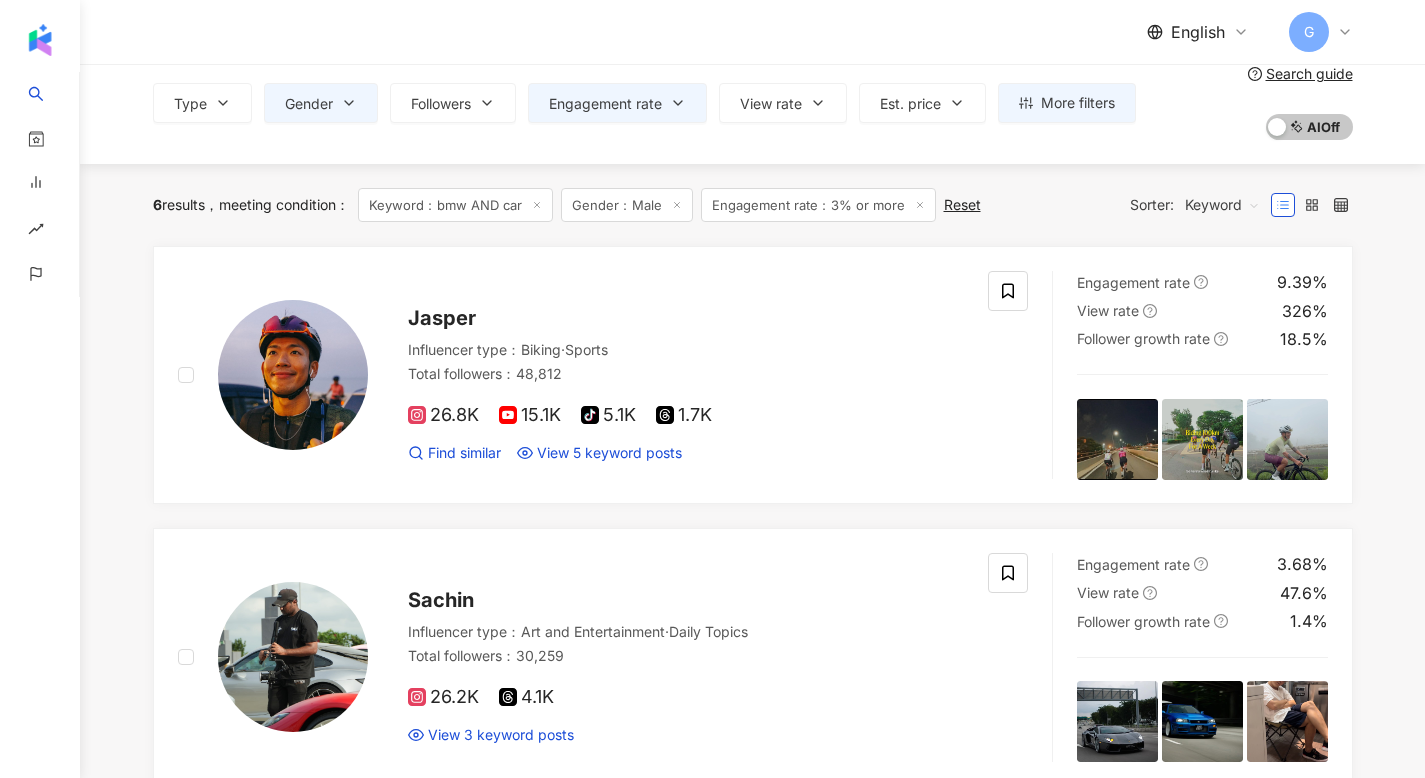scroll, scrollTop: 0, scrollLeft: 0, axis: both 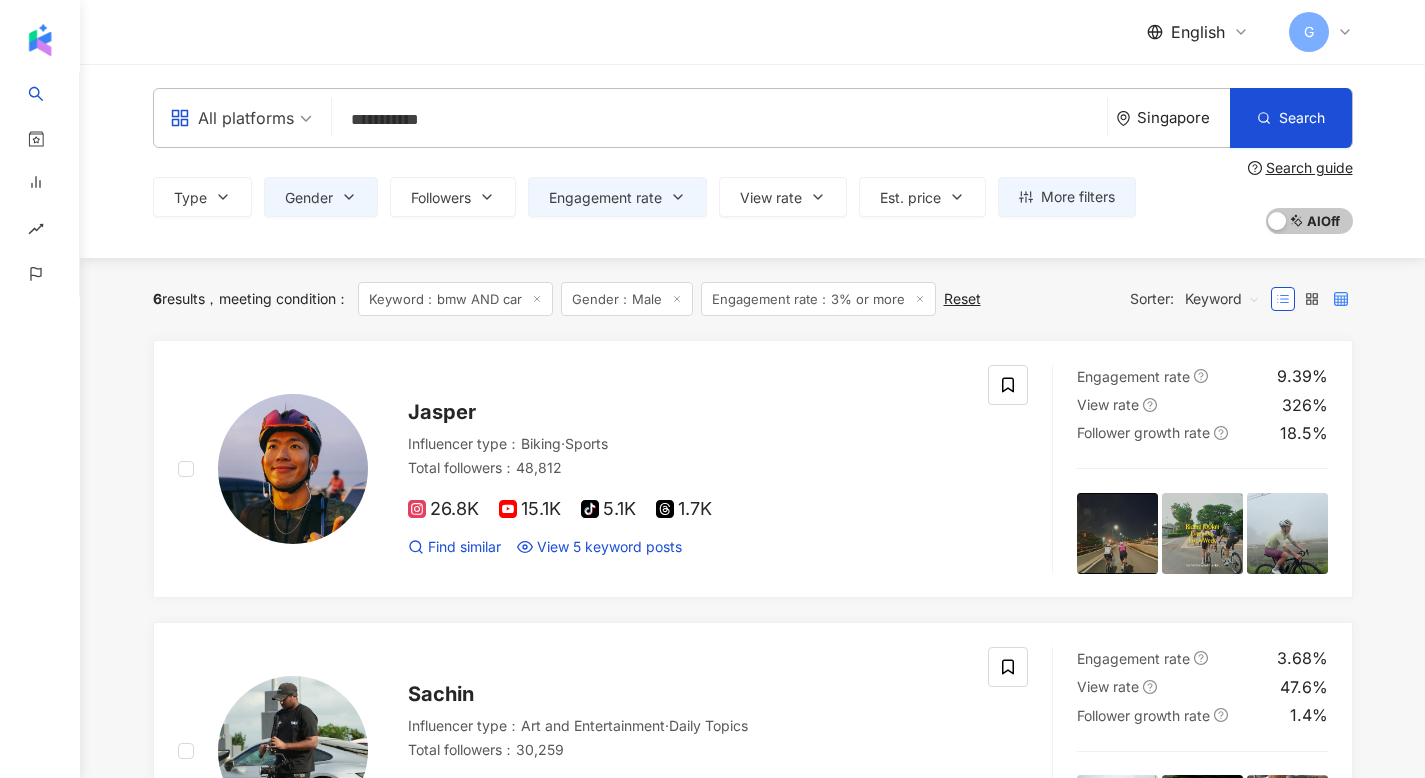 drag, startPoint x: 1346, startPoint y: 296, endPoint x: 1329, endPoint y: 302, distance: 18.027756 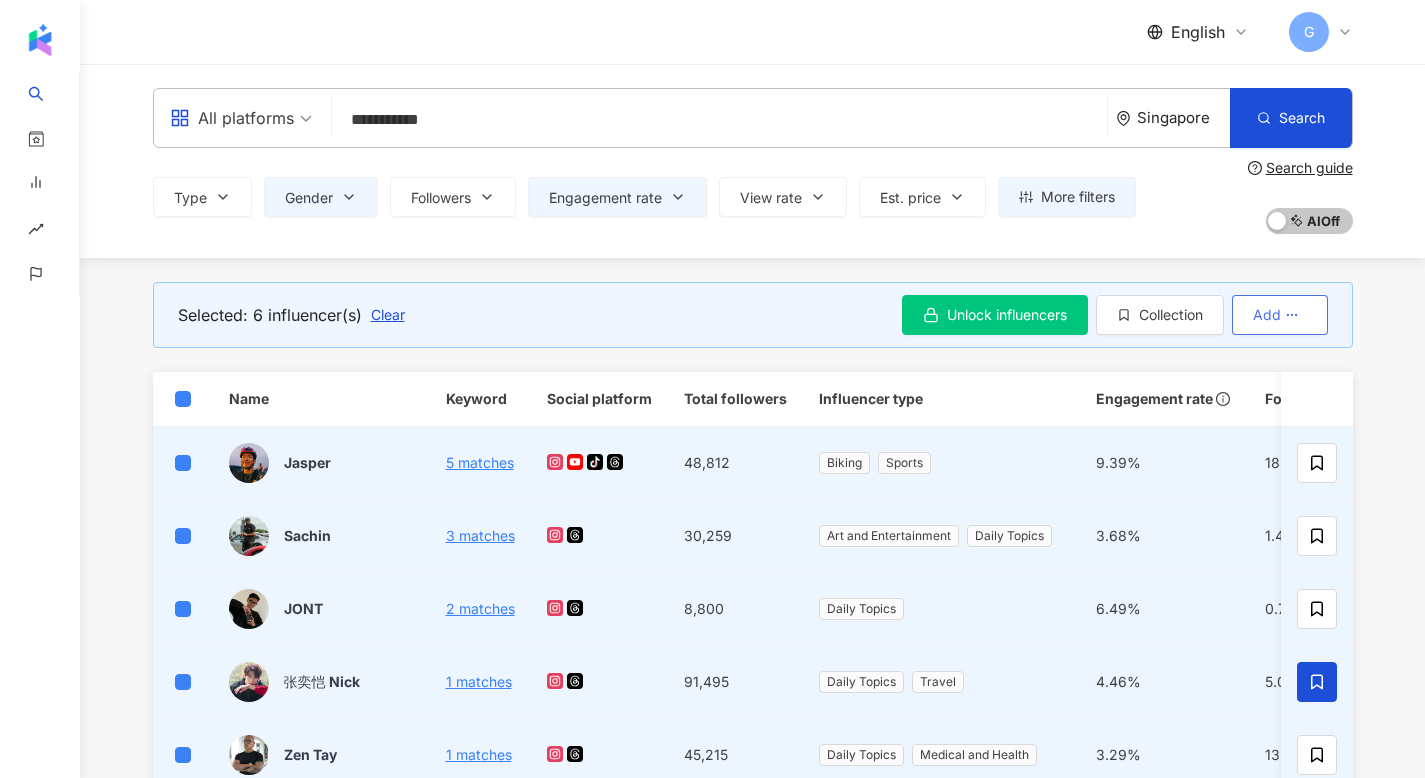click on "Add" at bounding box center [1267, 315] 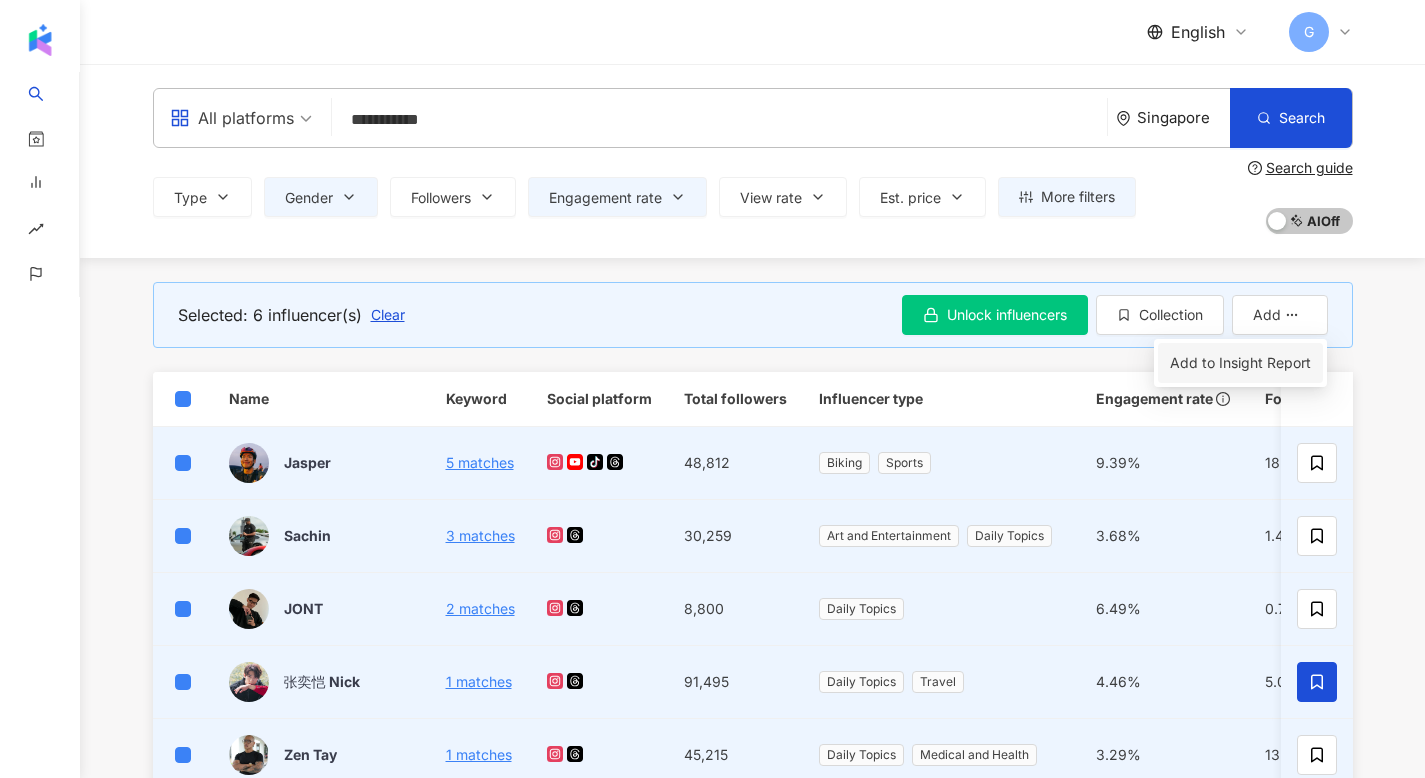 click on "Add to Insight Report" at bounding box center (1240, 362) 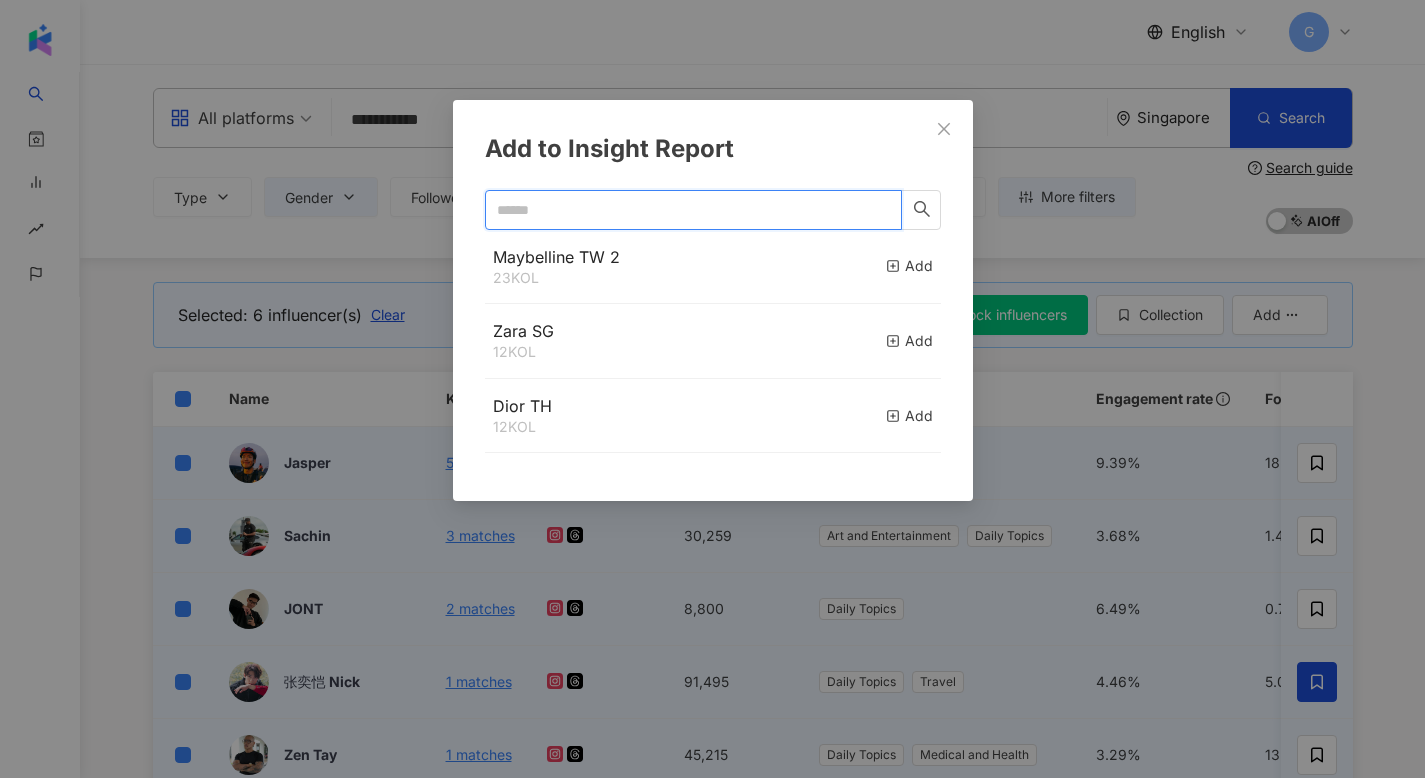 click at bounding box center [685, 210] 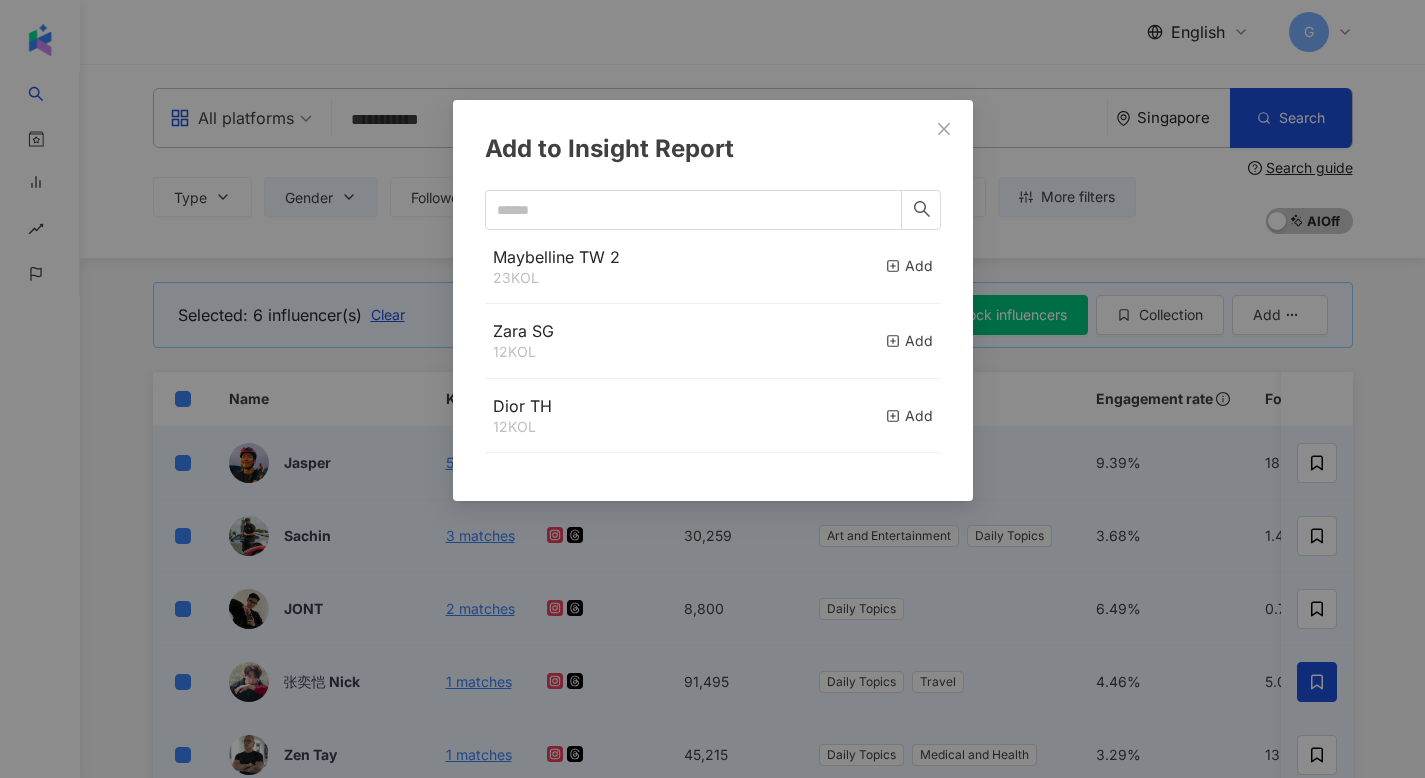 click on "Add to Insight Report Maybelline TW 2 23  KOL Add Zara SG 12  KOL Add Dior TH 12  KOL Add Cancel OK" at bounding box center (712, 389) 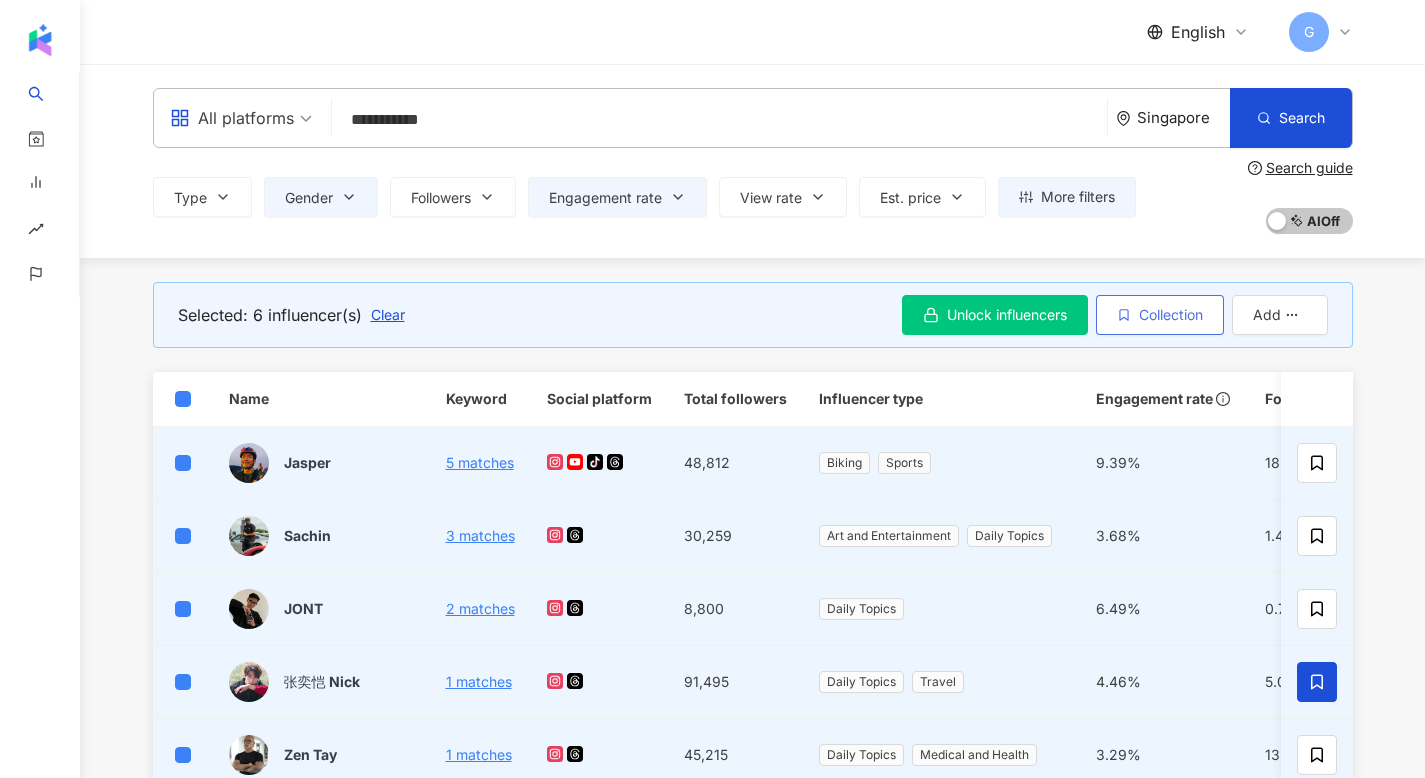 click on "Collection" at bounding box center (1171, 315) 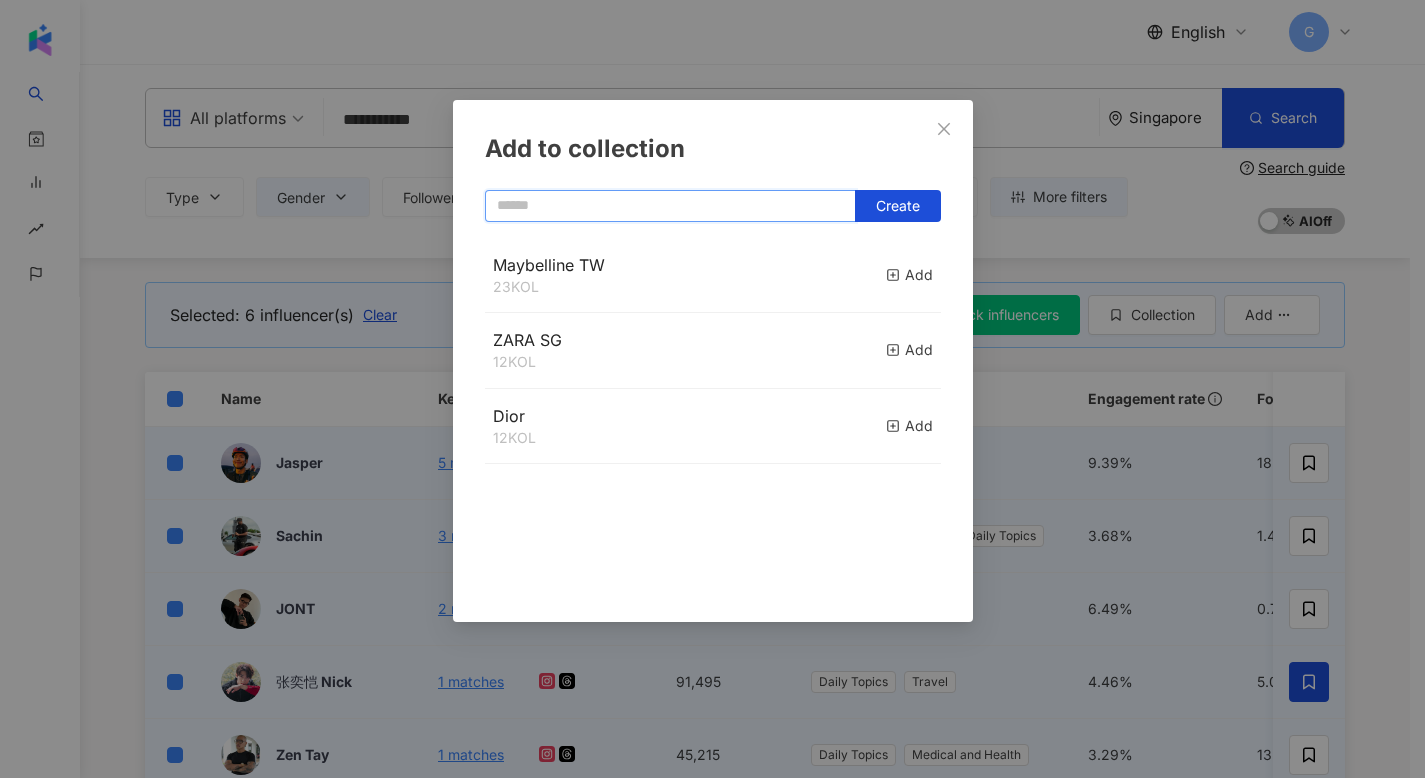 click at bounding box center (670, 206) 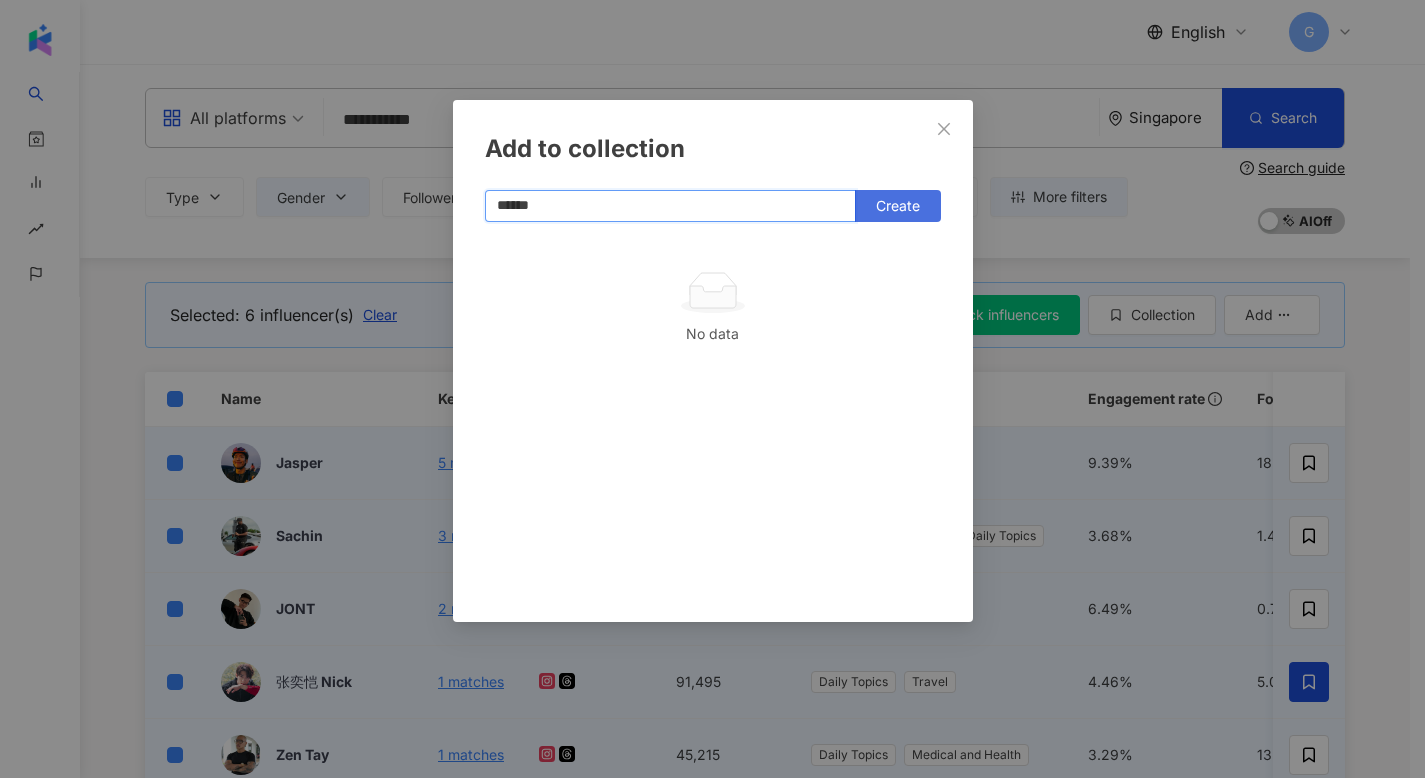 click on "Create" at bounding box center [898, 206] 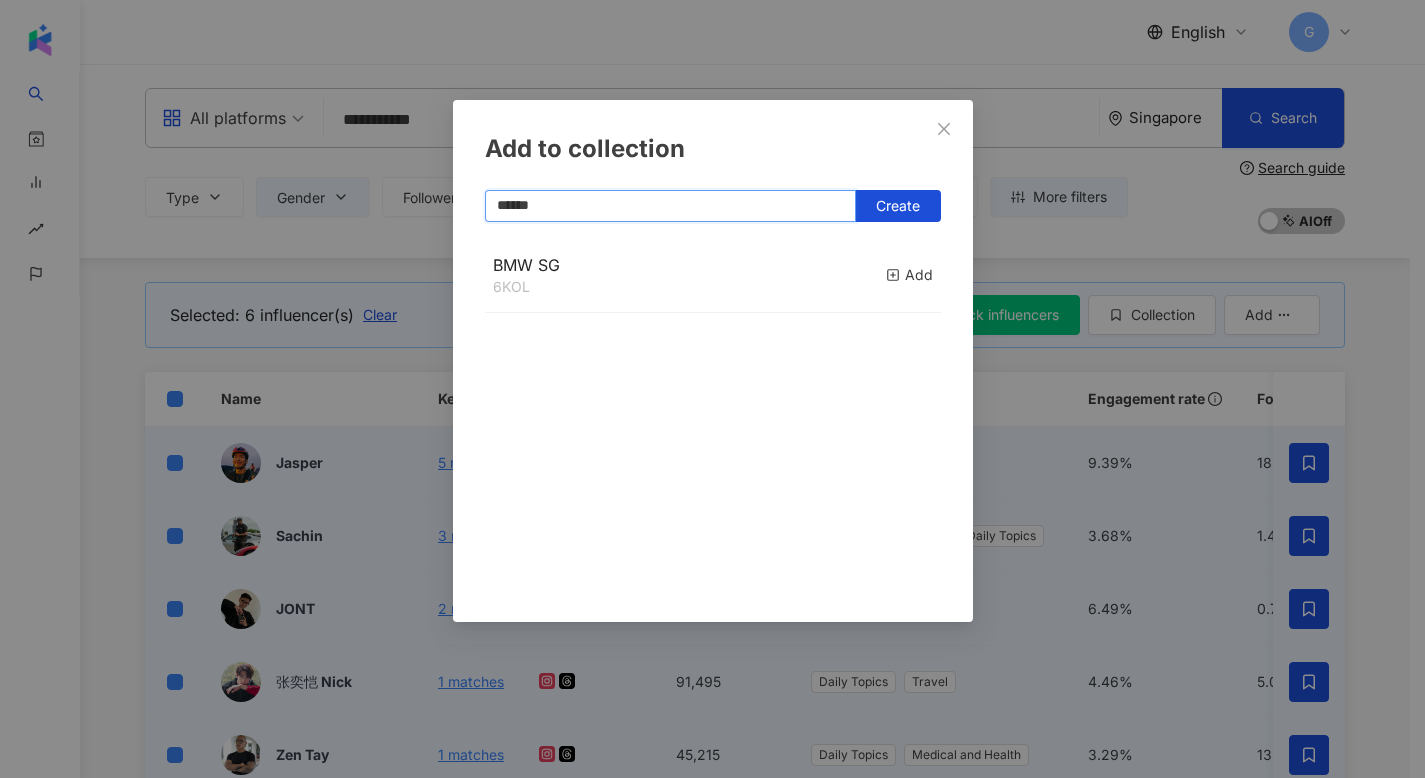 type on "******" 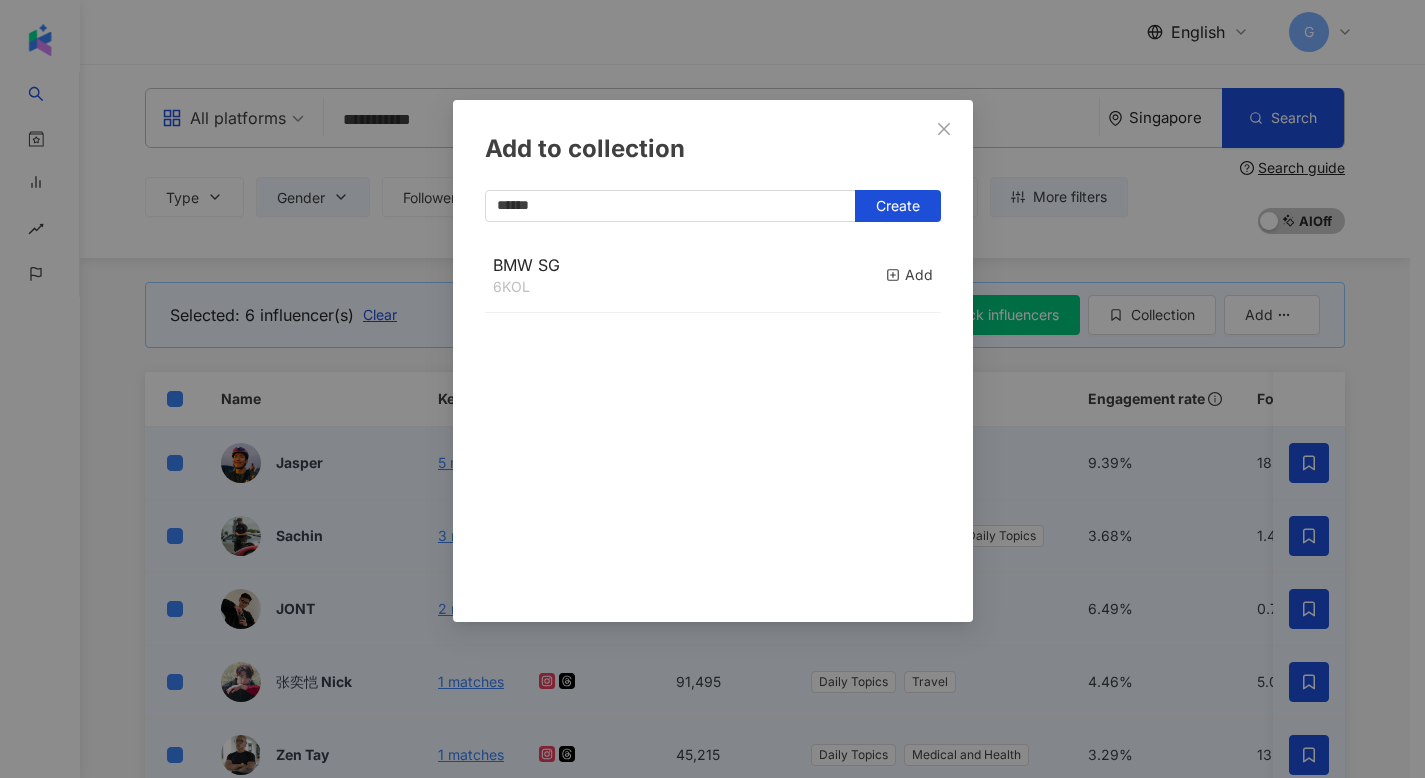 click on "Add to collection ****** Create BMW SG 6  KOL Add" at bounding box center [712, 389] 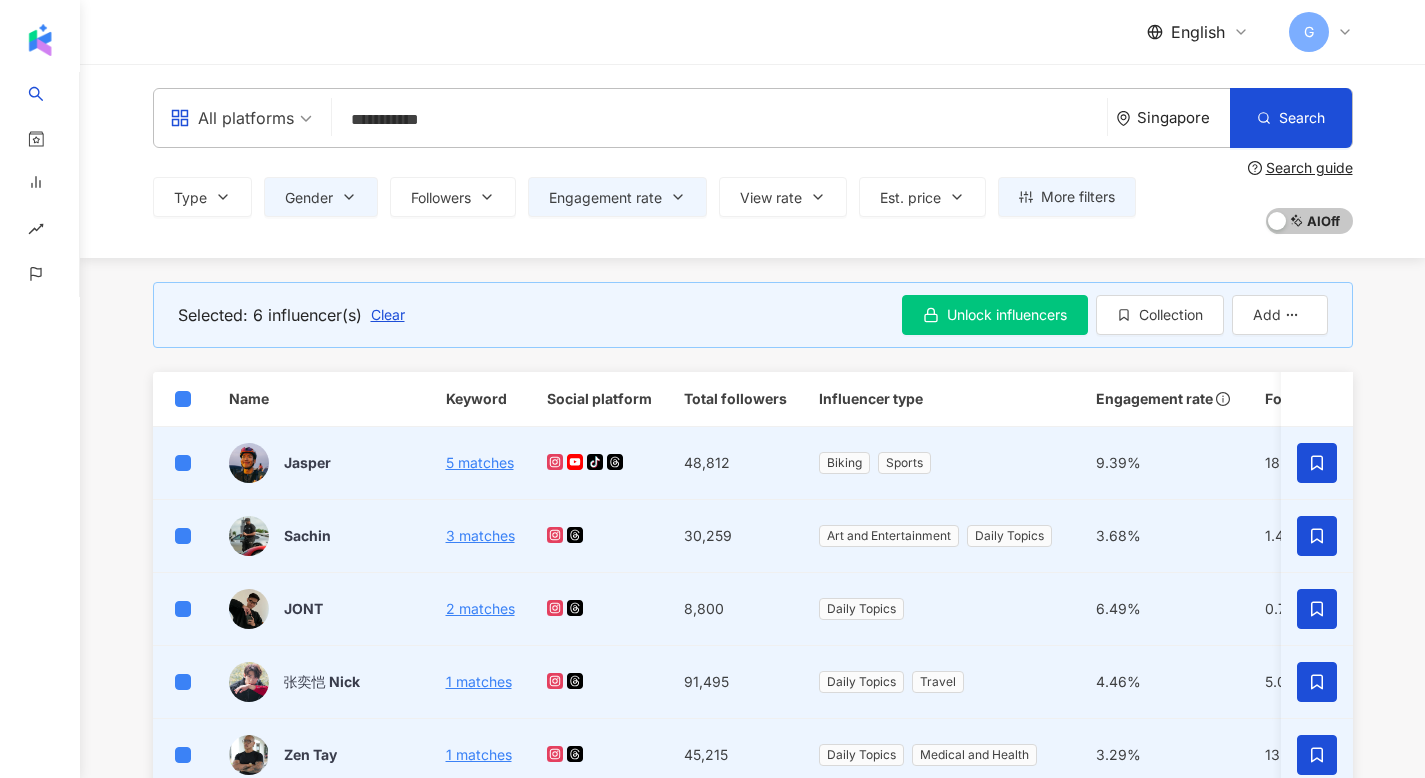 click on "**********" at bounding box center (719, 120) 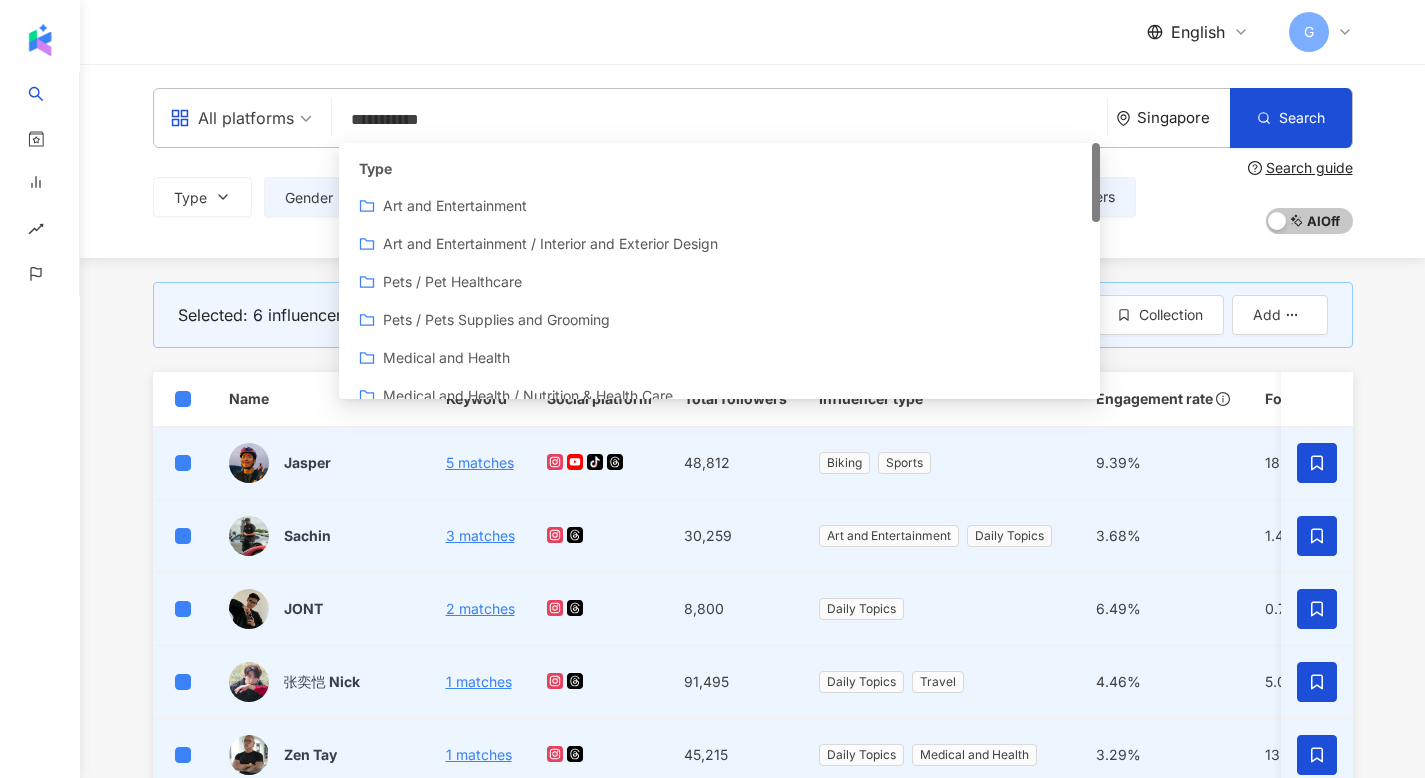 click on "**********" at bounding box center [719, 120] 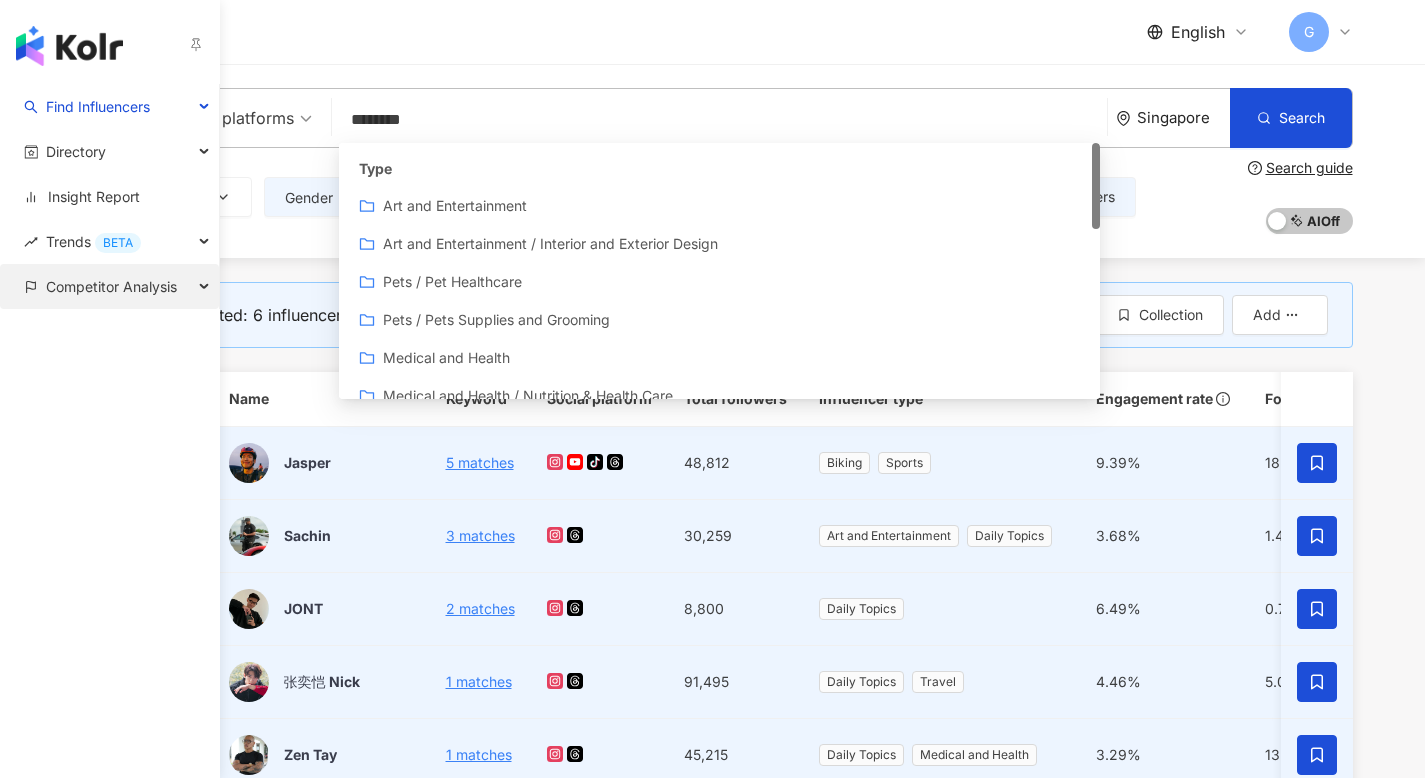 type on "*******" 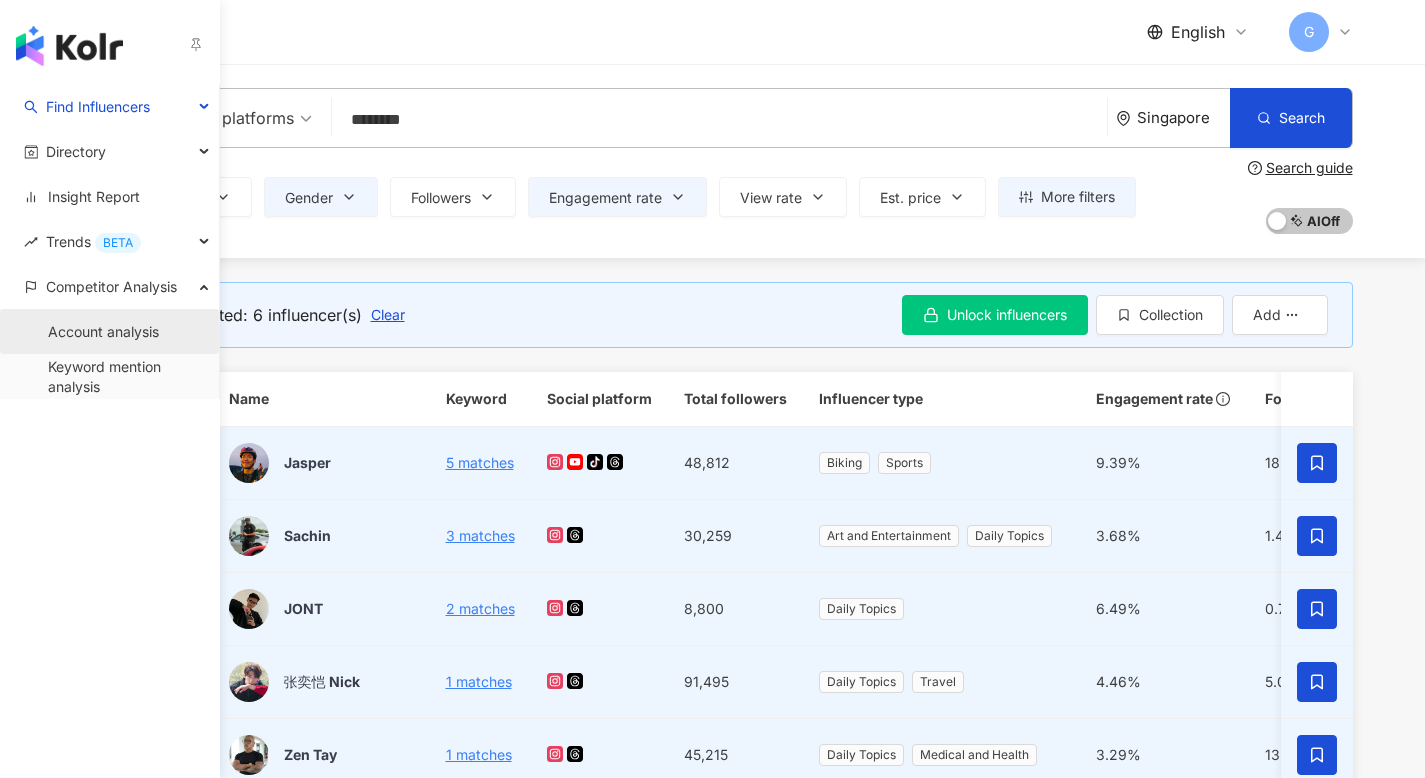 click on "Account analysis" at bounding box center [103, 332] 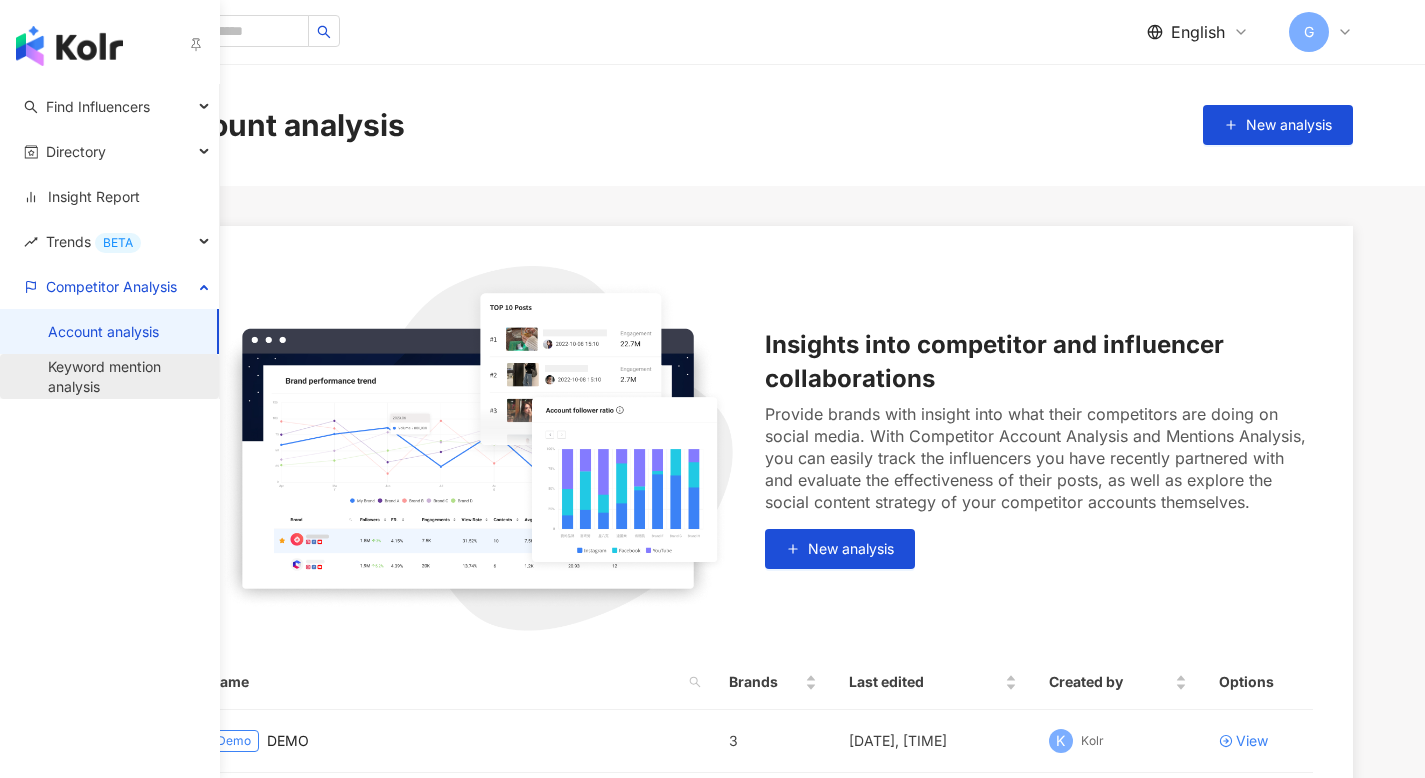 click on "Keyword mention analysis" at bounding box center [125, 376] 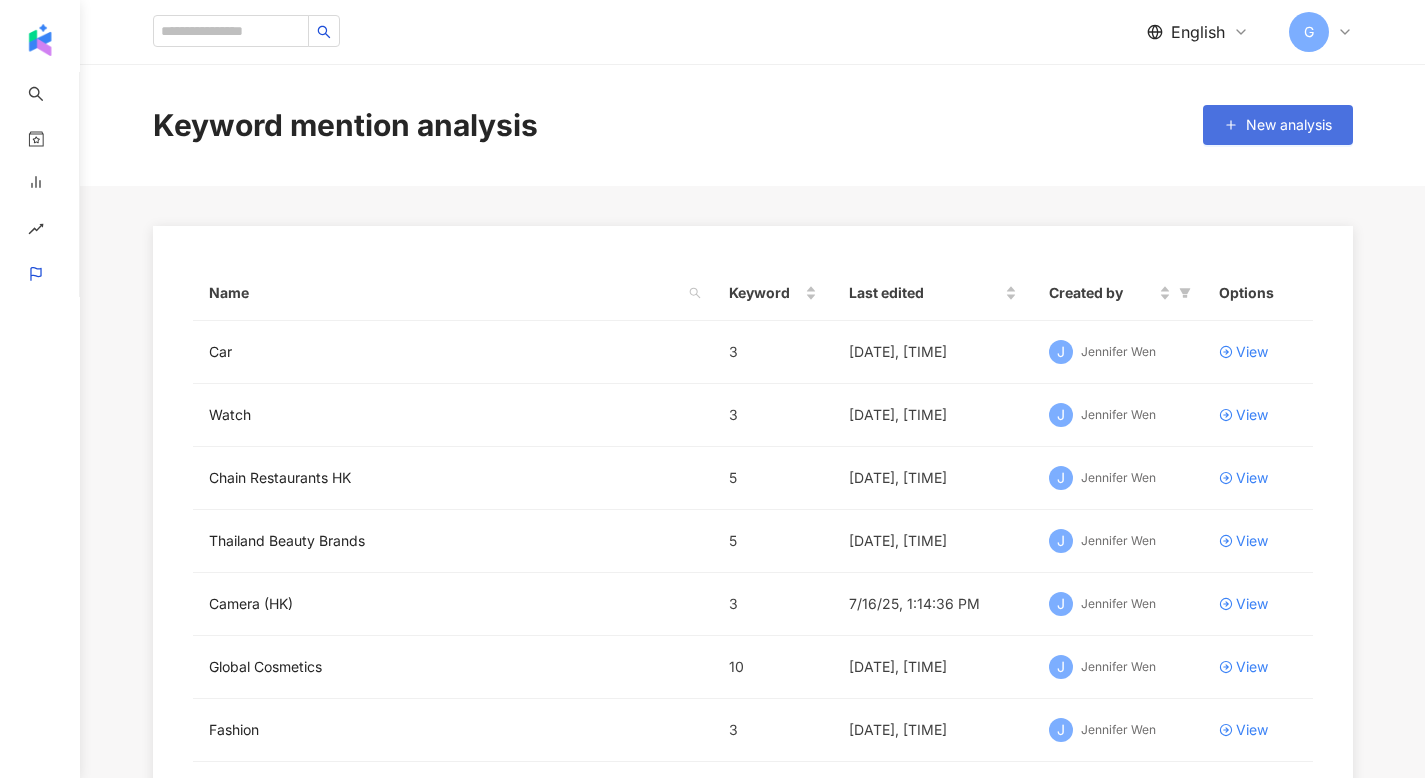 click on "New analysis" at bounding box center [1278, 125] 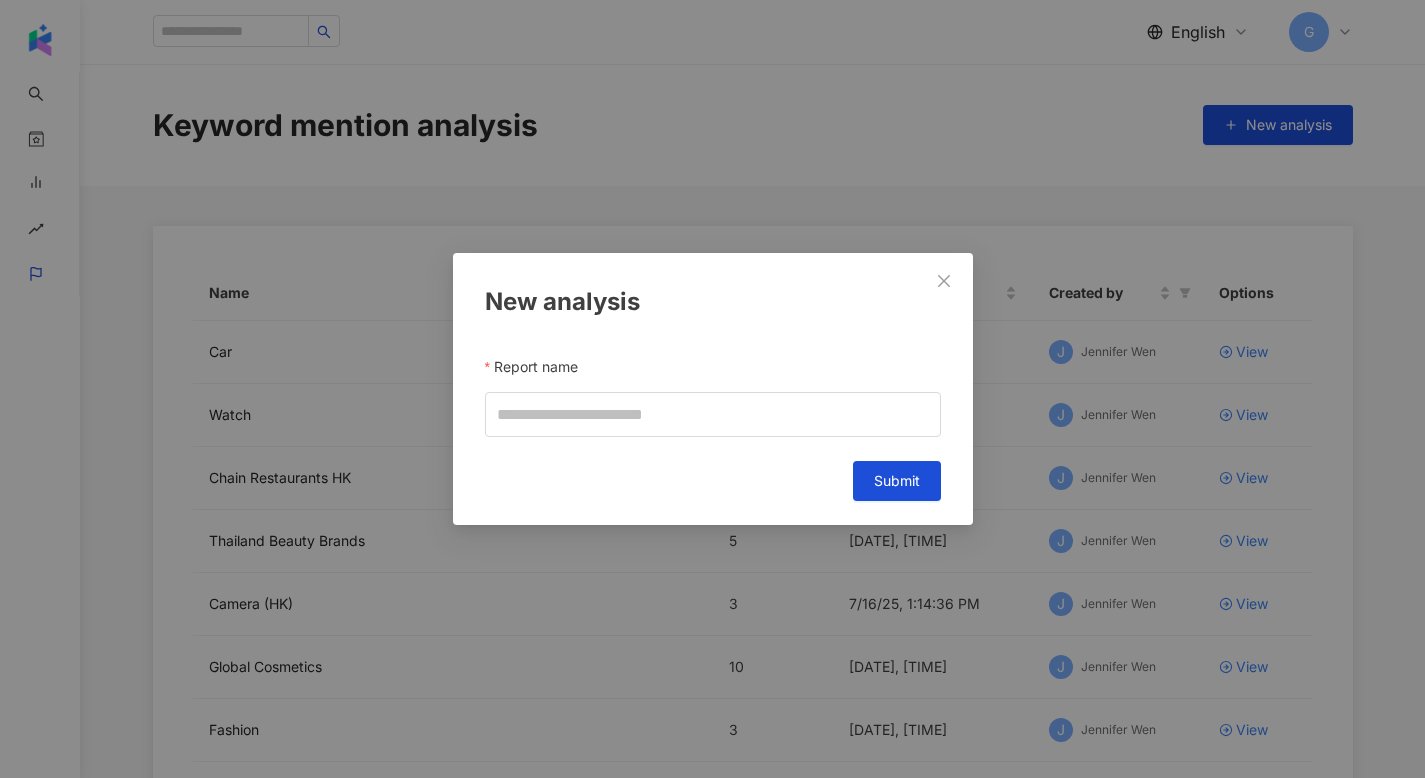 click on "New analysis Report name Cancel Submit" at bounding box center [712, 389] 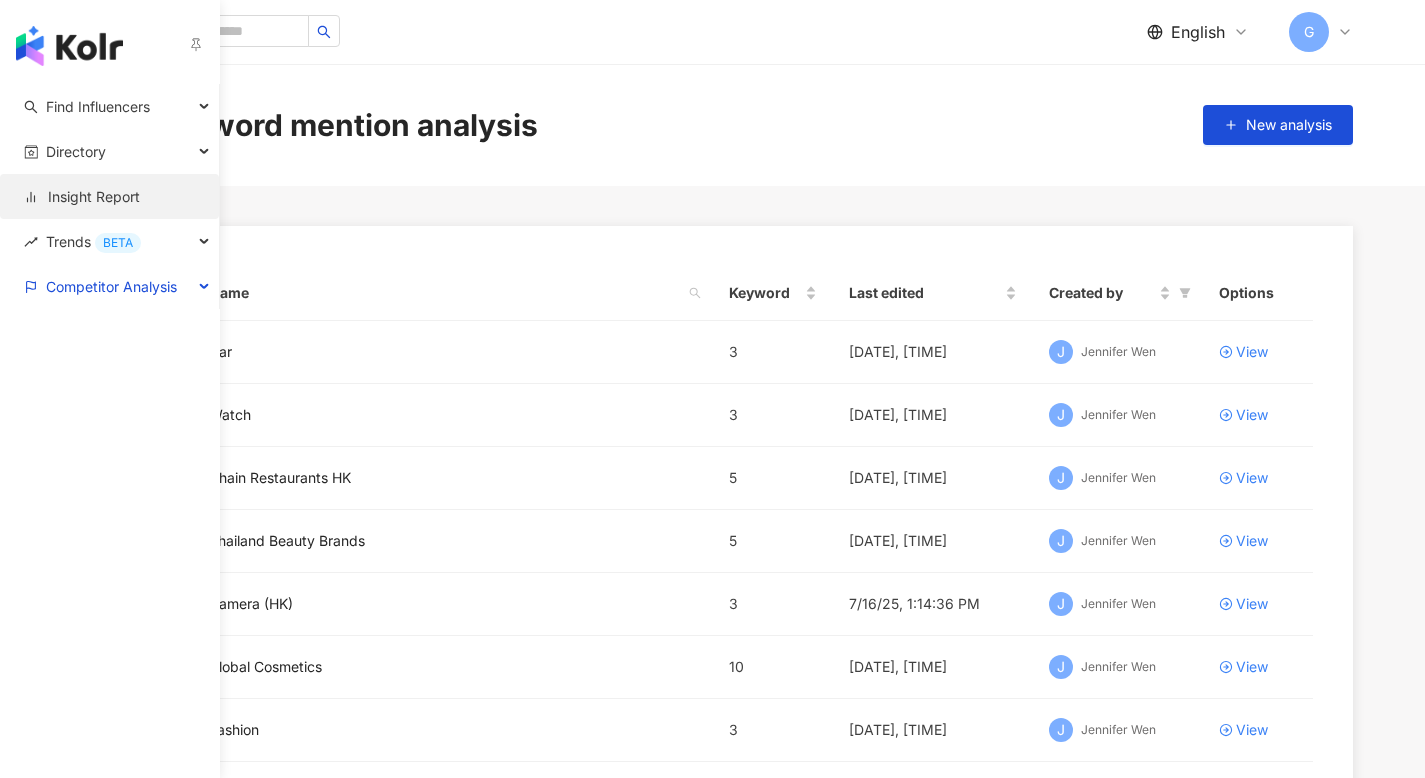 click on "Insight Report" at bounding box center [82, 197] 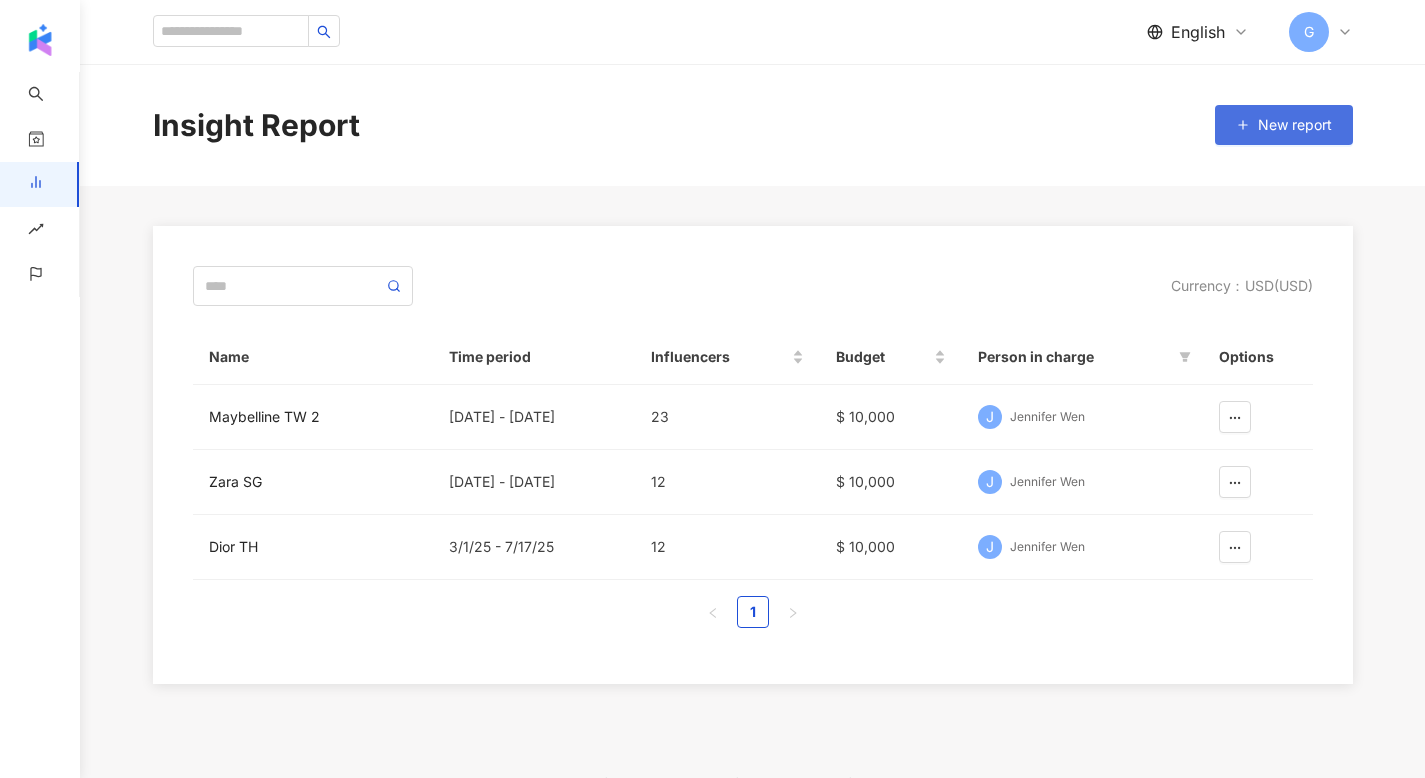 click on "New report" at bounding box center (1295, 125) 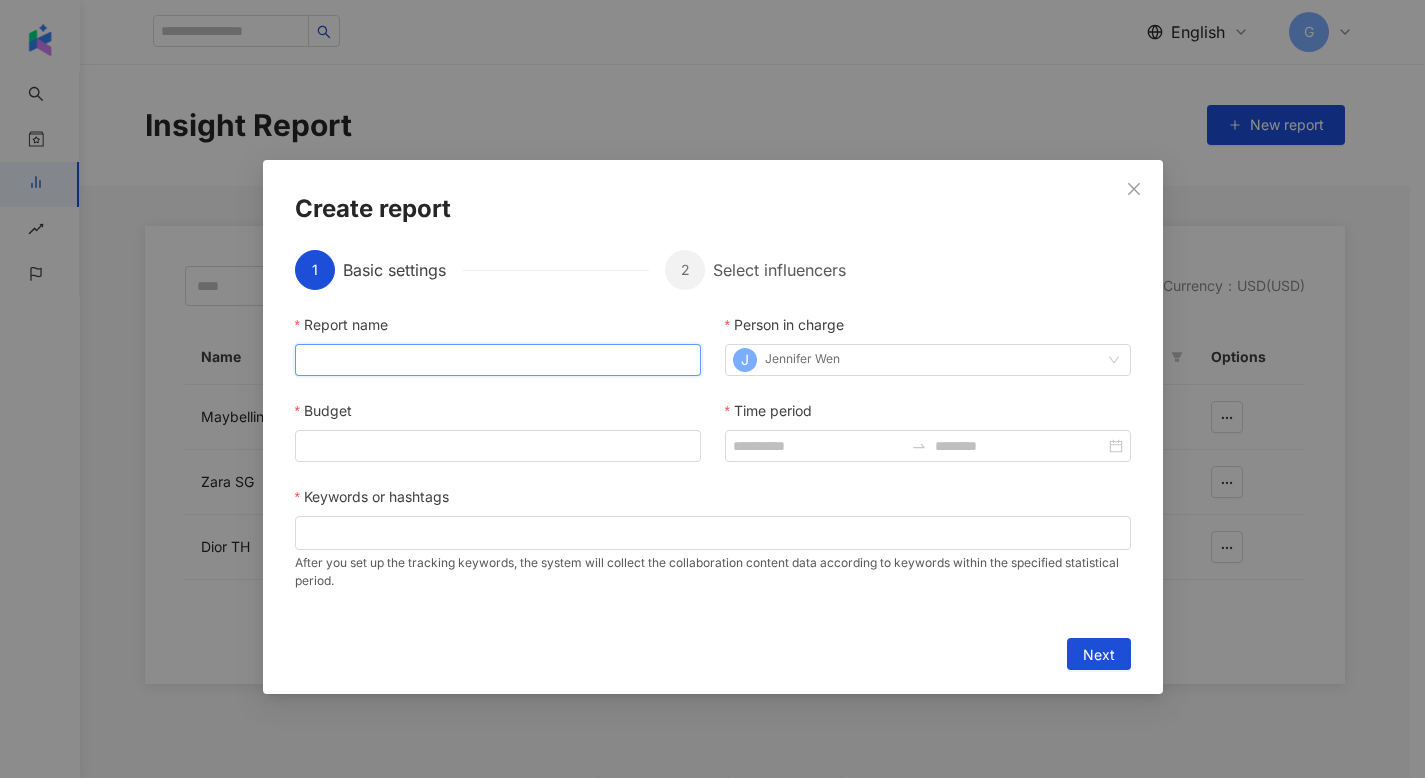 click on "Report name" at bounding box center (498, 360) 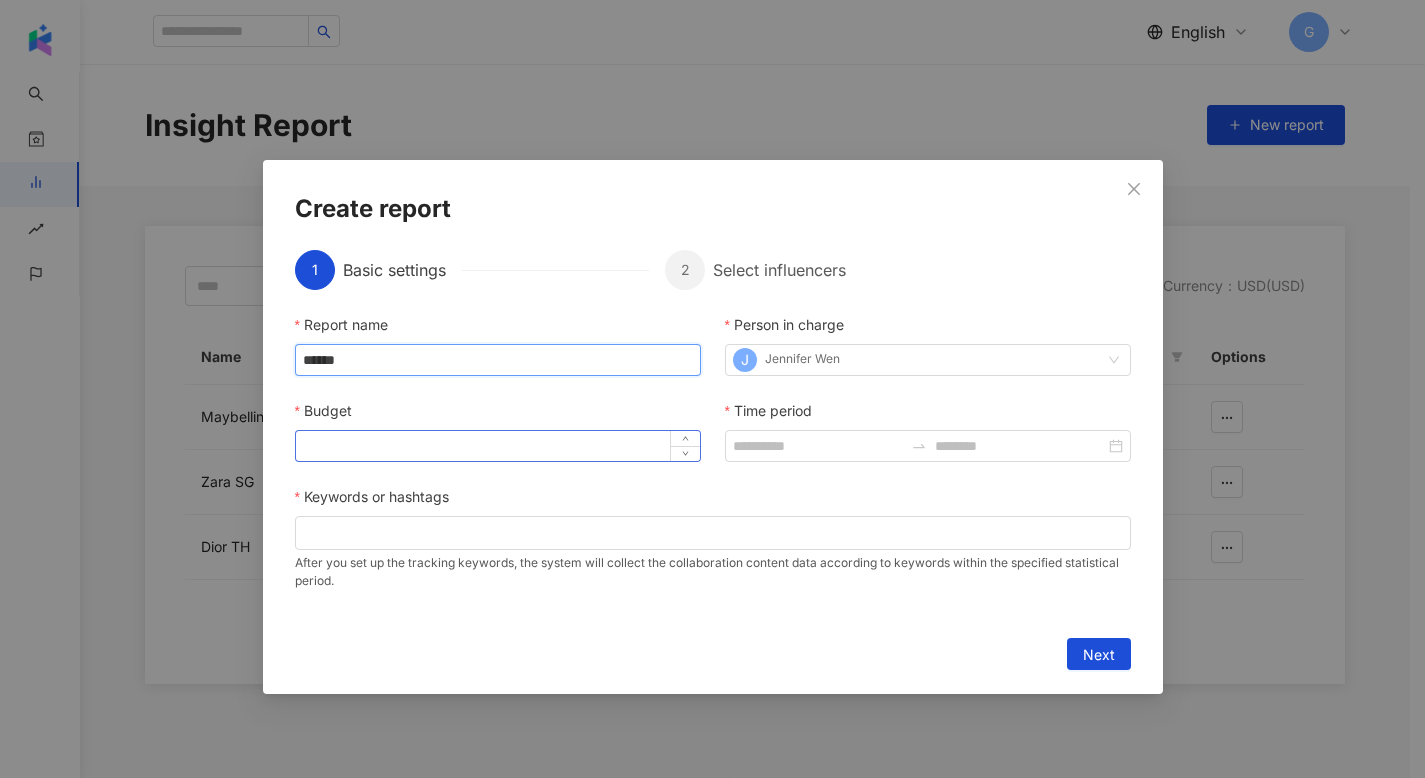 type on "******" 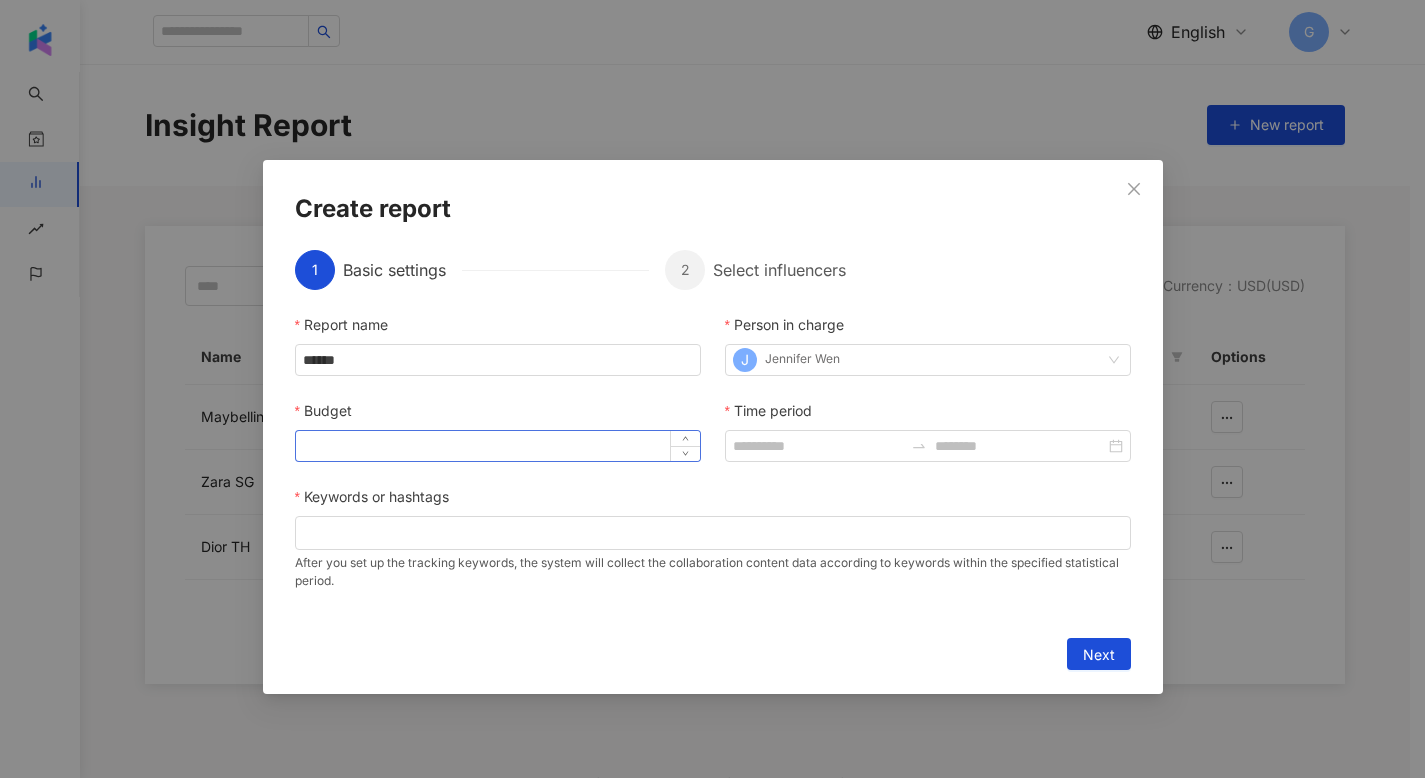 click at bounding box center (498, 446) 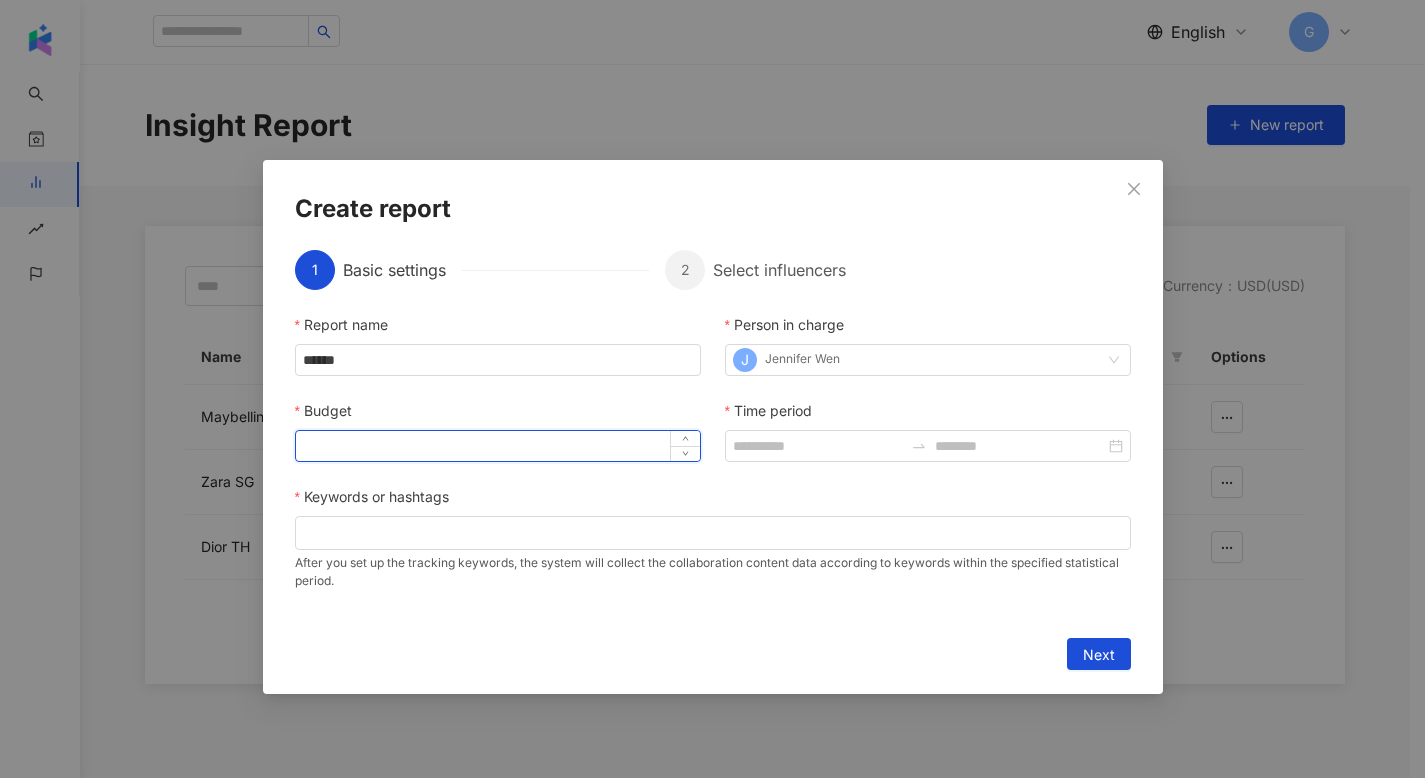 click on "Budget" at bounding box center [498, 446] 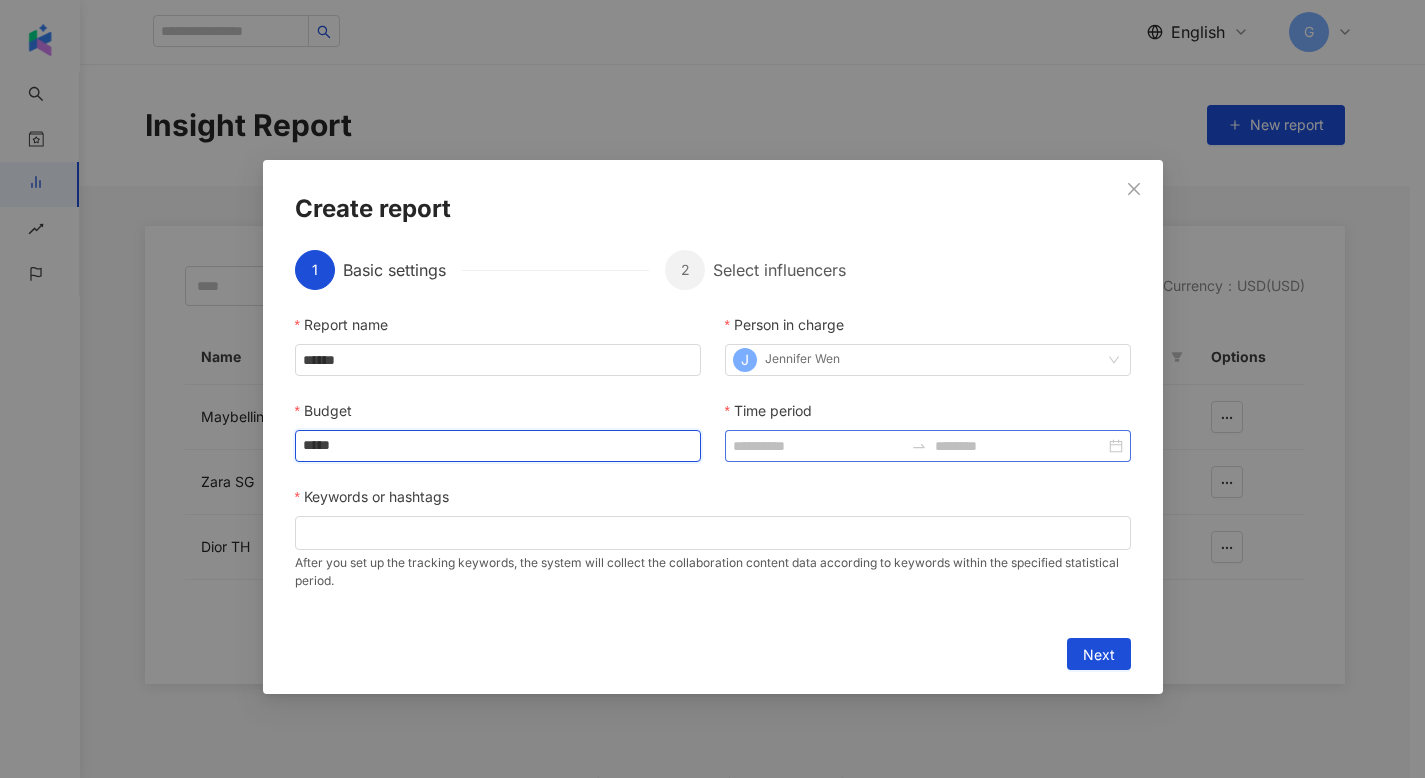 type on "*****" 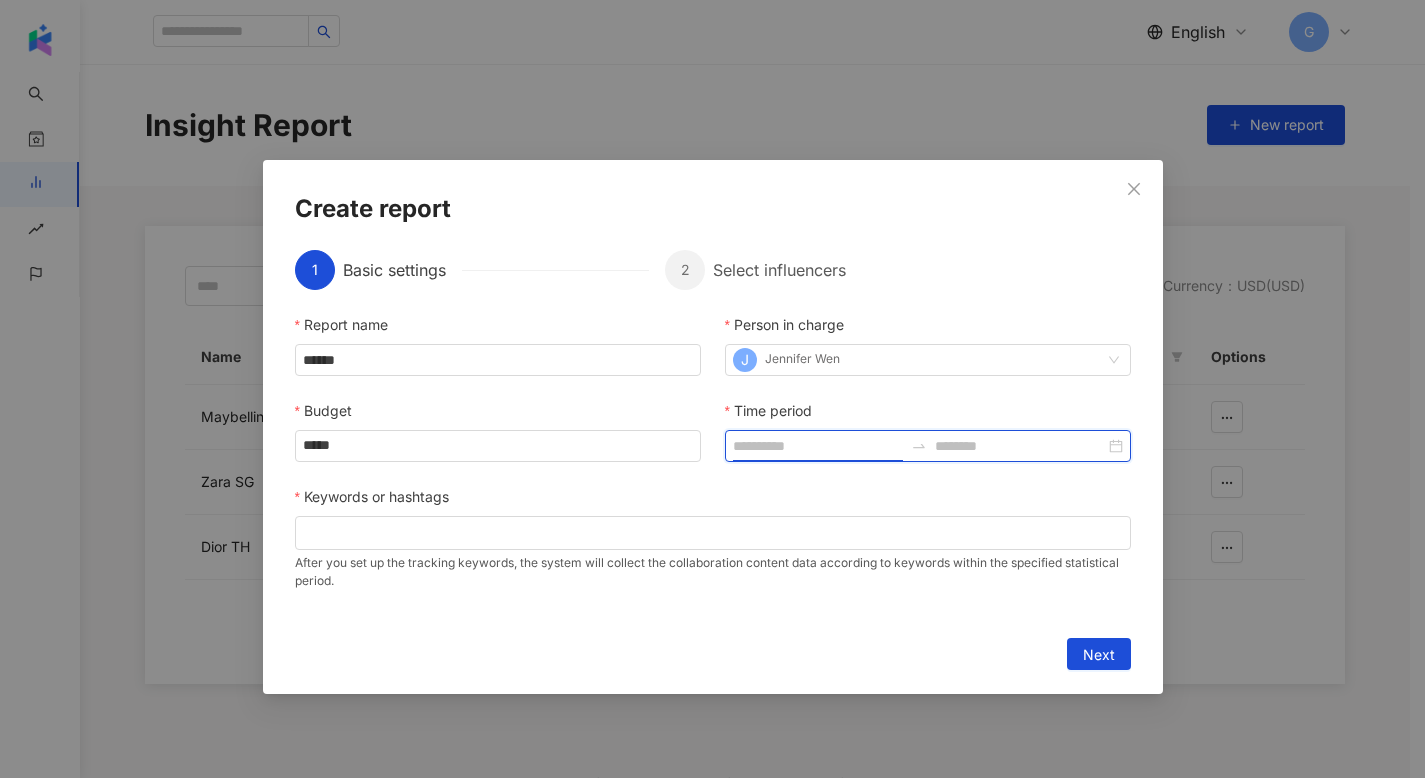 click on "Time period" at bounding box center (818, 446) 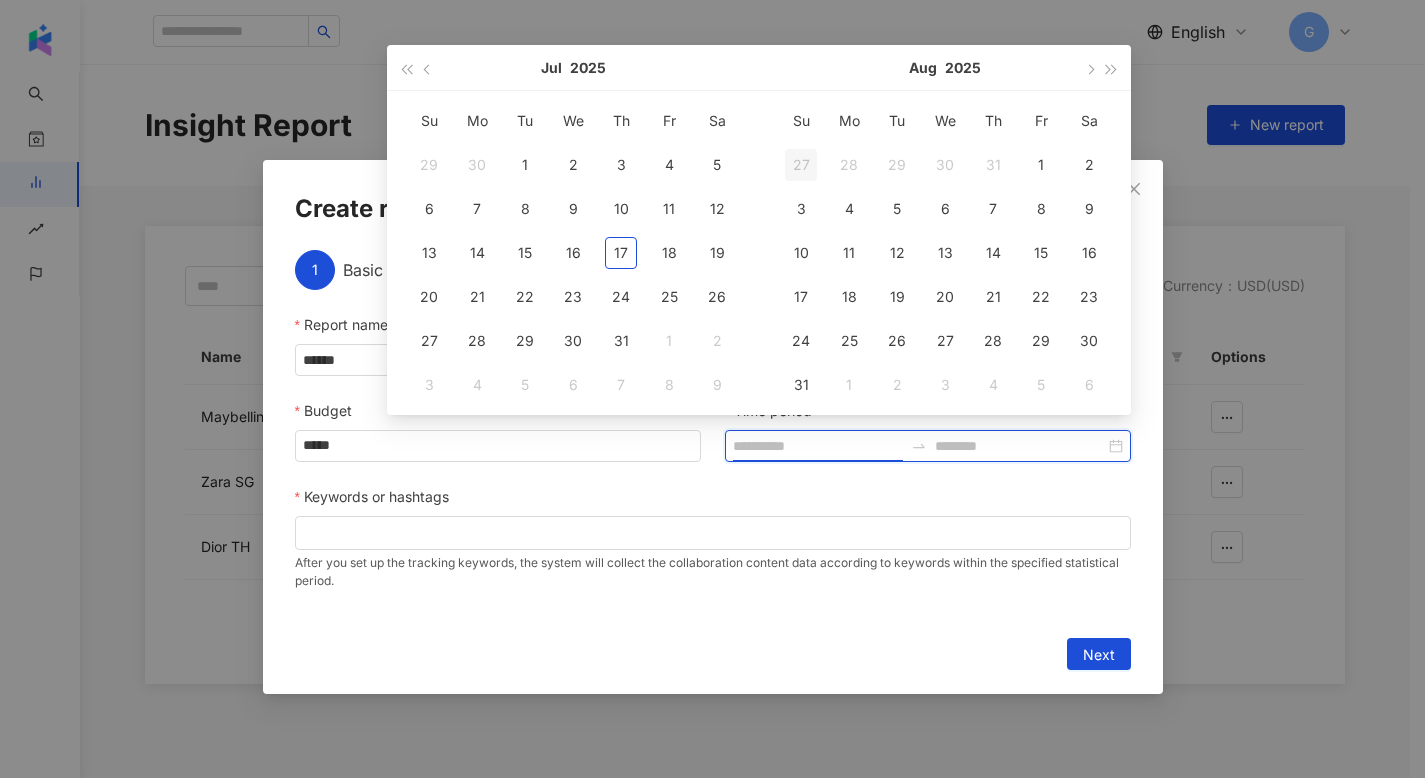 type on "**********" 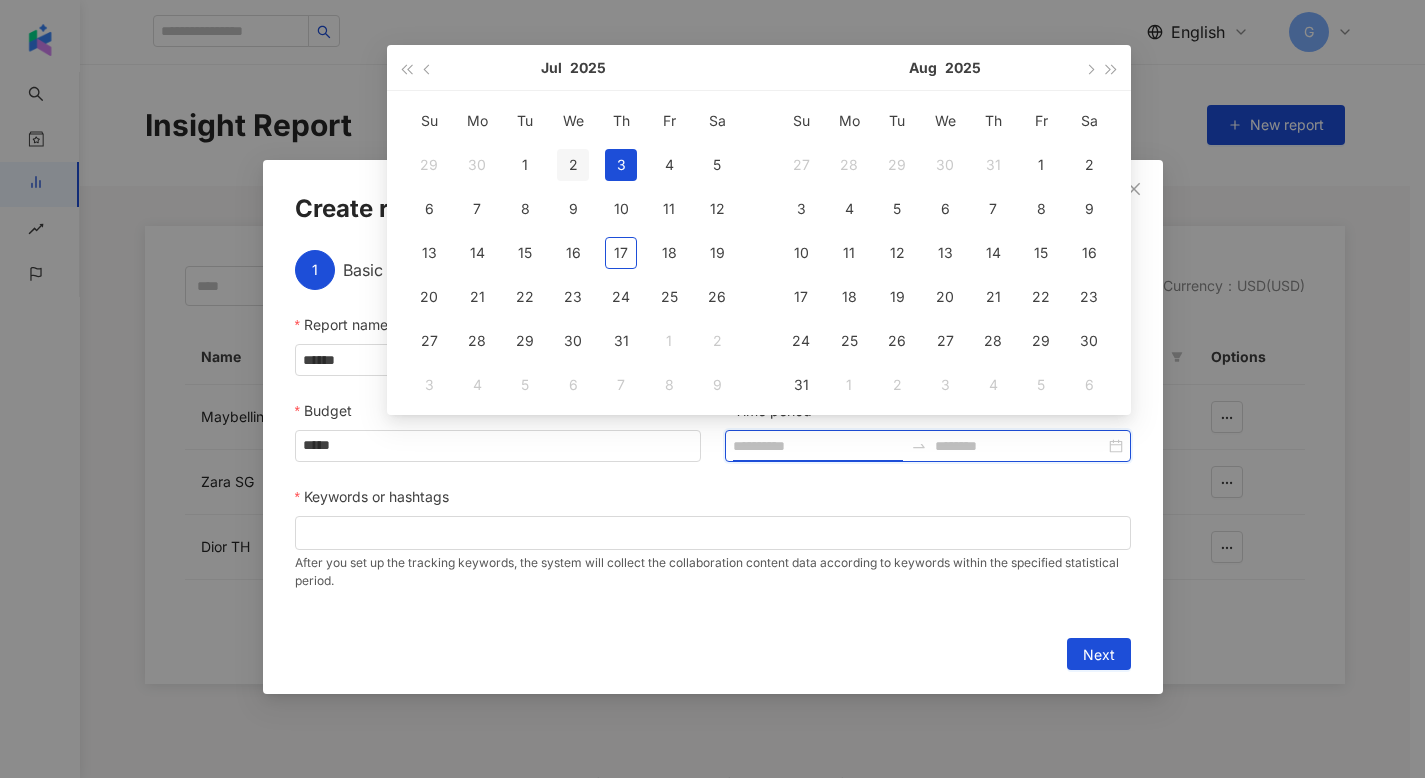 type on "**********" 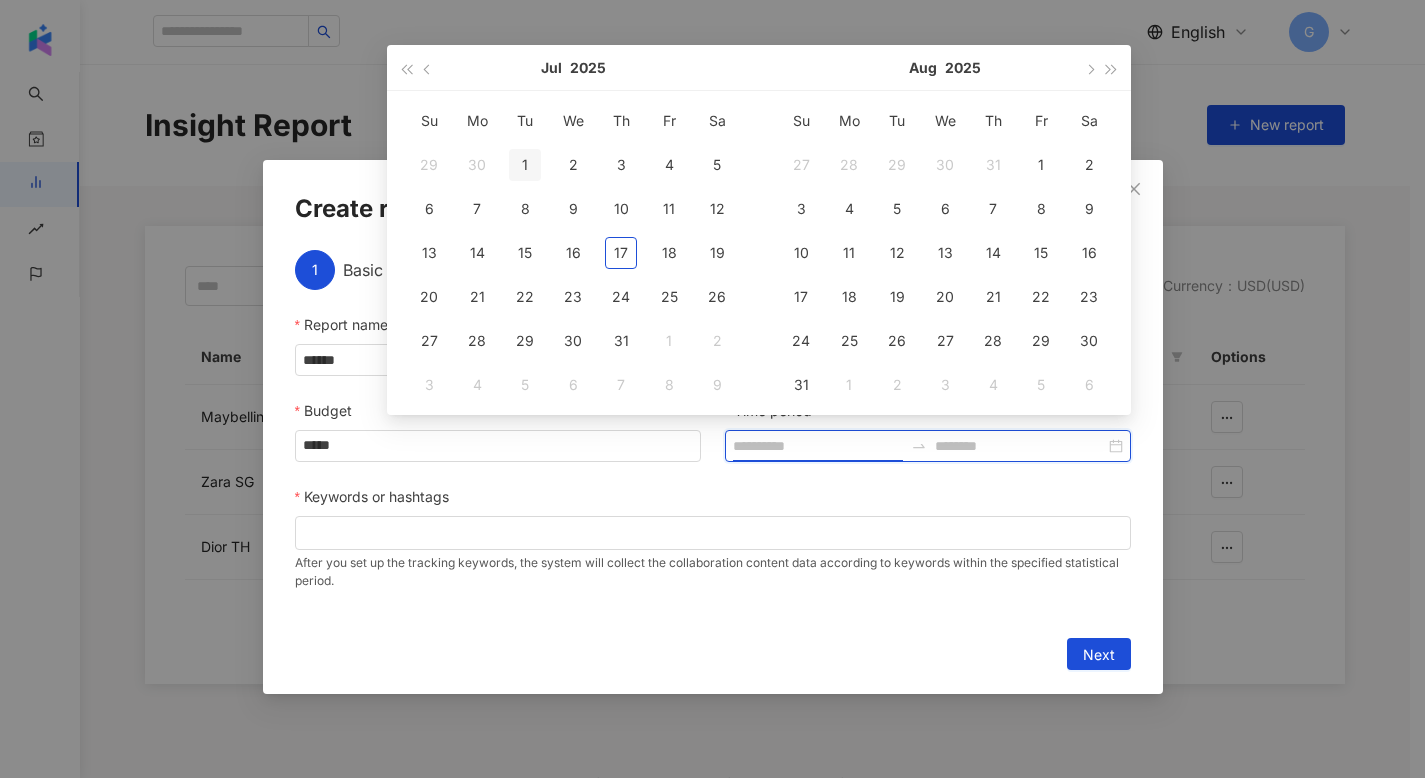 type on "**********" 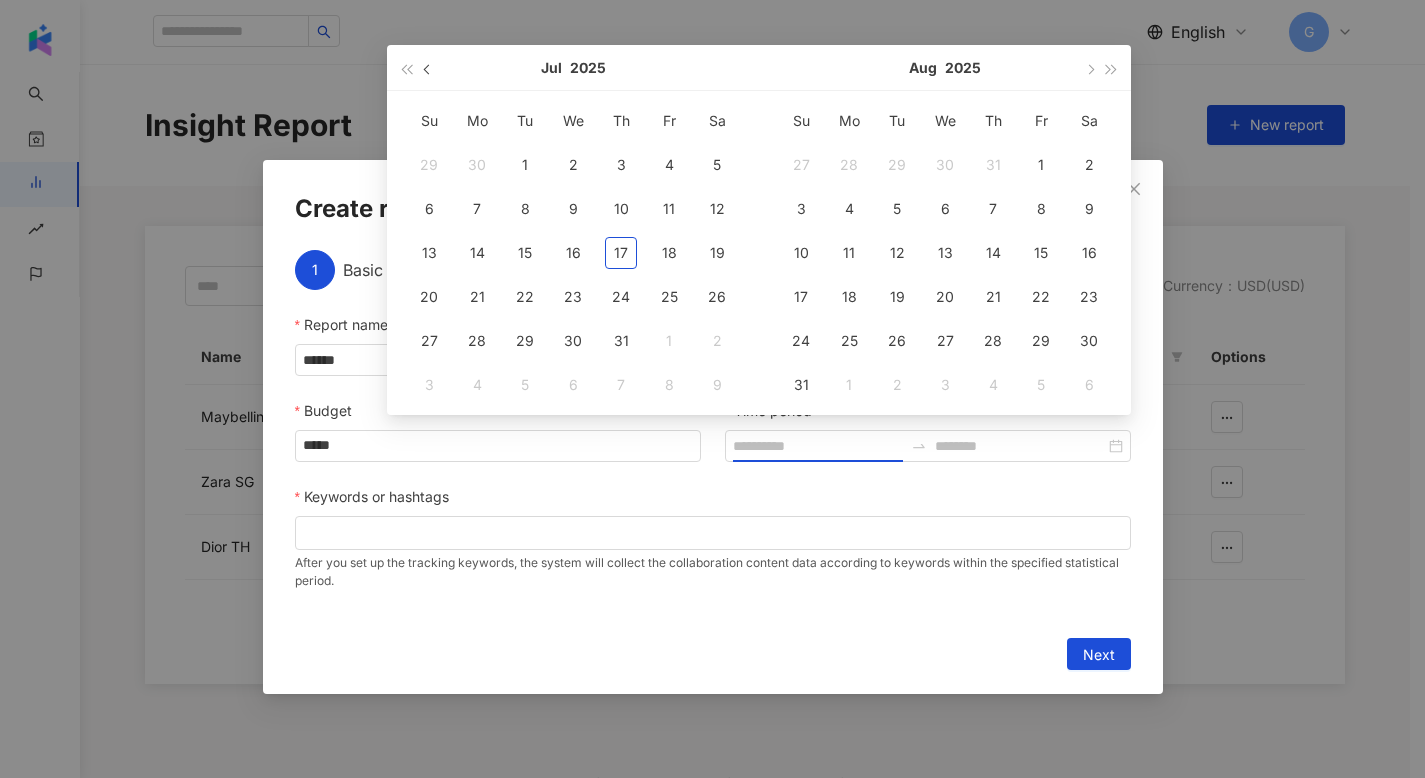 click at bounding box center [428, 67] 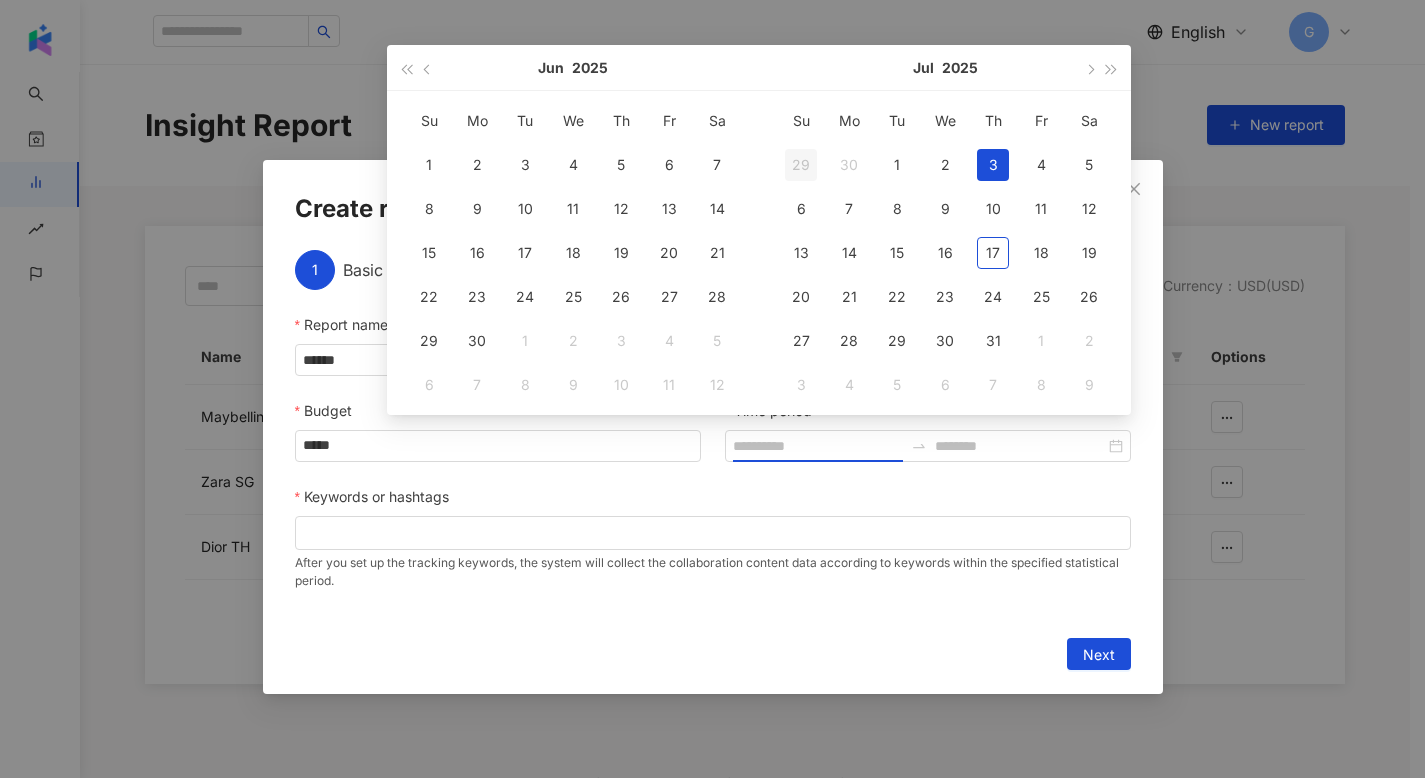 type on "**********" 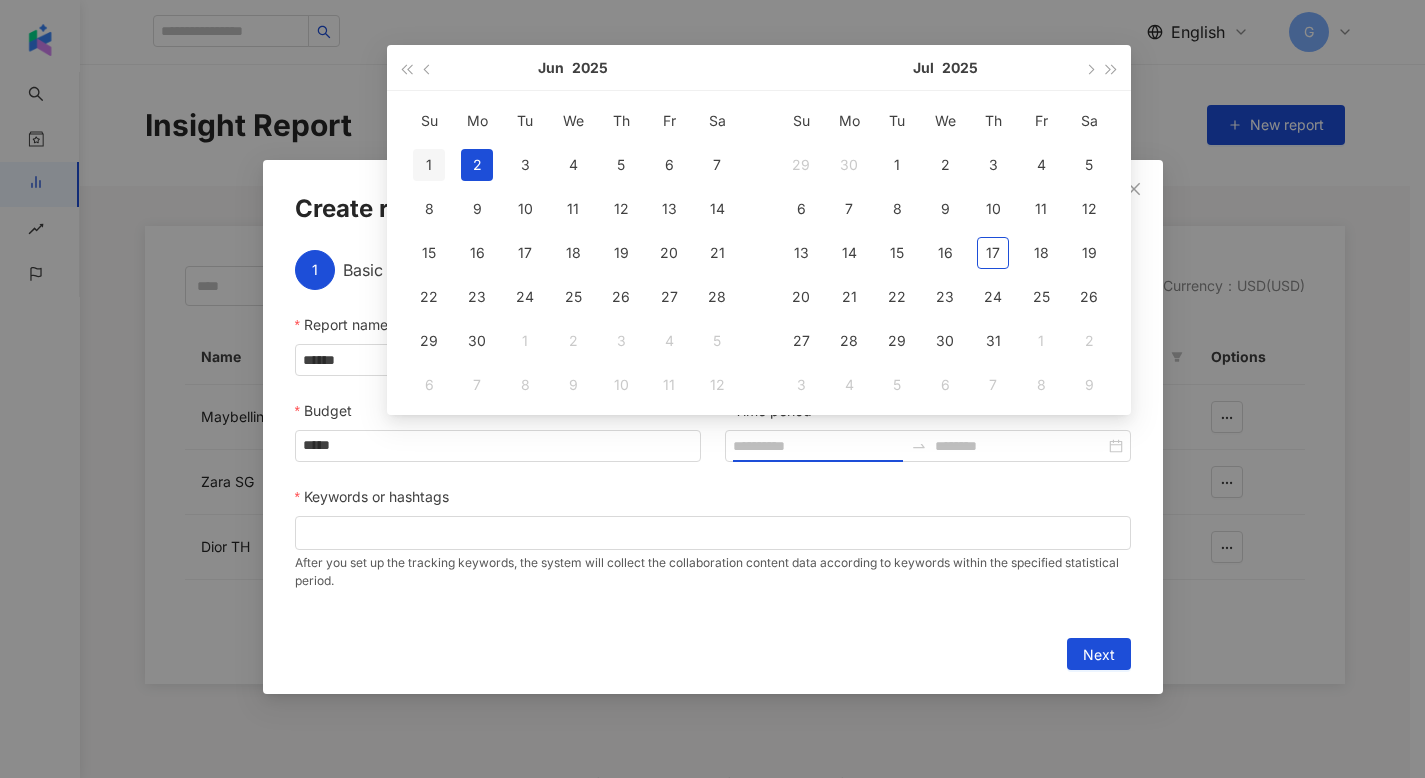 type on "**********" 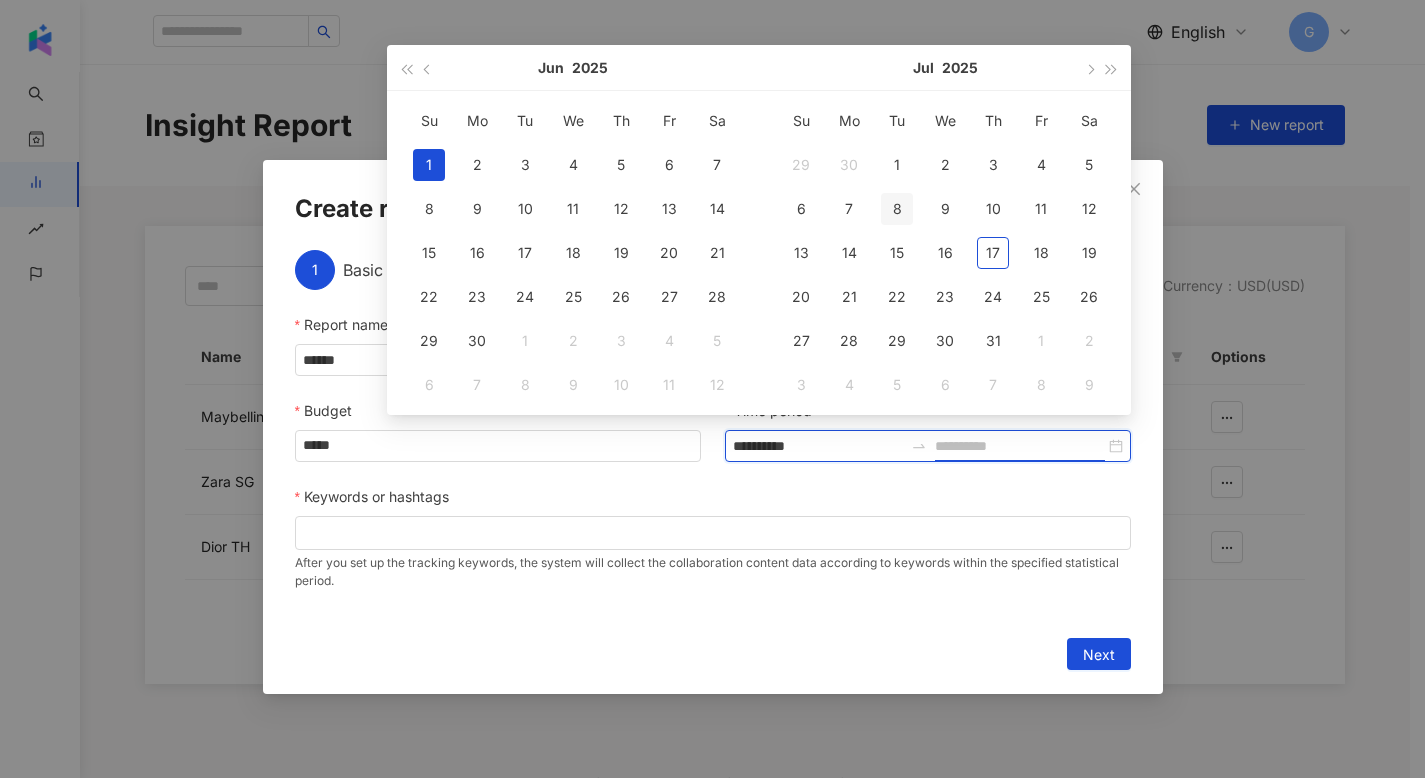 type on "**********" 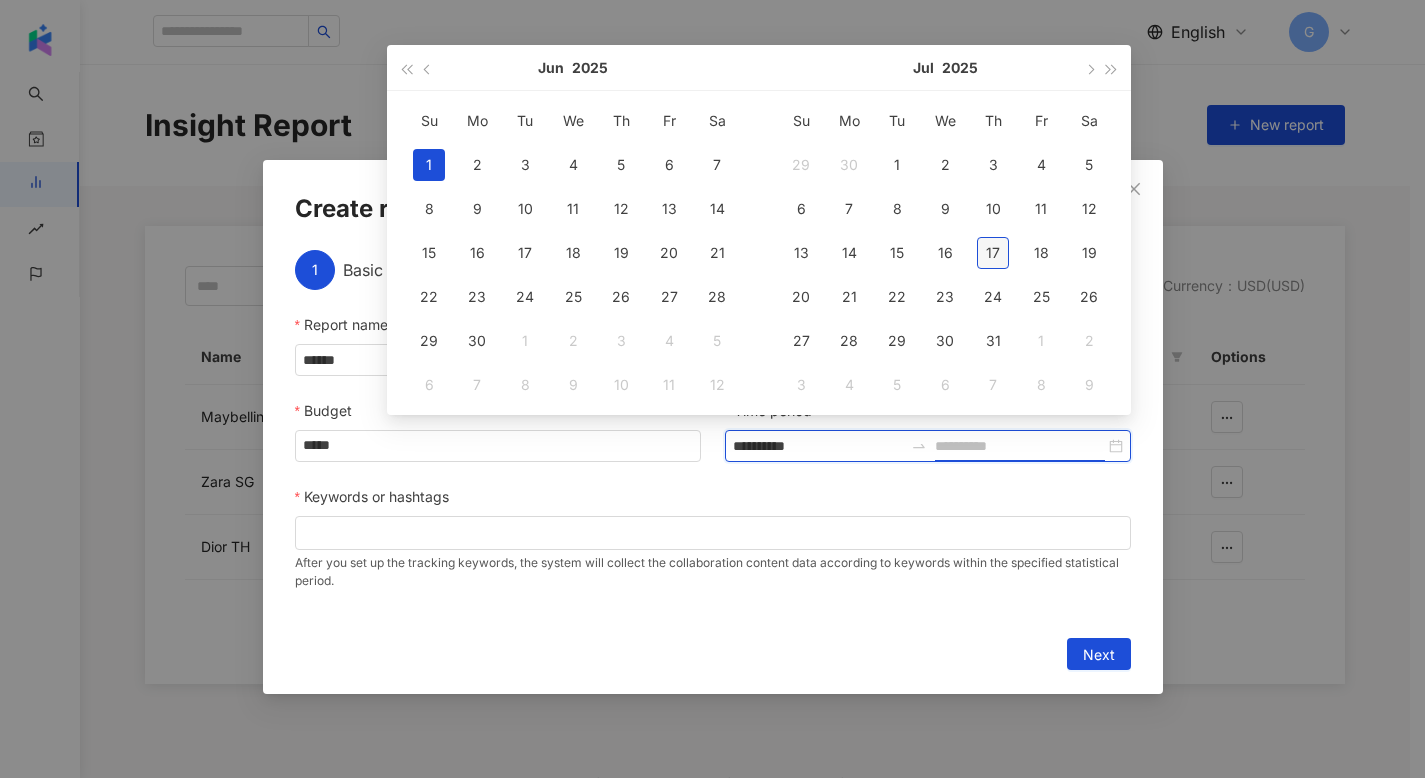 type on "**********" 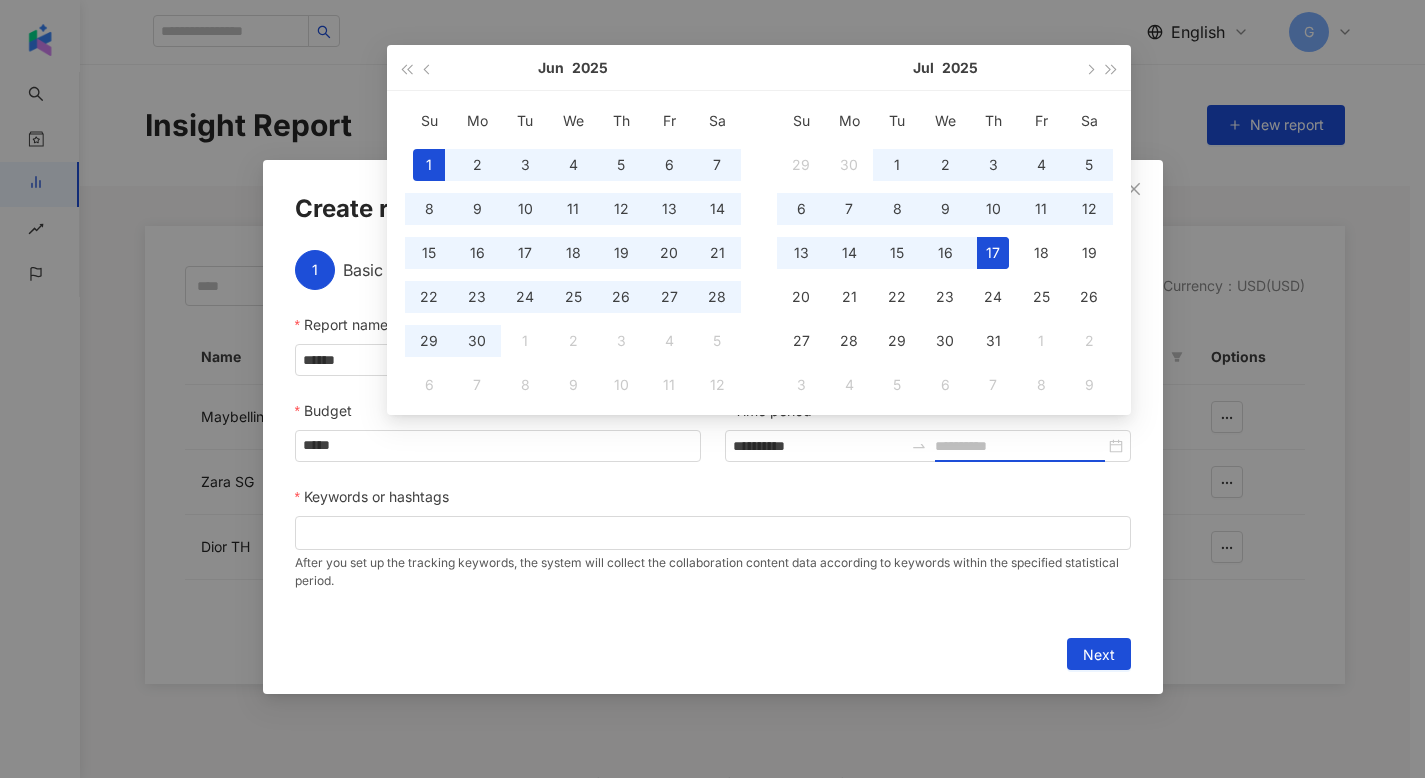 click on "17" at bounding box center (993, 253) 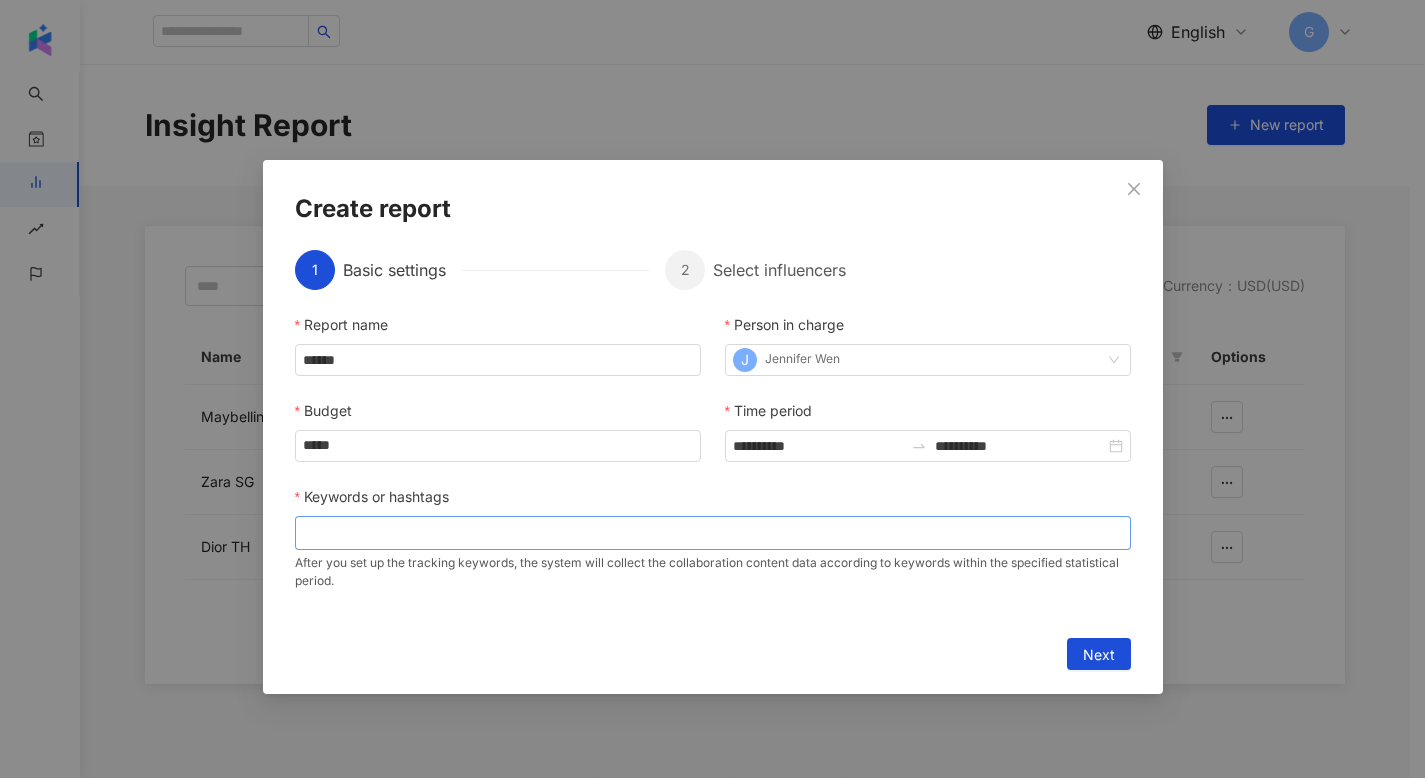 click at bounding box center [713, 532] 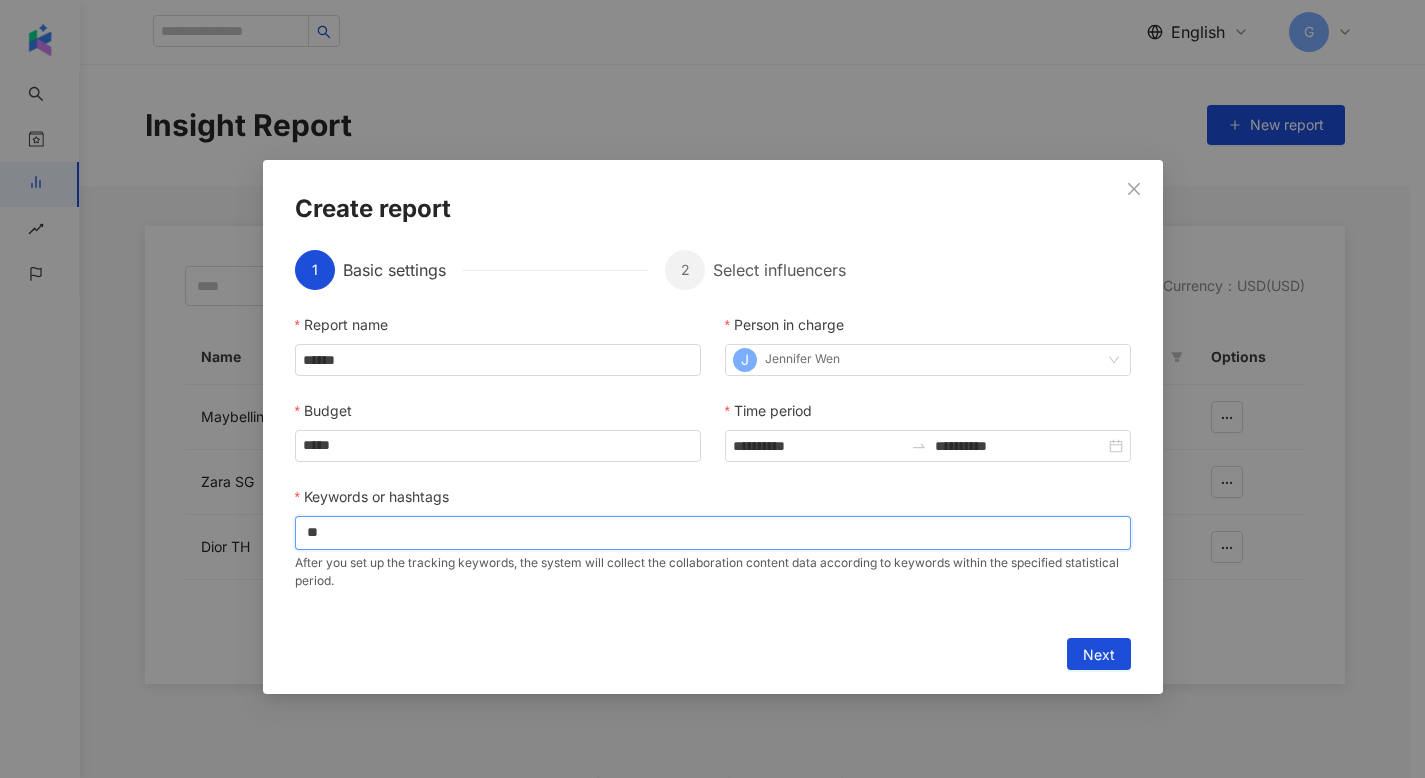 type on "***" 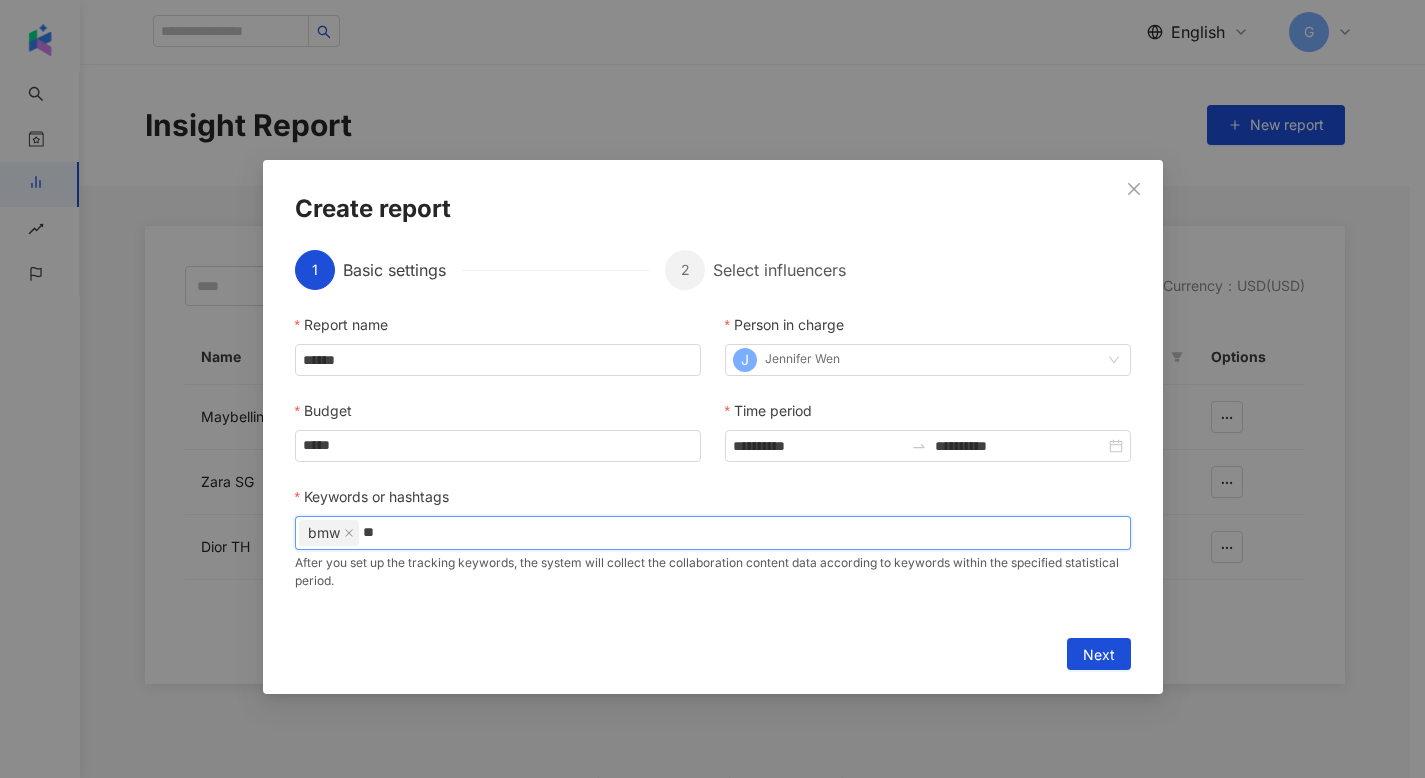 type on "***" 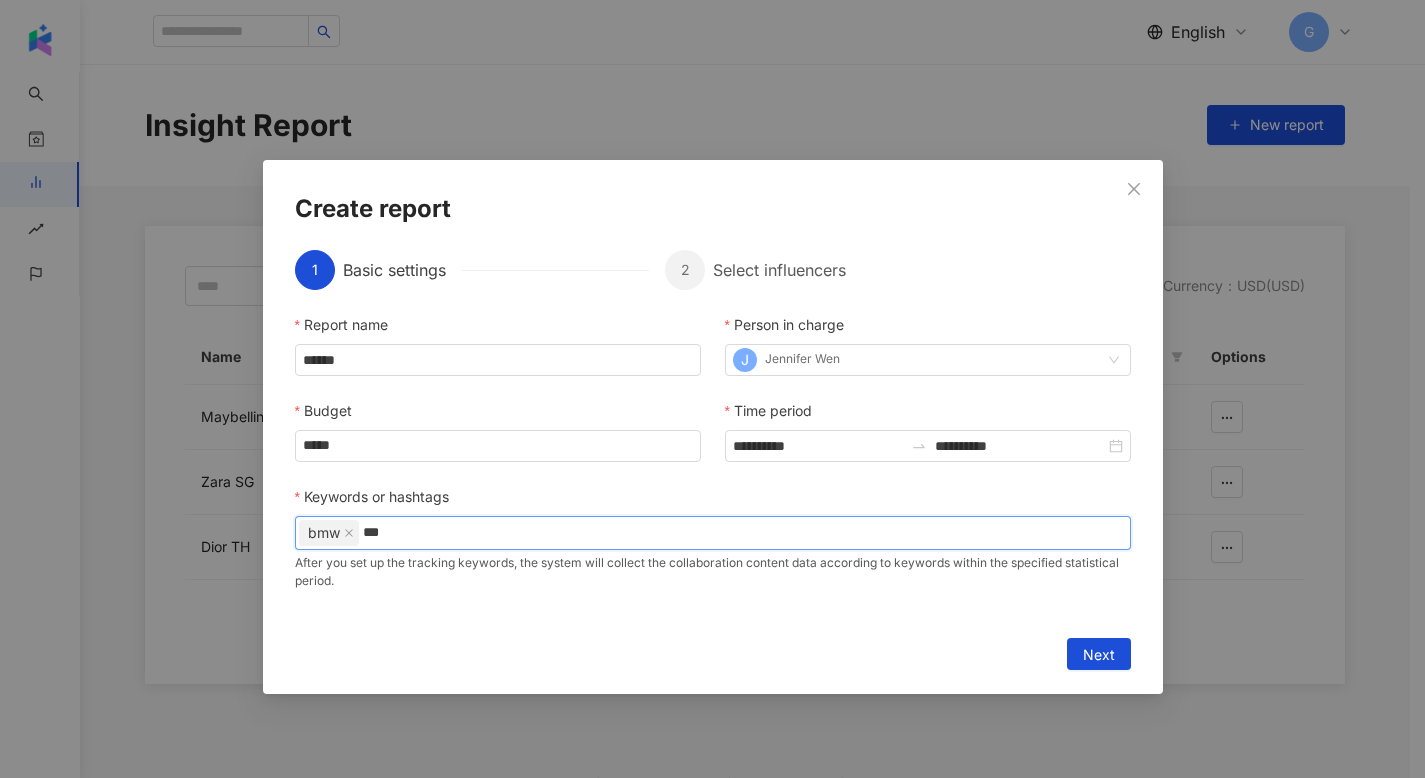 type 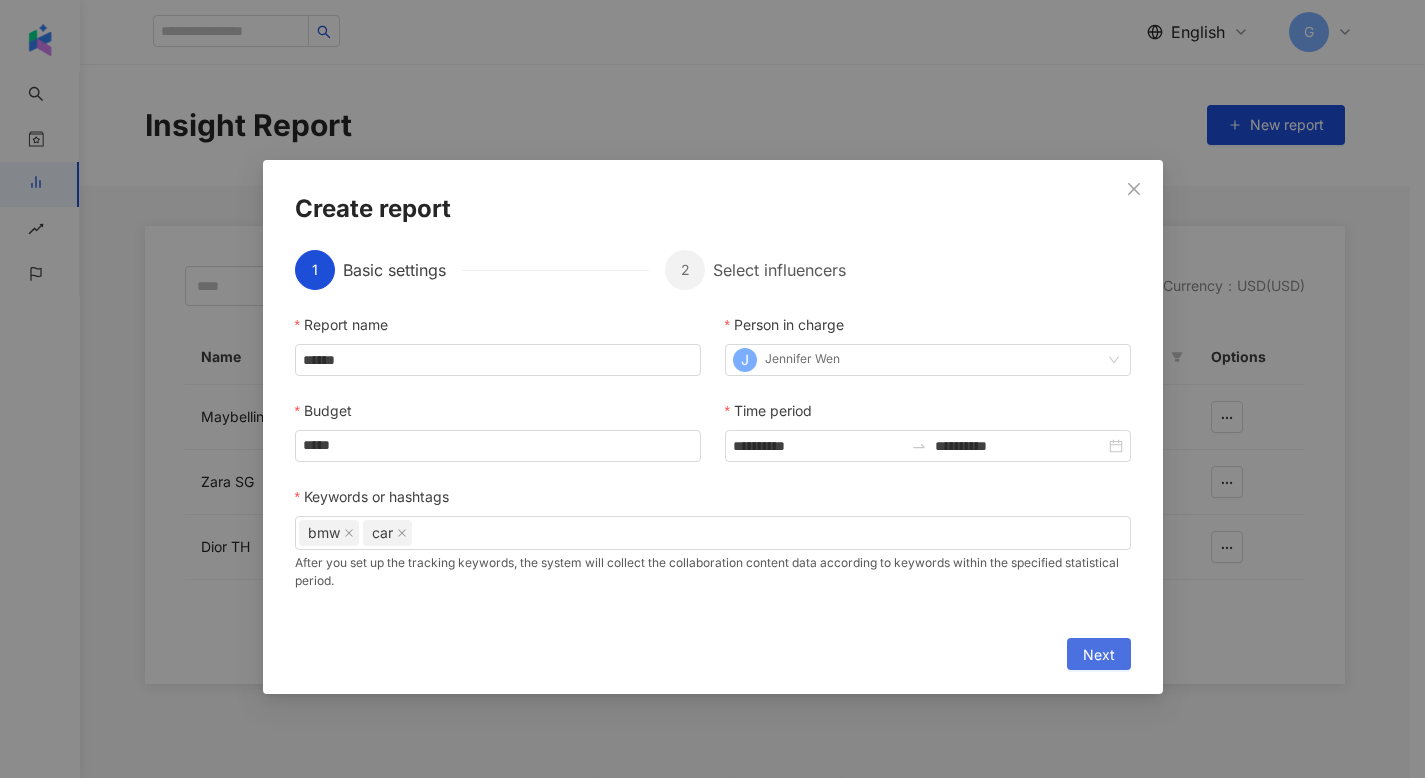 click on "Next" at bounding box center [1099, 655] 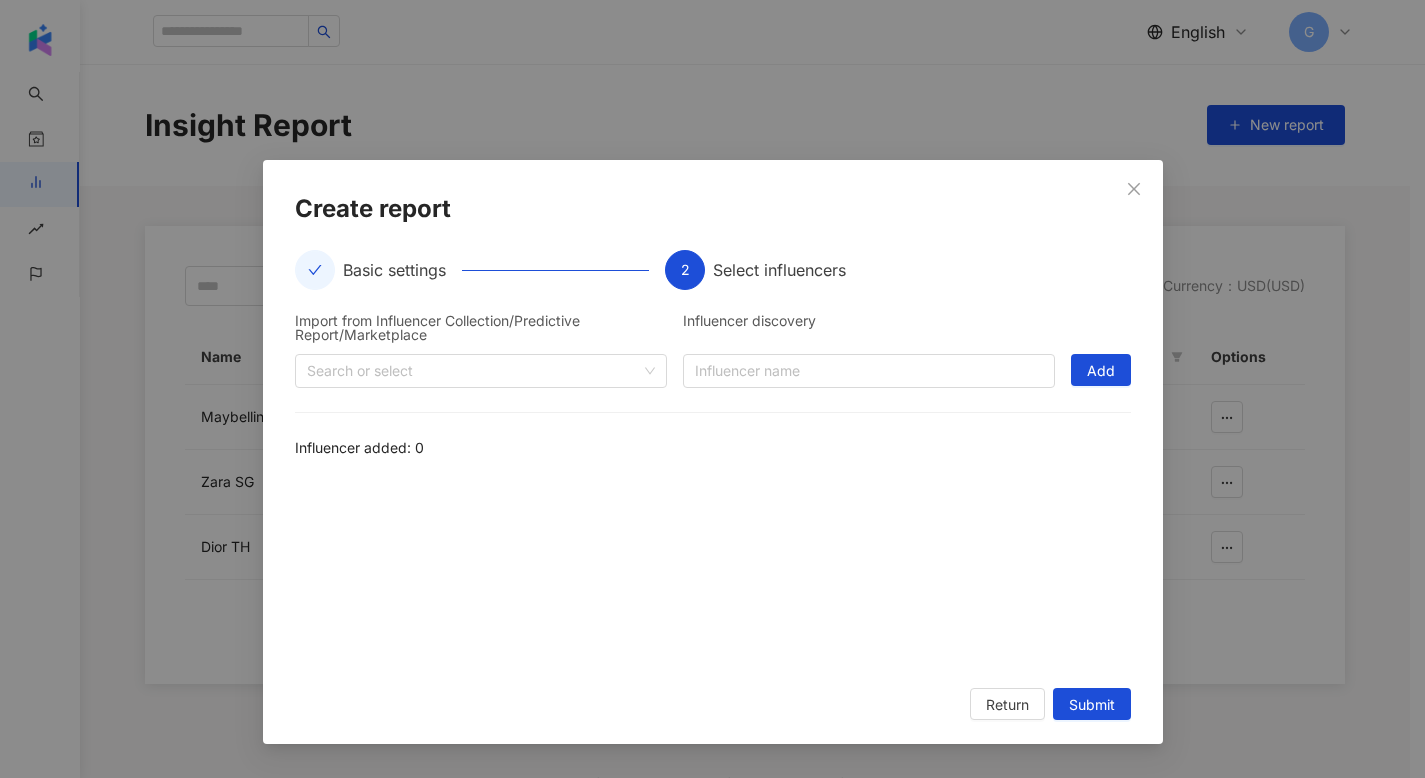 click on "Import from Influencer Collection/Predictive Report/Marketplace   Search or select Influencer discovery Influencer name Add Influencer added: 0" at bounding box center (713, 489) 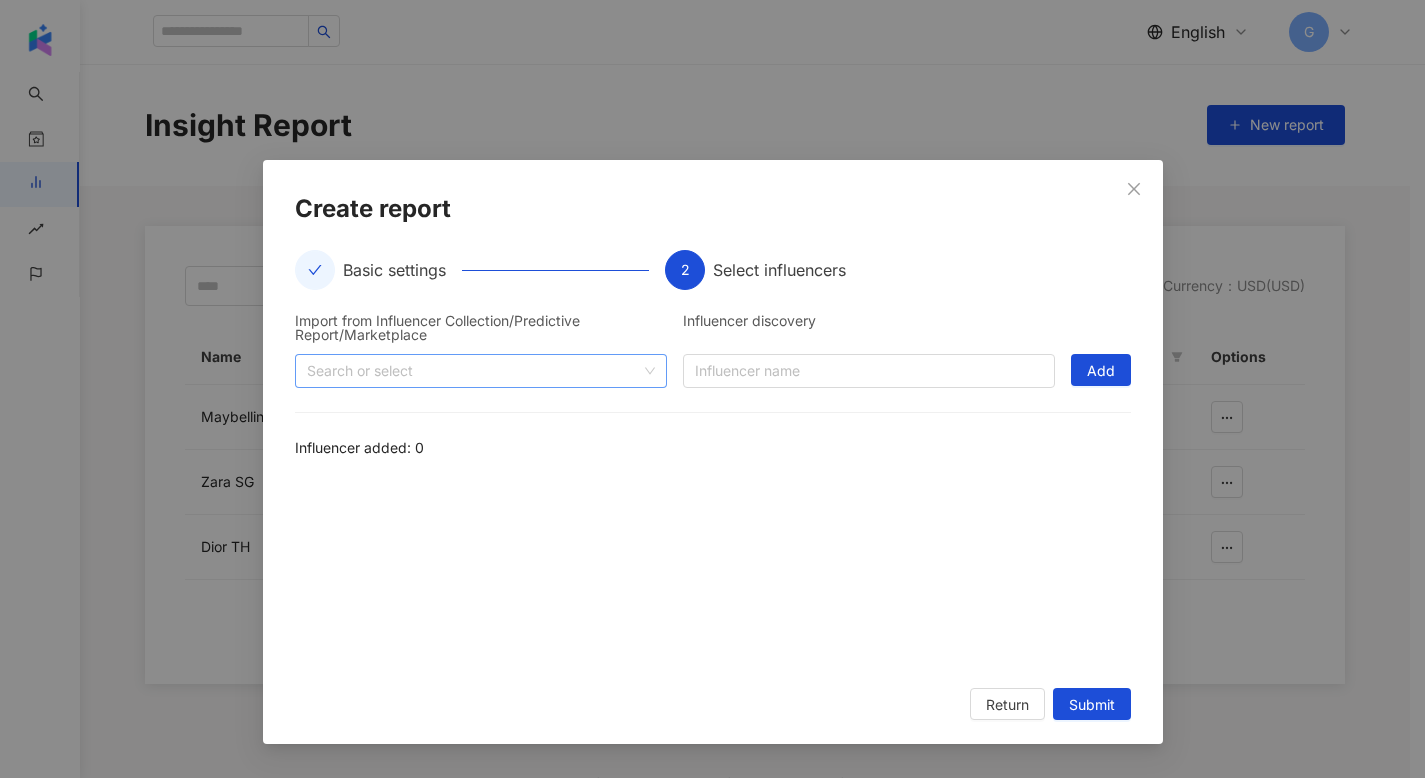 click on "Search or select" at bounding box center [481, 371] 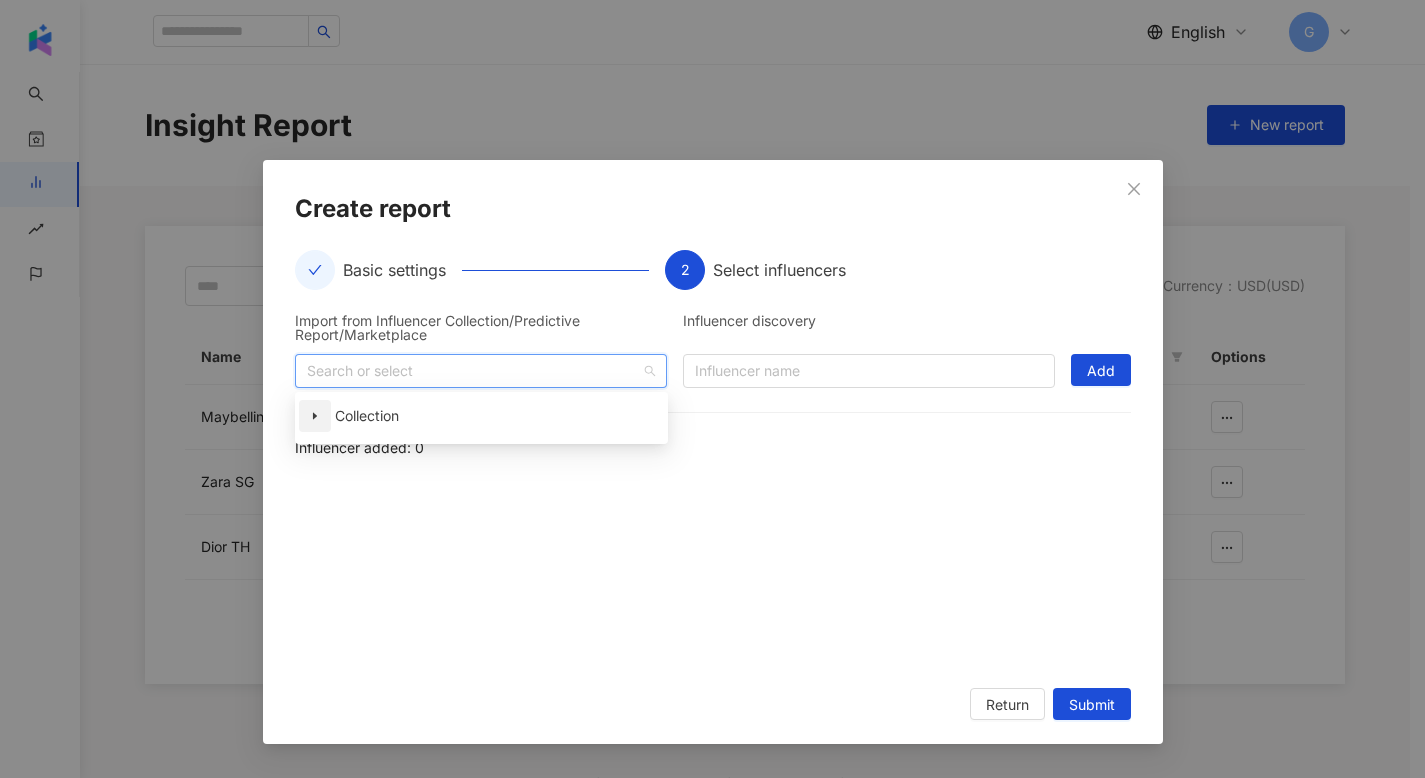 click at bounding box center [315, 416] 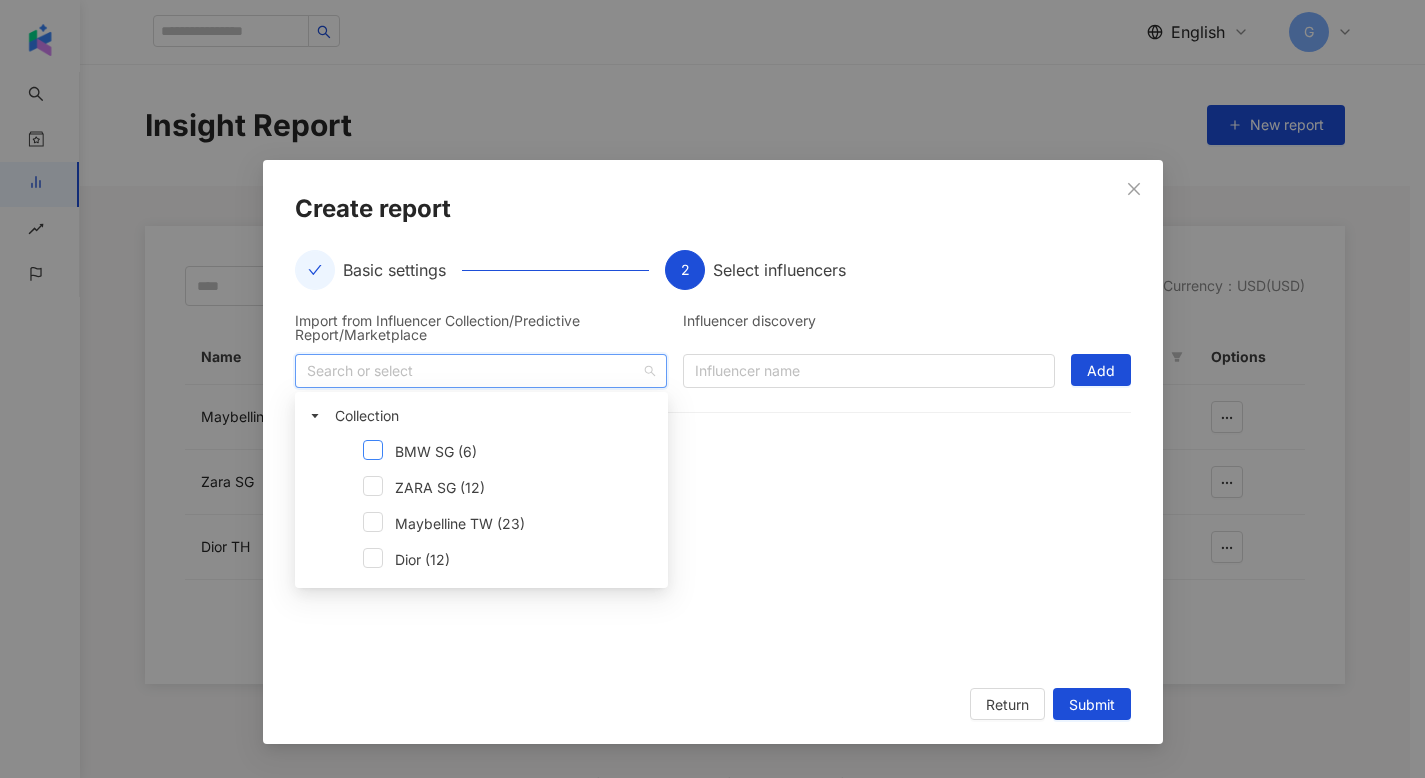 click at bounding box center (373, 450) 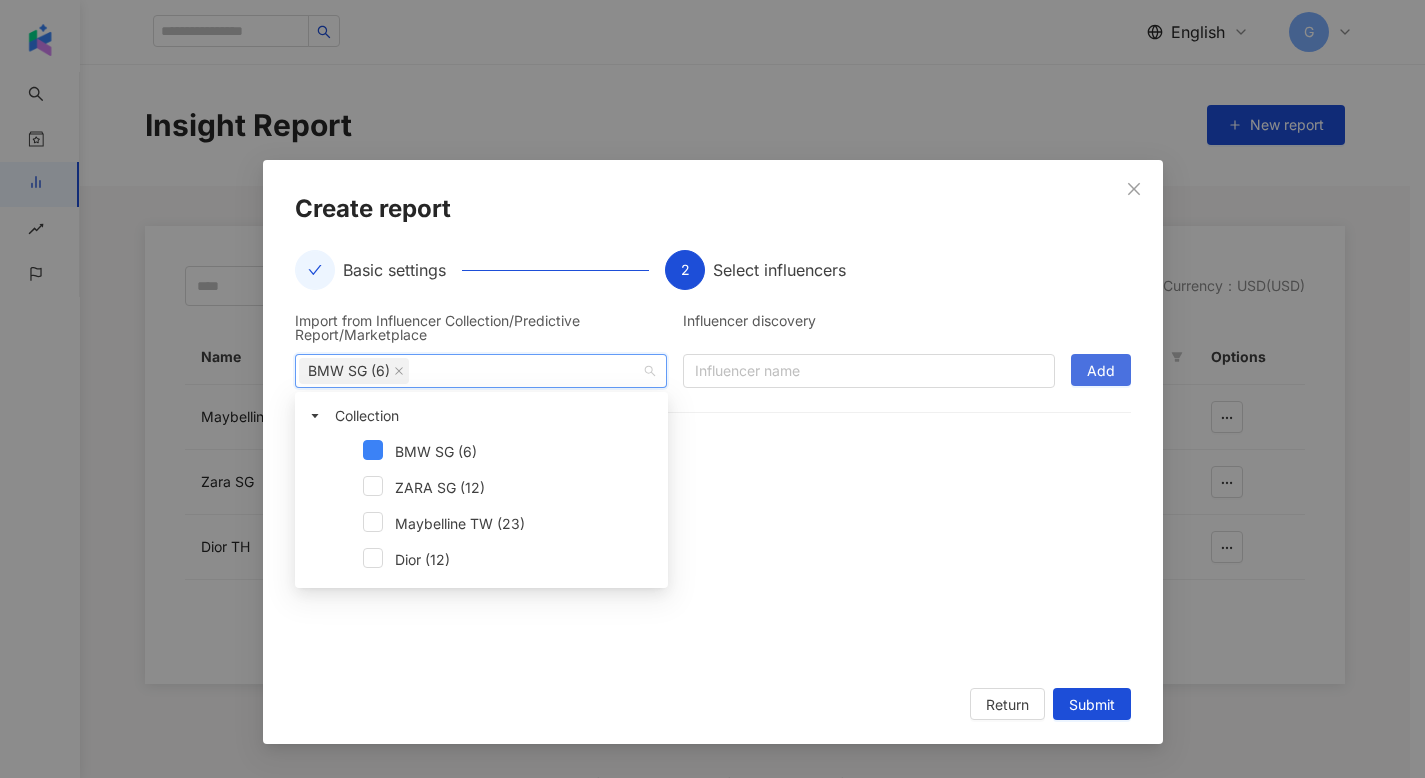 click on "Add" at bounding box center (1101, 371) 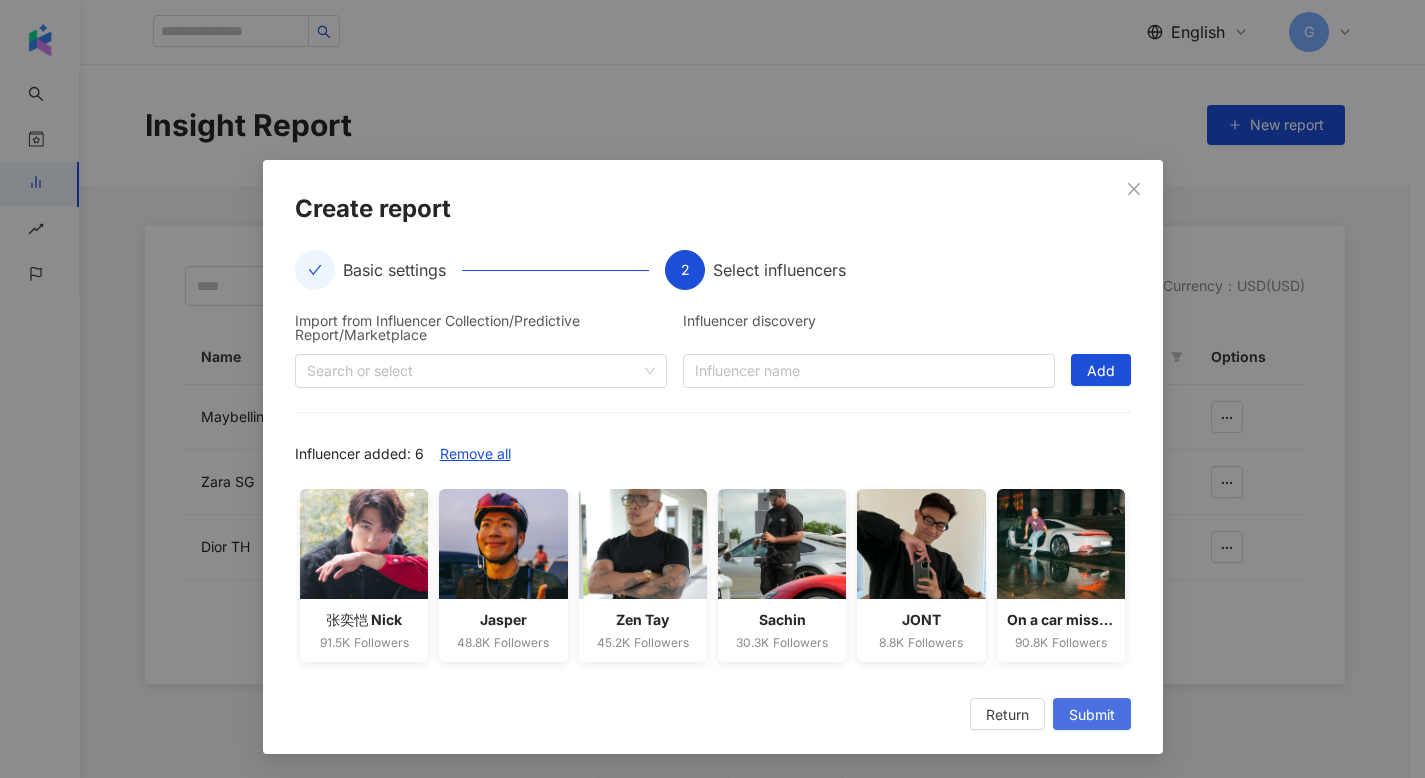click on "Submit" at bounding box center [1092, 715] 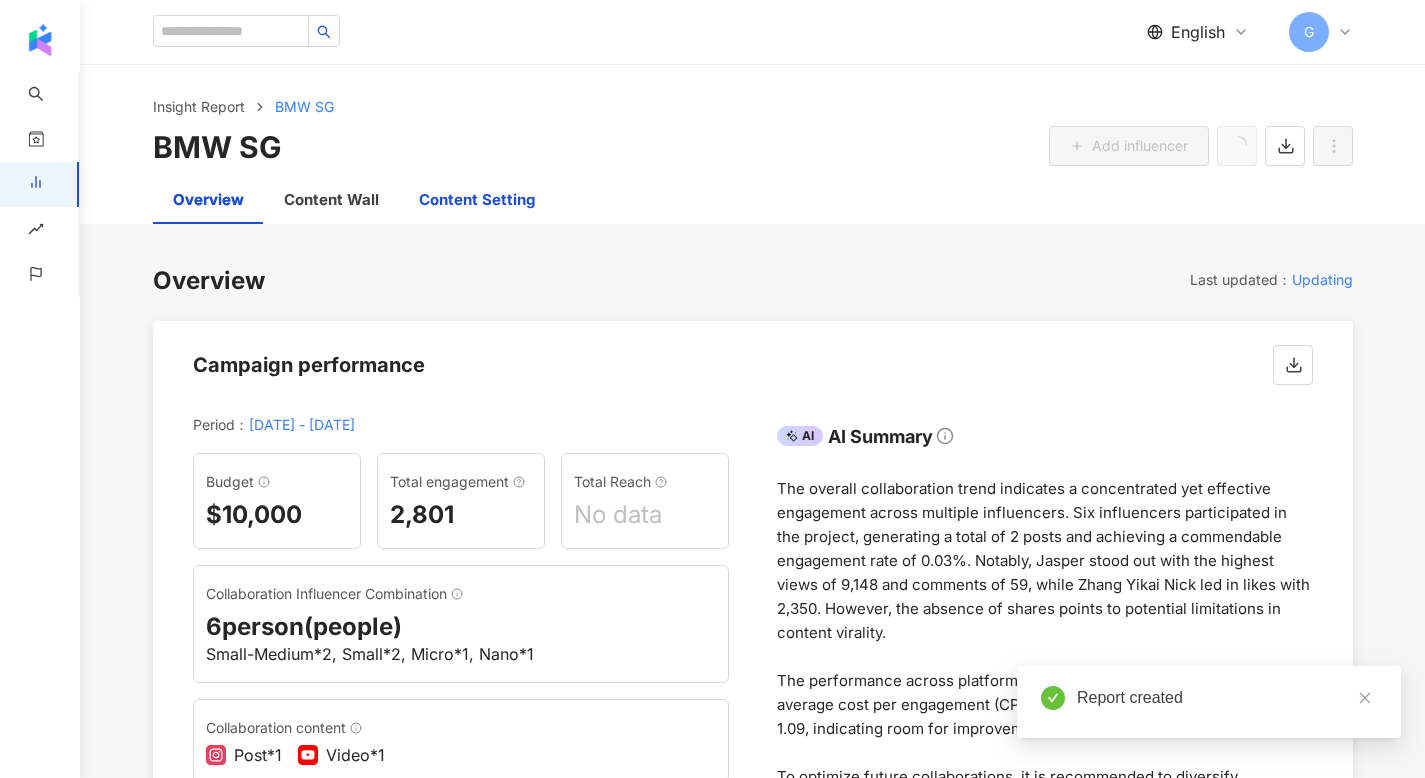 click on "Content Setting" at bounding box center (477, 200) 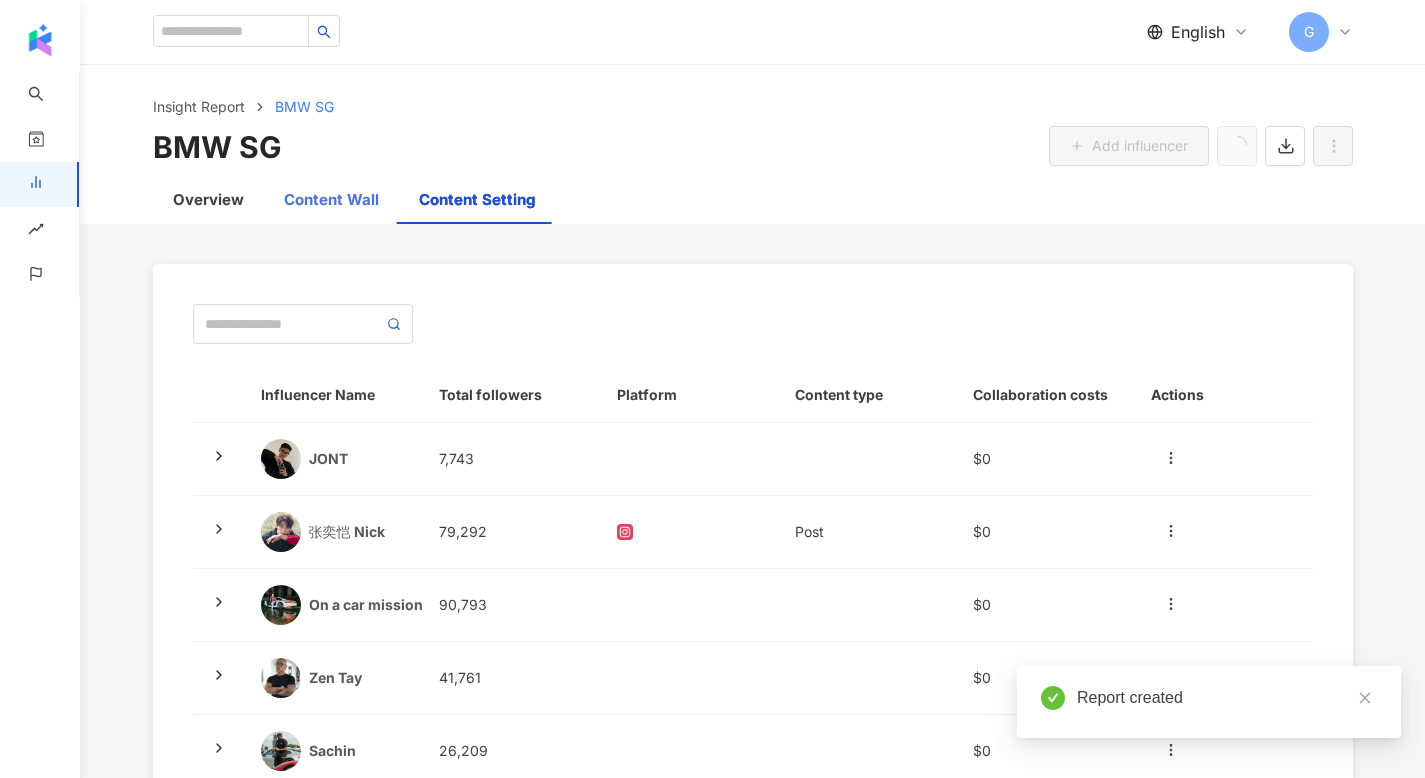 click on "Content Wall" at bounding box center (331, 200) 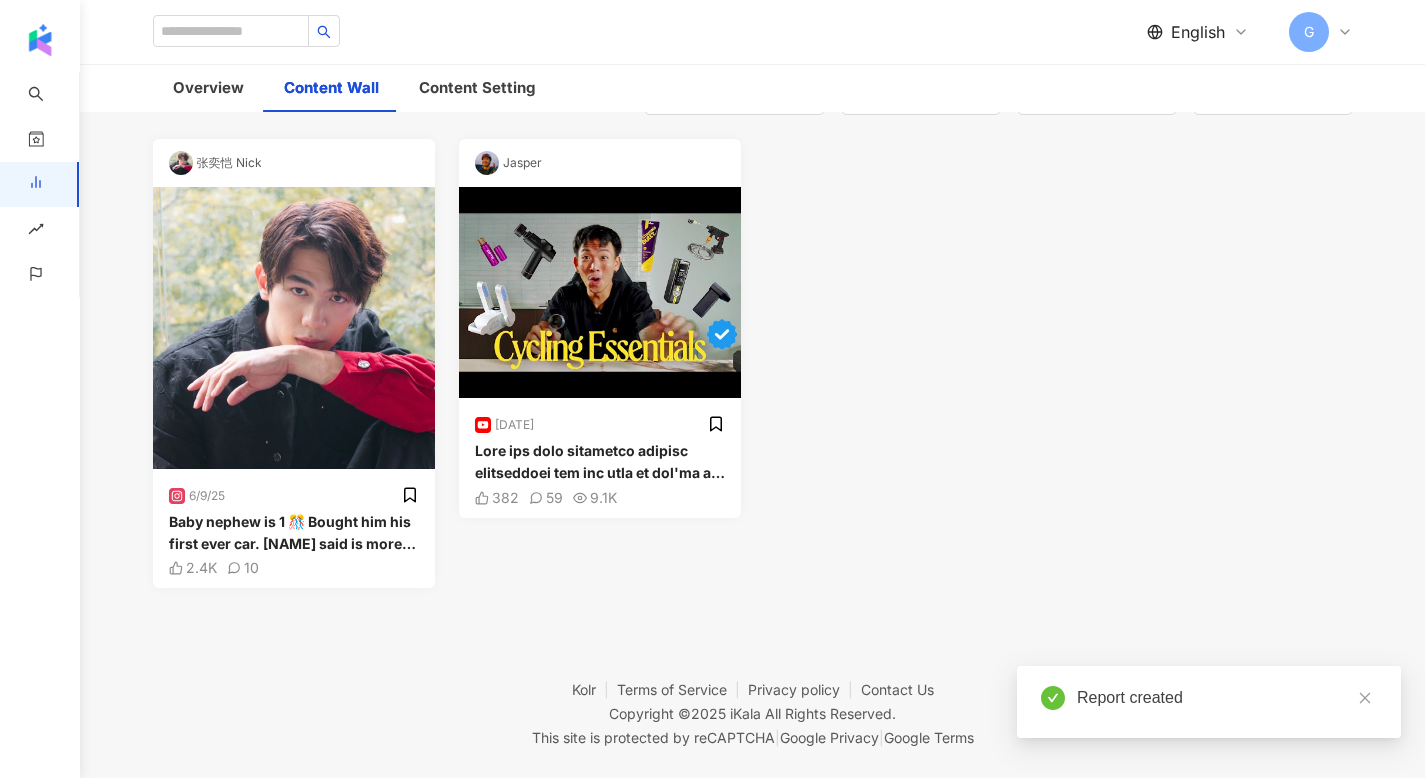 scroll, scrollTop: 0, scrollLeft: 0, axis: both 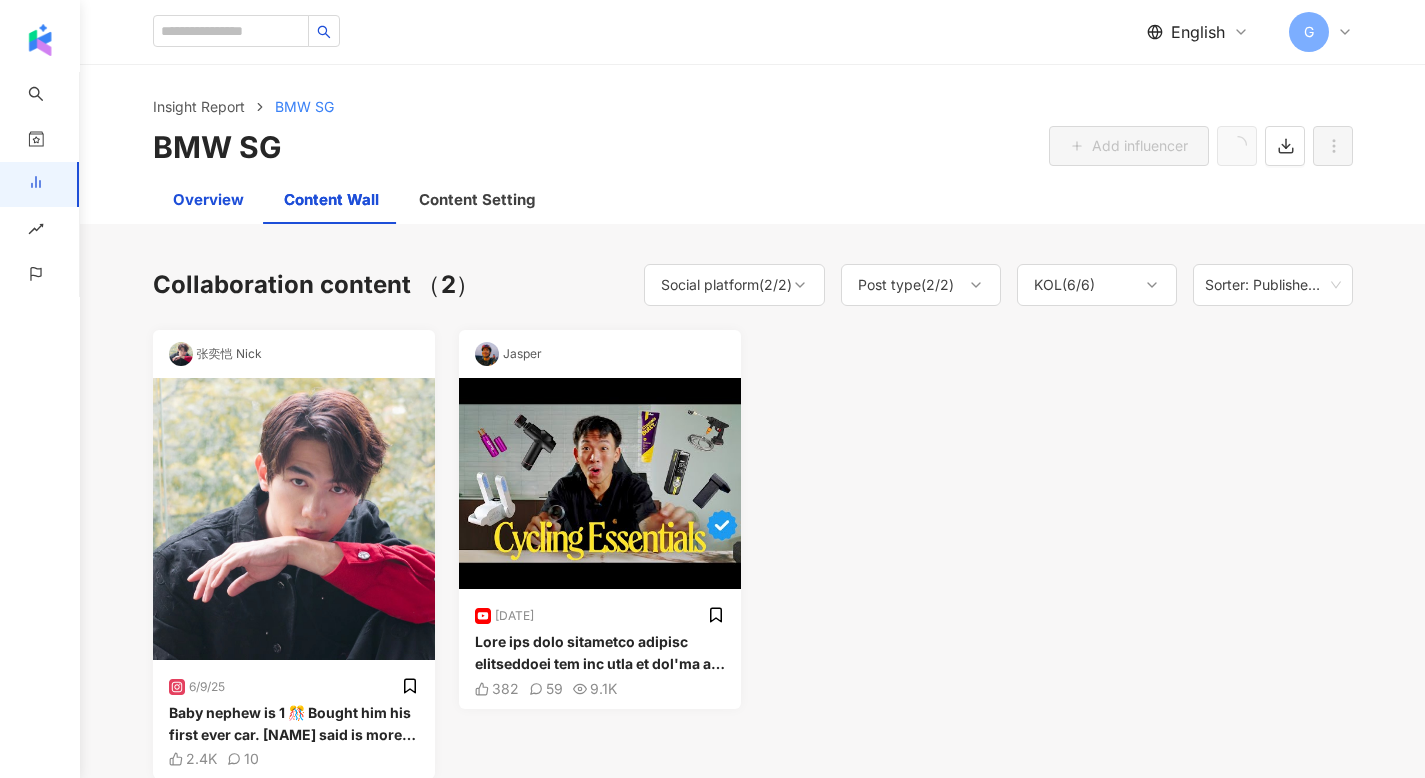 click on "Overview" at bounding box center (208, 200) 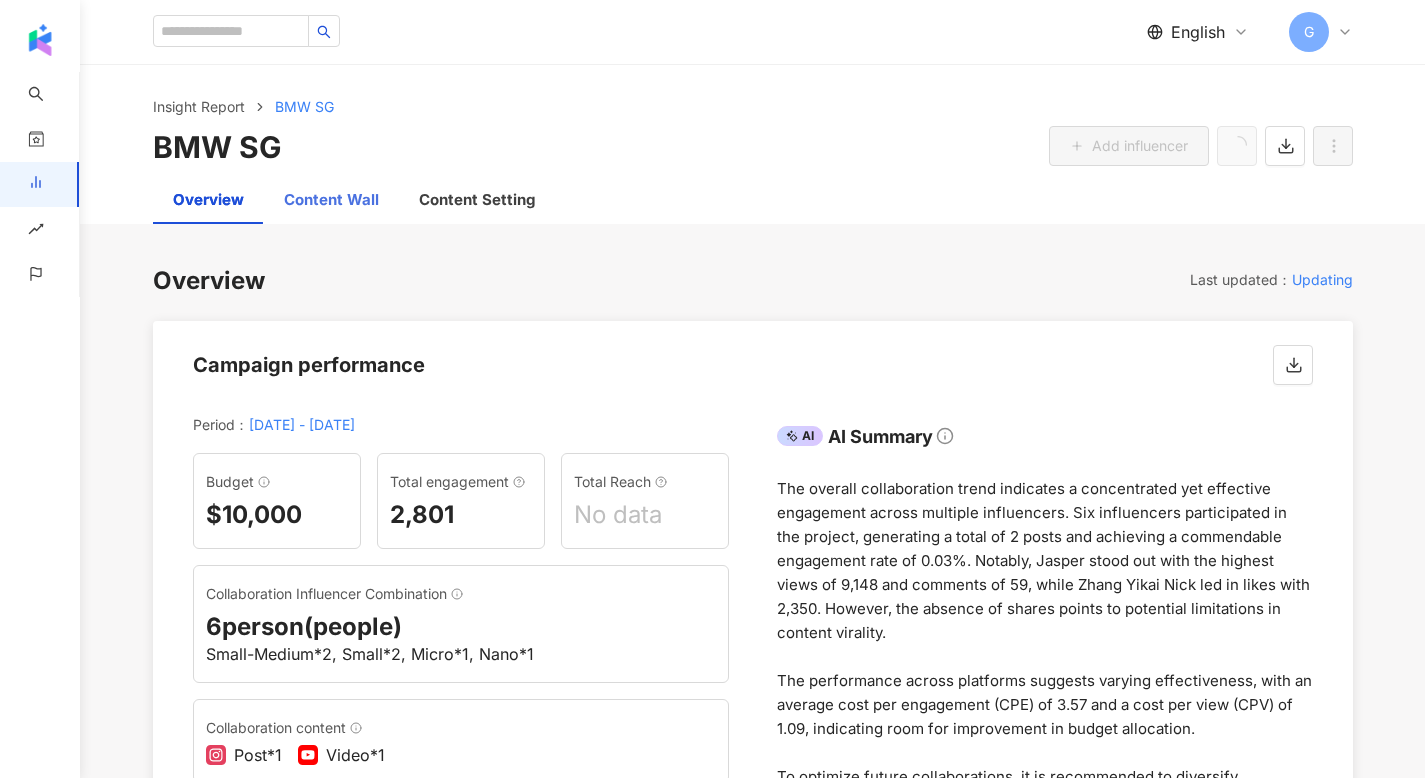 scroll, scrollTop: 4, scrollLeft: 0, axis: vertical 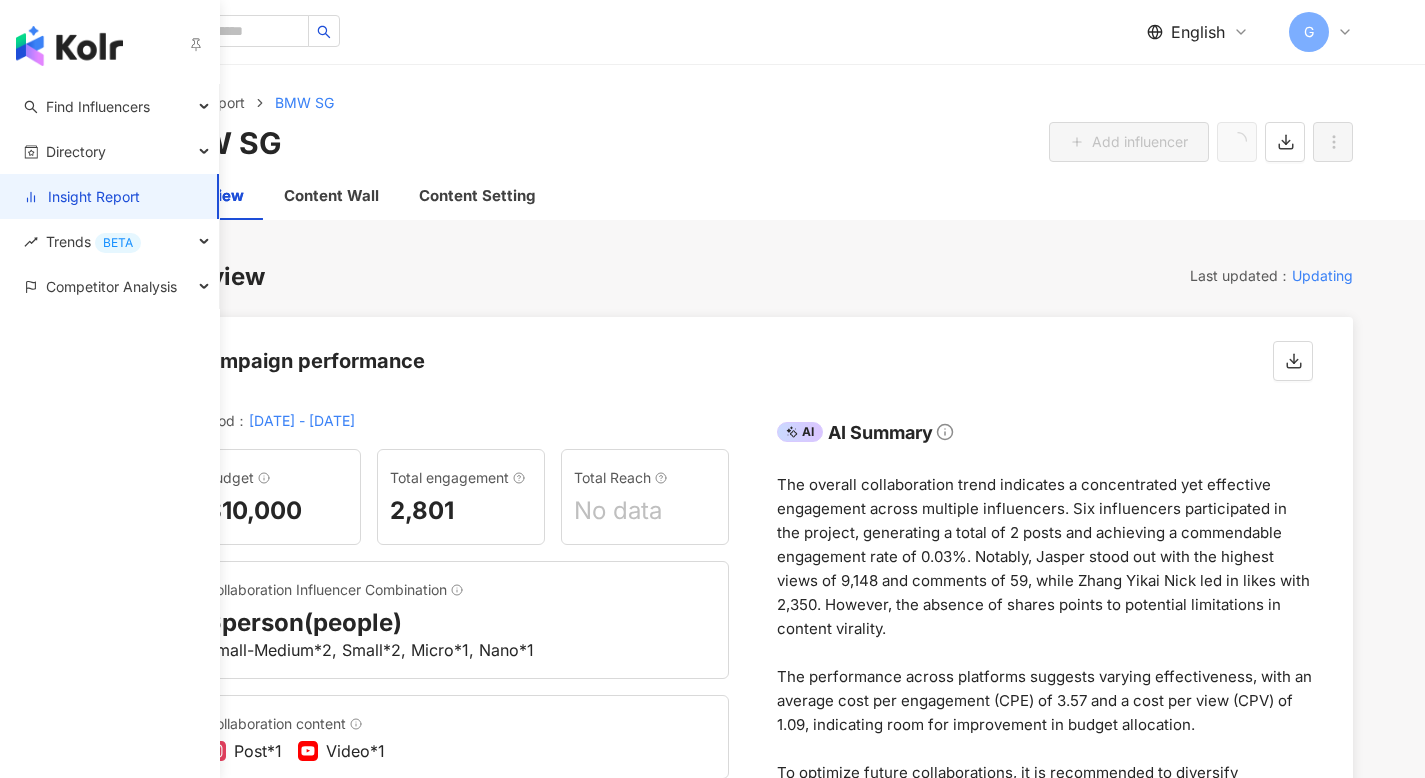 click on "Insight Report" at bounding box center (82, 197) 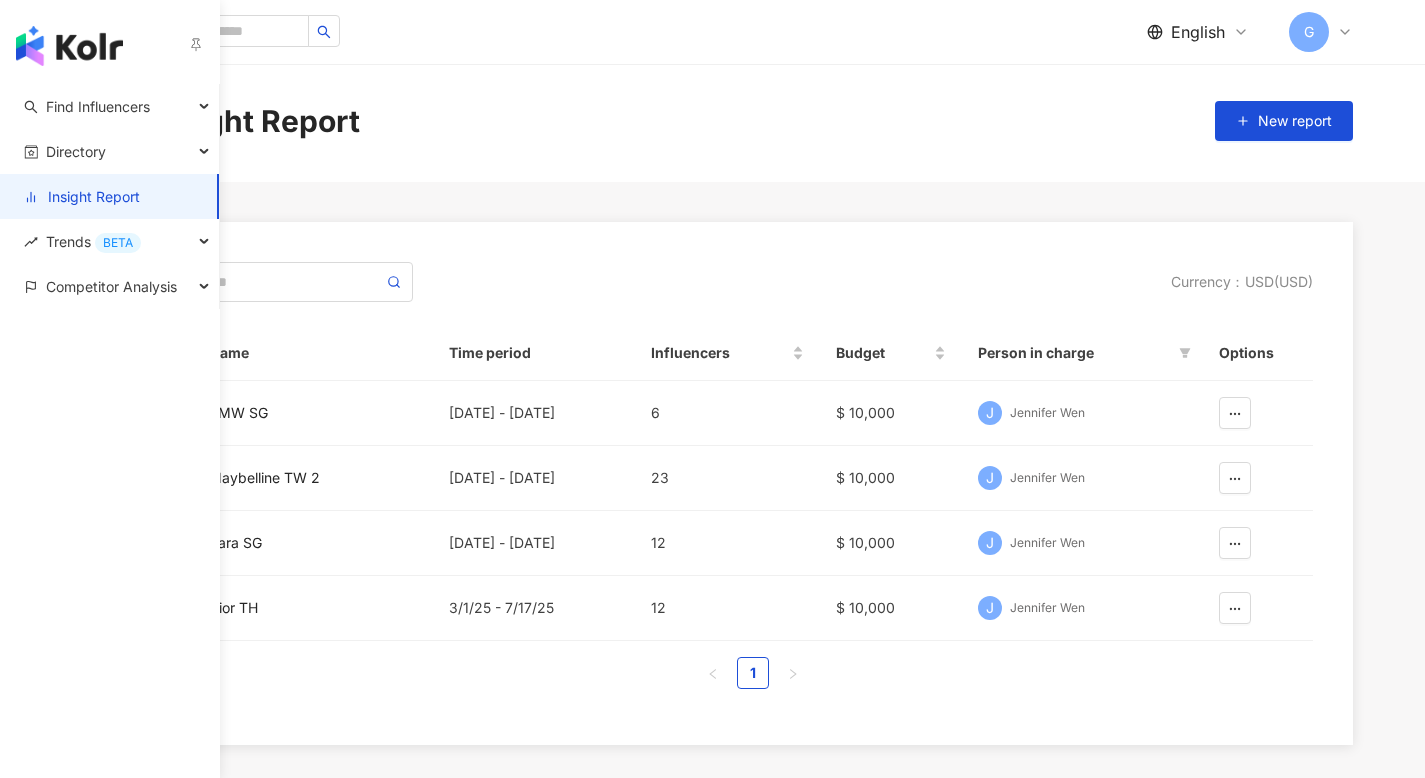 scroll, scrollTop: 0, scrollLeft: 0, axis: both 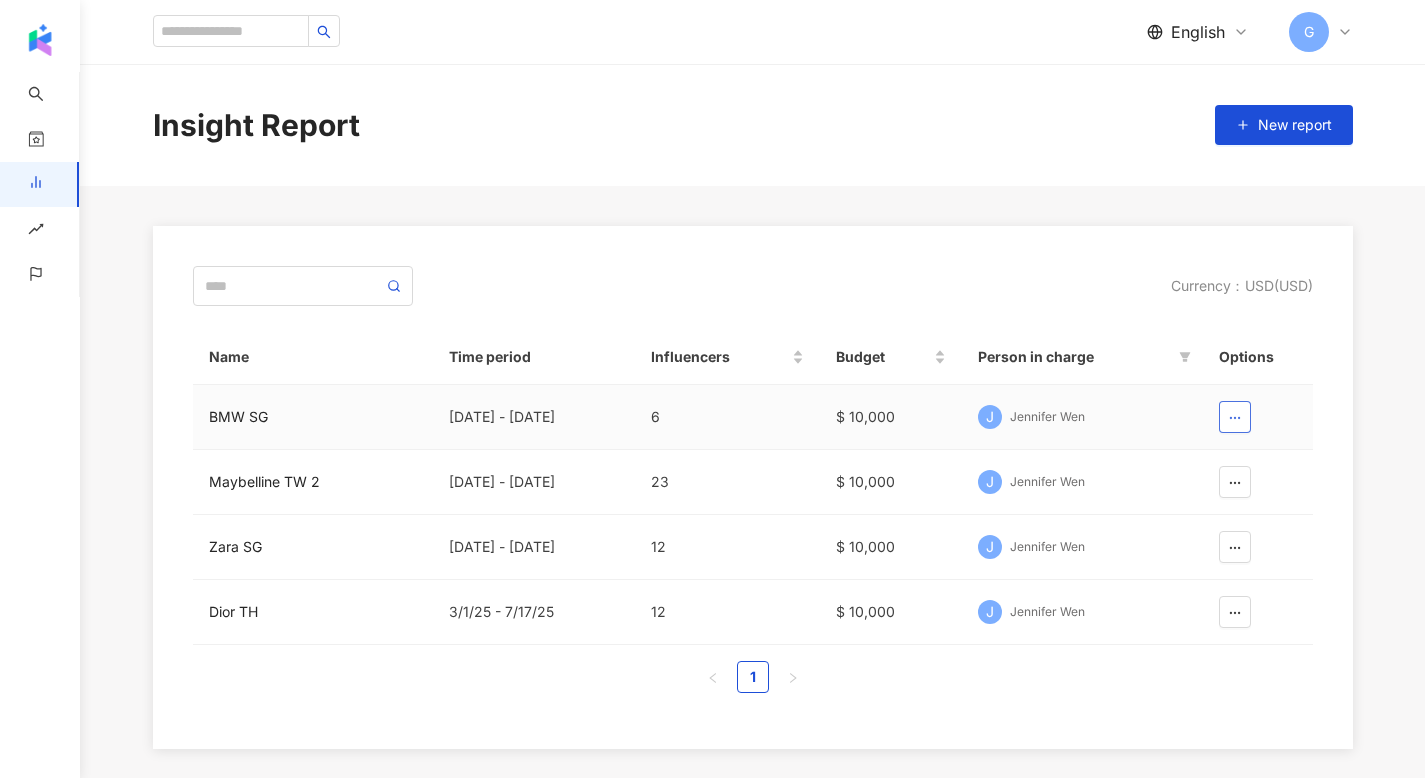 click at bounding box center (1235, 417) 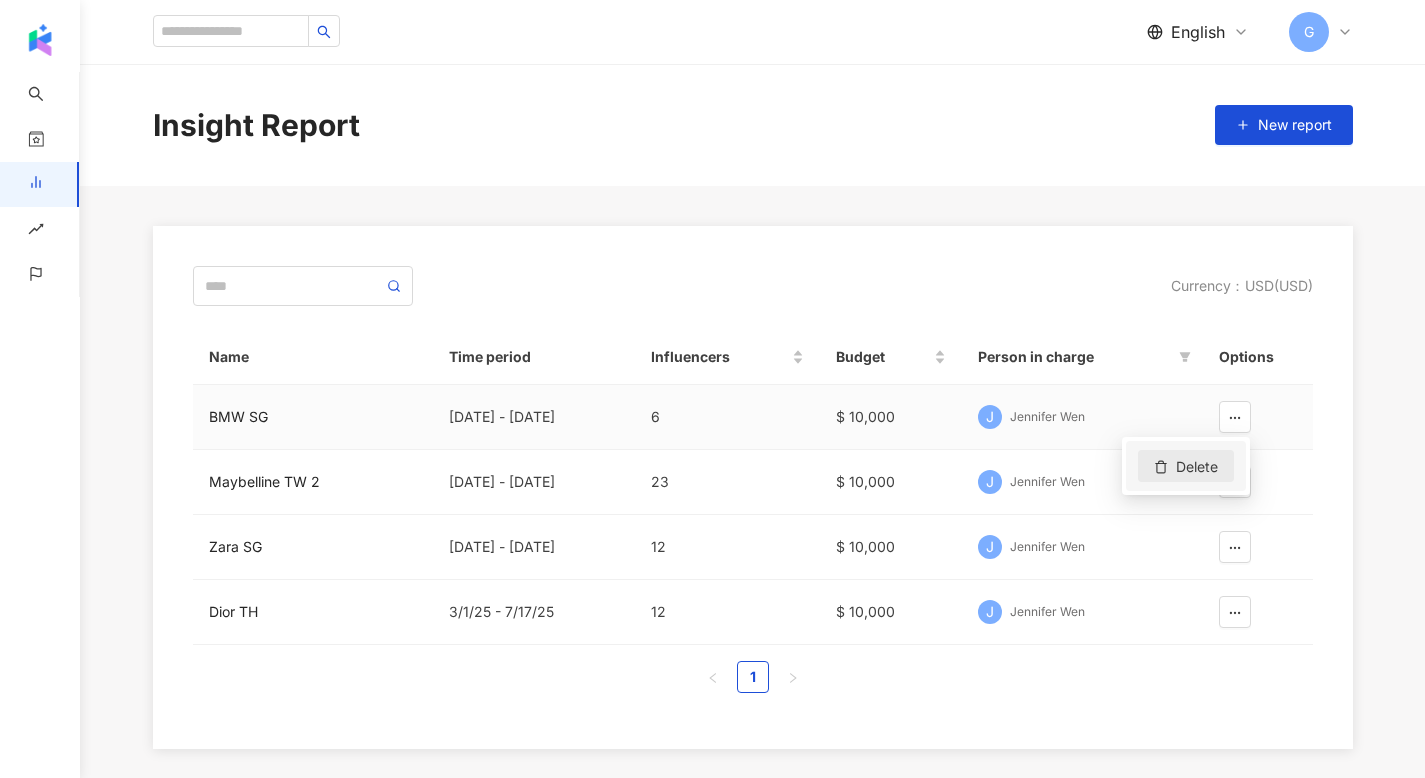 click on "Delete" at bounding box center [1197, 467] 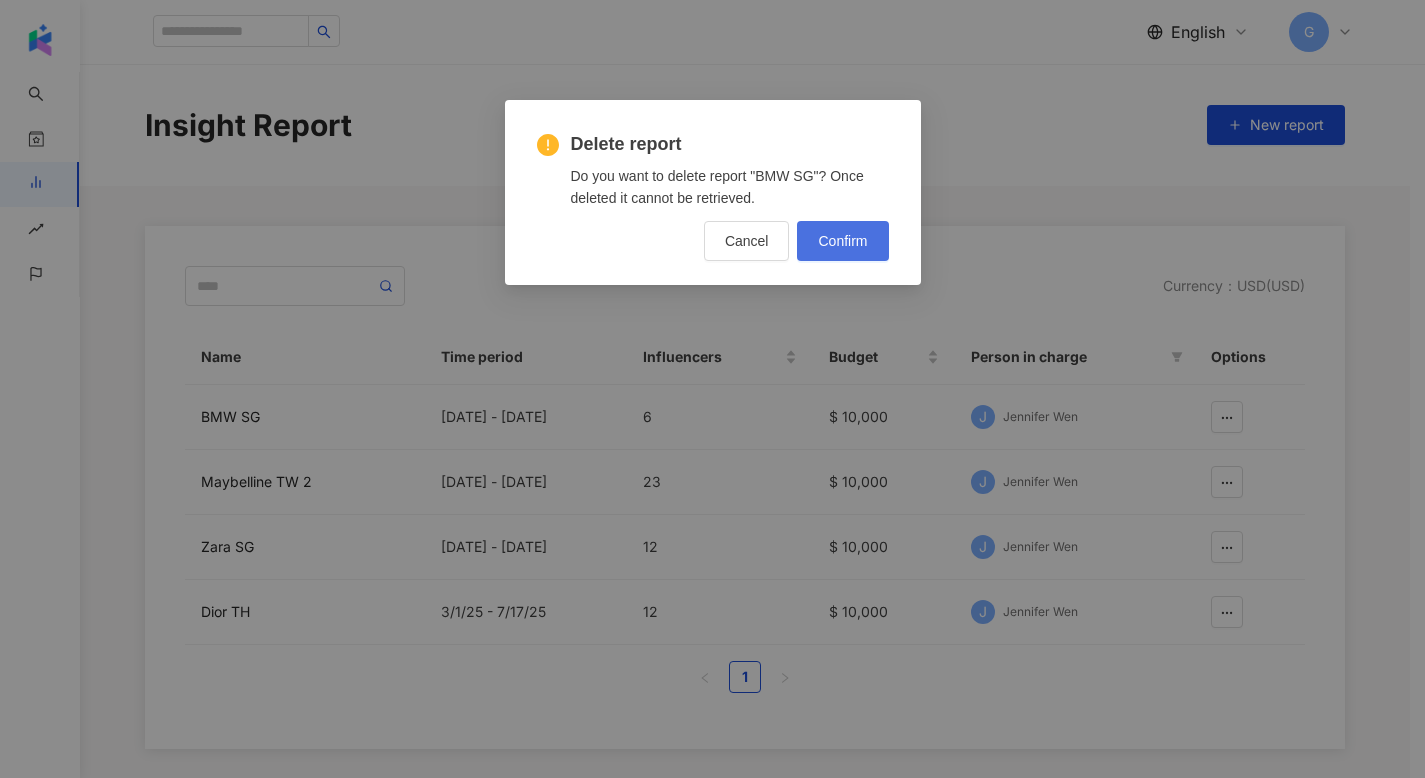 click on "Confirm" at bounding box center (842, 241) 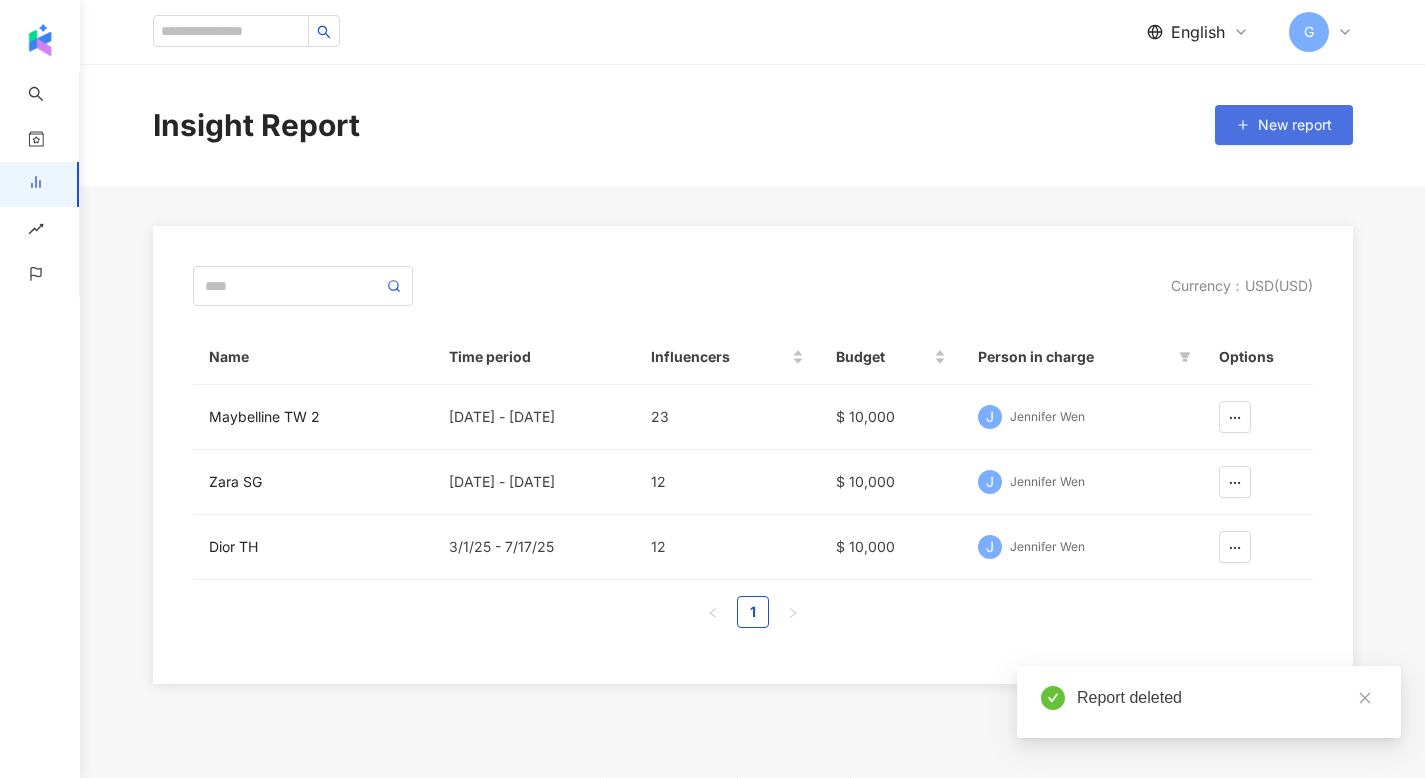 click on "New report" at bounding box center [1284, 125] 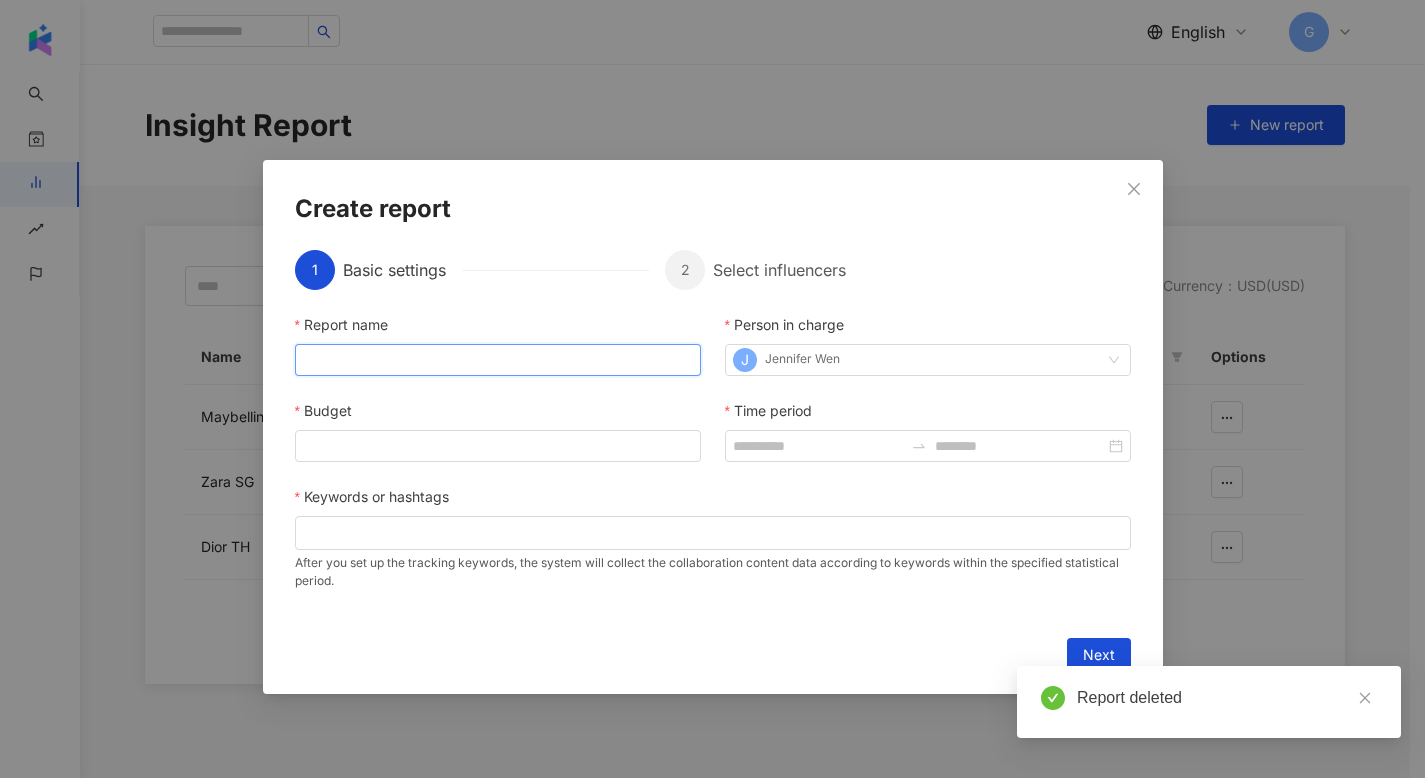 click on "Report name" at bounding box center [498, 360] 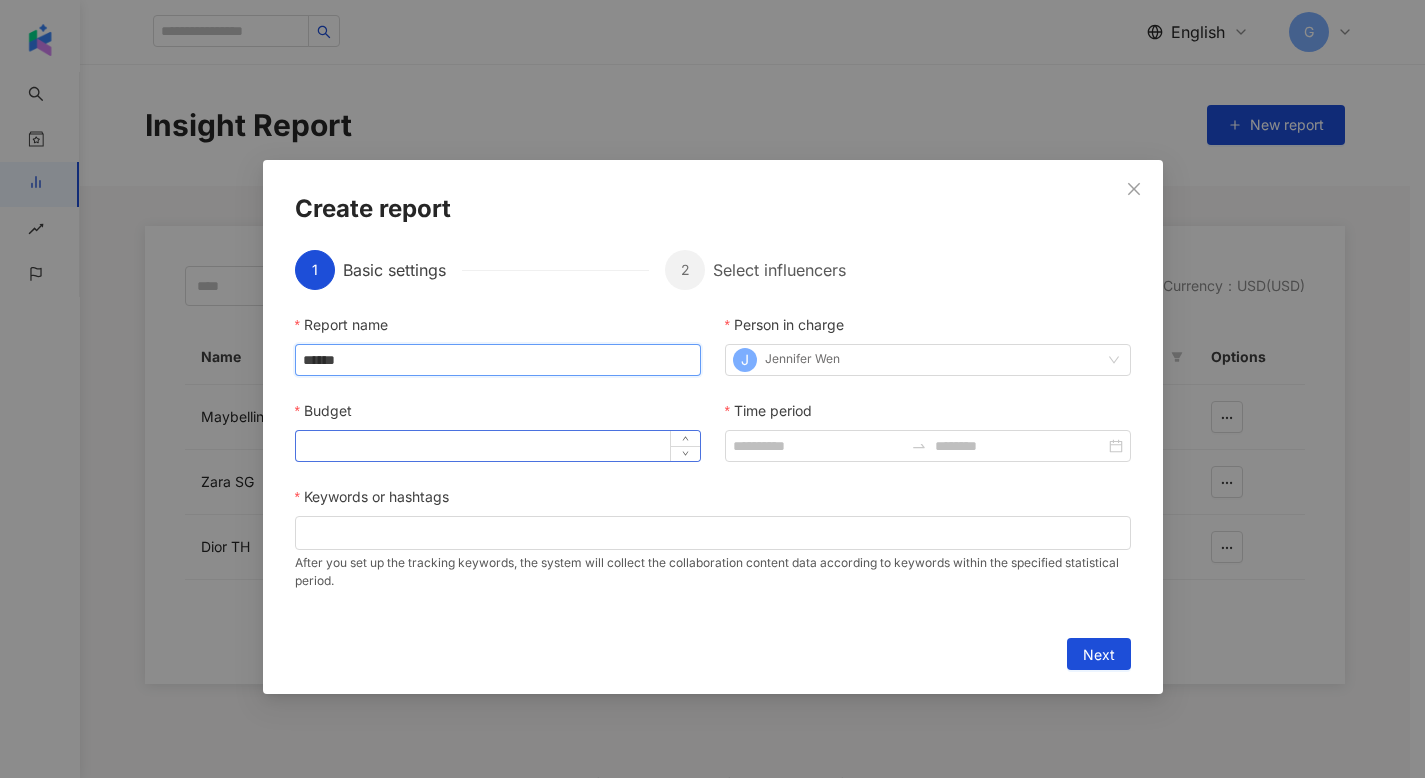 type on "******" 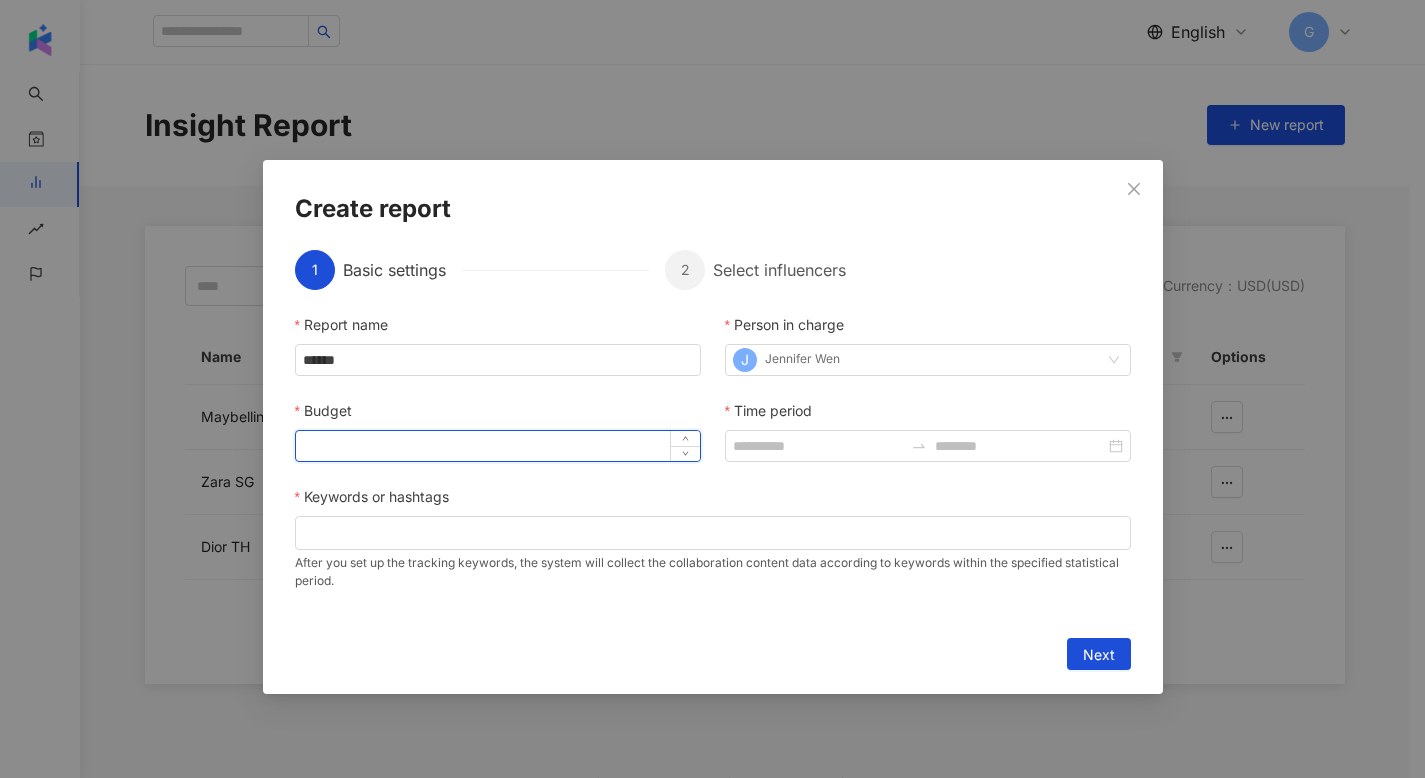 click on "Budget" at bounding box center [498, 446] 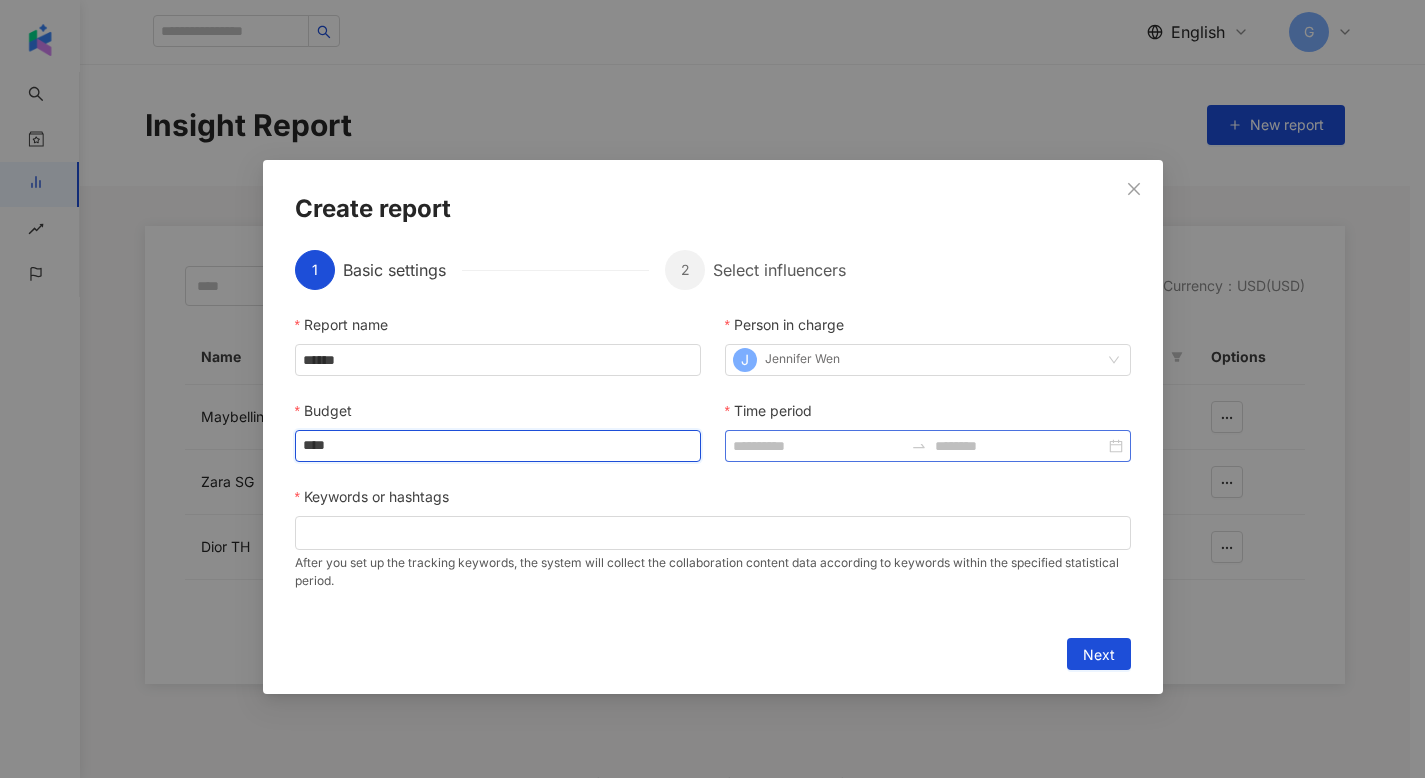 type on "****" 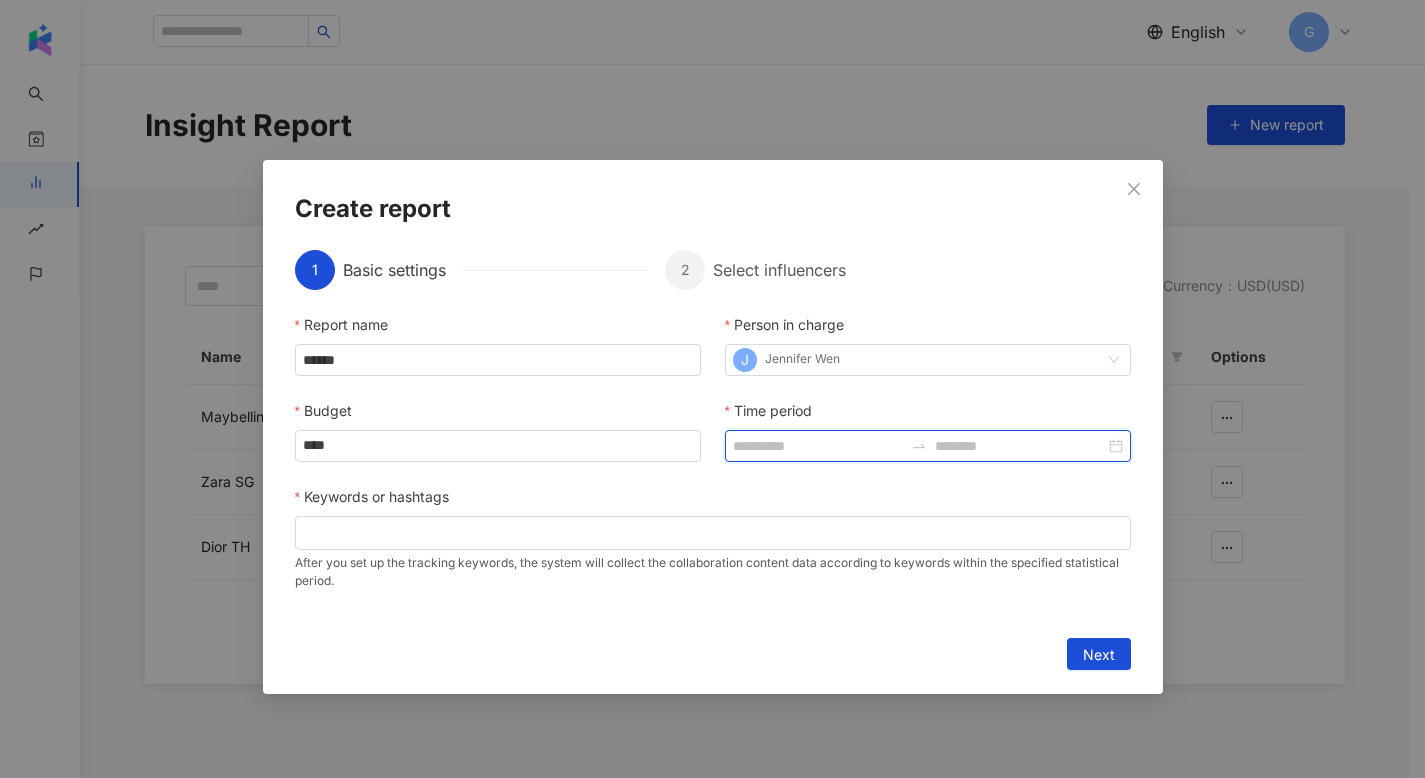 click on "Time period" at bounding box center [818, 446] 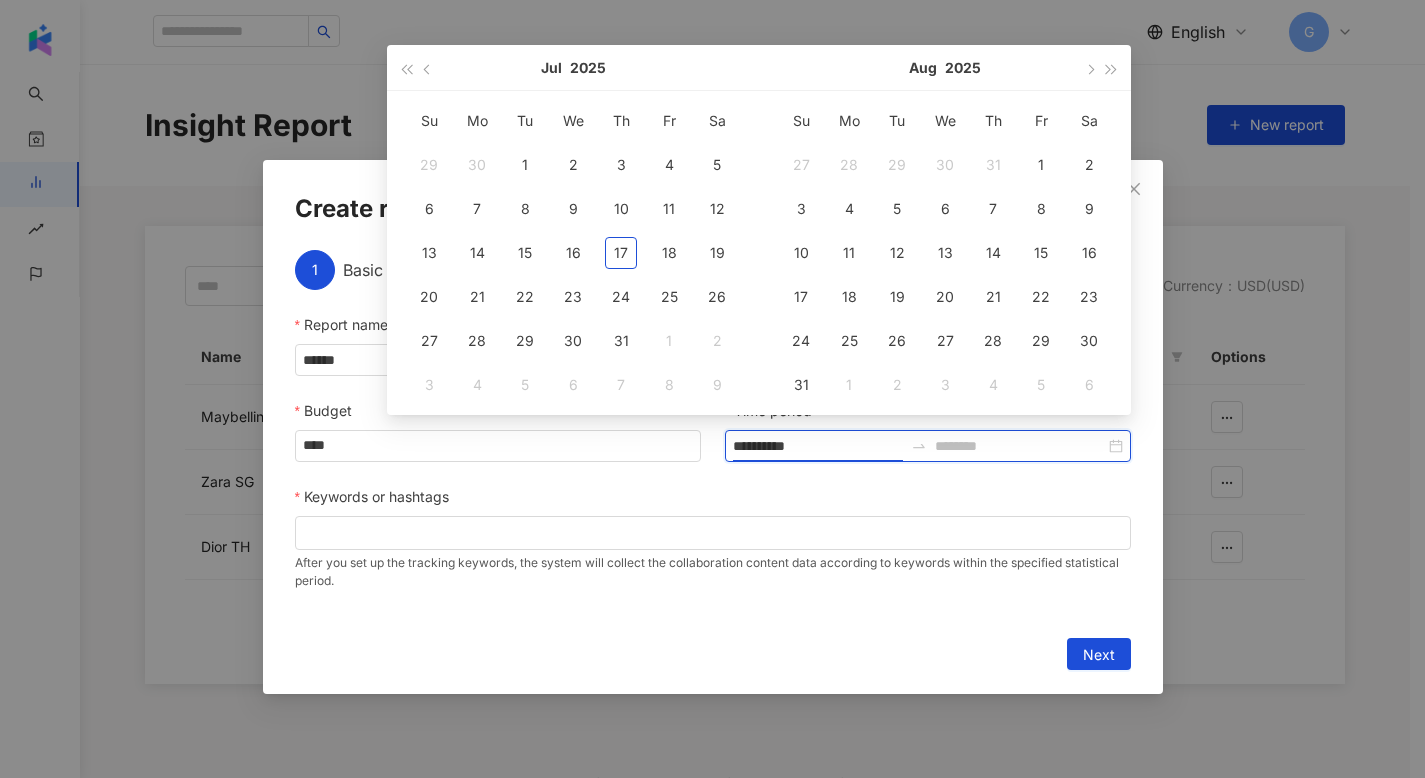 type on "**********" 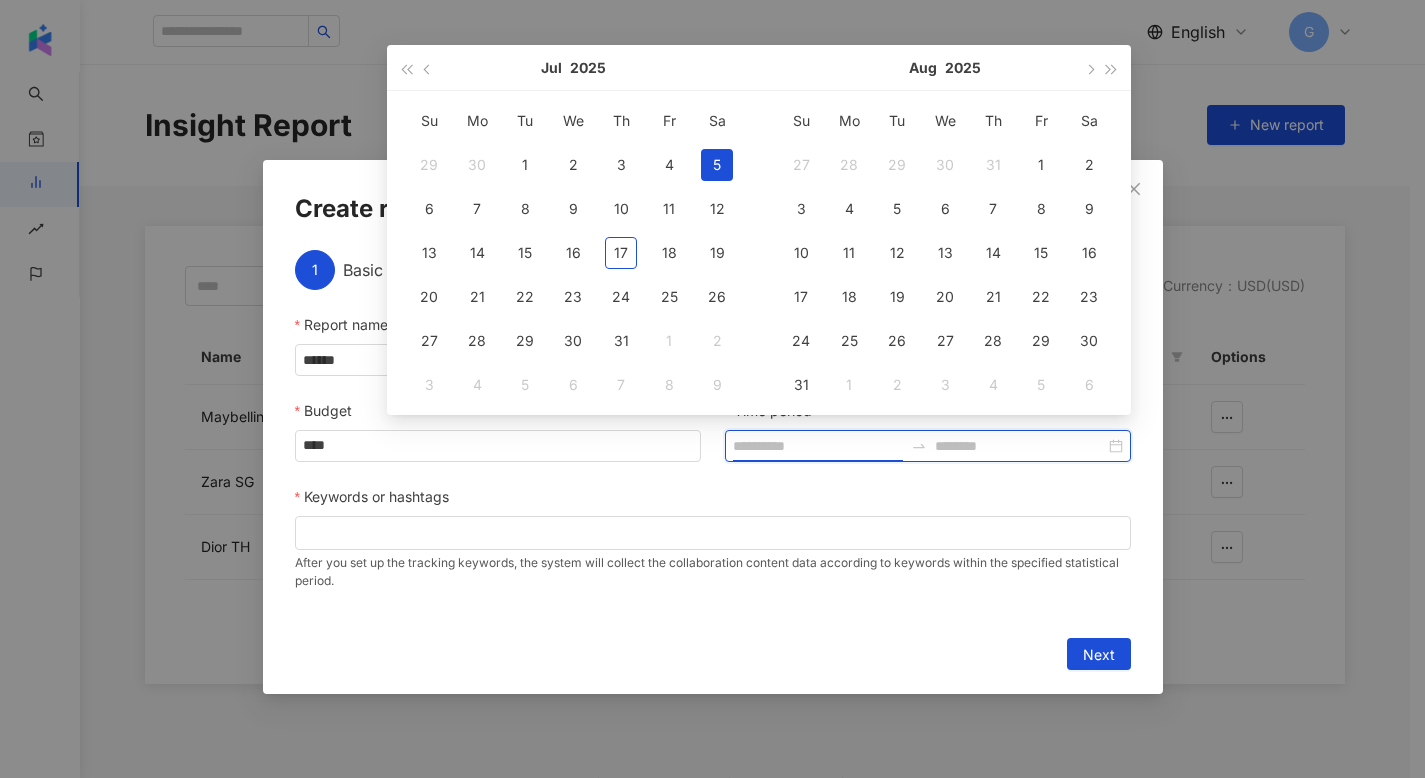 type on "**********" 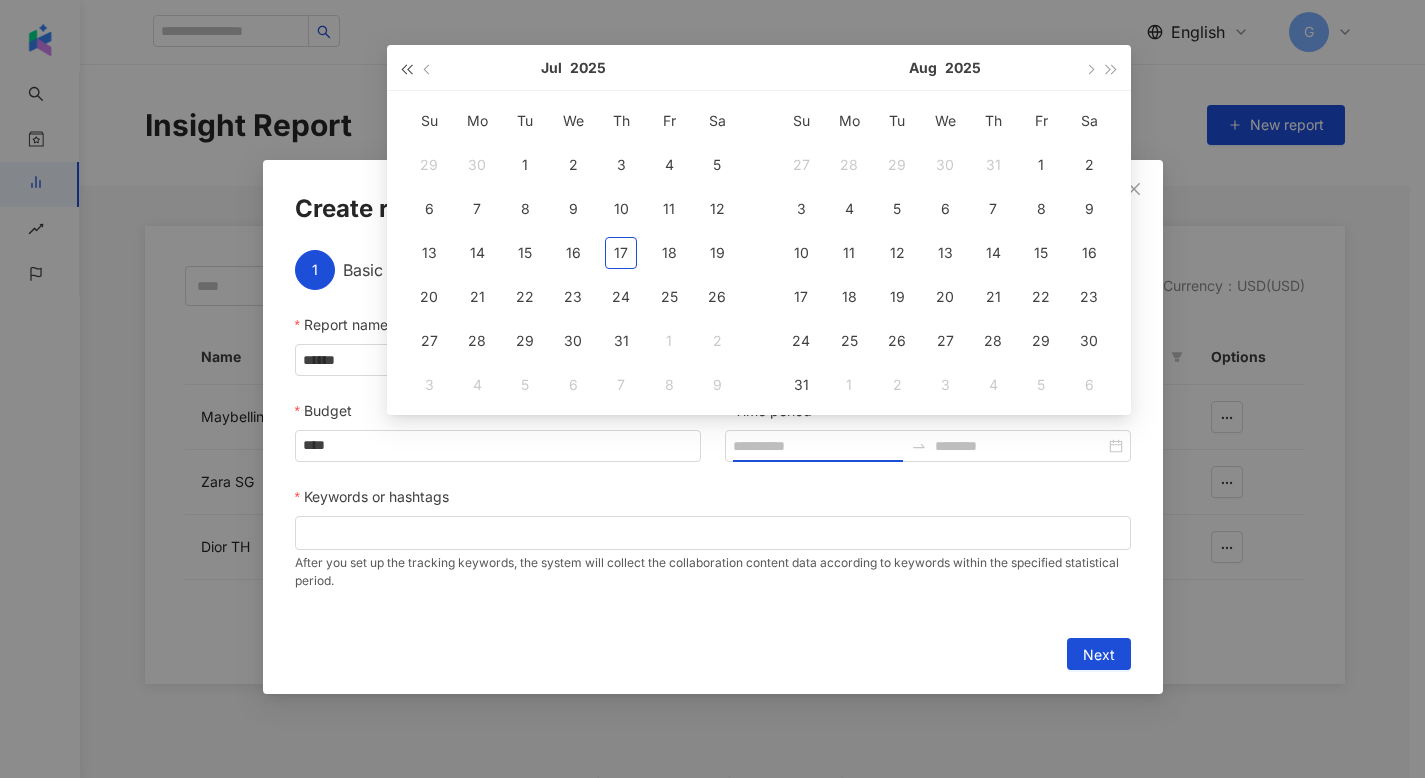 click at bounding box center [406, 69] 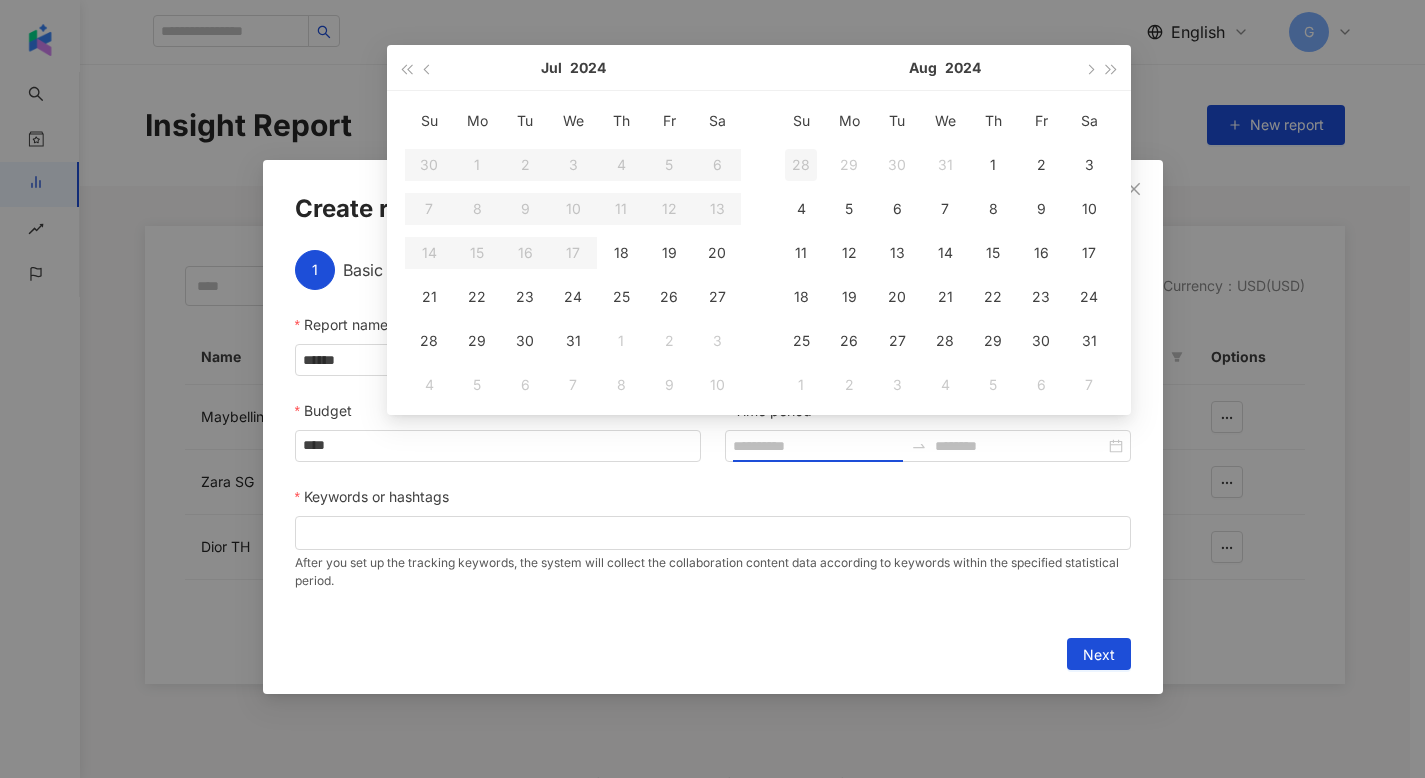 type on "**********" 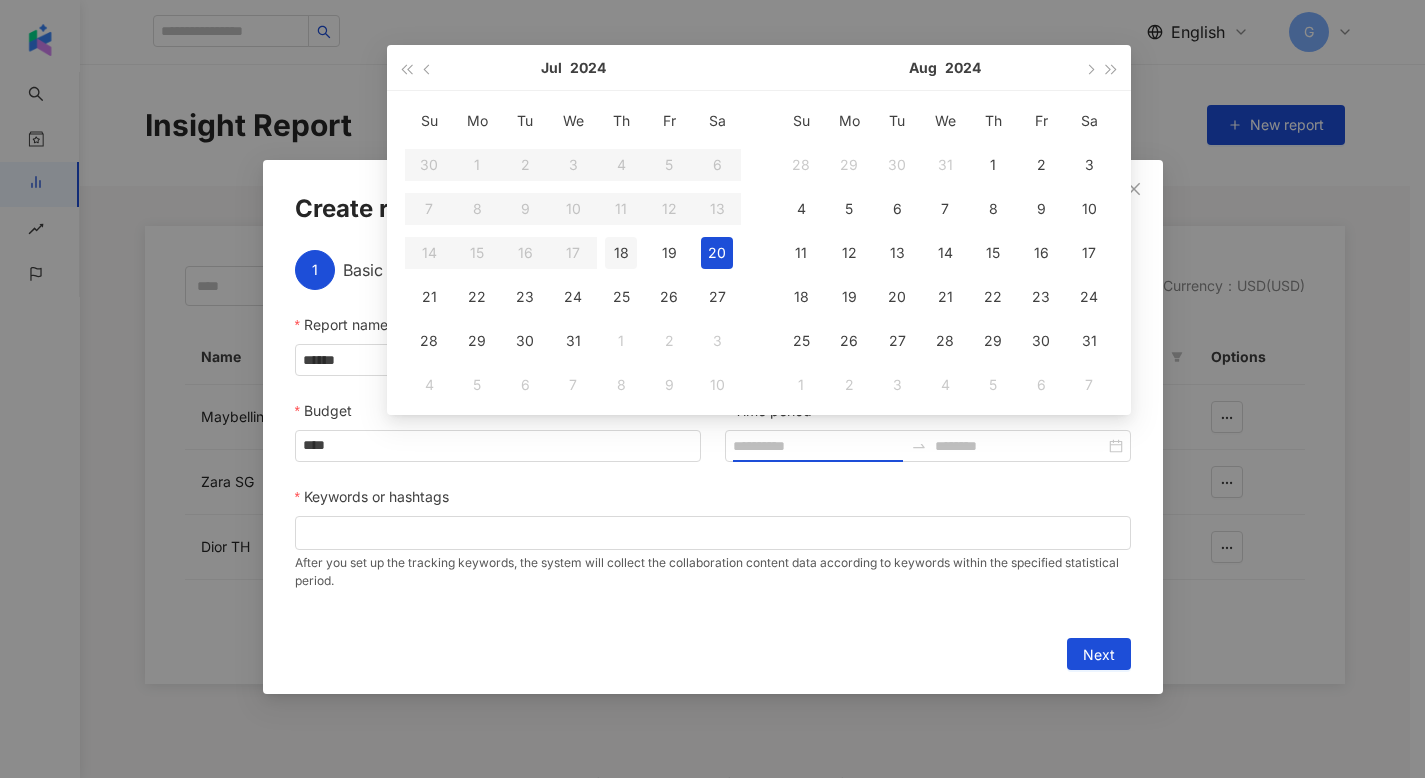 type on "**********" 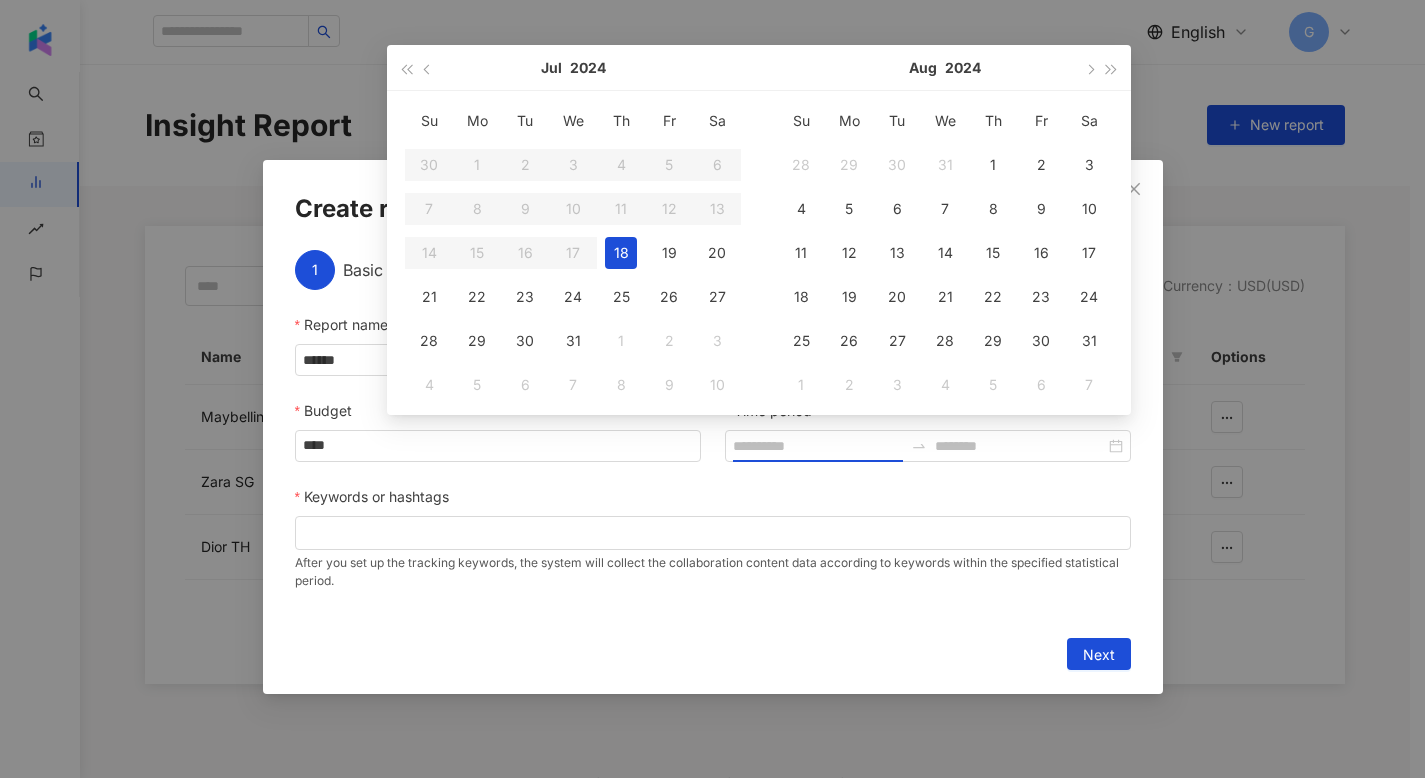 click on "18" at bounding box center (621, 253) 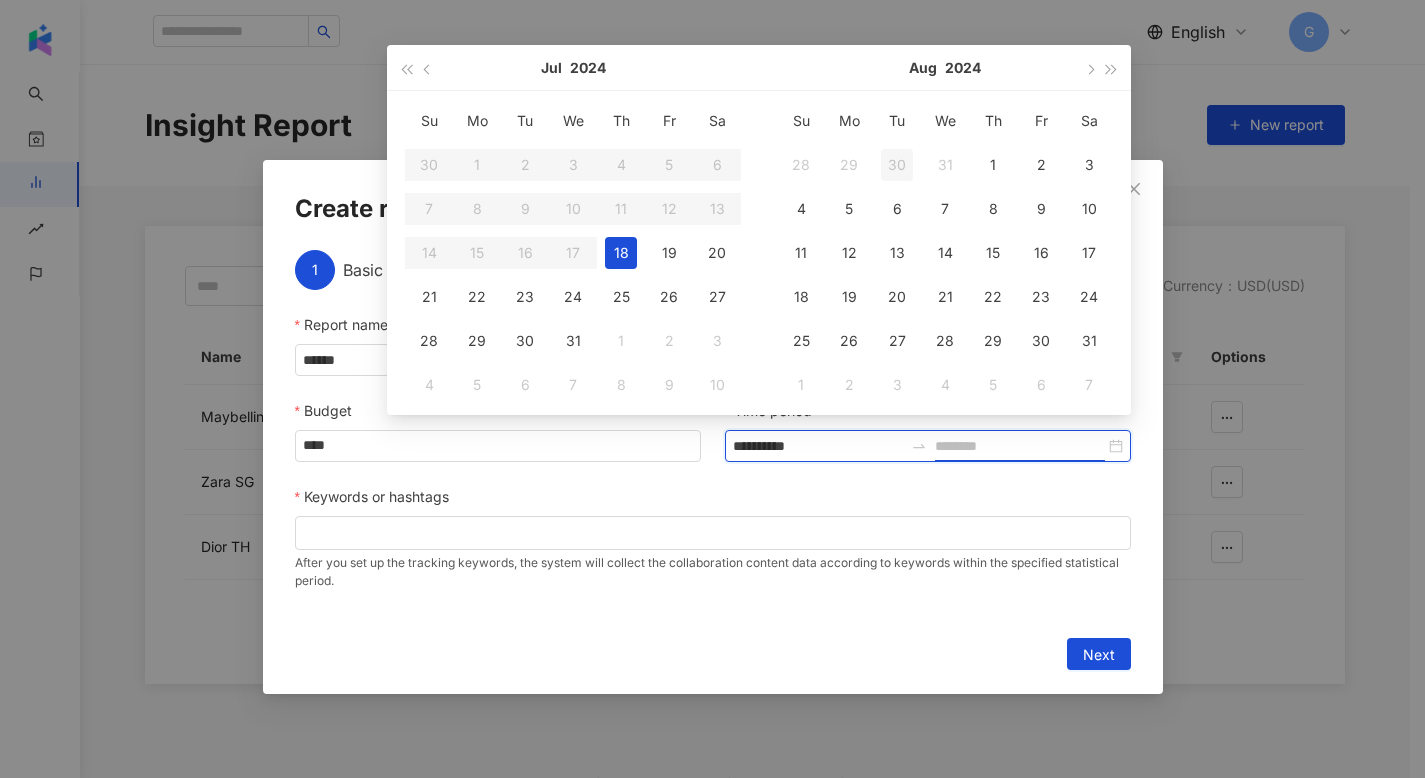 type on "**********" 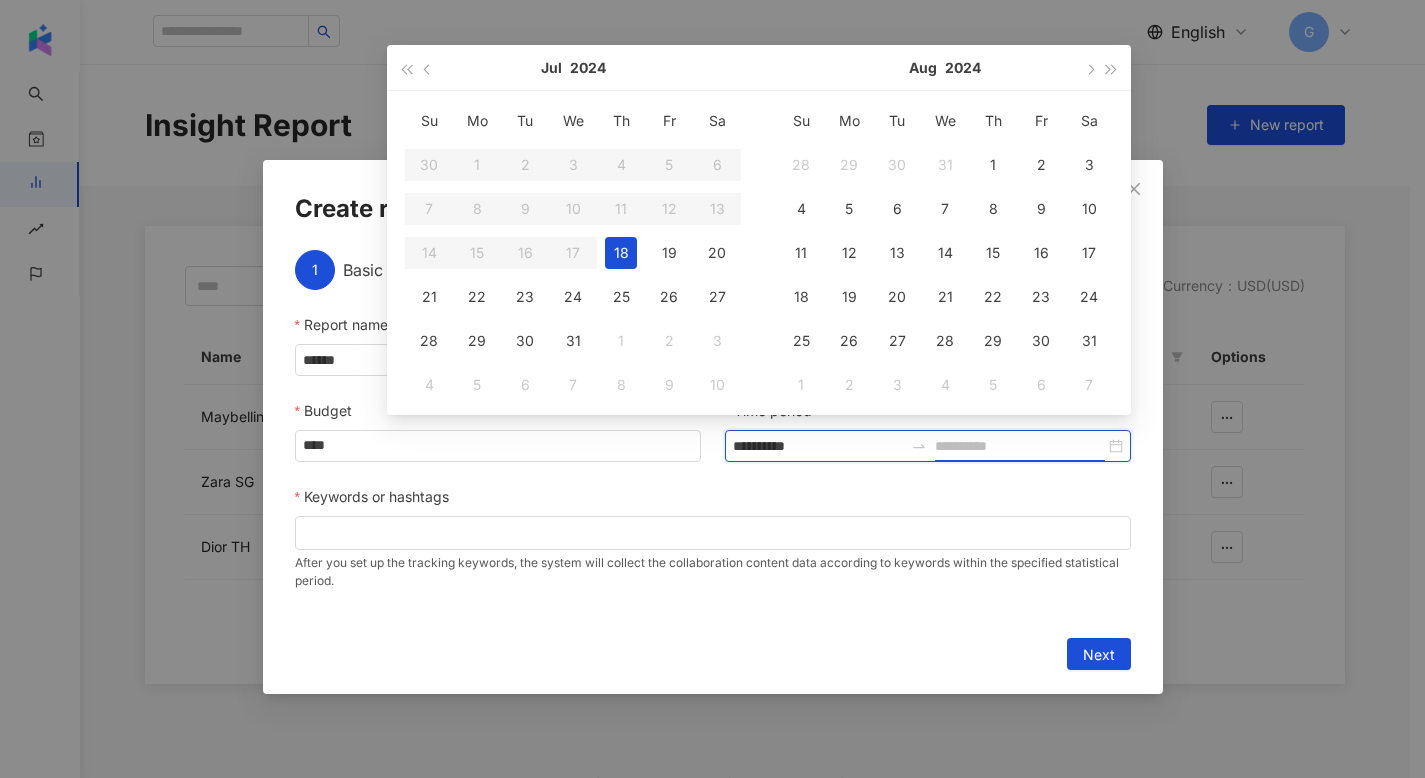 type on "**********" 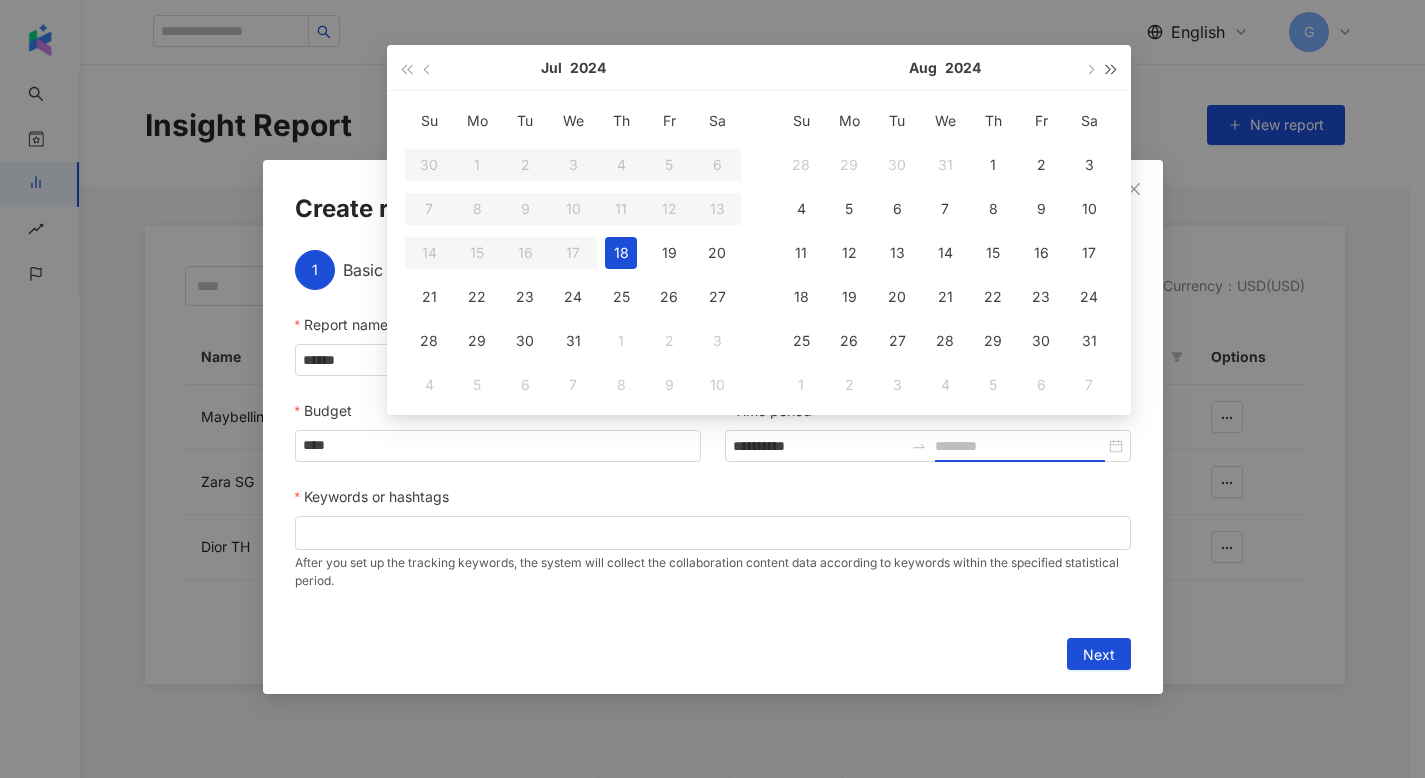 click at bounding box center (1112, 69) 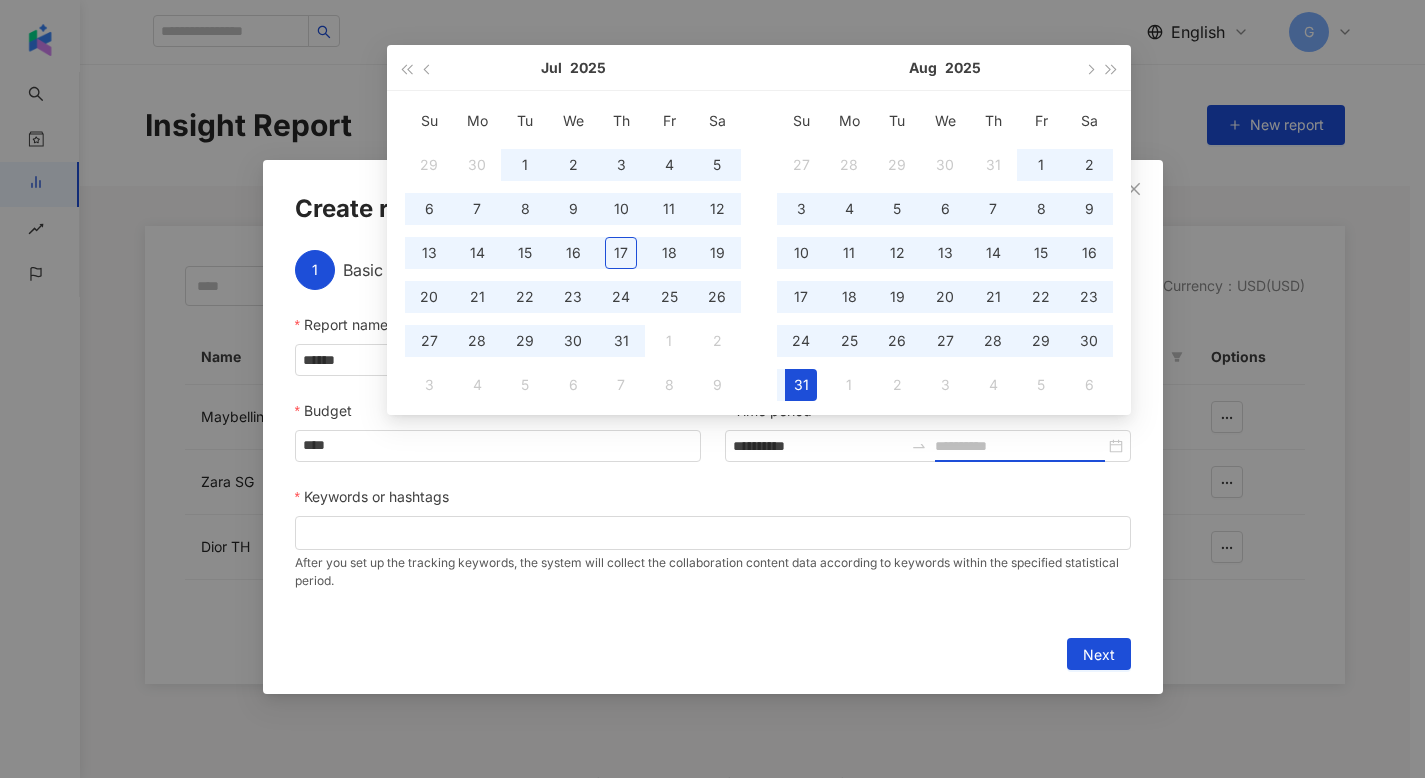 click on "31" at bounding box center (801, 385) 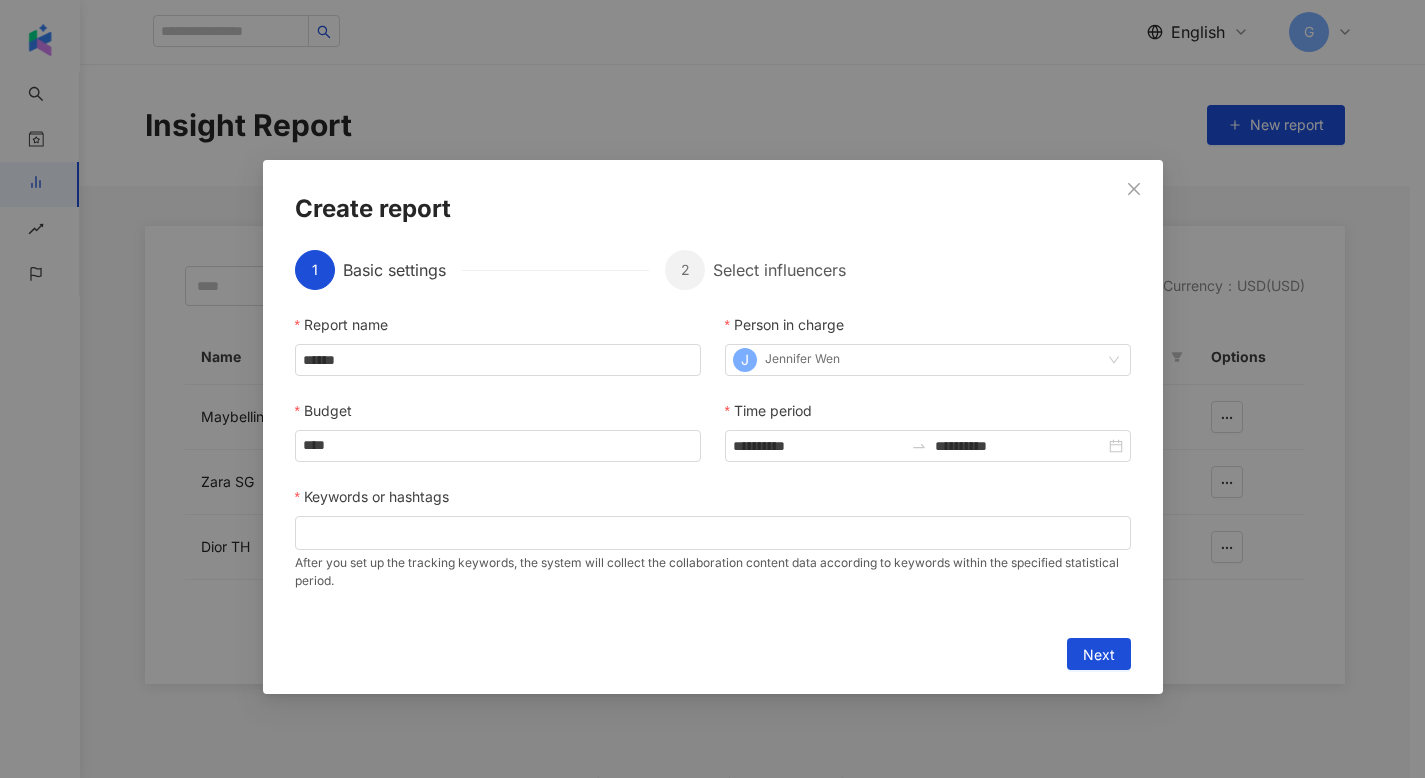 click on "Keywords or hashtags" at bounding box center (713, 501) 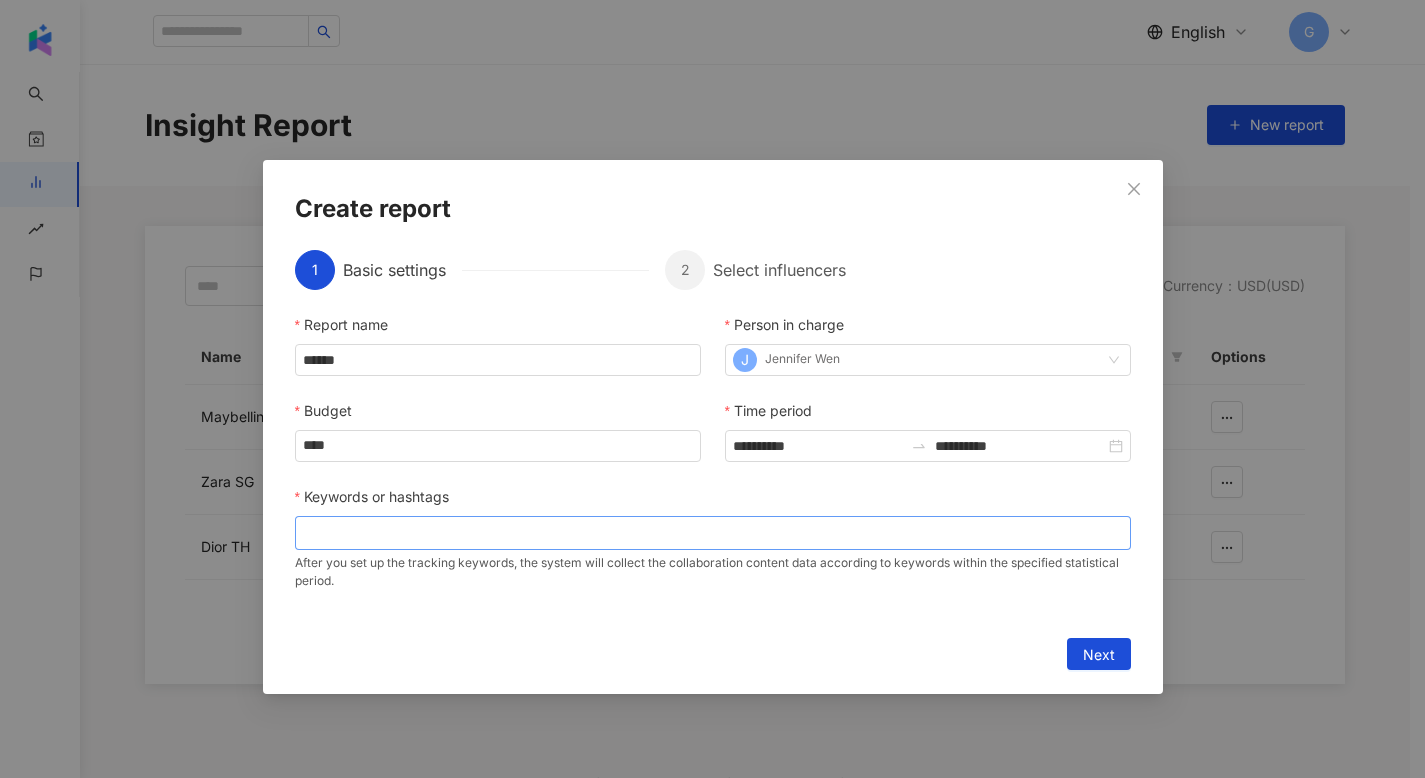 click at bounding box center [713, 533] 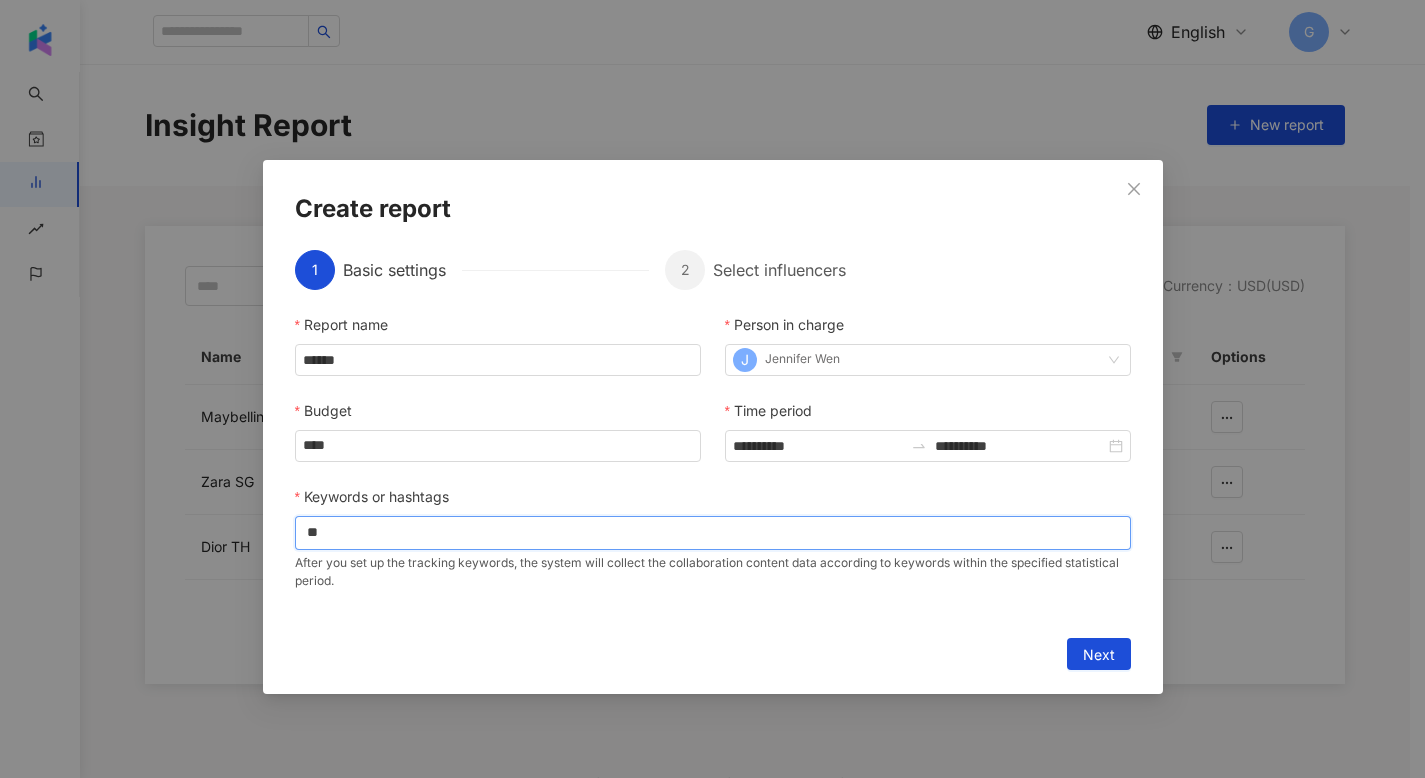 type on "***" 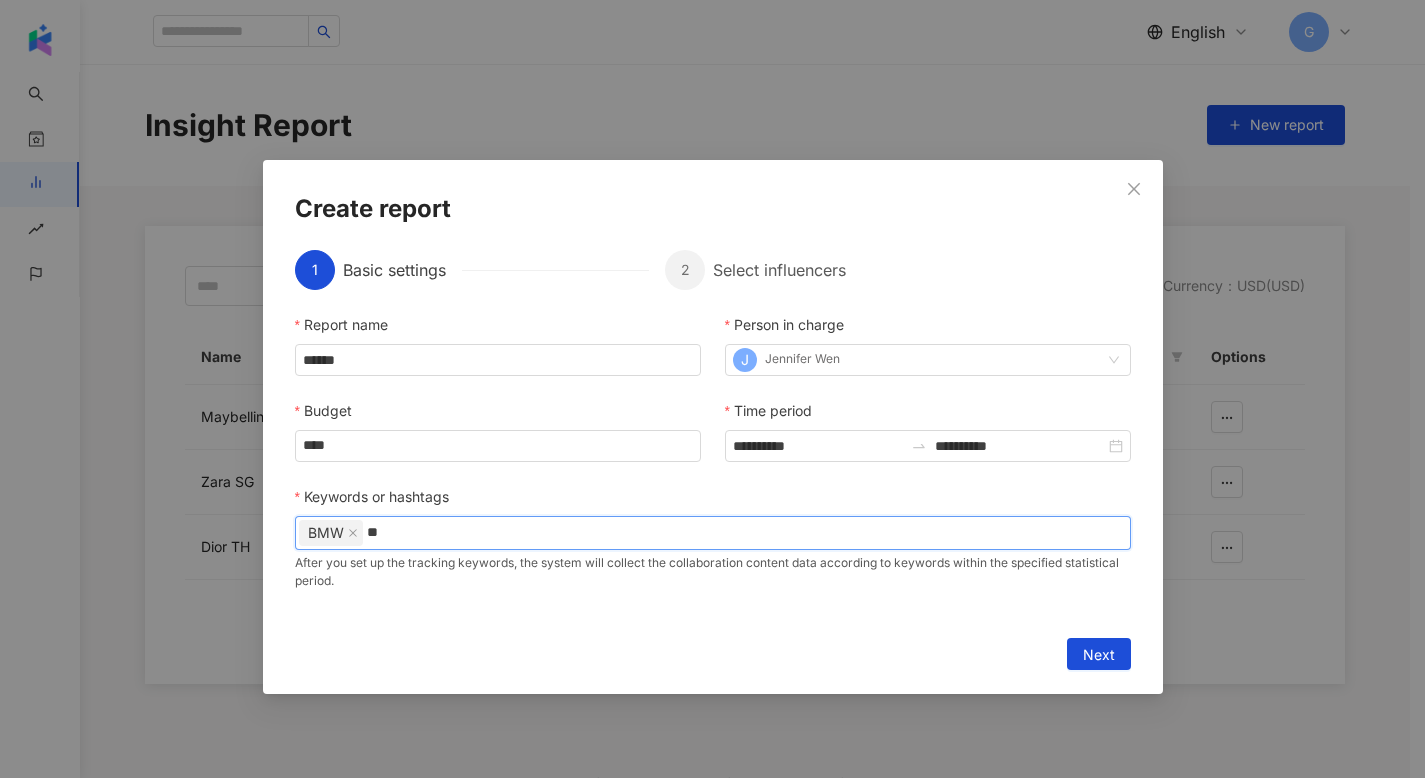 type on "***" 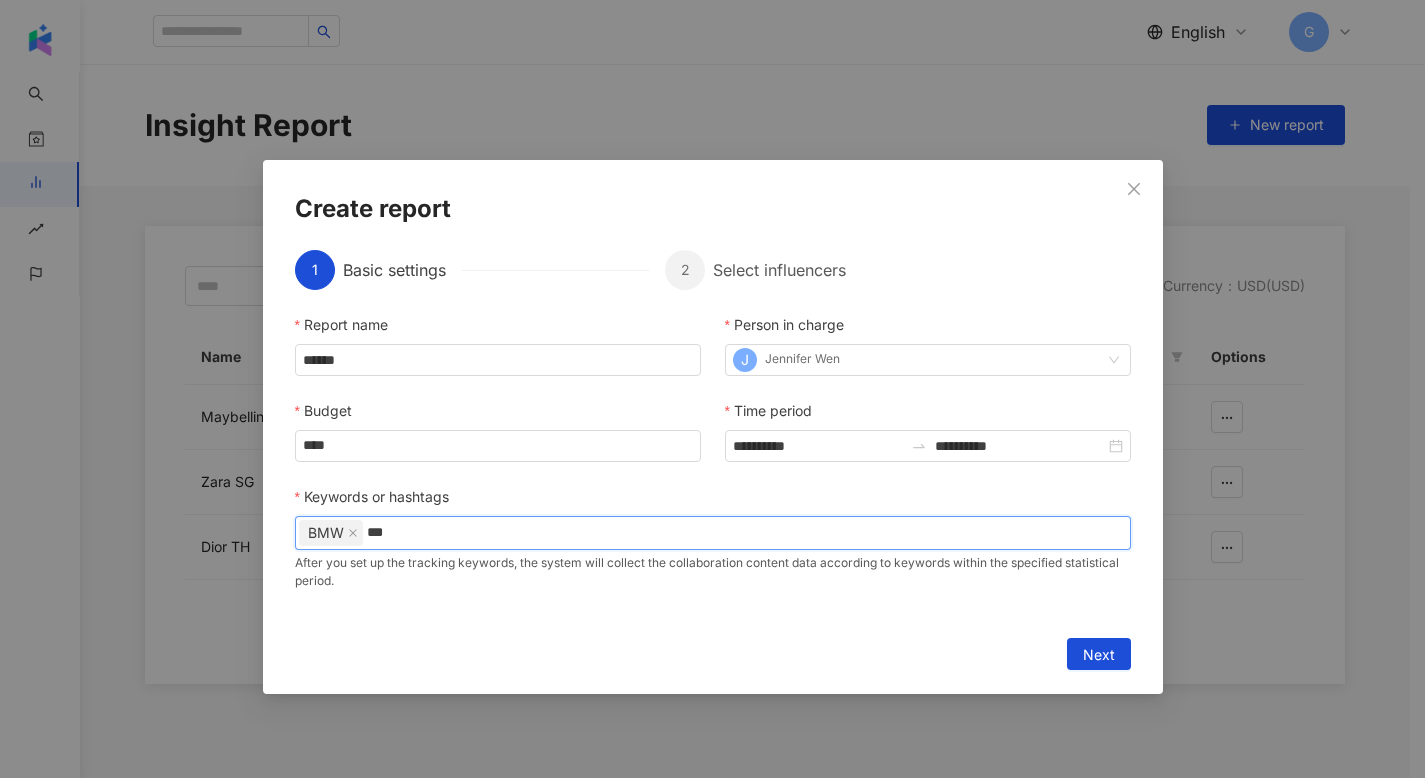type 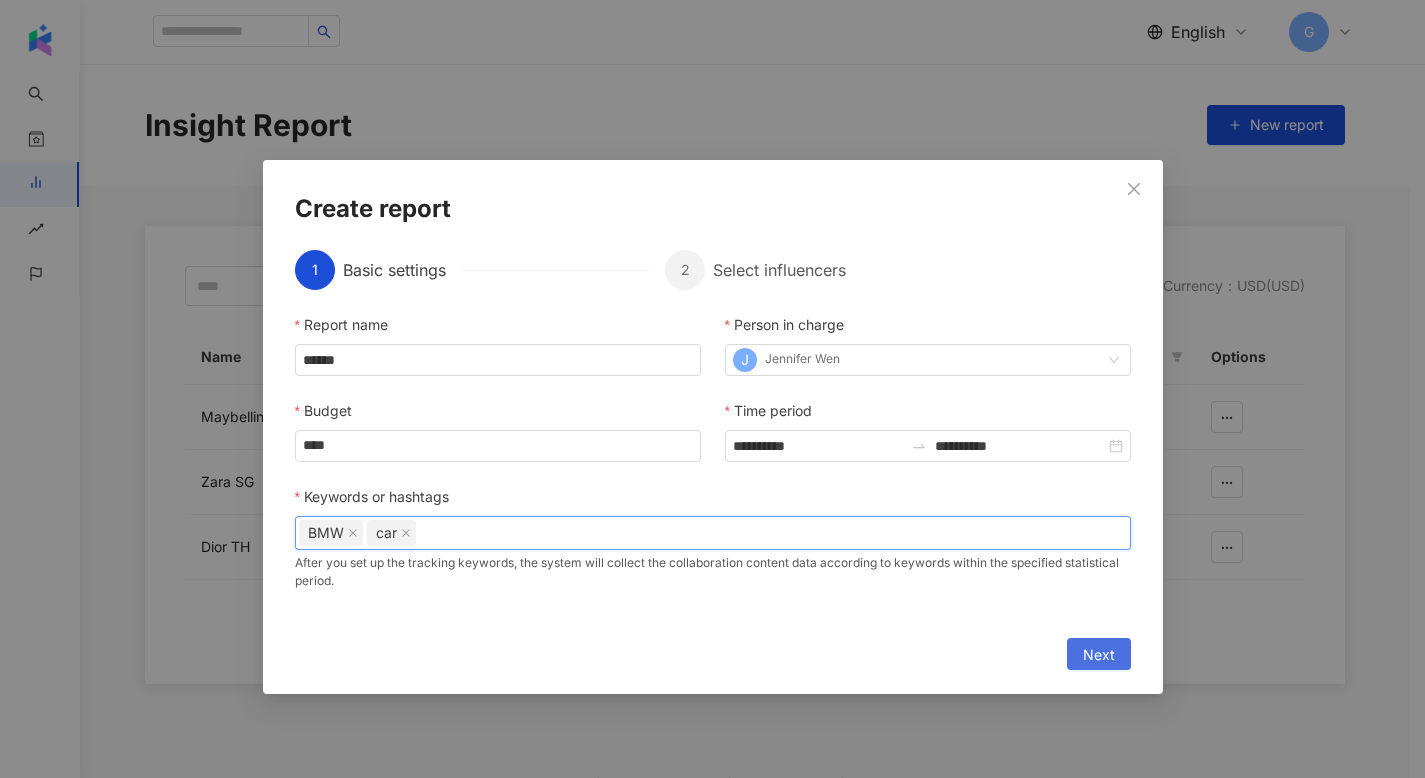 click on "Next" at bounding box center [1099, 655] 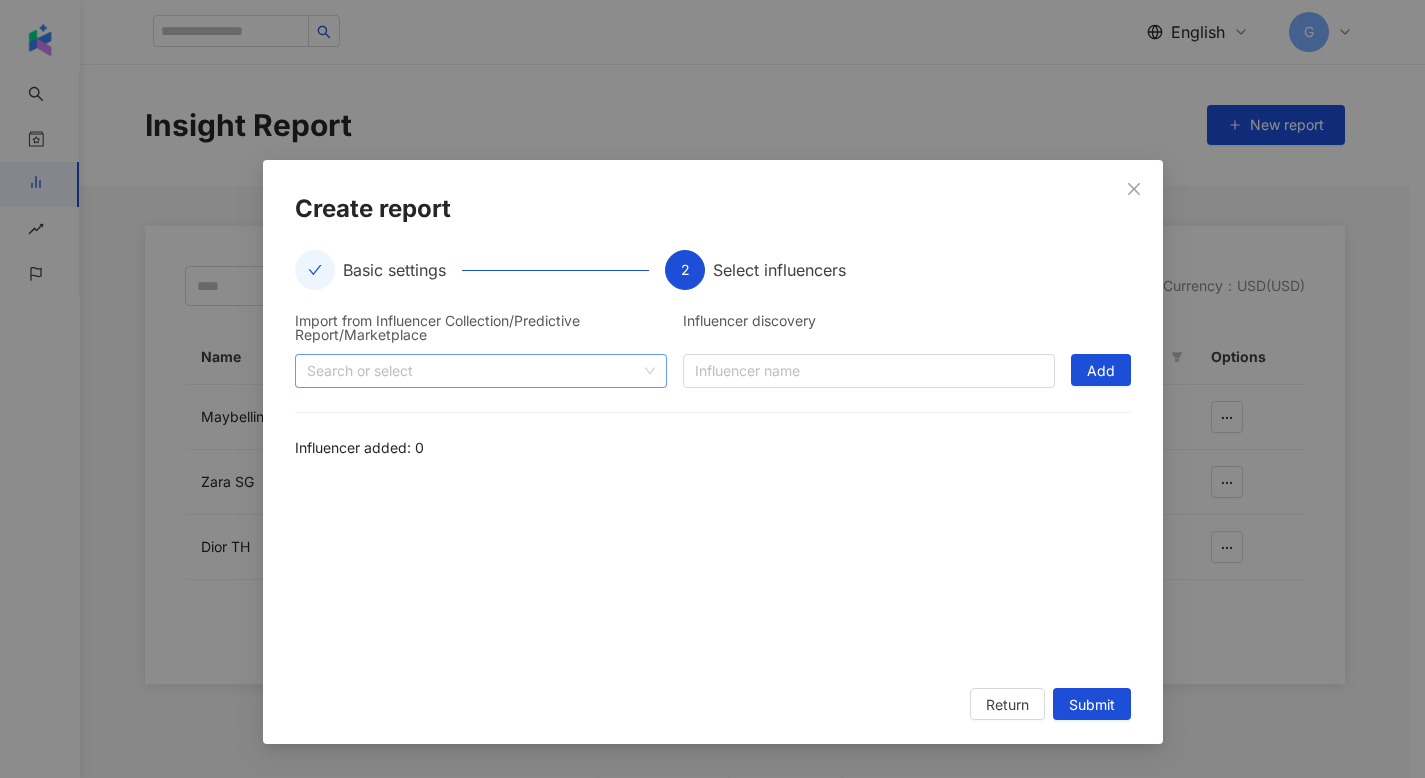 click at bounding box center [470, 370] 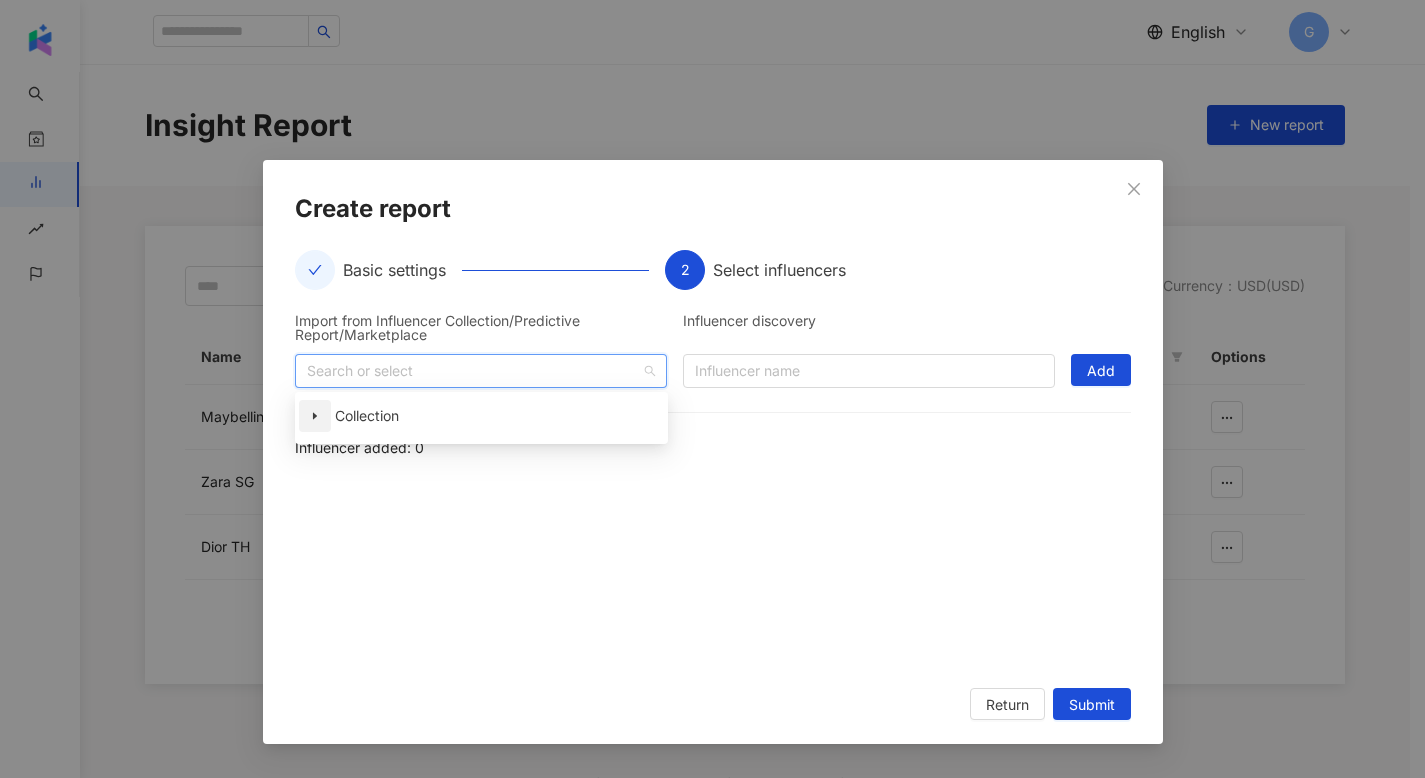 click at bounding box center (315, 416) 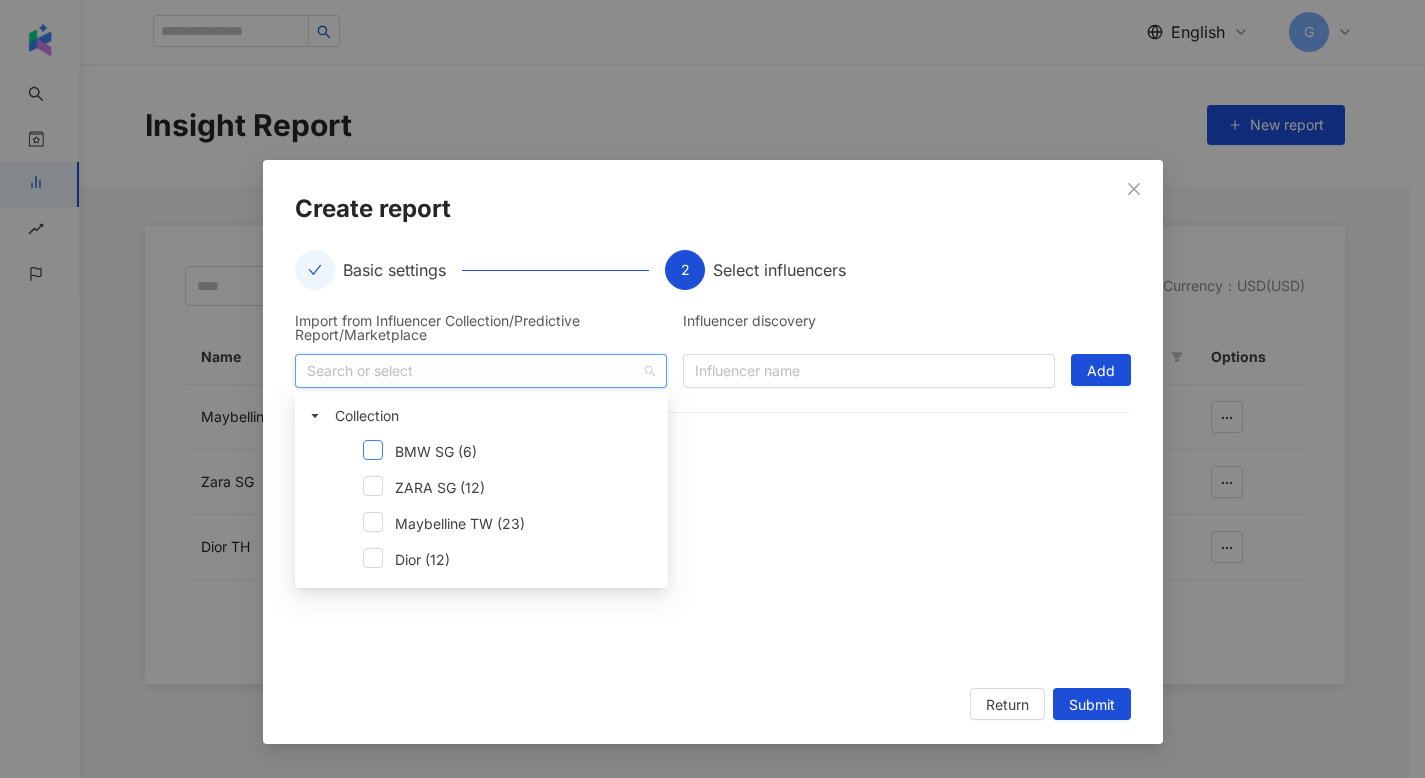click at bounding box center (373, 450) 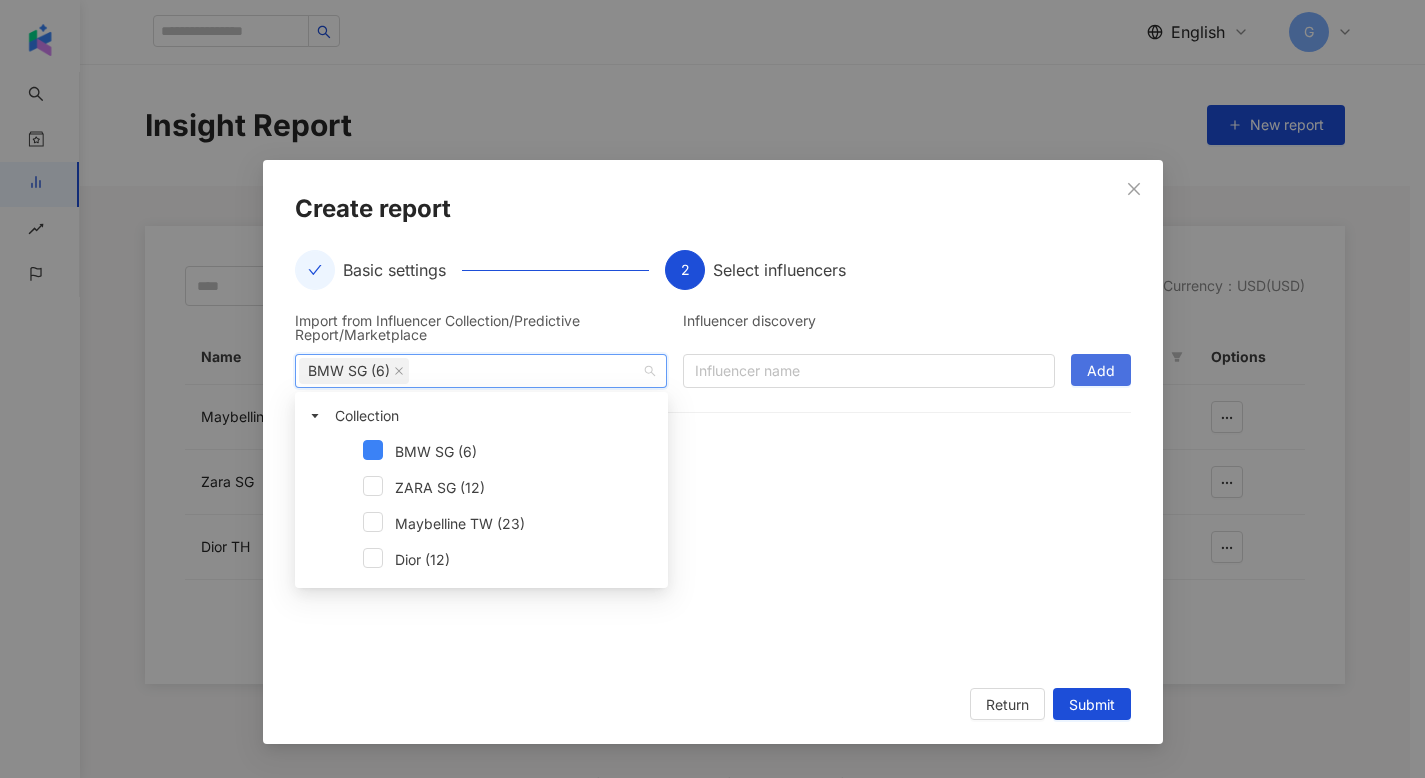click on "Add" at bounding box center [1101, 370] 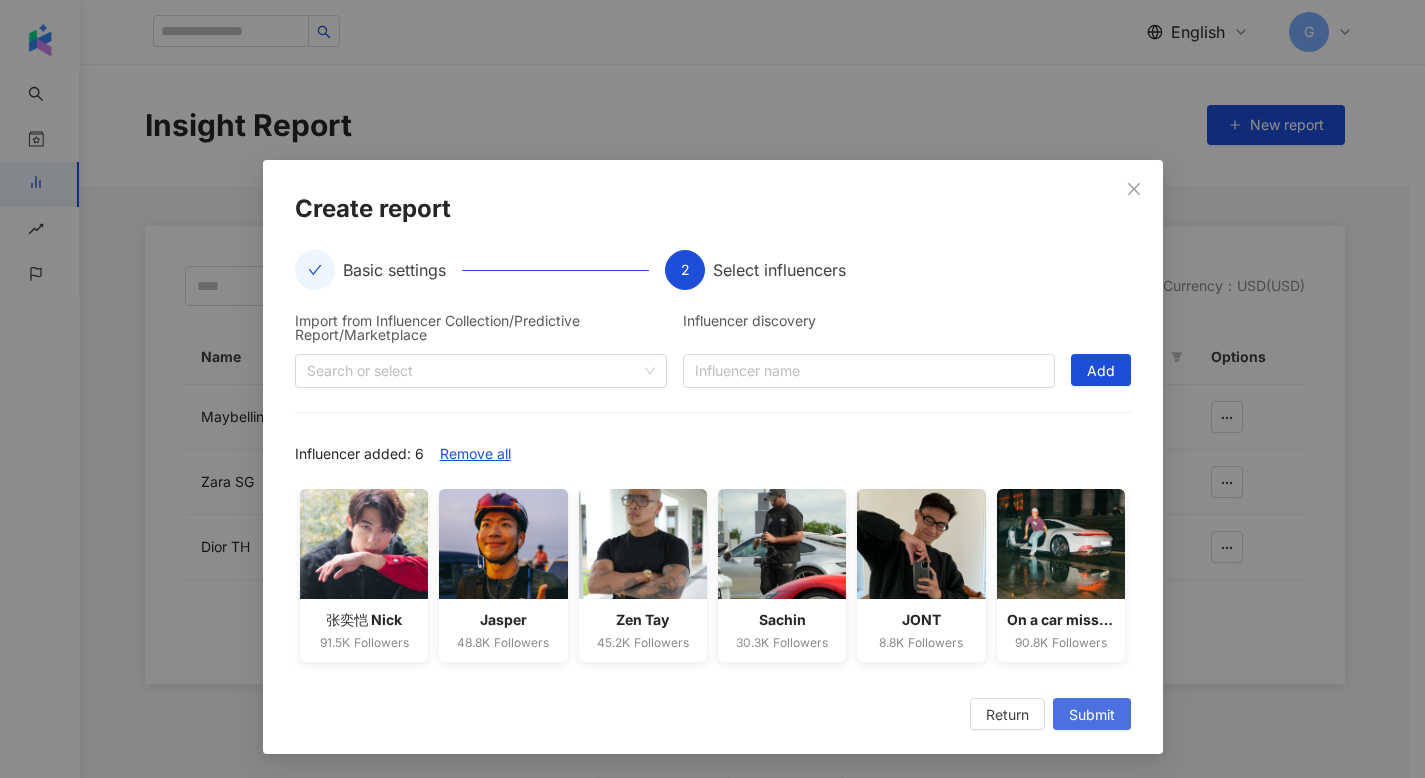 click on "Submit" at bounding box center [1092, 715] 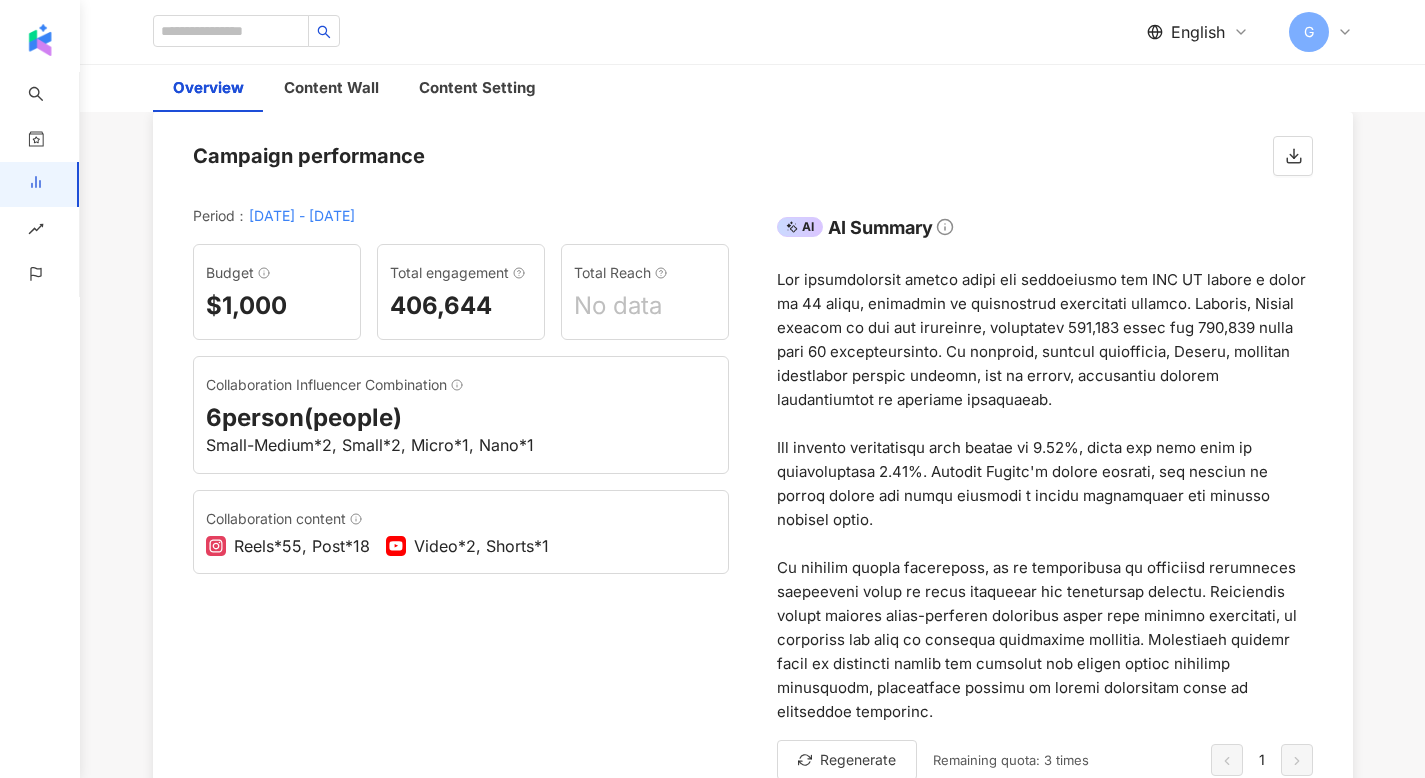 scroll, scrollTop: 0, scrollLeft: 0, axis: both 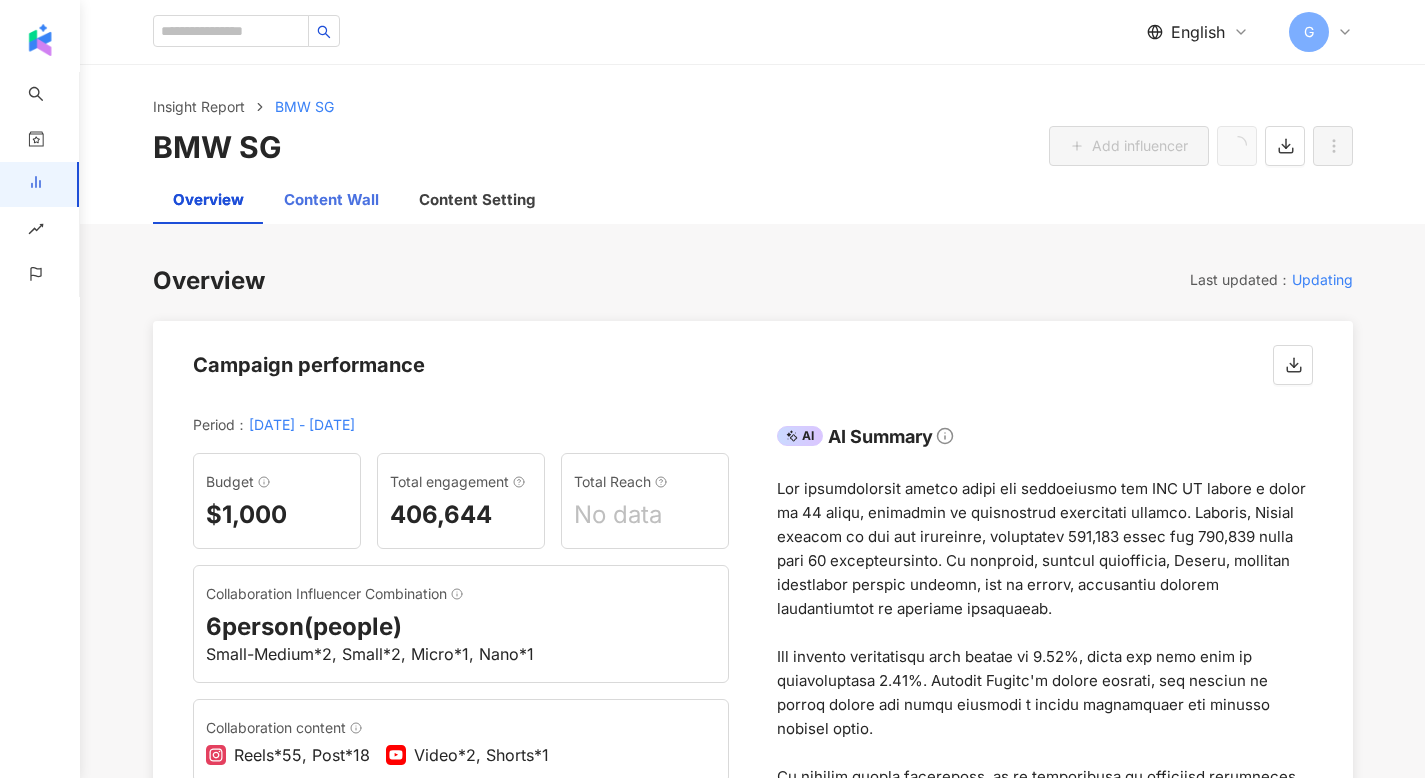 click on "Content Wall" at bounding box center (331, 200) 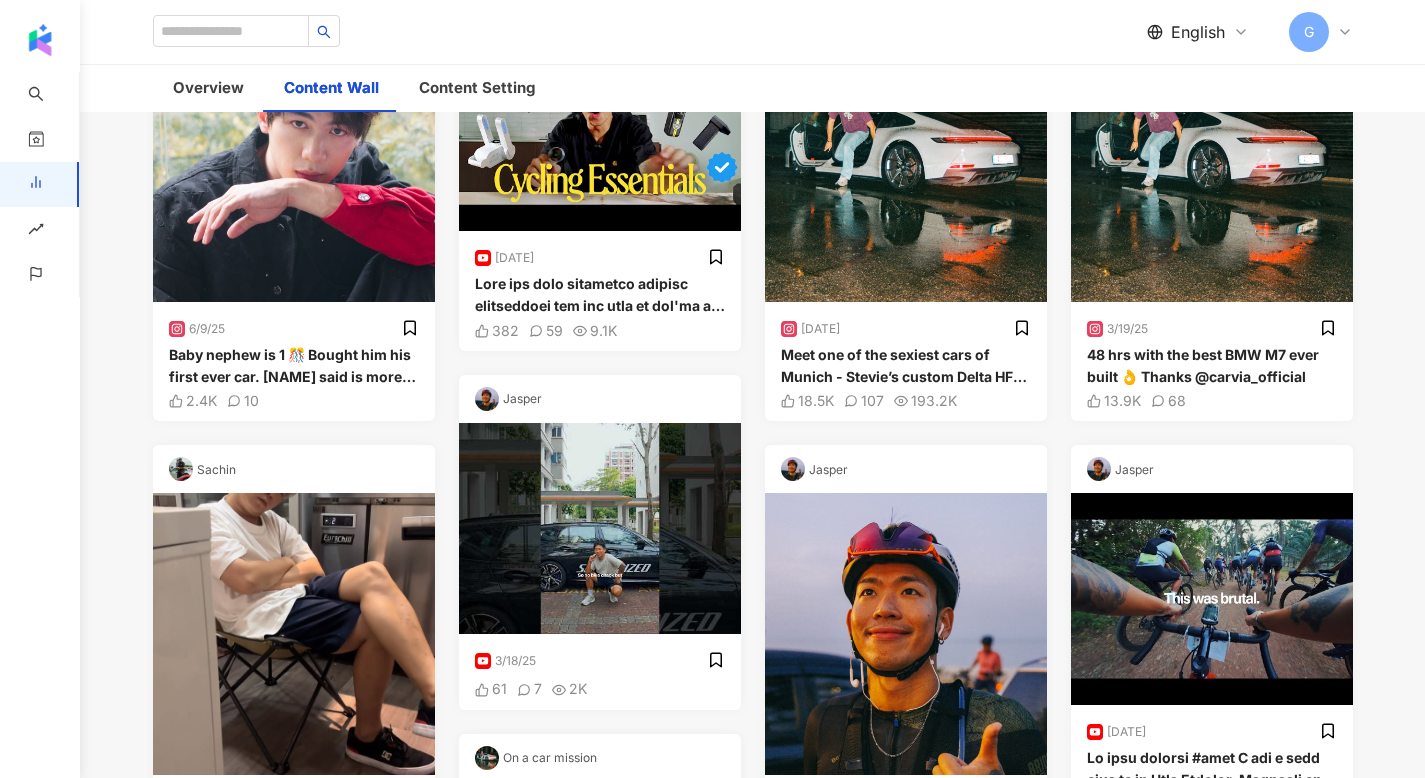 scroll, scrollTop: 0, scrollLeft: 0, axis: both 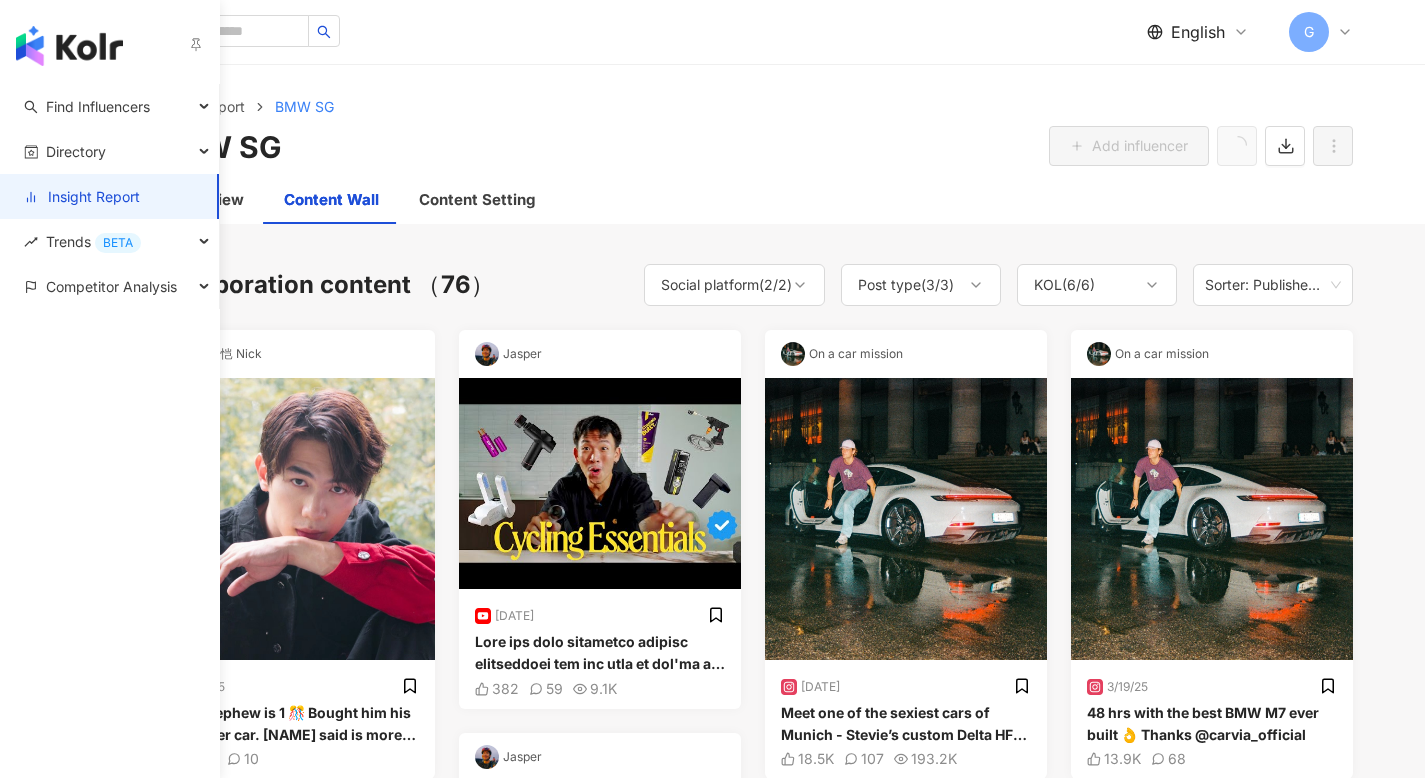 click on "Insight Report" at bounding box center [82, 197] 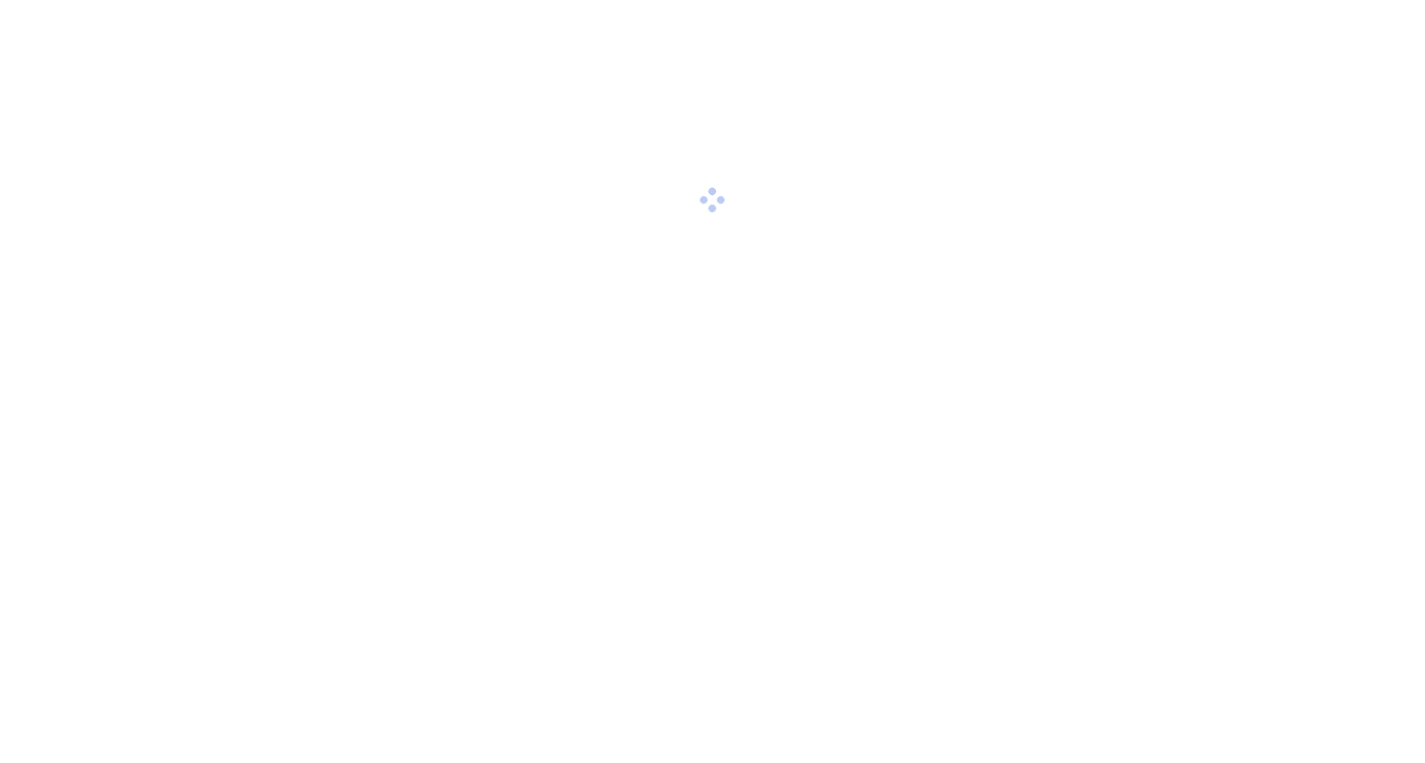 scroll, scrollTop: 0, scrollLeft: 0, axis: both 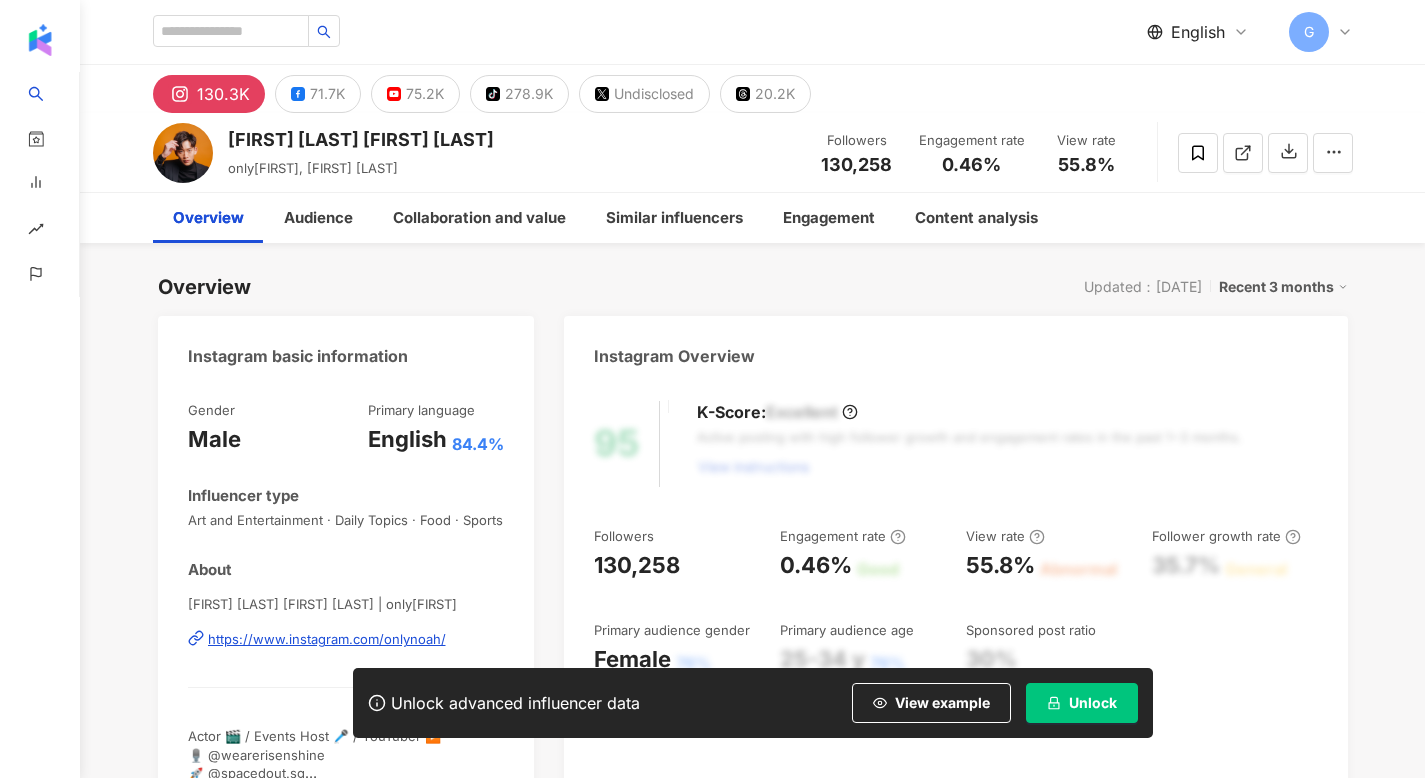 click on "Unlock" at bounding box center (1093, 703) 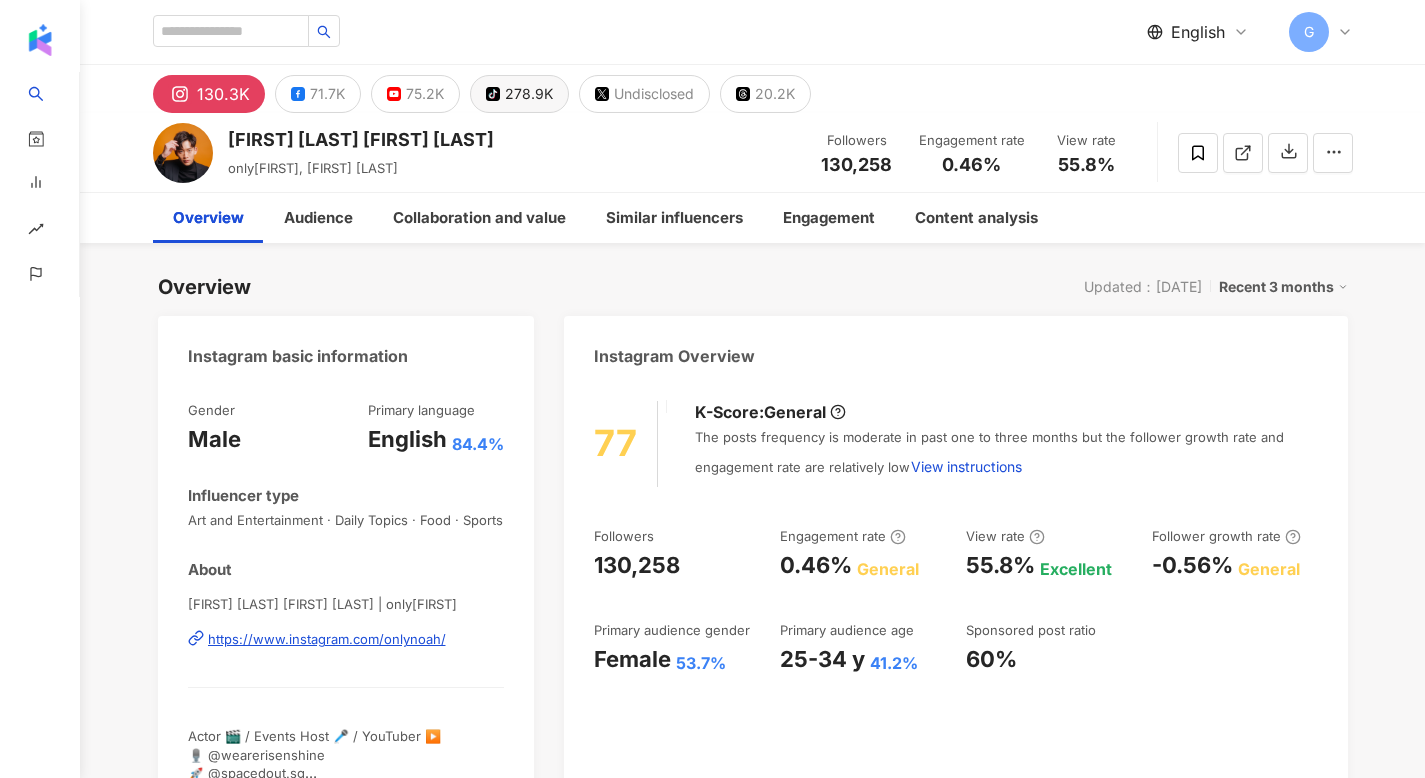 click on "tiktok-icon 278.9K" at bounding box center (519, 94) 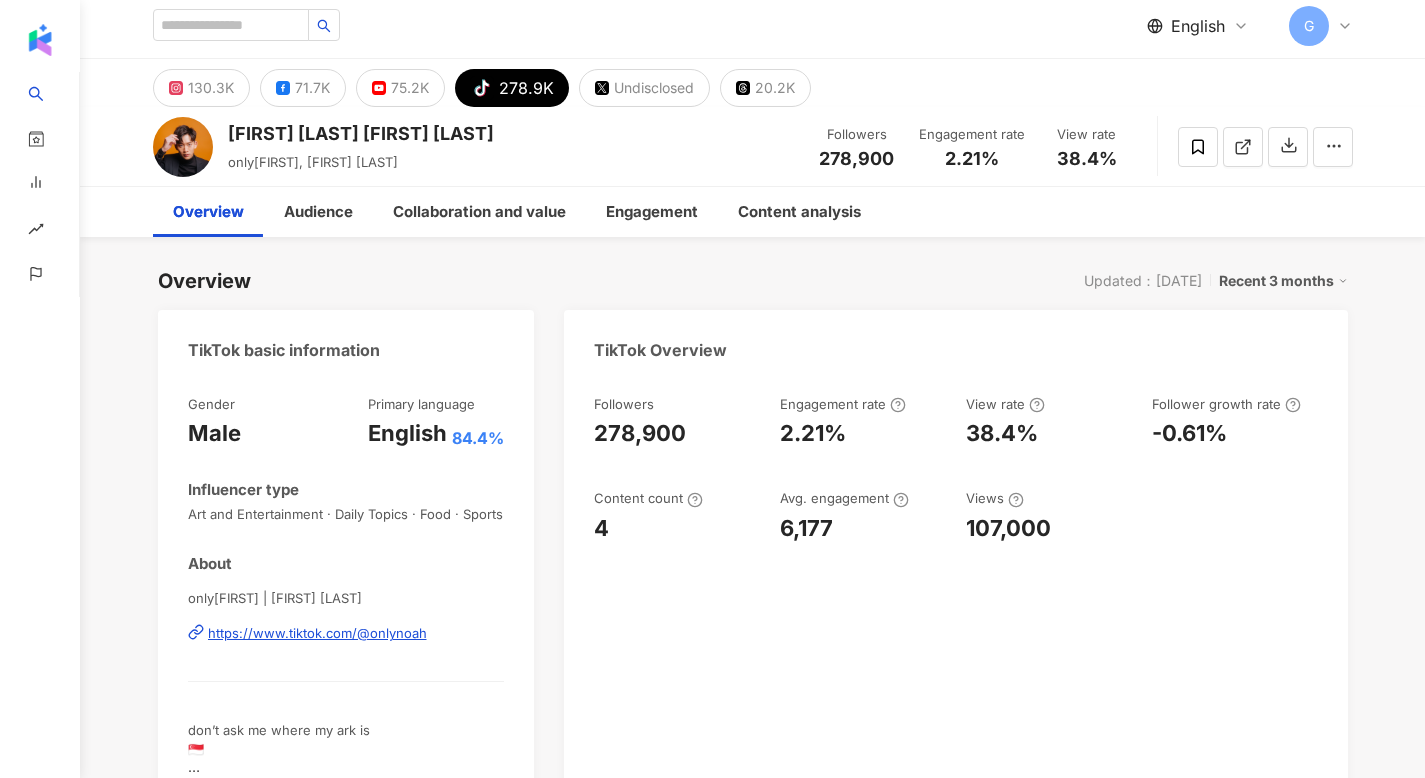 scroll, scrollTop: 0, scrollLeft: 0, axis: both 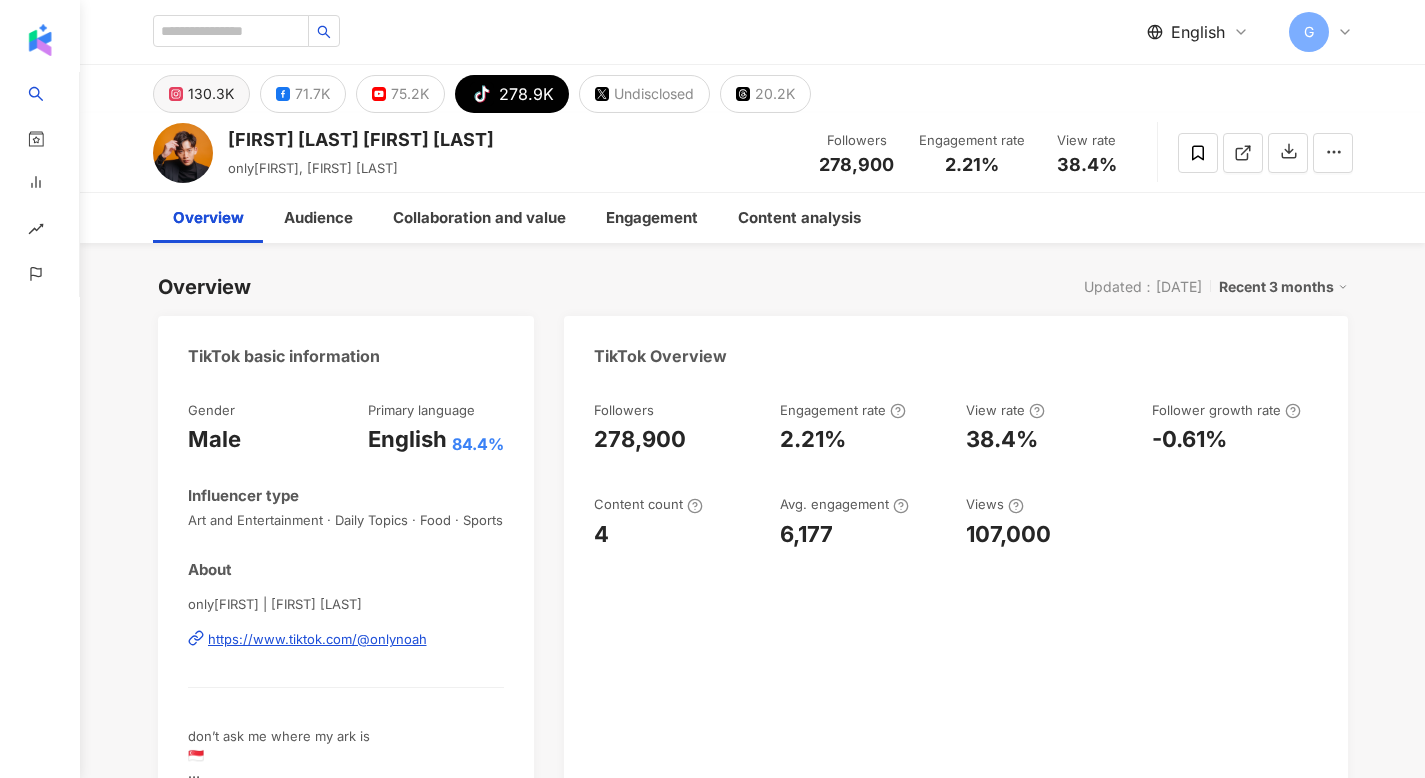 click on "130.3K" at bounding box center [211, 94] 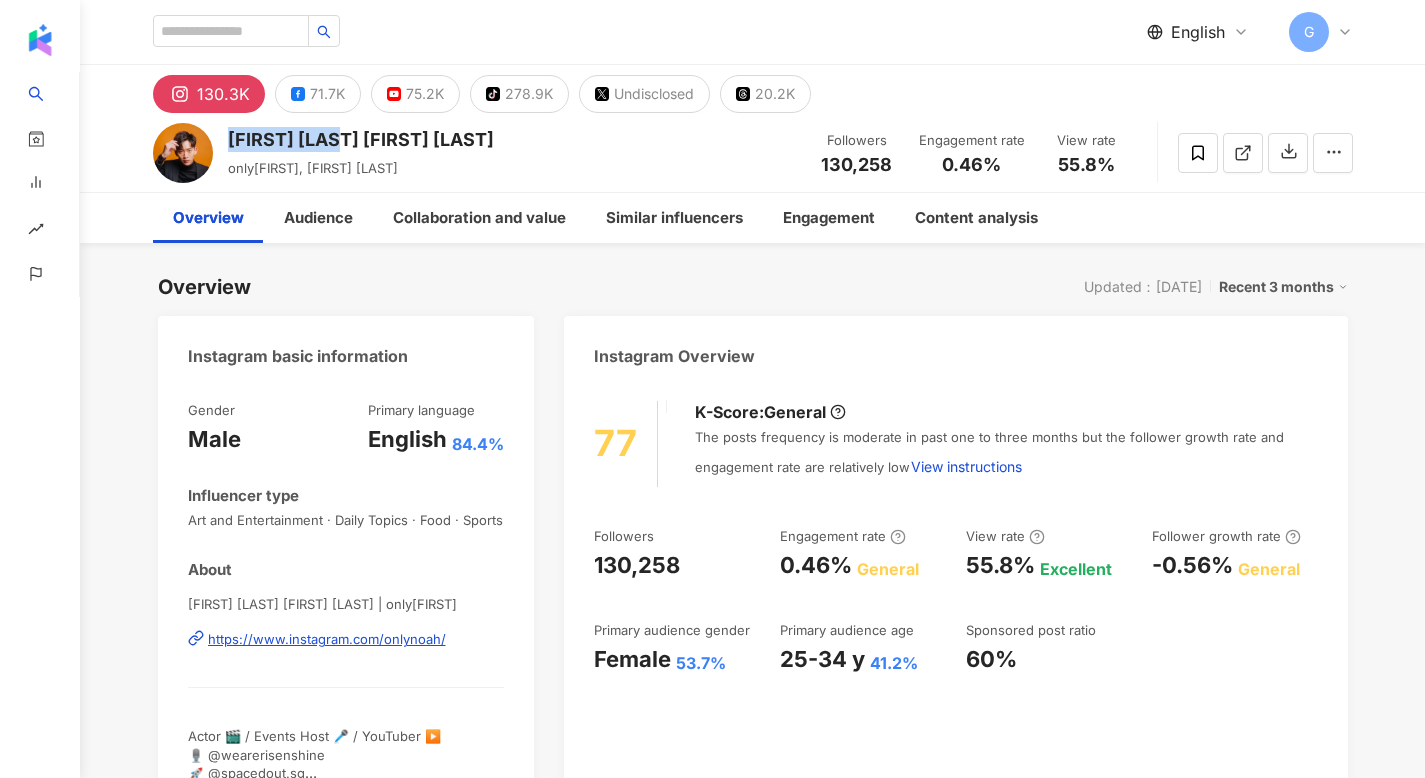 drag, startPoint x: 223, startPoint y: 133, endPoint x: 372, endPoint y: 138, distance: 149.08386 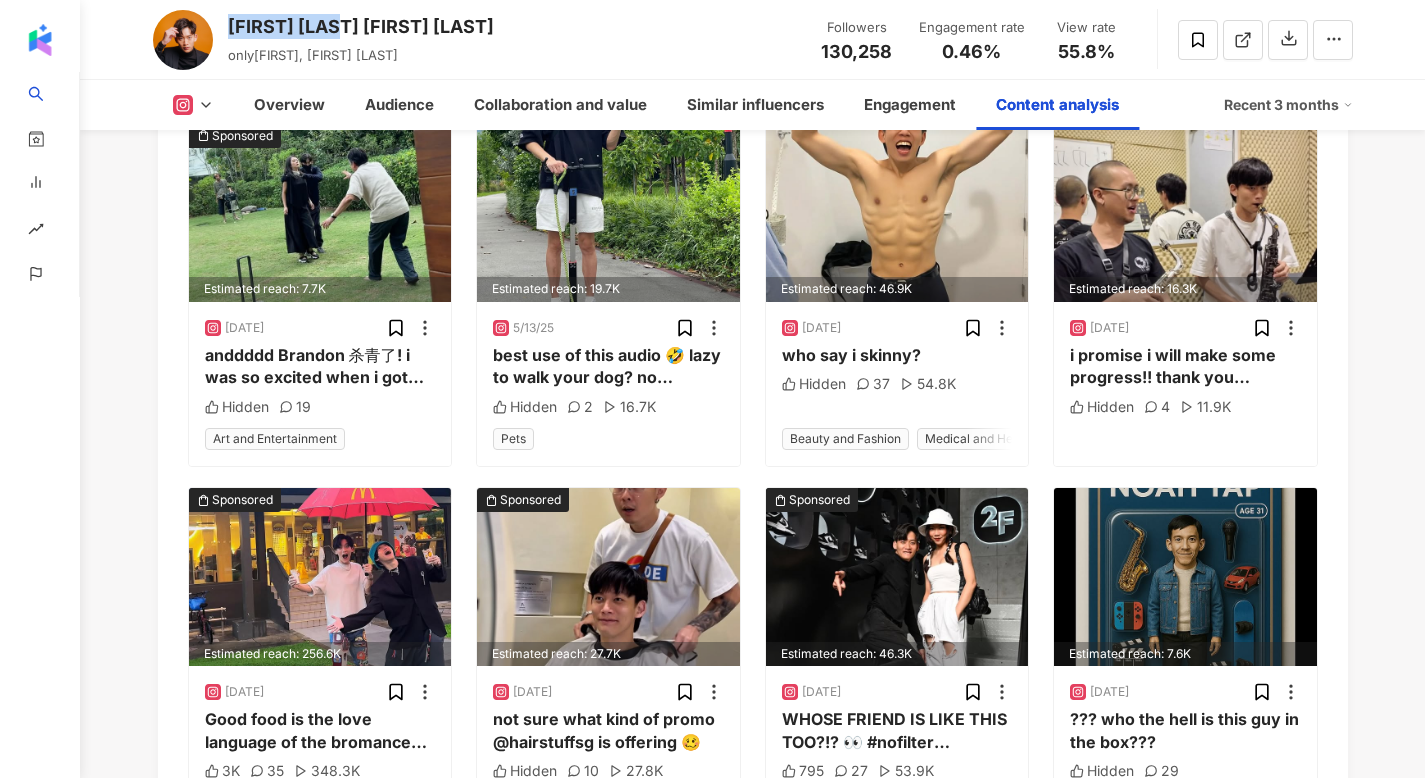 scroll, scrollTop: 7067, scrollLeft: 0, axis: vertical 